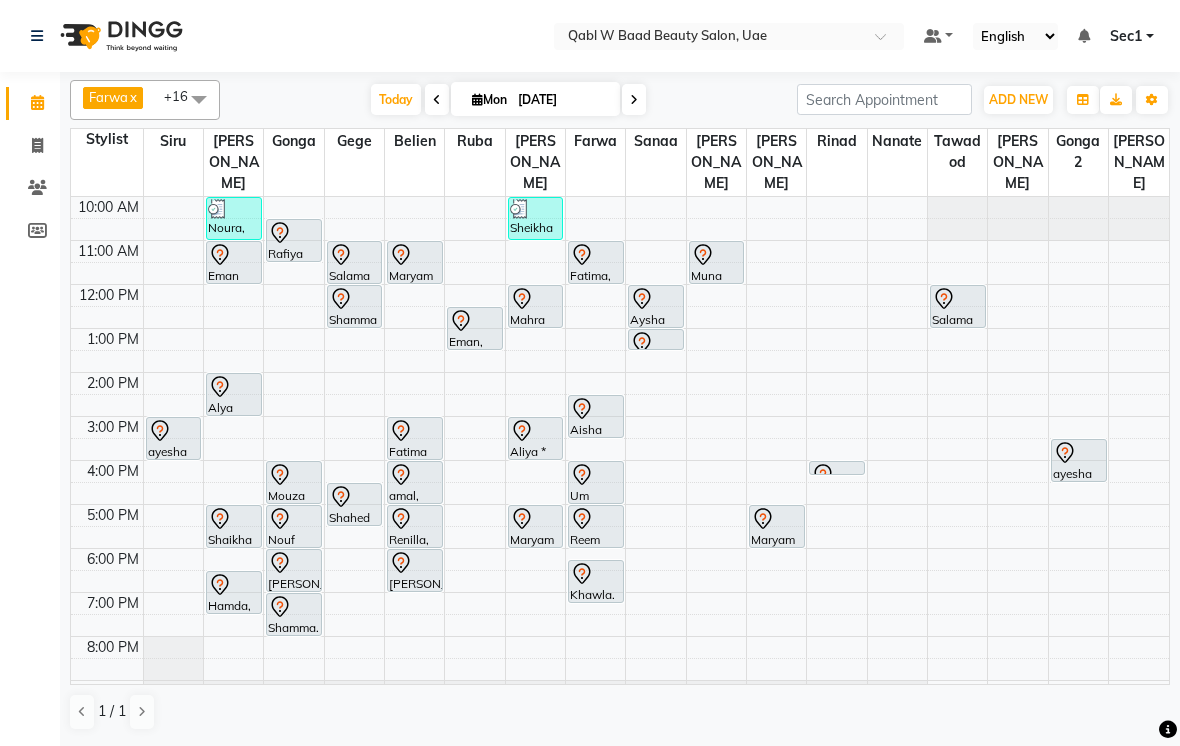 scroll, scrollTop: 0, scrollLeft: 0, axis: both 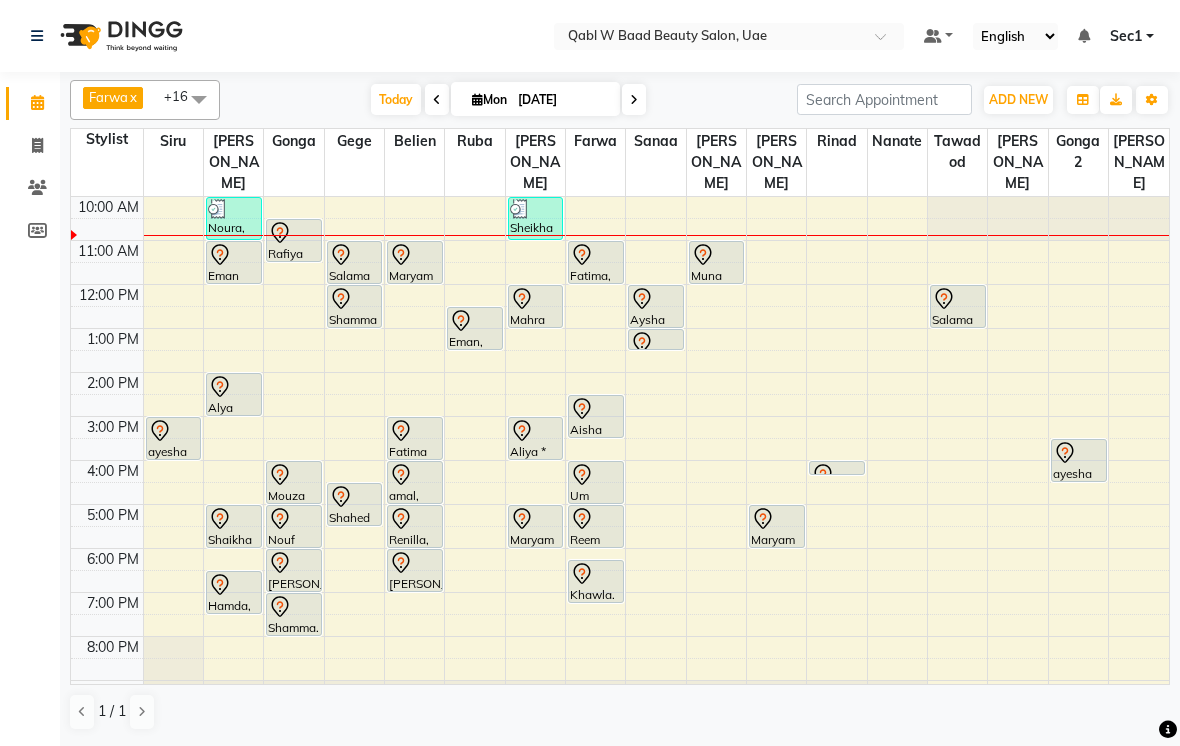click on "Today" at bounding box center (396, 99) 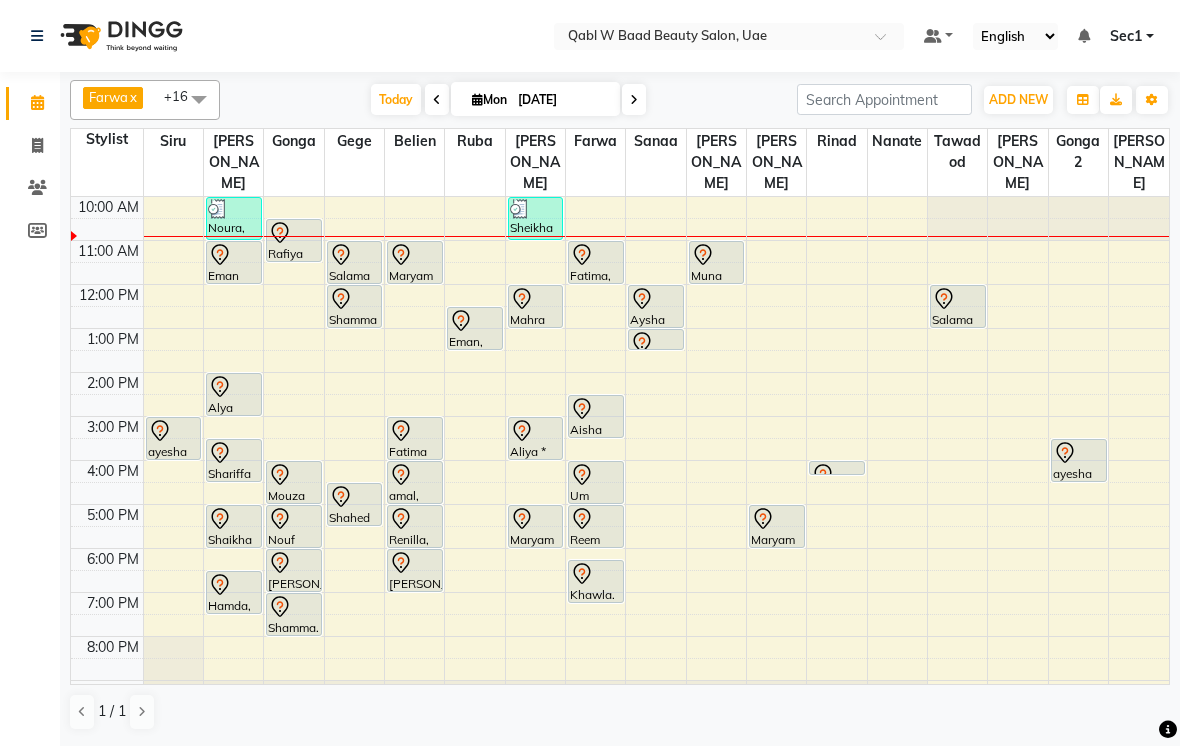 click on "[DATE]" at bounding box center (562, 100) 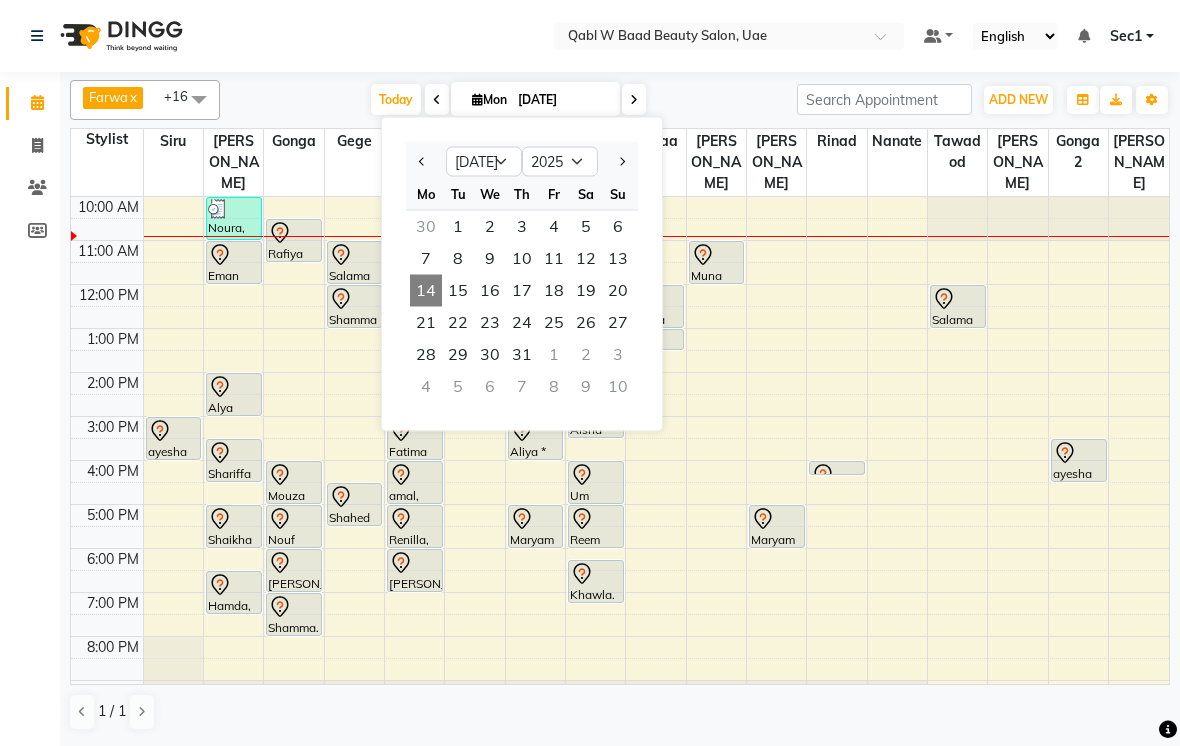 click on "18" at bounding box center (554, 291) 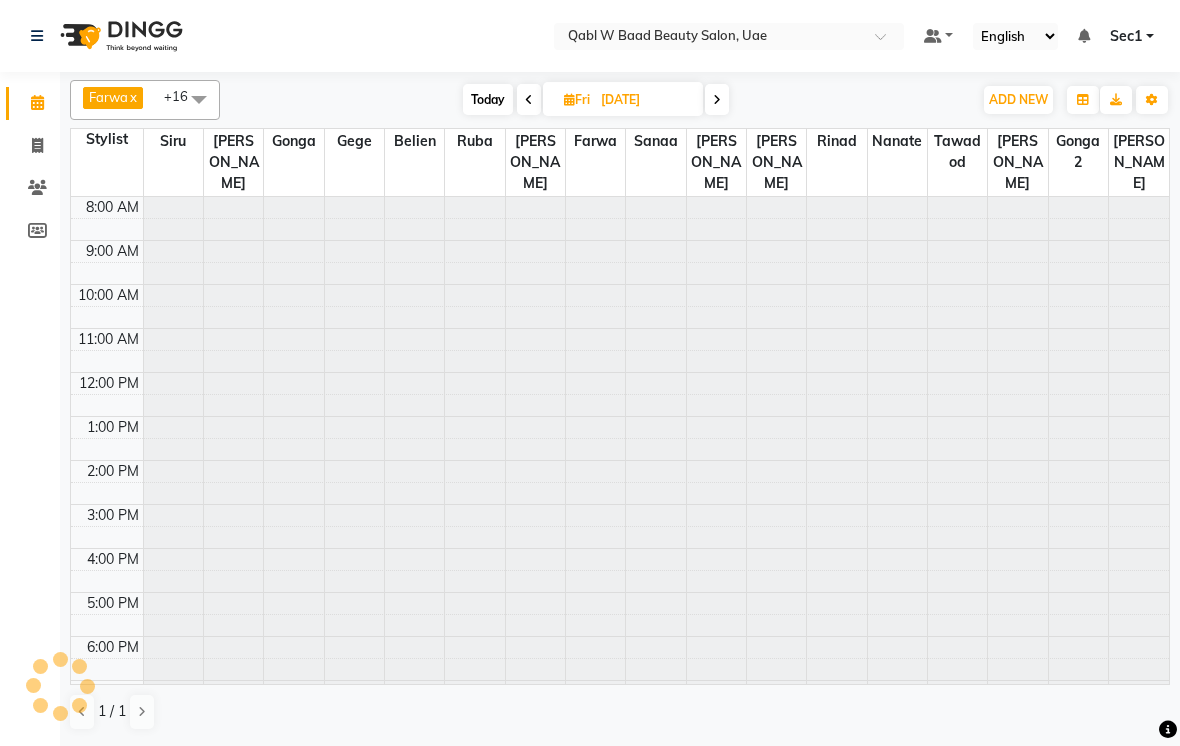 scroll, scrollTop: 89, scrollLeft: 0, axis: vertical 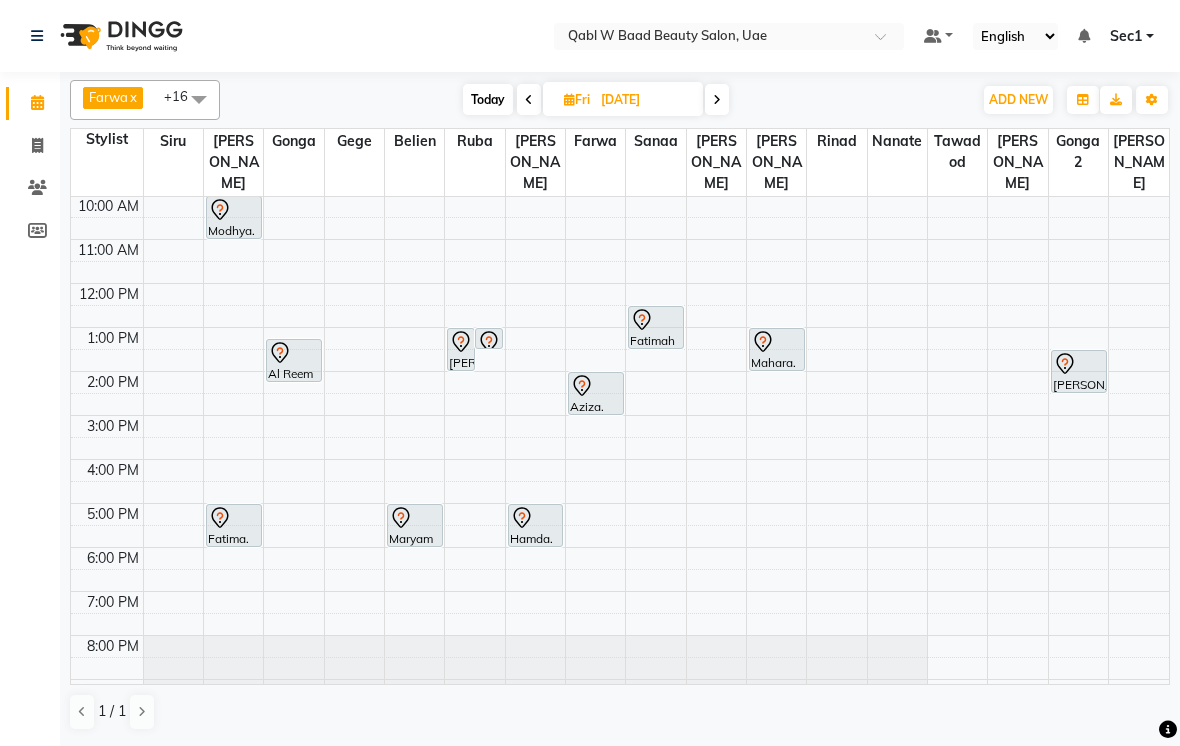click on "[DATE]" at bounding box center (645, 100) 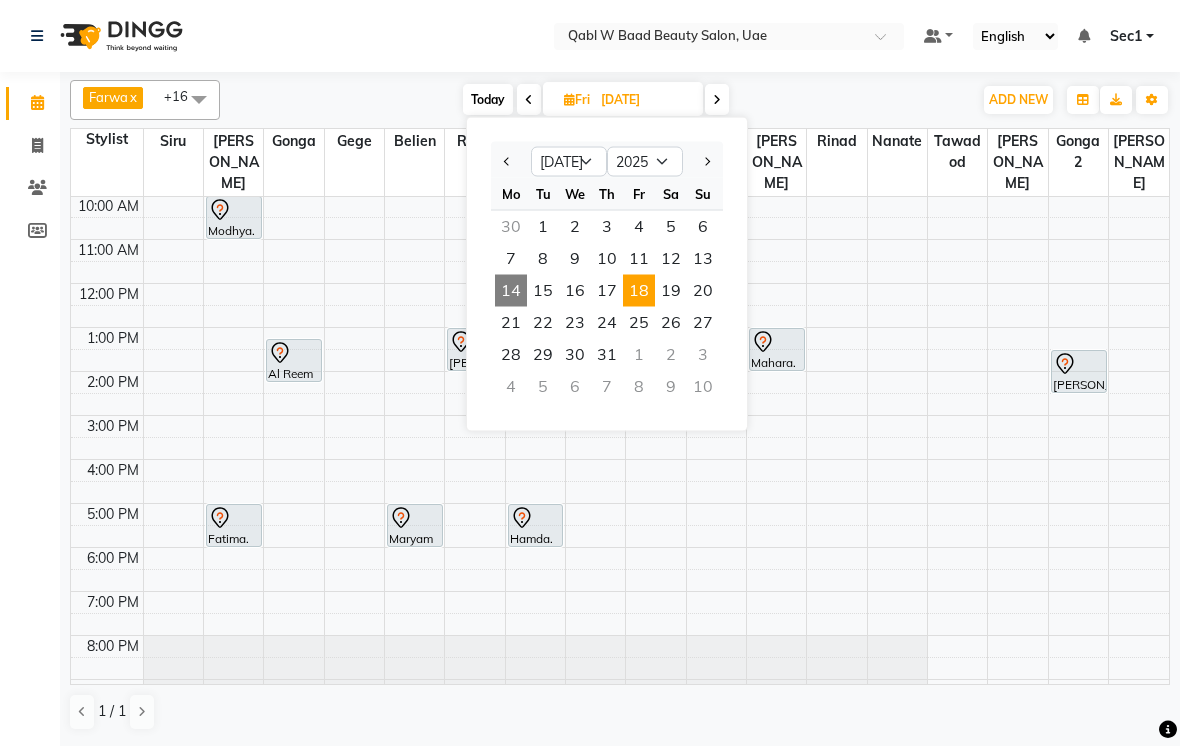 click on "16" at bounding box center [575, 291] 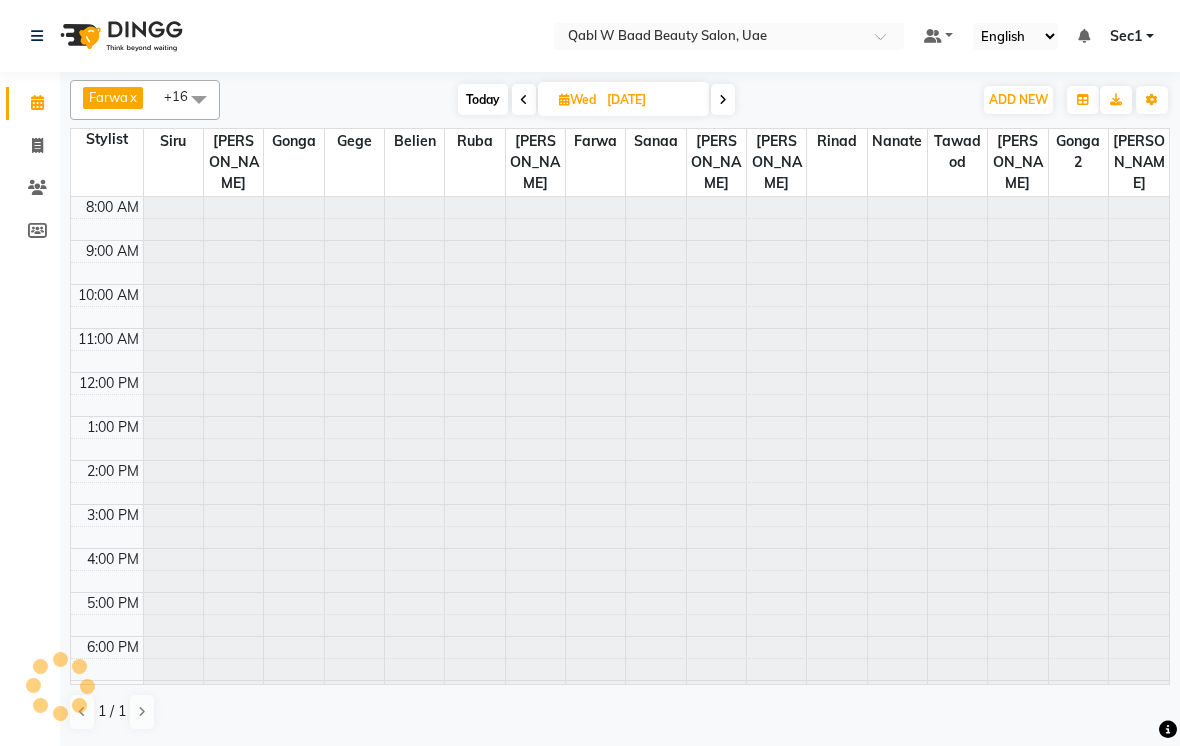scroll, scrollTop: 89, scrollLeft: 0, axis: vertical 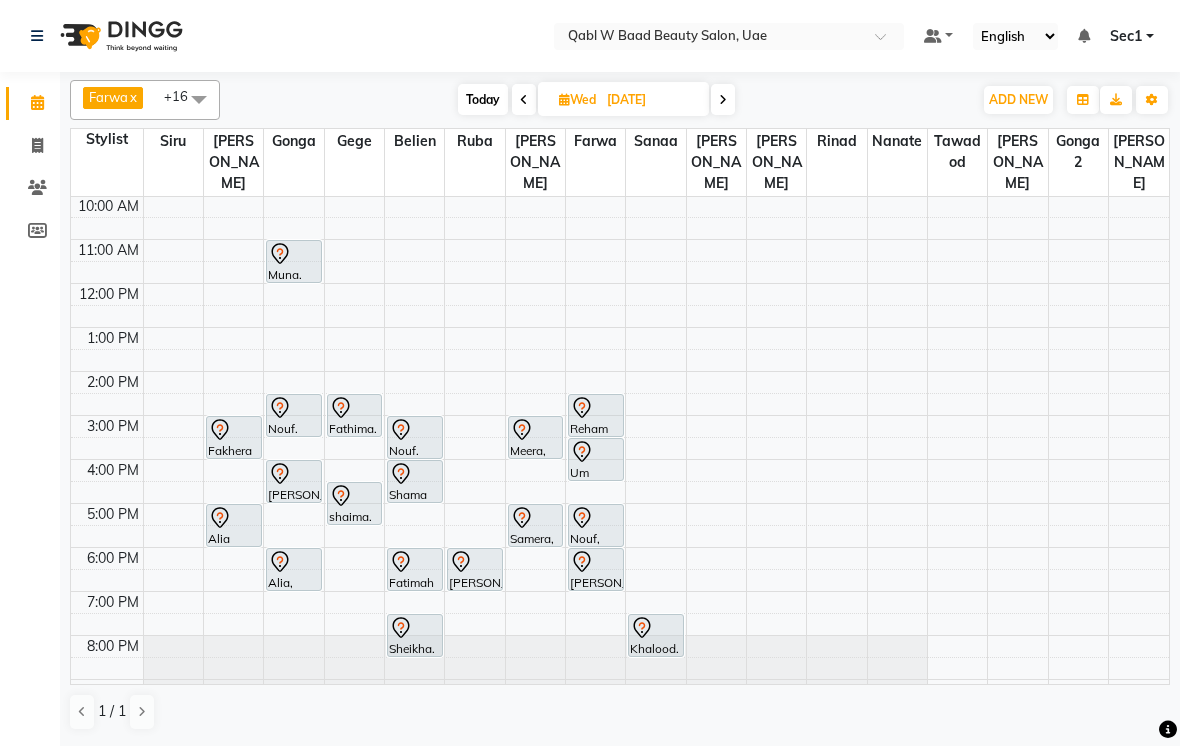 click 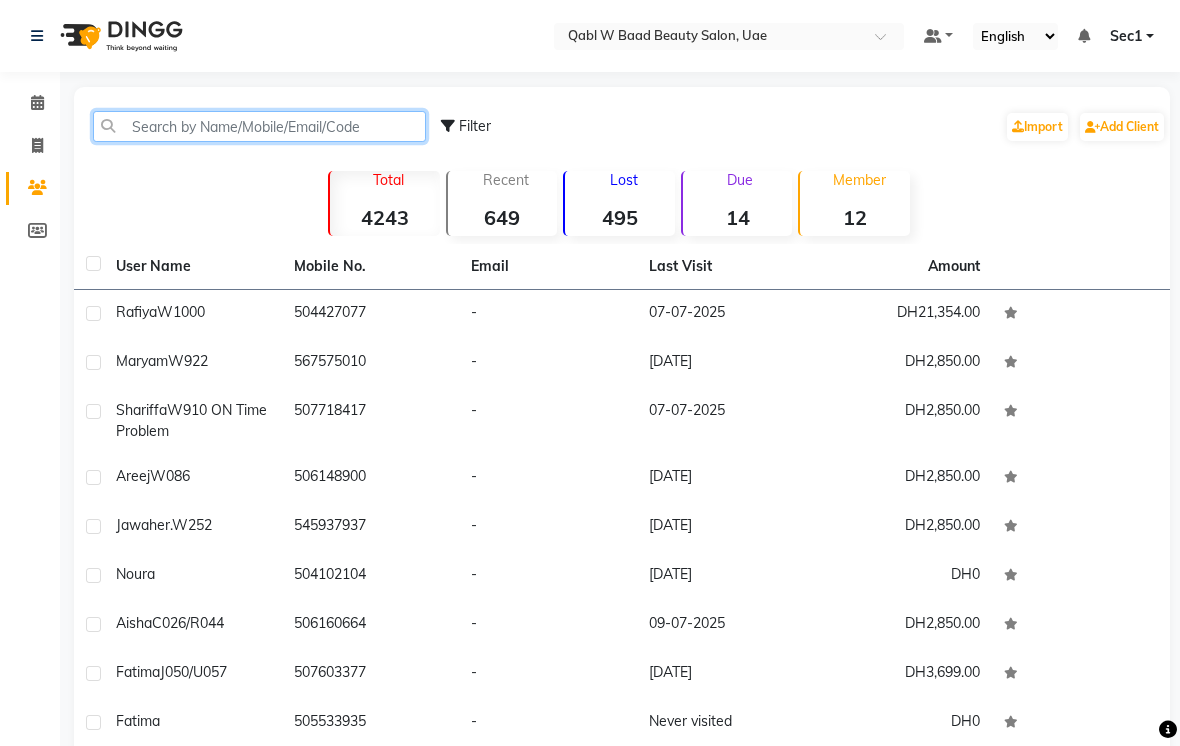 click 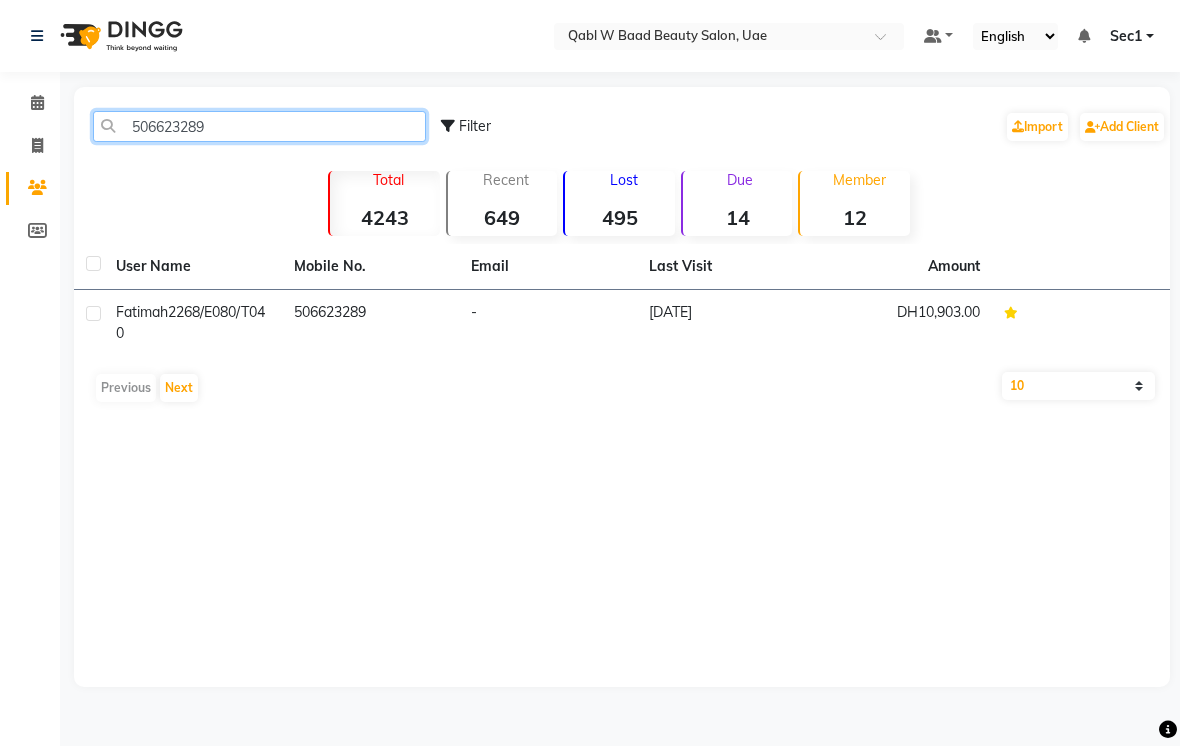 type on "506623289" 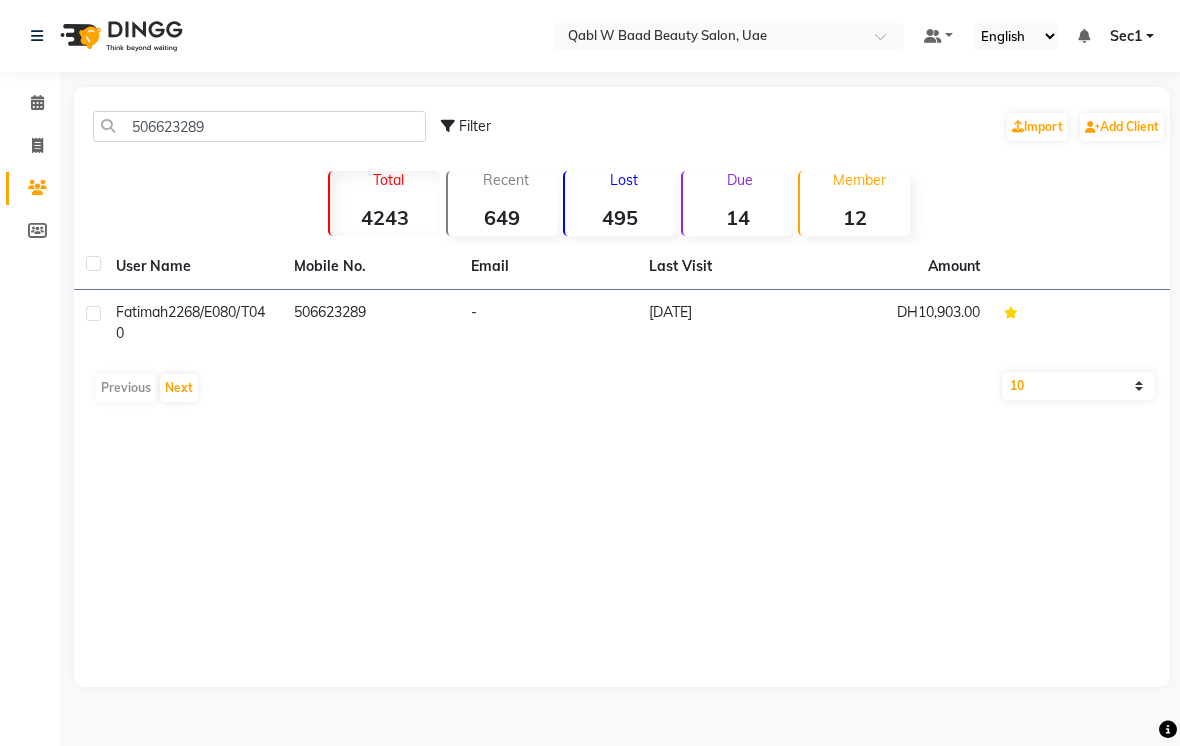 click on "Fatimah  2268/E080/T040" 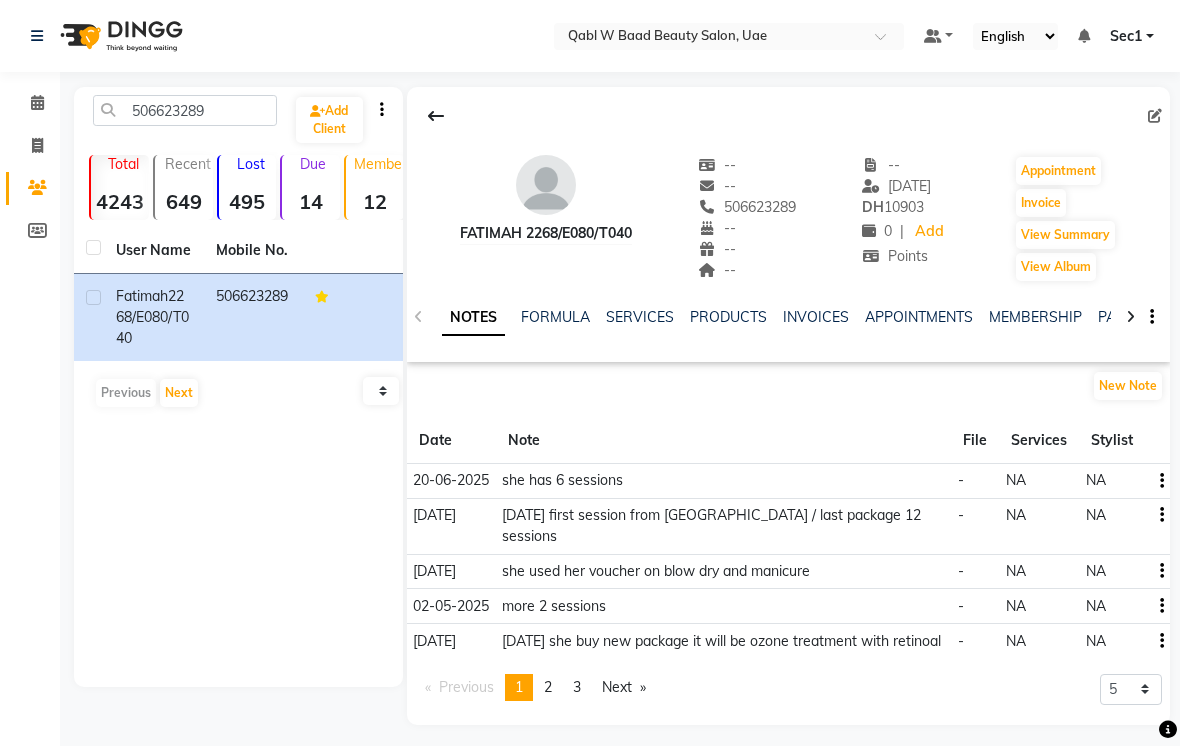 click on "APPOINTMENTS" 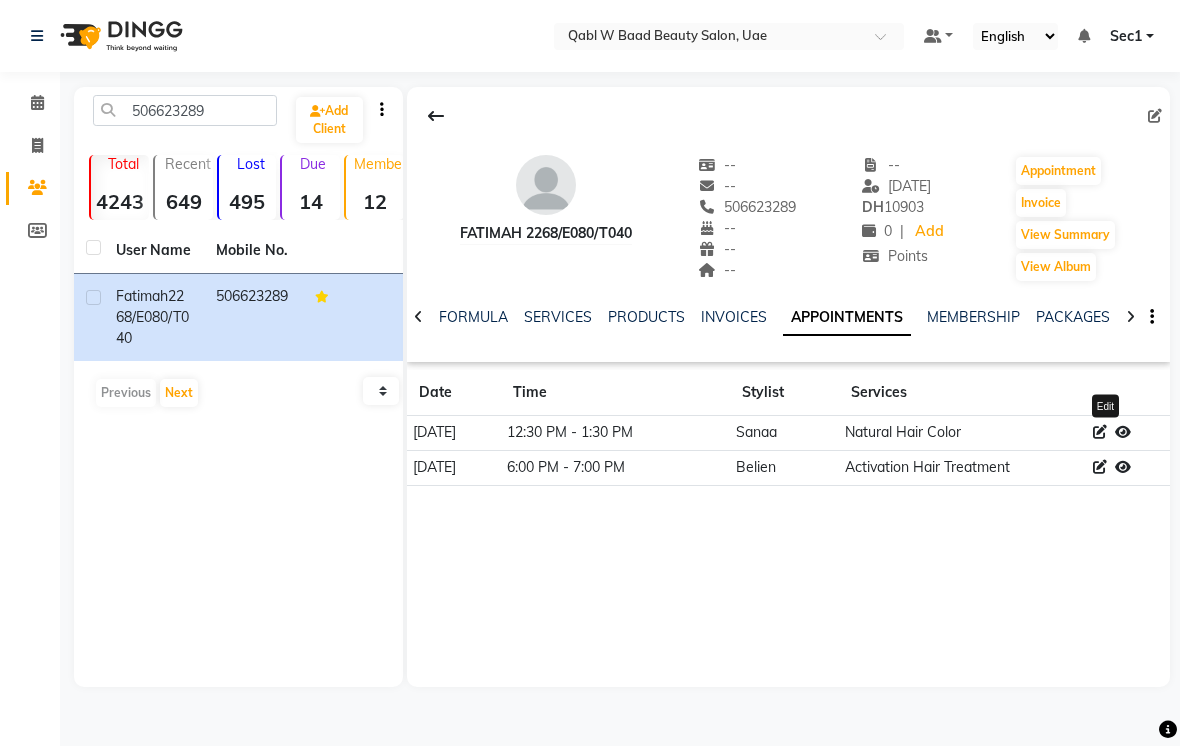 click 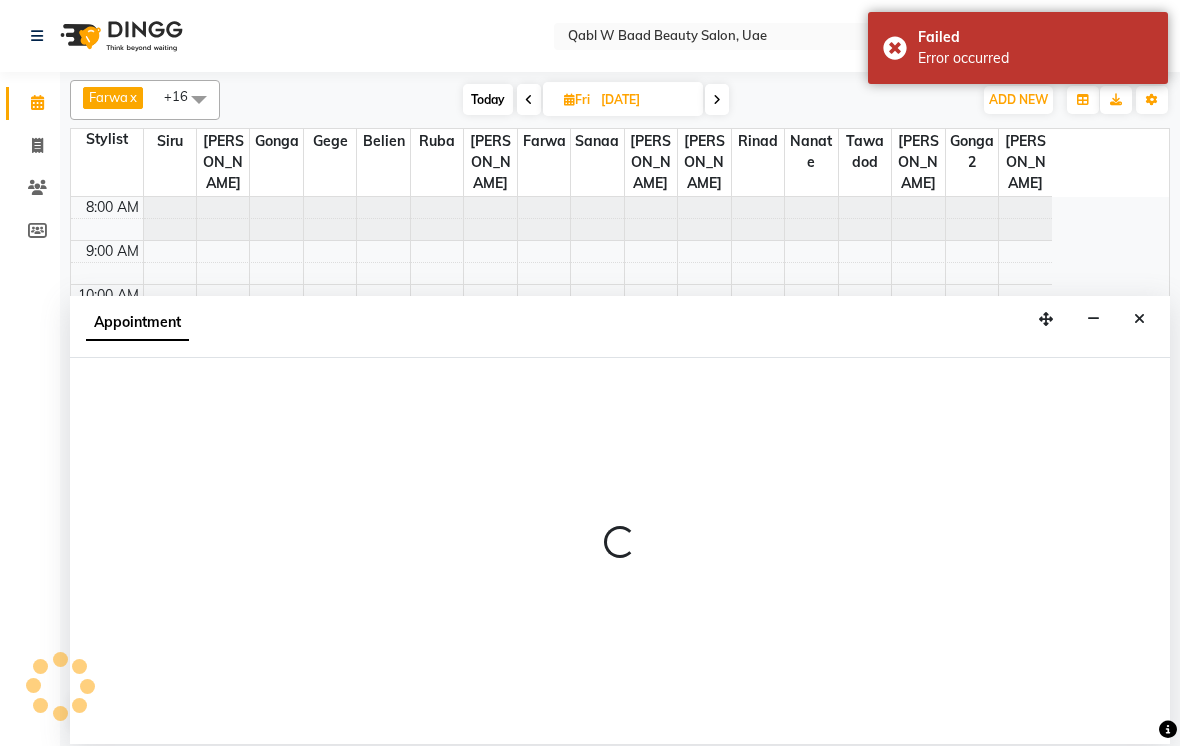 select on "tentative" 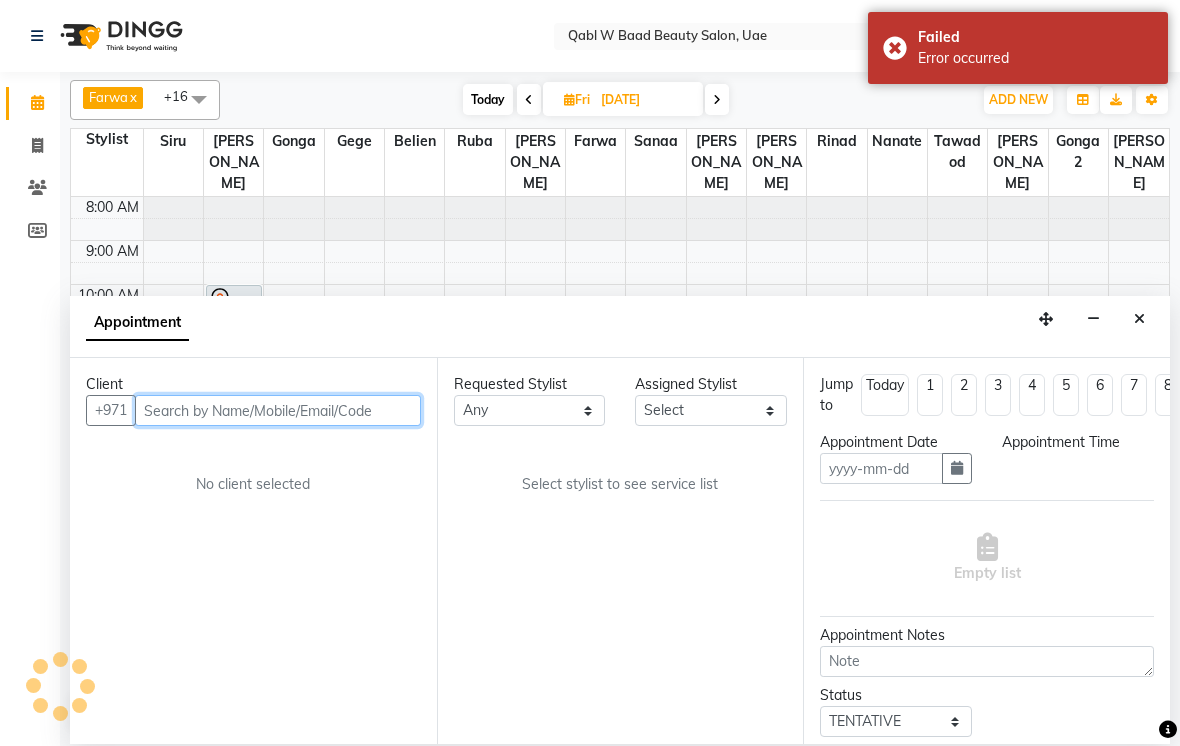 type on "[DATE]" 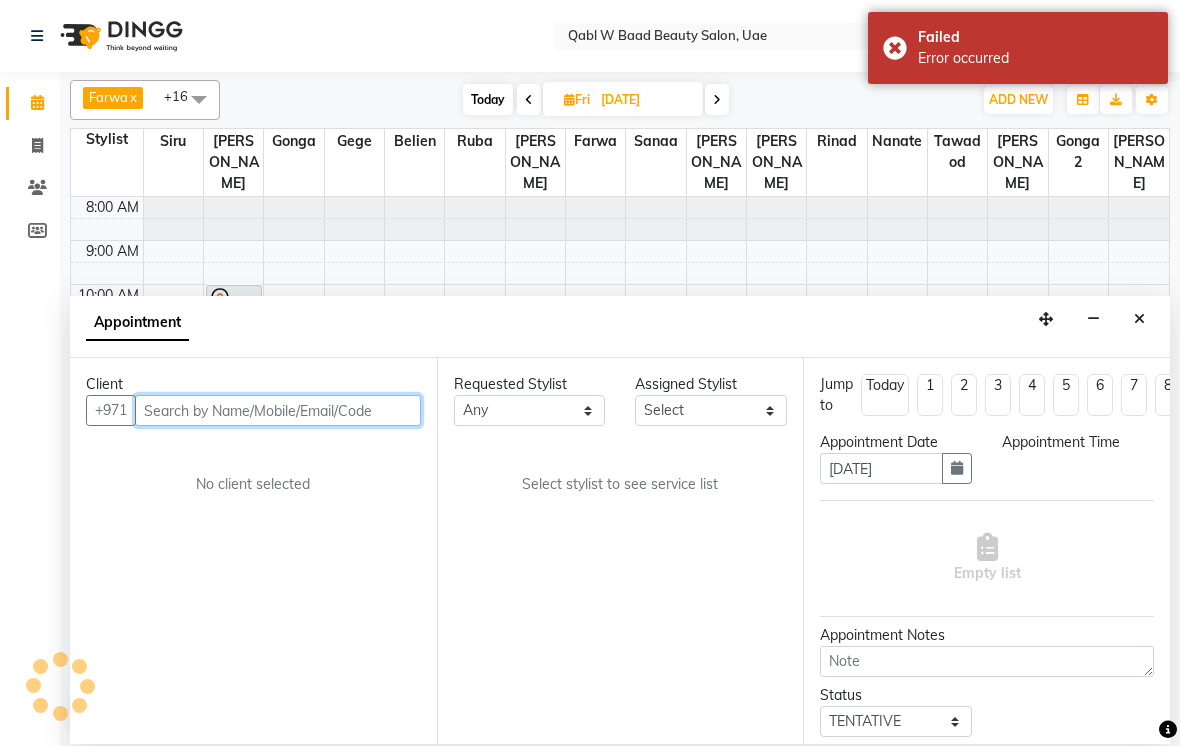 select on "56790" 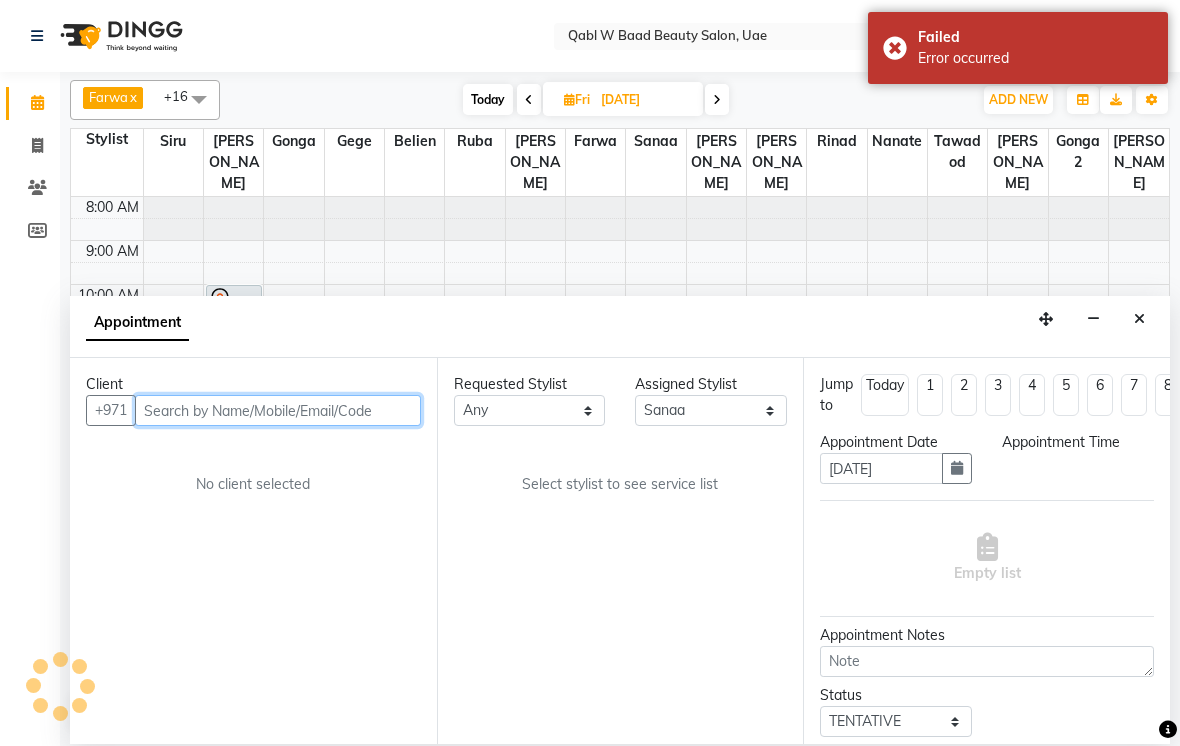 select on "750" 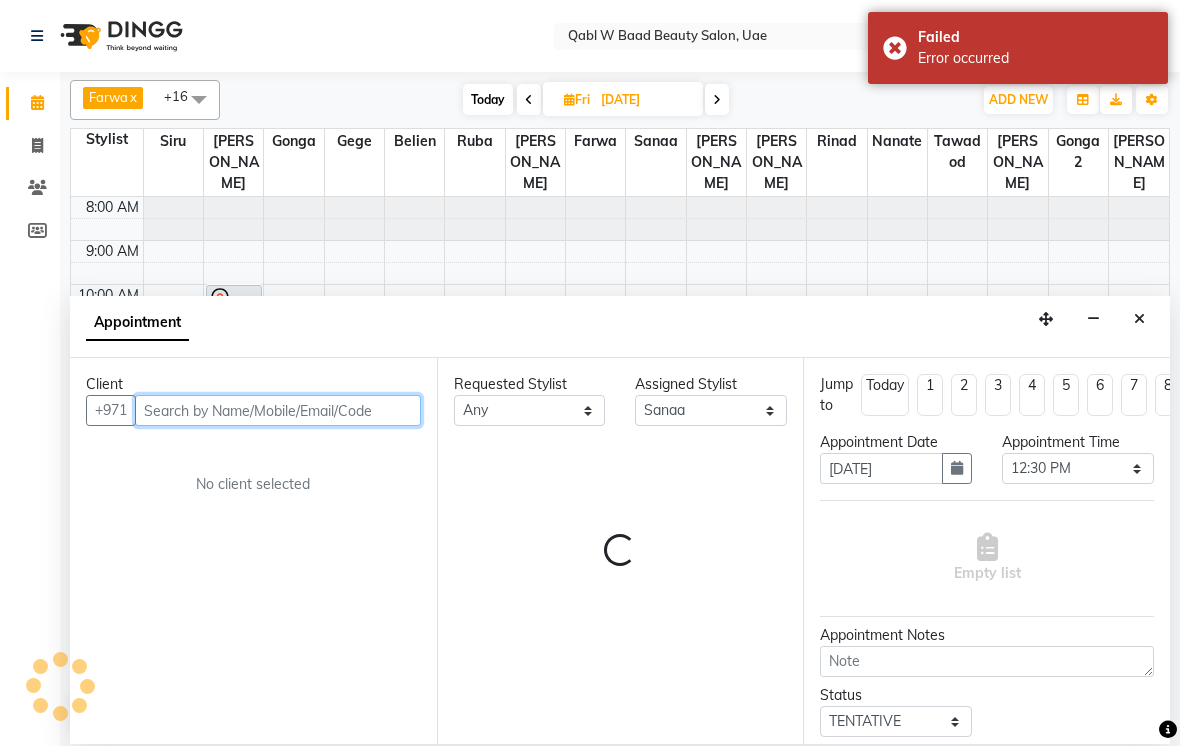 scroll, scrollTop: 89, scrollLeft: 0, axis: vertical 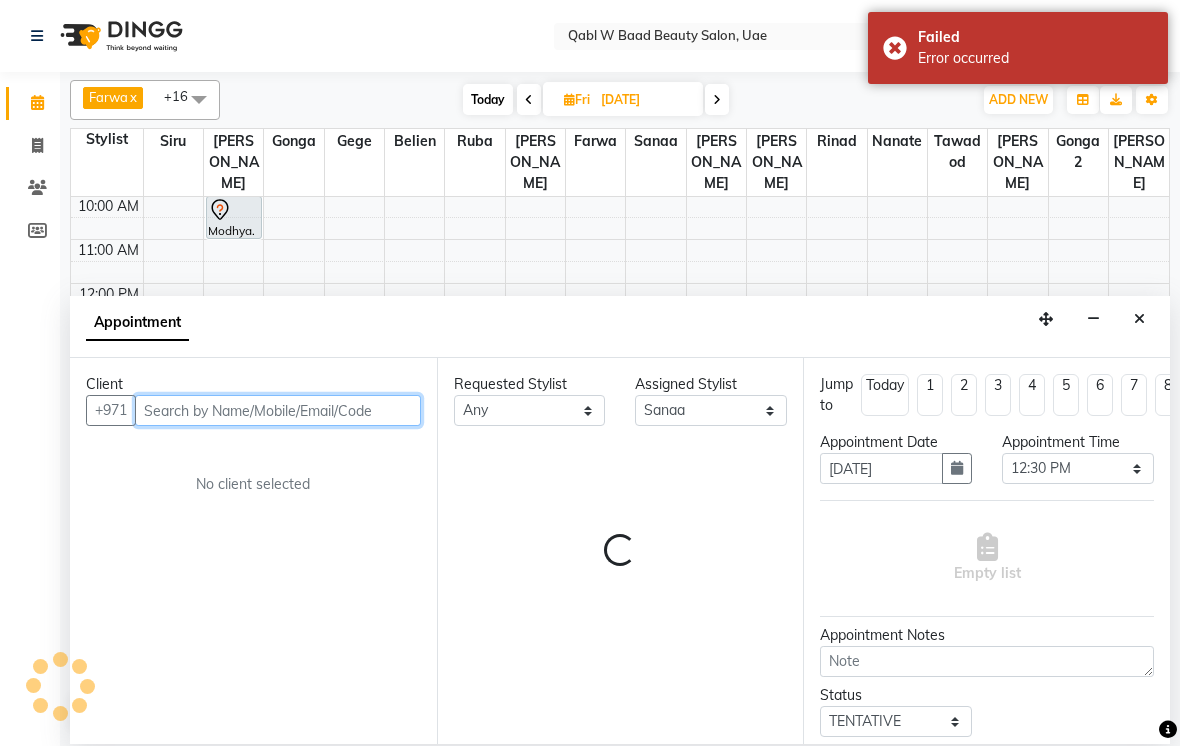 select on "3492" 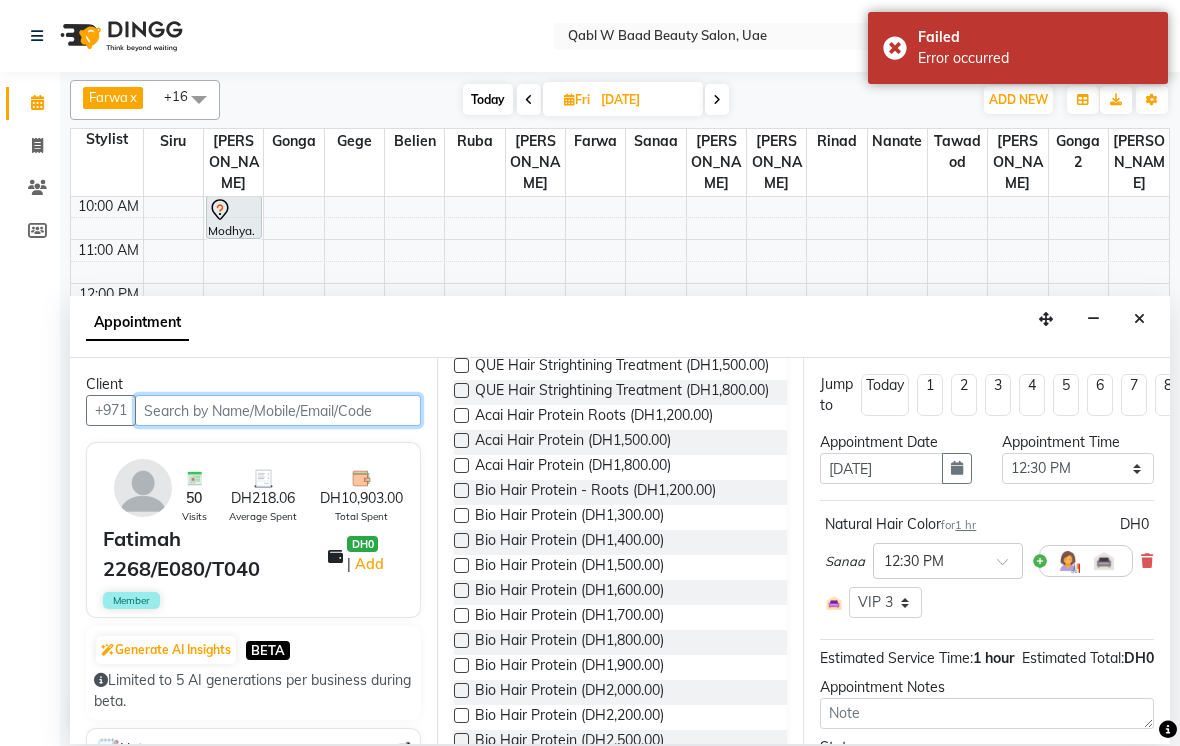 scroll, scrollTop: 481, scrollLeft: 0, axis: vertical 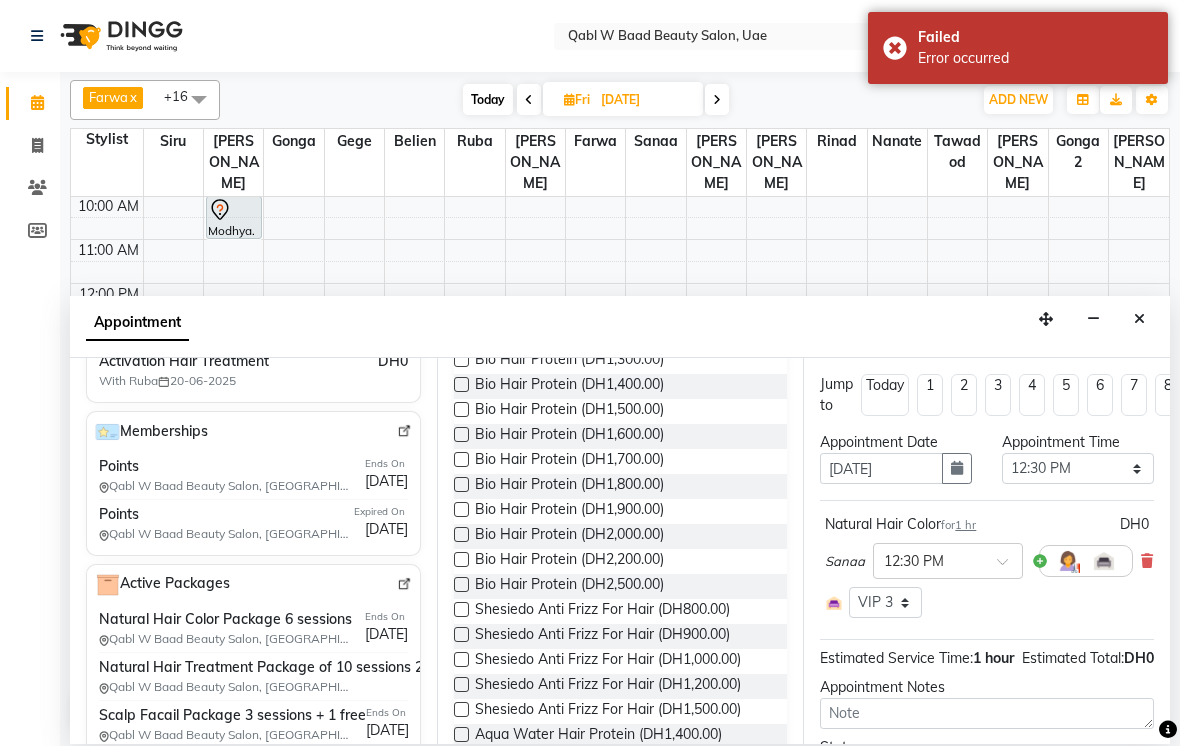 click at bounding box center (1139, 319) 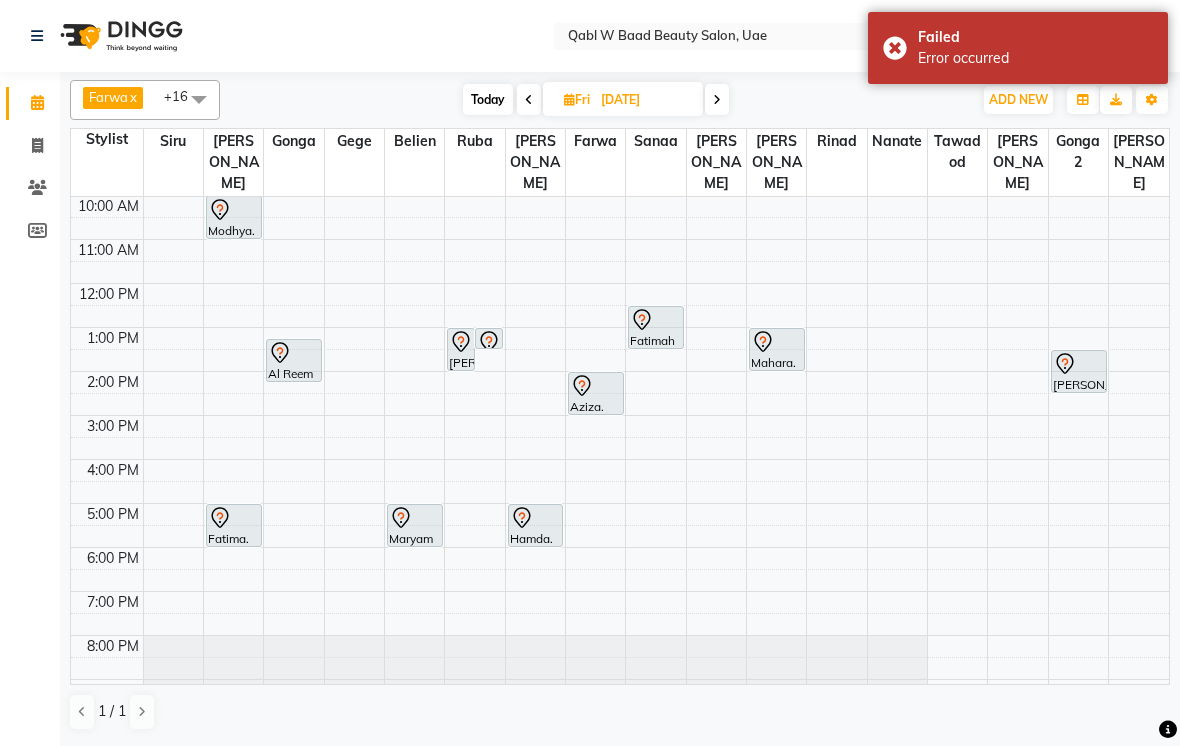 click on "Today" at bounding box center [488, 99] 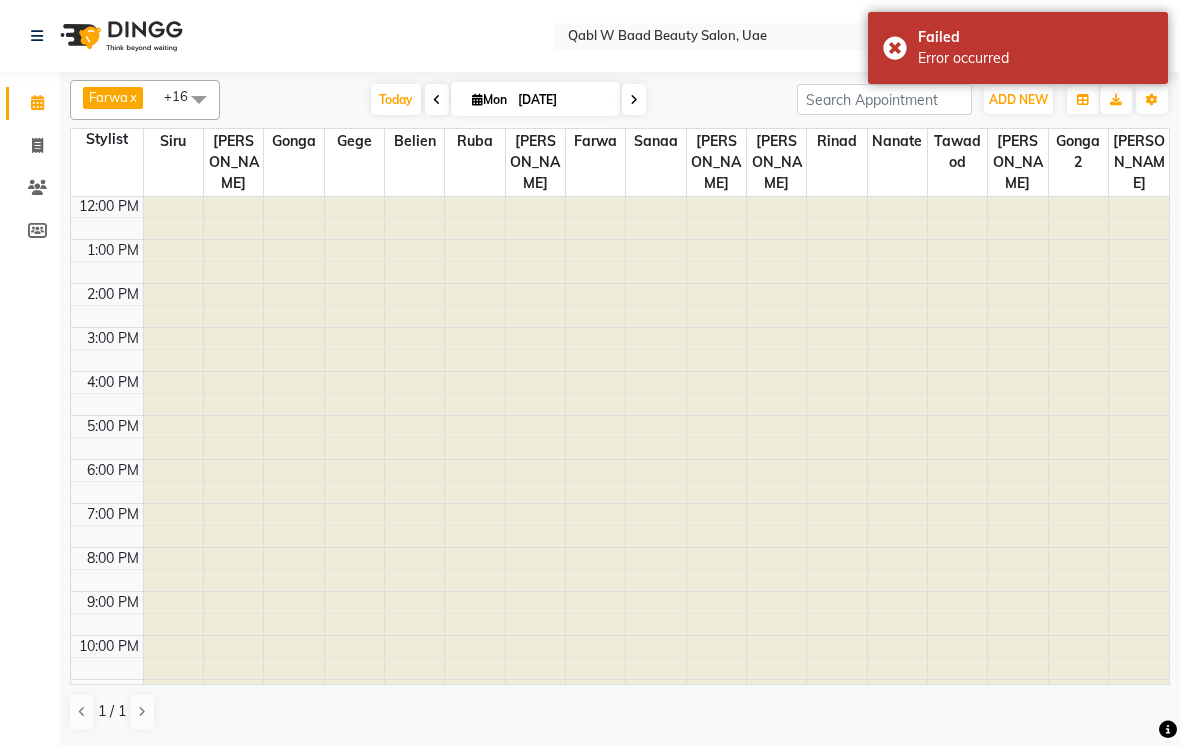 scroll, scrollTop: 0, scrollLeft: 0, axis: both 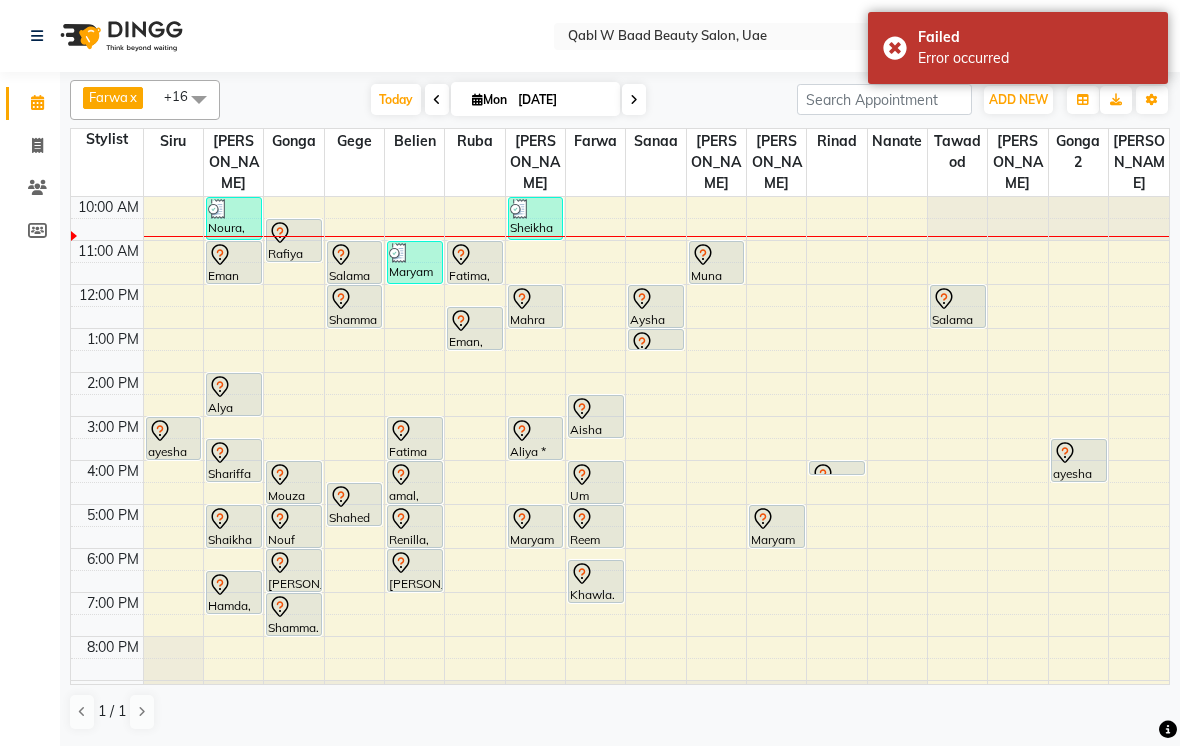 click on "[DATE]" at bounding box center [562, 100] 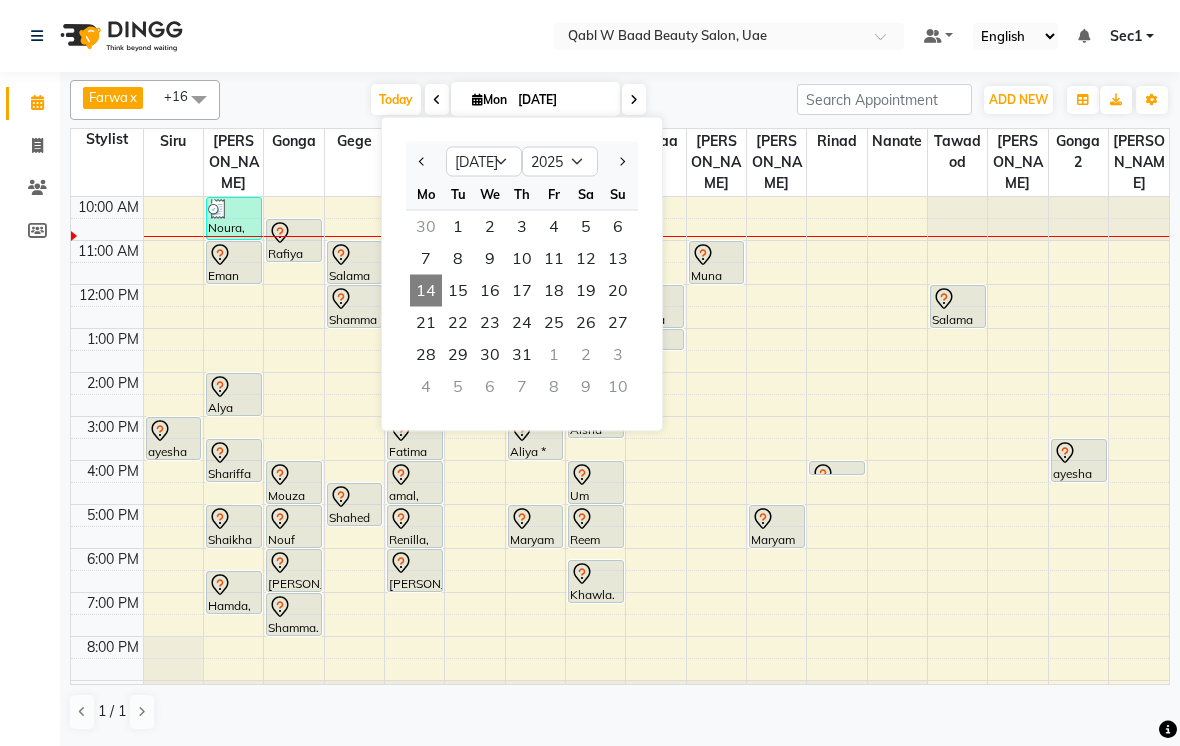 click on "[DATE]  [DATE] Jan Feb Mar Apr May Jun [DATE] Aug Sep Oct Nov [DATE] 2016 2017 2018 2019 2020 2021 2022 2023 2024 2025 2026 2027 2028 2029 2030 2031 2032 2033 2034 2035 Mo Tu We Th Fr Sa Su  30   1   2   3   4   5   6   7   8   9   10   11   12   13   14   15   16   17   18   19   20   21   22   23   24   25   26   27   28   29   30   31   1   2   3   4   5   6   7   8   9   10" at bounding box center [508, 100] 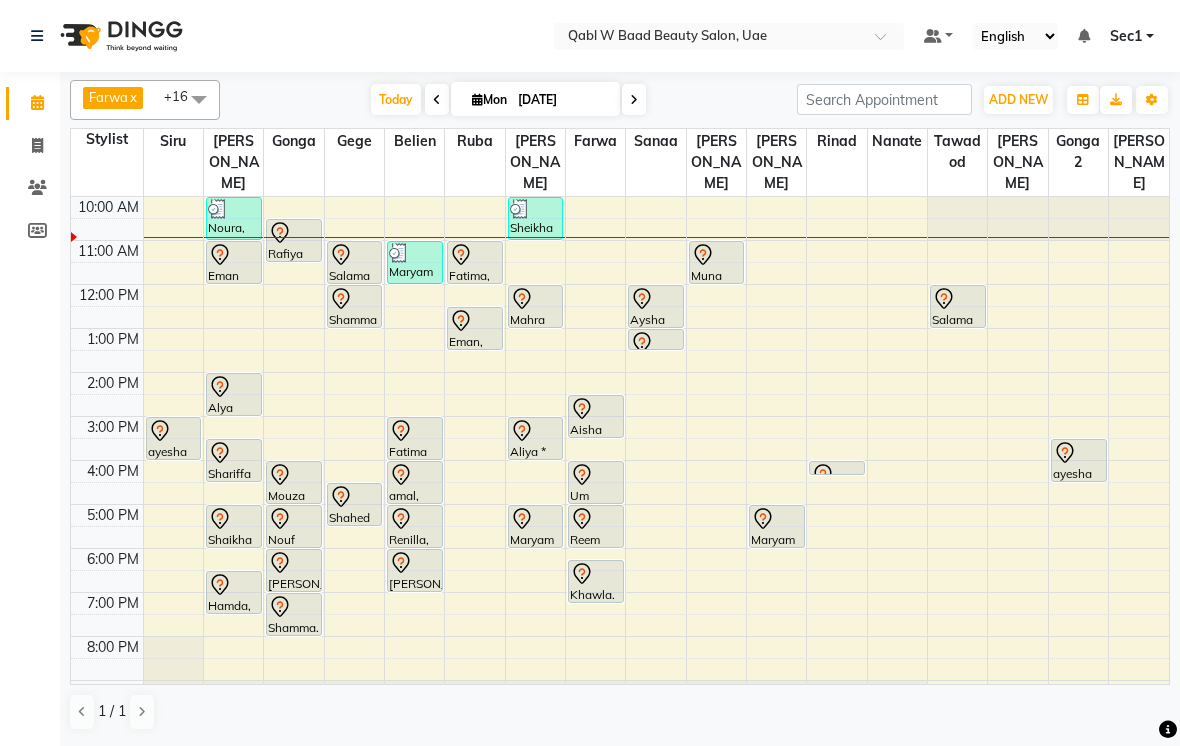 click on "[DATE]" at bounding box center (562, 100) 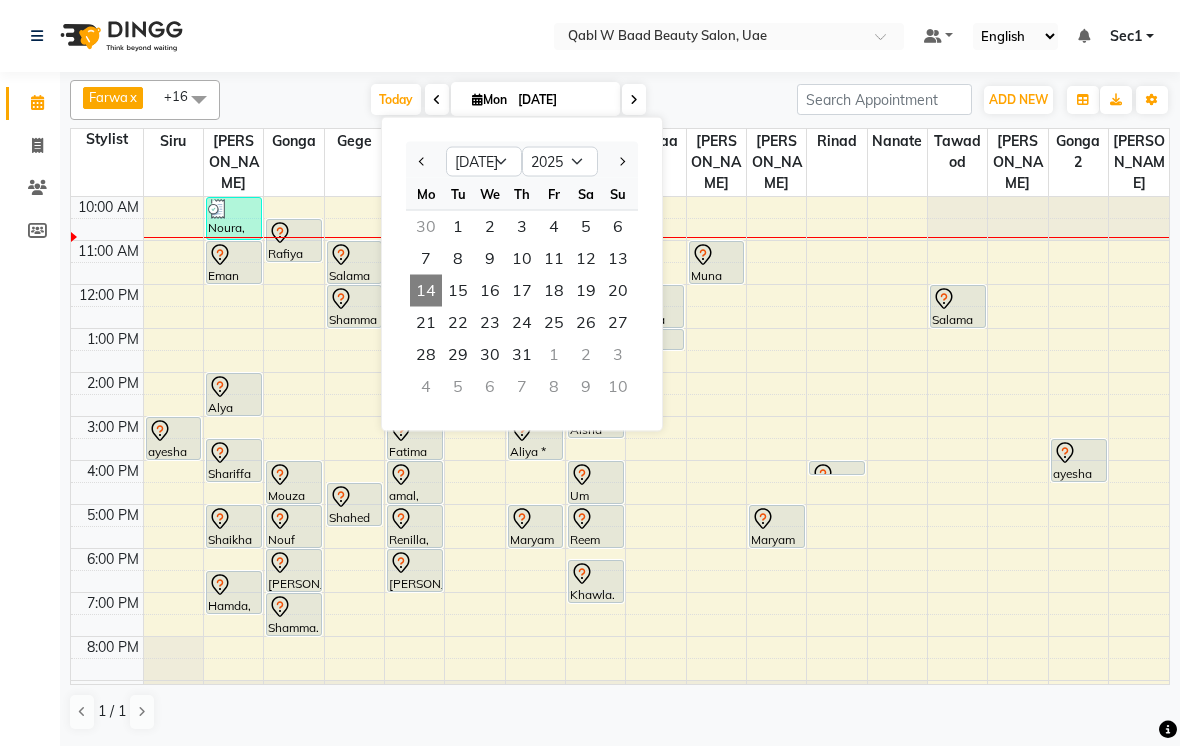 click on "16" at bounding box center (490, 291) 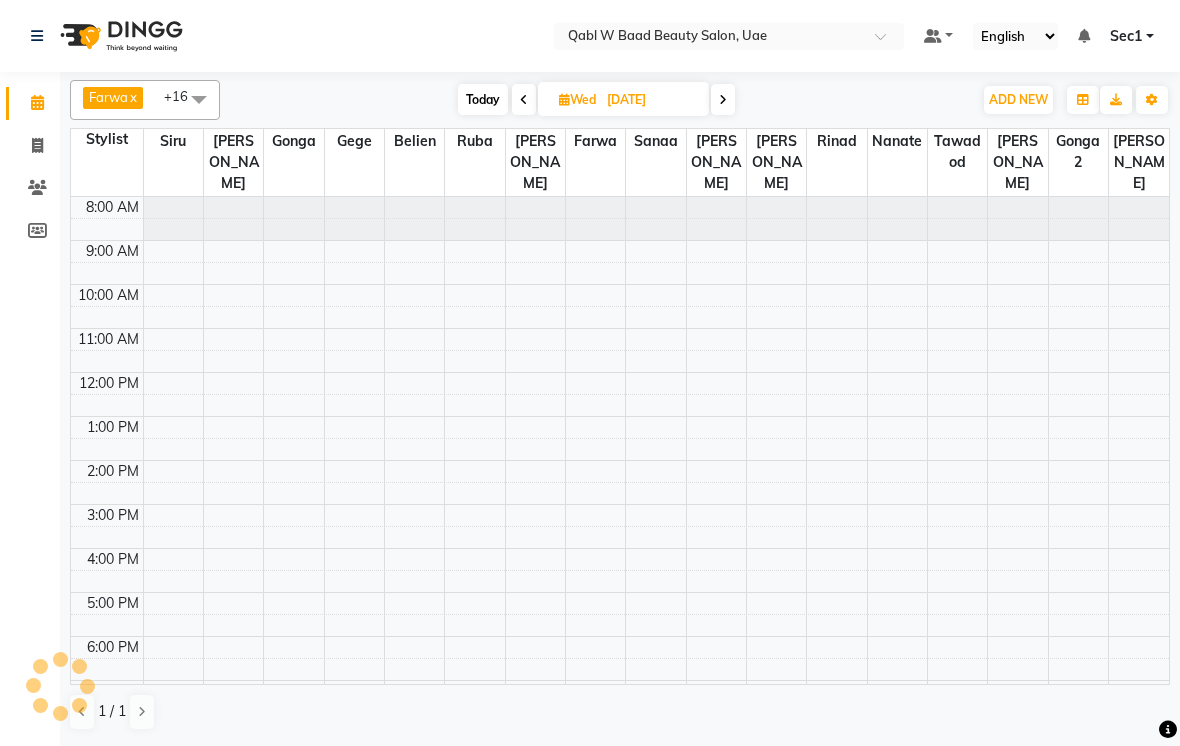 scroll, scrollTop: 89, scrollLeft: 0, axis: vertical 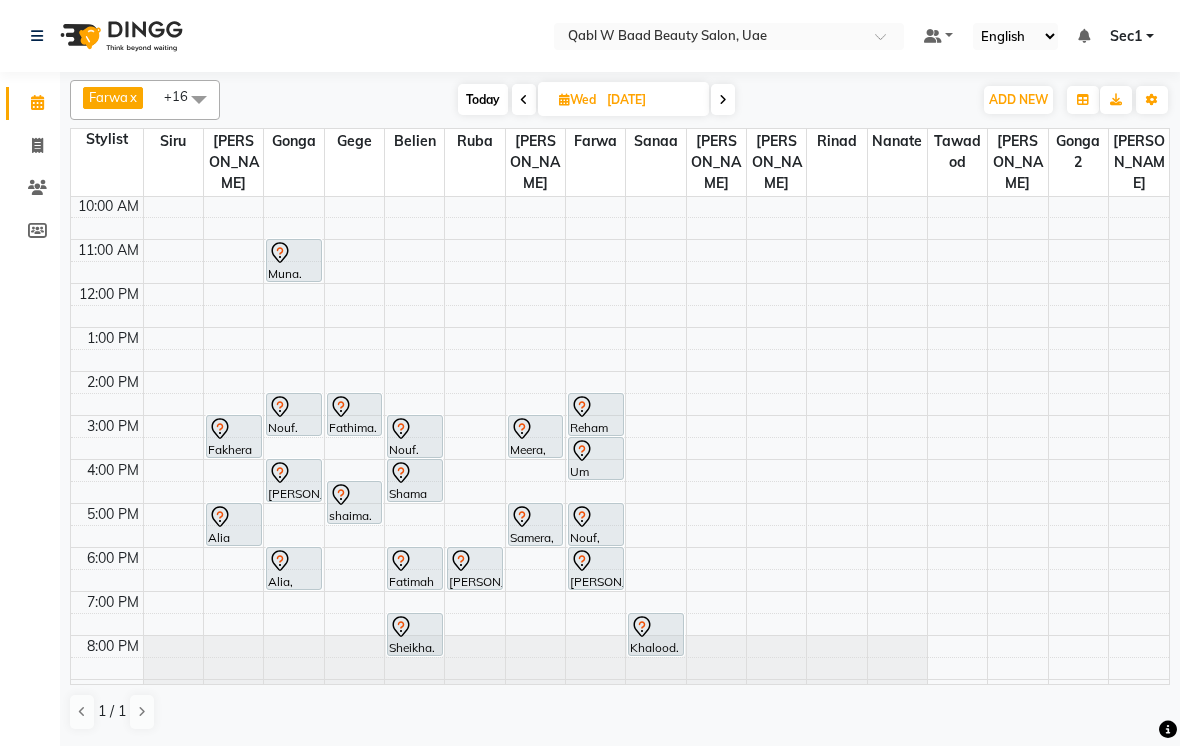 click on "Today" at bounding box center [483, 99] 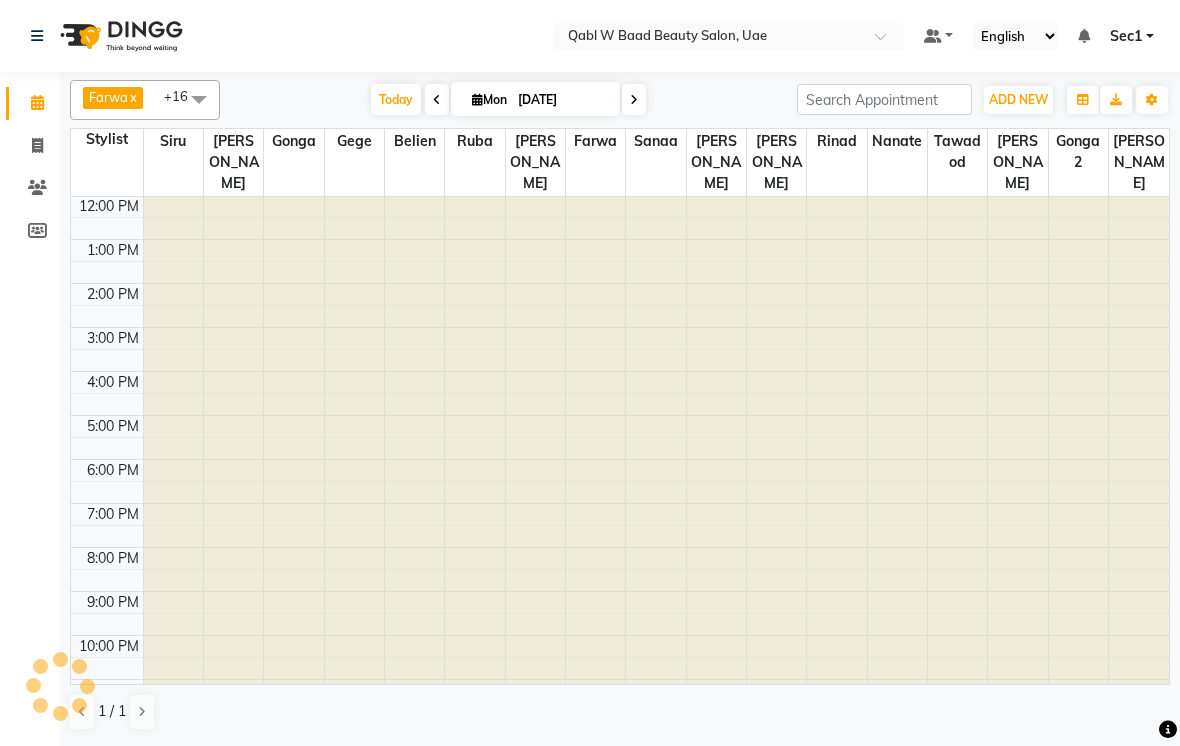 scroll, scrollTop: 0, scrollLeft: 0, axis: both 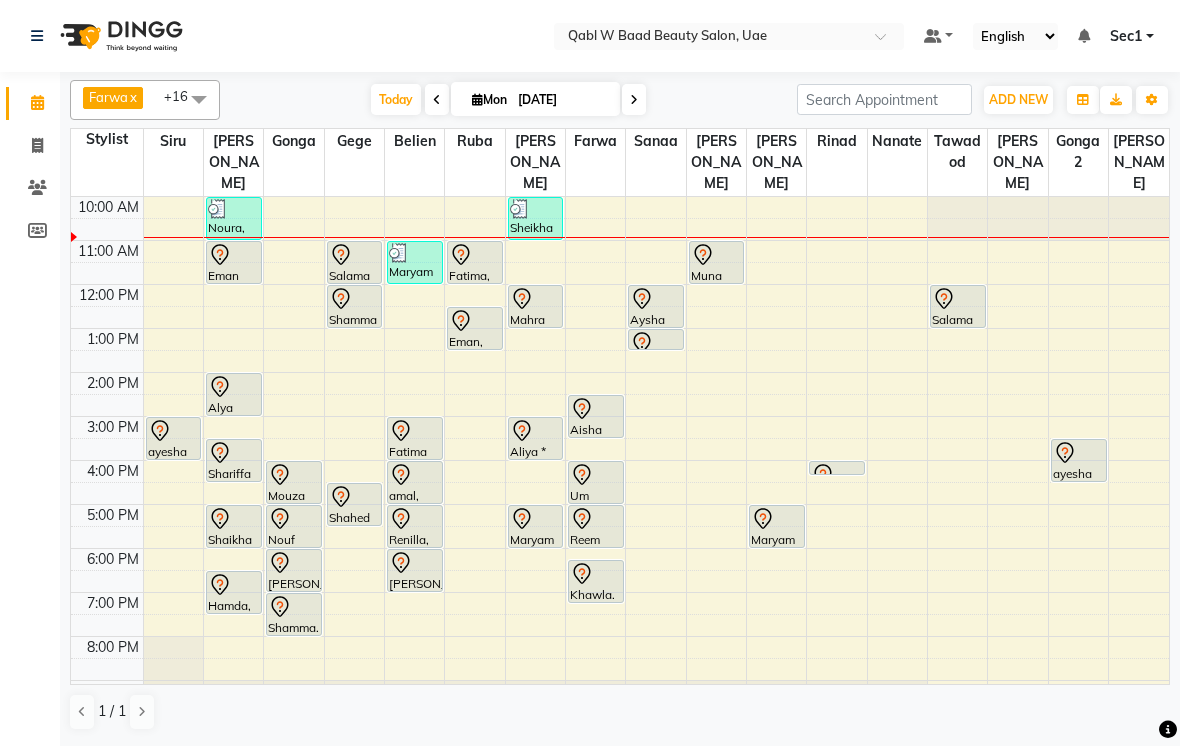 click at bounding box center (415, 431) 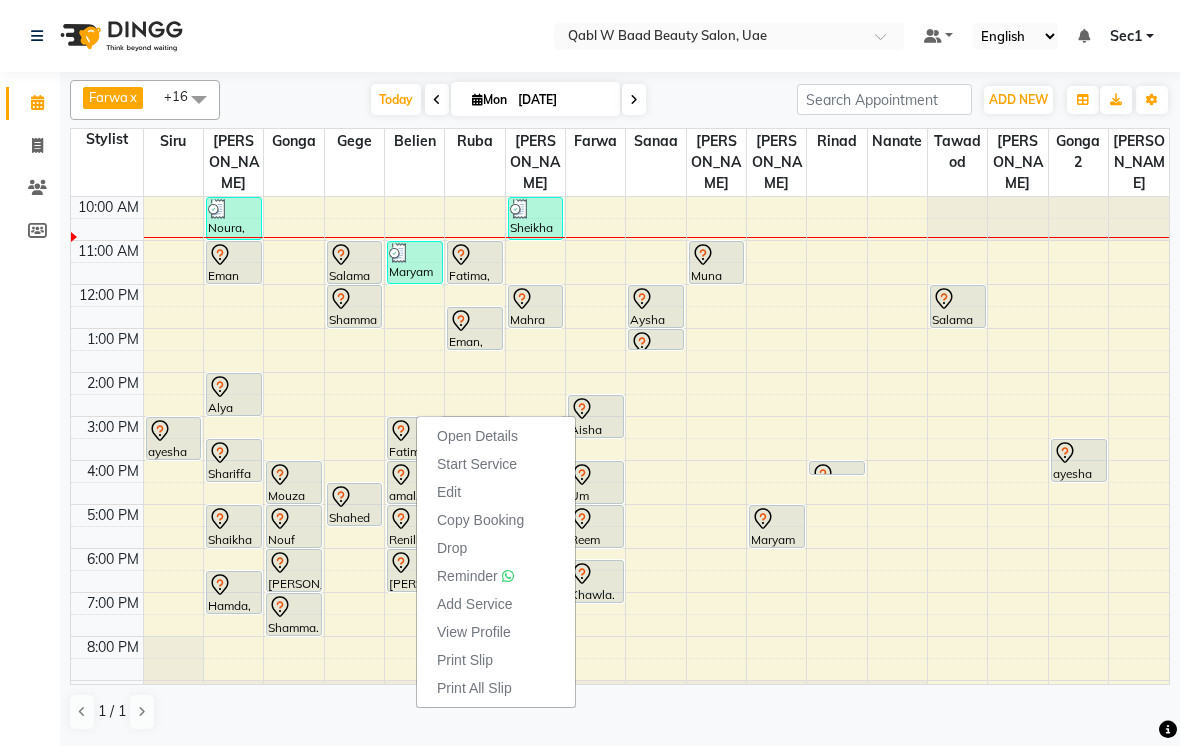 click on "Open Details" at bounding box center [496, 436] 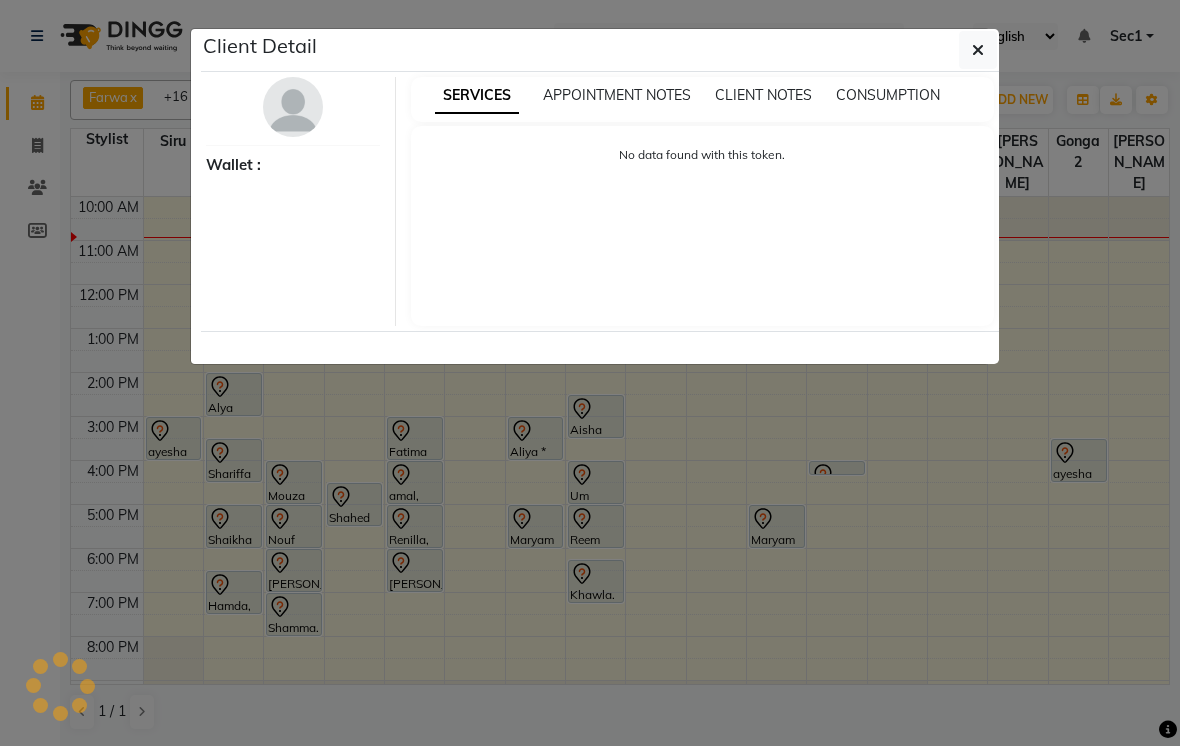 select on "7" 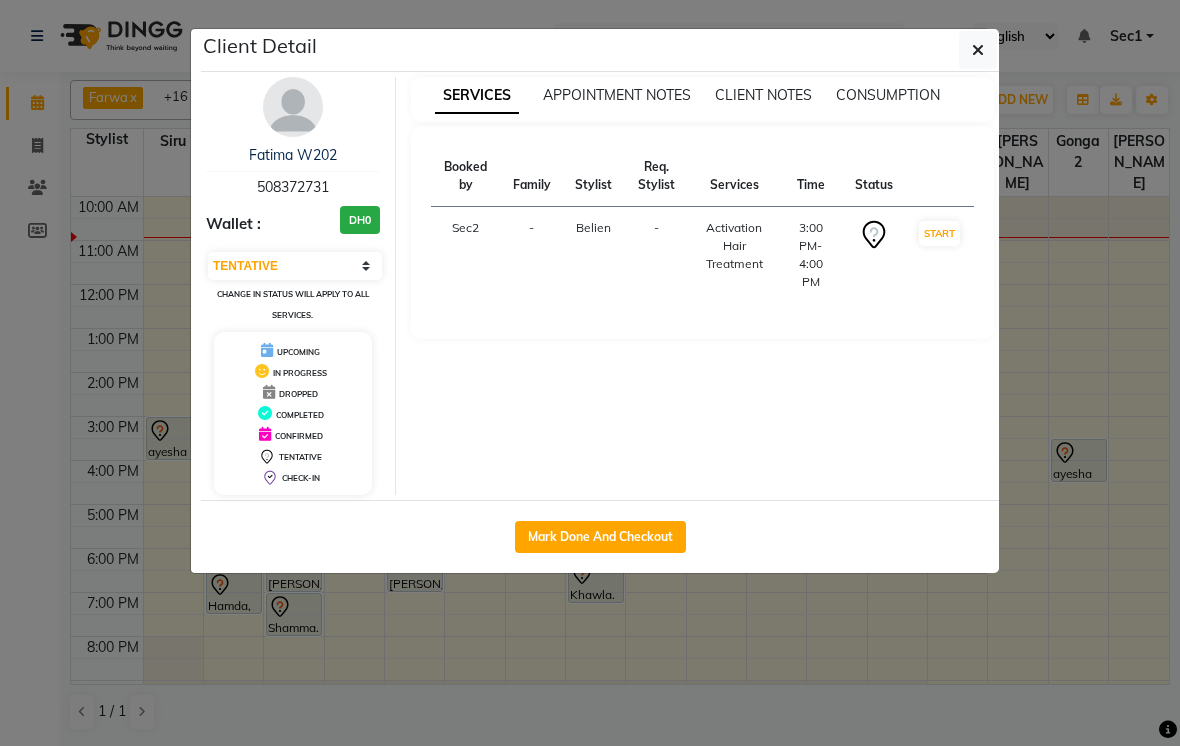 click 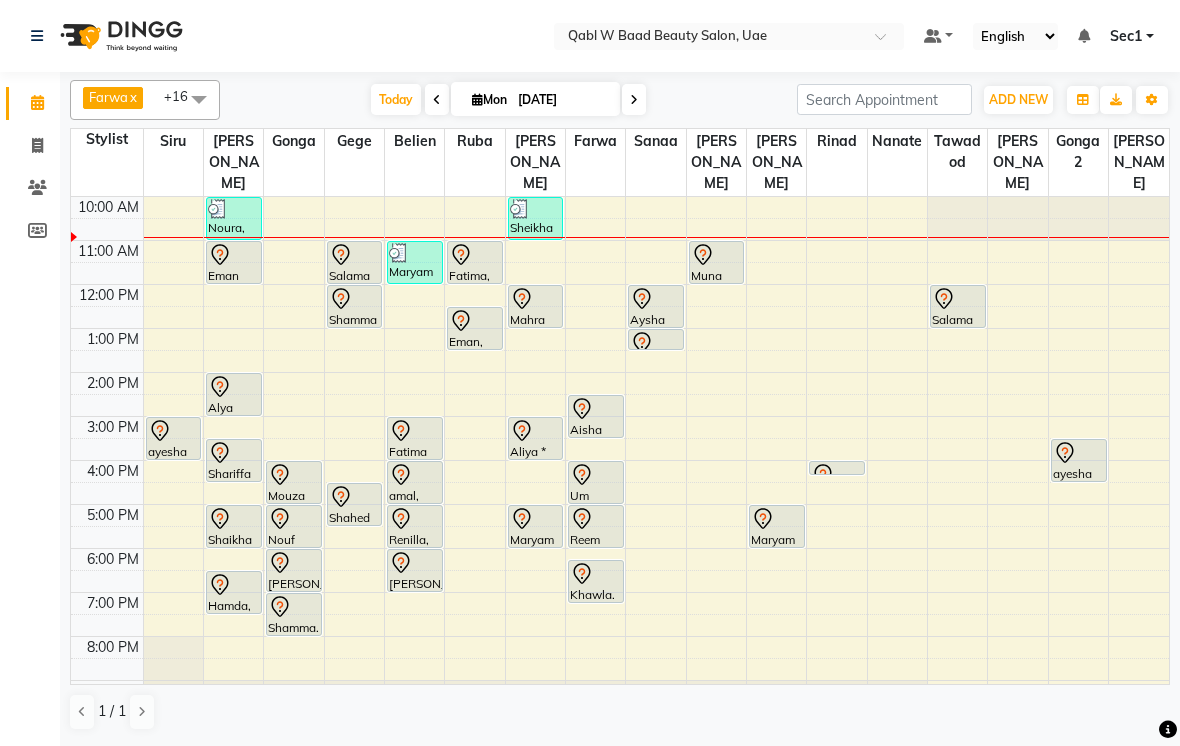 click at bounding box center (475, 255) 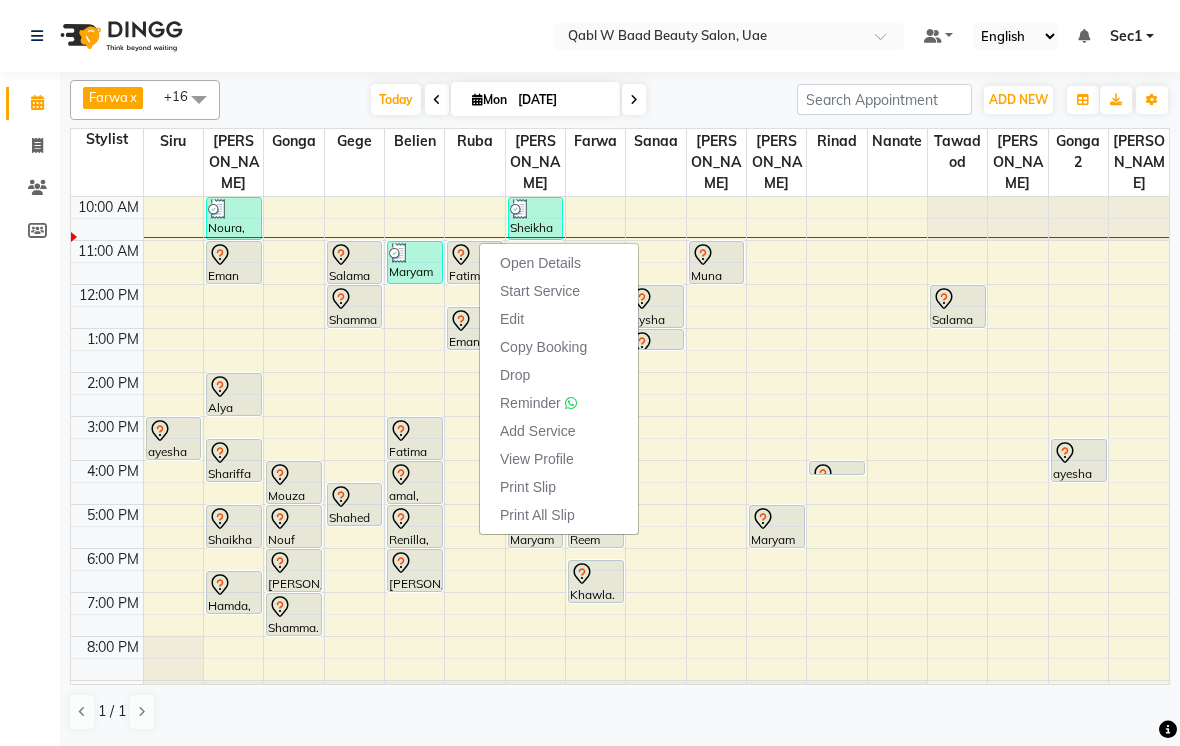 click on "Open Details" at bounding box center [540, 263] 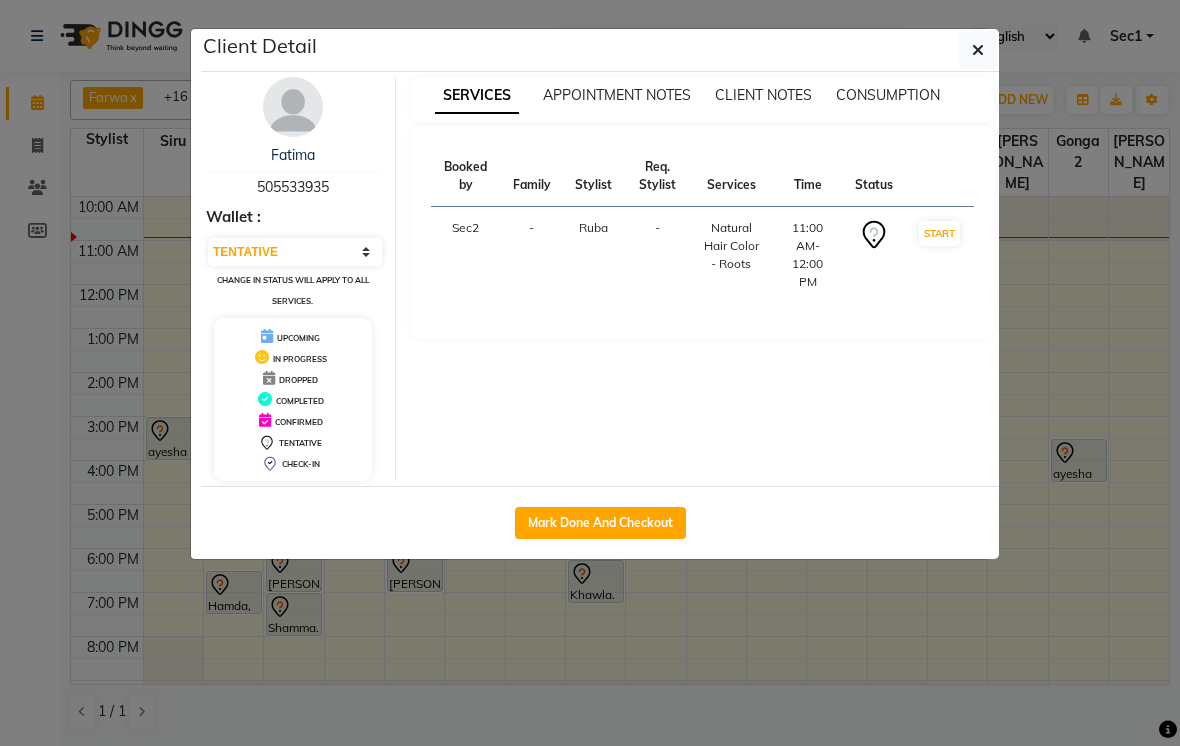 click 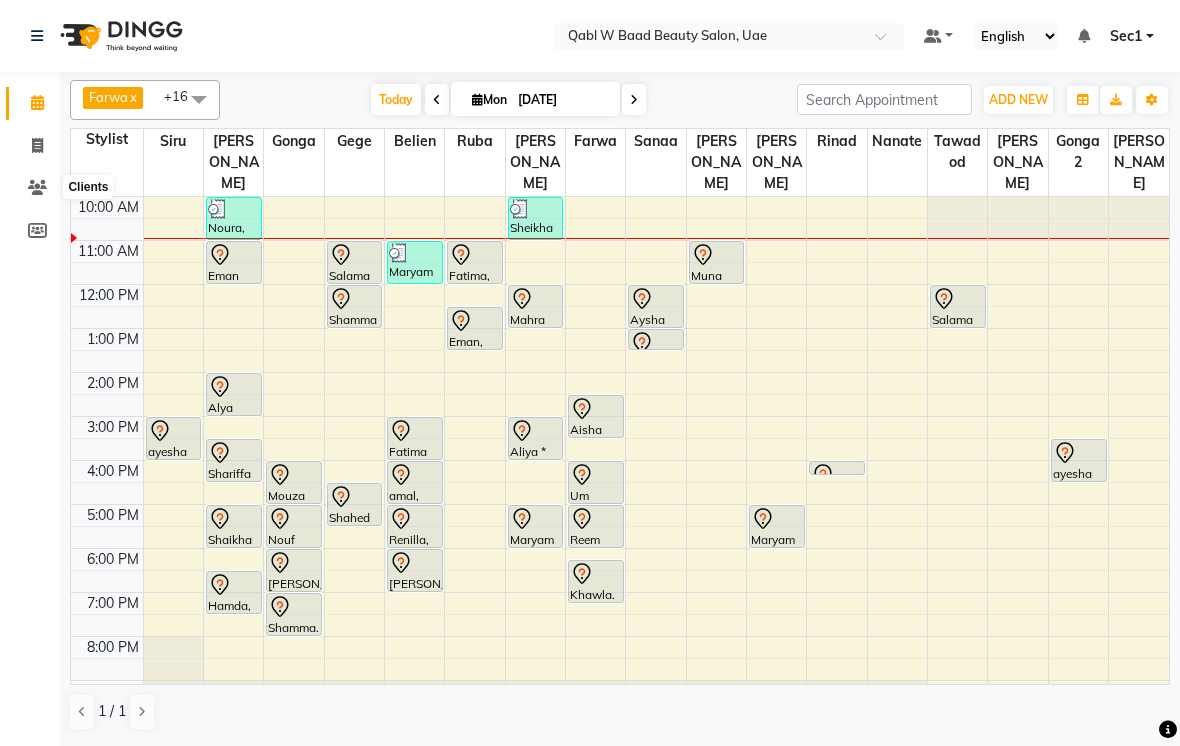 click 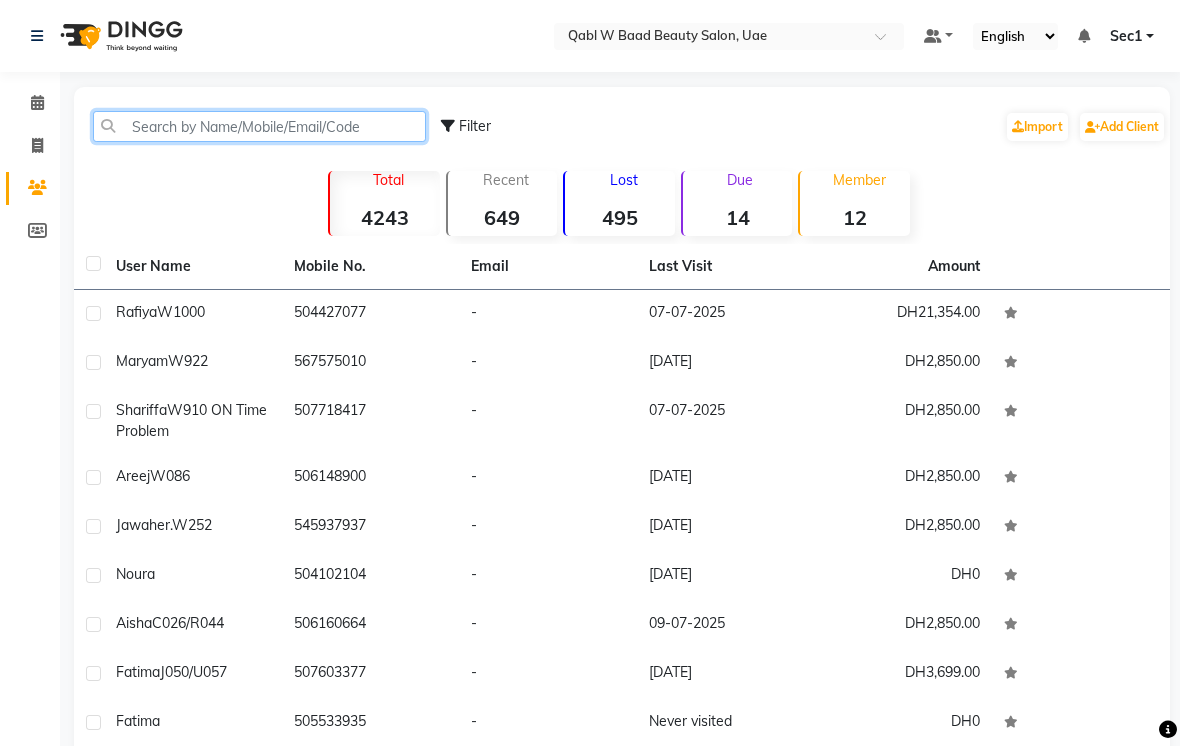 click 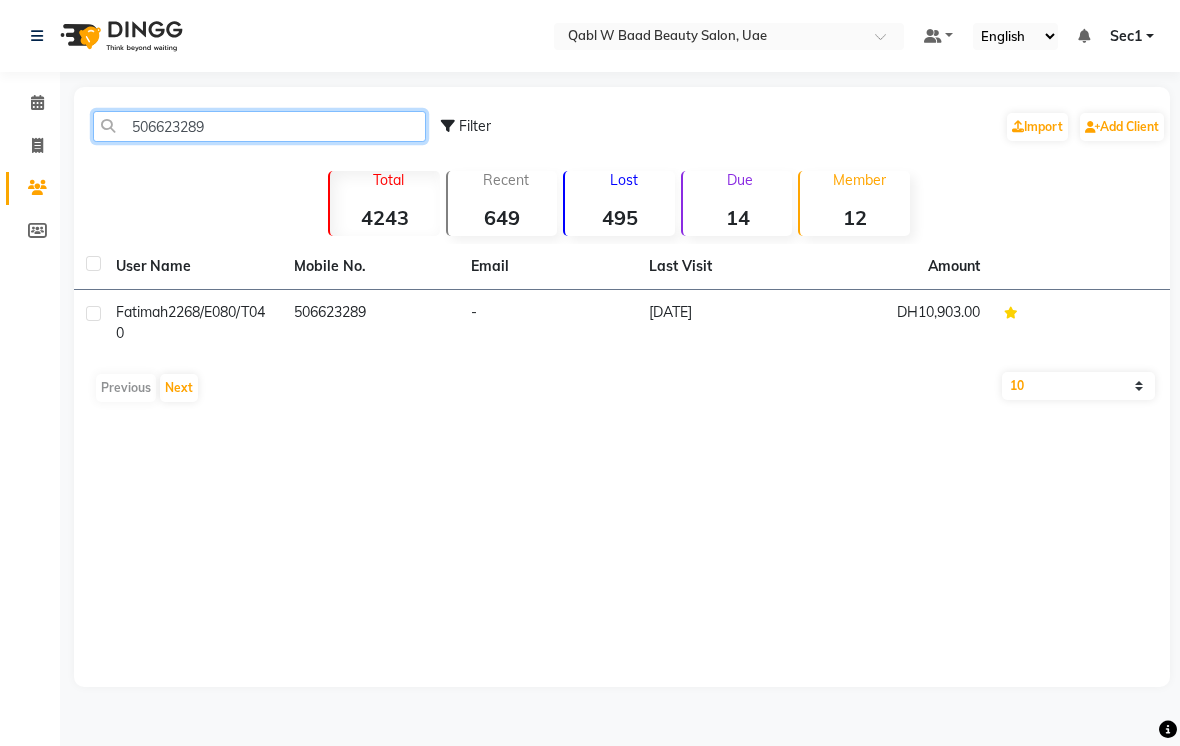 type on "506623289" 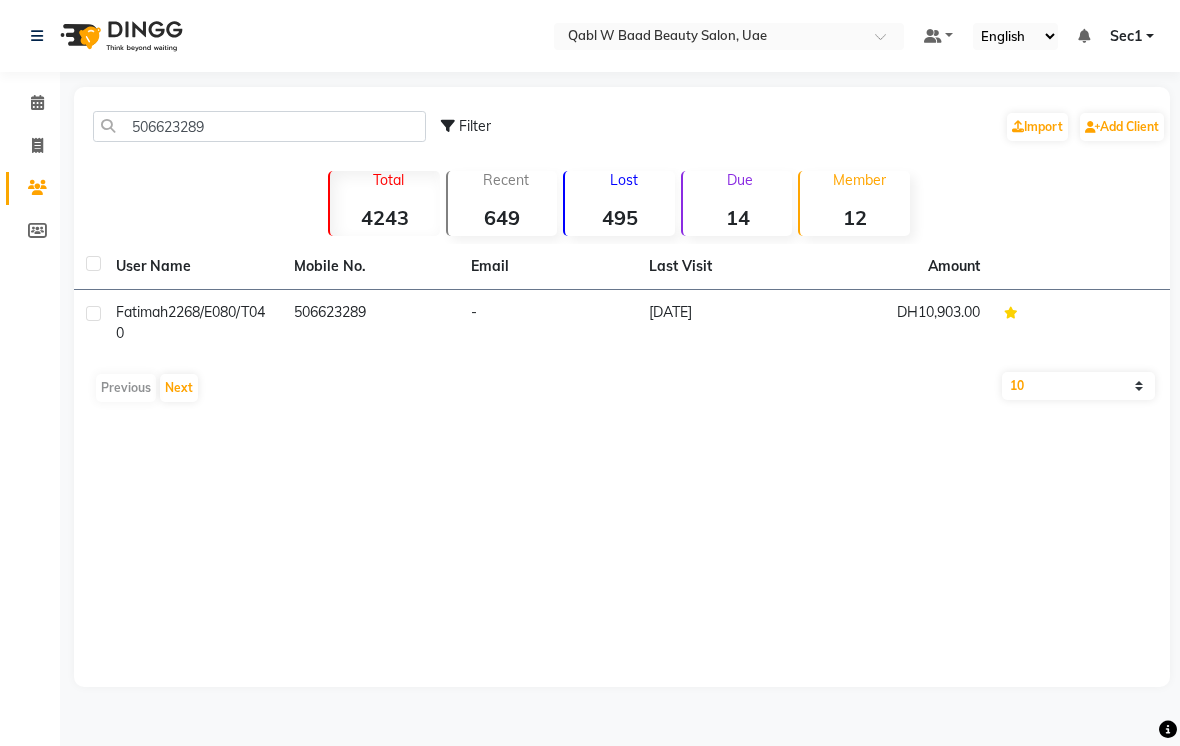 click on "506623289" 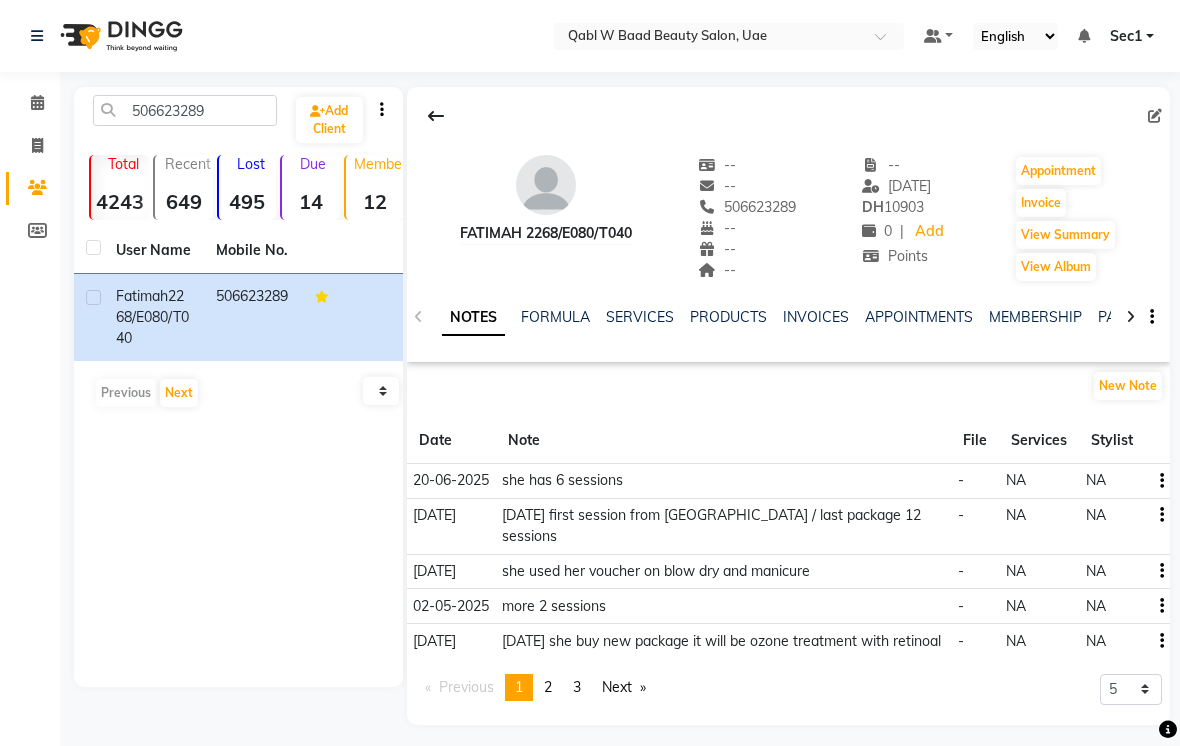 click on "APPOINTMENTS" 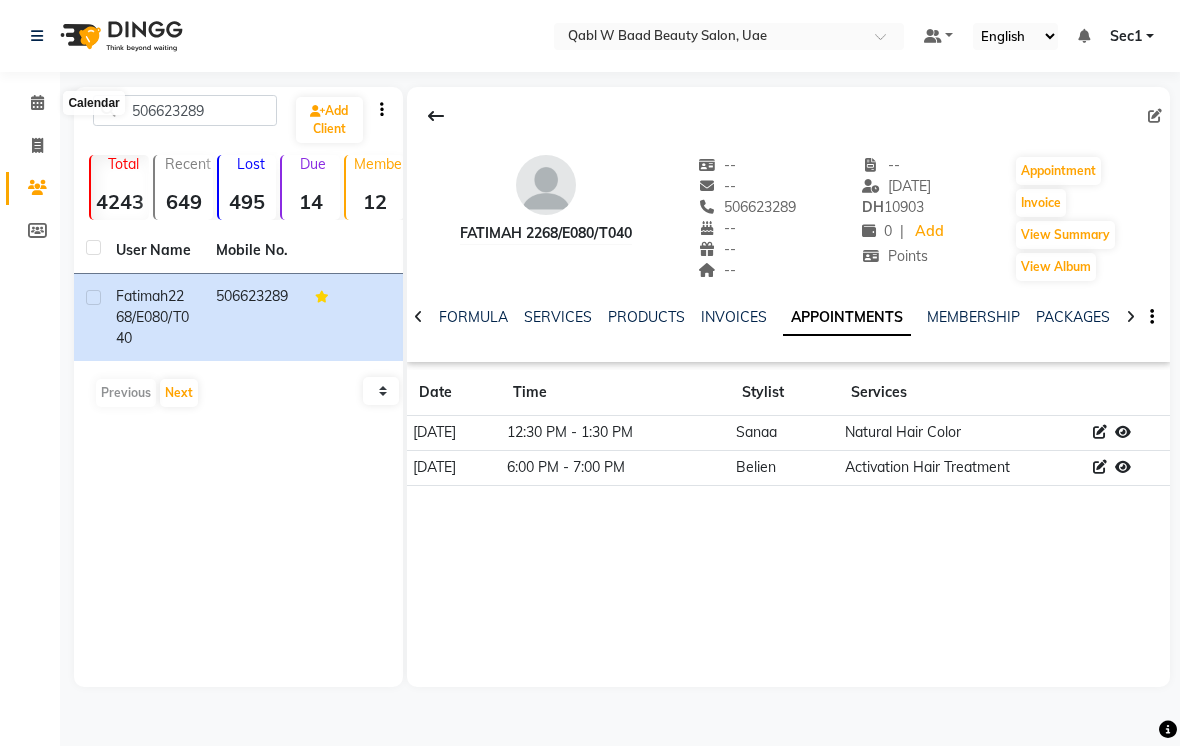 click 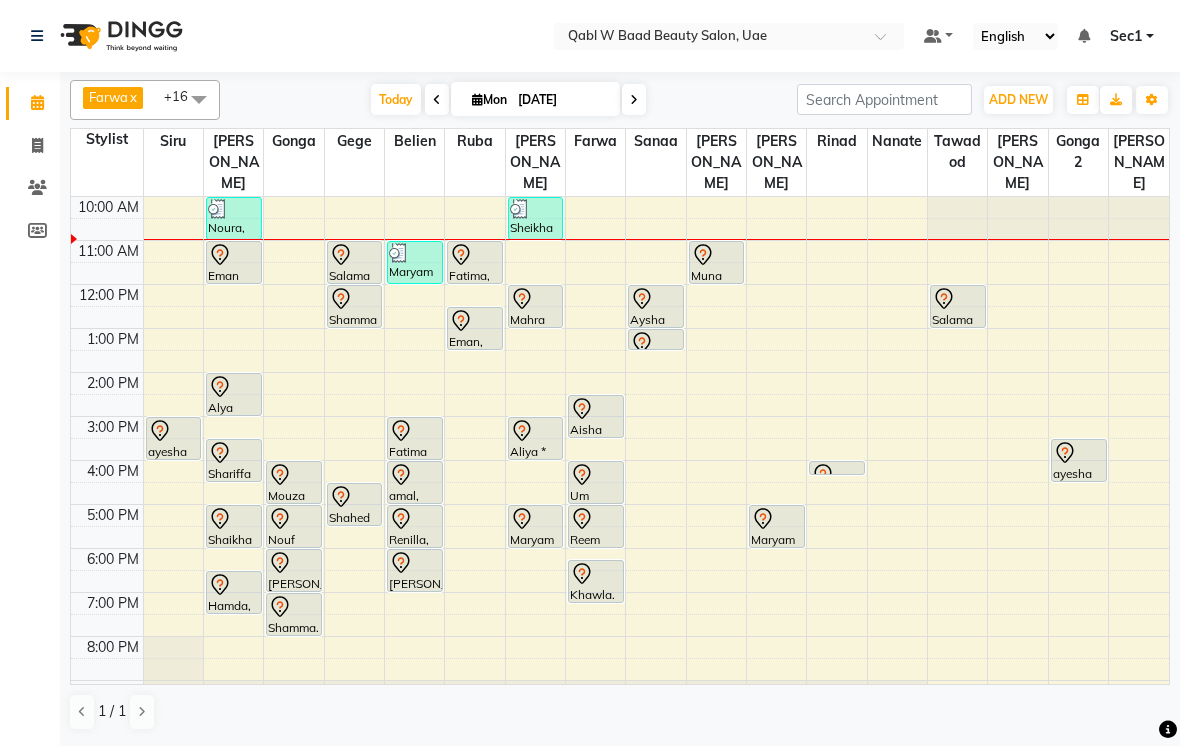 click on "[DATE]" at bounding box center (562, 100) 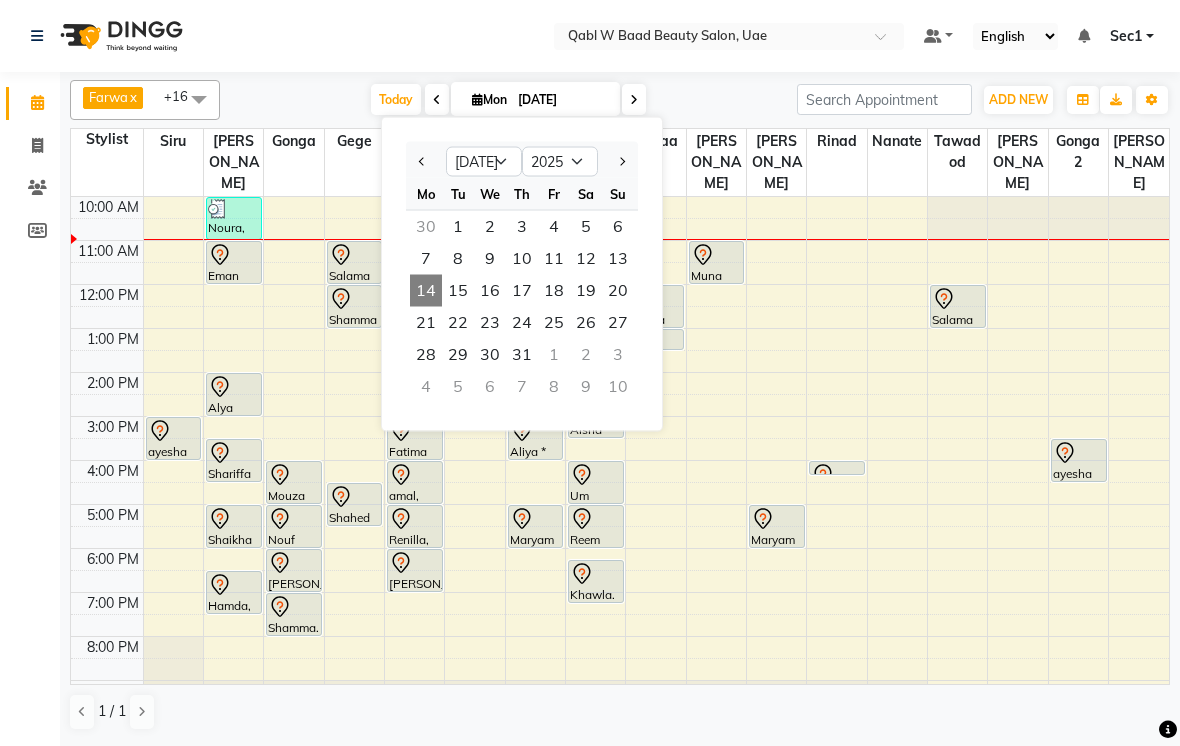 click on "2" at bounding box center [490, 227] 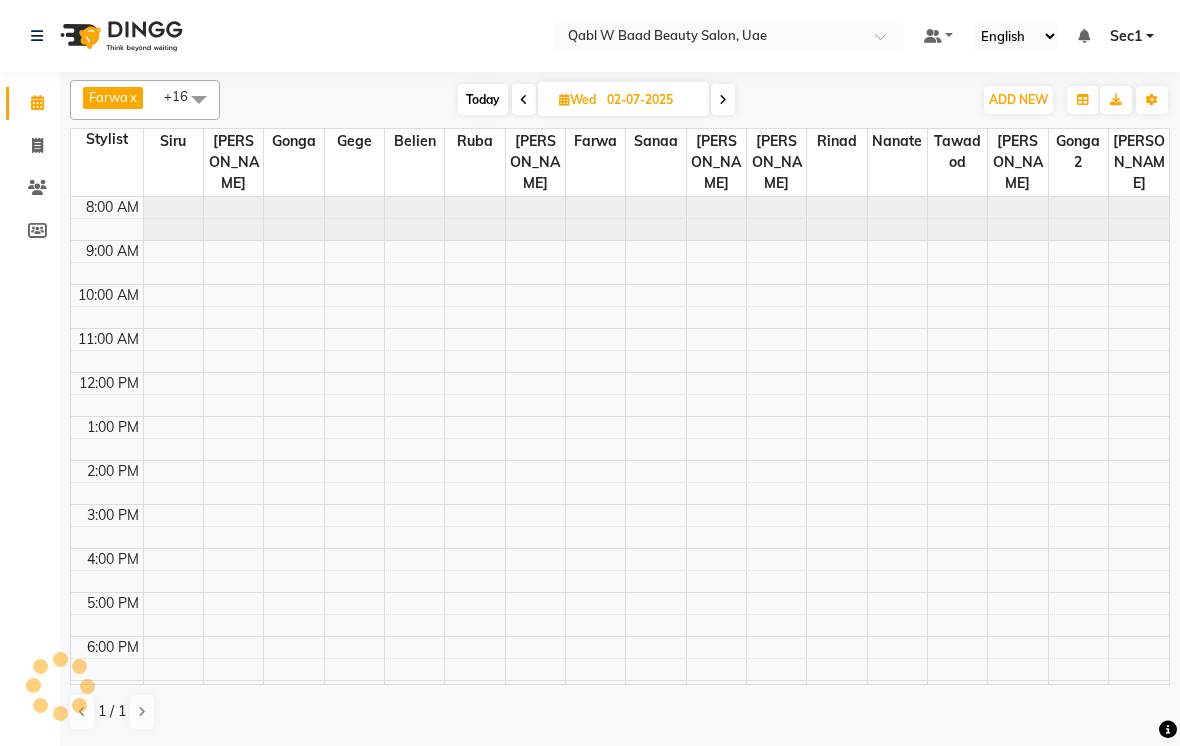 scroll, scrollTop: 89, scrollLeft: 0, axis: vertical 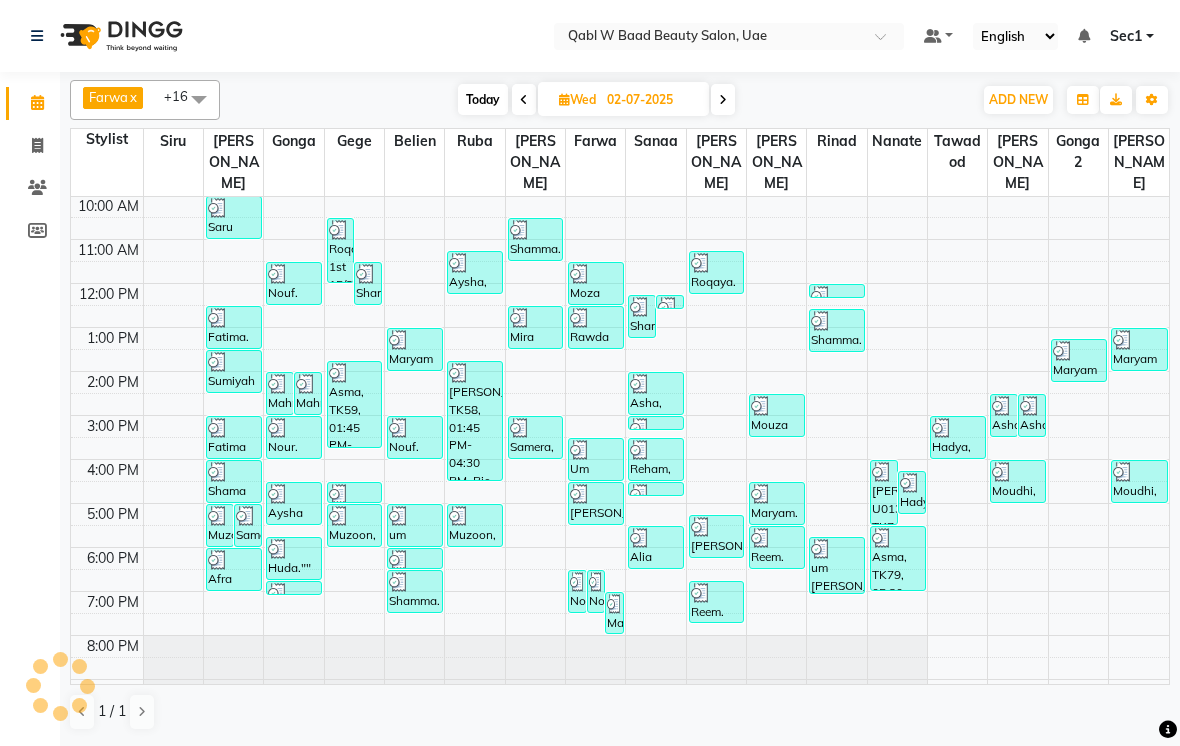 click on "Today" at bounding box center (483, 99) 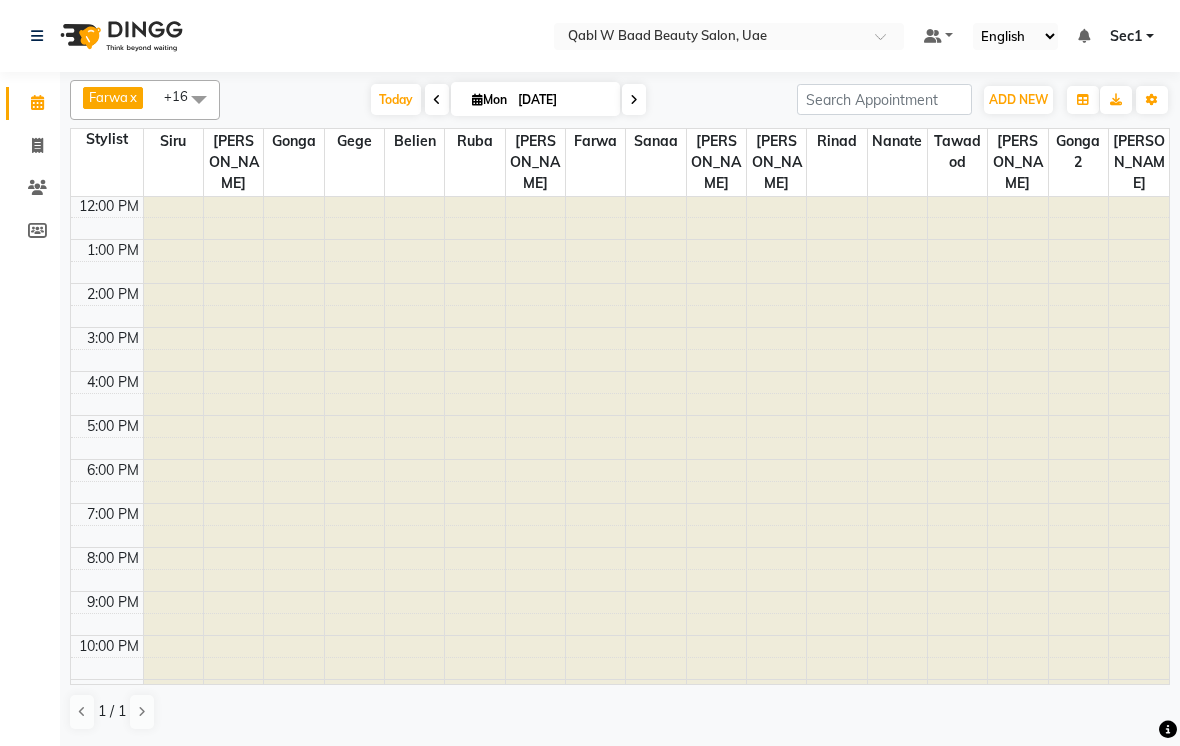 scroll, scrollTop: 0, scrollLeft: 0, axis: both 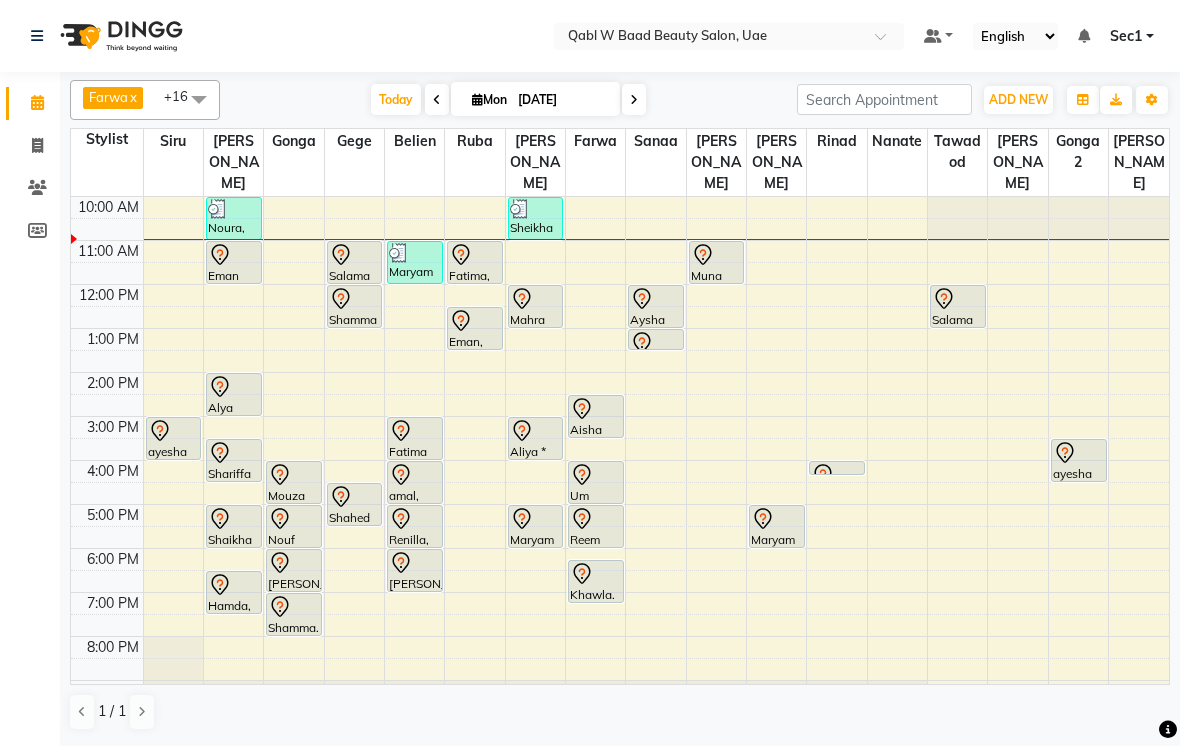 click on "[DATE]" at bounding box center [562, 100] 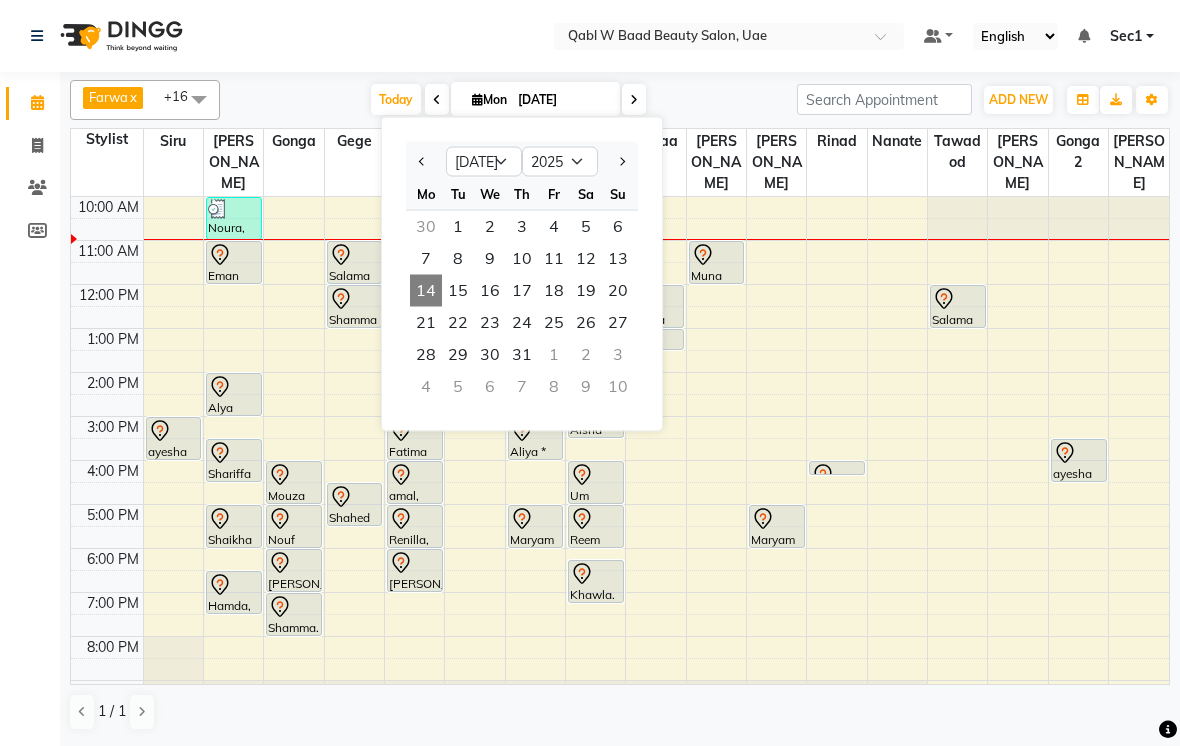 click on "16" at bounding box center [490, 291] 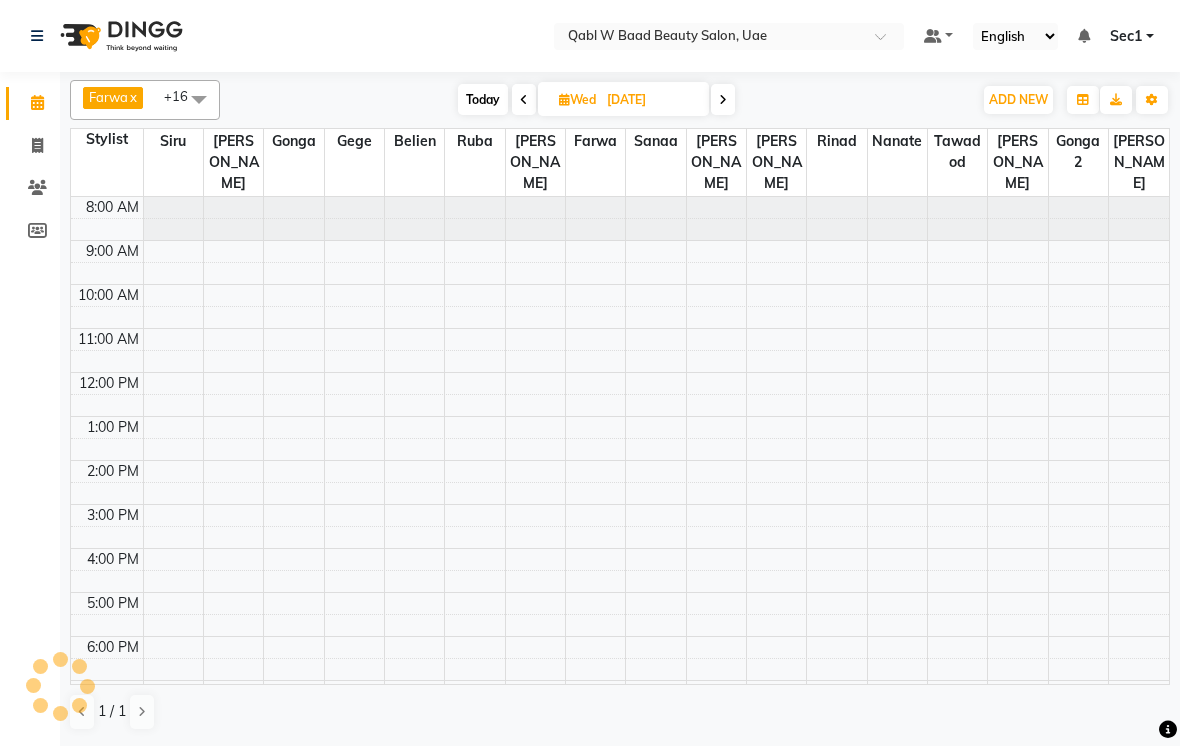 scroll, scrollTop: 89, scrollLeft: 0, axis: vertical 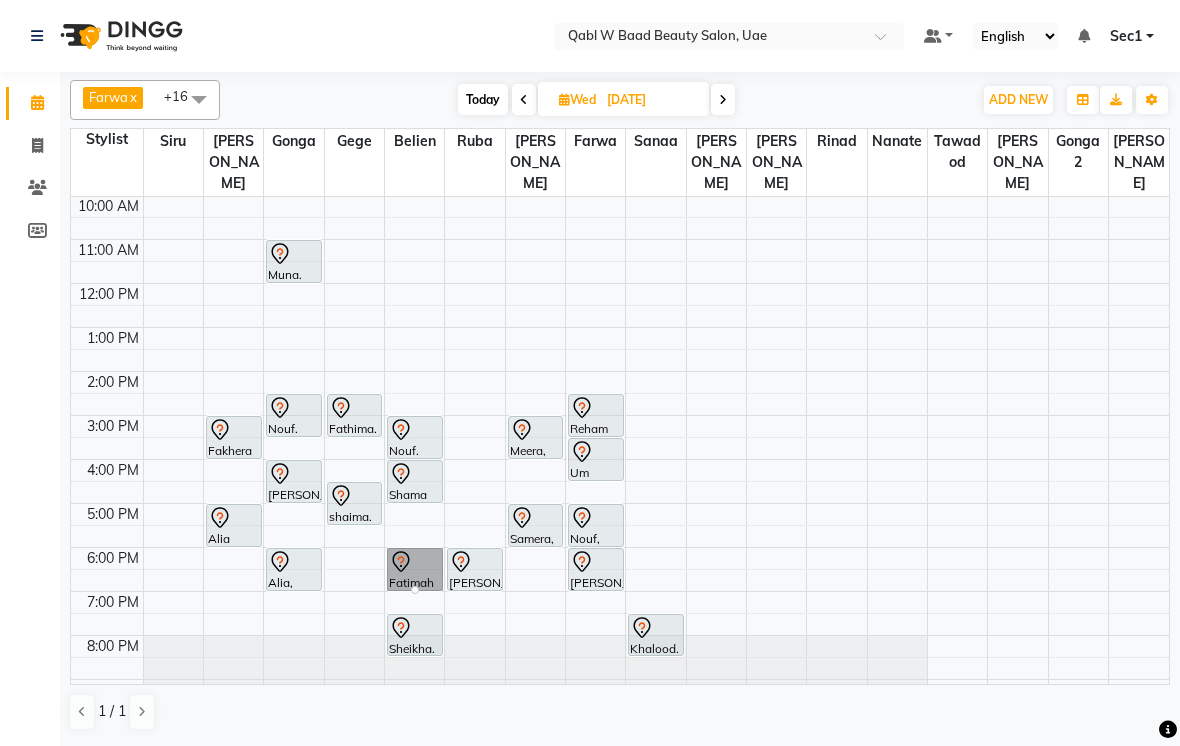 click at bounding box center (415, 590) 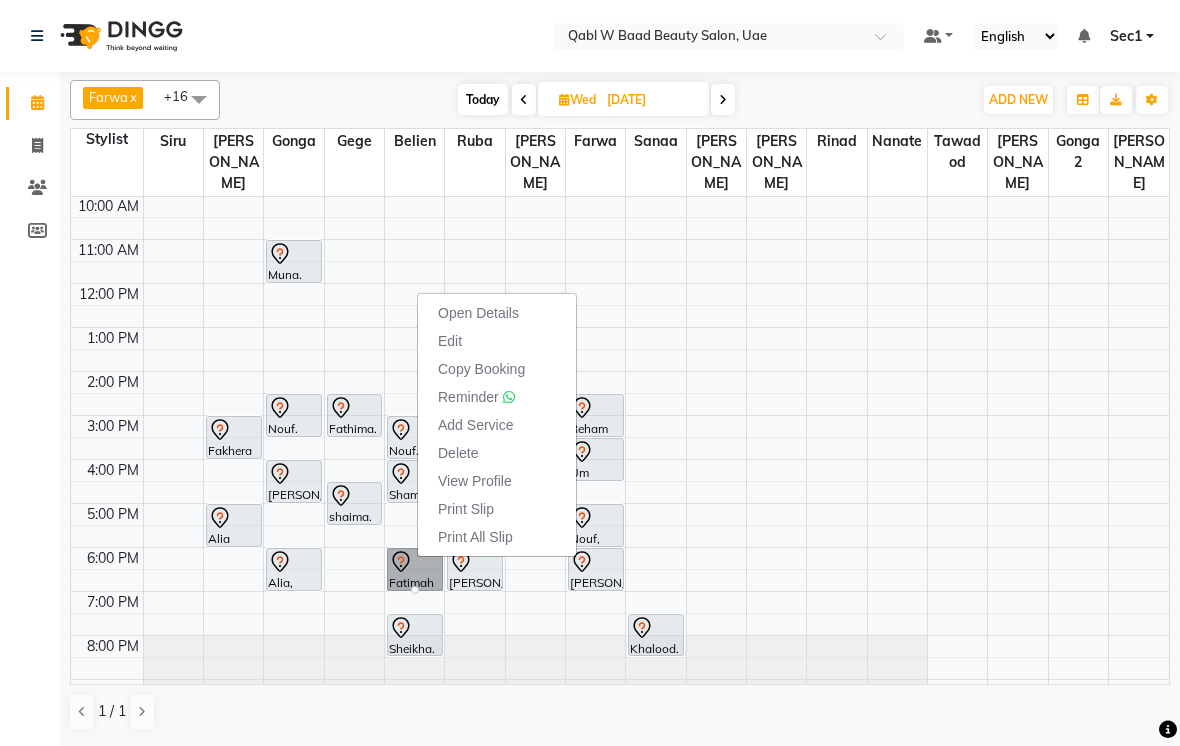 click on "Open Details" at bounding box center (478, 313) 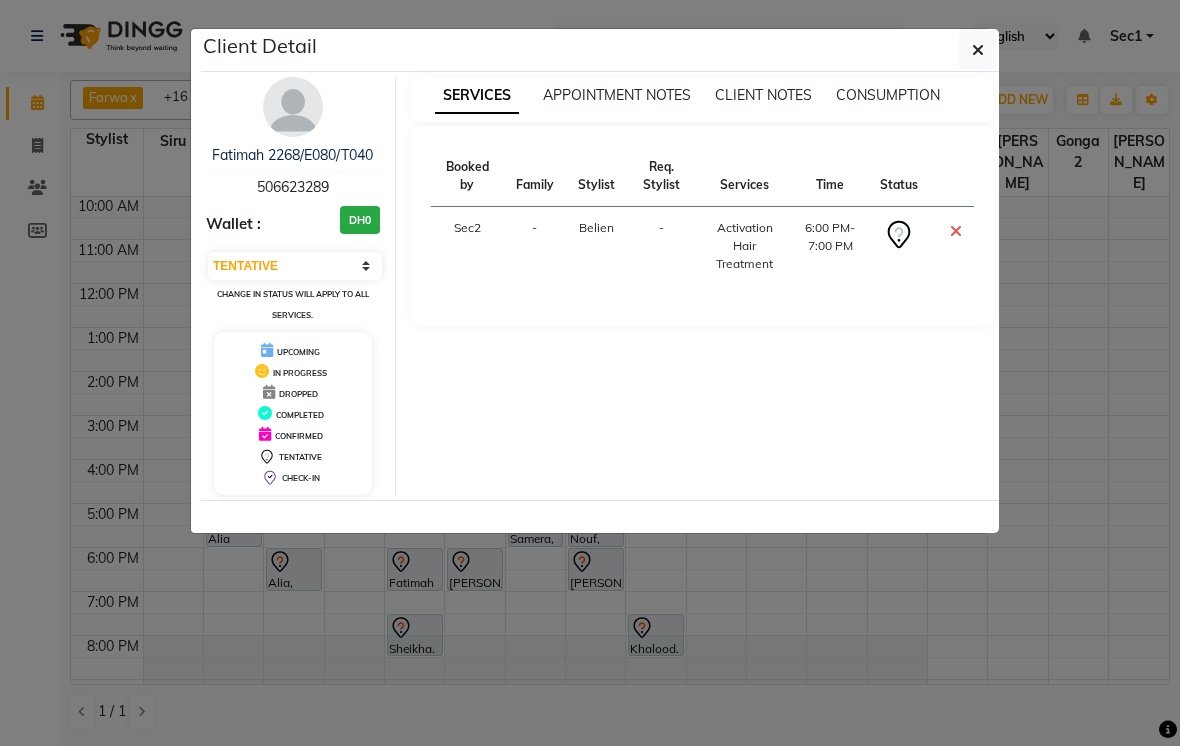 click 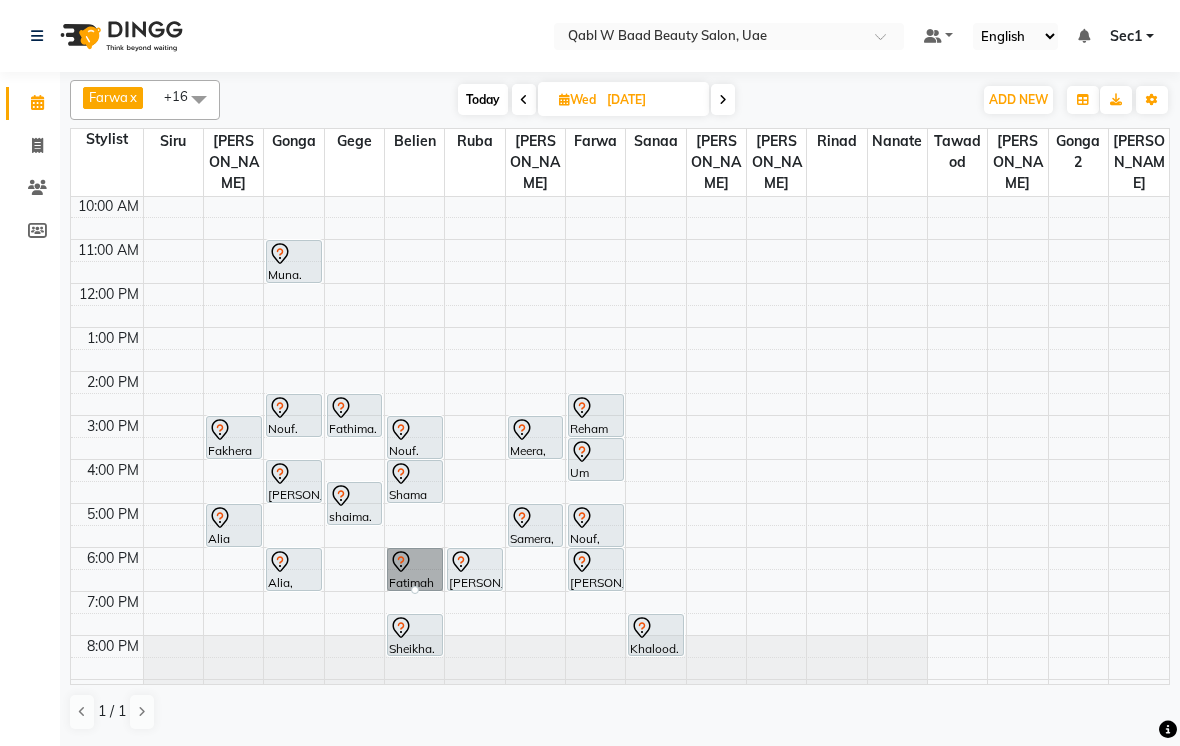 click at bounding box center (415, 590) 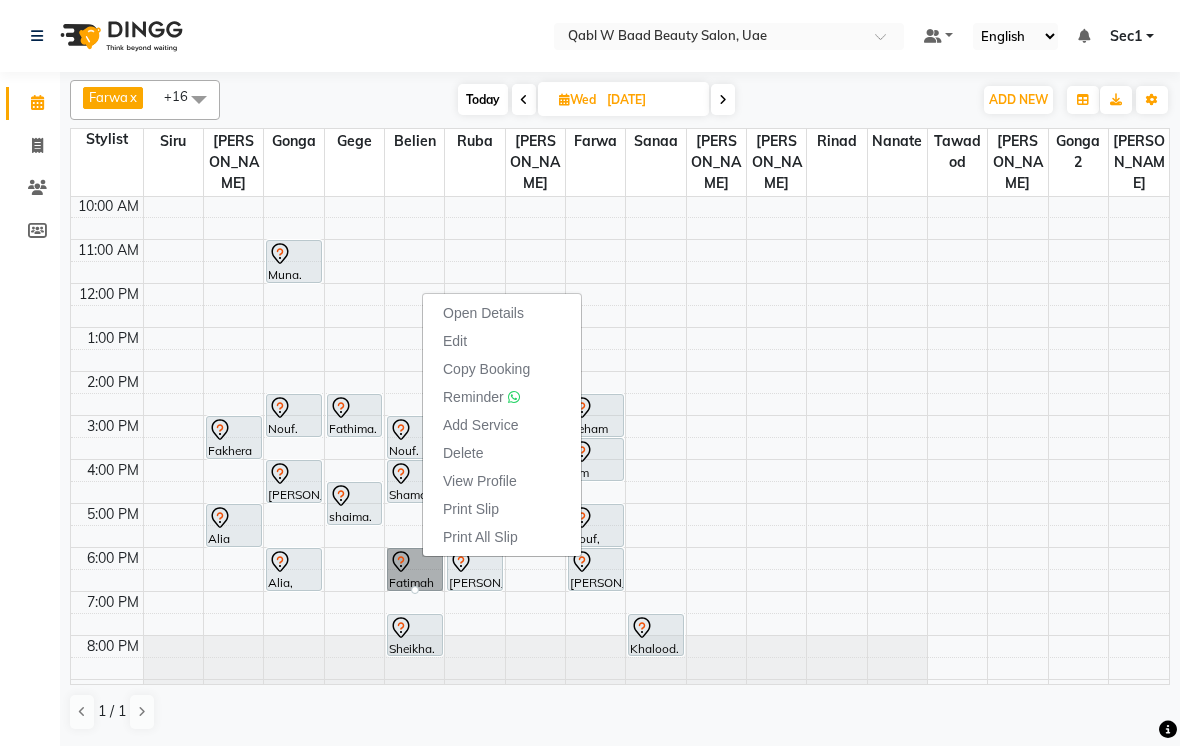 click on "Edit" at bounding box center (502, 341) 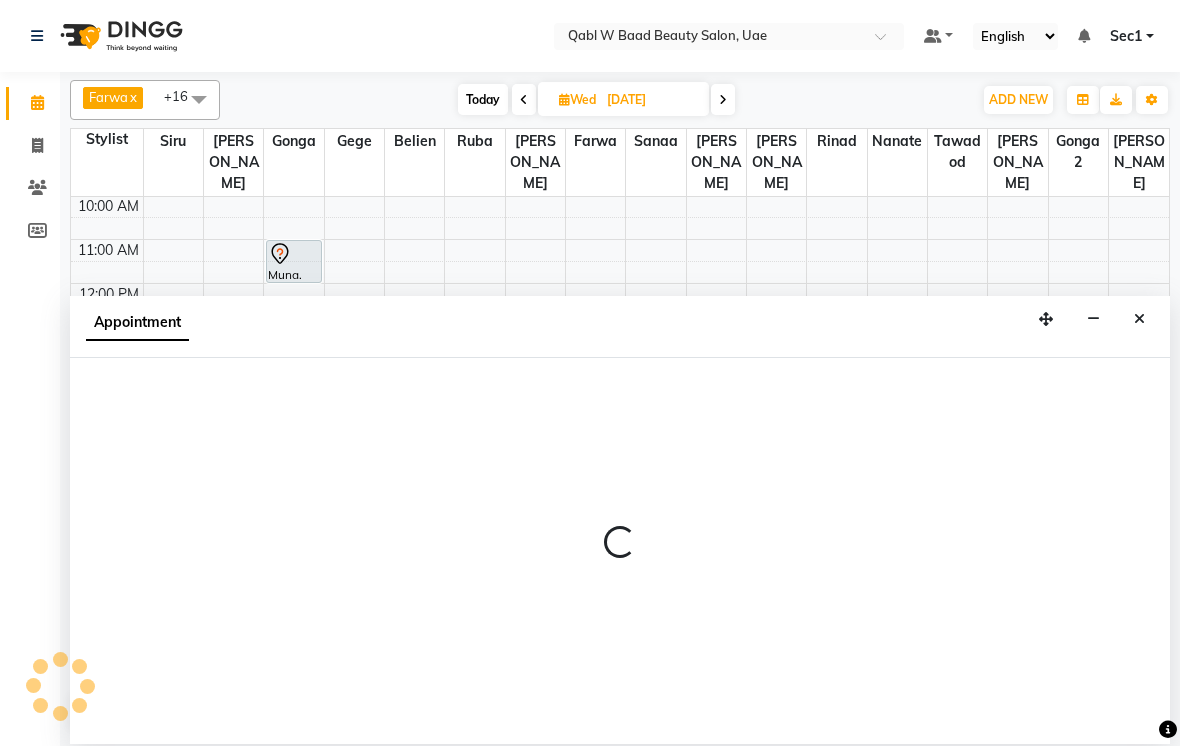select on "tentative" 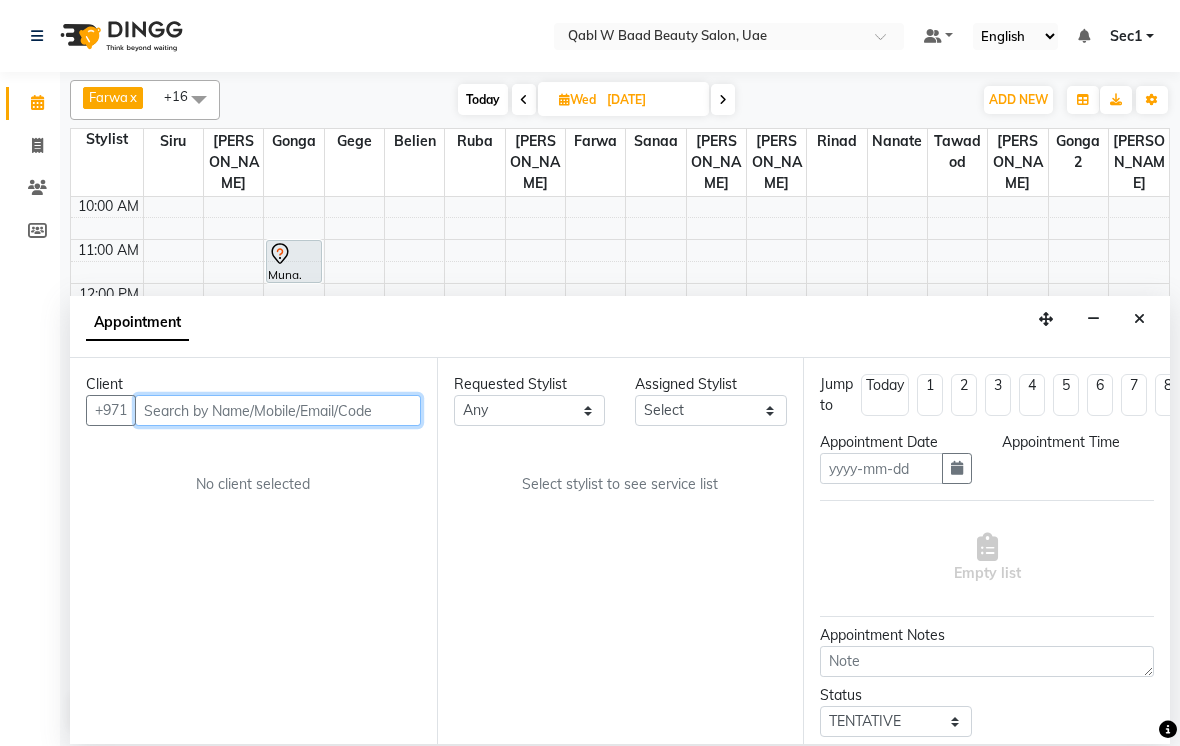 type on "[DATE]" 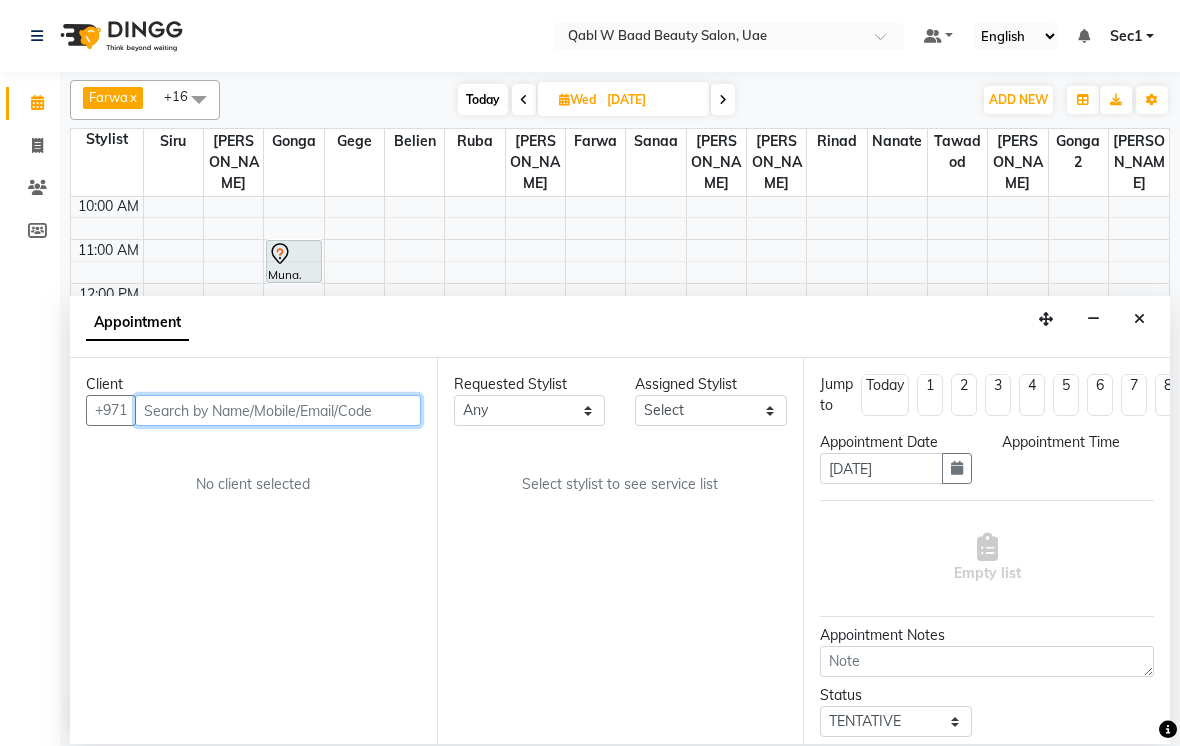 select on "56773" 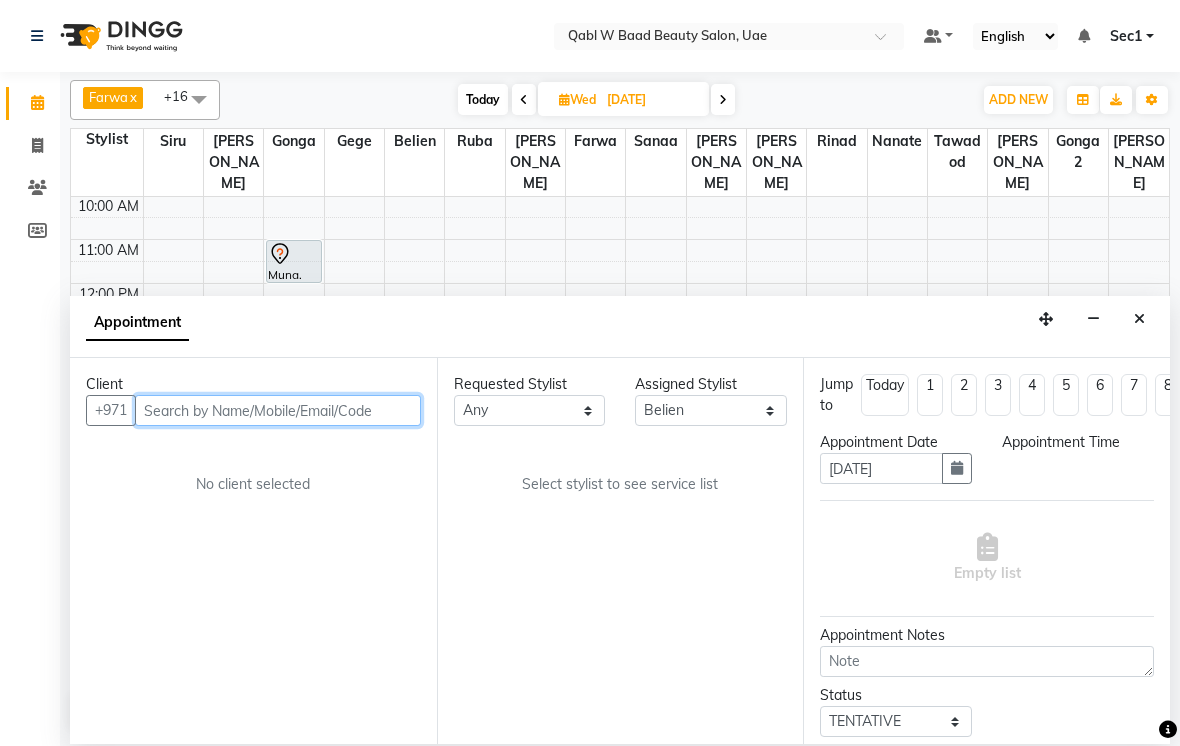 scroll, scrollTop: 89, scrollLeft: 0, axis: vertical 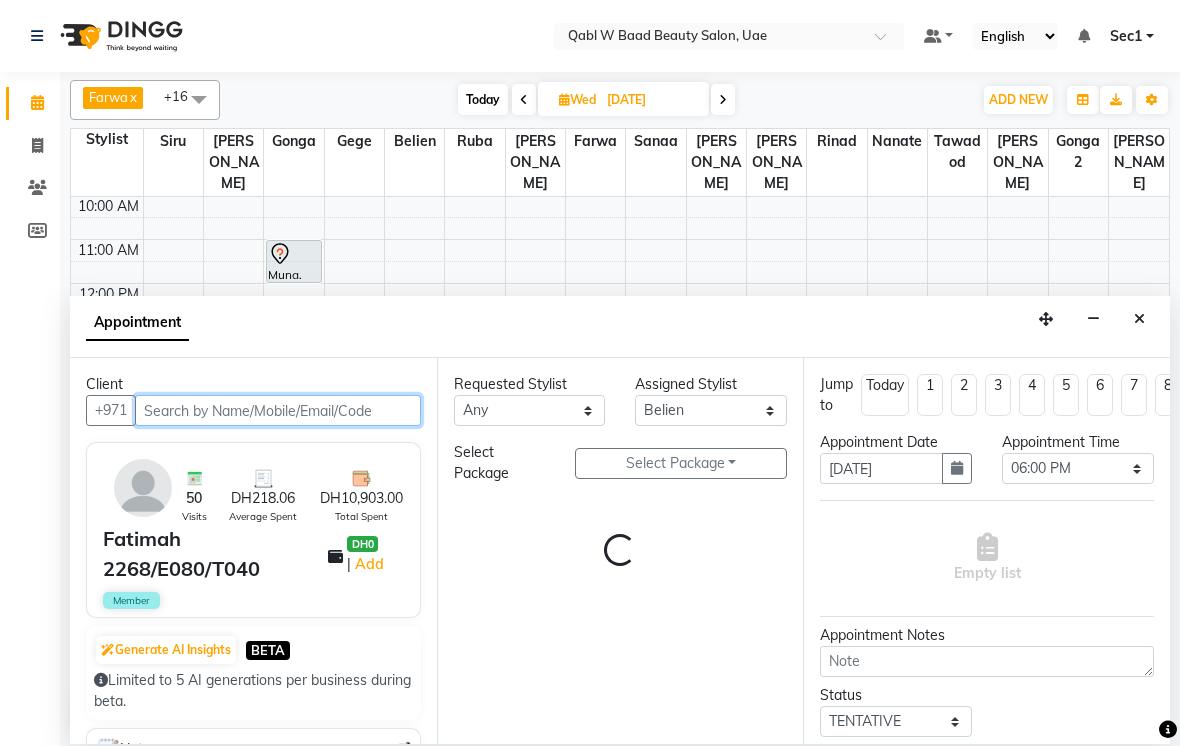 select on "3476" 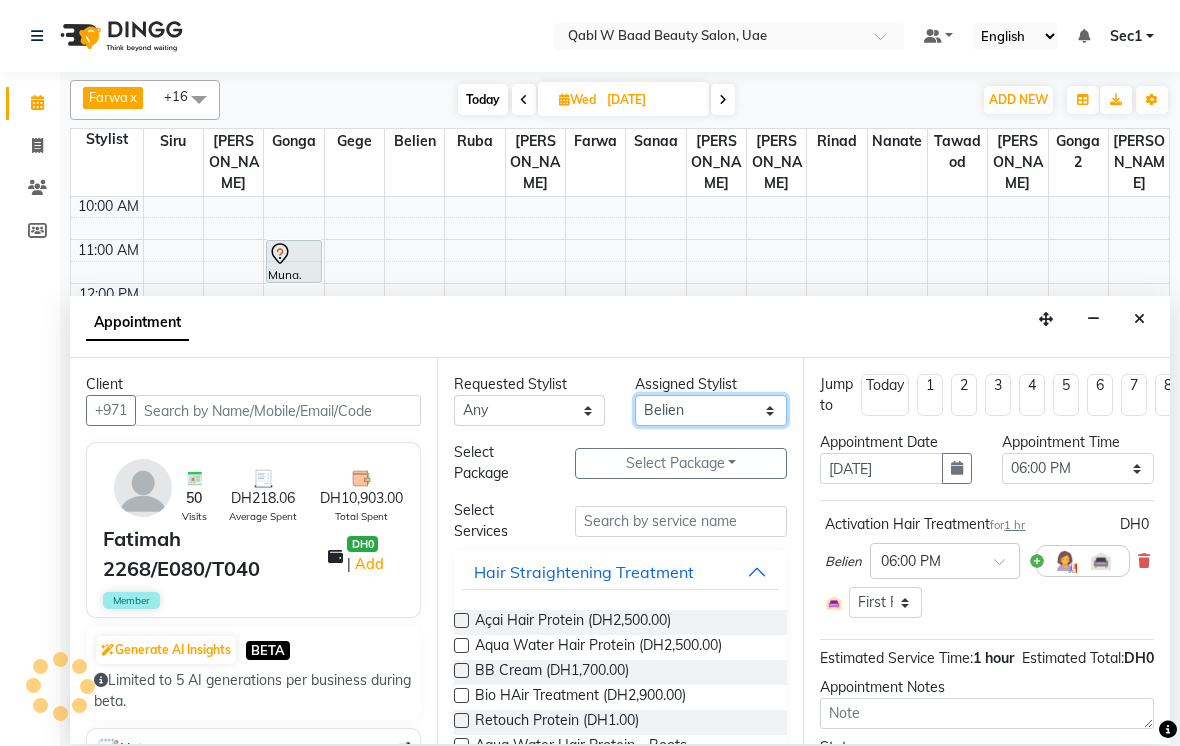 click on "Select Asia [PERSON_NAME] [PERSON_NAME] [PERSON_NAME] 2  [PERSON_NAME]  Nanate [PERSON_NAME] [PERSON_NAME] Sanaa [PERSON_NAME] Sec1 Sec2 Semi Siru [PERSON_NAME]" at bounding box center (711, 410) 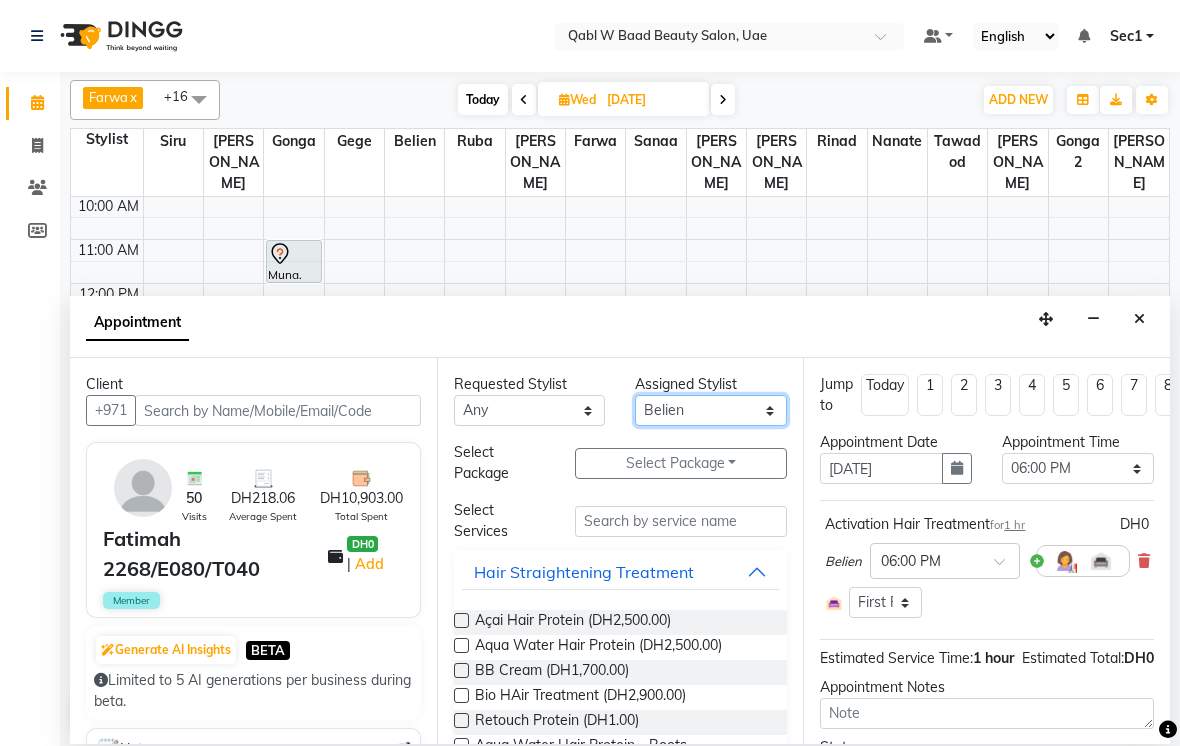 select on "56790" 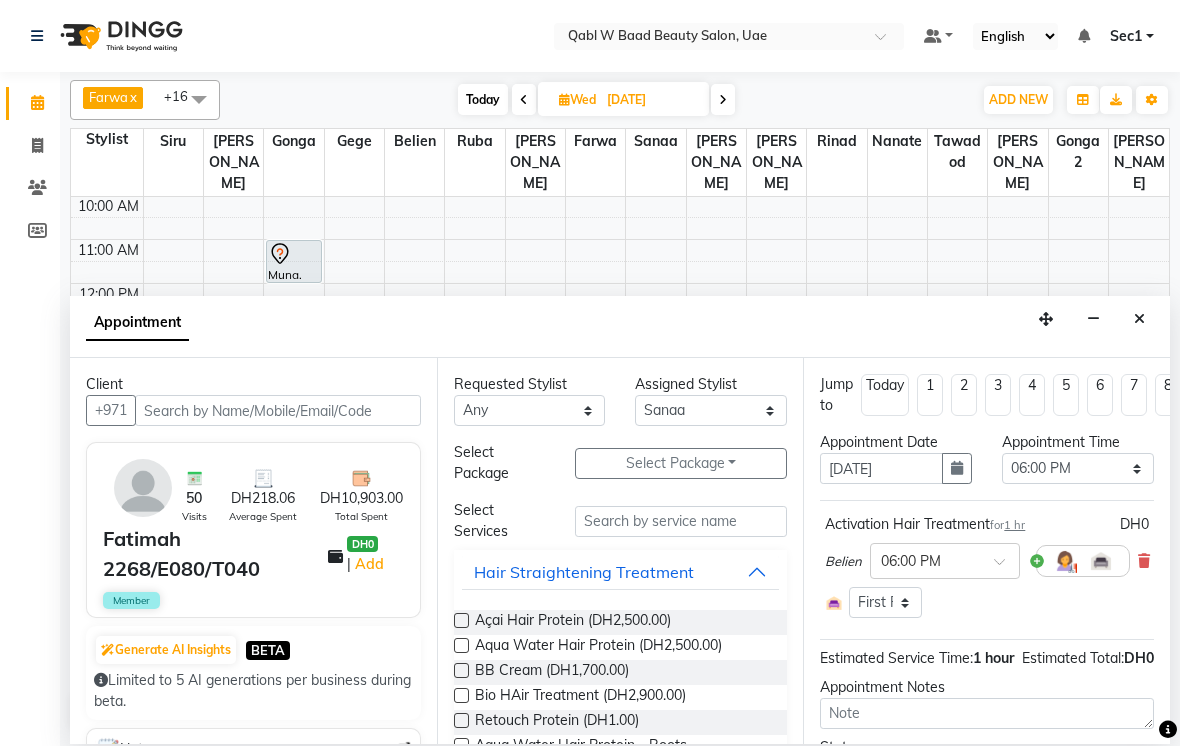 click on "Select Package  Toggle Dropdown" at bounding box center (681, 463) 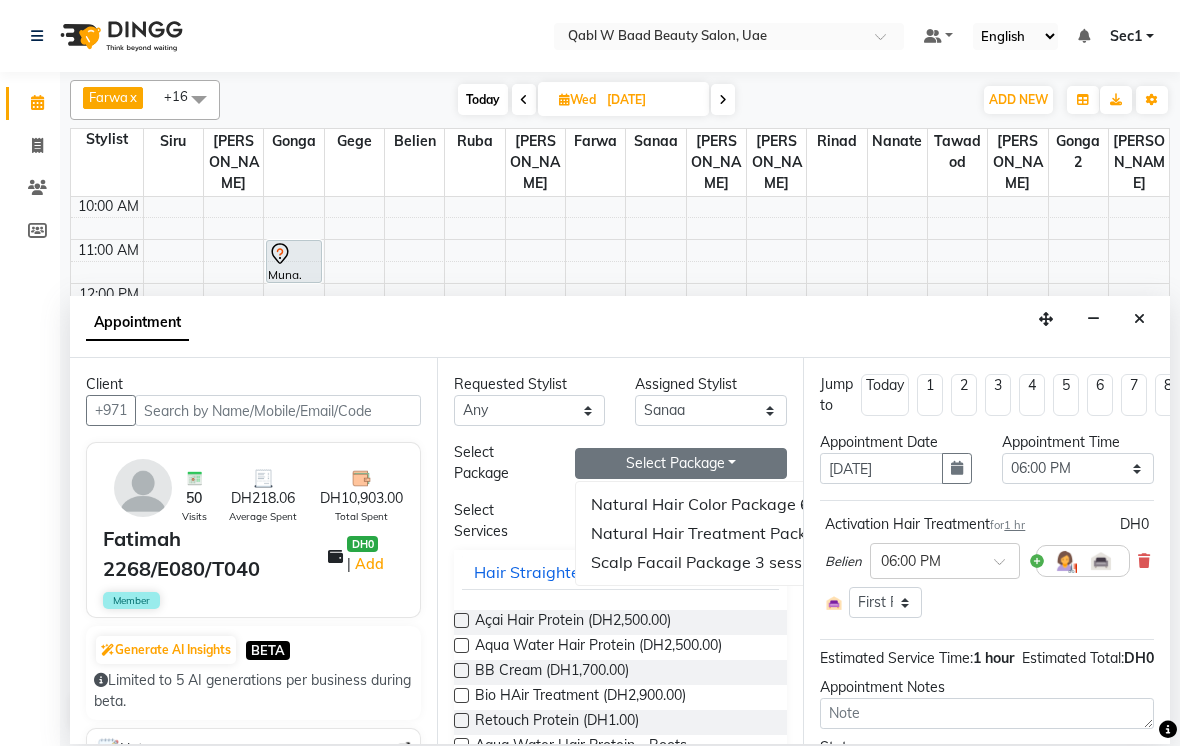 click on "Natural Hair Color Package 6 sessions" at bounding box center (947, 504) 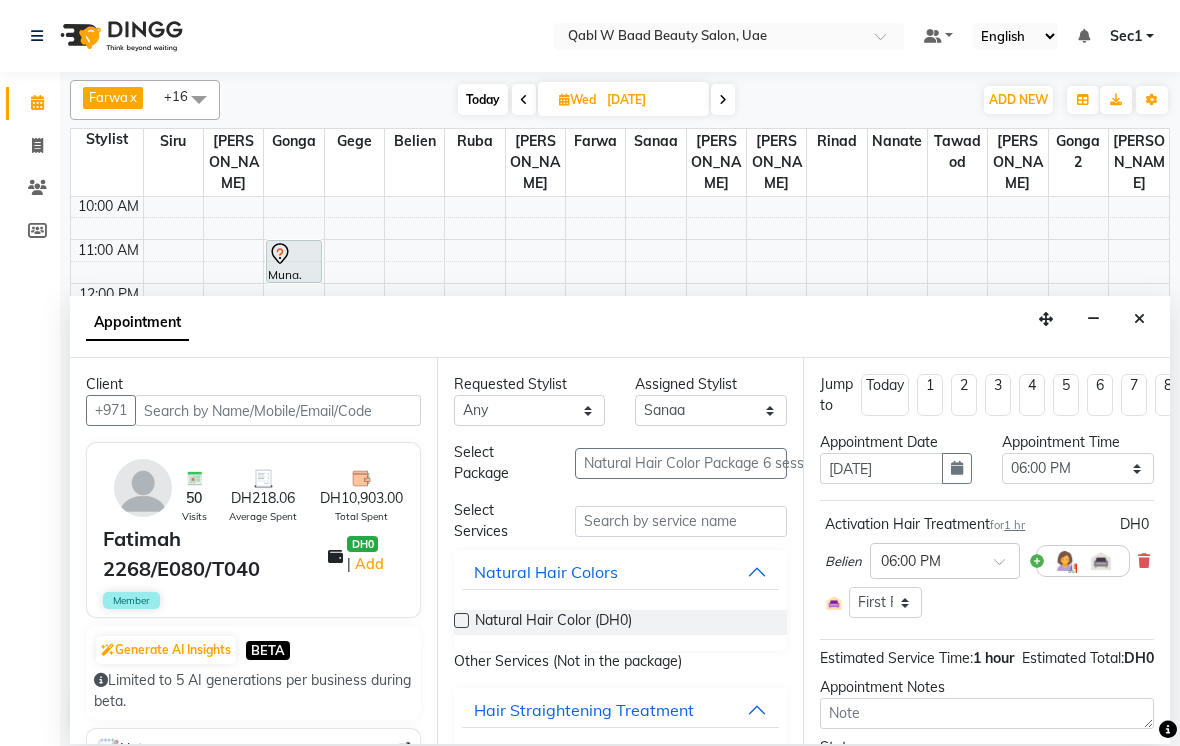 click on "Natural Hair Color  (DH0)" at bounding box center (553, 622) 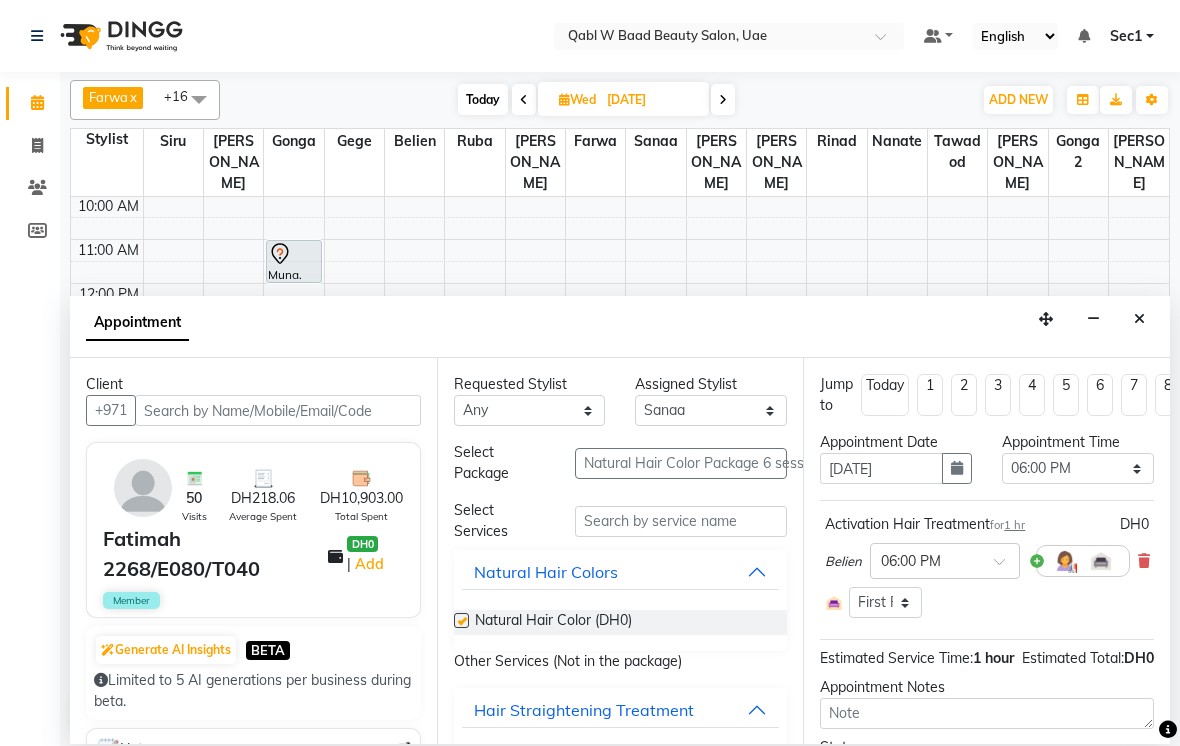 checkbox on "false" 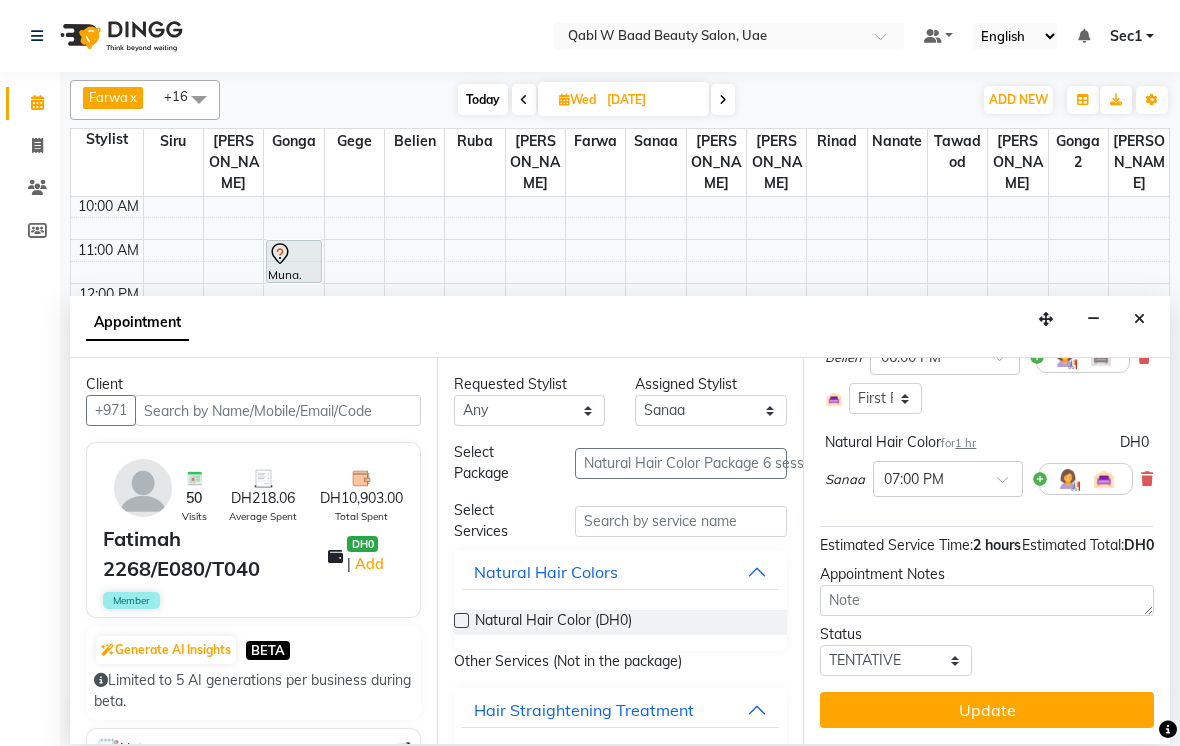 scroll, scrollTop: 223, scrollLeft: 0, axis: vertical 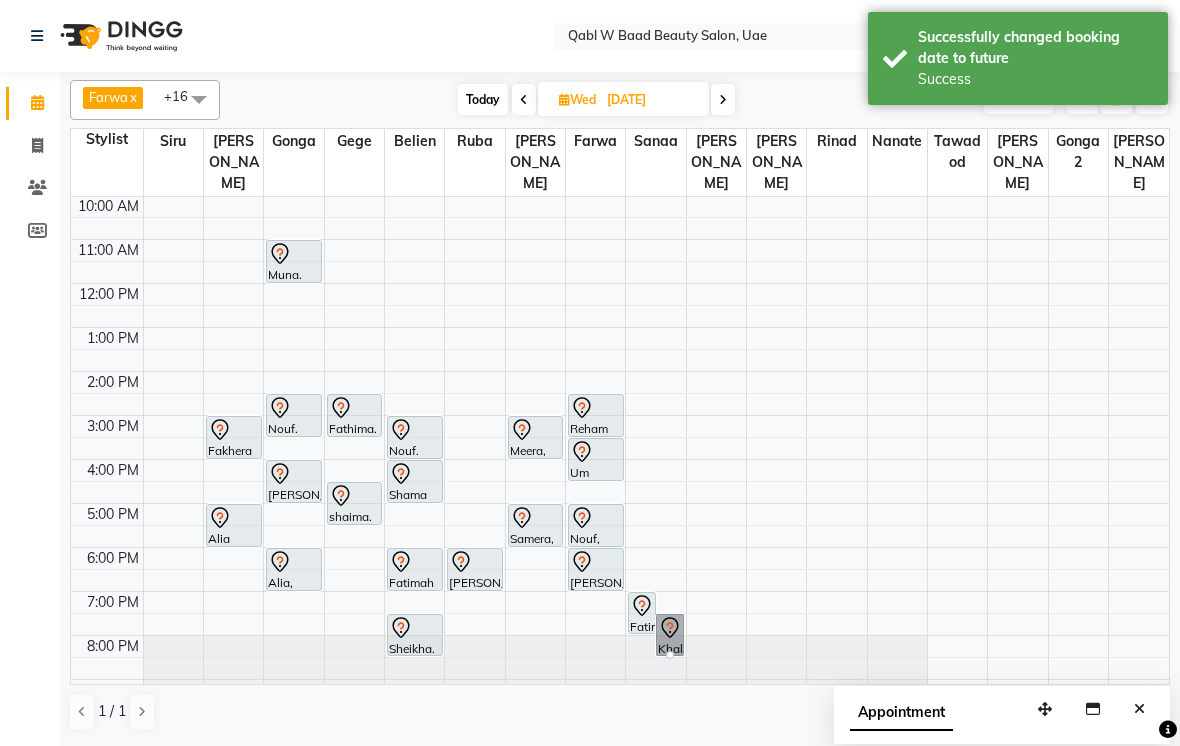 click at bounding box center [670, 655] 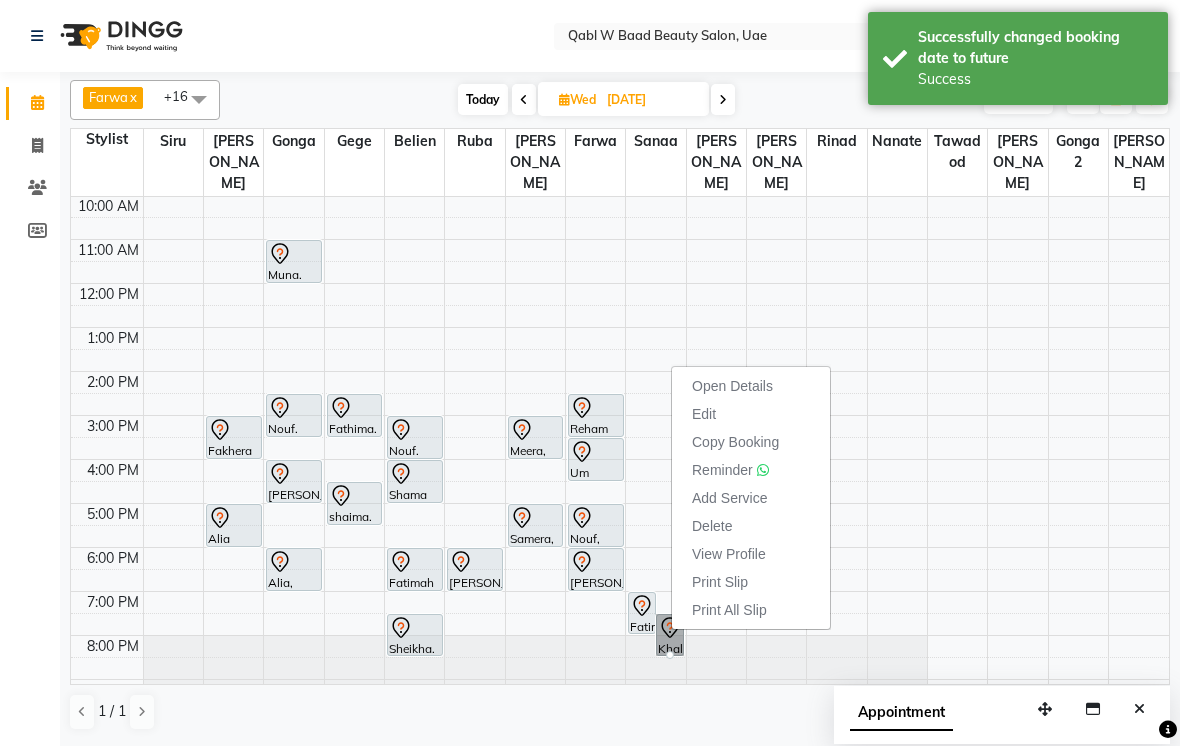 click on "Open Details" at bounding box center (732, 386) 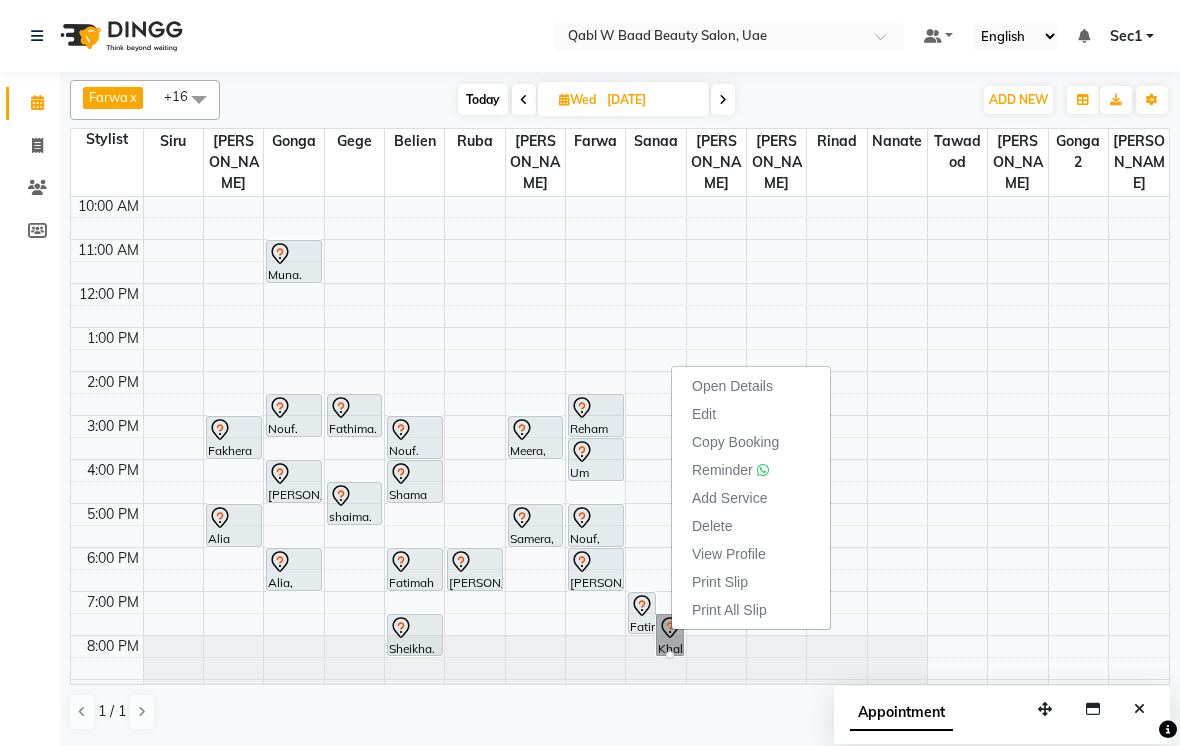 select on "7" 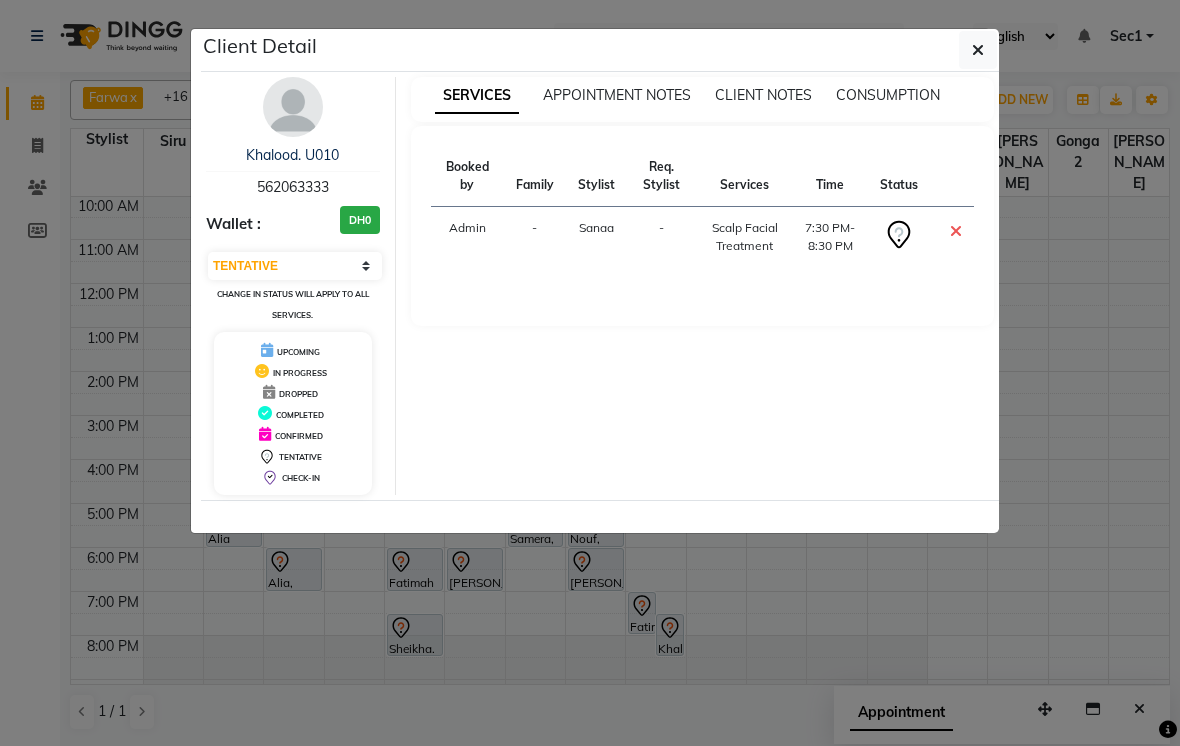 click 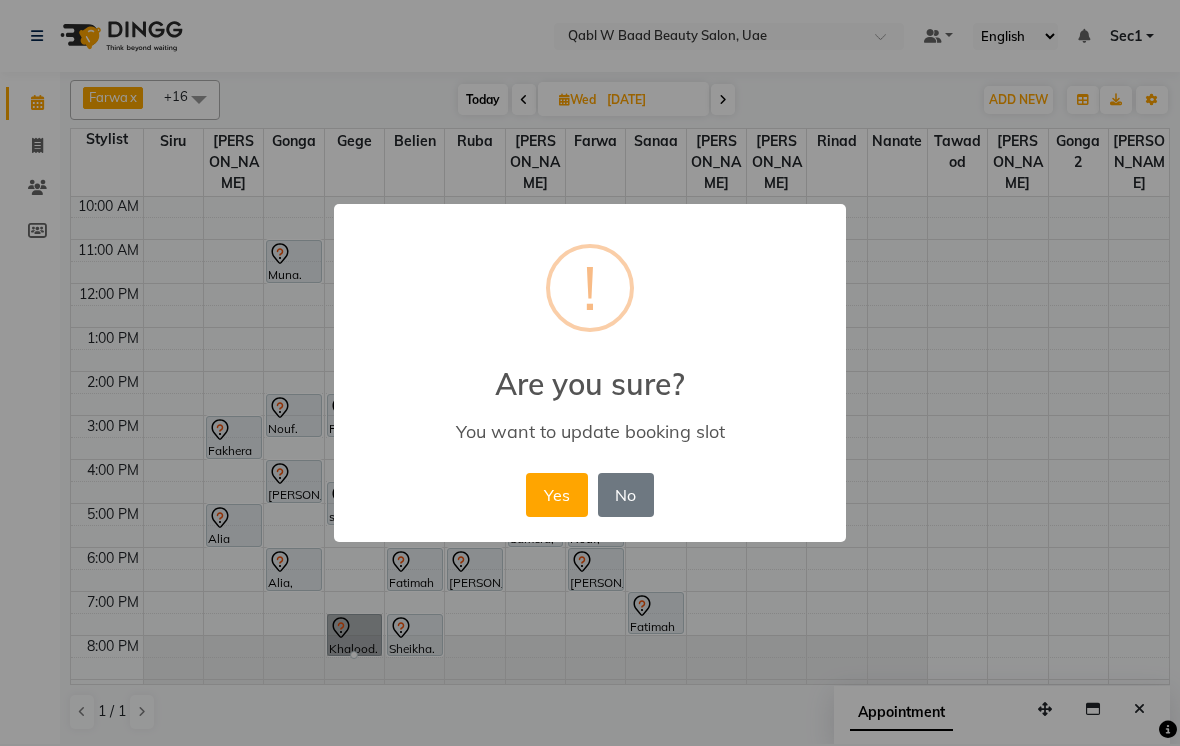 click on "Yes" at bounding box center [556, 495] 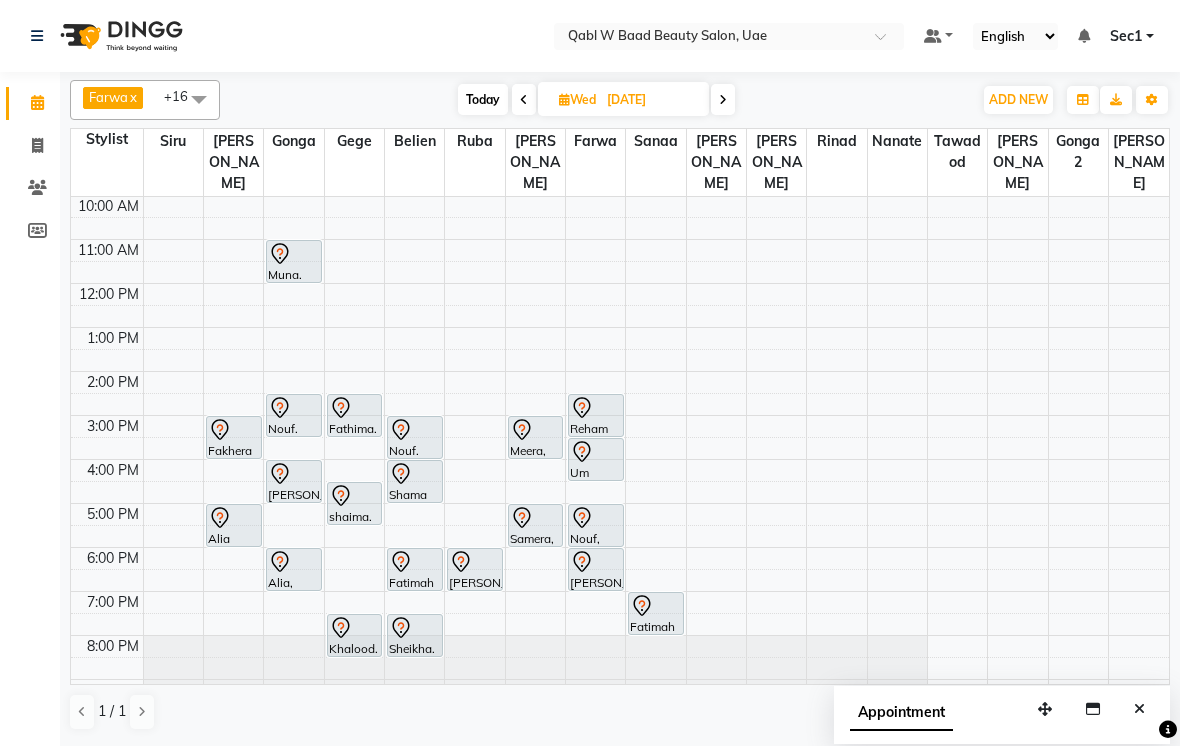 click at bounding box center (1139, 709) 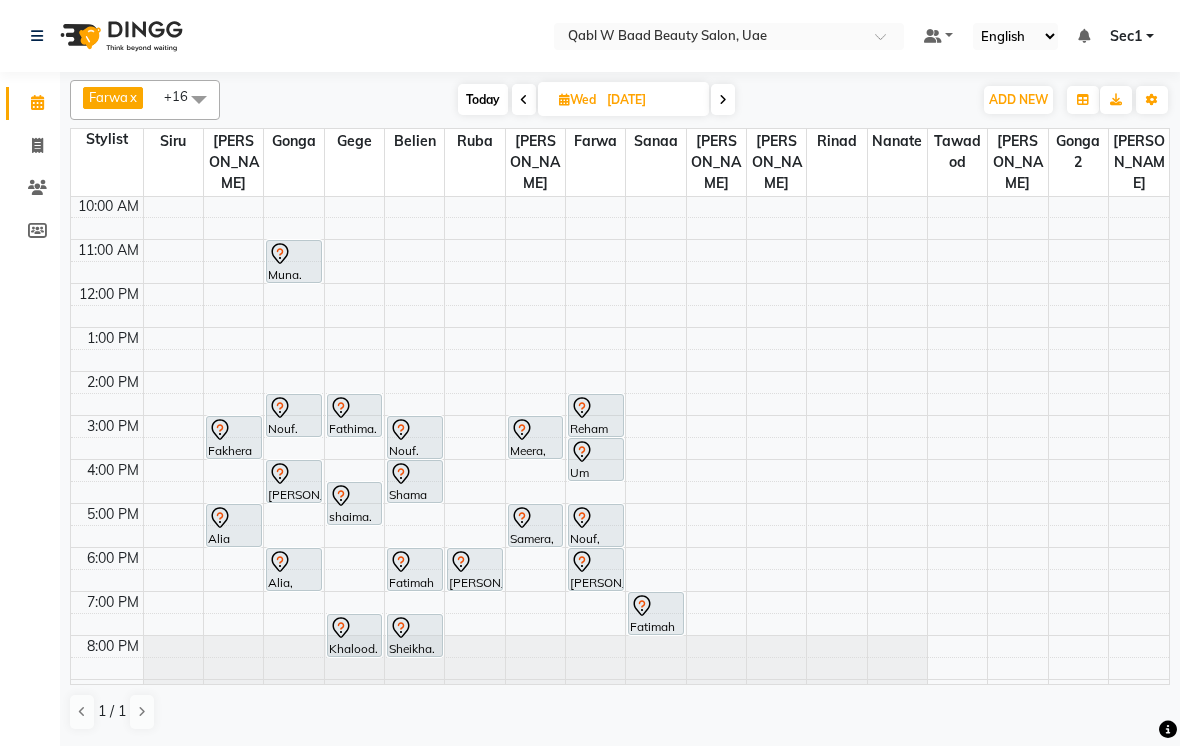 click on "Today" at bounding box center [483, 99] 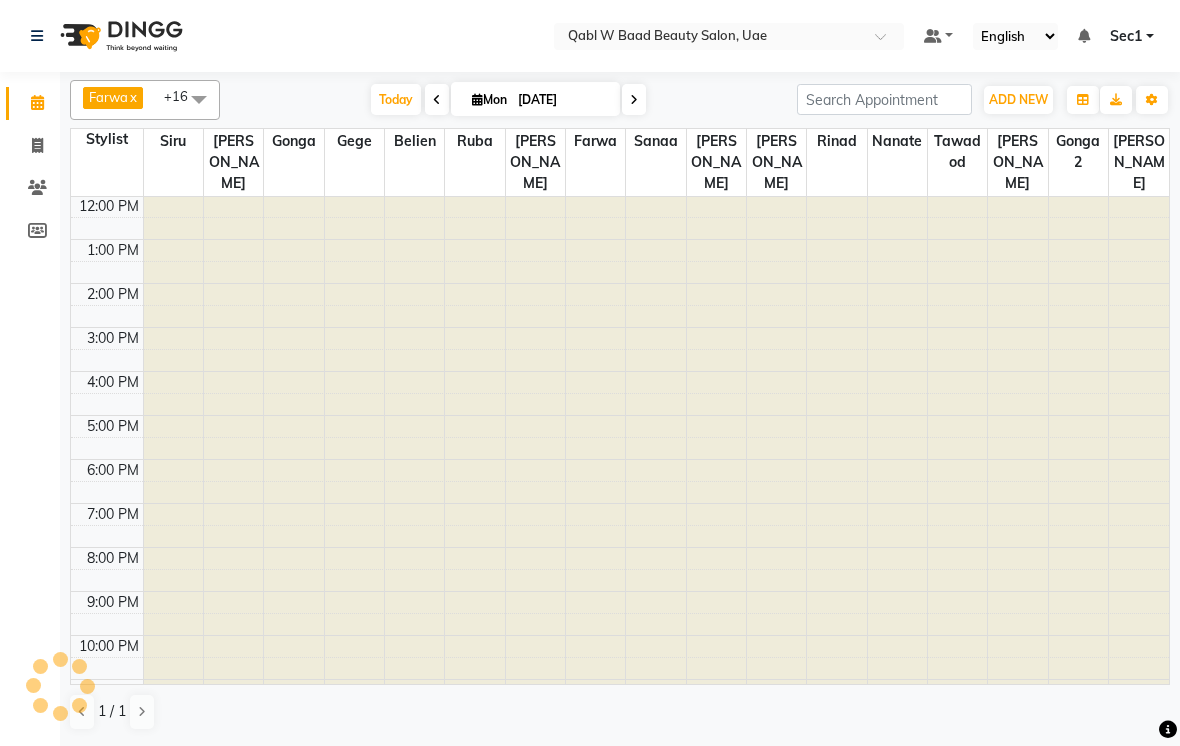 scroll, scrollTop: 0, scrollLeft: 0, axis: both 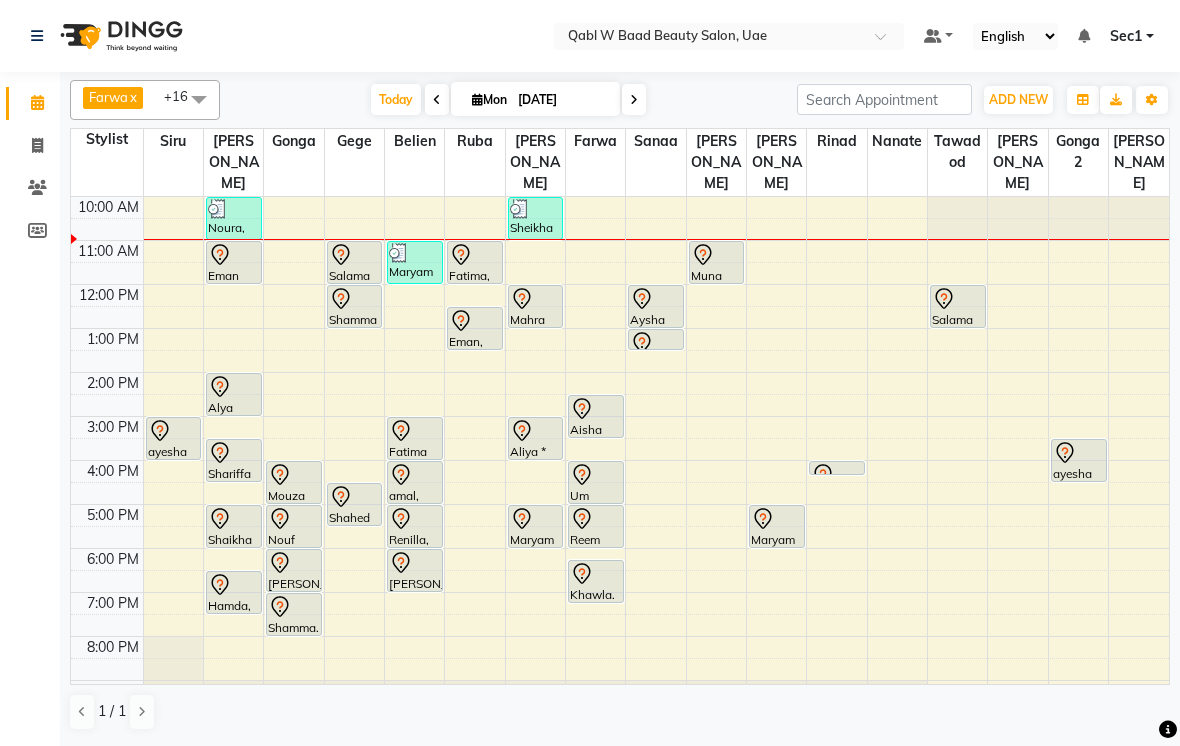 click on "[DATE]" at bounding box center (562, 100) 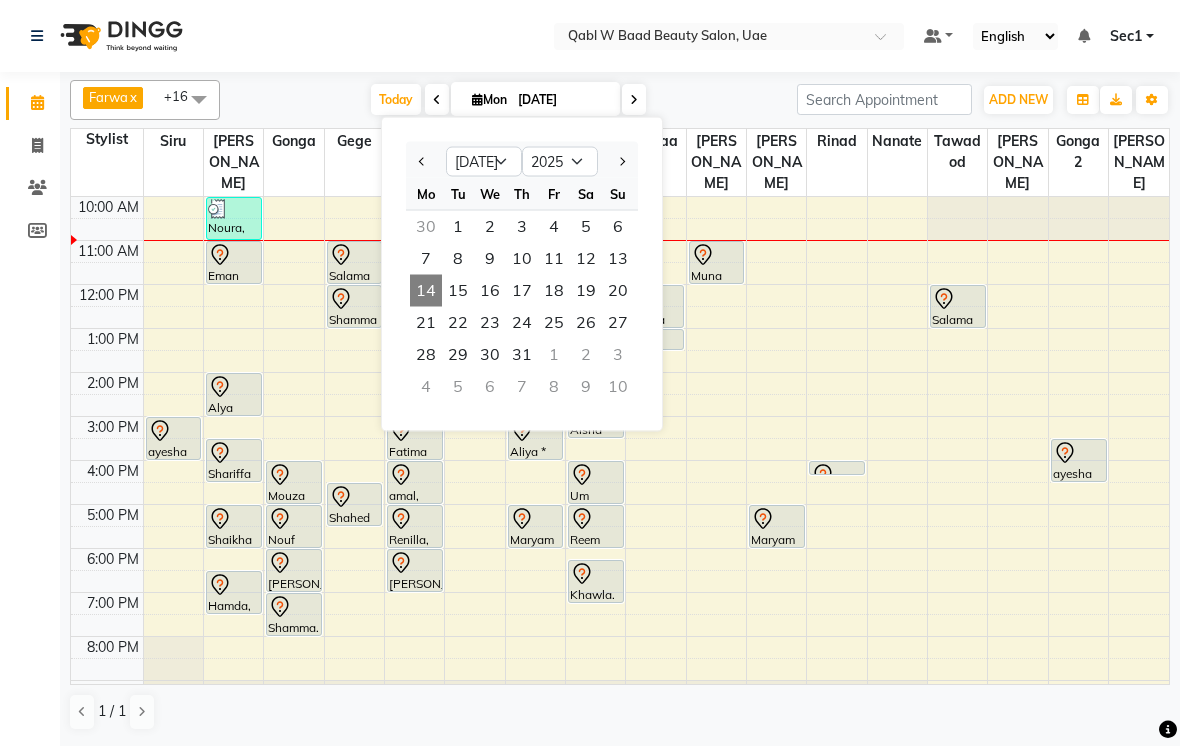 click on "16" at bounding box center [490, 291] 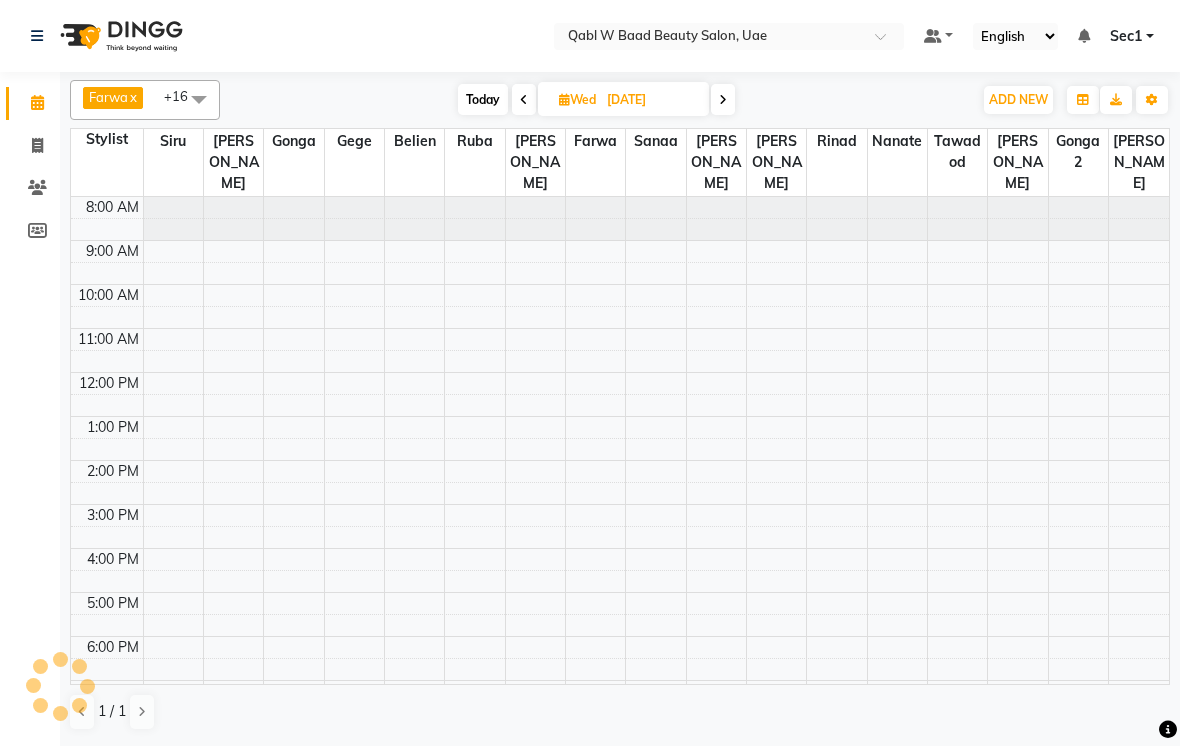 scroll, scrollTop: 89, scrollLeft: 0, axis: vertical 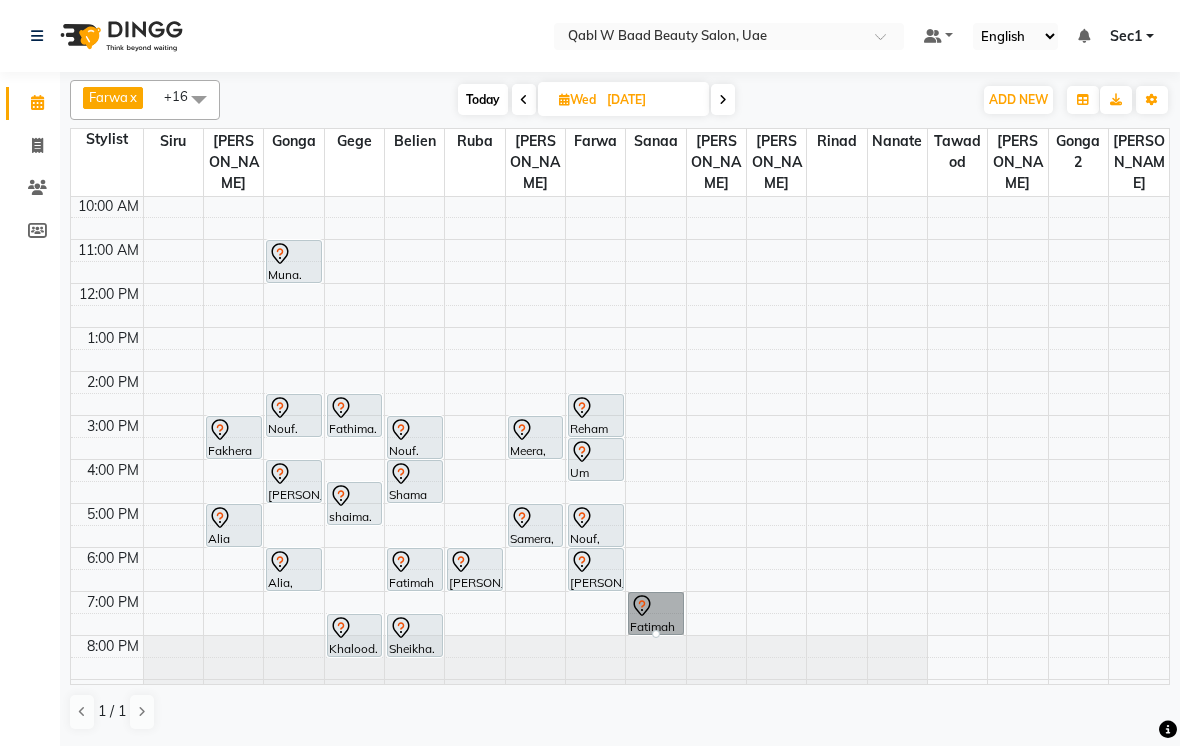 click at bounding box center [656, 634] 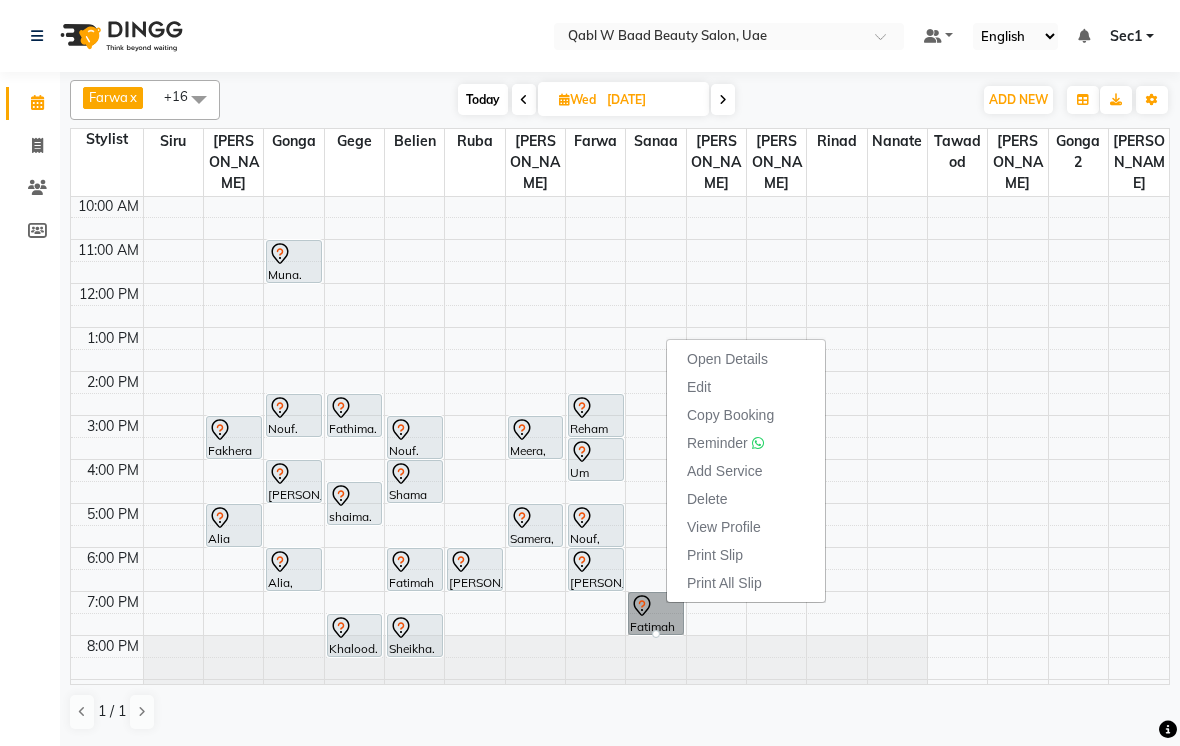 click on "Open Details" at bounding box center (727, 359) 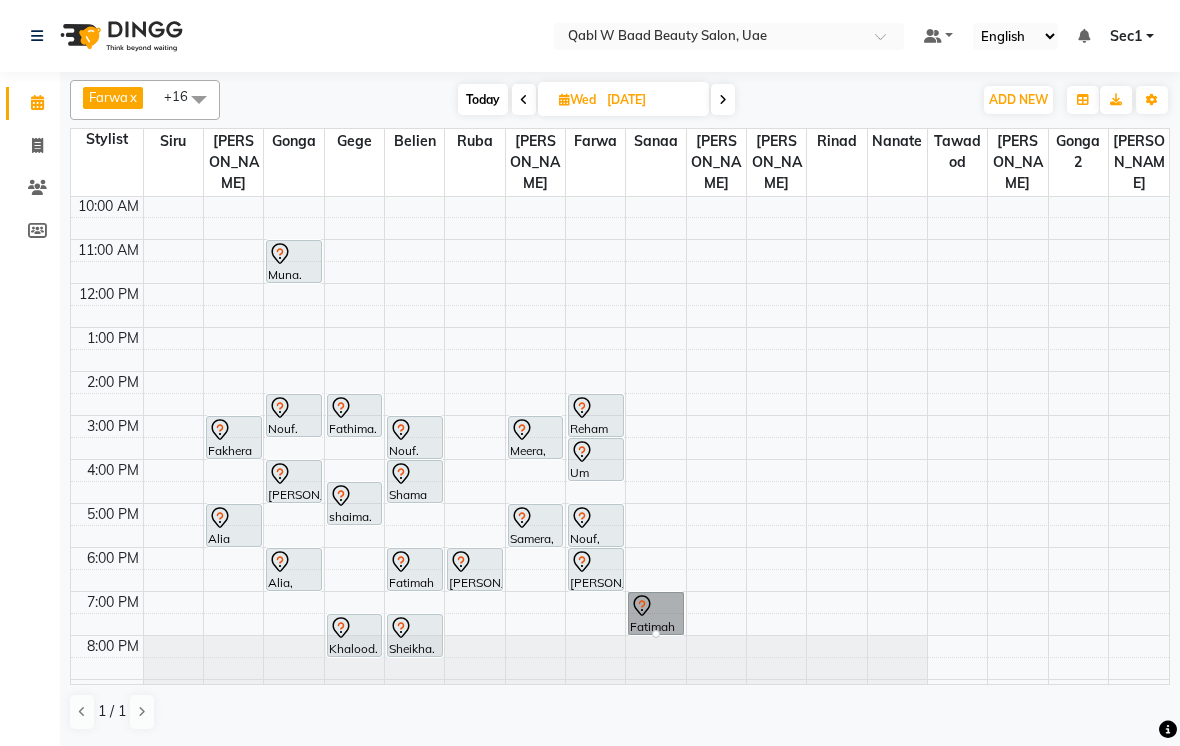 click at bounding box center (656, 634) 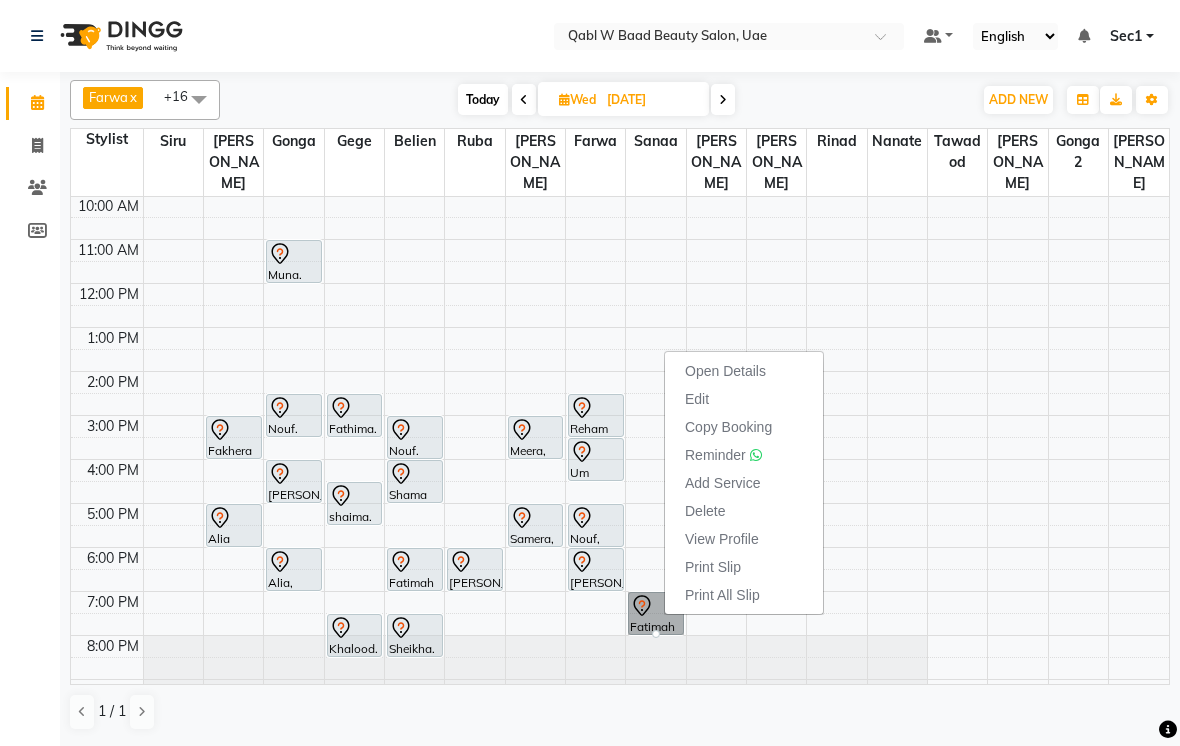 click on "Open Details" at bounding box center [725, 371] 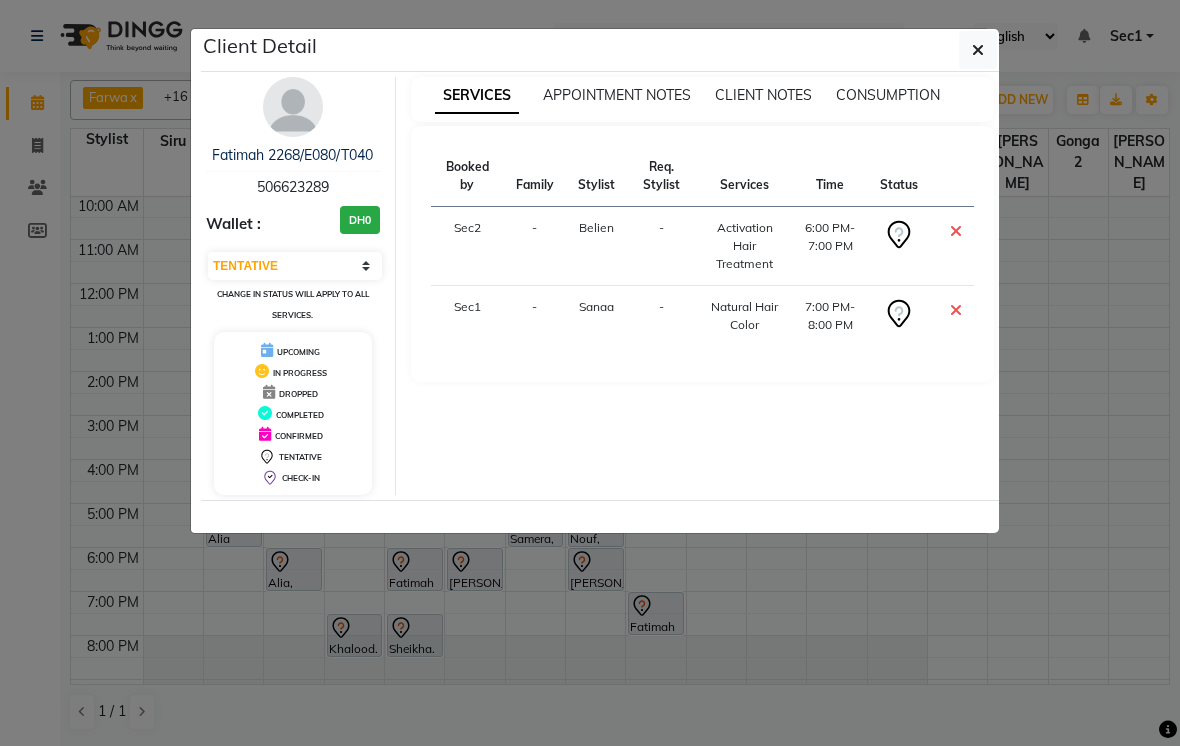 click 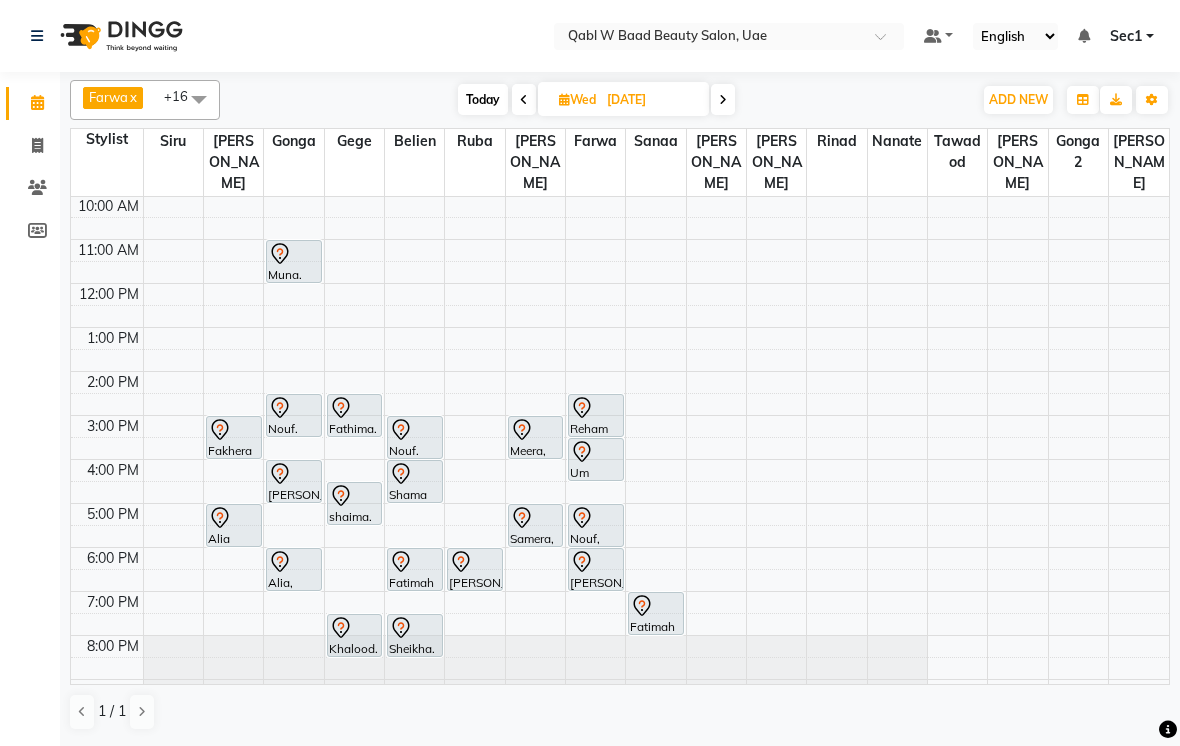 click on "SERVICES APPOINTMENT NOTES CLIENT NOTES CONSUMPTION Booked by Family Stylist Req. Stylist Services Time Status  Sec2  - Belien -  Activation Hair Treatment   6:00 PM-7:00 PM   Sec1  - Sanaa -  Natural Hair Color    7:00 PM-8:00 PM" at bounding box center (703, 186) 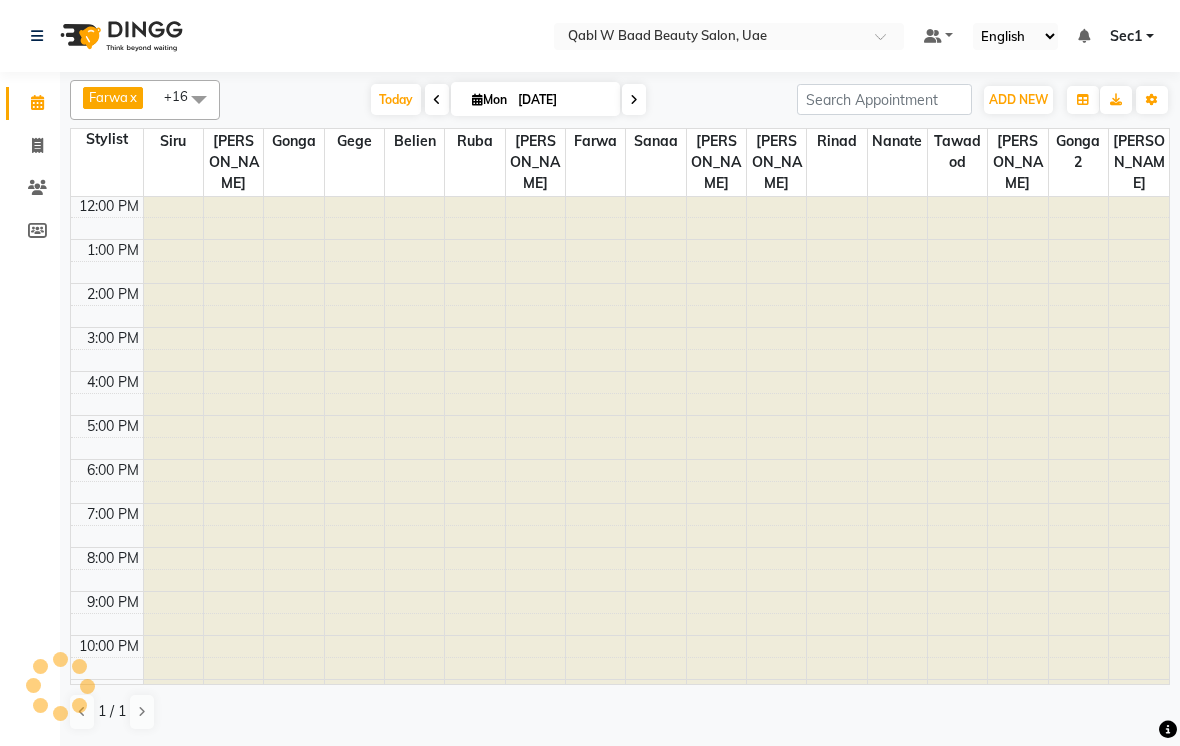 type on "[DATE]" 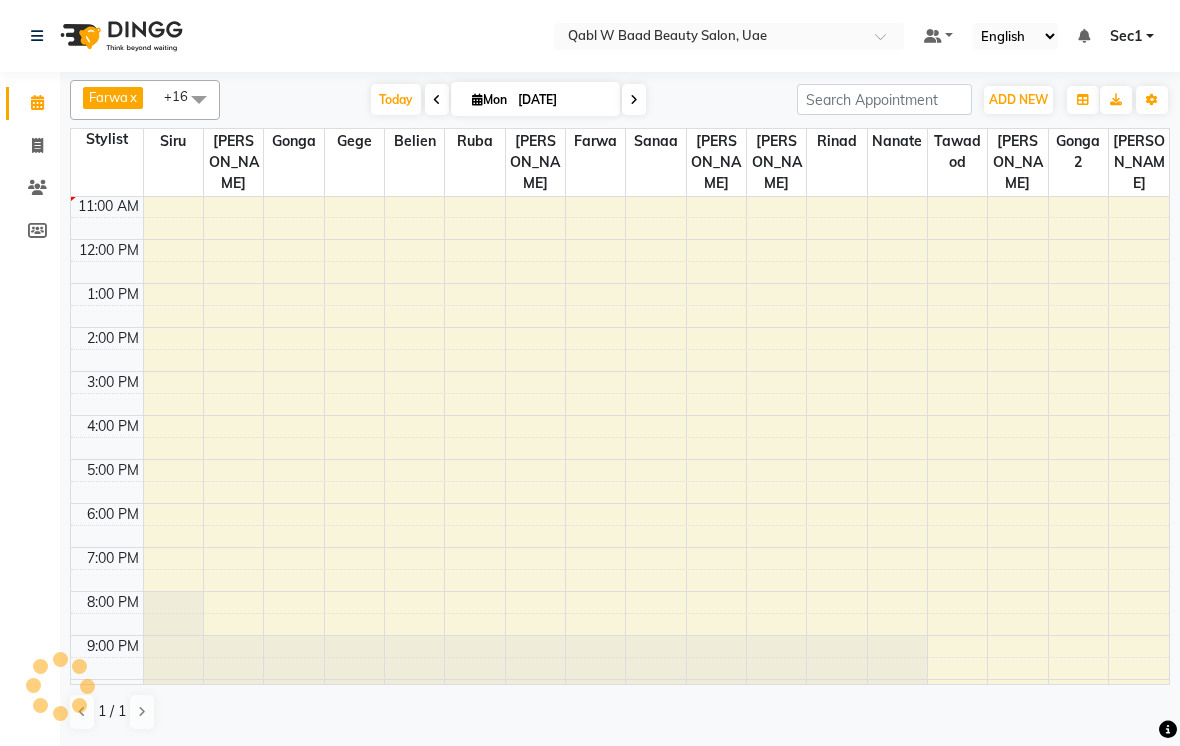 click at bounding box center [107, 448] 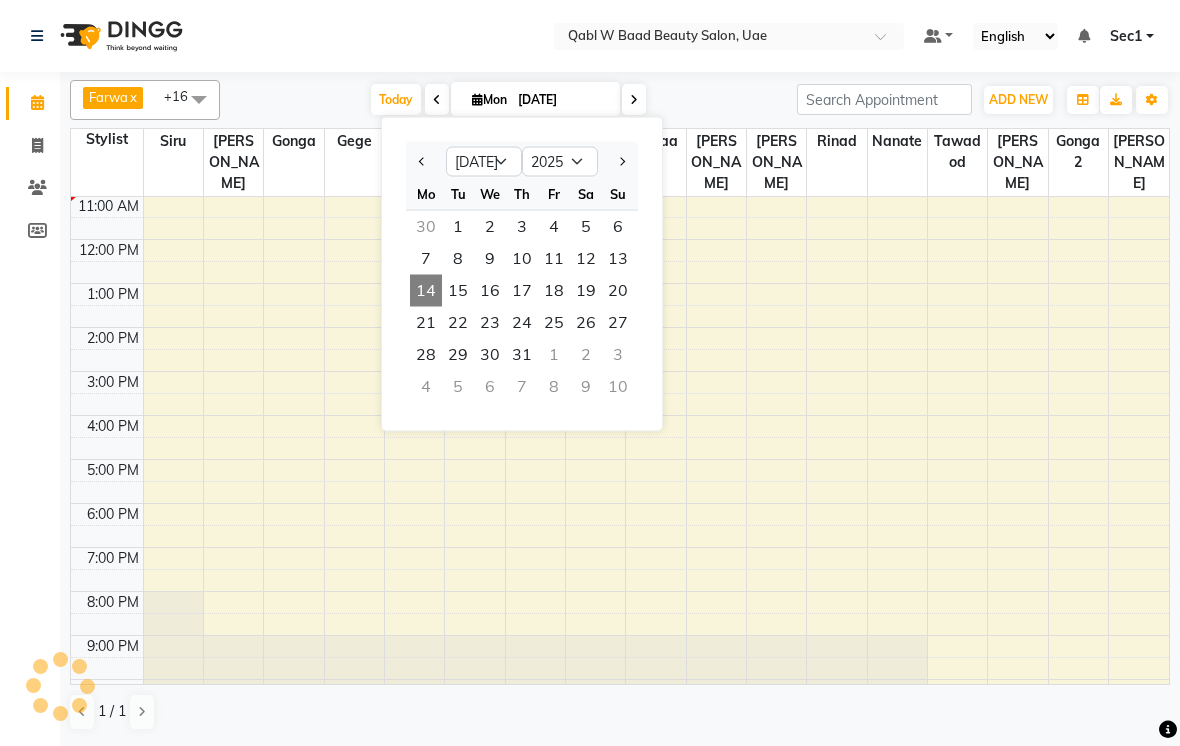 click on "18" at bounding box center [554, 291] 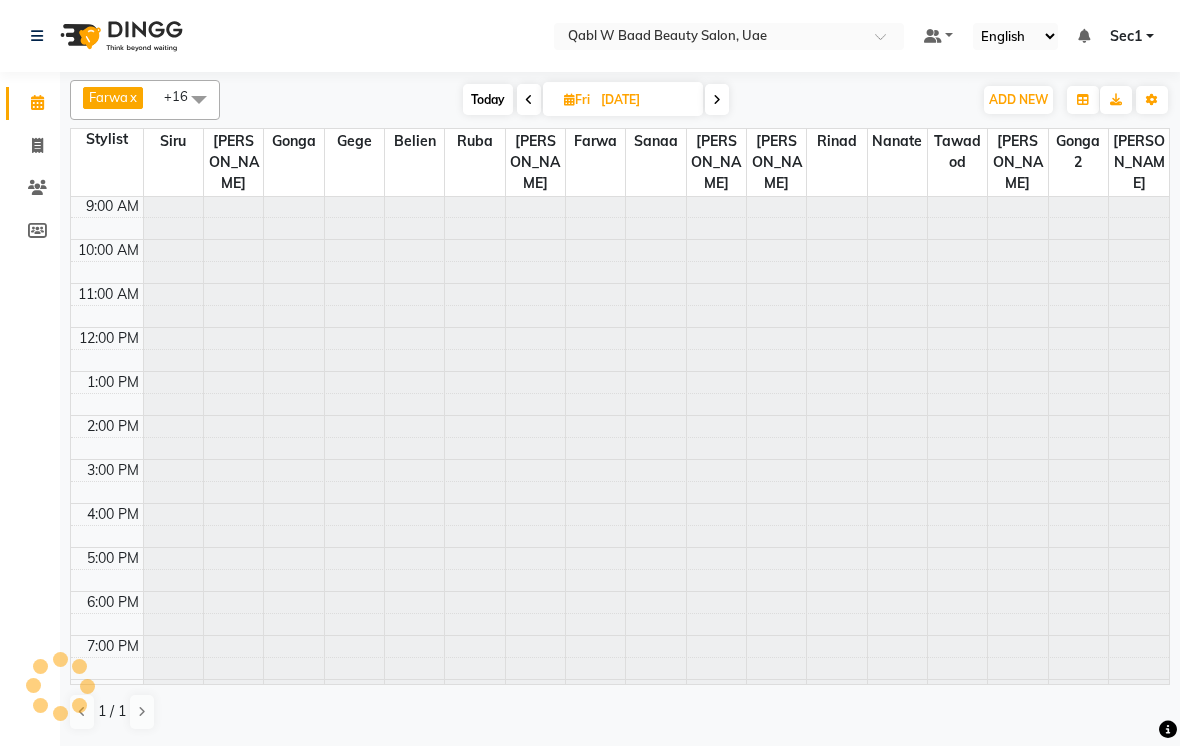 scroll, scrollTop: 133, scrollLeft: 0, axis: vertical 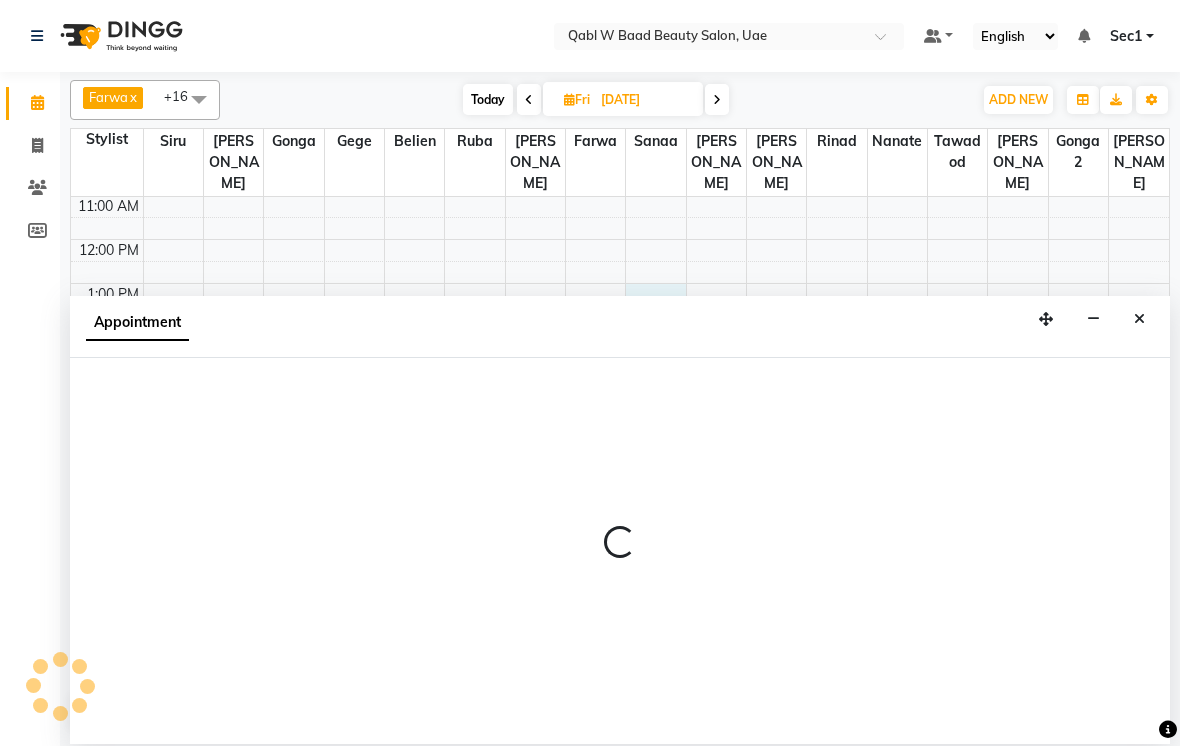 select on "56790" 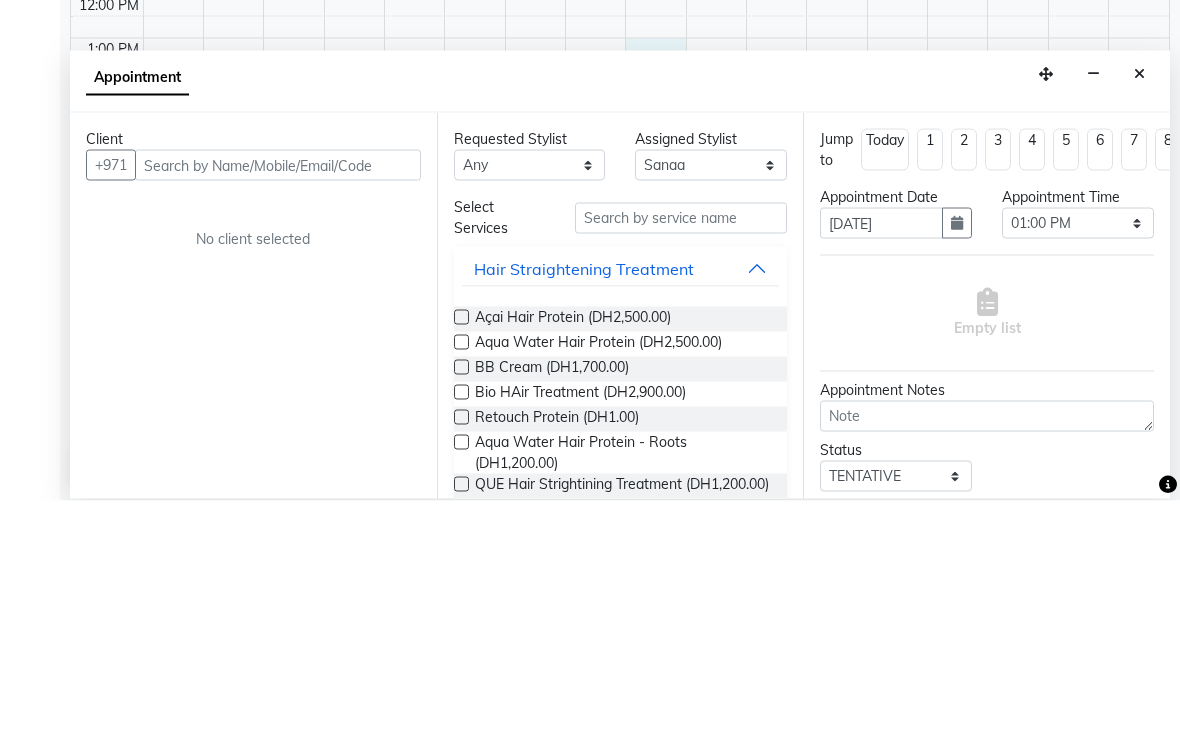 click at bounding box center (1139, 319) 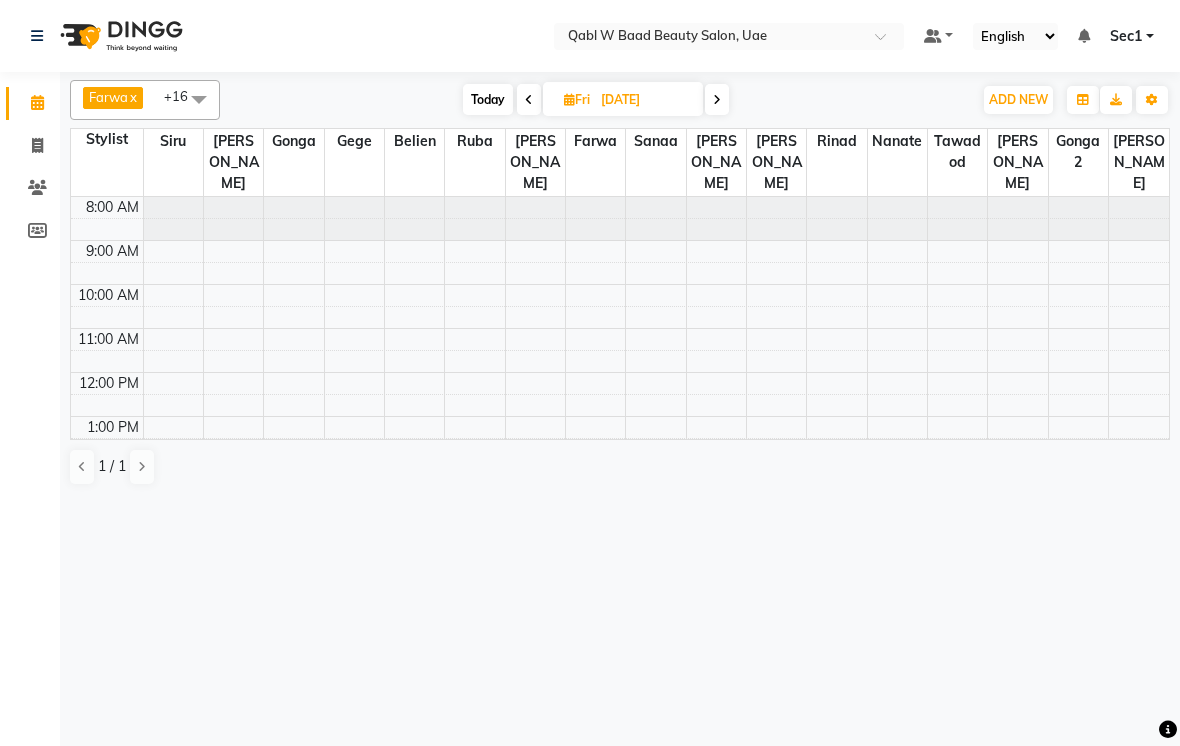 scroll, scrollTop: 0, scrollLeft: 0, axis: both 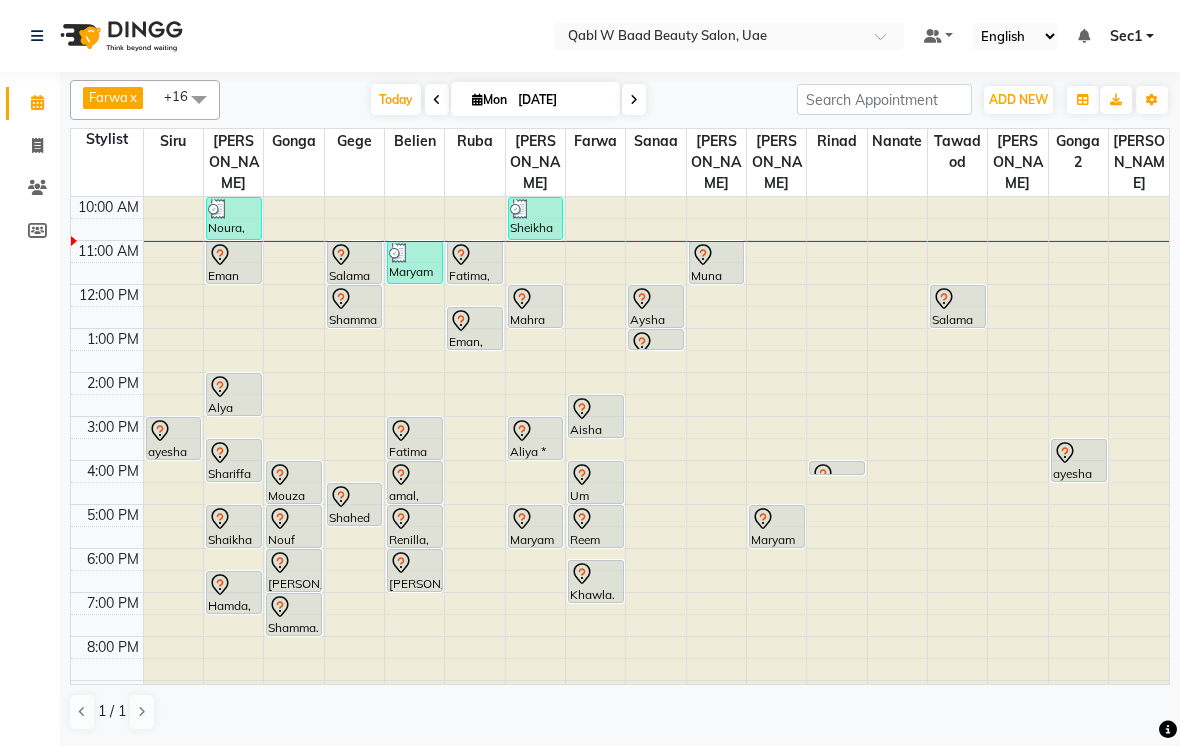 click on "[DATE]" at bounding box center [562, 100] 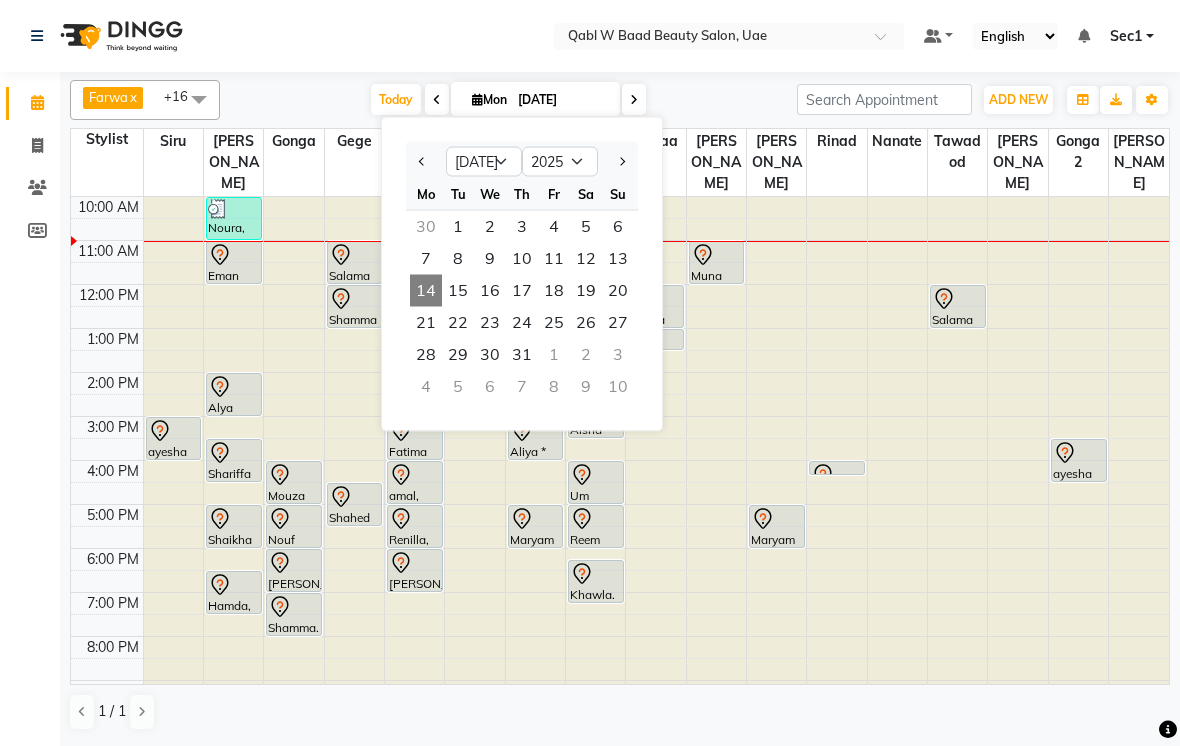 click on "18" at bounding box center [554, 291] 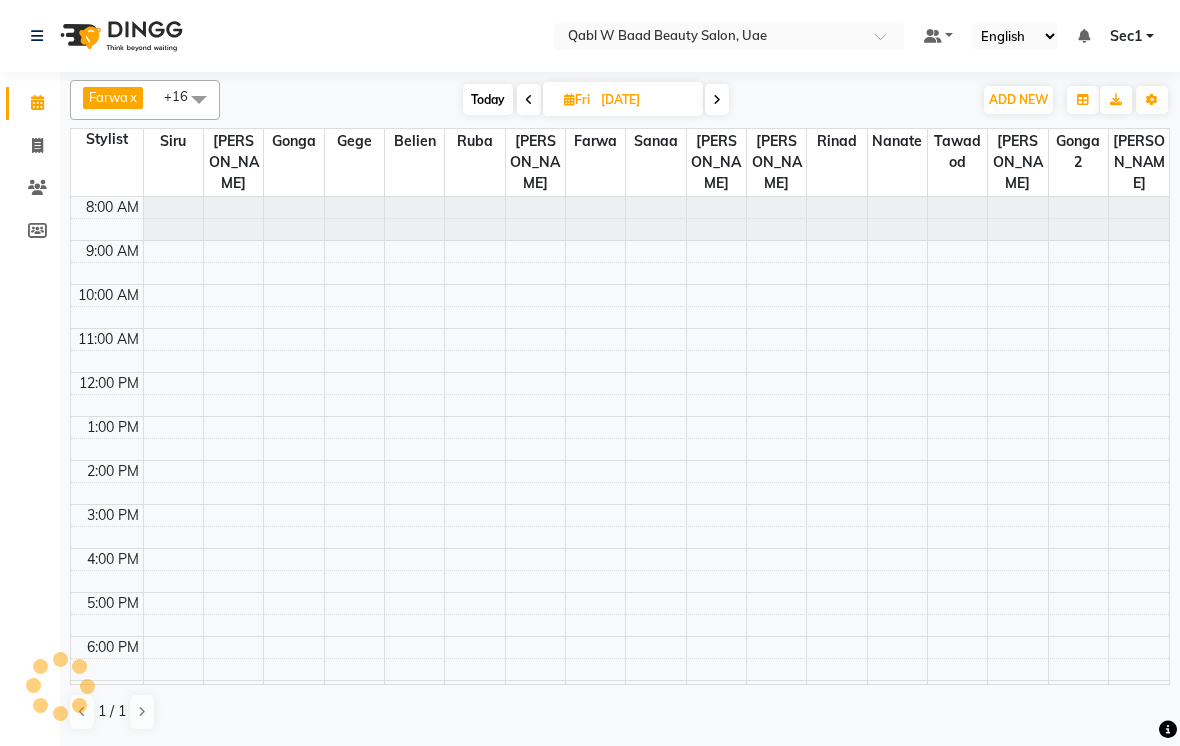 scroll, scrollTop: 133, scrollLeft: 0, axis: vertical 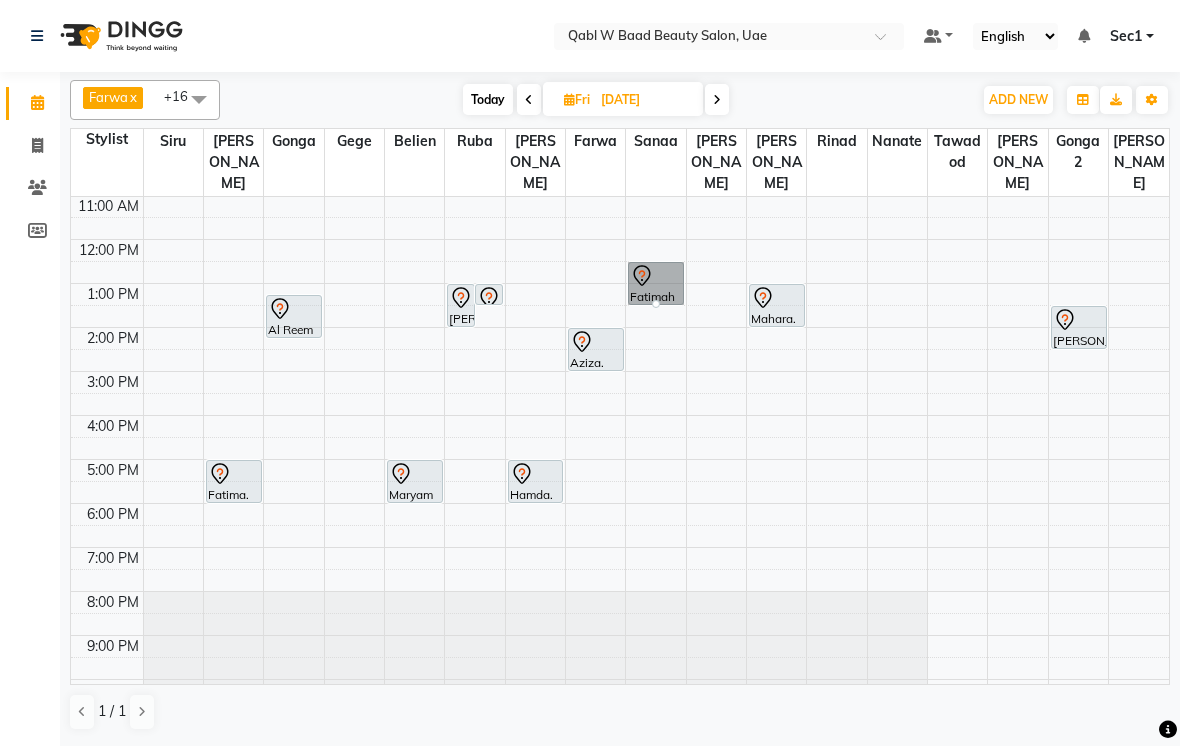 click at bounding box center [656, 304] 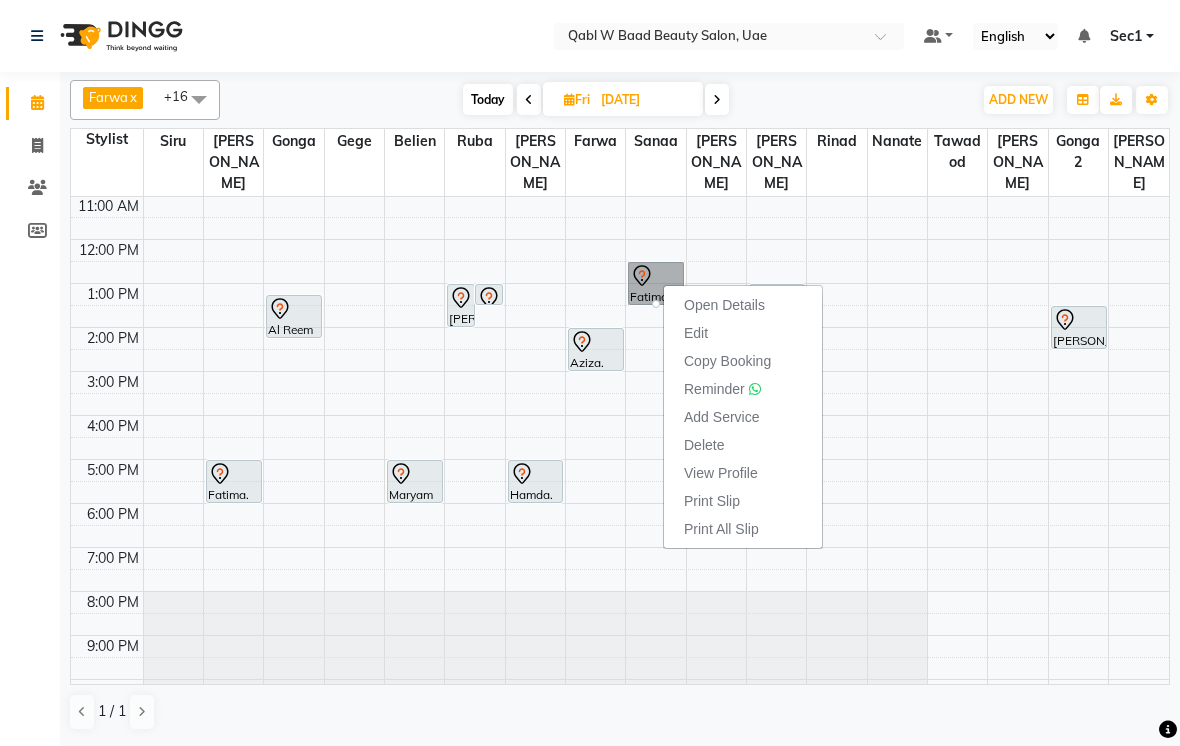 click on "Delete" at bounding box center [704, 445] 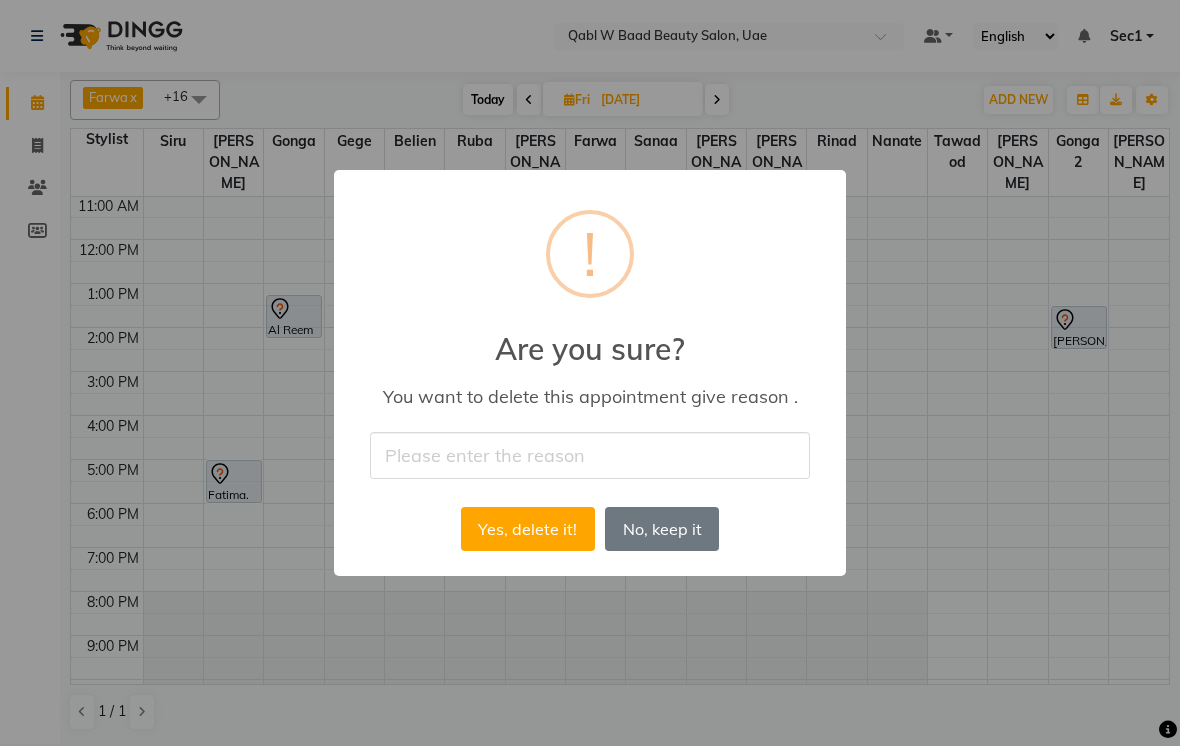 click at bounding box center [590, 455] 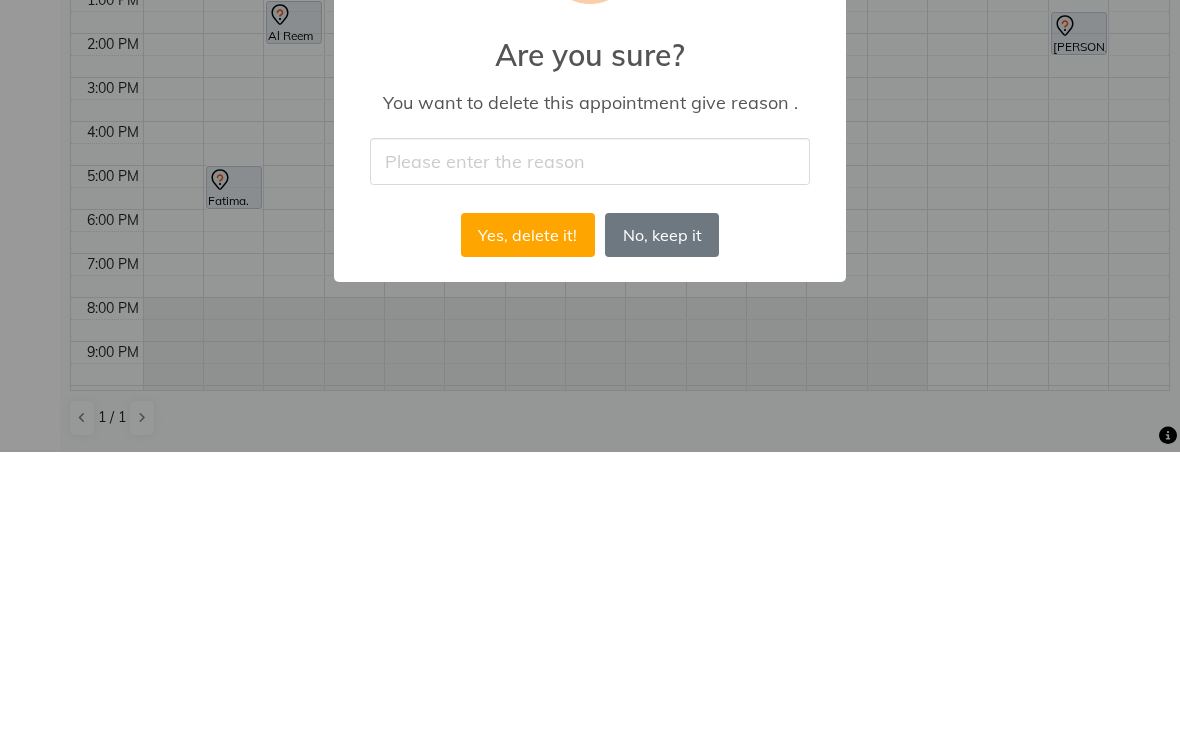 type on "X" 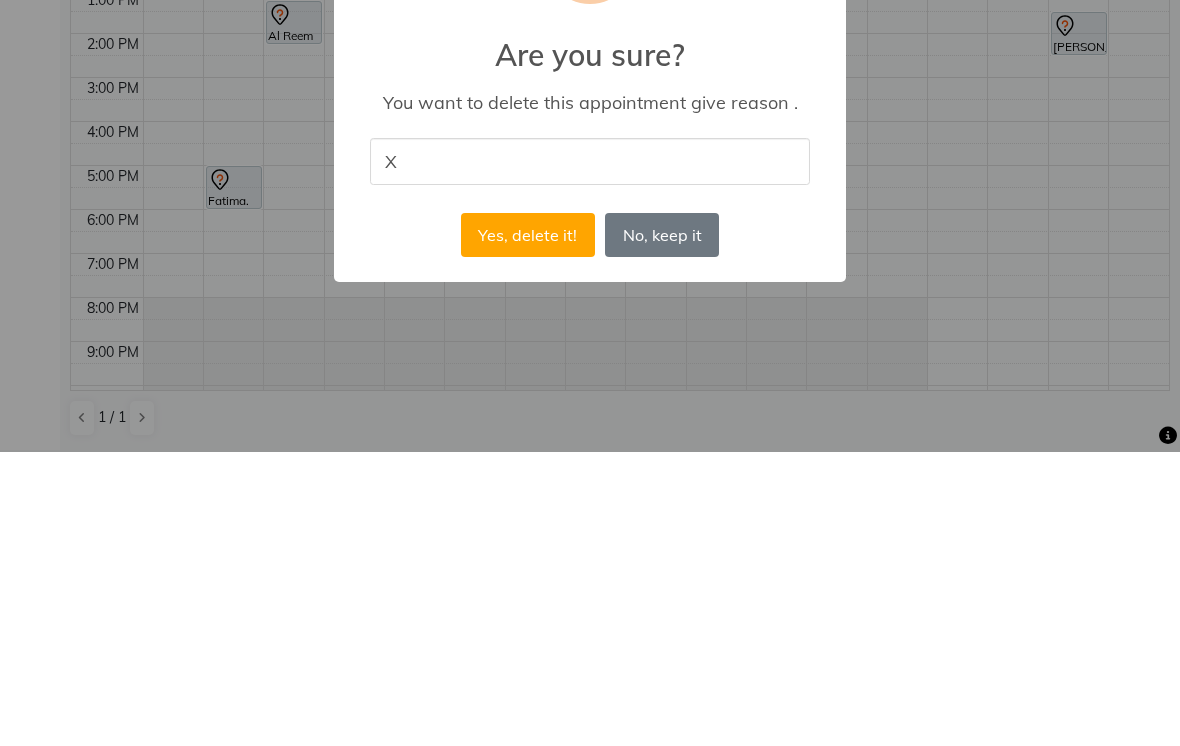 click on "Yes, delete it!" at bounding box center (528, 529) 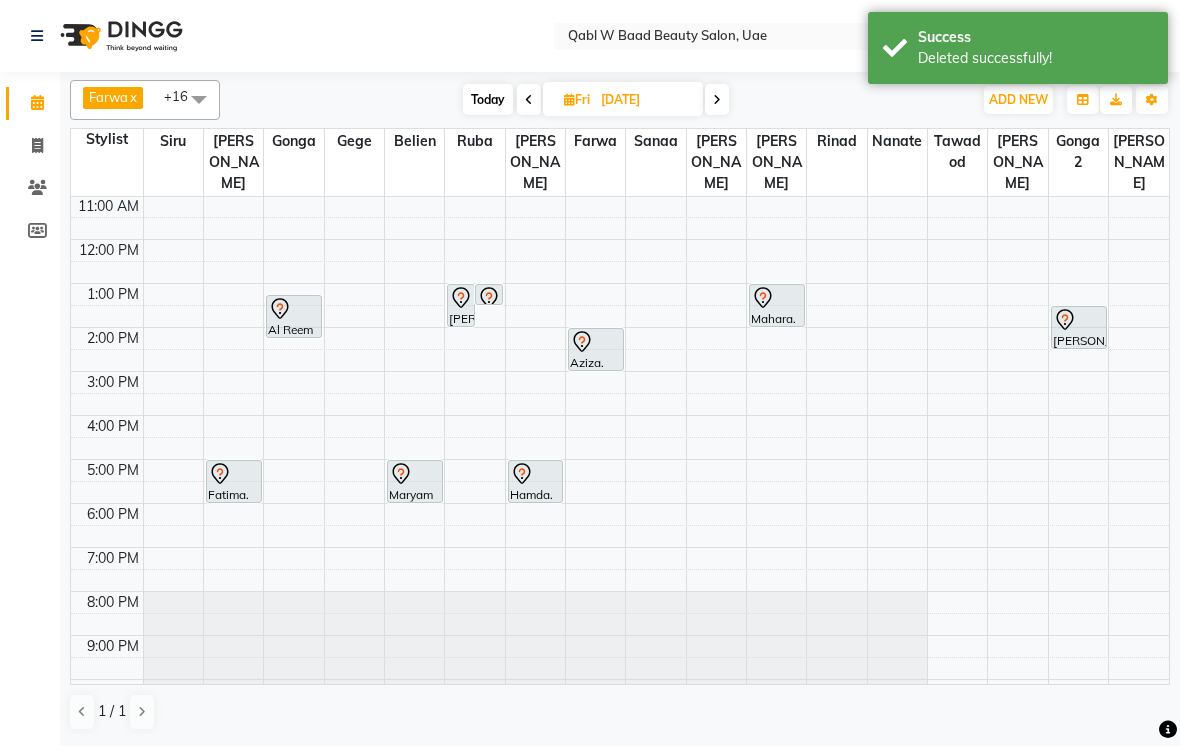 click on "Today" at bounding box center [488, 99] 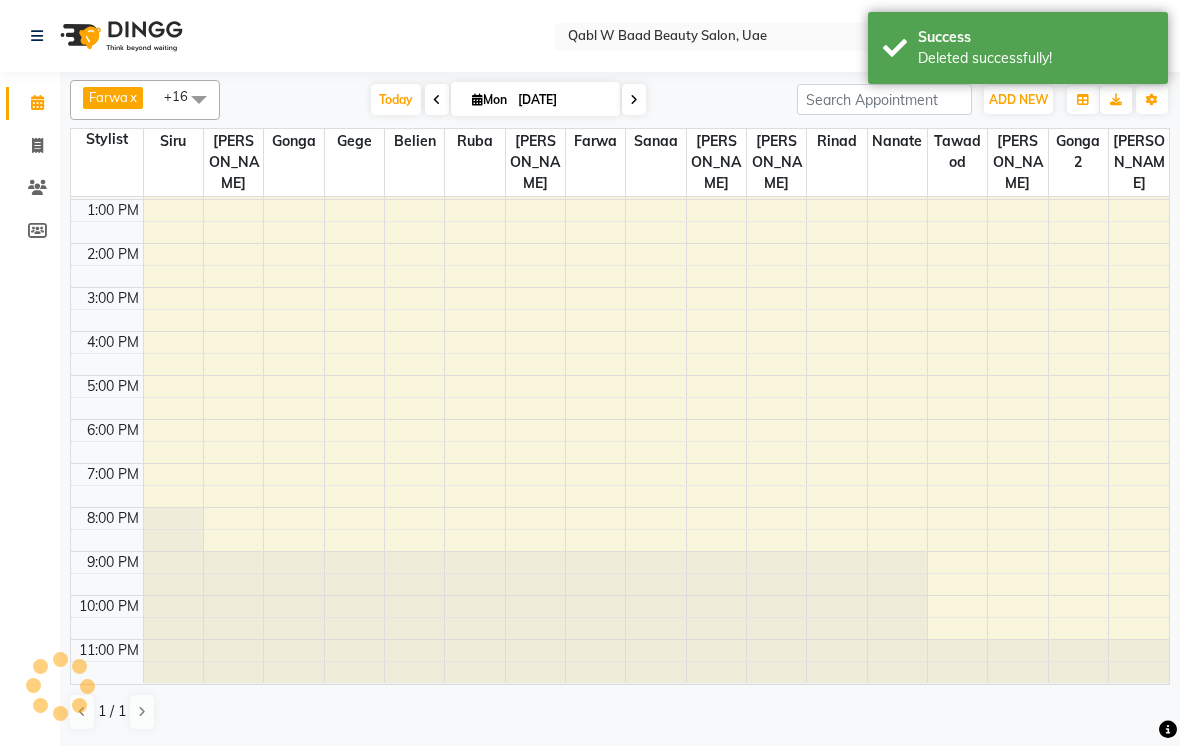 scroll, scrollTop: 45, scrollLeft: 0, axis: vertical 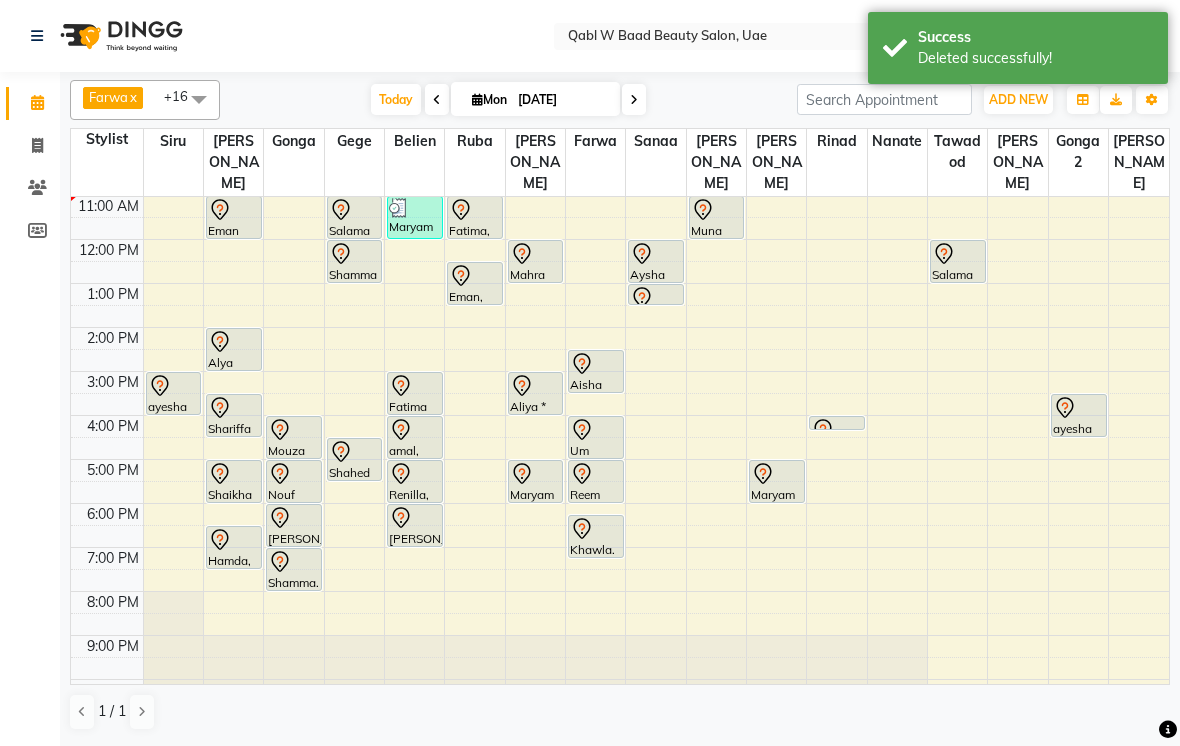click on "Today" at bounding box center [396, 99] 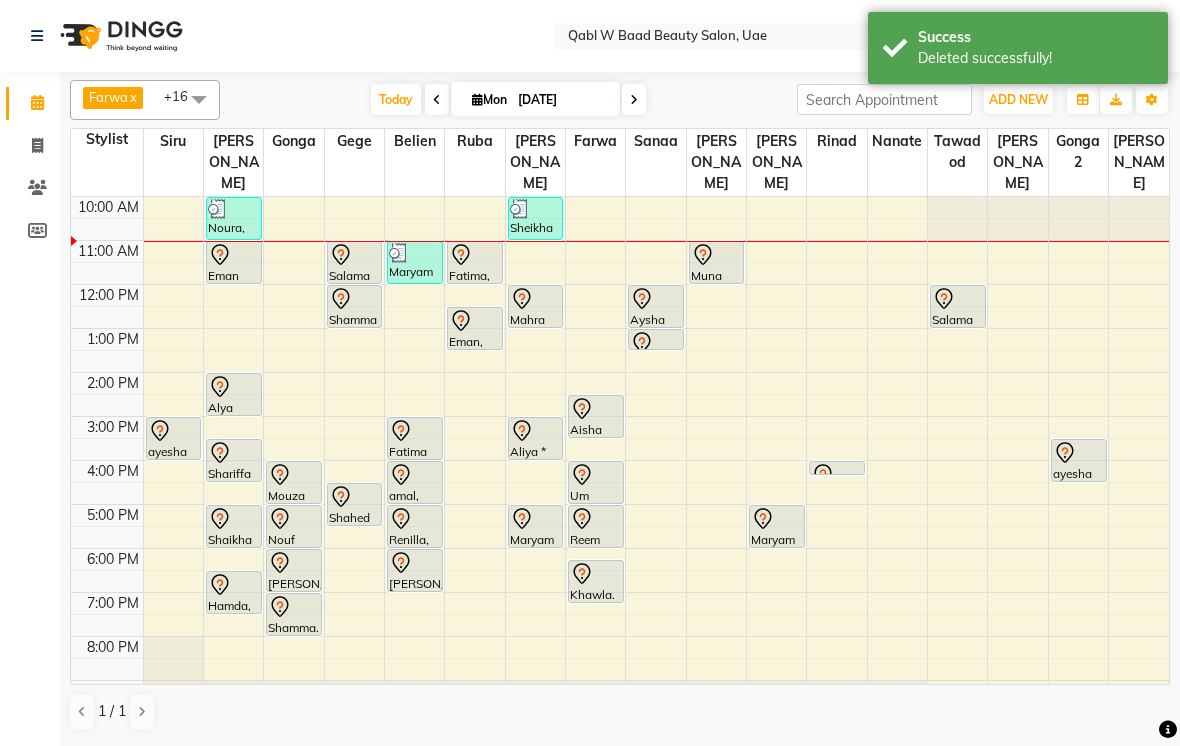 scroll, scrollTop: 0, scrollLeft: 0, axis: both 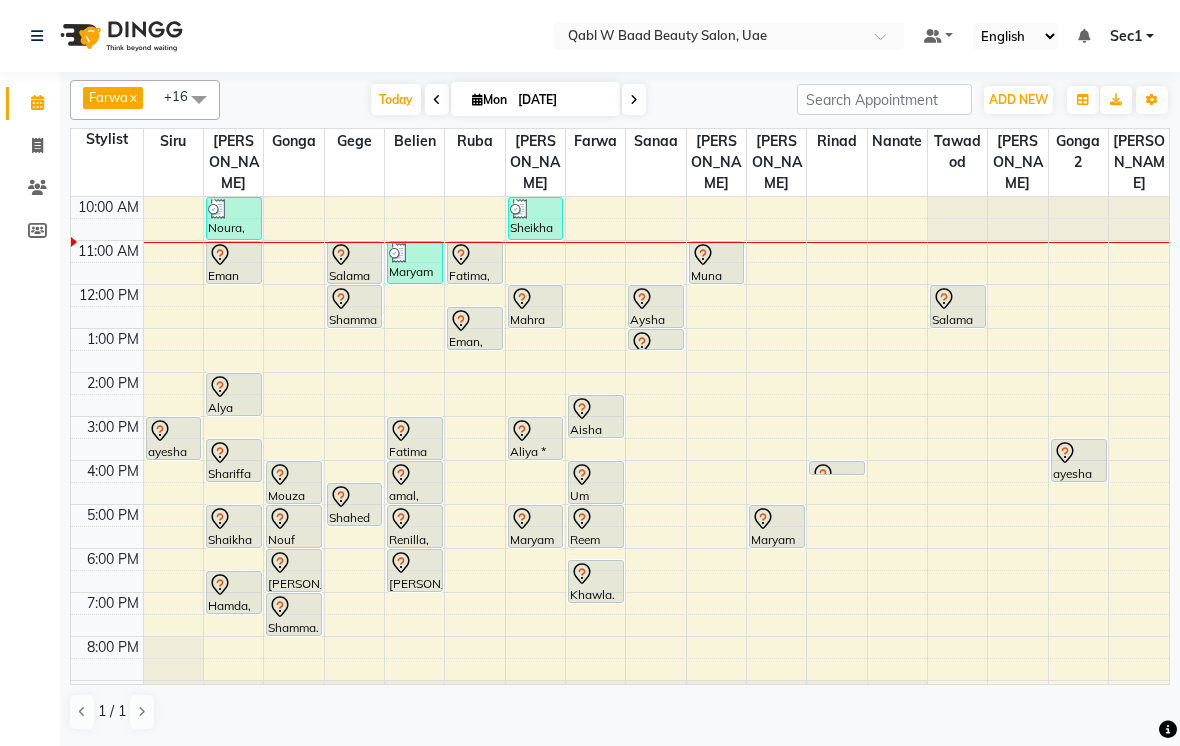 click on "Today" at bounding box center [396, 99] 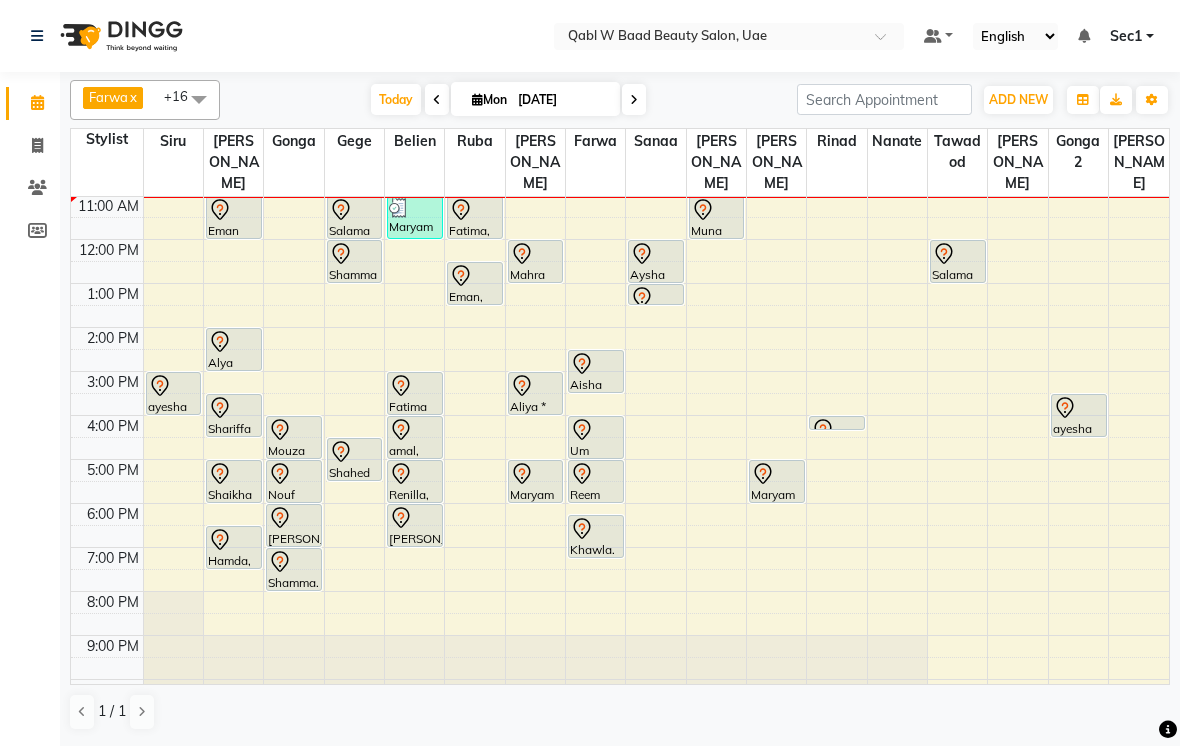 click on "Today" at bounding box center [396, 99] 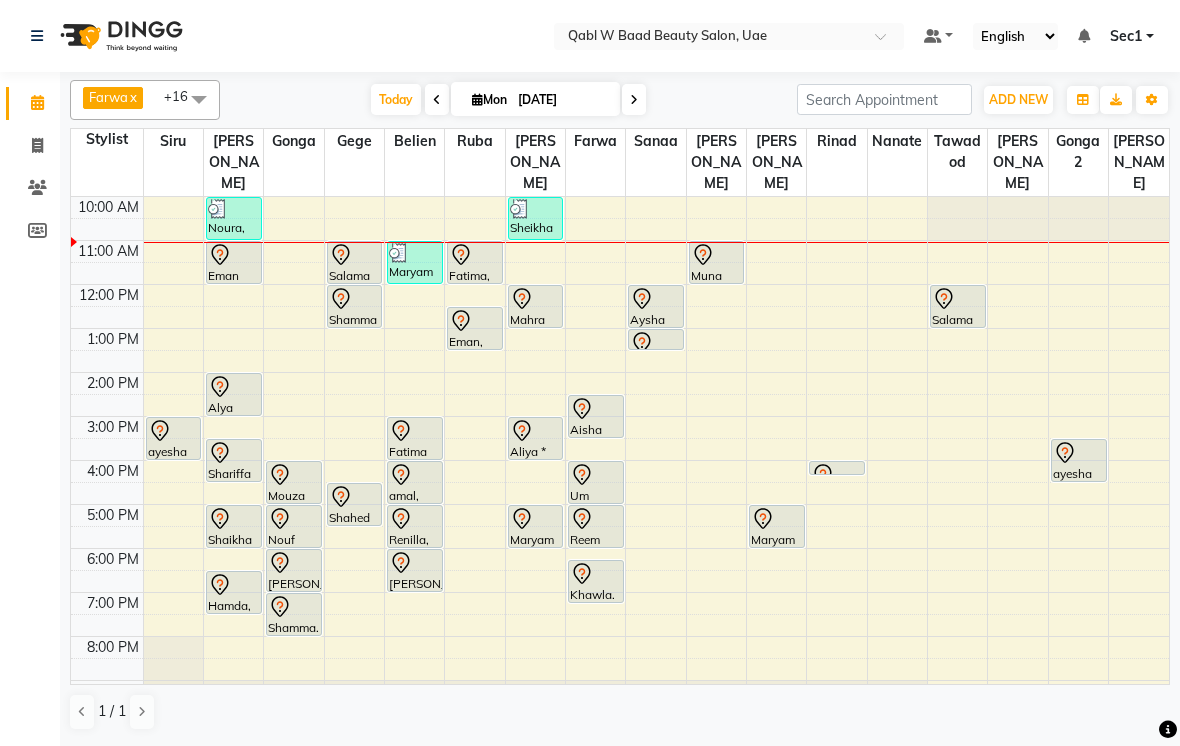 scroll, scrollTop: 0, scrollLeft: 0, axis: both 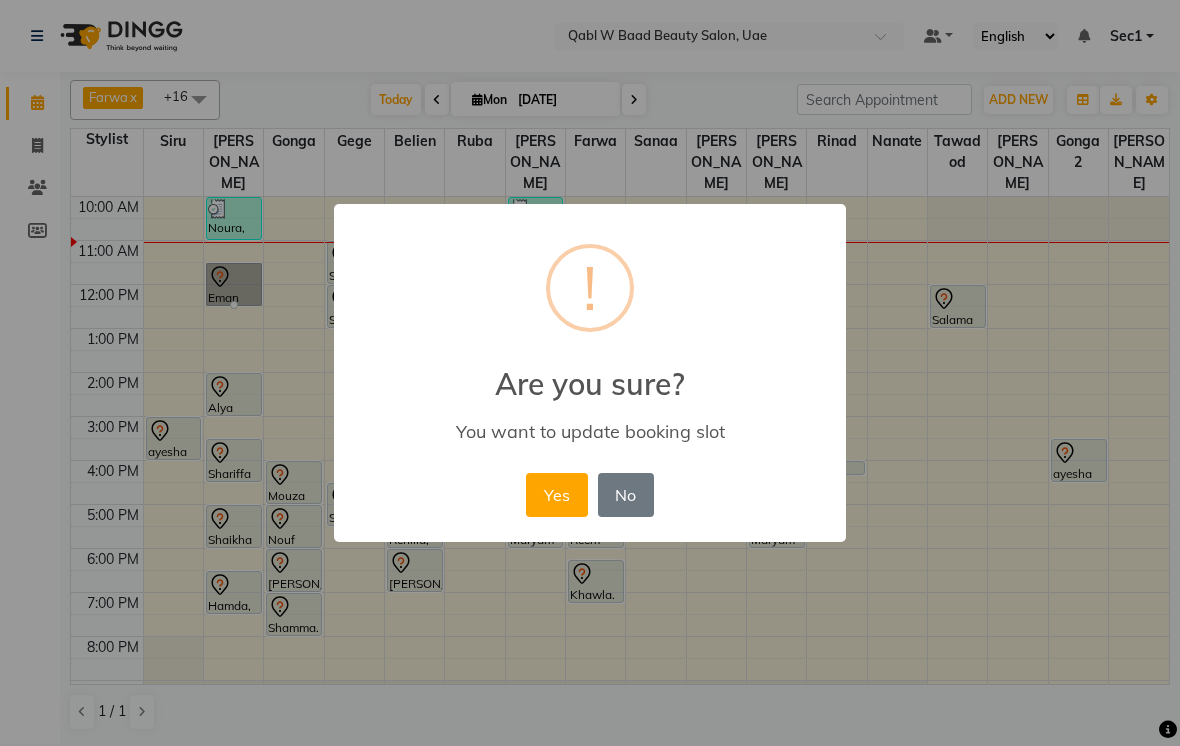 click on "No" at bounding box center (626, 495) 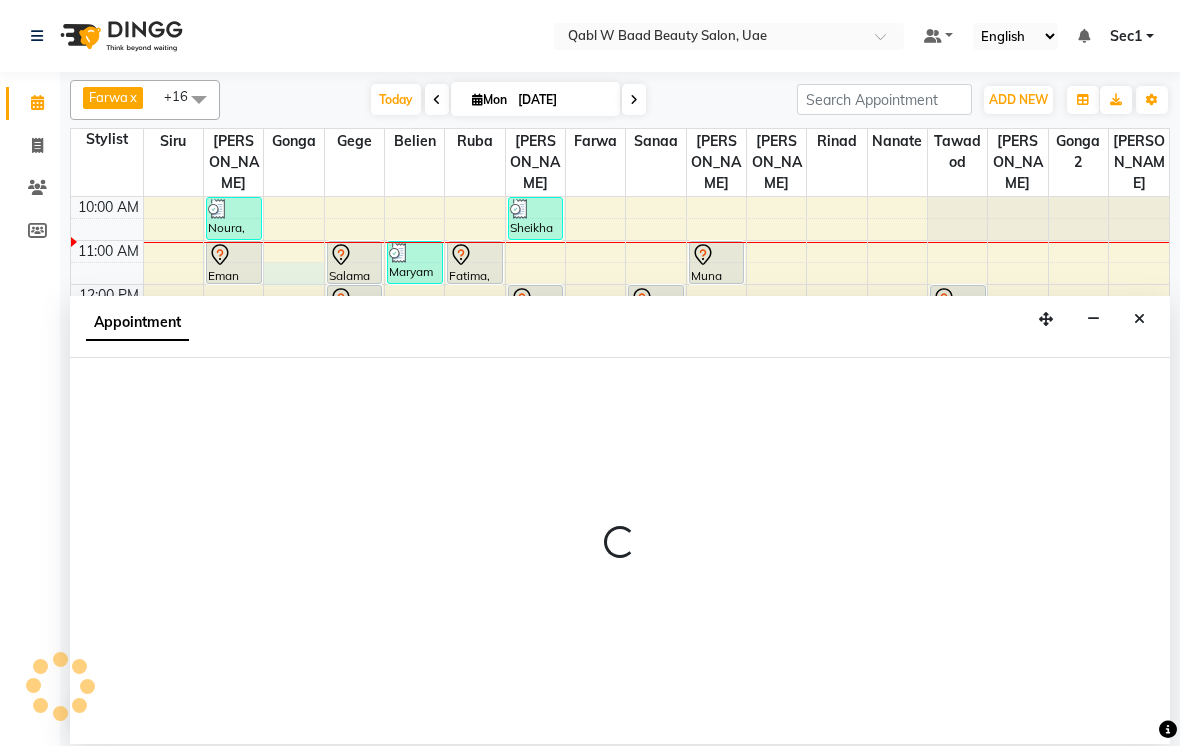 select on "56771" 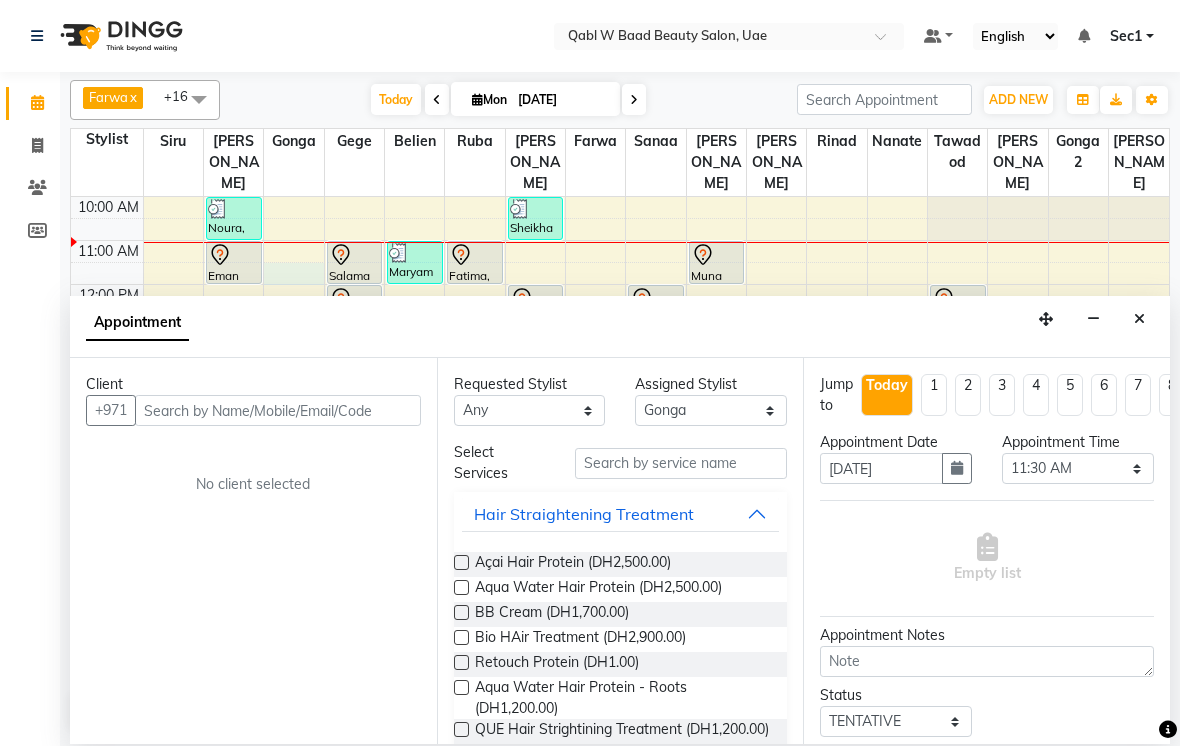 click at bounding box center (278, 410) 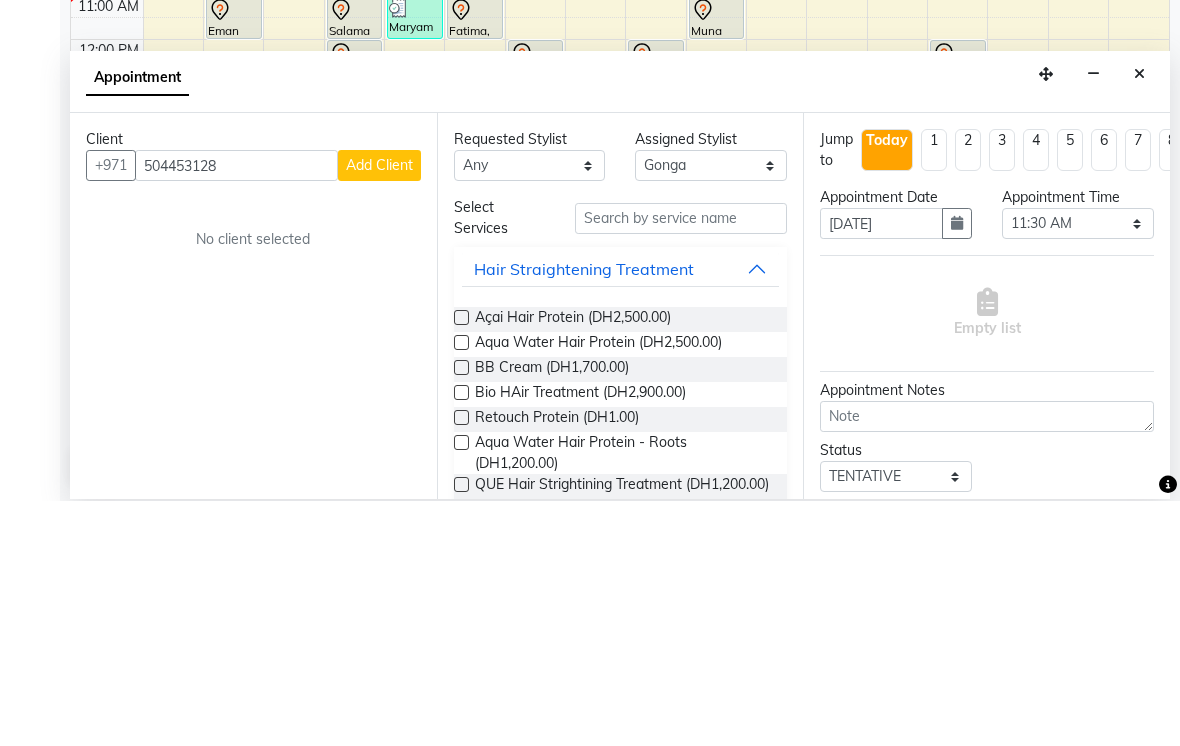 type on "504453128" 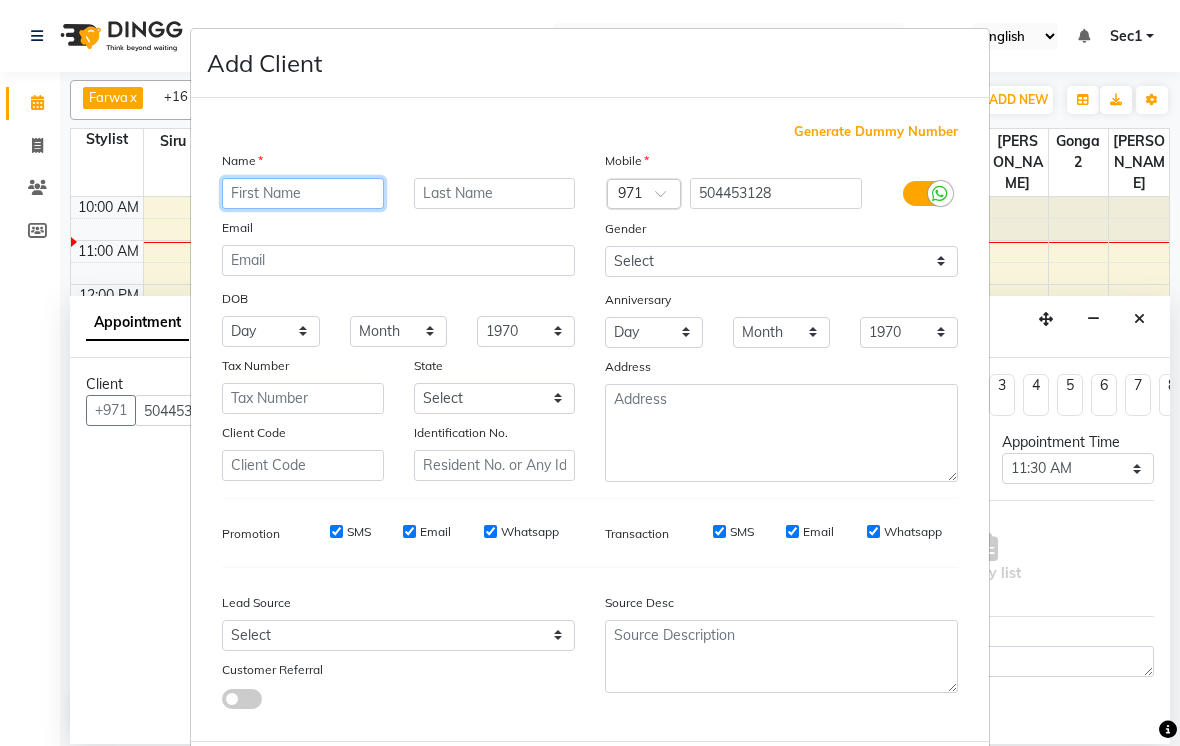 click at bounding box center (303, 193) 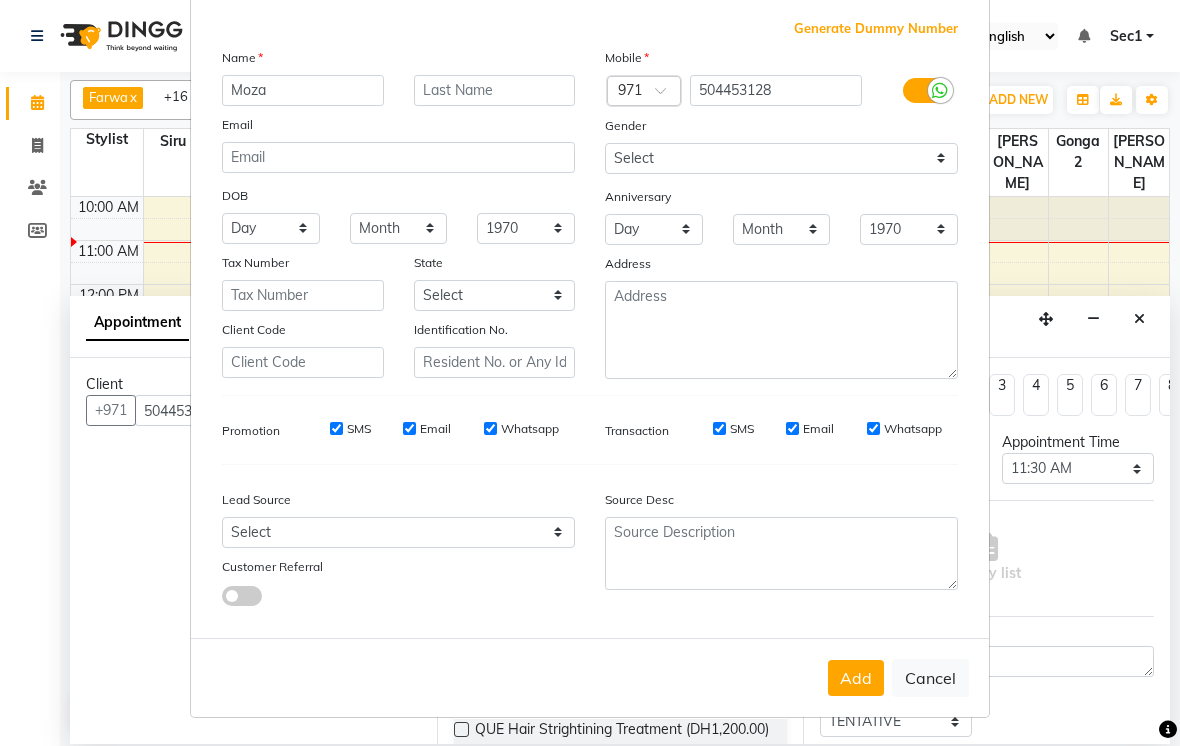 scroll, scrollTop: 102, scrollLeft: 0, axis: vertical 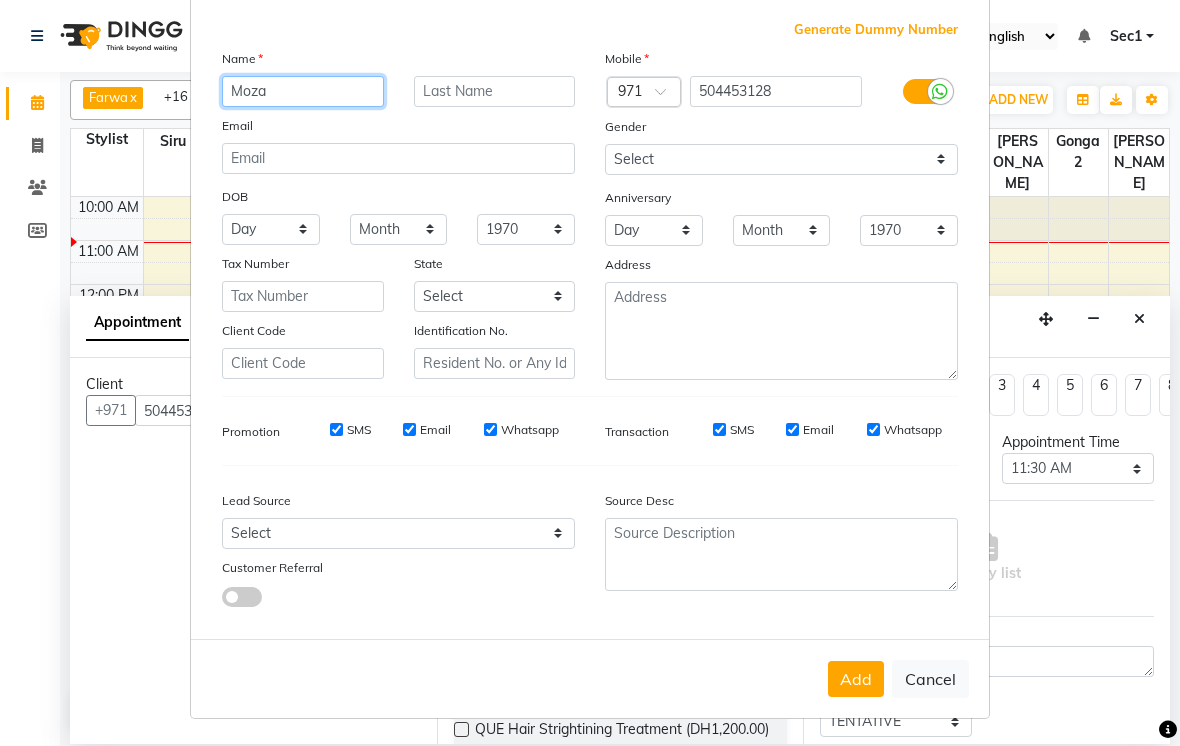type on "Moza" 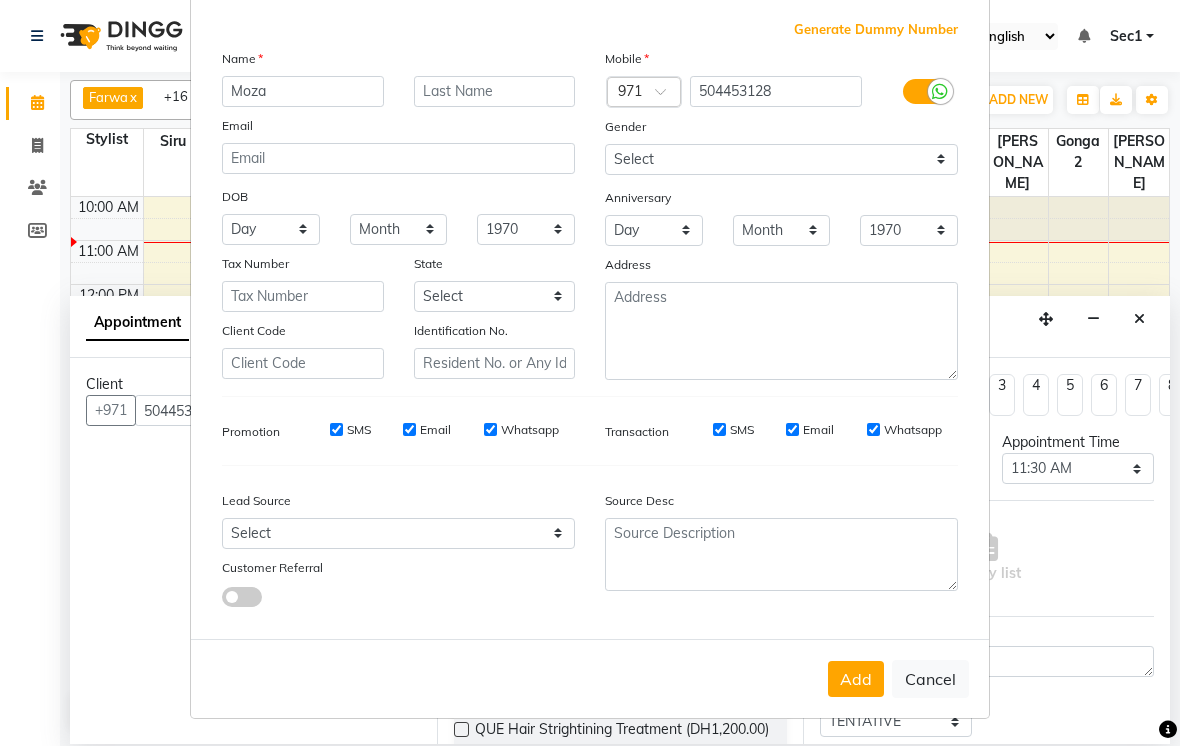 click on "Add" at bounding box center (856, 679) 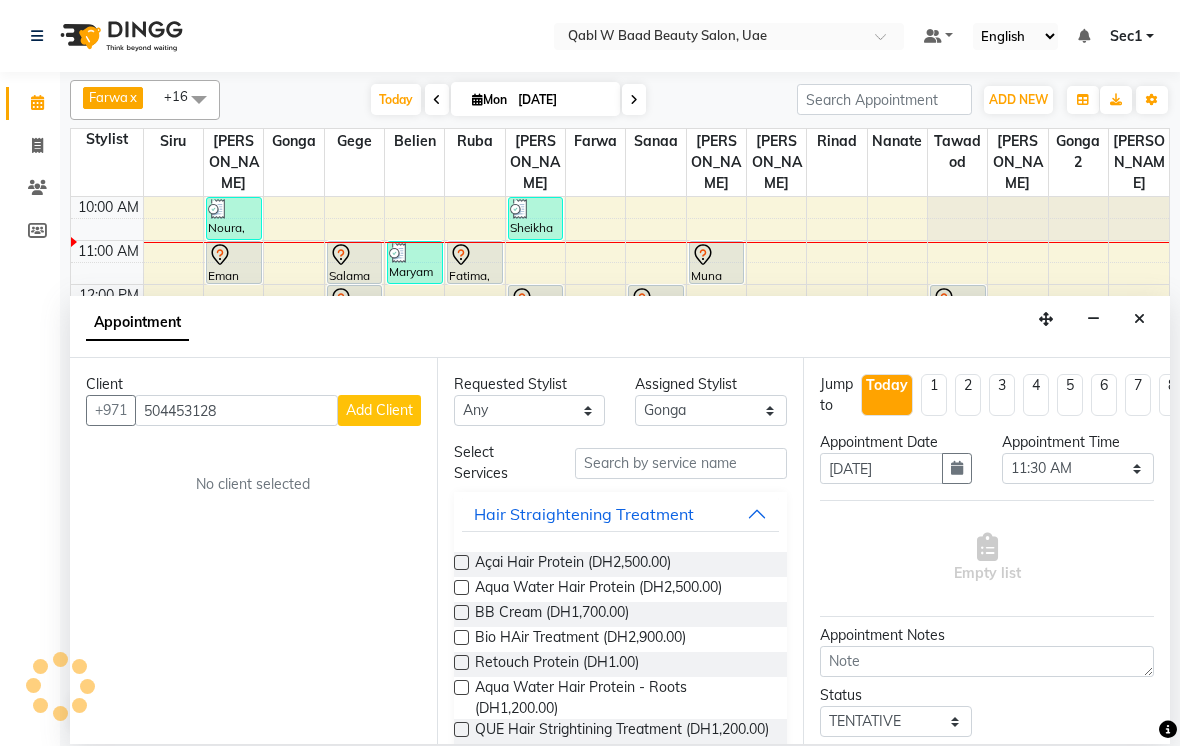 type 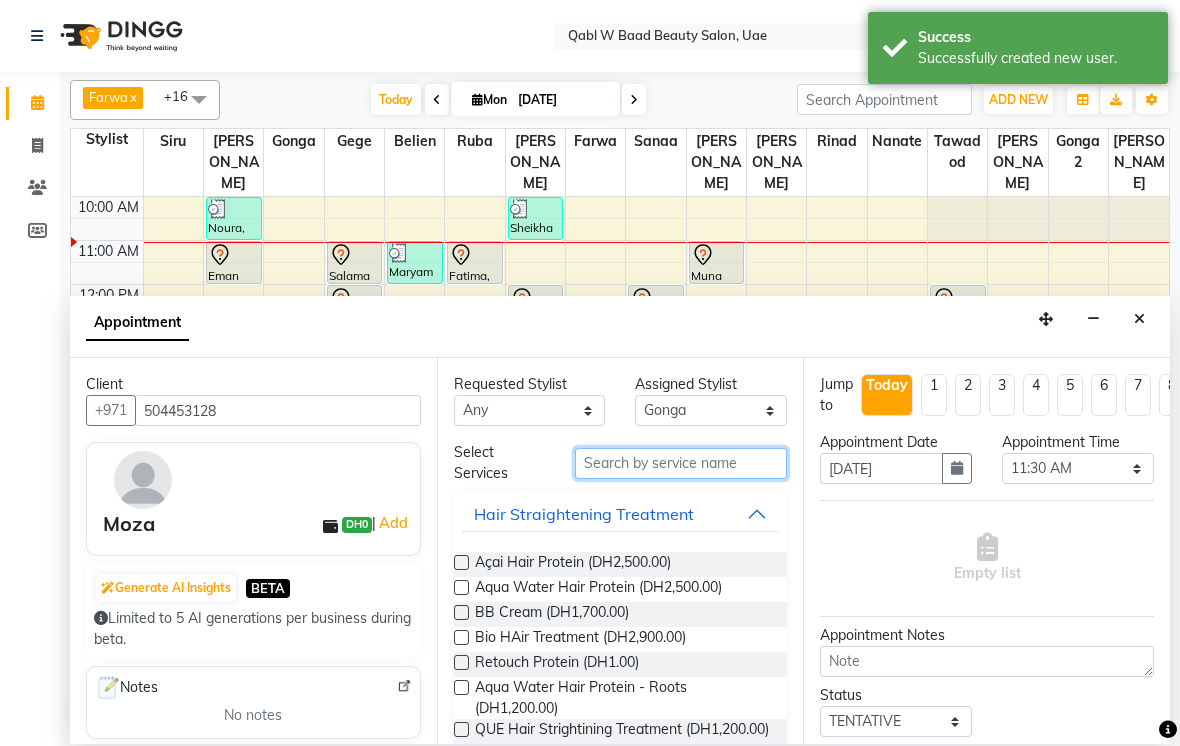 click at bounding box center (681, 463) 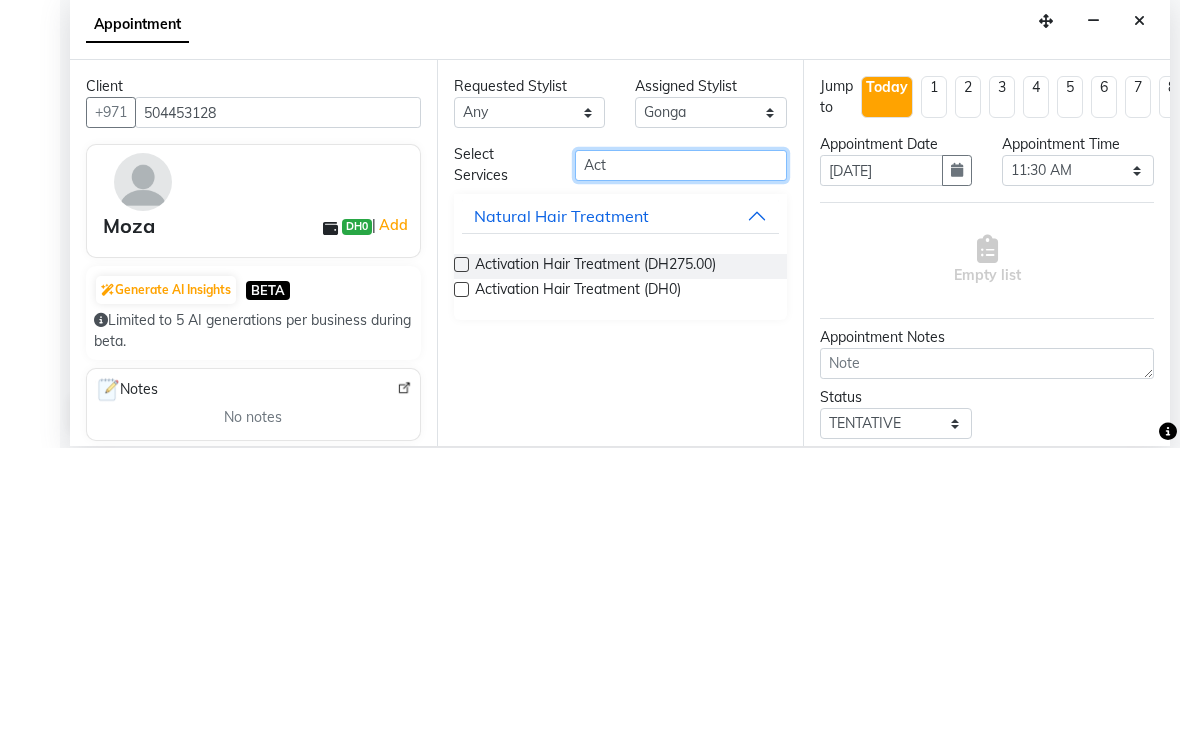 type on "Act" 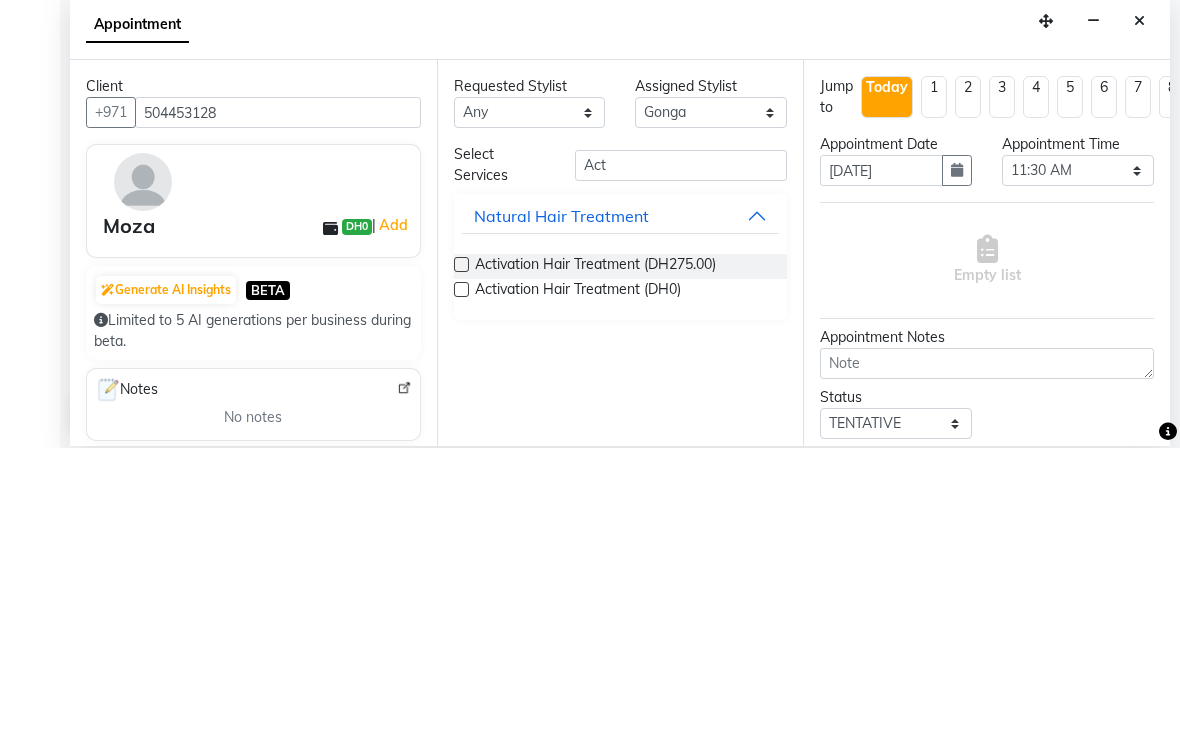 click on "Activation Hair Treatment (DH275.00)" at bounding box center (595, 564) 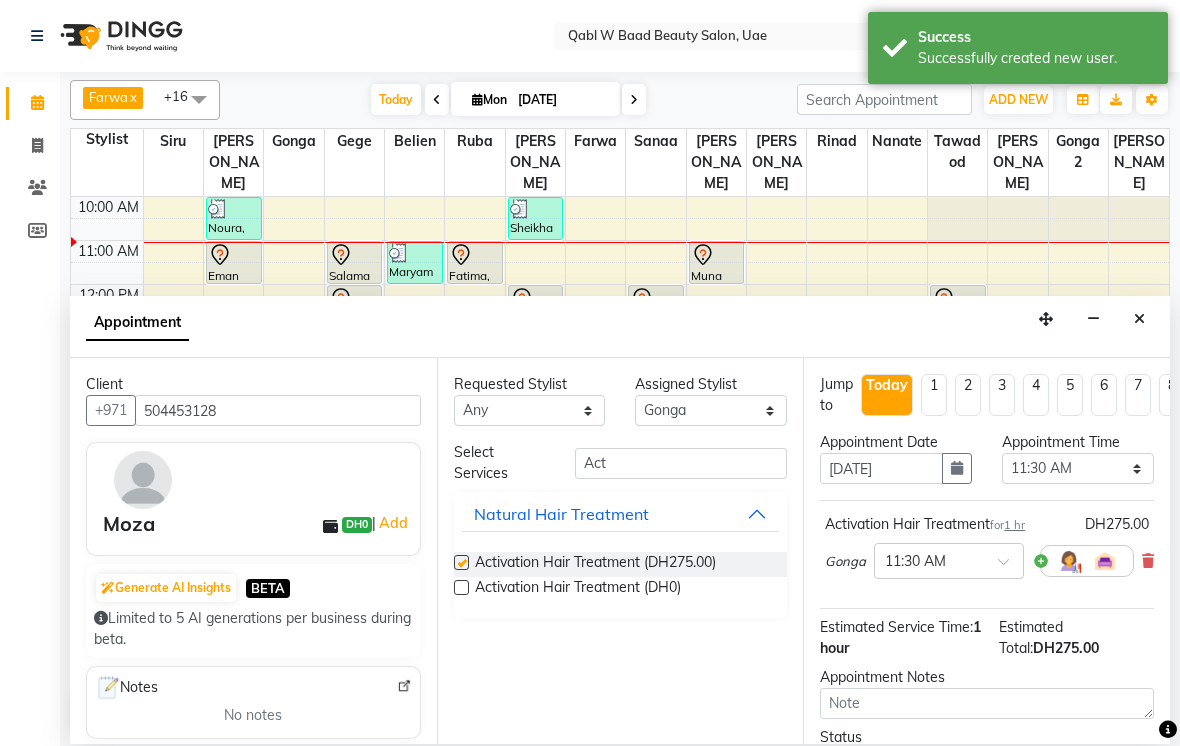 checkbox on "false" 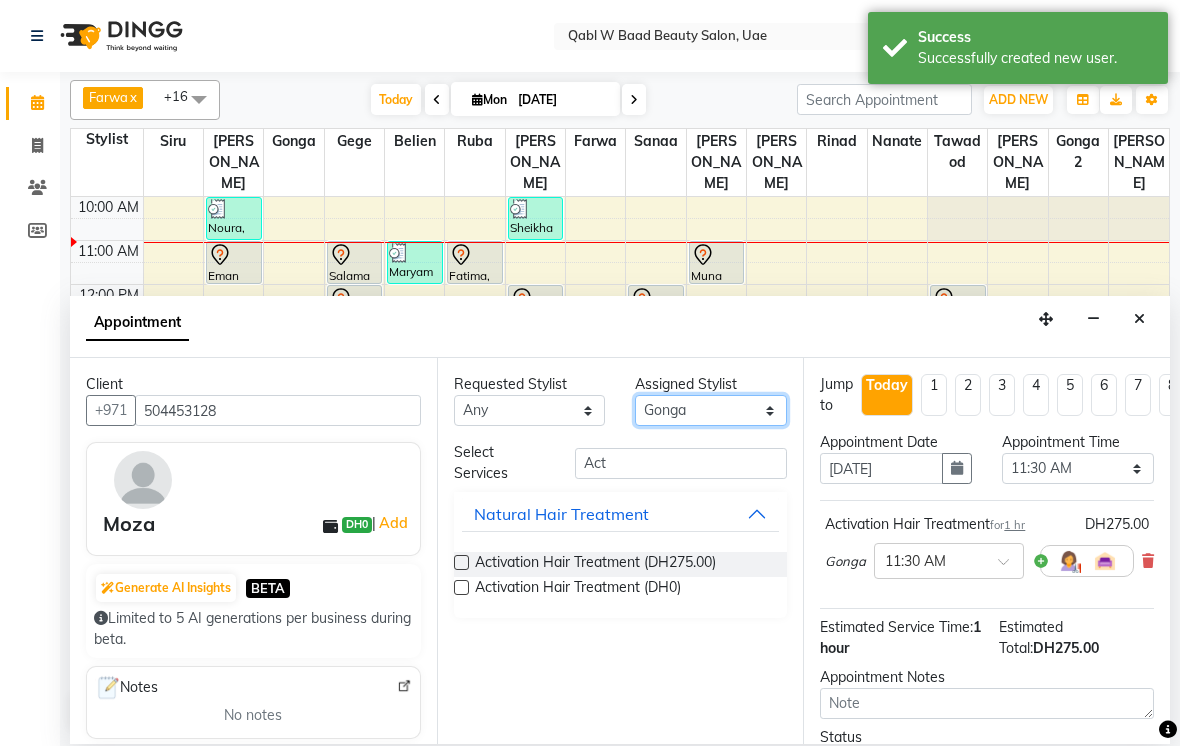 click on "Select Asia [PERSON_NAME] [PERSON_NAME] [PERSON_NAME] 2  [PERSON_NAME]  Nanate [PERSON_NAME] [PERSON_NAME] Sanaa [PERSON_NAME] Sec1 Sec2 Semi Siru [PERSON_NAME]" at bounding box center (711, 410) 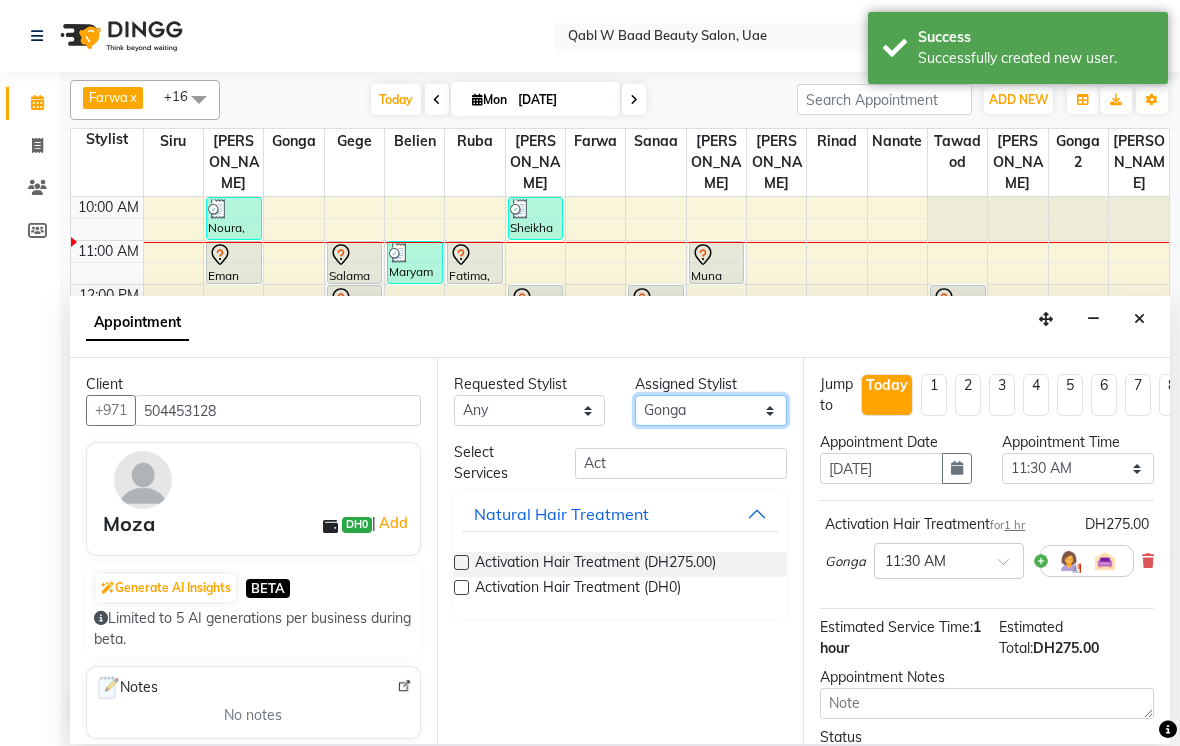 select on "85101" 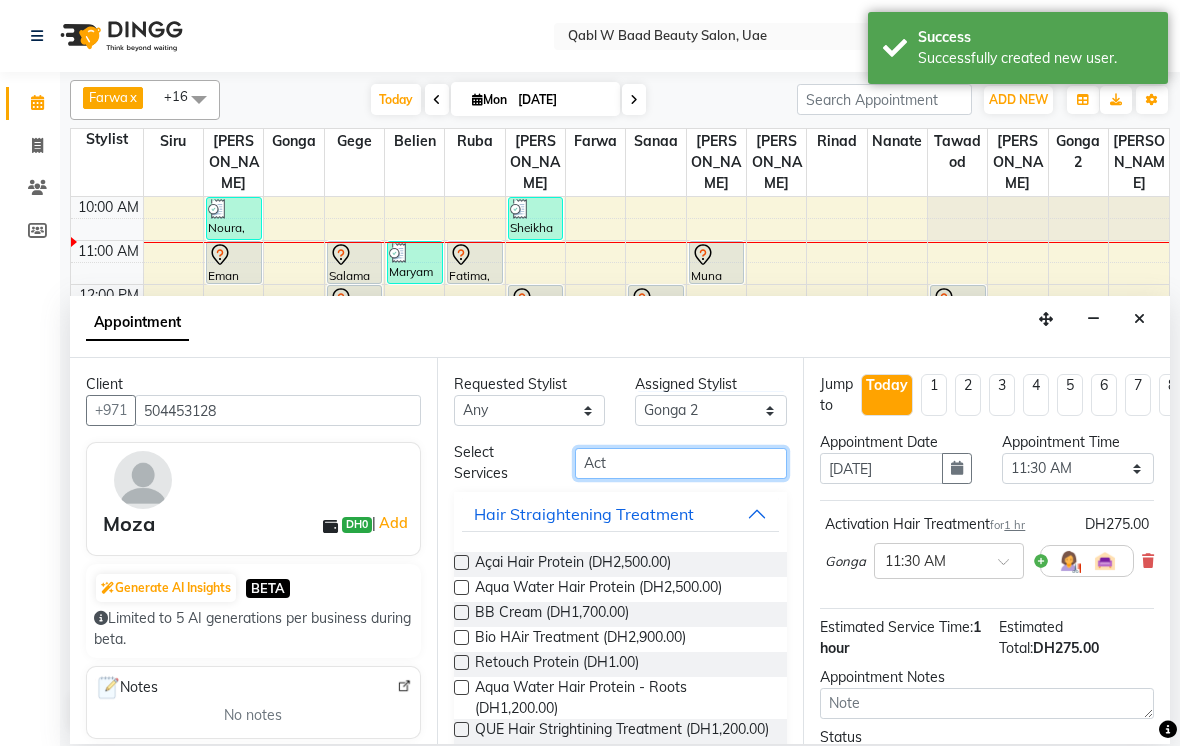 click on "Act" at bounding box center [681, 463] 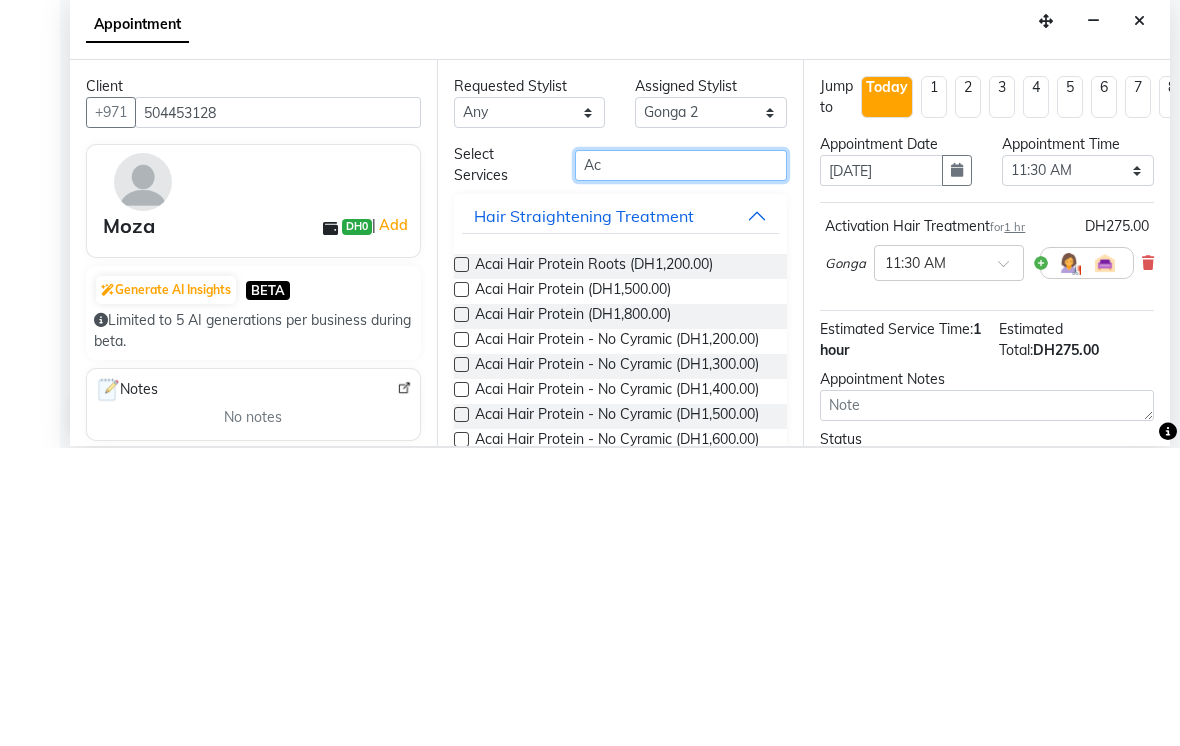 type on "A" 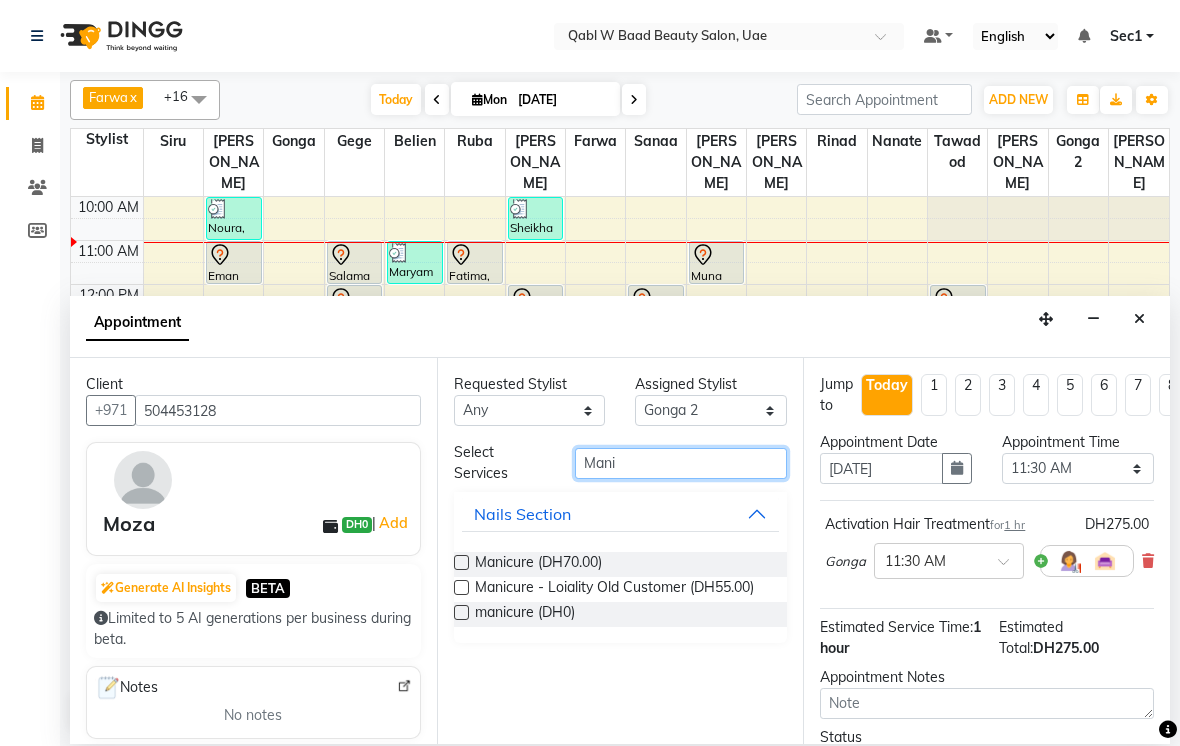 type on "Mani" 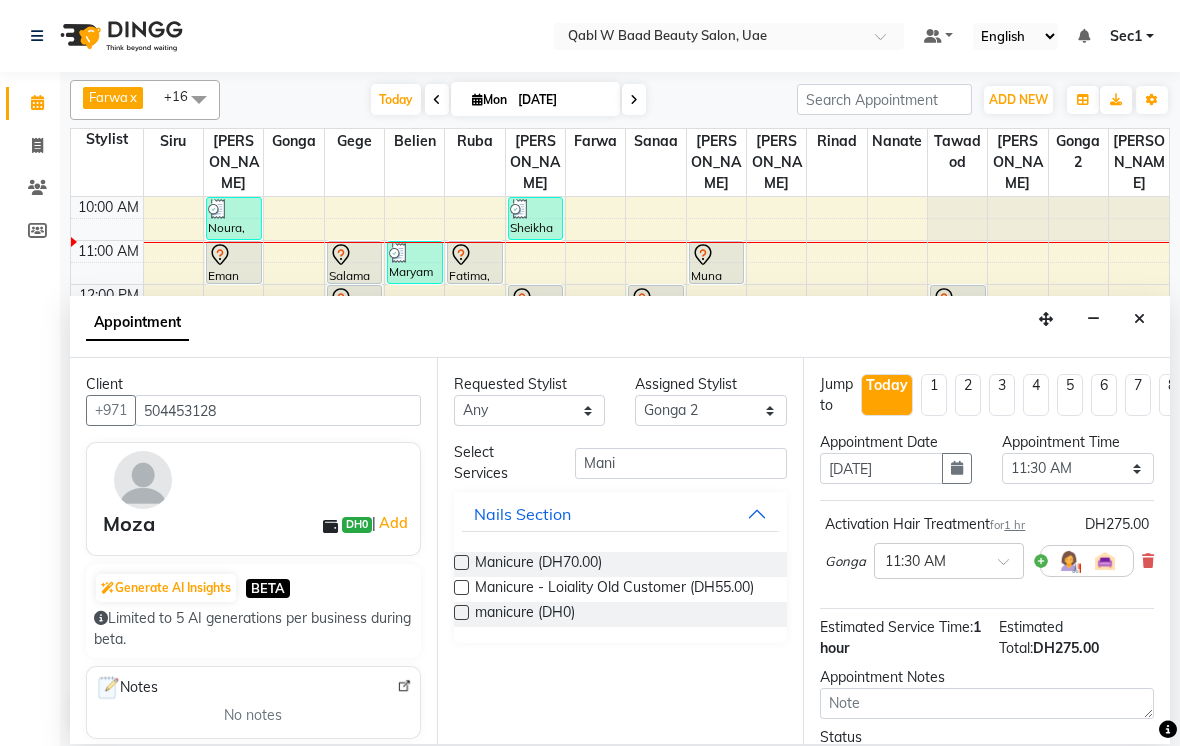 click on "Manicure  (DH70.00)" at bounding box center [538, 564] 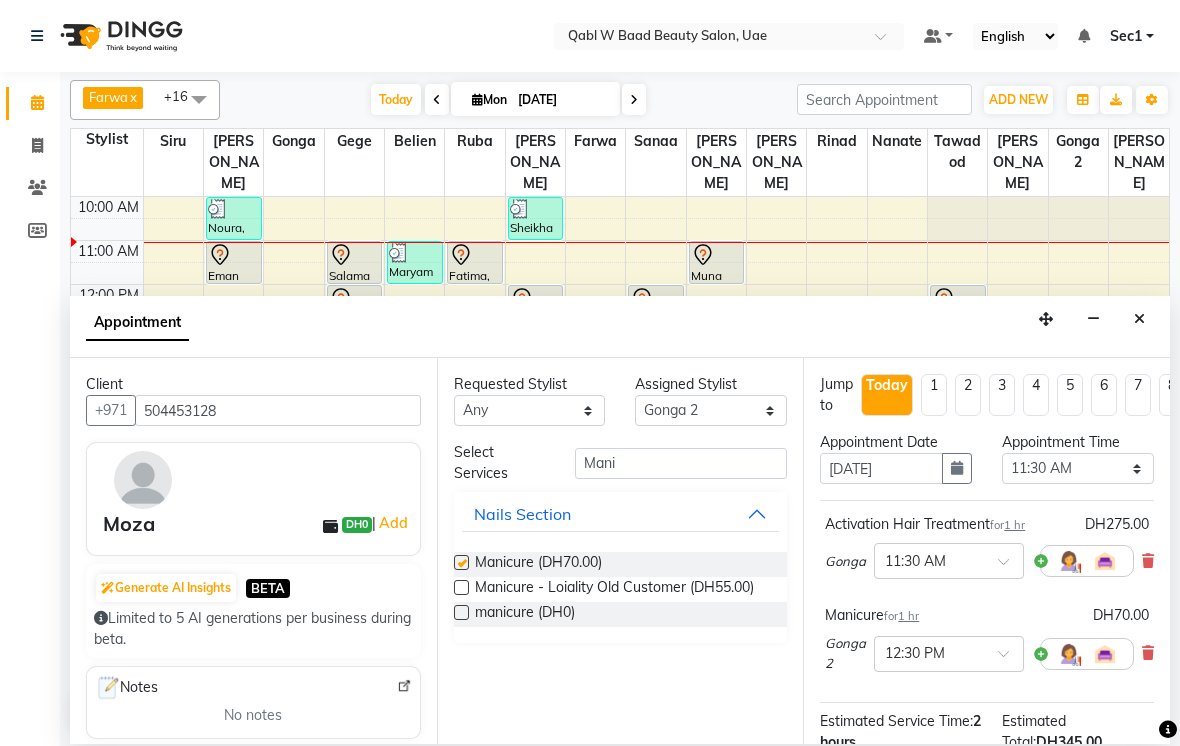 checkbox on "false" 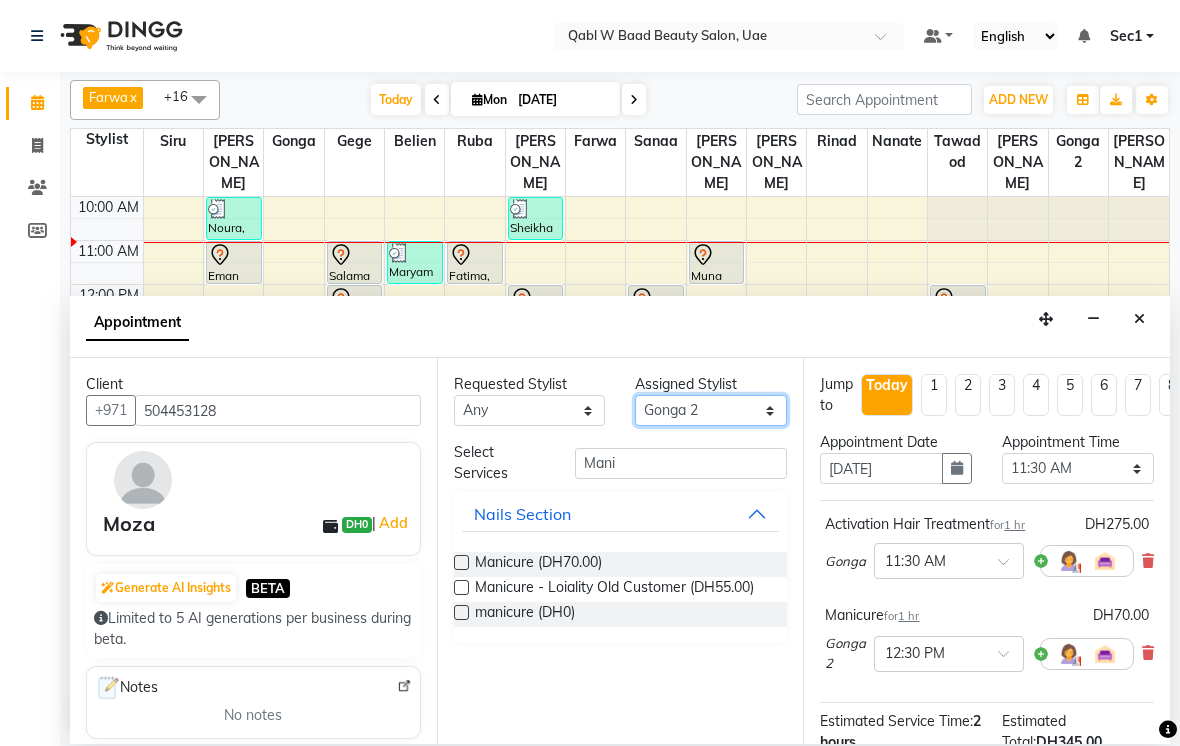 click on "Select Asia [PERSON_NAME] [PERSON_NAME] [PERSON_NAME] 2  [PERSON_NAME]  Nanate [PERSON_NAME] [PERSON_NAME] Sanaa [PERSON_NAME] Sec1 Sec2 Semi Siru [PERSON_NAME]" at bounding box center [711, 410] 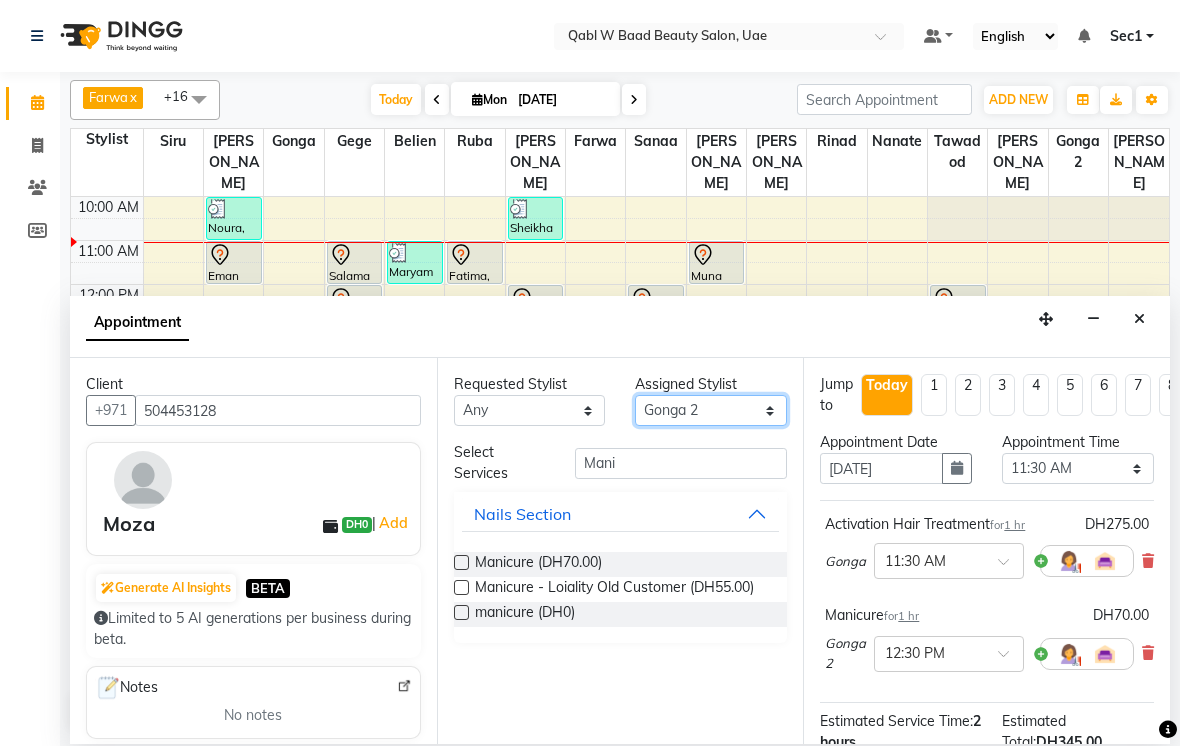 select on "85102" 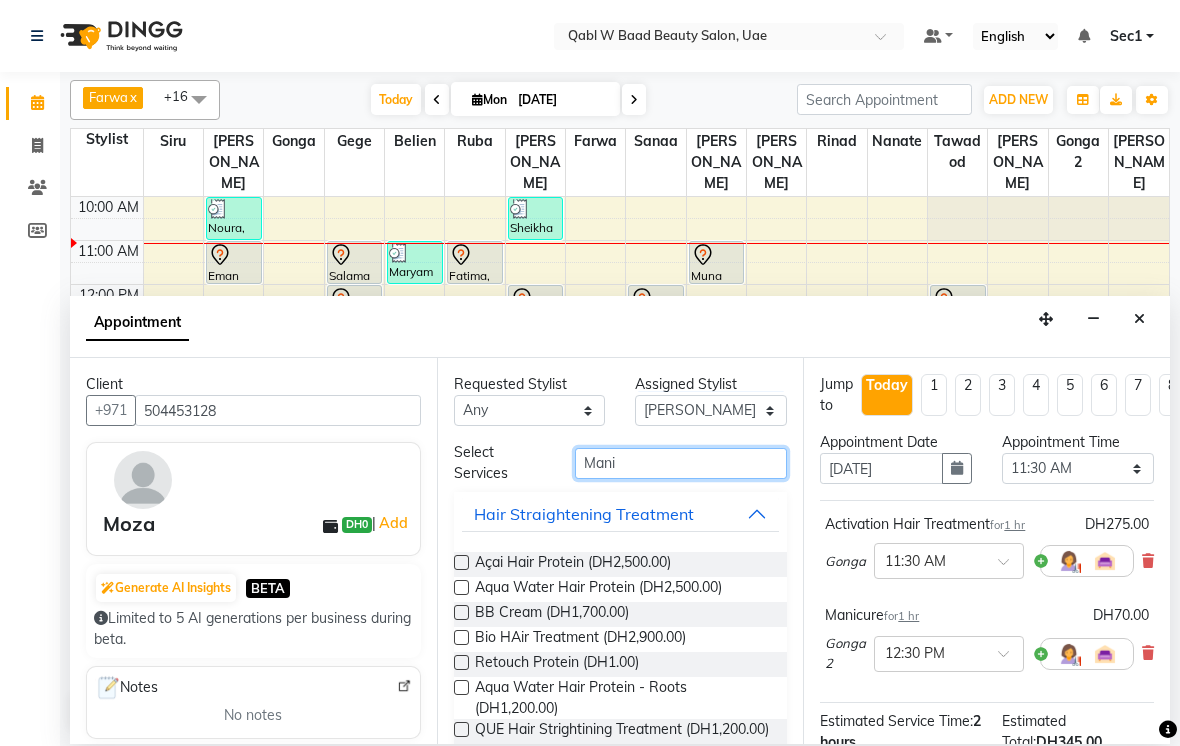 click on "Mani" at bounding box center (681, 463) 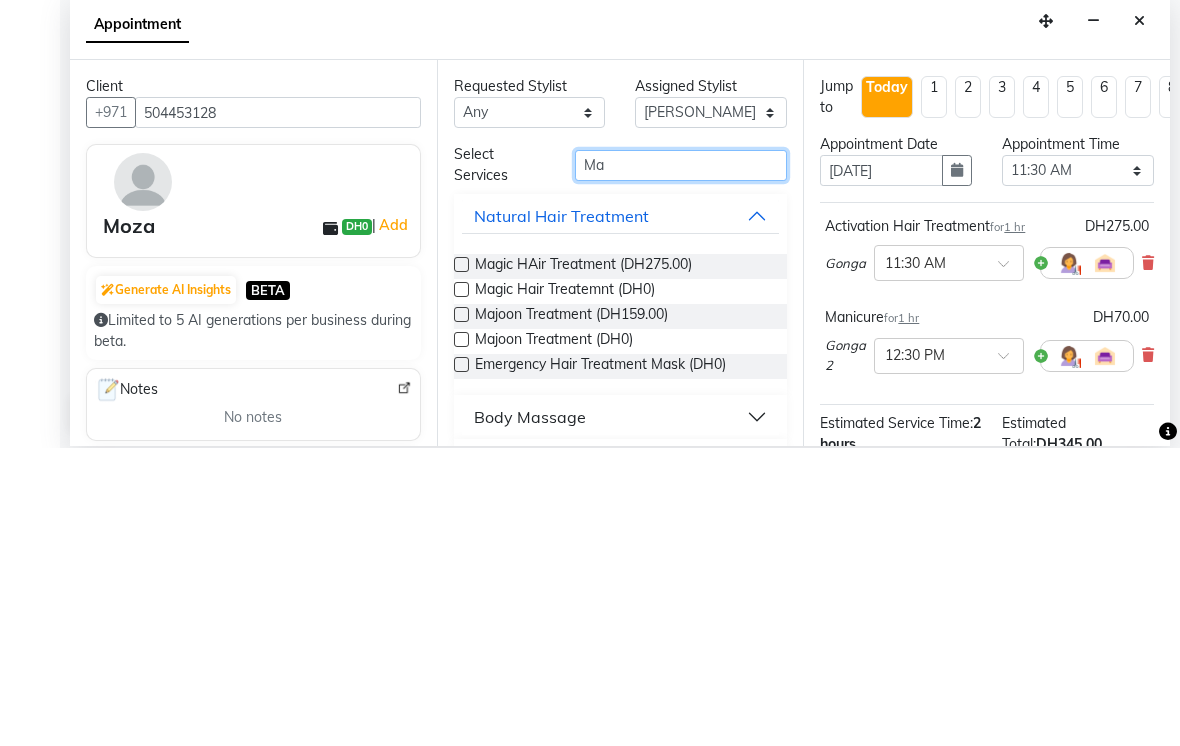 type on "M" 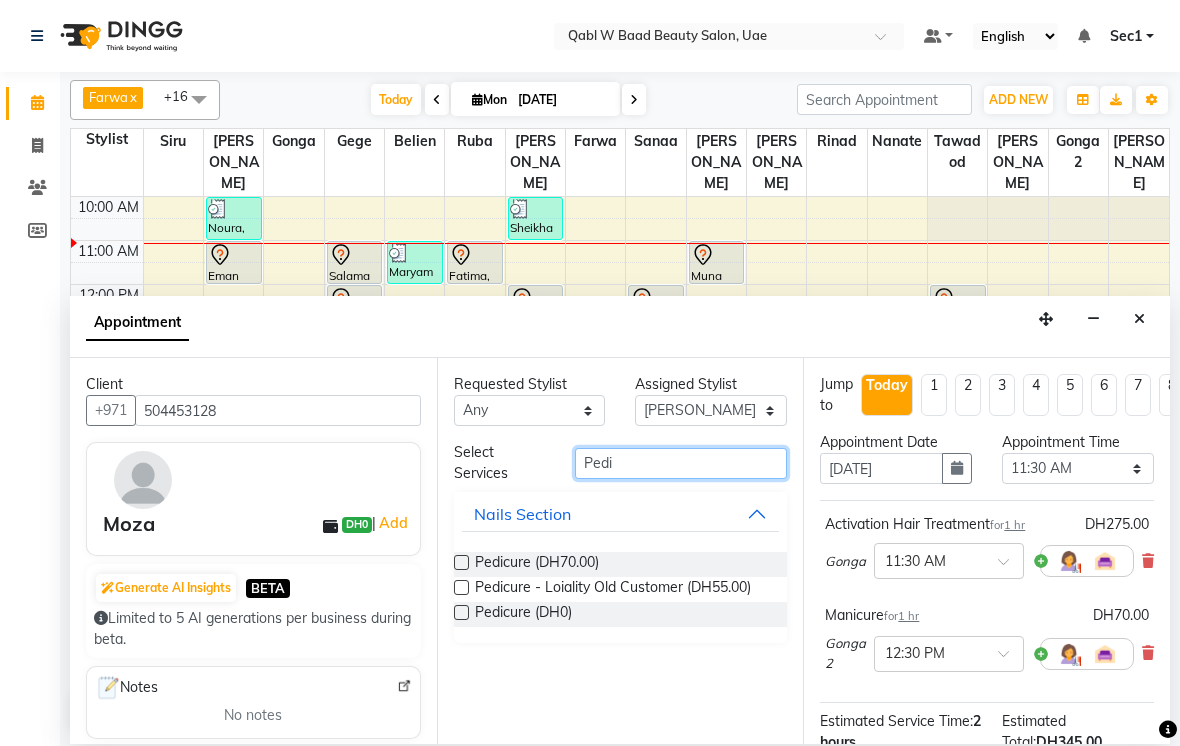type on "Pedi" 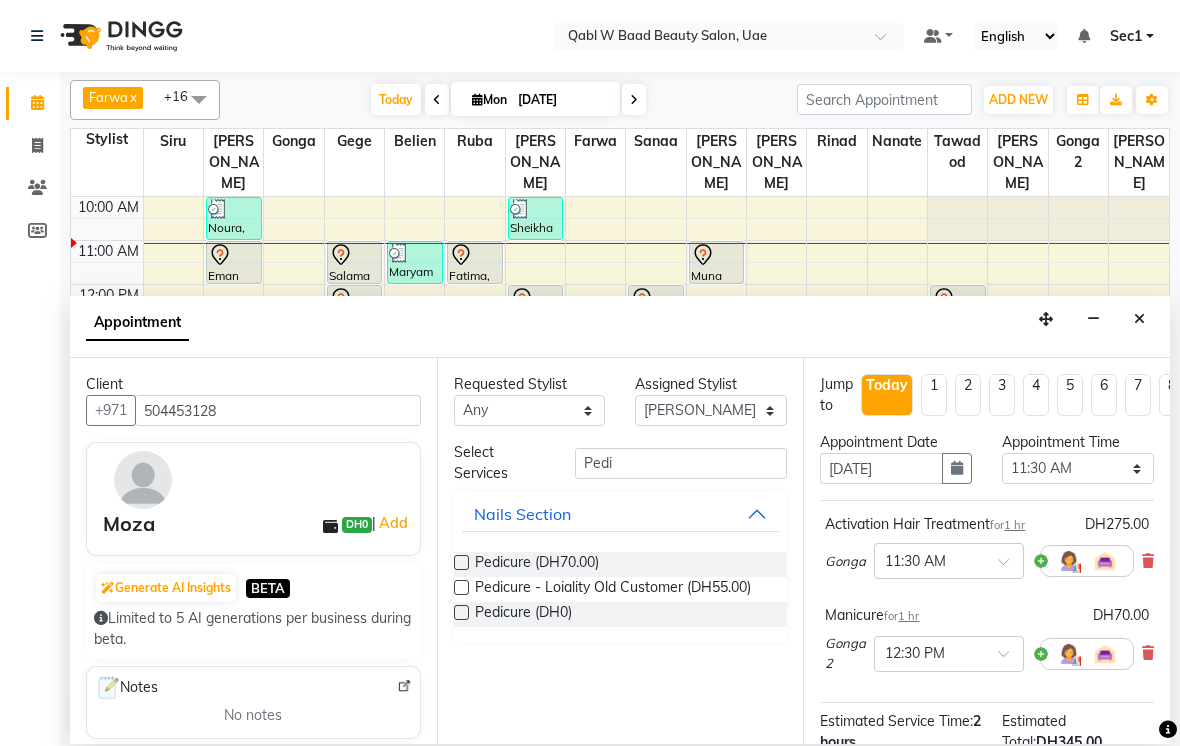 click on "Pedicure  (DH70.00)" at bounding box center [537, 564] 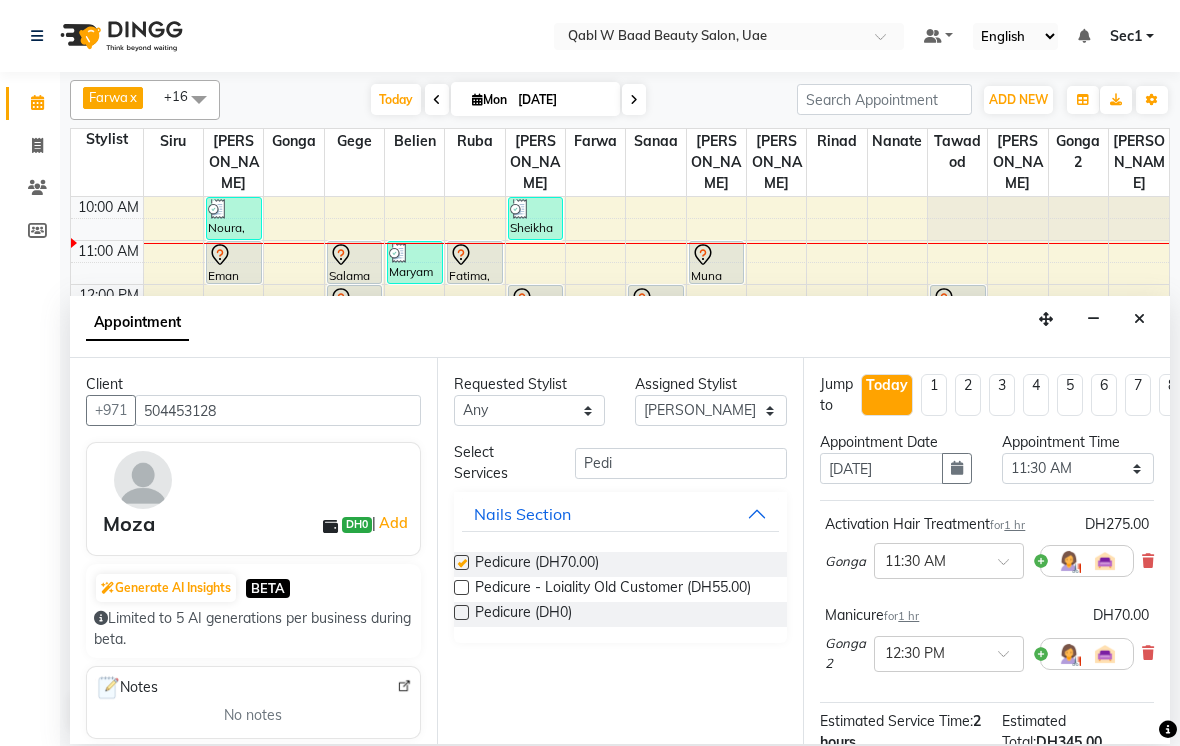 checkbox on "false" 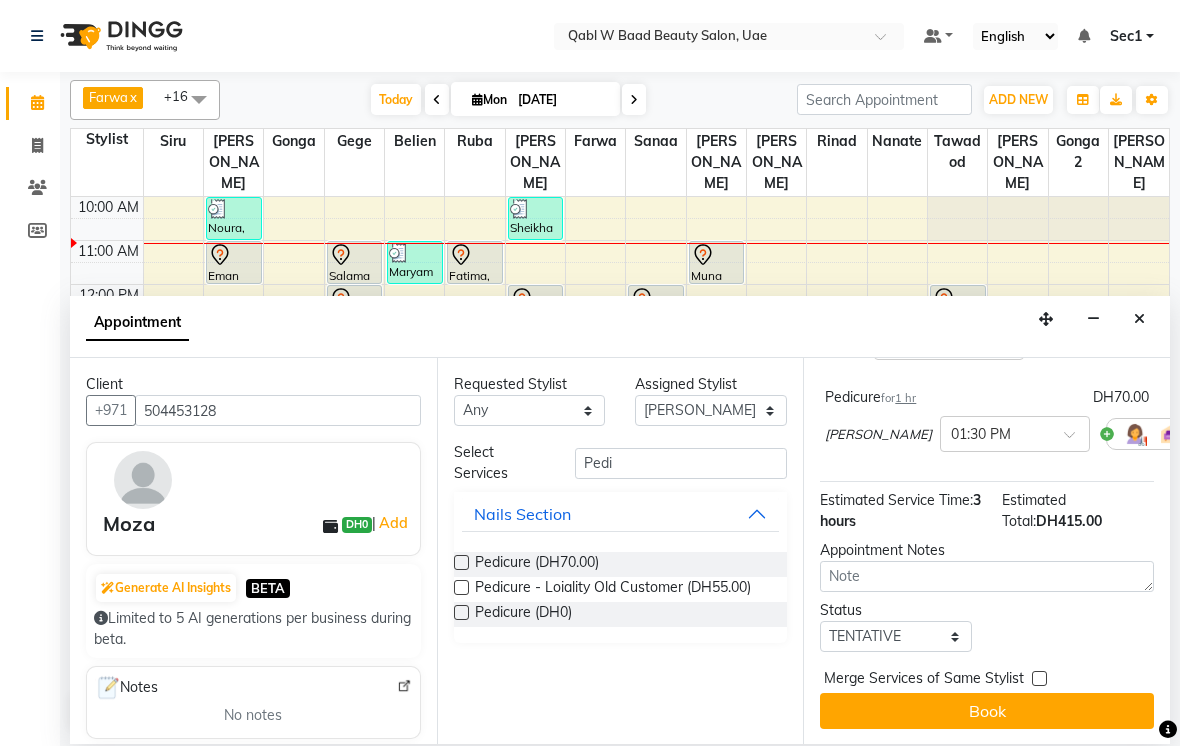 scroll, scrollTop: 310, scrollLeft: 0, axis: vertical 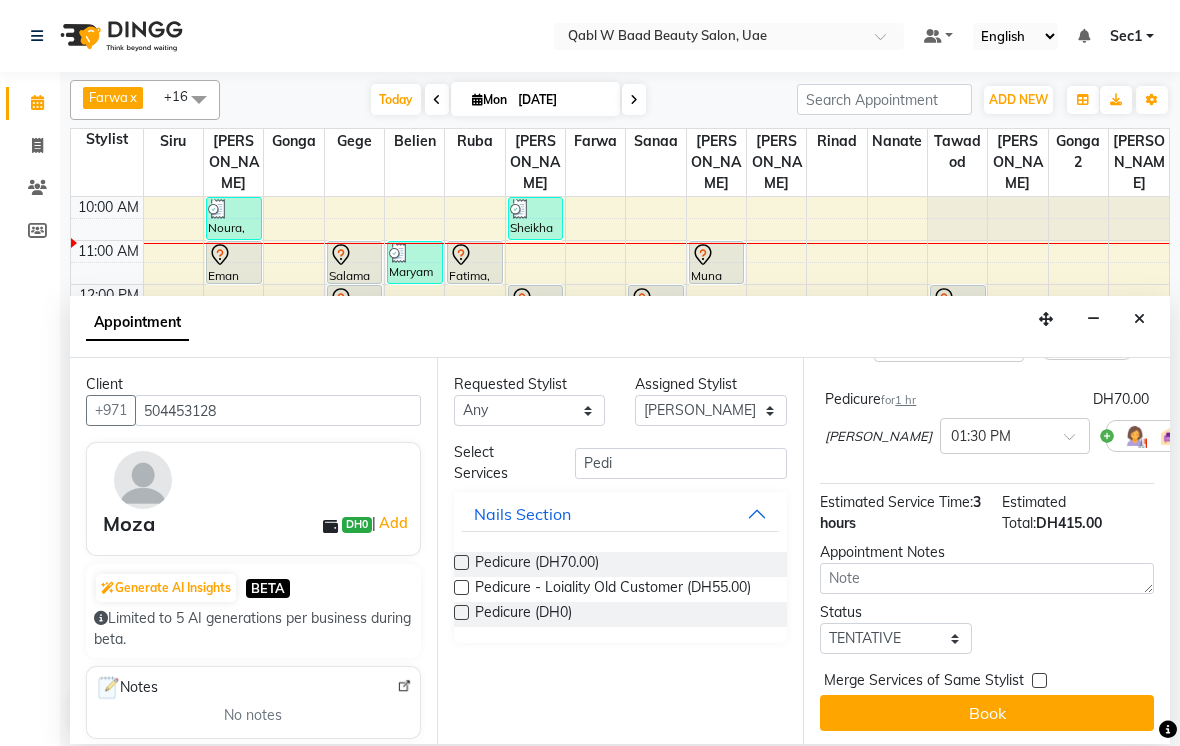 click on "Book" at bounding box center [987, 713] 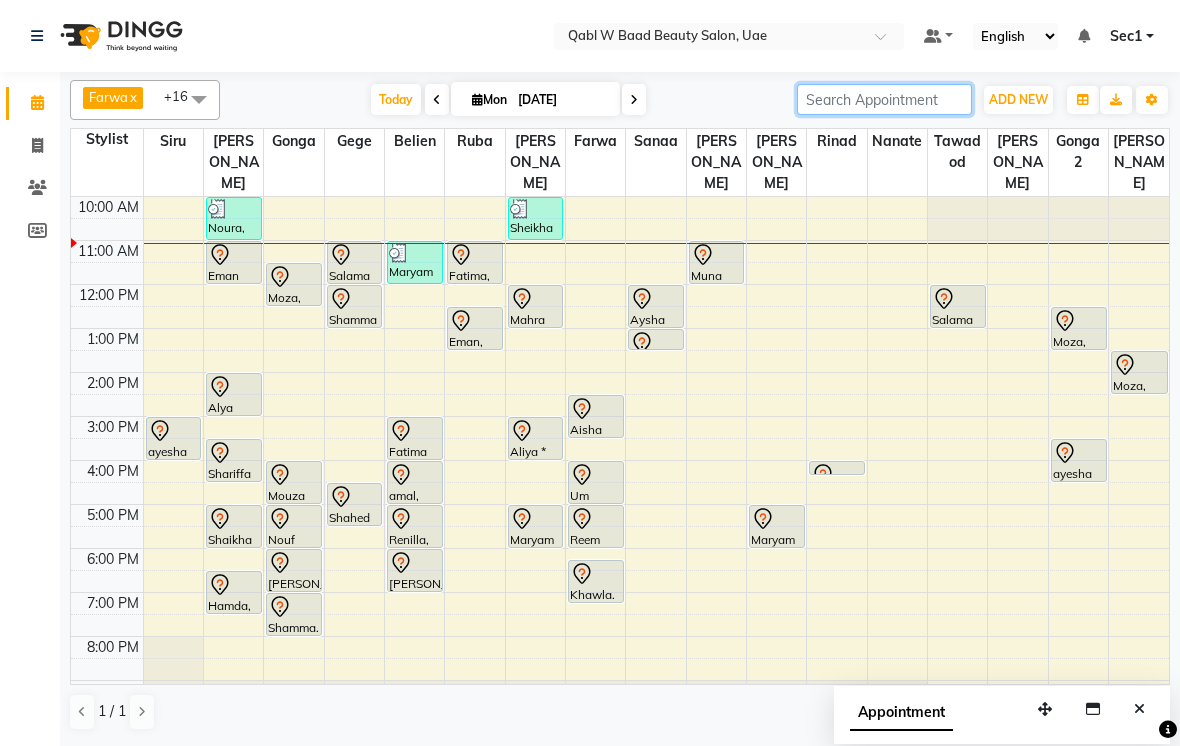 click at bounding box center [884, 99] 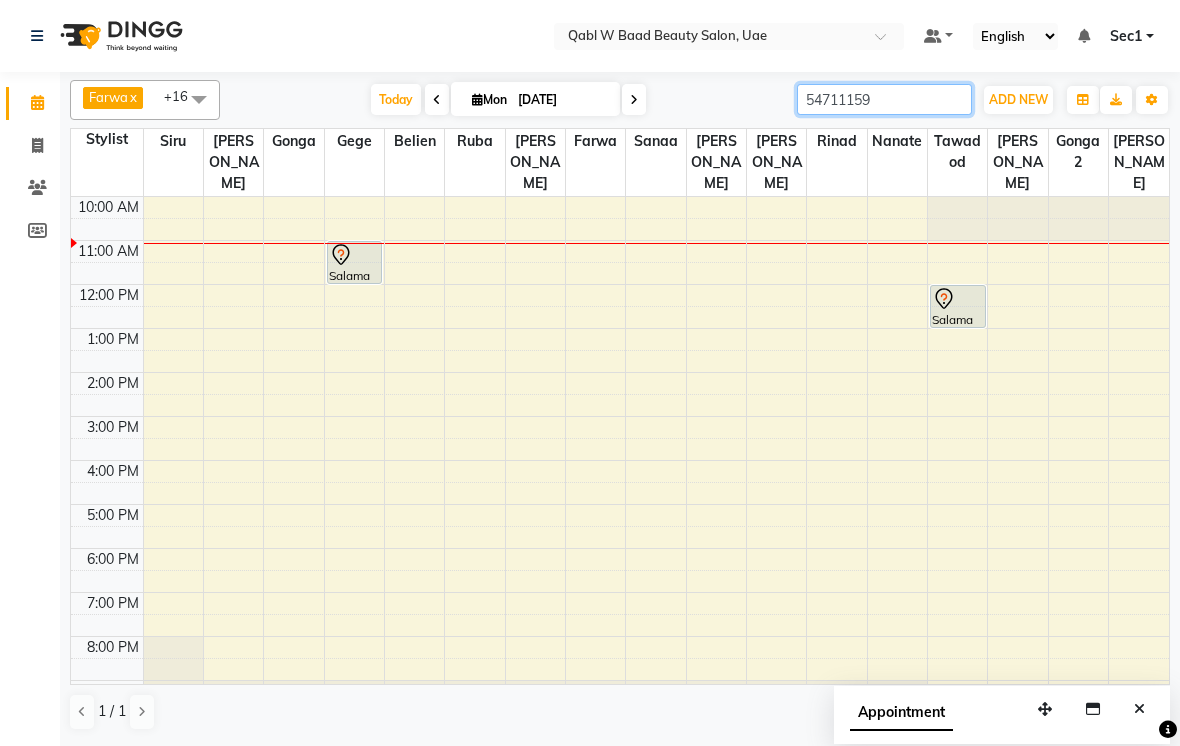 type on "54711159" 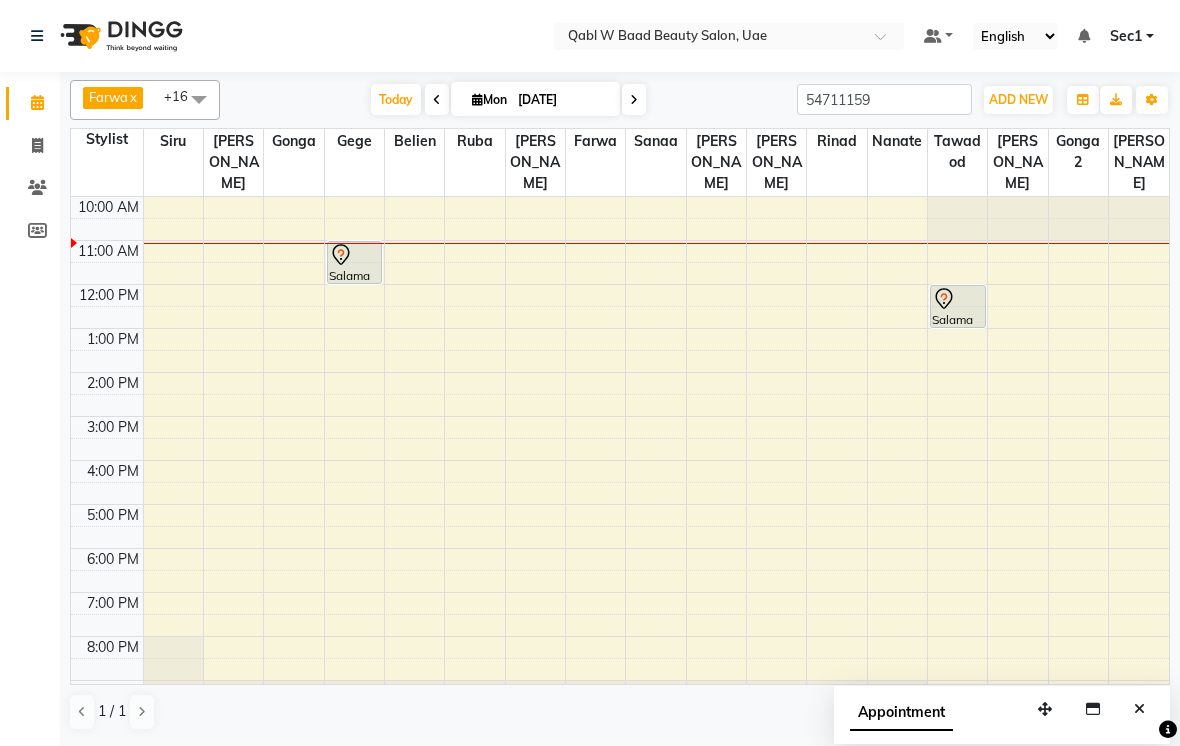 click on "Today" at bounding box center (396, 99) 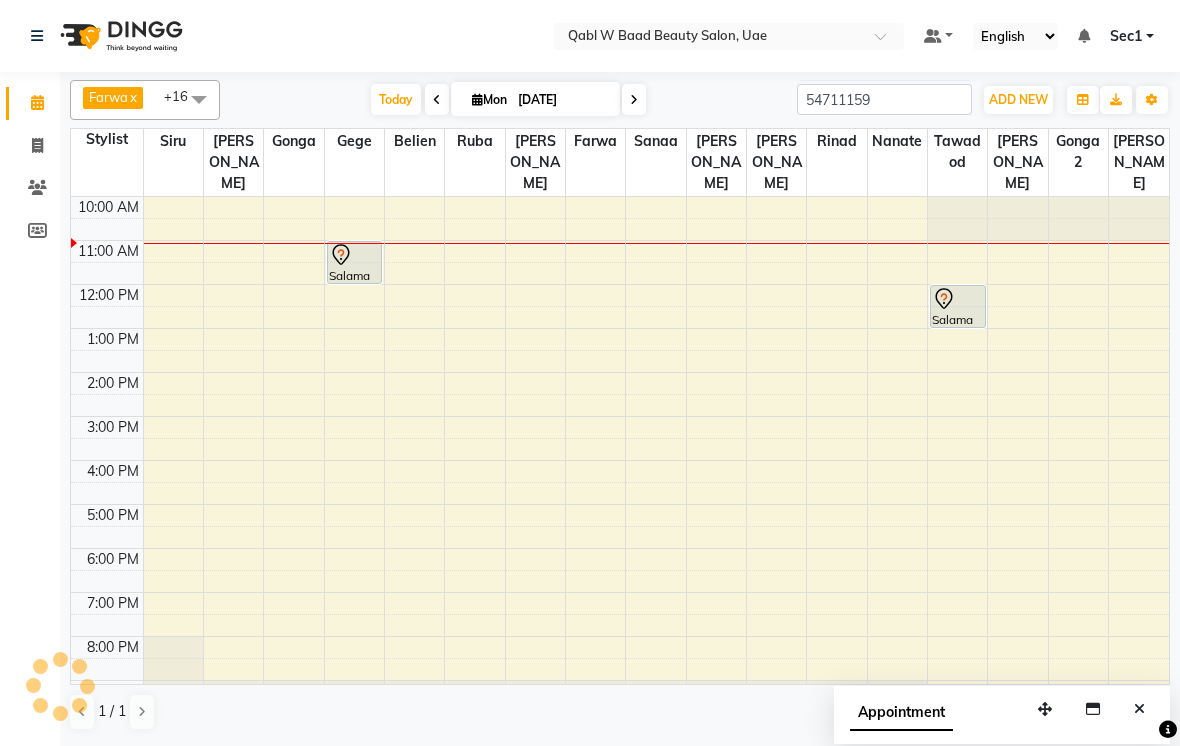 scroll, scrollTop: 45, scrollLeft: 0, axis: vertical 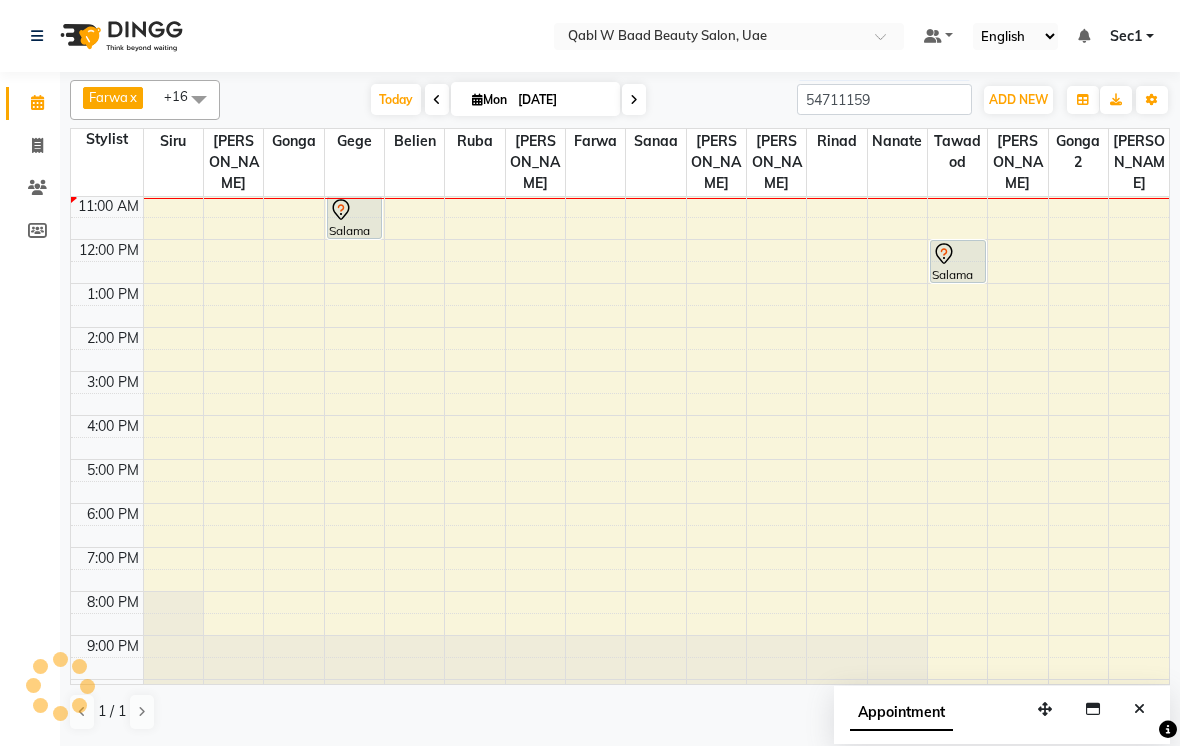 type 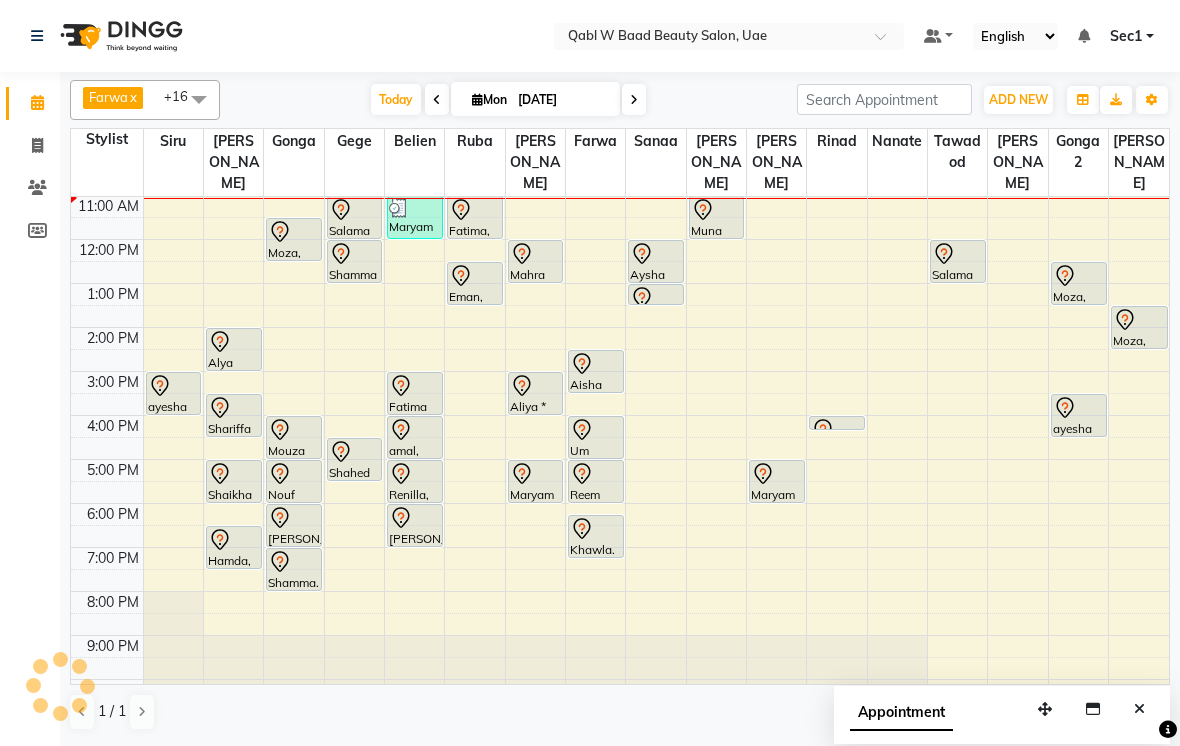 click at bounding box center [355, 210] 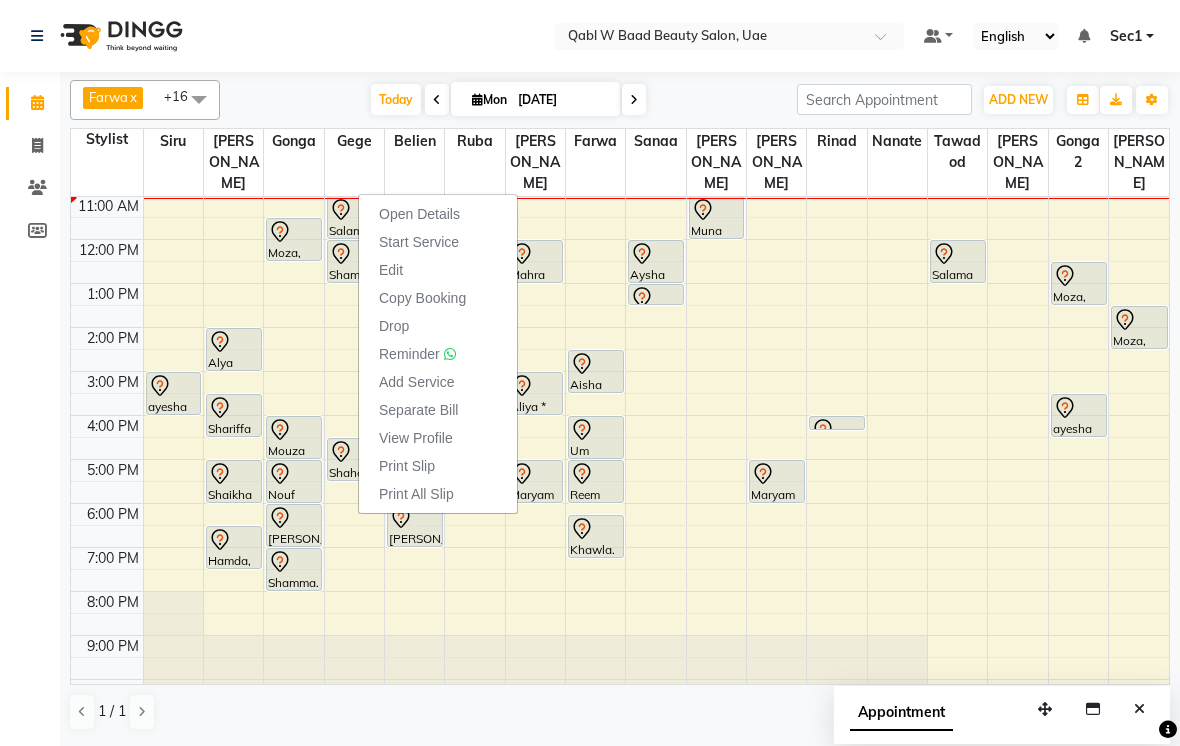 click on "Open Details" at bounding box center [419, 214] 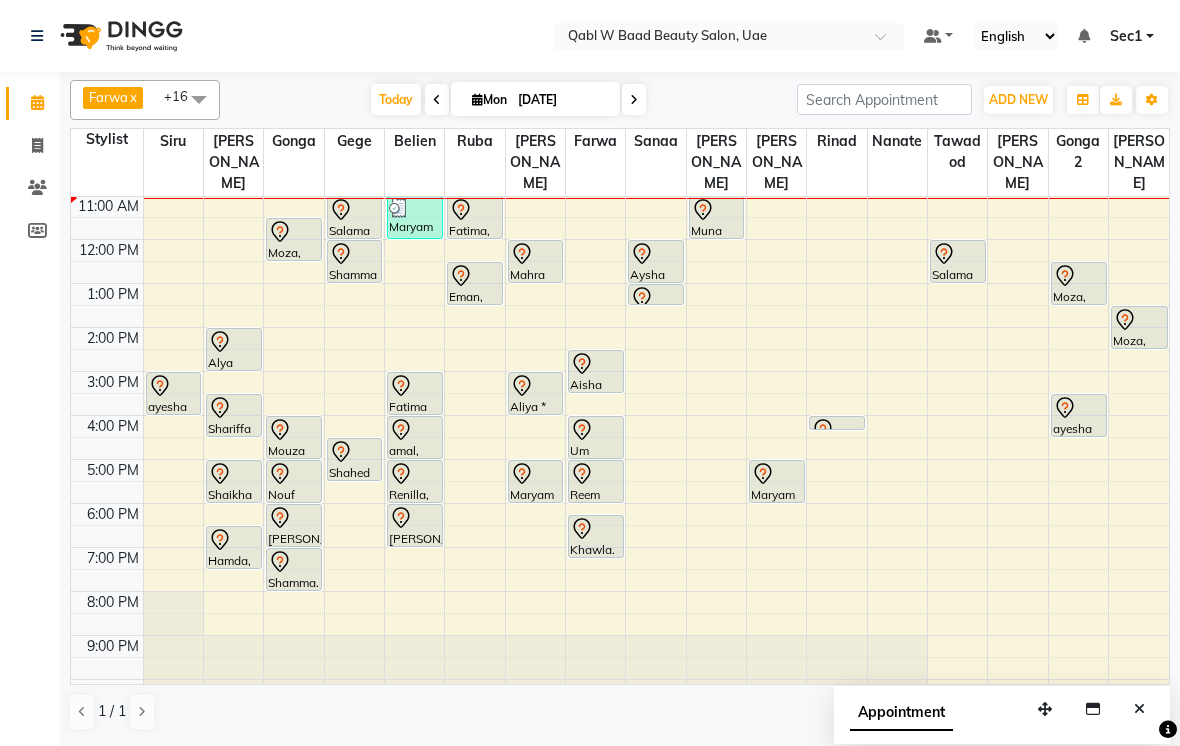 click on "Today" at bounding box center [396, 99] 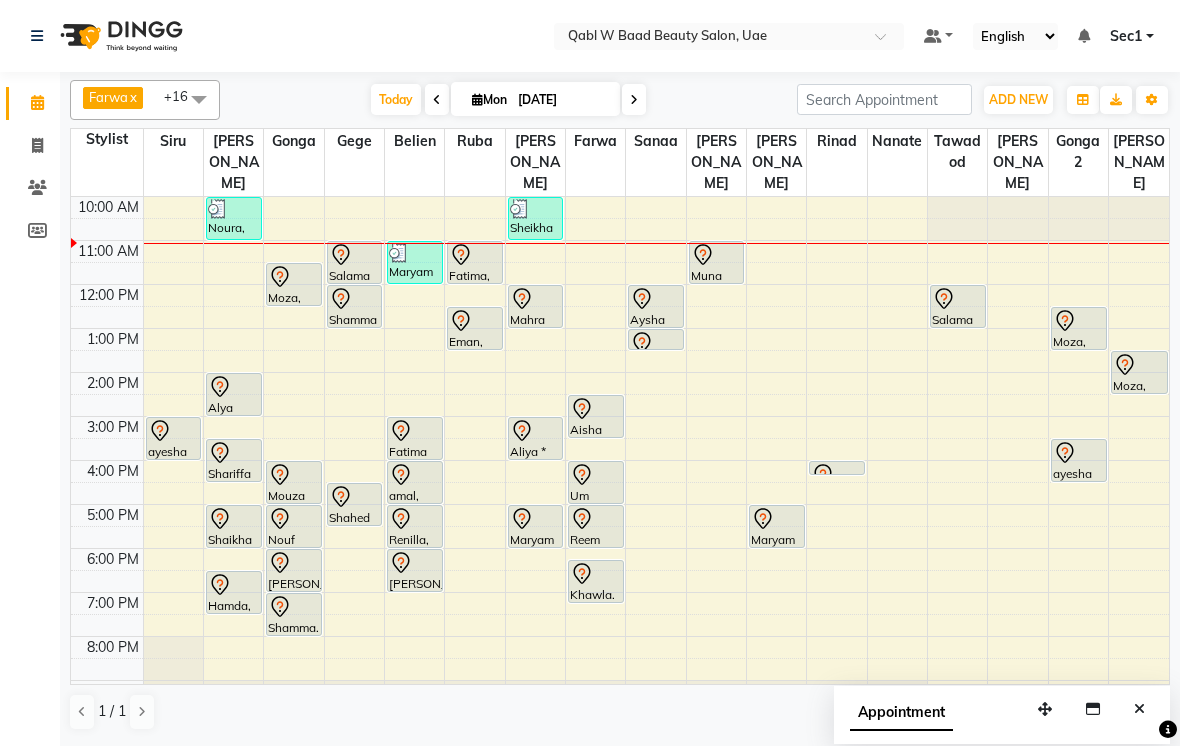 scroll, scrollTop: 0, scrollLeft: 0, axis: both 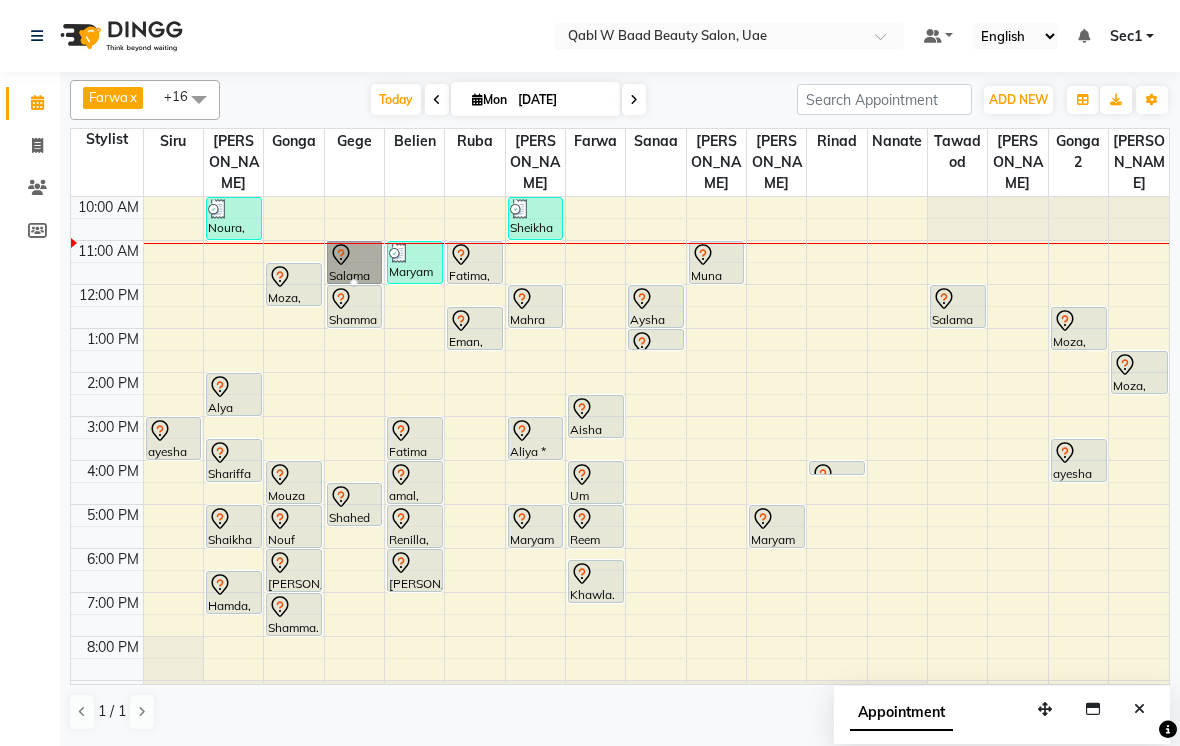 click at bounding box center [354, 283] 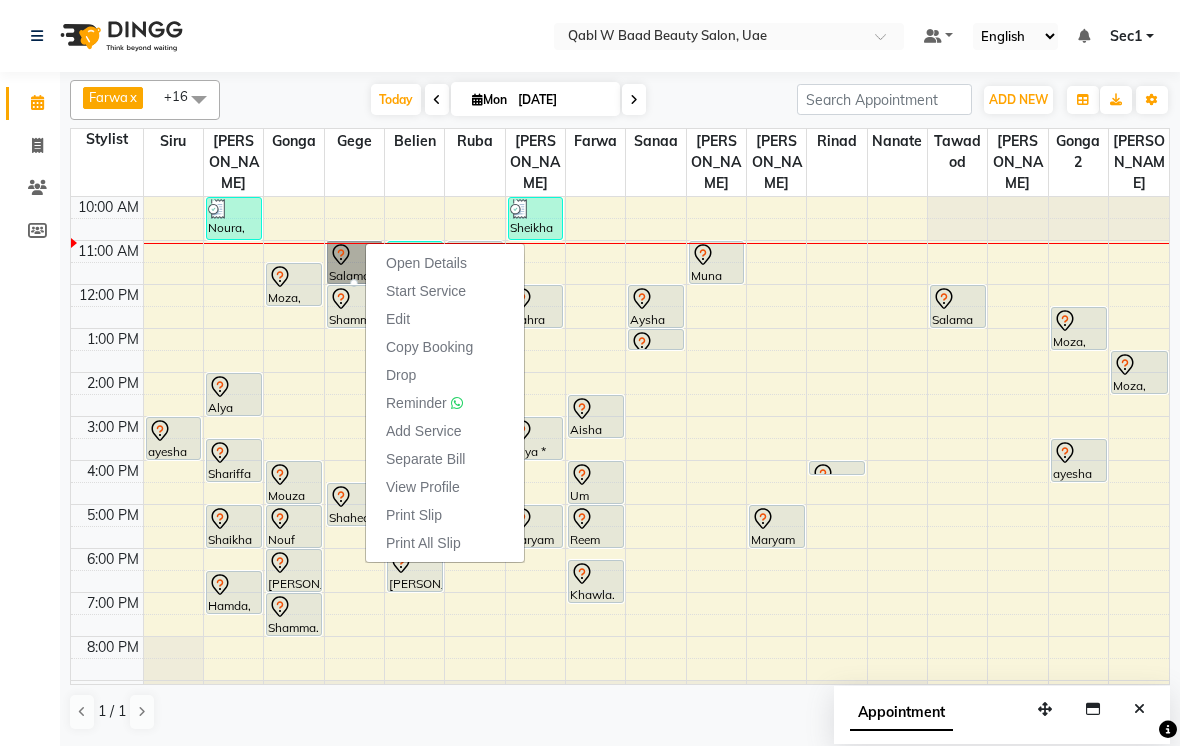 click on "Edit" at bounding box center [445, 319] 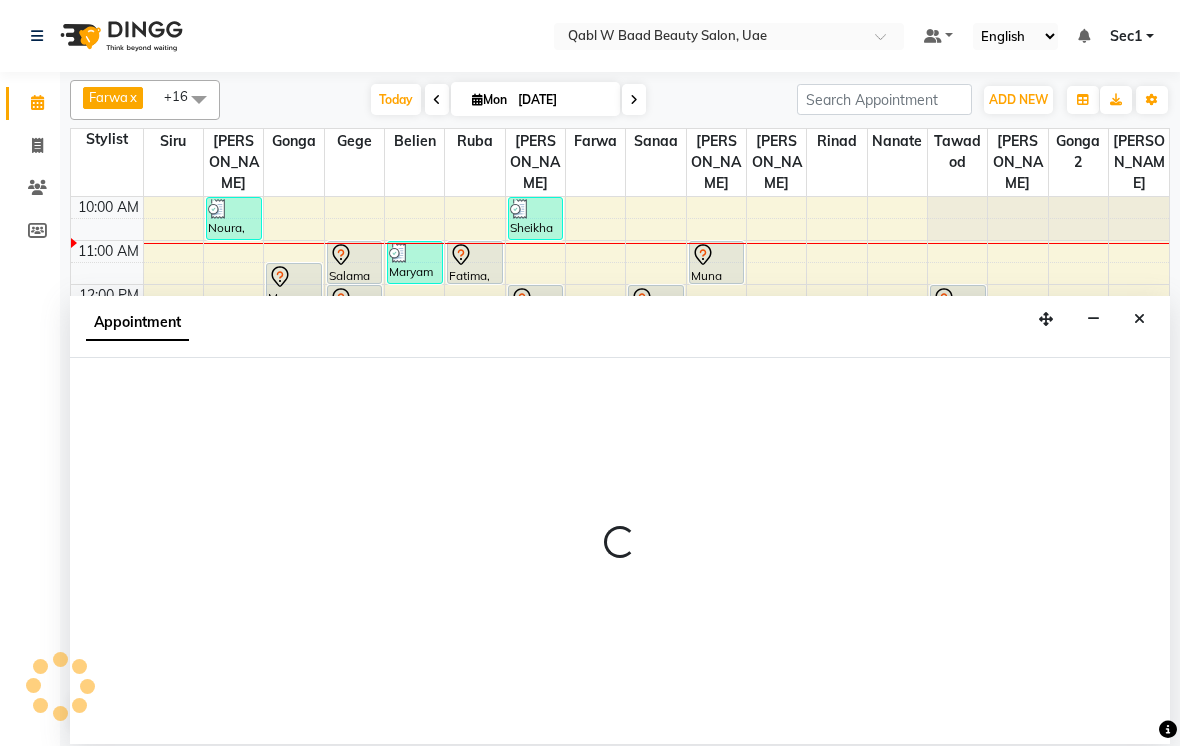 select on "tentative" 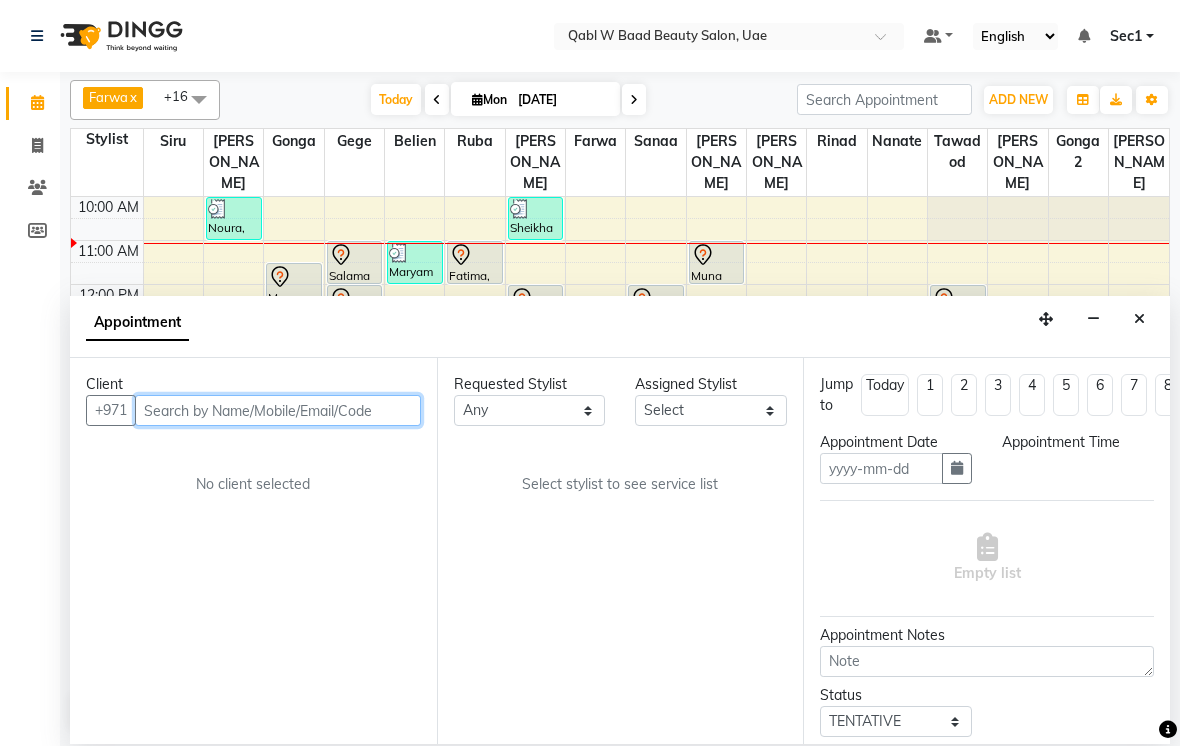 type on "[DATE]" 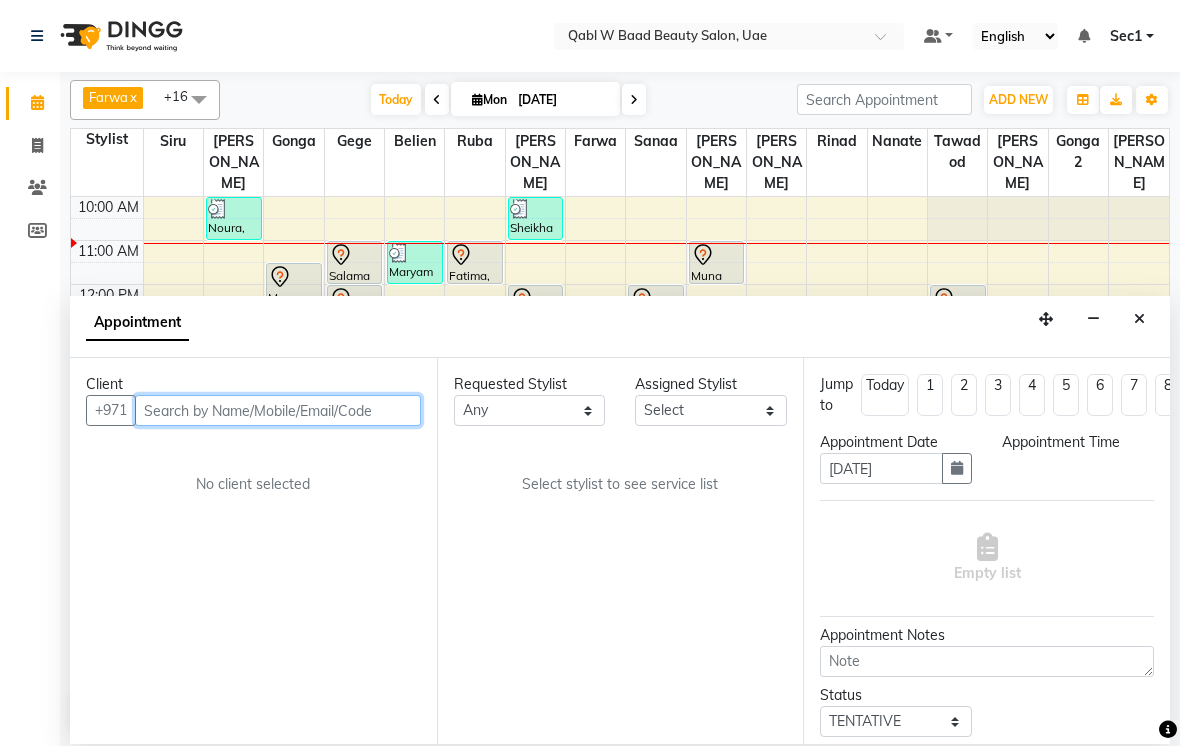 select on "85099" 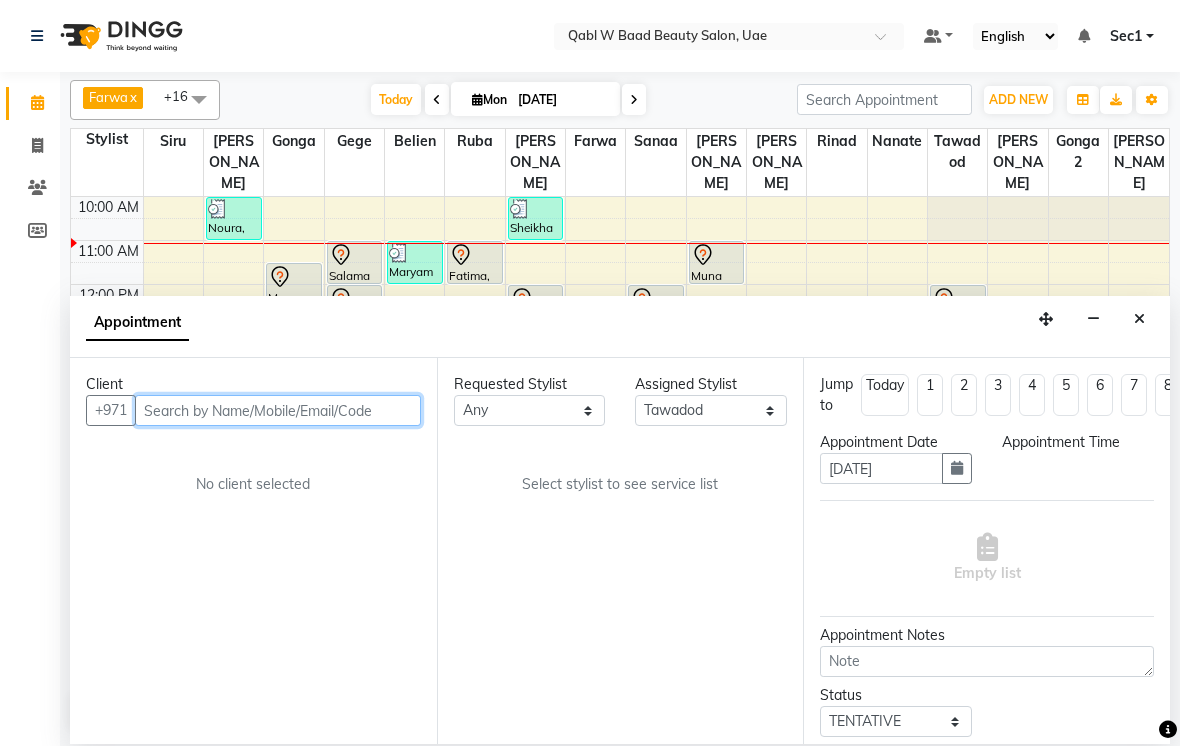 scroll, scrollTop: 45, scrollLeft: 0, axis: vertical 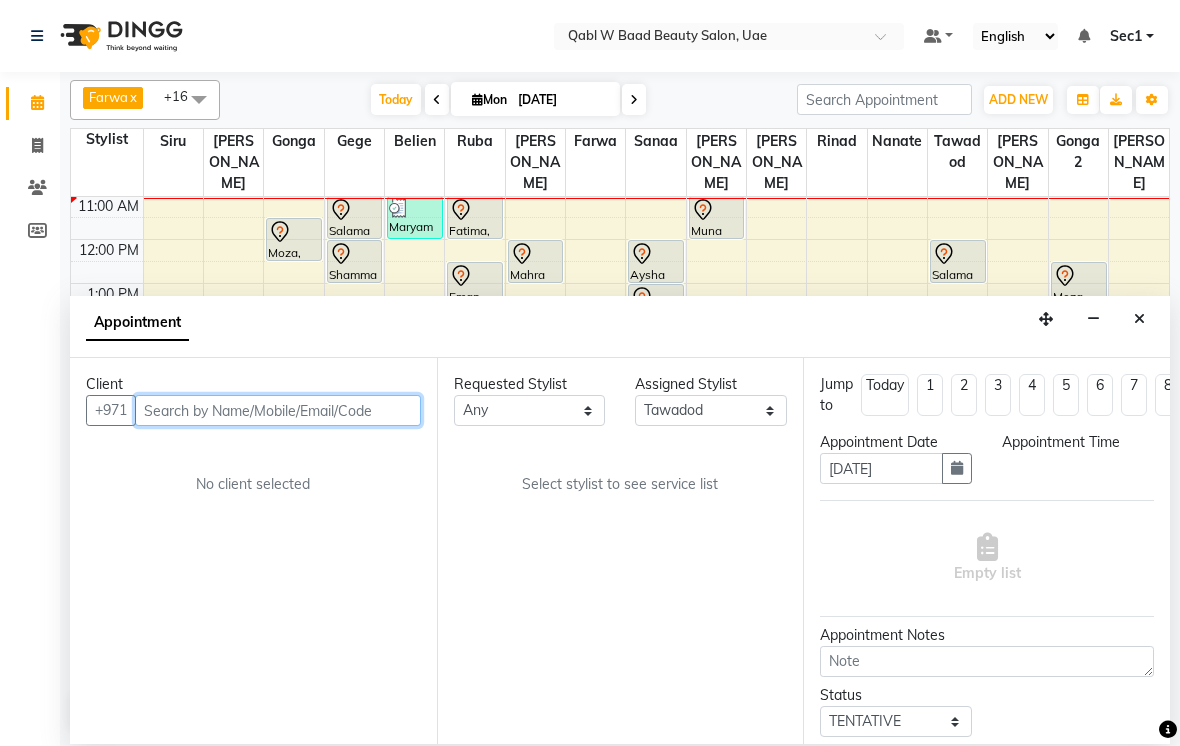 select on "660" 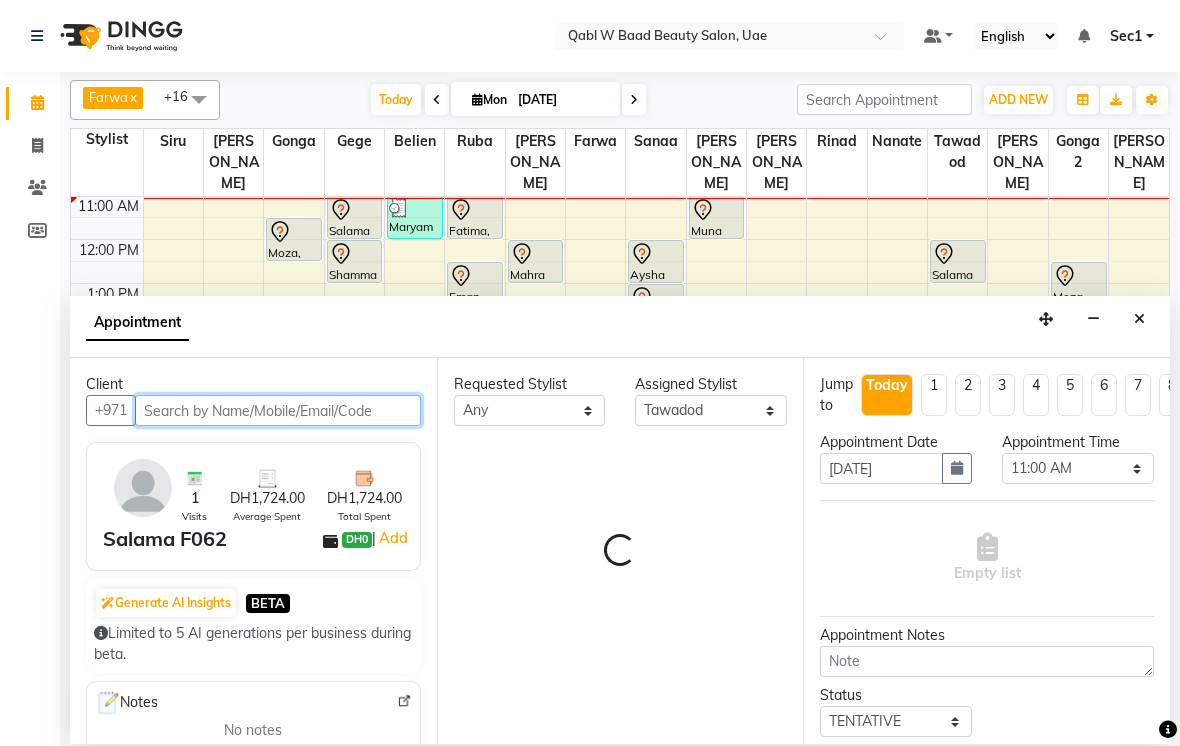 select on "3475" 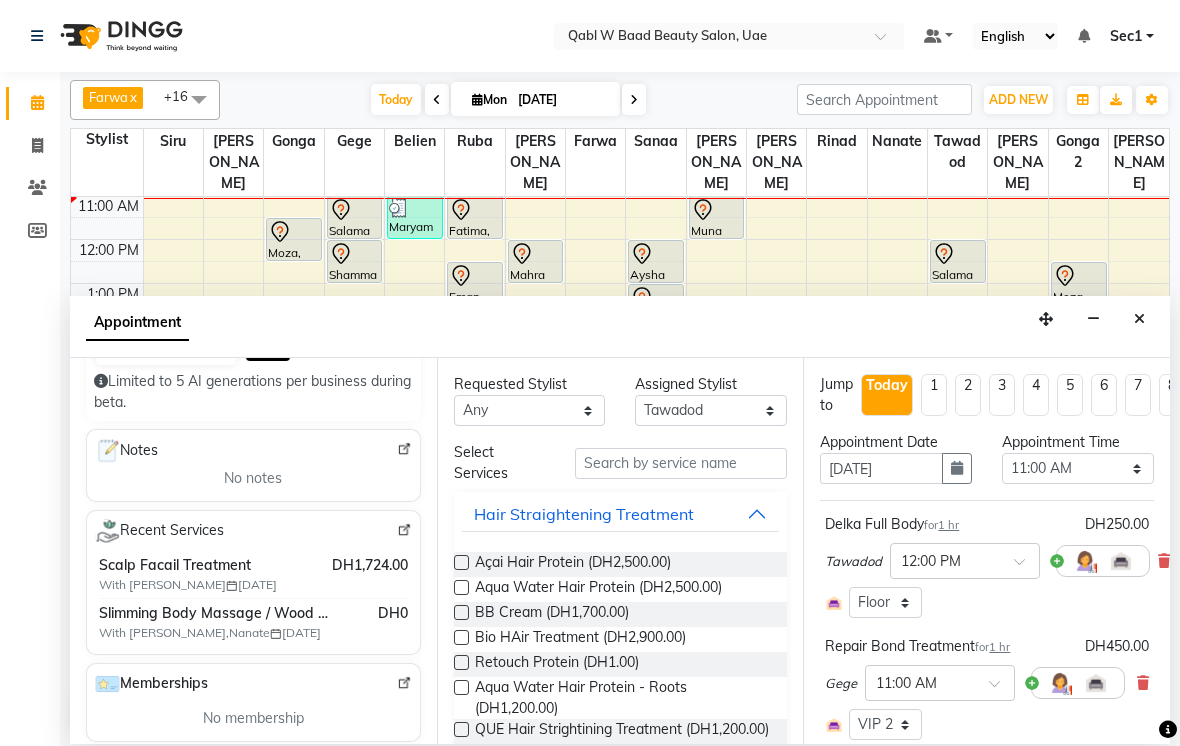 scroll, scrollTop: 247, scrollLeft: 0, axis: vertical 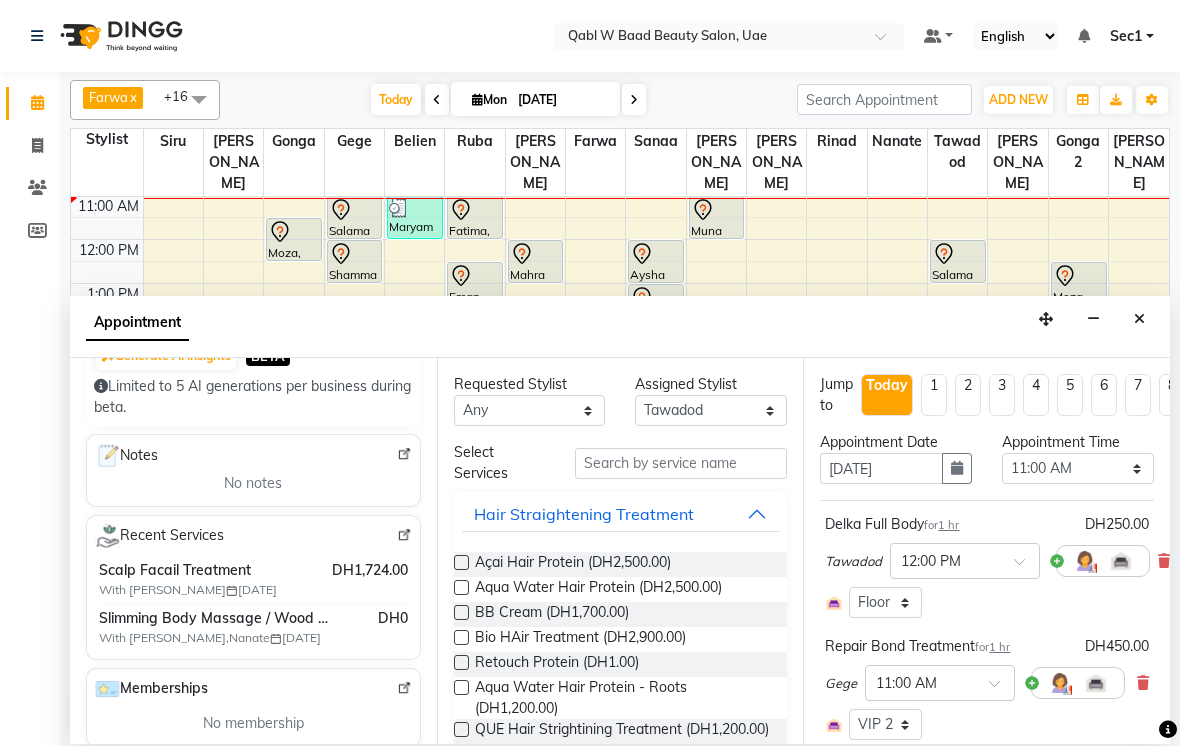 click on "Notes" at bounding box center [126, 456] 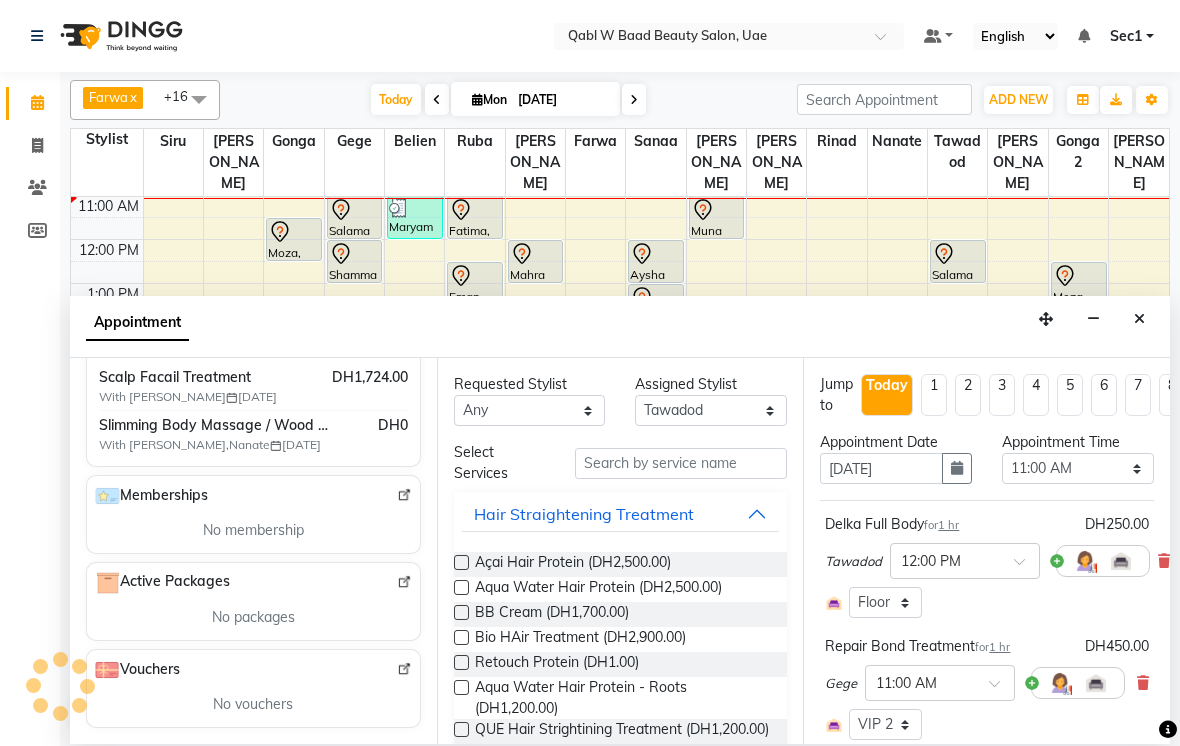 scroll, scrollTop: 499, scrollLeft: 0, axis: vertical 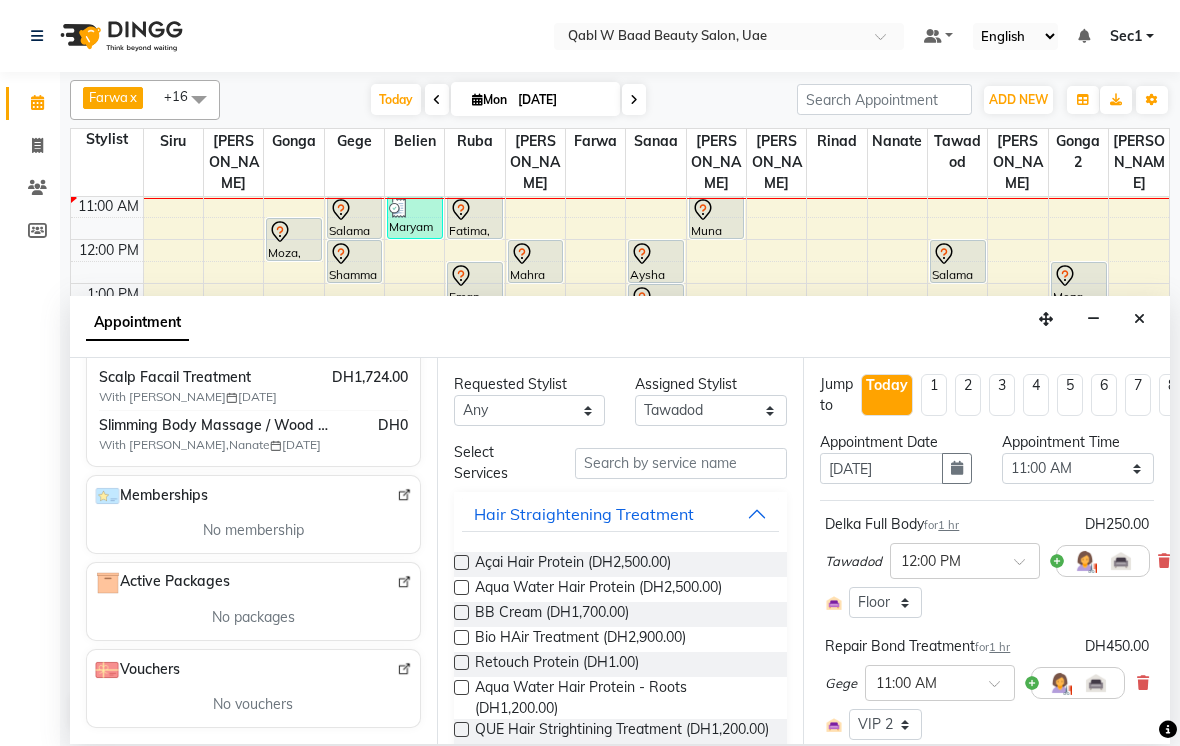 click at bounding box center [1139, 319] 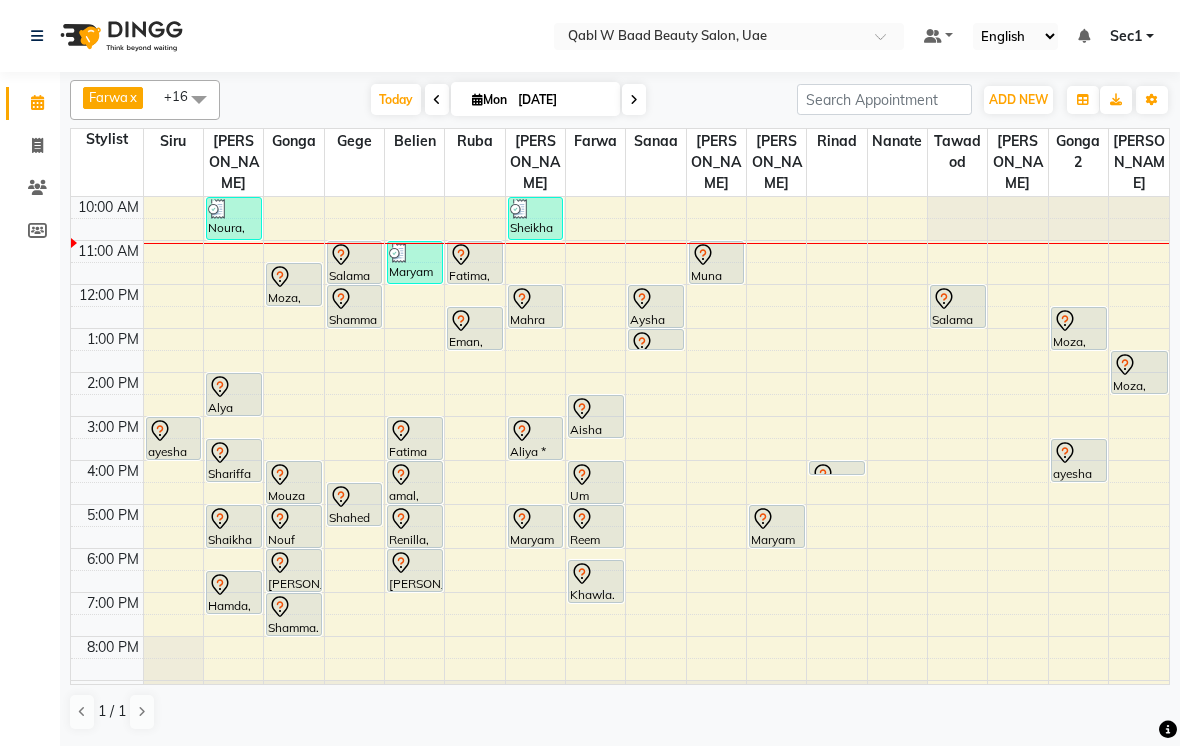 scroll, scrollTop: 0, scrollLeft: 0, axis: both 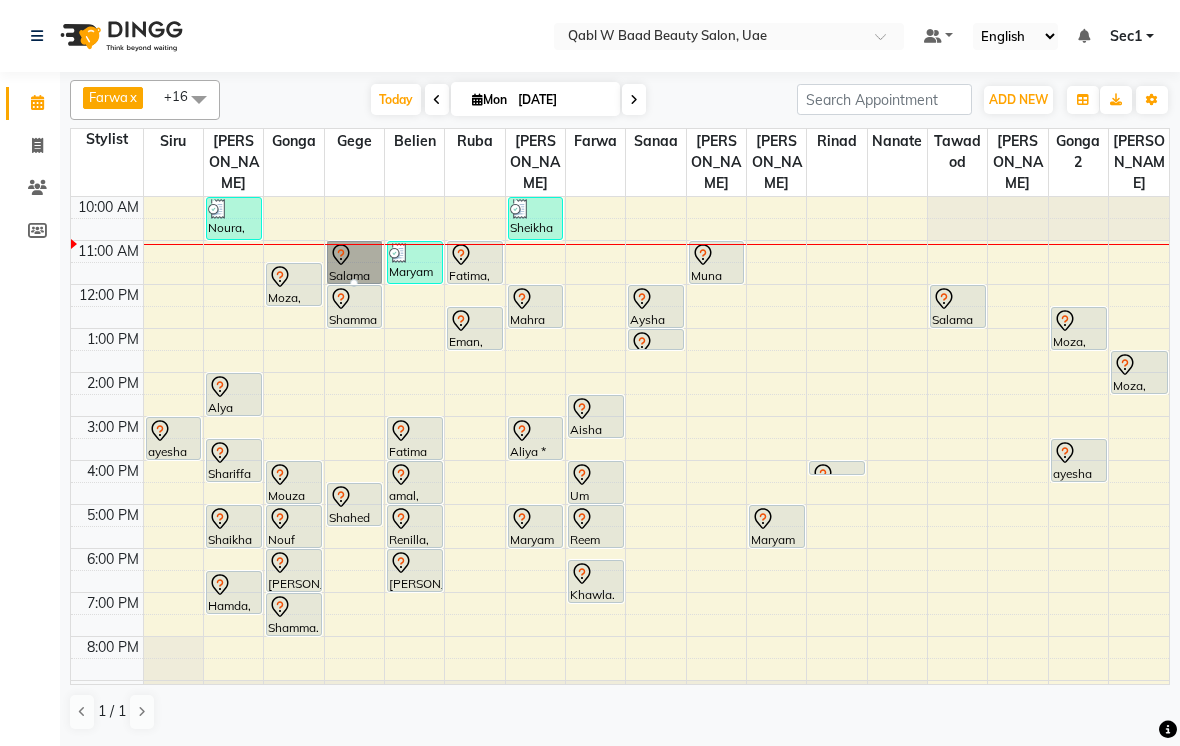 click at bounding box center [354, 283] 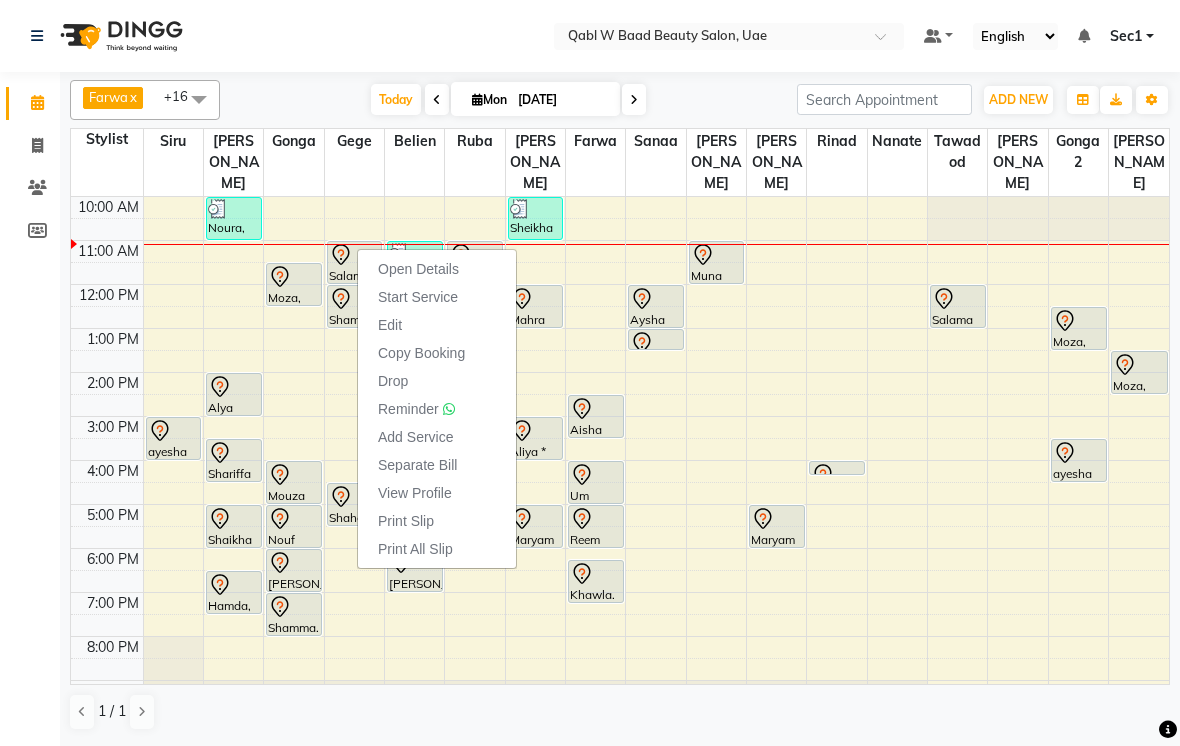 click on "Edit" at bounding box center (437, 325) 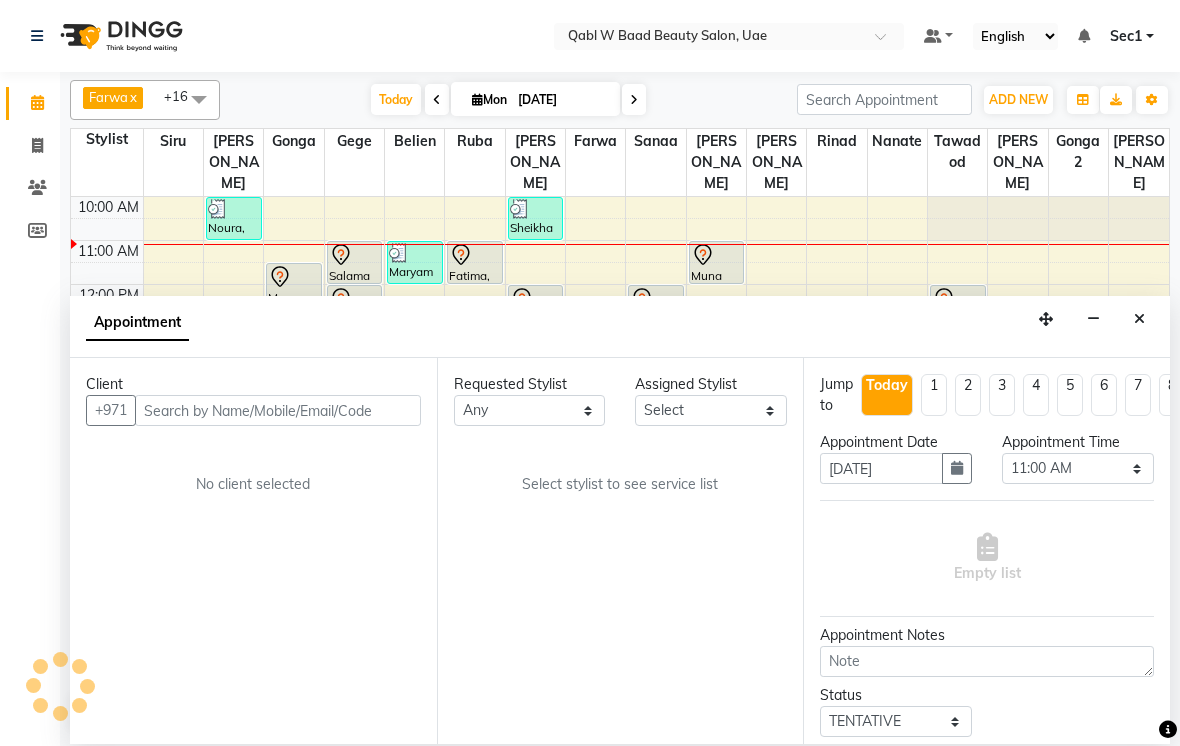 select on "85099" 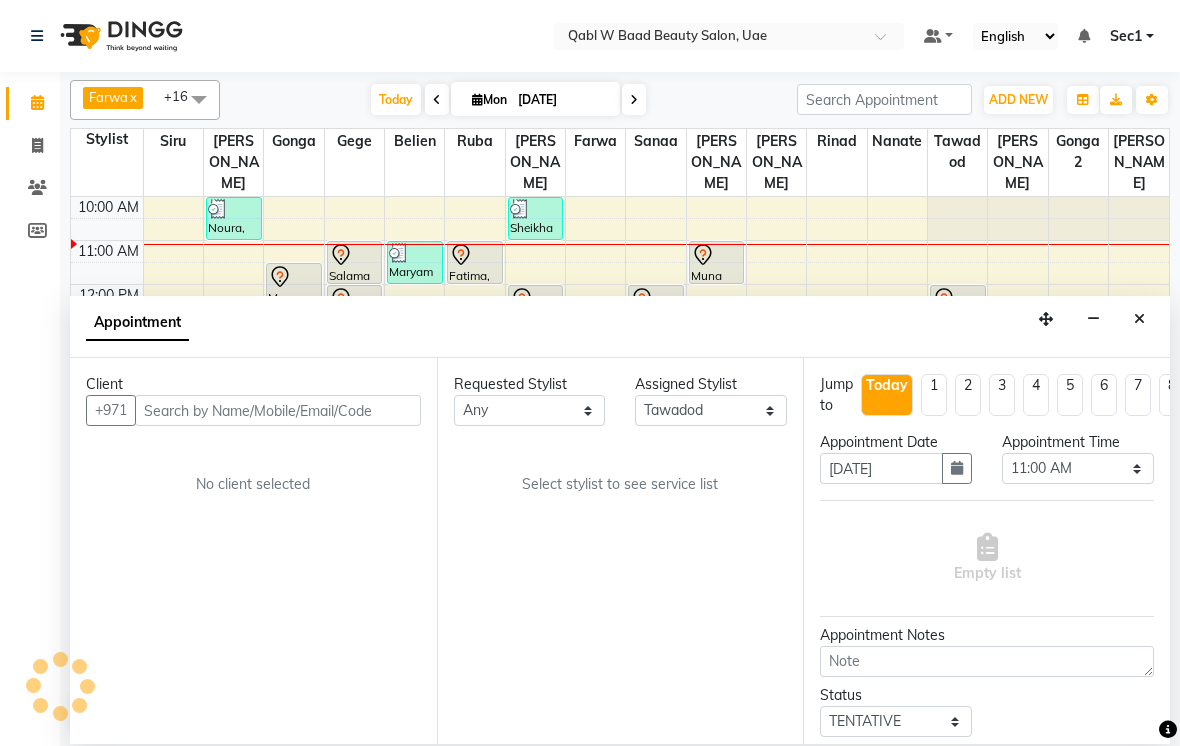 scroll, scrollTop: 45, scrollLeft: 0, axis: vertical 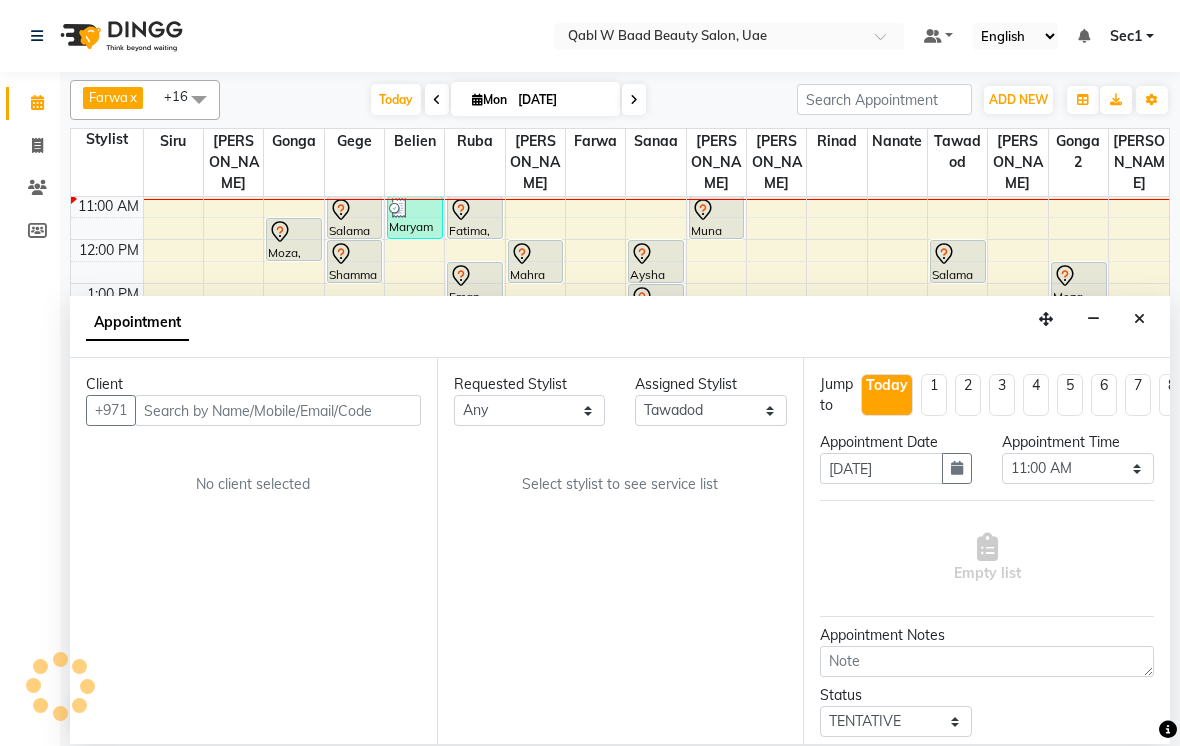select on "3491" 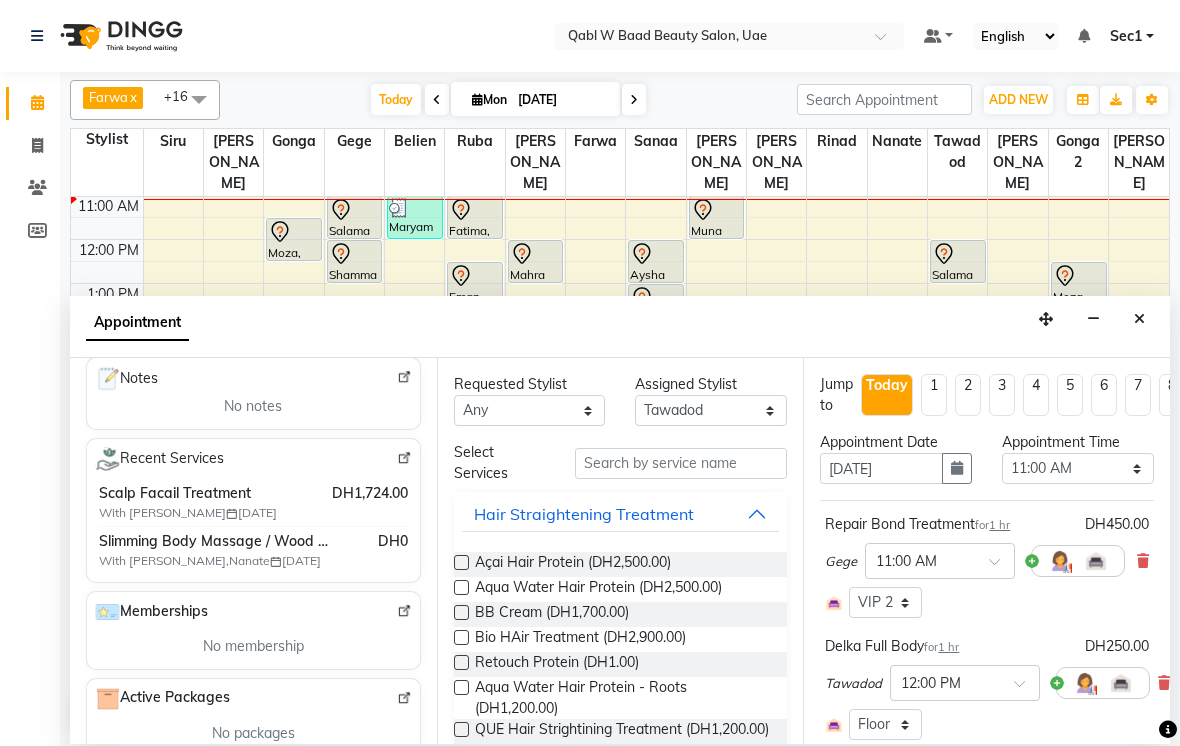 scroll, scrollTop: 333, scrollLeft: 0, axis: vertical 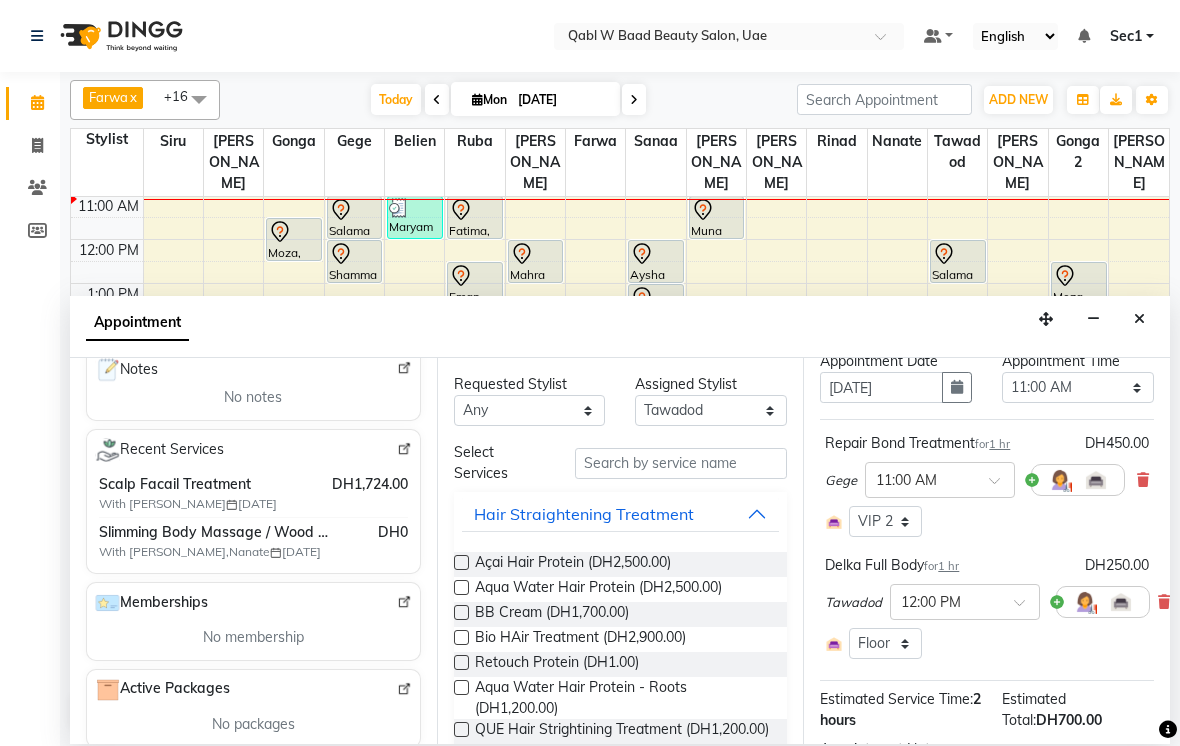 click at bounding box center [1139, 319] 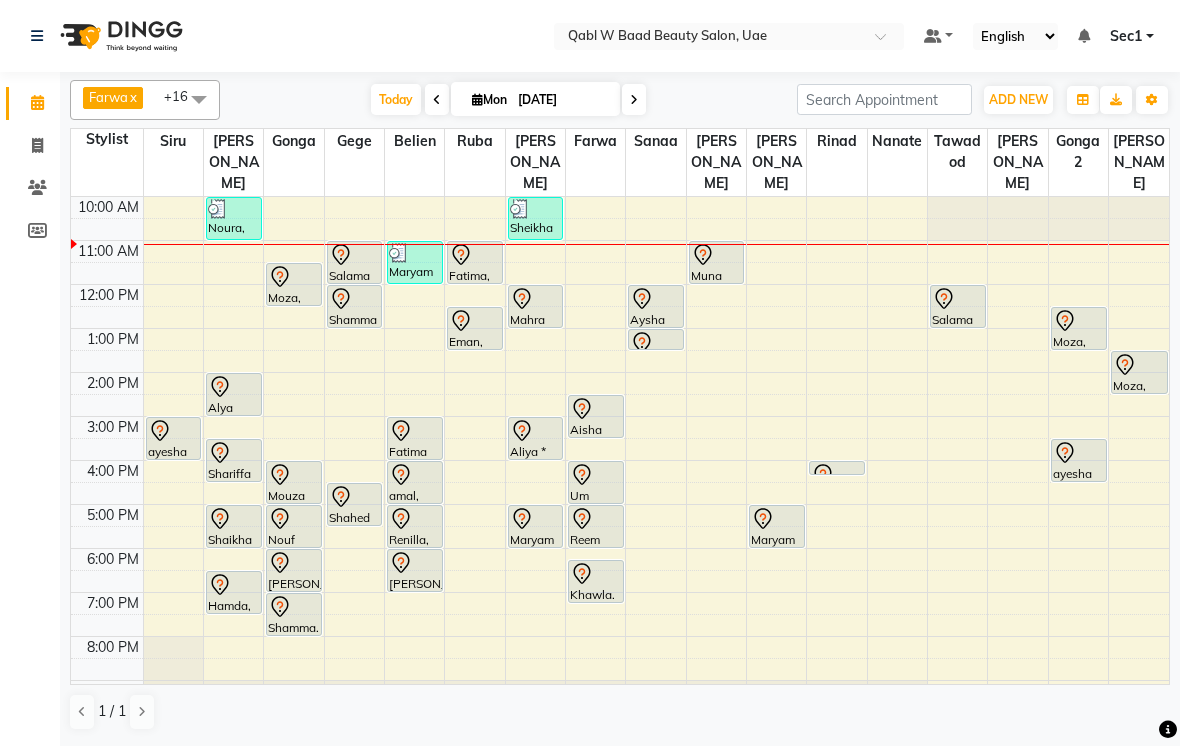 scroll, scrollTop: 0, scrollLeft: 0, axis: both 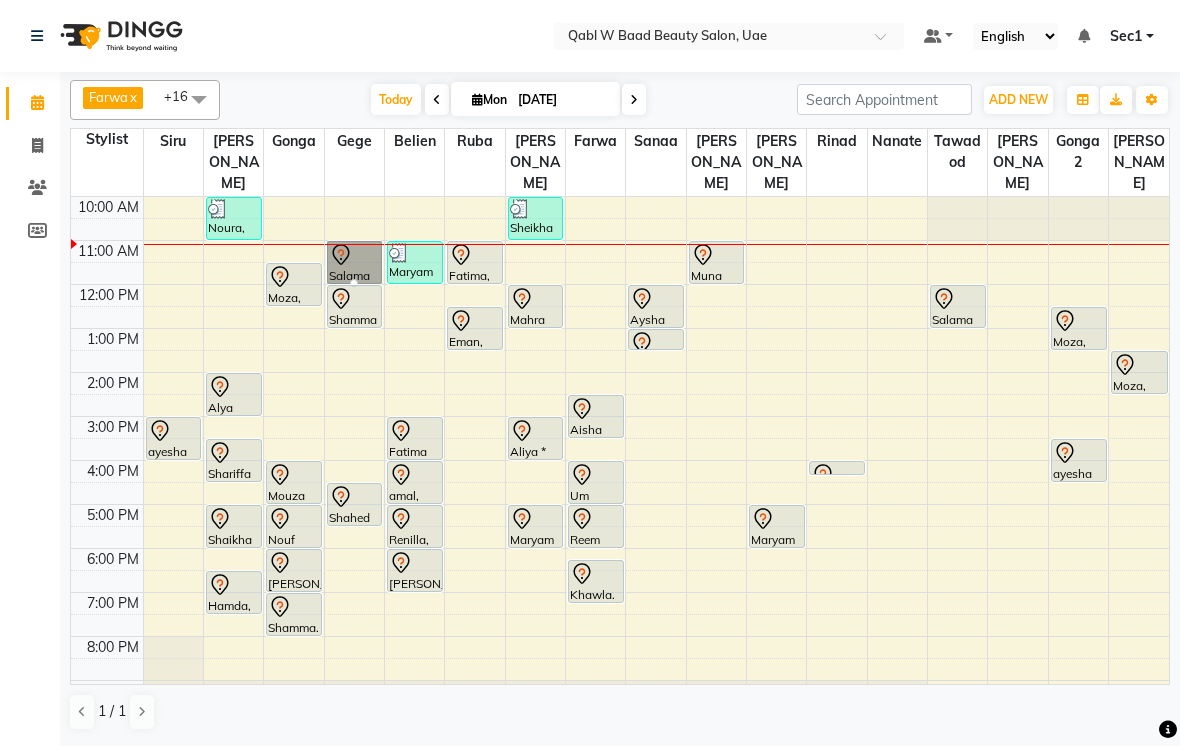click at bounding box center (354, 283) 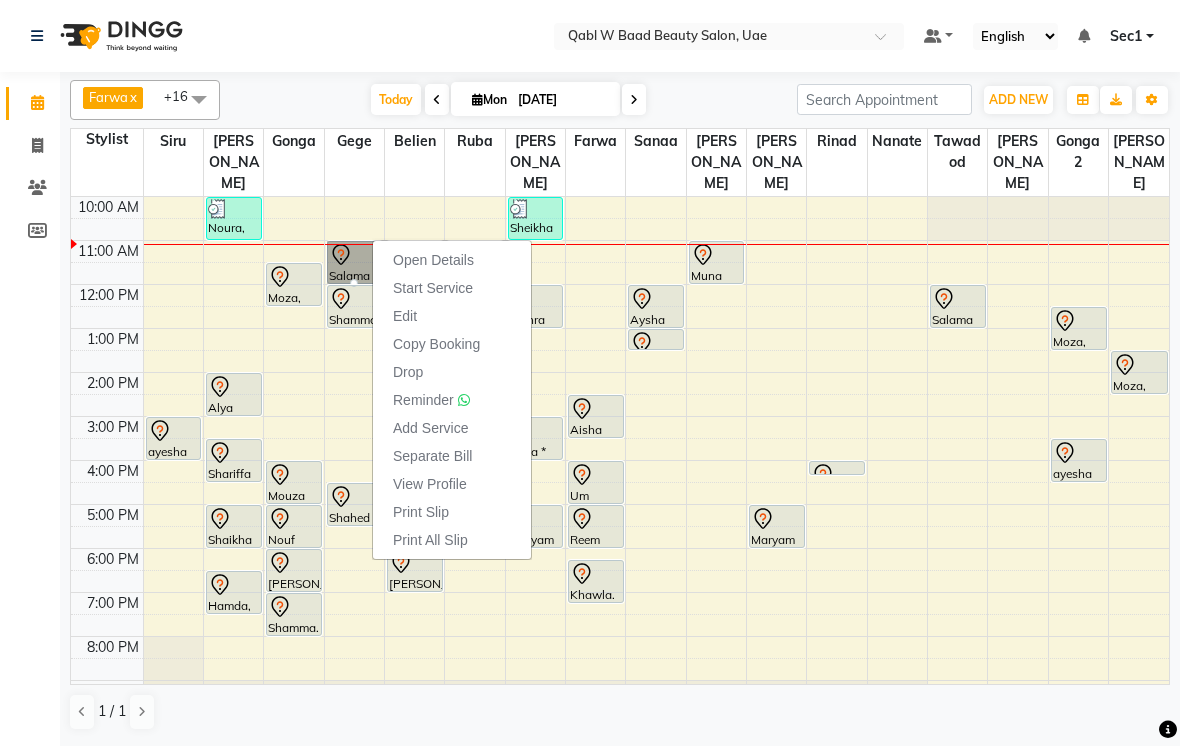 click on "Open Details" at bounding box center [433, 260] 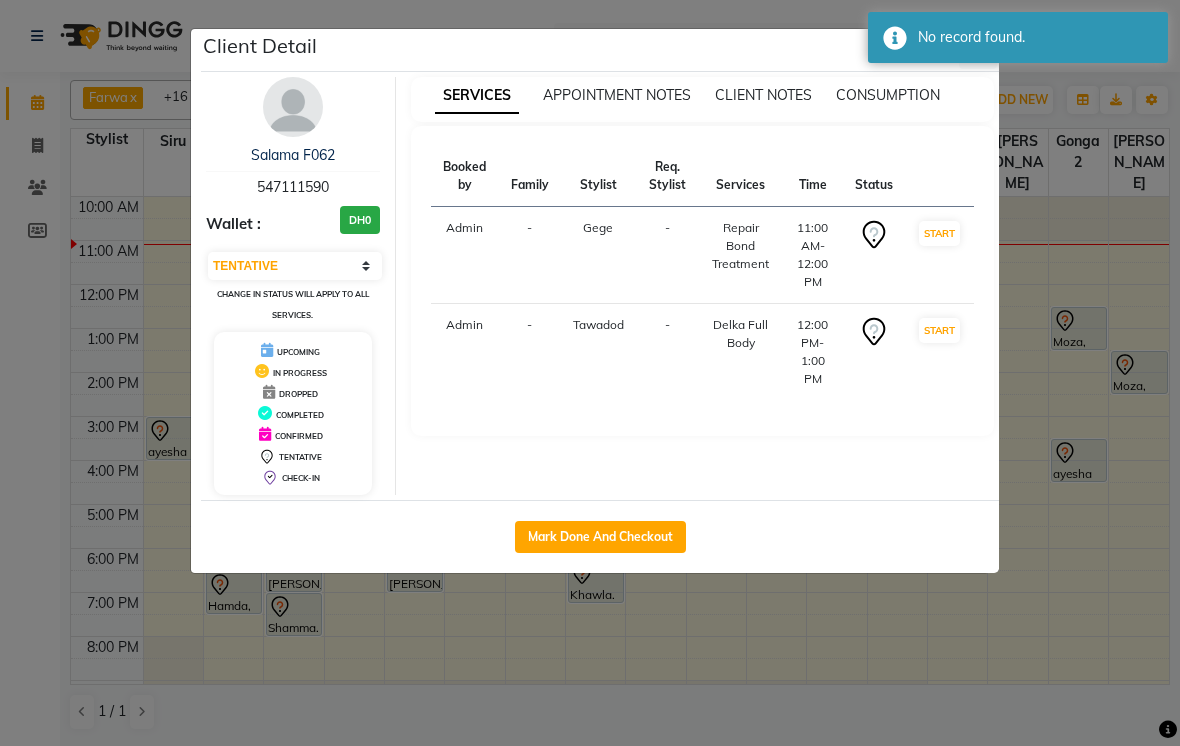 click on "11:00 AM-12:00 PM" at bounding box center (812, 255) 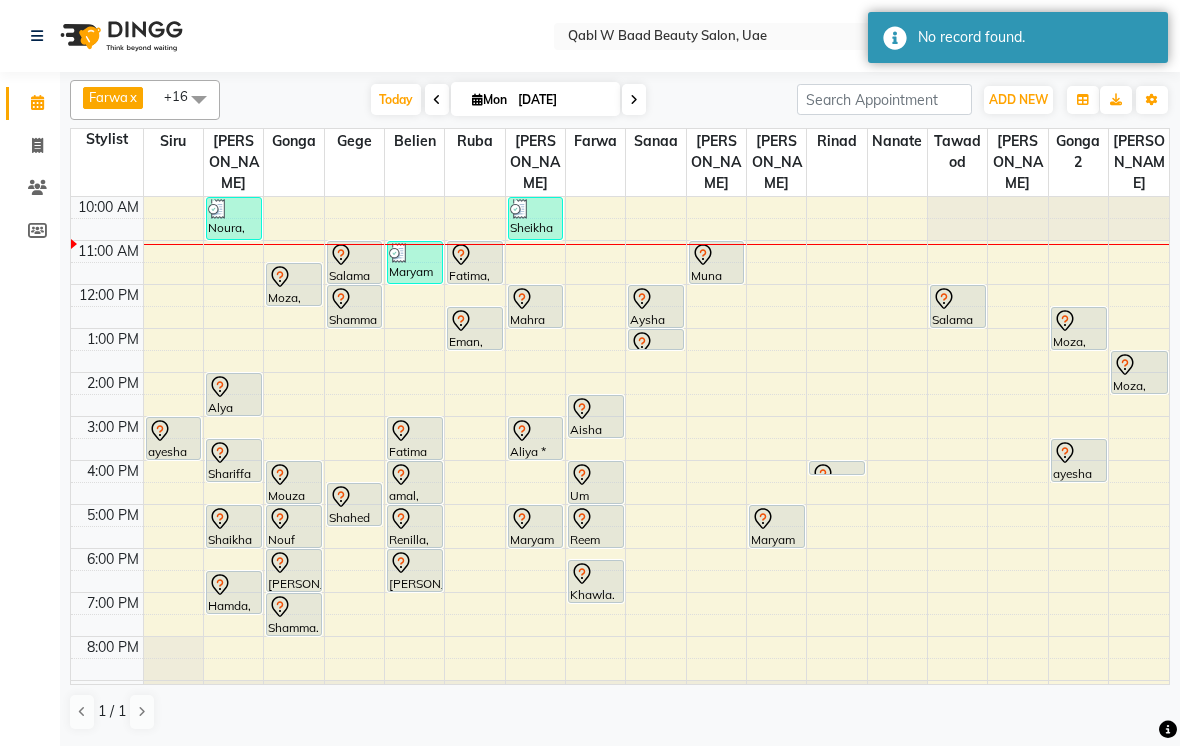 click at bounding box center (355, 255) 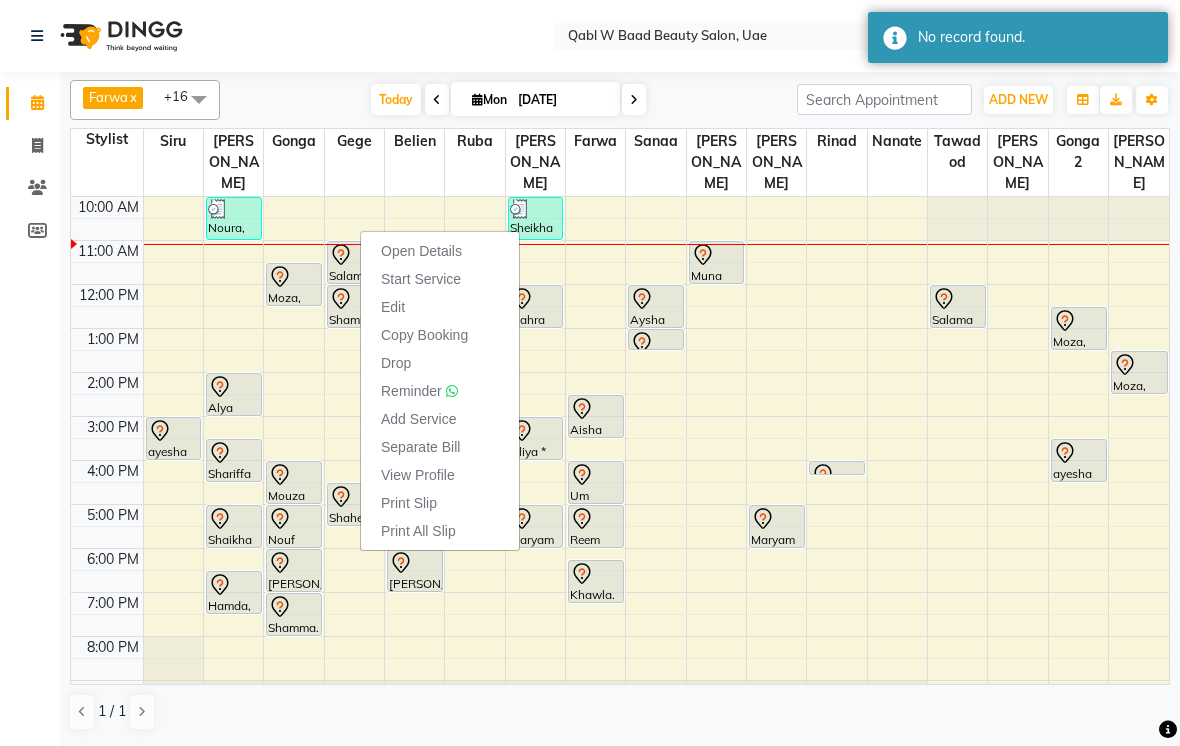 click on "Open Details" at bounding box center (421, 251) 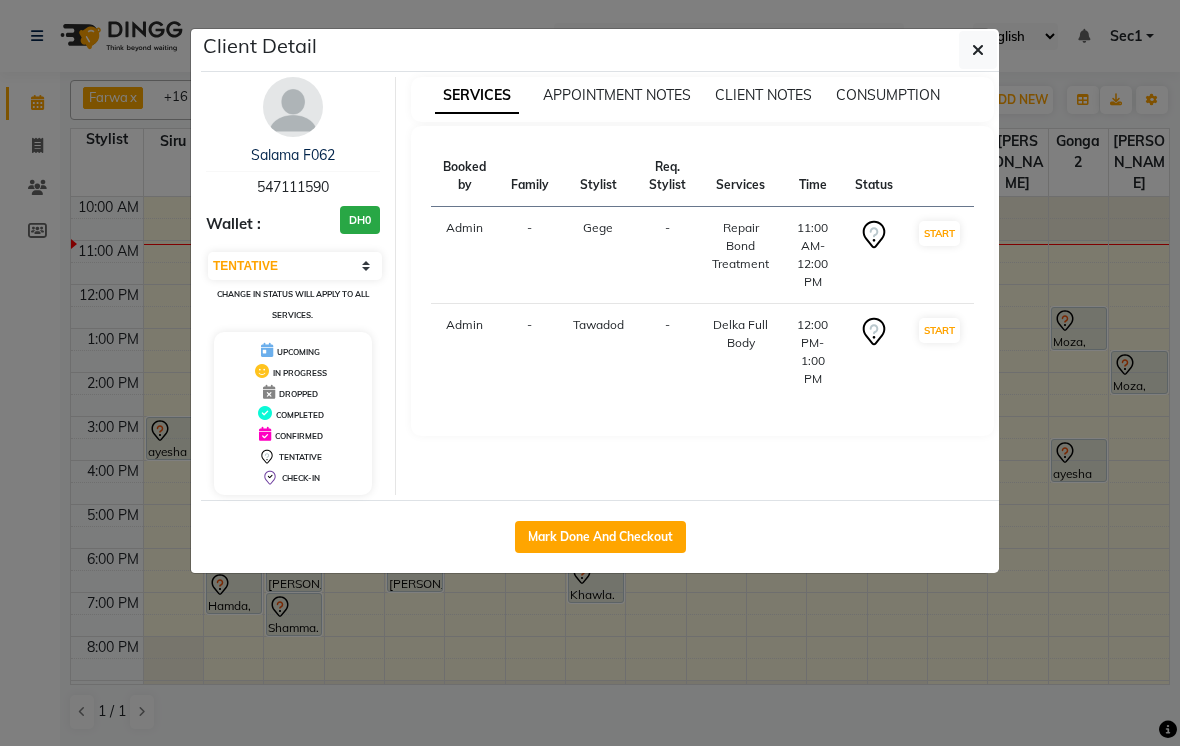 click 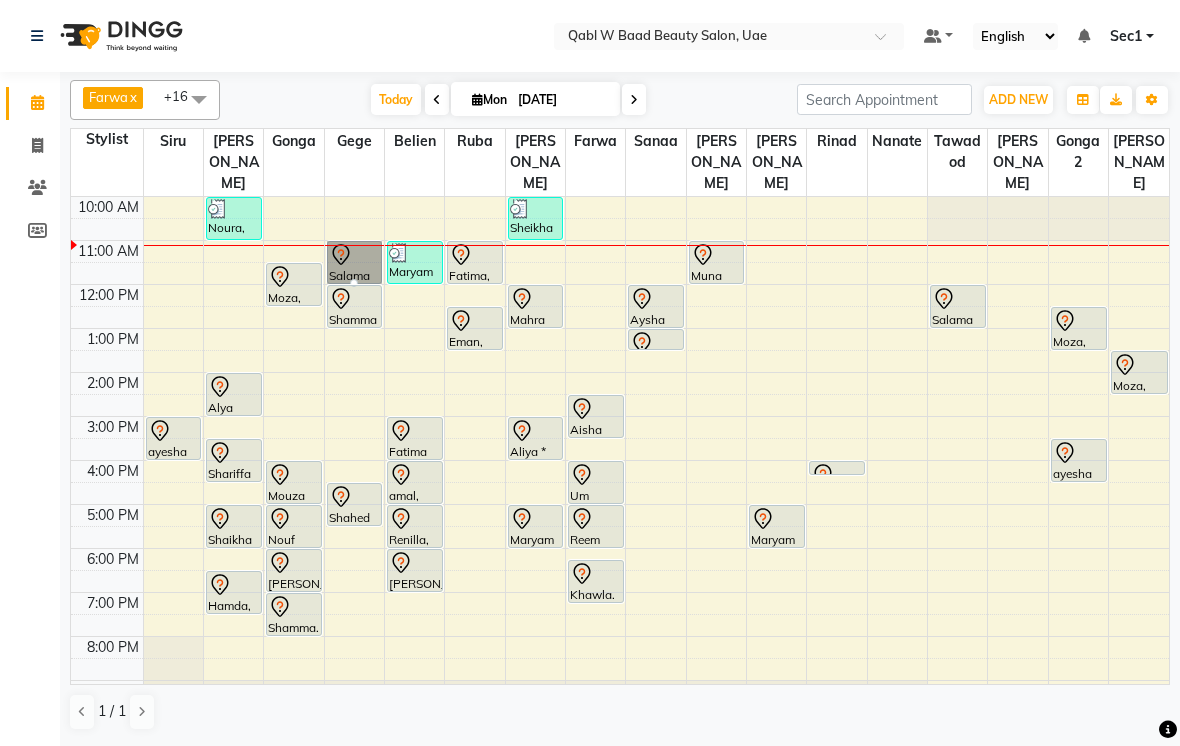 click at bounding box center (354, 283) 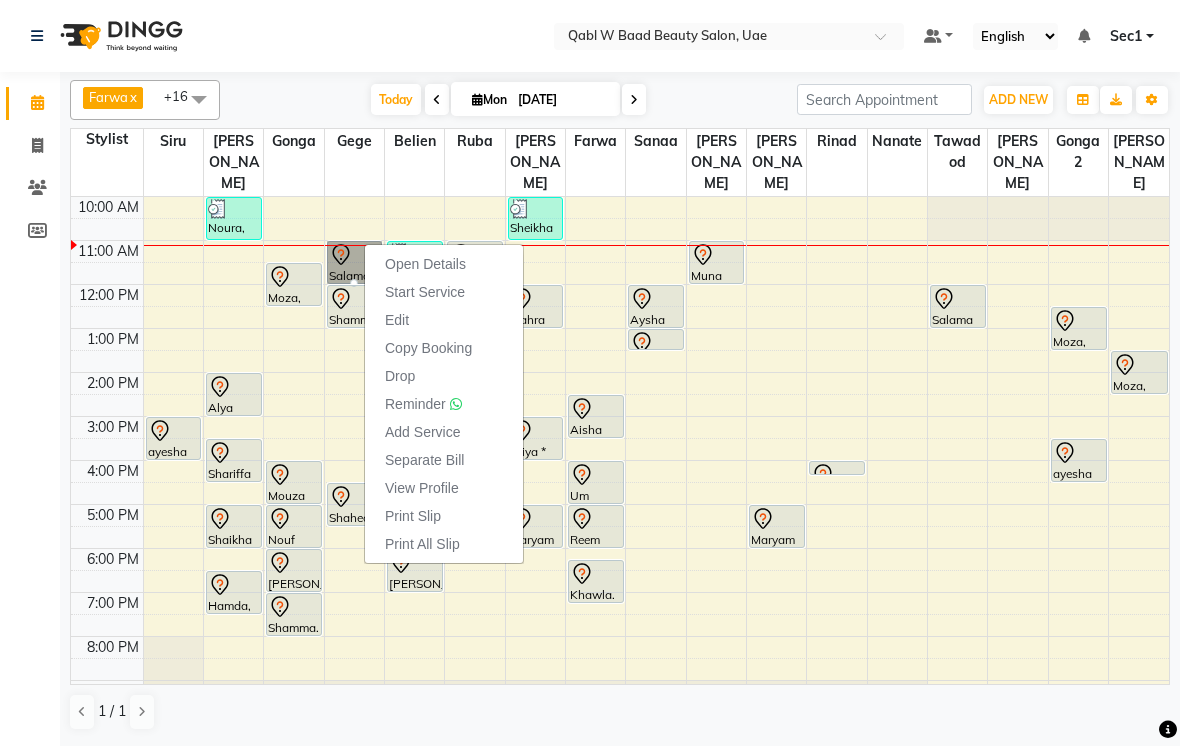 click on "Open Details" at bounding box center (425, 264) 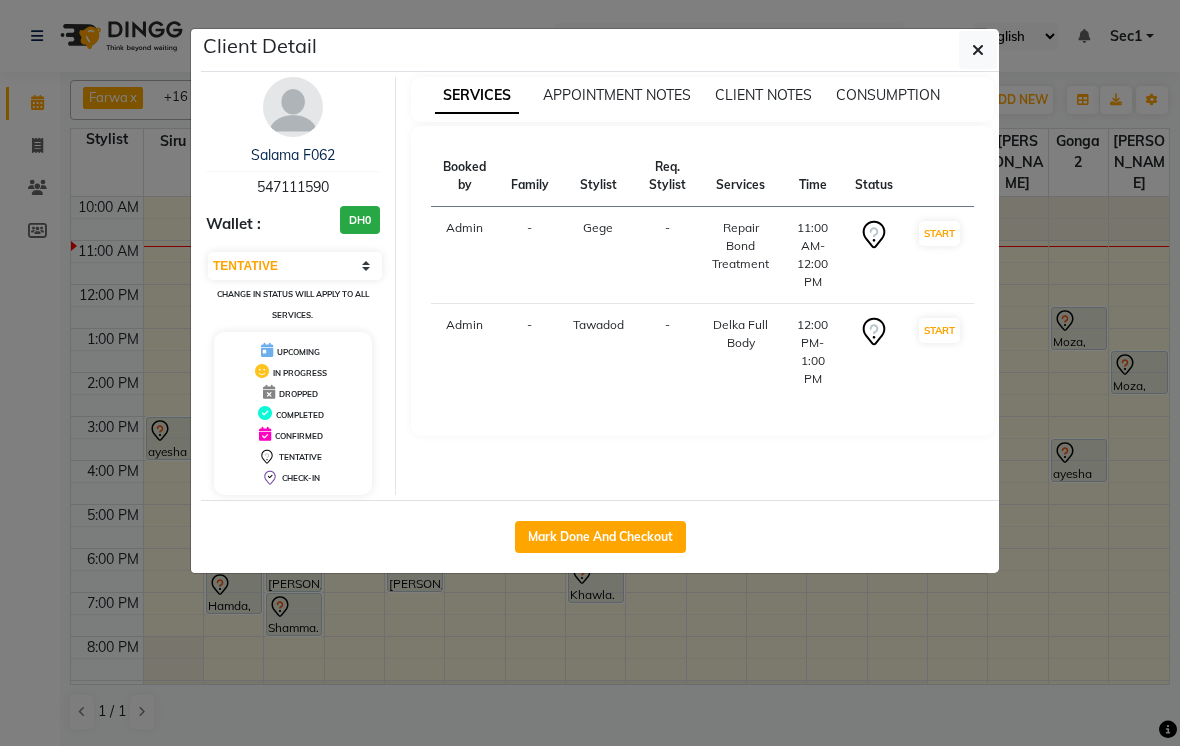 click 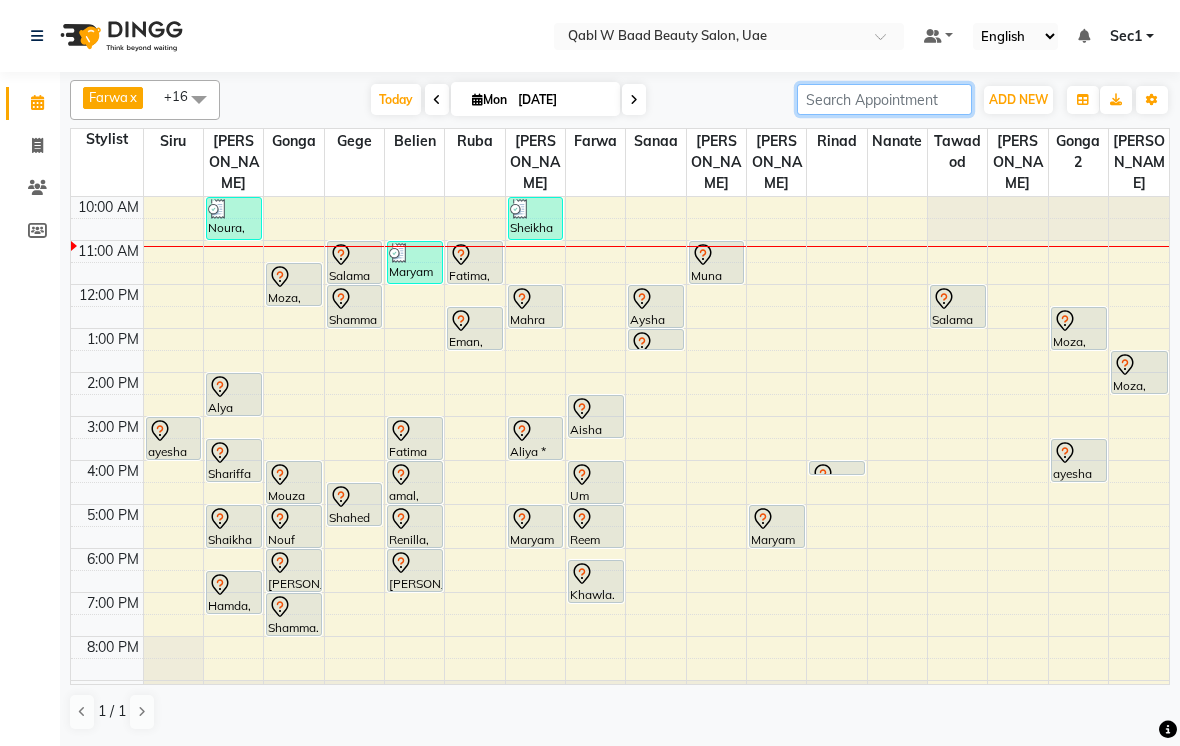 click at bounding box center [884, 99] 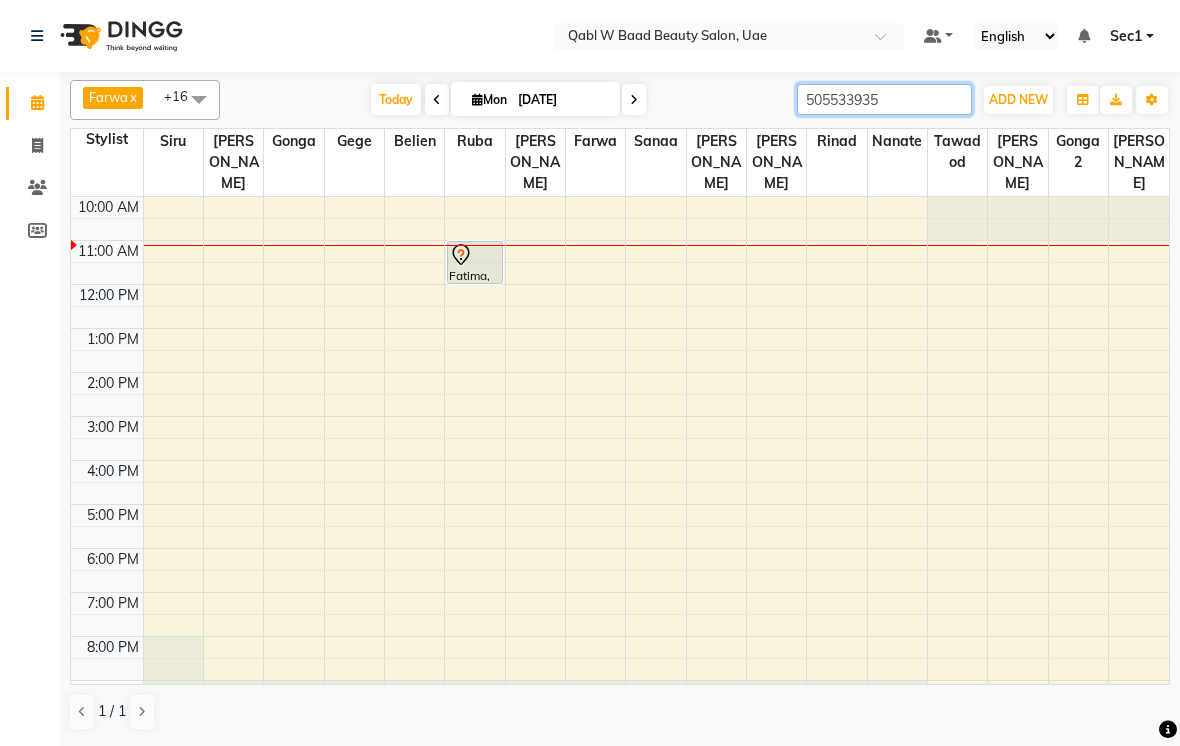 type on "505533935" 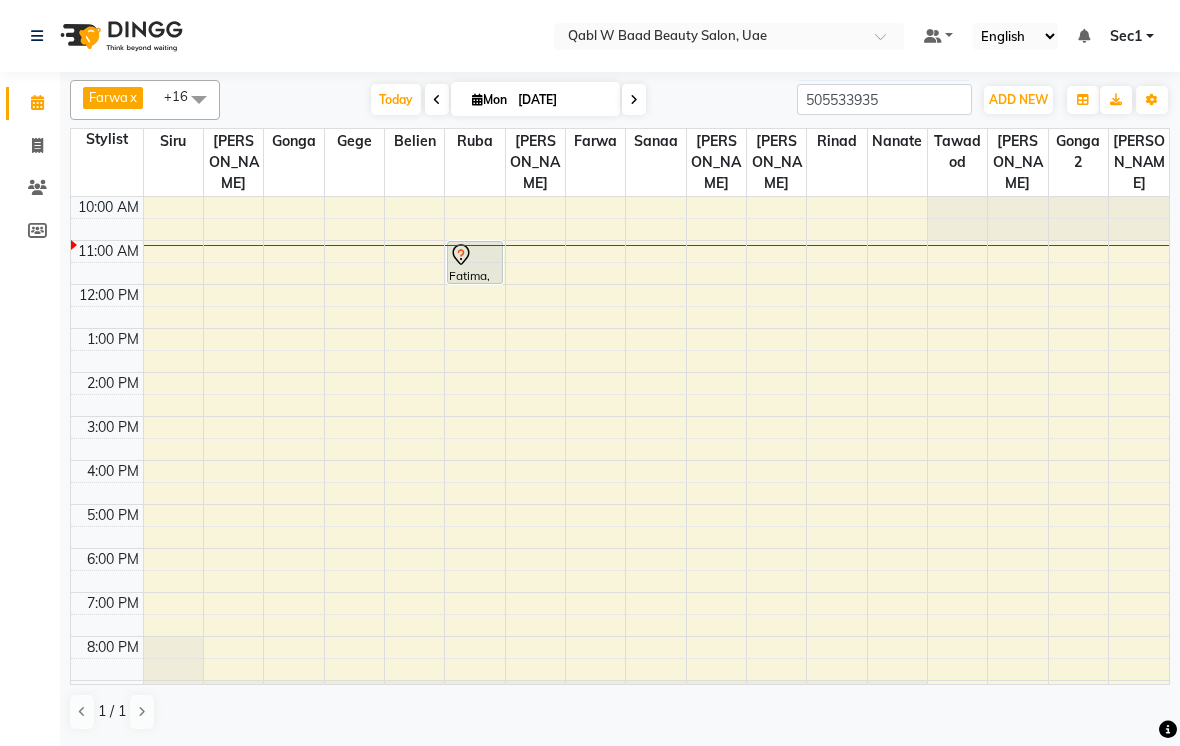 click at bounding box center (475, 255) 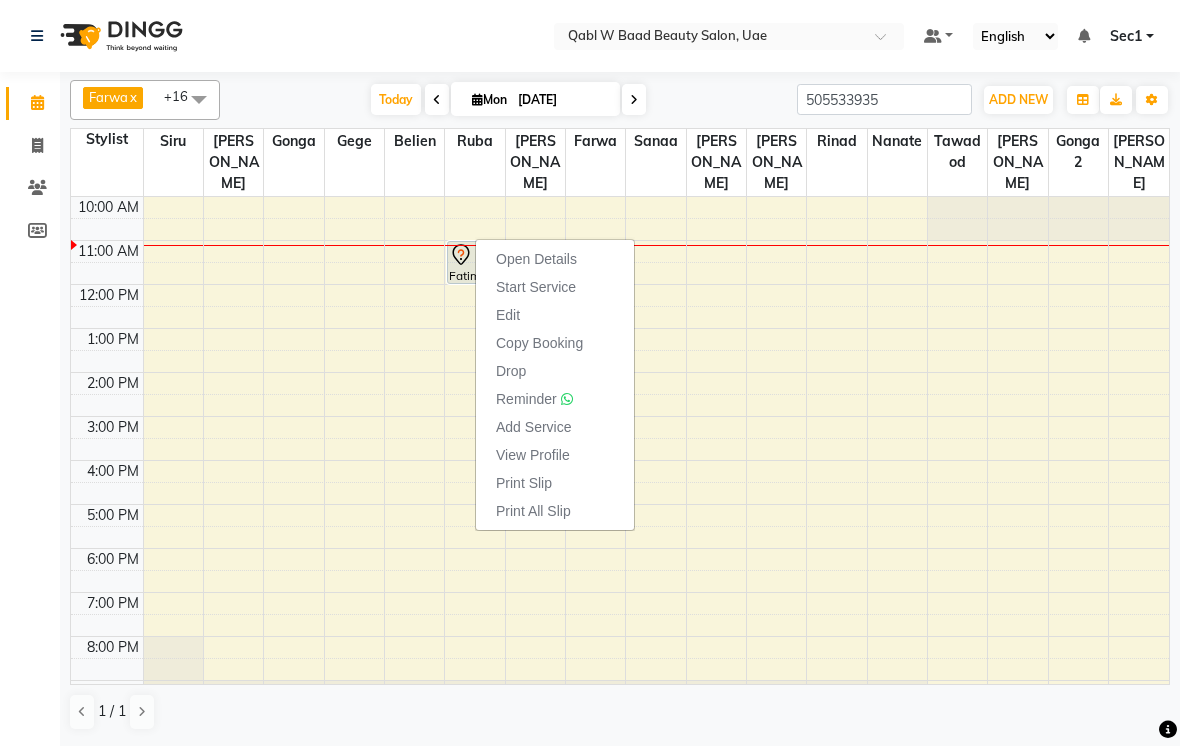 click on "Open Details" at bounding box center (536, 259) 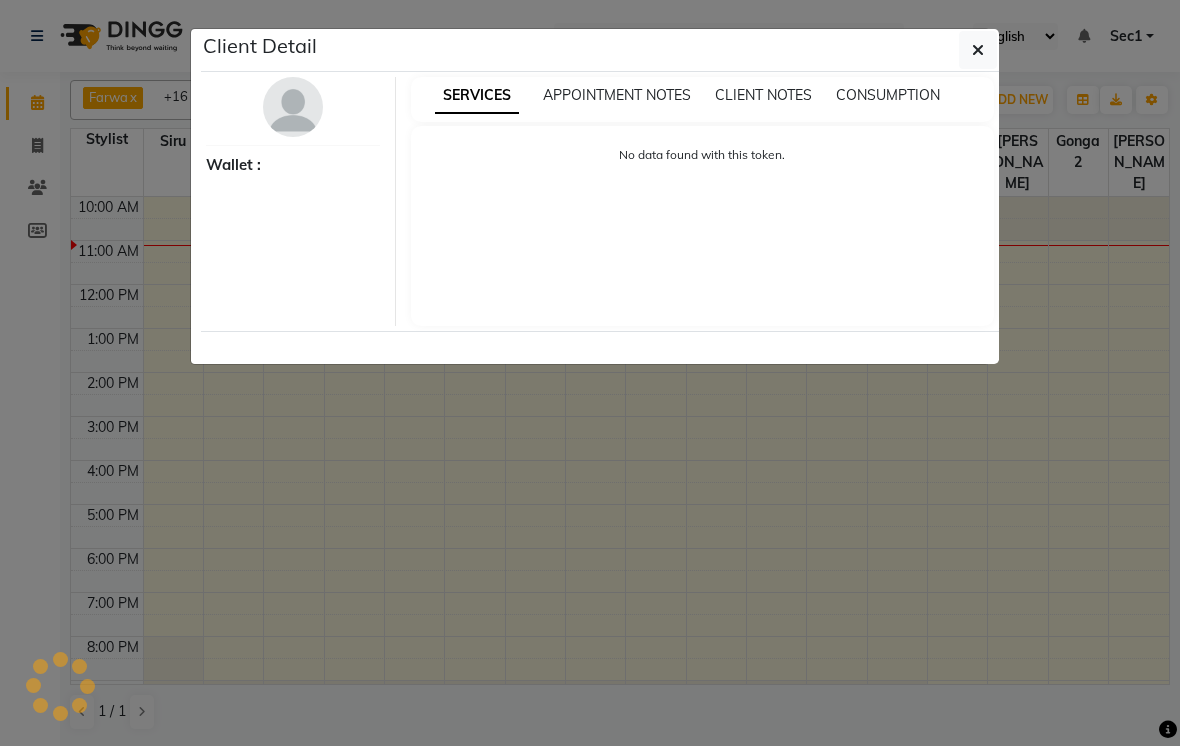 select on "7" 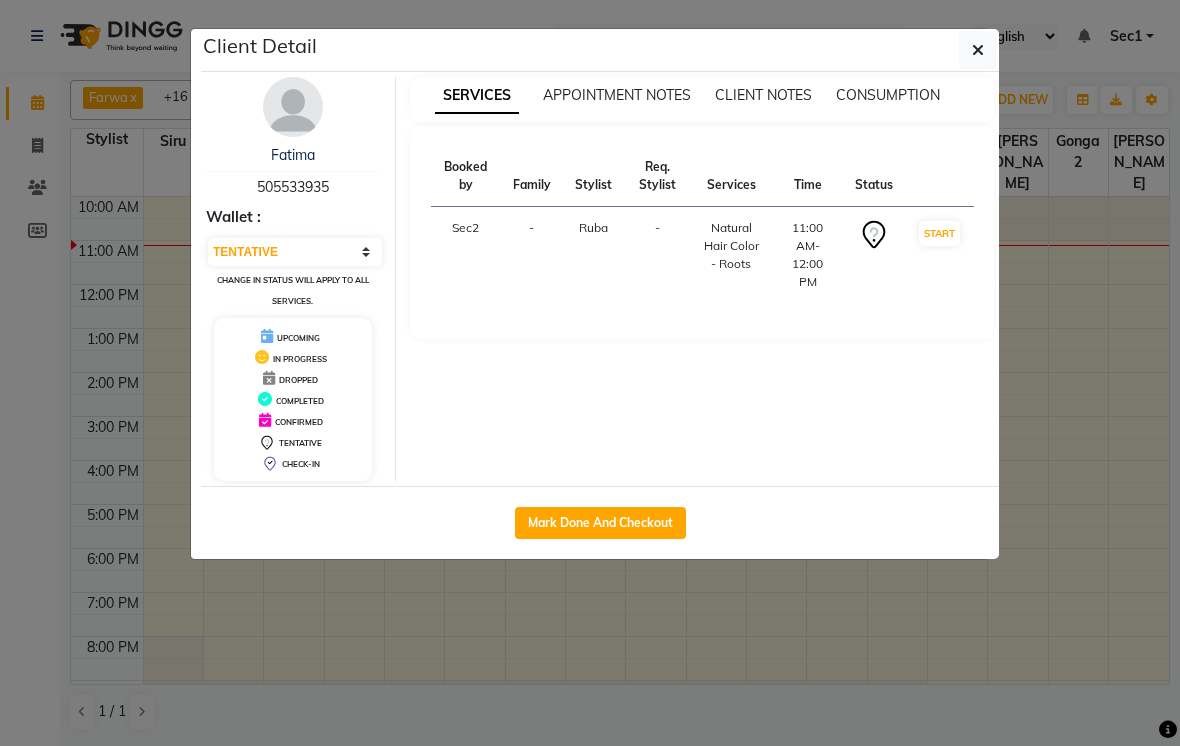 click 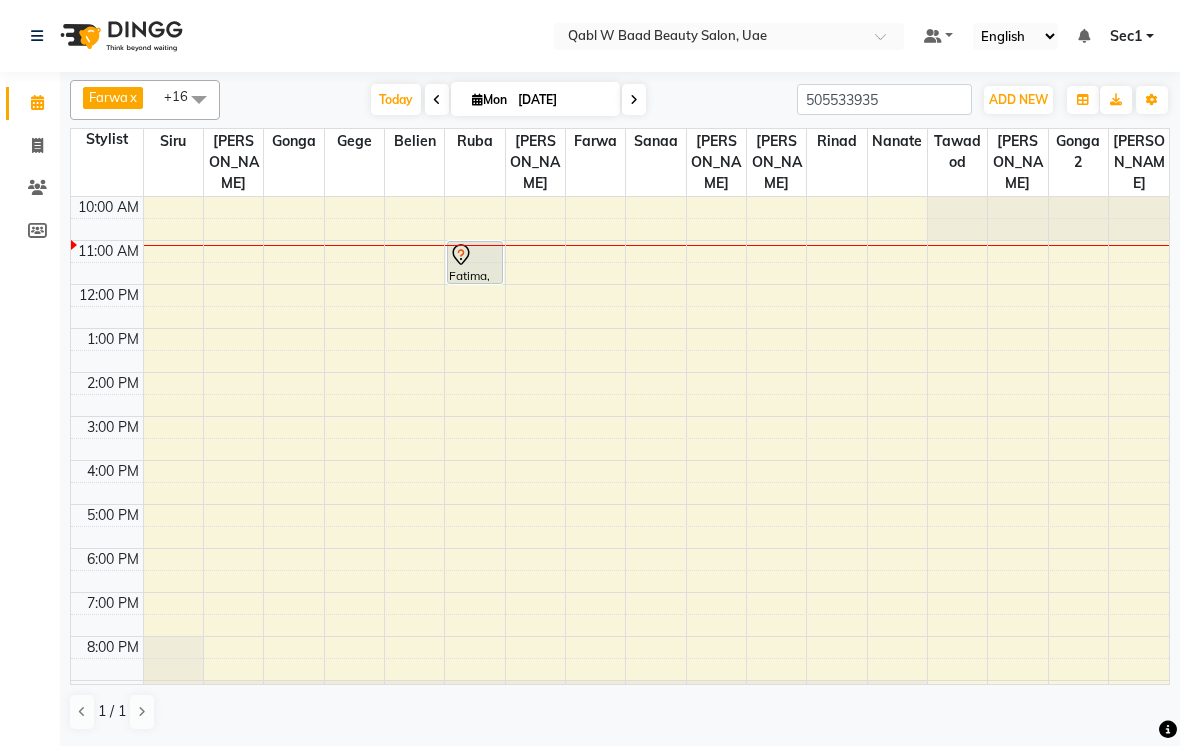 click on "Today" at bounding box center (396, 99) 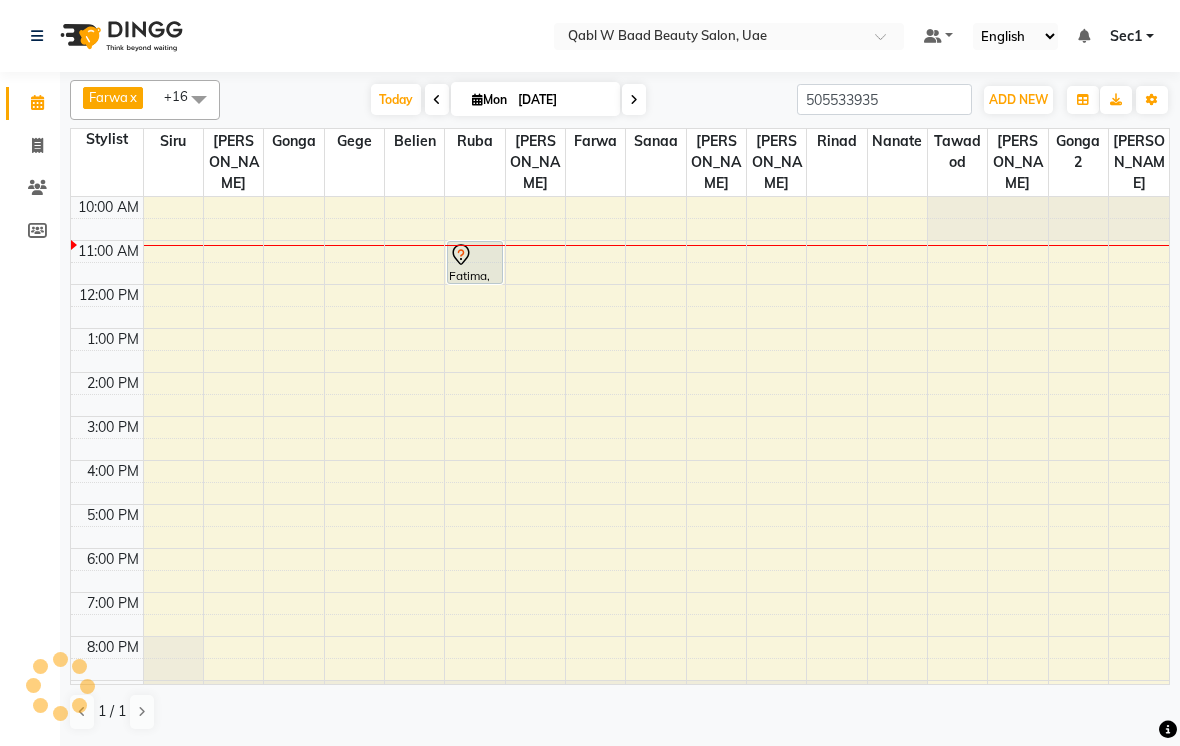 scroll, scrollTop: 45, scrollLeft: 0, axis: vertical 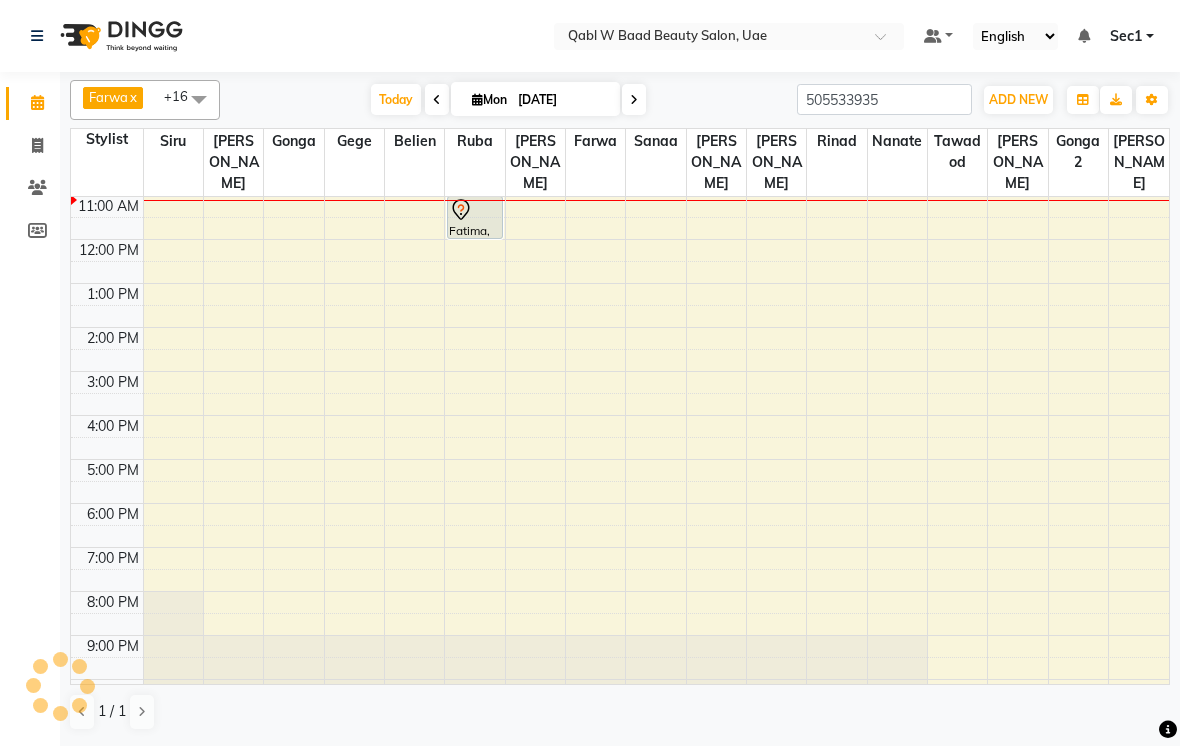 type 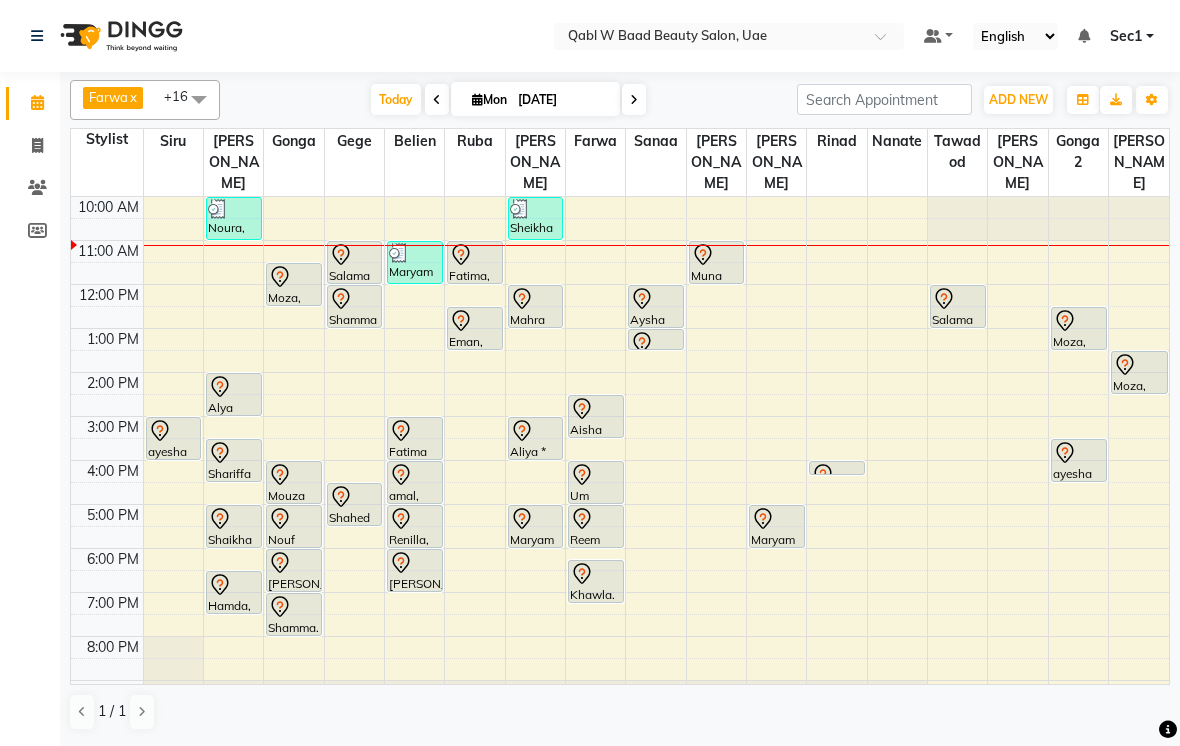 scroll, scrollTop: 0, scrollLeft: 0, axis: both 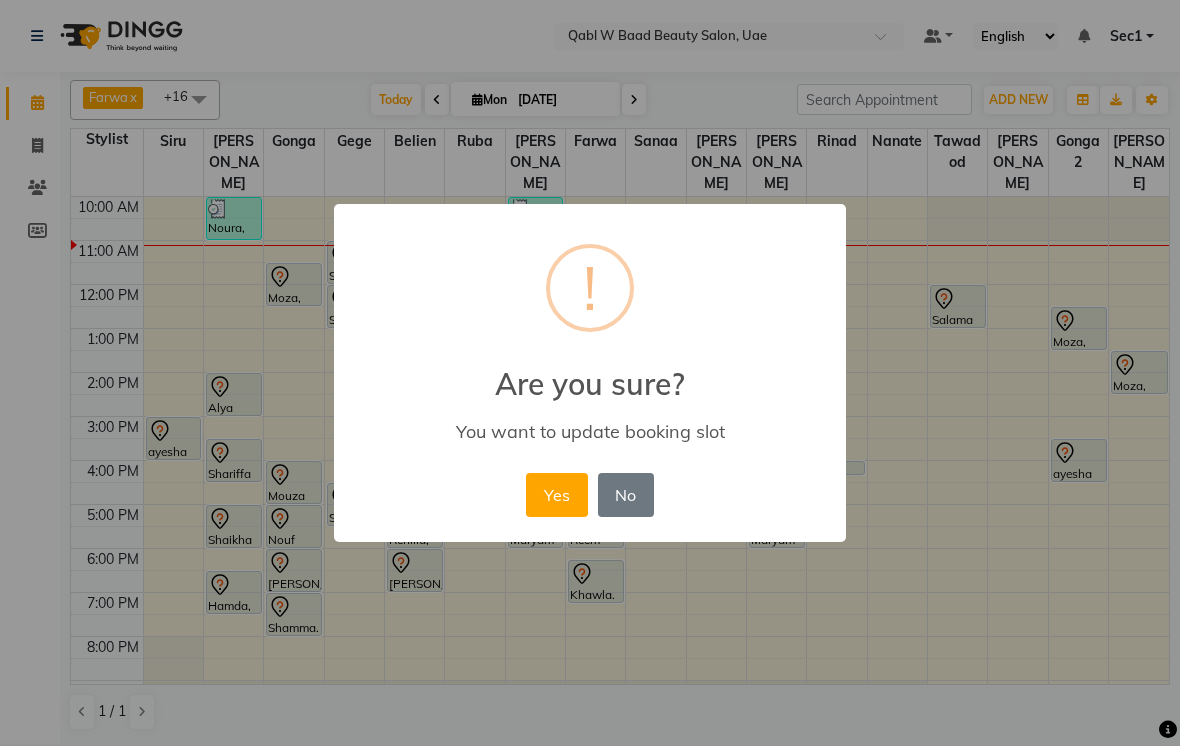 click on "Yes" at bounding box center [556, 495] 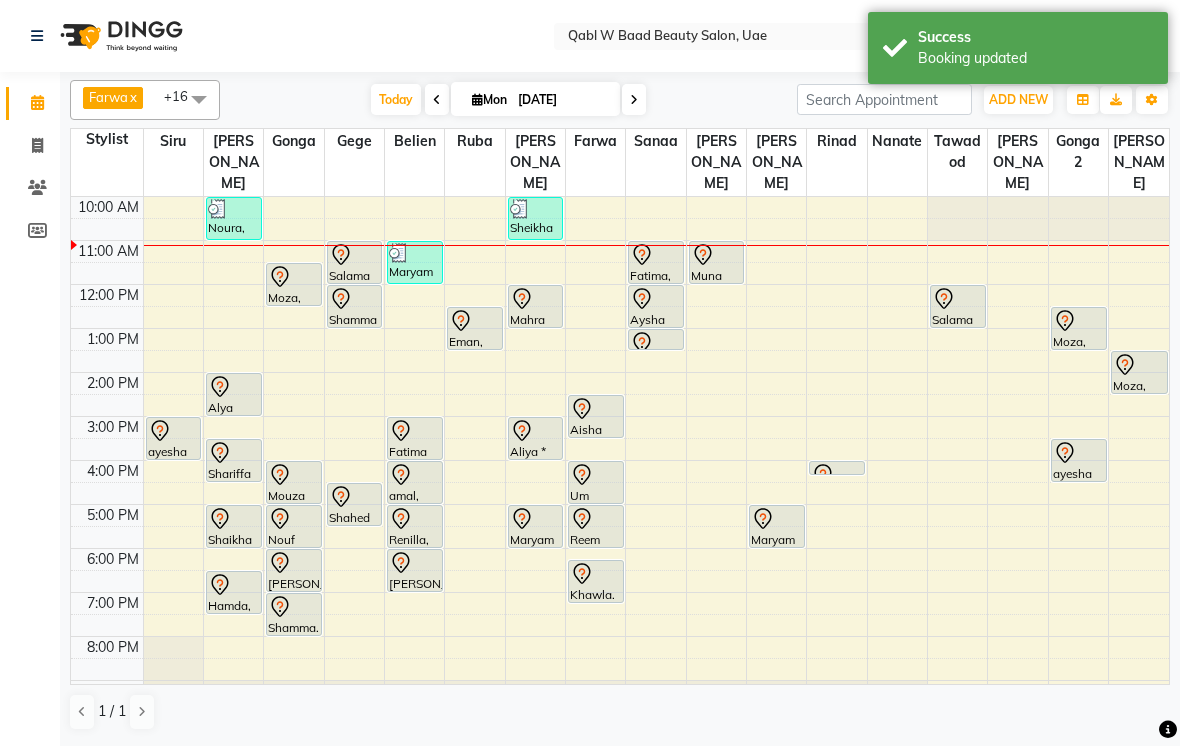 click on "Today" at bounding box center (396, 99) 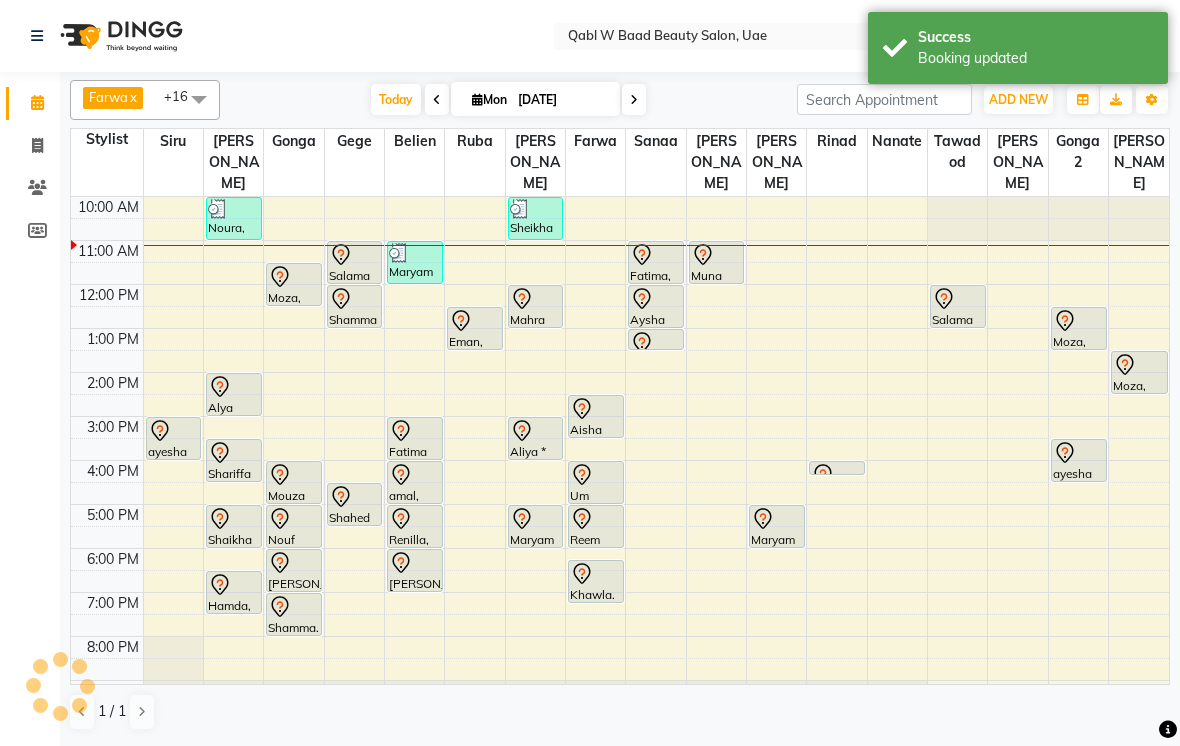 scroll, scrollTop: 45, scrollLeft: 0, axis: vertical 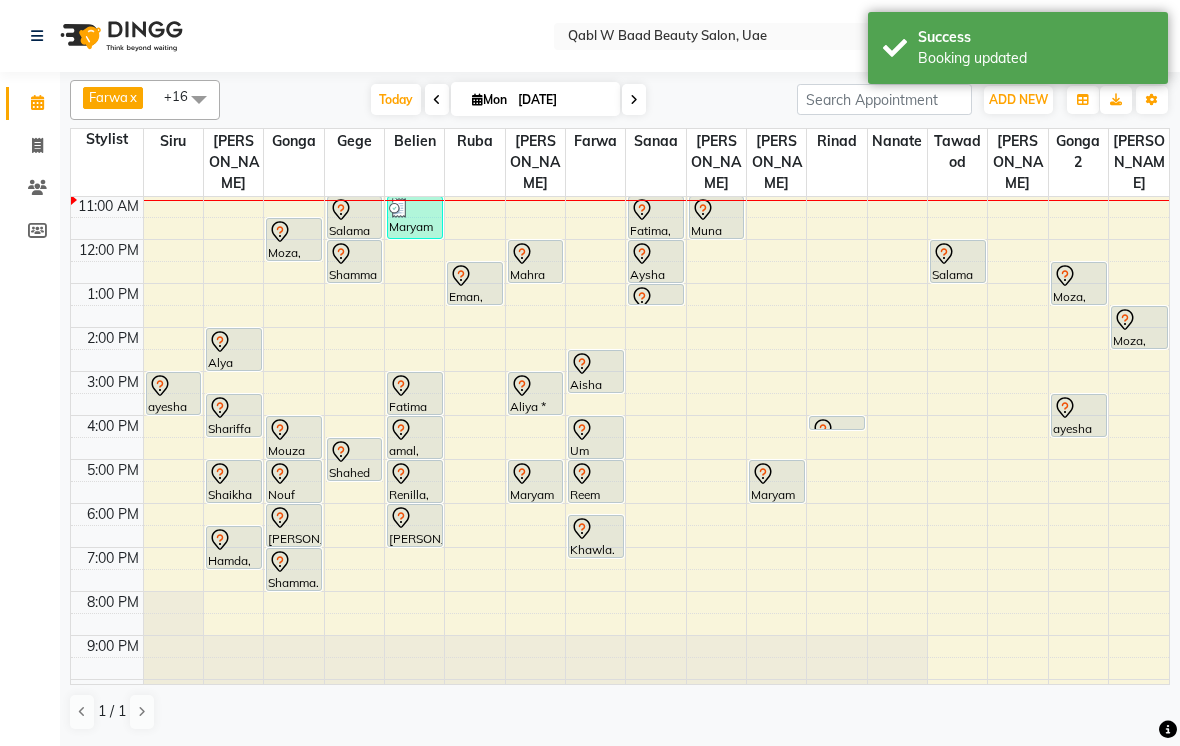 click on "Today" at bounding box center [396, 99] 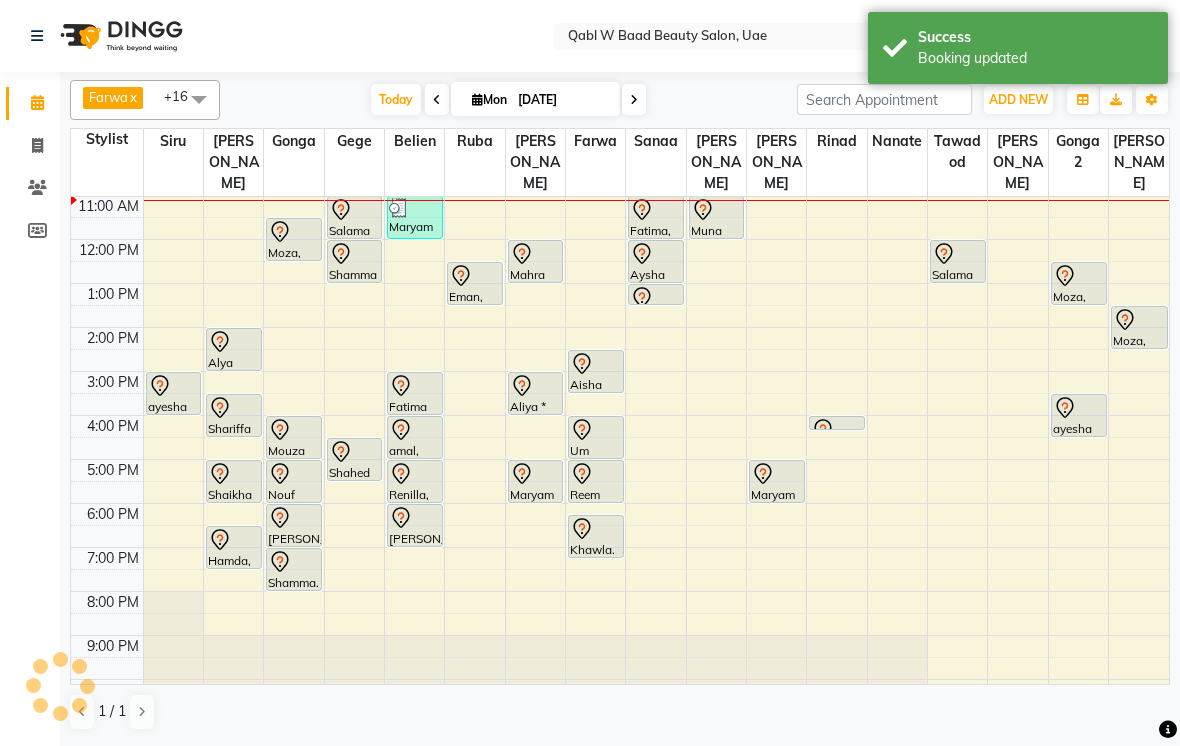 scroll, scrollTop: 45, scrollLeft: 0, axis: vertical 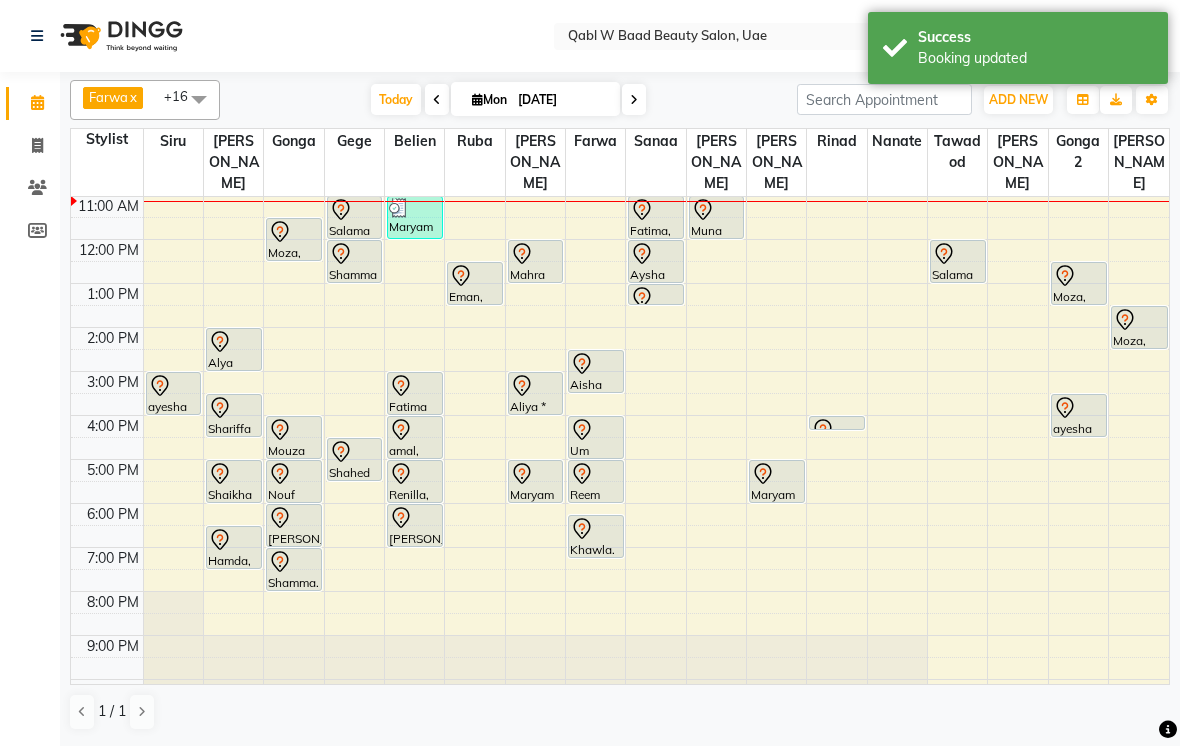 click at bounding box center (656, 210) 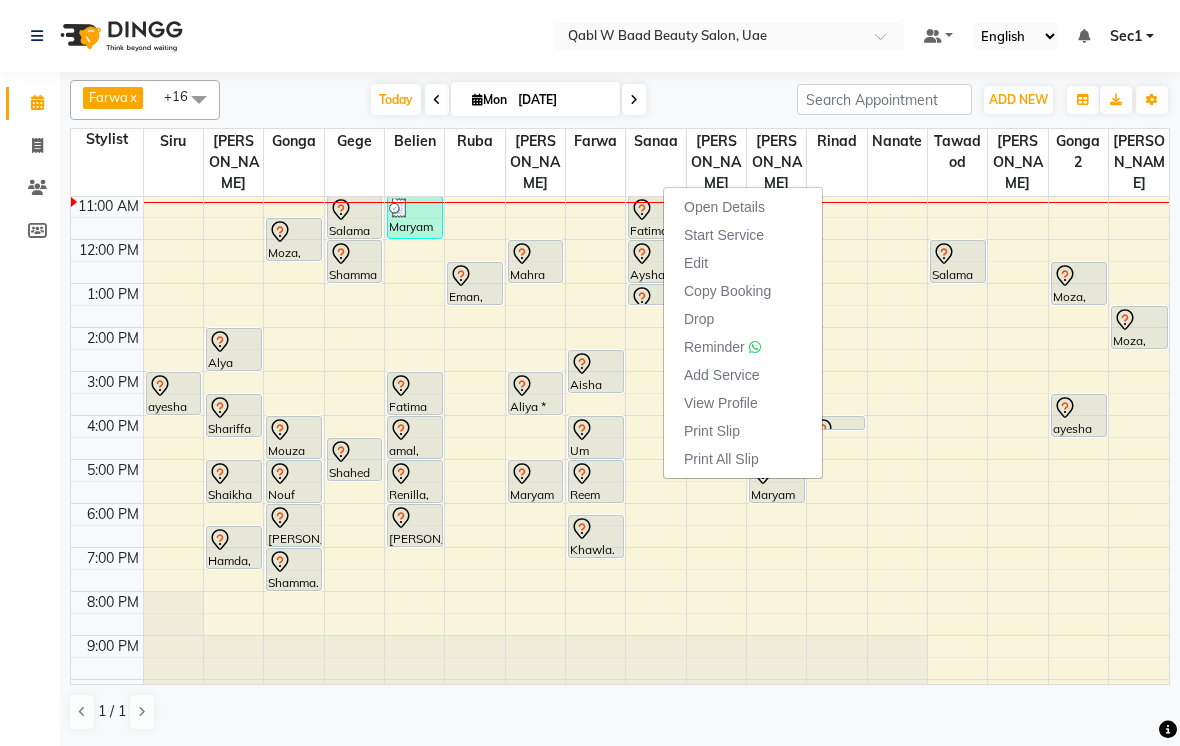 click on "Today" at bounding box center (396, 99) 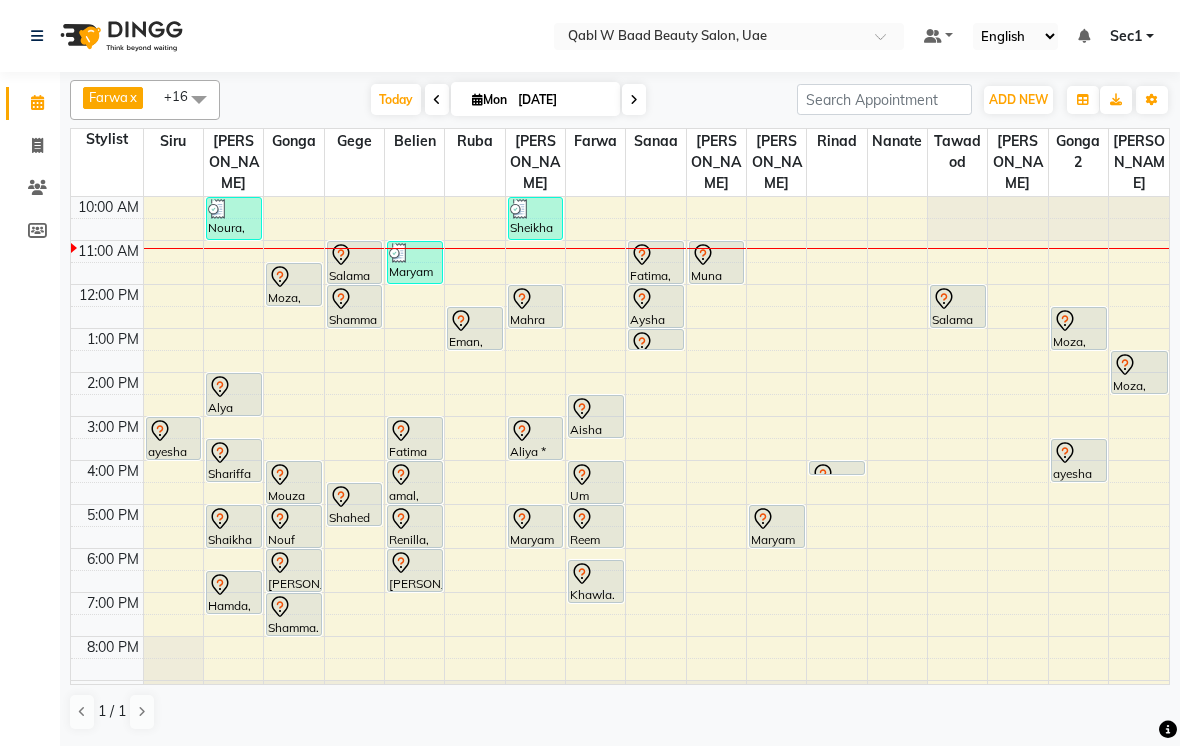 scroll, scrollTop: 0, scrollLeft: 0, axis: both 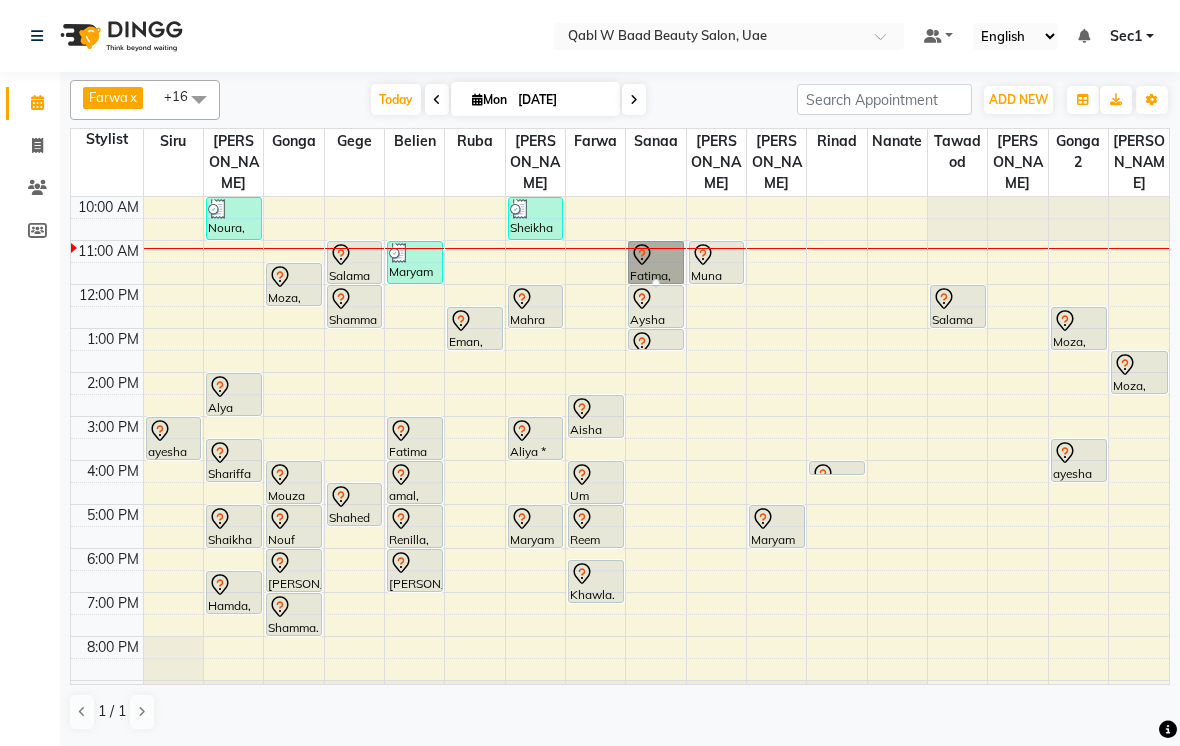 click at bounding box center [656, 283] 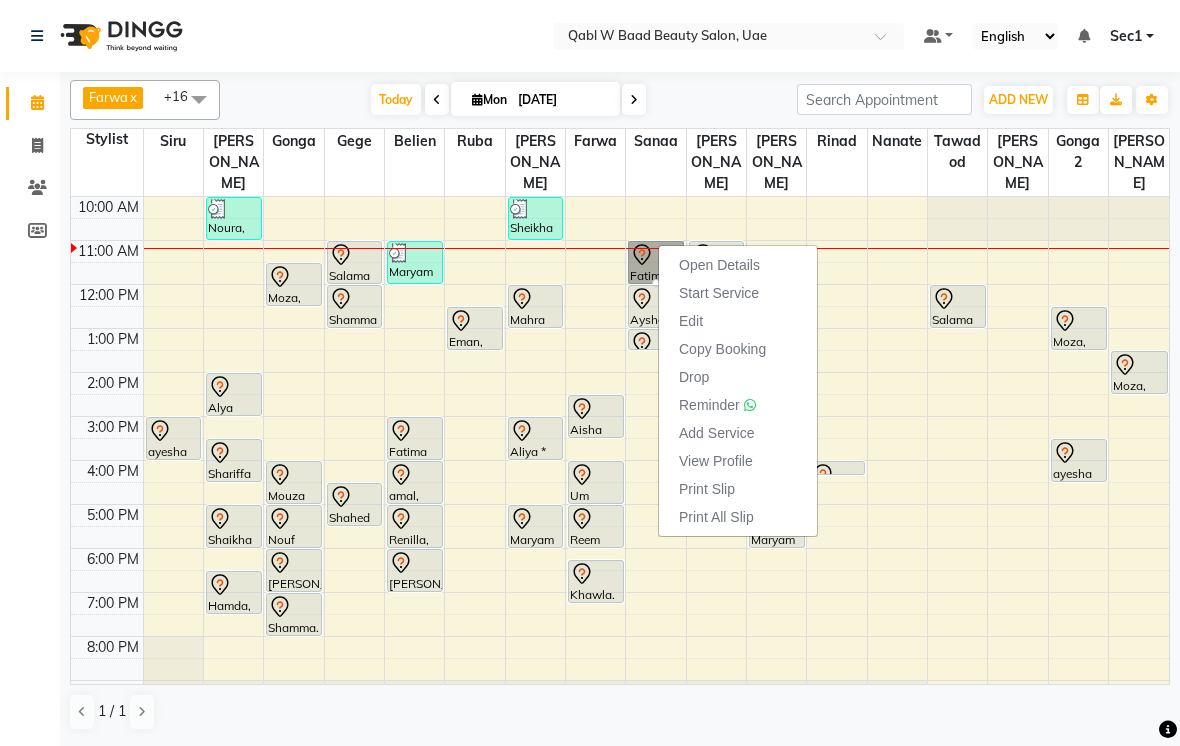 click on "Open Details" at bounding box center (719, 265) 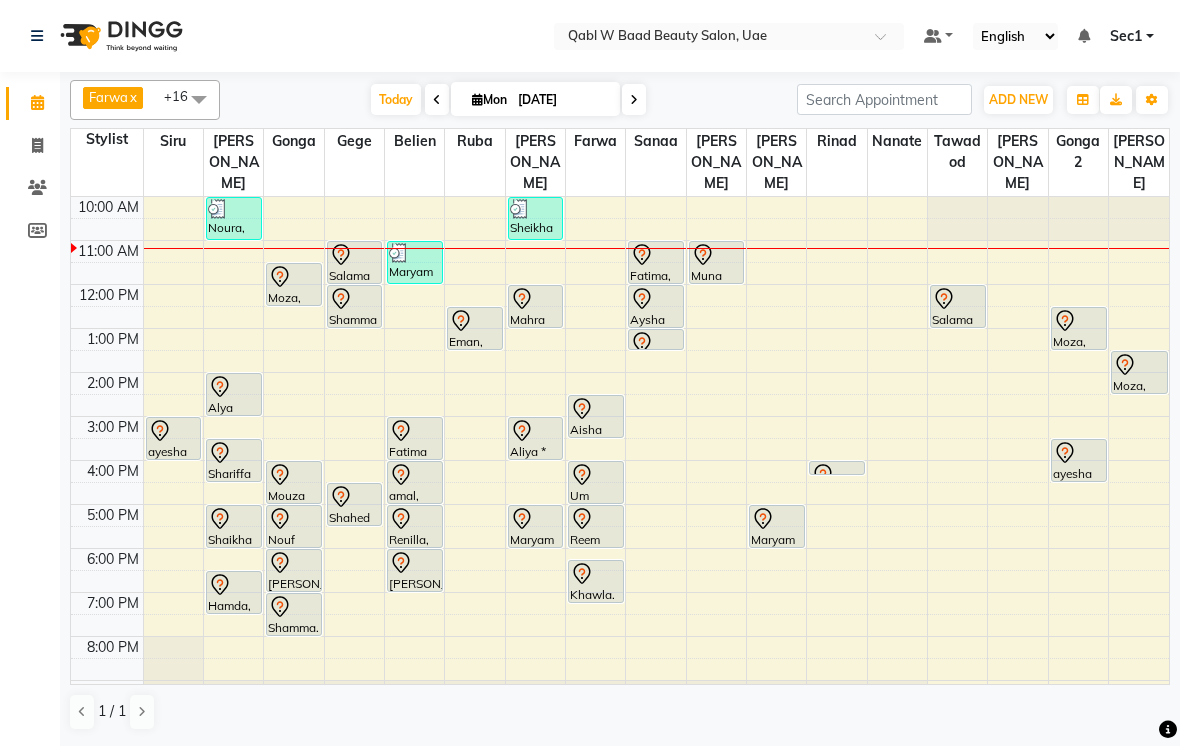 click on "Today" at bounding box center (396, 99) 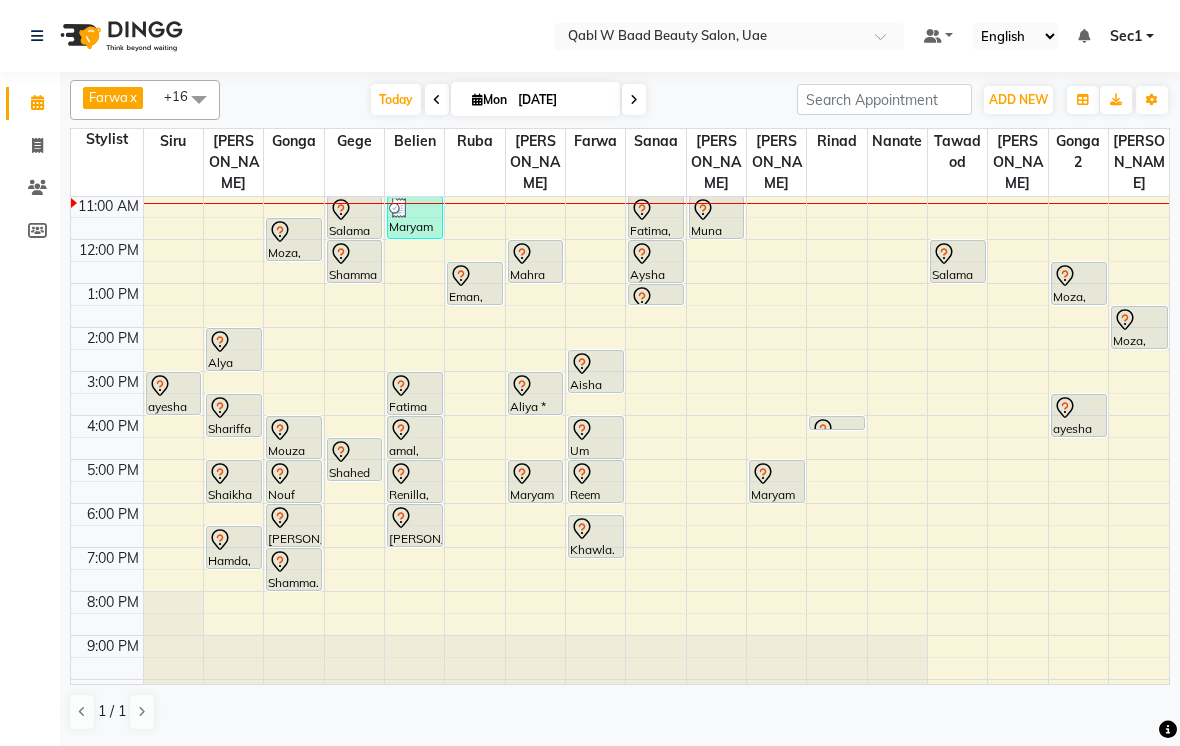 click on "Today" at bounding box center [396, 99] 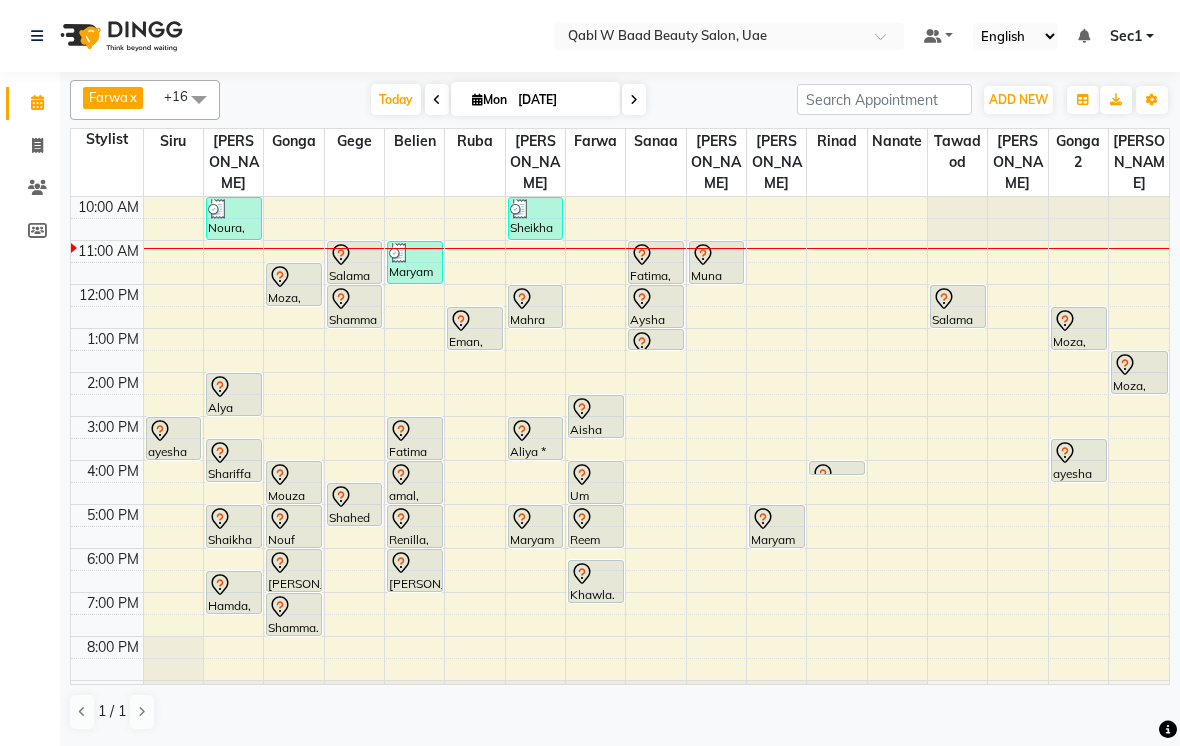 scroll, scrollTop: 0, scrollLeft: 0, axis: both 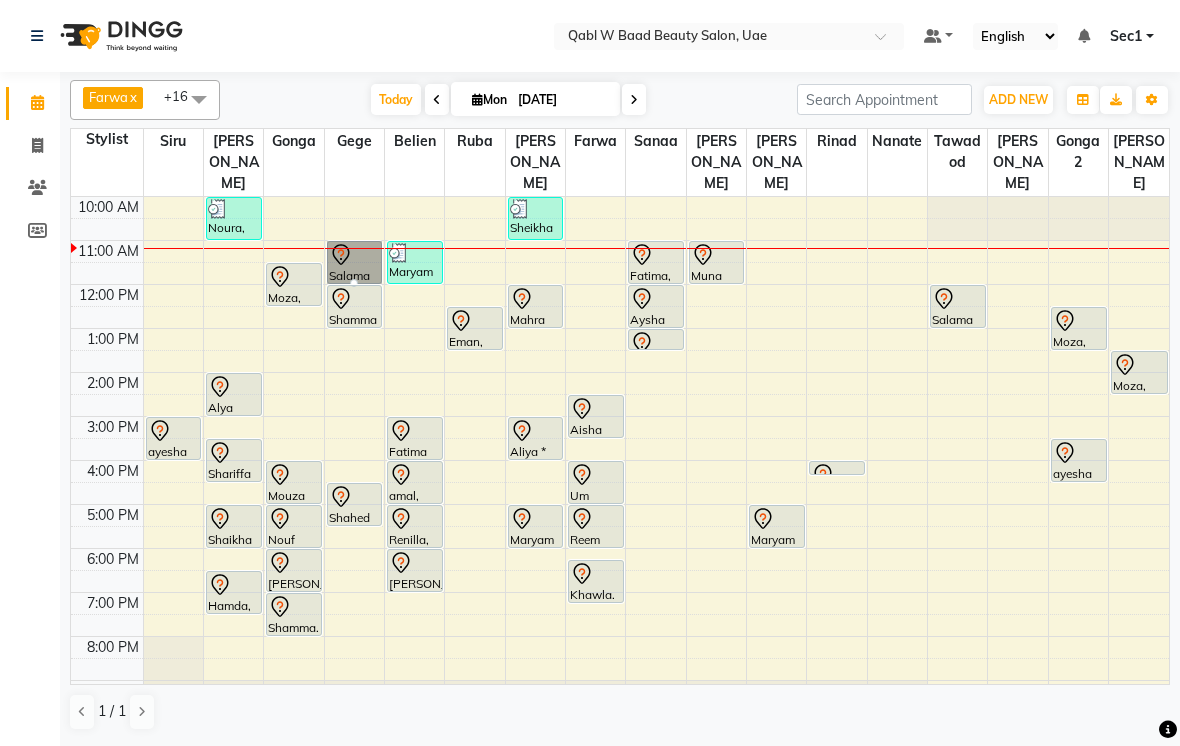 click at bounding box center [354, 283] 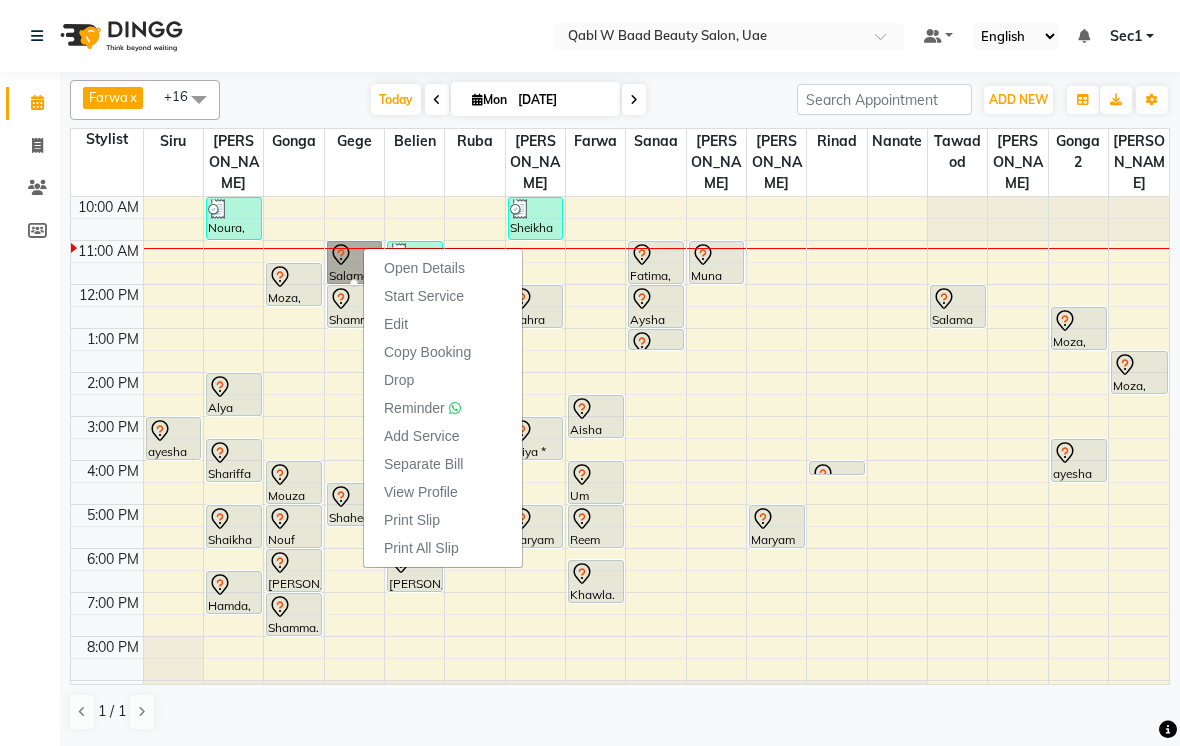 click on "Open Details" at bounding box center (424, 268) 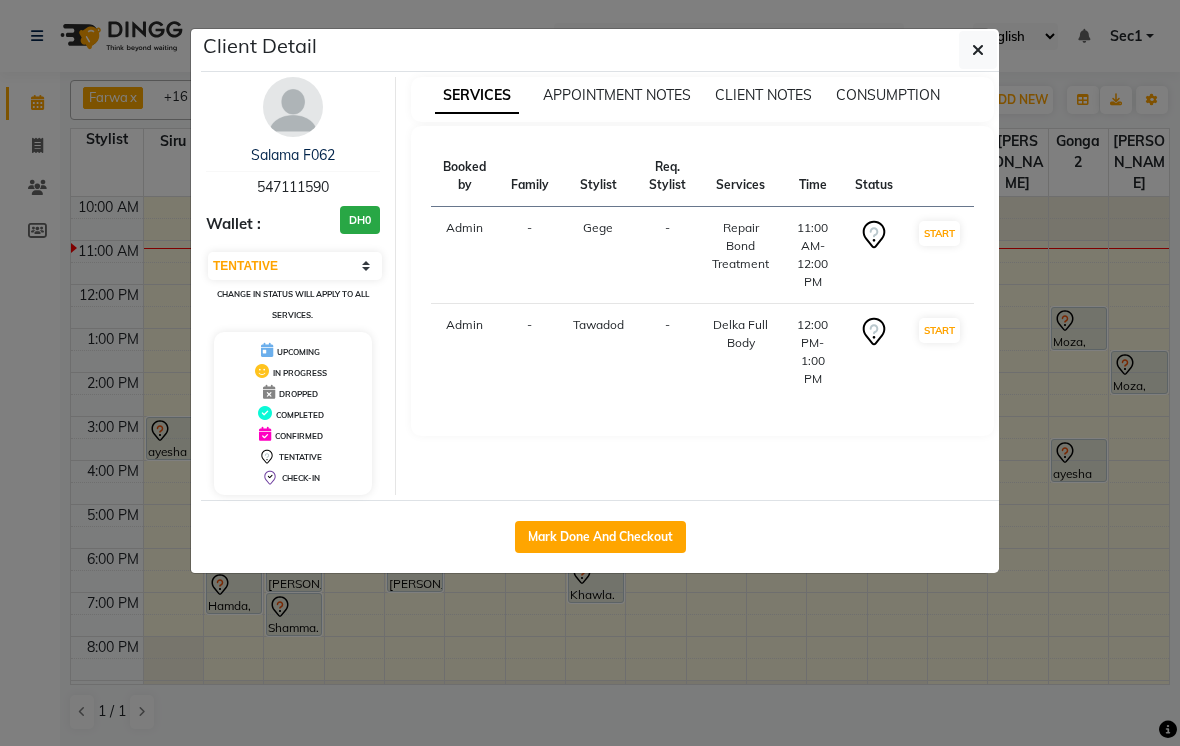 click 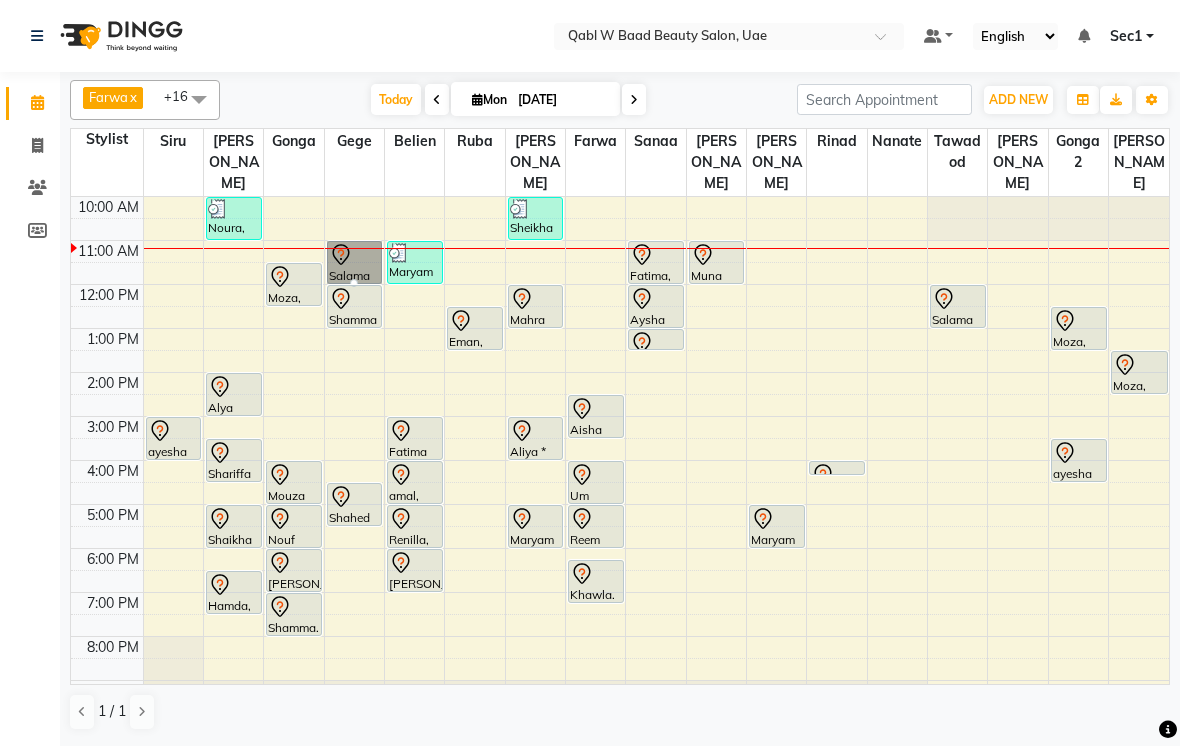 click at bounding box center [354, 283] 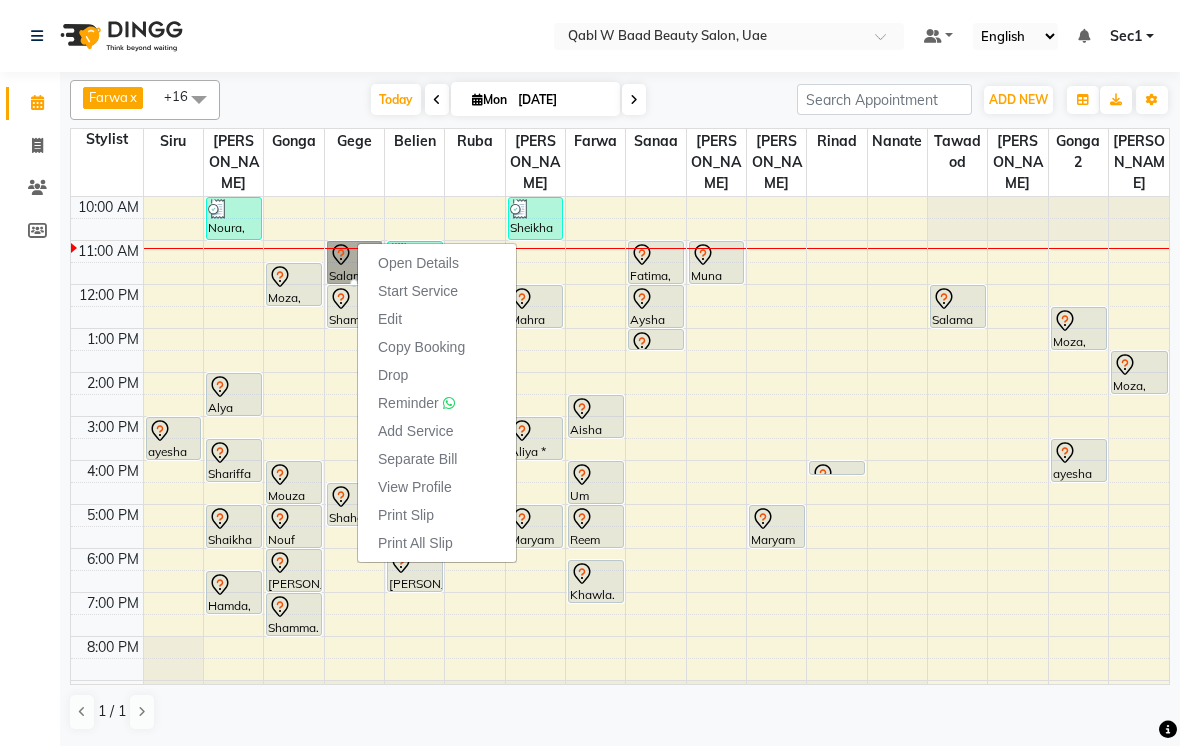 click on "Edit" at bounding box center [437, 319] 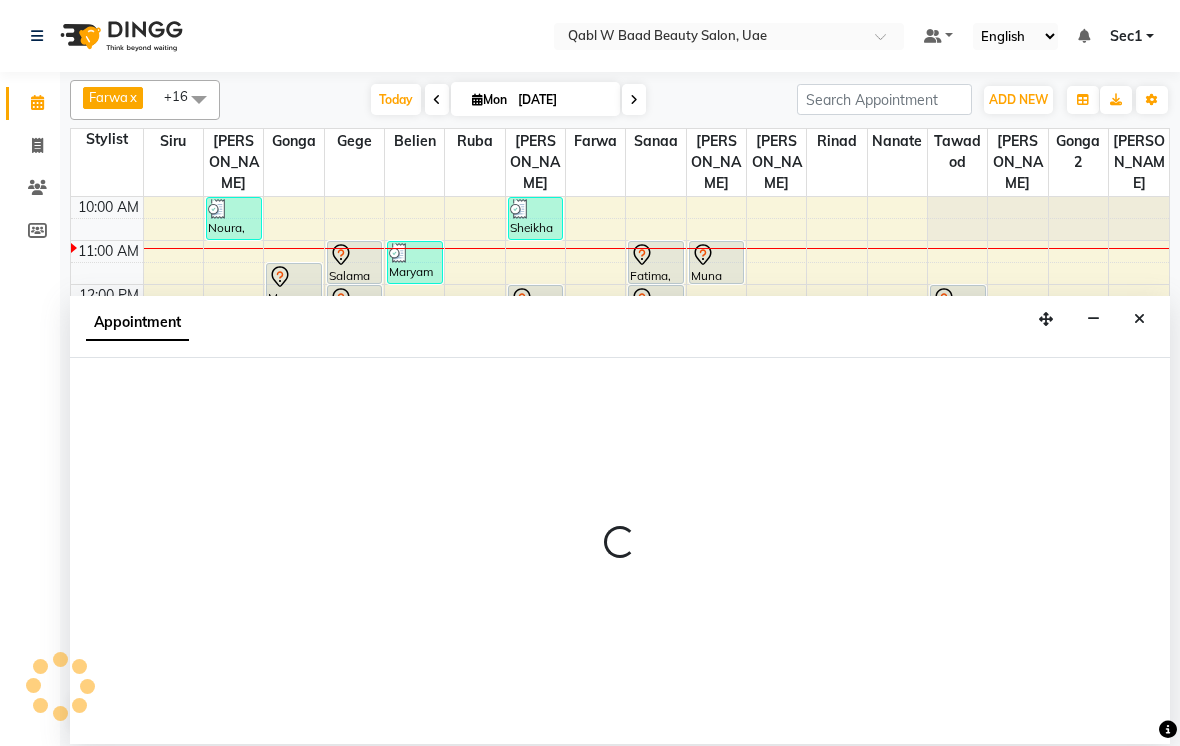 select on "tentative" 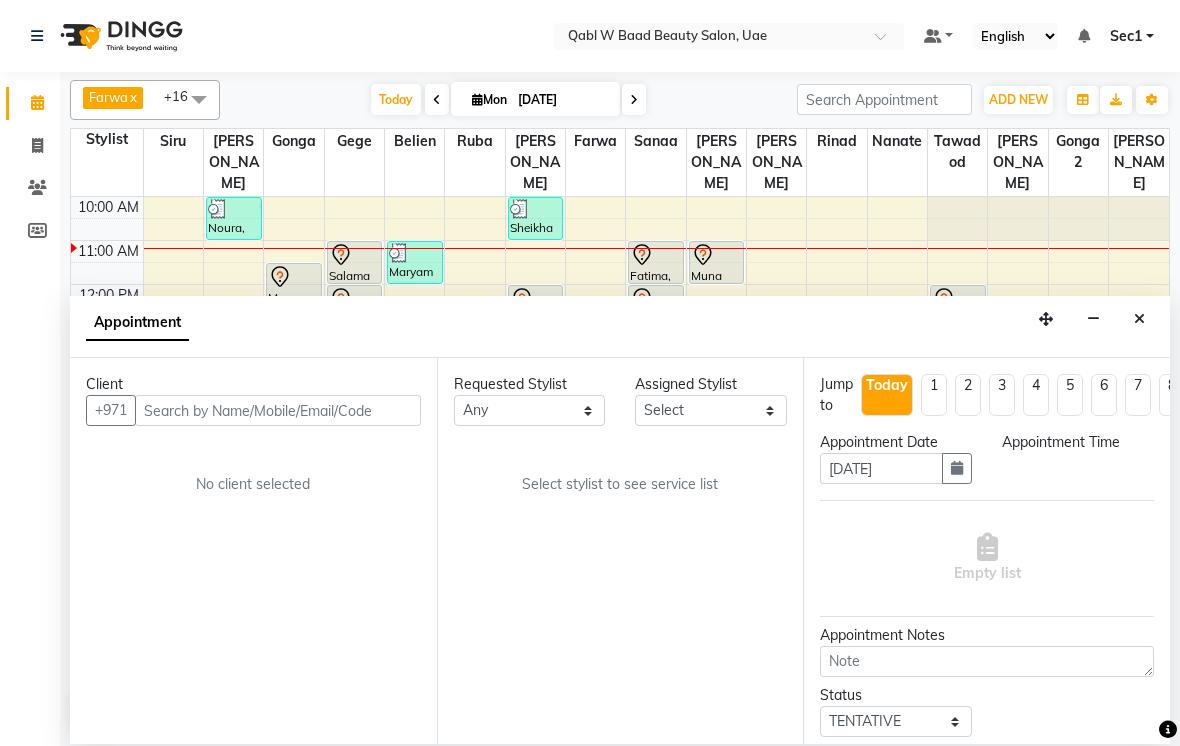 select on "85099" 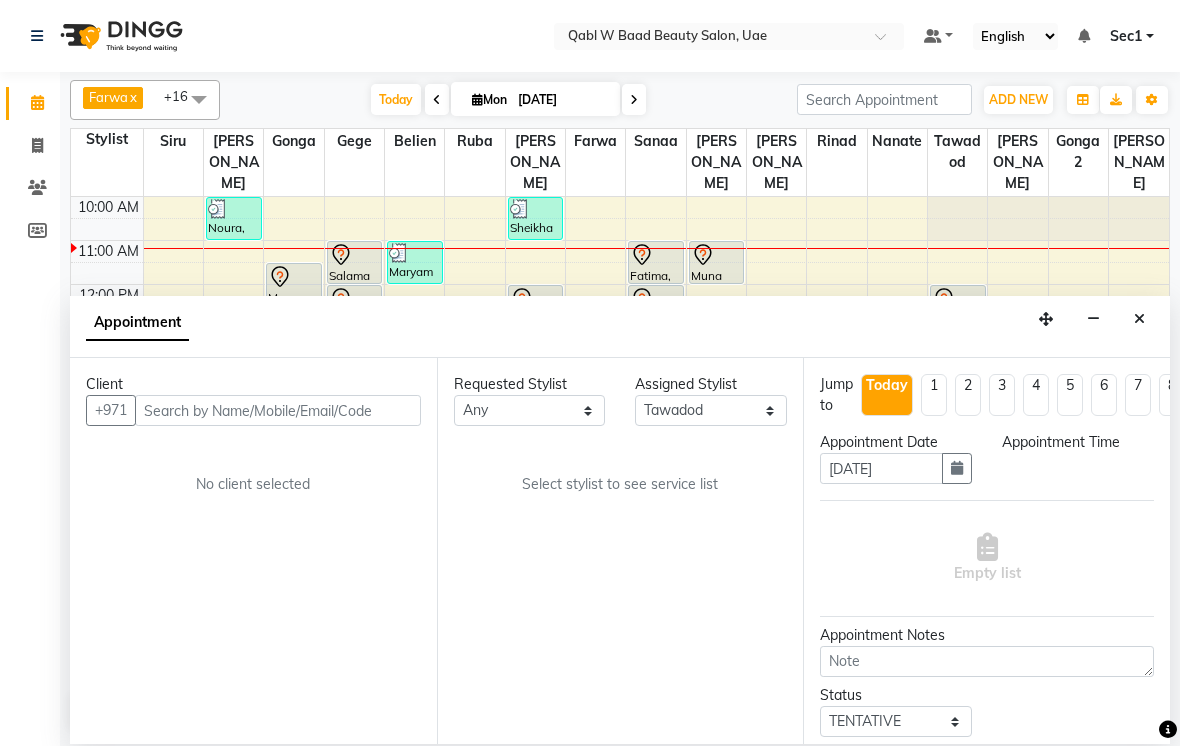 scroll, scrollTop: 45, scrollLeft: 0, axis: vertical 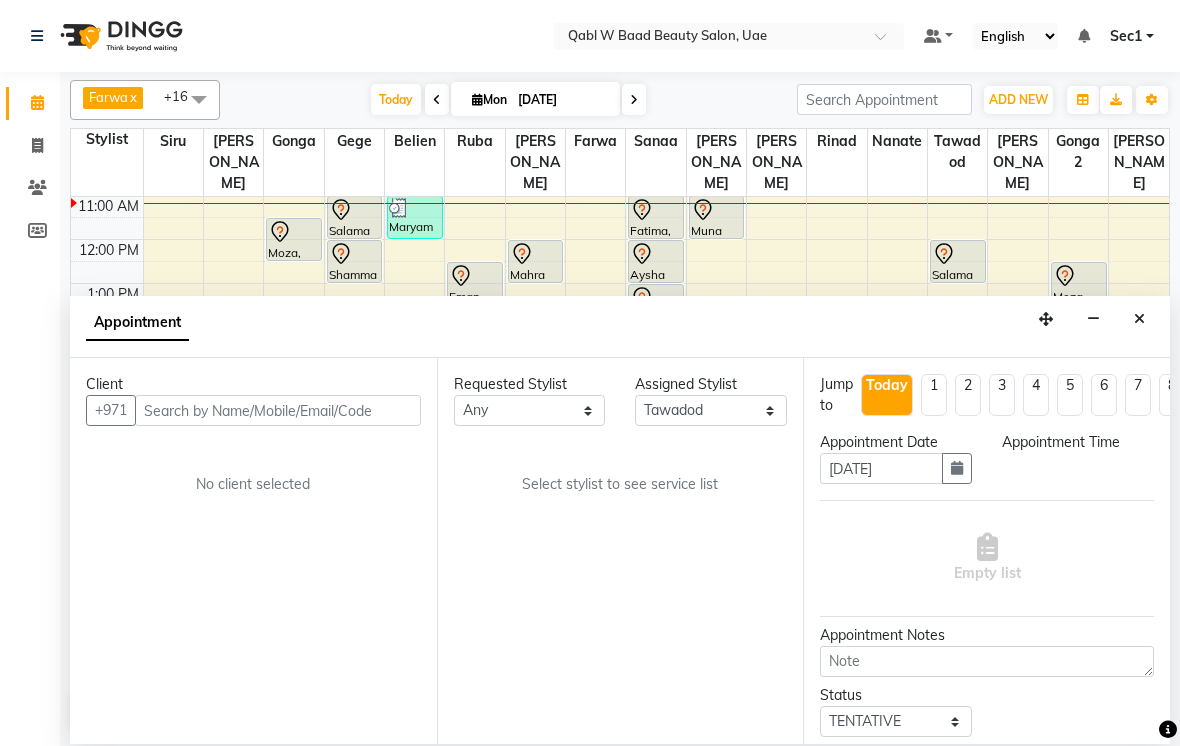 select on "660" 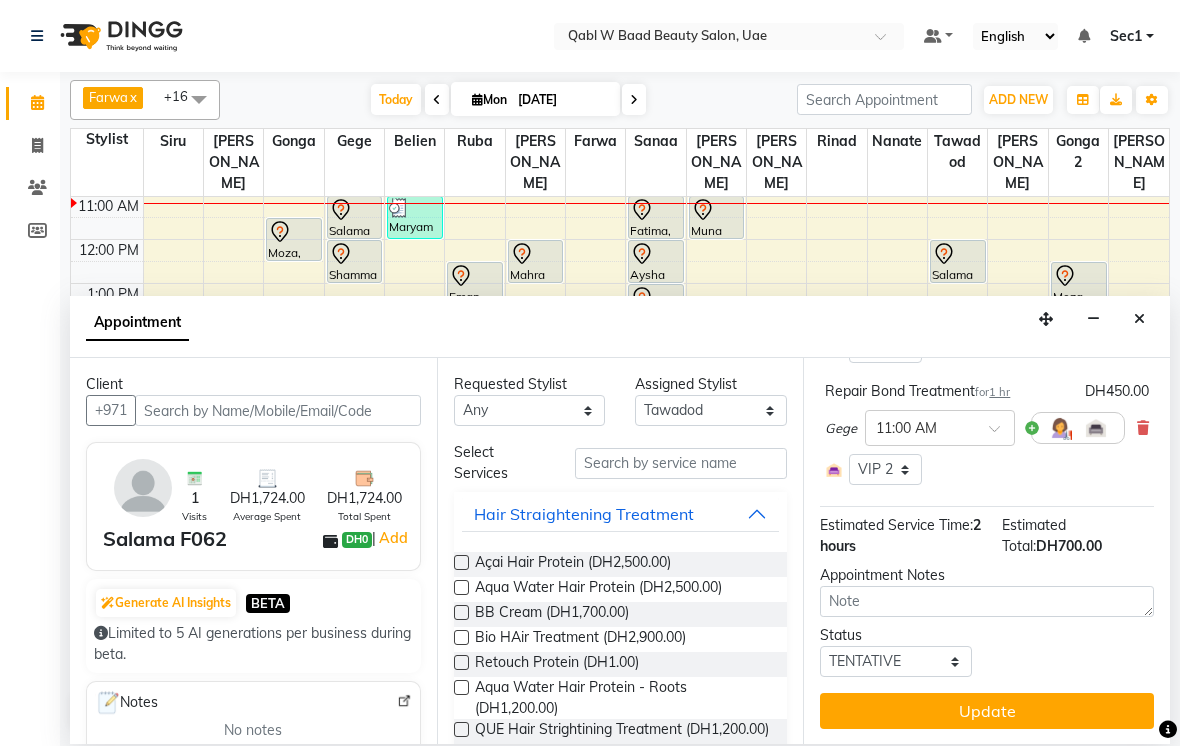 scroll, scrollTop: 254, scrollLeft: 0, axis: vertical 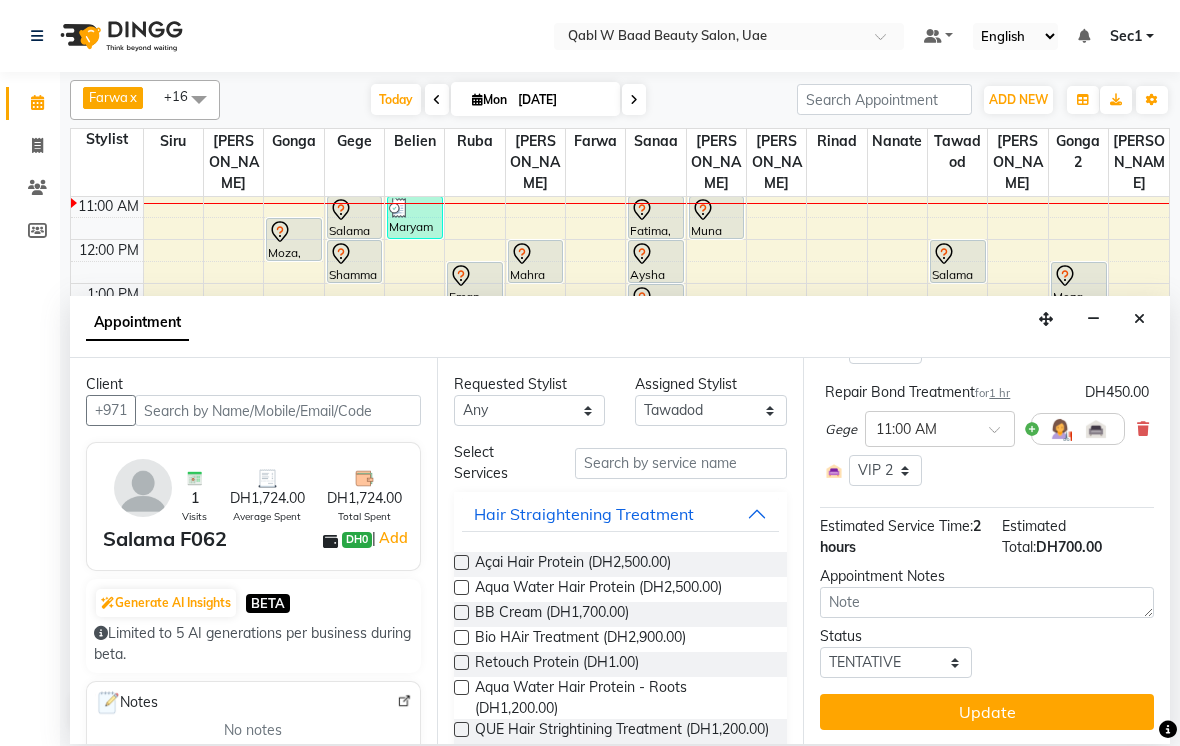 click at bounding box center (1139, 319) 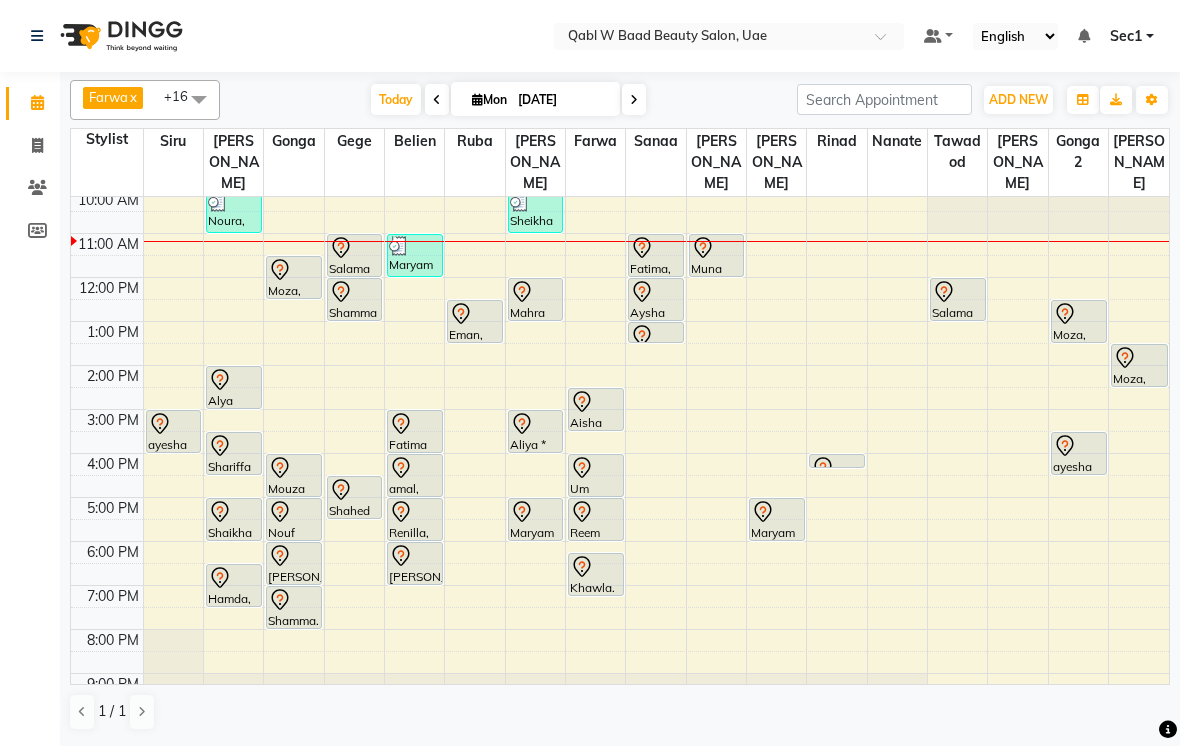 scroll, scrollTop: 3, scrollLeft: 0, axis: vertical 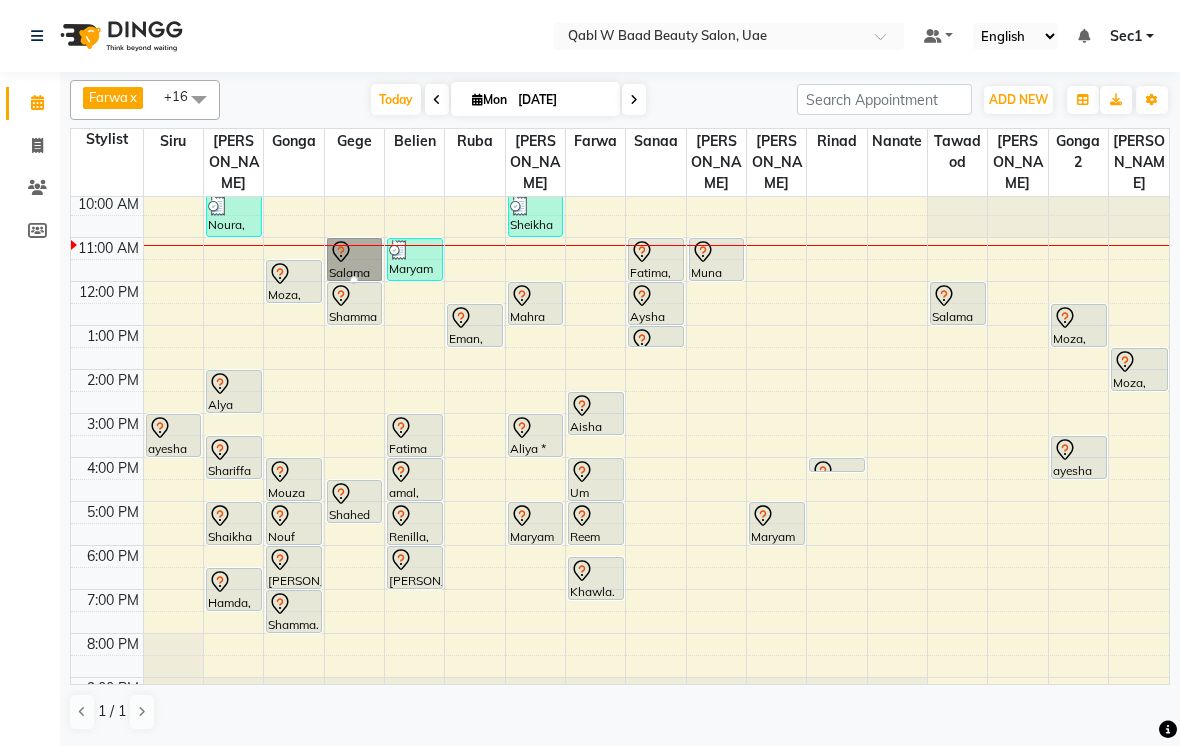click at bounding box center (354, 280) 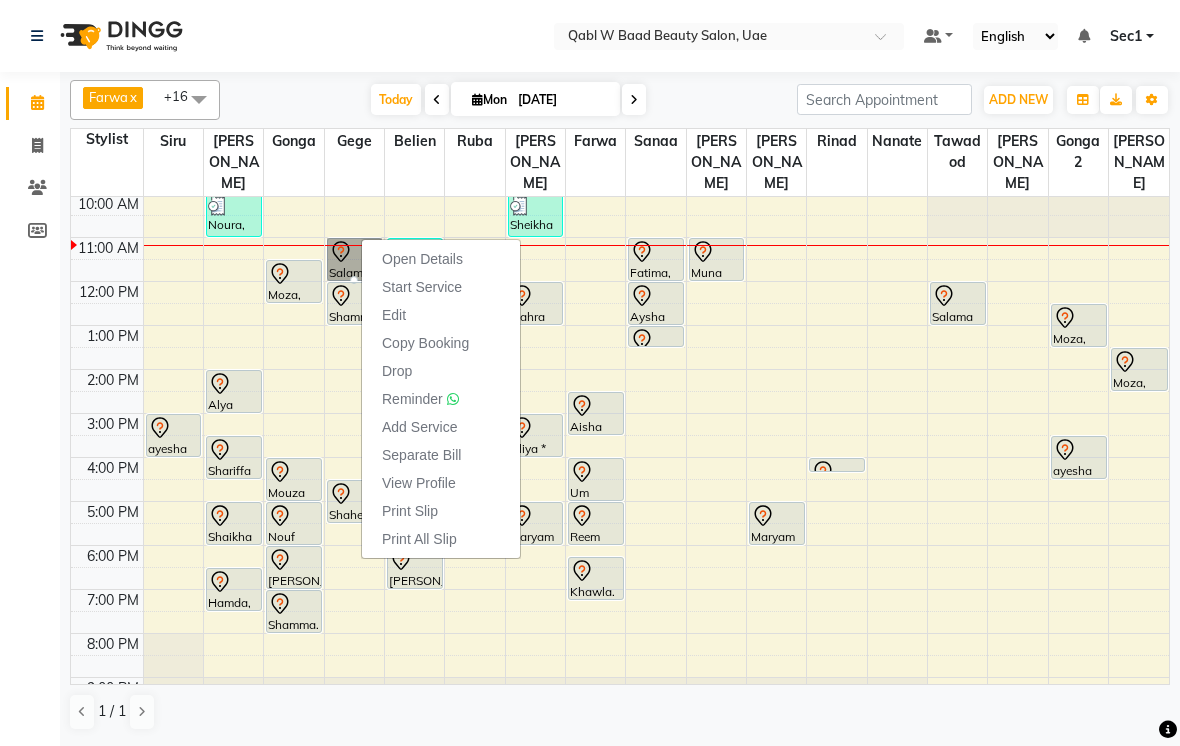click on "Open Details" at bounding box center (422, 259) 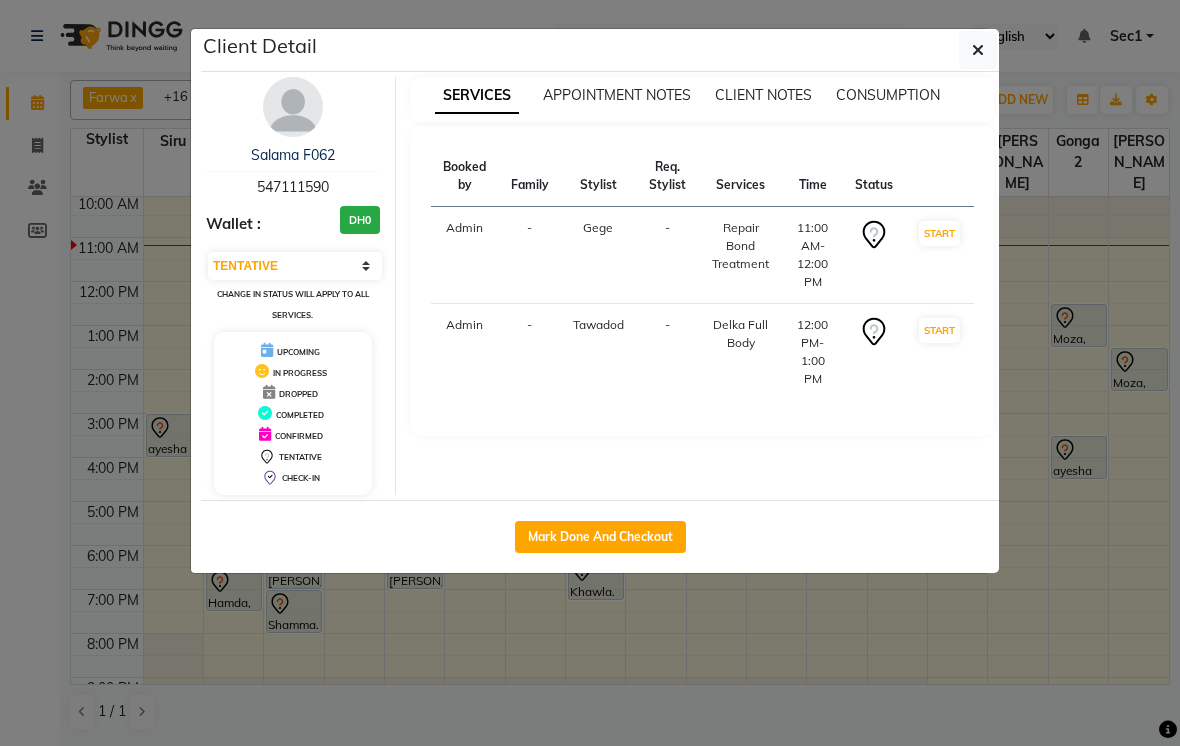 click on "Mark Done And Checkout" 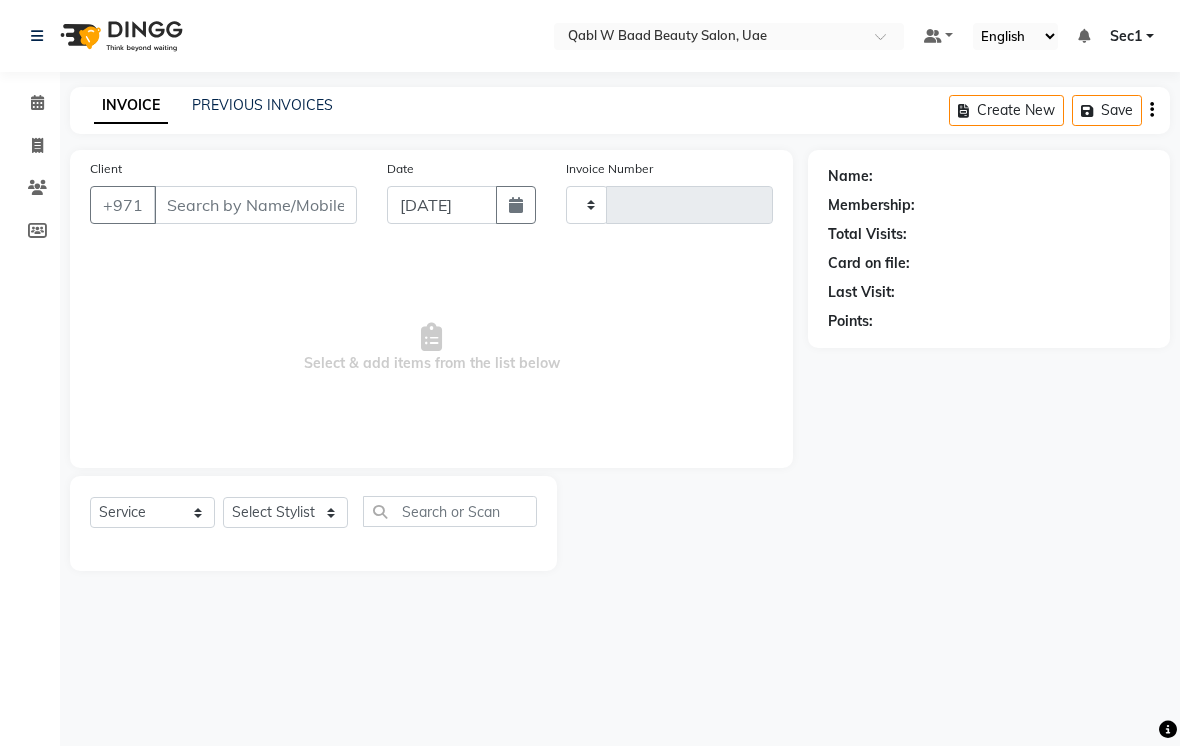 type on "3883" 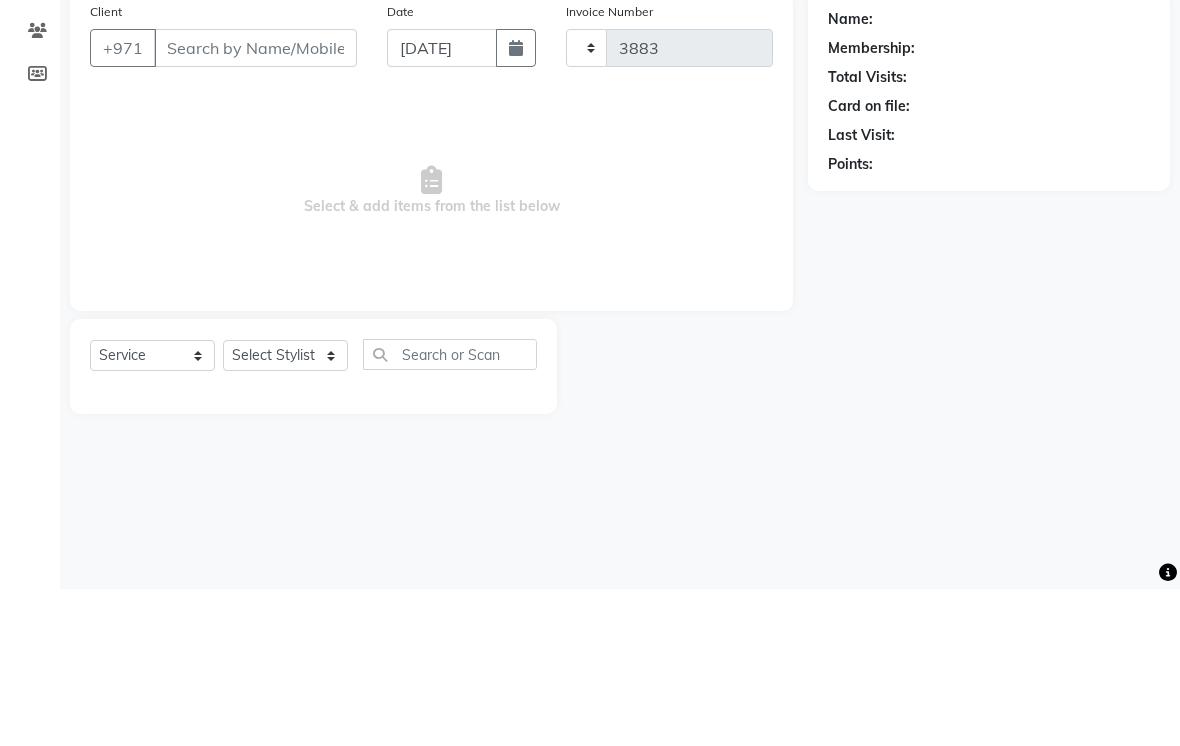 select on "6969" 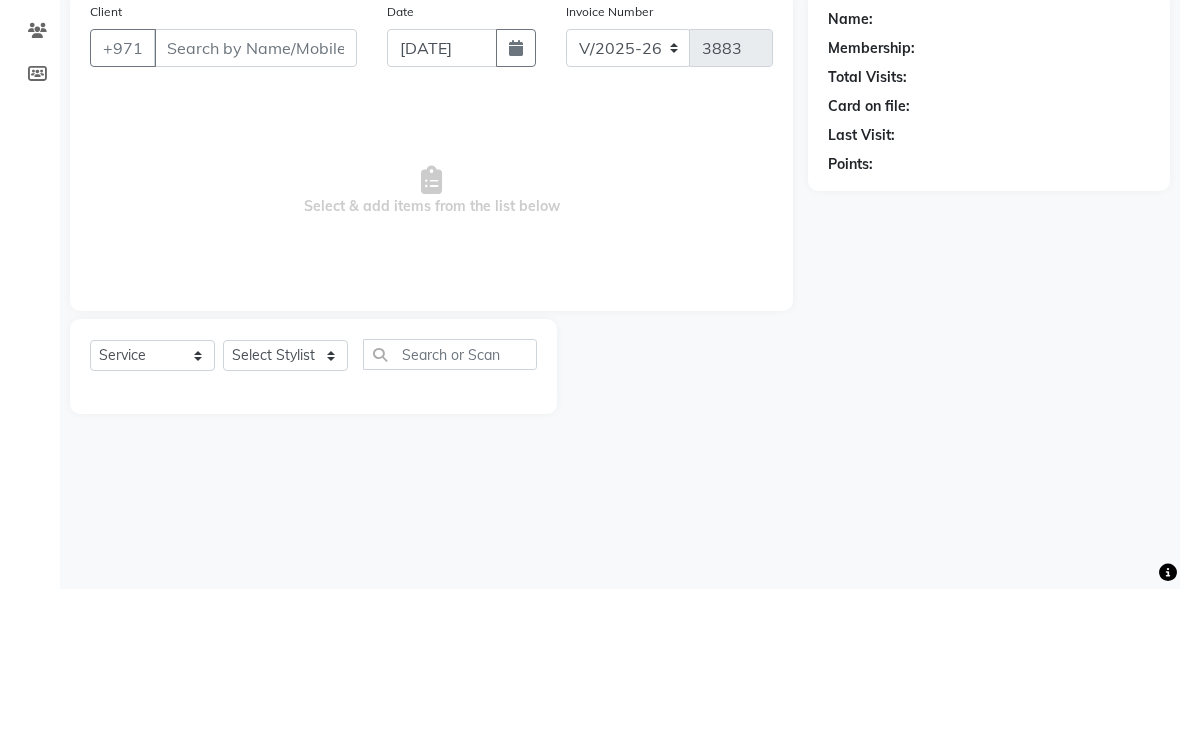 type on "547111590" 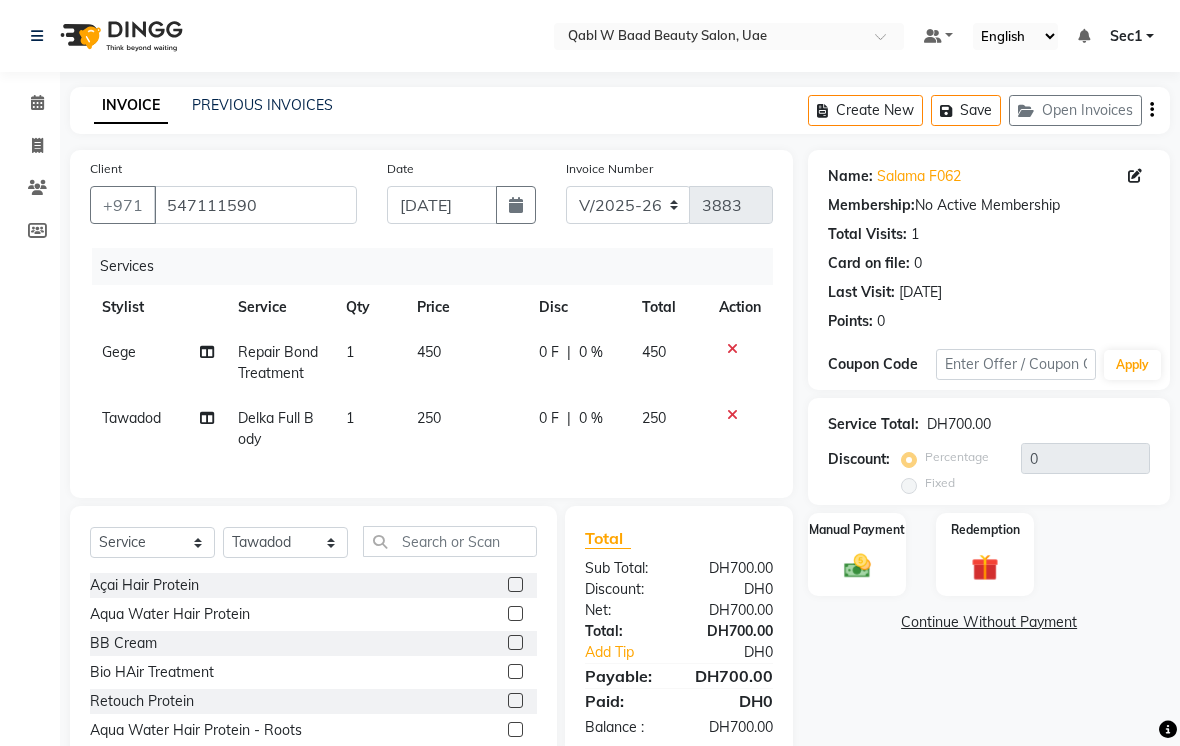 click on "450" 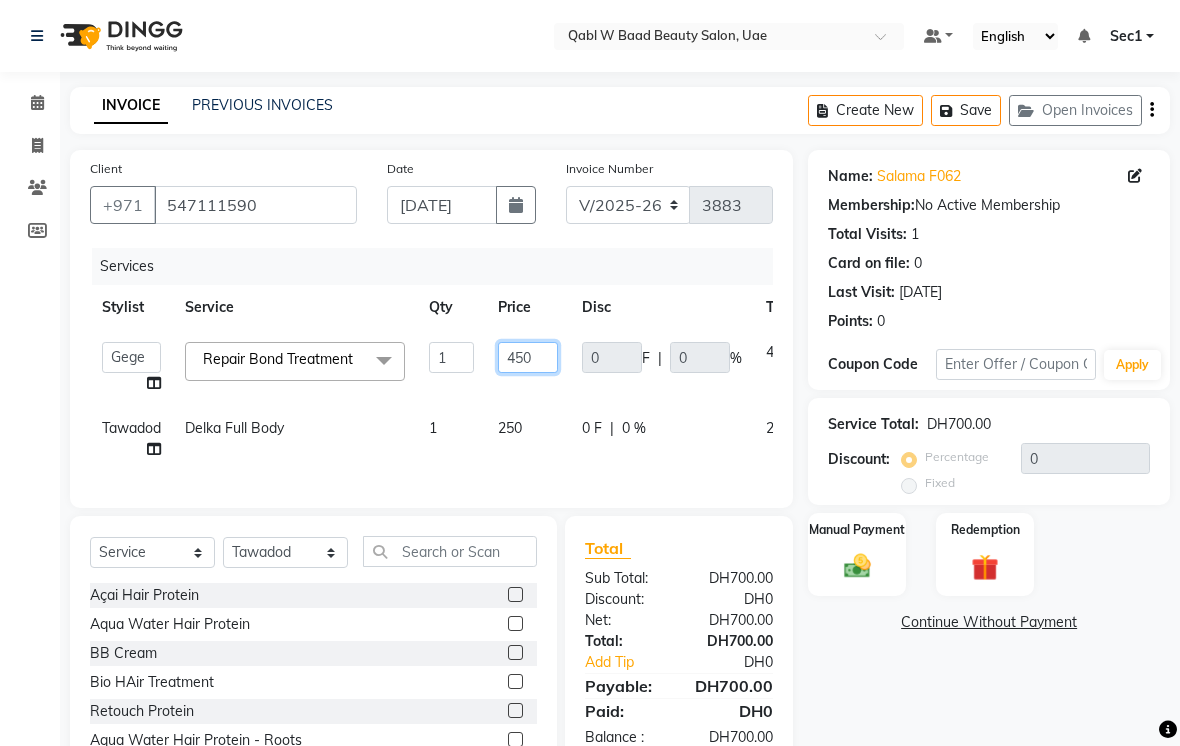 click on "450" 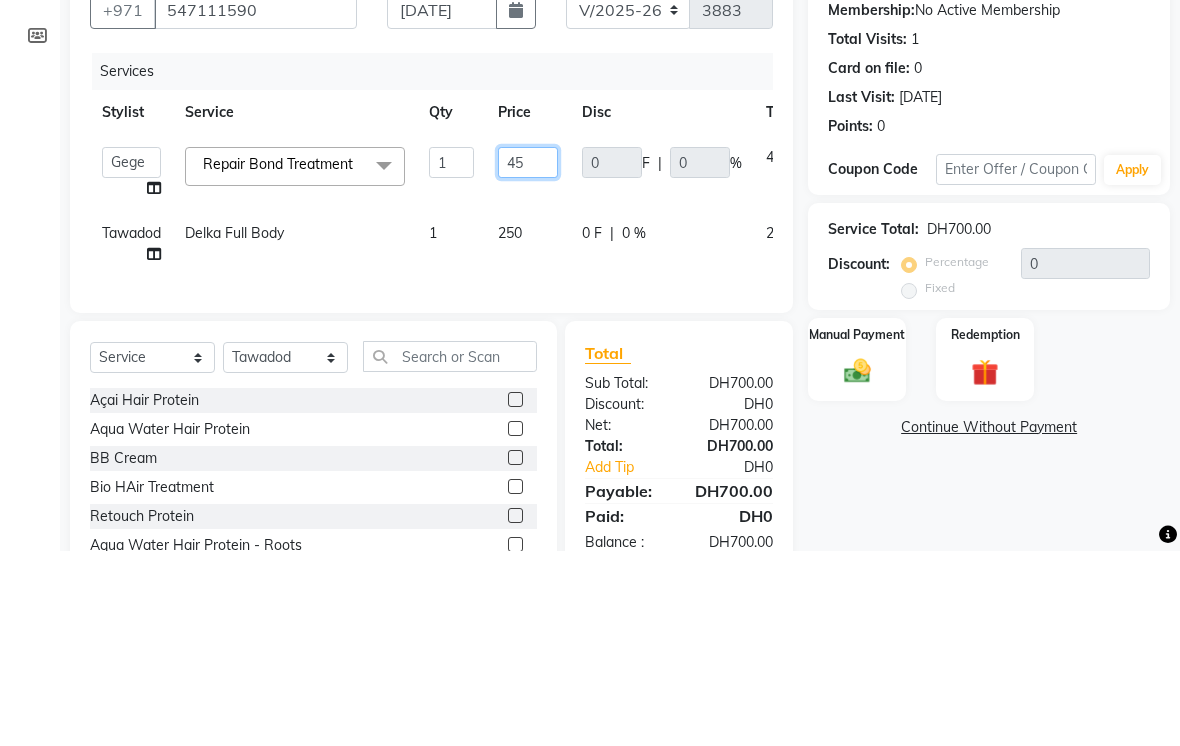 type on "4" 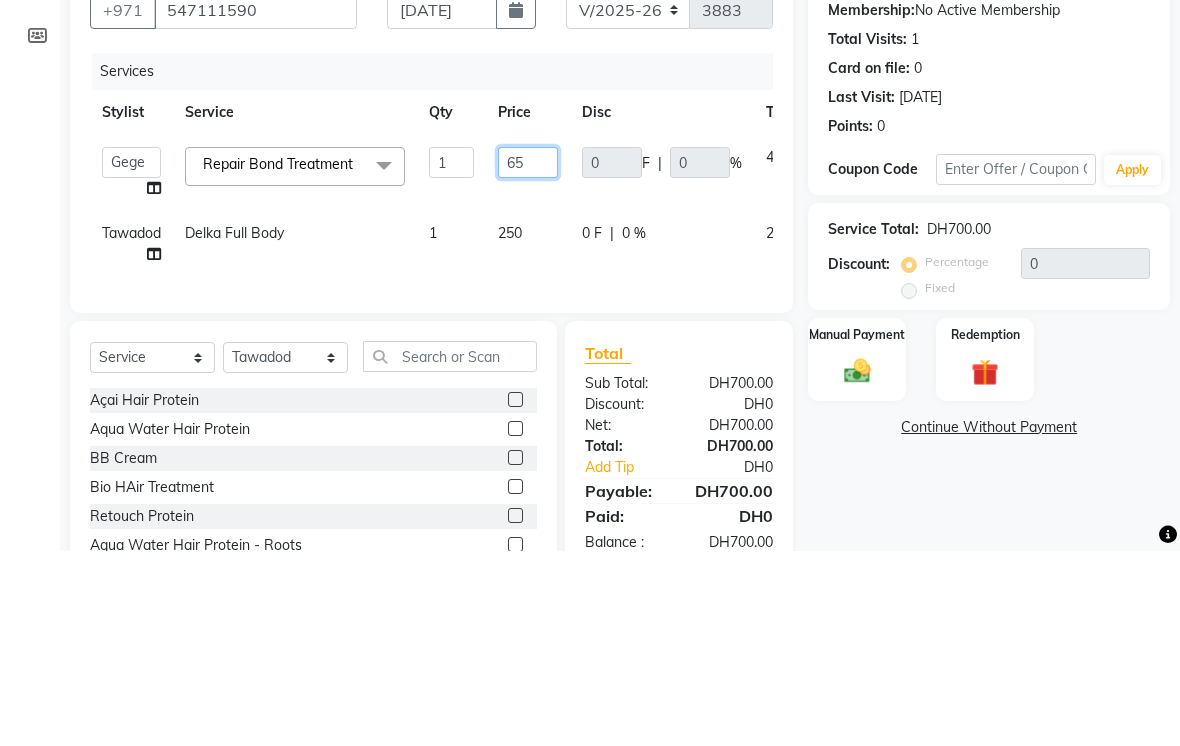 type on "650" 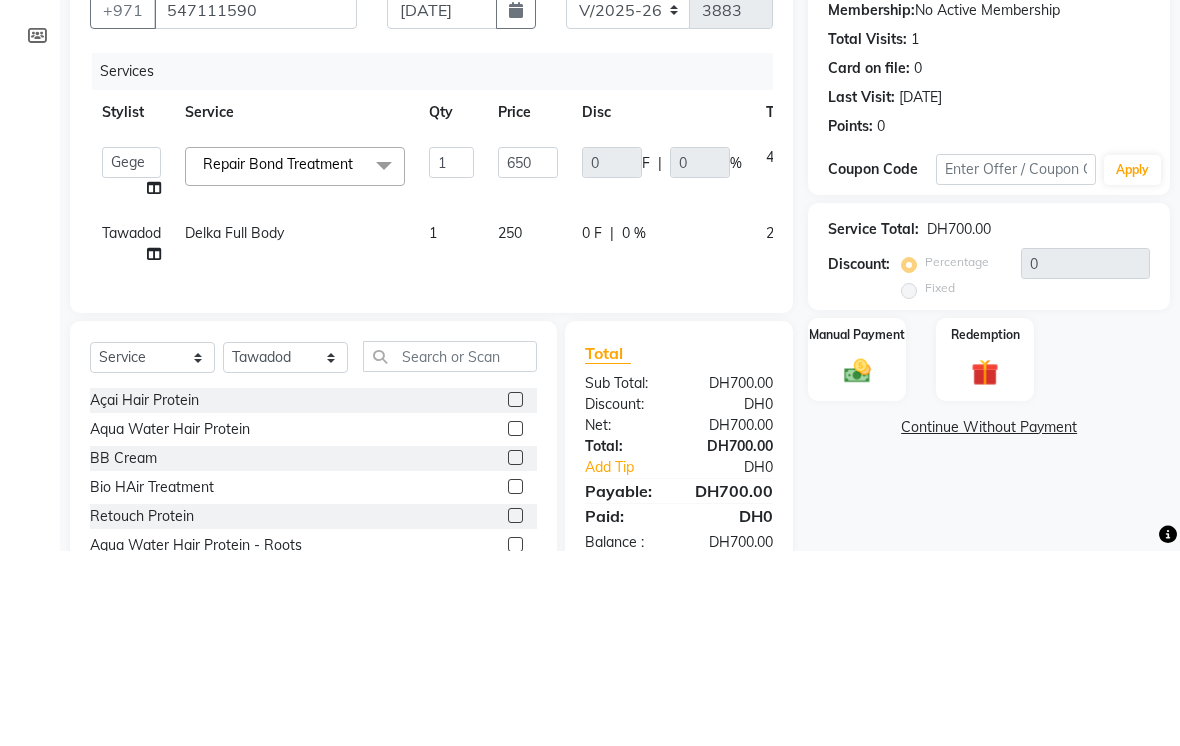 scroll, scrollTop: 85, scrollLeft: 0, axis: vertical 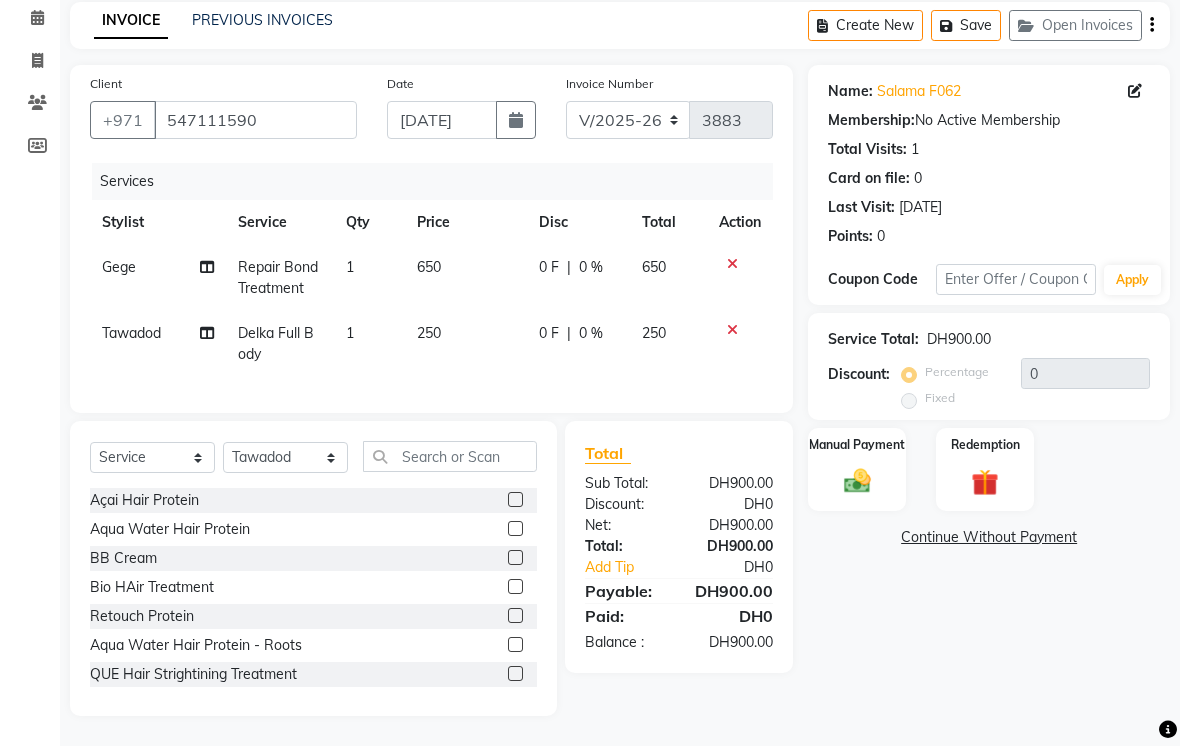 click 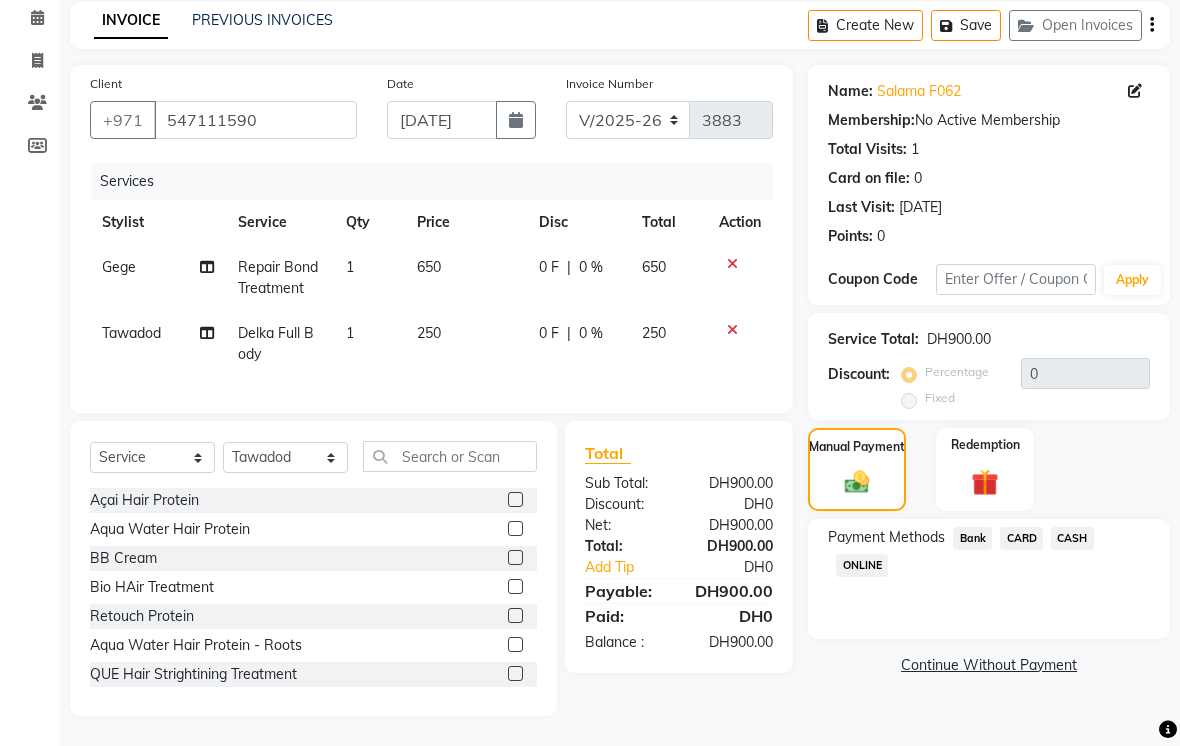 click on "CARD" 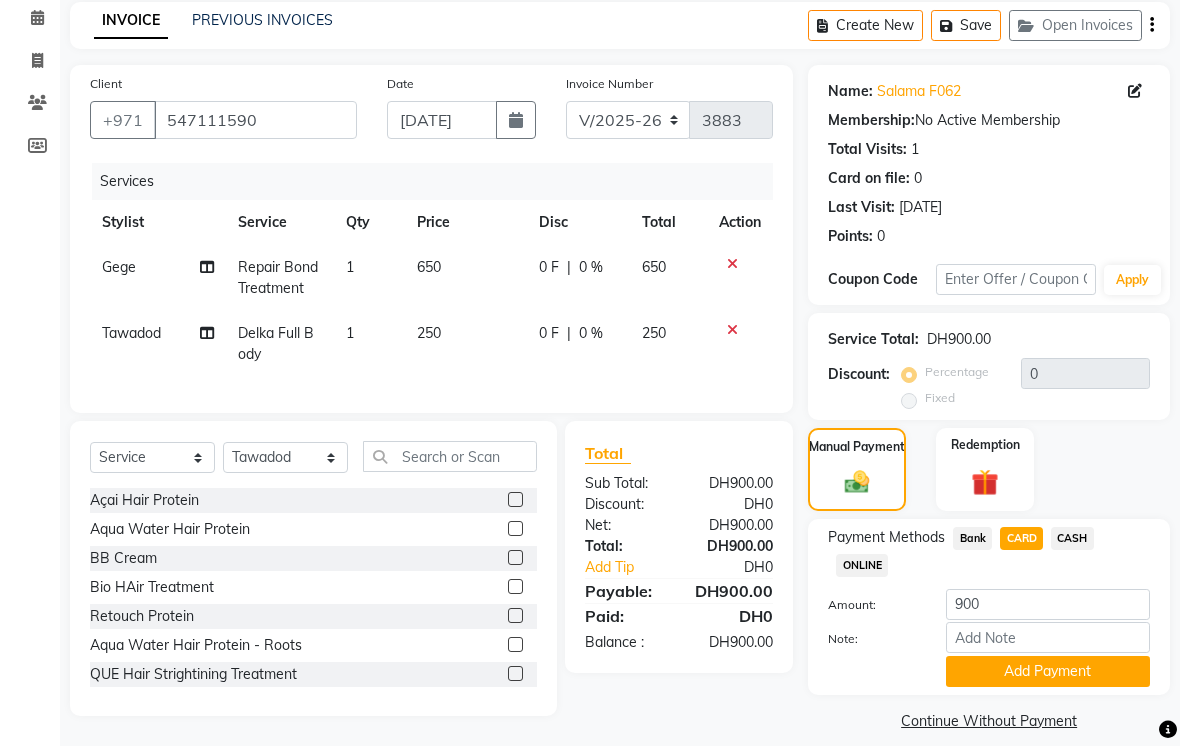click on "Add Payment" 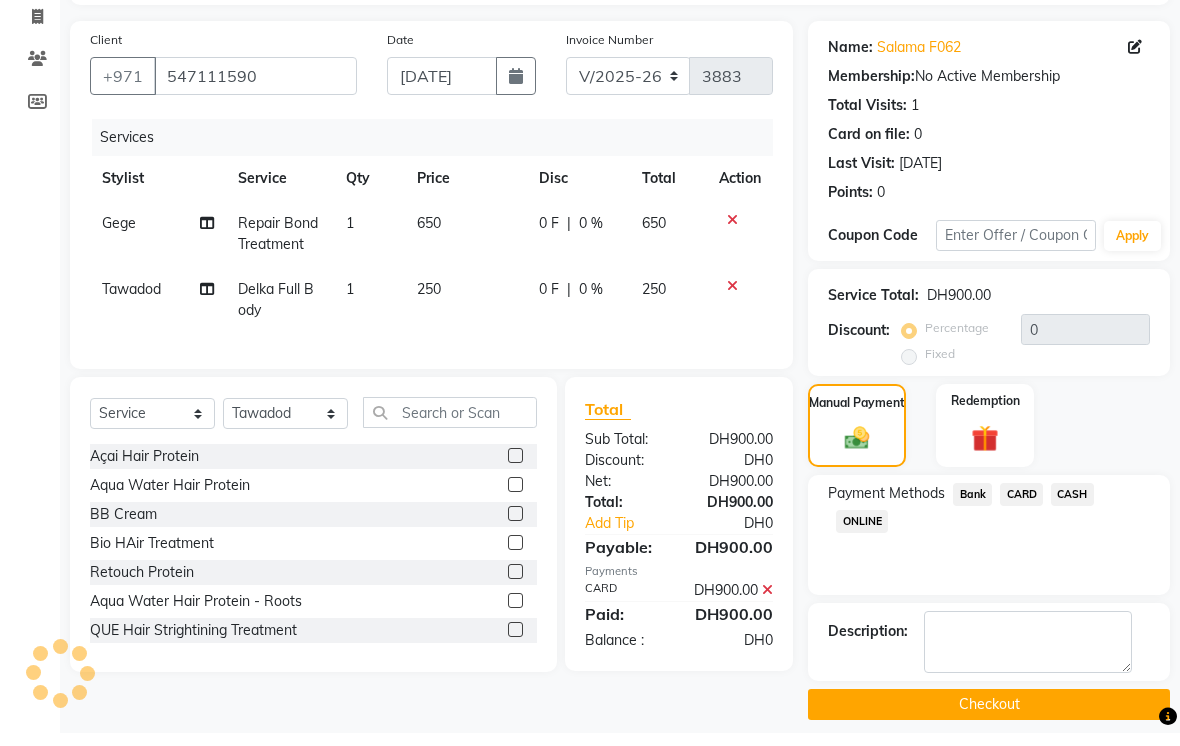 scroll, scrollTop: 104, scrollLeft: 0, axis: vertical 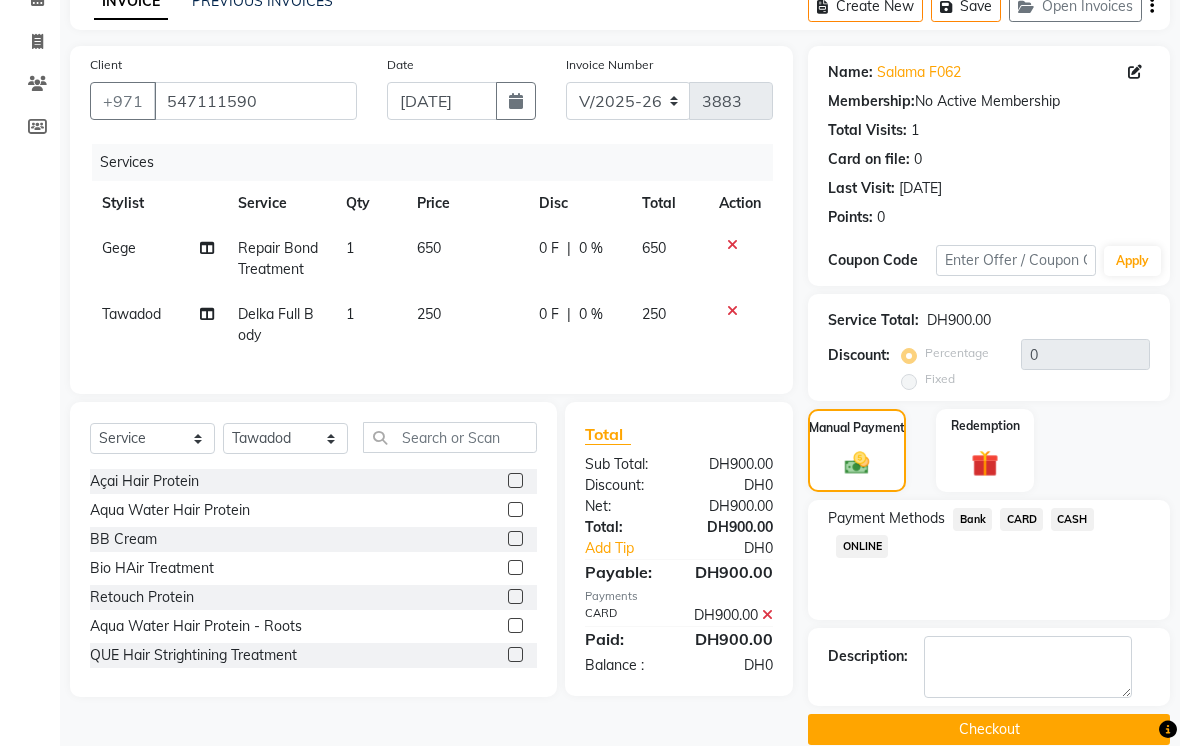 click on "Checkout" 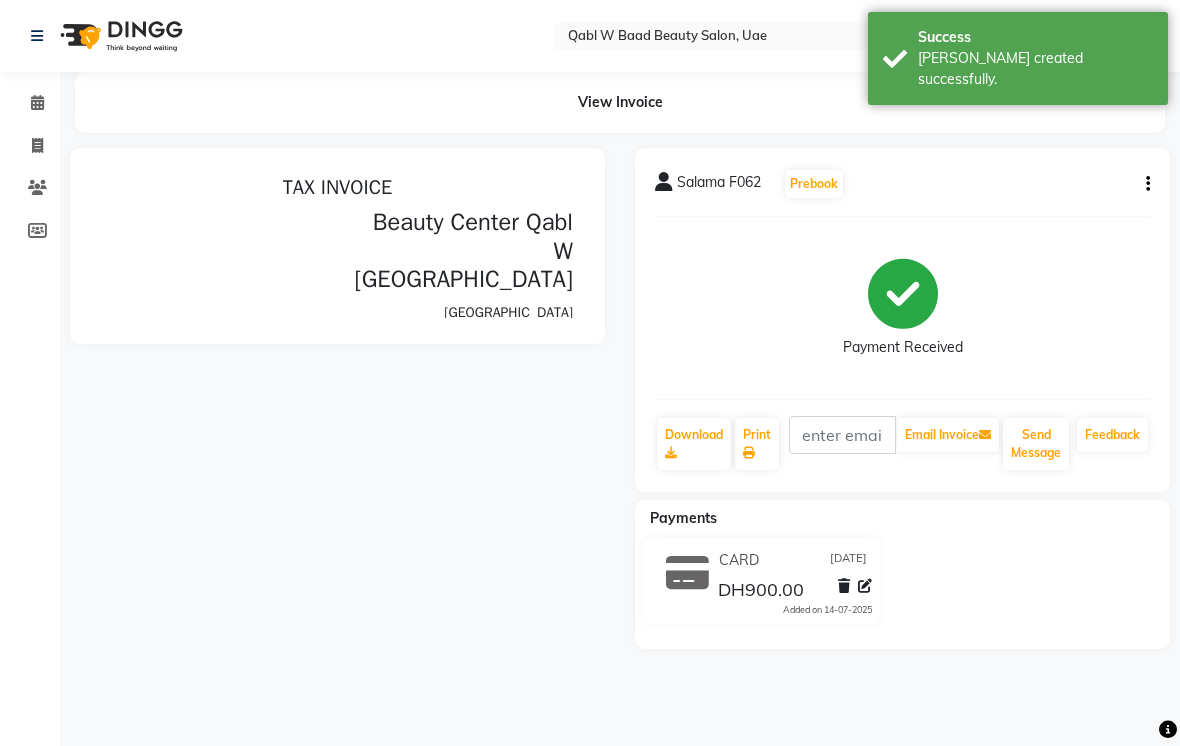 scroll, scrollTop: 0, scrollLeft: 0, axis: both 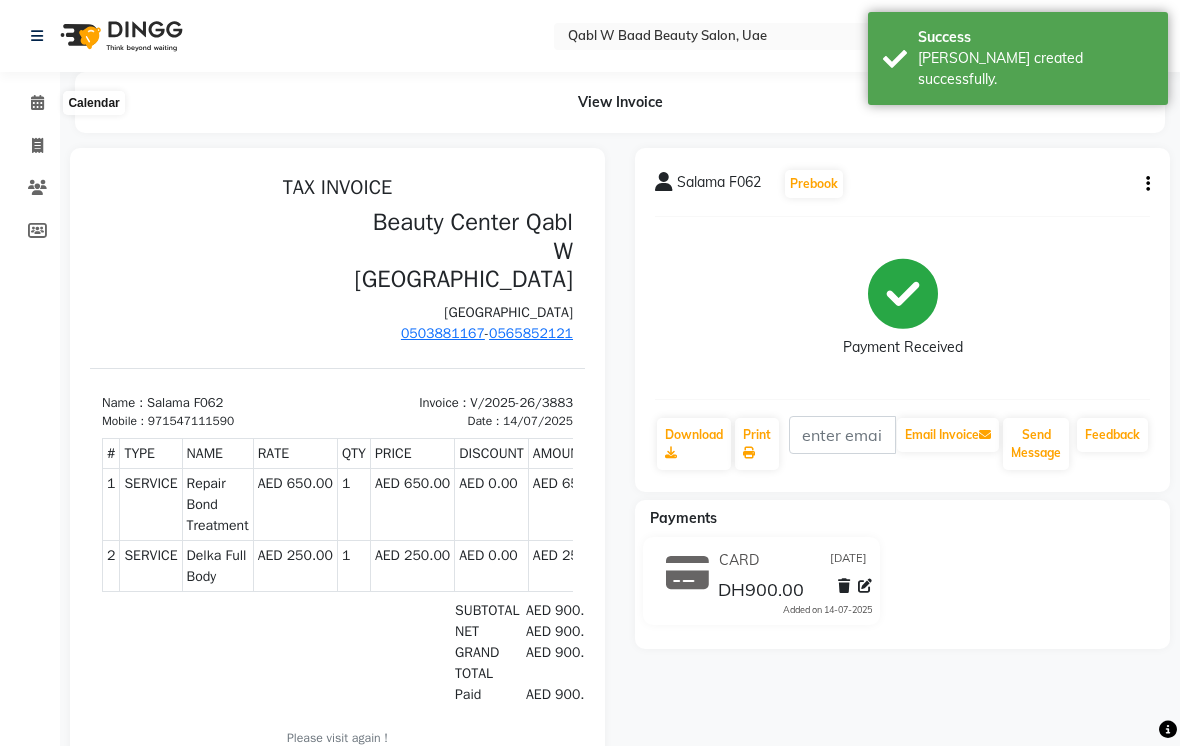 click 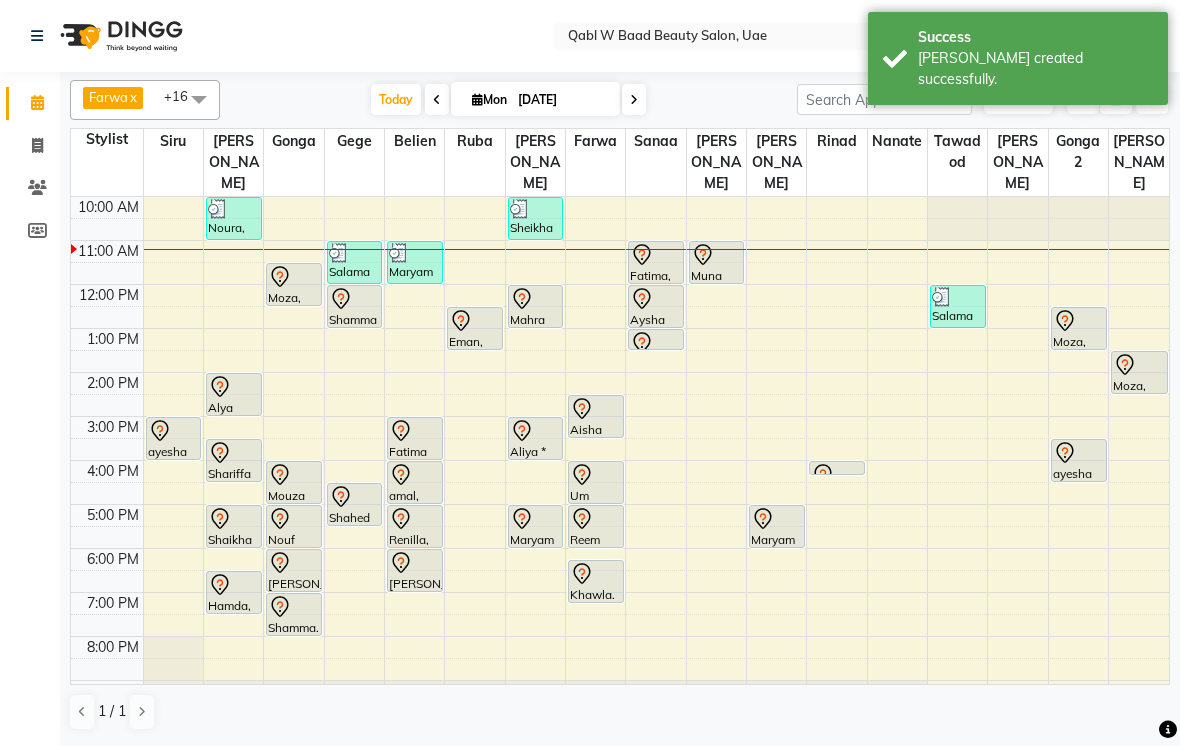 click at bounding box center (339, 253) 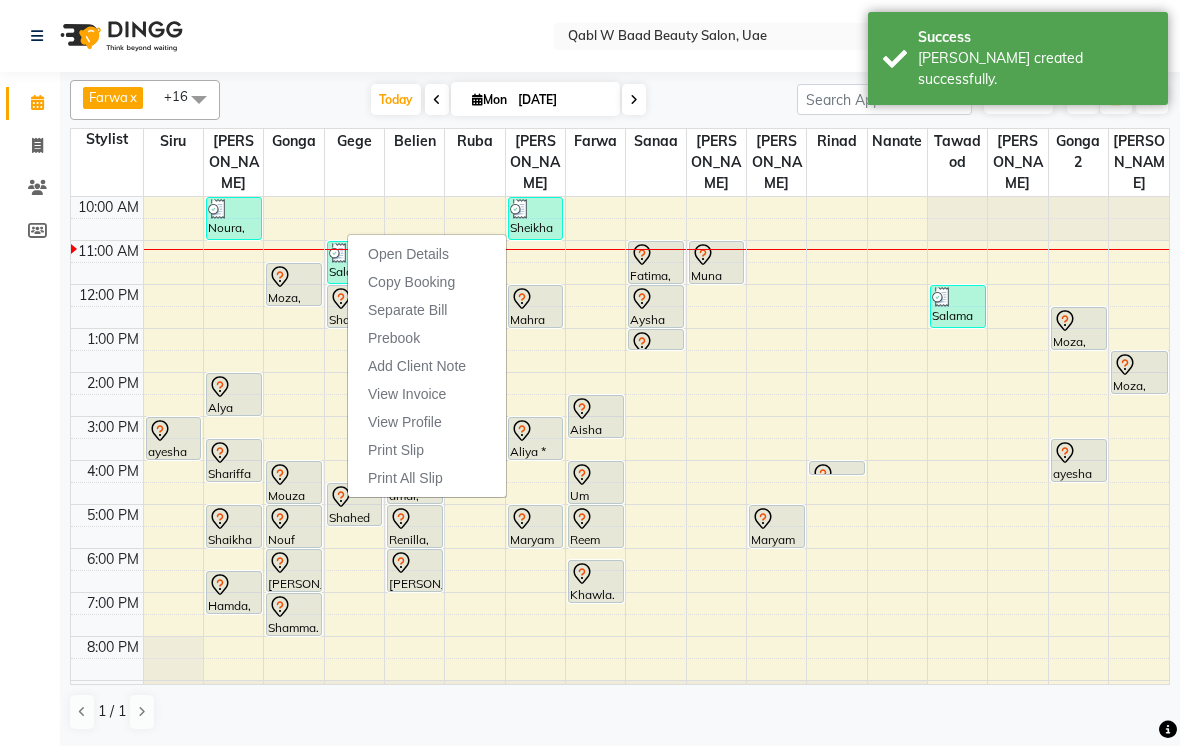 click on "Open Details" at bounding box center (427, 254) 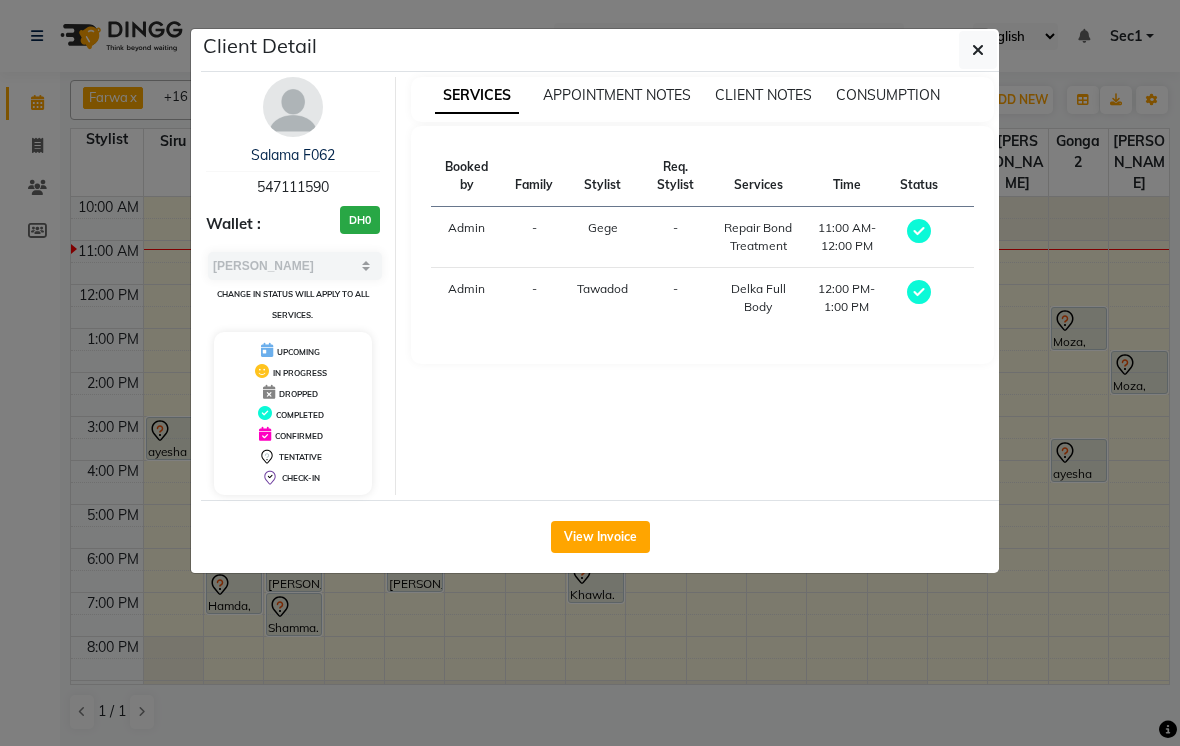 click 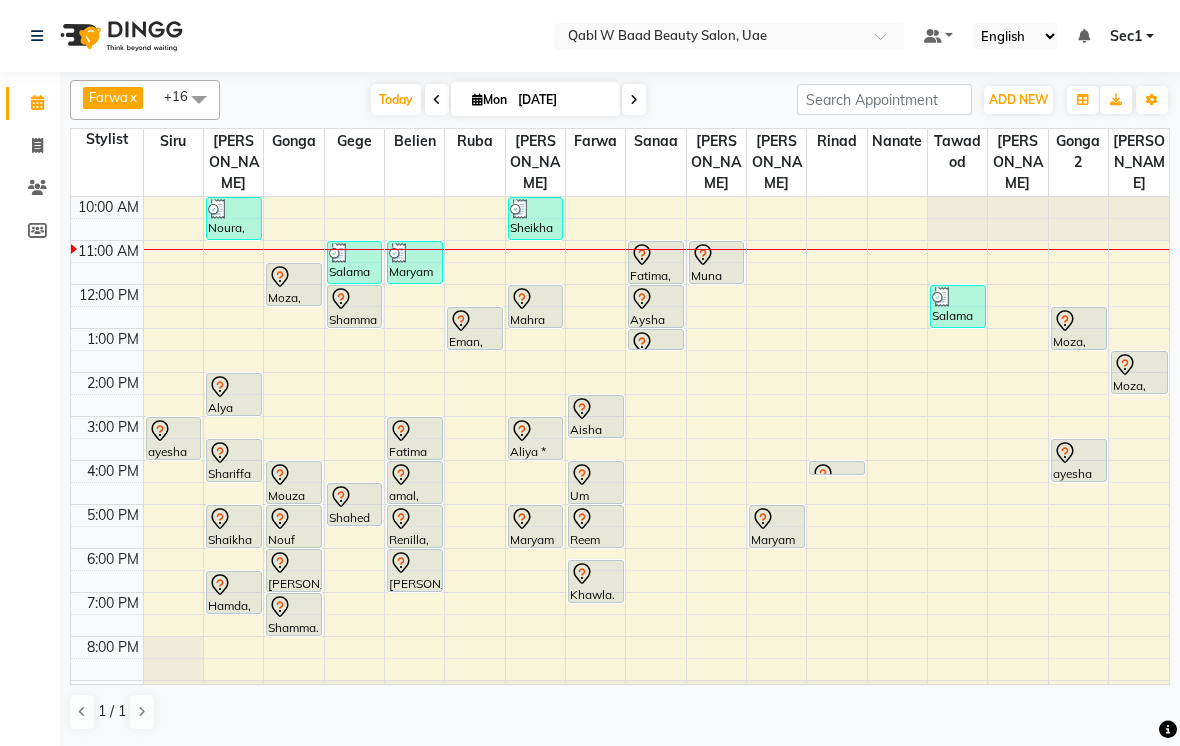 click at bounding box center [656, 255] 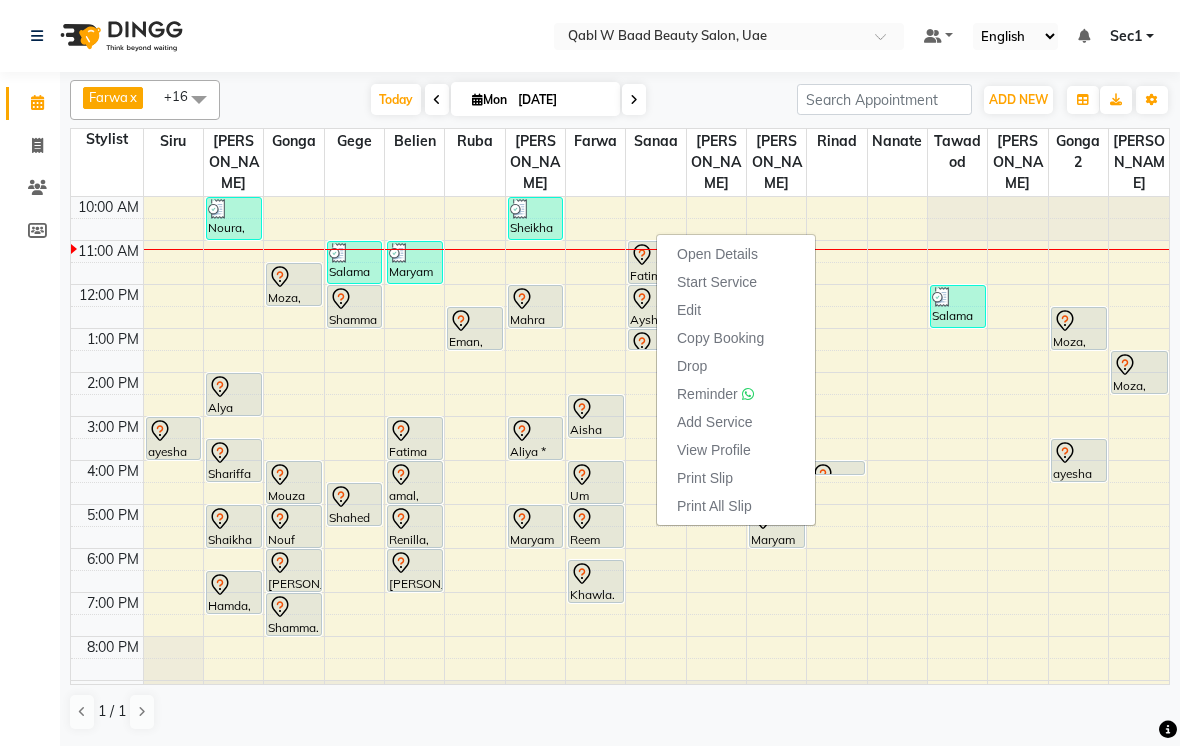 click on "Edit" at bounding box center [736, 310] 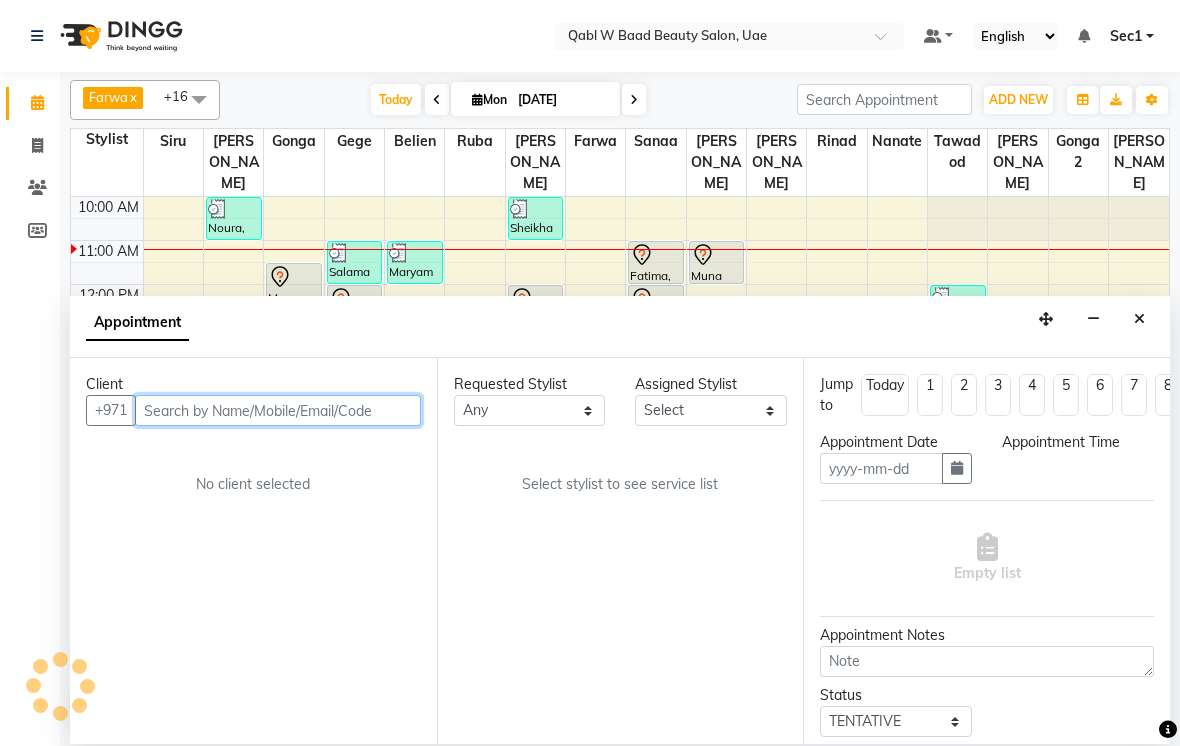 type on "[DATE]" 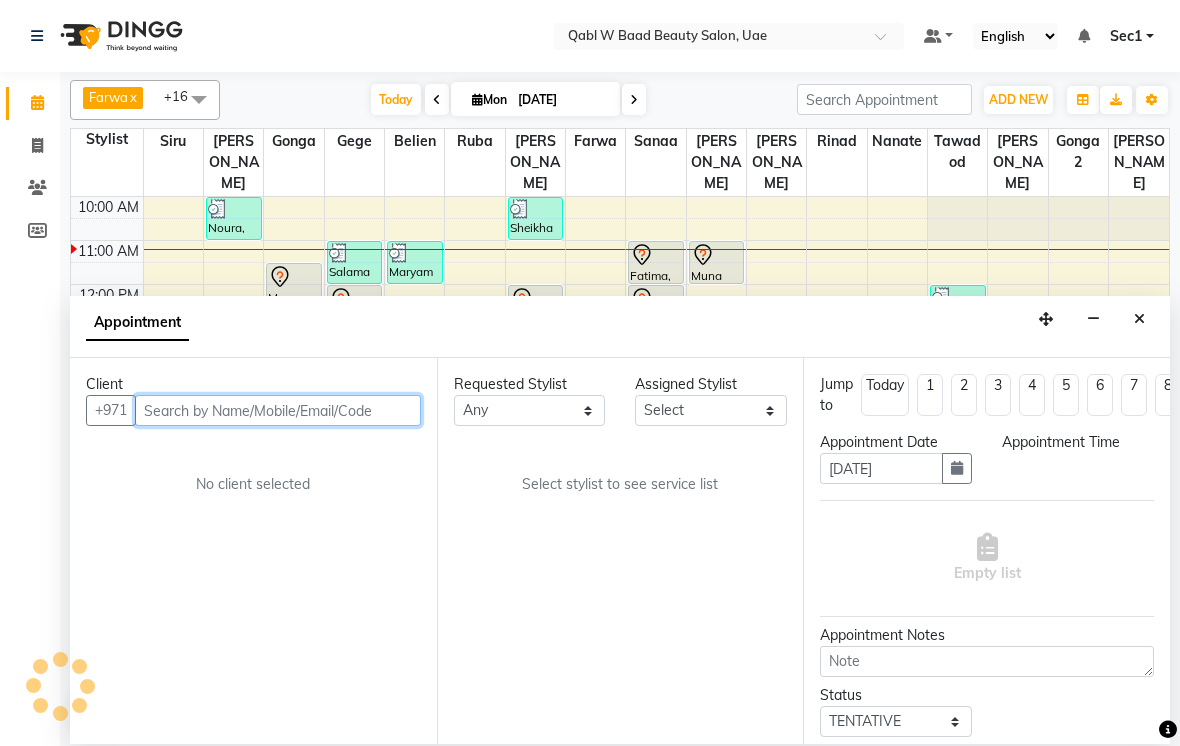 select on "56790" 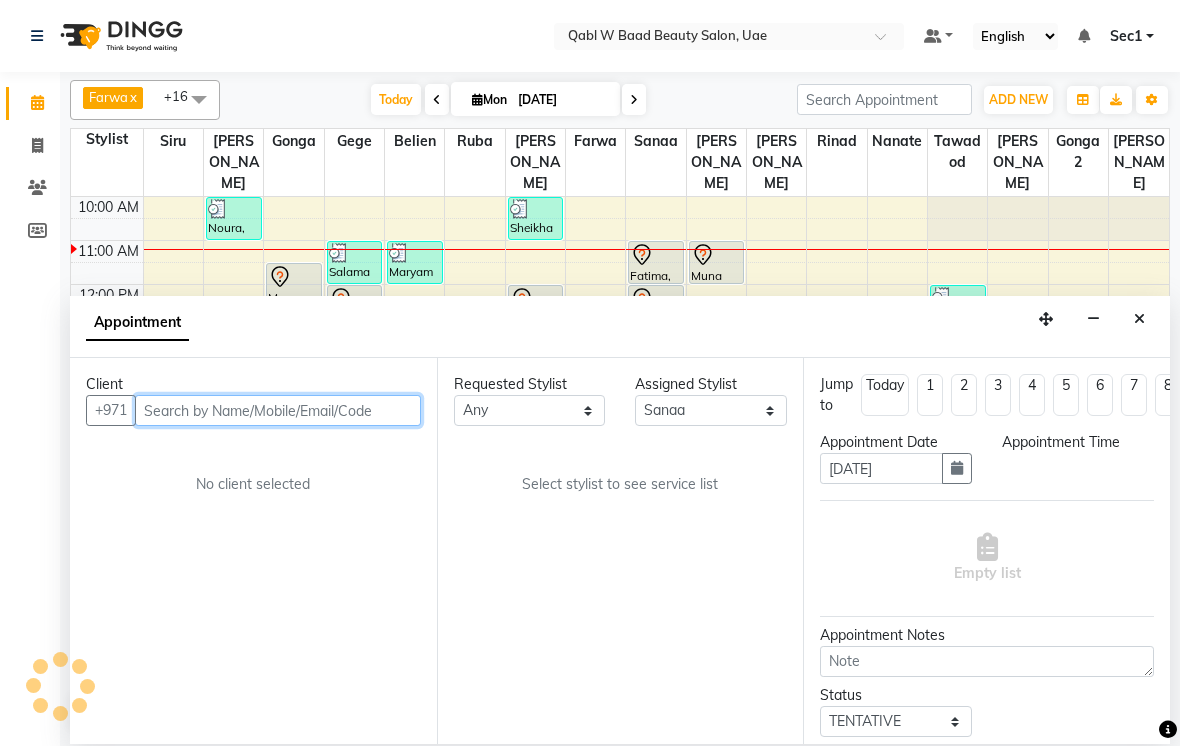 select on "660" 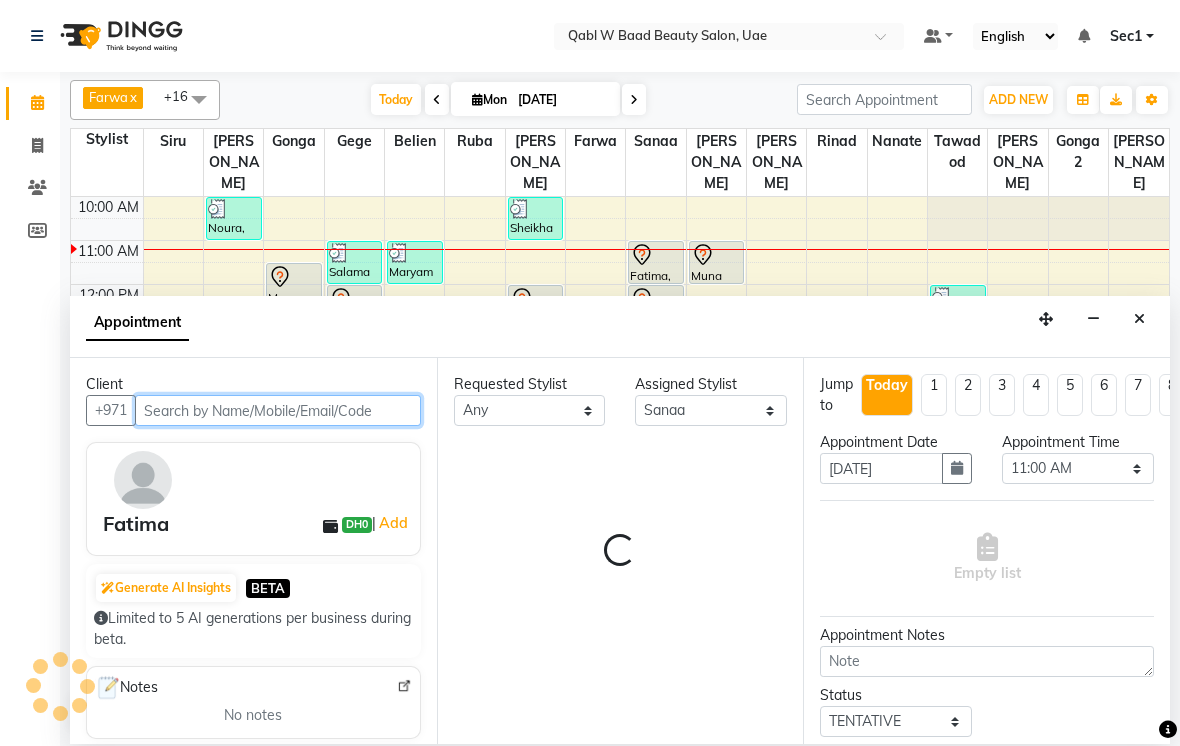 scroll, scrollTop: 45, scrollLeft: 0, axis: vertical 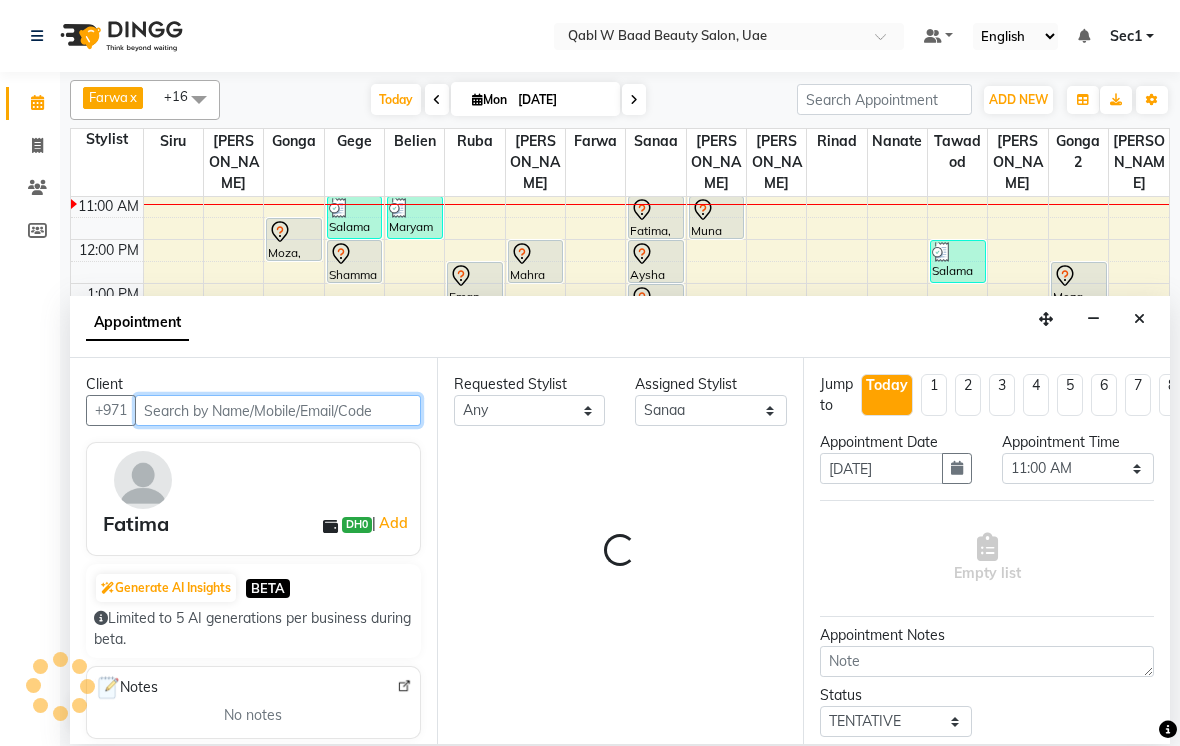 select on "3477" 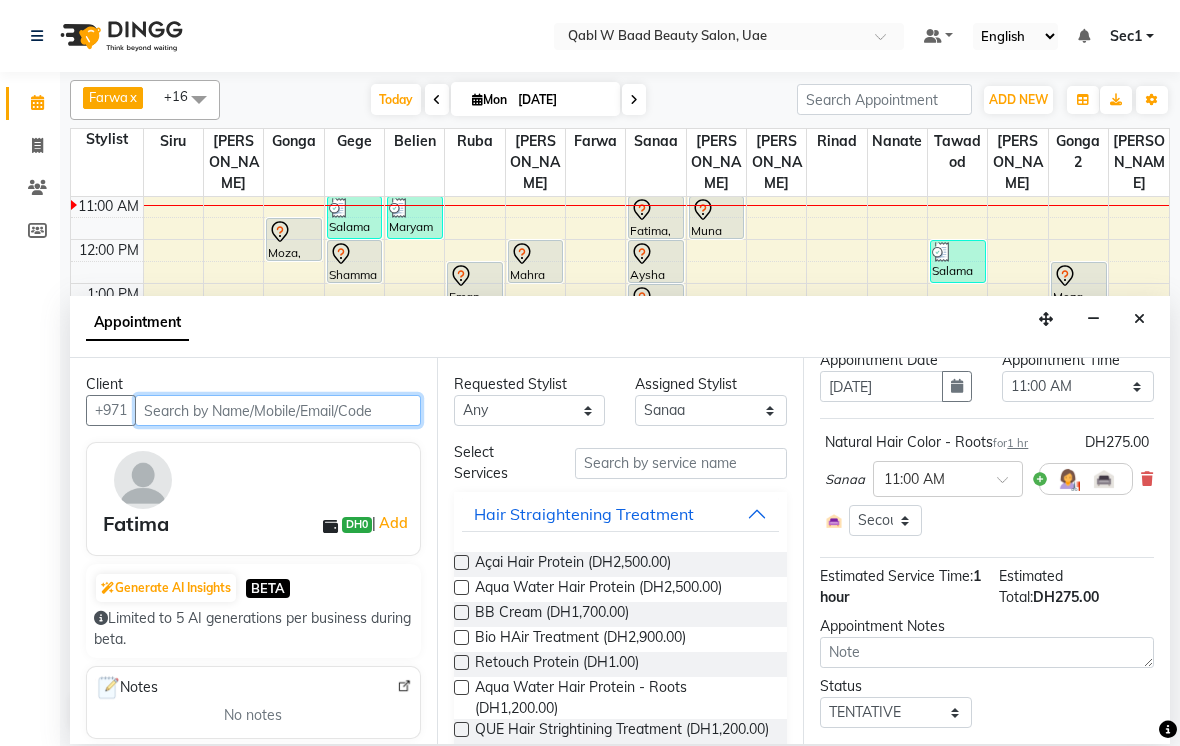 scroll, scrollTop: 83, scrollLeft: 0, axis: vertical 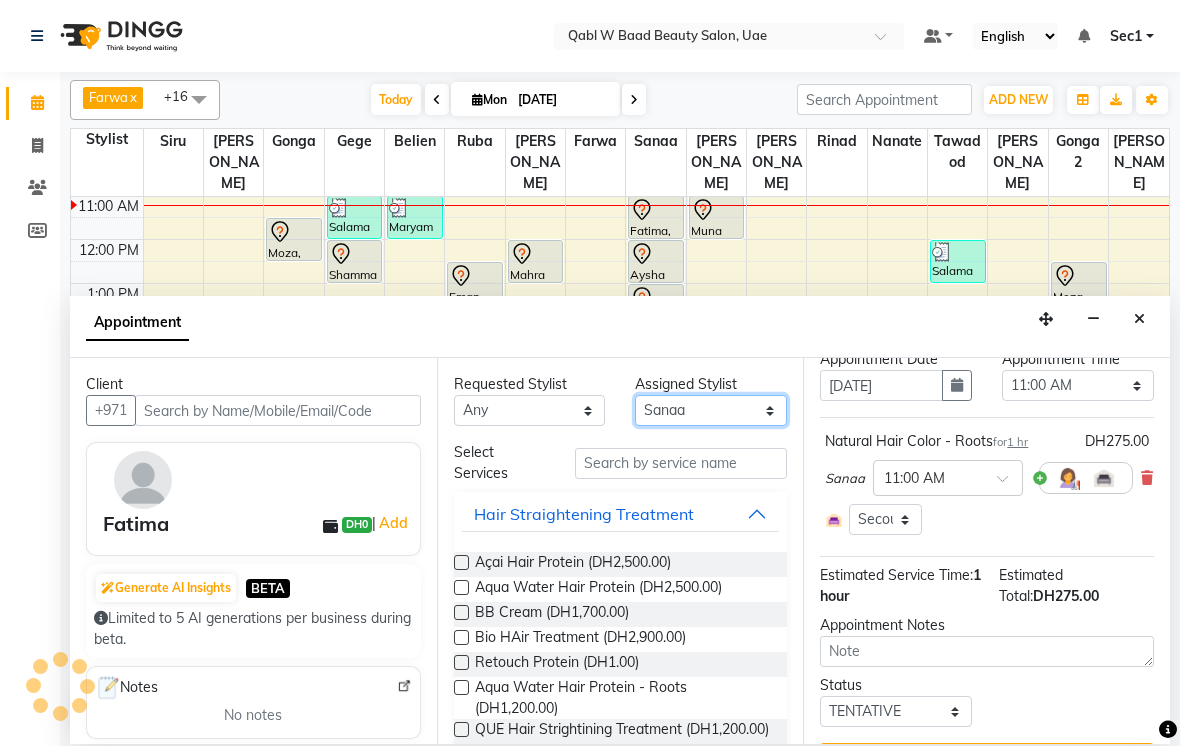 click on "Select Asia [PERSON_NAME] [PERSON_NAME] [PERSON_NAME] 2  [PERSON_NAME]  Nanate [PERSON_NAME] [PERSON_NAME] Sanaa [PERSON_NAME] Sec1 Sec2 Semi Siru [PERSON_NAME]" at bounding box center (711, 410) 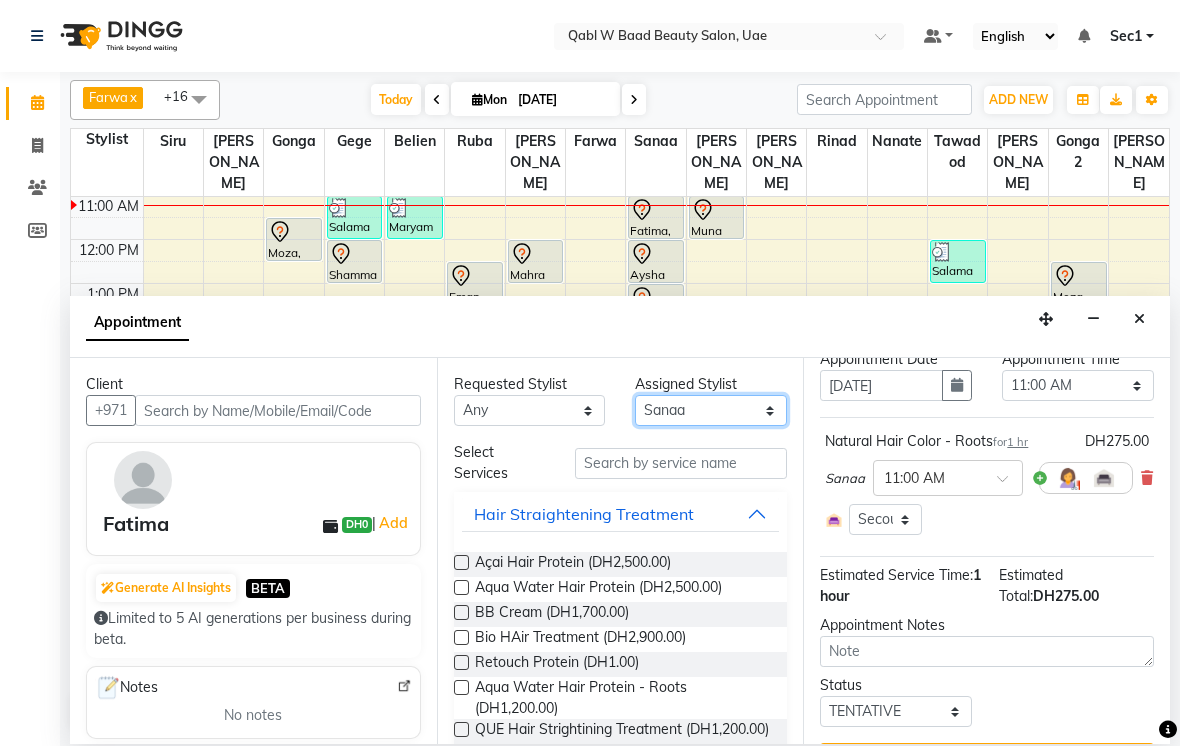 select on "57630" 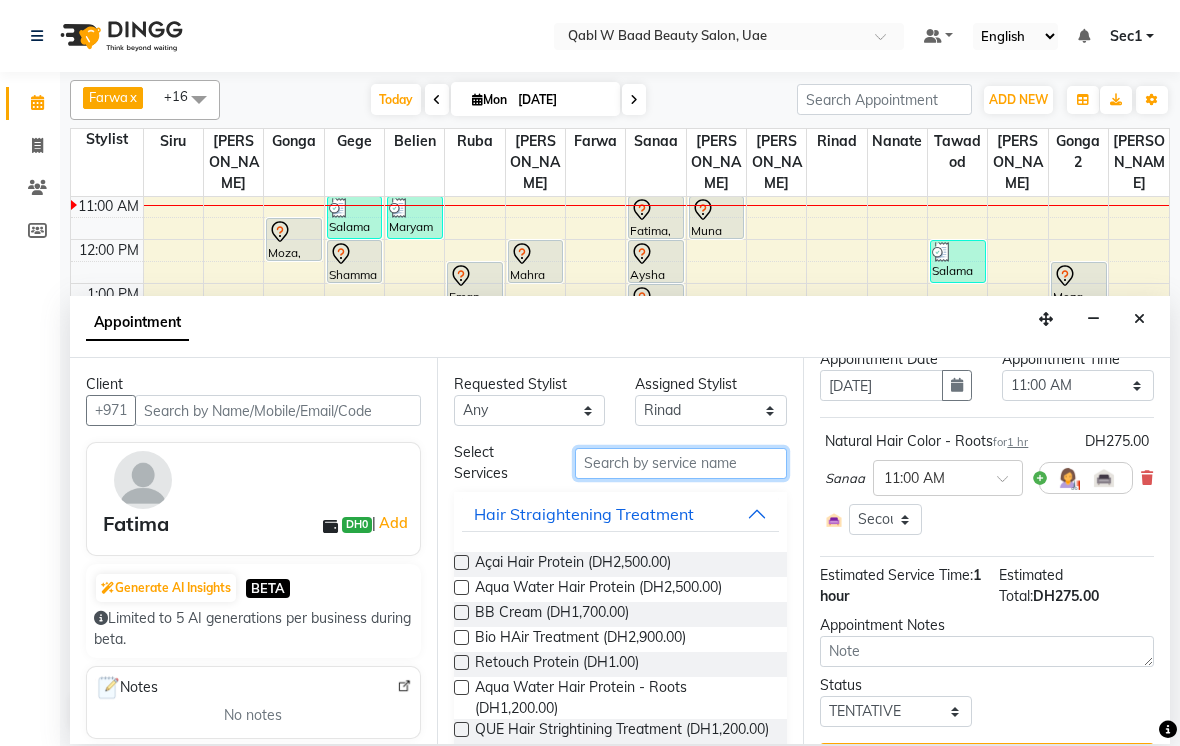 click at bounding box center [681, 463] 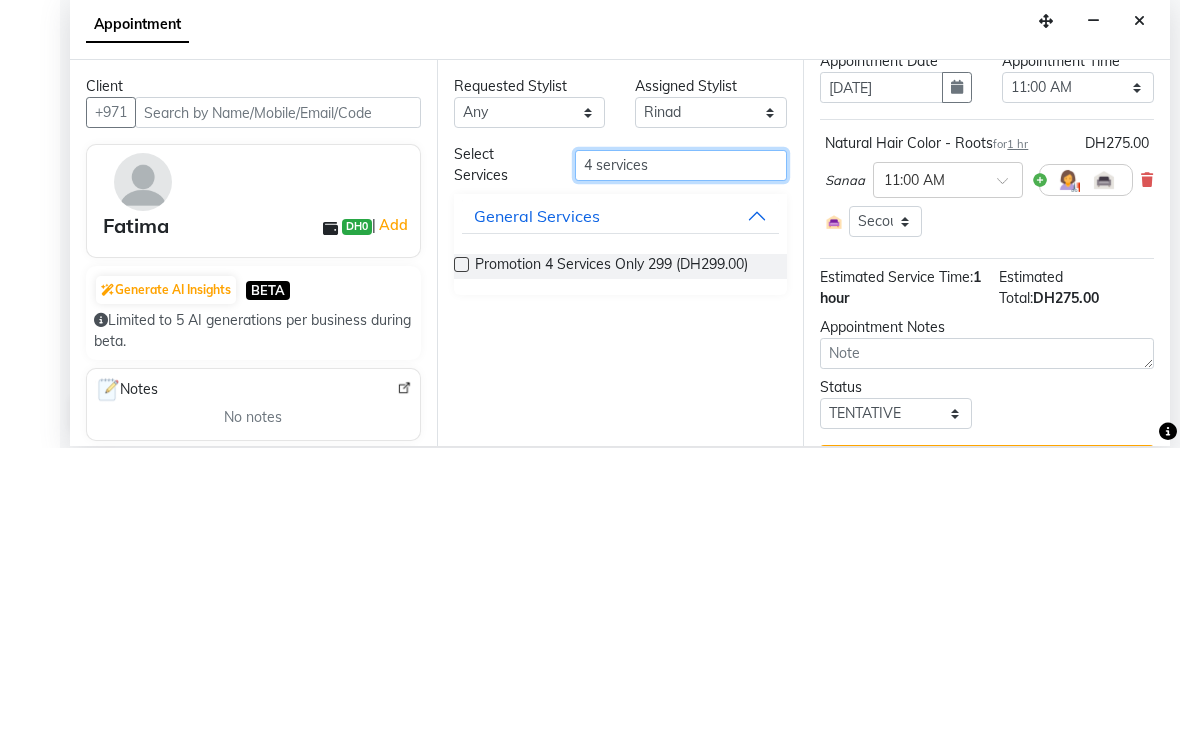 type on "4 services" 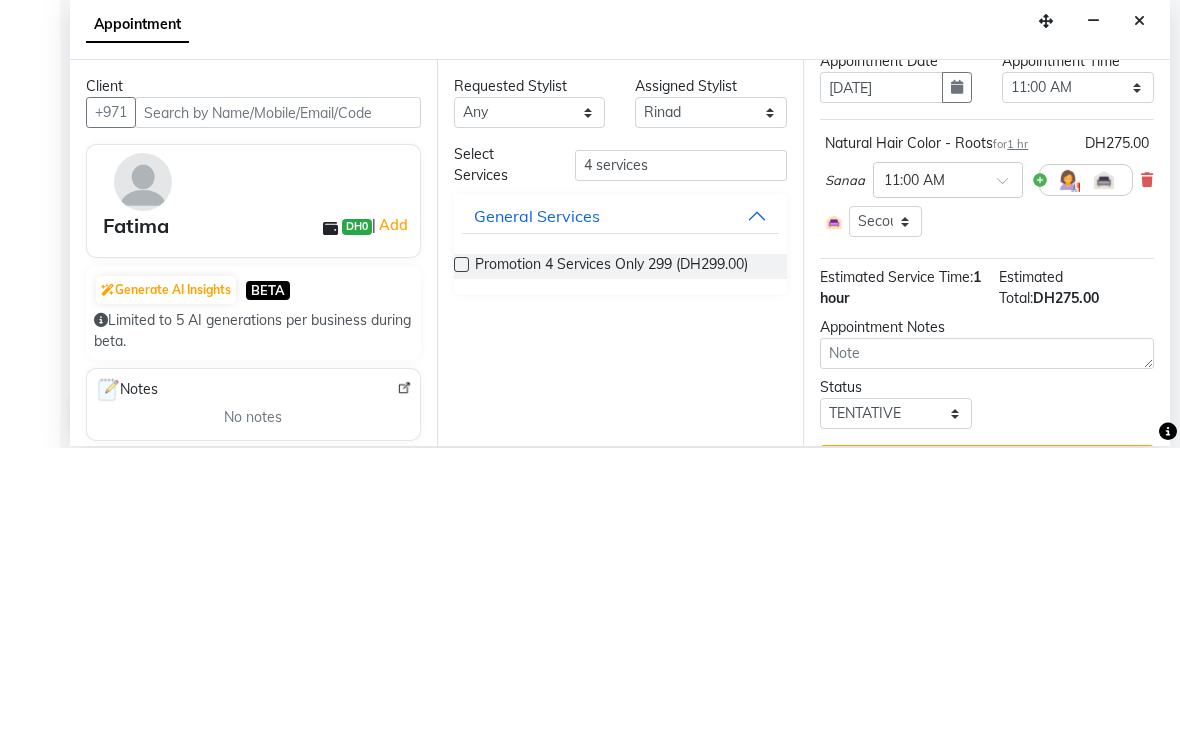 click on "Promotion 4 Services Only 299  (DH299.00)" at bounding box center [611, 564] 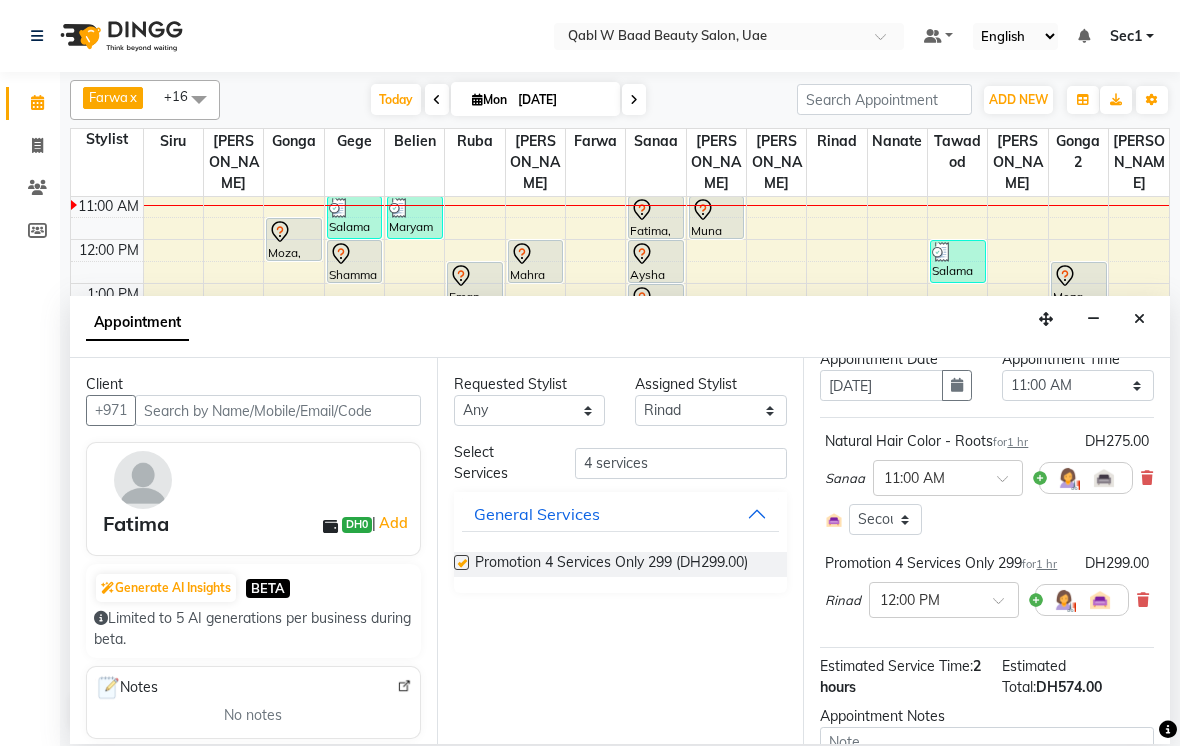 checkbox on "false" 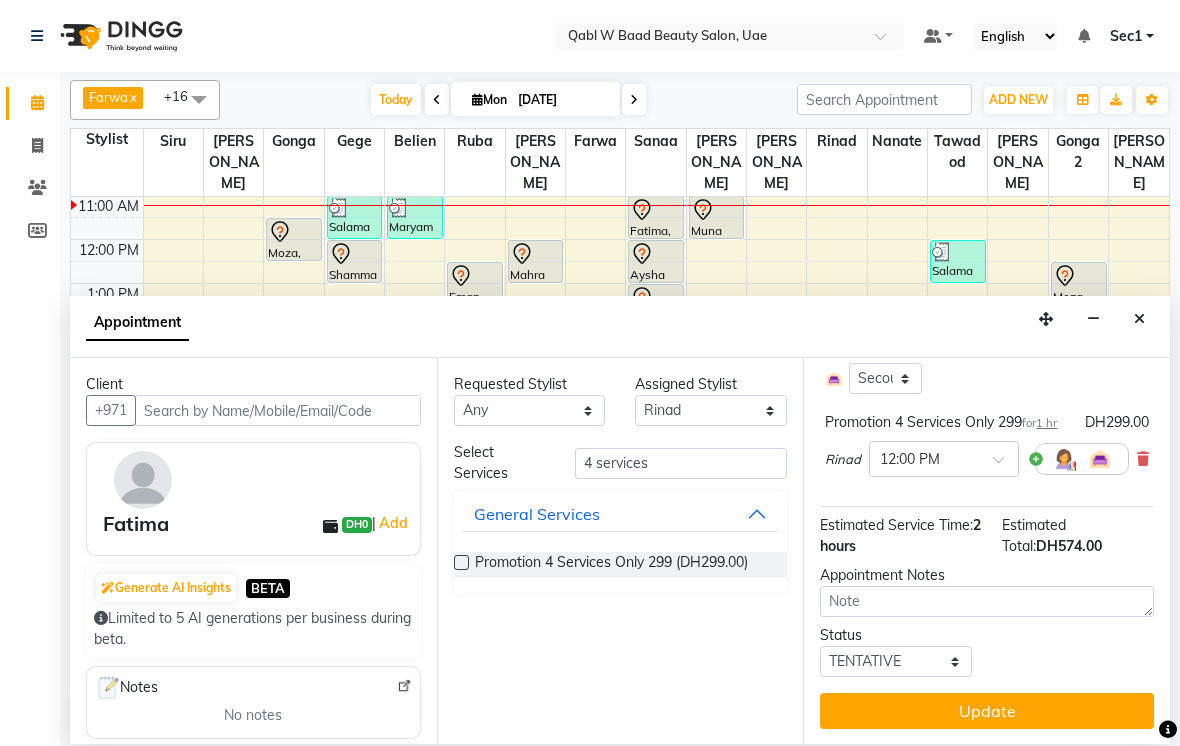 scroll, scrollTop: 223, scrollLeft: 0, axis: vertical 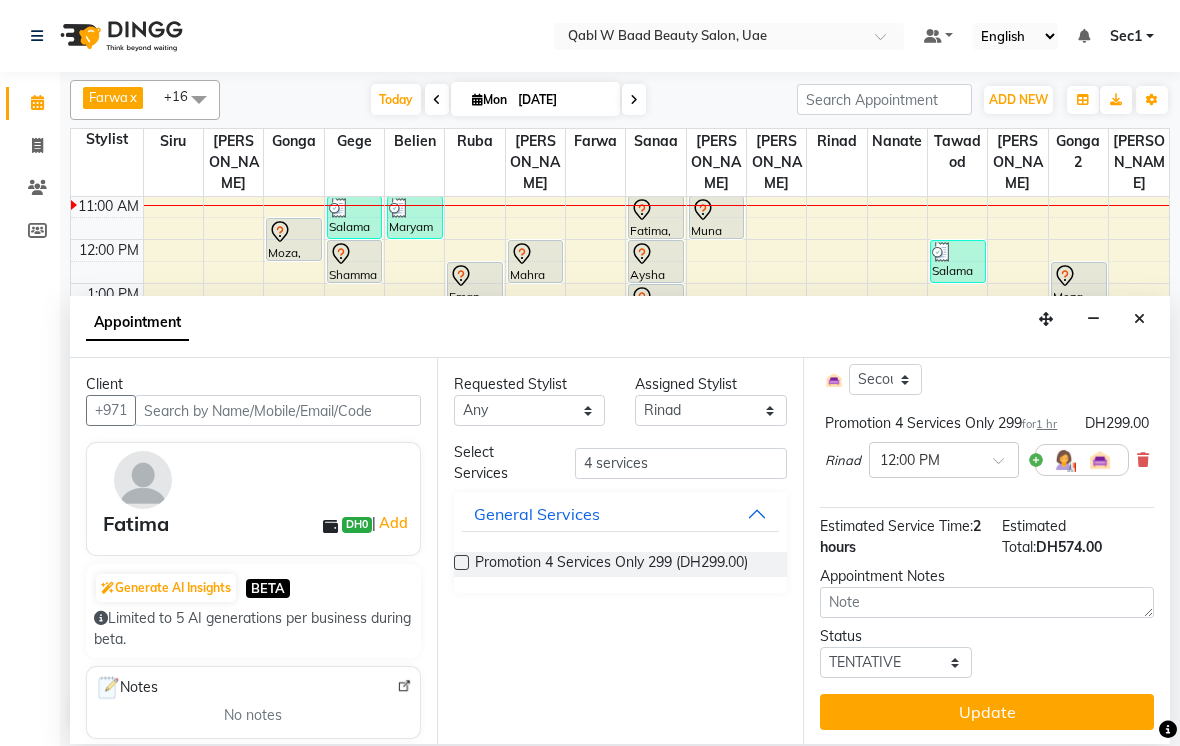 click on "Update" at bounding box center [987, 712] 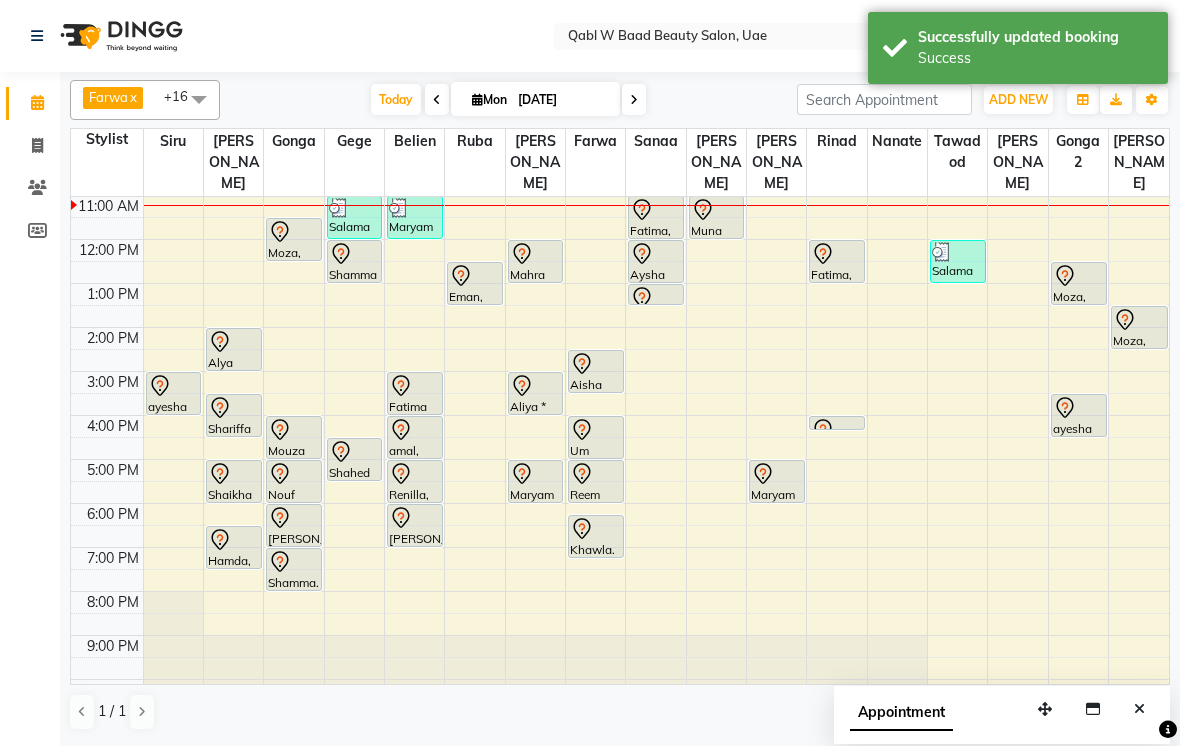 click 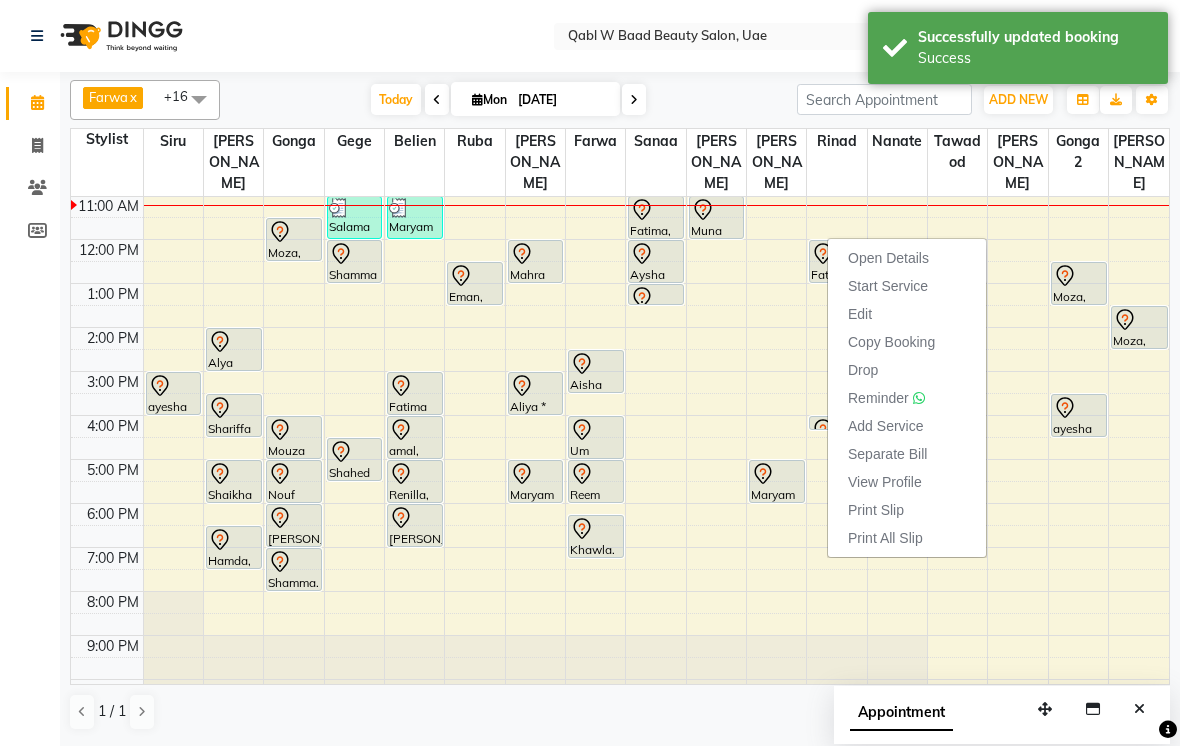 click on "Edit" at bounding box center [907, 314] 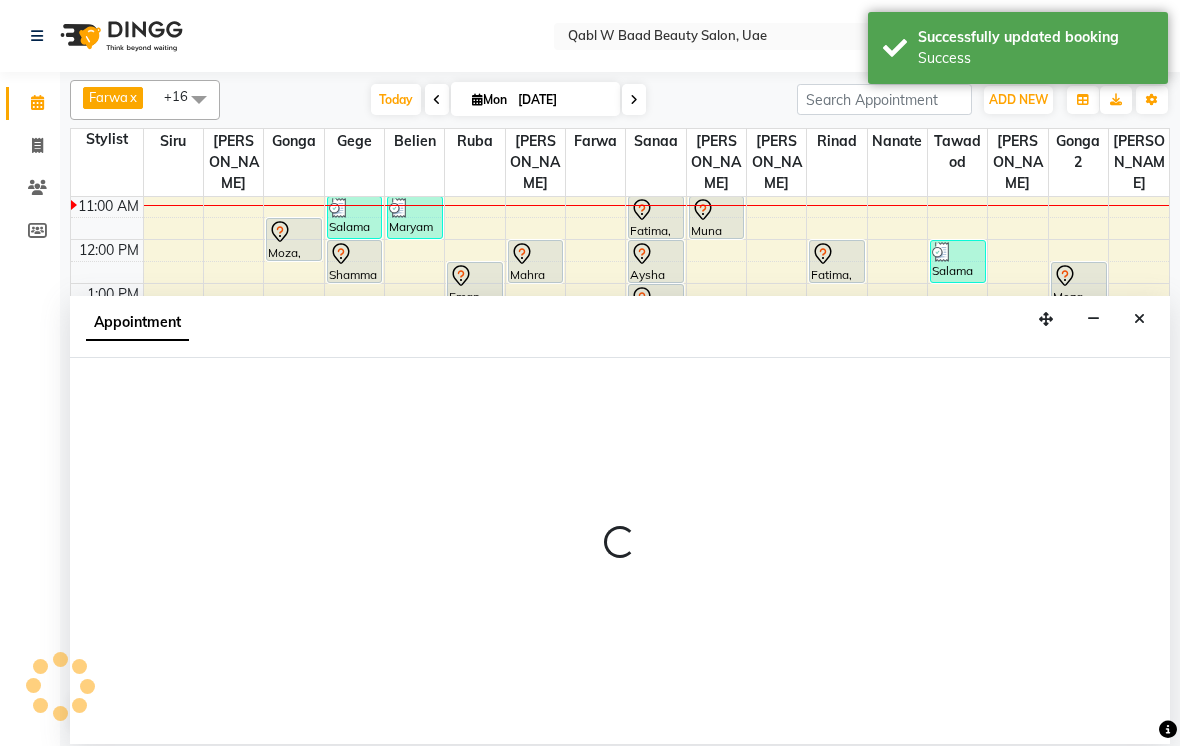 select on "tentative" 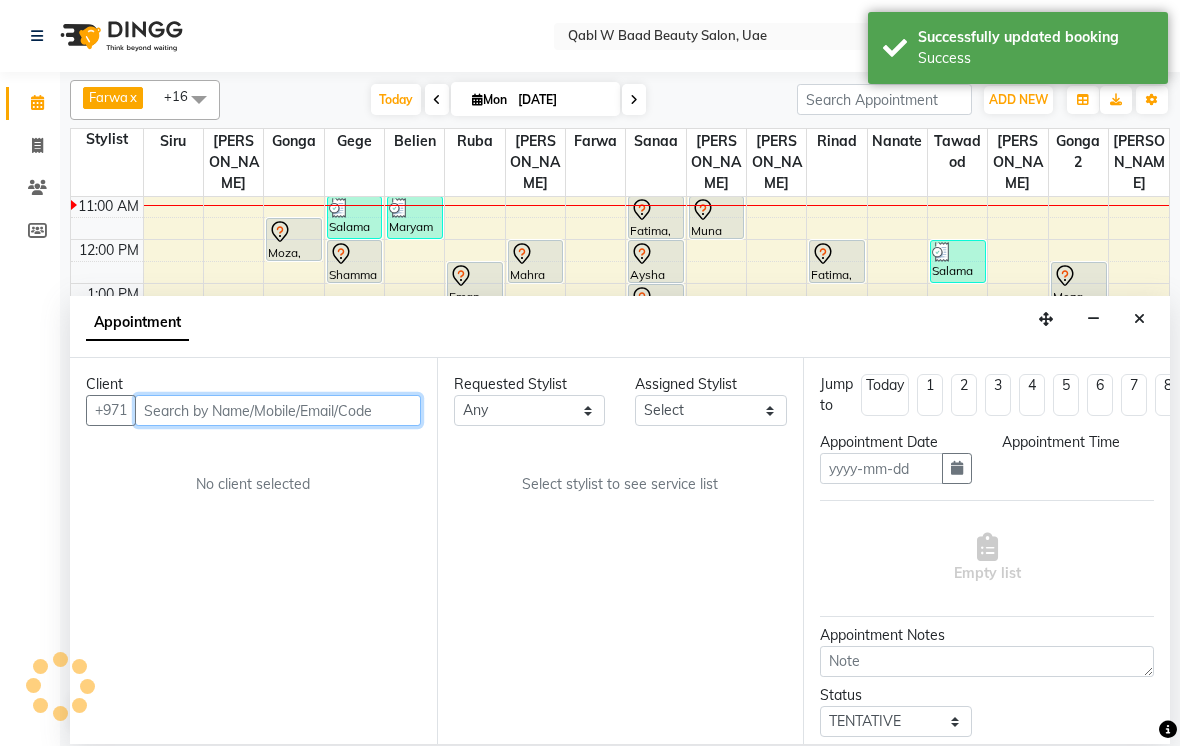 type on "[DATE]" 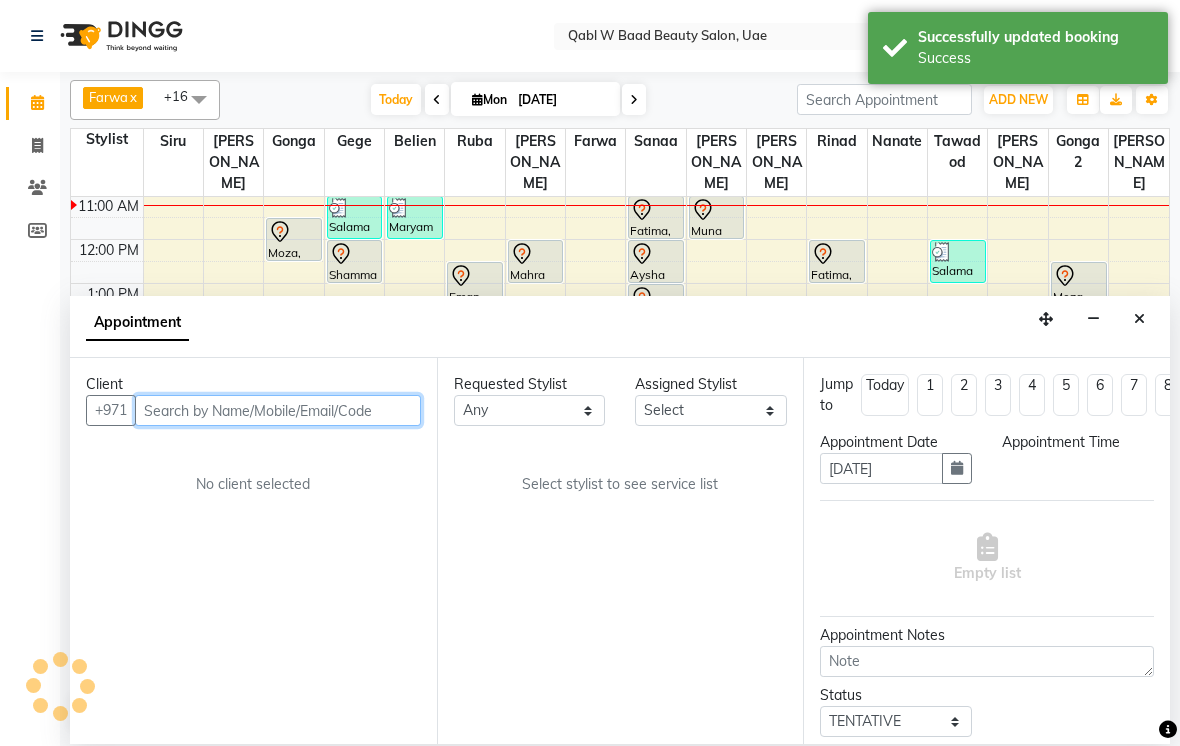 scroll, scrollTop: 0, scrollLeft: 0, axis: both 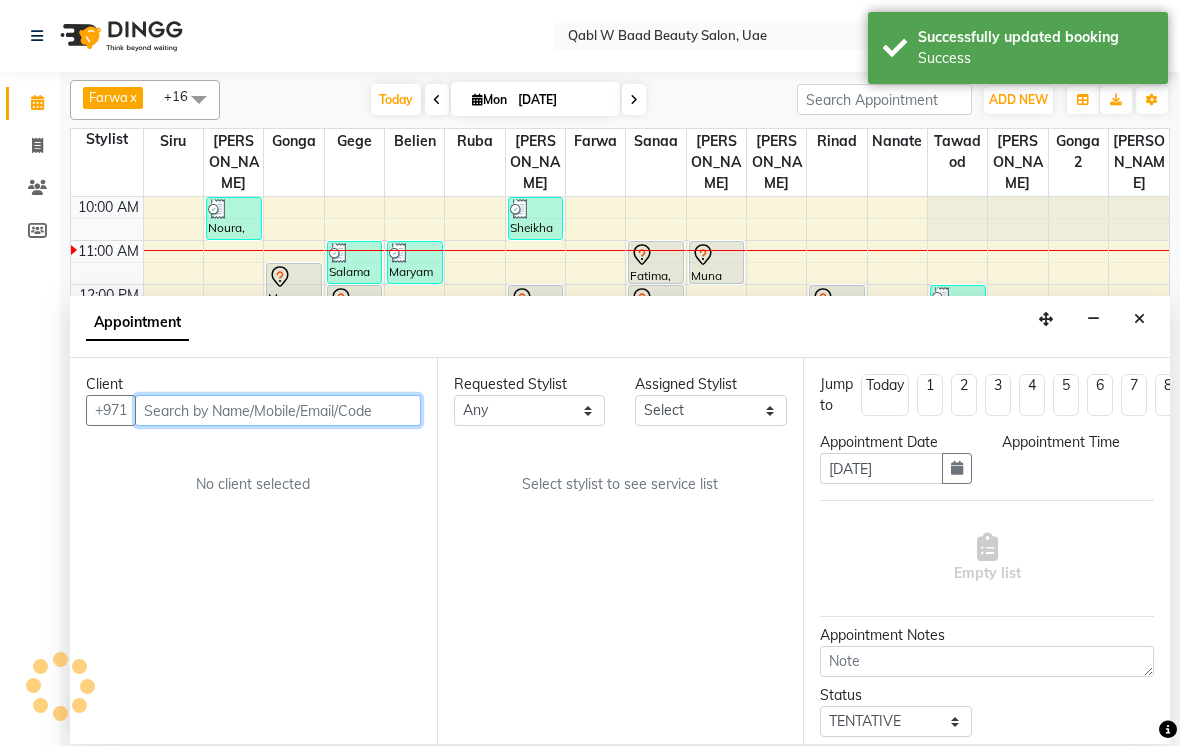 select on "57630" 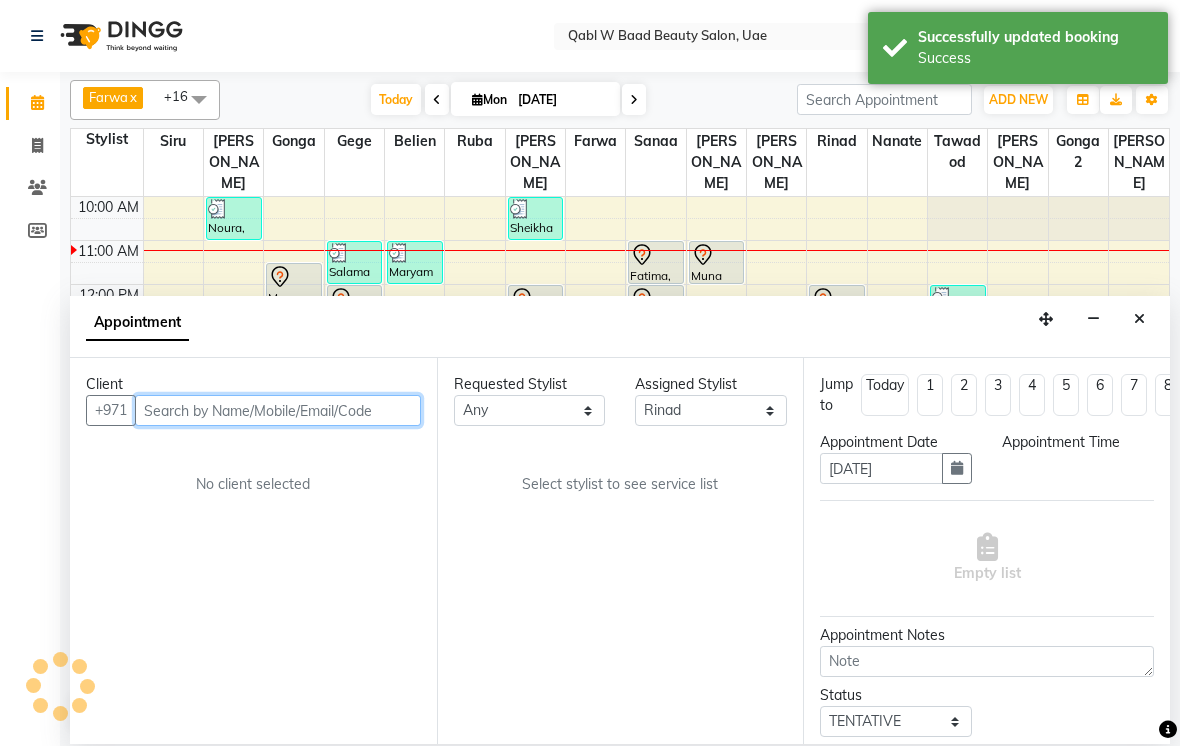select on "660" 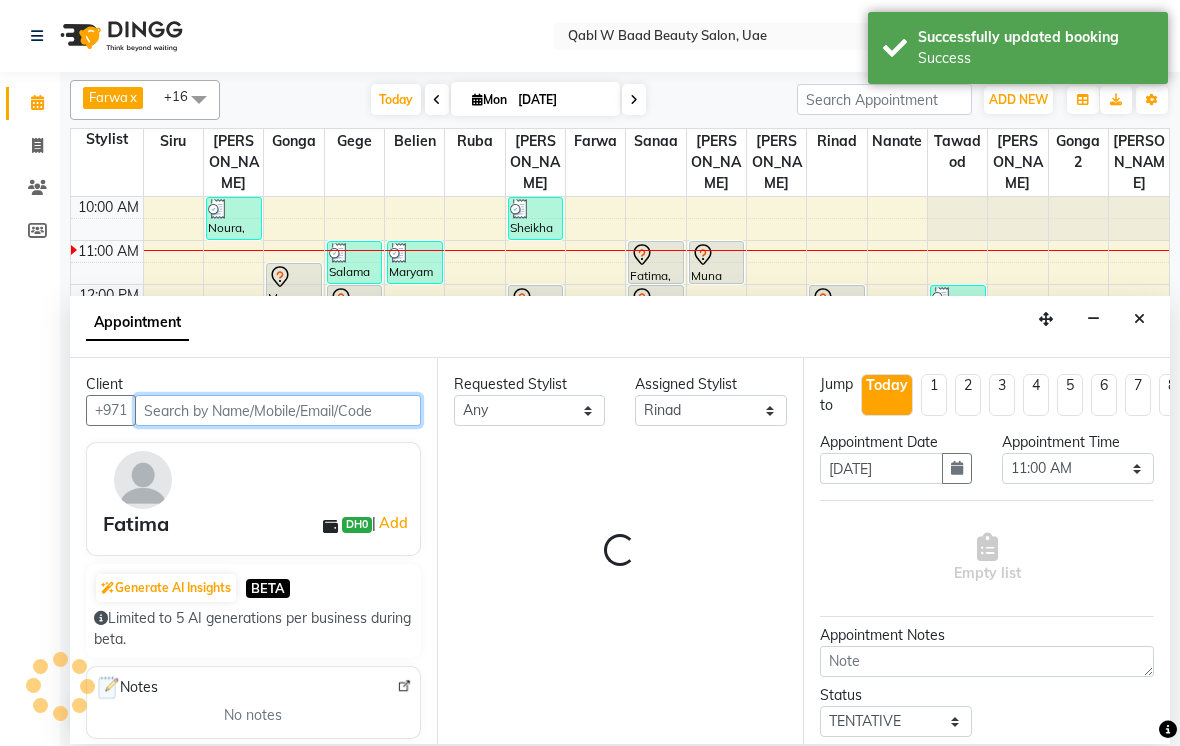 scroll, scrollTop: 45, scrollLeft: 0, axis: vertical 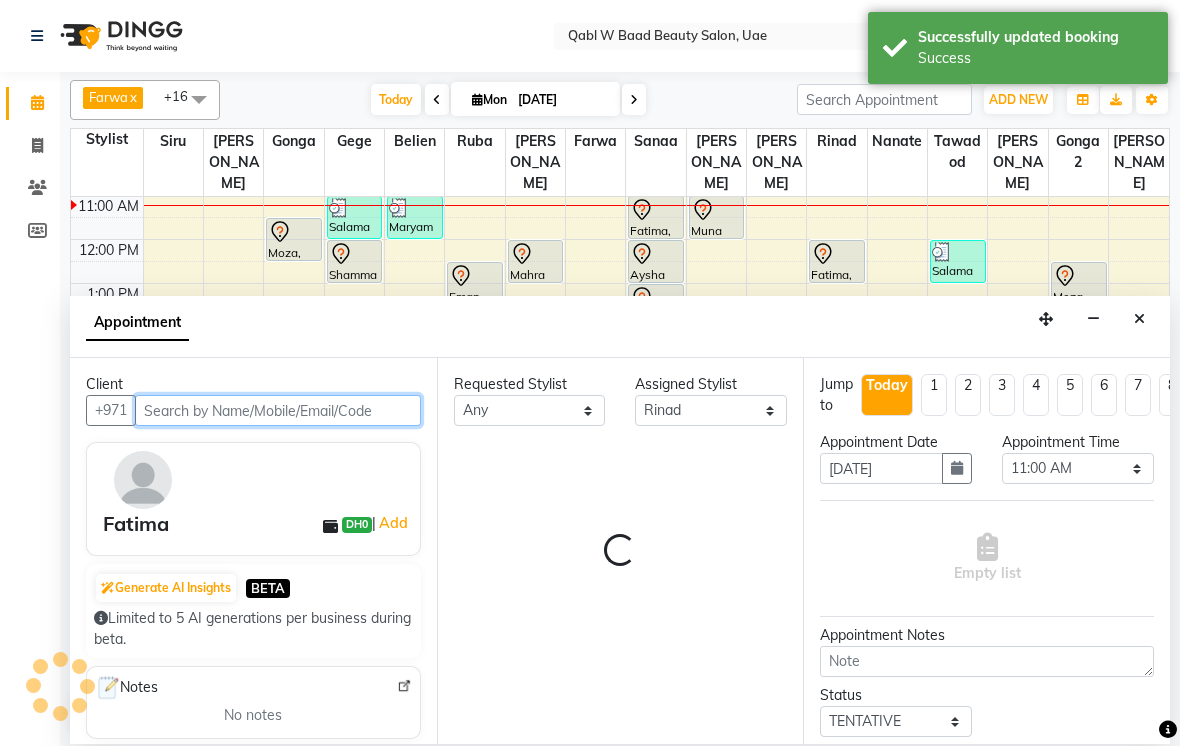 select on "3477" 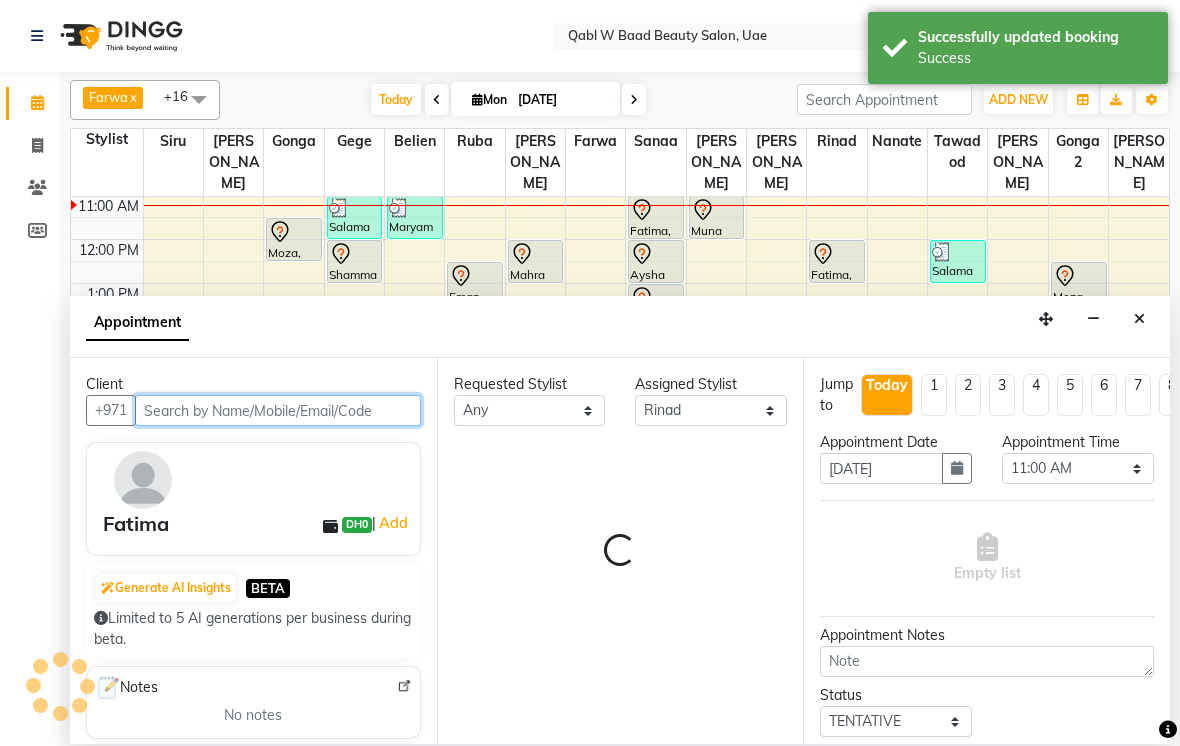 select on "3475" 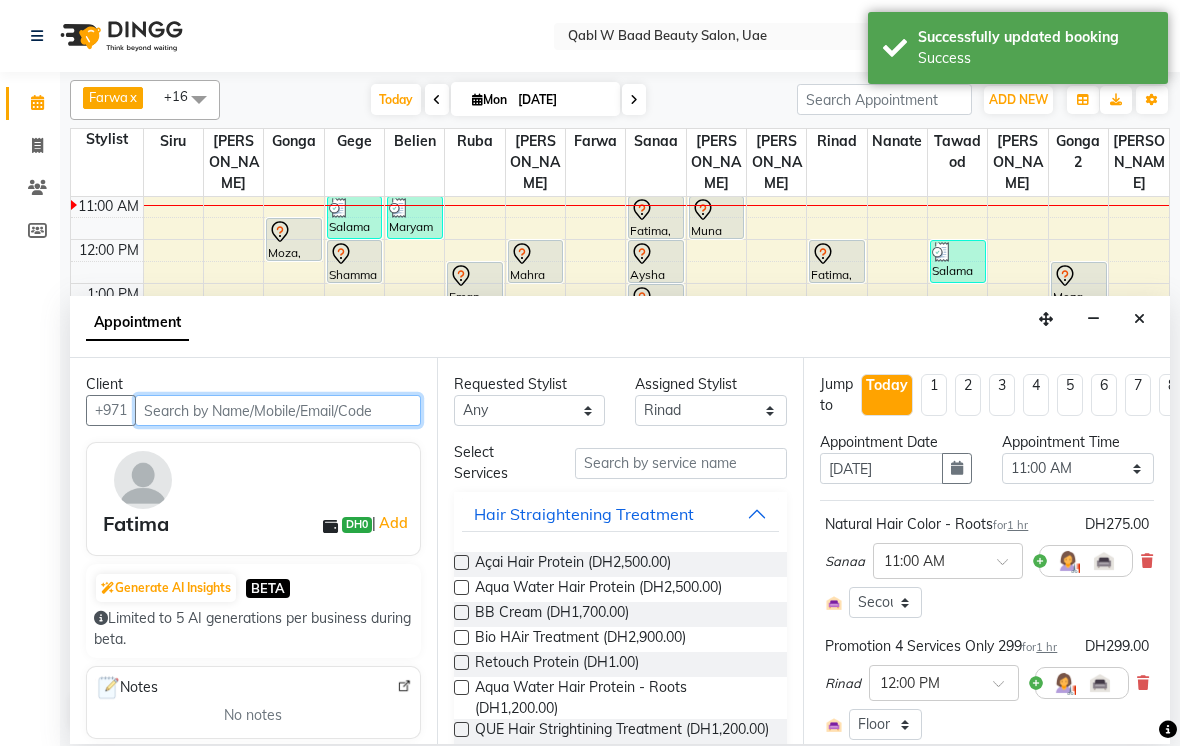 click at bounding box center (278, 410) 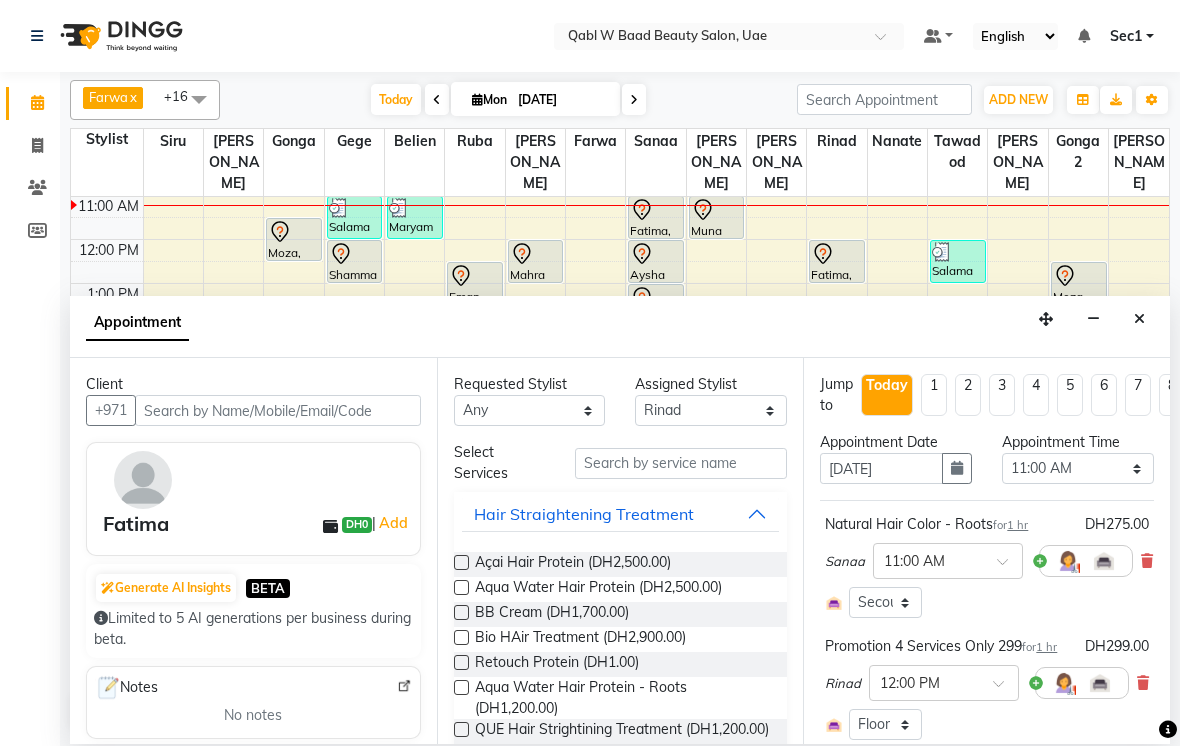 click on "Today" at bounding box center (396, 99) 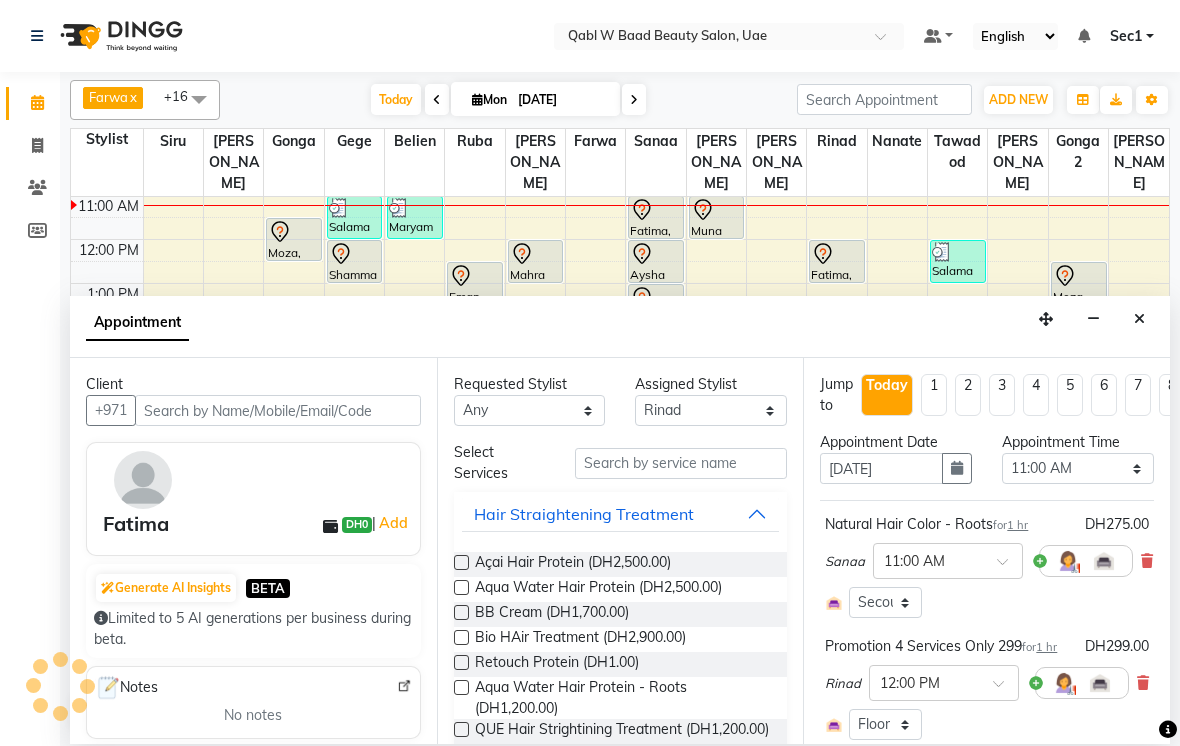 scroll, scrollTop: 45, scrollLeft: 0, axis: vertical 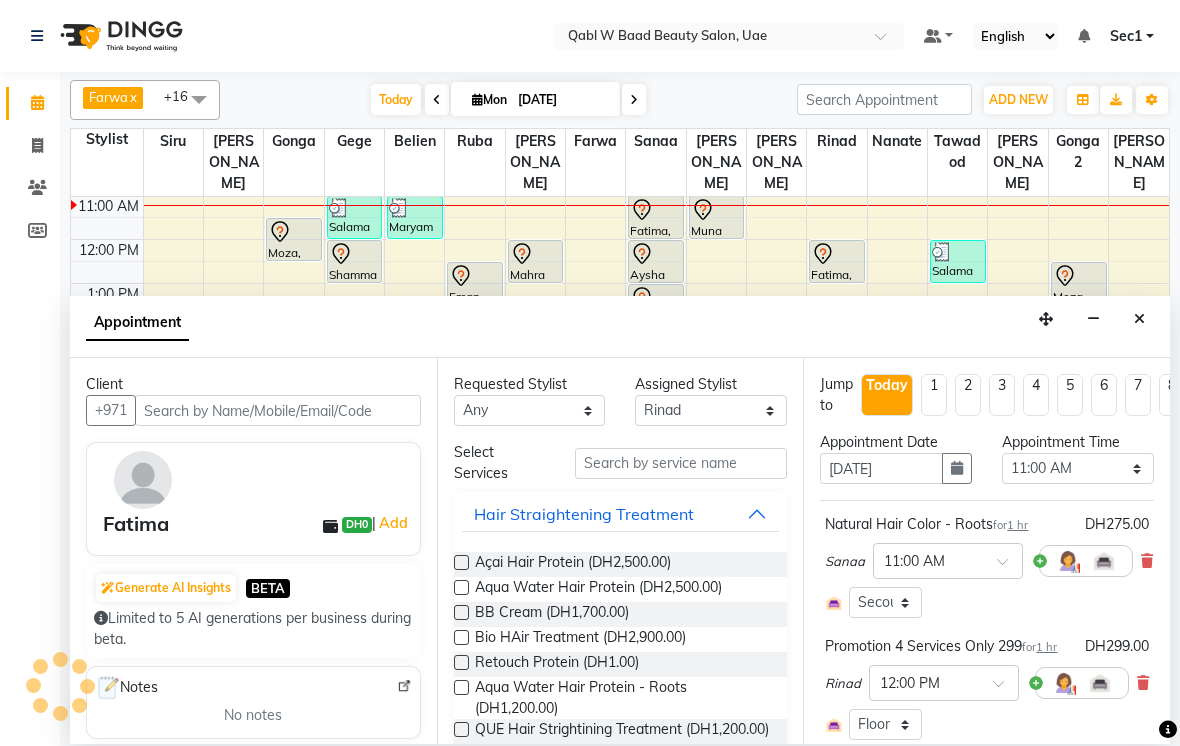 click at bounding box center (1139, 319) 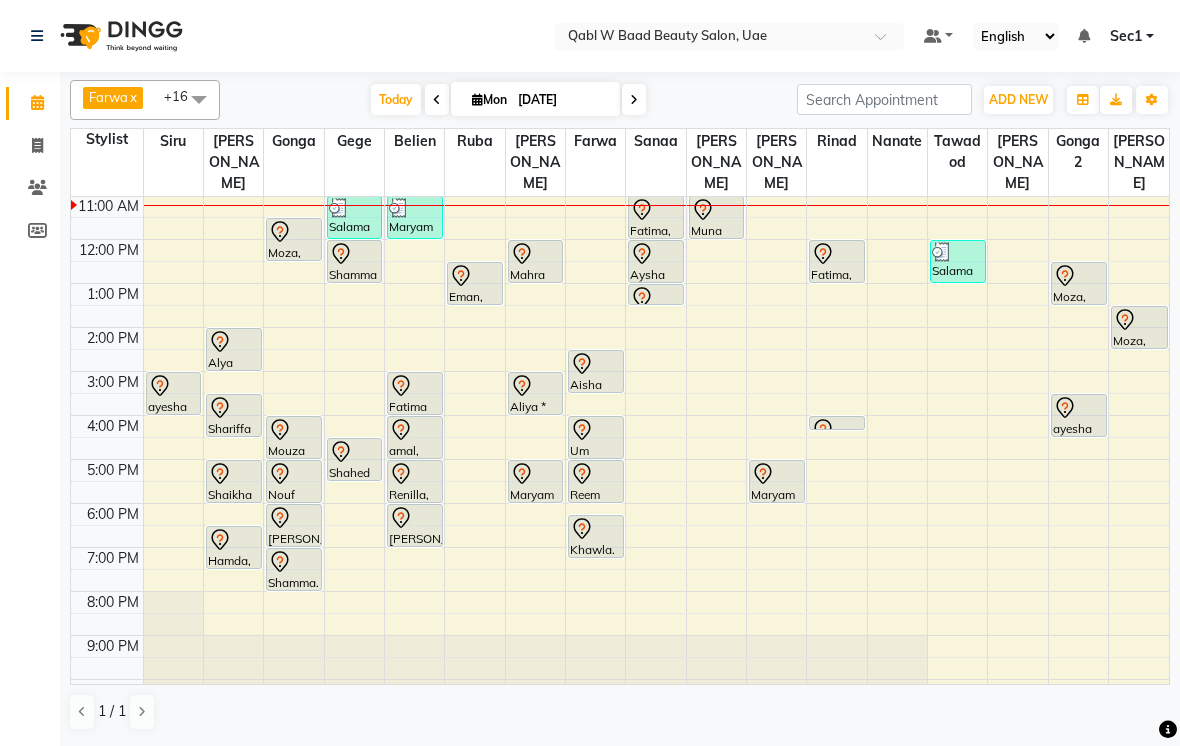 click on "Today" at bounding box center (396, 99) 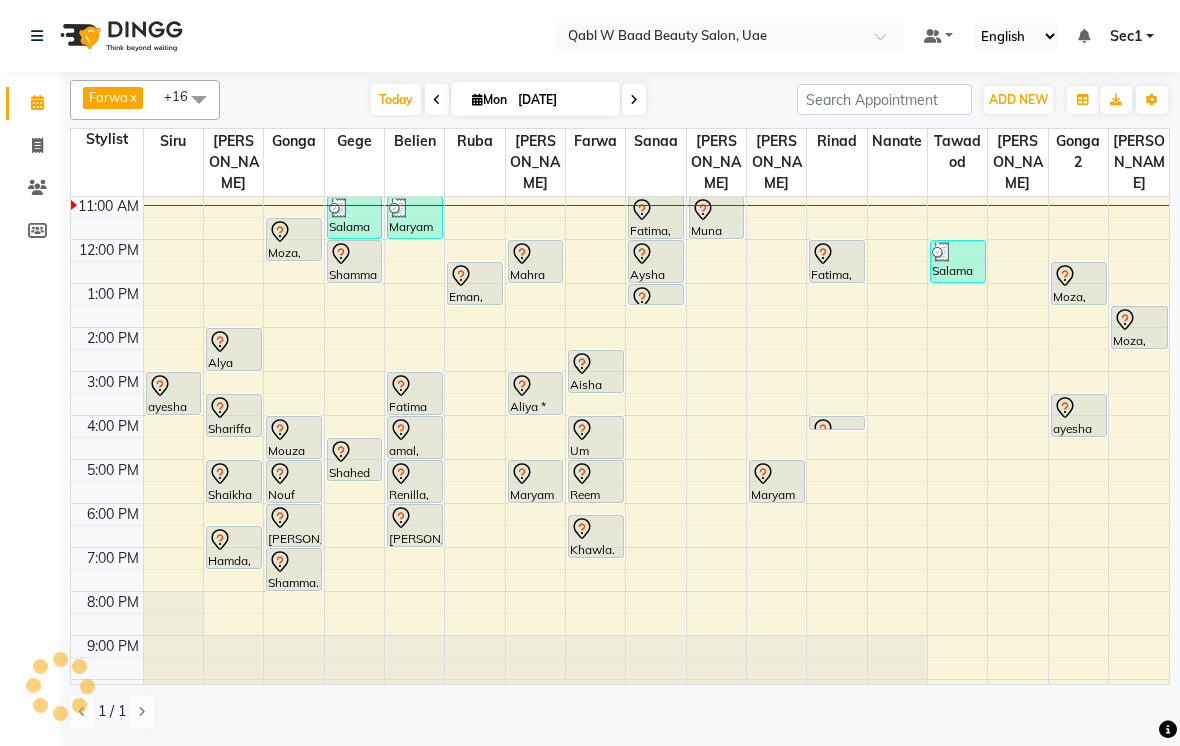 scroll, scrollTop: 45, scrollLeft: 0, axis: vertical 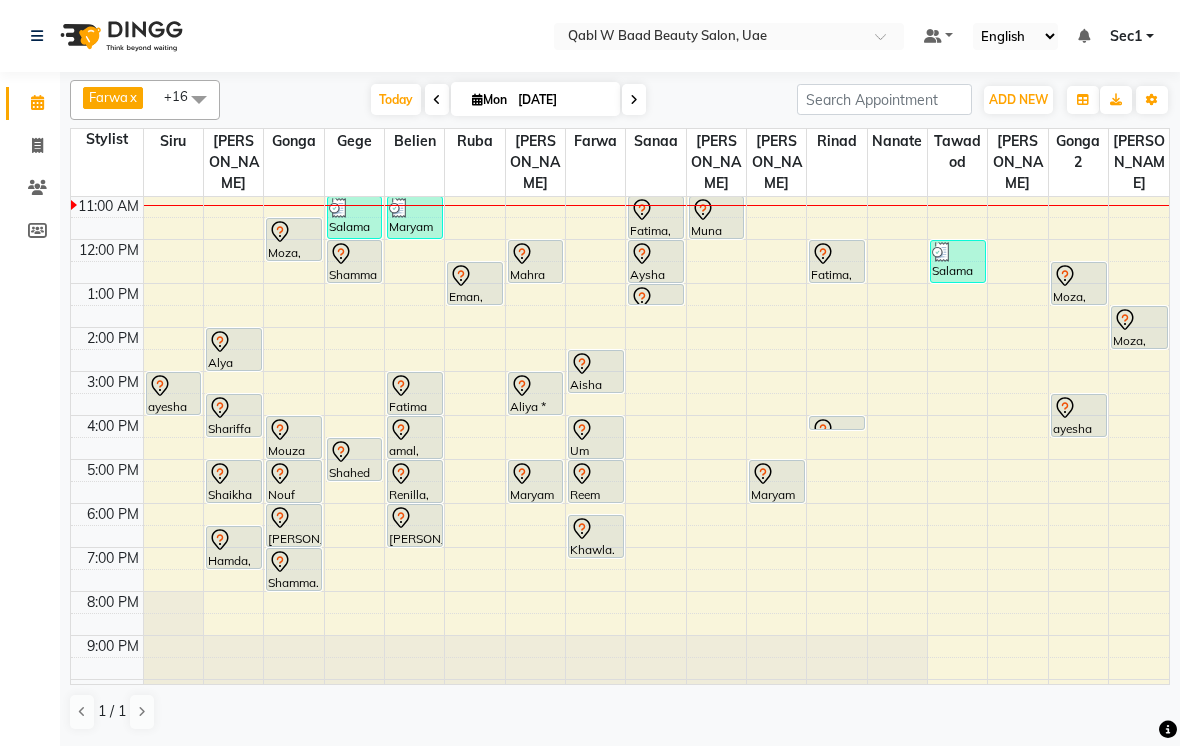 click on "Select Location × Qabl W Baad Beauty Salon, Uae Default Panel My Panel English ENGLISH Español العربية मराठी हिंदी ગુજરાતી தமிழ் 中文 Notifications nothing to show Sec1 Manage Profile Change Password Sign out  Version:3.15.4  ☀ Qabl W Baad Beauty Salon, [GEOGRAPHIC_DATA]  Calendar  Invoice  Clients  Members Completed InProgress Upcoming Dropped Tentative Check-In Confirm Bookings Segments Page Builder Farwa  x Gege  x Gonga  x [PERSON_NAME]  x Nanate  x Ruba  x Sabu  x Sanaa  x [PERSON_NAME]  x [PERSON_NAME]  x Siru  x [PERSON_NAME]  x Tawadod   x [PERSON_NAME] 2   x [PERSON_NAME]   x +16 Select All Asia [PERSON_NAME] [PERSON_NAME] [PERSON_NAME] Gonga 2  [PERSON_NAME]  Nanate [PERSON_NAME] [PERSON_NAME] Sanaa [PERSON_NAME] Sec1 Sec2 Semi Siru [PERSON_NAME]  [DATE]  [DATE] Toggle Dropdown Add Appointment Add Invoice Add Client Toggle Dropdown Add Appointment Add Invoice Add Client ADD NEW Toggle Dropdown Add Appointment Add Invoice Add Client Farwa  x Gege  x Gonga  x" at bounding box center [590, 373] 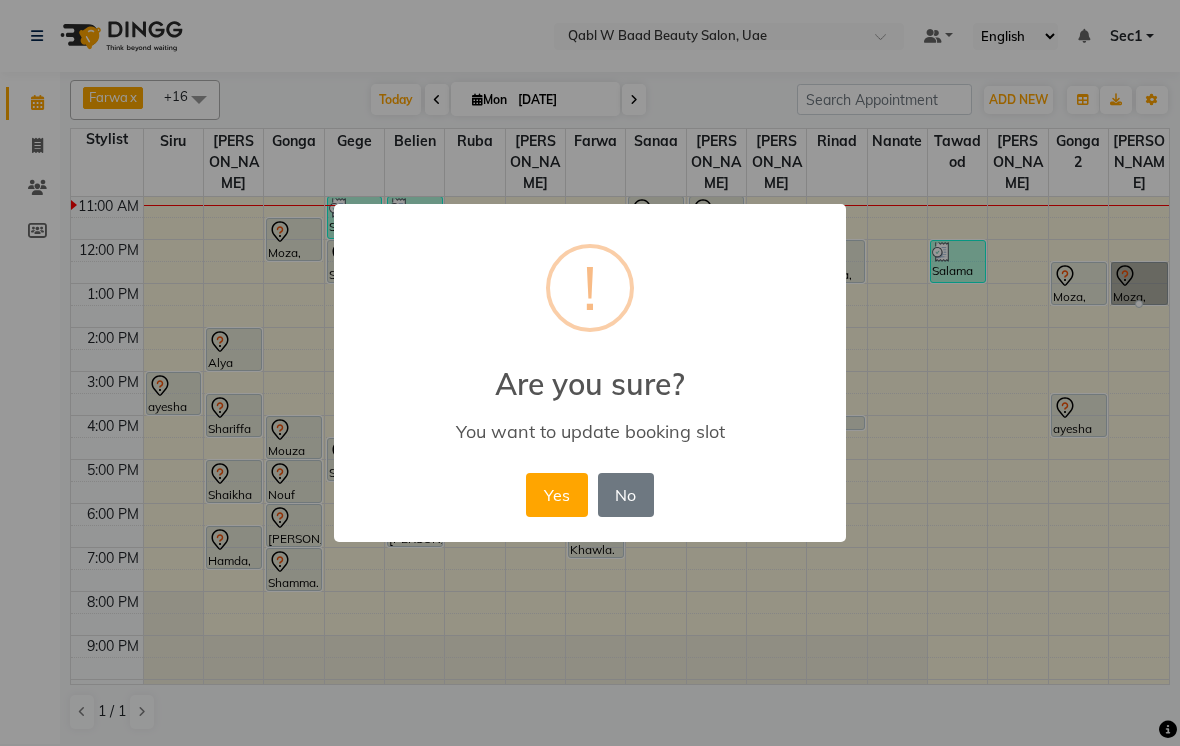 click on "Yes" at bounding box center (556, 495) 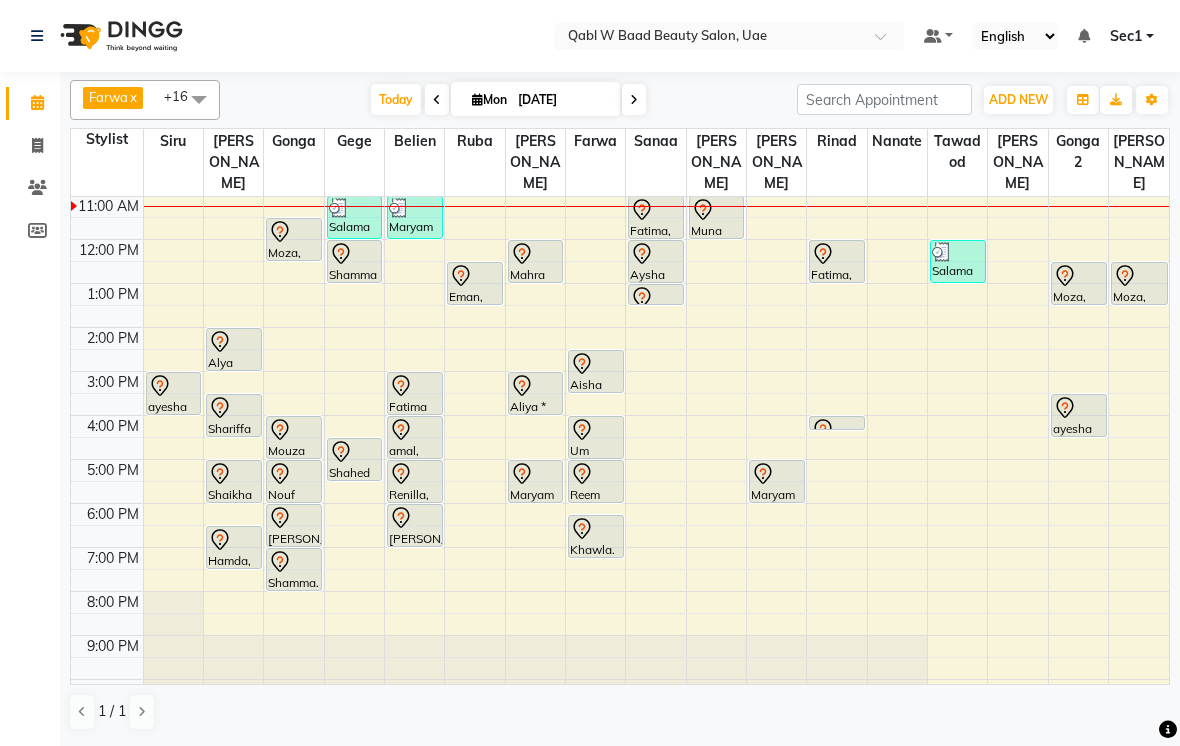 click on "Today" at bounding box center [396, 99] 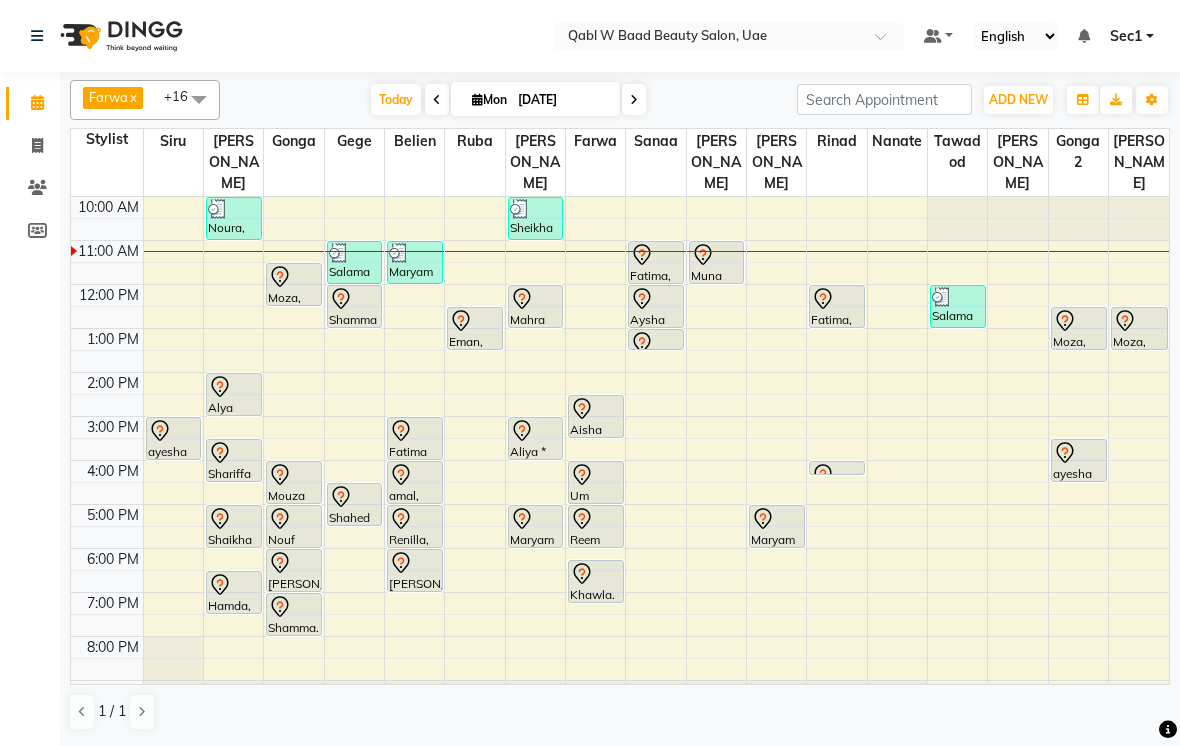 scroll, scrollTop: 0, scrollLeft: 0, axis: both 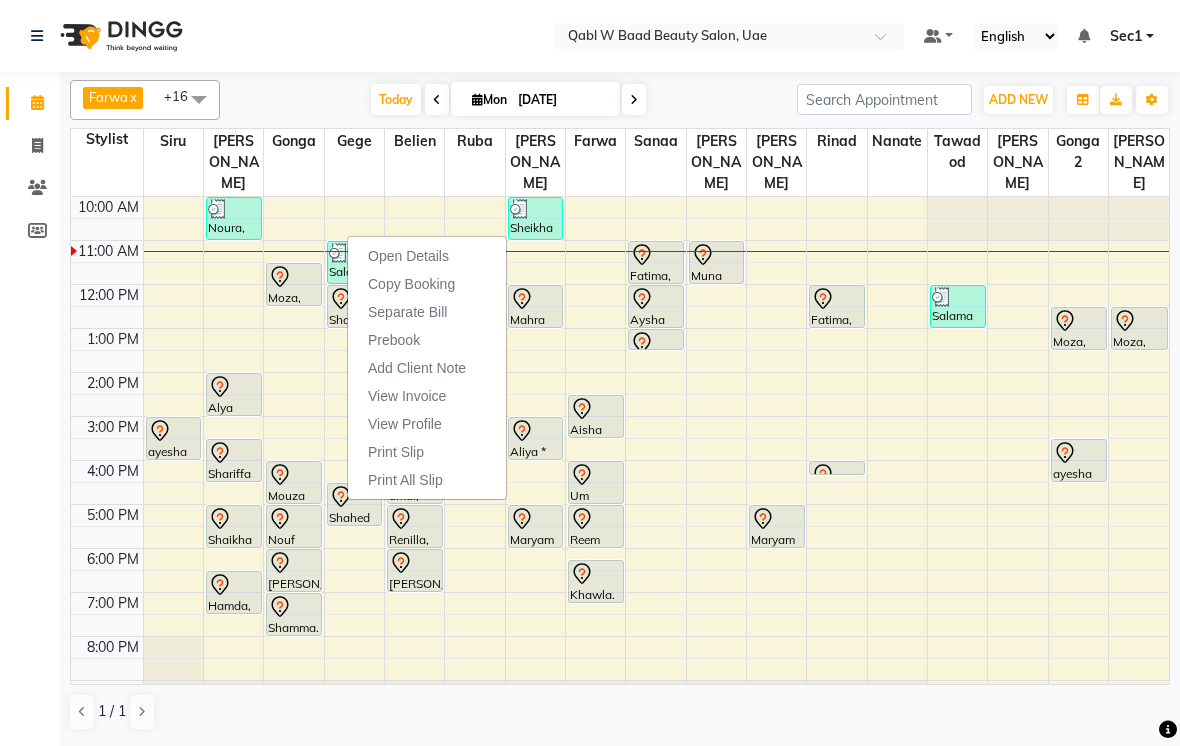 click on "Open Details" at bounding box center [408, 256] 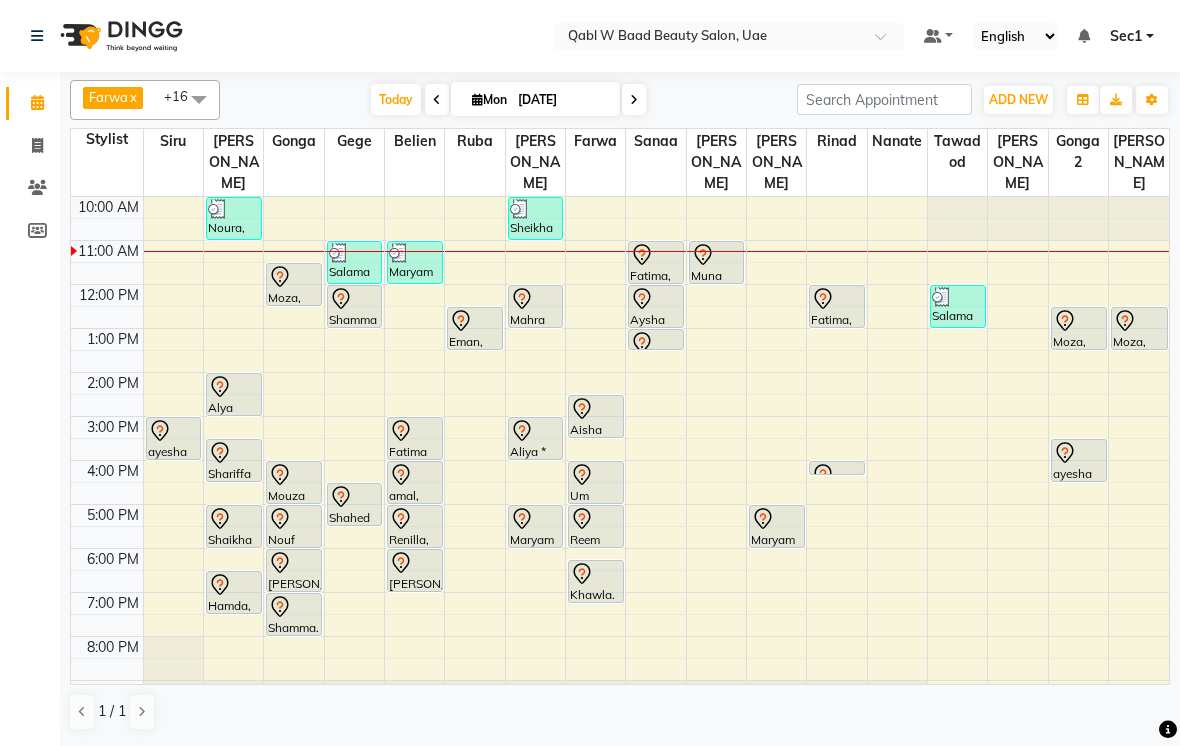 click at bounding box center (355, 253) 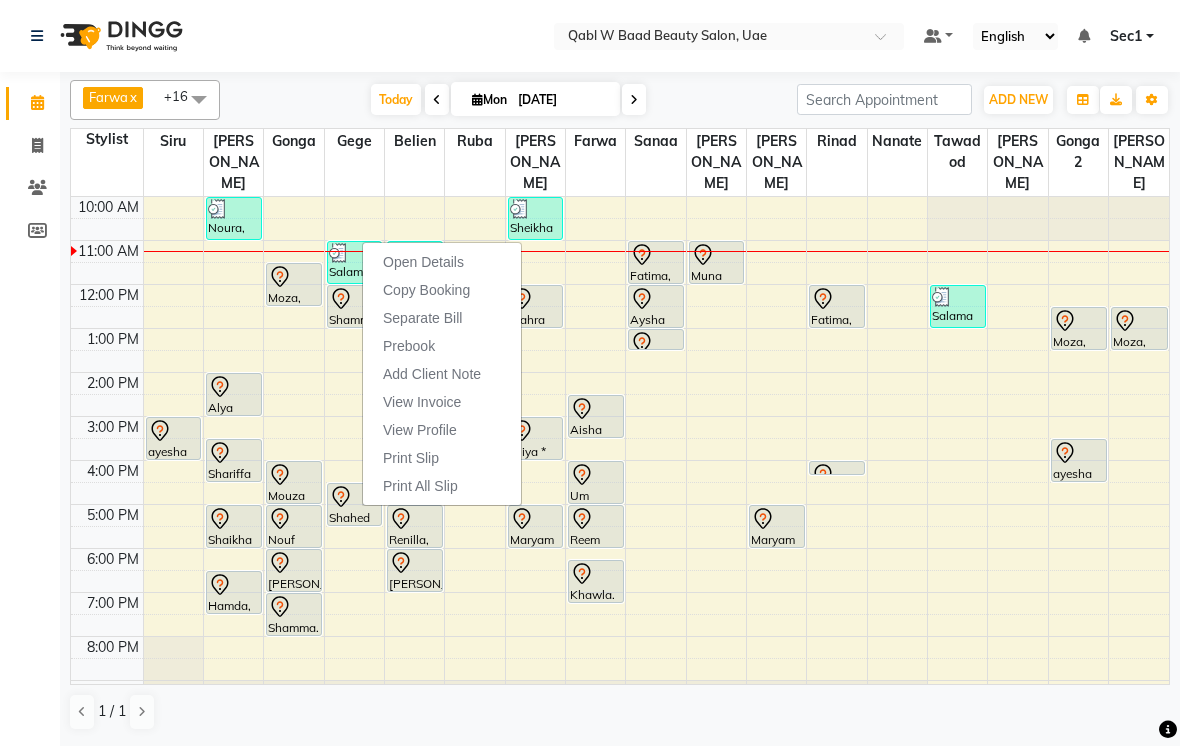 click on "Open Details" at bounding box center (423, 262) 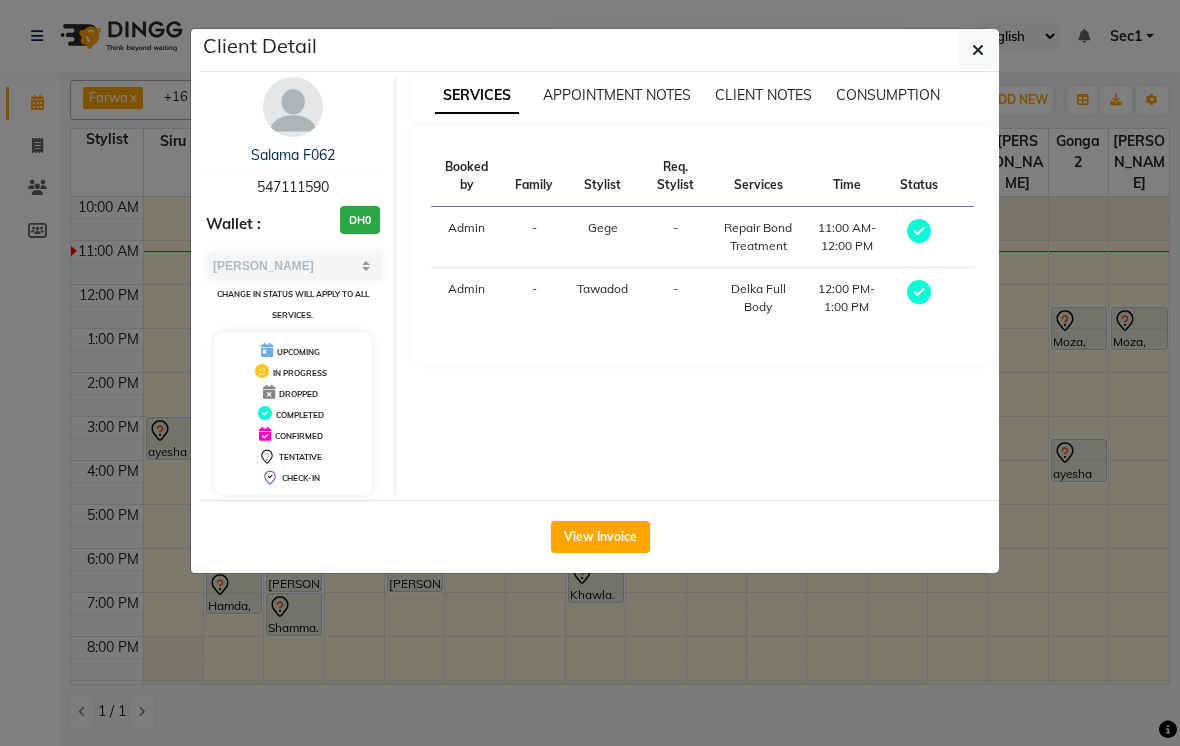 click 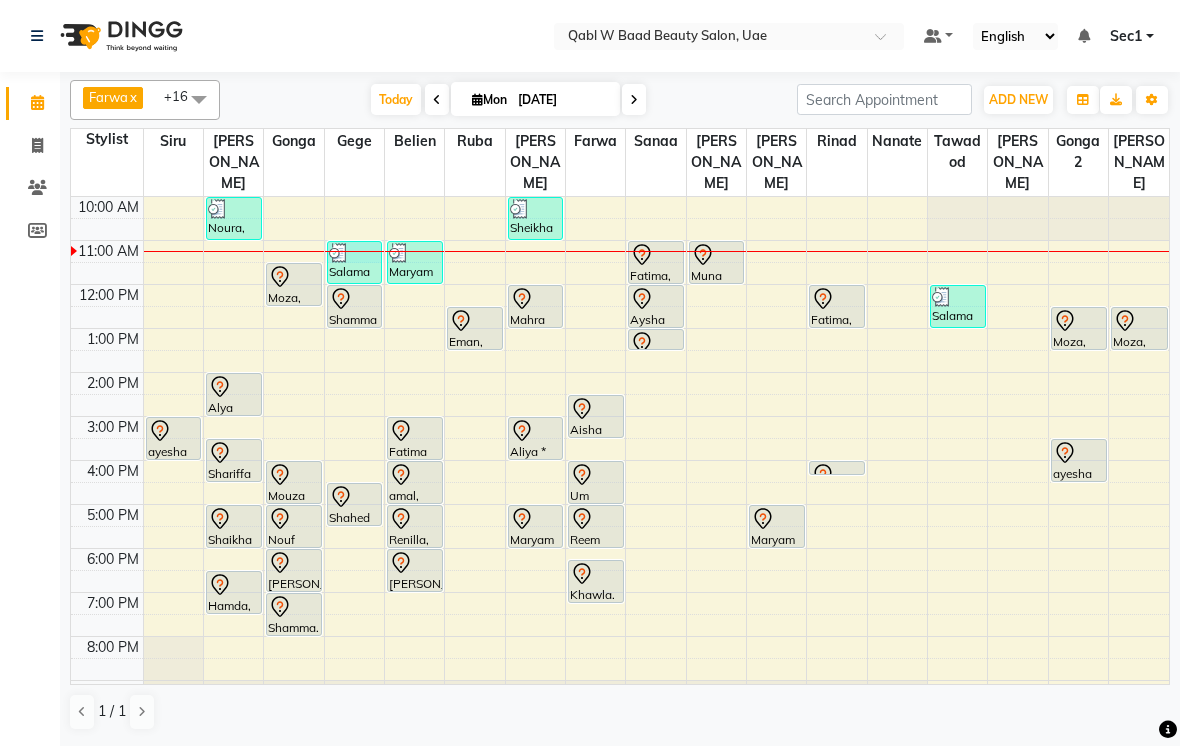 select on "56772" 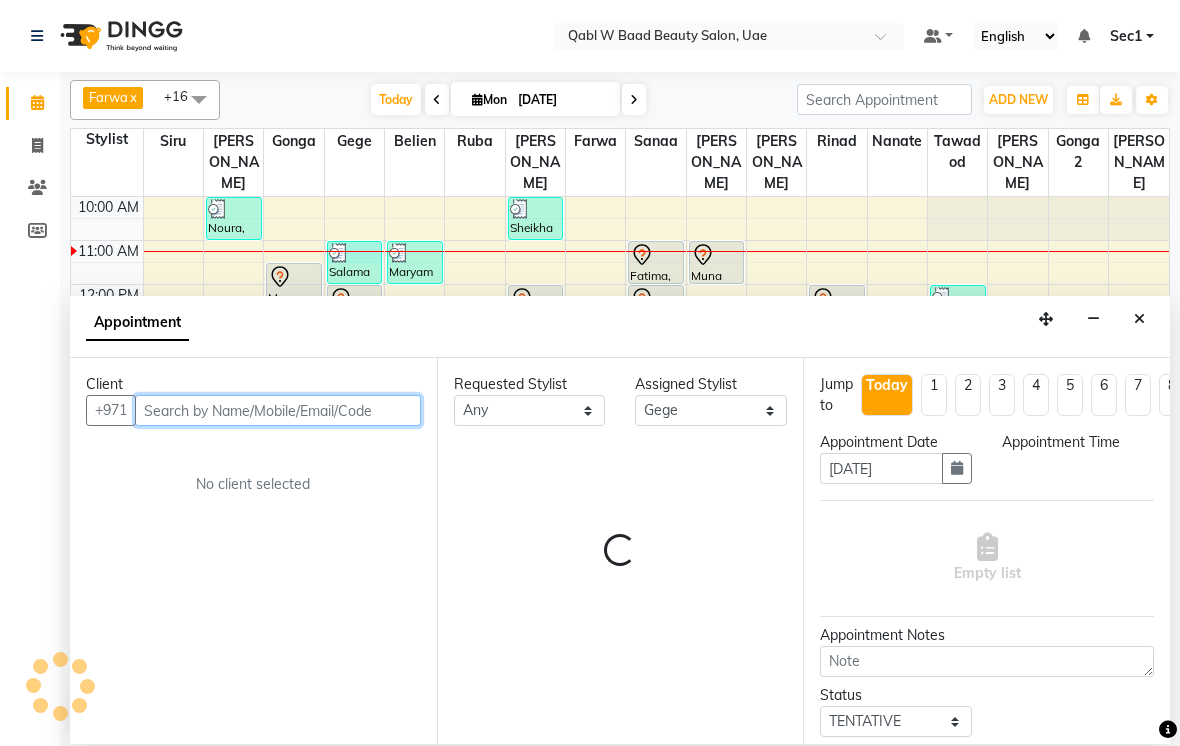 select on "660" 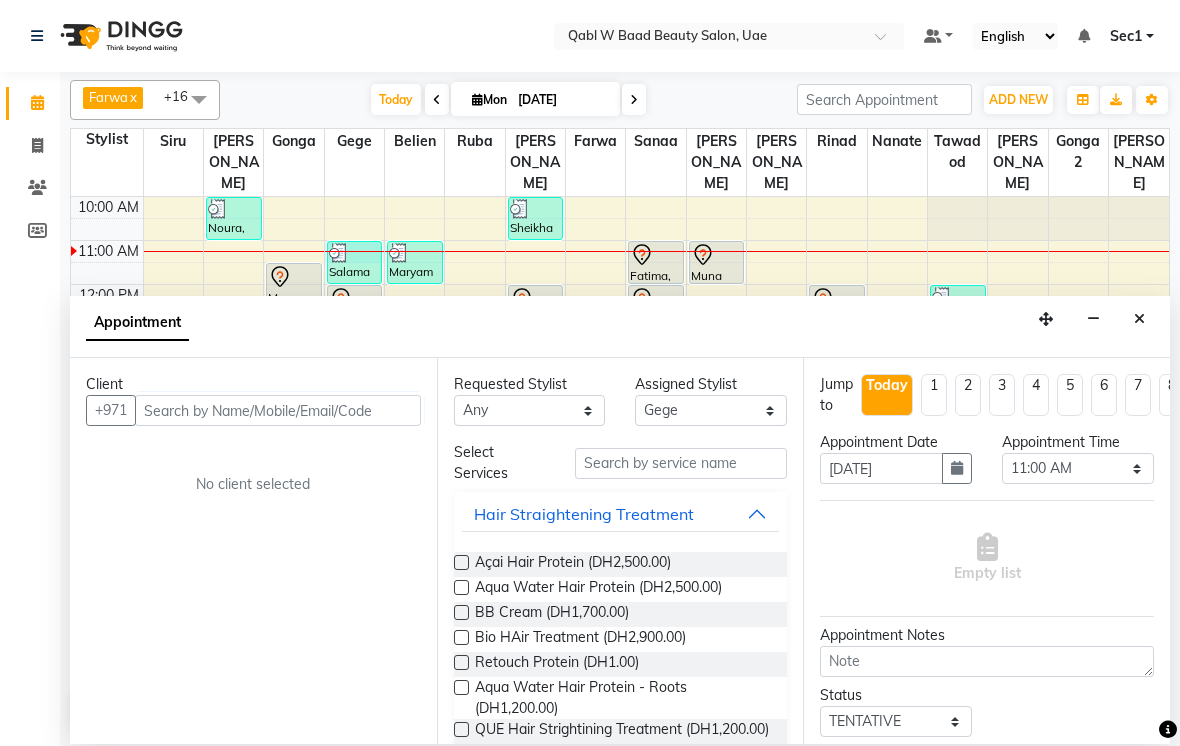 click at bounding box center [1139, 319] 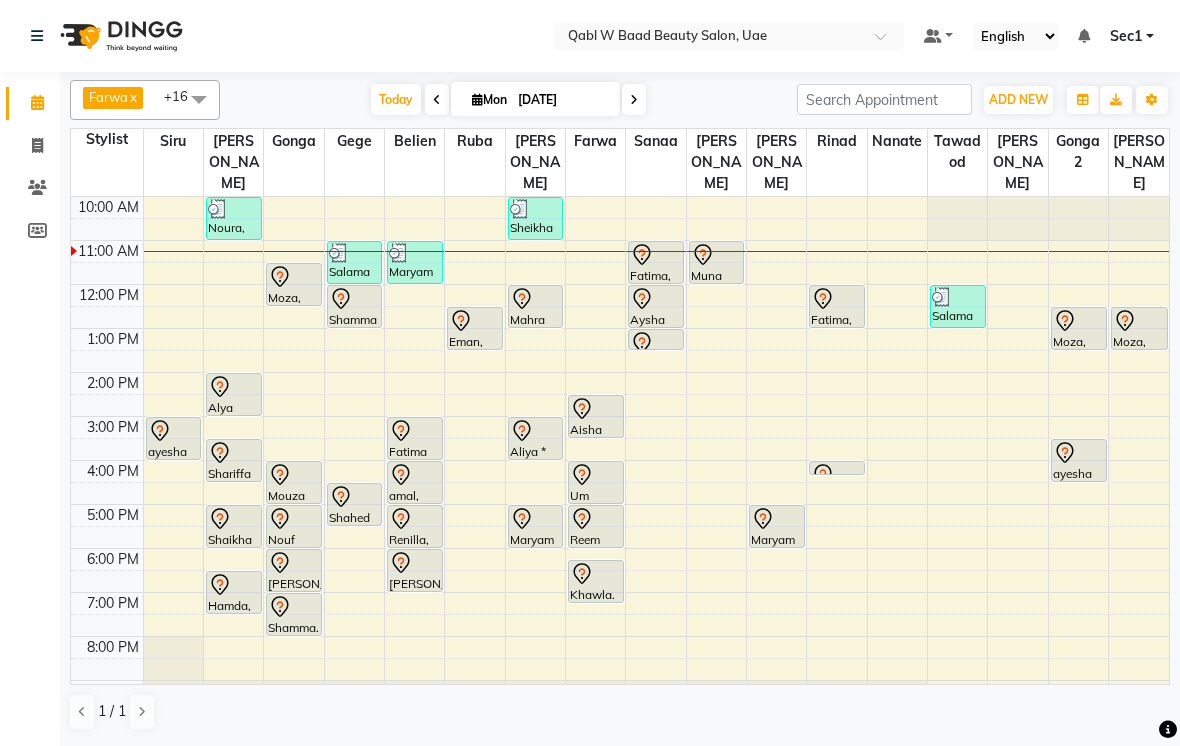 click on "Salama F062, TK14, 11:00 AM-12:00 PM, Repair Bond Treatment" at bounding box center (355, 262) 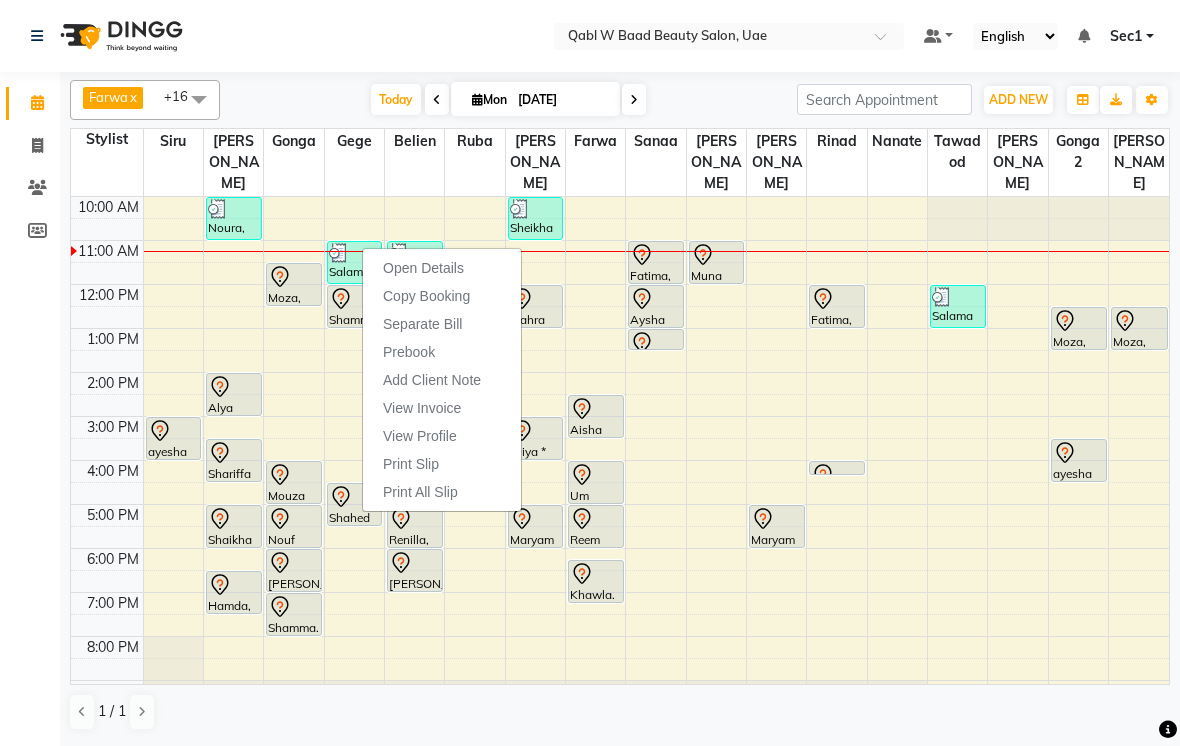 click on "Open Details" at bounding box center (423, 268) 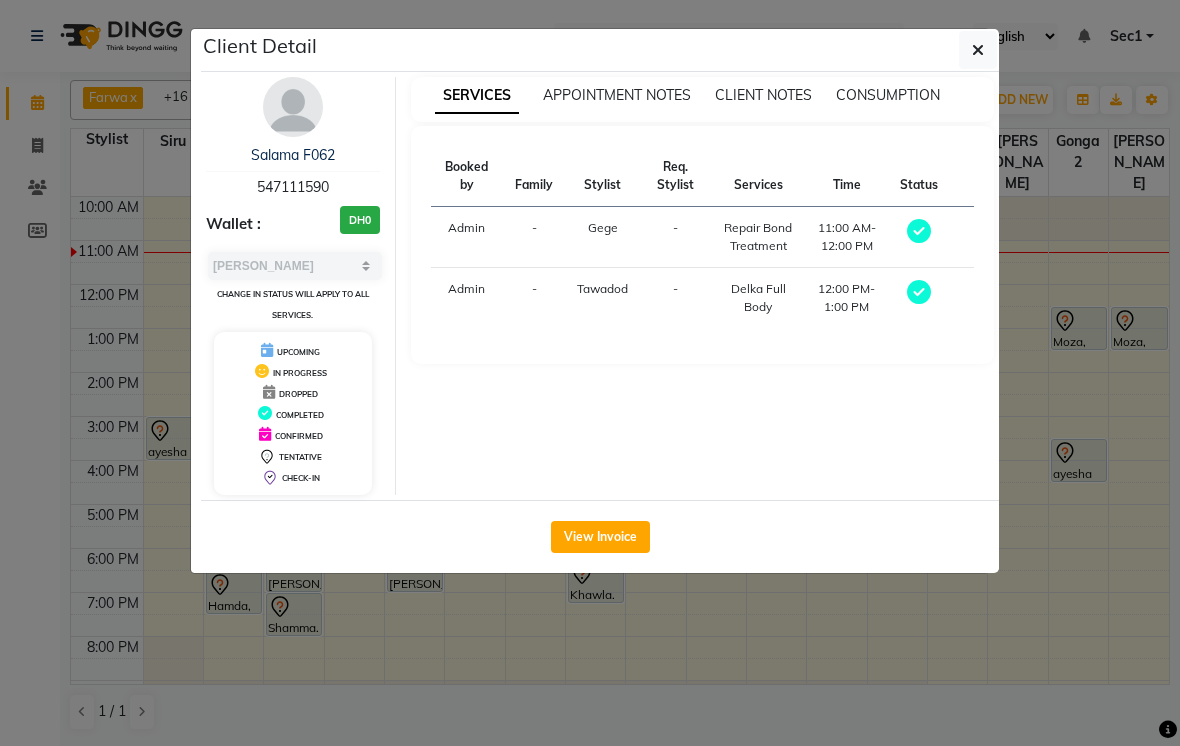 click 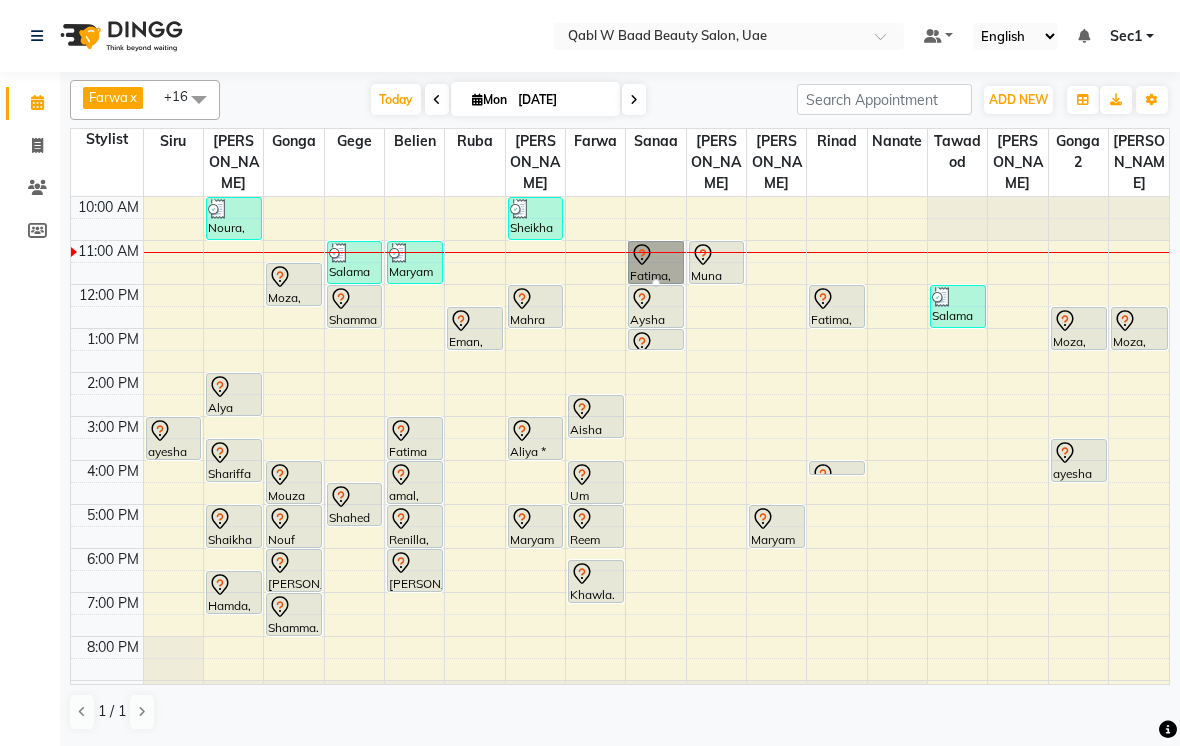 click at bounding box center [656, 283] 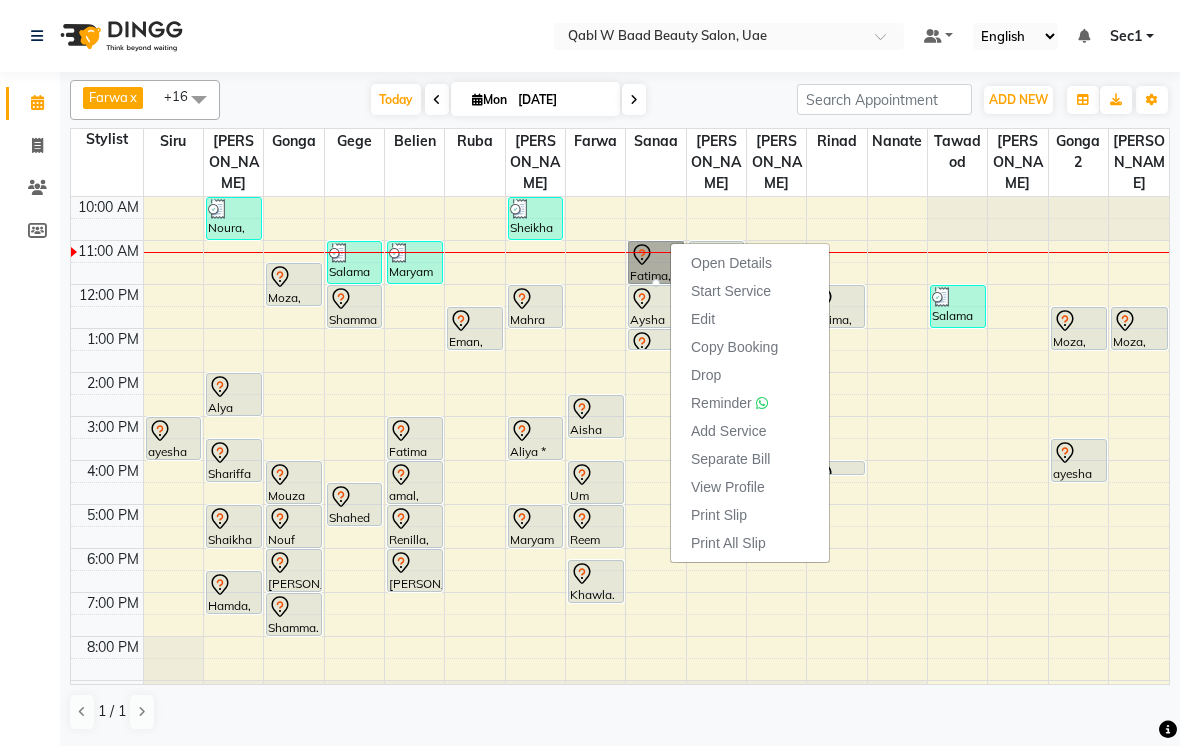 click on "Open Details" at bounding box center (731, 263) 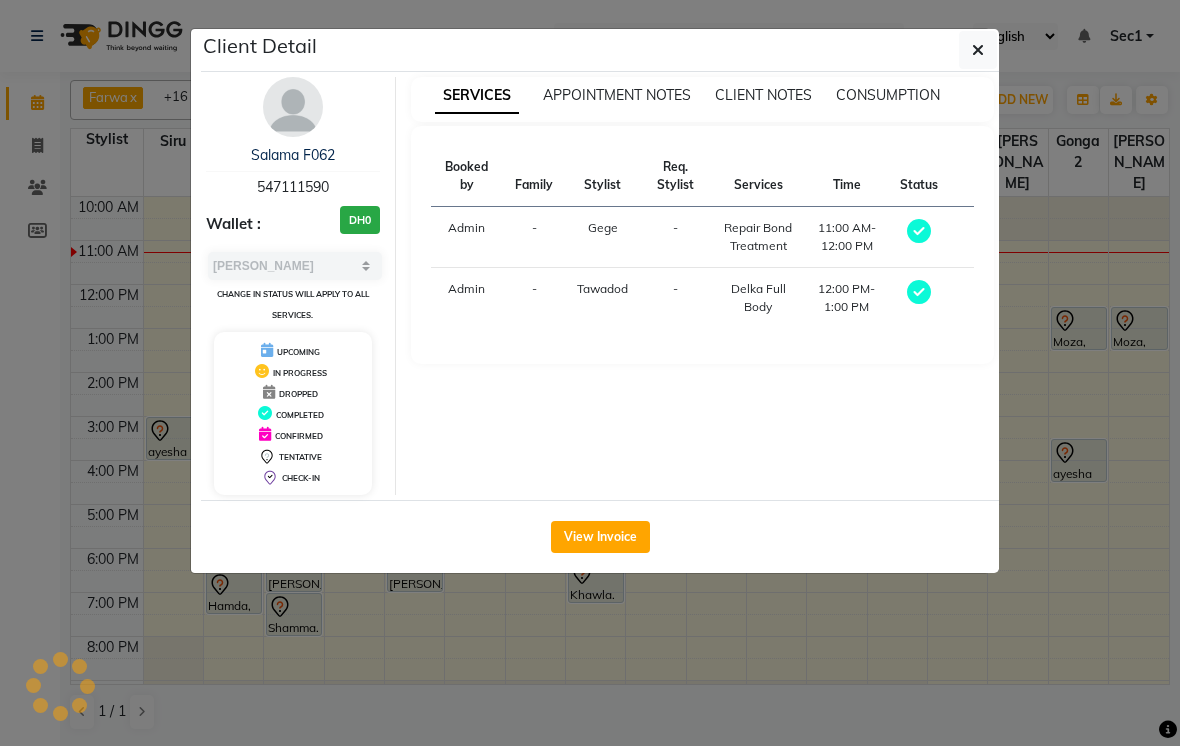 select on "7" 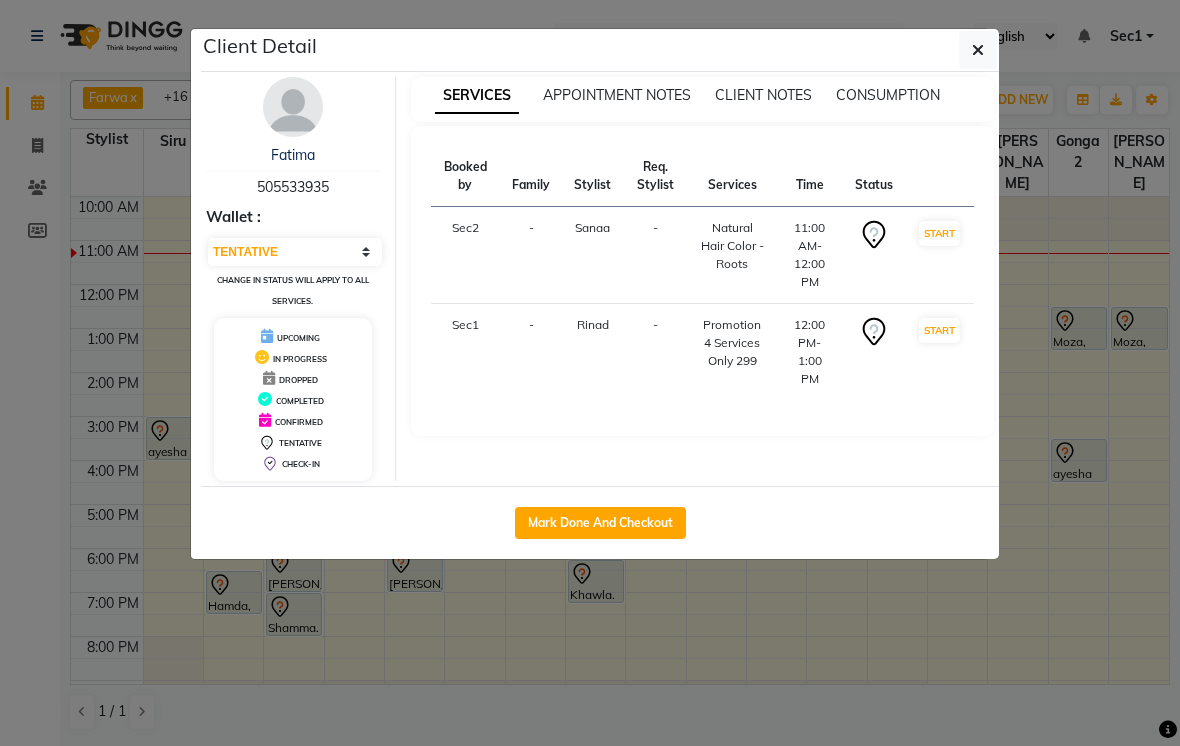 click 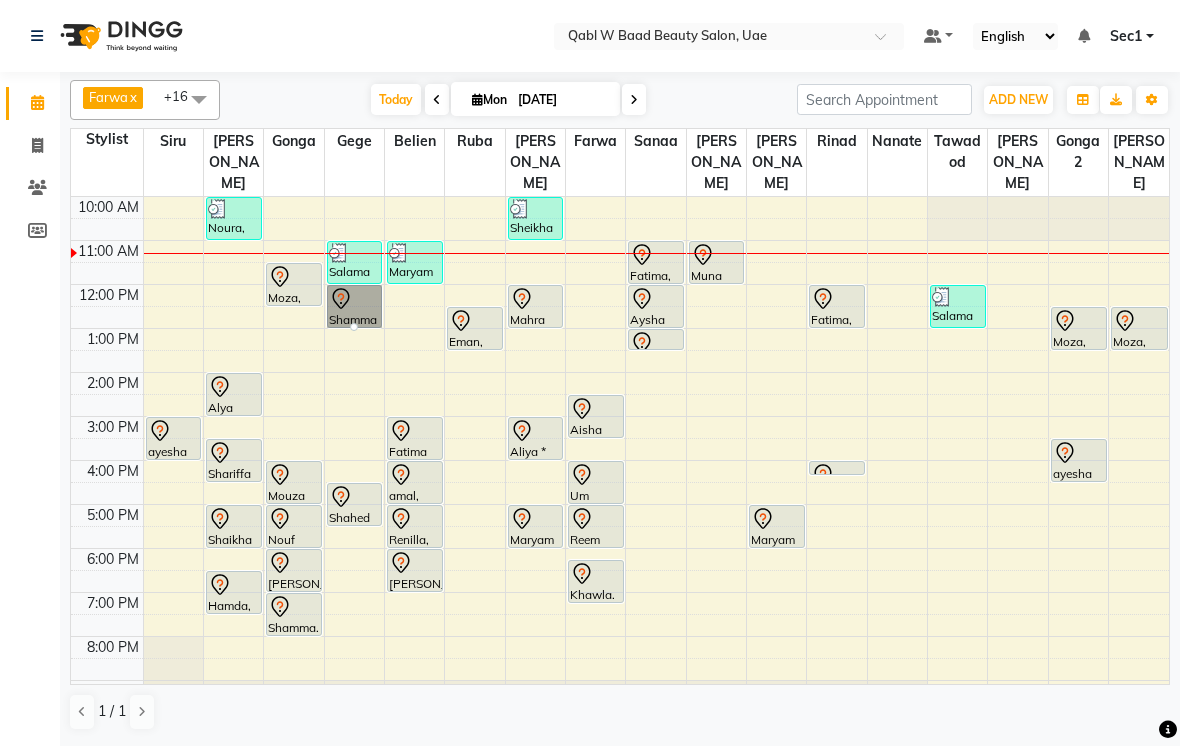 click at bounding box center (354, 327) 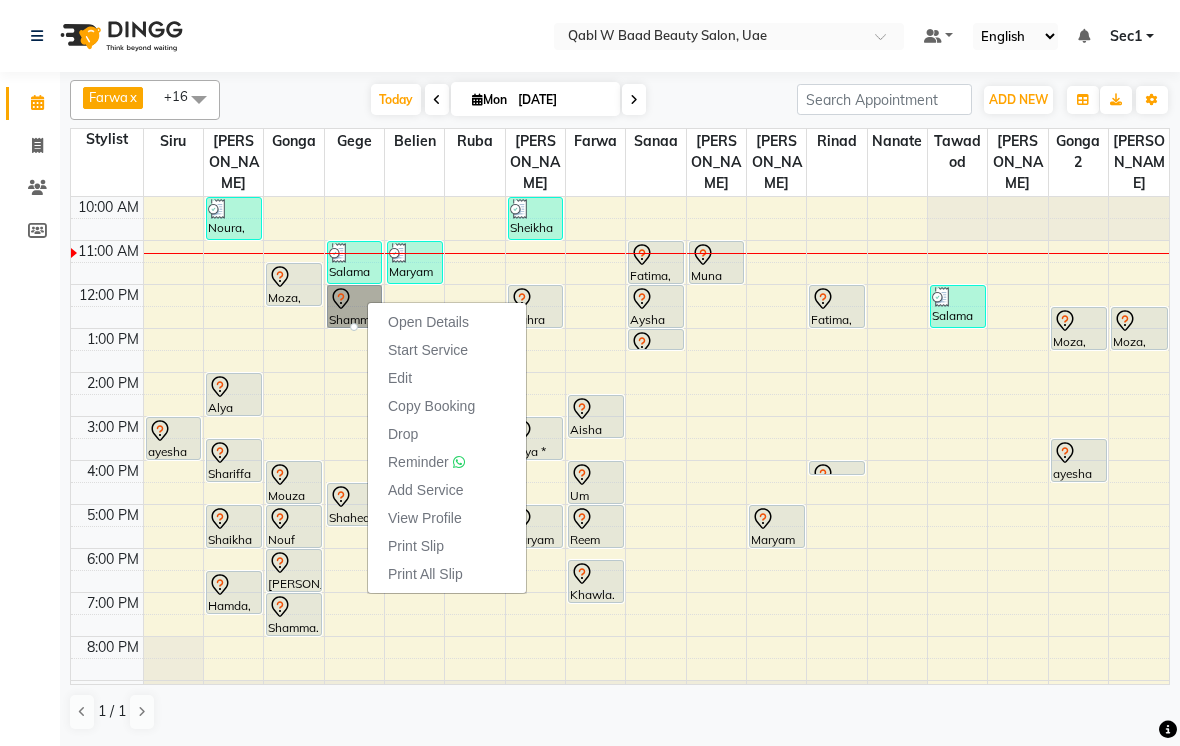 click on "Open Details" at bounding box center (428, 322) 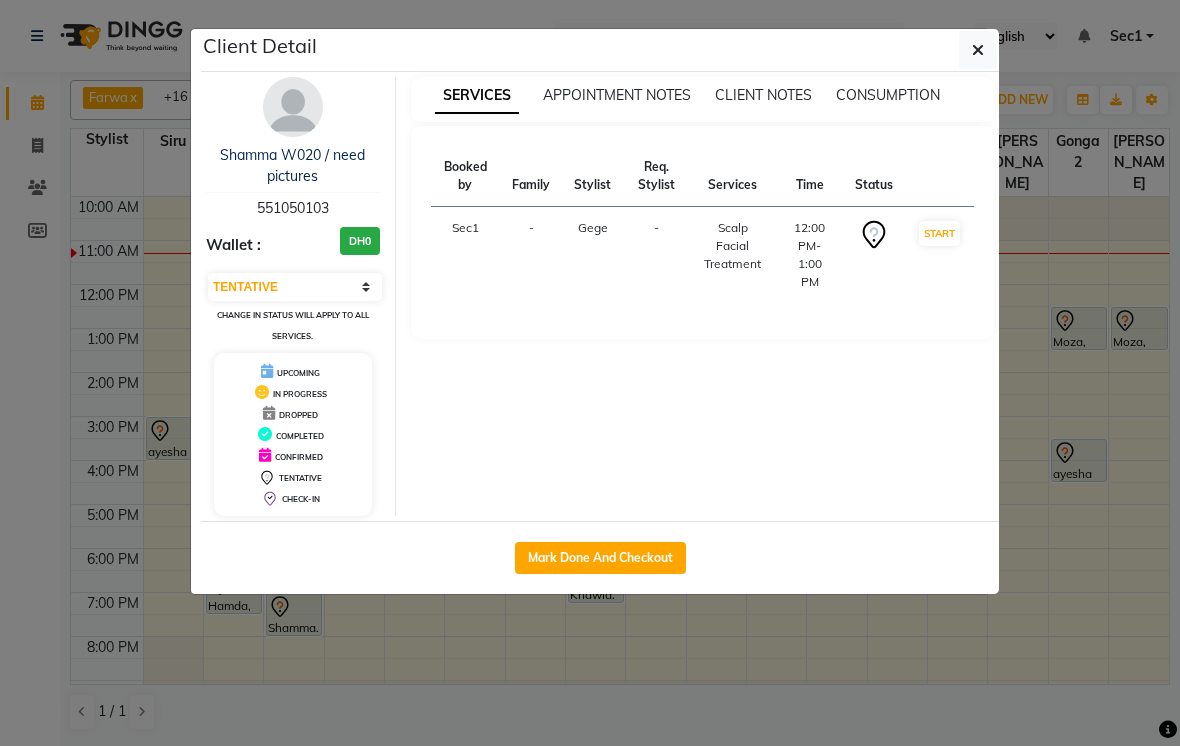 click 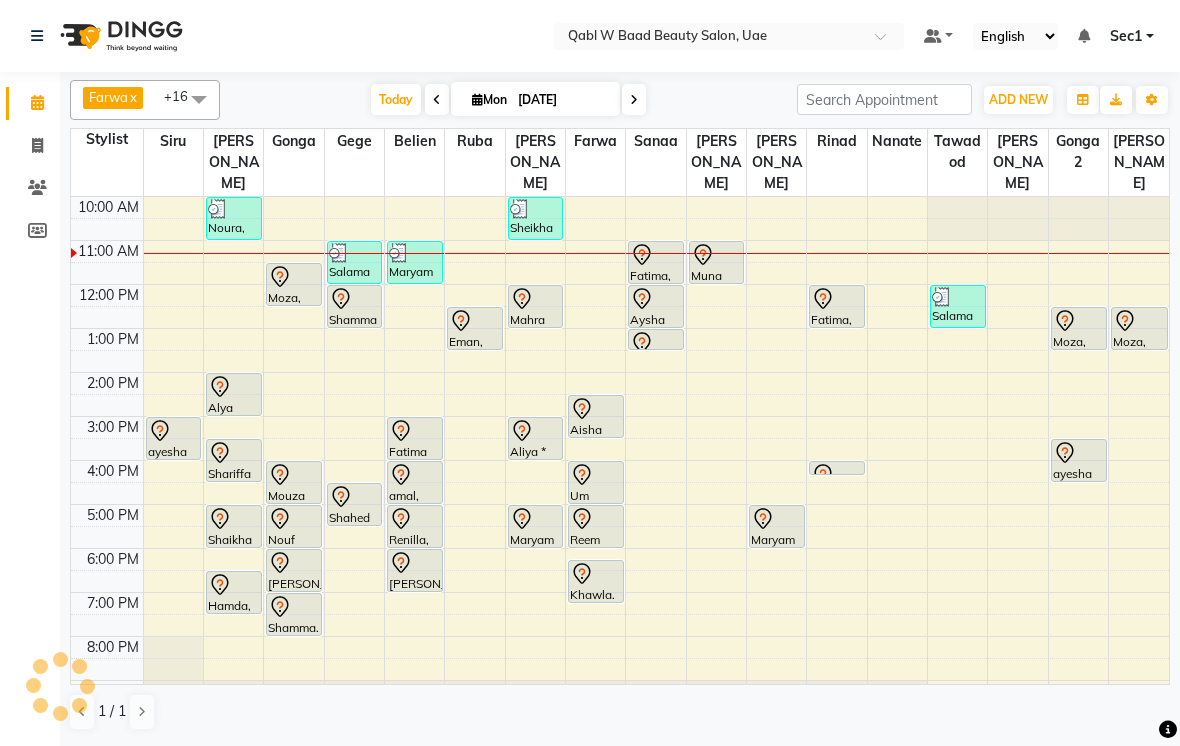 click on "Today" at bounding box center (396, 99) 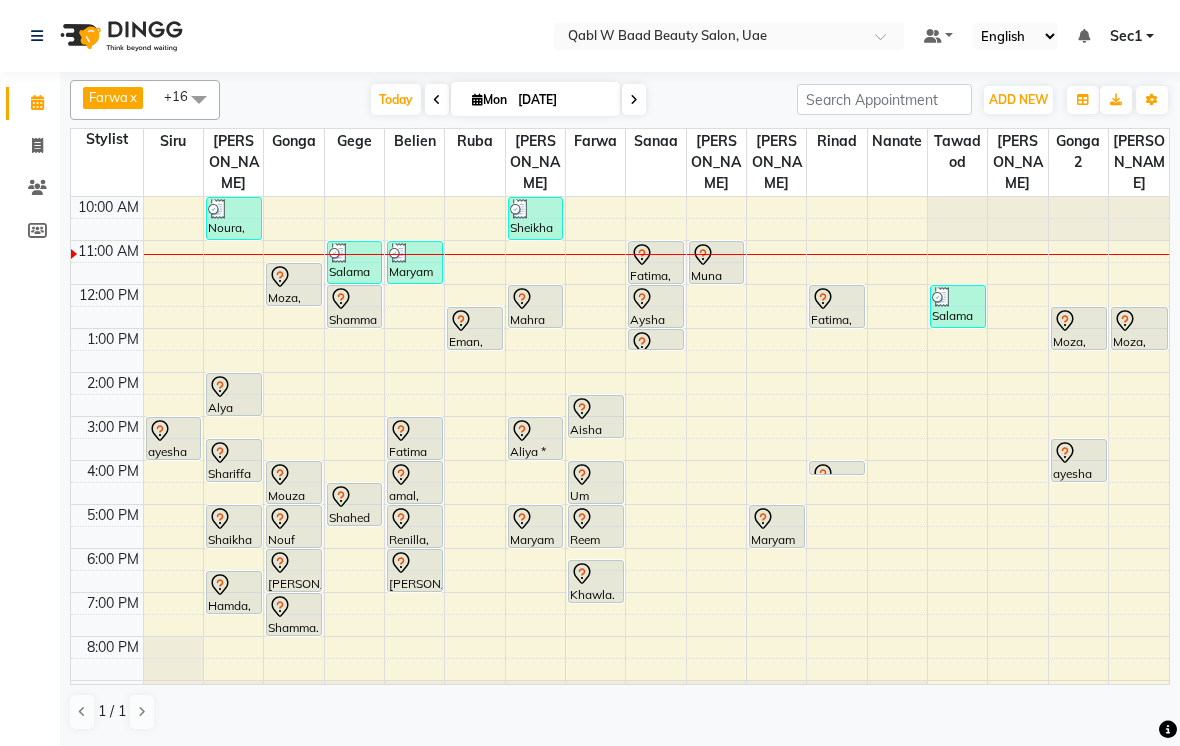 scroll, scrollTop: 0, scrollLeft: 0, axis: both 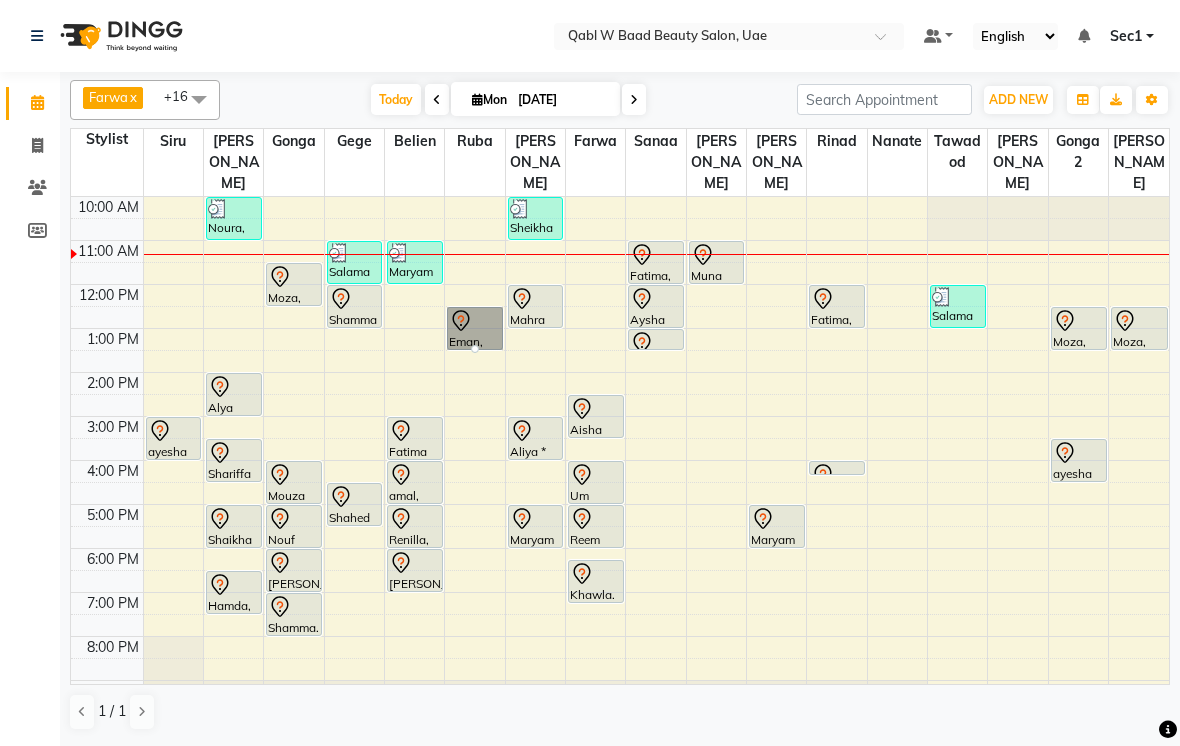 click at bounding box center (475, 349) 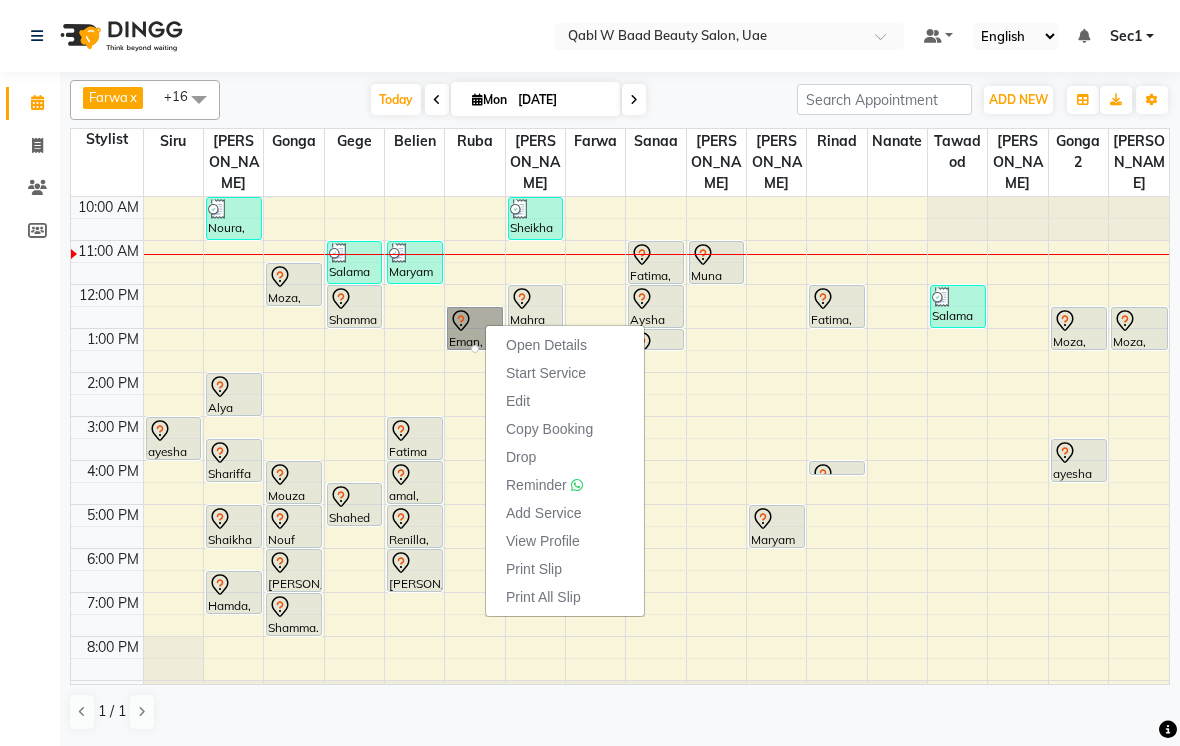 click on "Open Details" at bounding box center (546, 345) 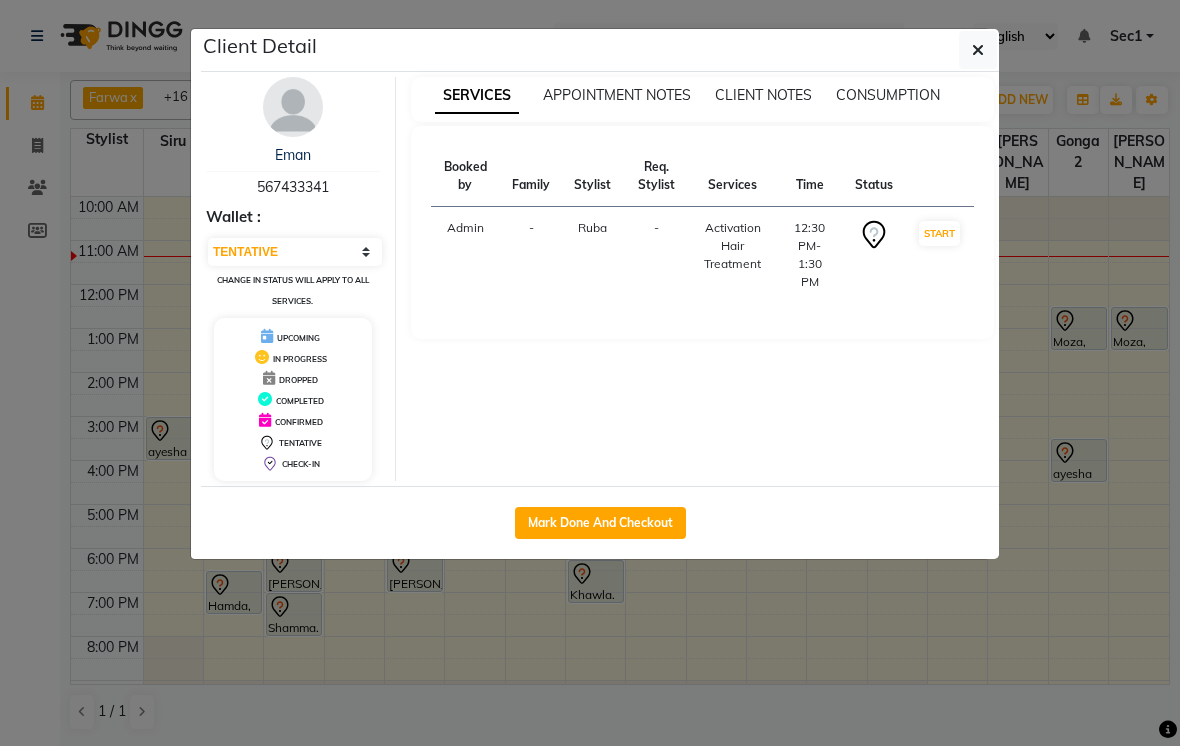 click 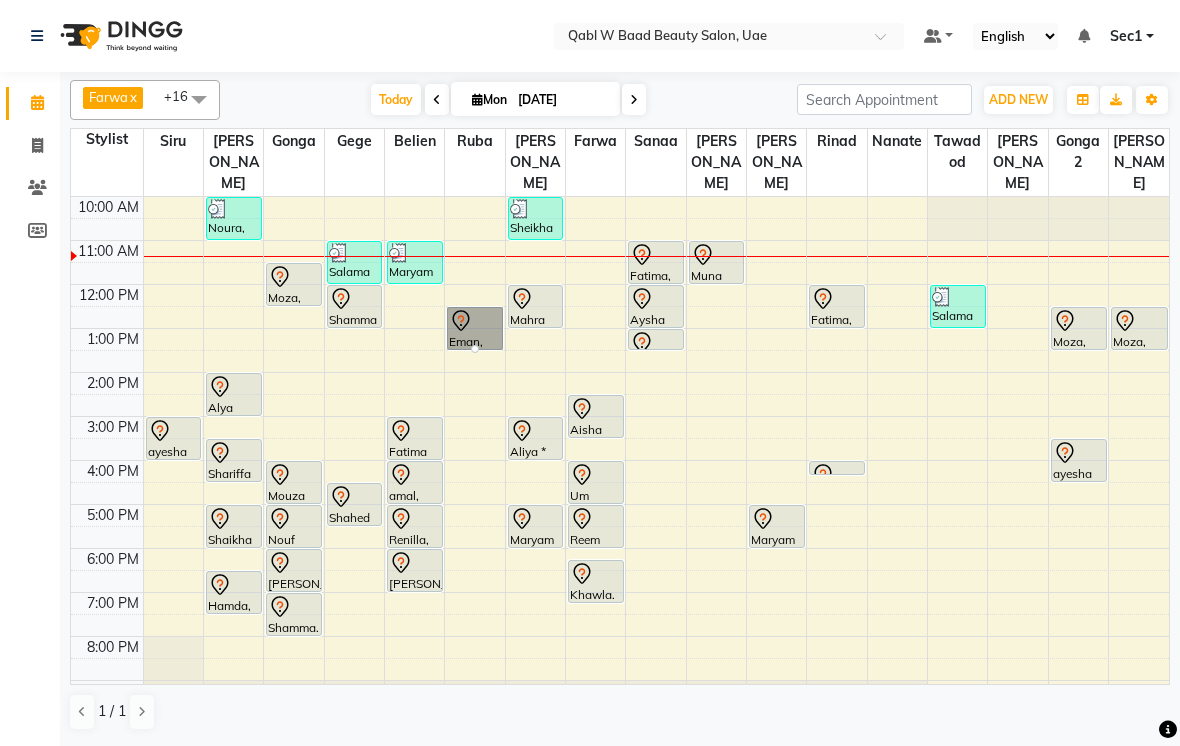 click at bounding box center (475, 349) 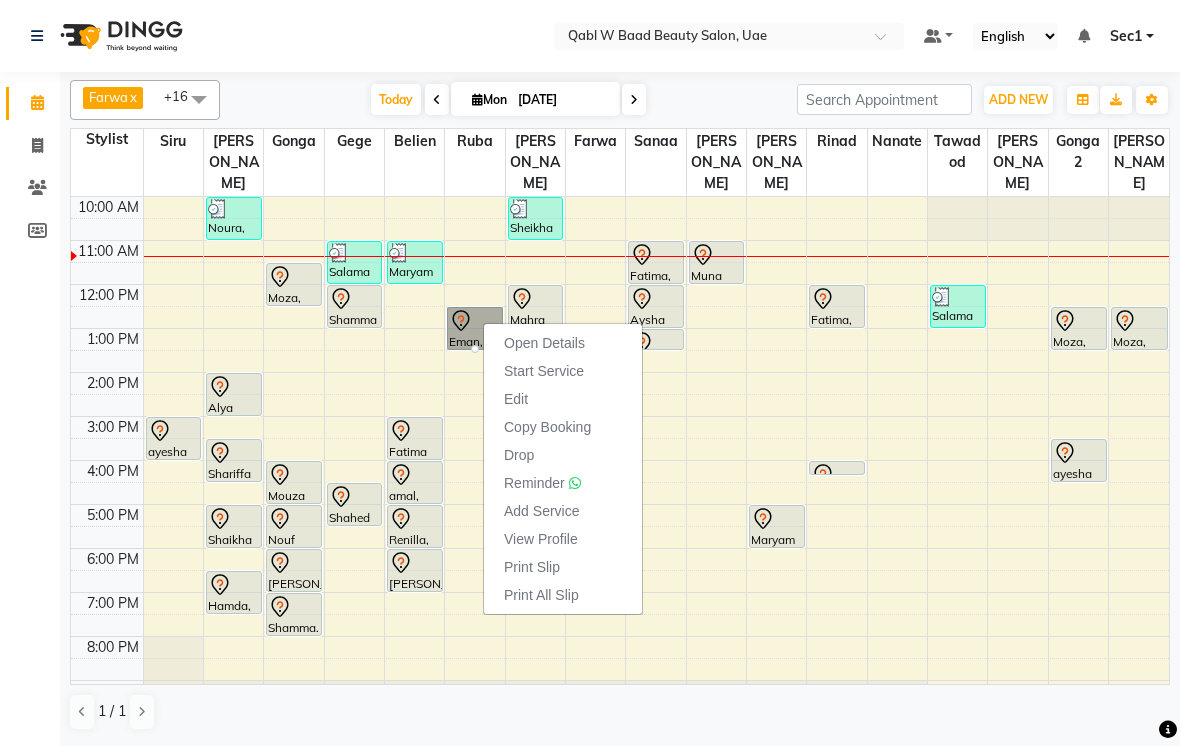 click on "Edit" at bounding box center (563, 399) 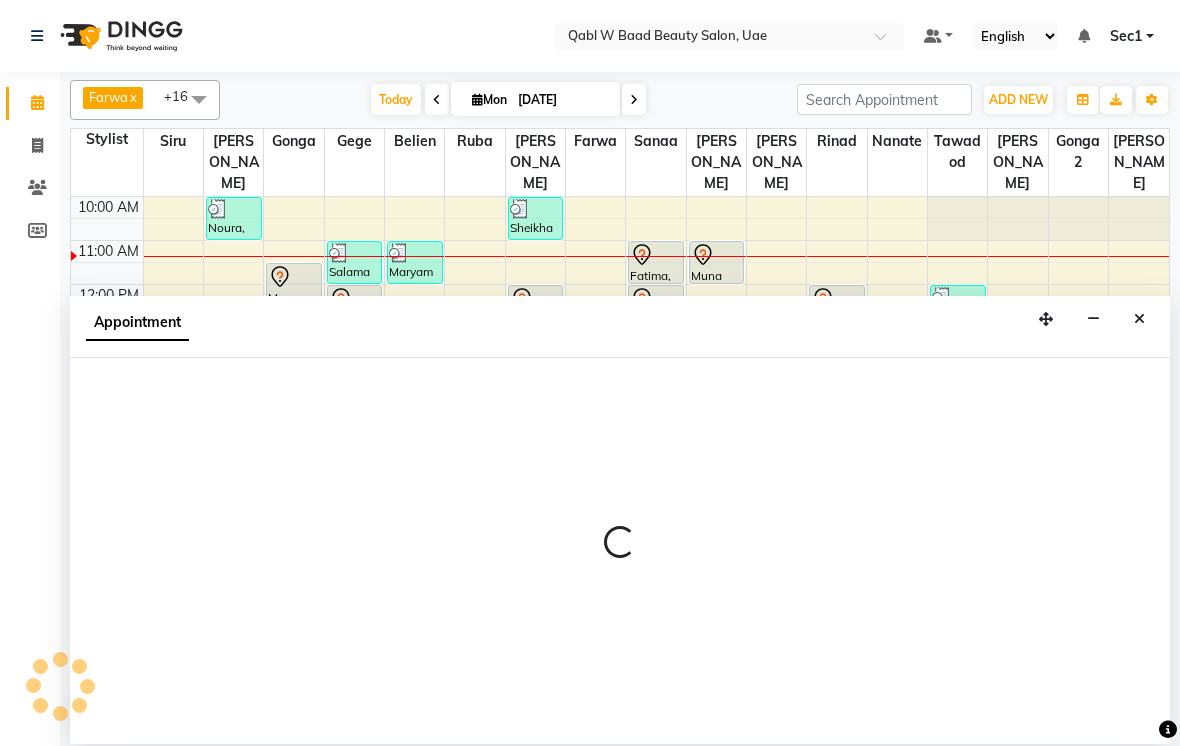 select on "tentative" 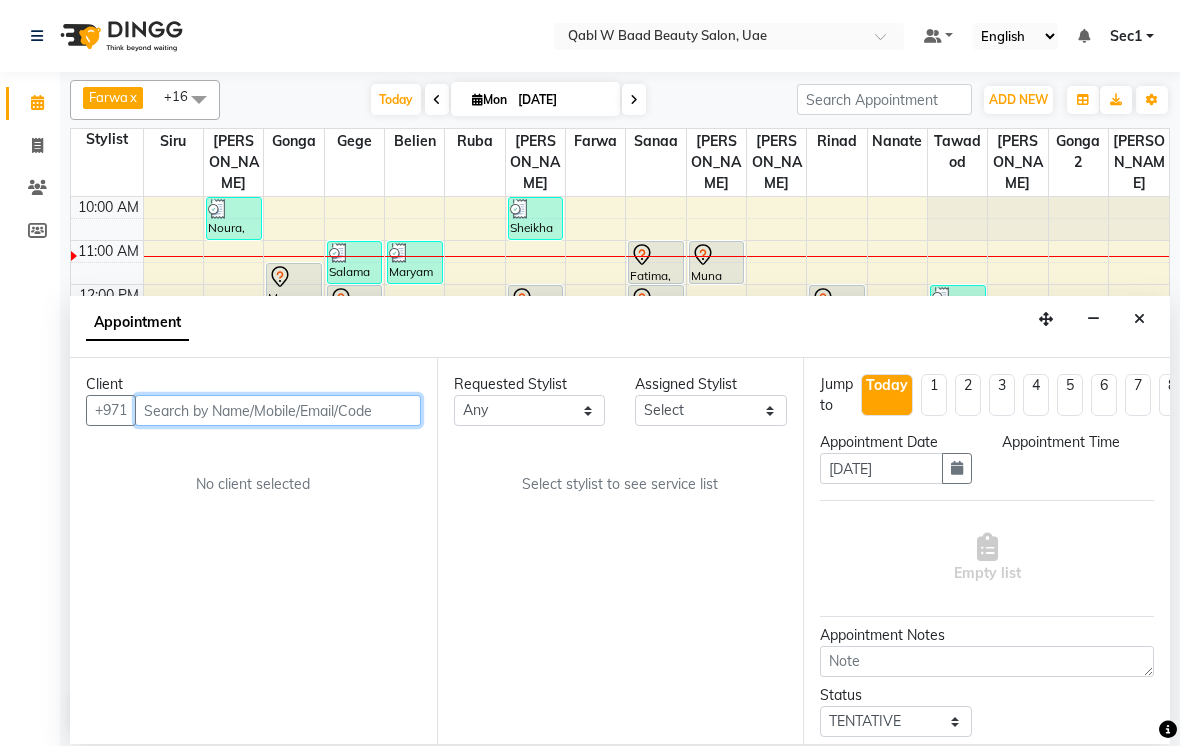 select on "56787" 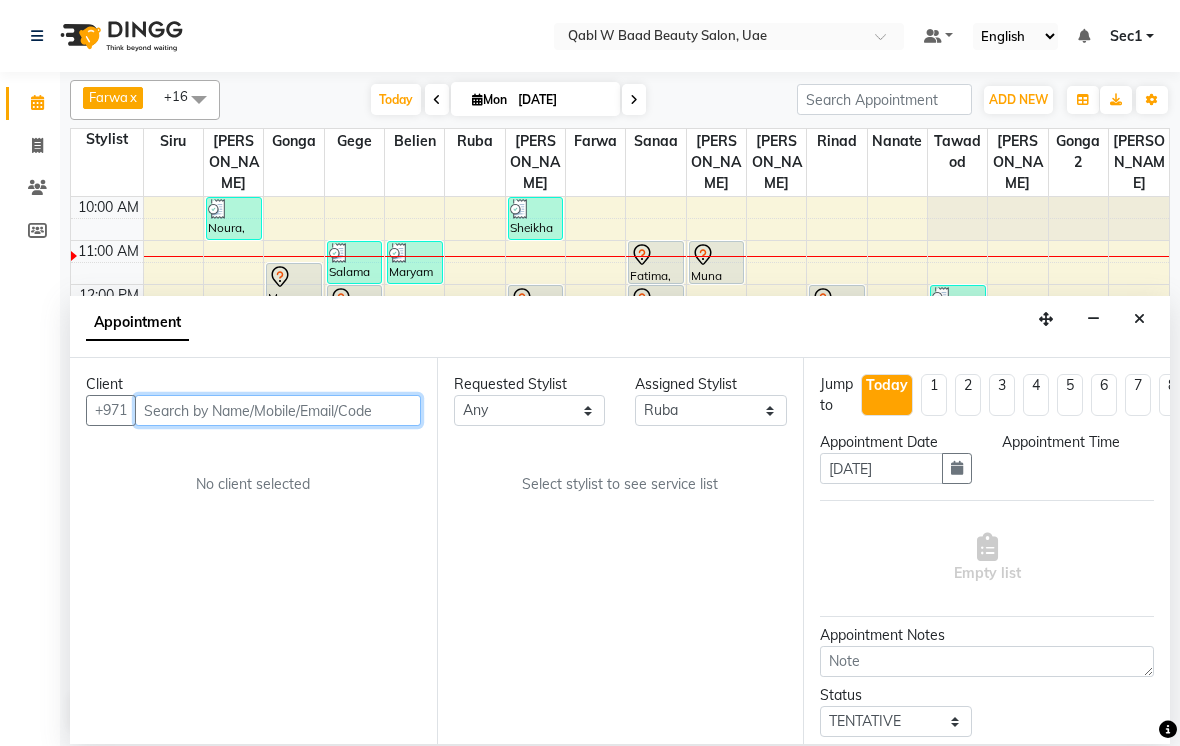 scroll, scrollTop: 45, scrollLeft: 0, axis: vertical 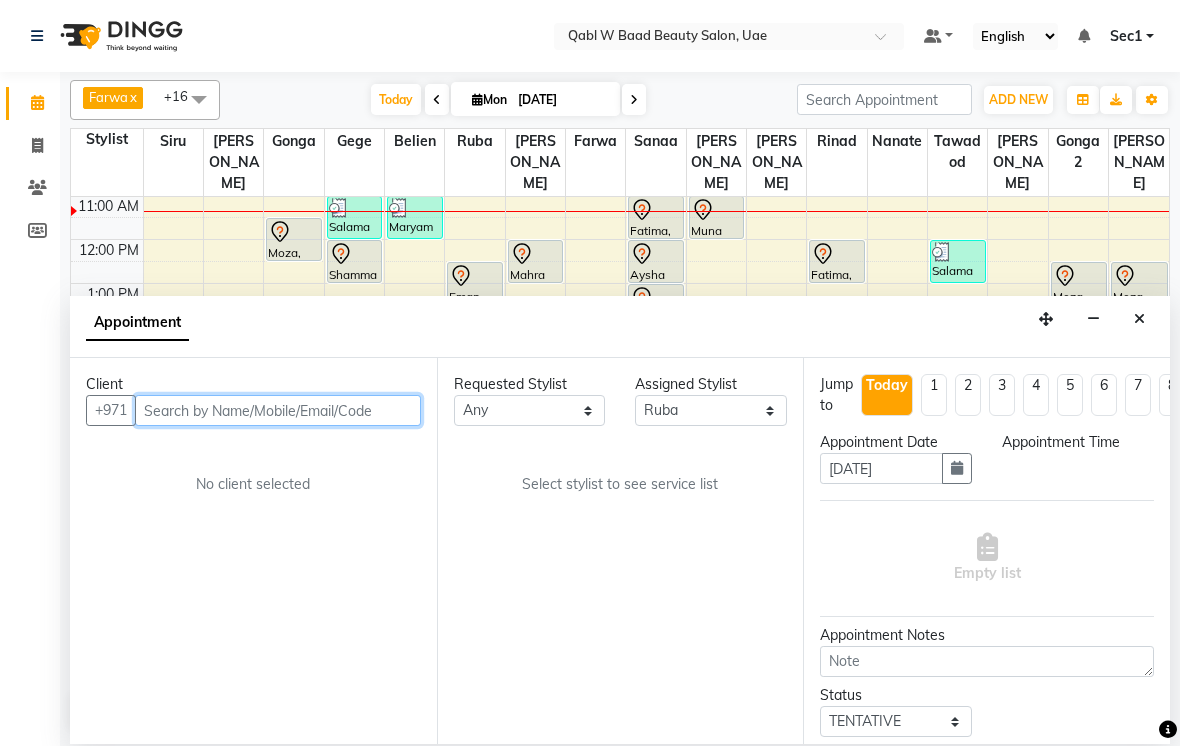 select on "750" 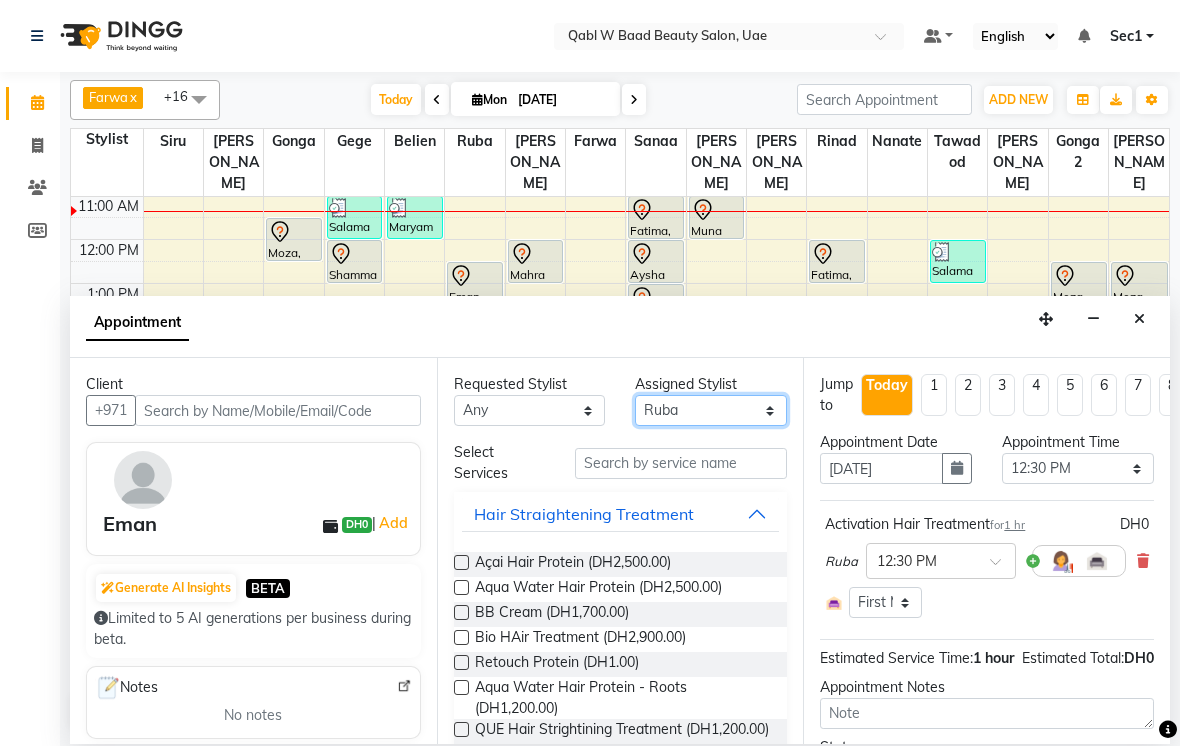 click on "Select Asia [PERSON_NAME] [PERSON_NAME] [PERSON_NAME] 2  [PERSON_NAME]  Nanate [PERSON_NAME] [PERSON_NAME] Sanaa [PERSON_NAME] Sec1 Sec2 Semi Siru [PERSON_NAME]" at bounding box center [711, 410] 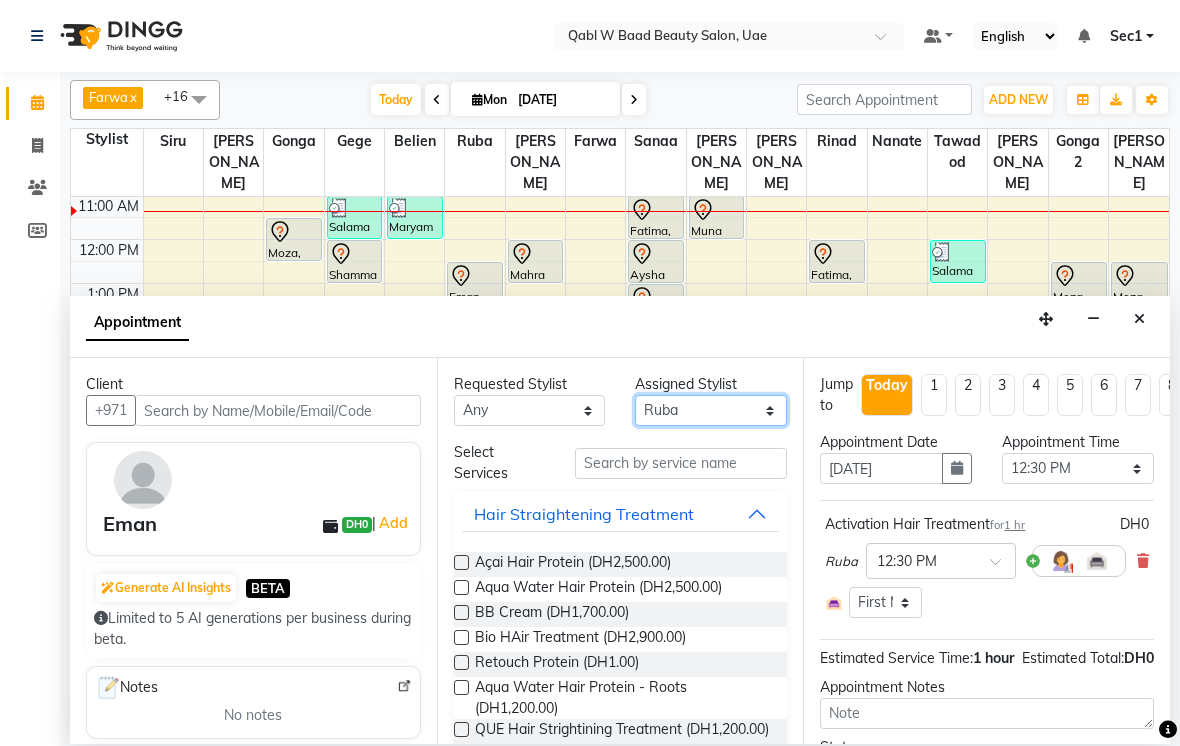 select on "57632" 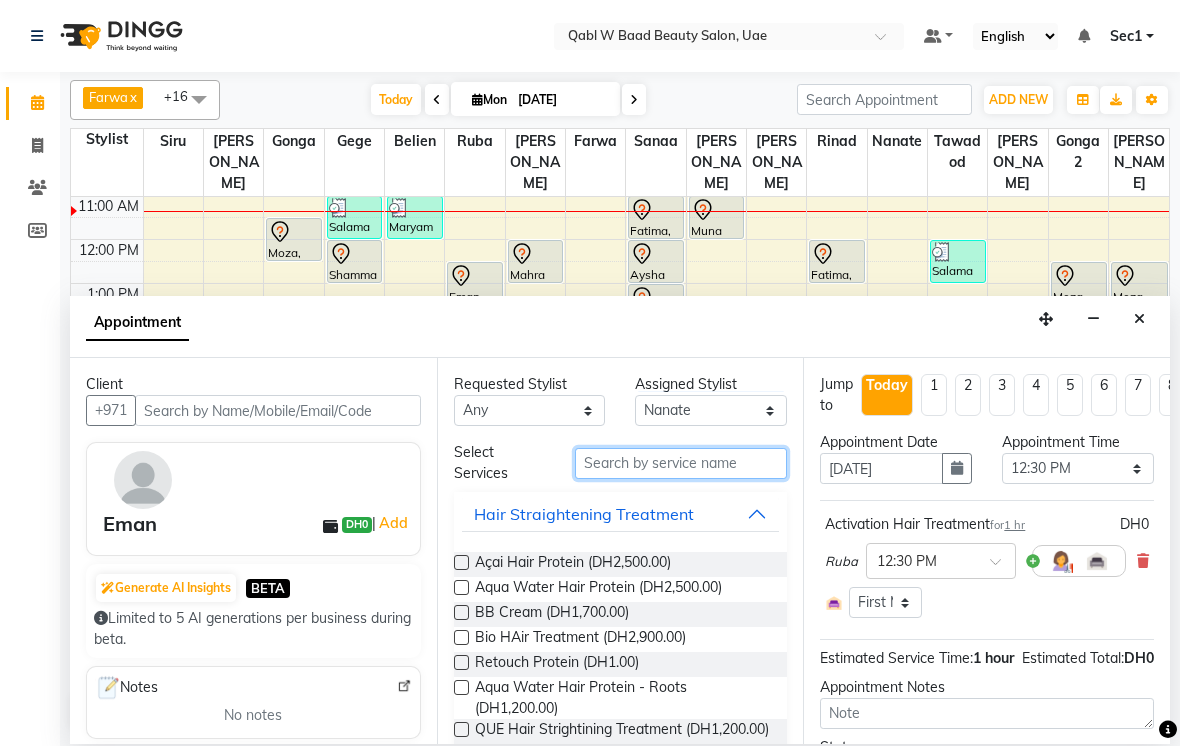 click at bounding box center [681, 463] 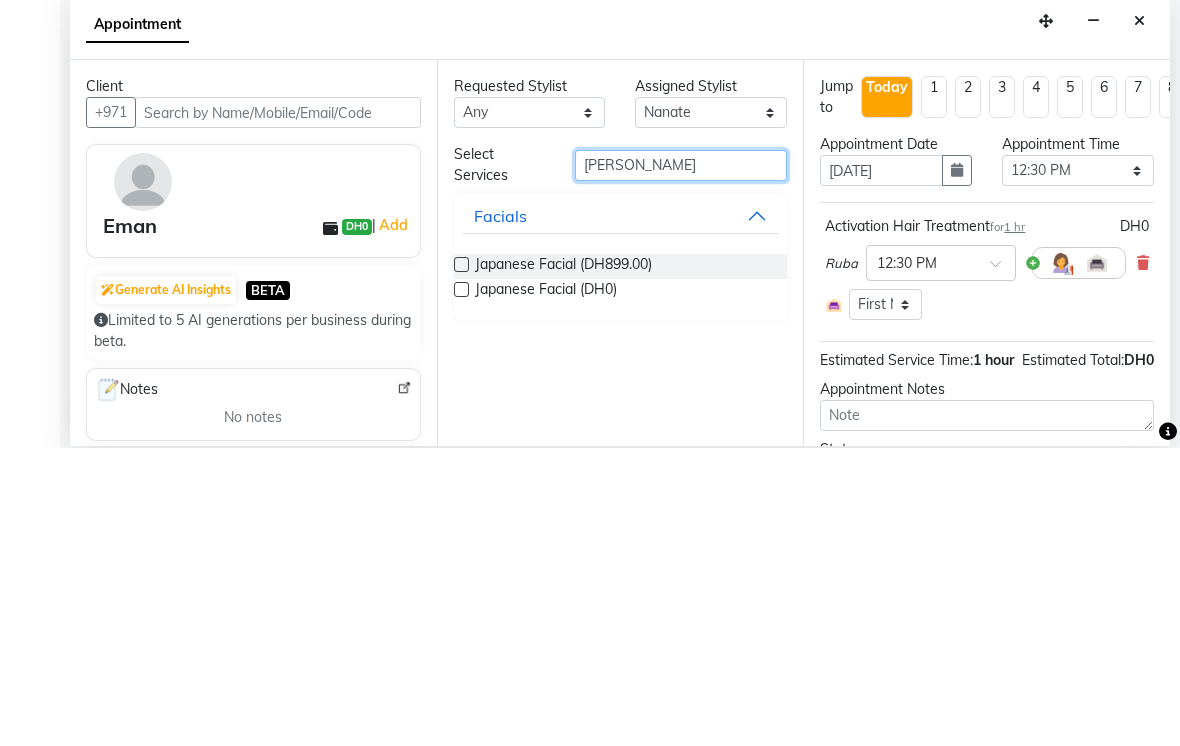 type on "[PERSON_NAME]" 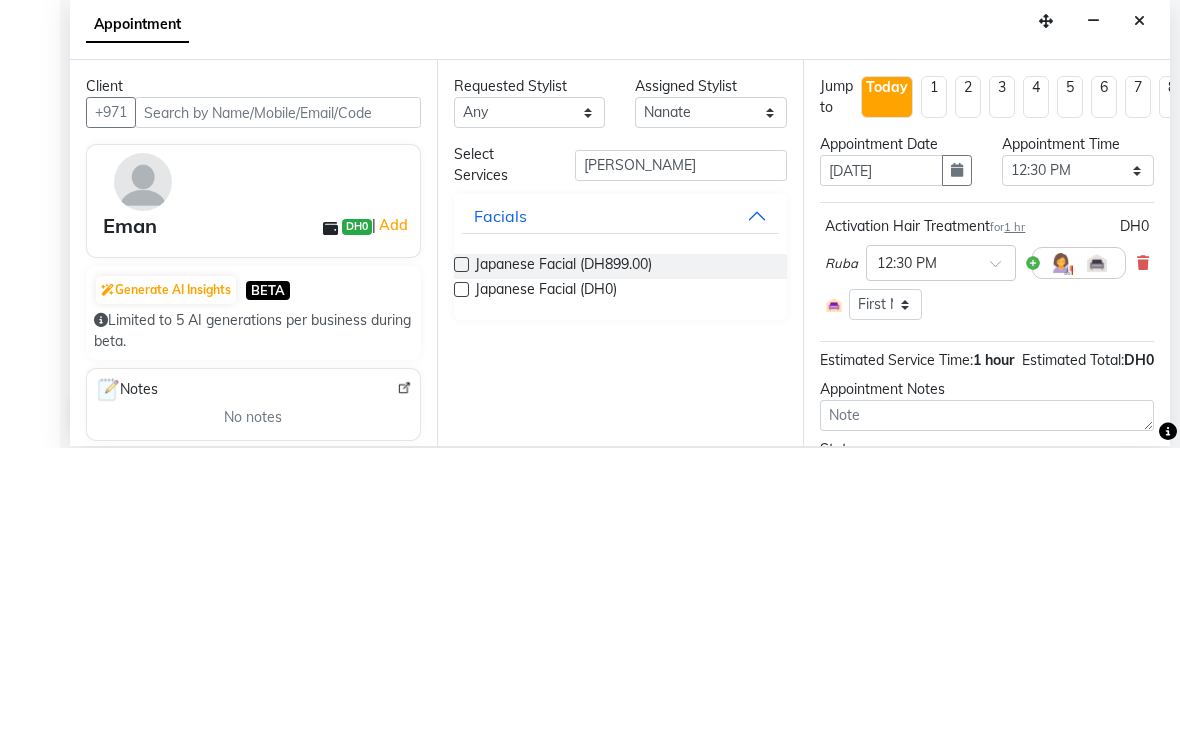 click on "Japanese Facial  (DH899.00)" at bounding box center [563, 564] 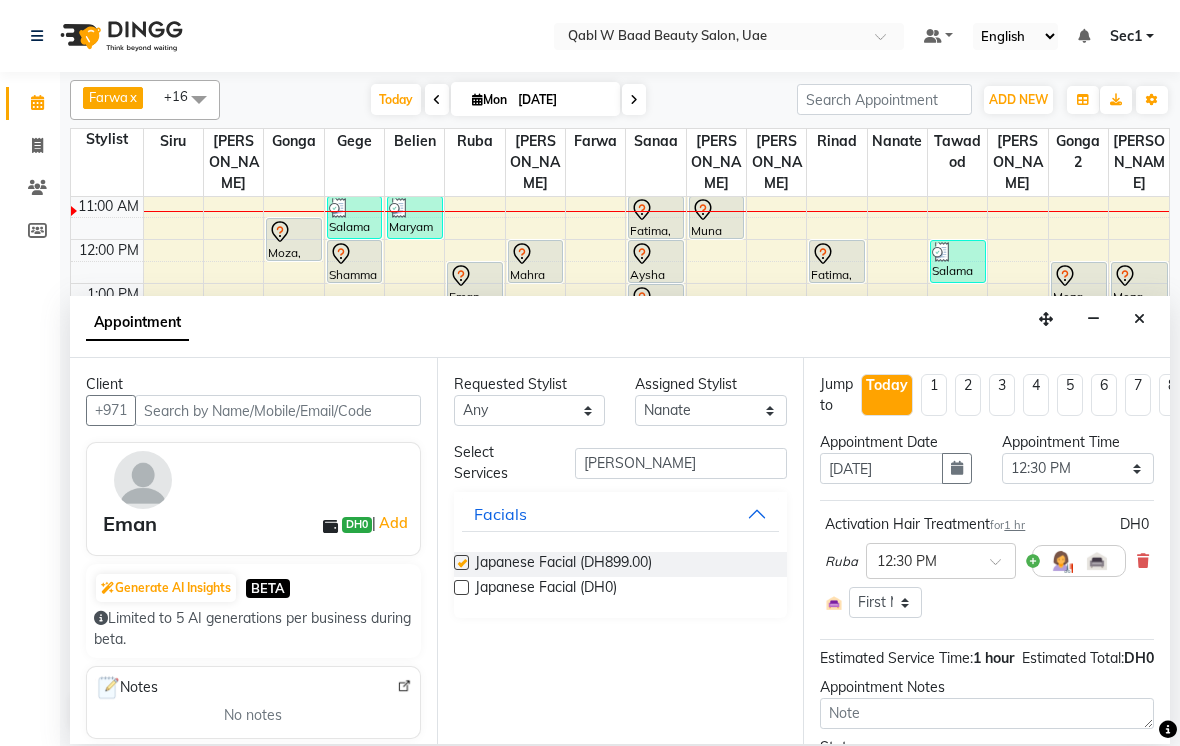 checkbox on "false" 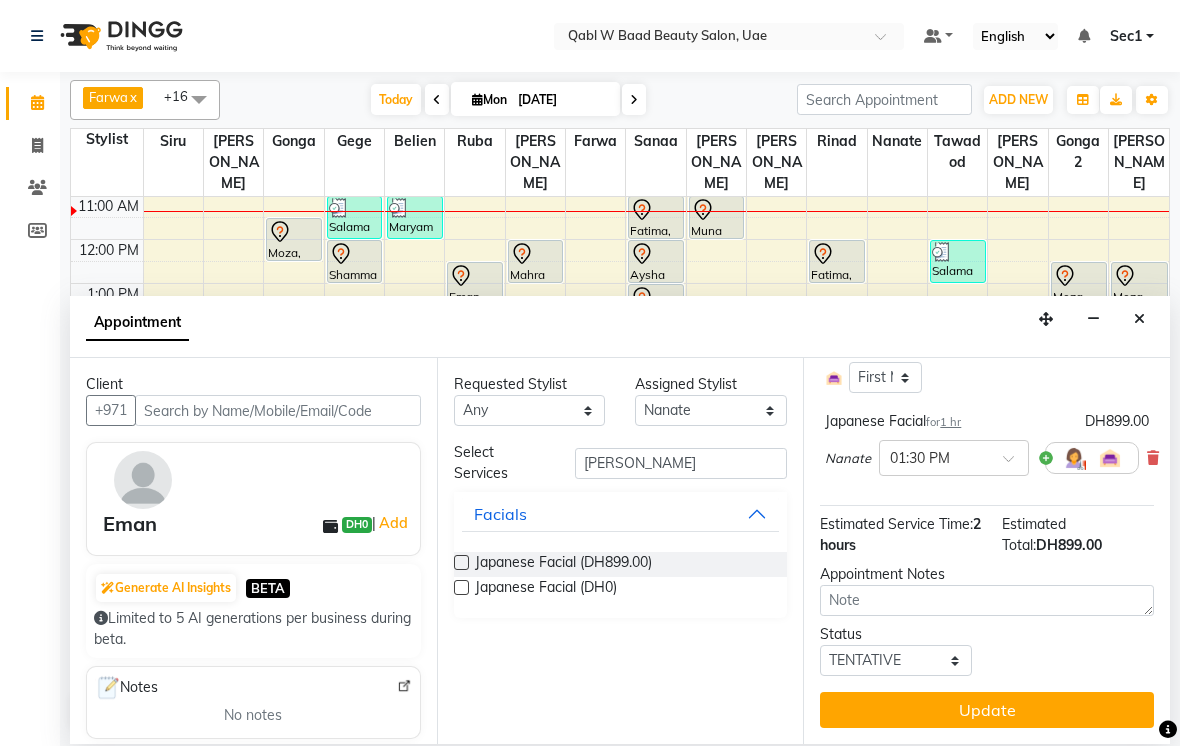 scroll, scrollTop: 223, scrollLeft: 0, axis: vertical 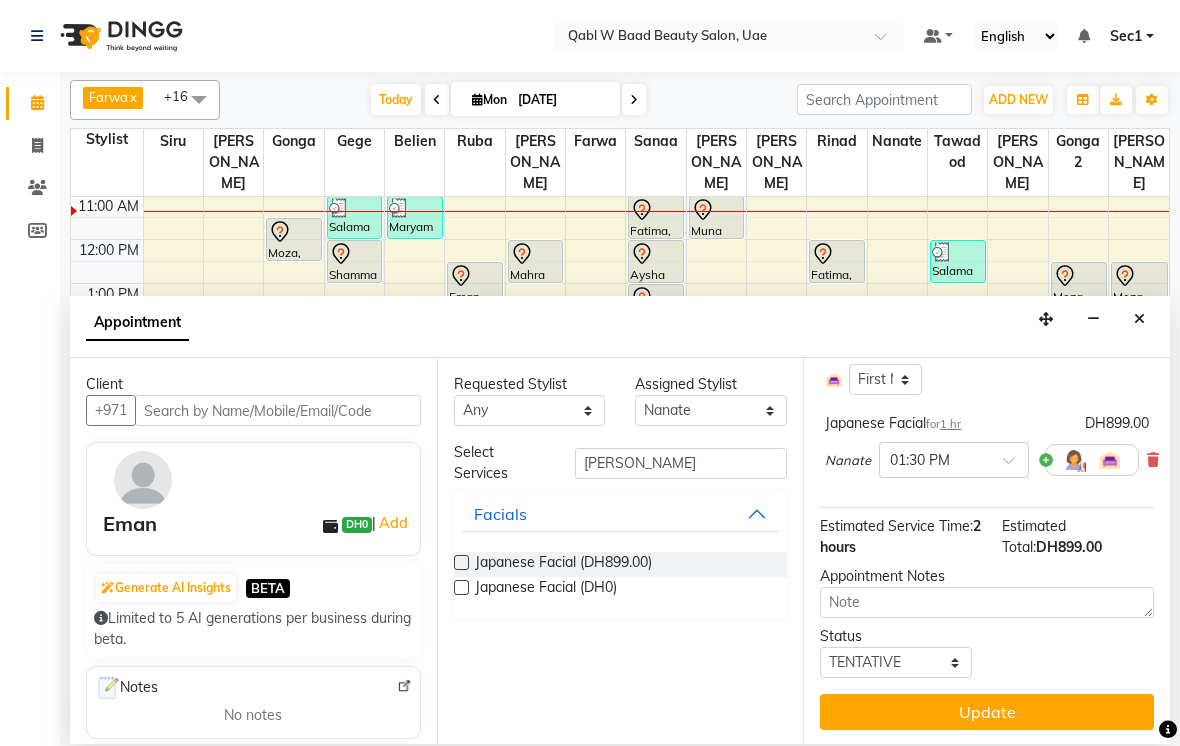 click on "Update" at bounding box center (987, 712) 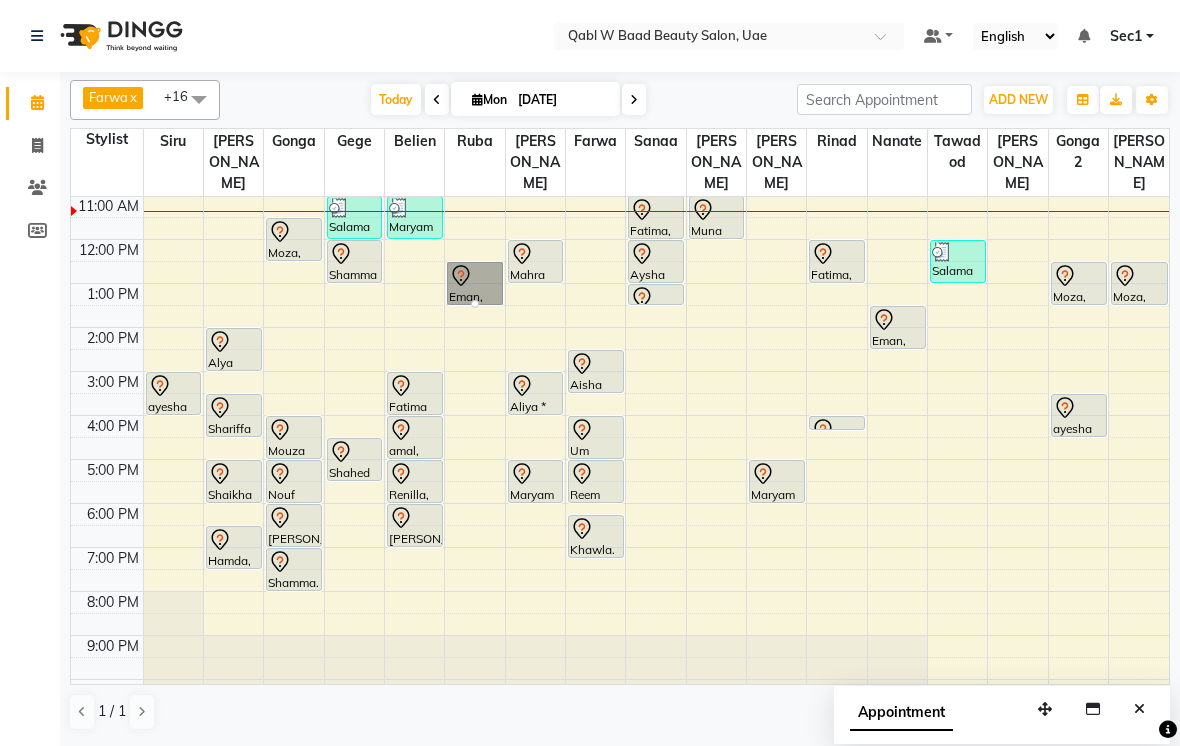 click at bounding box center [475, 304] 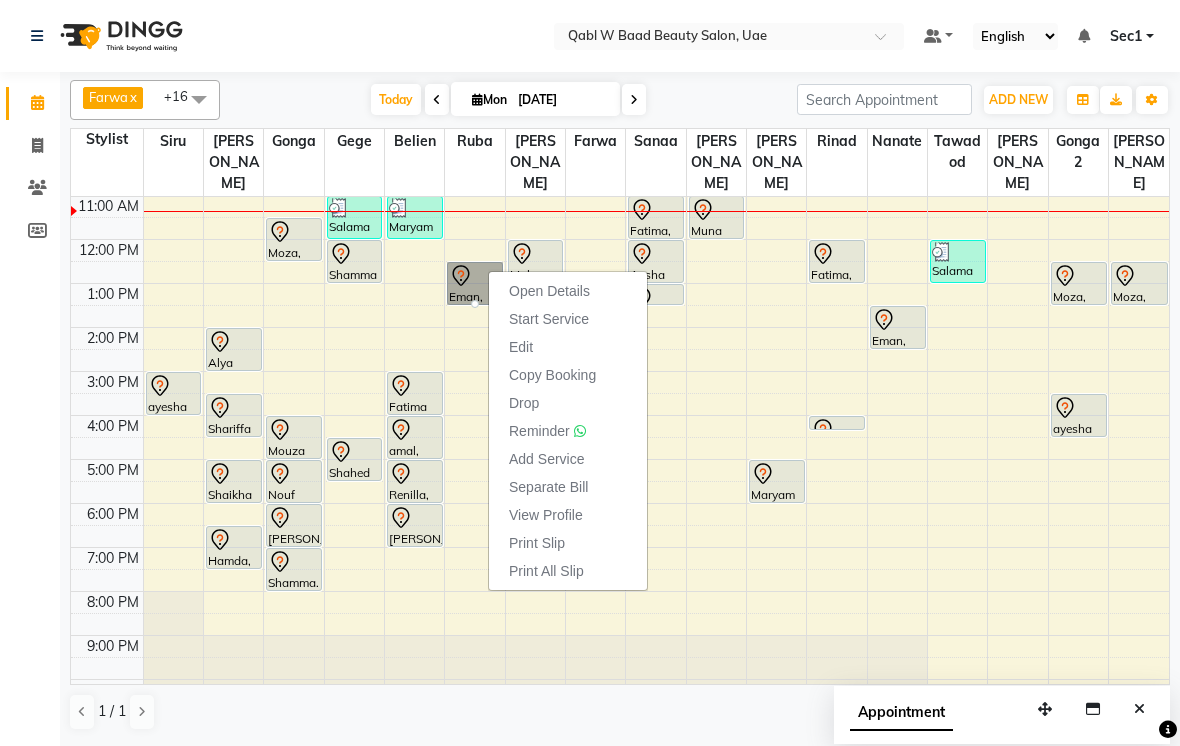 click on "Open Details" at bounding box center (549, 291) 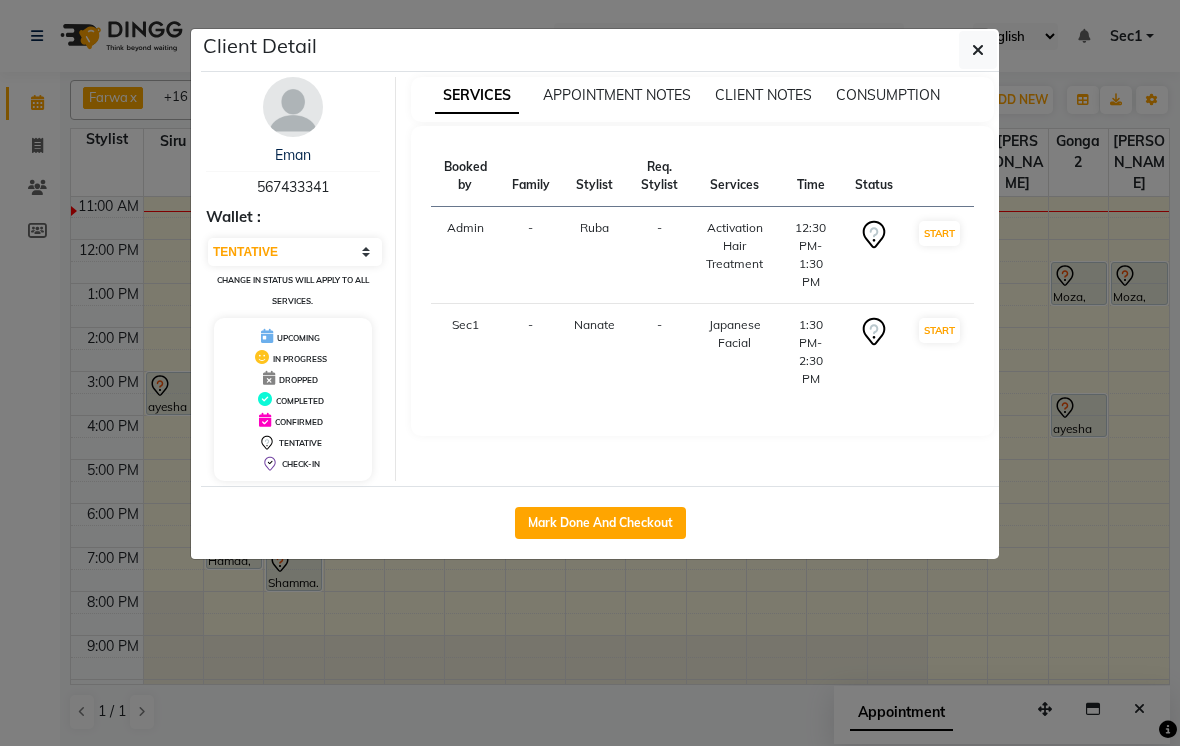 click at bounding box center [293, 107] 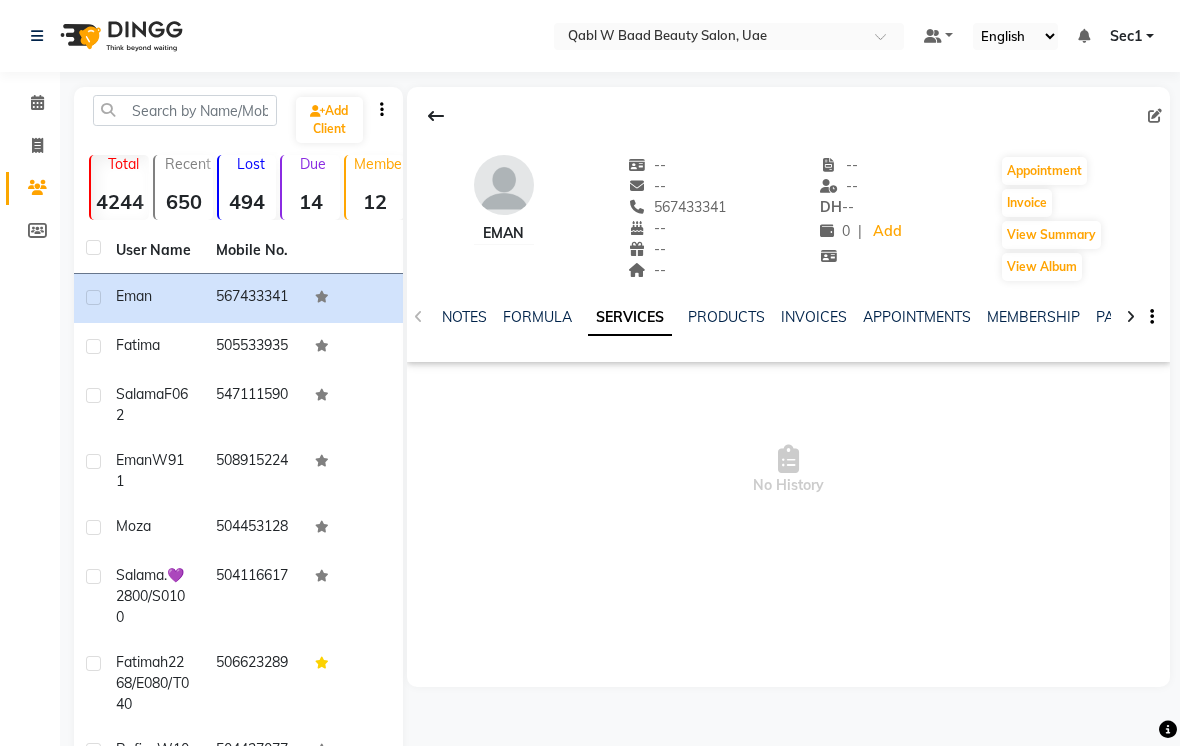 click on "PACKAGES" 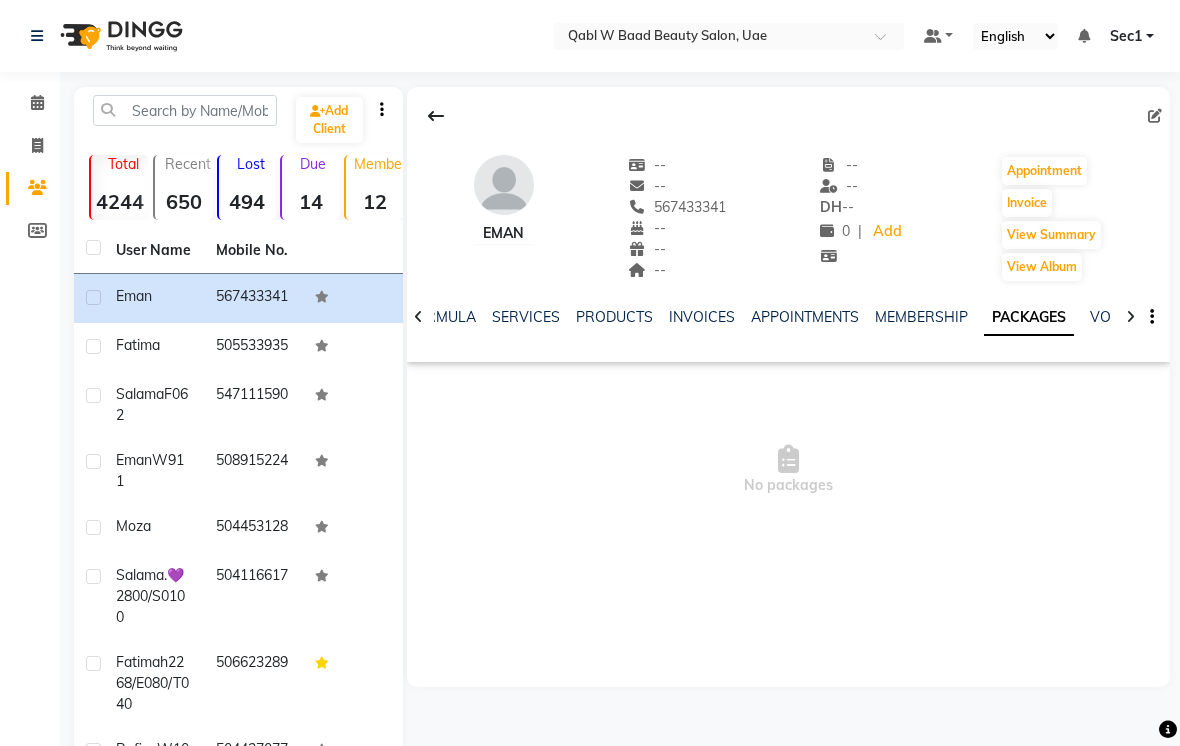 click on "VOUCHERS" 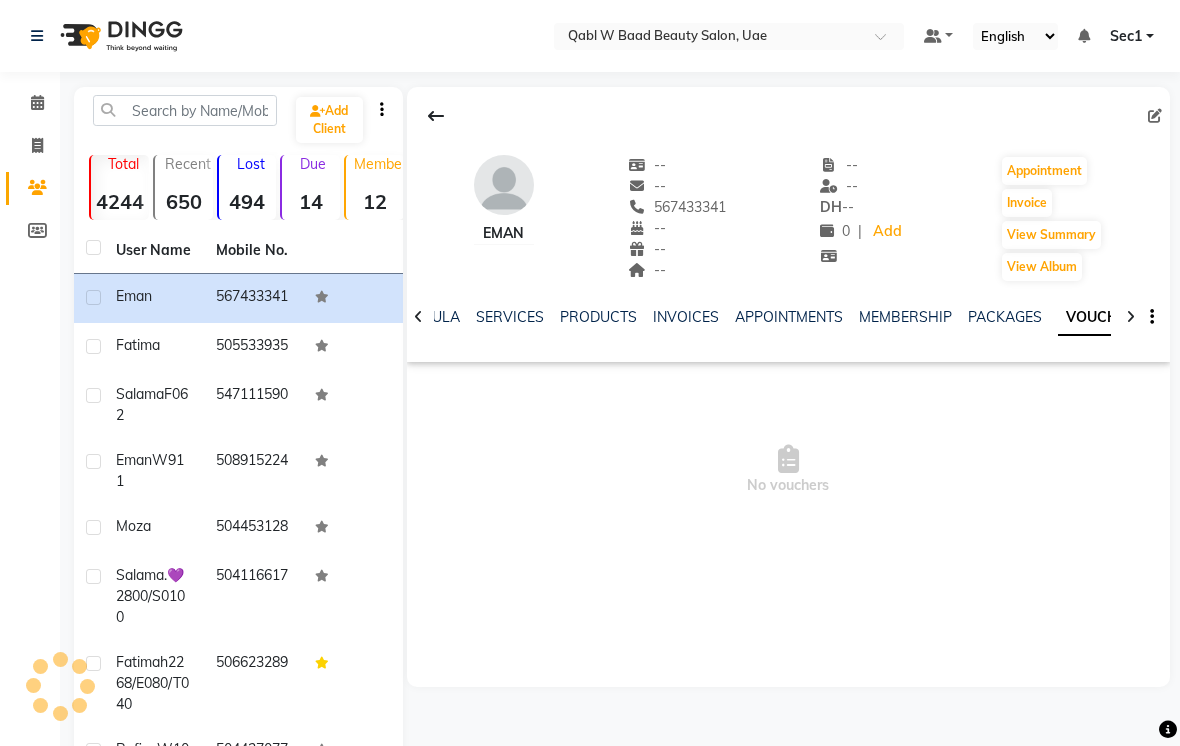 click on "PACKAGES" 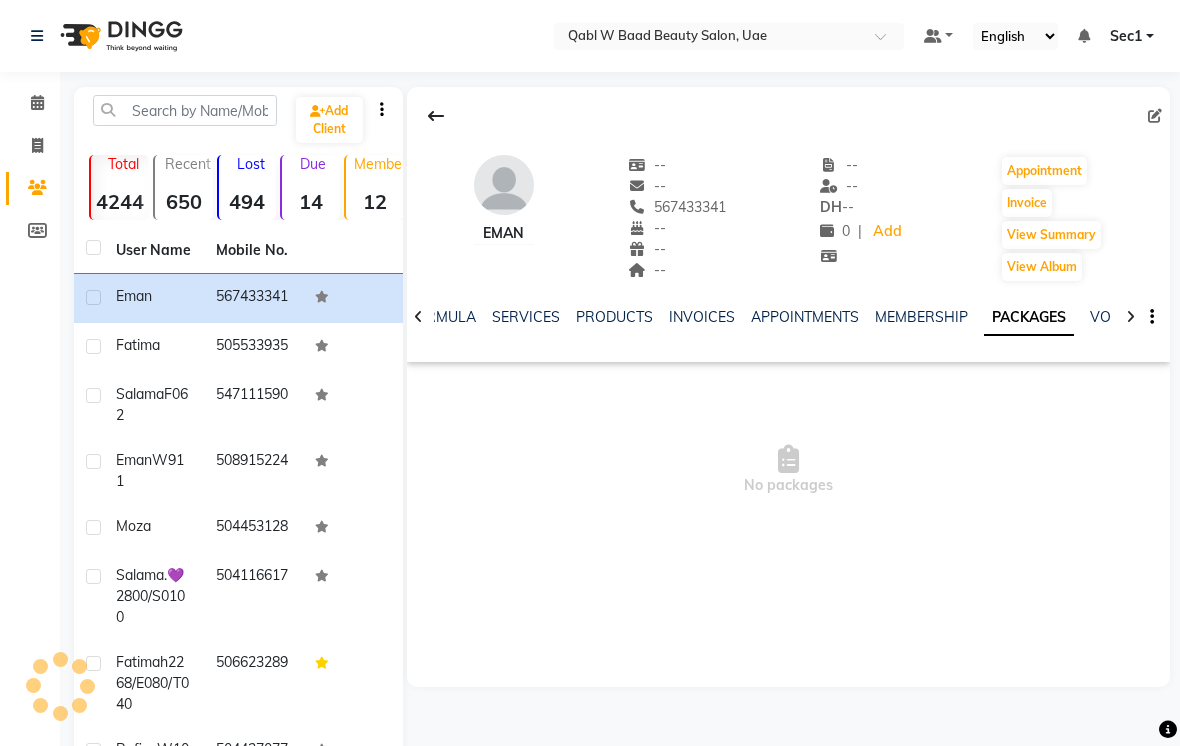 click on "FORMULA" 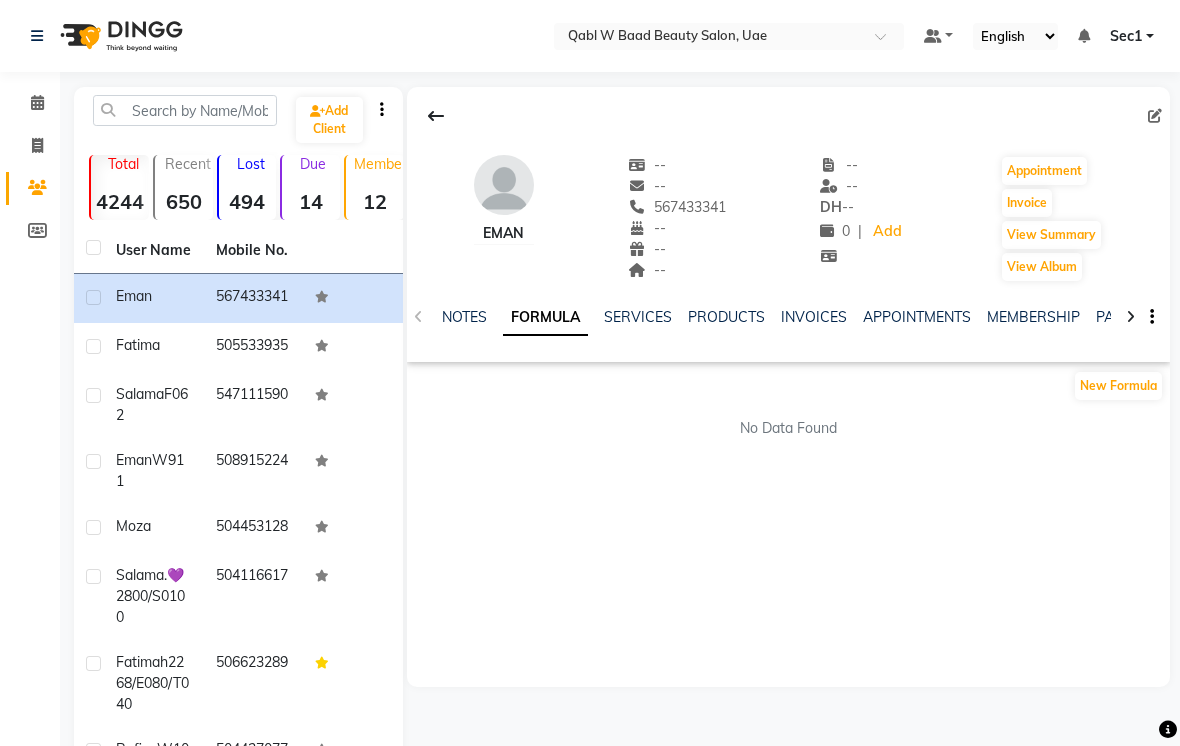 click 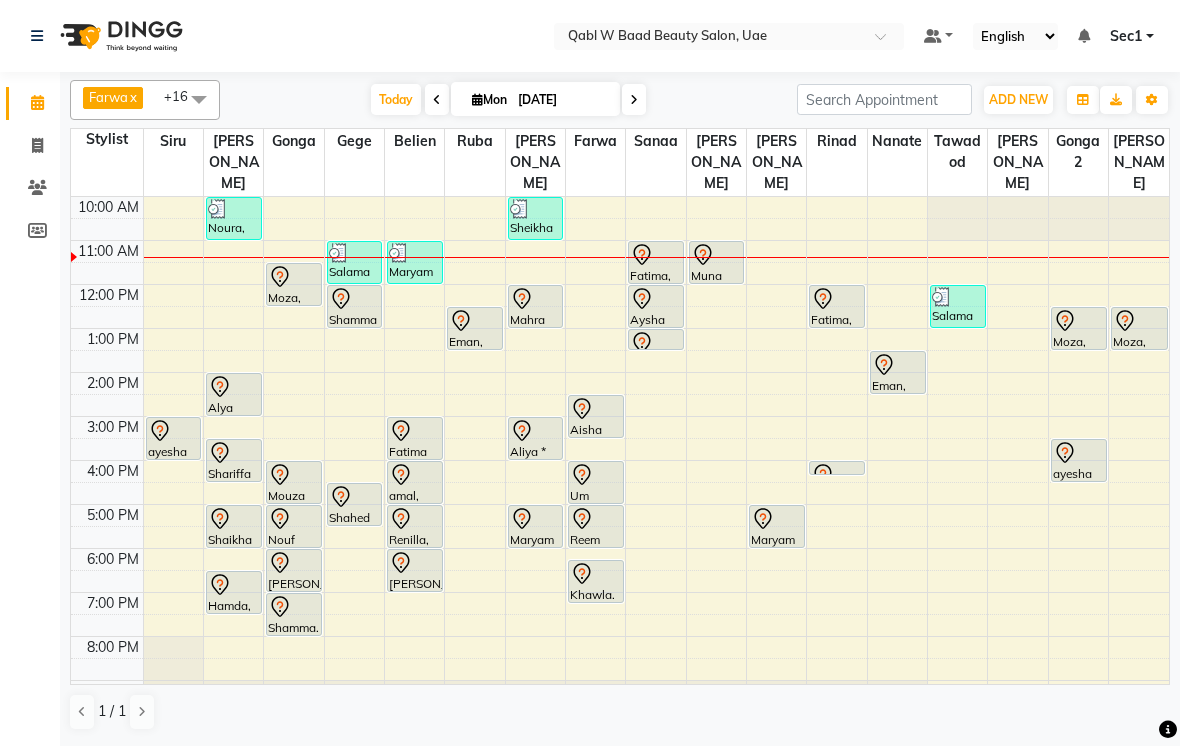 click on "Today" at bounding box center (396, 99) 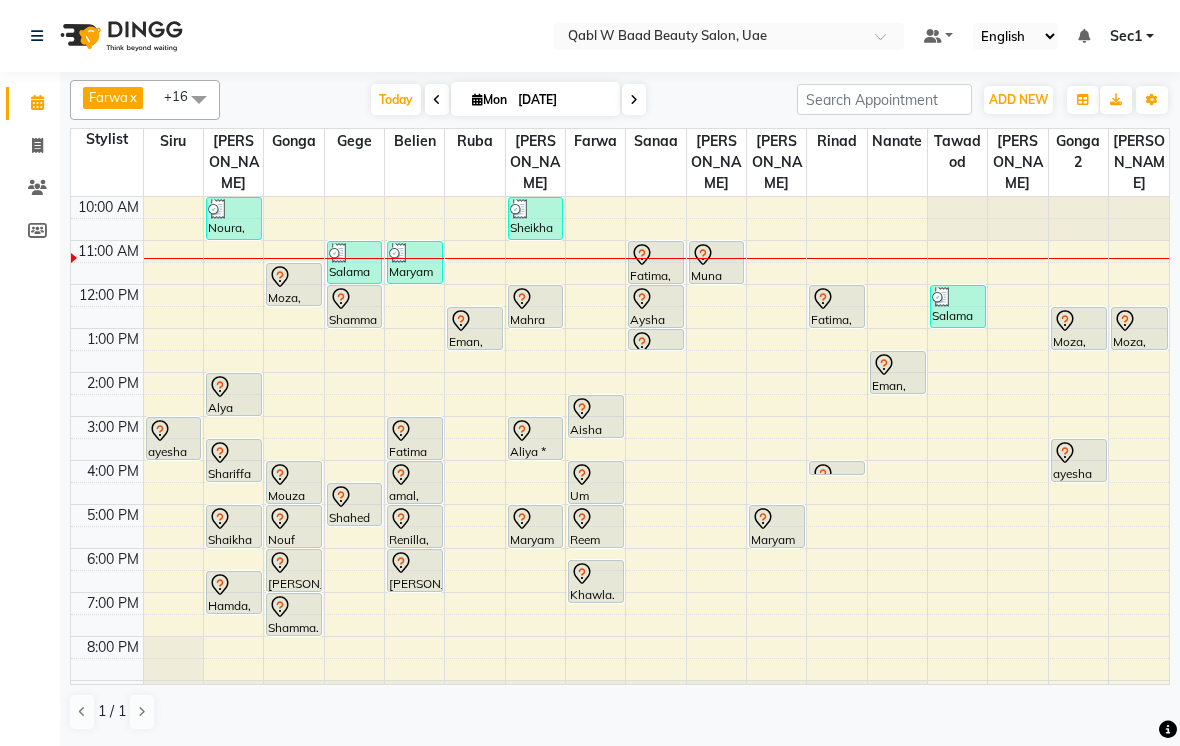 click at bounding box center (339, 253) 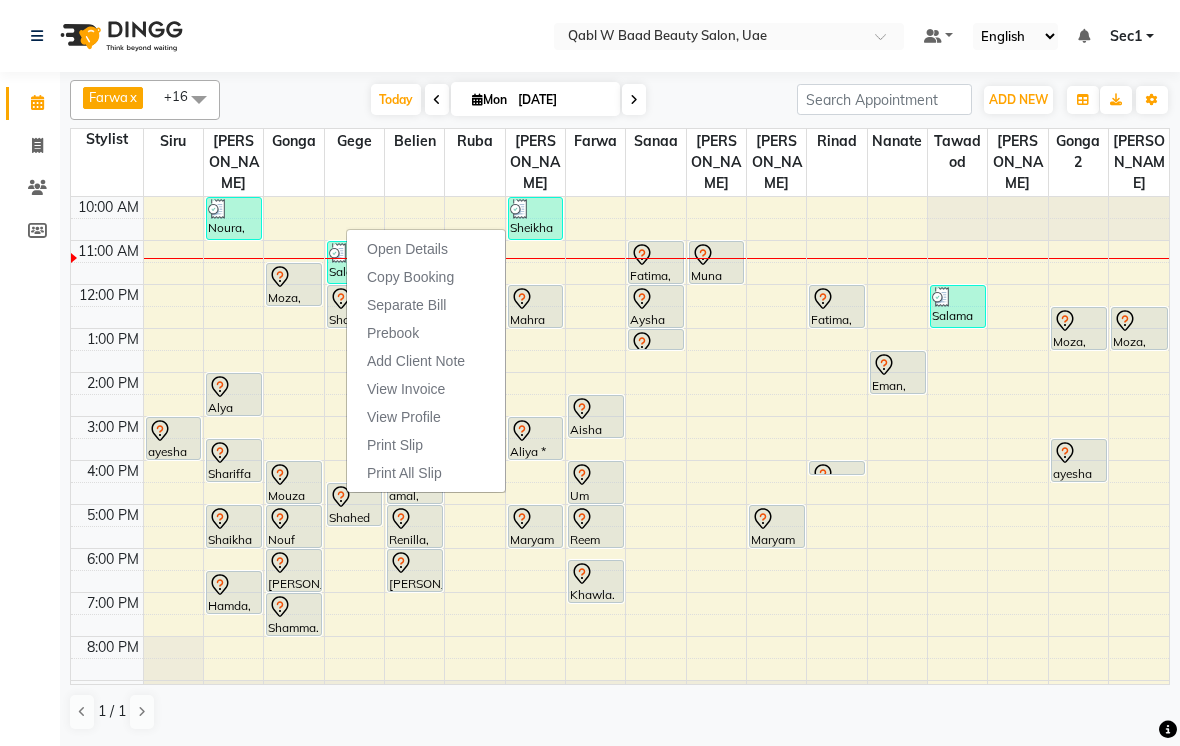 click on "Open Details" at bounding box center (407, 249) 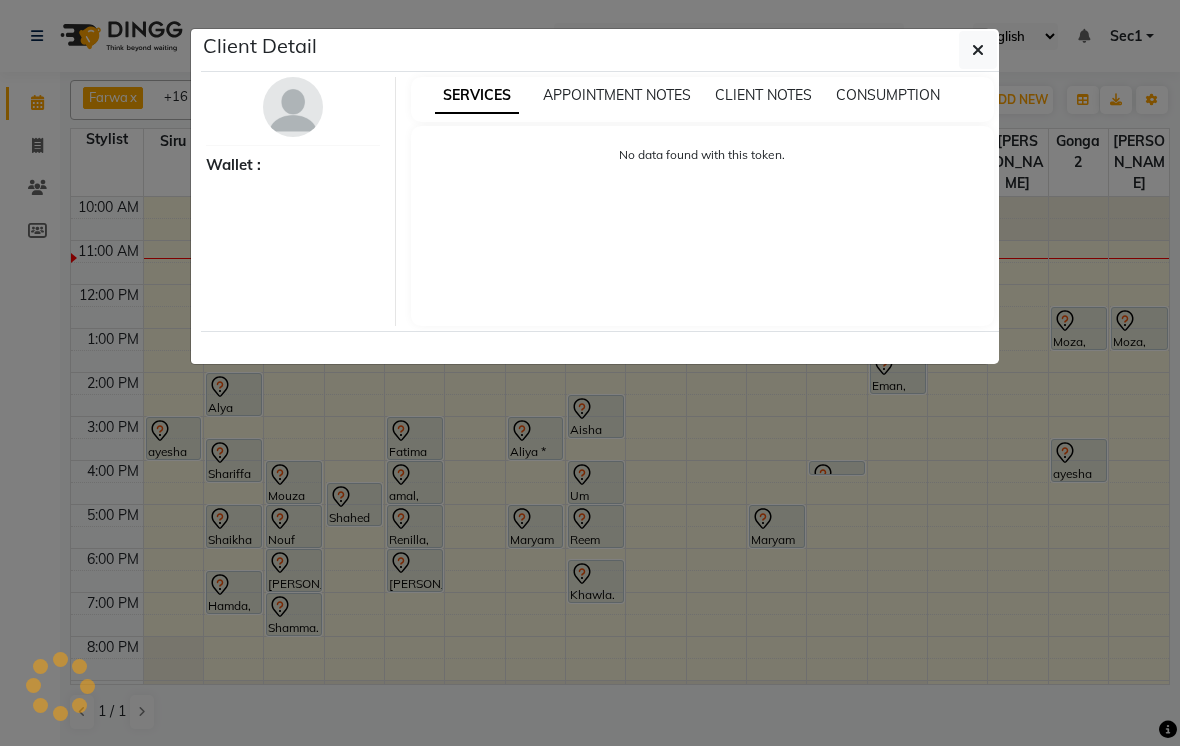 select on "3" 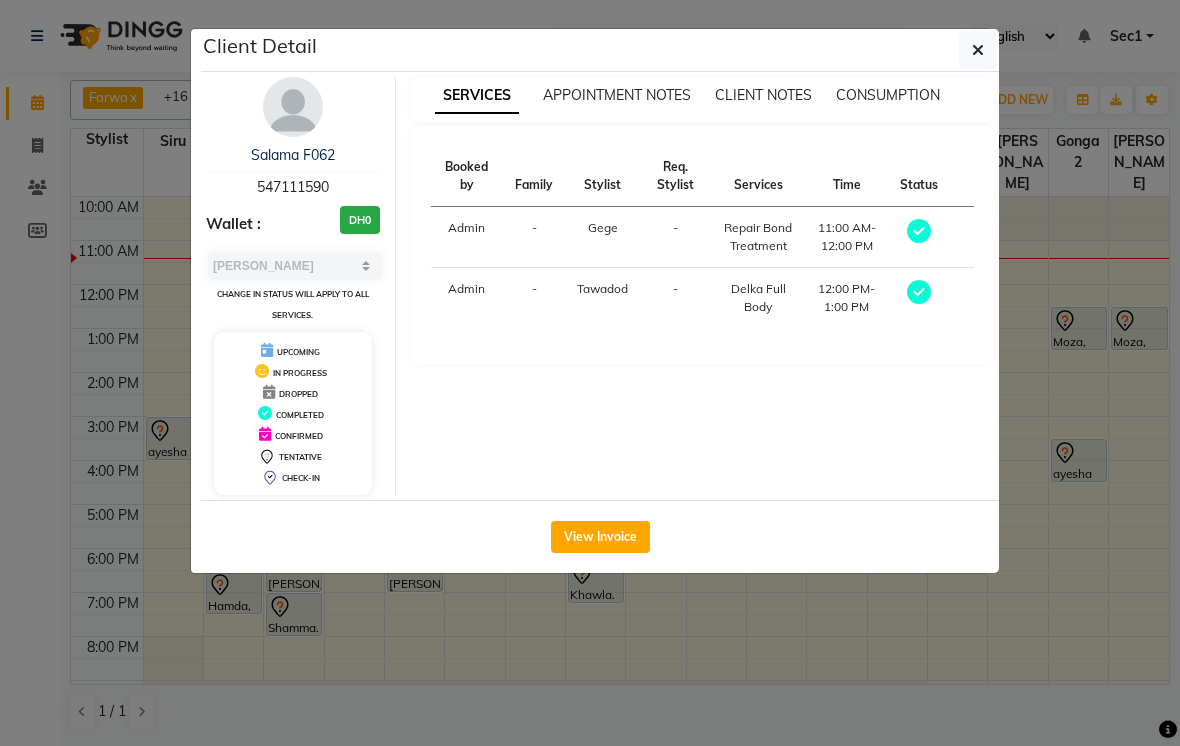 click 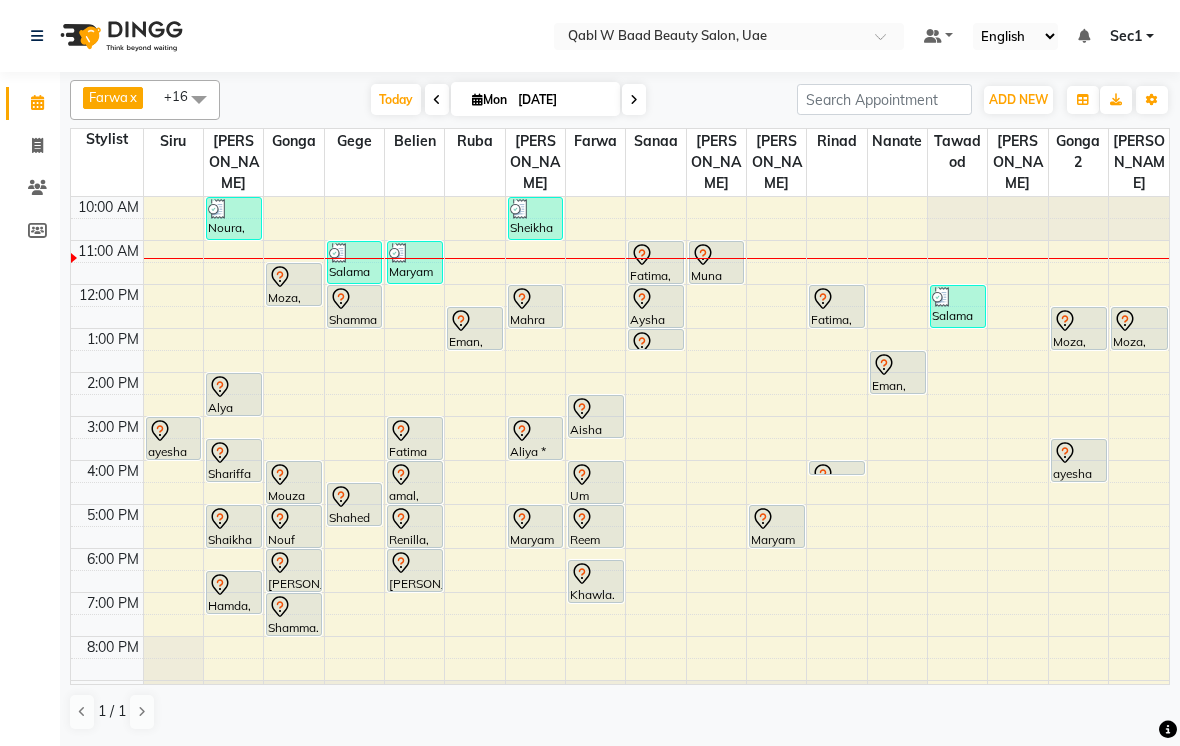 click at bounding box center [339, 253] 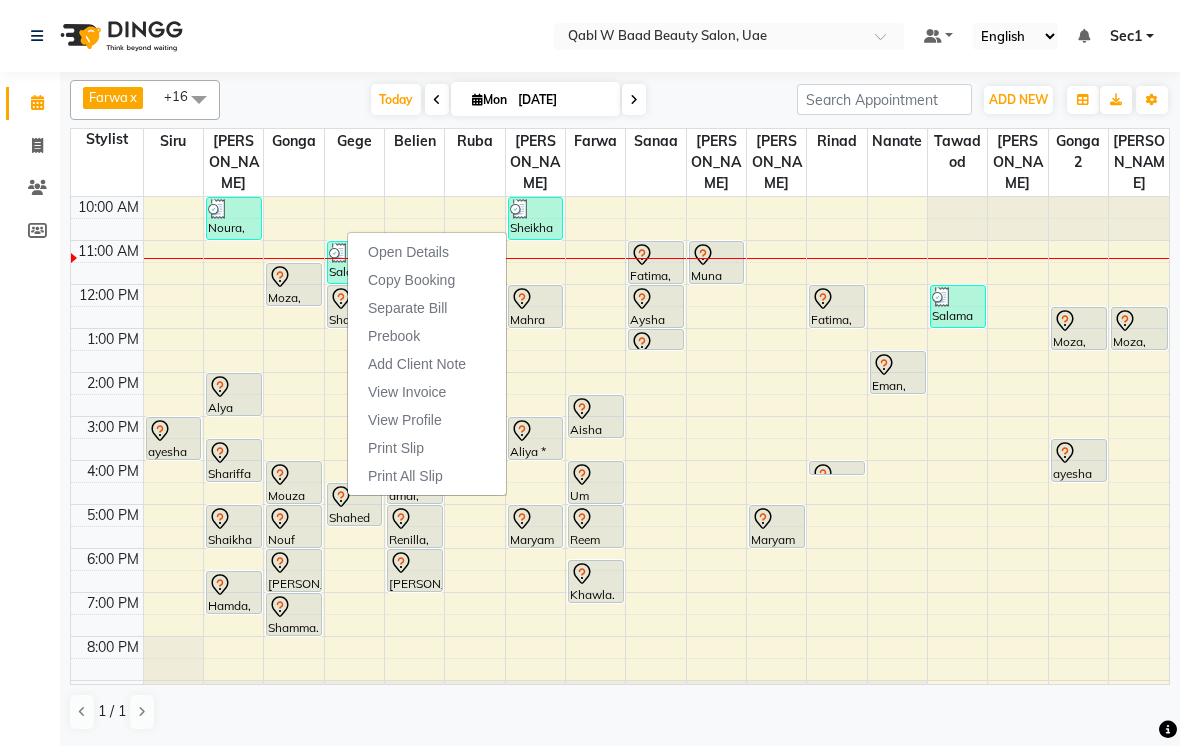 click on "[DATE]  [DATE]" at bounding box center (508, 100) 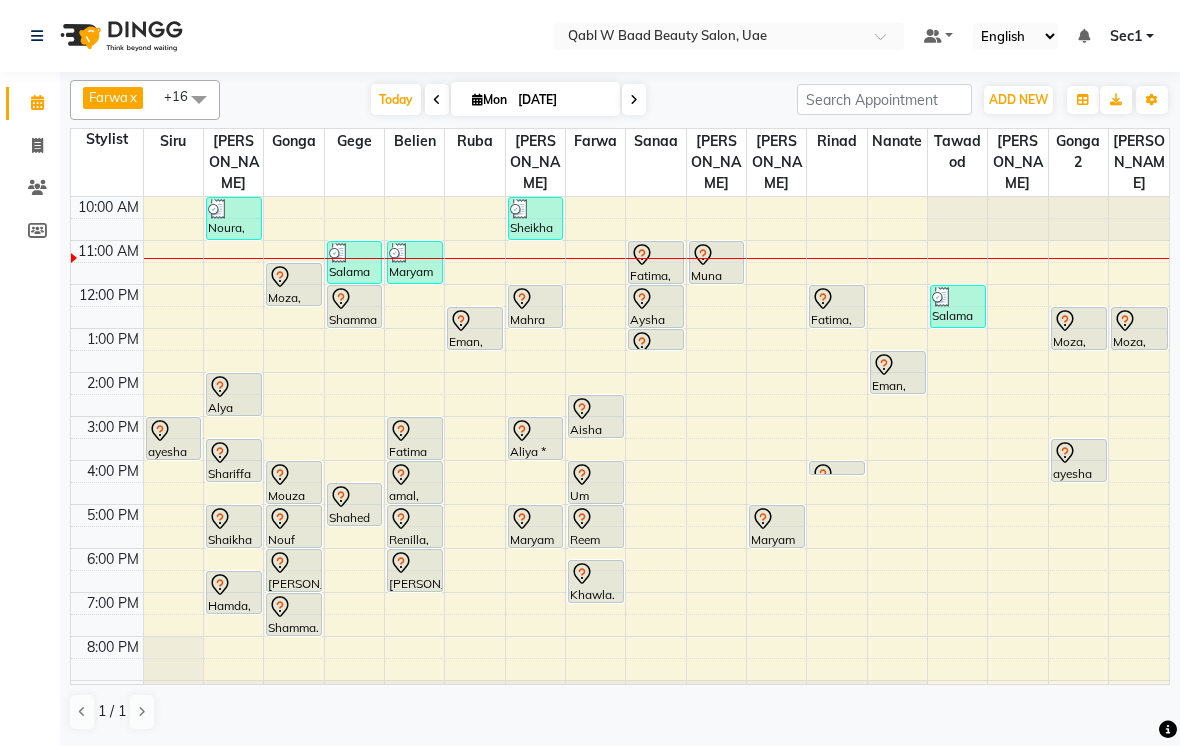 click at bounding box center (339, 253) 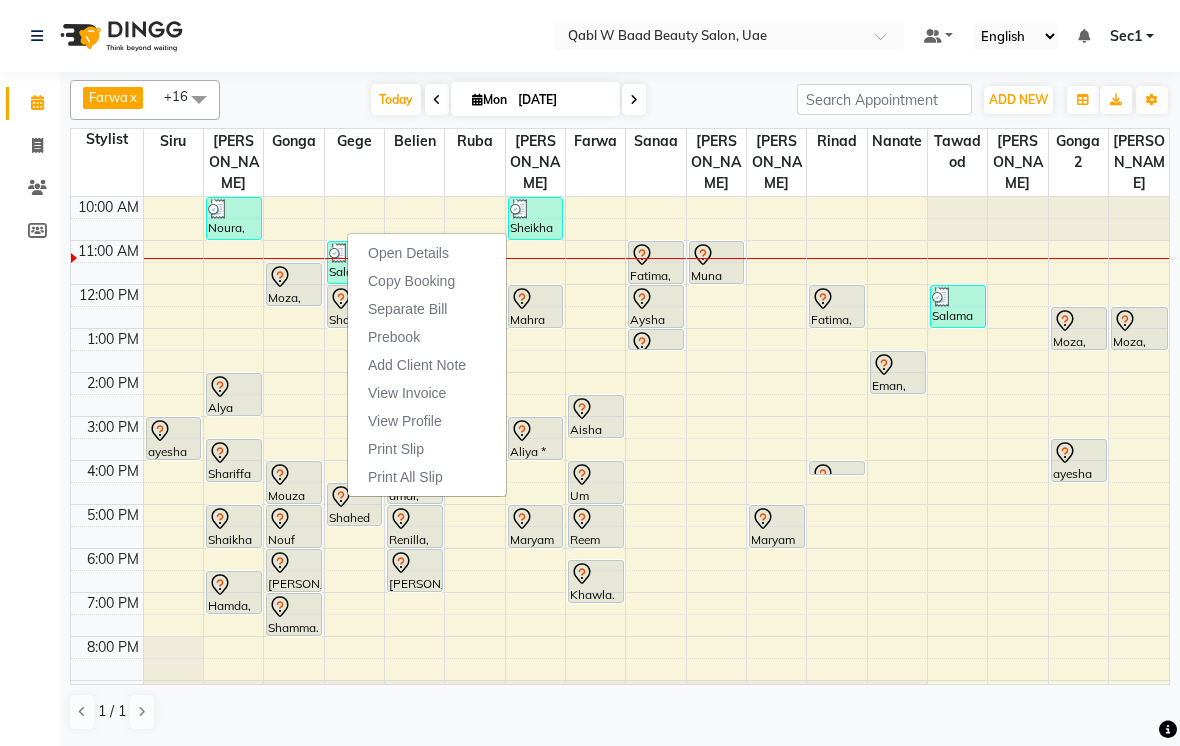 click on "Open Details" at bounding box center [408, 253] 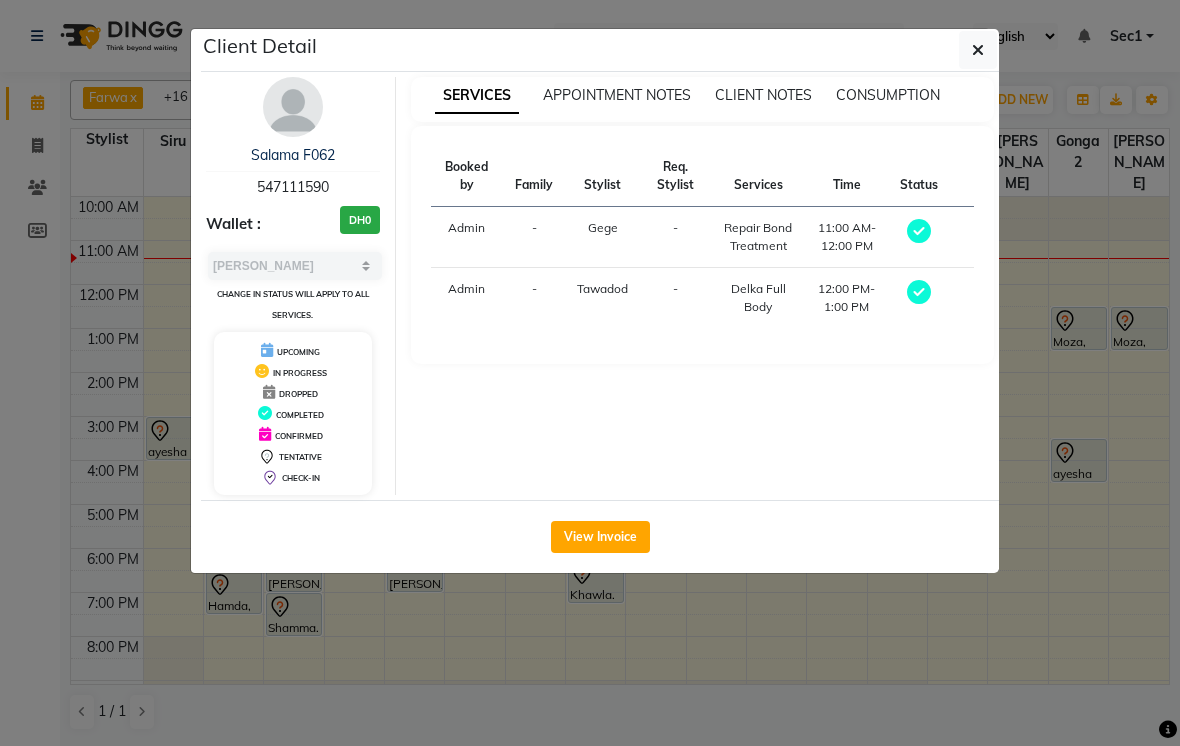 click on "View Invoice" 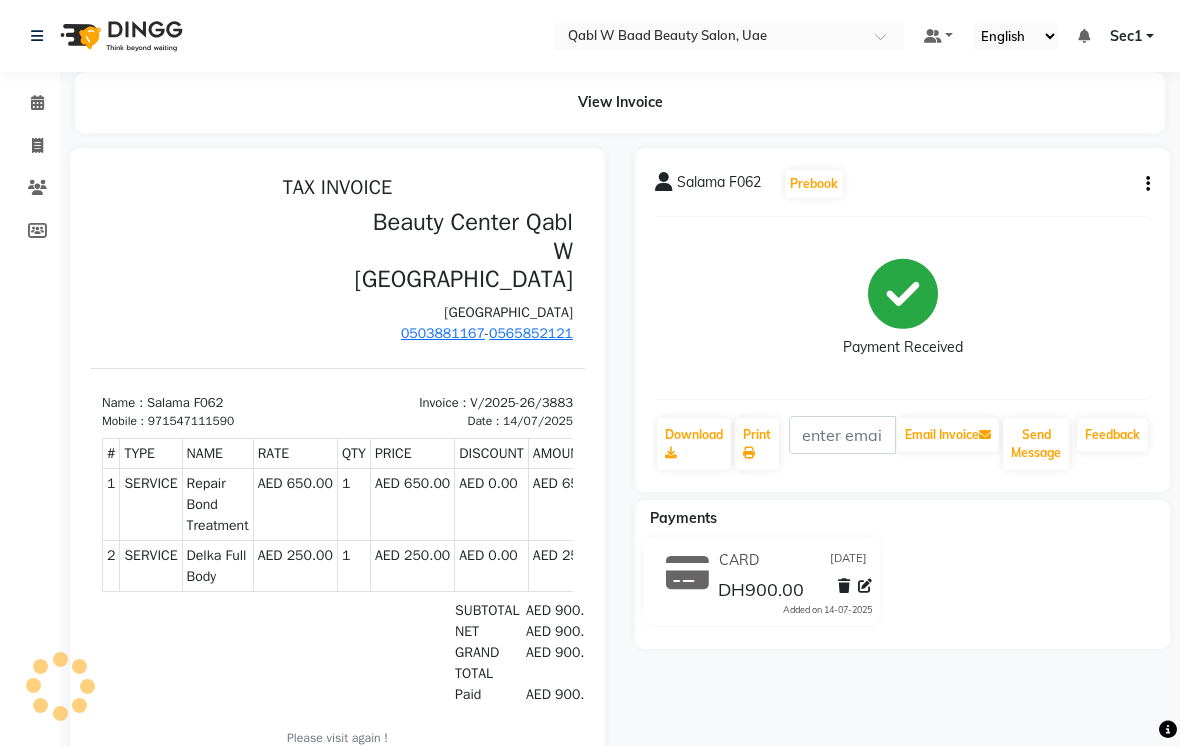 scroll, scrollTop: 0, scrollLeft: 0, axis: both 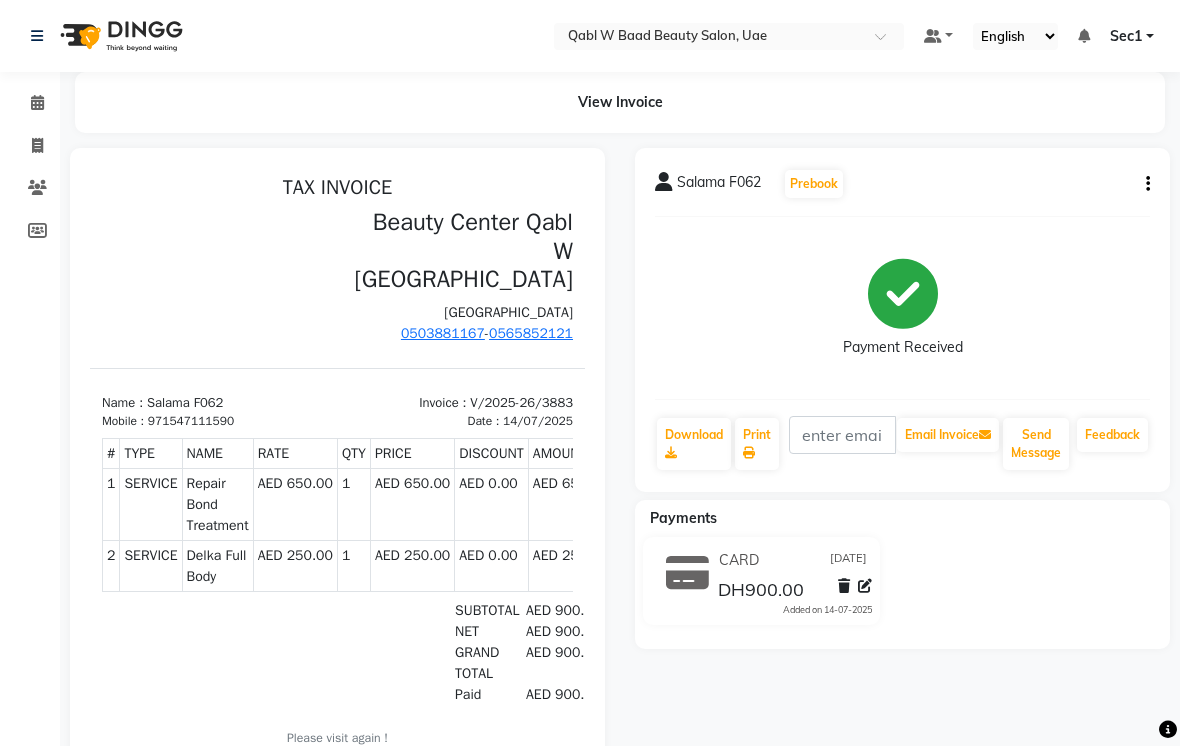 click 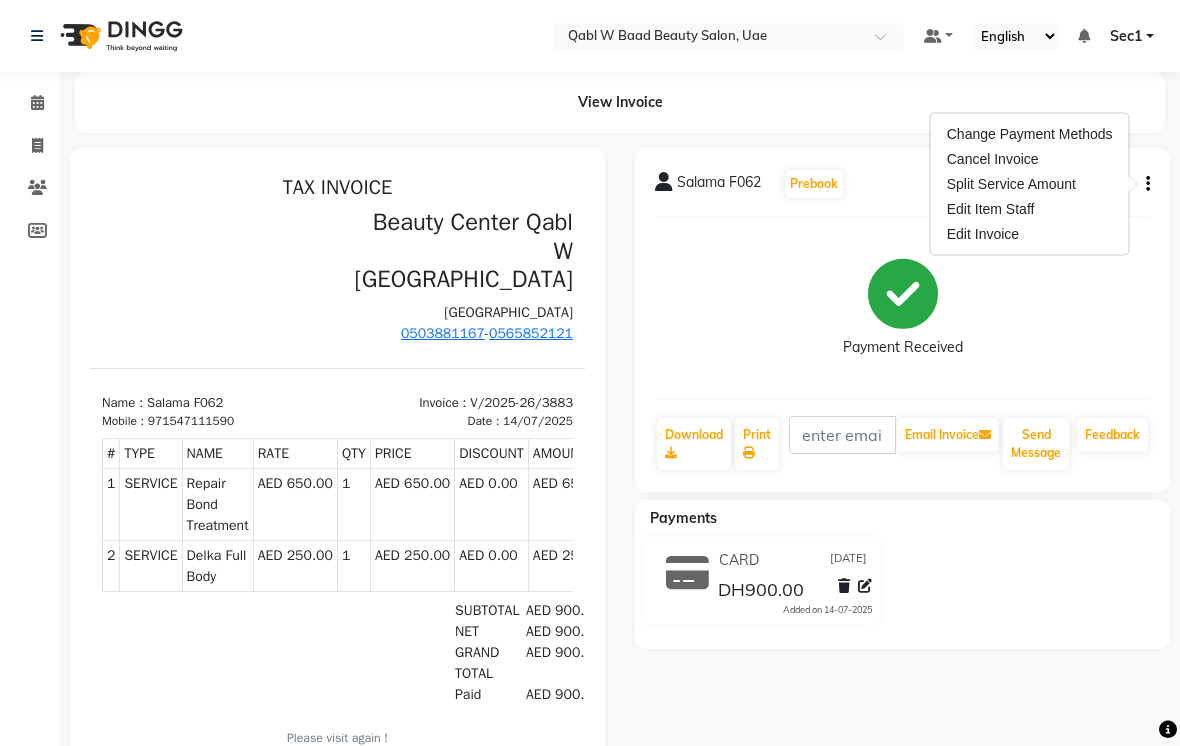 click on "Cancel Invoice" at bounding box center [1030, 159] 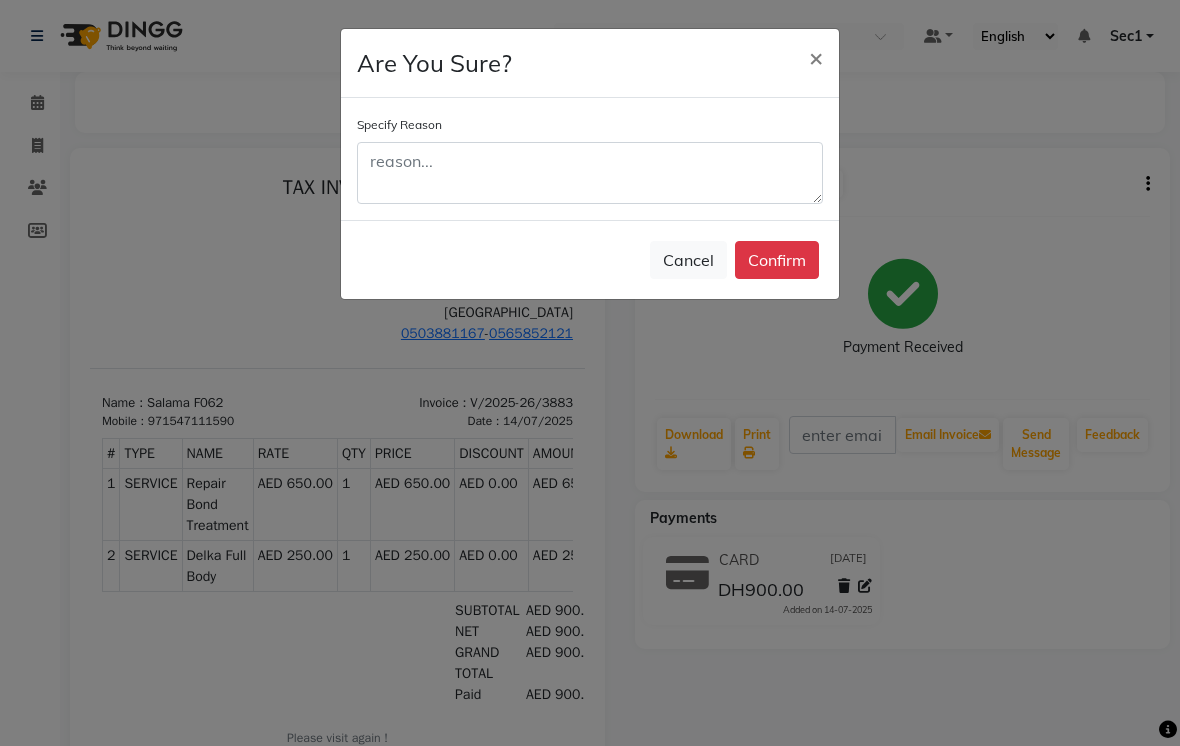 click on "Confirm" 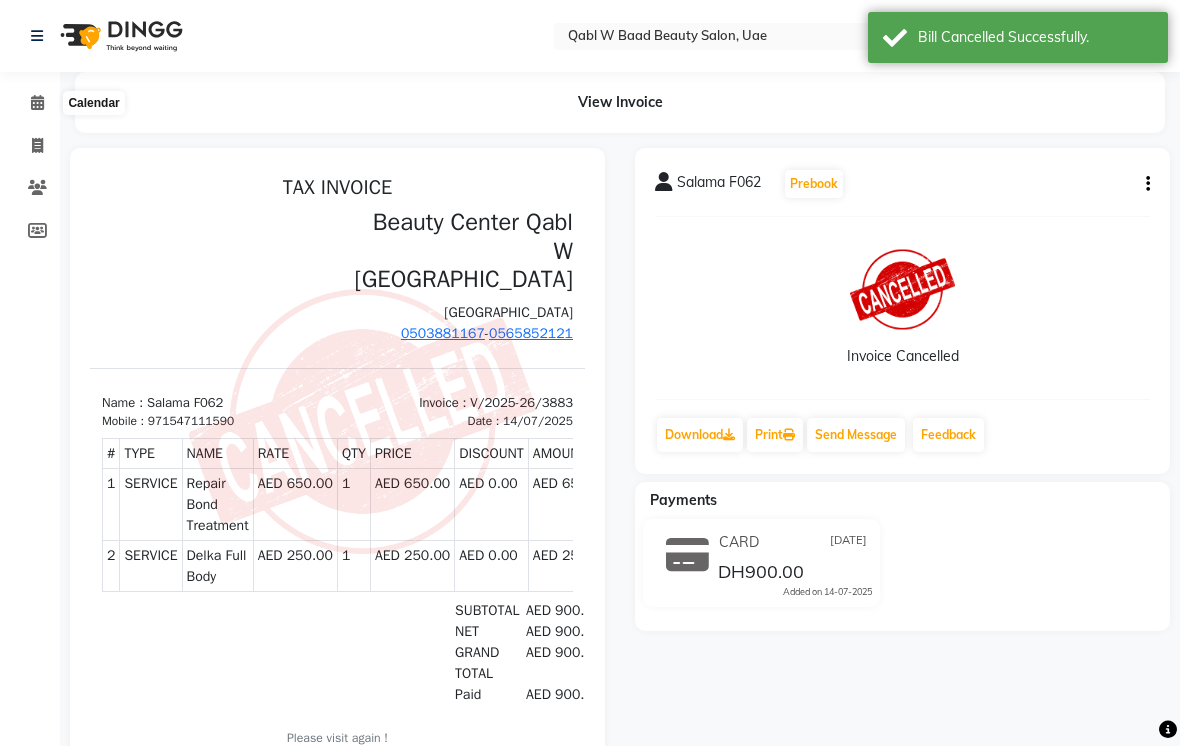 click 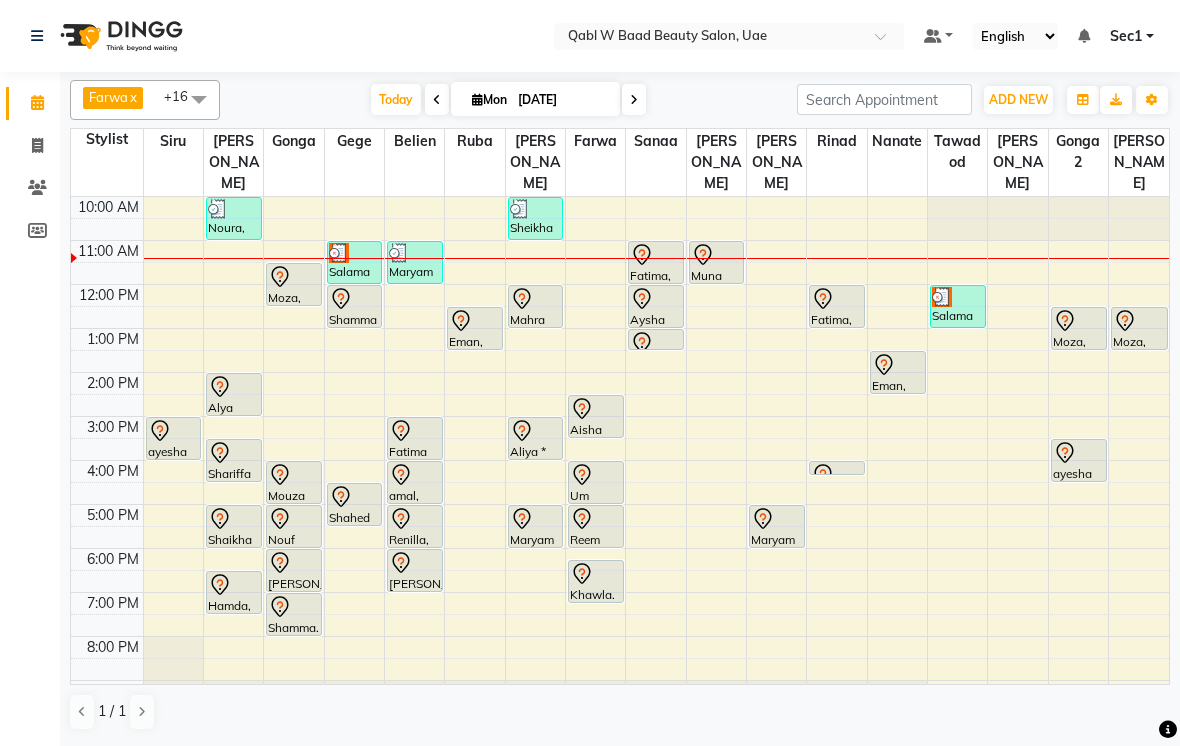 click on "Today" at bounding box center (396, 99) 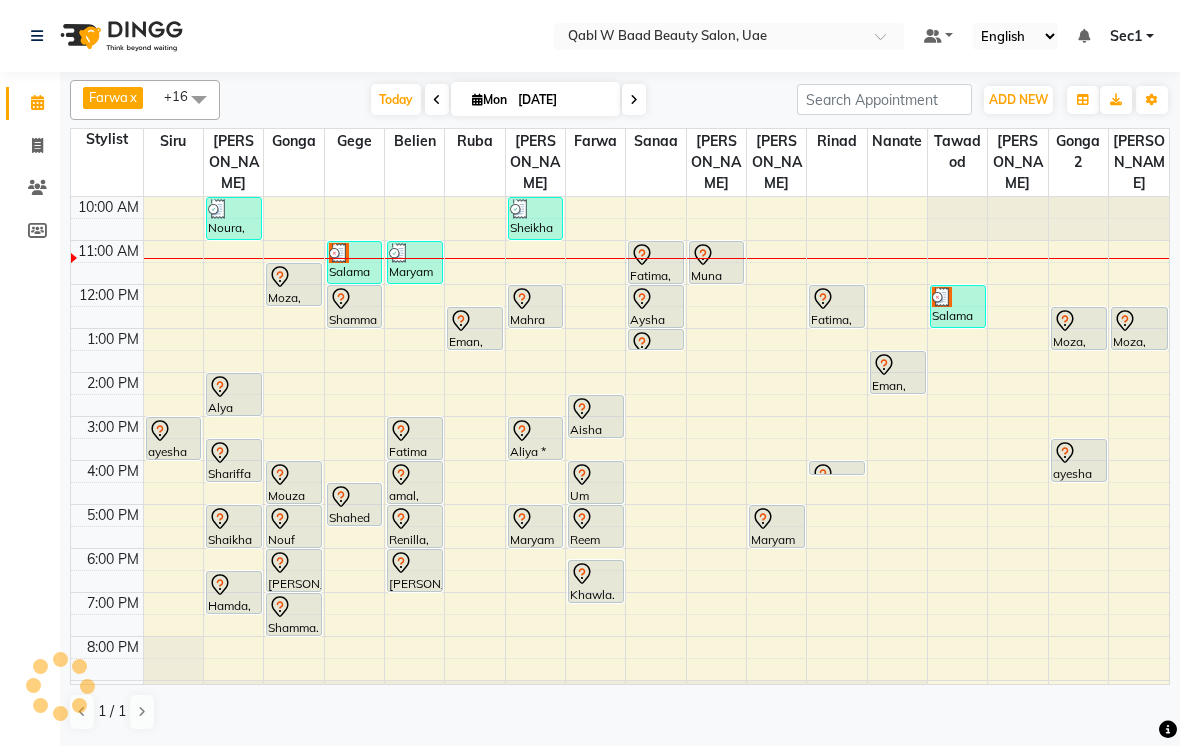 scroll, scrollTop: 45, scrollLeft: 0, axis: vertical 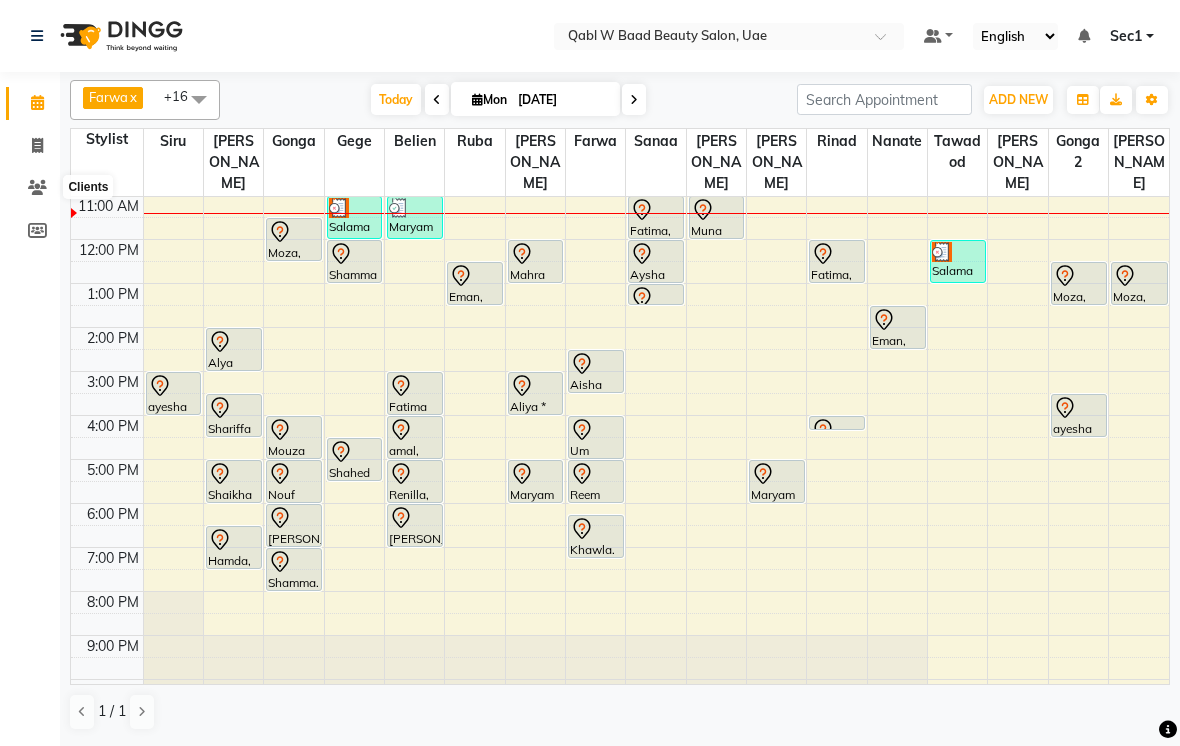 click 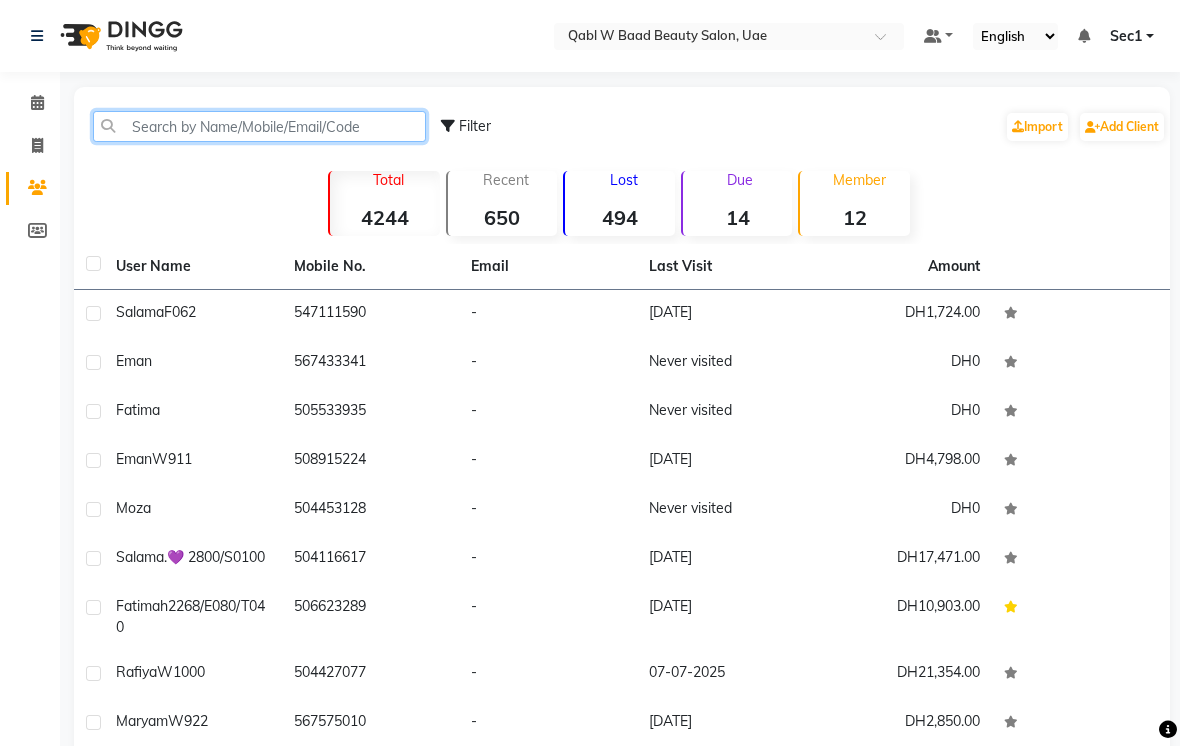 click 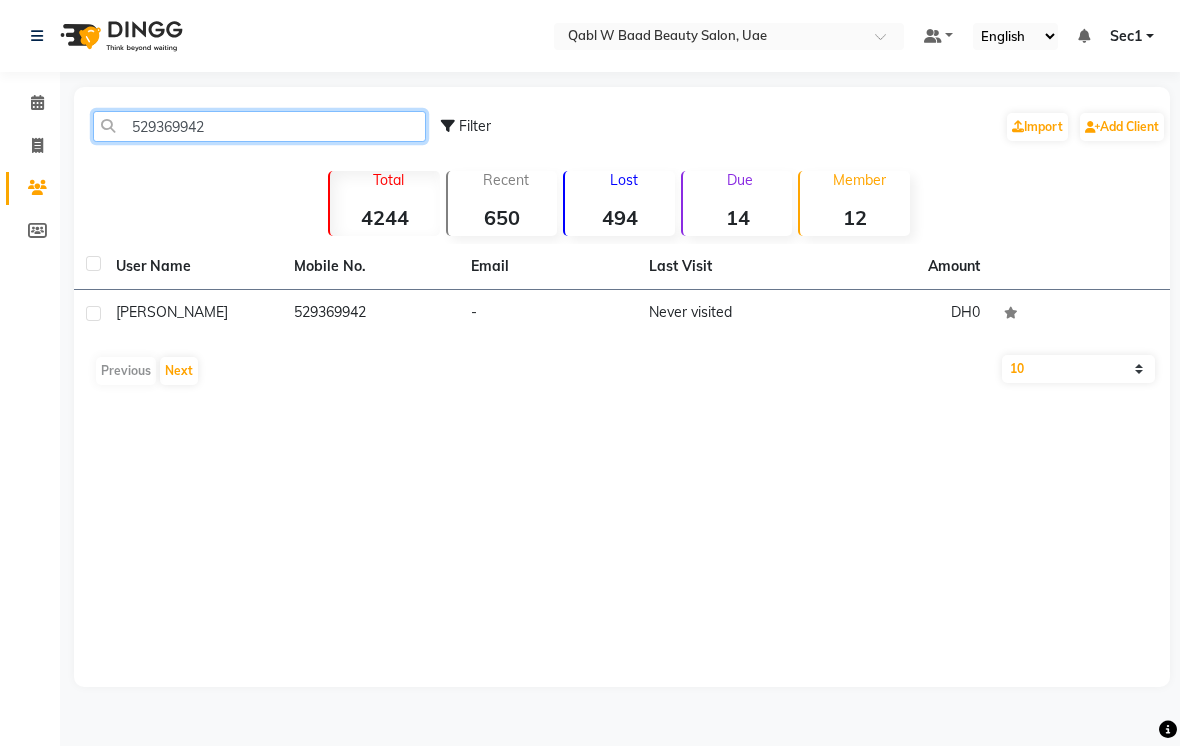 type on "529369942" 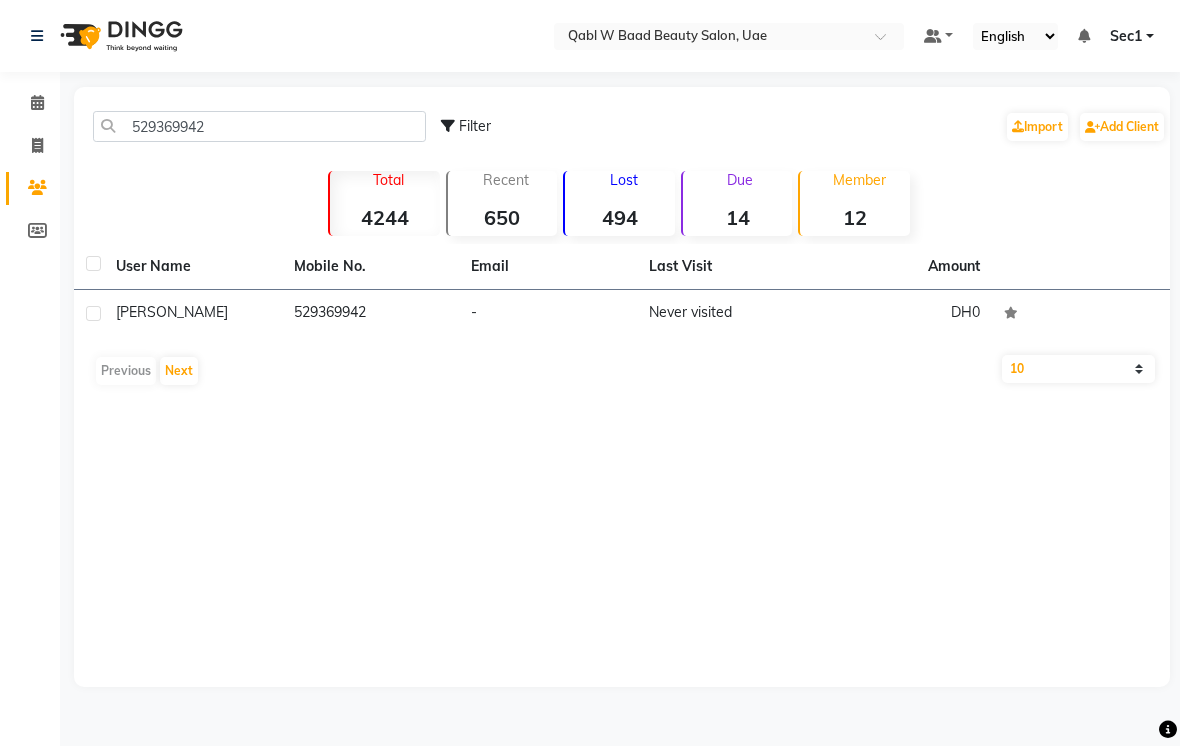 click on "[PERSON_NAME]" 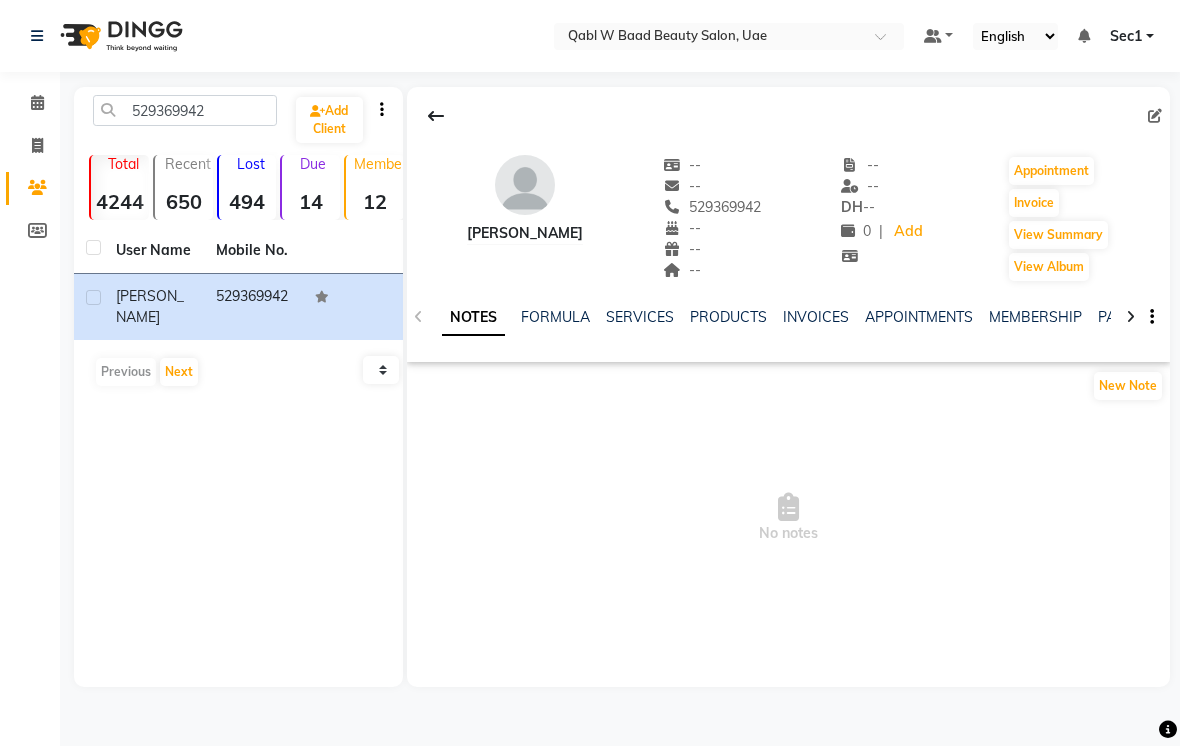 click 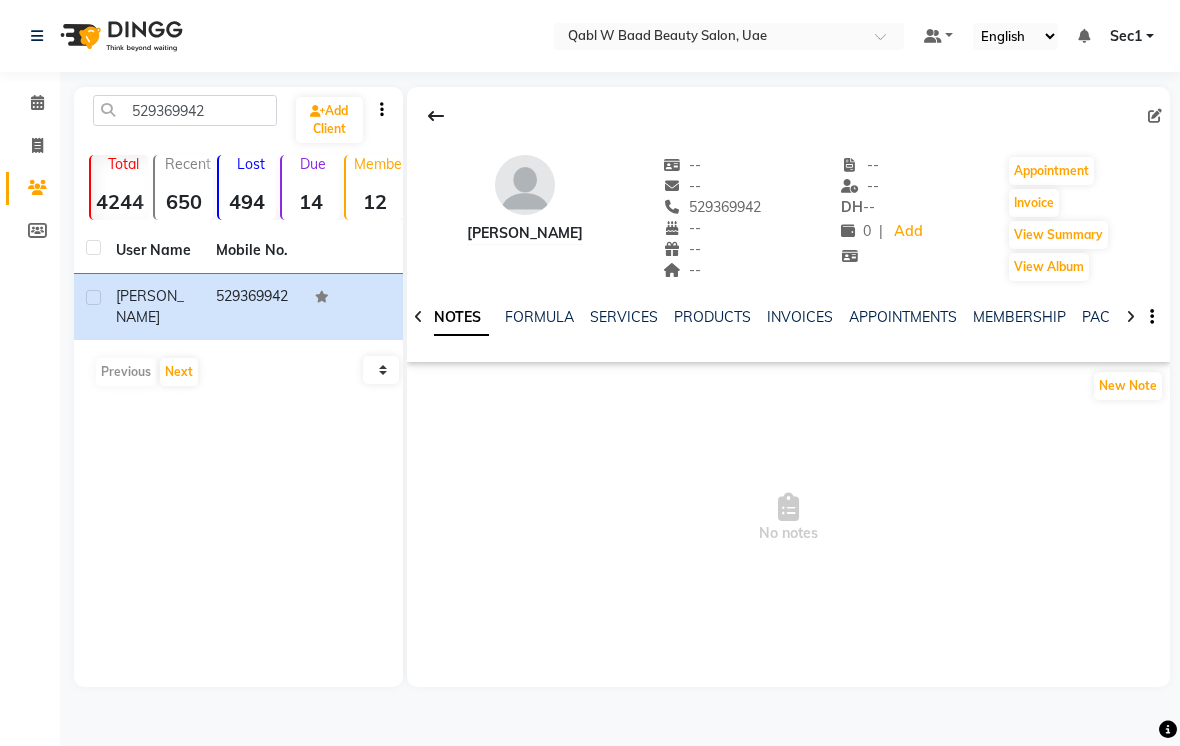 click 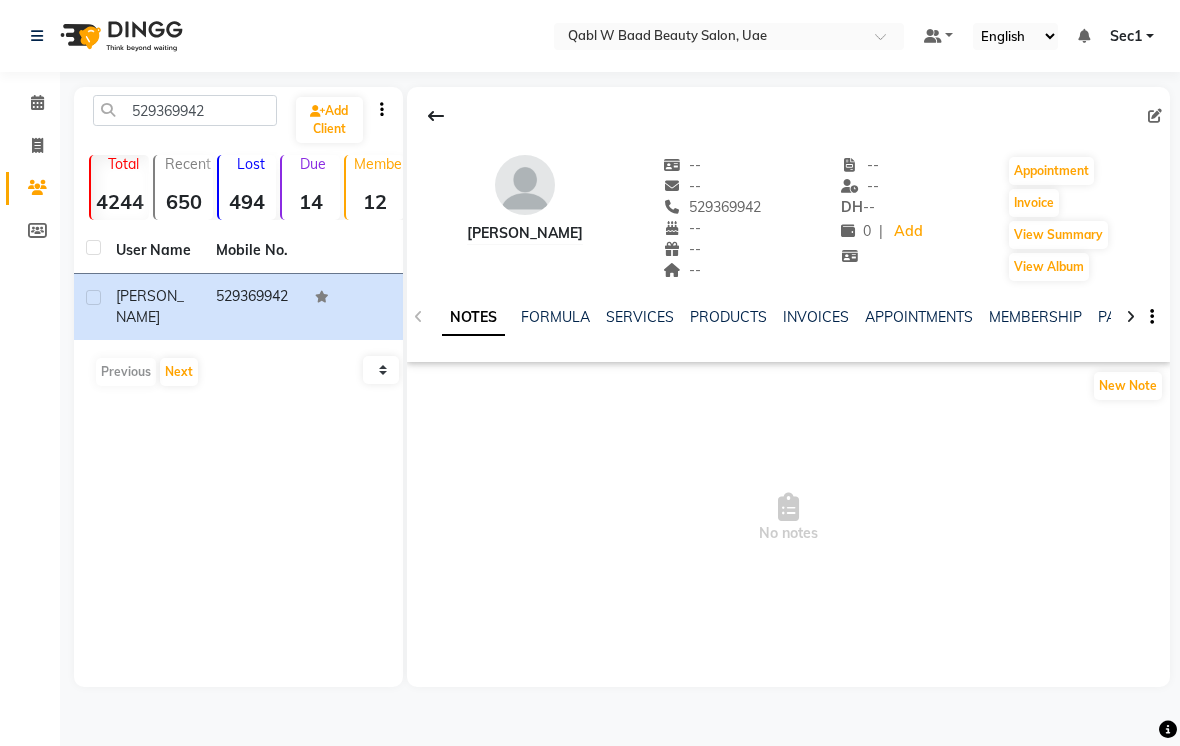 click on "NOTES" 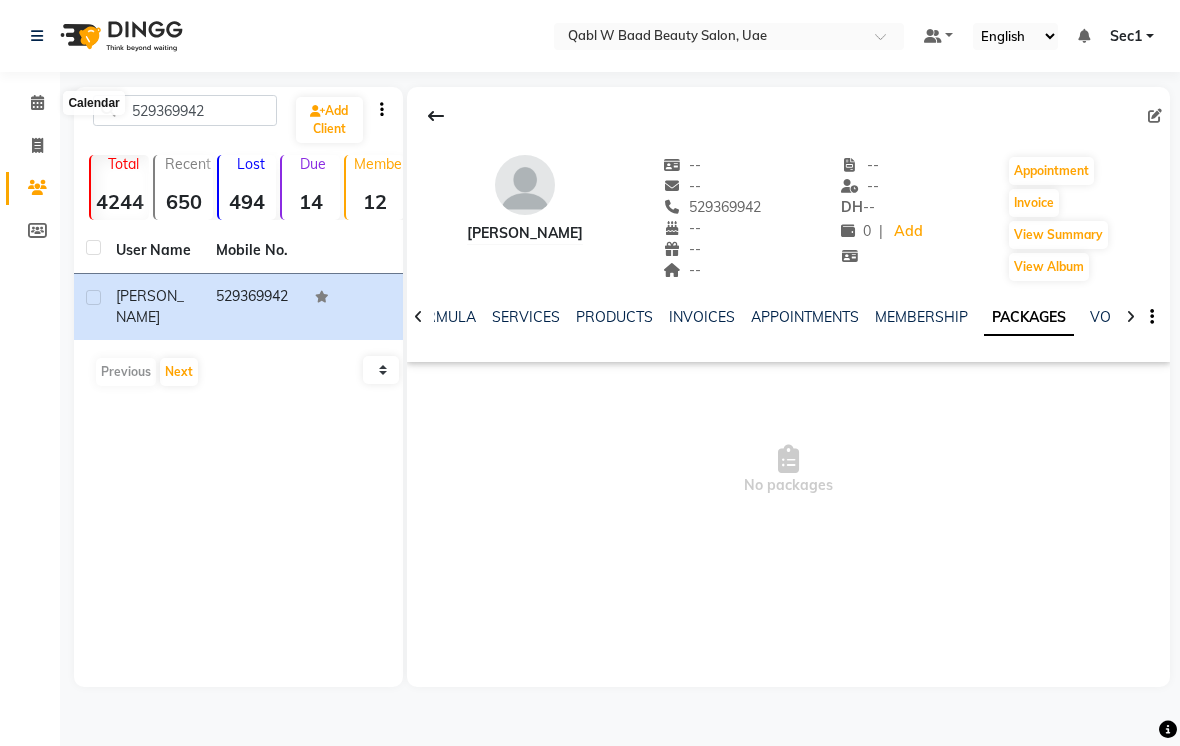 click 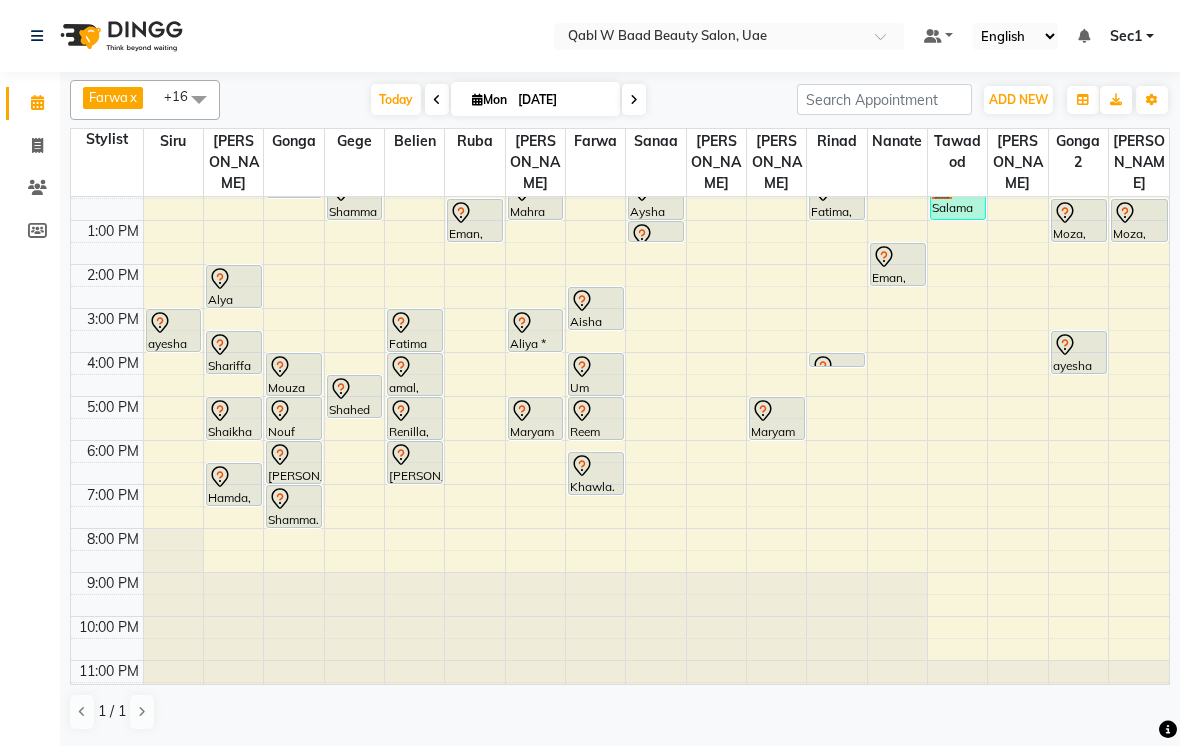 scroll, scrollTop: 107, scrollLeft: 0, axis: vertical 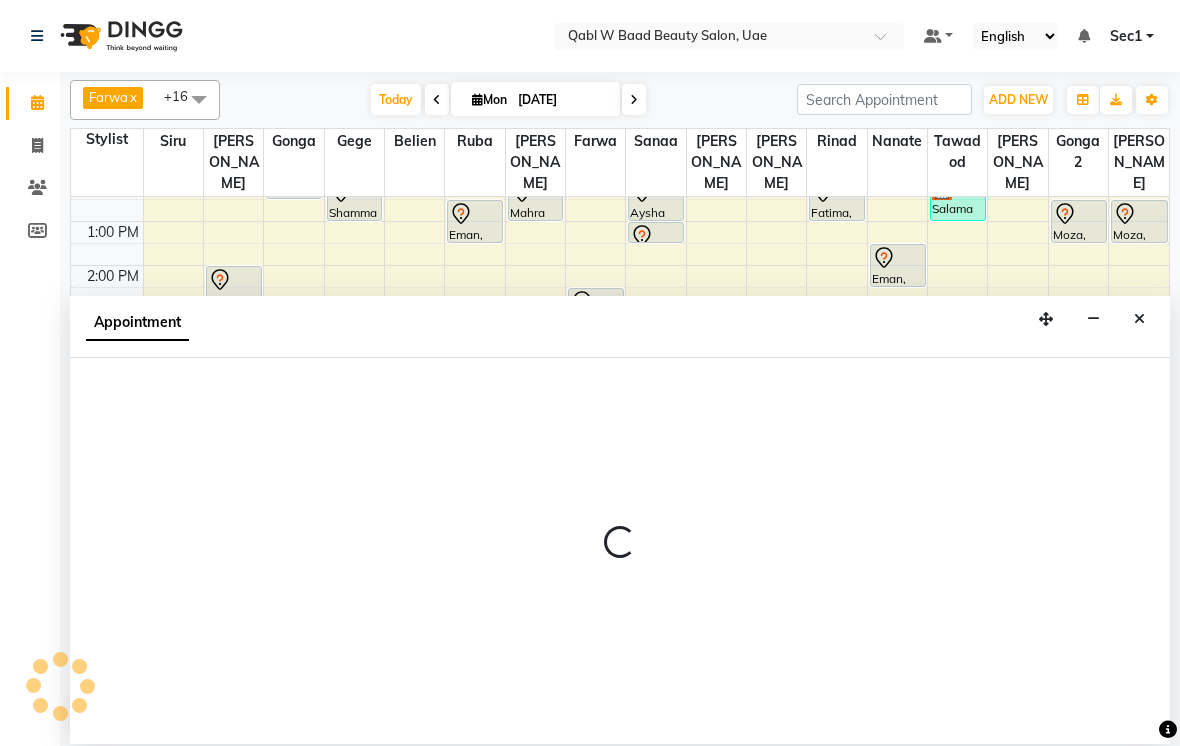 select on "56788" 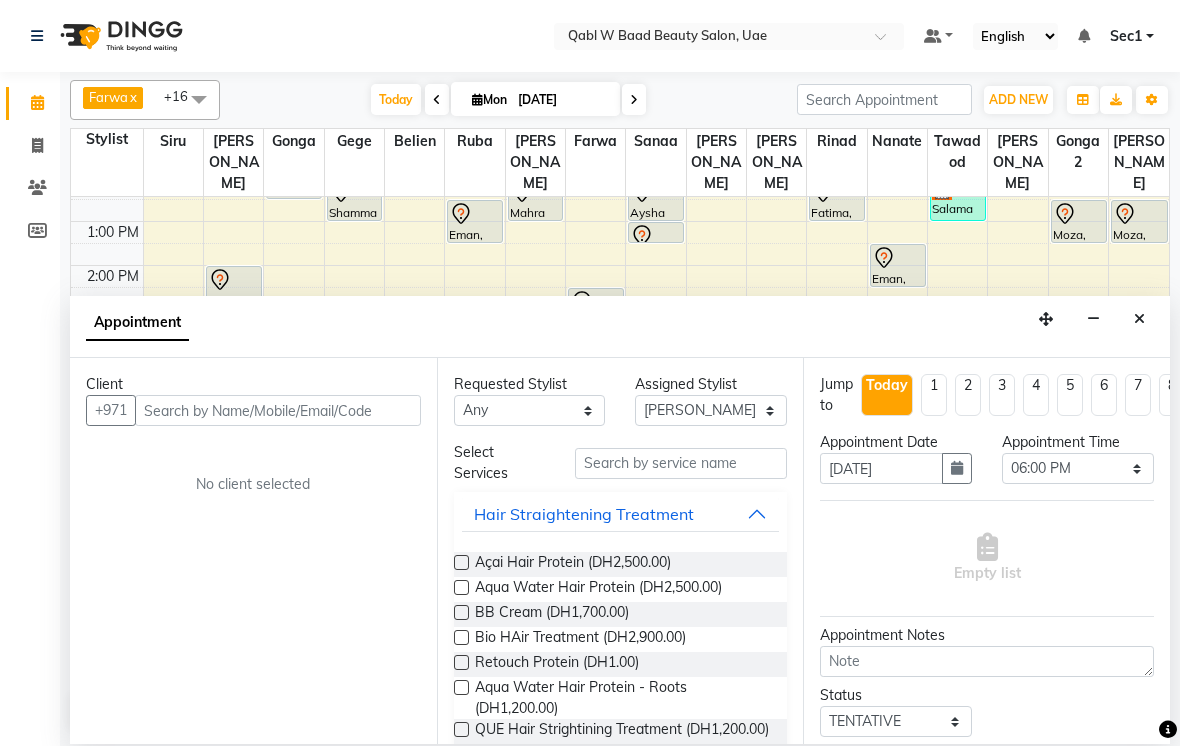 click at bounding box center (278, 410) 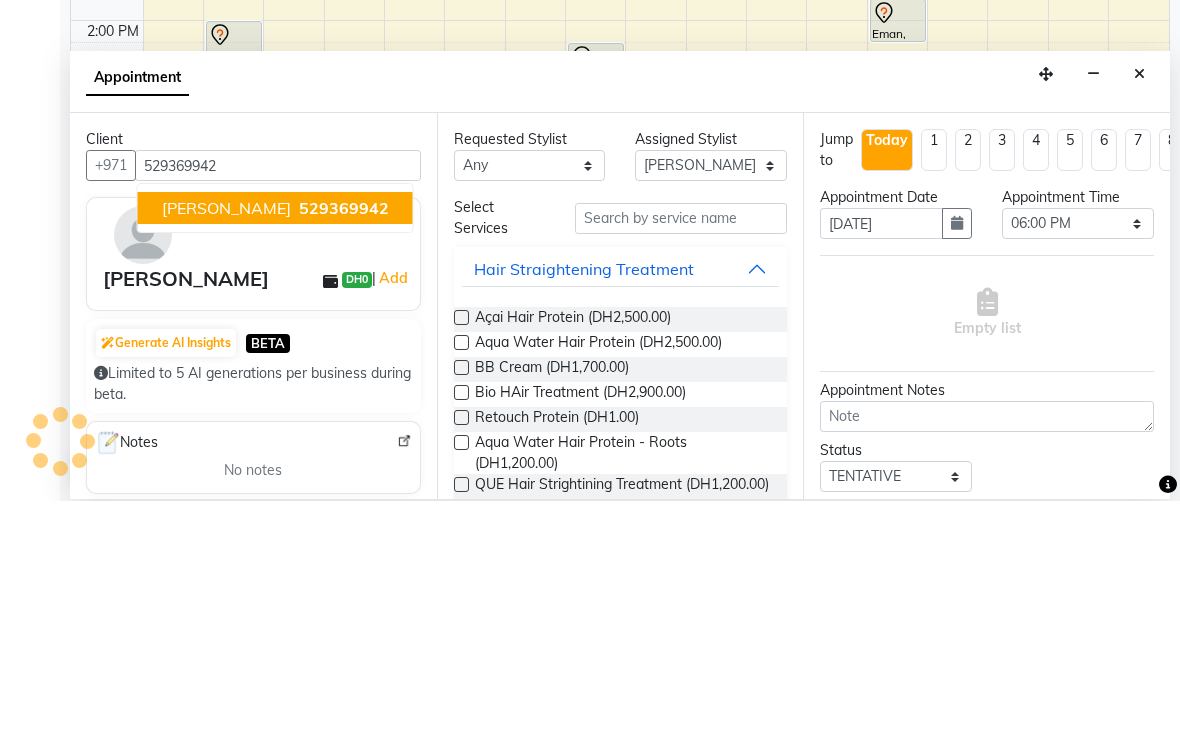 click on "529369942" at bounding box center [344, 453] 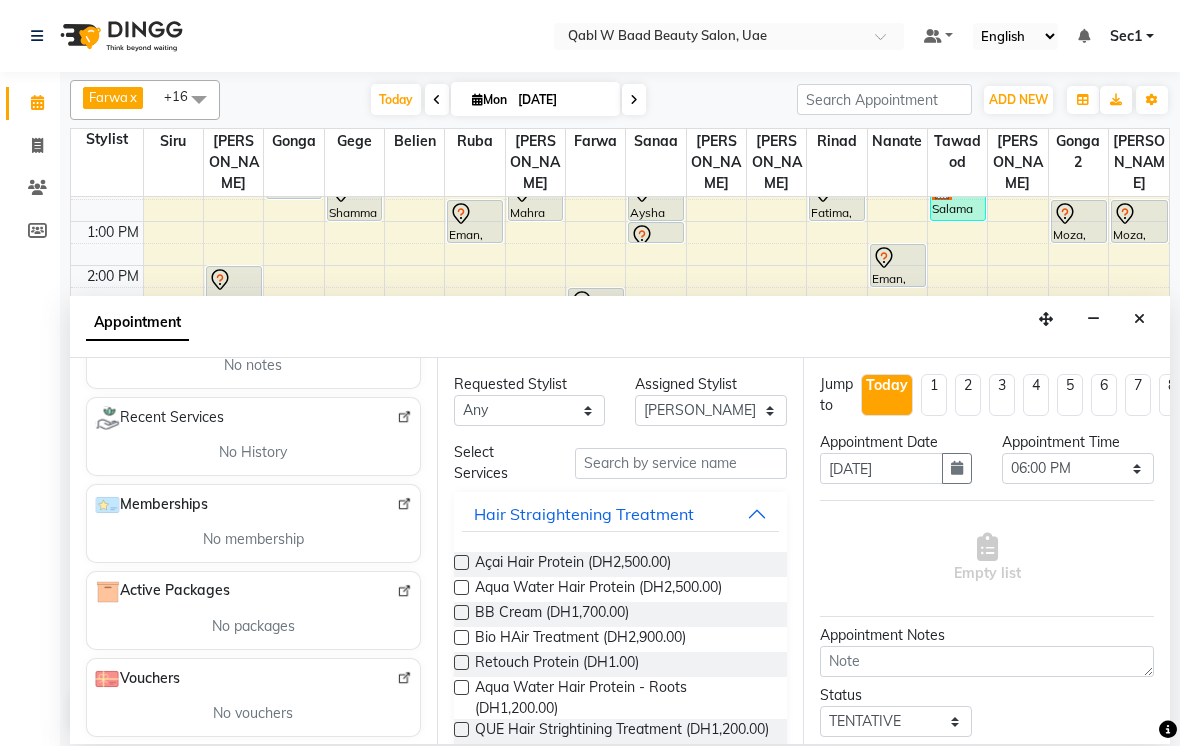 scroll, scrollTop: 341, scrollLeft: 0, axis: vertical 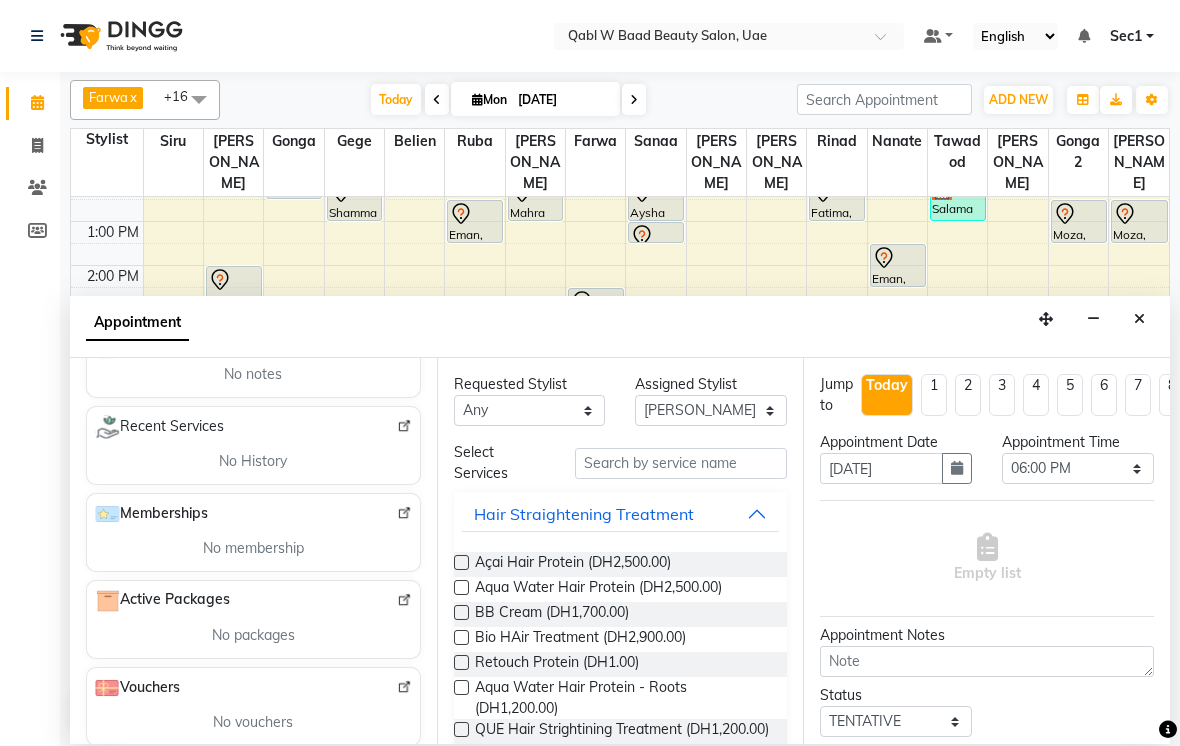 type on "529369942" 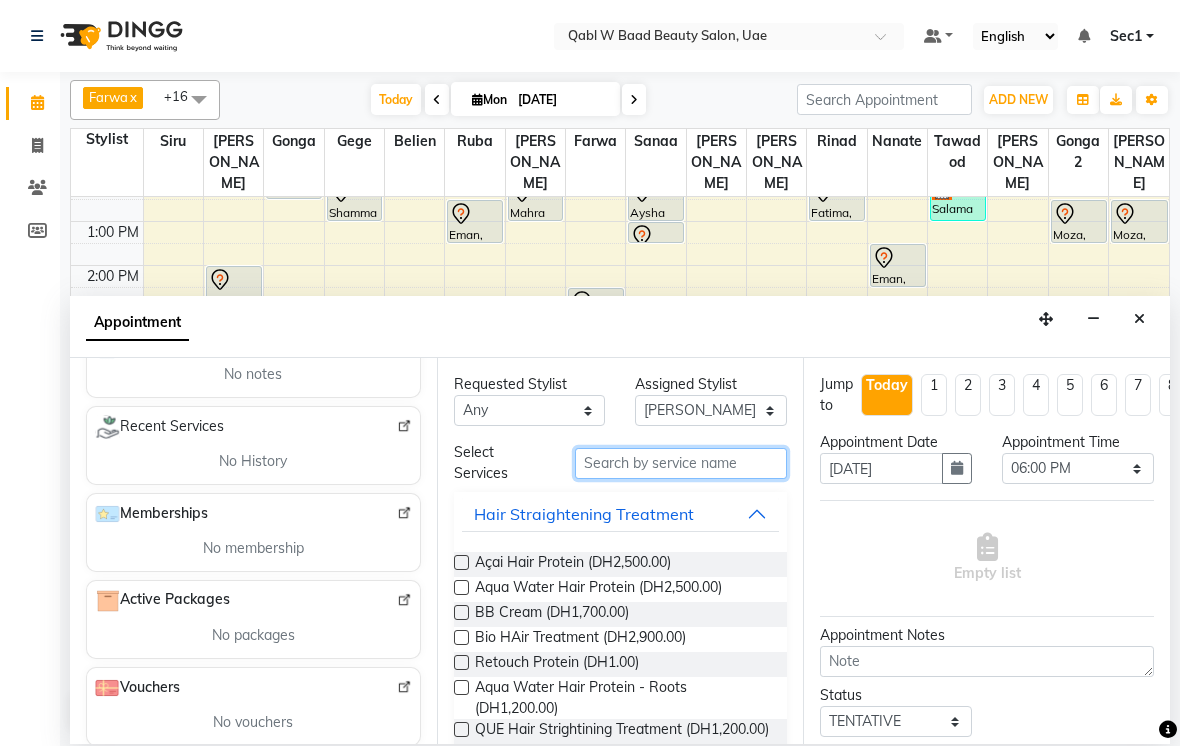 click at bounding box center (681, 463) 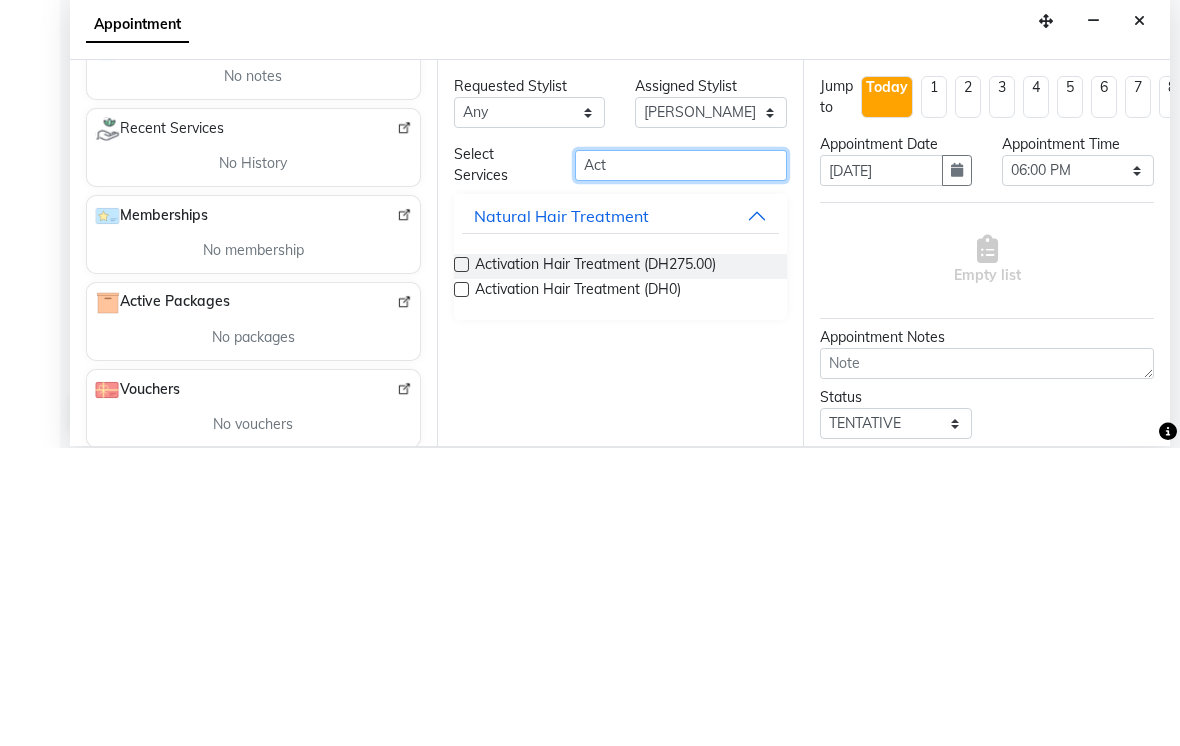 type on "Act" 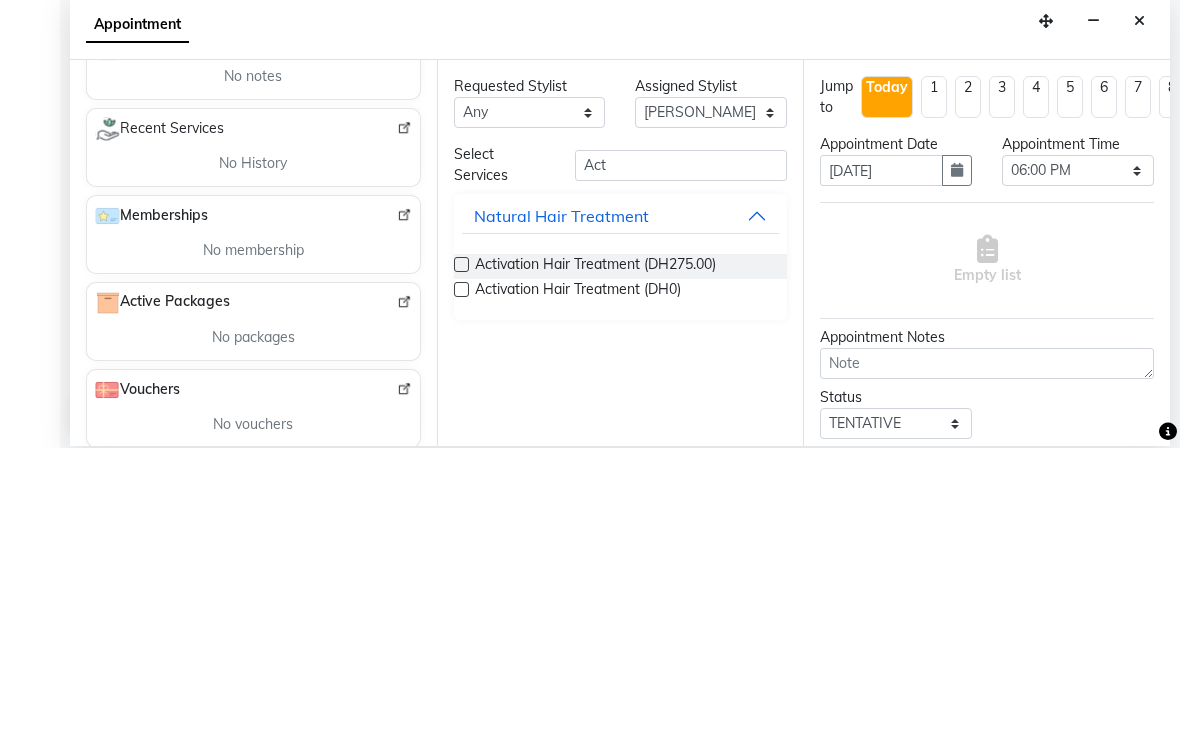 click on "Activation Hair Treatment (DH275.00)" at bounding box center (595, 564) 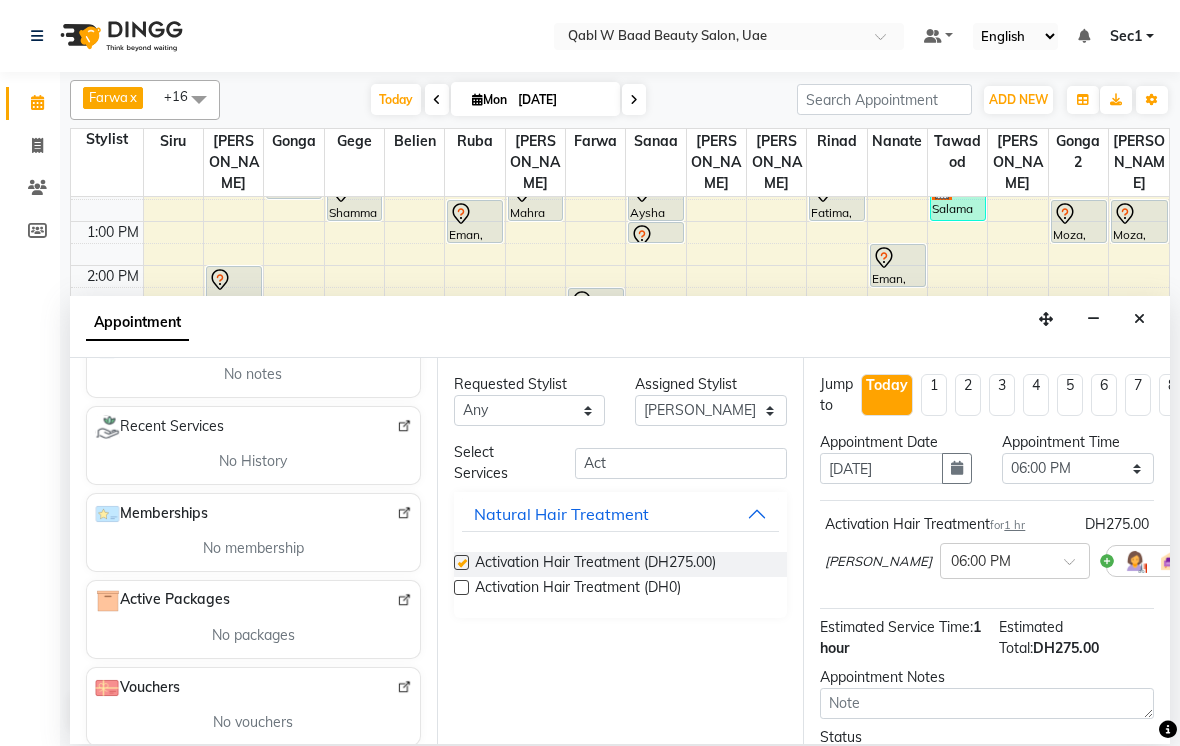 checkbox on "false" 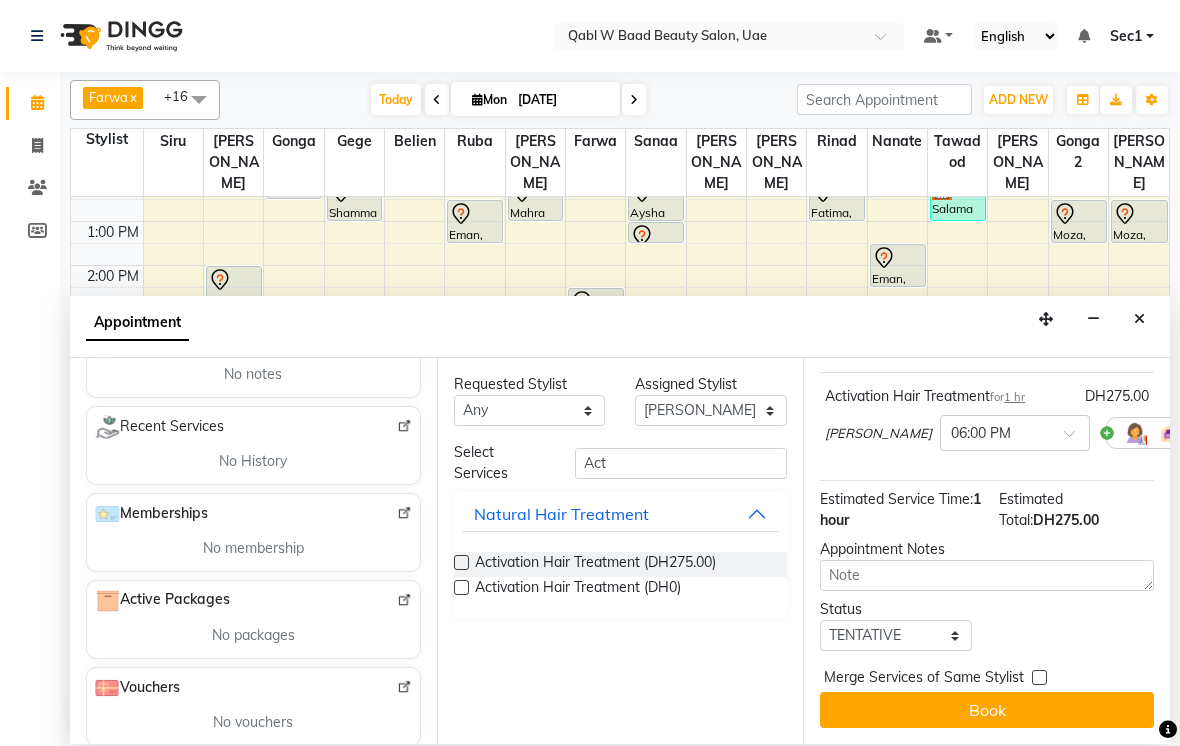scroll, scrollTop: 126, scrollLeft: 0, axis: vertical 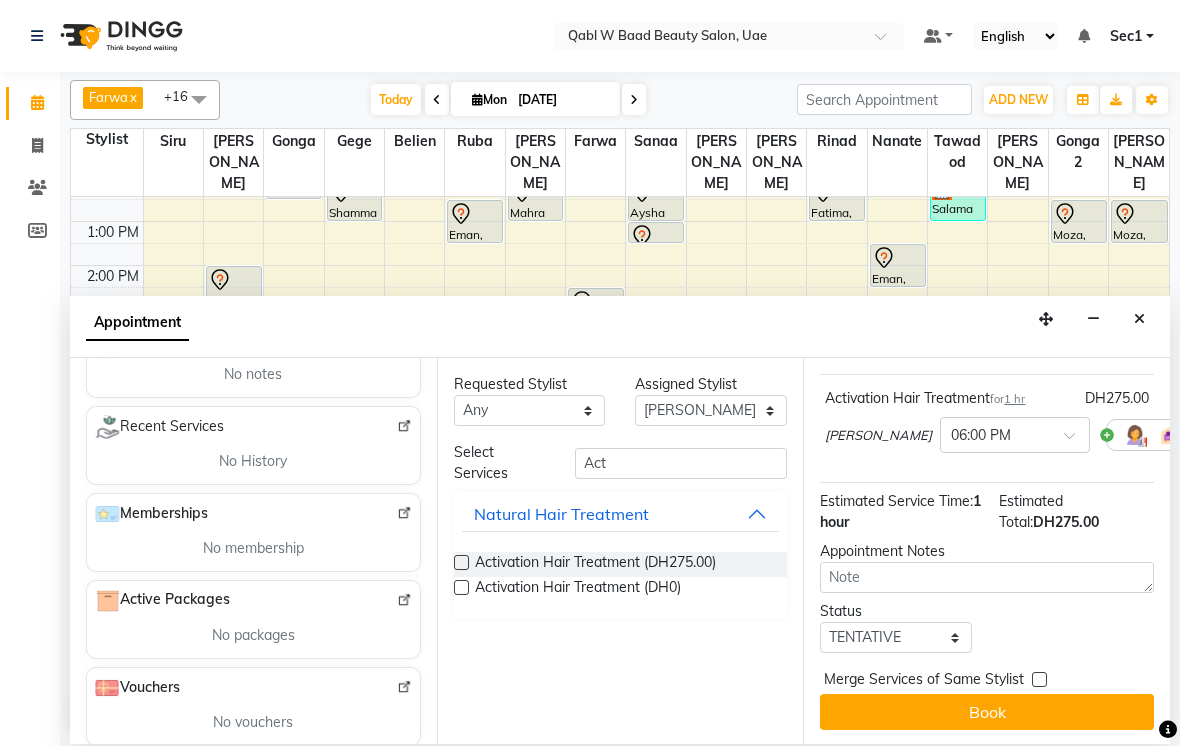 click on "Book" at bounding box center [987, 712] 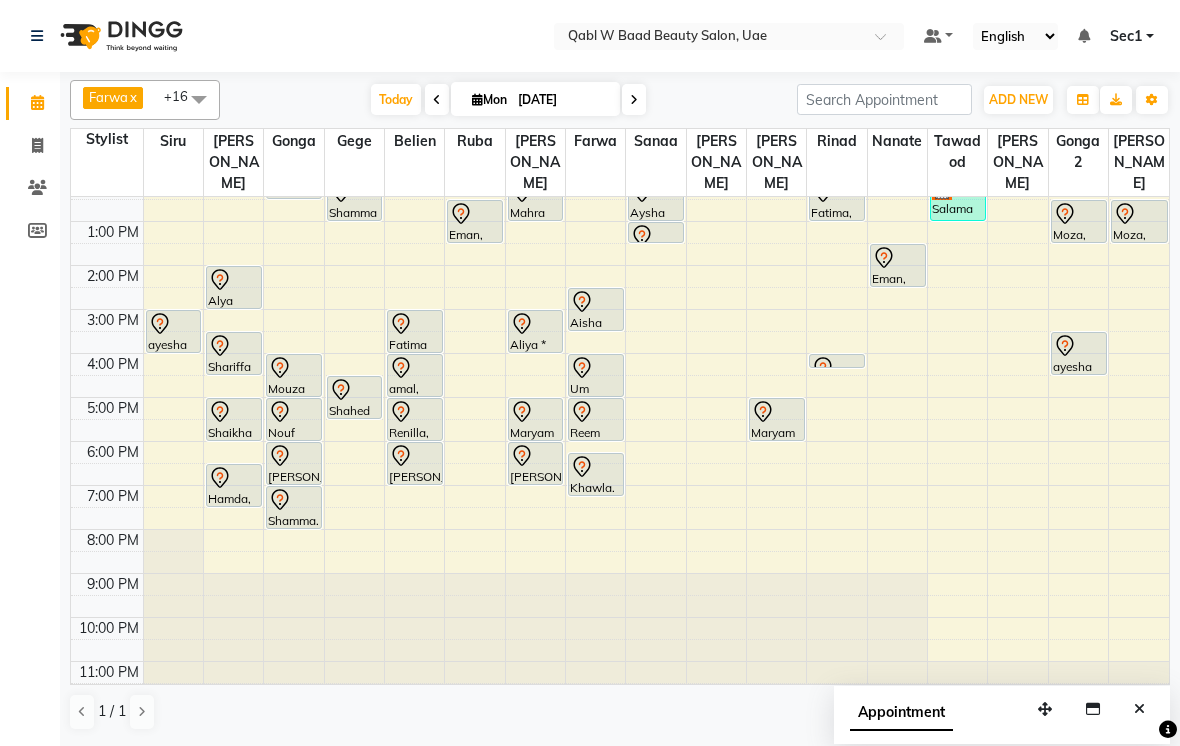 click on "Today" at bounding box center (396, 99) 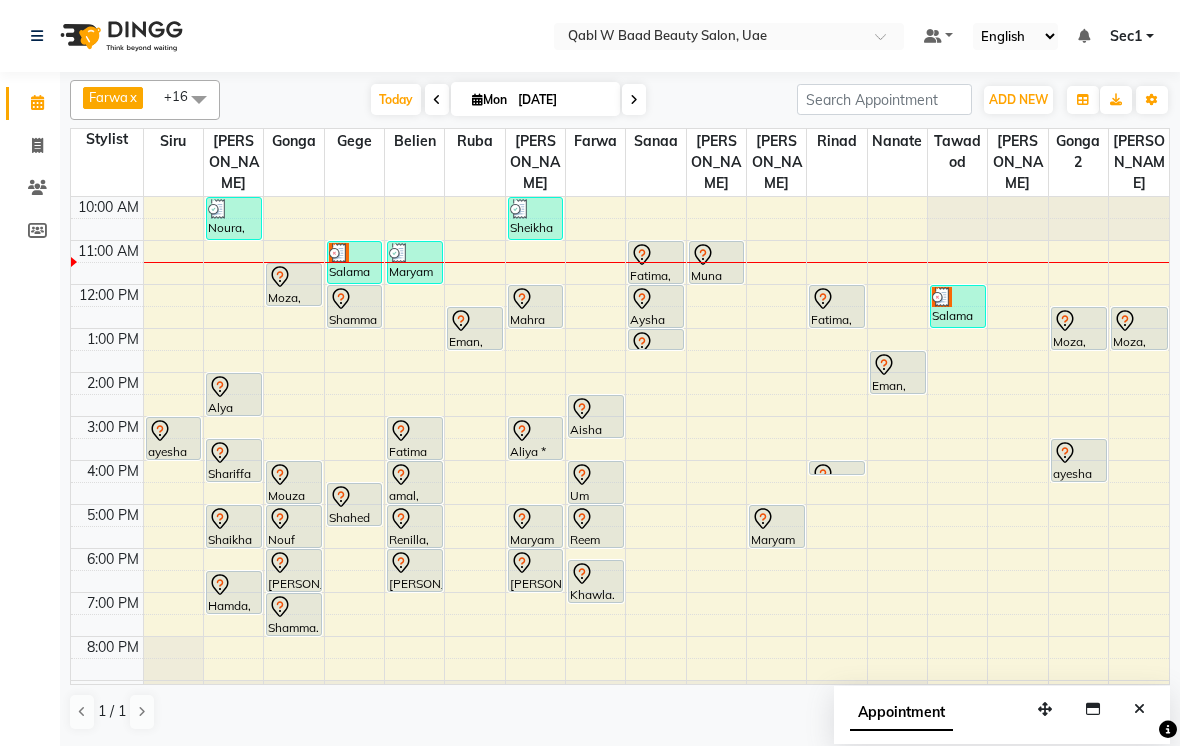 scroll, scrollTop: 0, scrollLeft: 0, axis: both 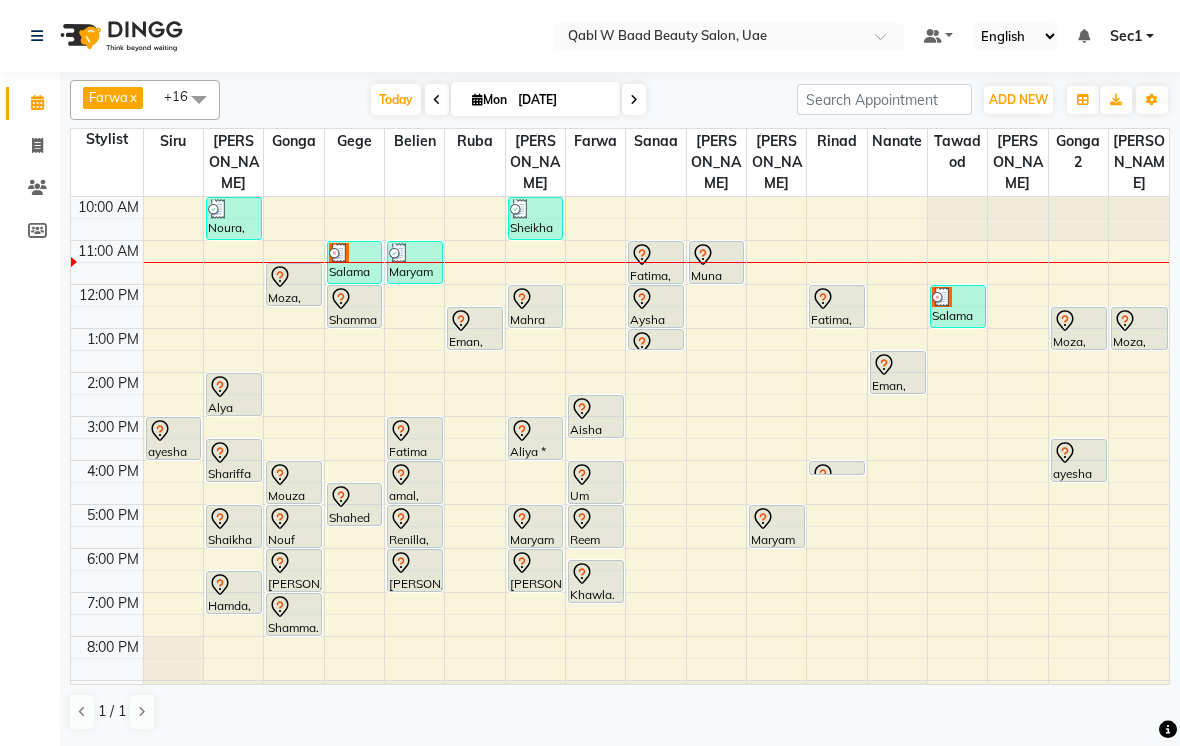 click on "Today" at bounding box center (396, 99) 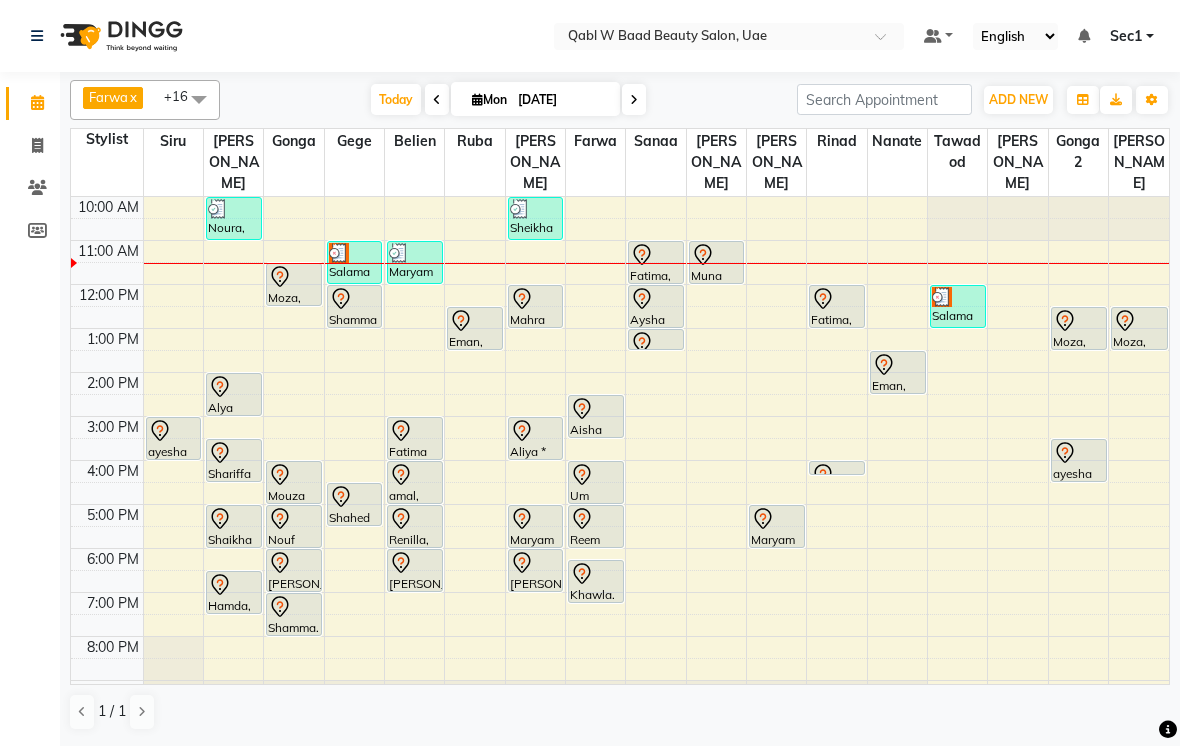 scroll, scrollTop: 0, scrollLeft: 0, axis: both 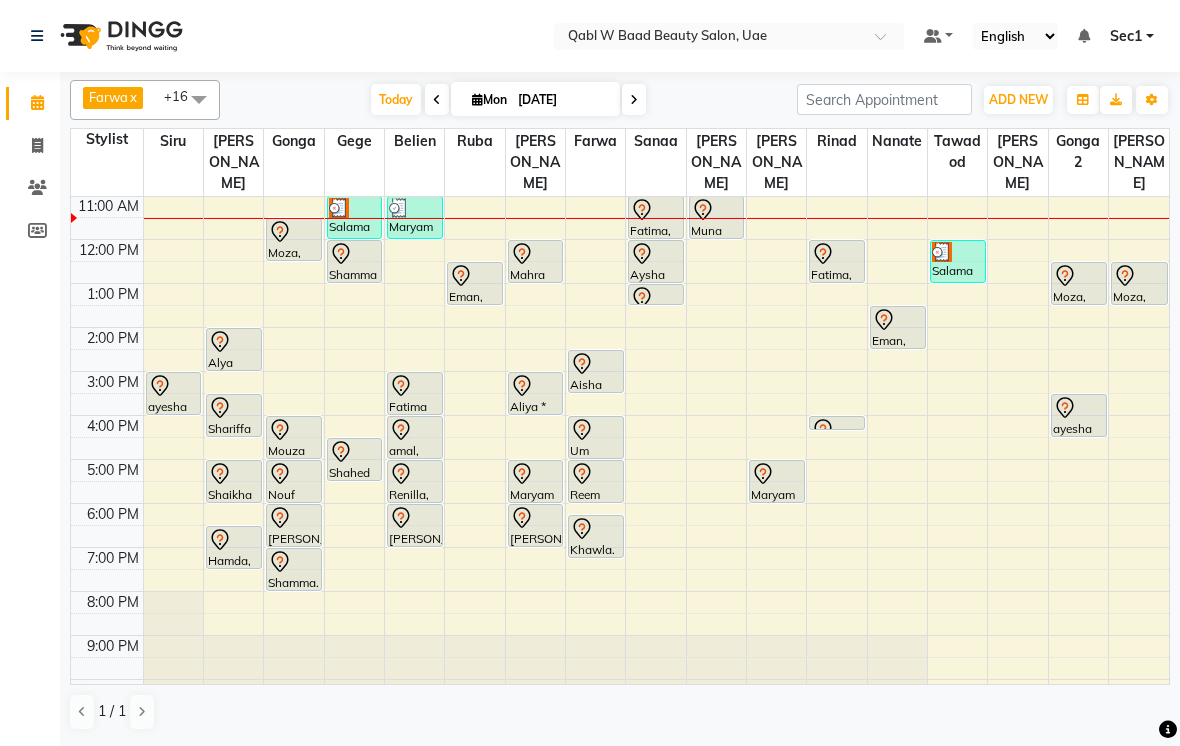 click on "Today" at bounding box center [396, 99] 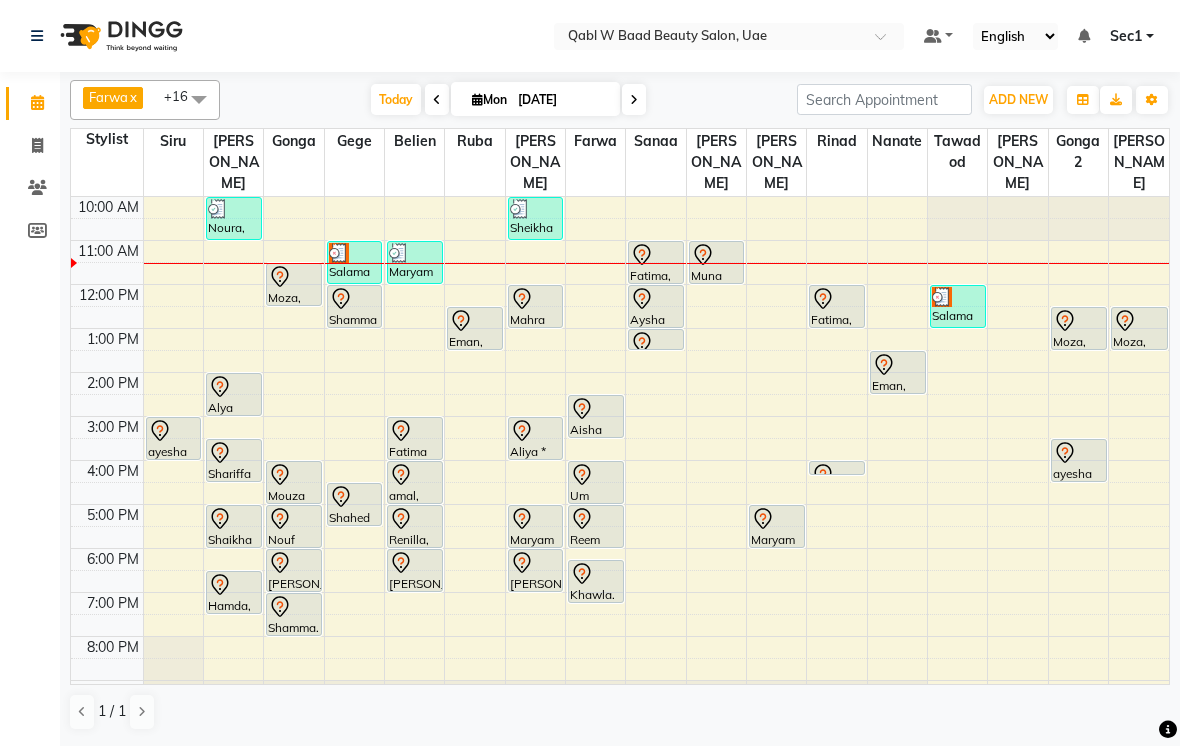 scroll, scrollTop: 0, scrollLeft: 0, axis: both 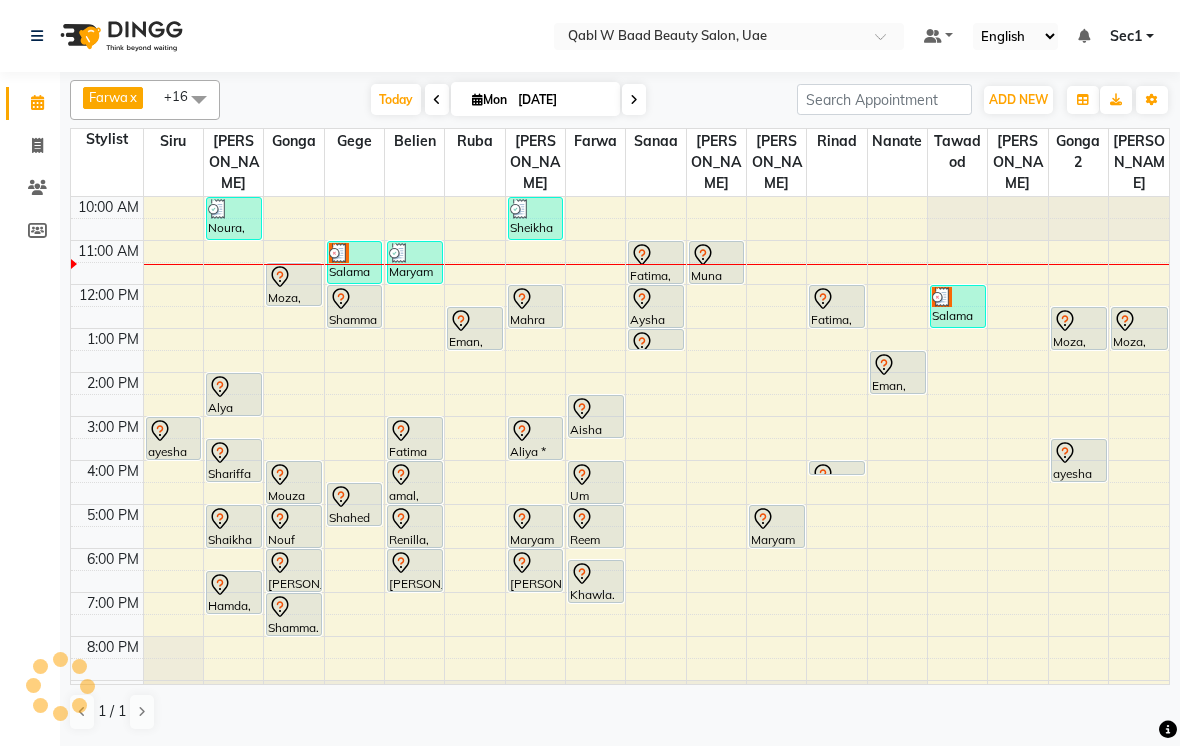 click on "Today" at bounding box center [396, 99] 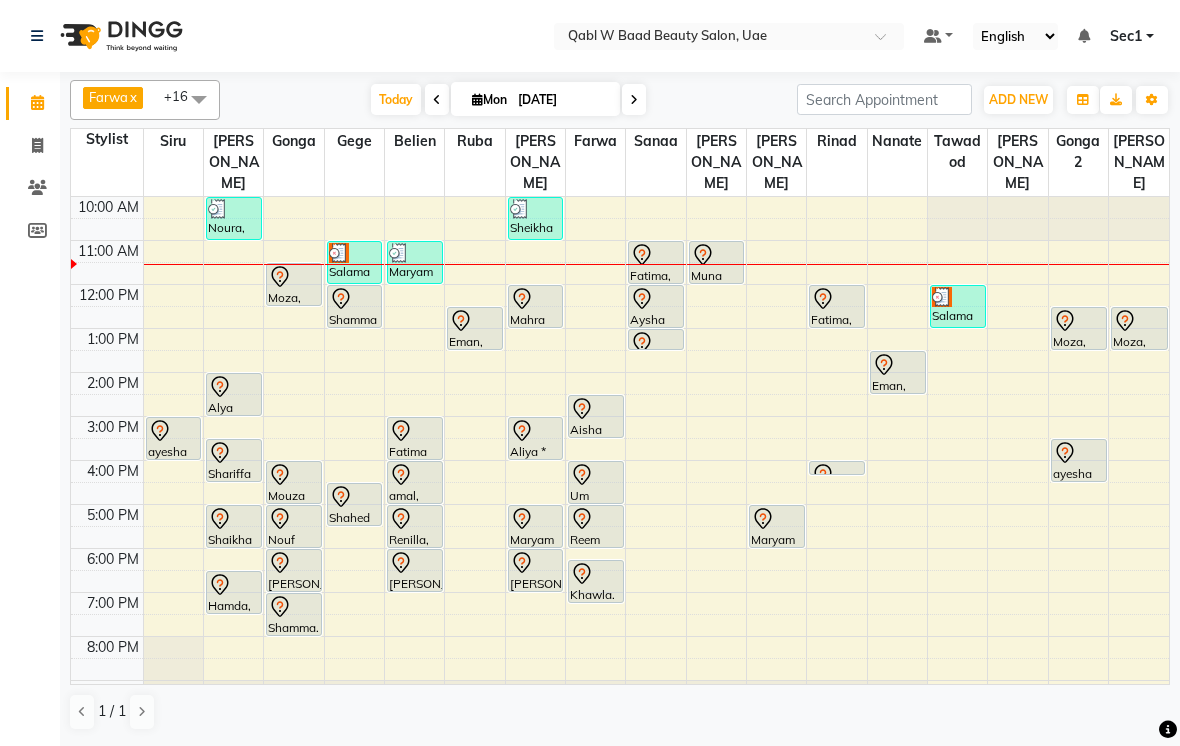 scroll, scrollTop: 0, scrollLeft: 0, axis: both 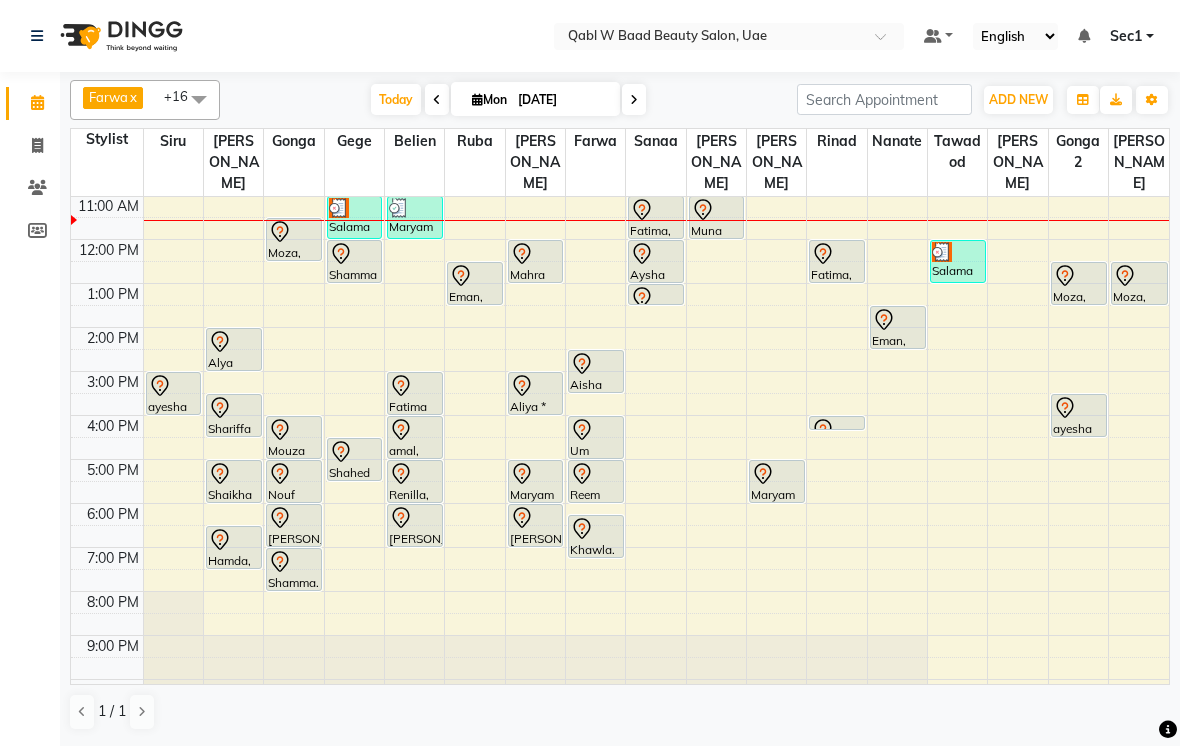 click 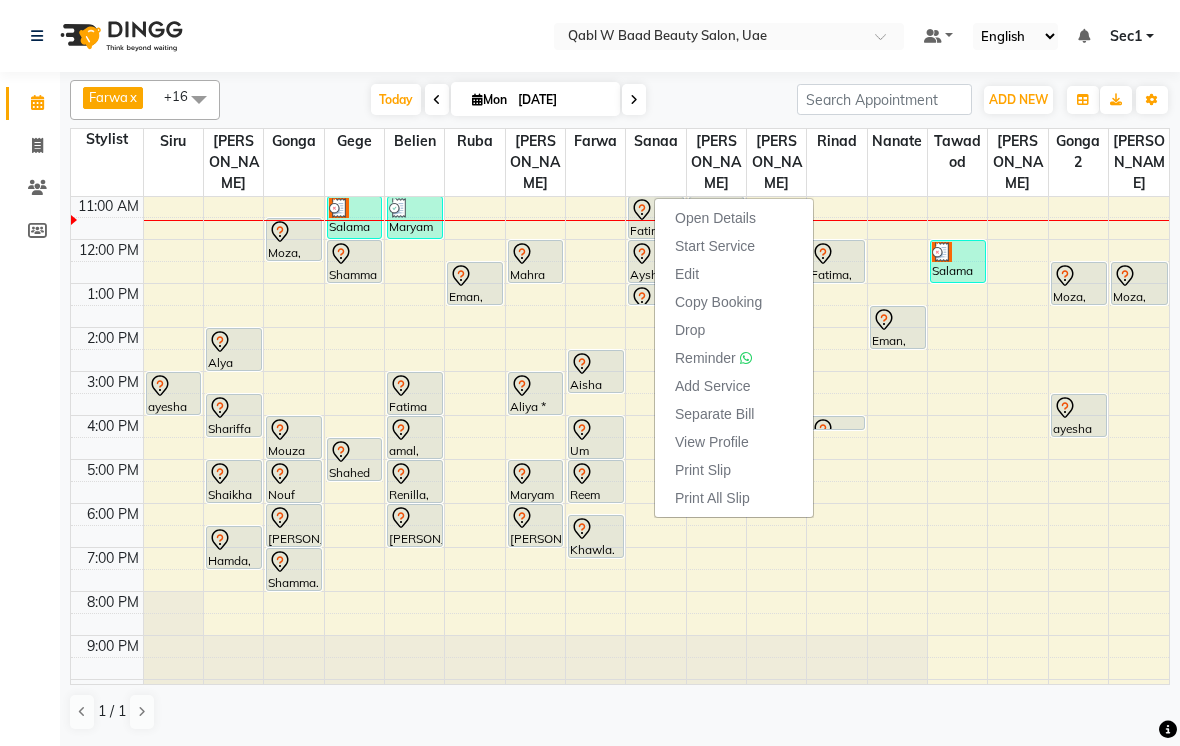 click on "Open Details" at bounding box center (715, 218) 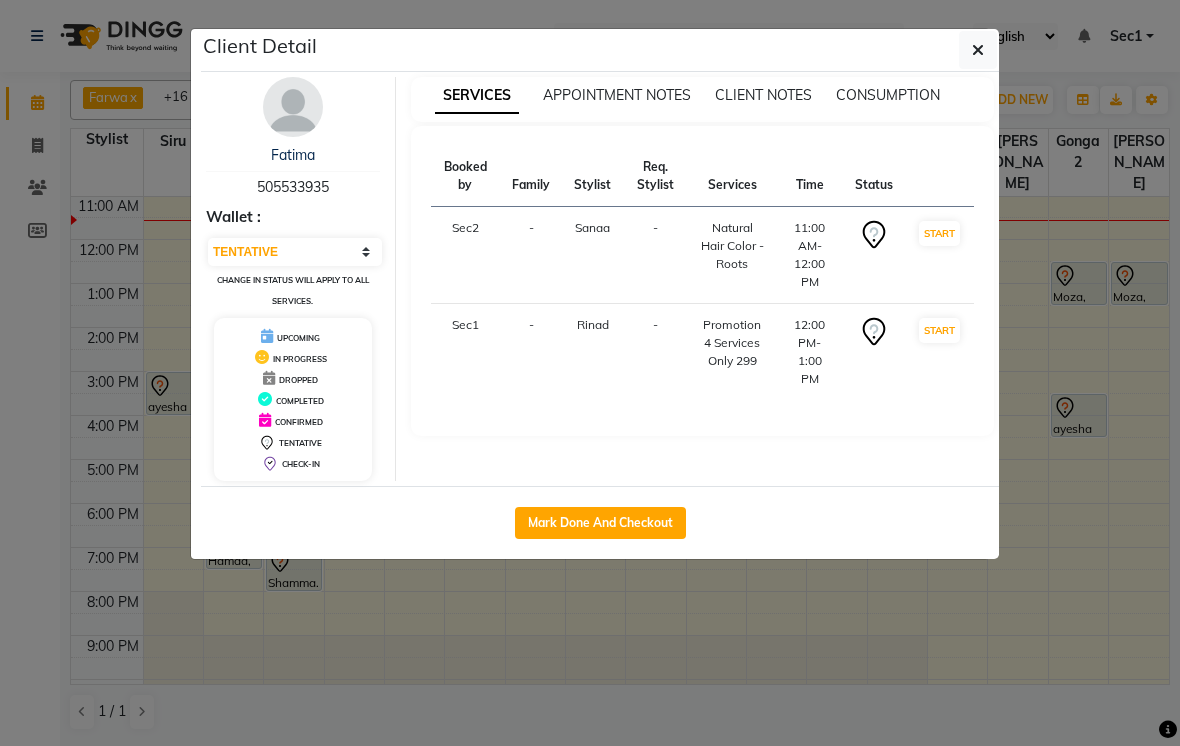 click 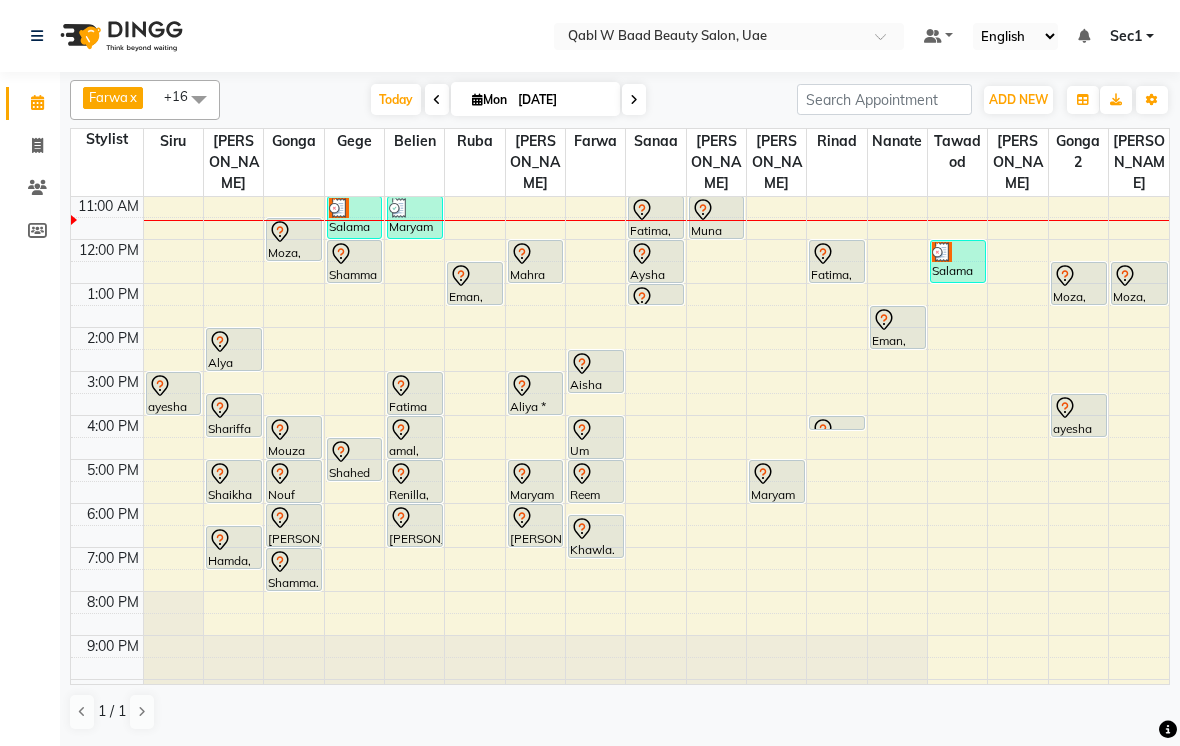 click on "Today" at bounding box center (396, 99) 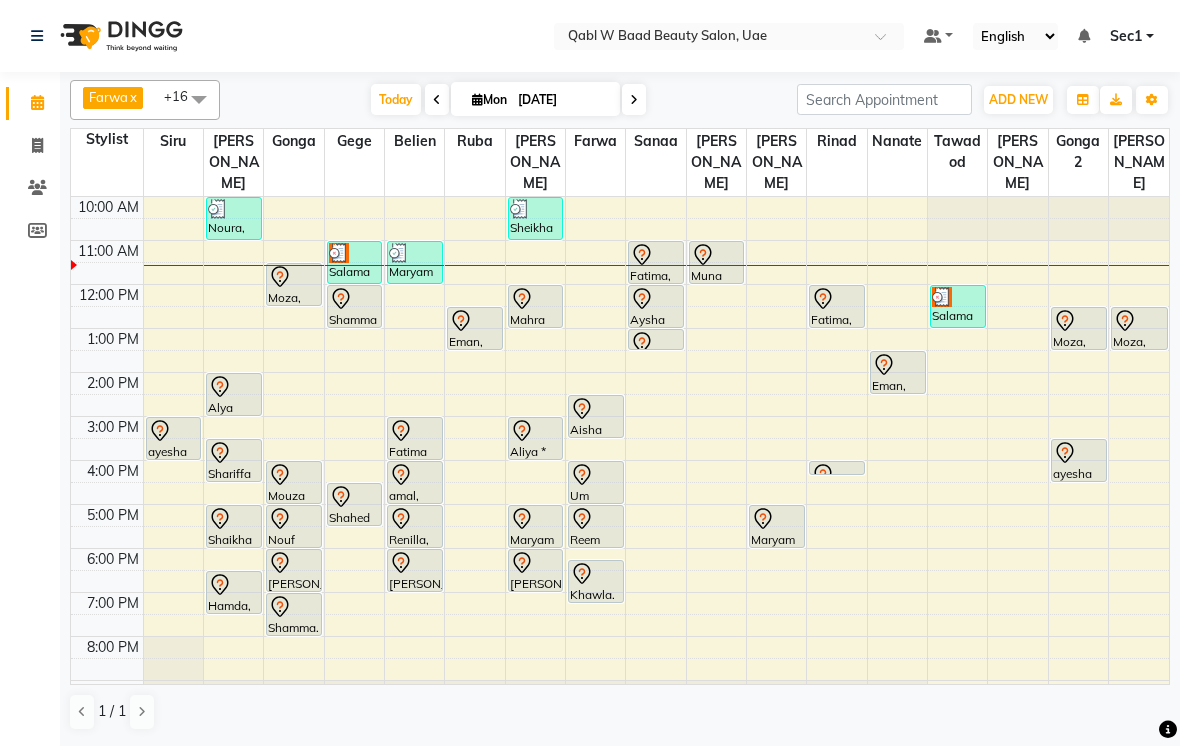 scroll, scrollTop: 0, scrollLeft: 0, axis: both 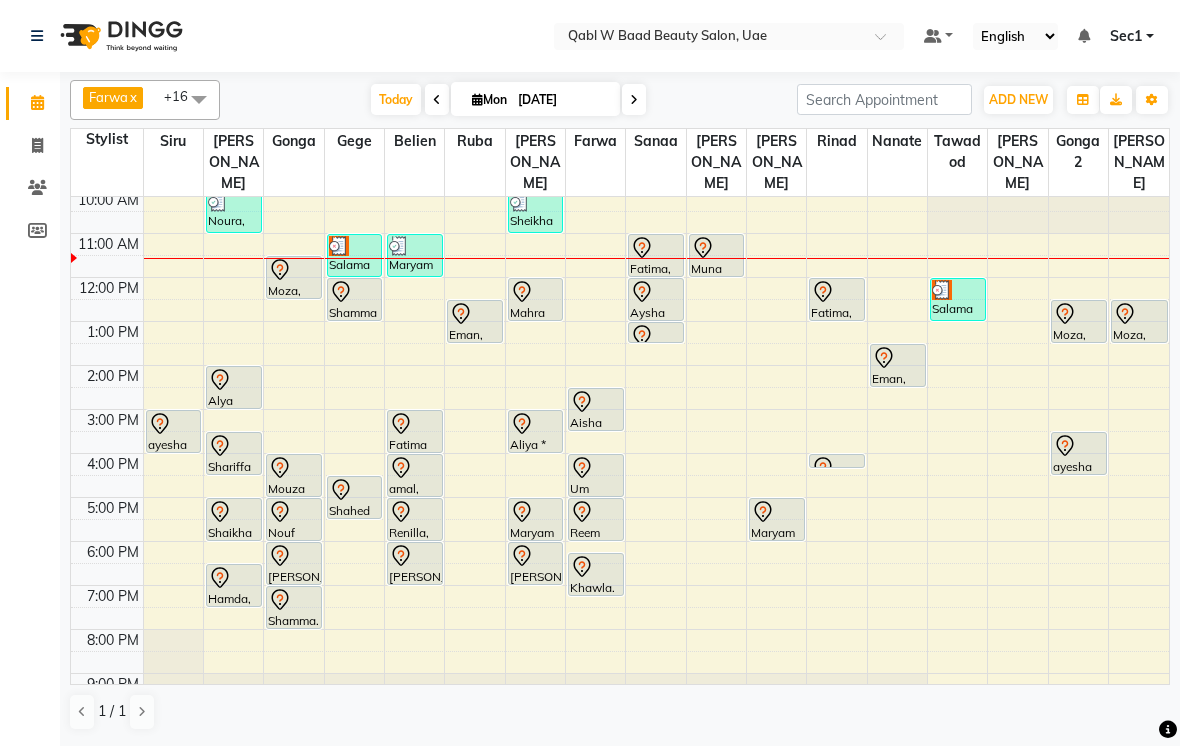 click on "Today" at bounding box center [396, 99] 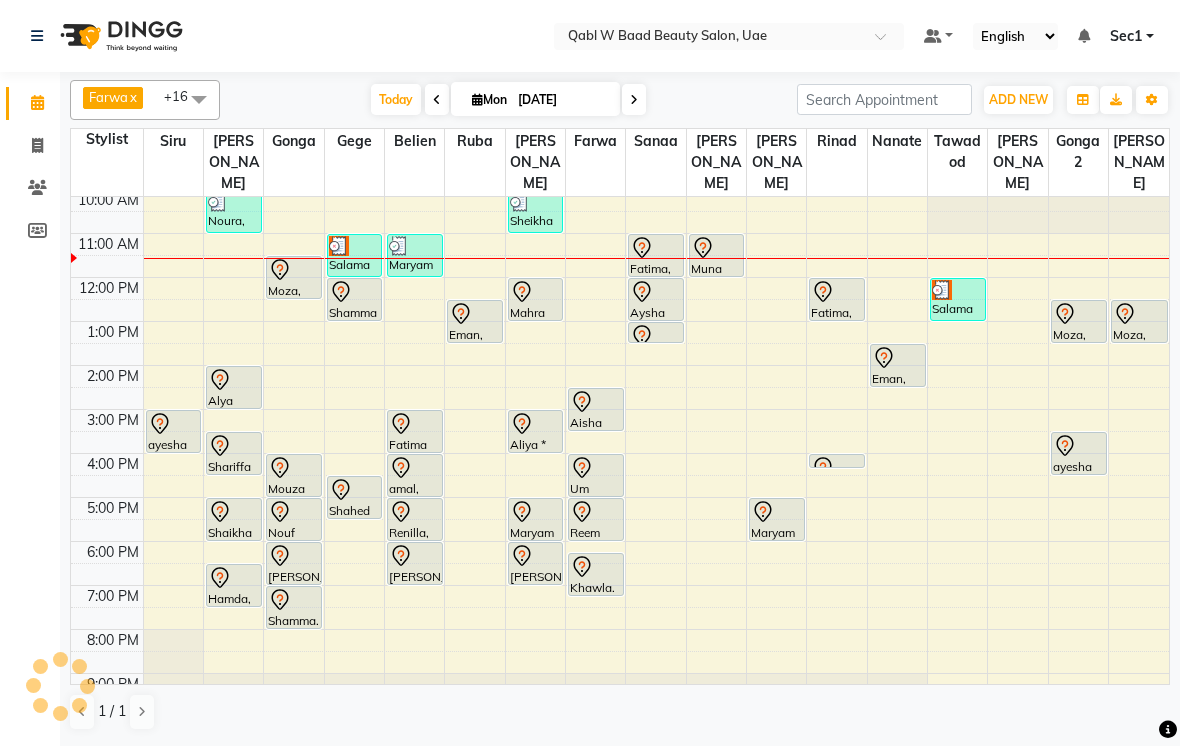 scroll, scrollTop: 45, scrollLeft: 0, axis: vertical 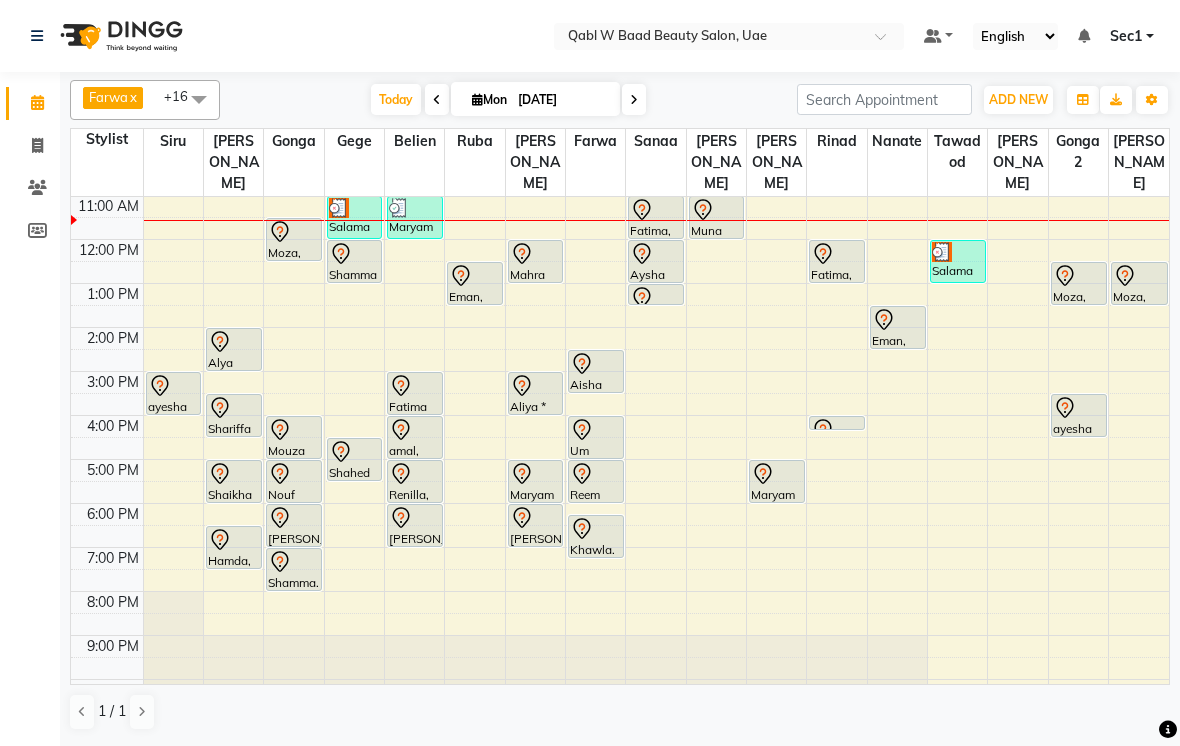 click on "Today" at bounding box center [396, 99] 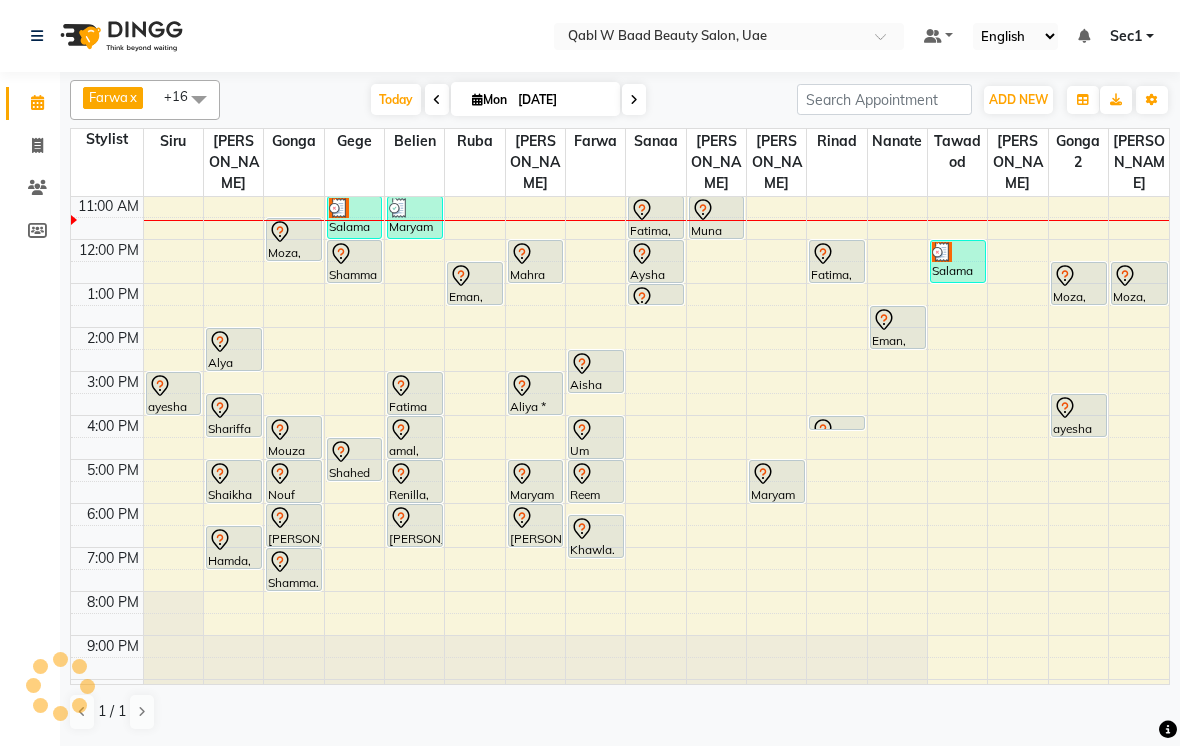 scroll, scrollTop: 45, scrollLeft: 0, axis: vertical 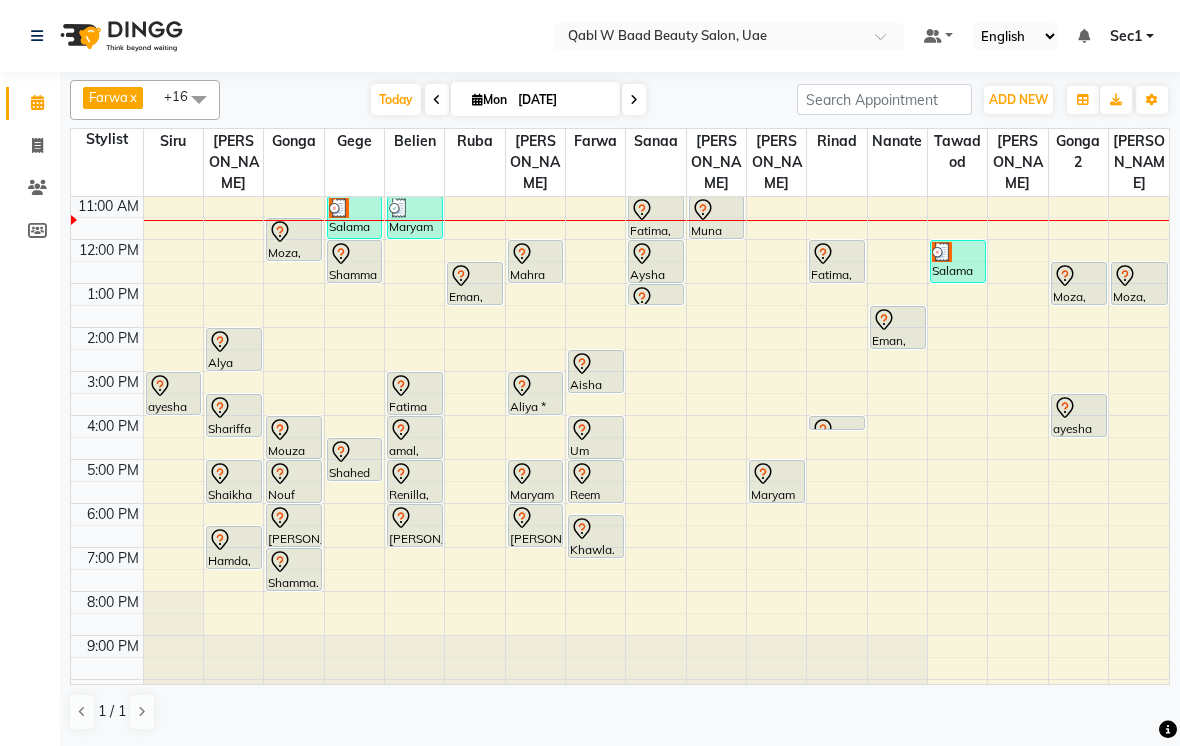 click on "Today" at bounding box center [396, 99] 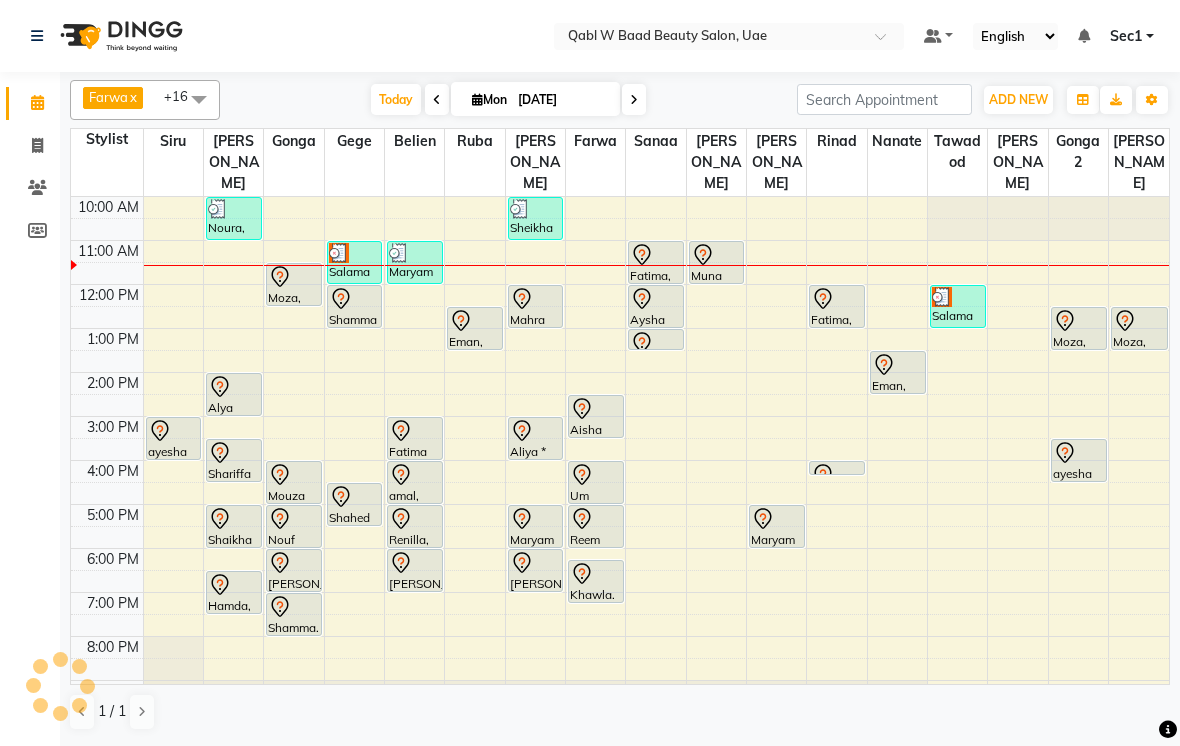 scroll, scrollTop: 45, scrollLeft: 0, axis: vertical 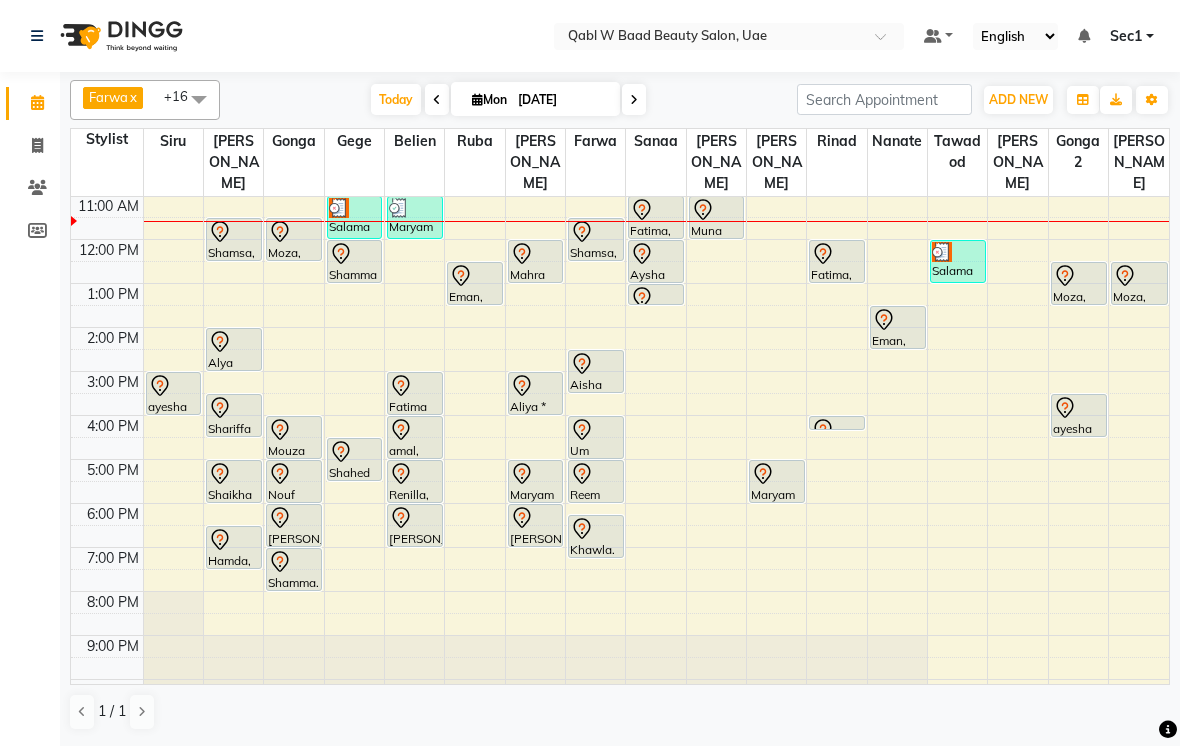 click on "Today" at bounding box center [396, 99] 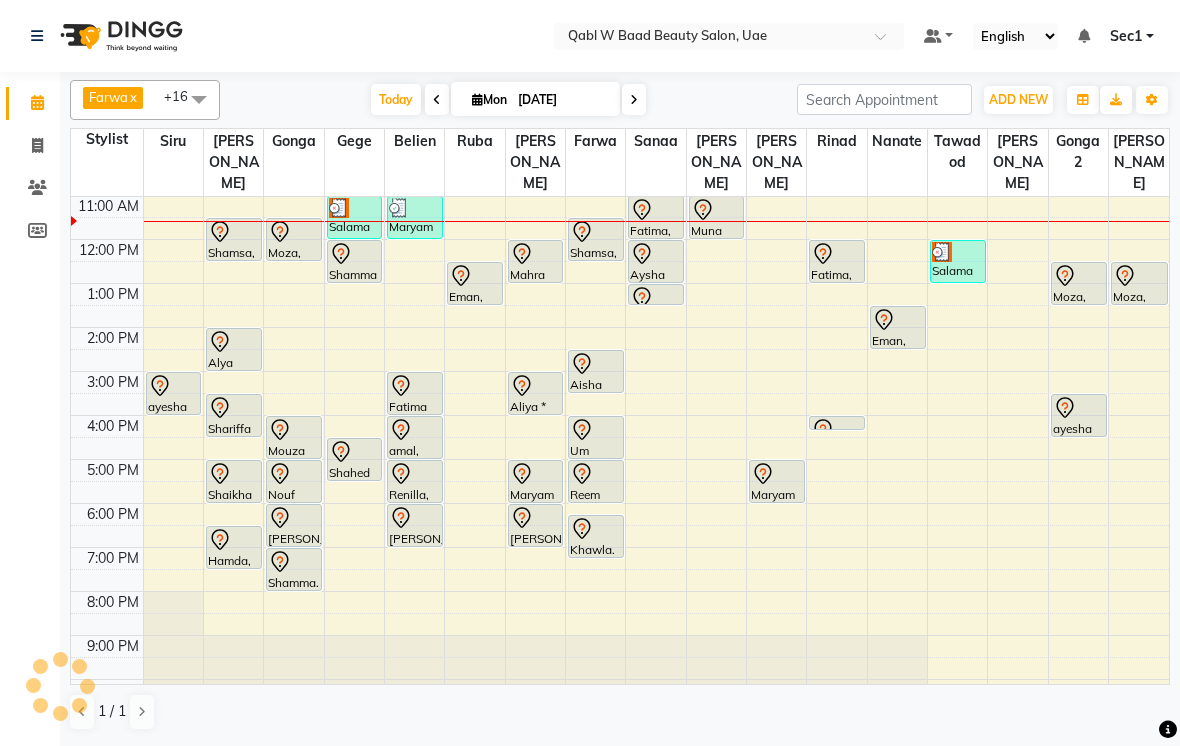 scroll, scrollTop: 45, scrollLeft: 0, axis: vertical 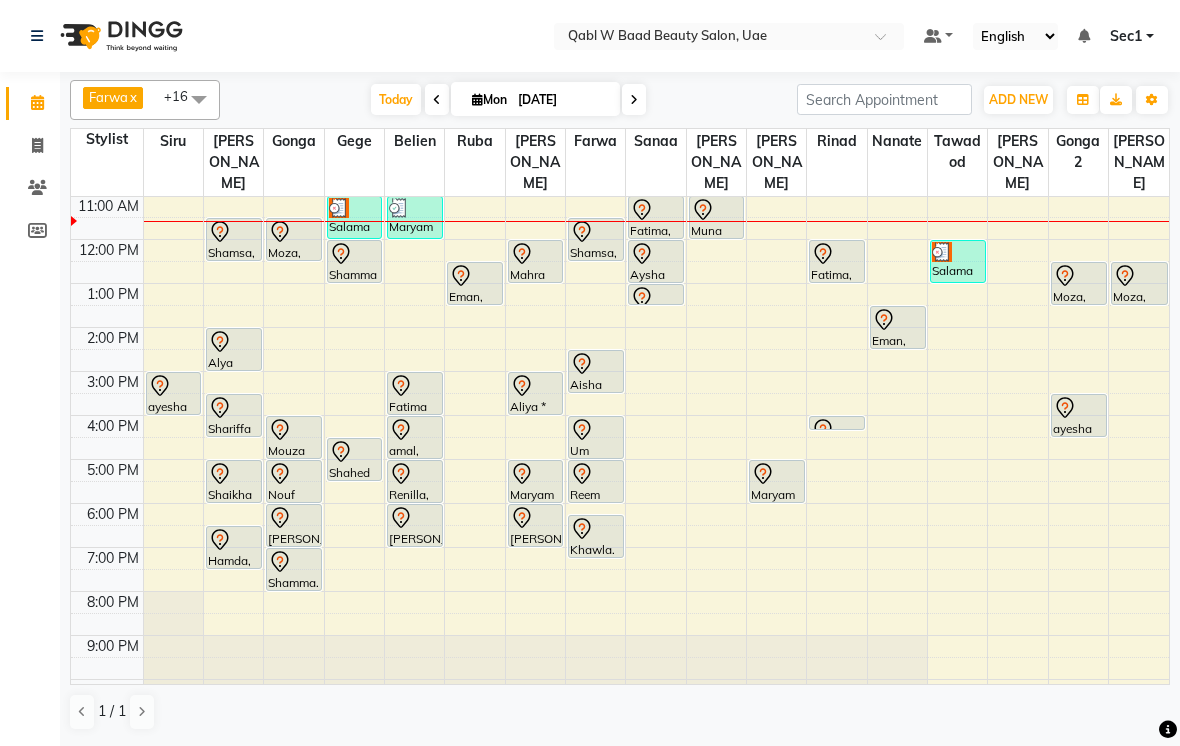 click on "Today" at bounding box center (396, 99) 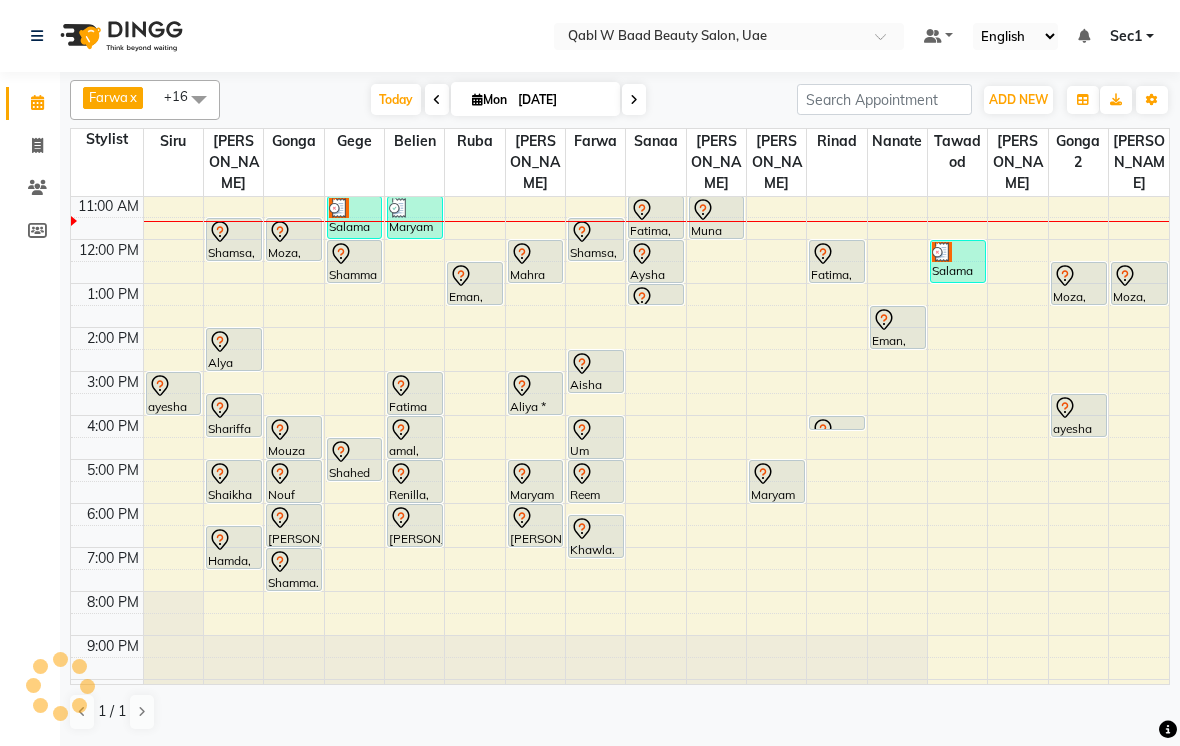 scroll, scrollTop: 45, scrollLeft: 0, axis: vertical 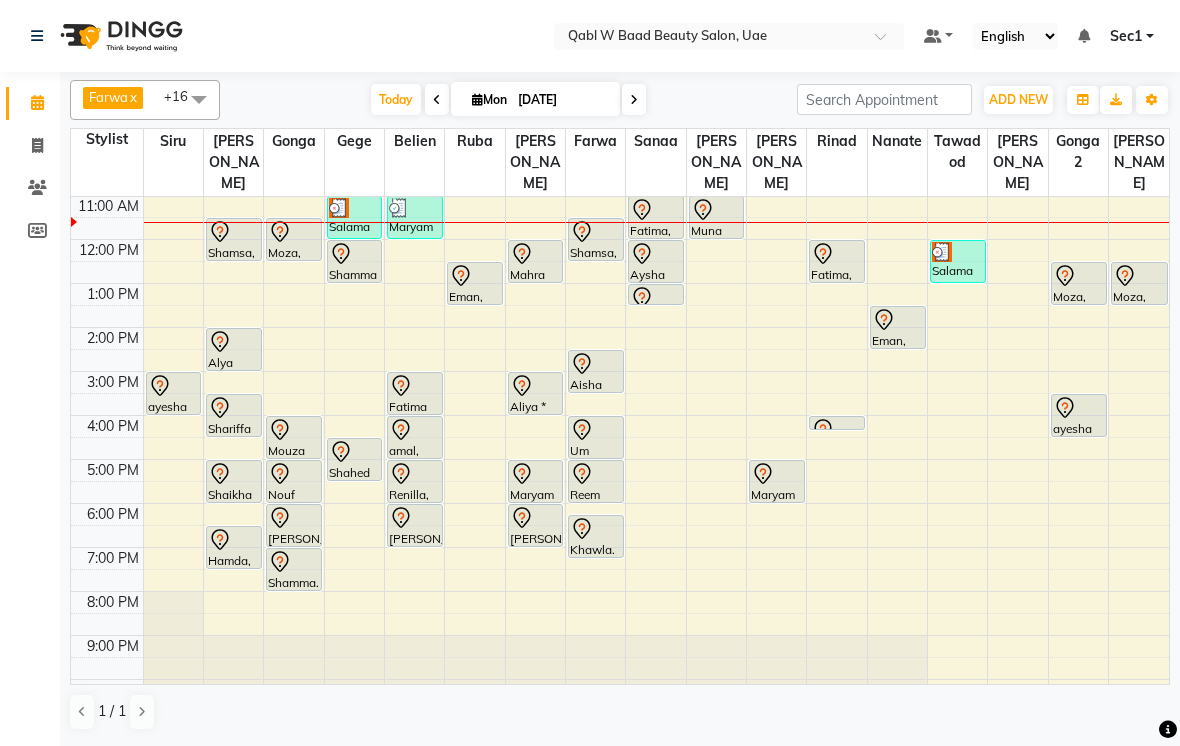 click on "Today" at bounding box center [396, 99] 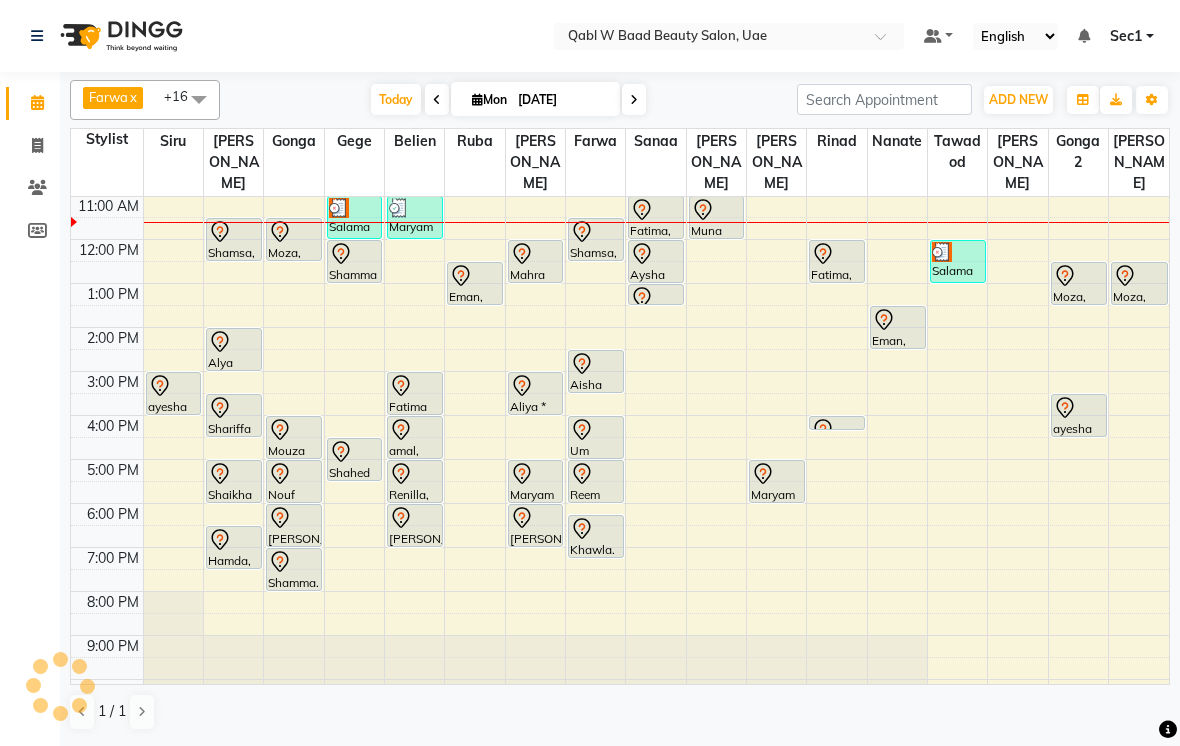 scroll, scrollTop: 45, scrollLeft: 0, axis: vertical 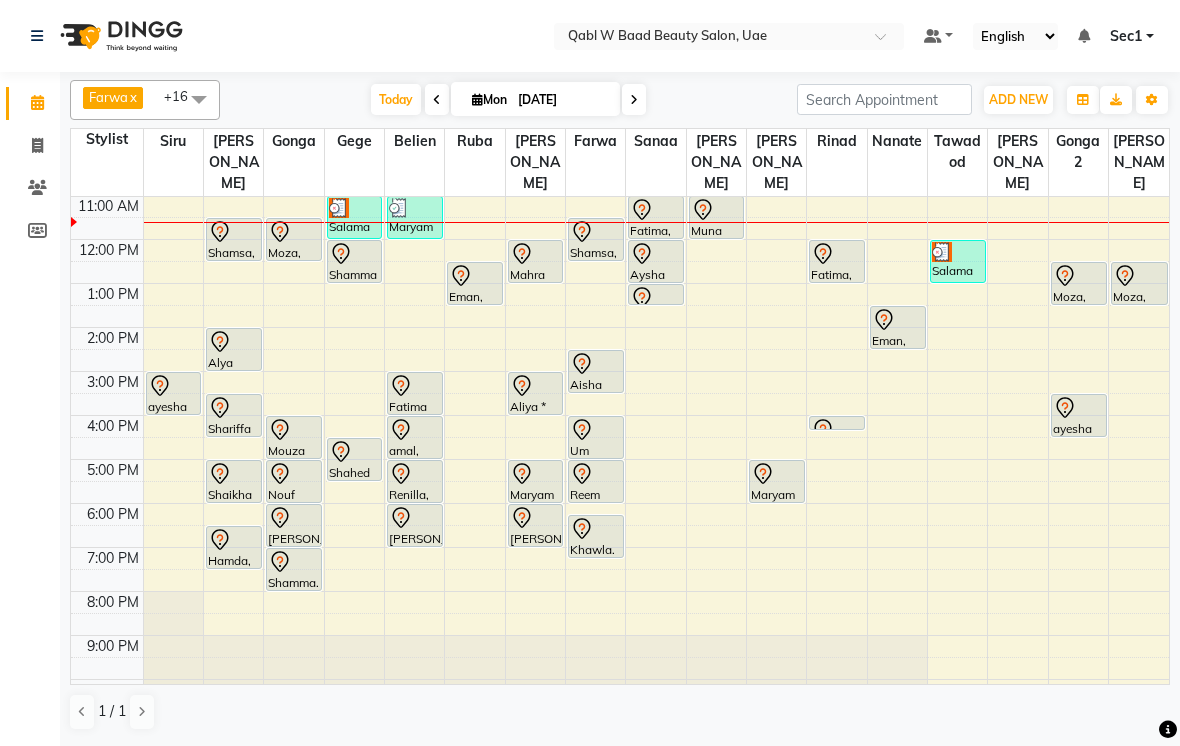 click on "Today" at bounding box center [396, 99] 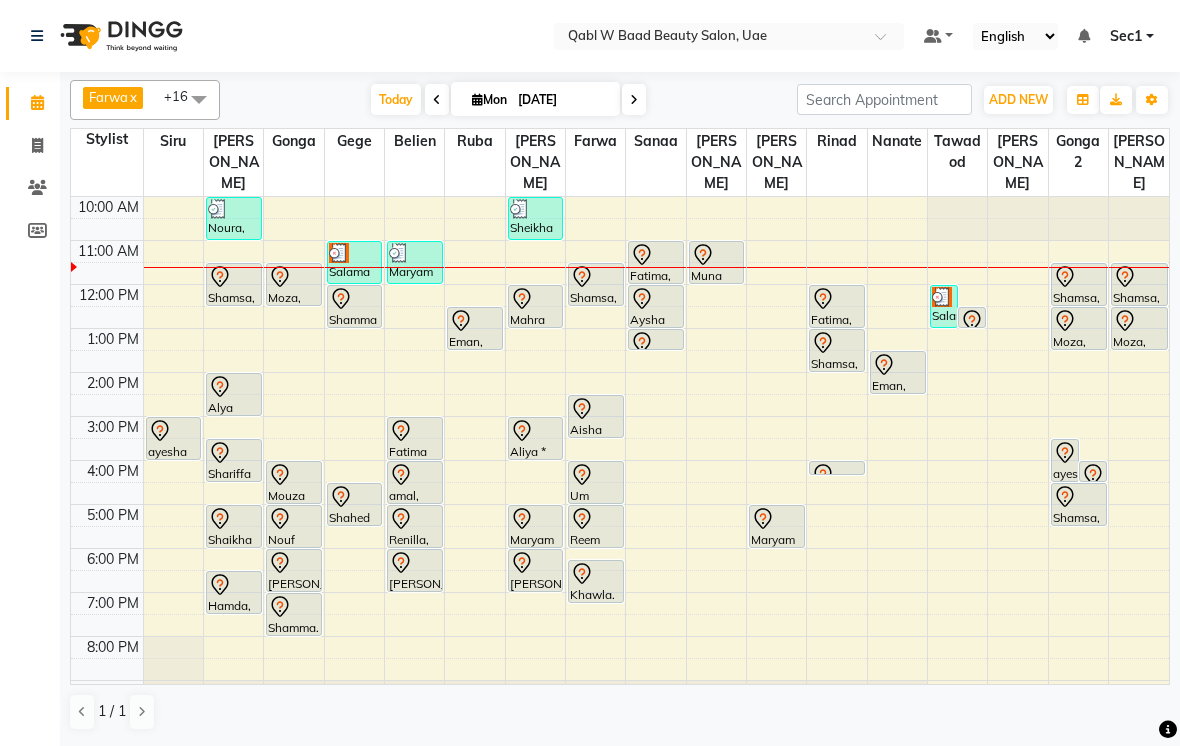 scroll, scrollTop: 0, scrollLeft: 0, axis: both 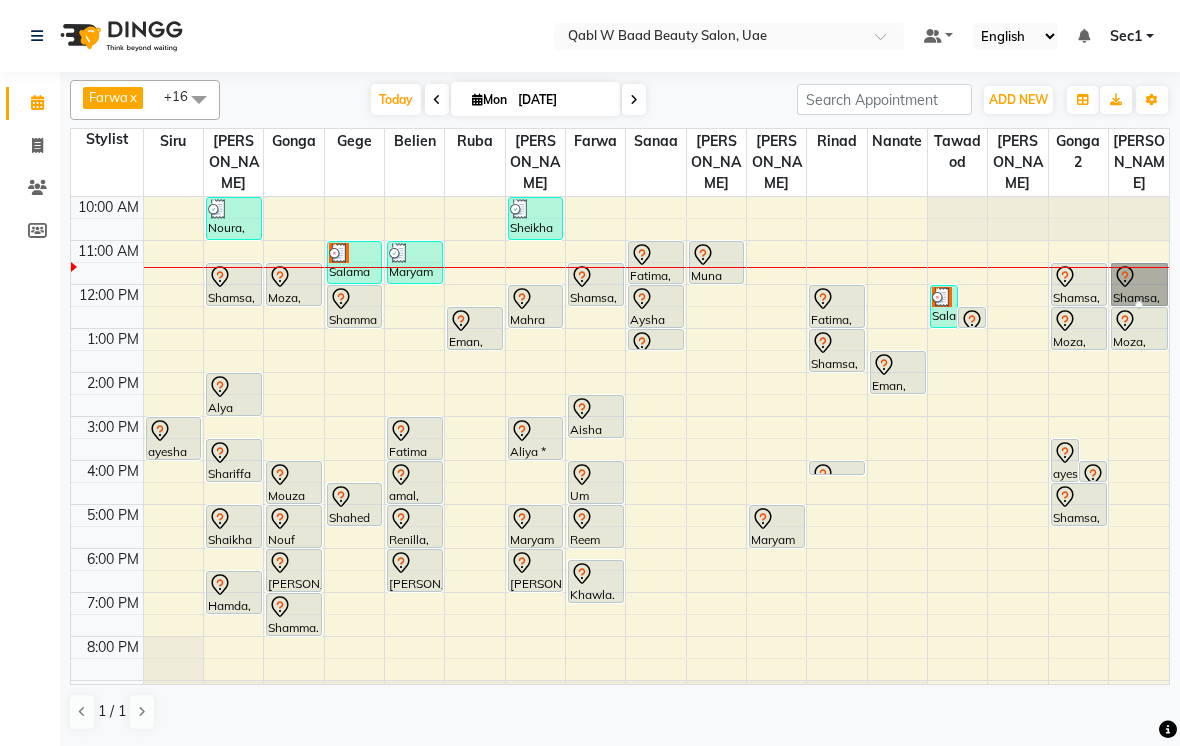click at bounding box center [1139, 305] 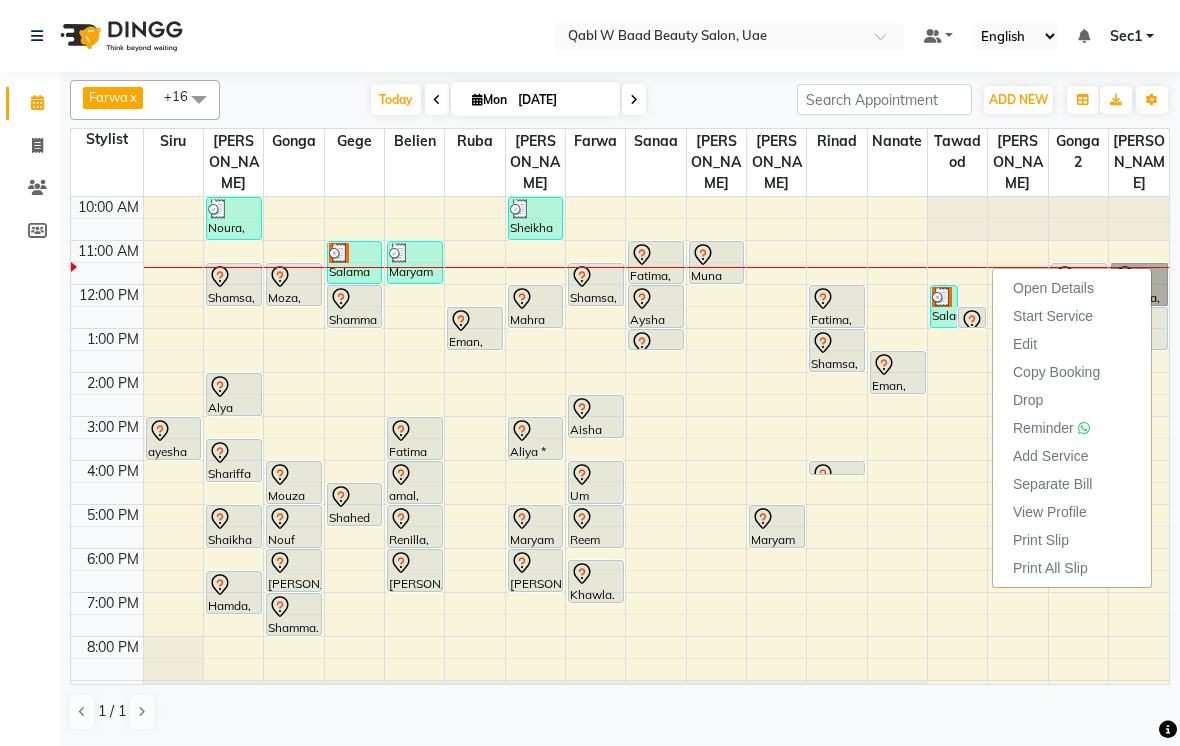 click on "Open Details" at bounding box center [1053, 288] 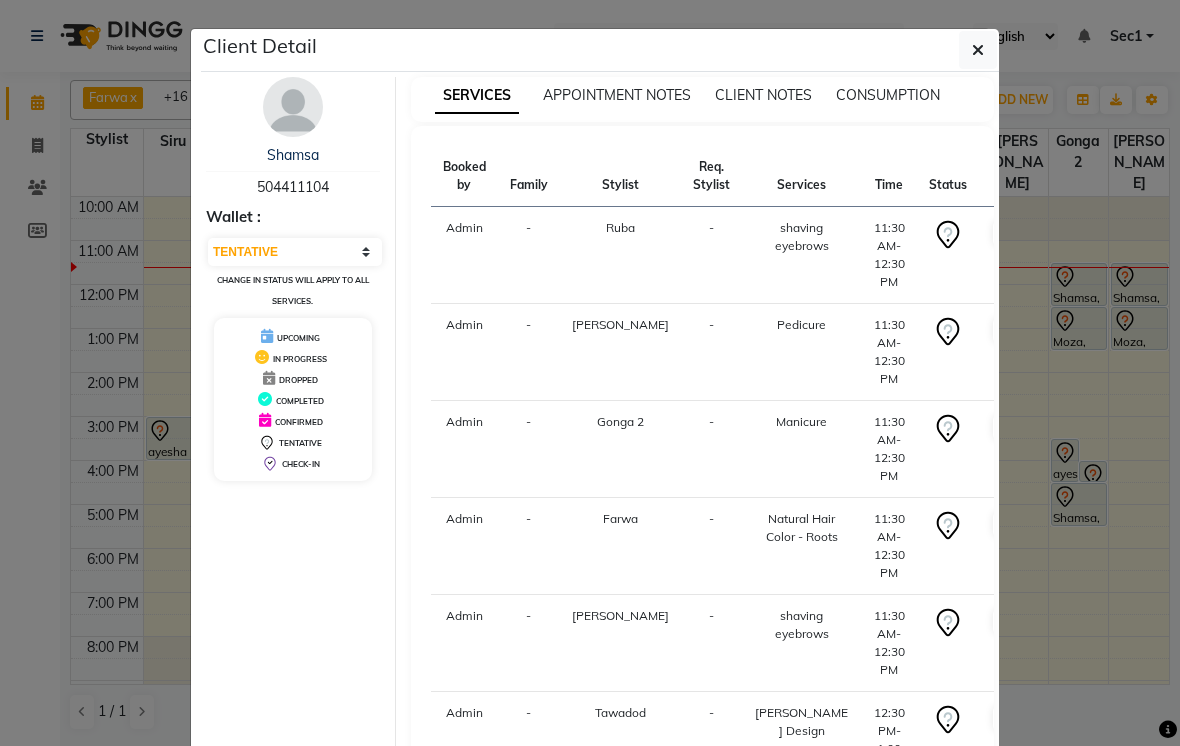 scroll, scrollTop: 0, scrollLeft: 0, axis: both 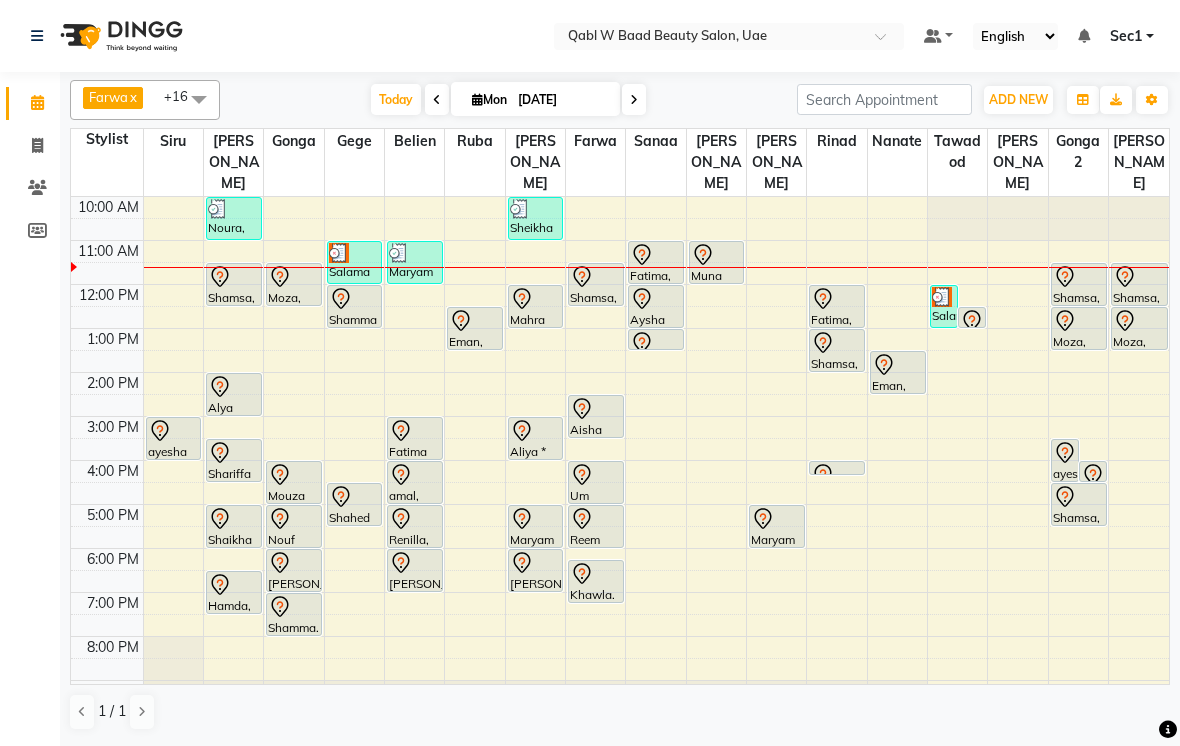 click on "Today" at bounding box center [396, 99] 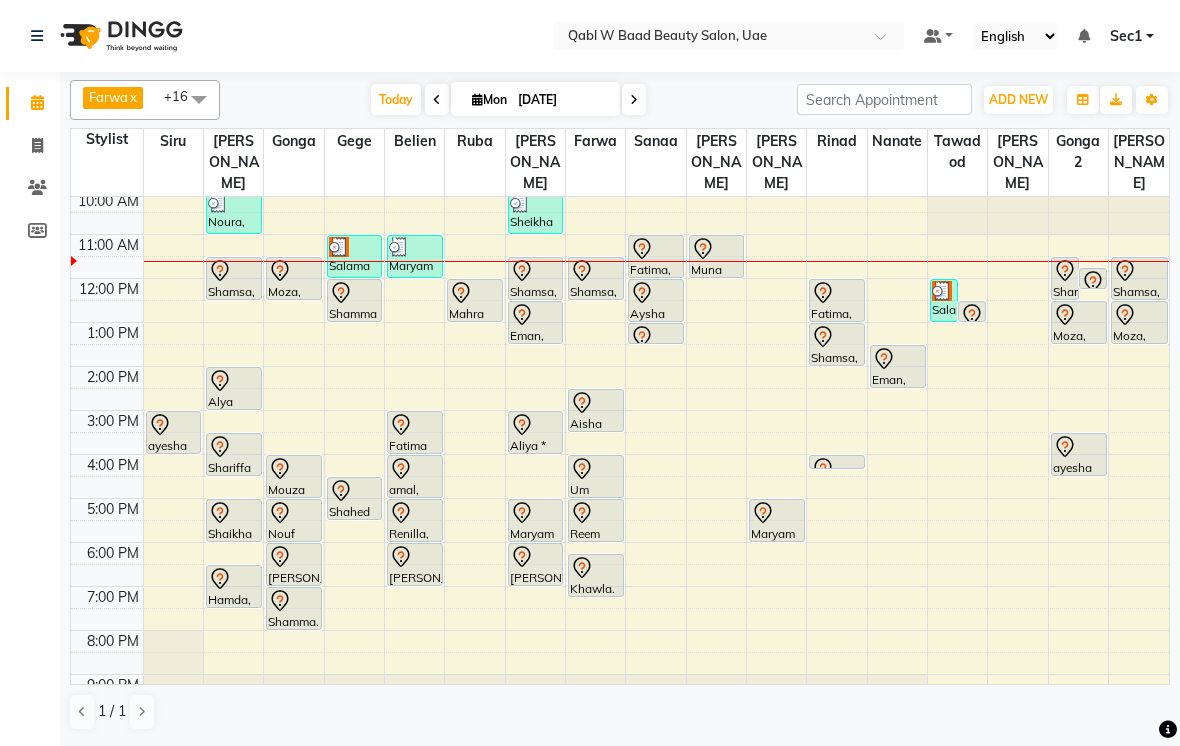 scroll, scrollTop: 5, scrollLeft: 0, axis: vertical 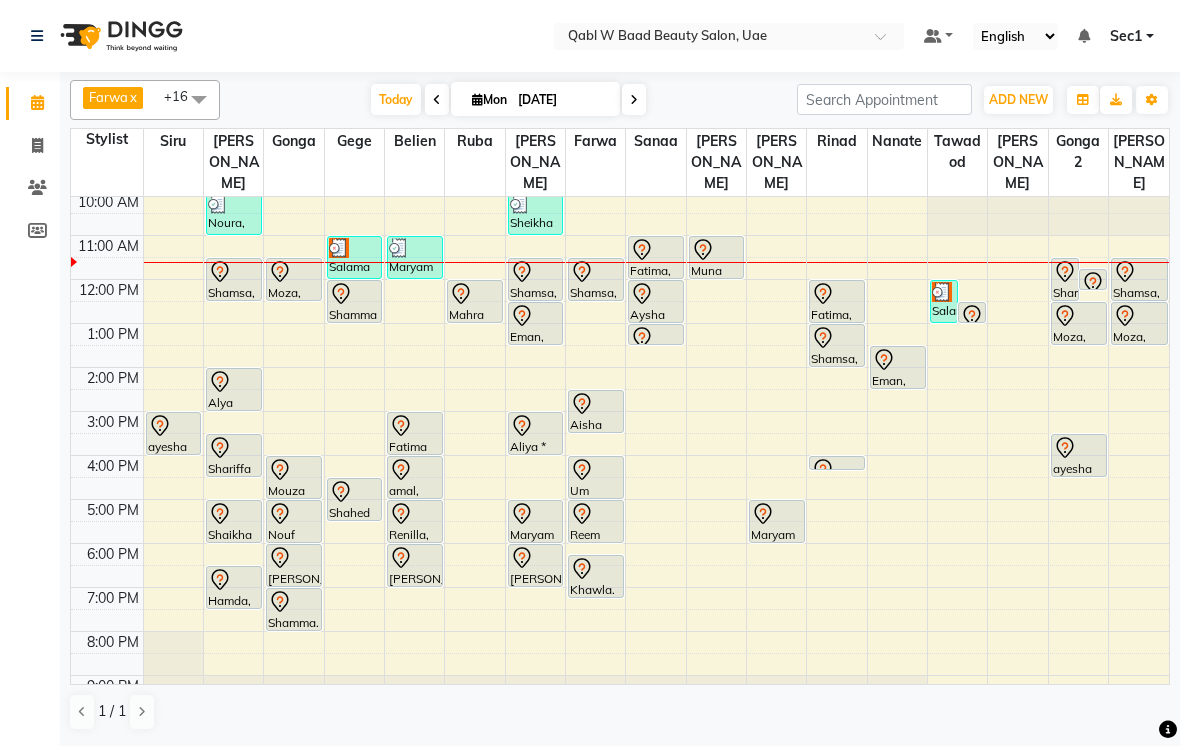click on "Today" at bounding box center (396, 99) 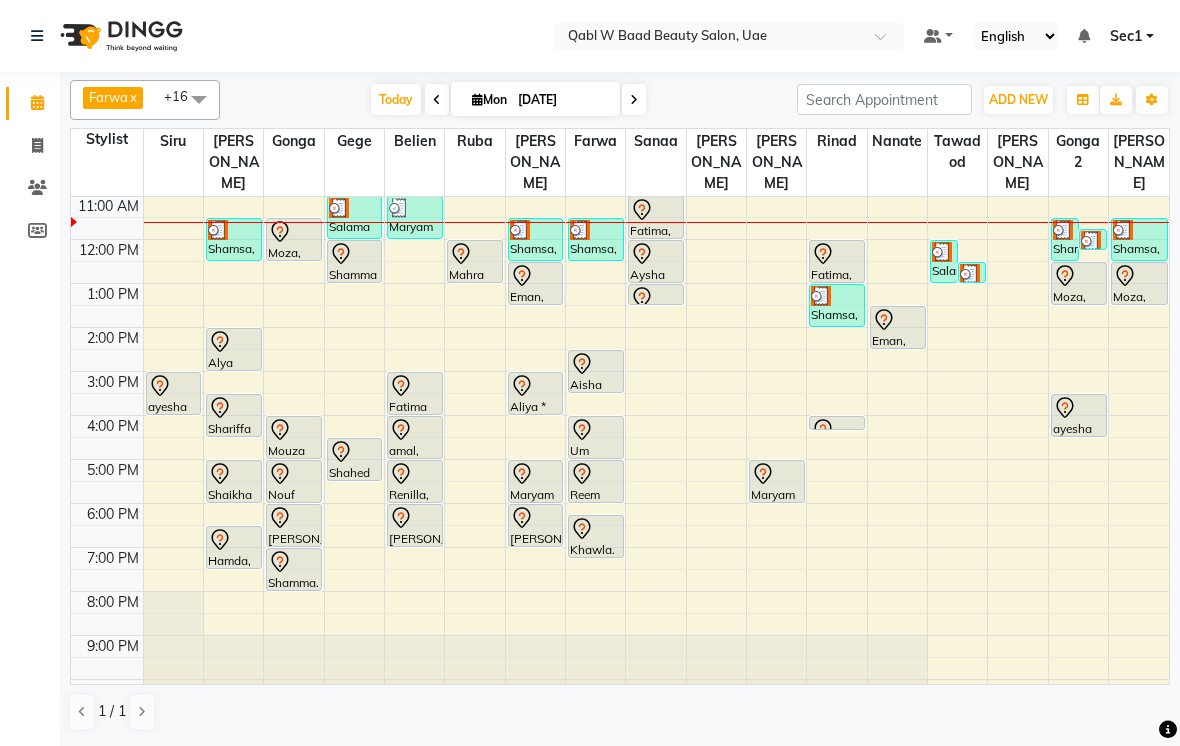 click on "Eman, TK21, 12:30 PM-01:30 PM, Activation Hair Treatment" at bounding box center [536, 283] 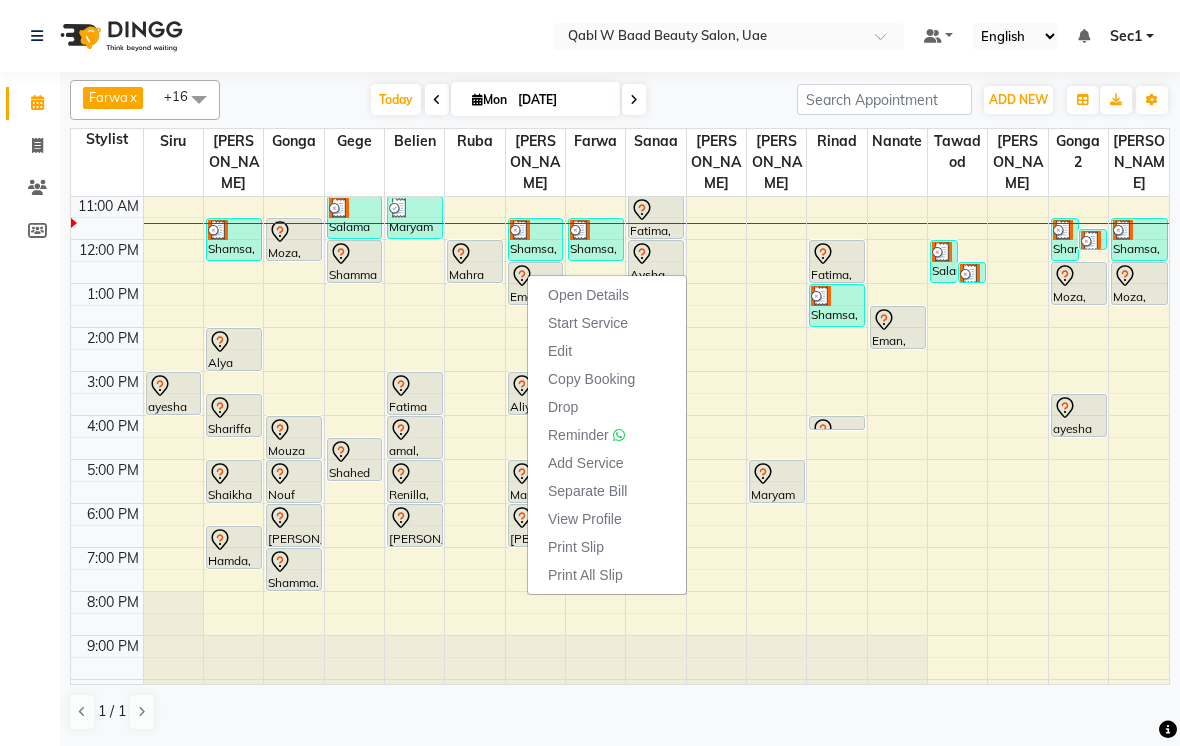 click on "Open Details" at bounding box center [588, 295] 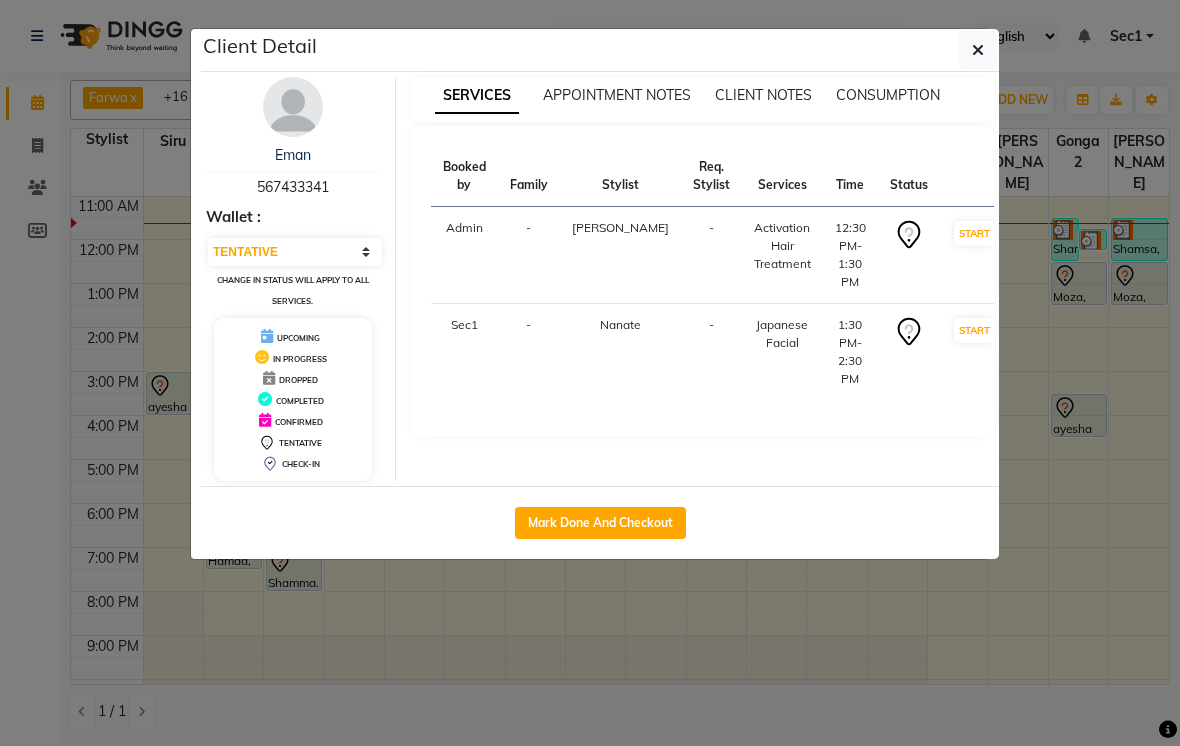 click 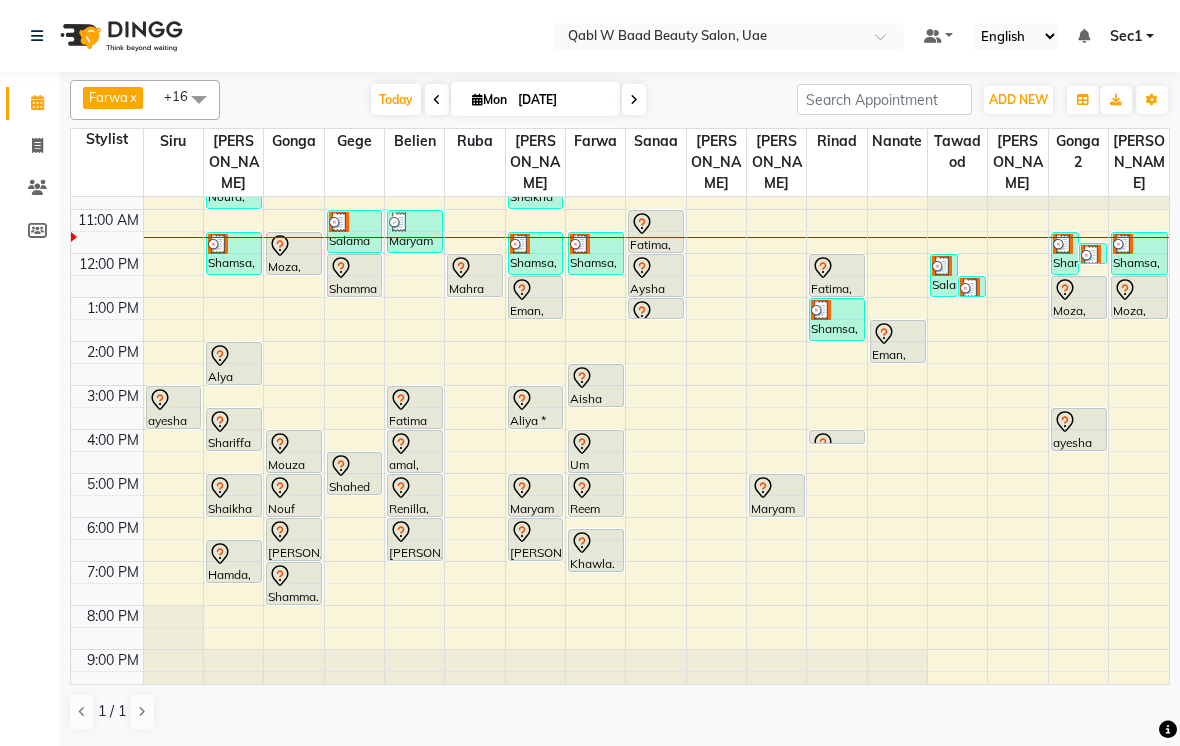 scroll, scrollTop: 26, scrollLeft: 0, axis: vertical 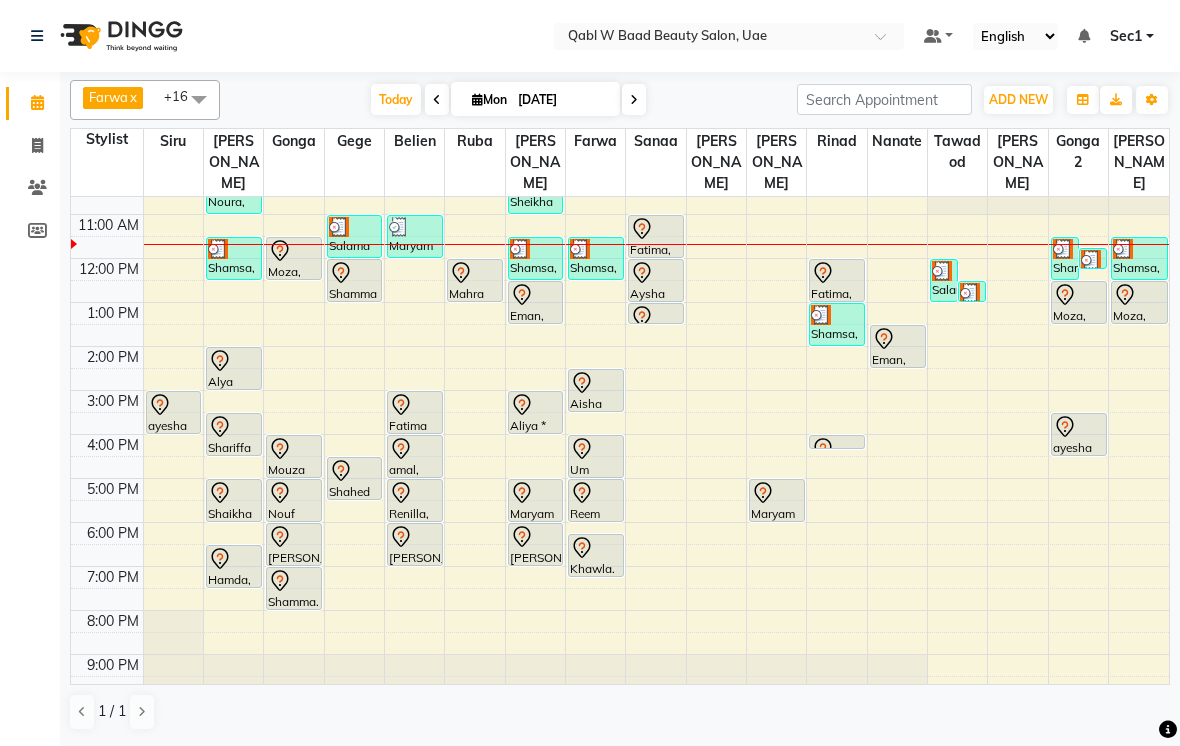 click on "Today" at bounding box center (396, 99) 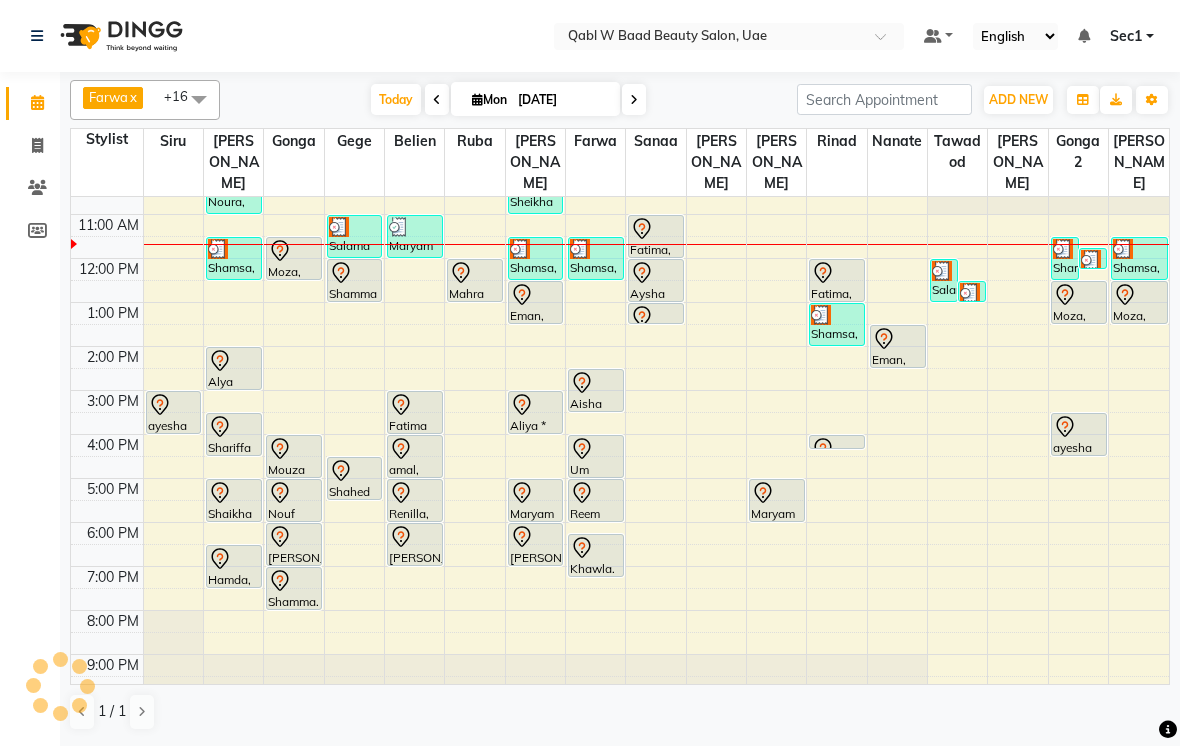 scroll, scrollTop: 45, scrollLeft: 0, axis: vertical 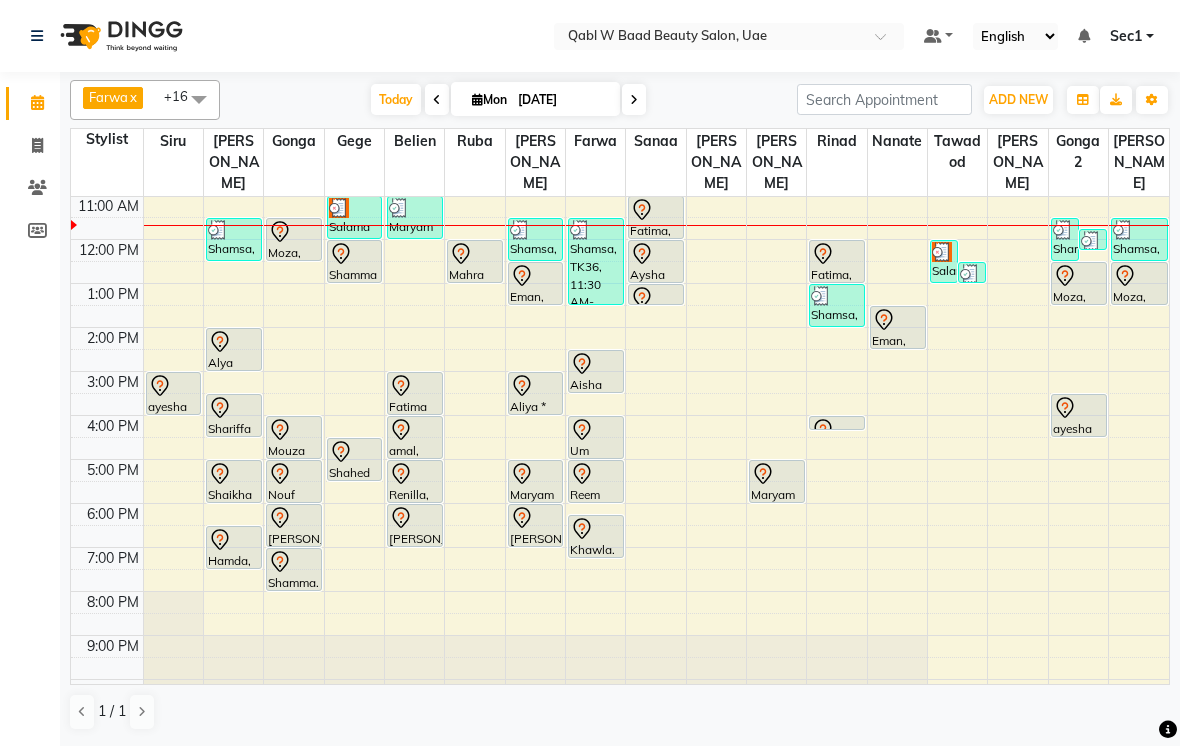 click on "Today" at bounding box center [396, 99] 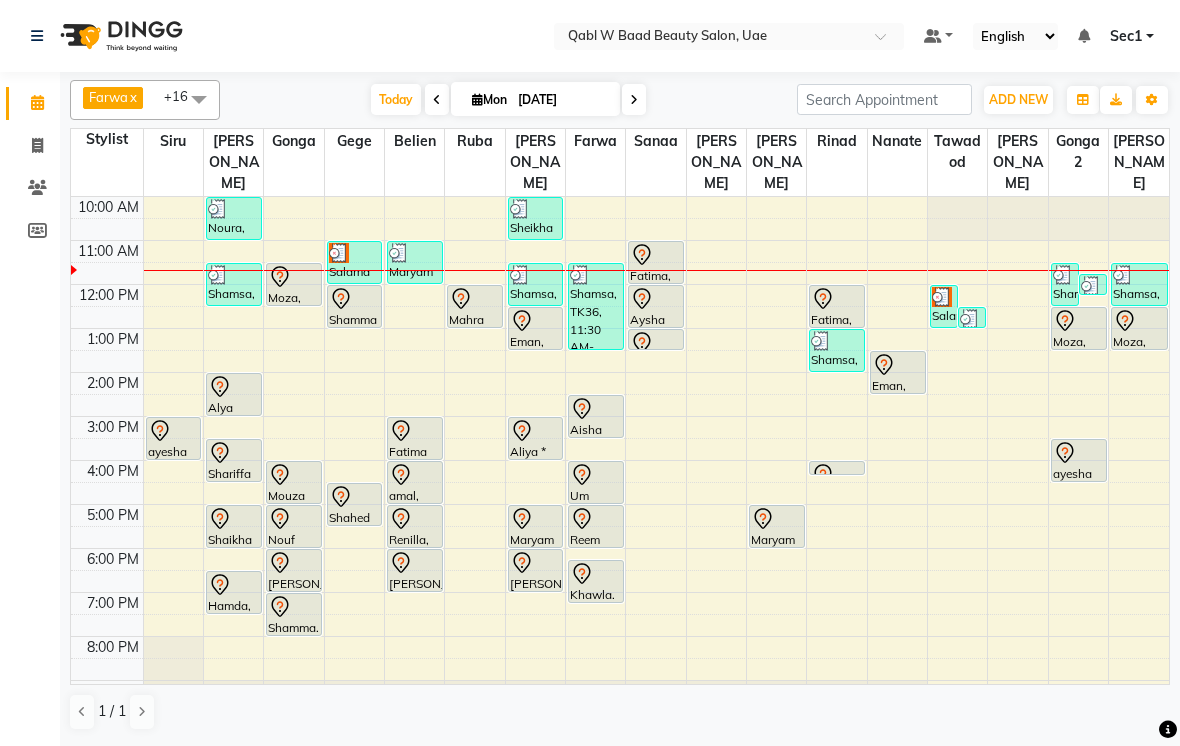 scroll, scrollTop: 0, scrollLeft: 0, axis: both 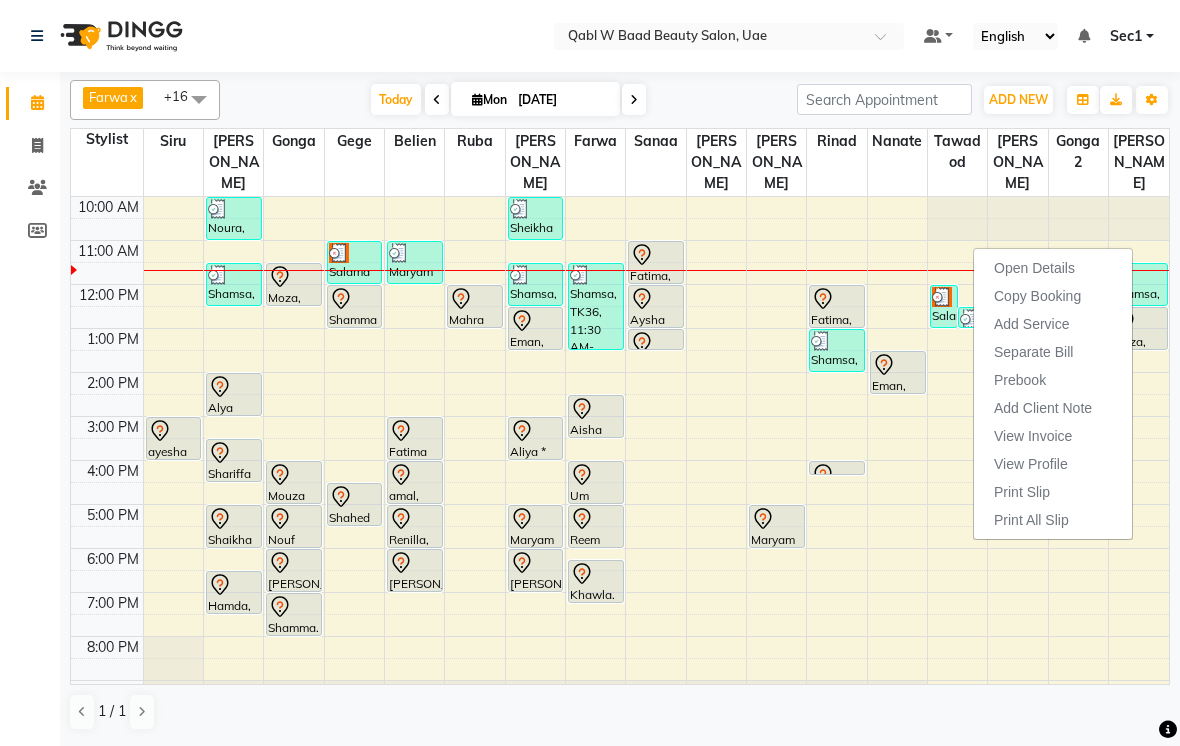 click on "Open Details" at bounding box center (1034, 268) 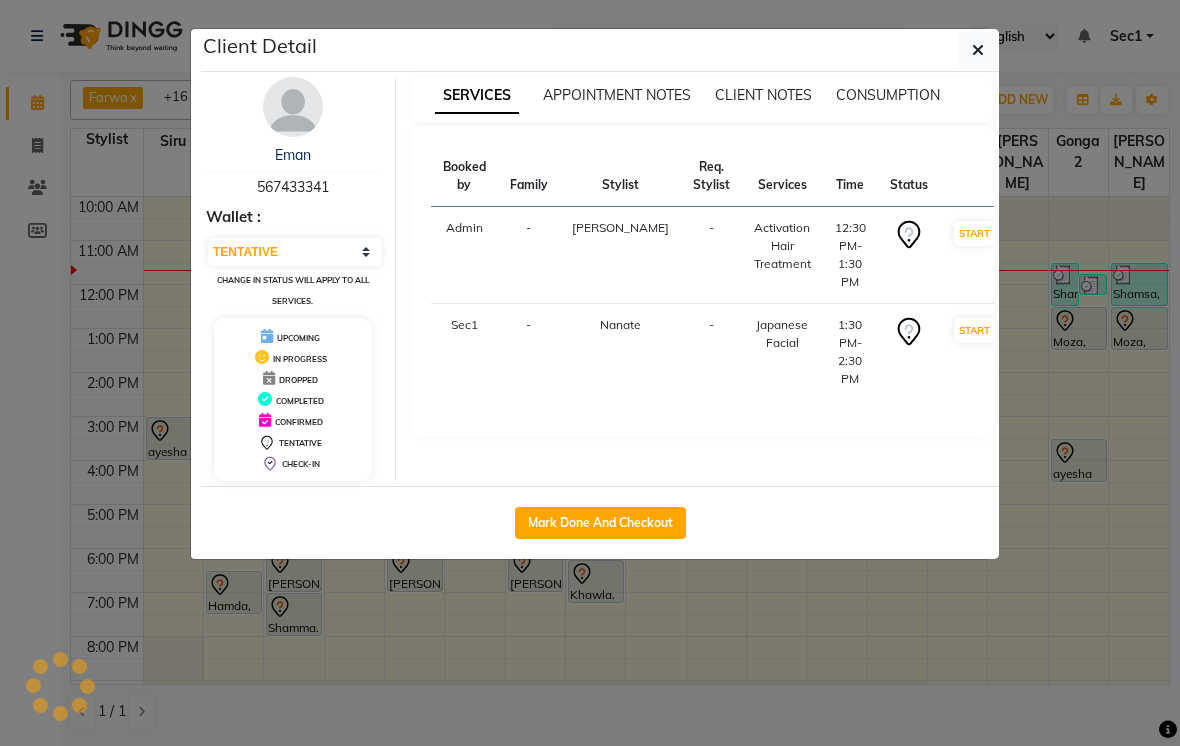 select on "3" 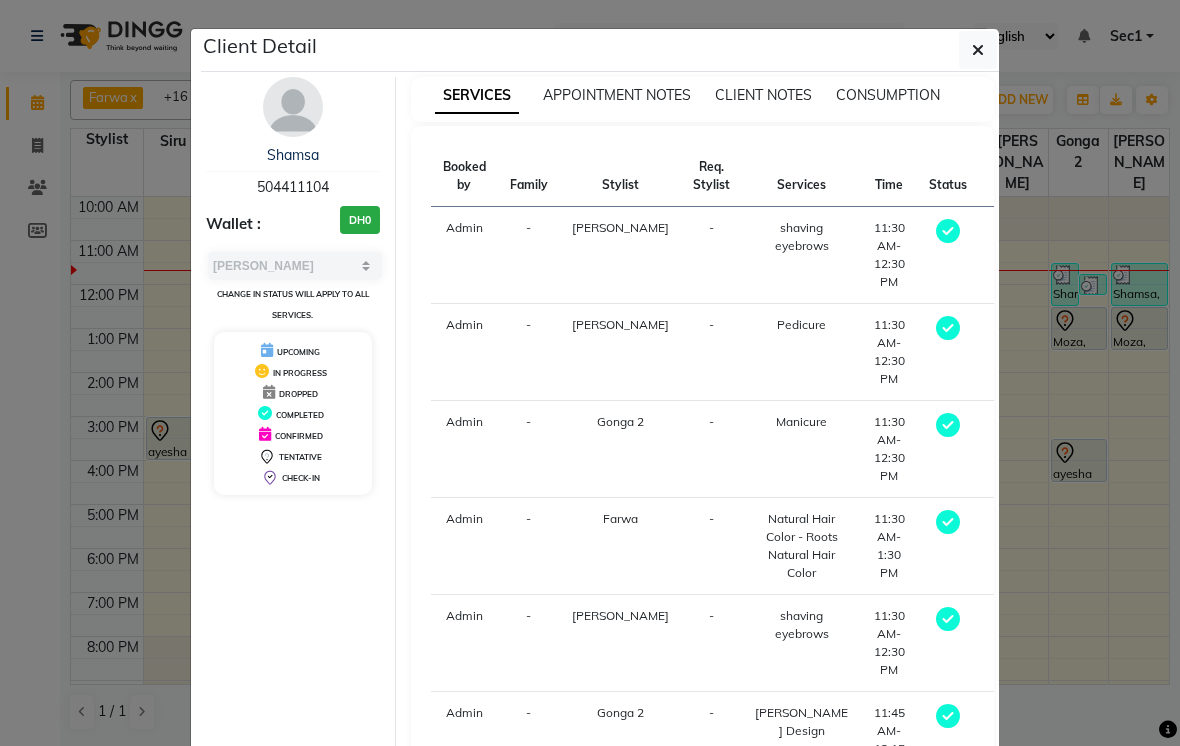 scroll, scrollTop: 0, scrollLeft: 0, axis: both 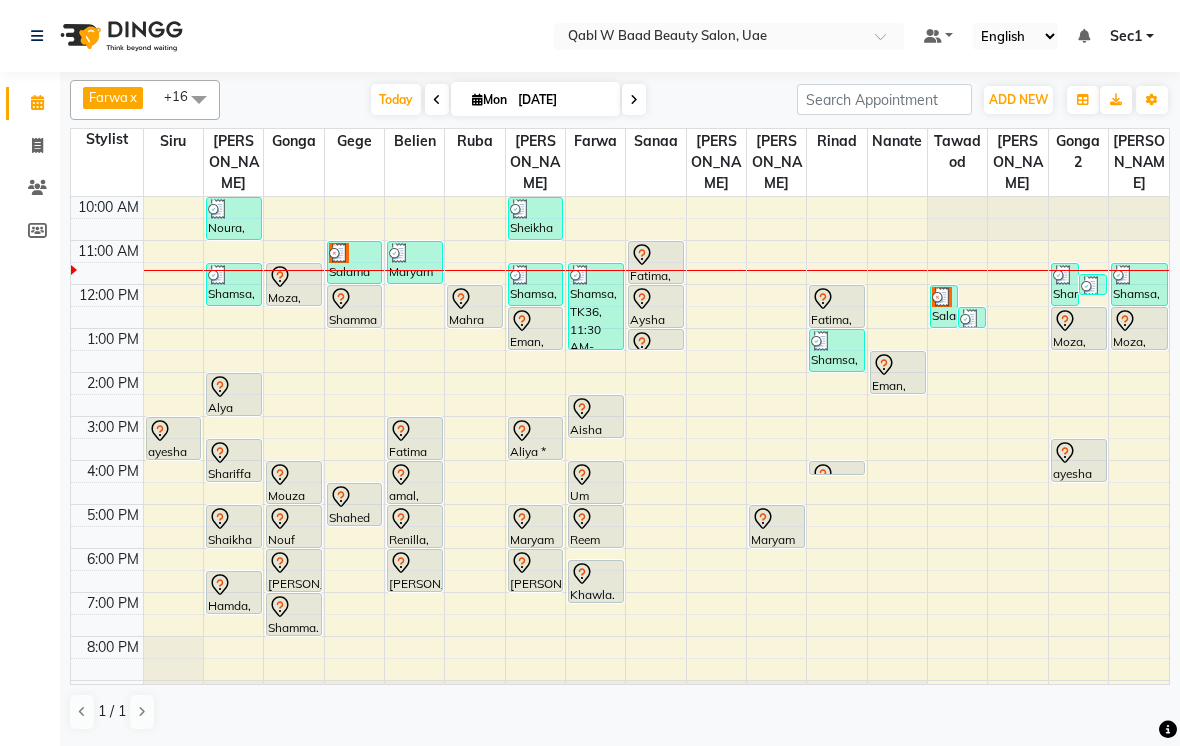 click on "Today" at bounding box center [396, 99] 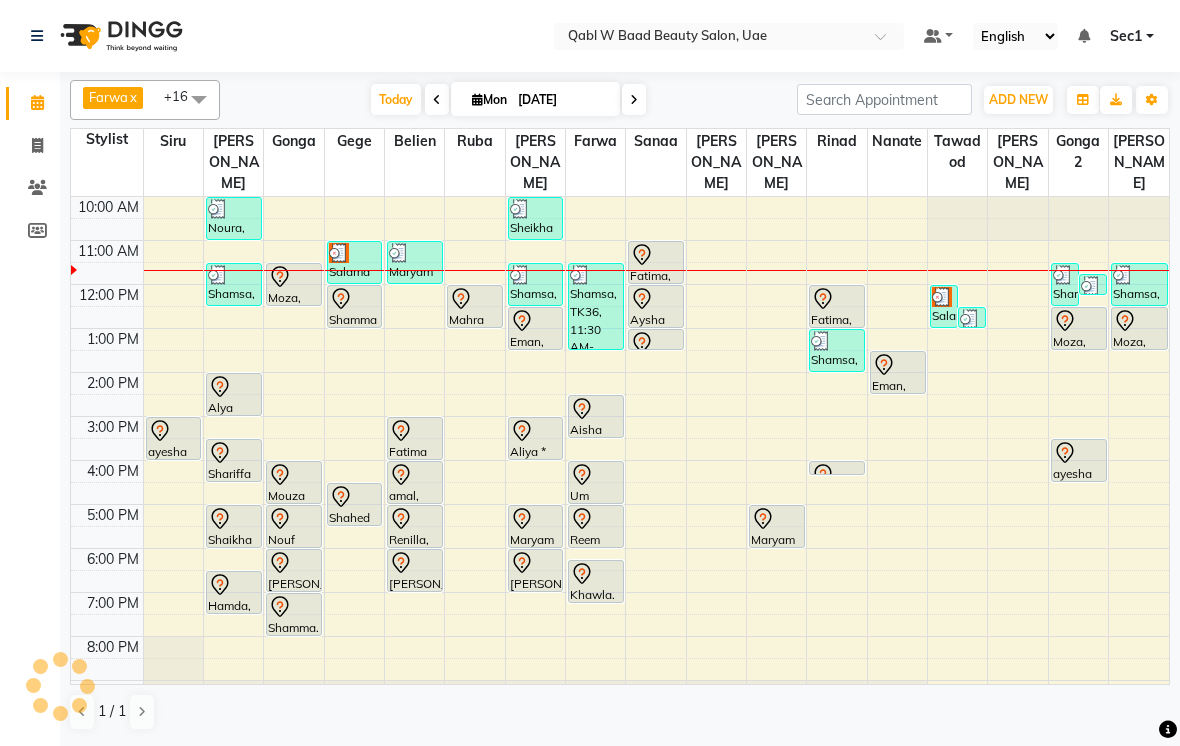 scroll, scrollTop: 45, scrollLeft: 0, axis: vertical 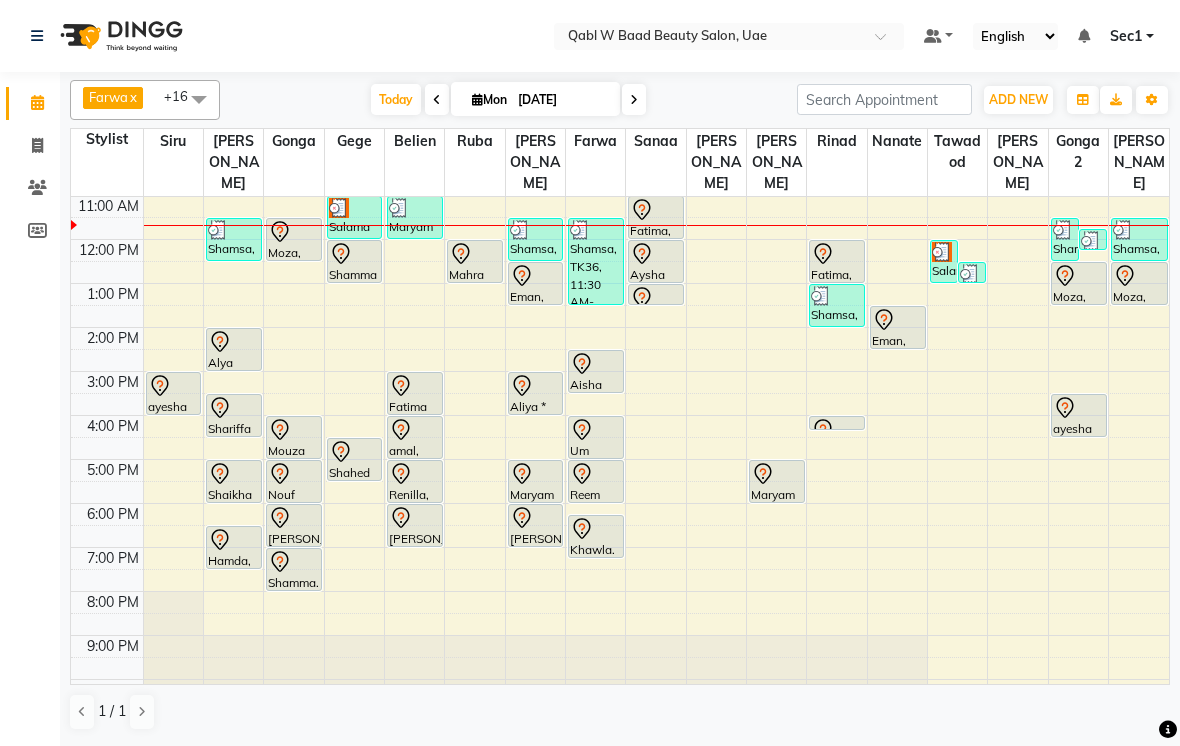 click on "Today" at bounding box center [396, 99] 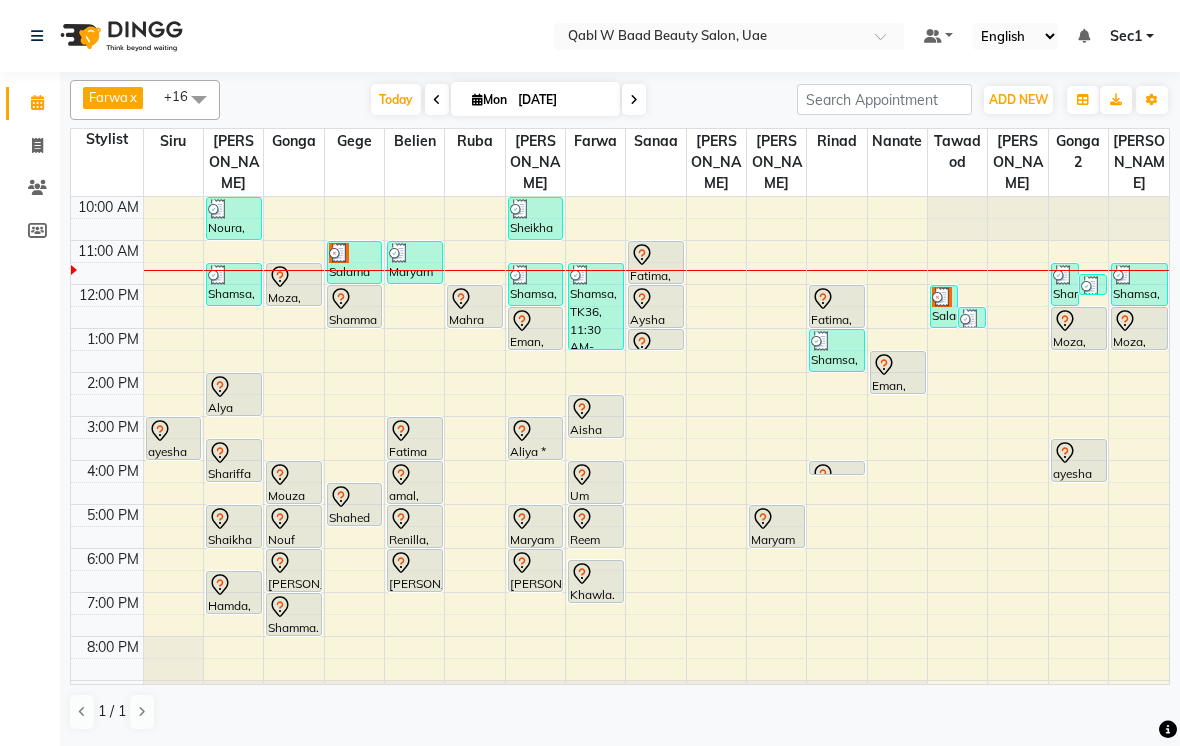 scroll, scrollTop: 0, scrollLeft: 0, axis: both 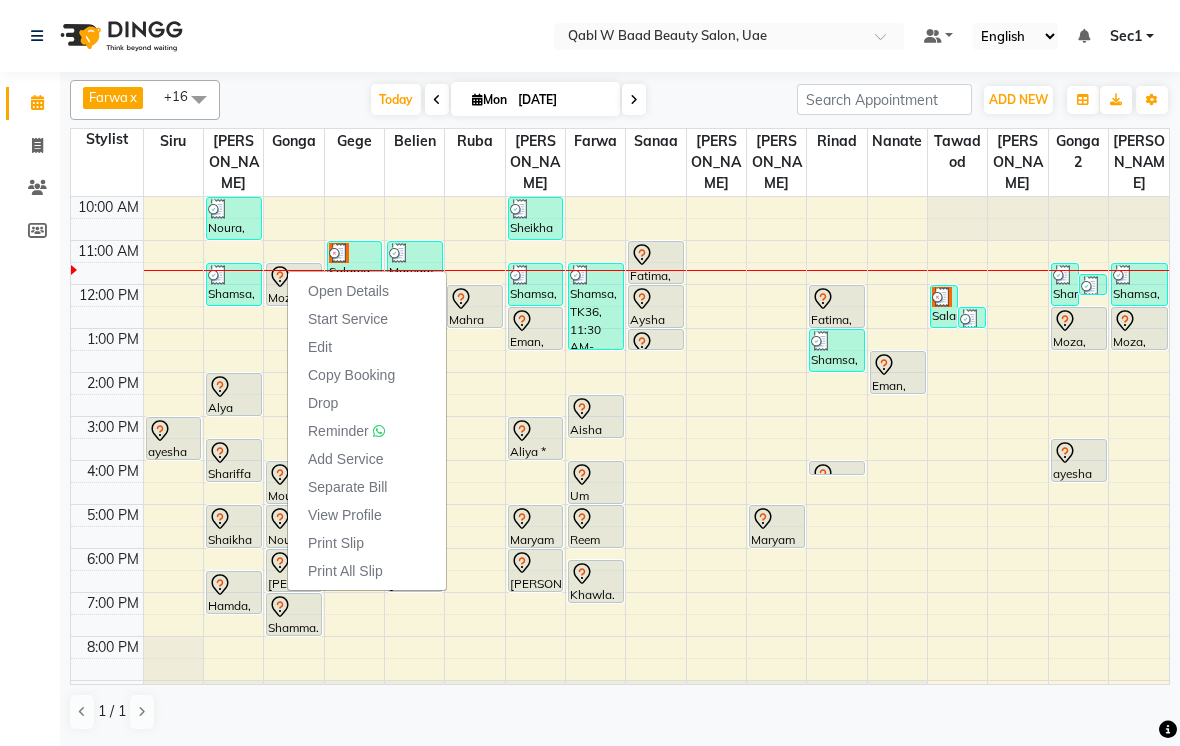 click on "Open Details" at bounding box center (348, 291) 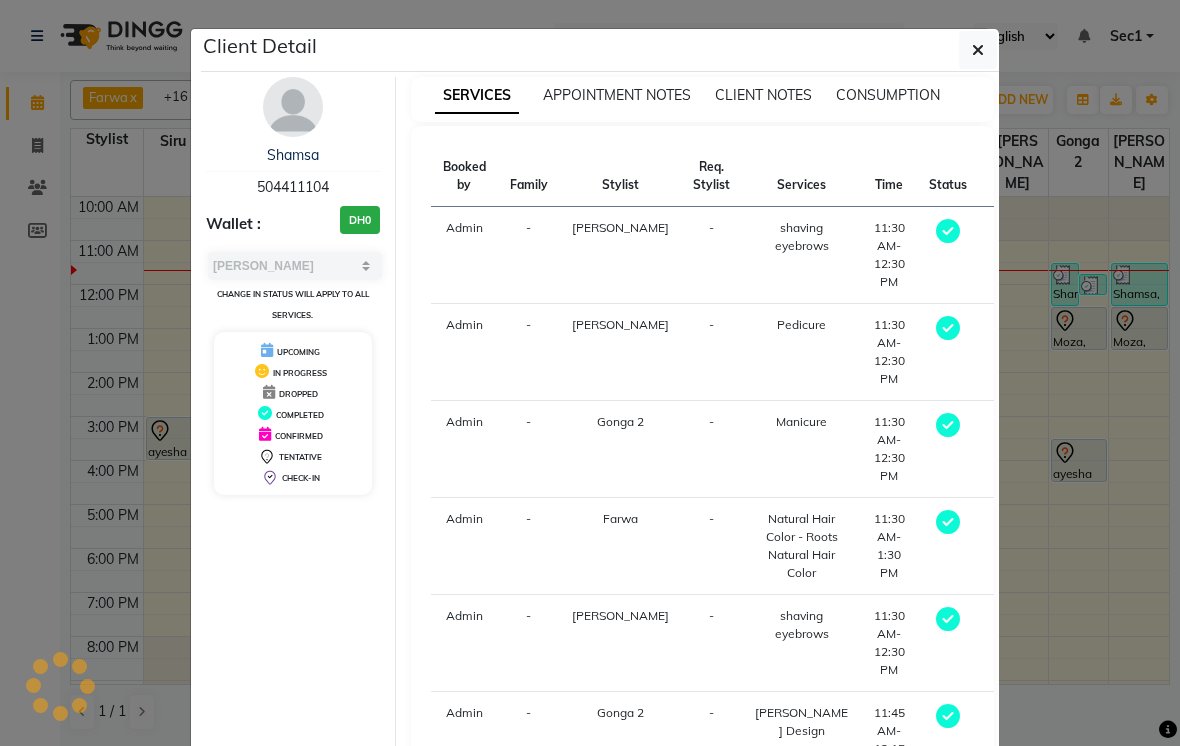 select on "7" 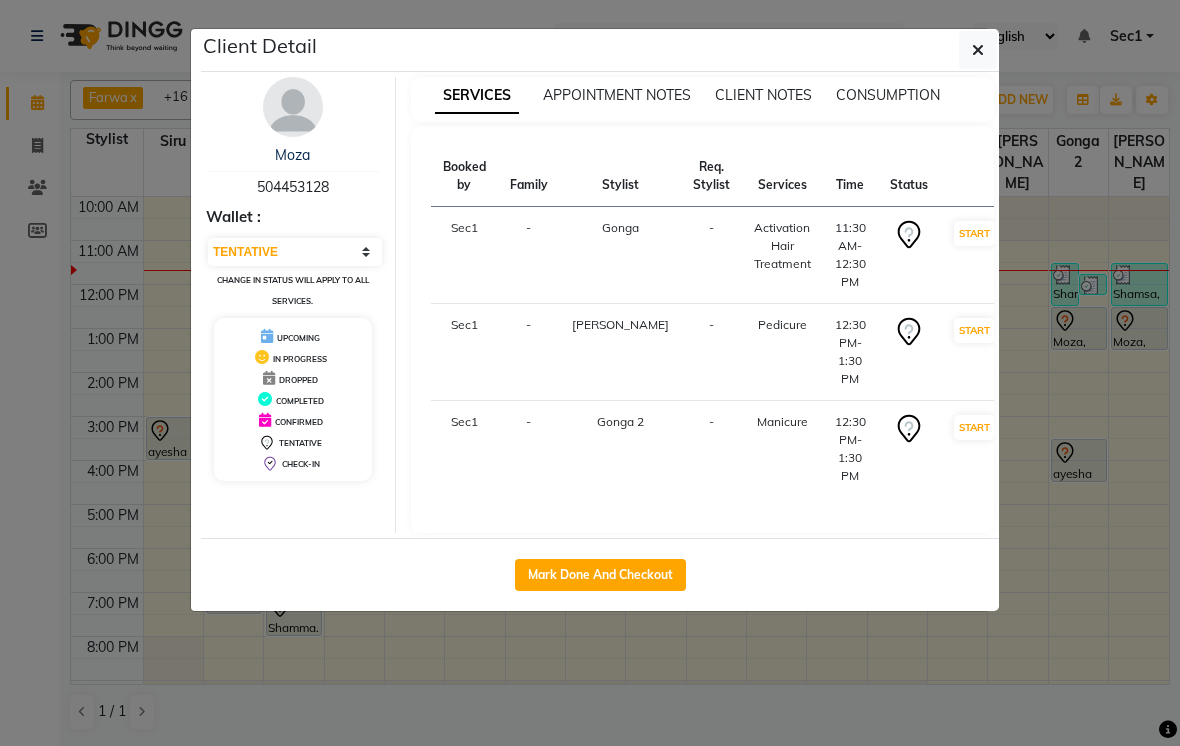 click 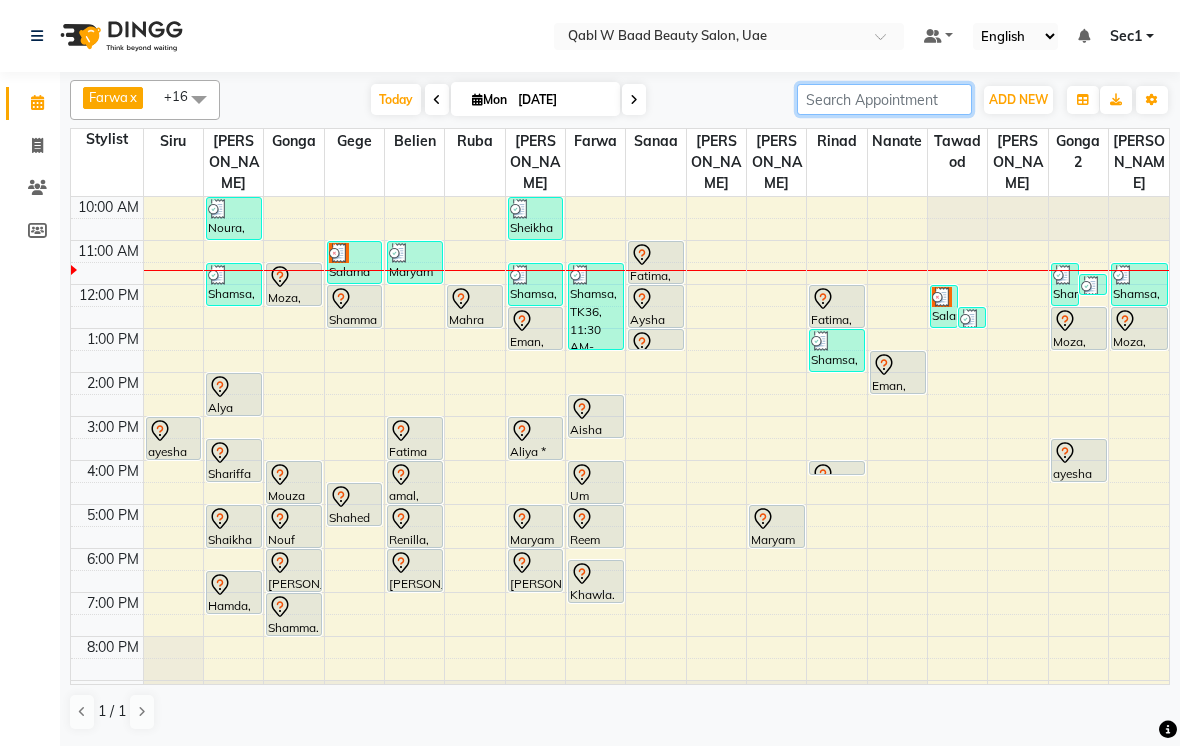 click at bounding box center [884, 99] 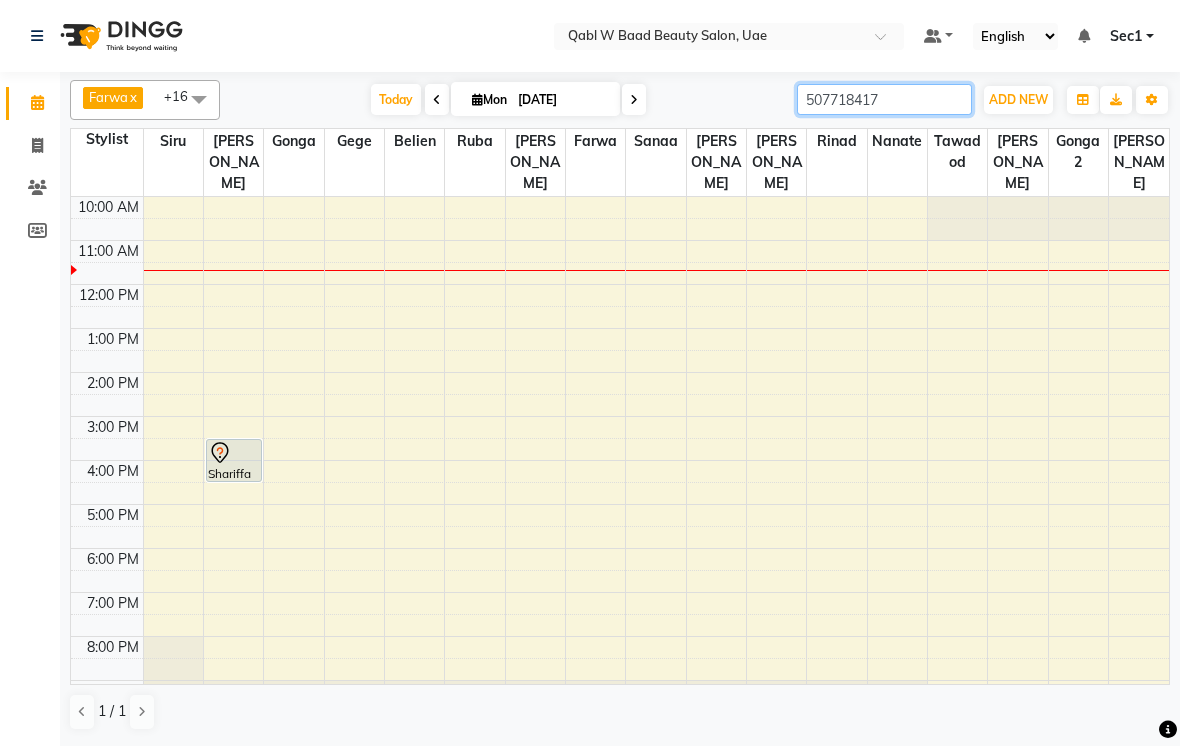 type on "507718417" 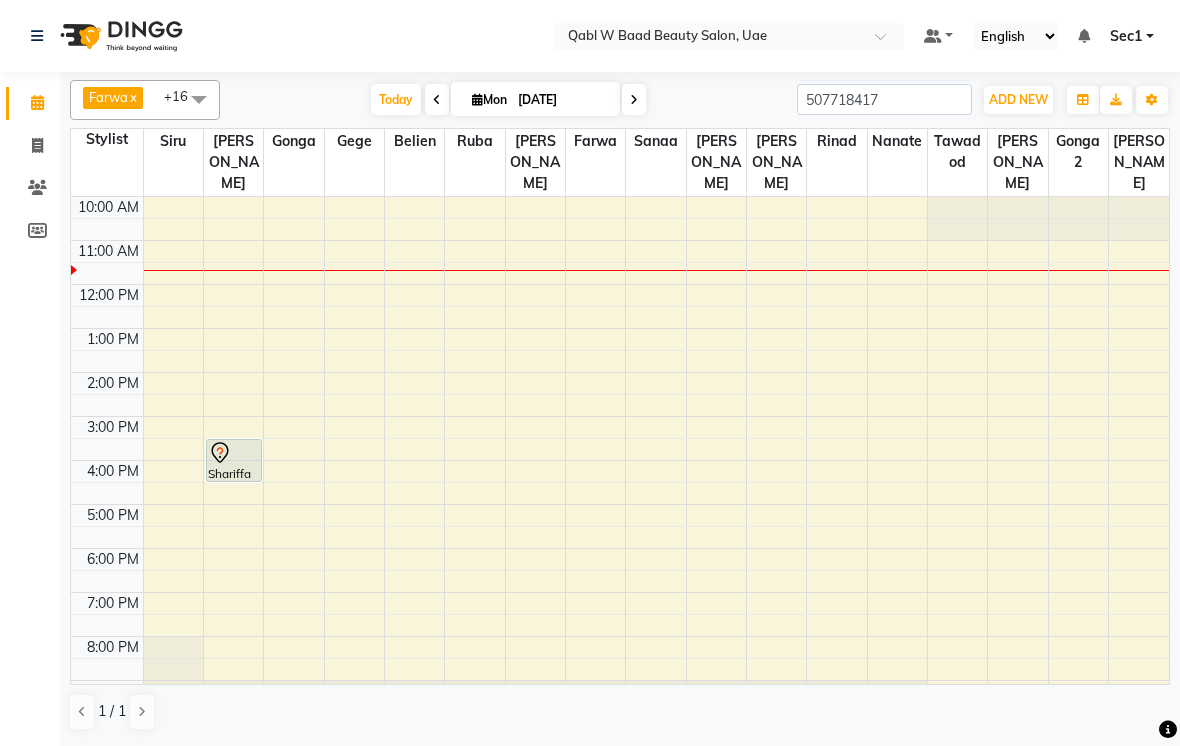 click on "Today" at bounding box center [396, 99] 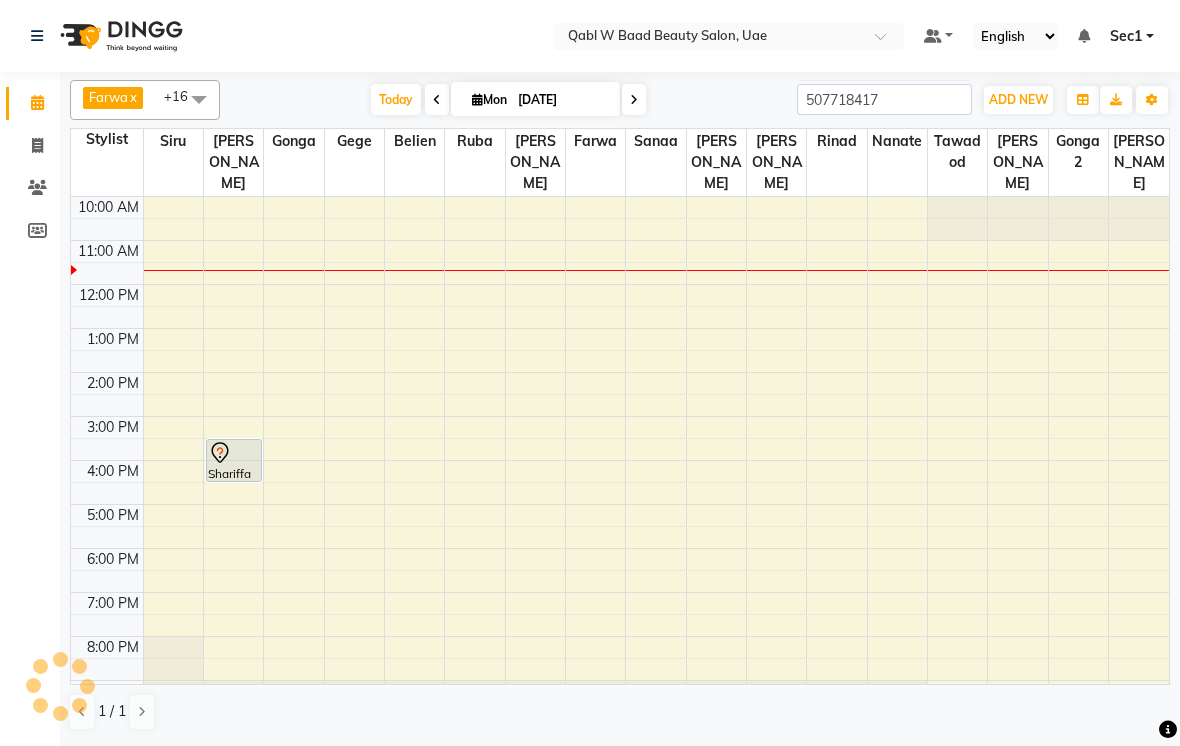 scroll, scrollTop: 45, scrollLeft: 0, axis: vertical 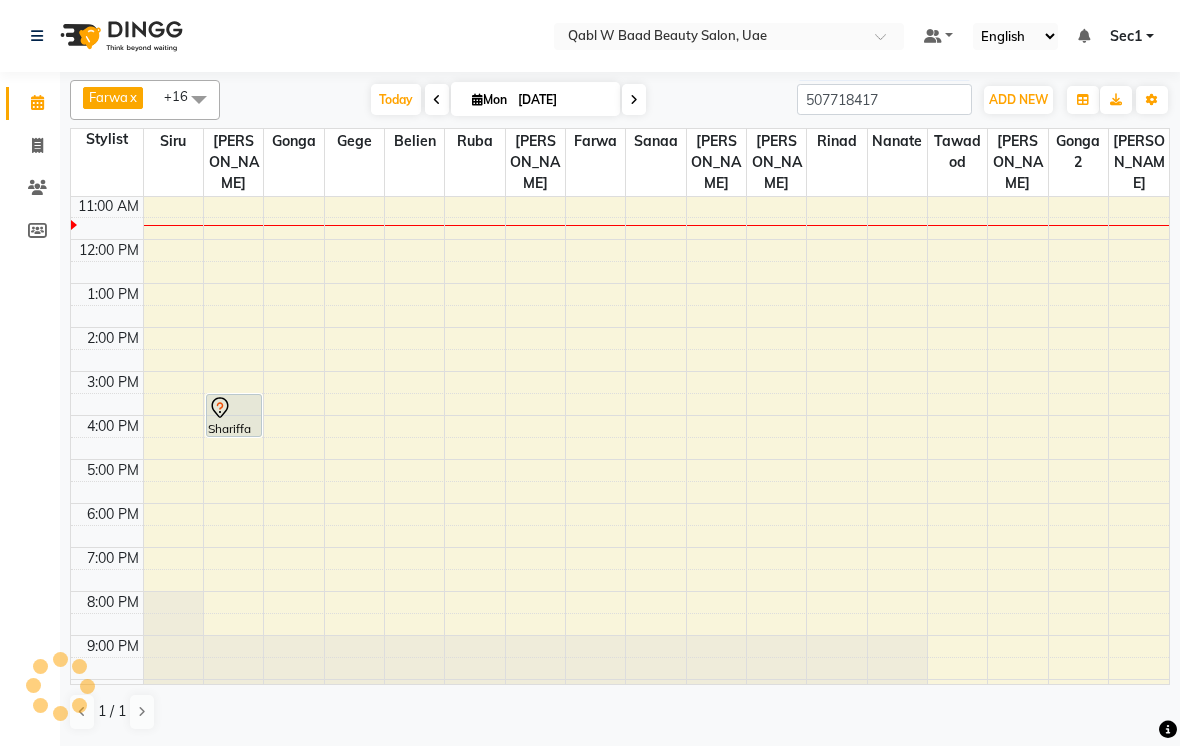 type 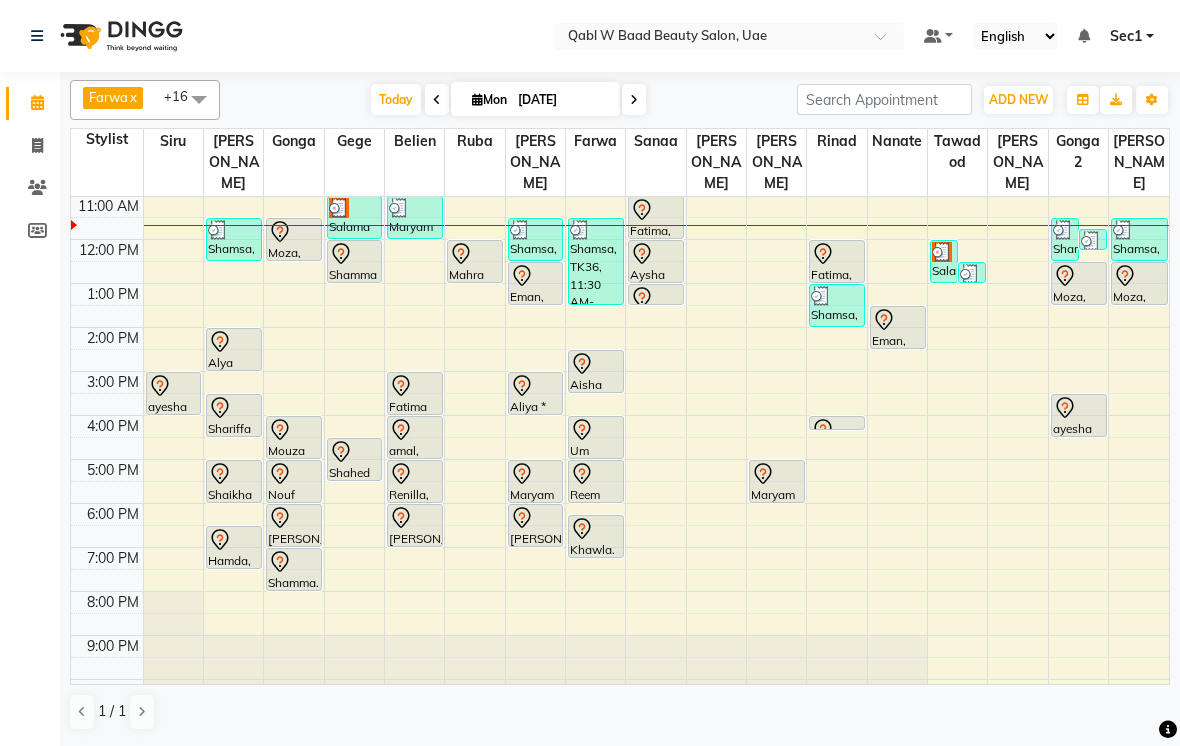 click on "Today" at bounding box center (396, 99) 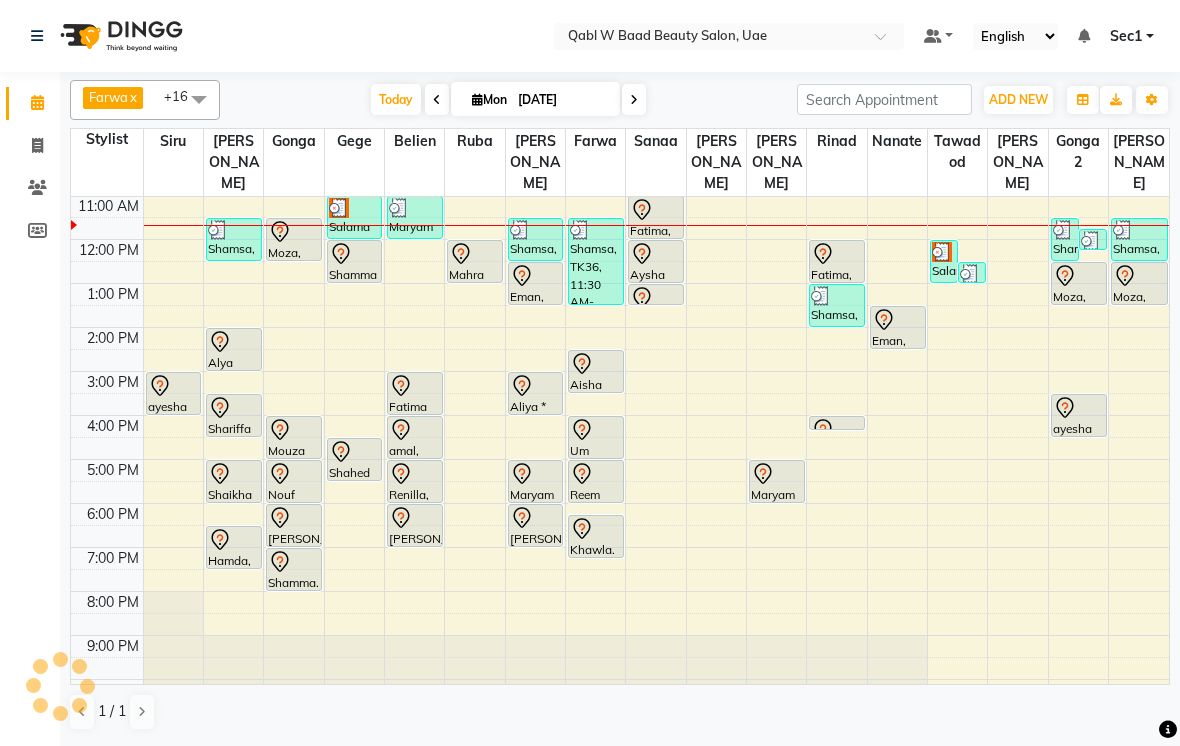 scroll, scrollTop: 45, scrollLeft: 0, axis: vertical 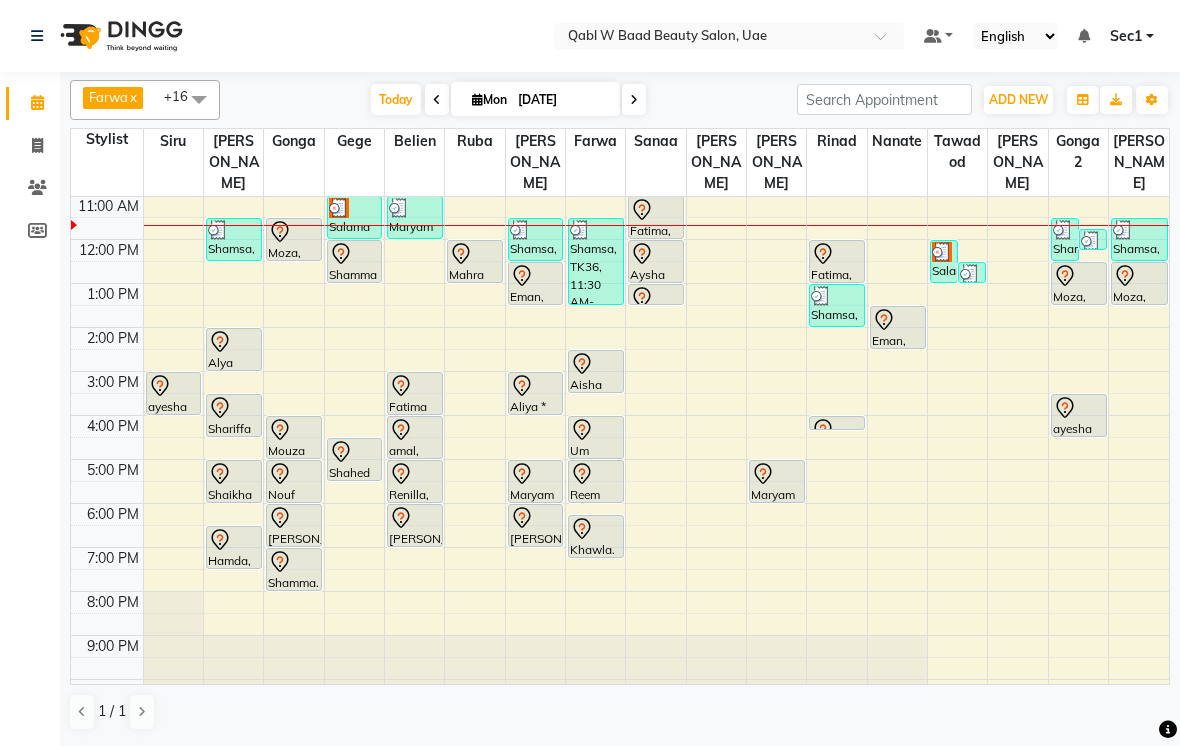 click on "Today" at bounding box center [396, 99] 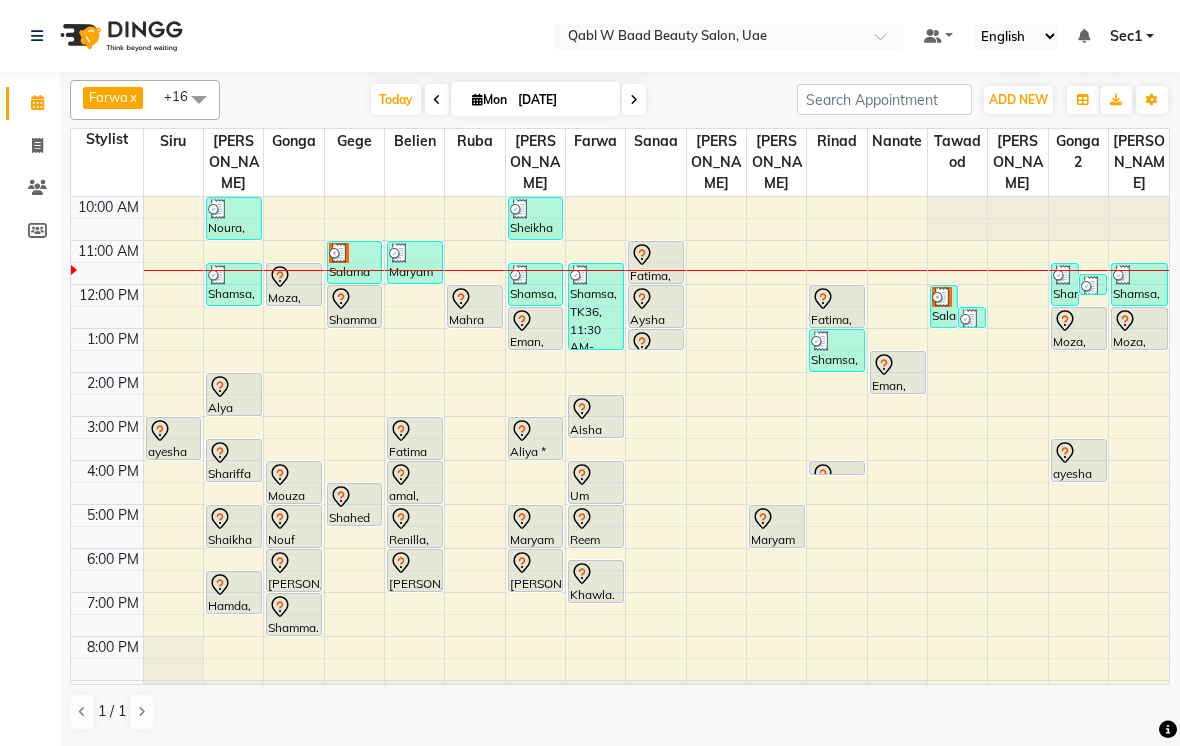 scroll, scrollTop: 0, scrollLeft: 0, axis: both 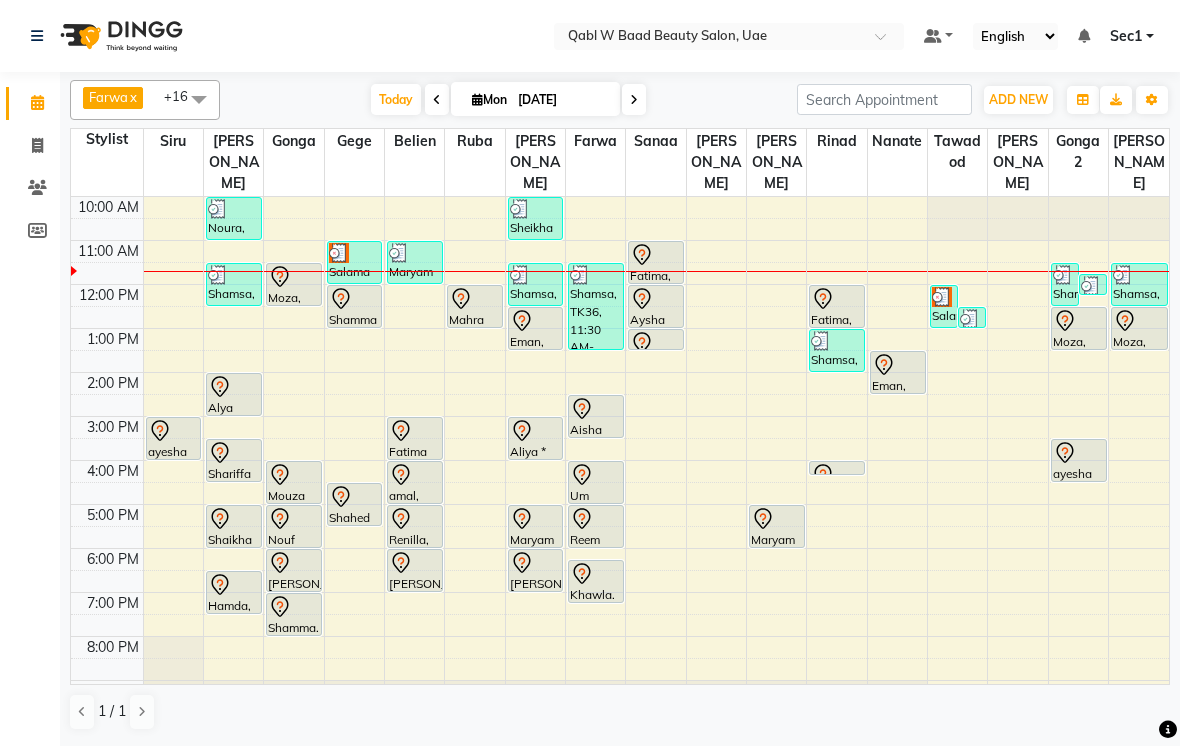 click on "[DATE]" at bounding box center (562, 100) 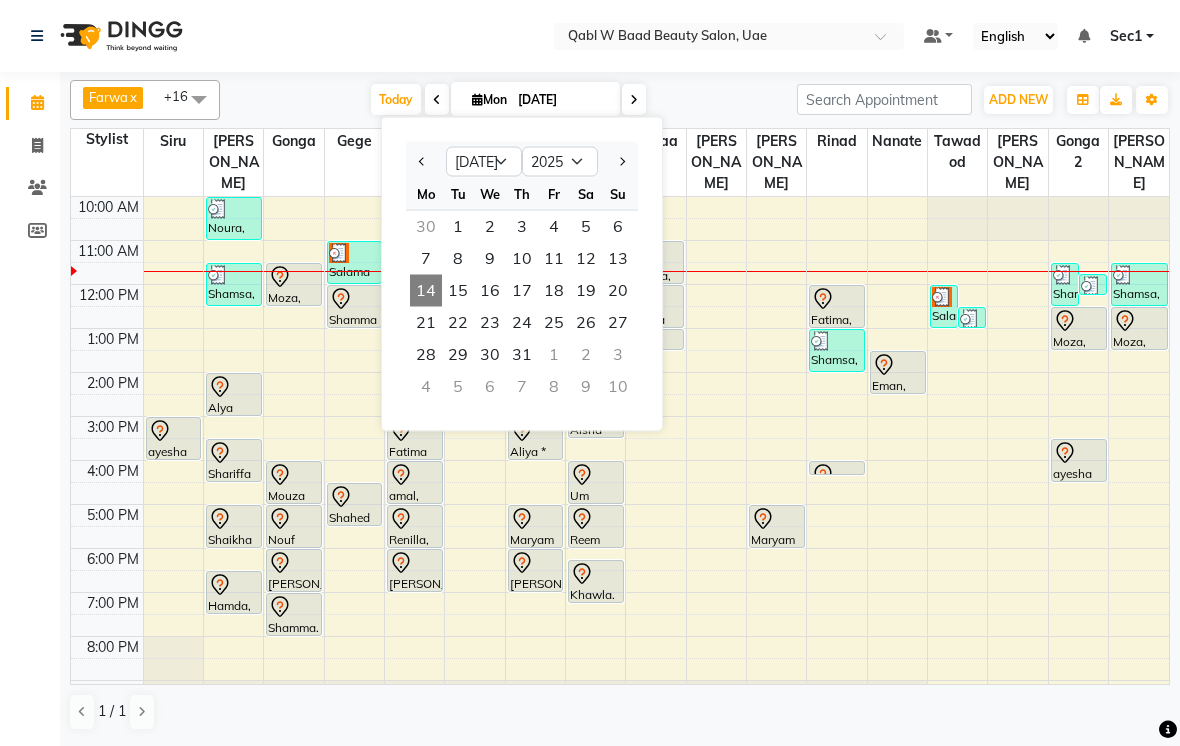 click on "17" at bounding box center (522, 291) 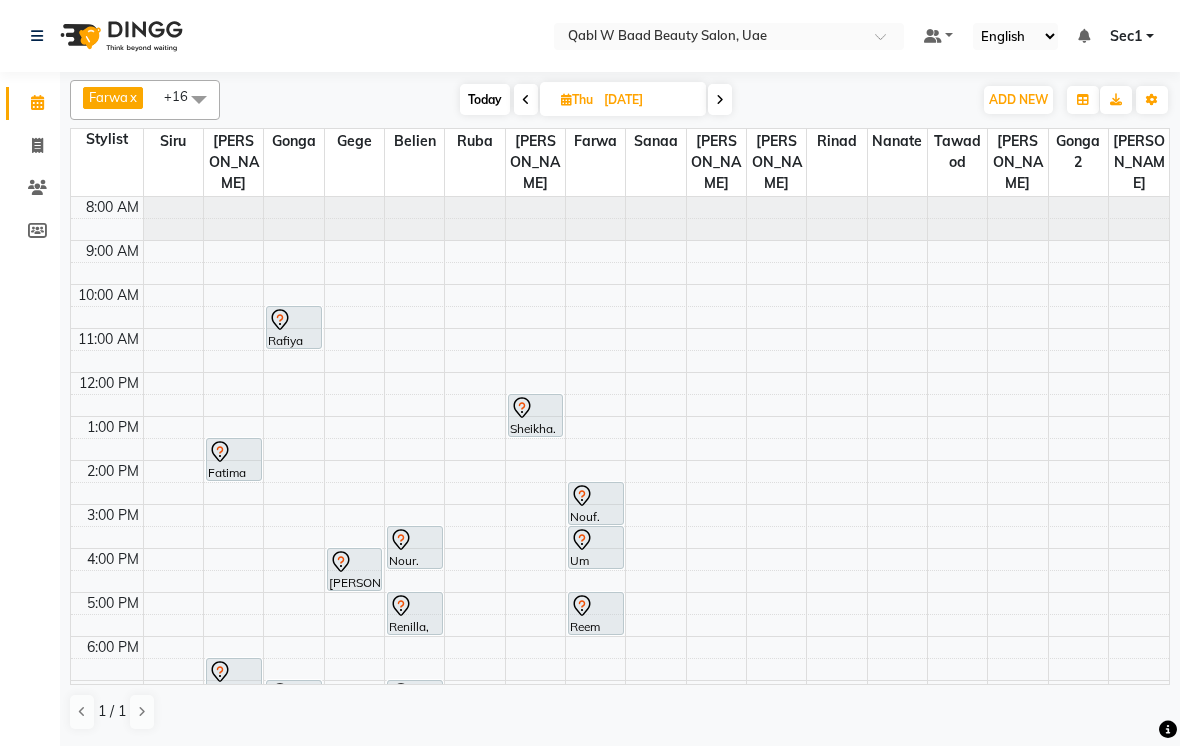 scroll, scrollTop: 0, scrollLeft: 0, axis: both 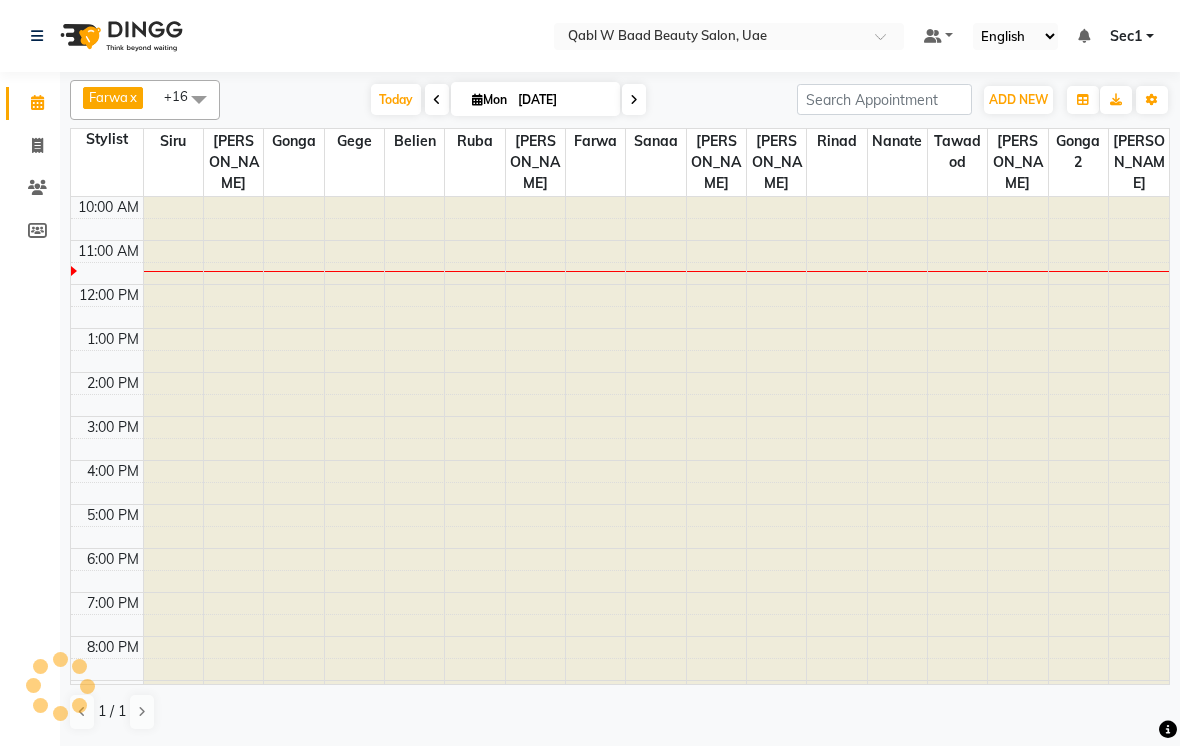 click on "Mon" at bounding box center [489, 99] 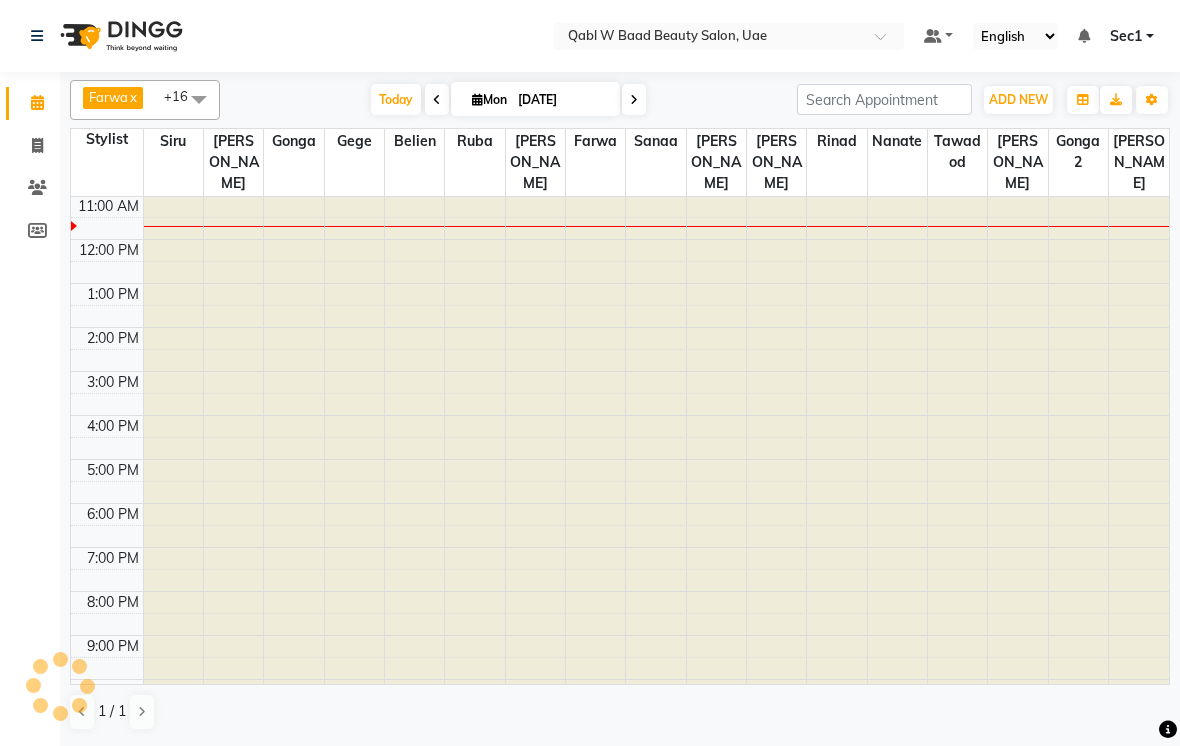select on "7" 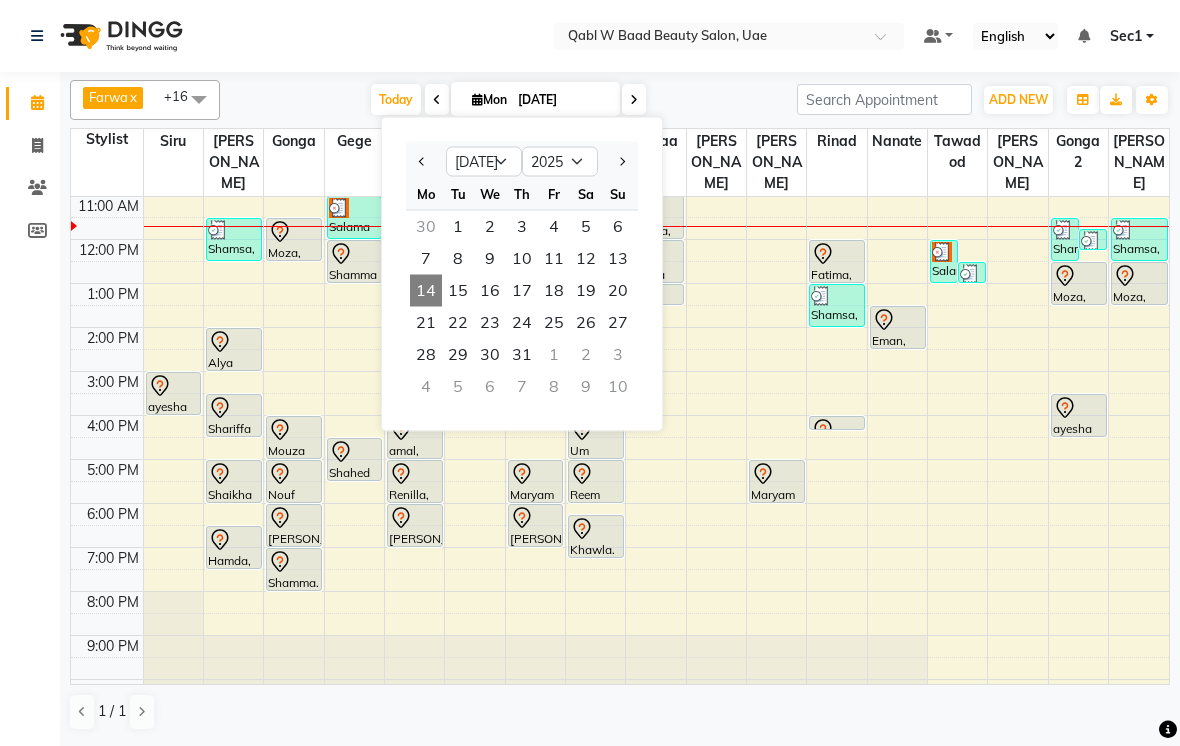 click on "[DATE]  [DATE] Jan Feb Mar Apr May Jun [DATE] Aug Sep Oct Nov [DATE] 2016 2017 2018 2019 2020 2021 2022 2023 2024 2025 2026 2027 2028 2029 2030 2031 2032 2033 2034 2035 Mo Tu We Th Fr Sa Su  30   1   2   3   4   5   6   7   8   9   10   11   12   13   14   15   16   17   18   19   20   21   22   23   24   25   26   27   28   29   30   31   1   2   3   4   5   6   7   8   9   10" at bounding box center [508, 100] 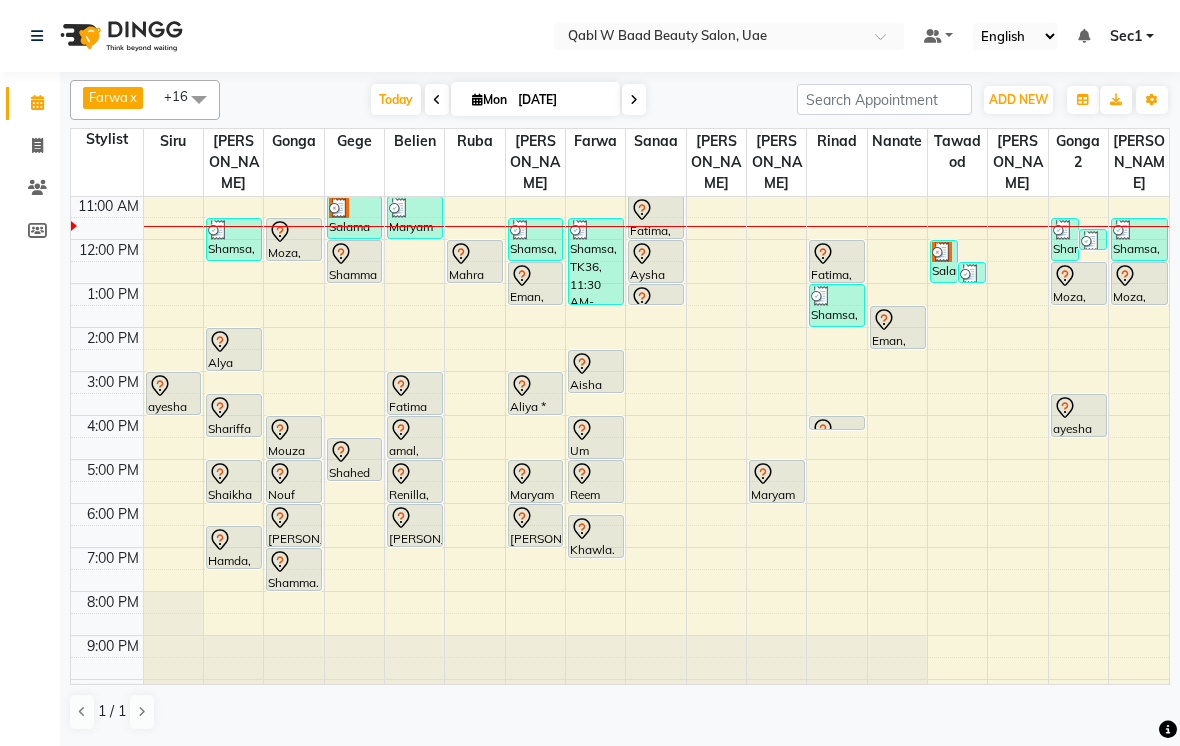 click on "Today" at bounding box center (396, 99) 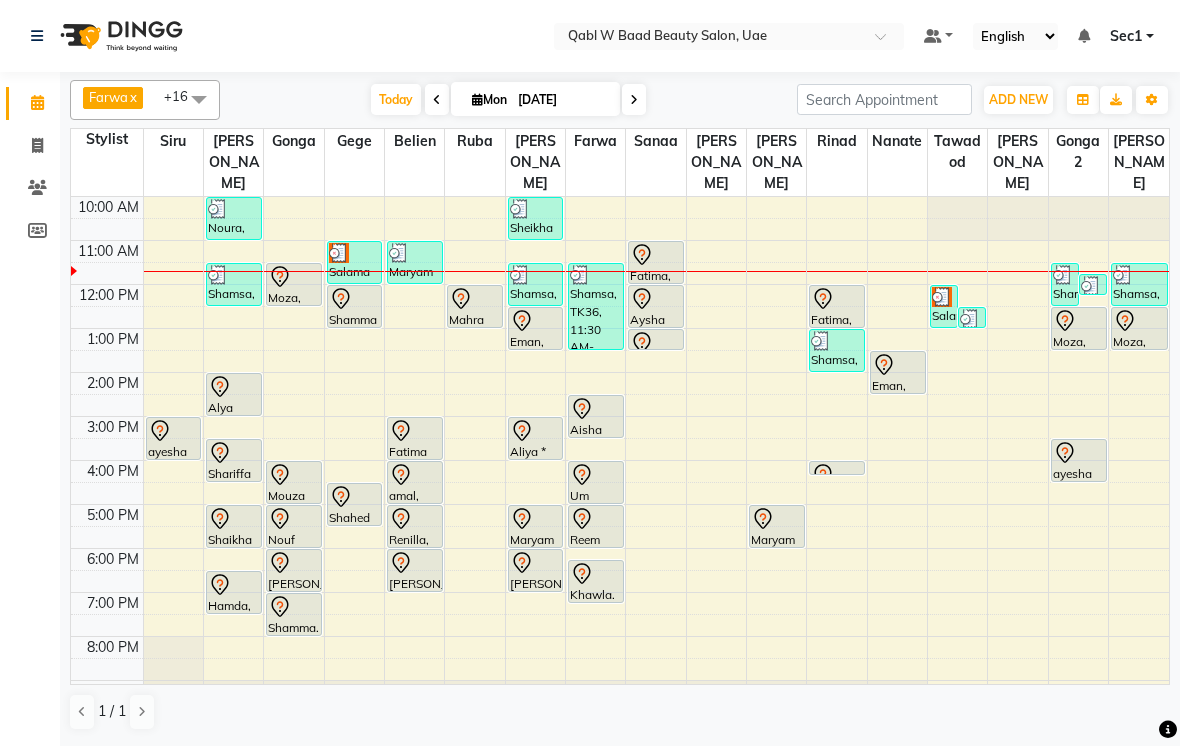 scroll, scrollTop: 0, scrollLeft: 0, axis: both 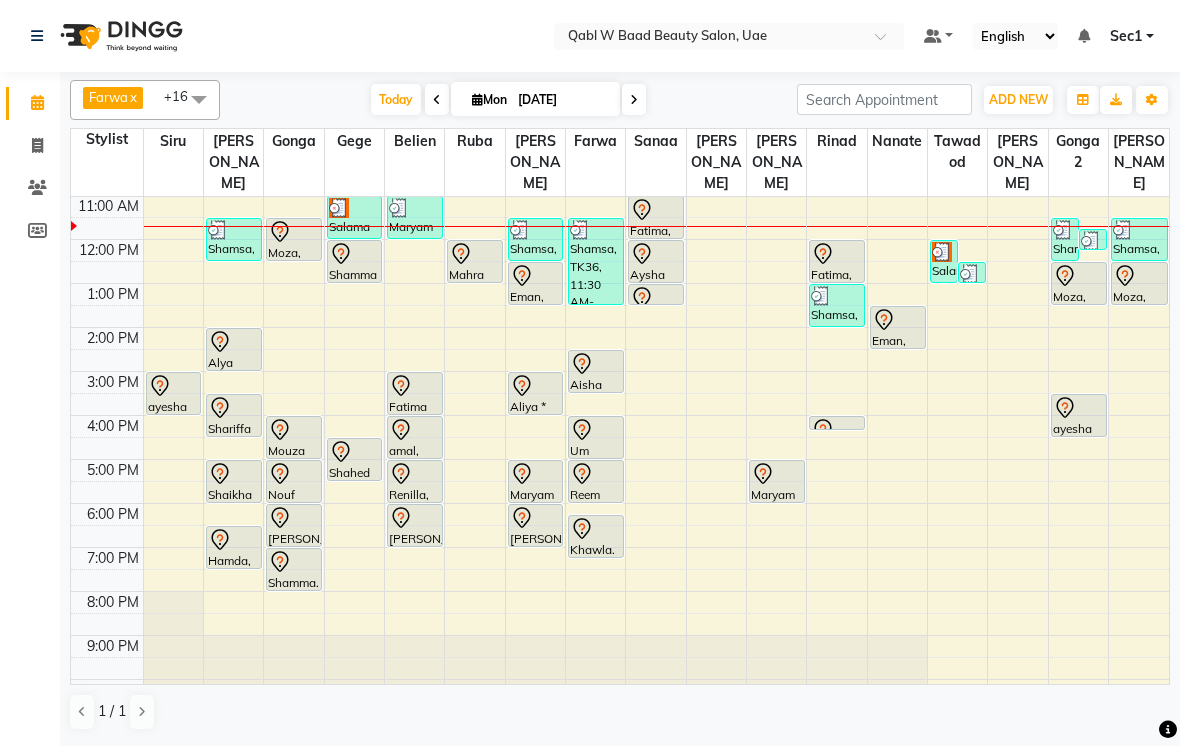 click at bounding box center [107, 668] 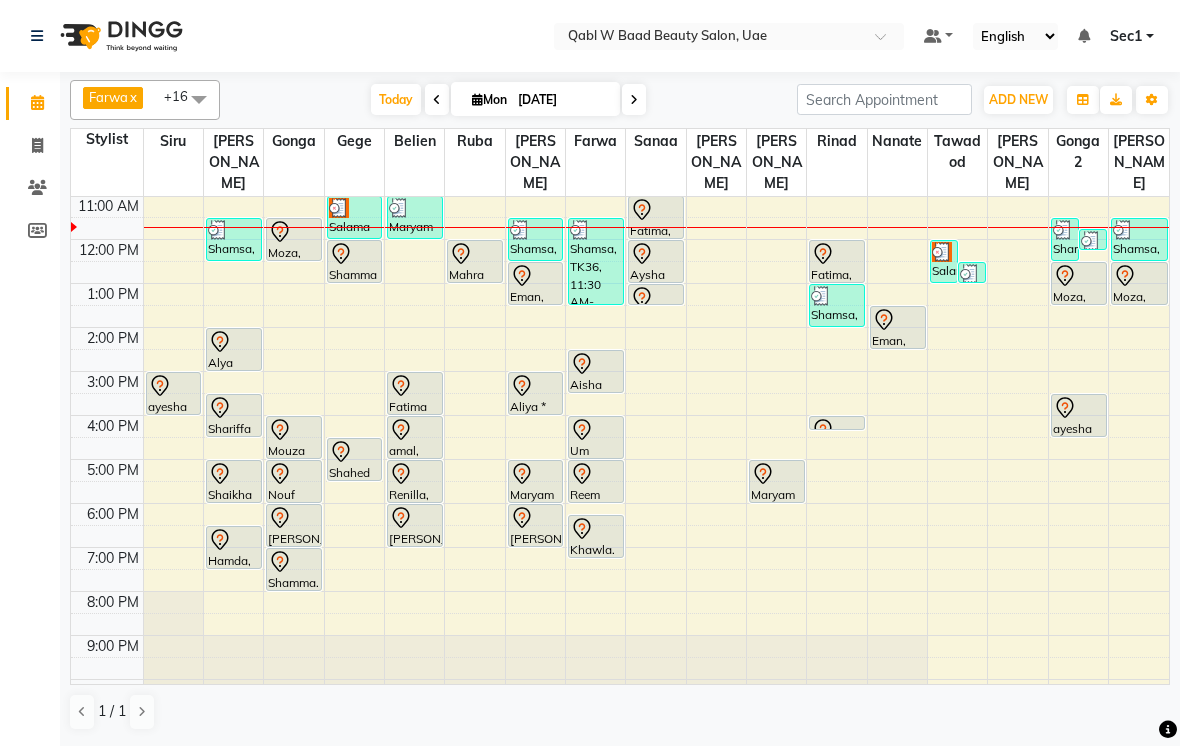 click on "Today" at bounding box center (396, 99) 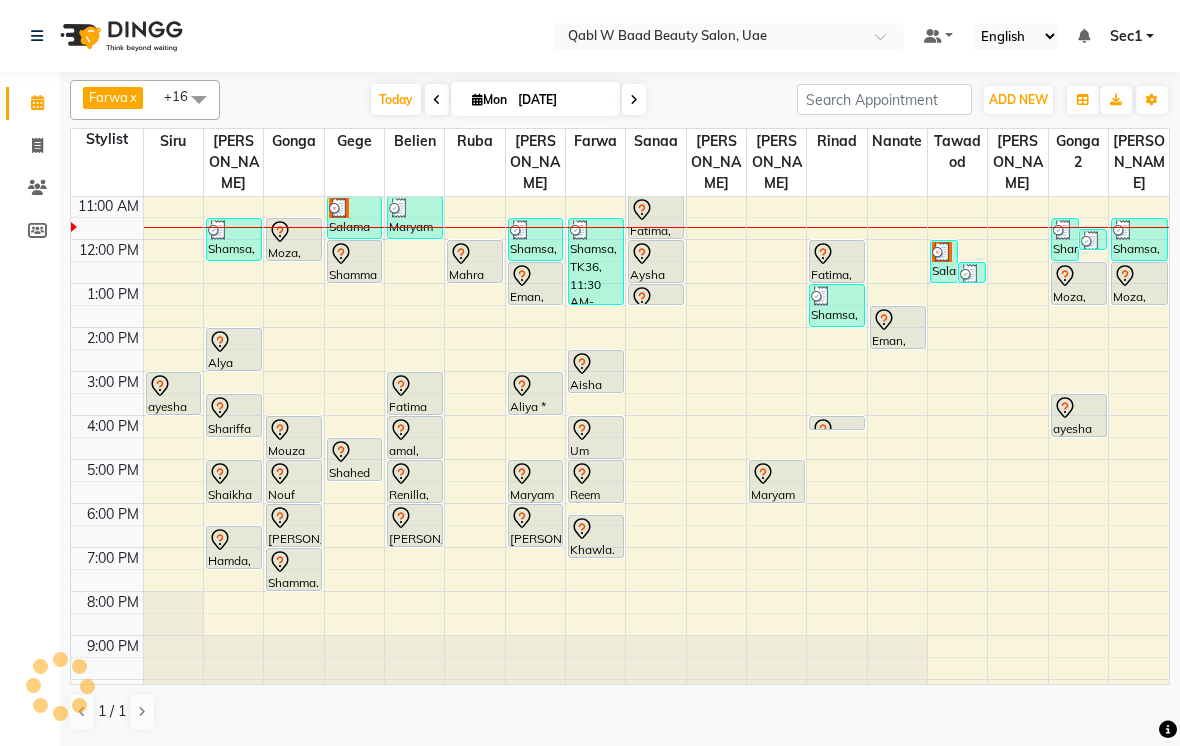 scroll, scrollTop: 45, scrollLeft: 0, axis: vertical 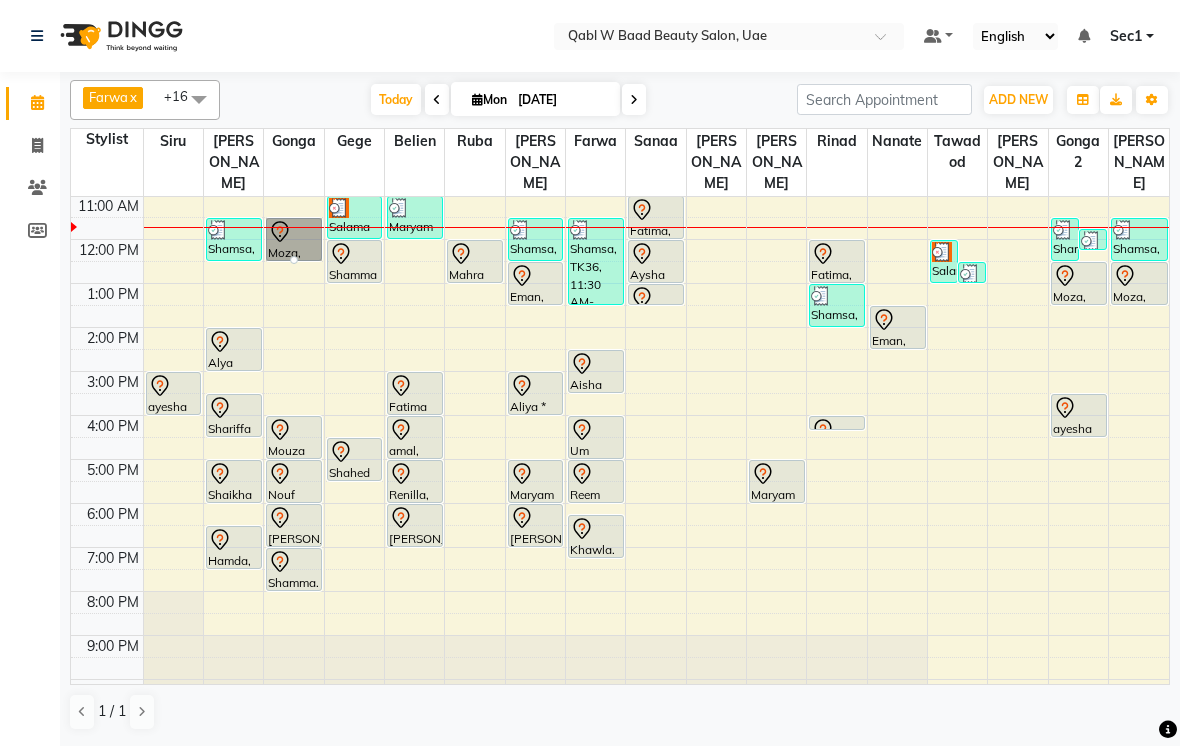 click at bounding box center [294, 260] 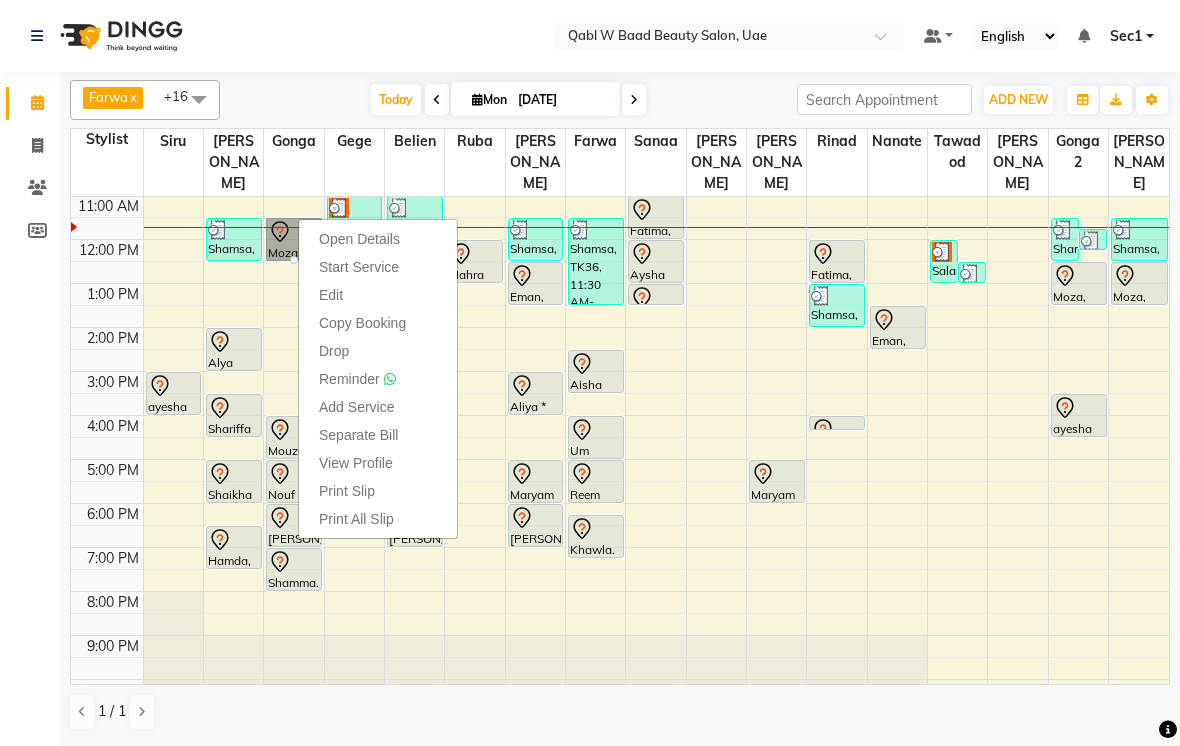 click on "Open Details" at bounding box center (359, 239) 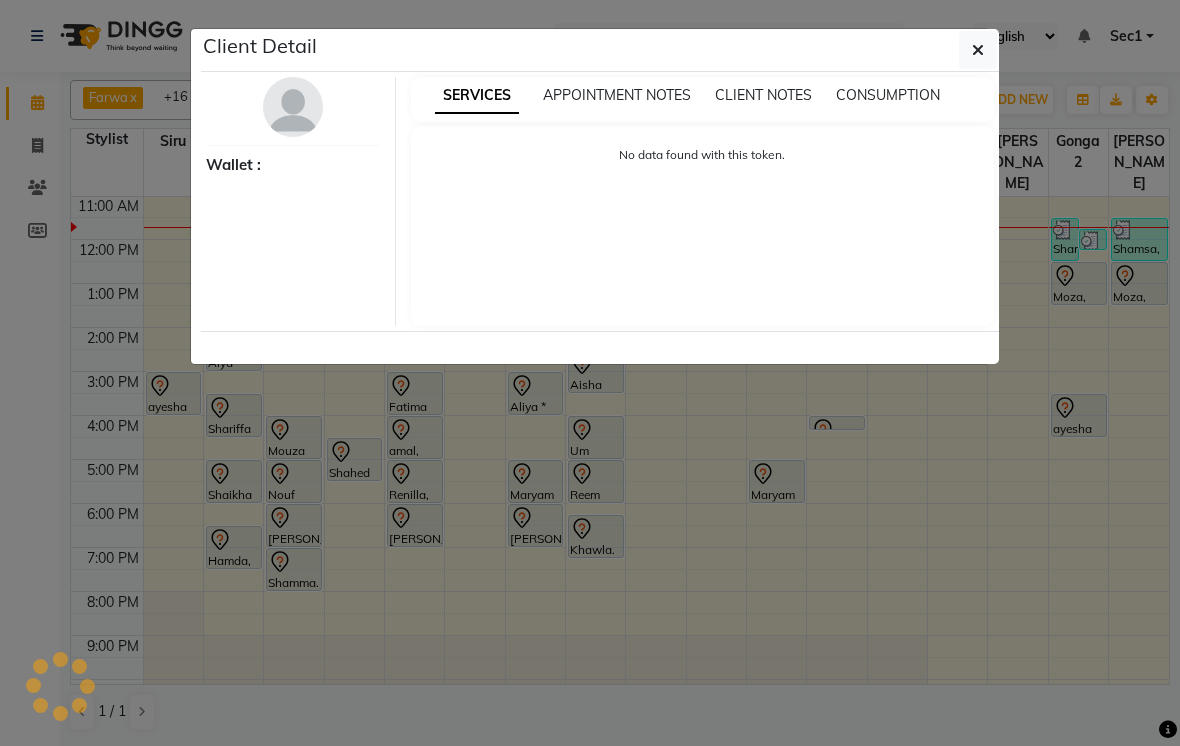 select on "7" 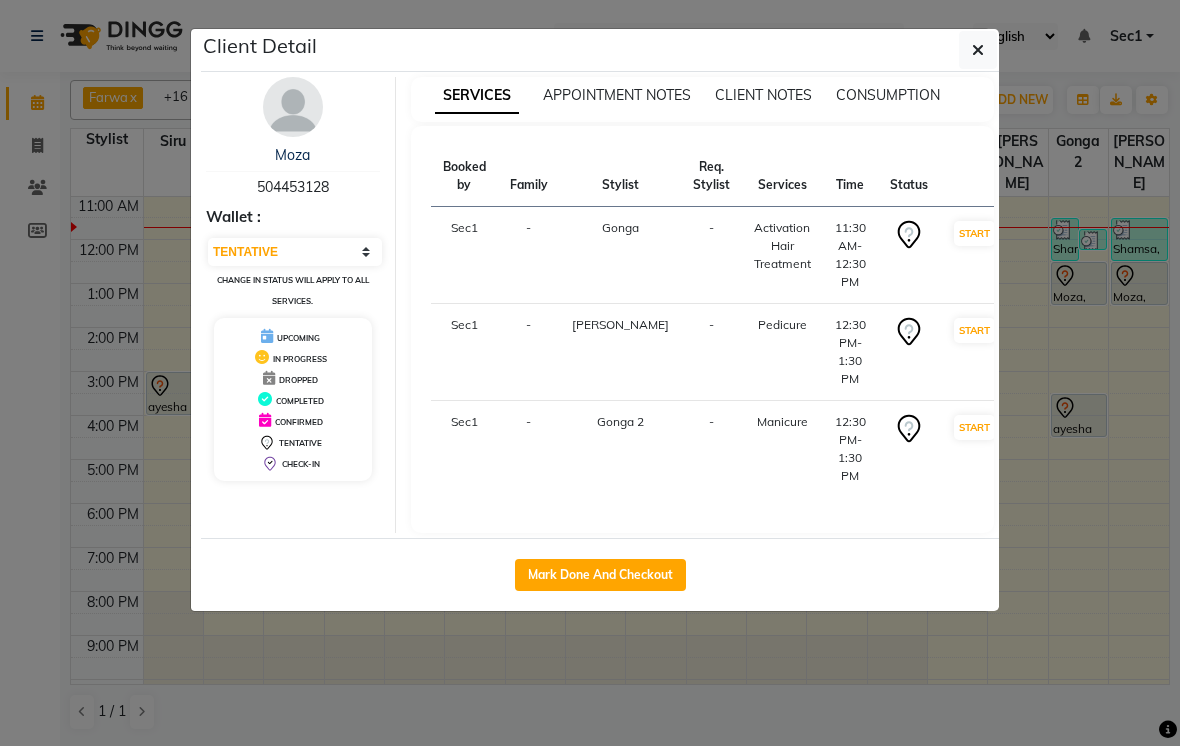 click 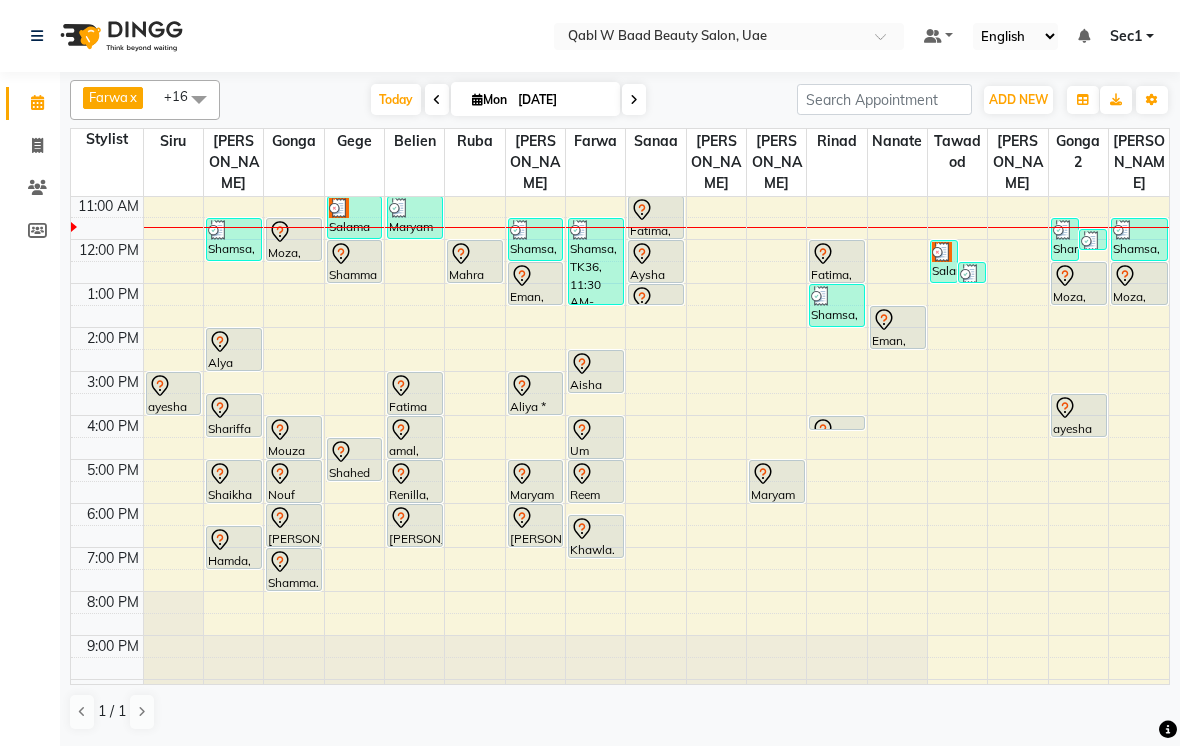 click on "Today" at bounding box center (396, 99) 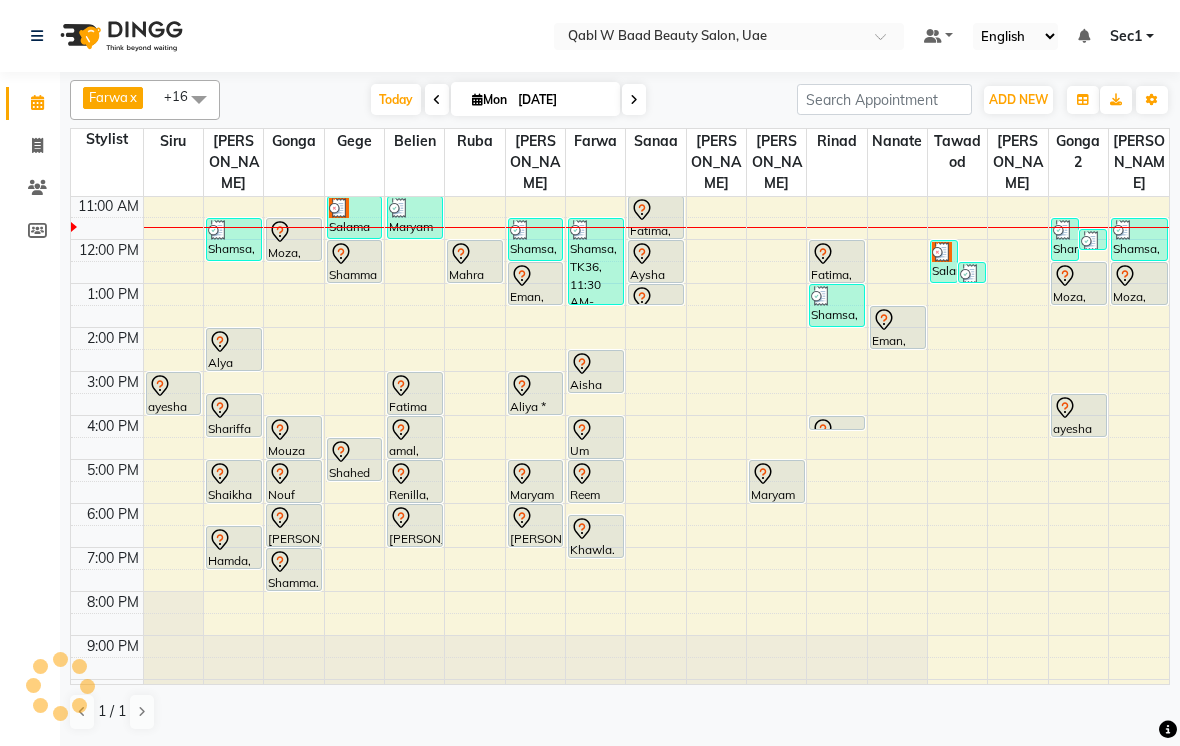 click on "Today" at bounding box center [396, 99] 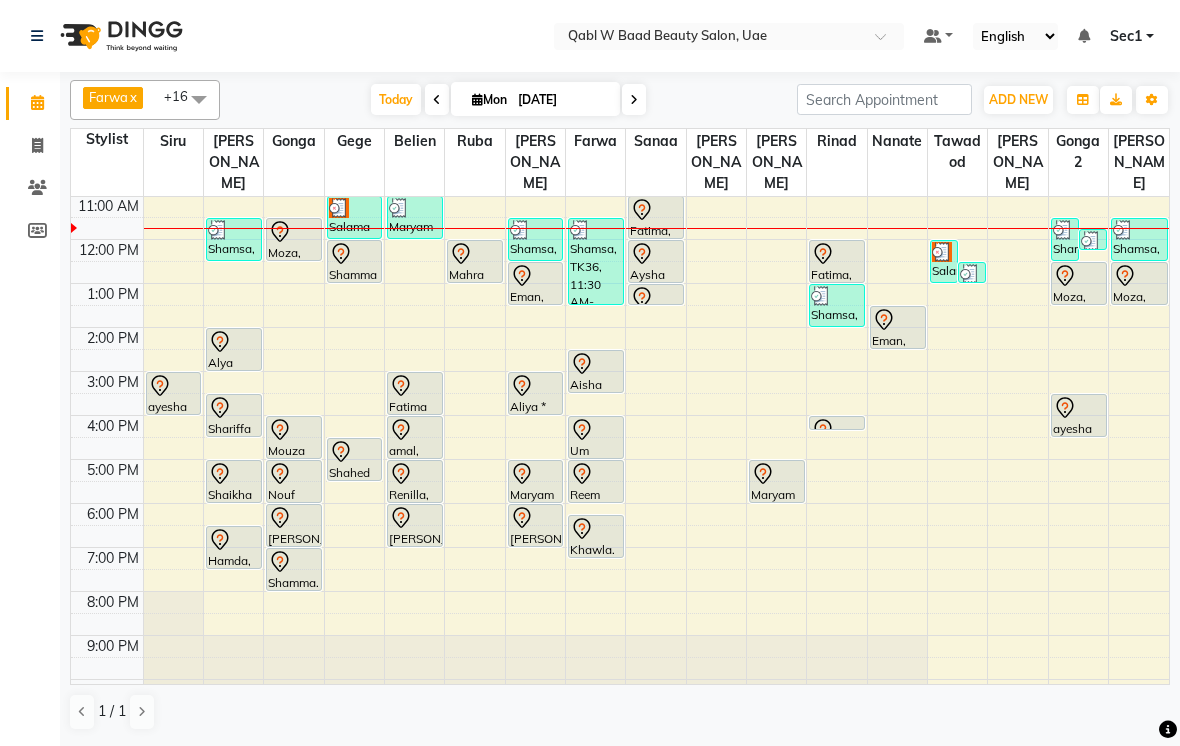 click on "Today" at bounding box center (396, 99) 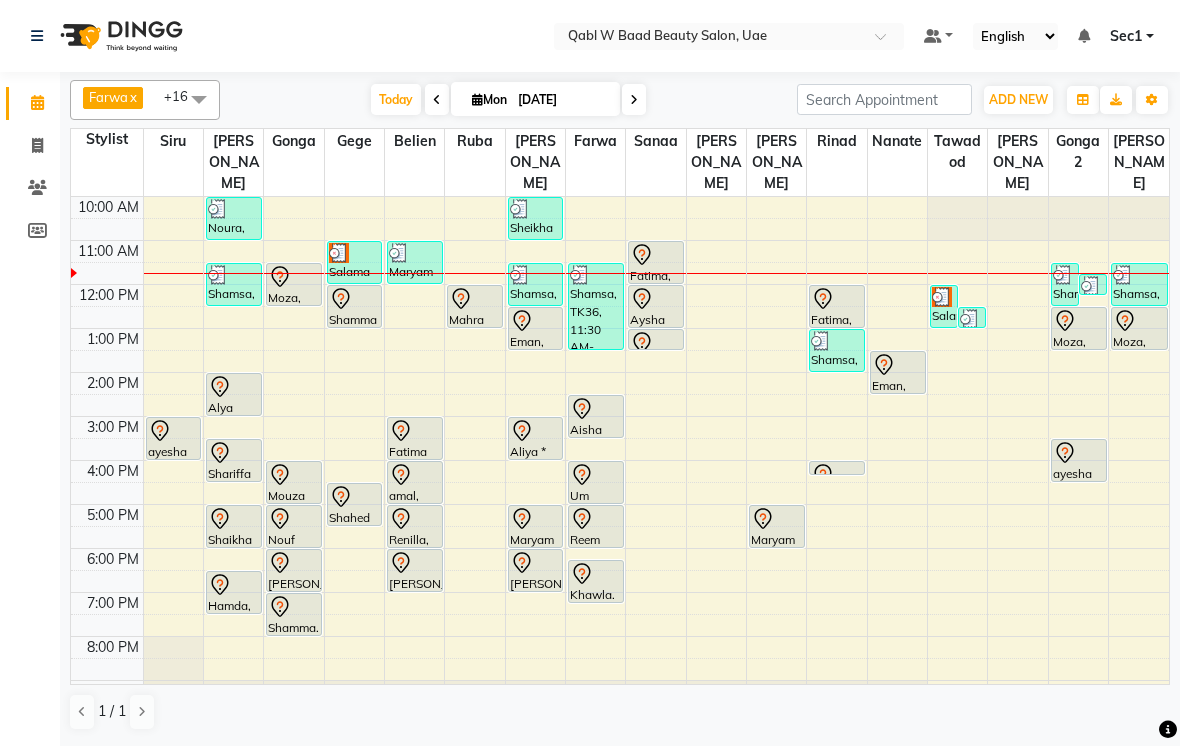 scroll, scrollTop: 0, scrollLeft: 0, axis: both 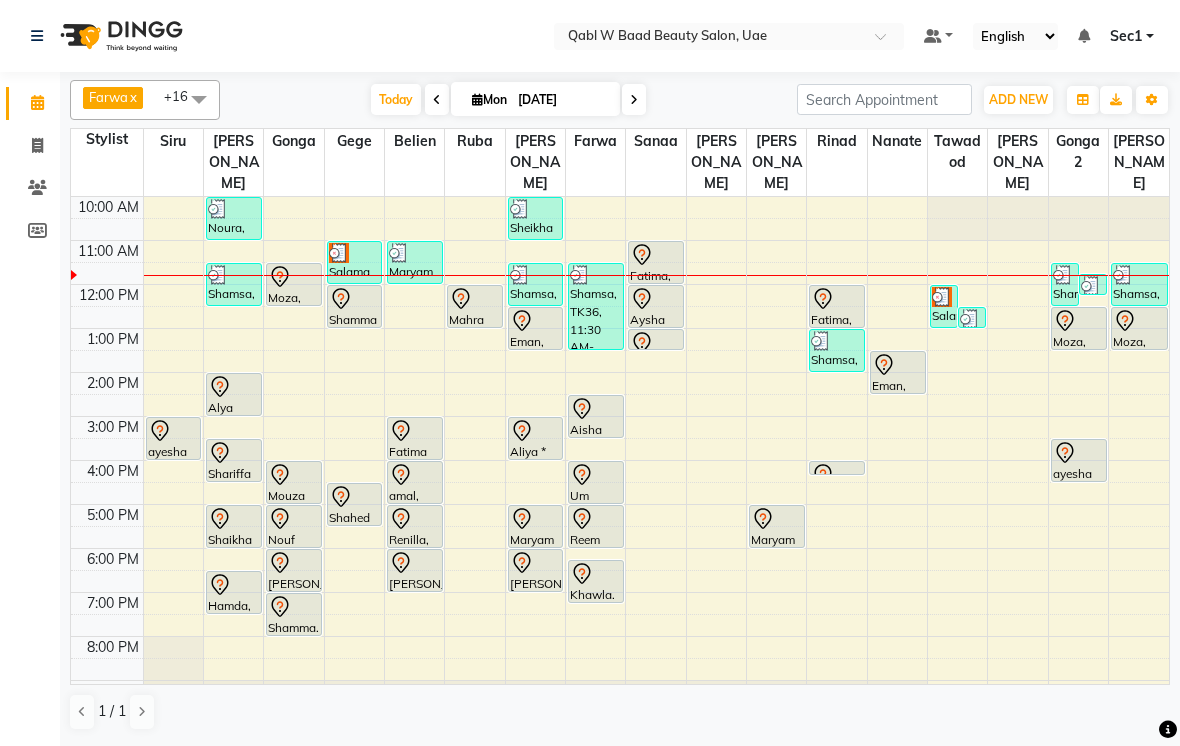 click on "Today" at bounding box center (396, 99) 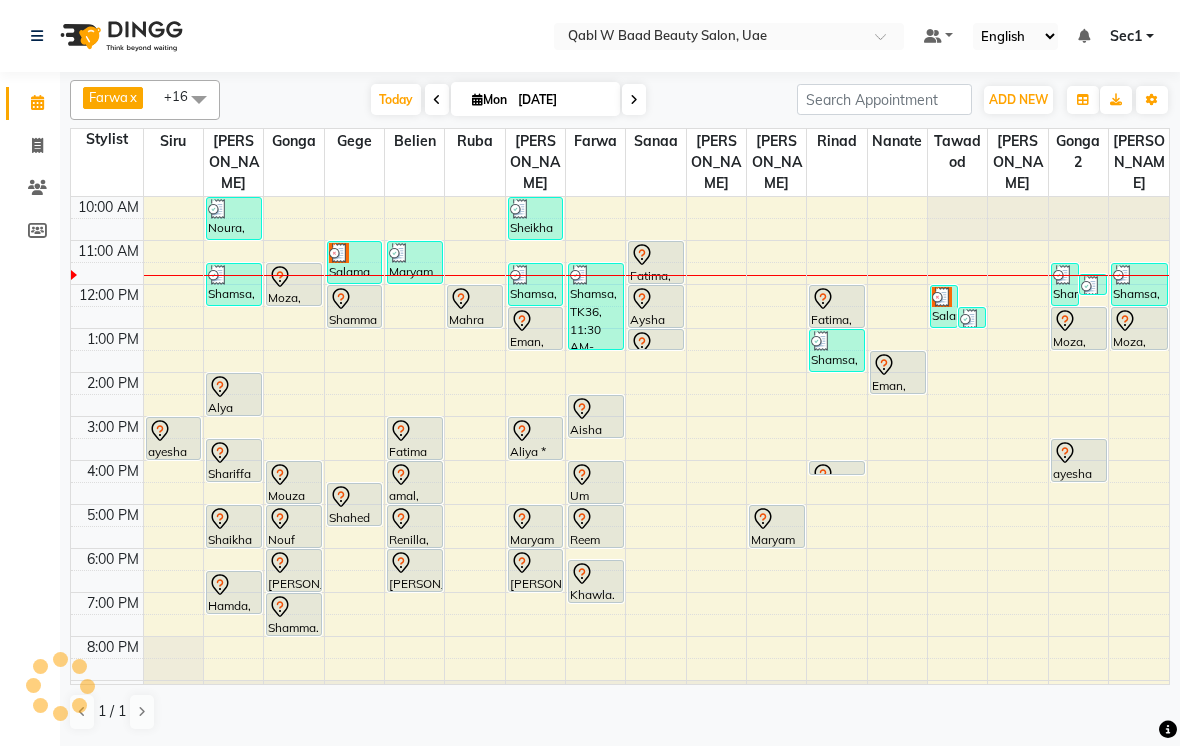 scroll, scrollTop: 45, scrollLeft: 0, axis: vertical 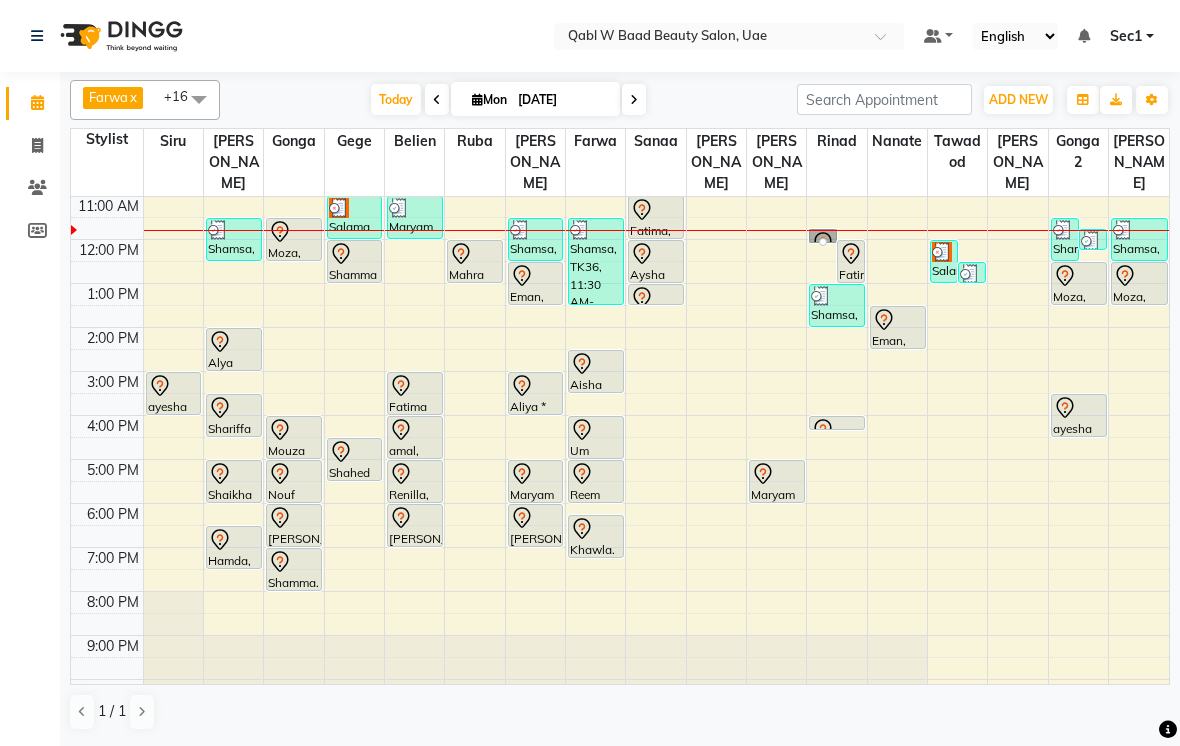 click at bounding box center (823, 242) 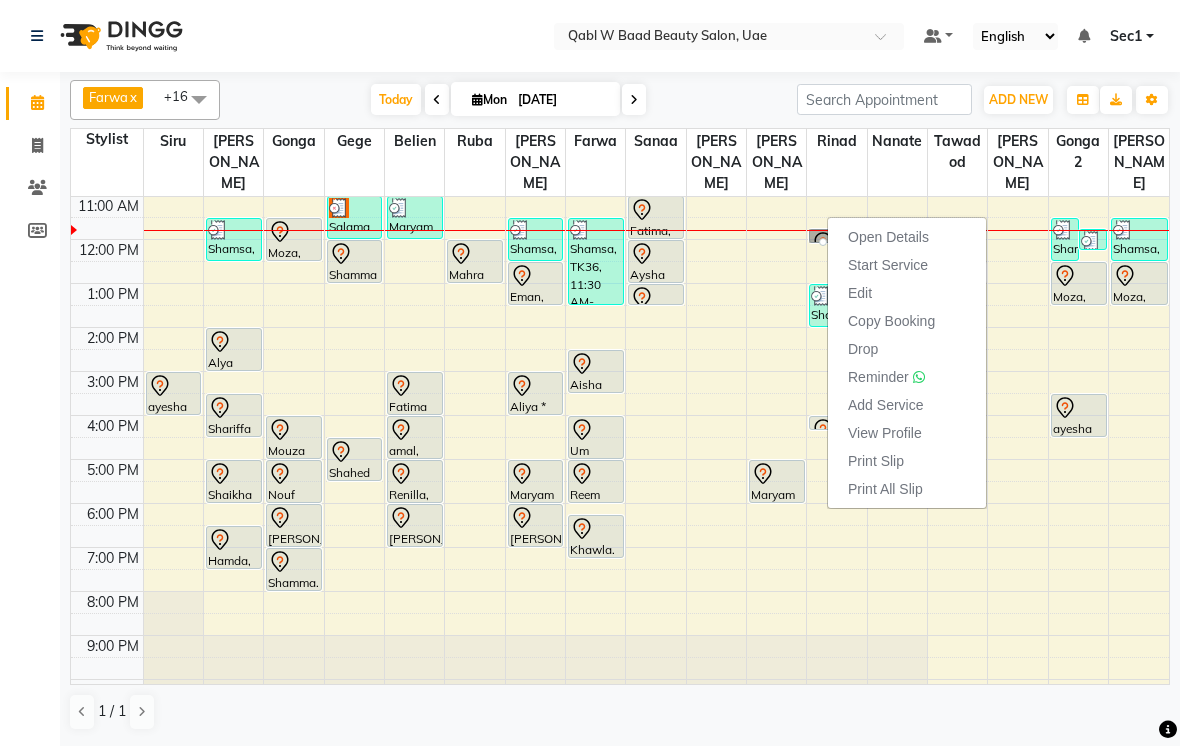 click on "Open Details" at bounding box center (888, 237) 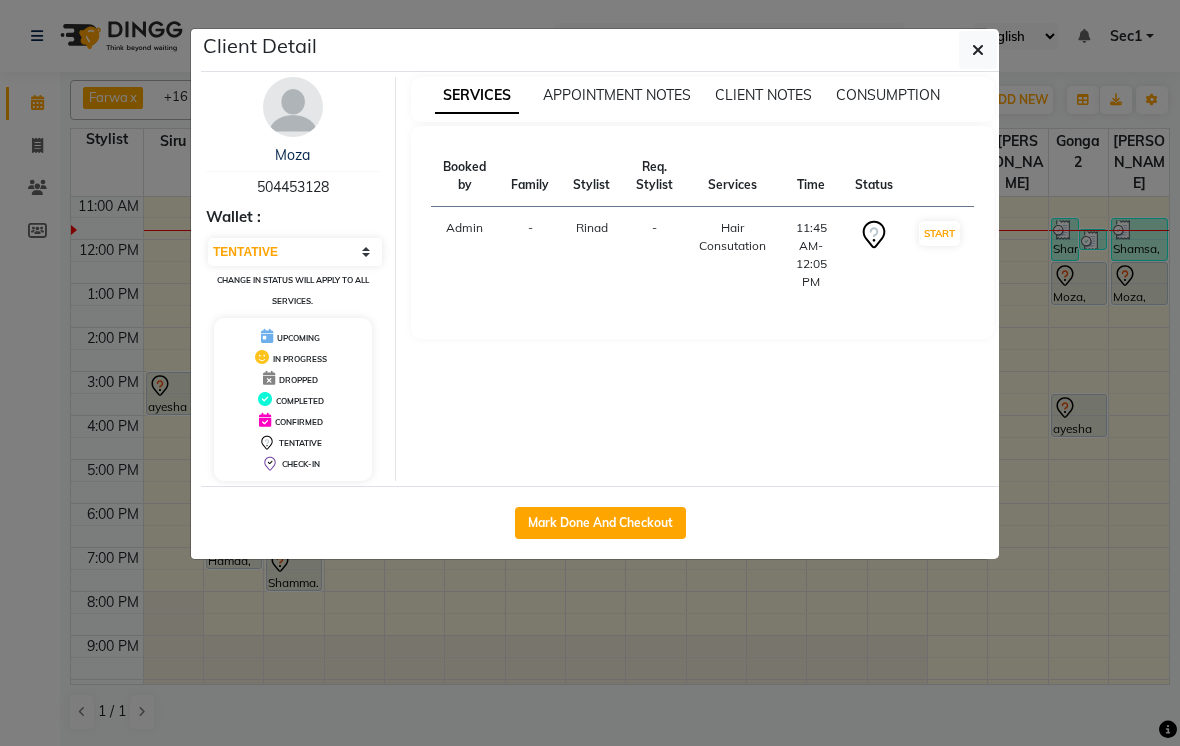 click 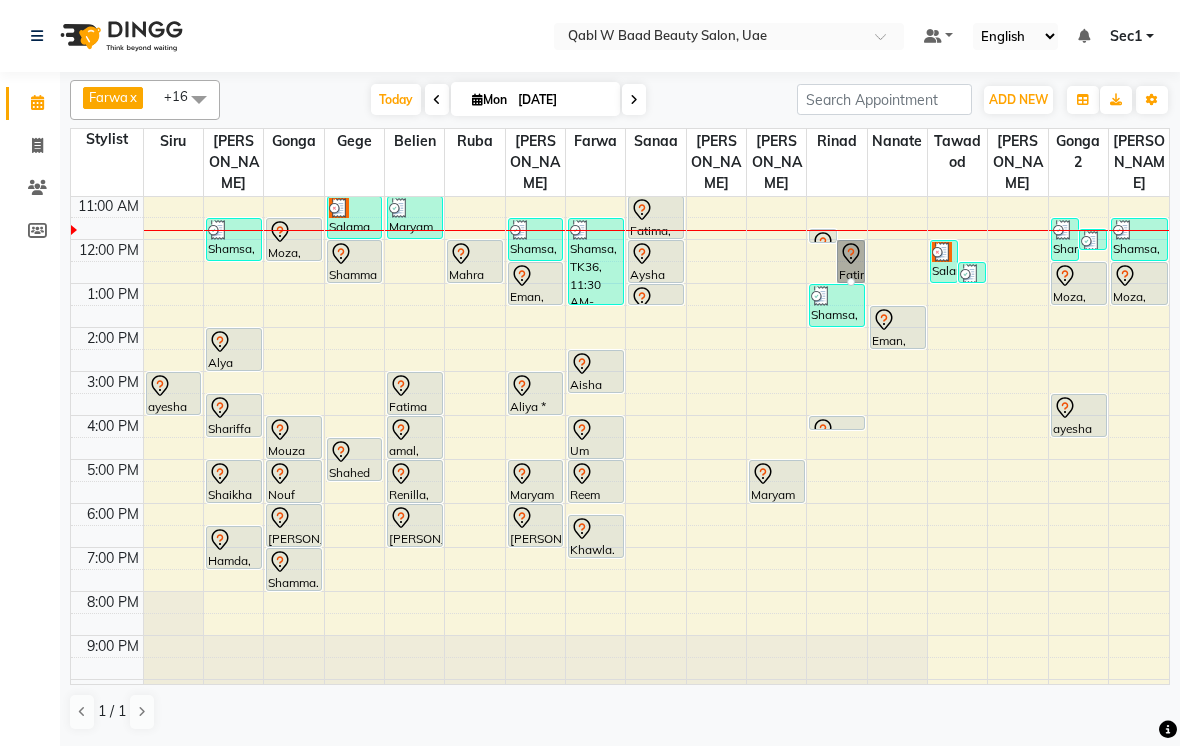click at bounding box center [851, 282] 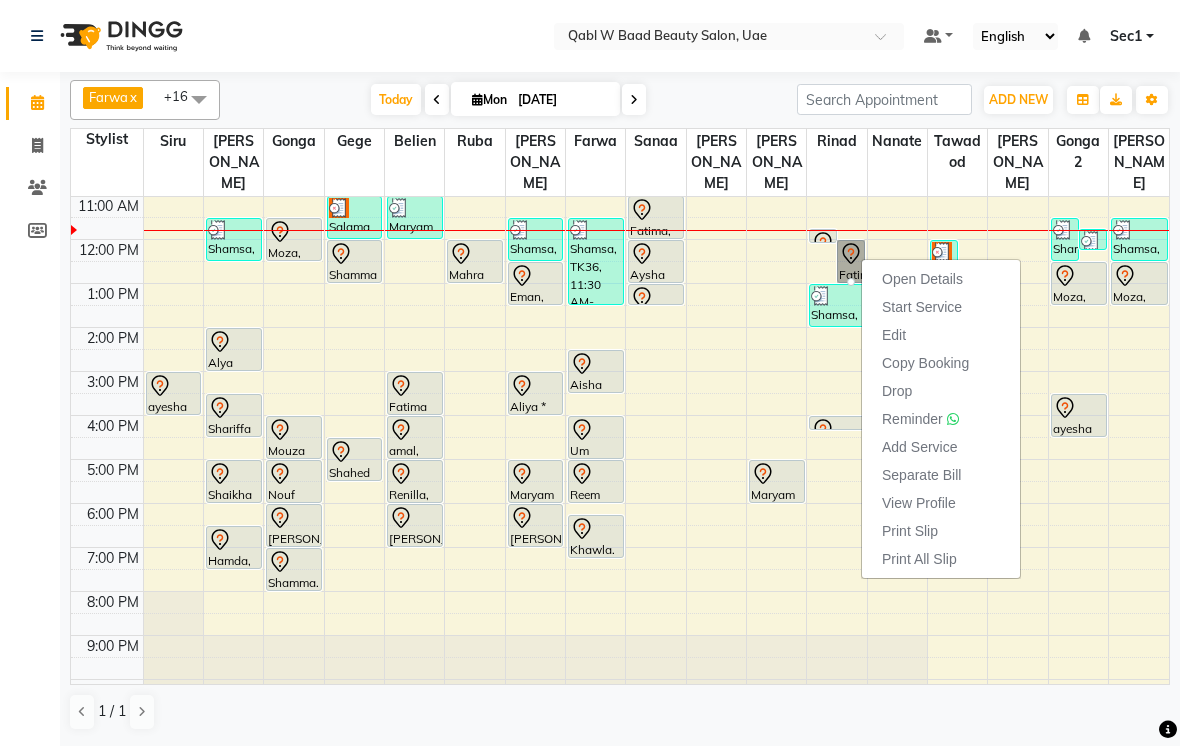 click on "Open Details" at bounding box center (922, 279) 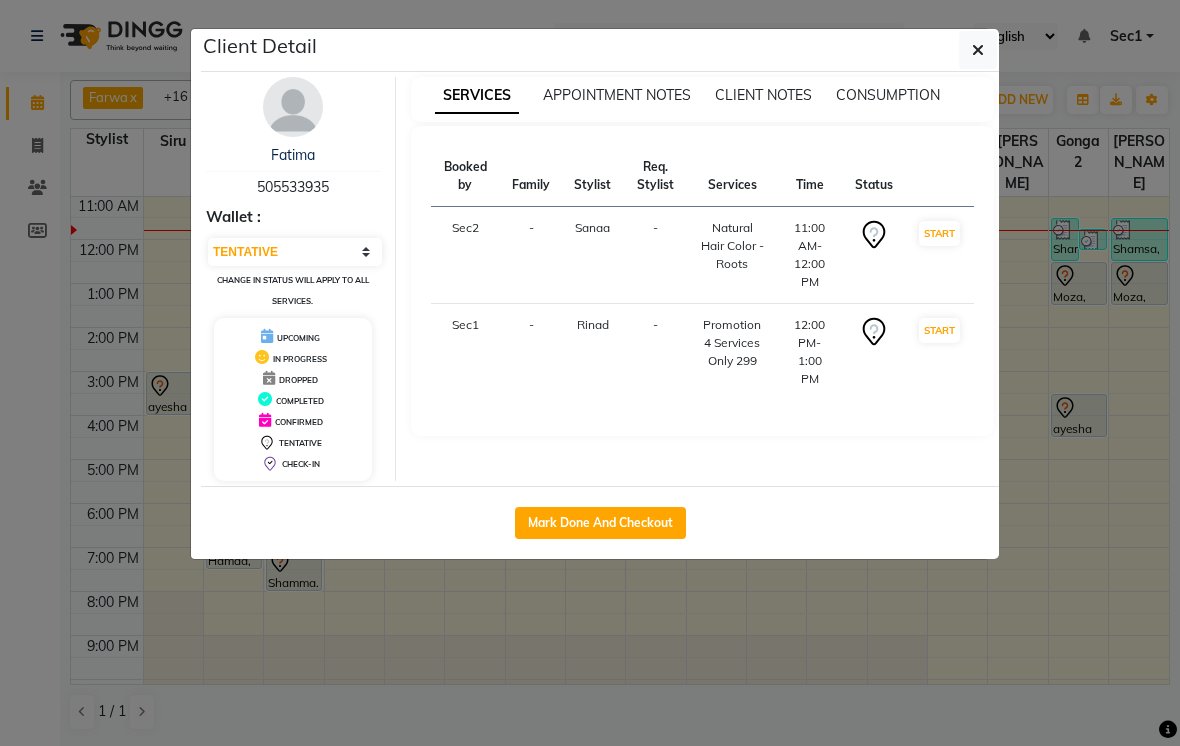 click 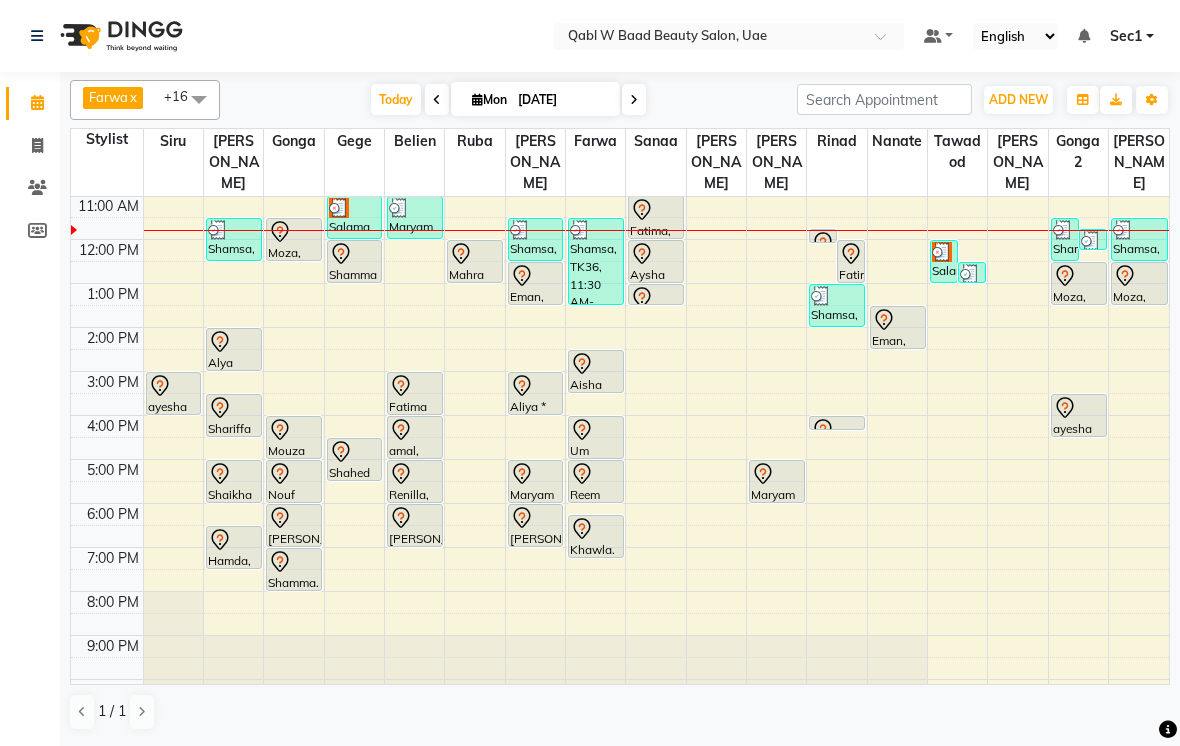 click on "Today" at bounding box center (396, 99) 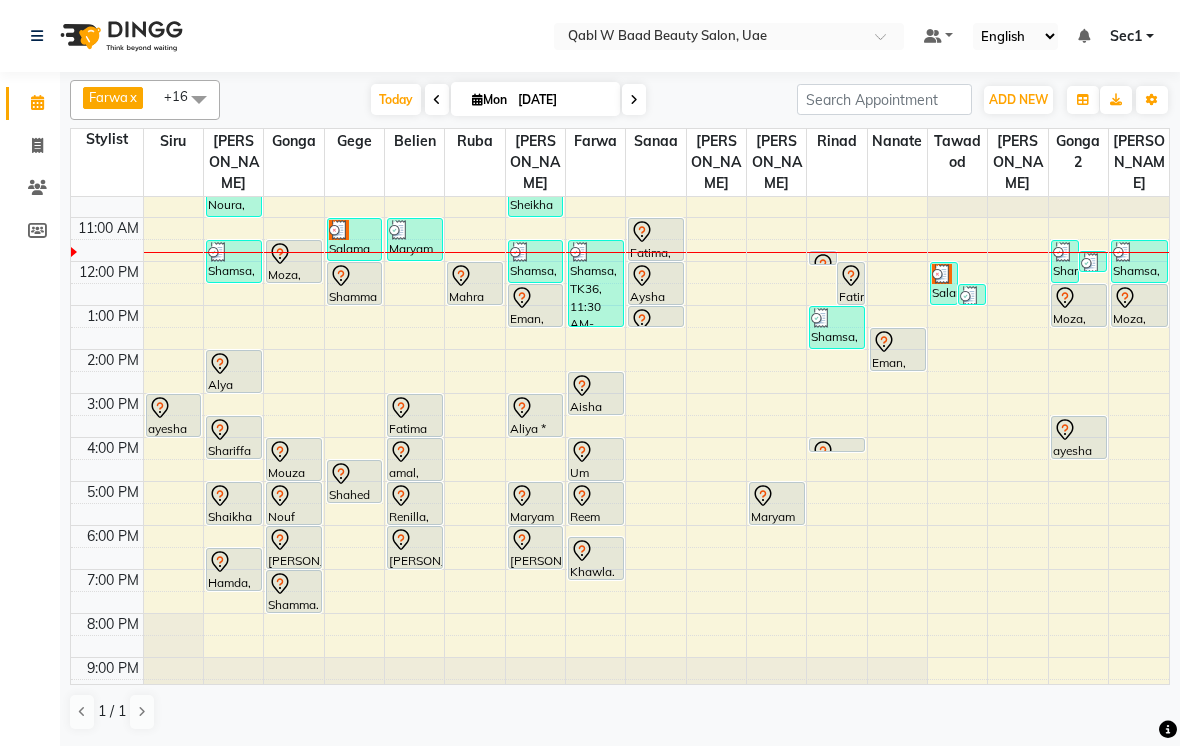 click on "Today" at bounding box center [396, 99] 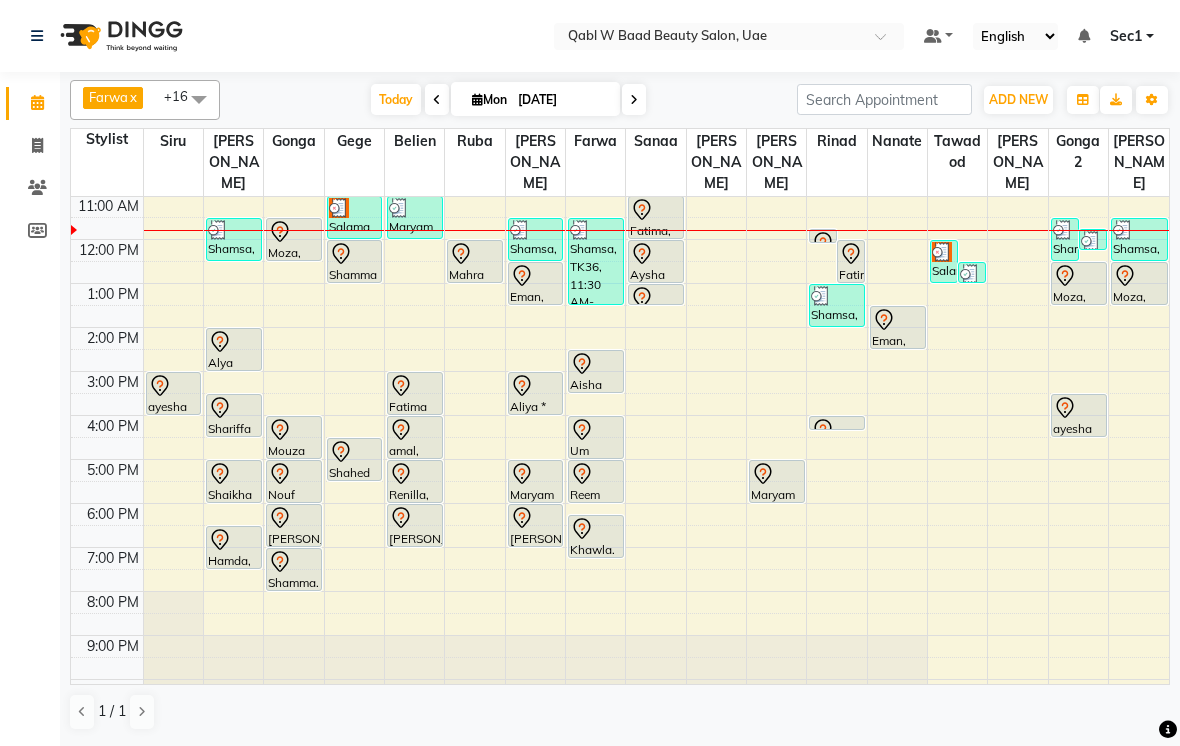 click at bounding box center (634, 99) 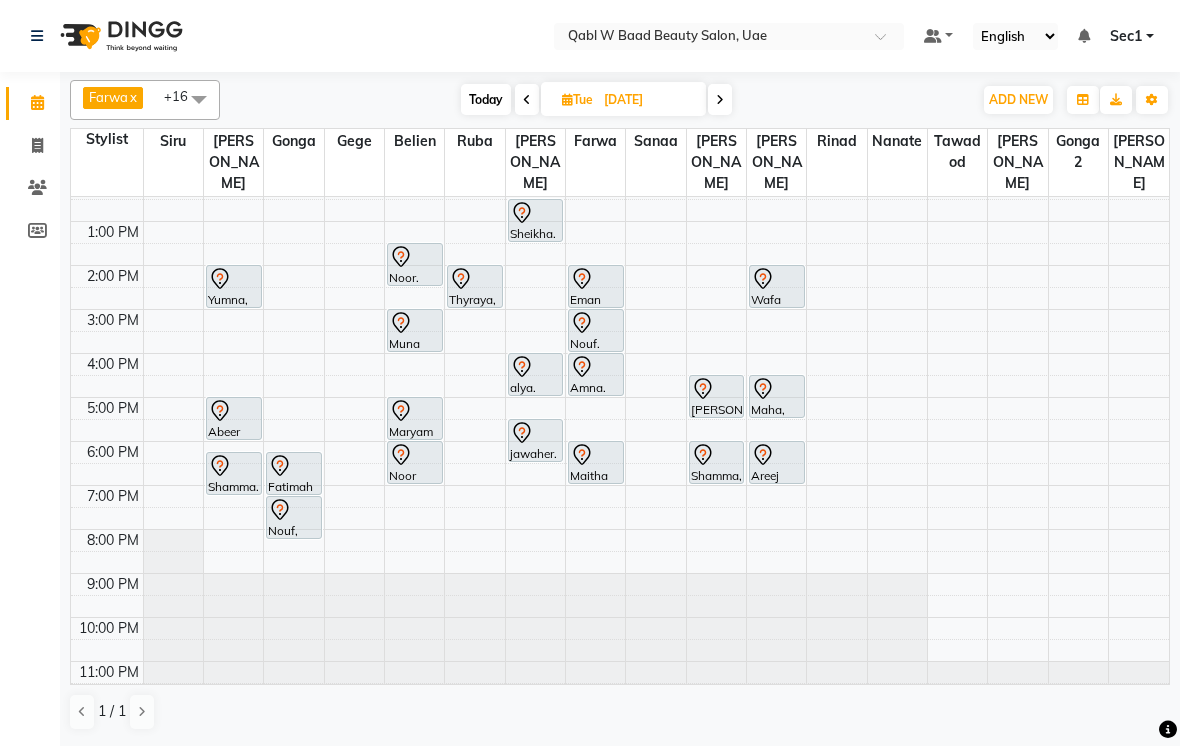 scroll, scrollTop: 151, scrollLeft: 0, axis: vertical 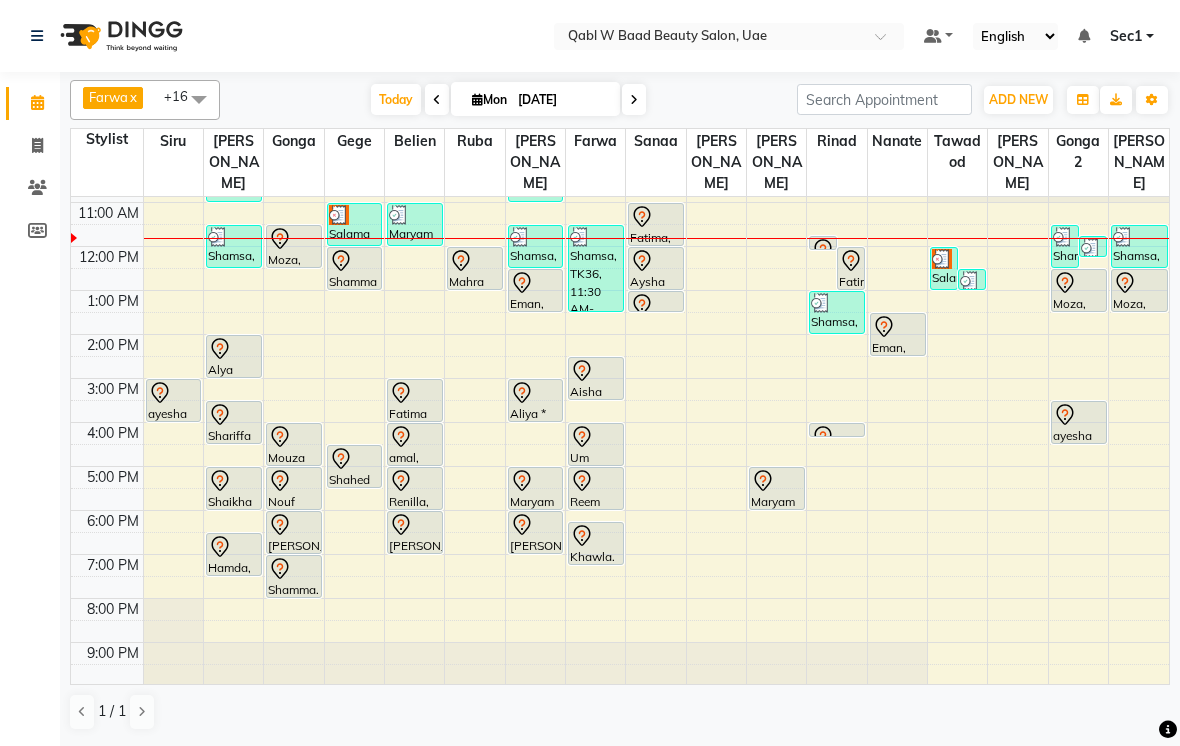 click on "Today" at bounding box center (396, 99) 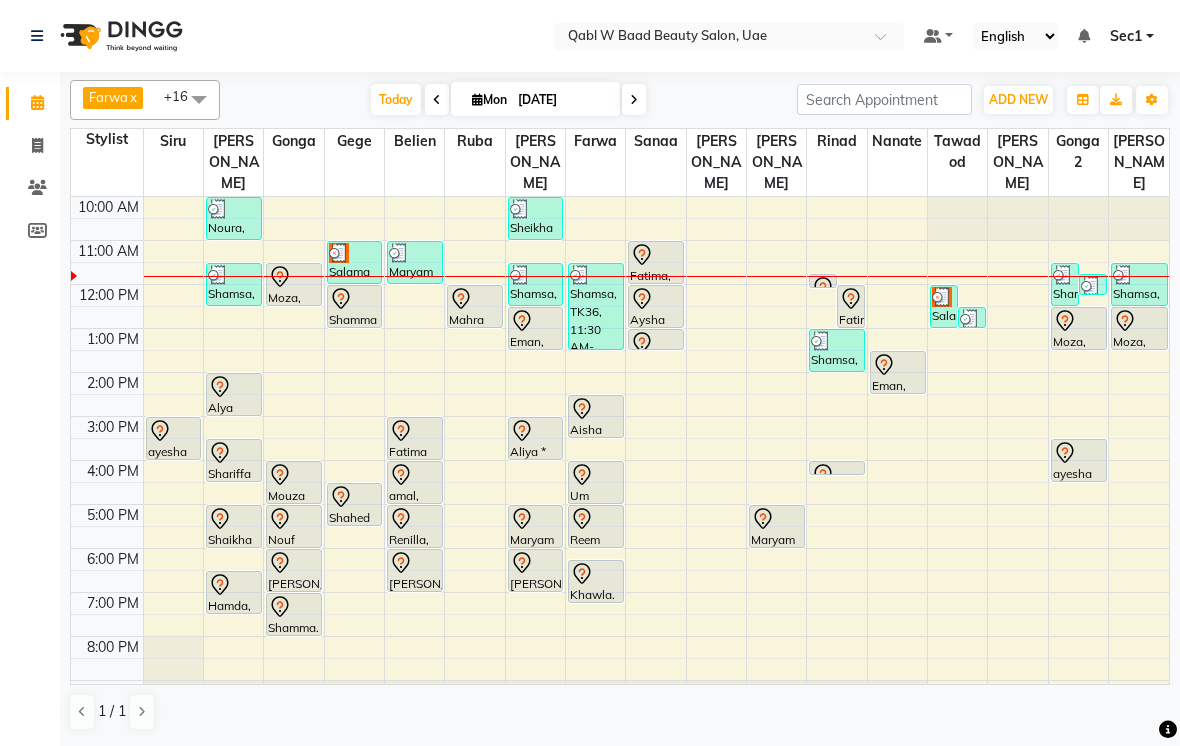 scroll, scrollTop: 0, scrollLeft: 0, axis: both 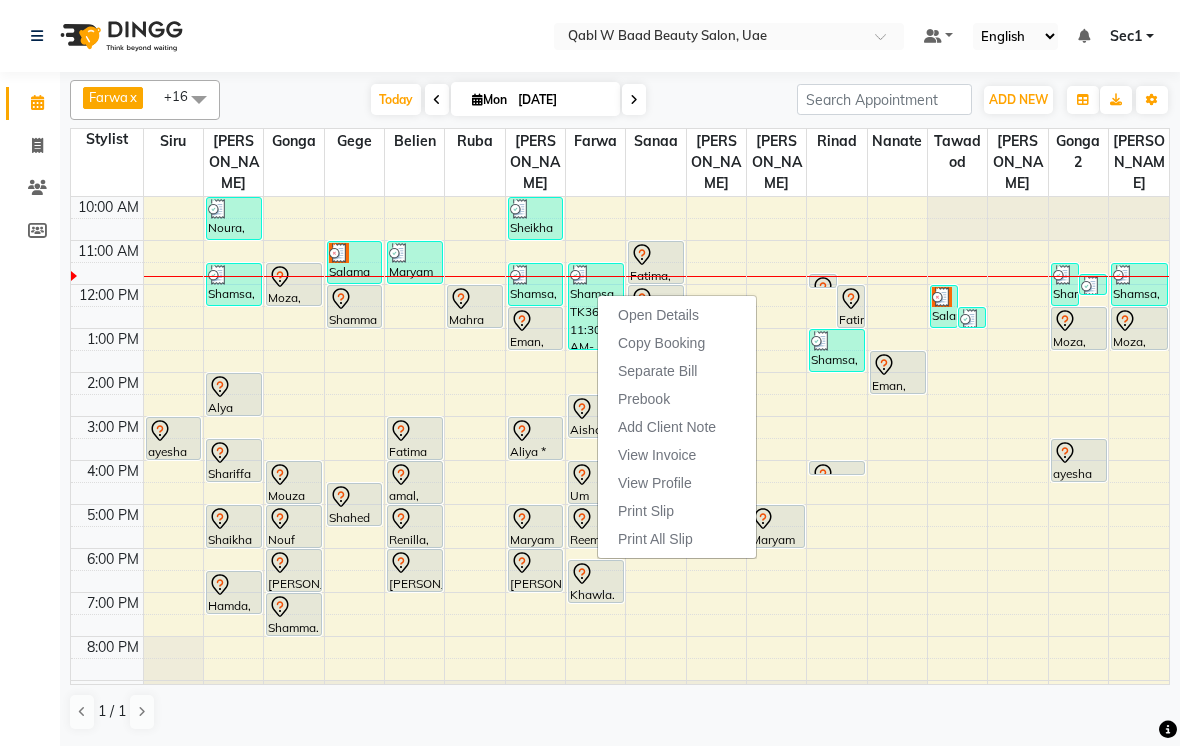 click on "Open Details" at bounding box center [658, 315] 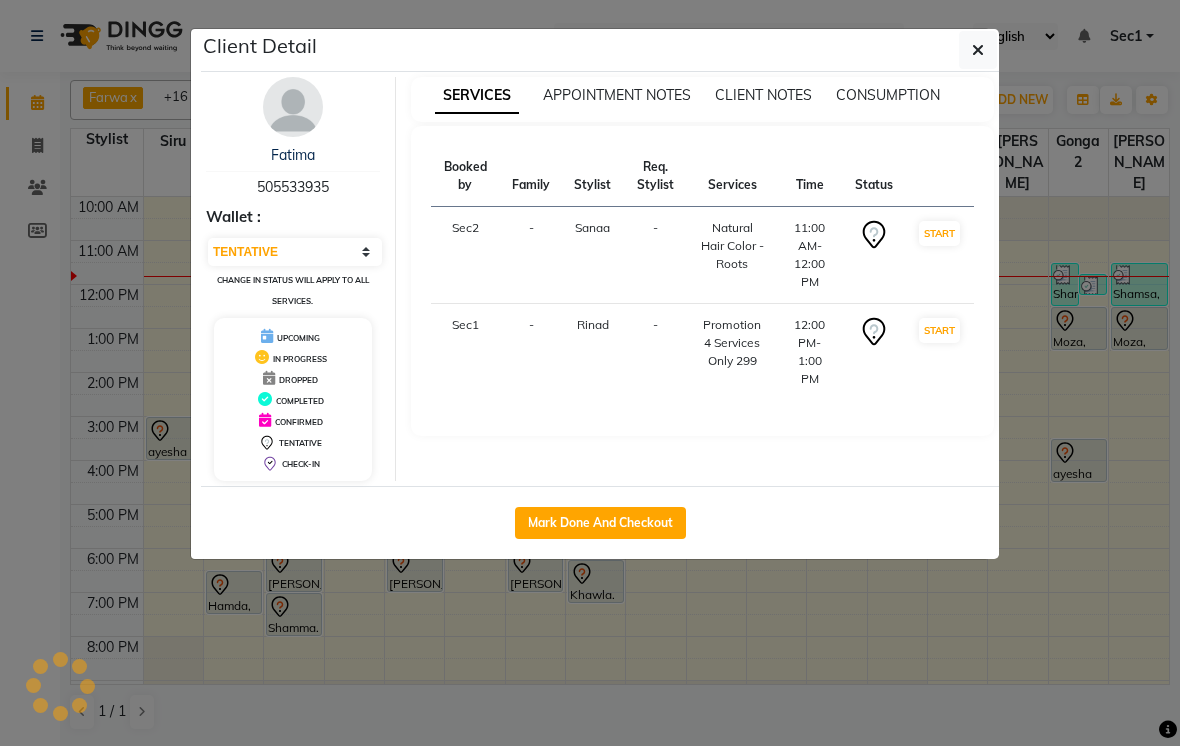 select on "3" 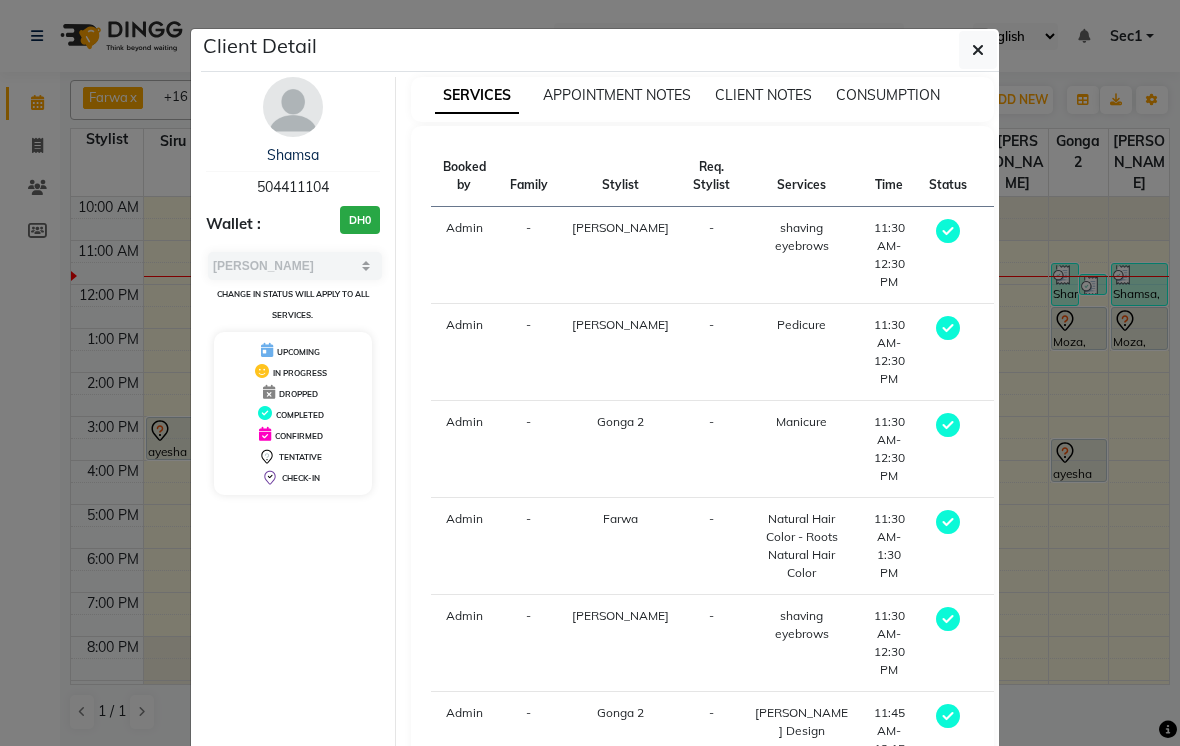click 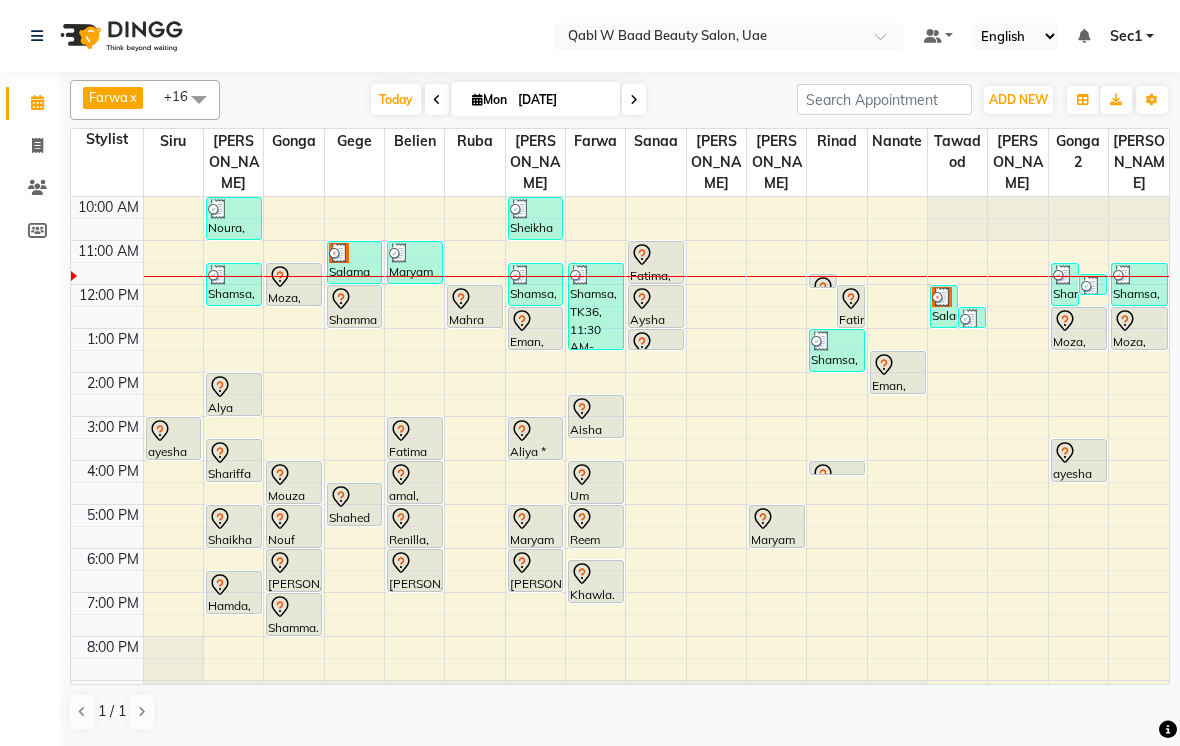 click on "Today" at bounding box center [396, 99] 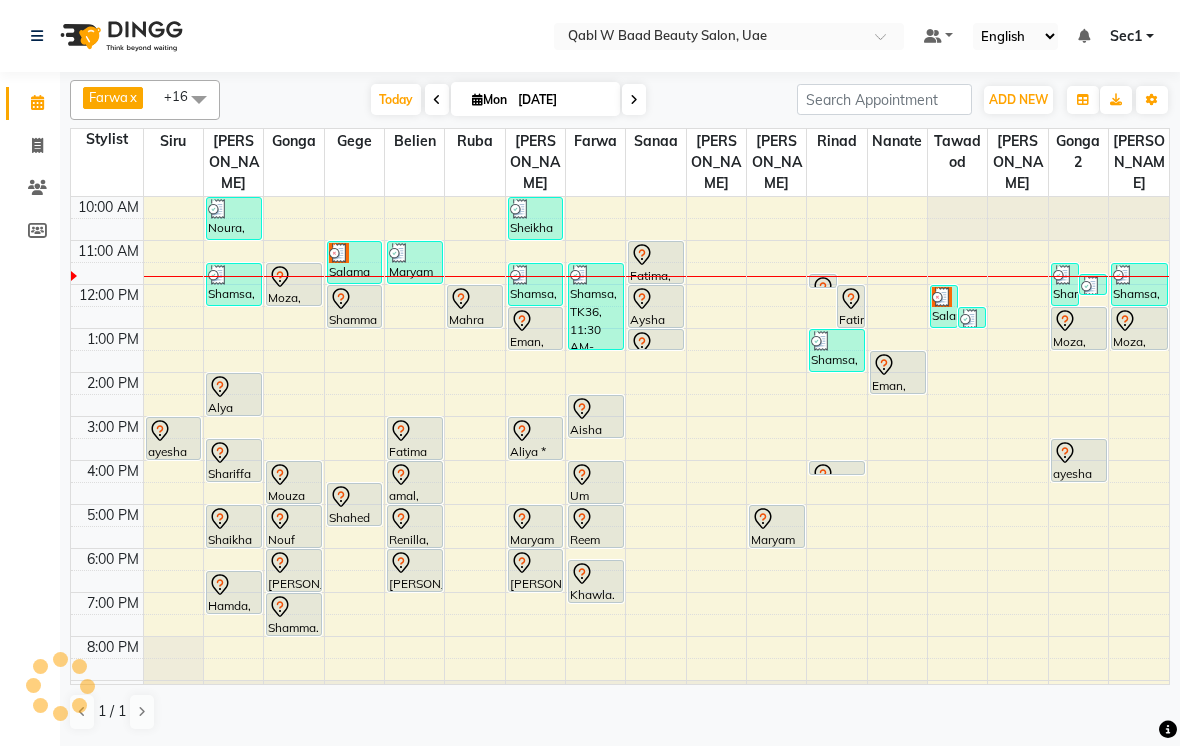 scroll, scrollTop: 45, scrollLeft: 0, axis: vertical 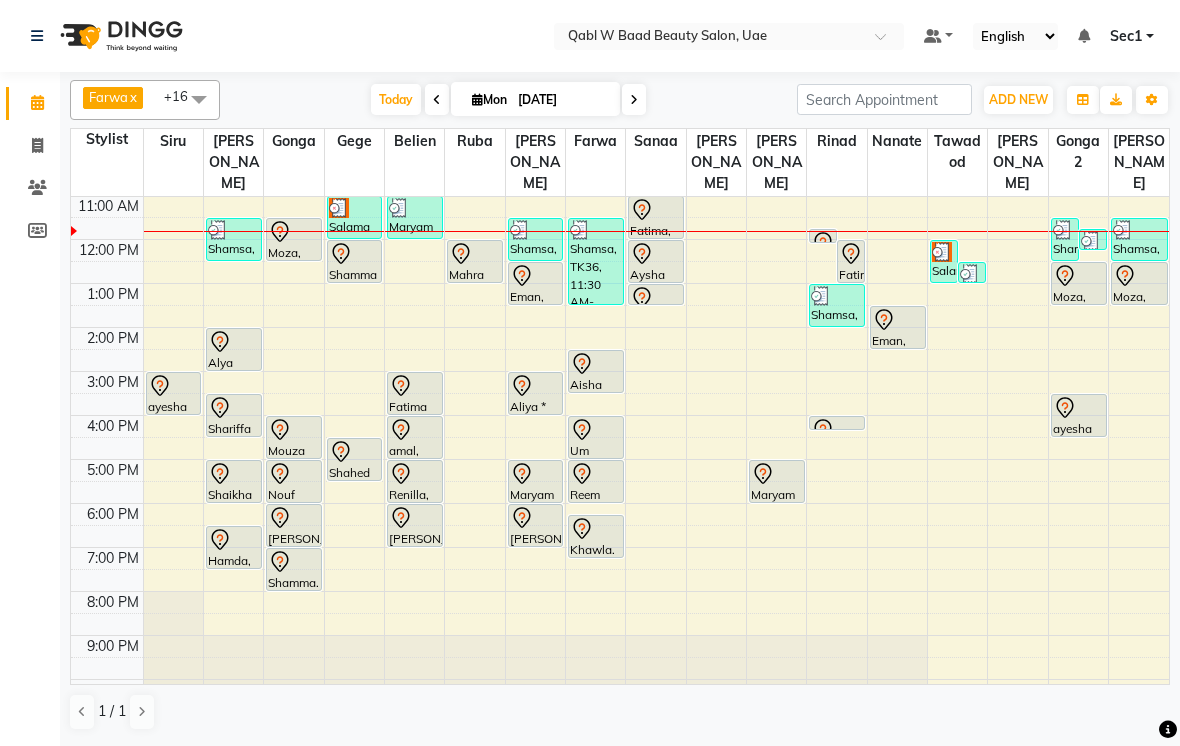 click on "Today" at bounding box center [396, 99] 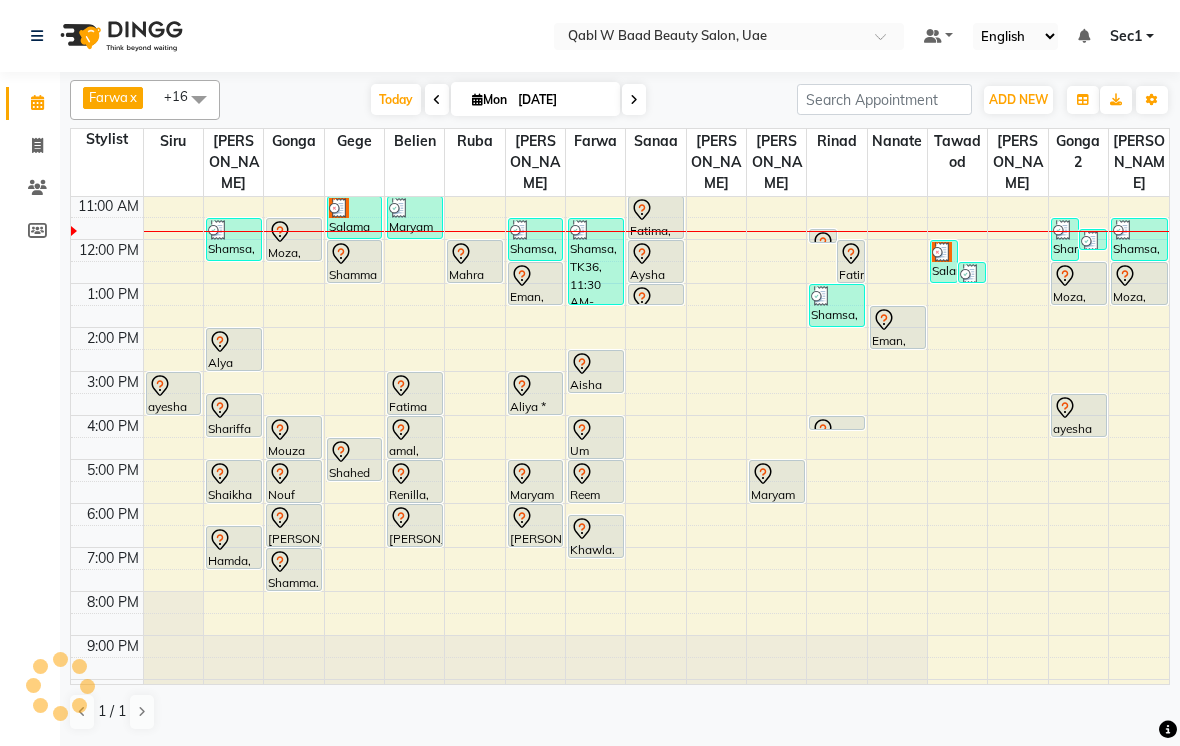 scroll, scrollTop: 45, scrollLeft: 0, axis: vertical 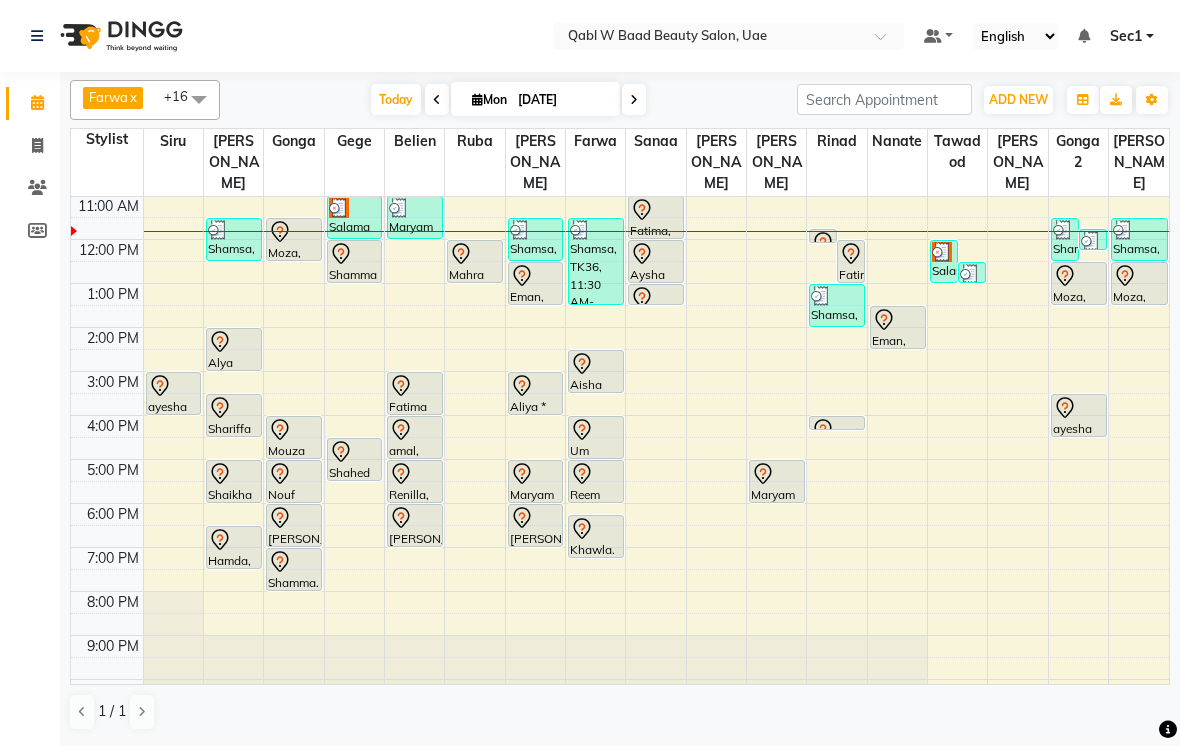 click on "Today" at bounding box center [396, 99] 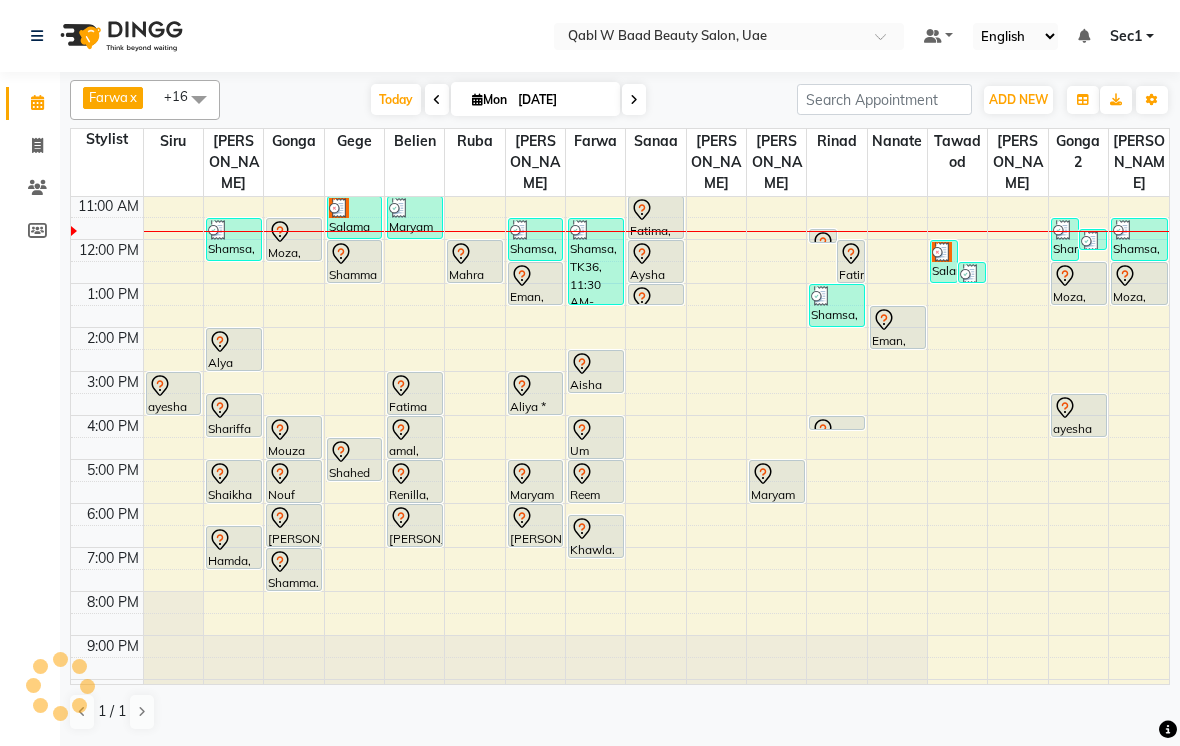 scroll, scrollTop: 45, scrollLeft: 0, axis: vertical 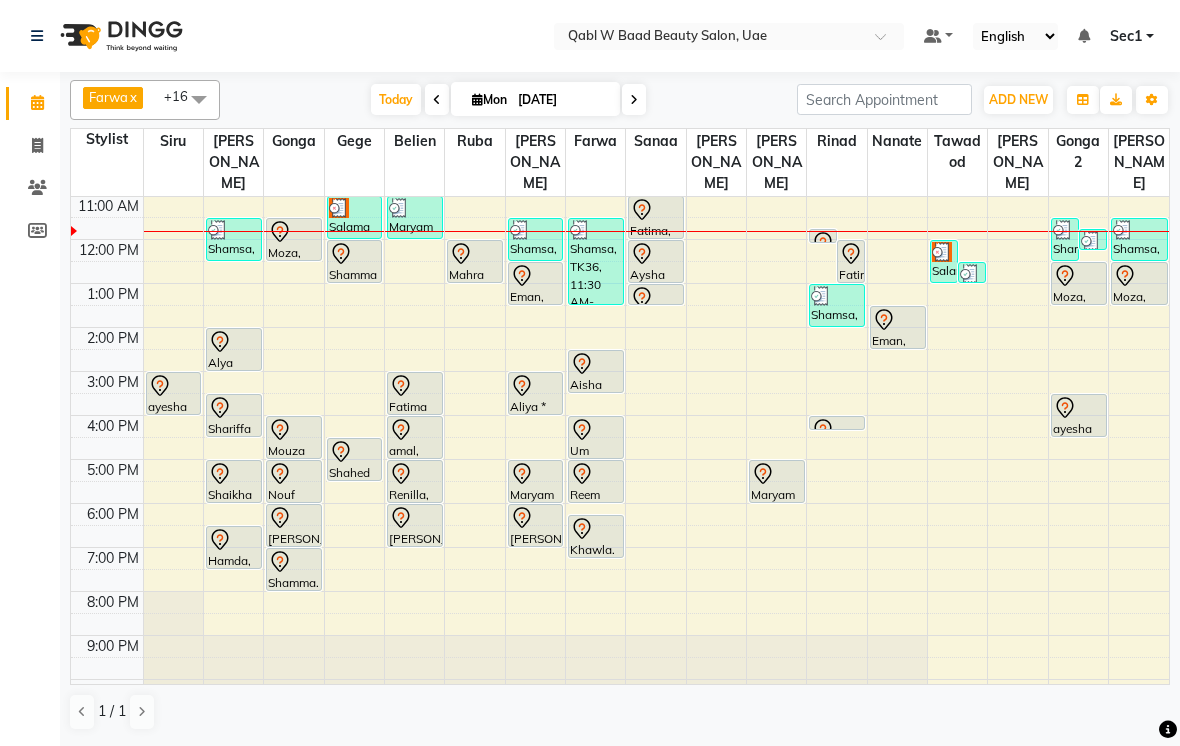 click at bounding box center [339, 208] 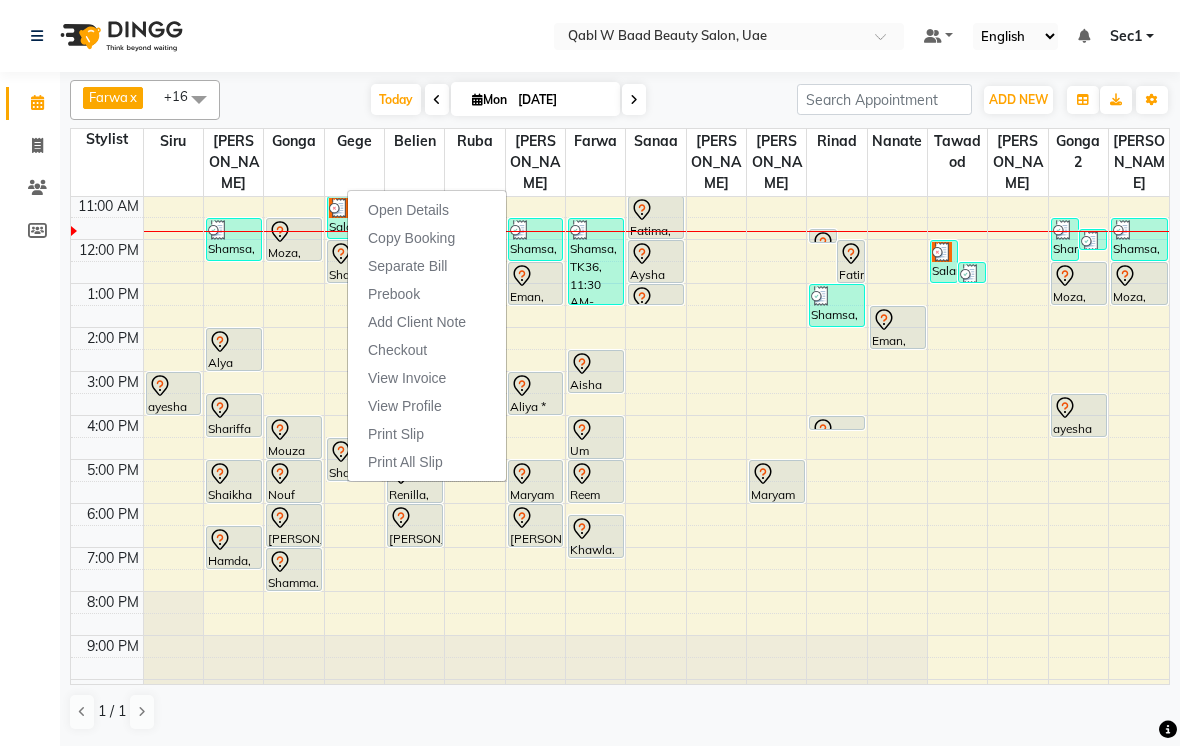 click on "Open Details" at bounding box center (408, 210) 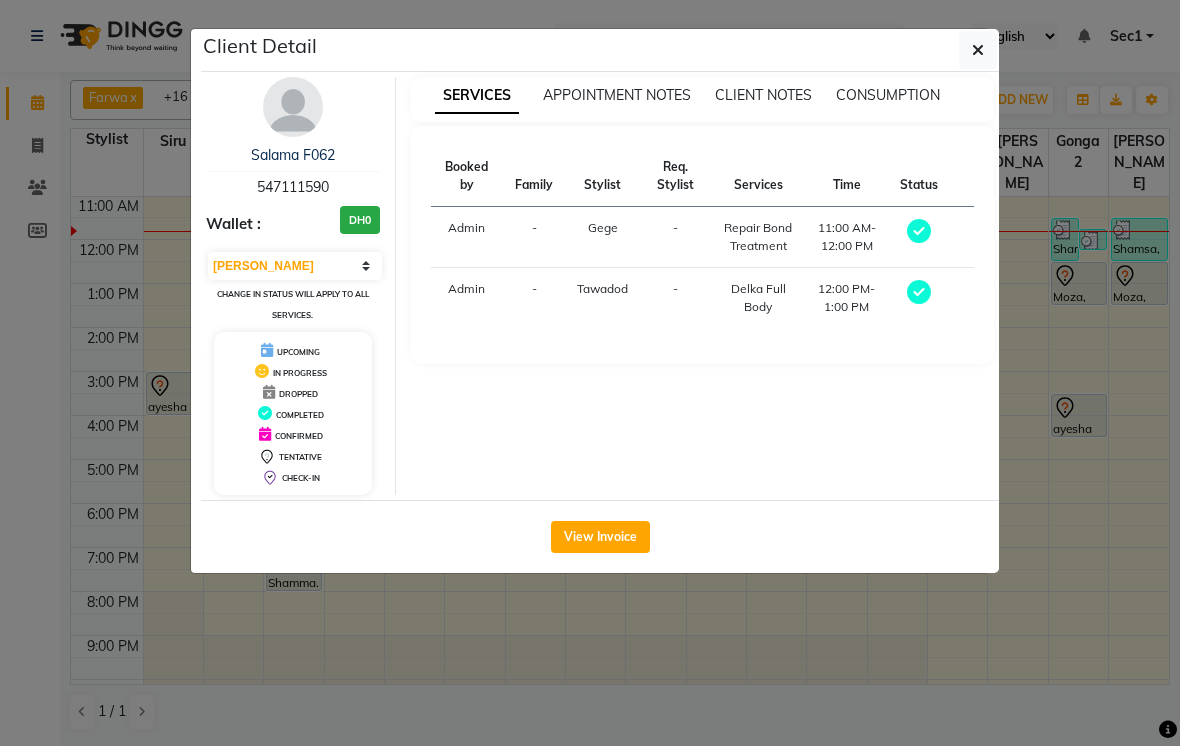 click 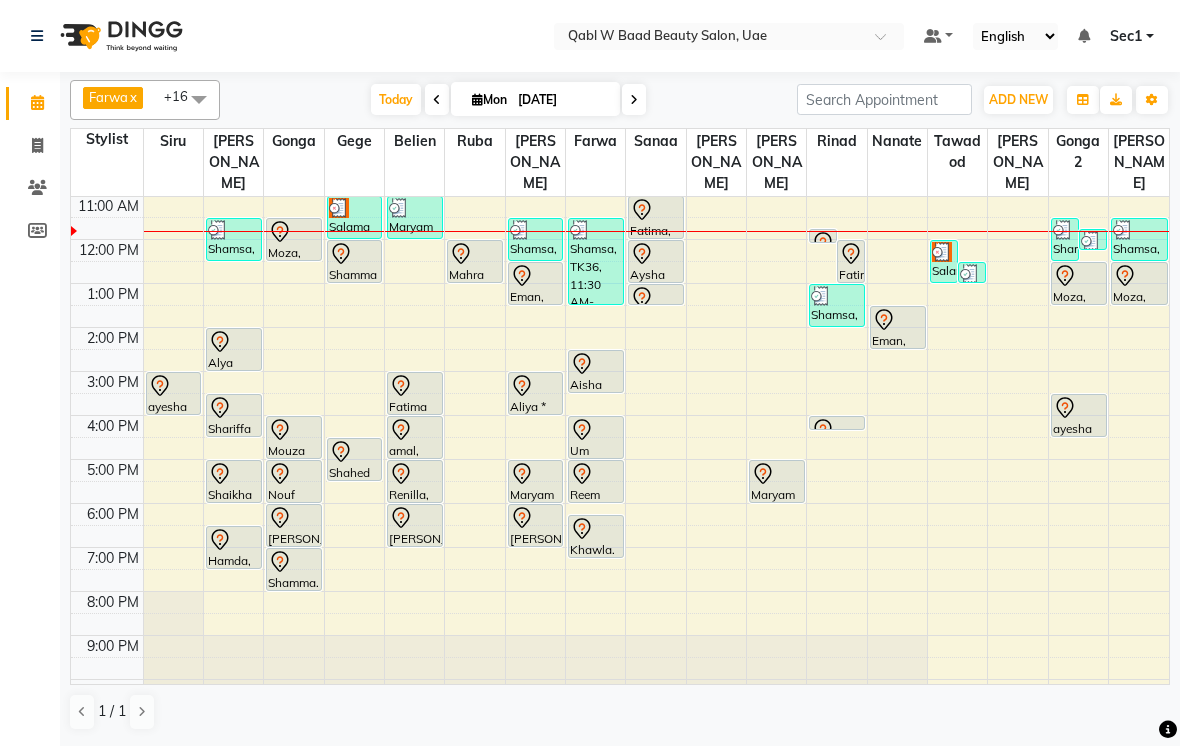 click at bounding box center (520, 230) 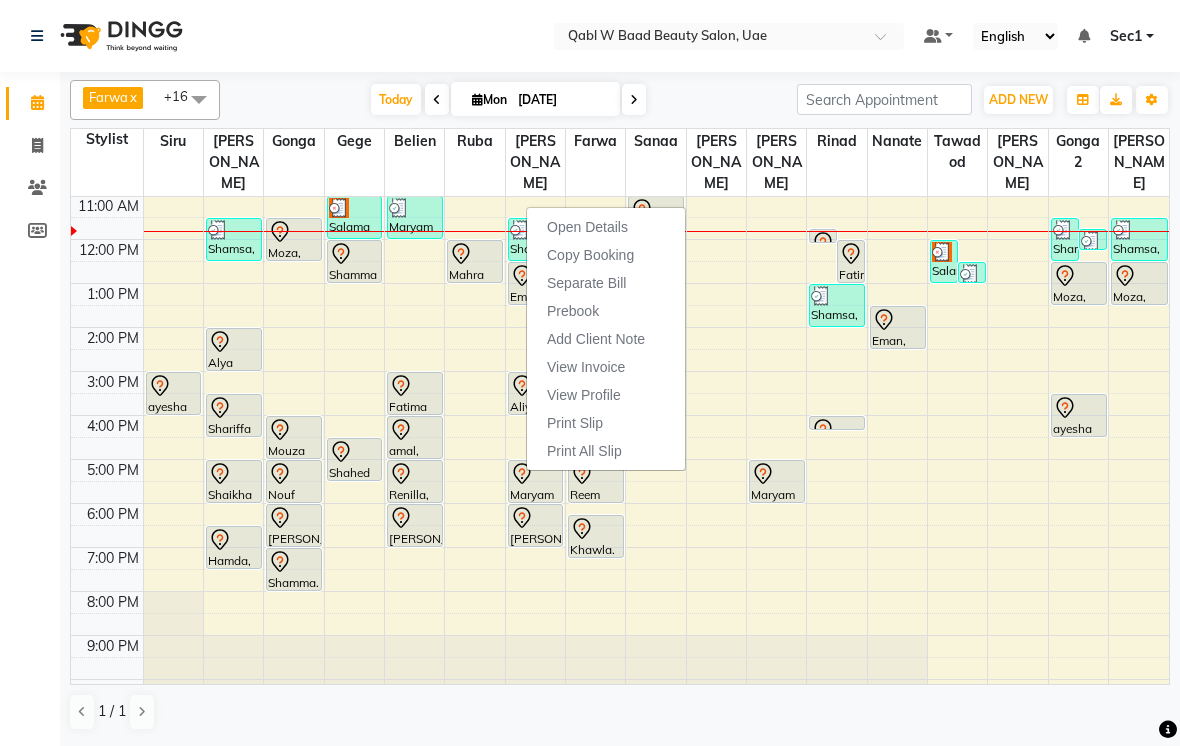 click on "Open Details" at bounding box center [587, 227] 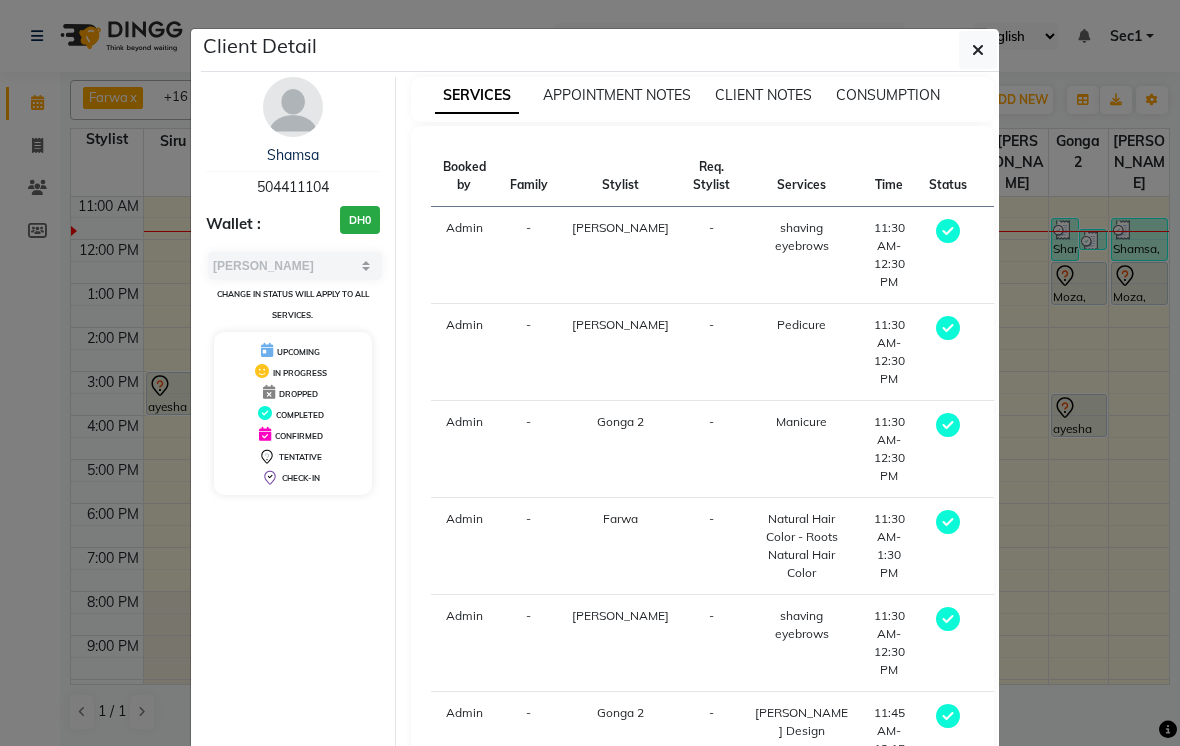 scroll, scrollTop: 0, scrollLeft: 0, axis: both 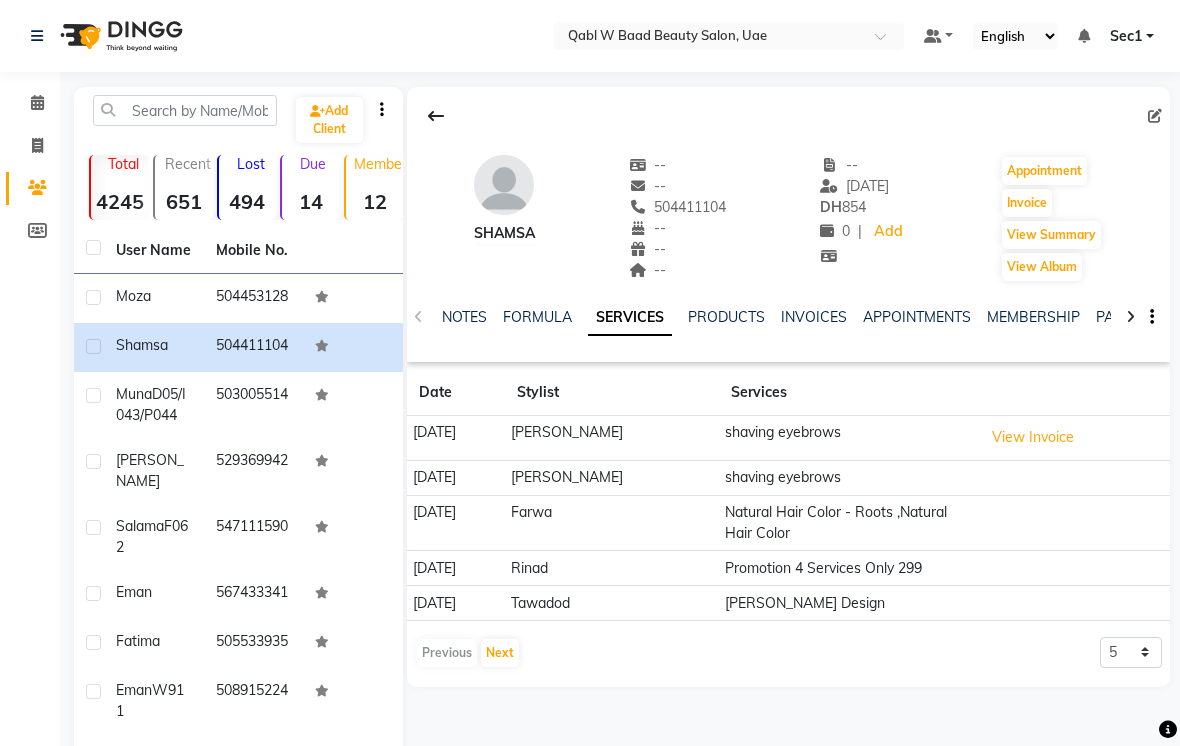click on "NOTES" 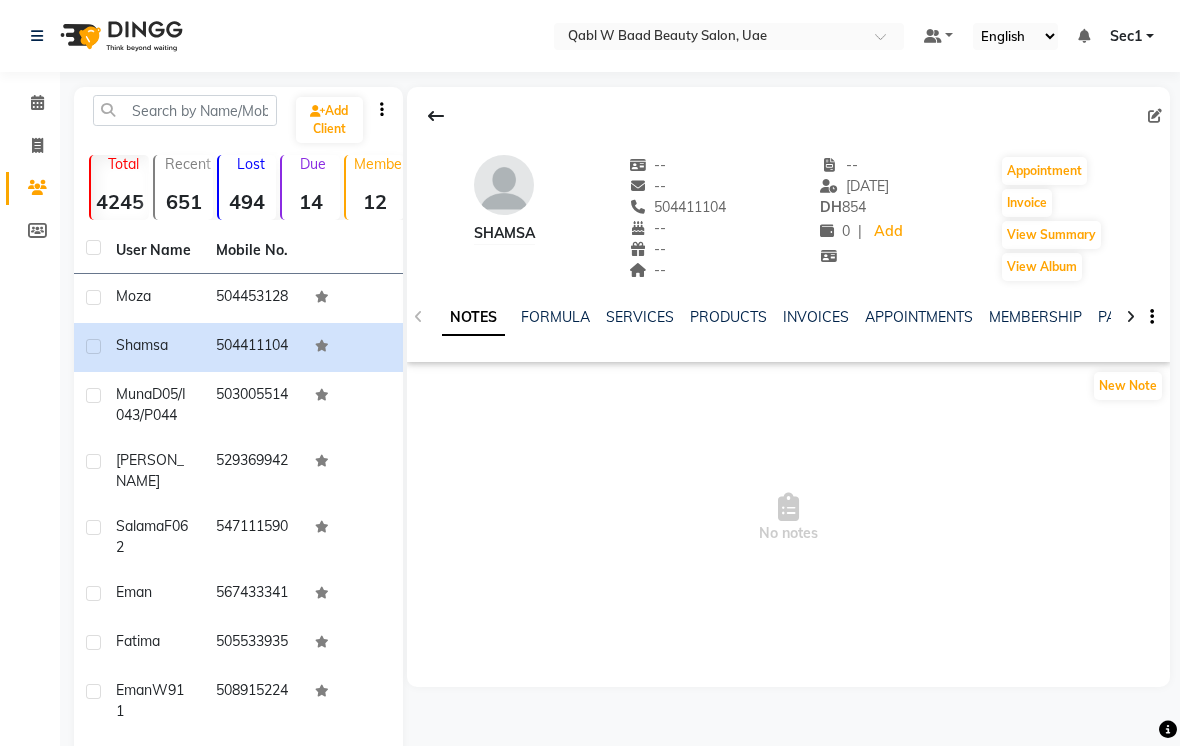 click on "PACKAGES" 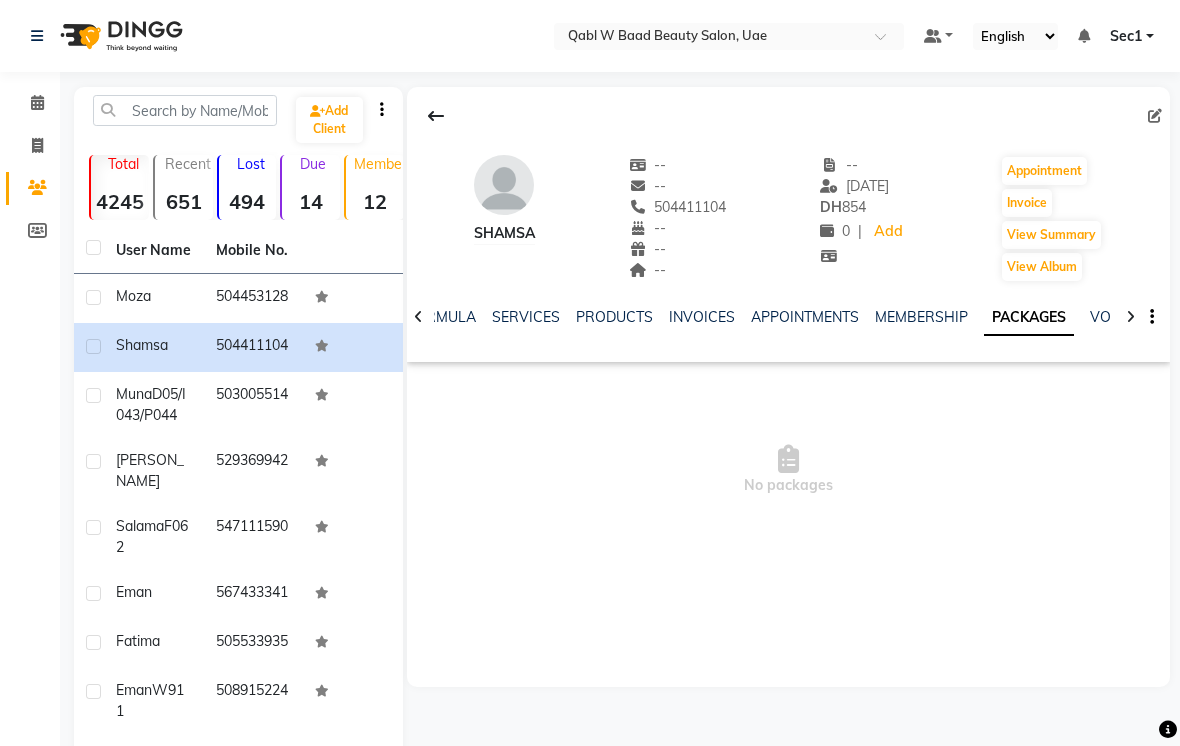 click on "SERVICES" 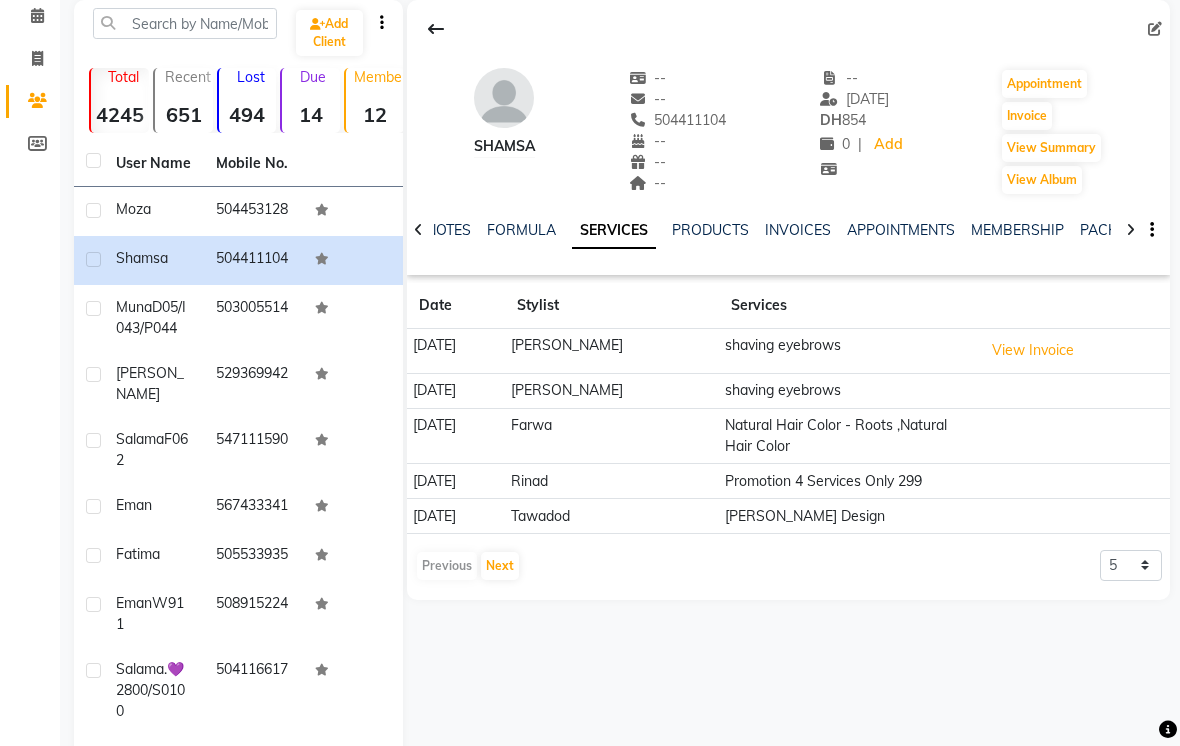 scroll, scrollTop: 98, scrollLeft: 0, axis: vertical 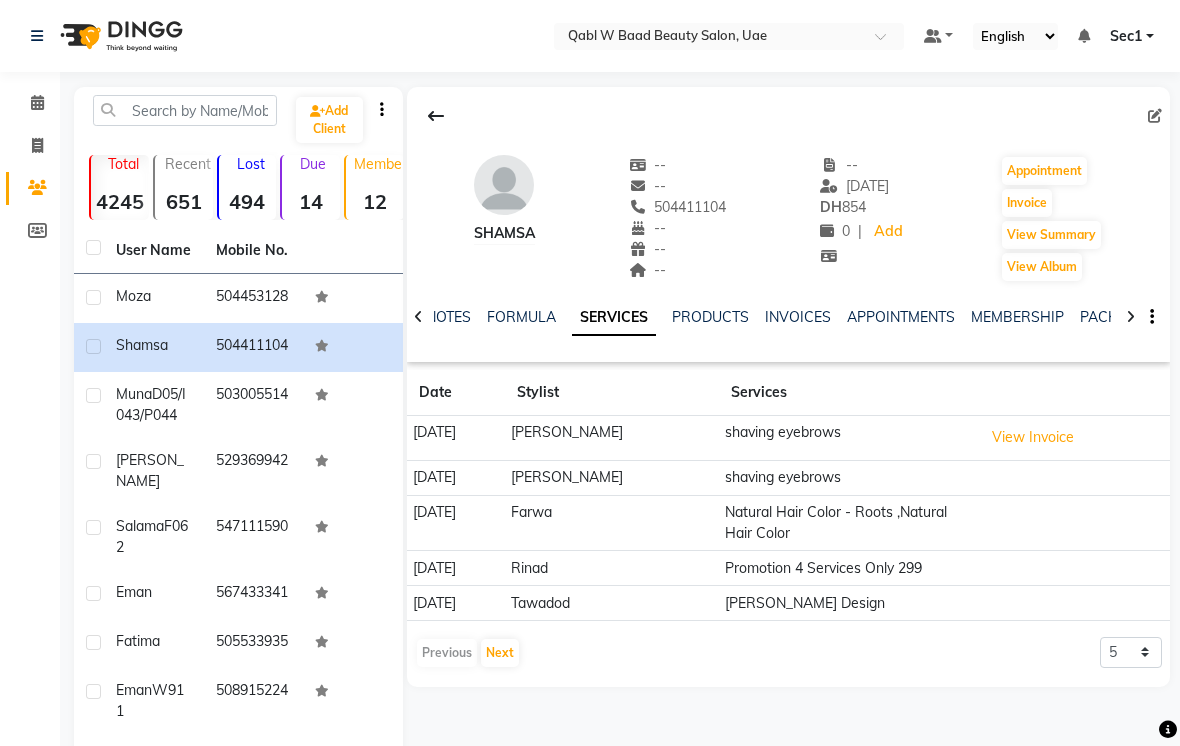 click 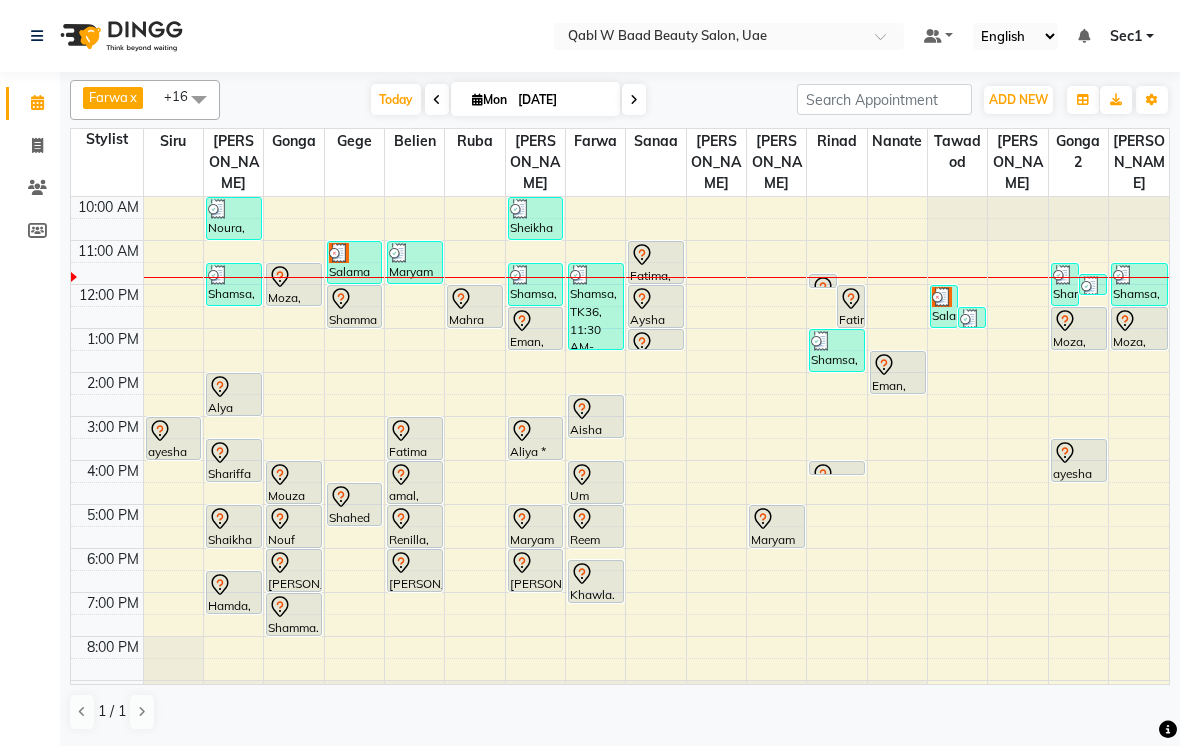 click 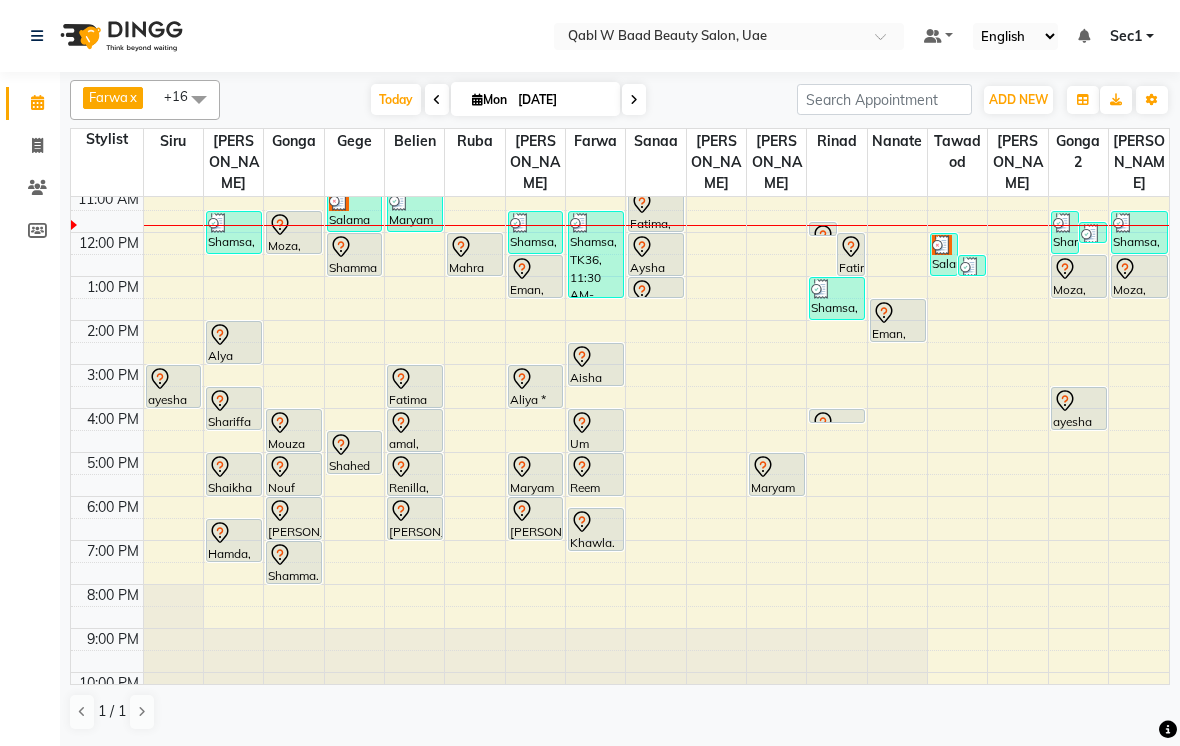 scroll, scrollTop: 53, scrollLeft: 0, axis: vertical 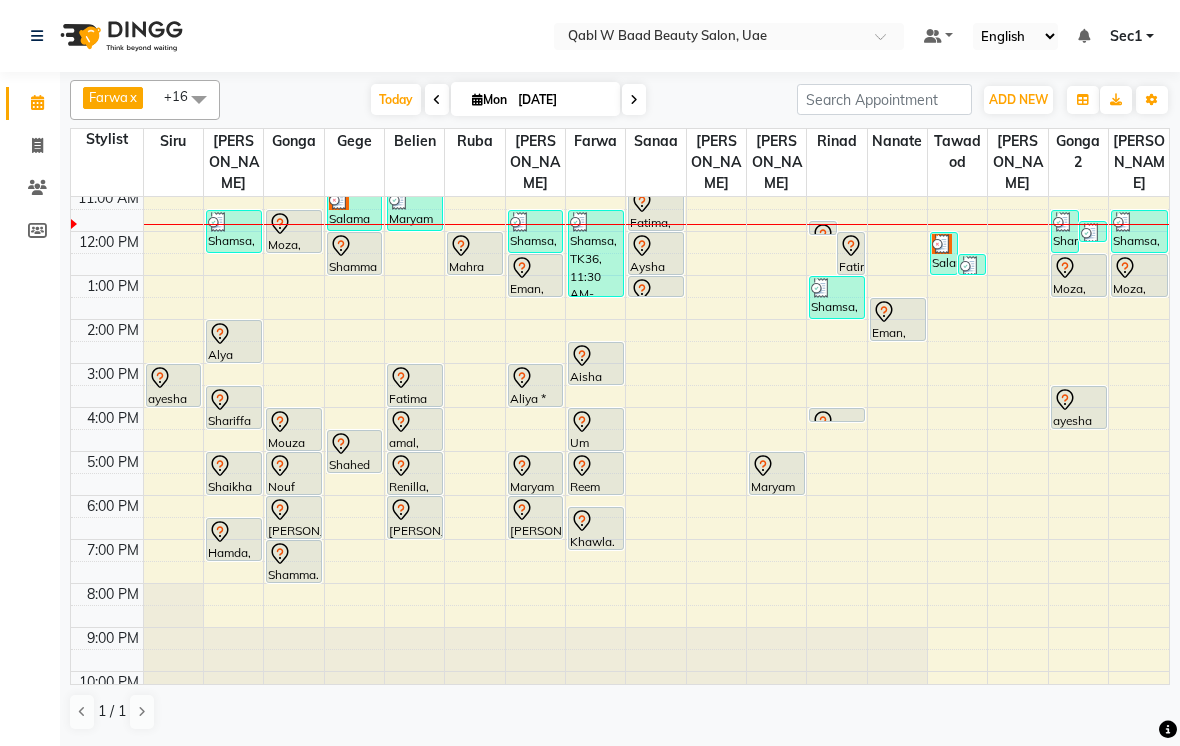 click on "Today" at bounding box center [396, 99] 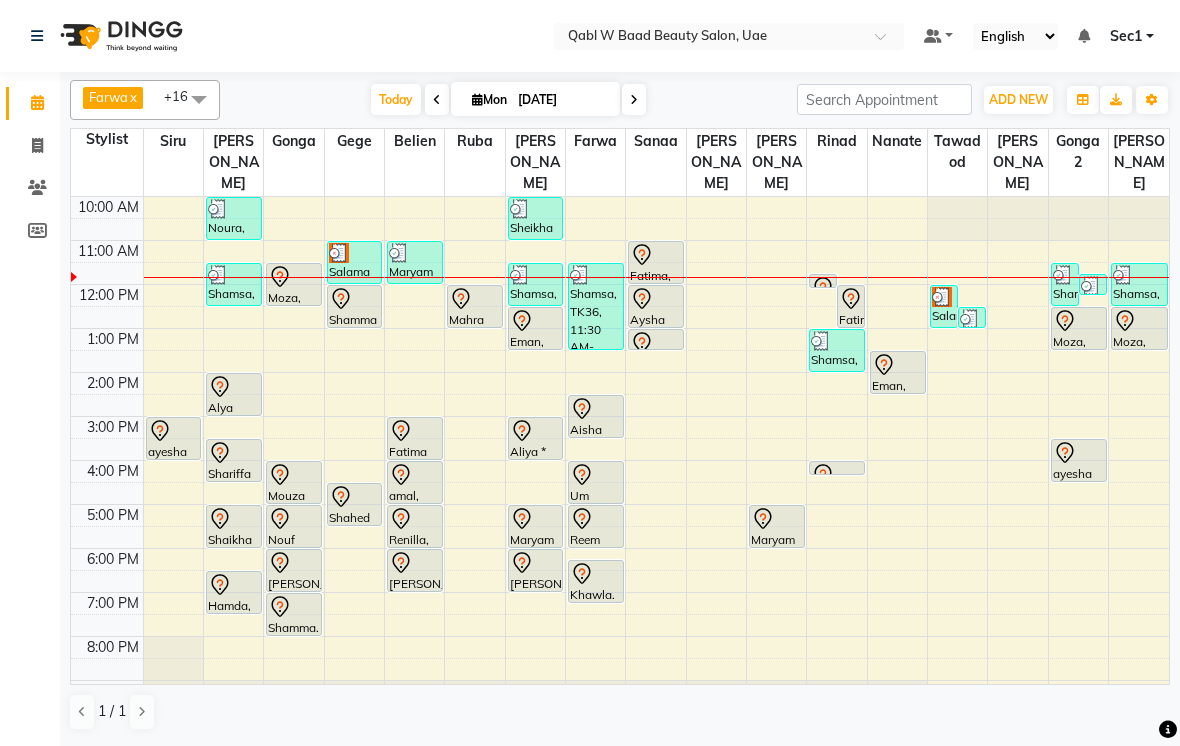 scroll, scrollTop: 0, scrollLeft: 0, axis: both 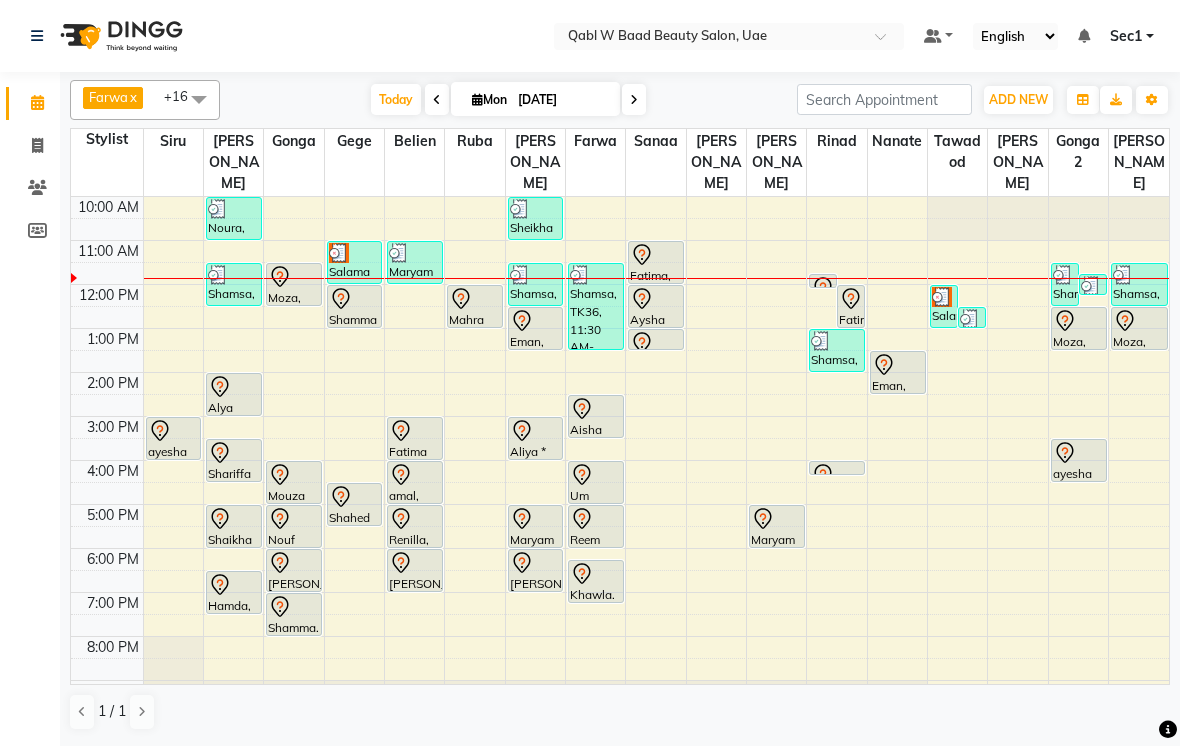 click at bounding box center [656, 559] 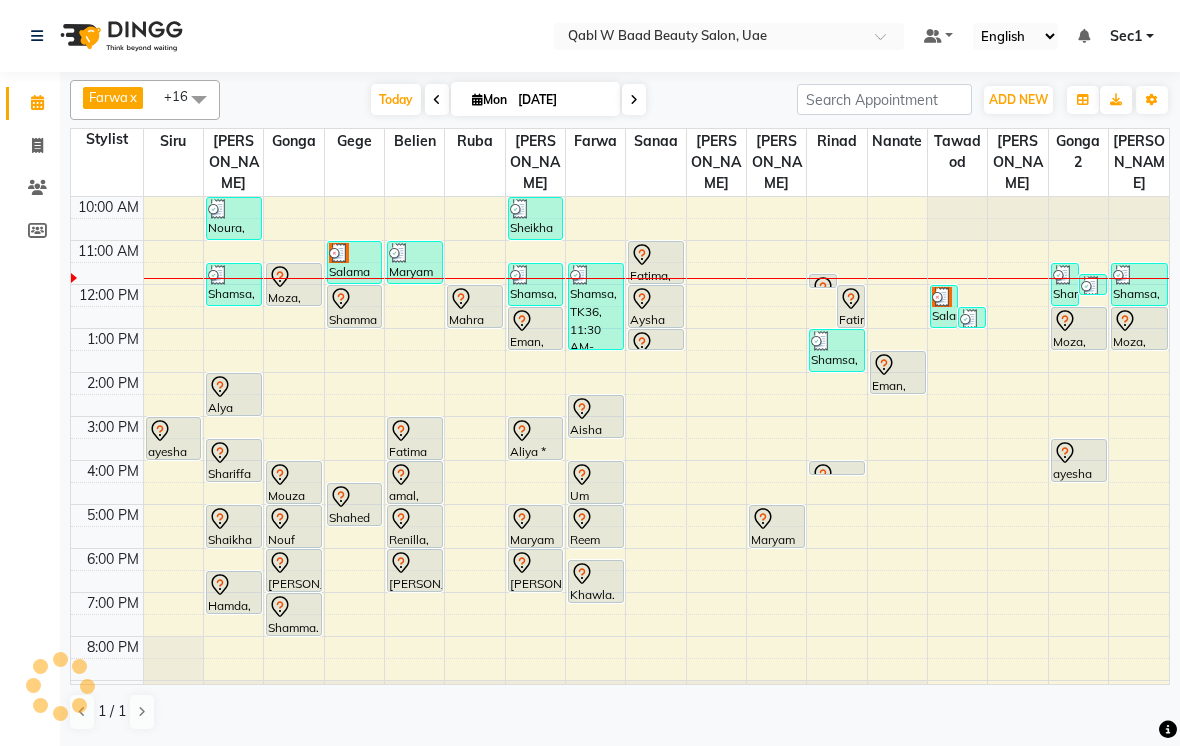 scroll, scrollTop: 45, scrollLeft: 0, axis: vertical 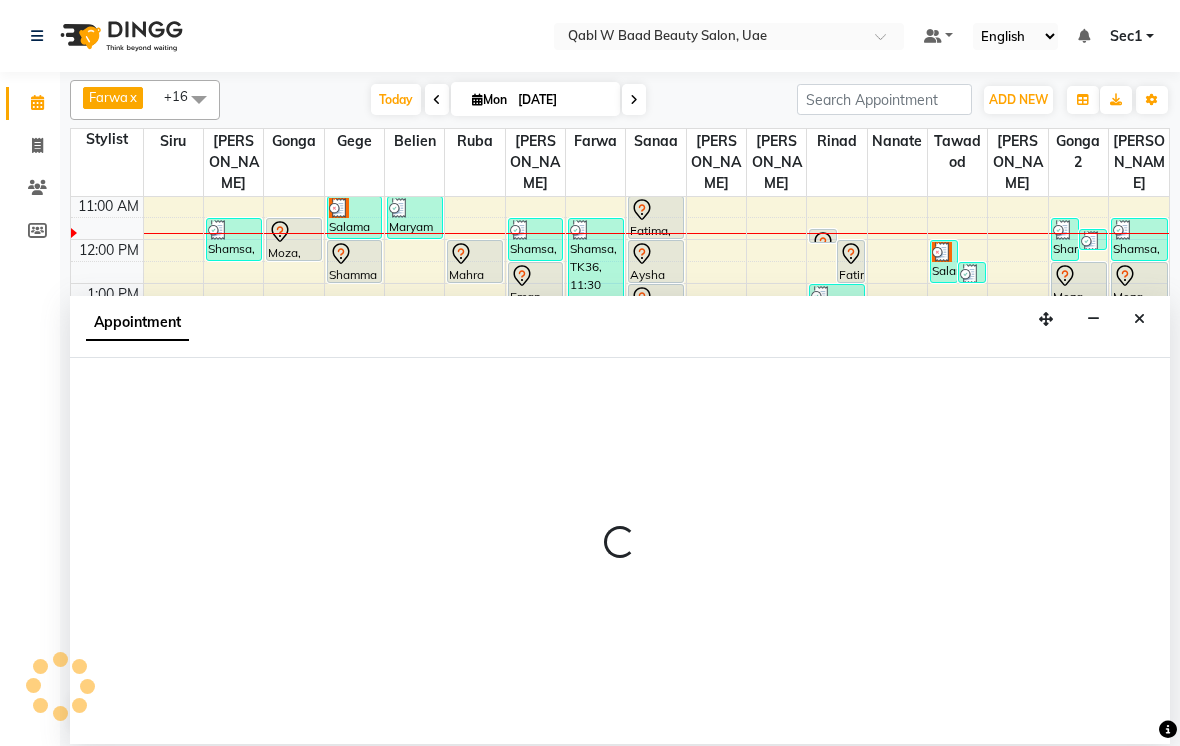 select on "85101" 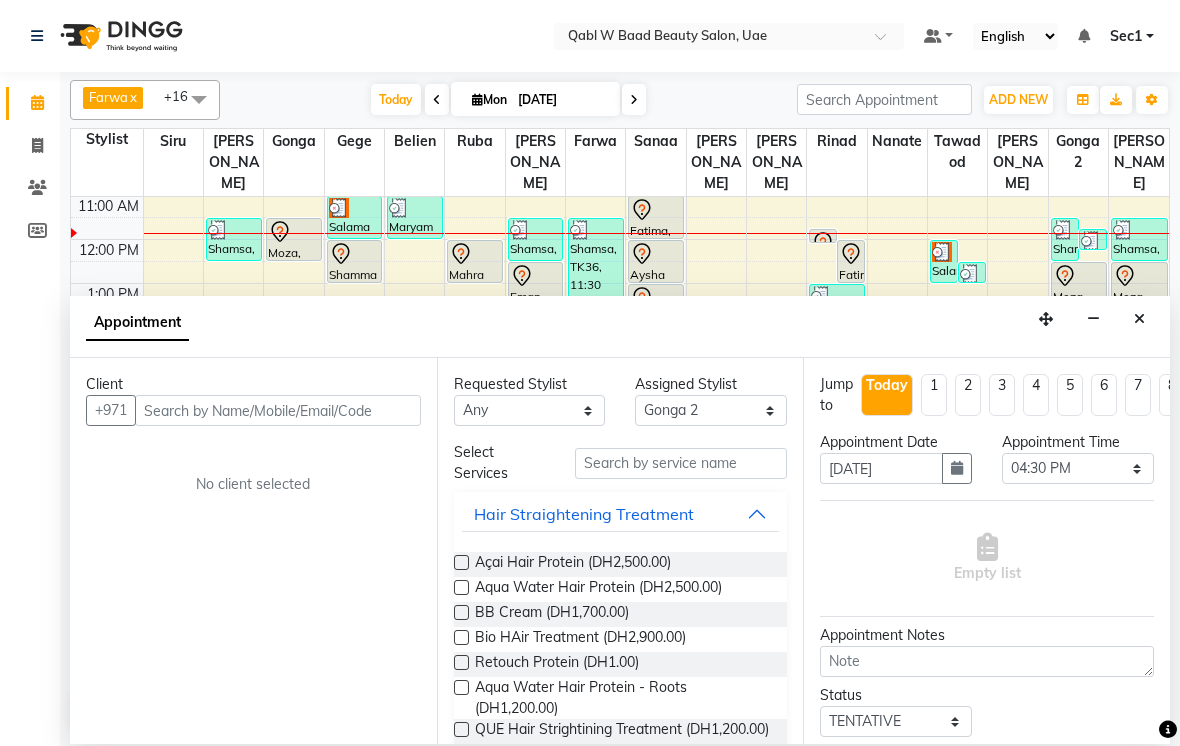 click on "6" at bounding box center [1104, 395] 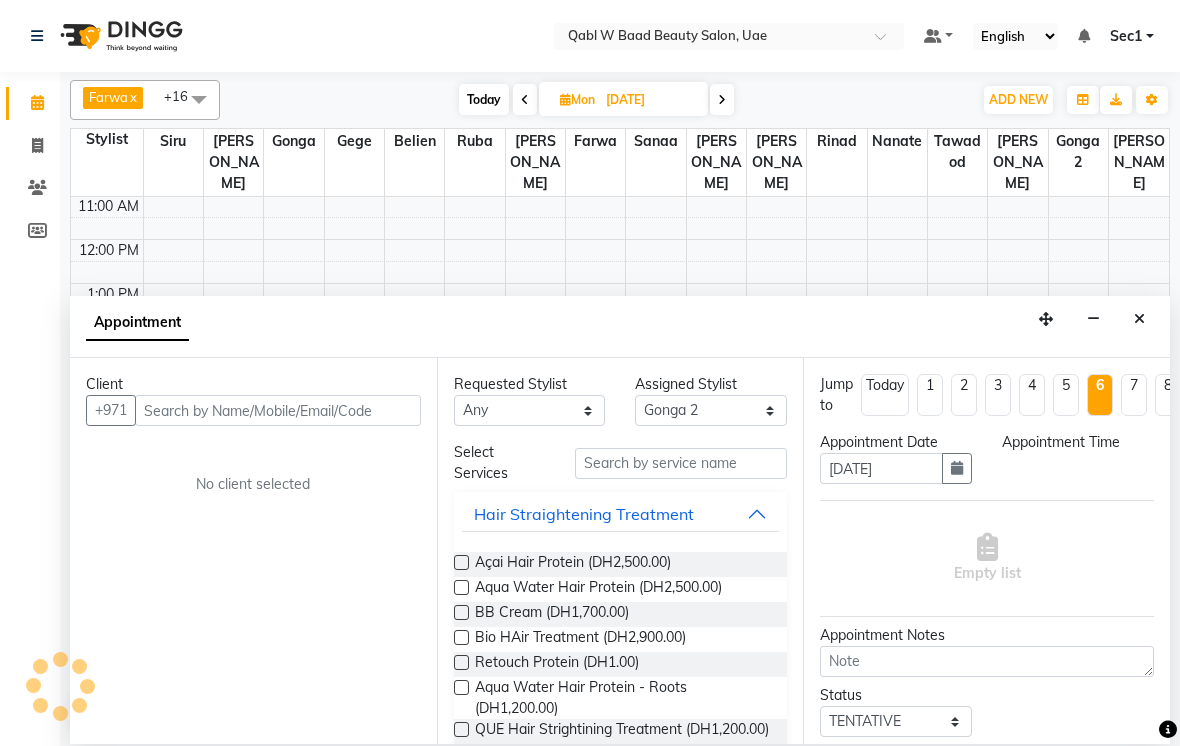 type on "[DATE]" 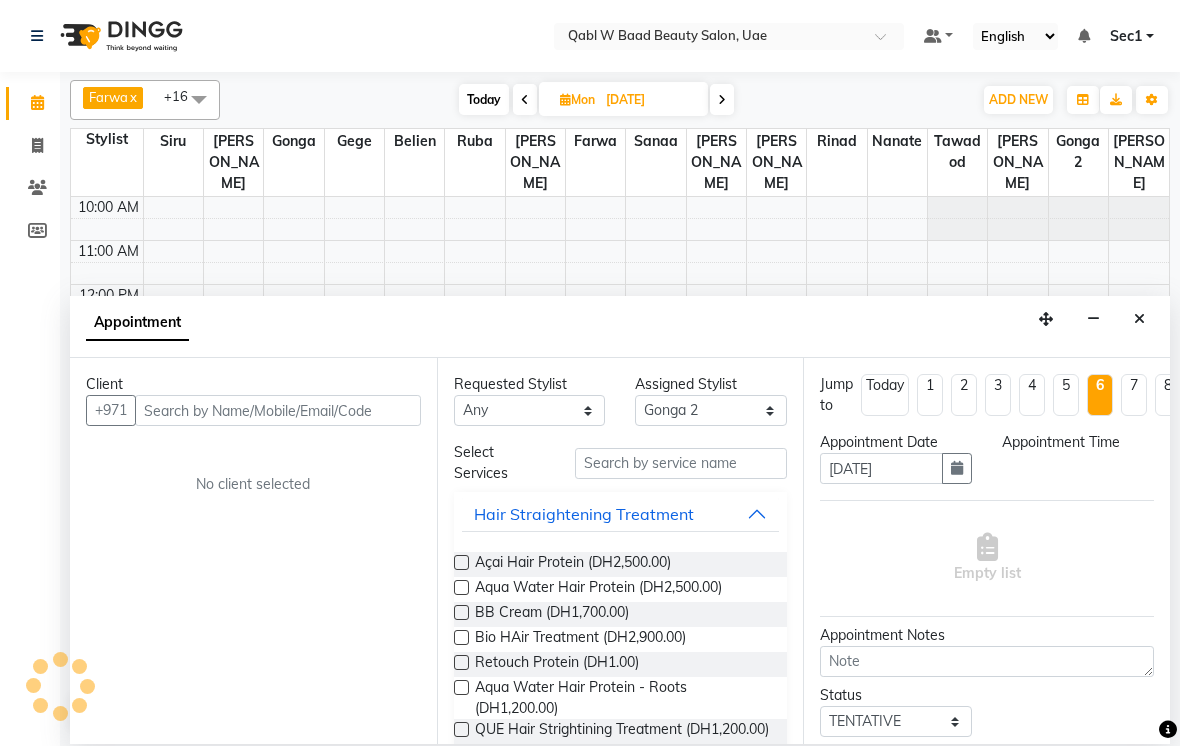 select on "990" 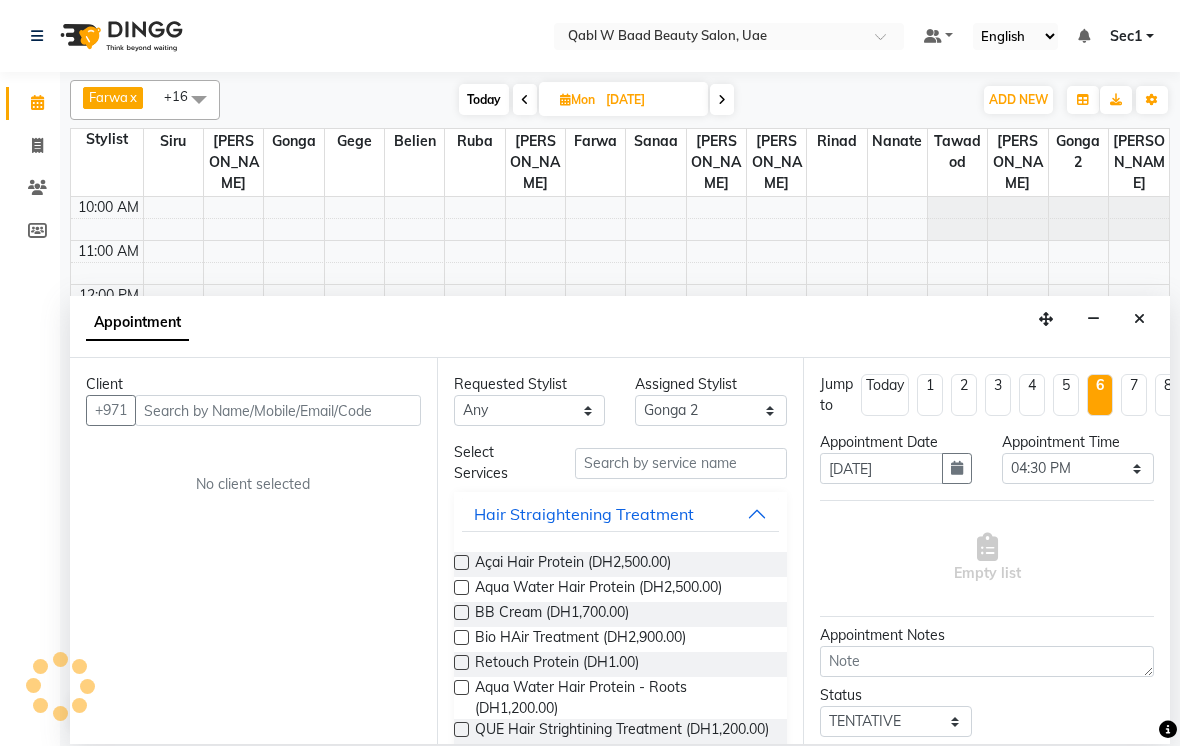 scroll, scrollTop: 45, scrollLeft: 0, axis: vertical 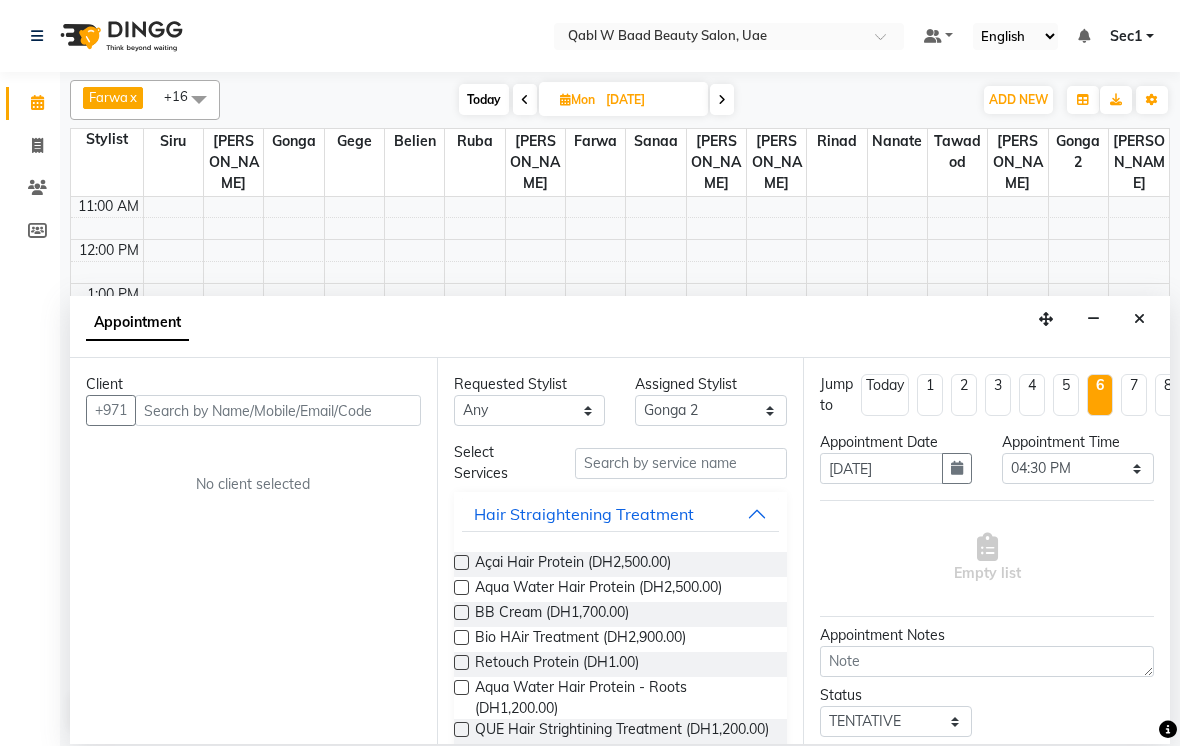 click at bounding box center (1139, 319) 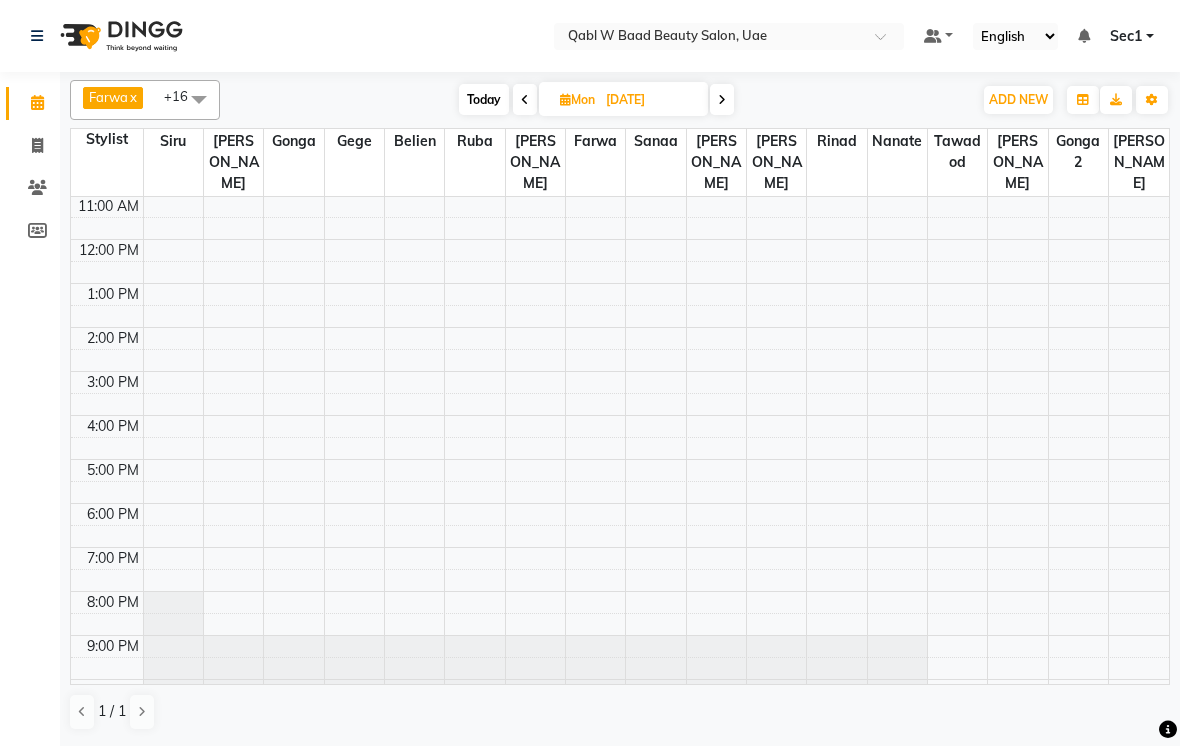 click on "Today" at bounding box center [484, 99] 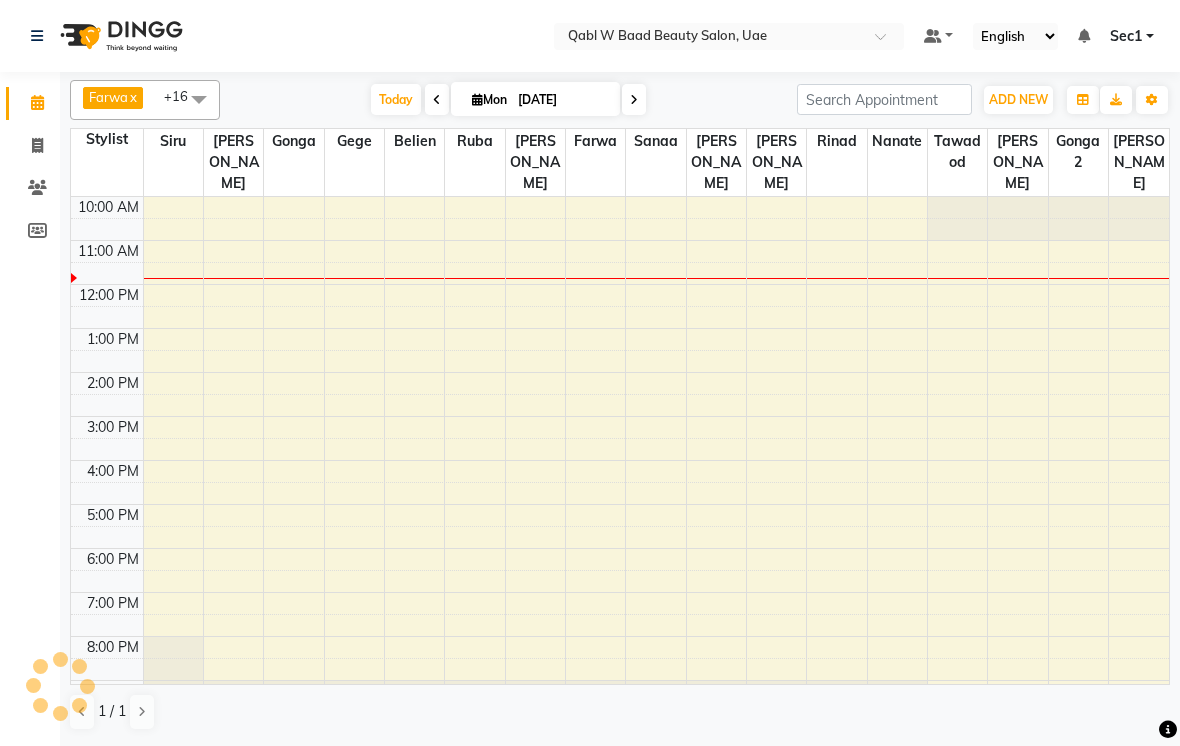 scroll, scrollTop: 45, scrollLeft: 0, axis: vertical 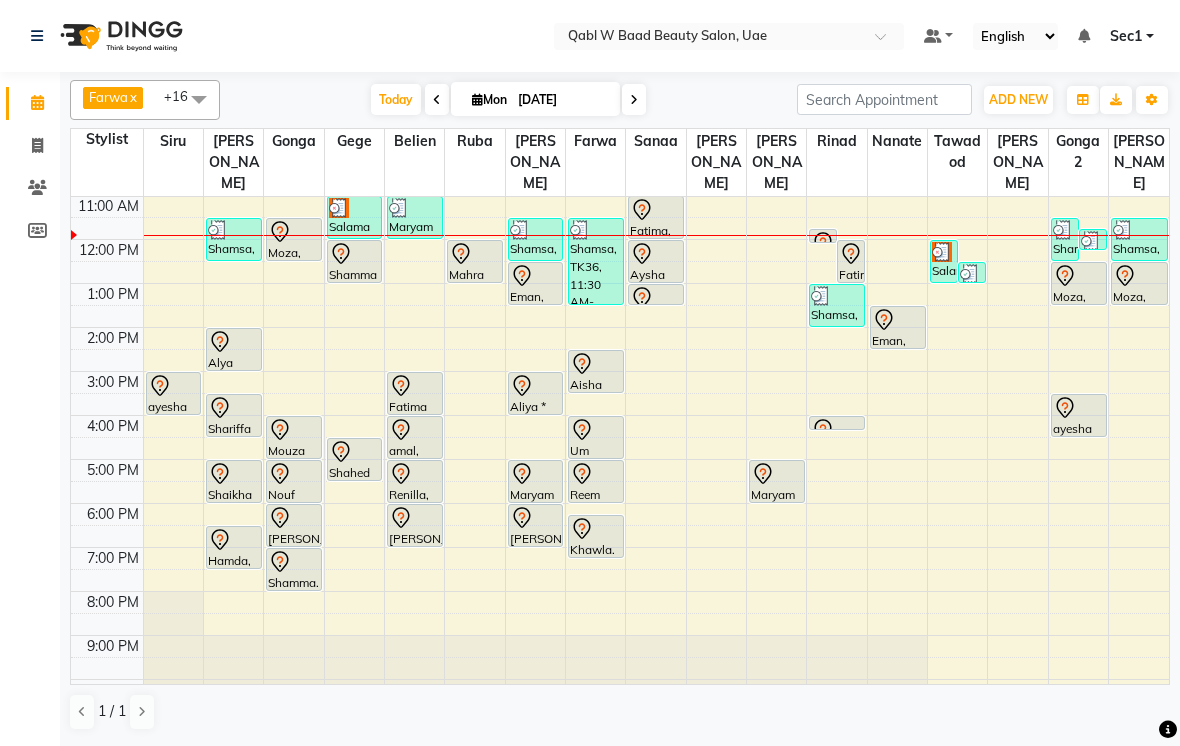 click on "Today" at bounding box center (396, 99) 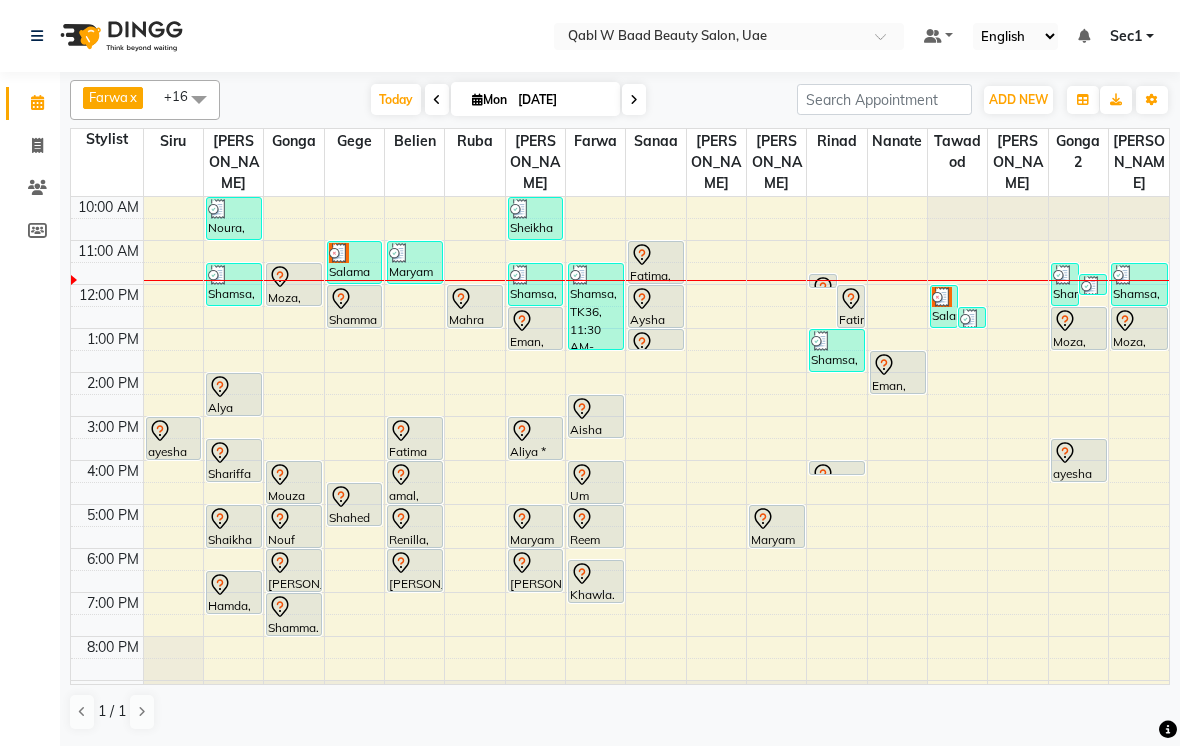 scroll, scrollTop: 0, scrollLeft: 0, axis: both 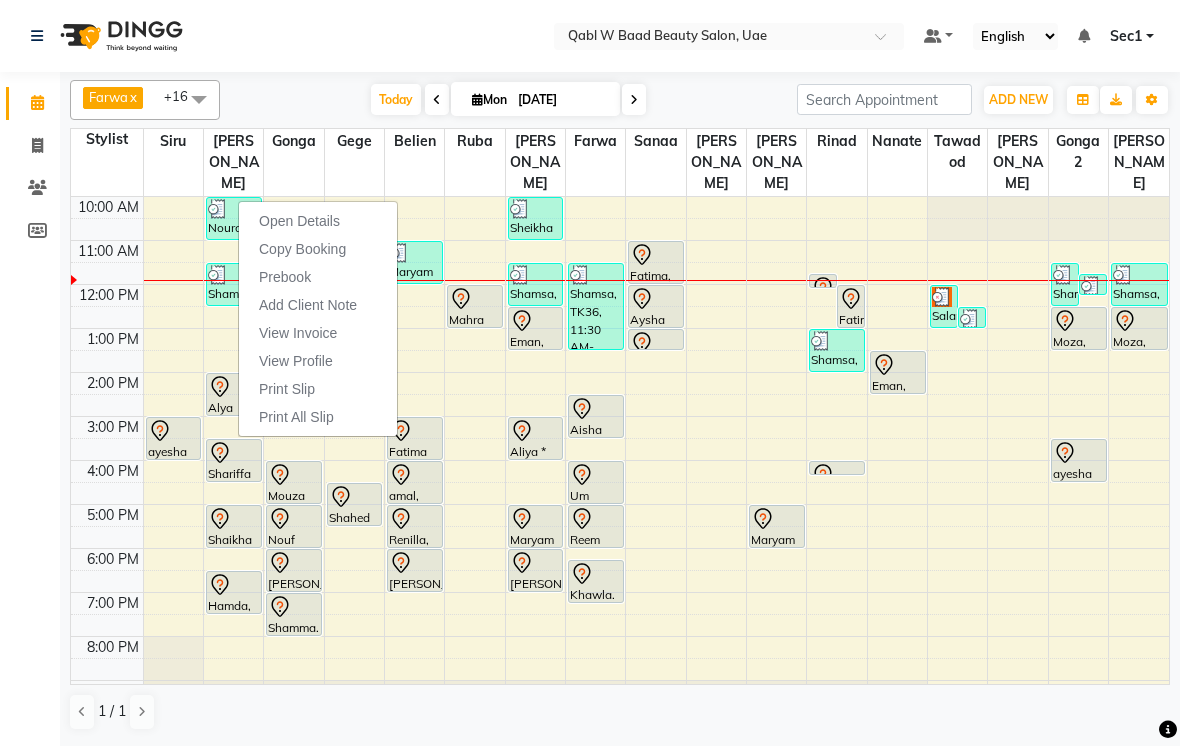 click on "Open Details" at bounding box center (299, 221) 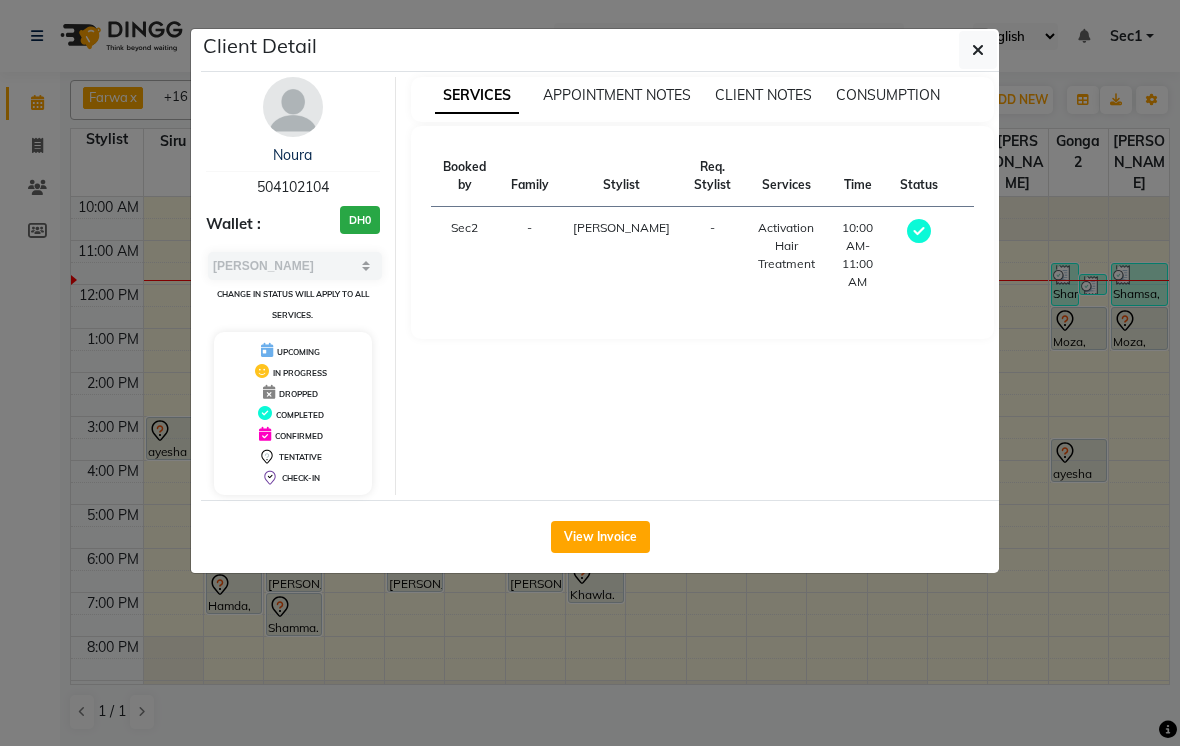 click 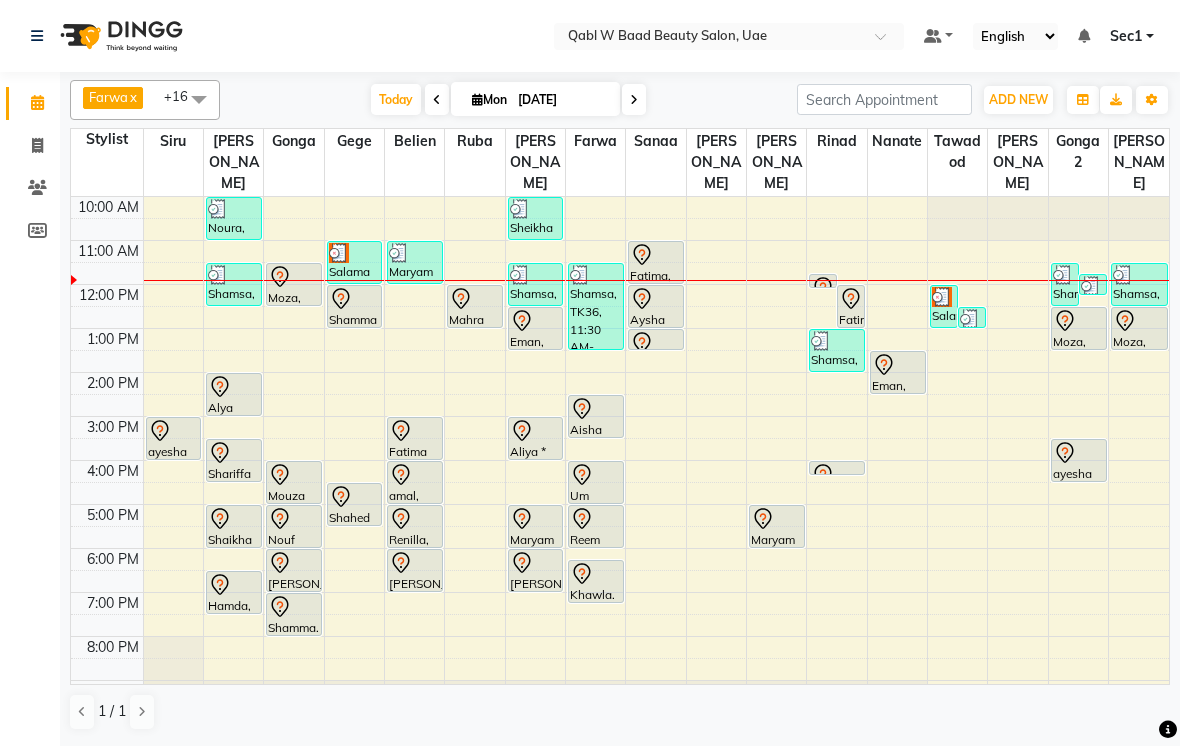 click at bounding box center [218, 209] 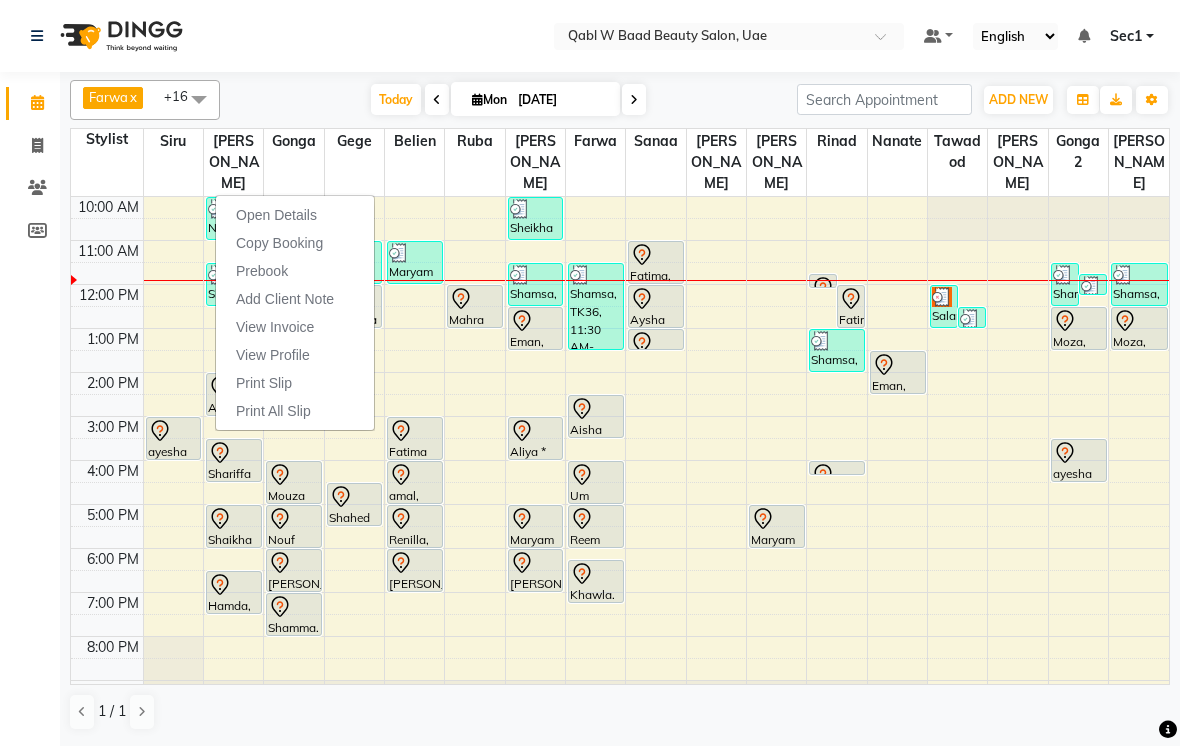 click on "Open Details" at bounding box center (276, 215) 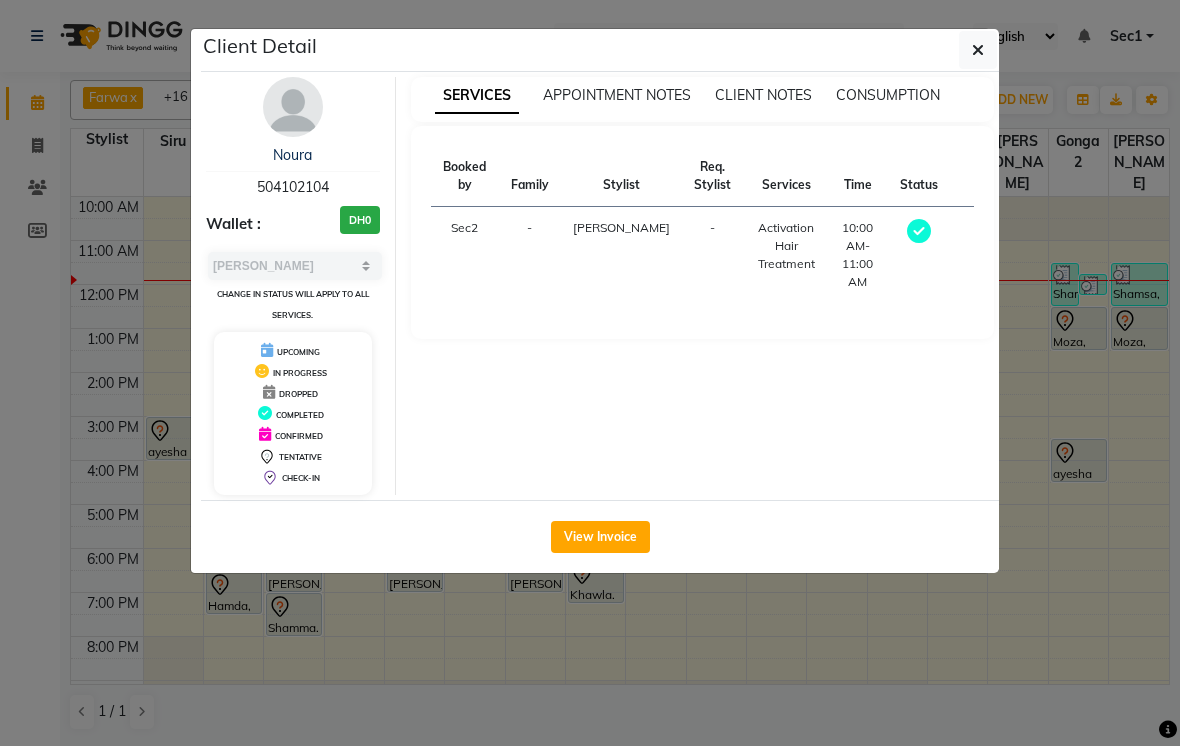click at bounding box center (293, 107) 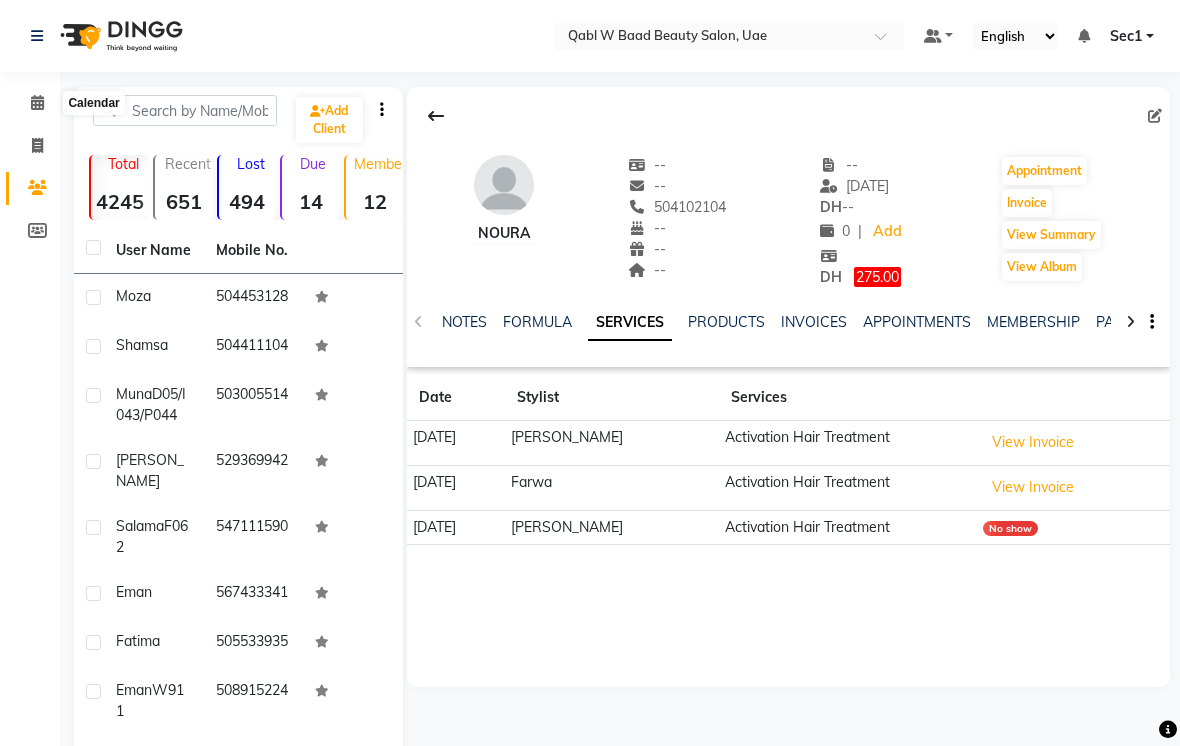 click 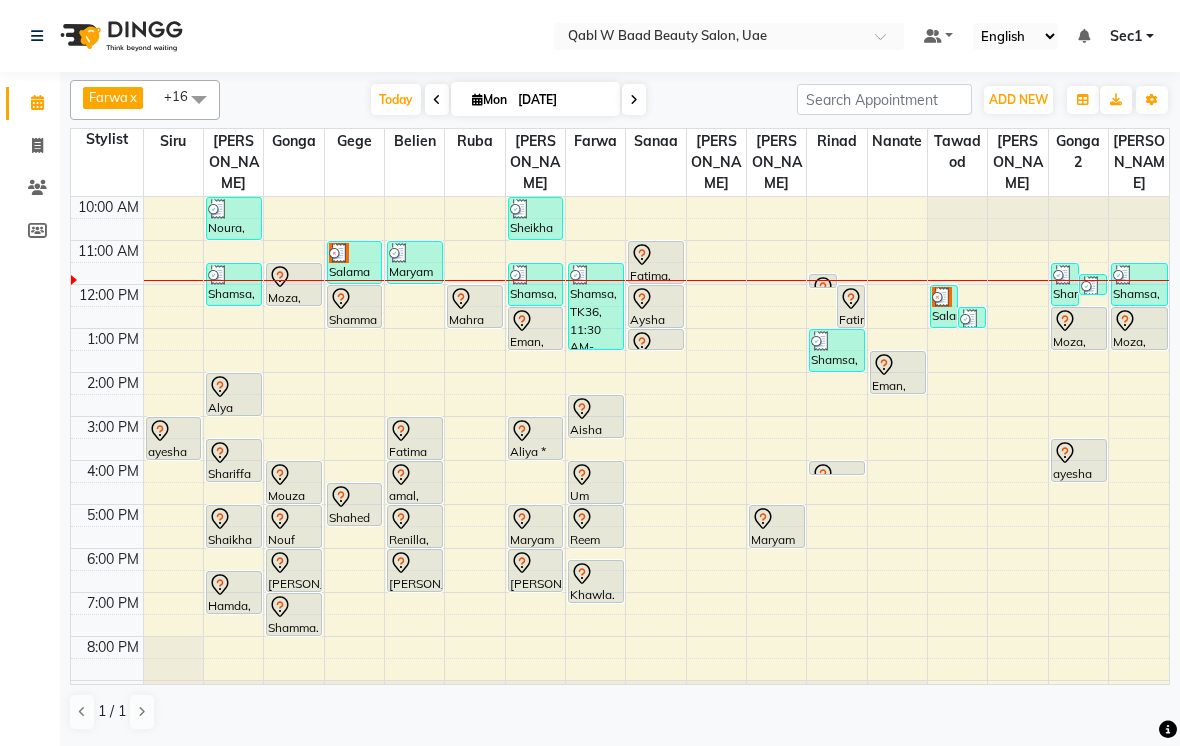 click at bounding box center (634, 99) 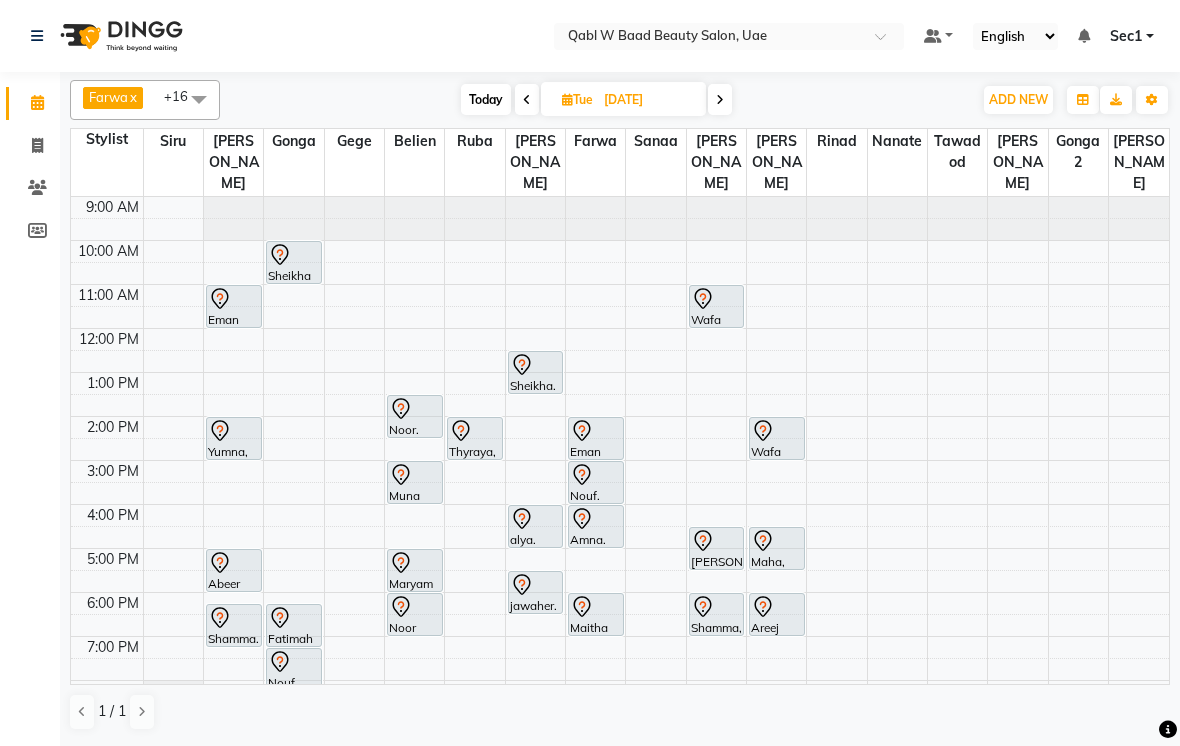 scroll, scrollTop: 0, scrollLeft: 0, axis: both 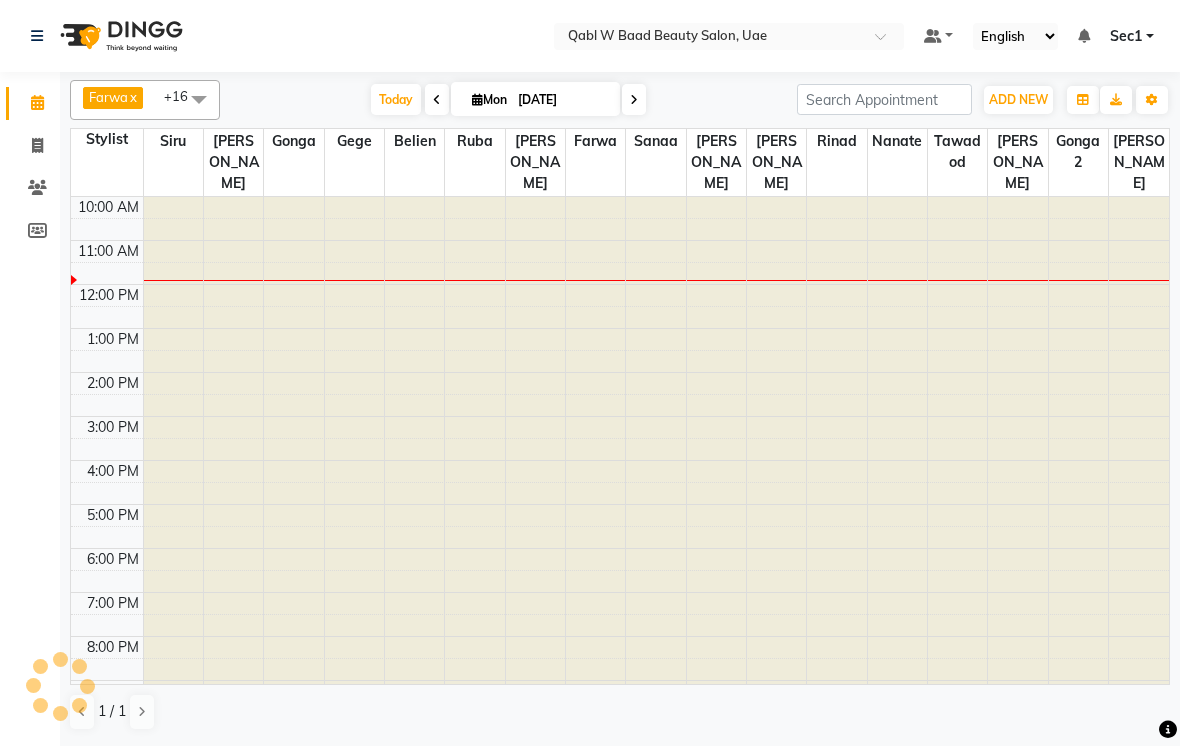 type on "[DATE]" 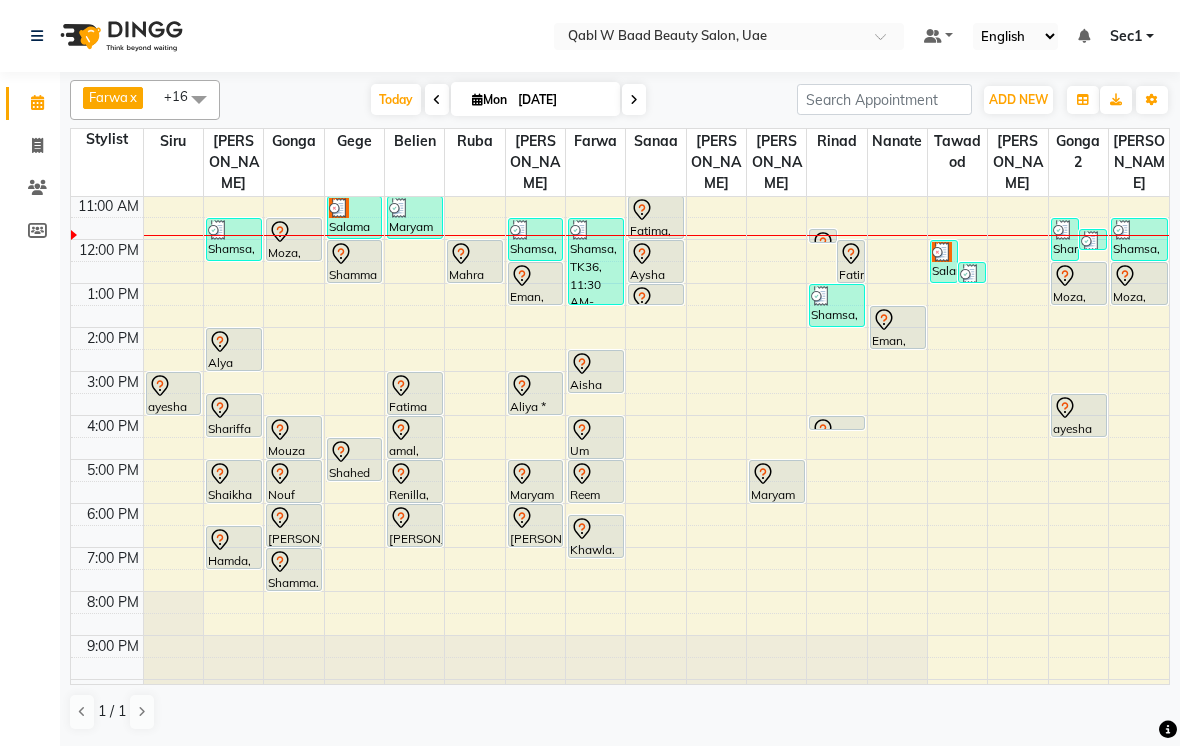 click on "Today" at bounding box center (396, 99) 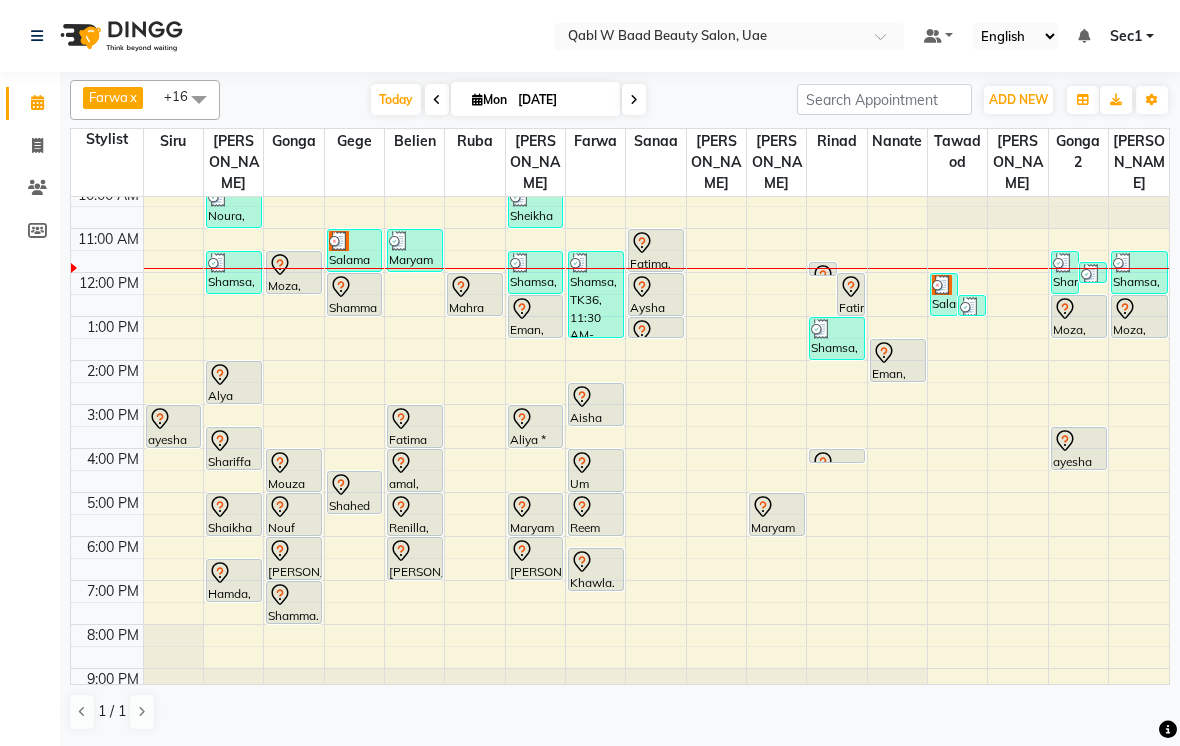 scroll, scrollTop: 7, scrollLeft: 0, axis: vertical 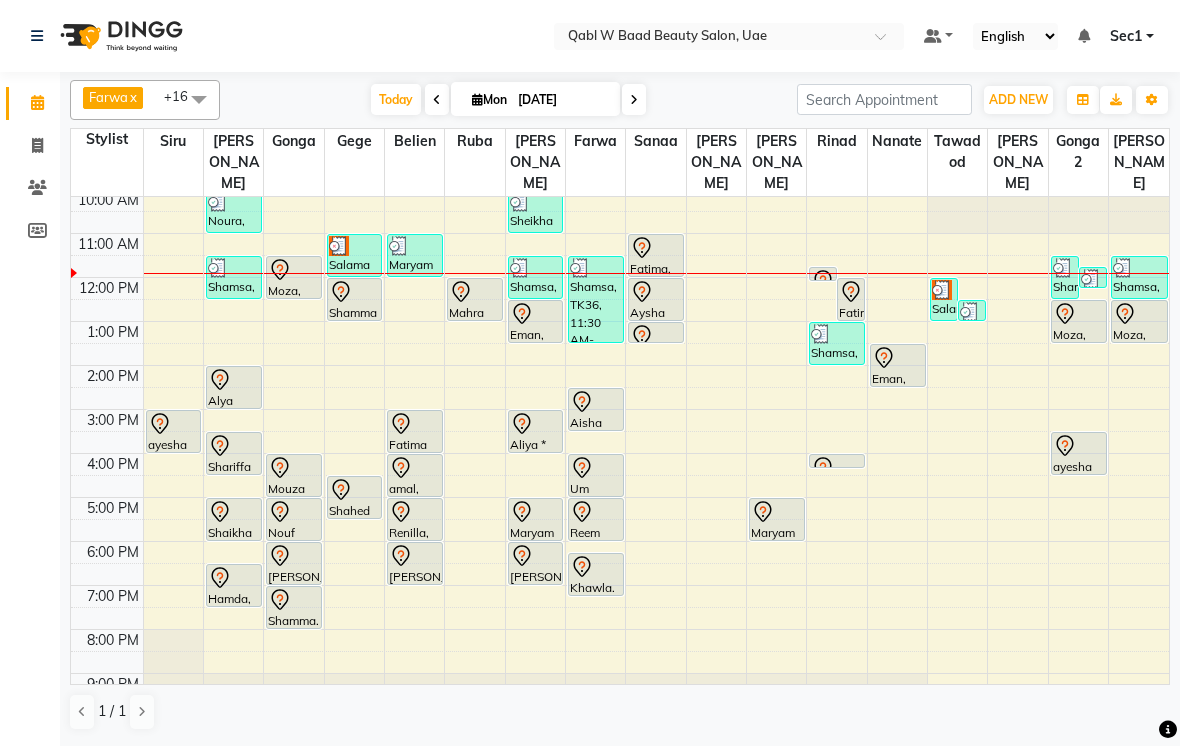 click on "Today" at bounding box center (396, 99) 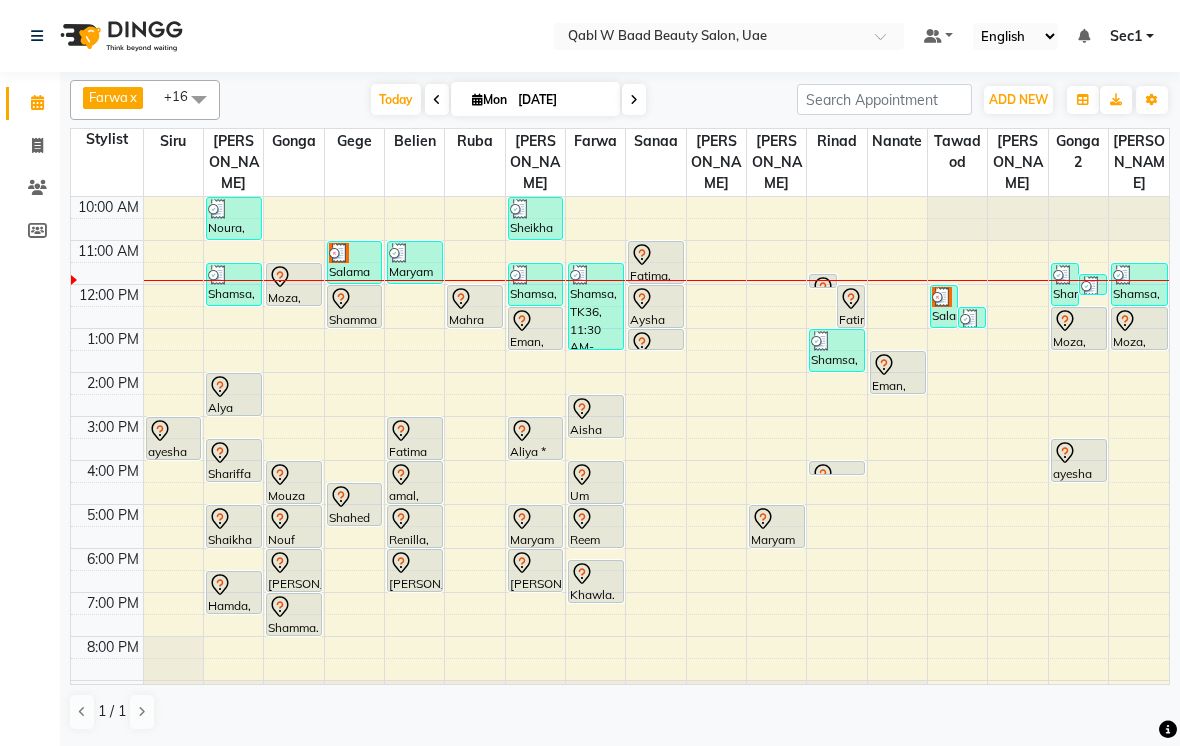 scroll, scrollTop: 0, scrollLeft: 0, axis: both 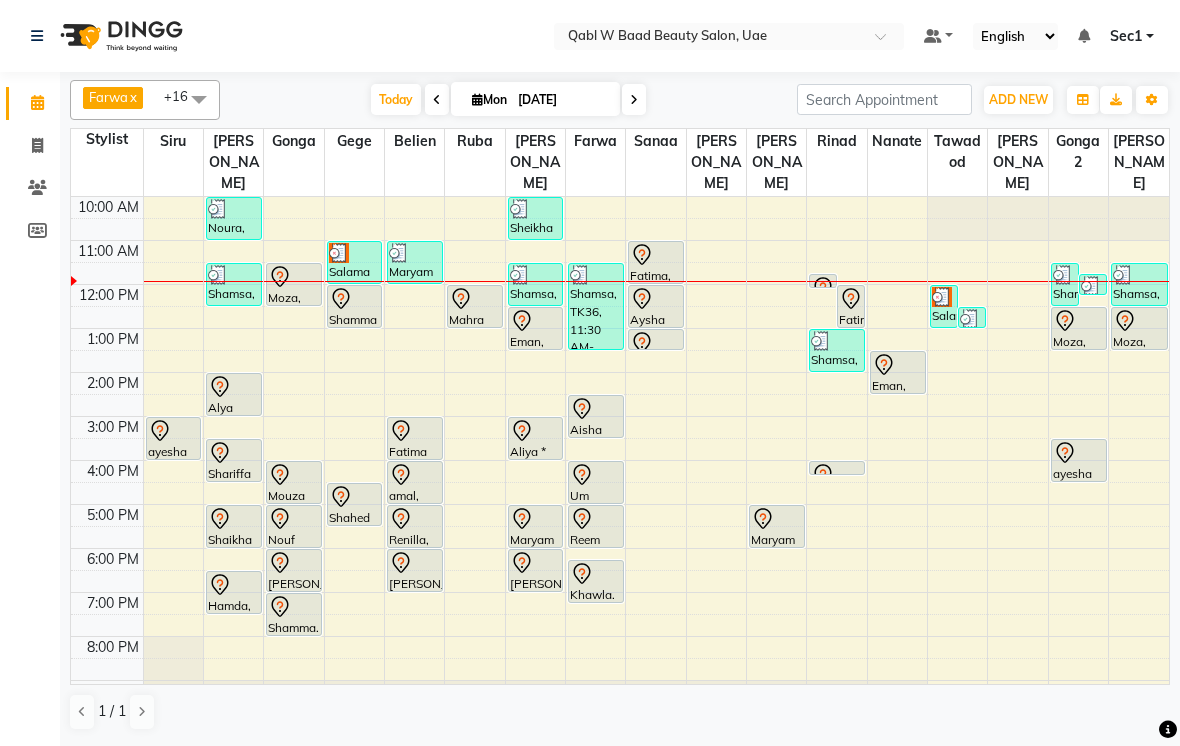 click on "Today" at bounding box center (396, 99) 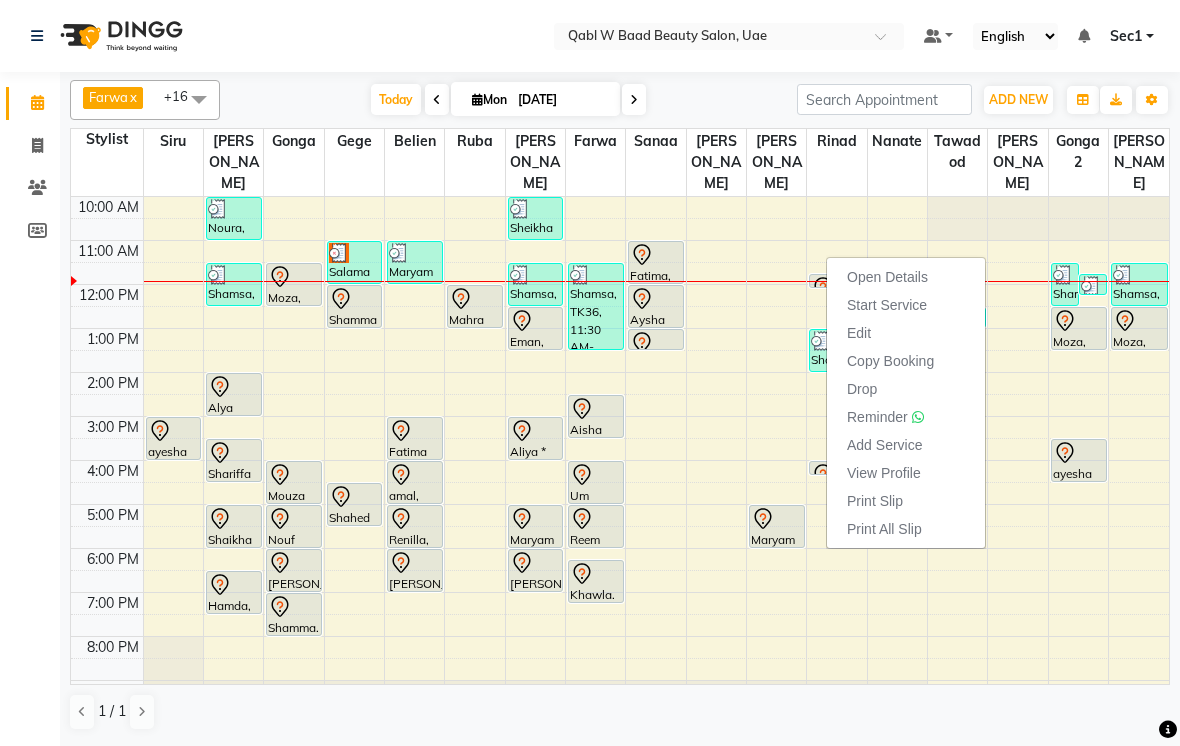 click on "English ENGLISH Español العربية मराठी हिंदी ગુજરાતી தமிழ் 中文" at bounding box center (1015, 36) 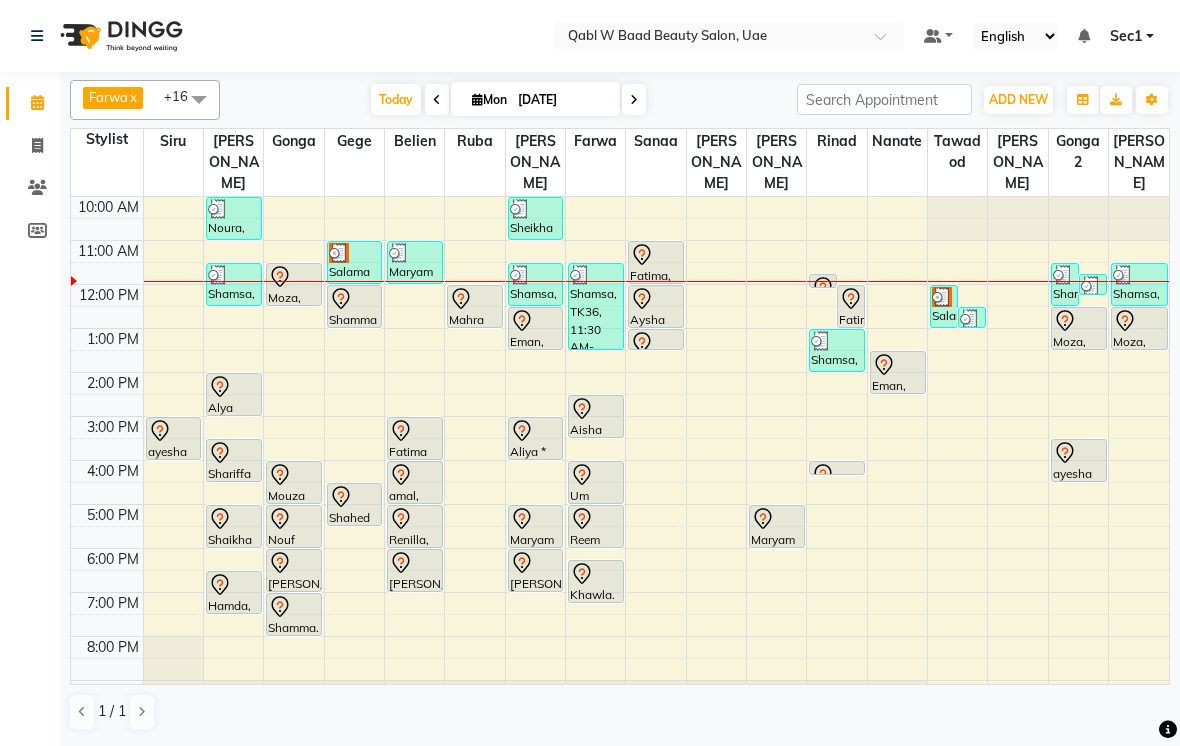 click on "Today" at bounding box center (396, 99) 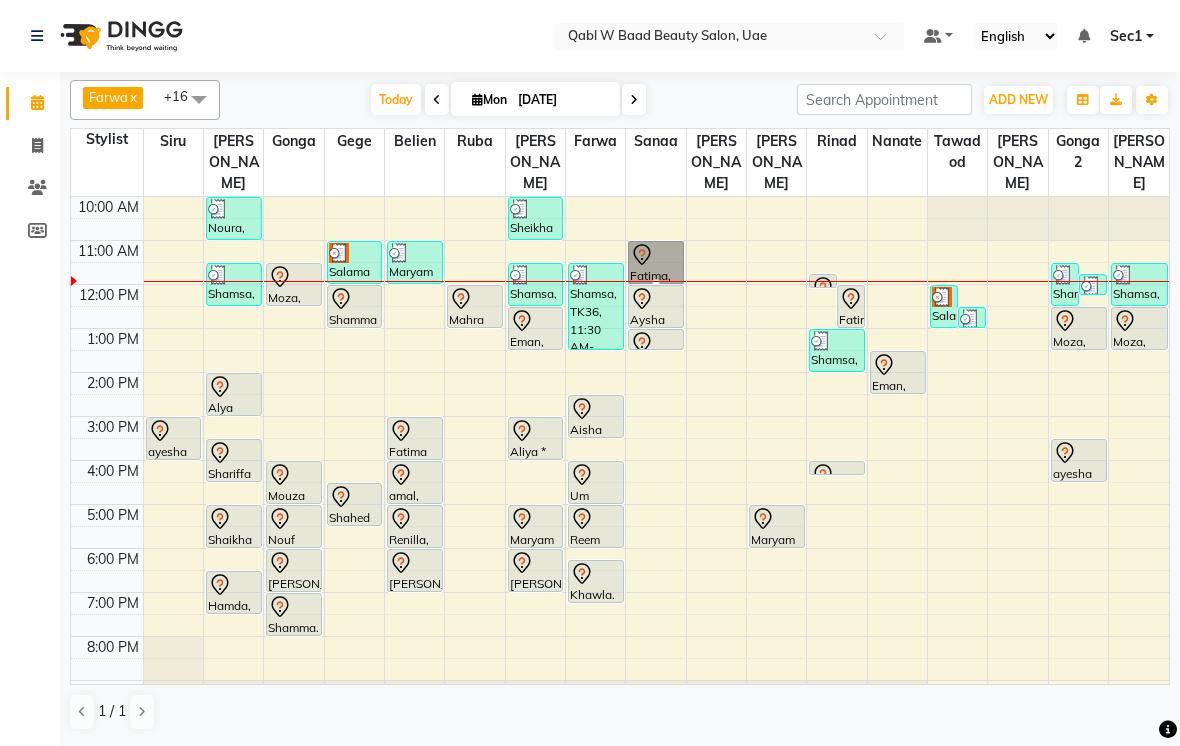 click at bounding box center [656, 283] 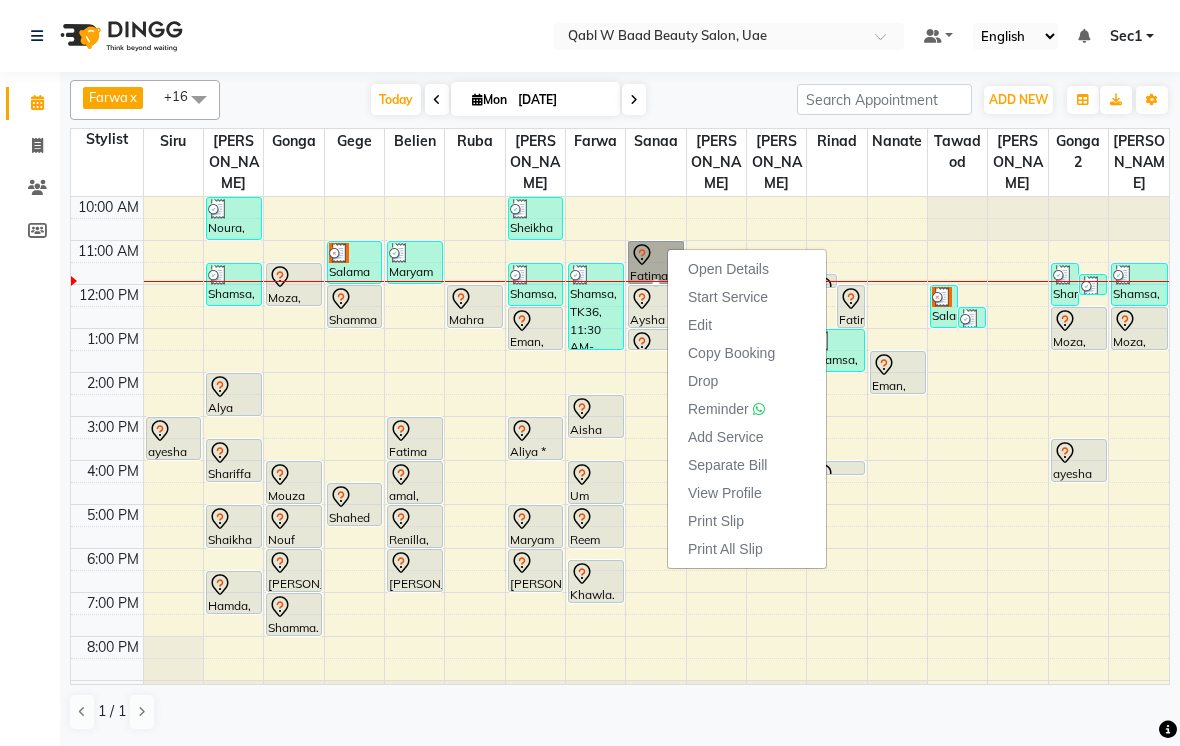 click on "Open Details" at bounding box center [728, 269] 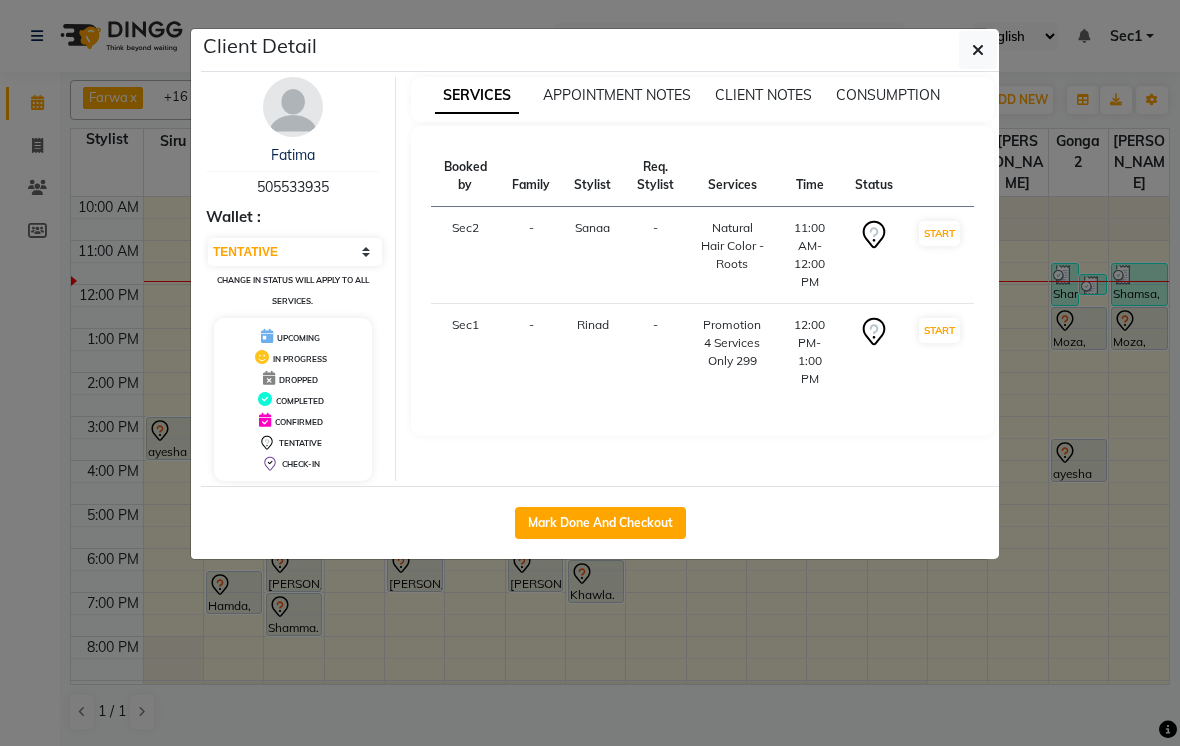 click 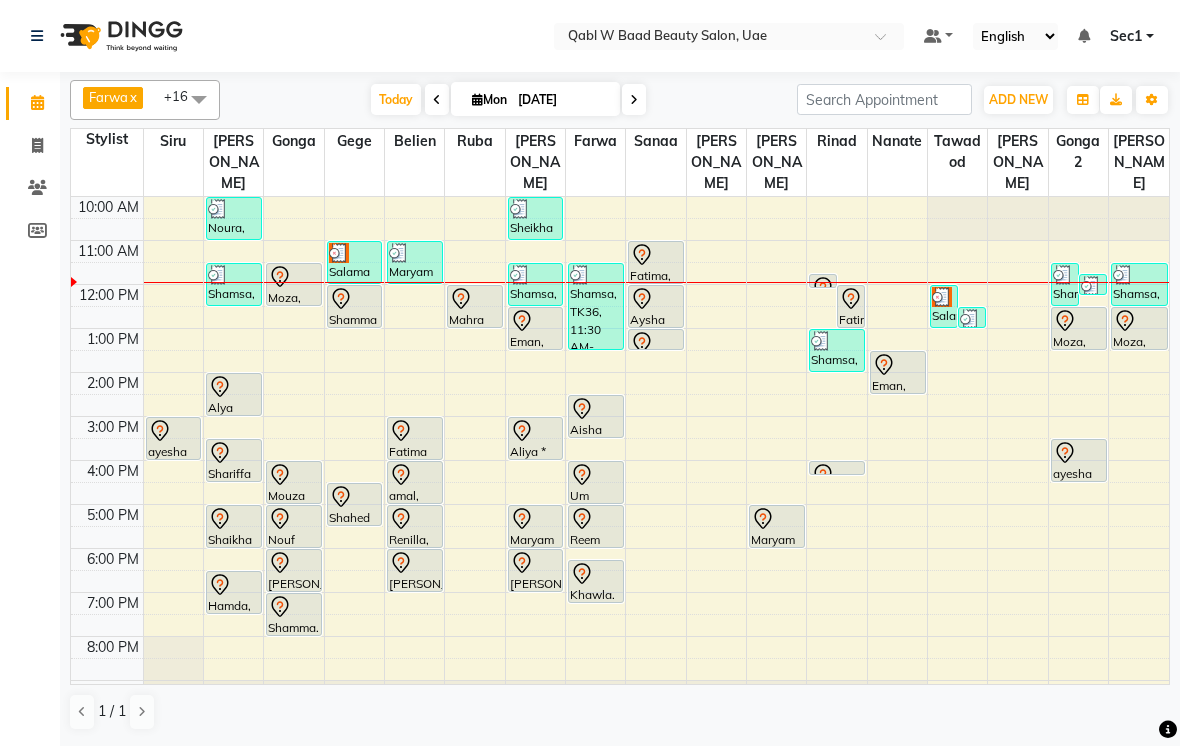 click on "[DATE]" at bounding box center [562, 100] 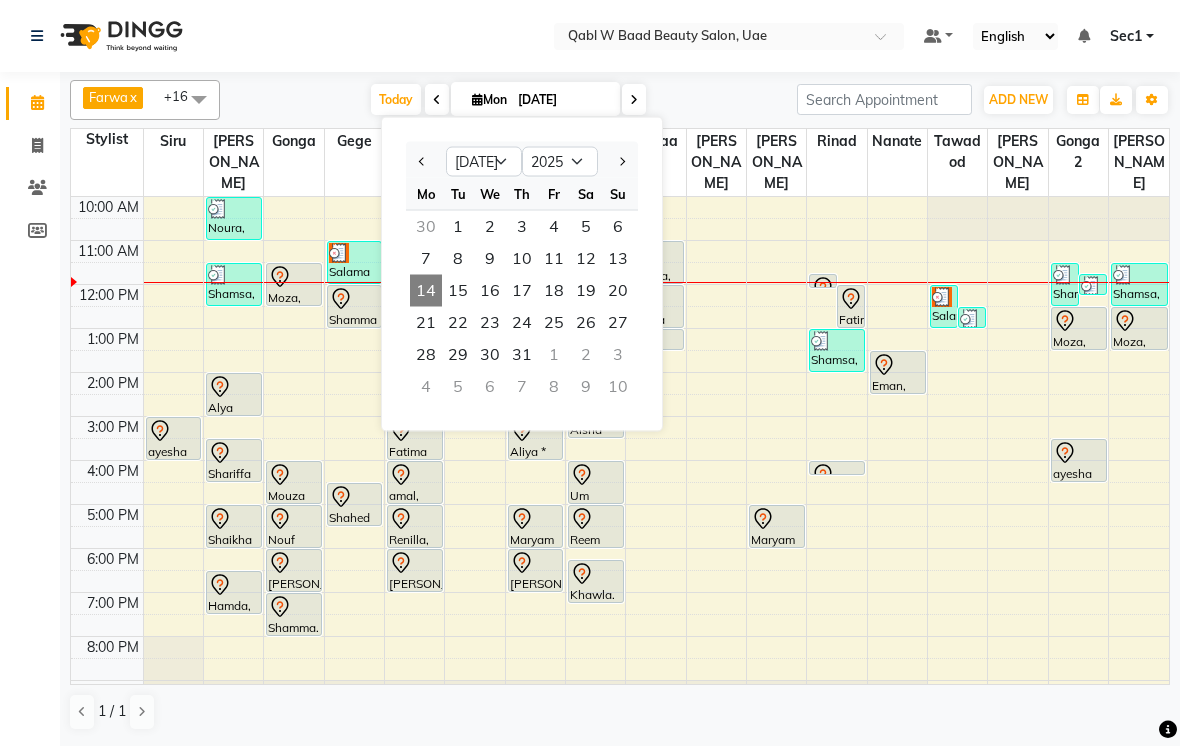 click on "16" at bounding box center [490, 291] 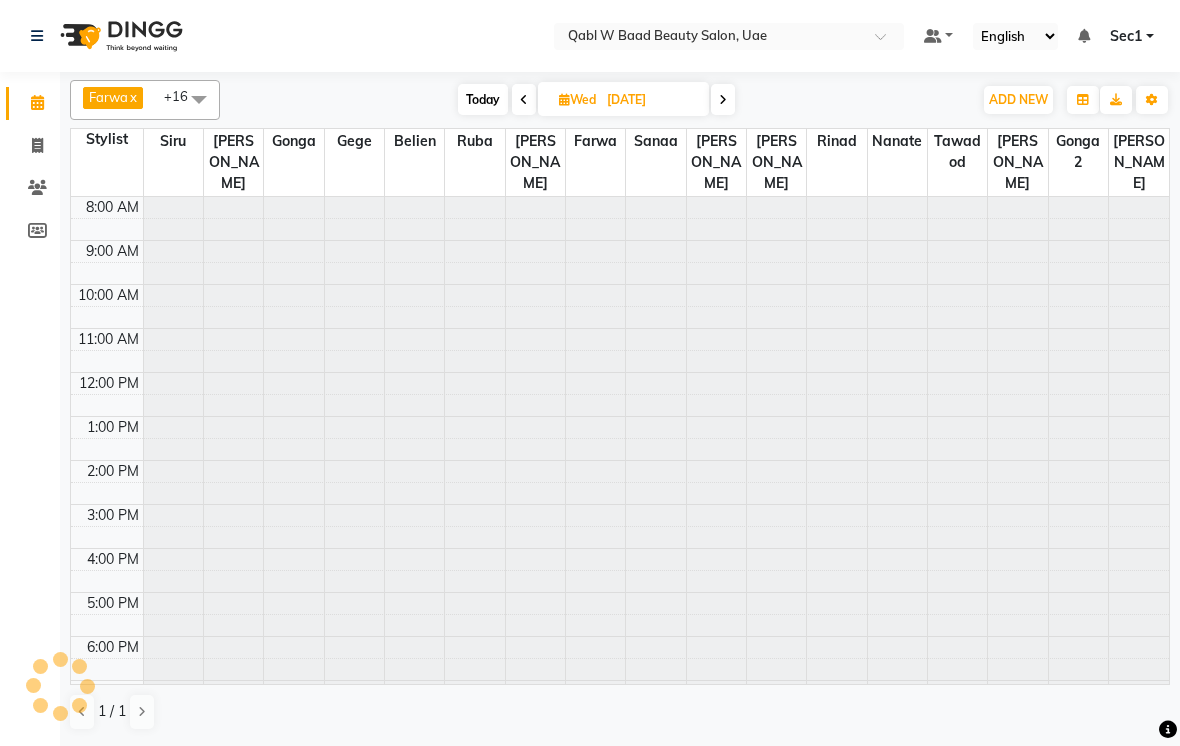 scroll, scrollTop: 133, scrollLeft: 0, axis: vertical 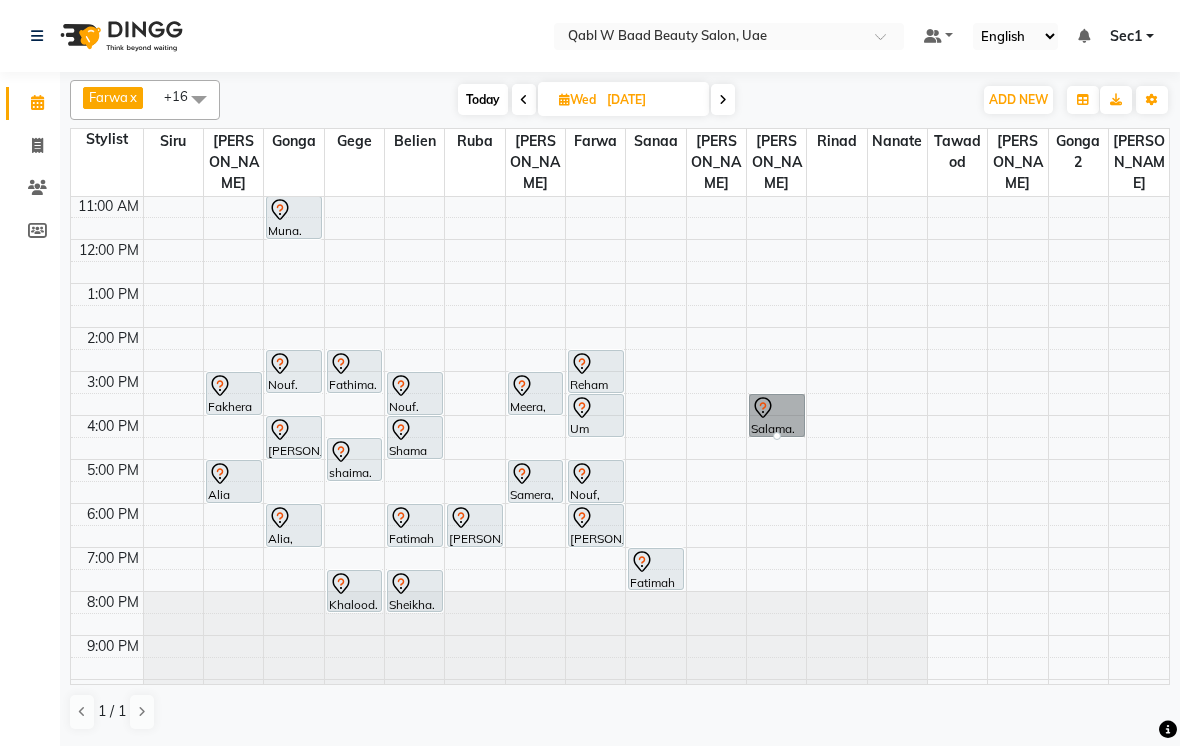 click at bounding box center [777, 436] 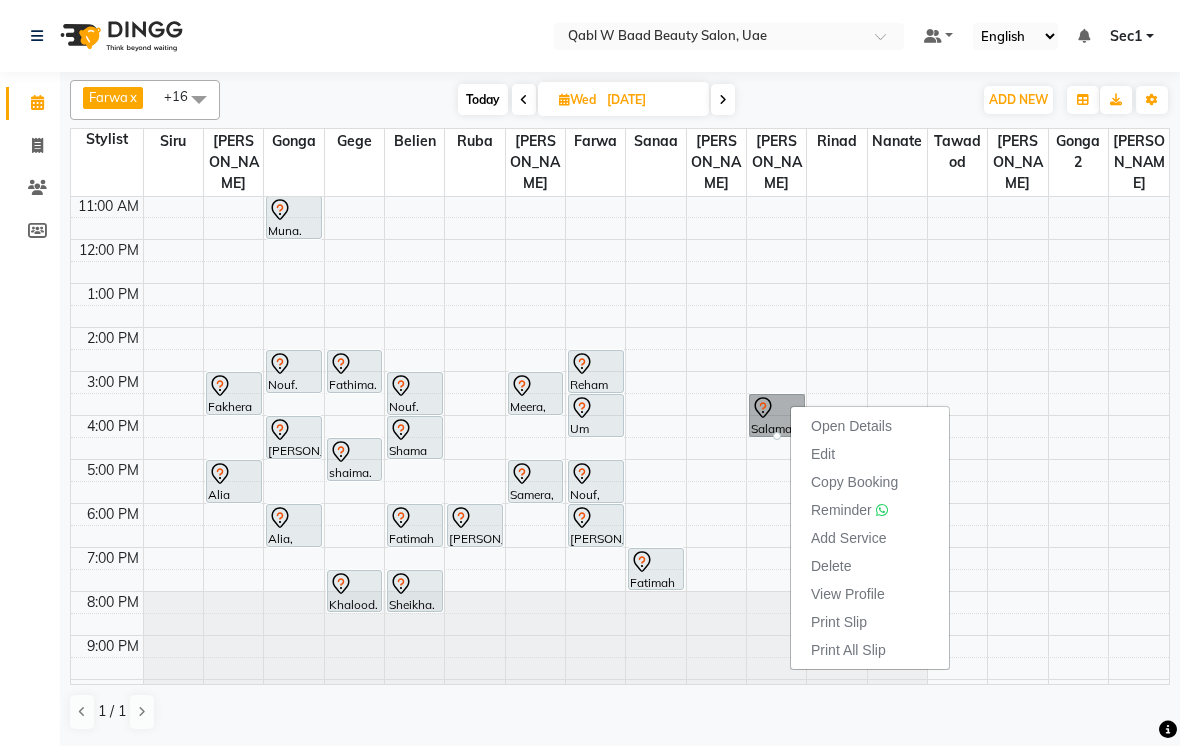 click on "Open Details" at bounding box center (870, 426) 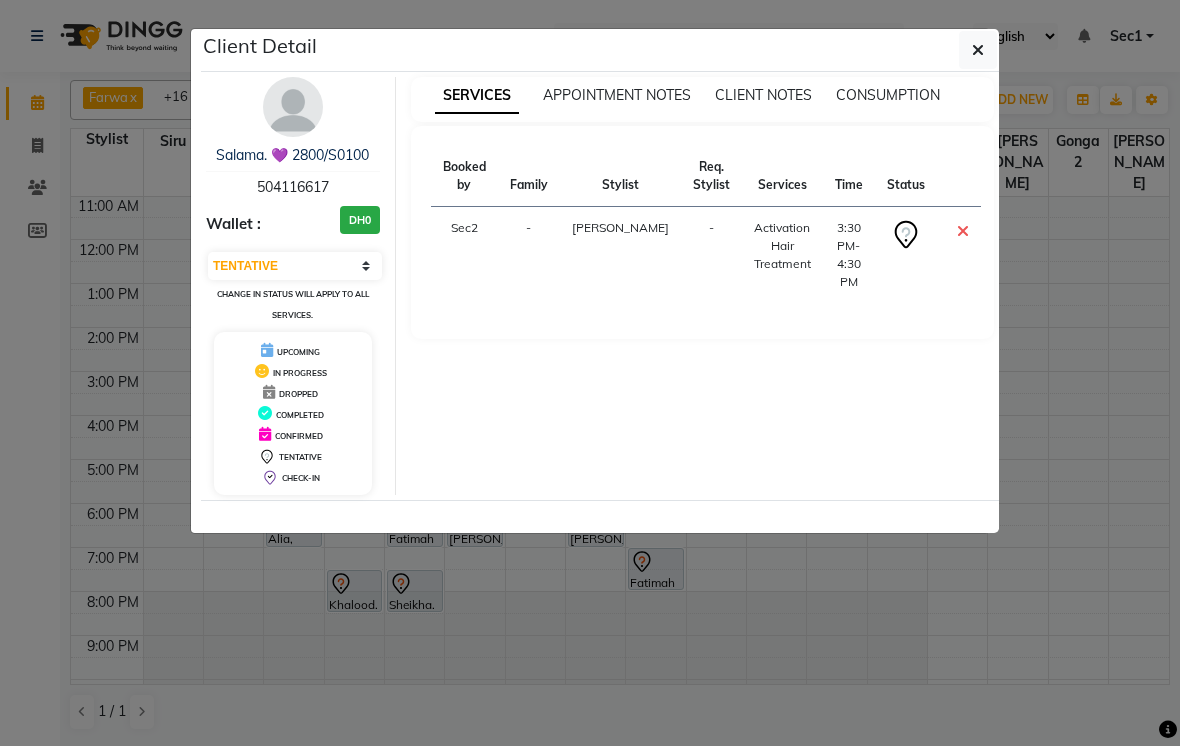click at bounding box center (293, 107) 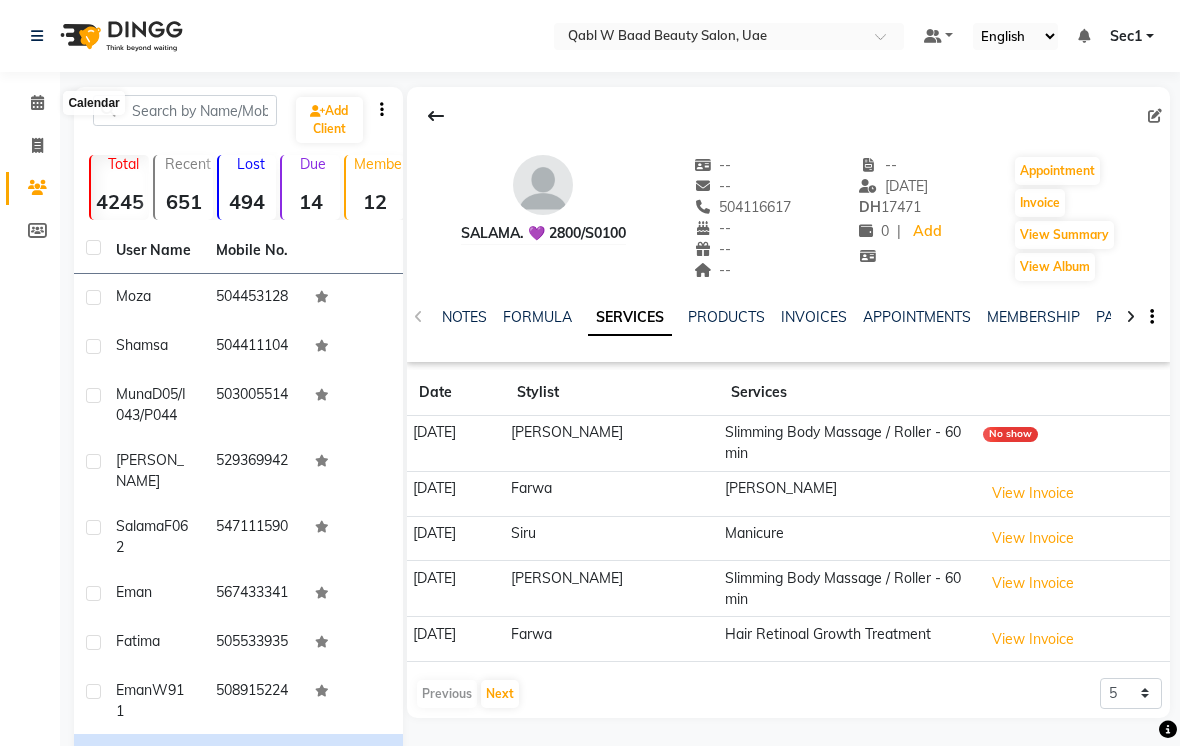 click 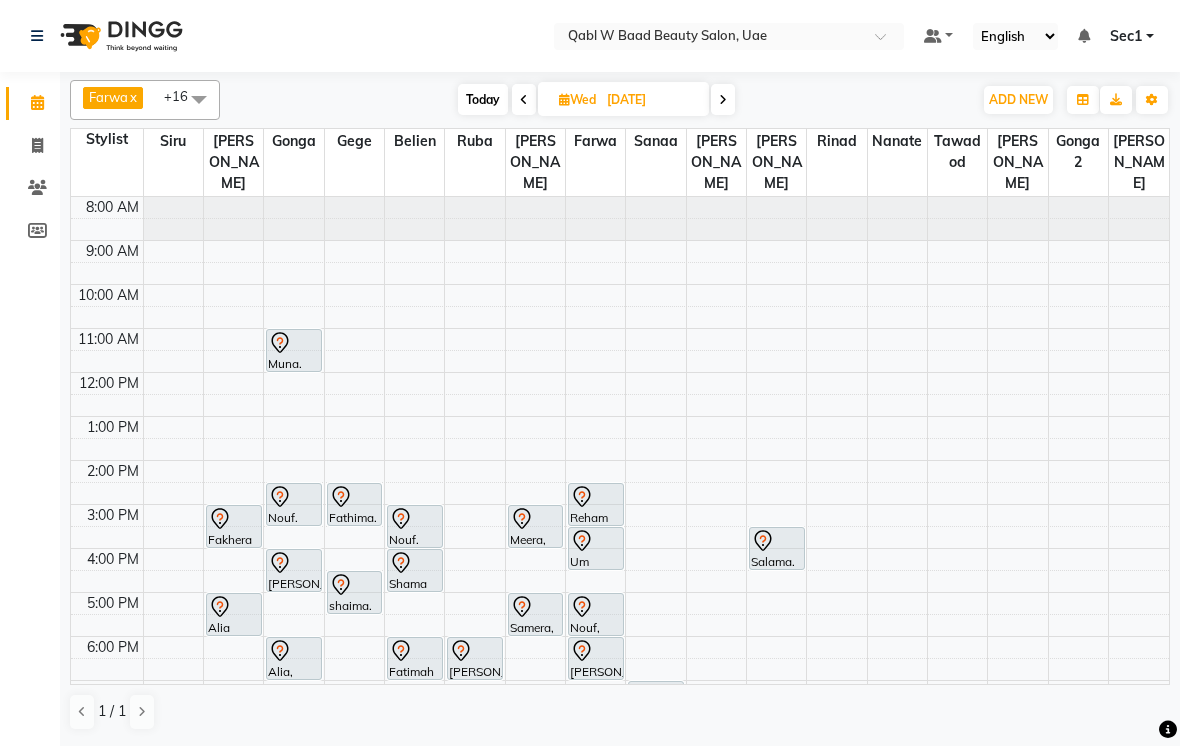 click on "Today" at bounding box center (483, 99) 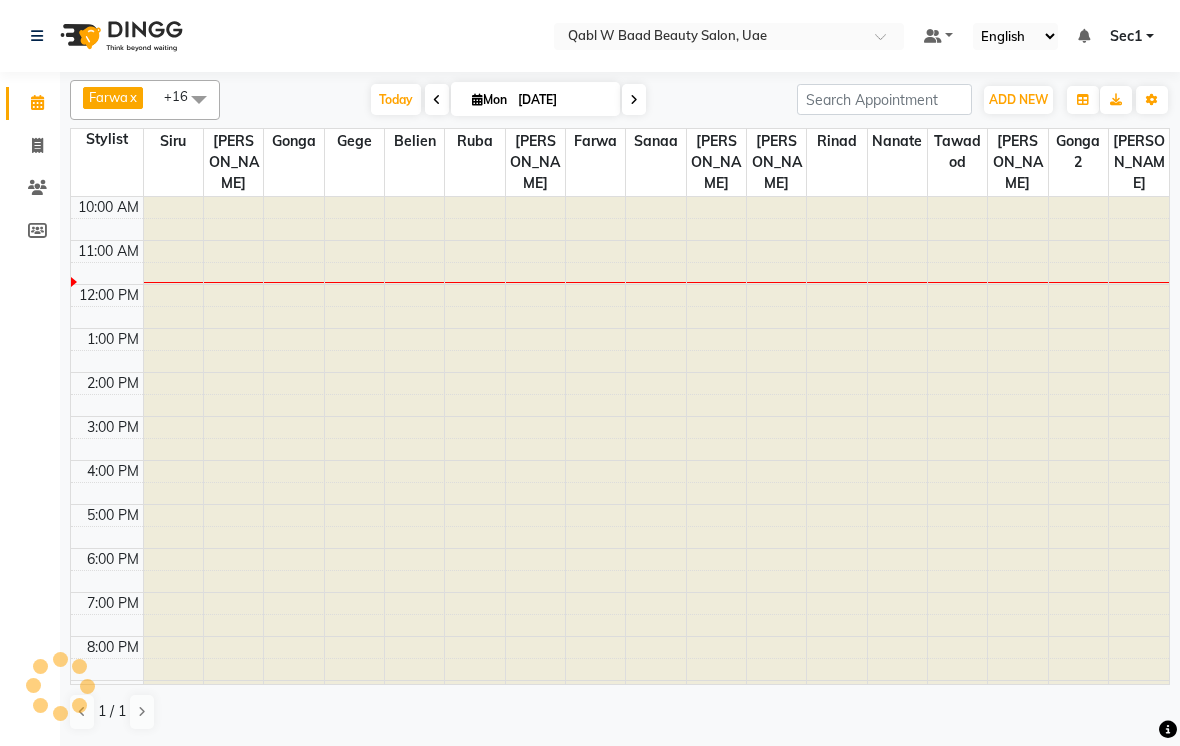scroll, scrollTop: 45, scrollLeft: 0, axis: vertical 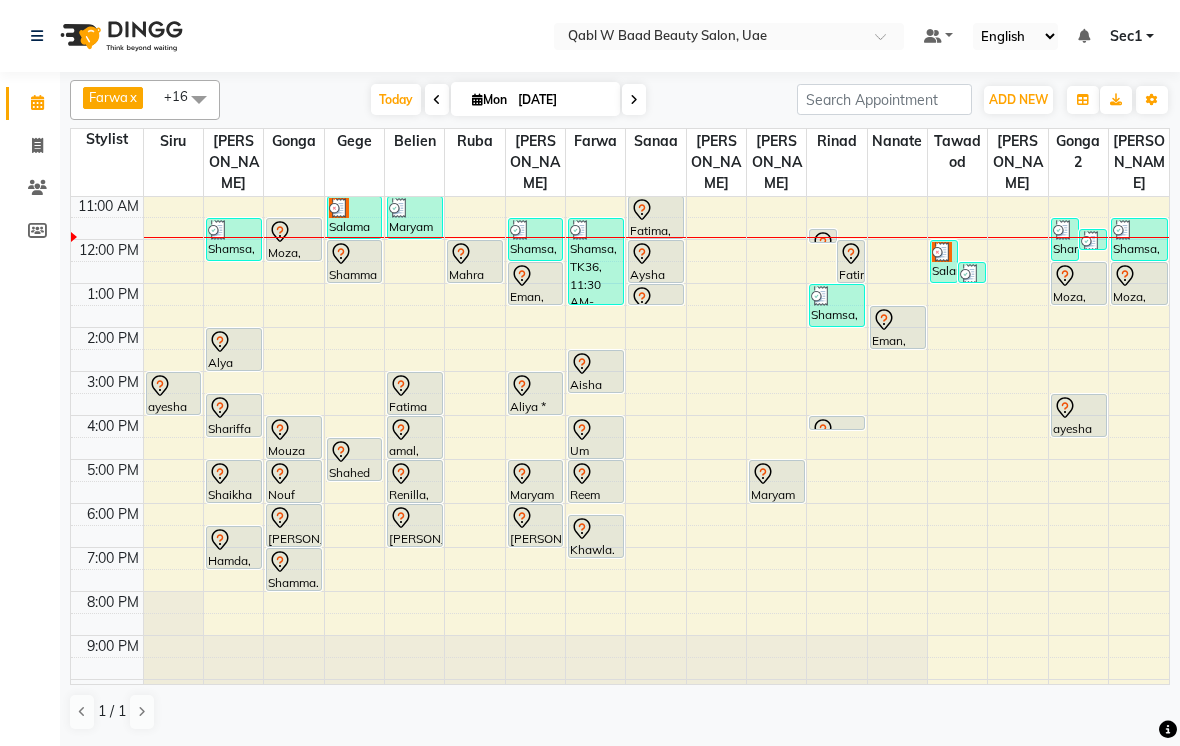 click on "[DATE]" at bounding box center [562, 100] 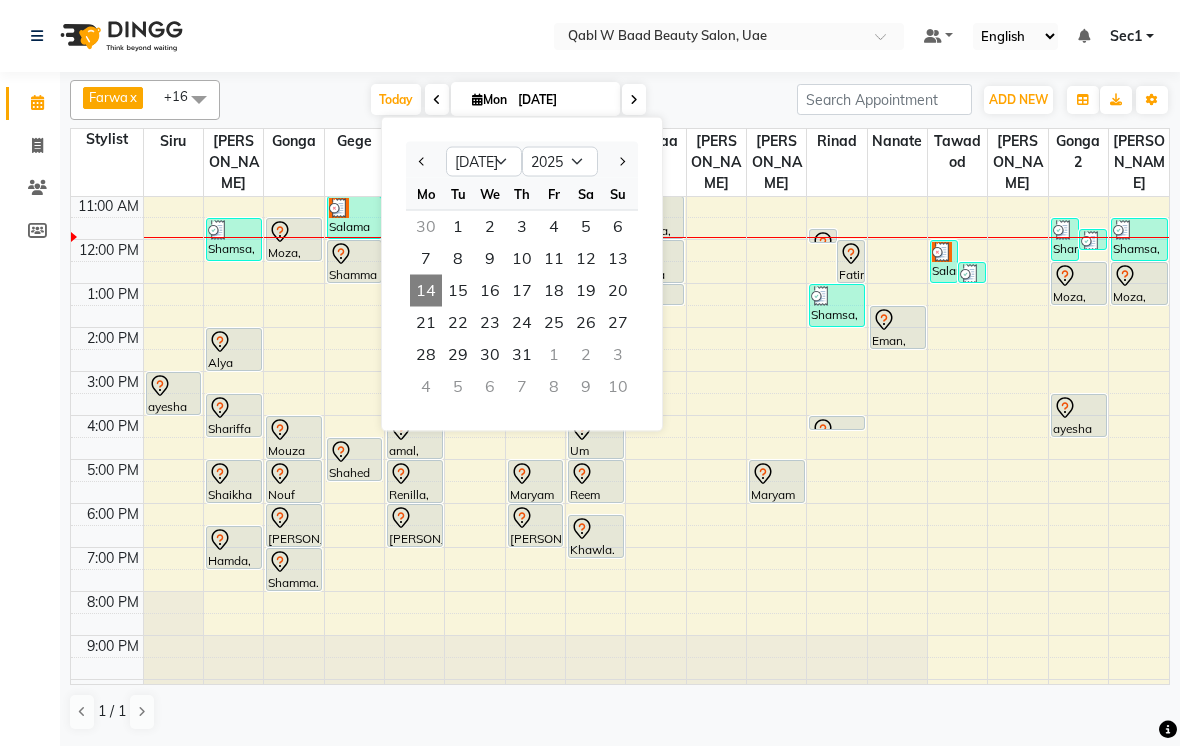 click on "16" at bounding box center (490, 291) 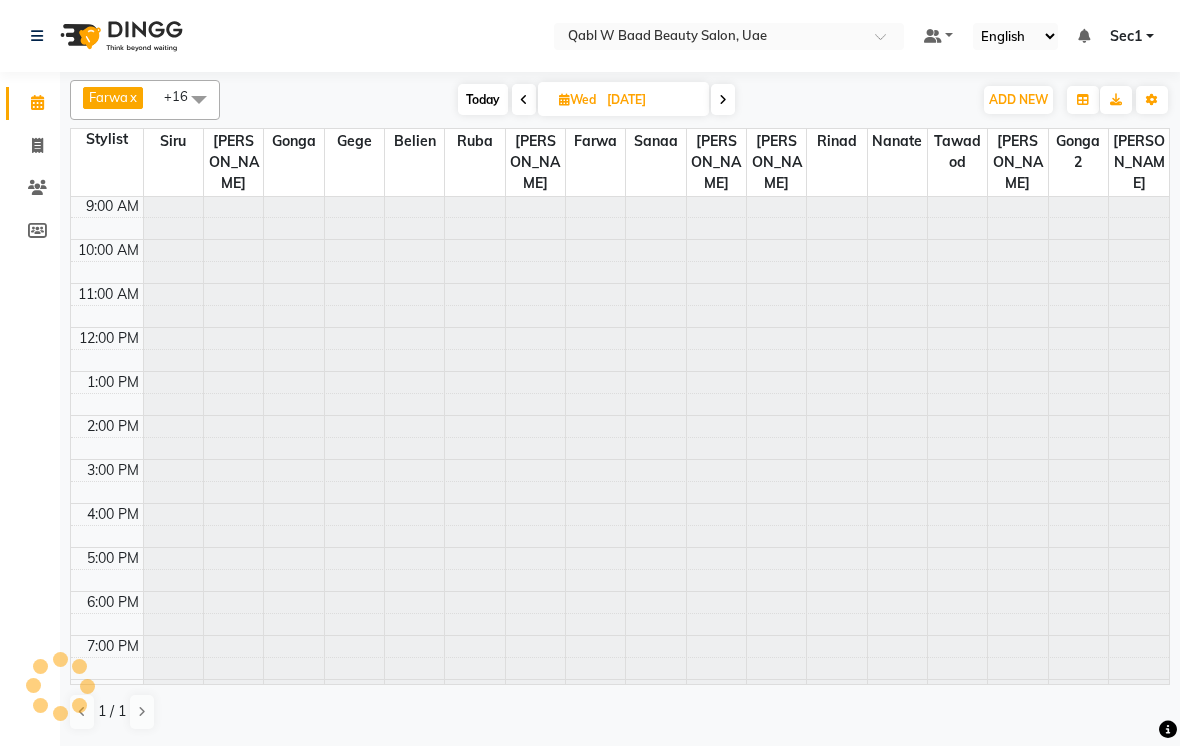 scroll, scrollTop: 133, scrollLeft: 0, axis: vertical 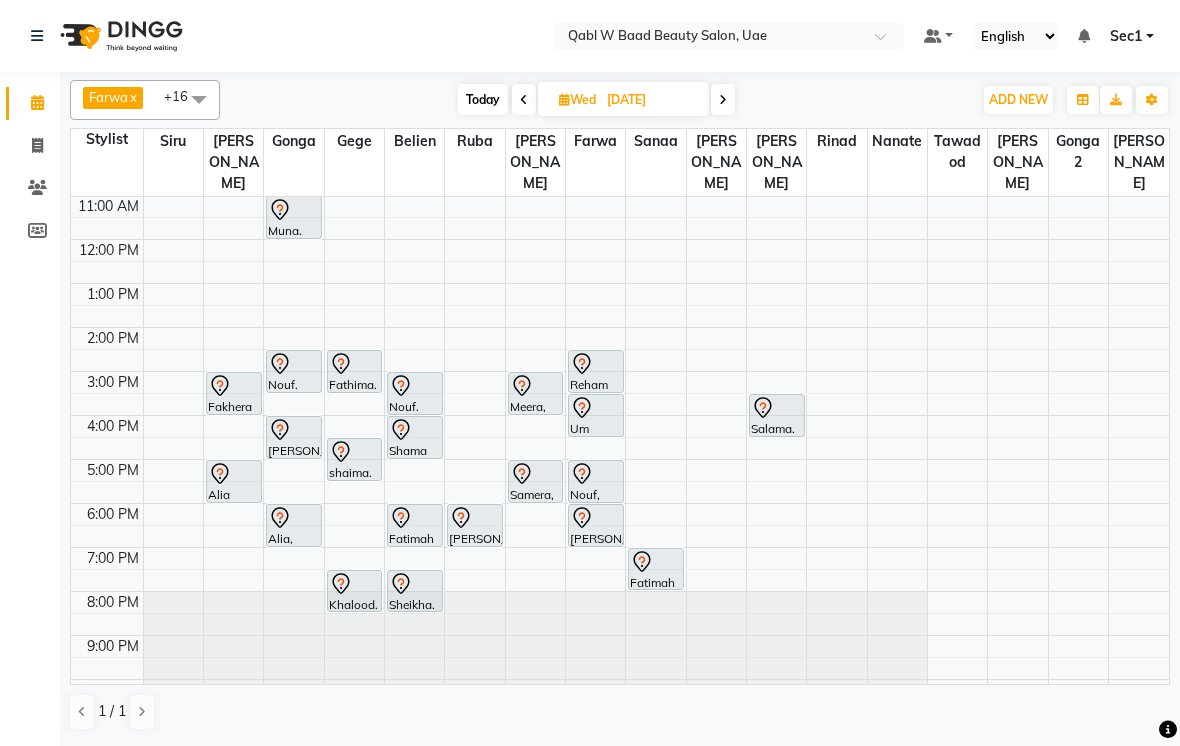 click at bounding box center (777, 408) 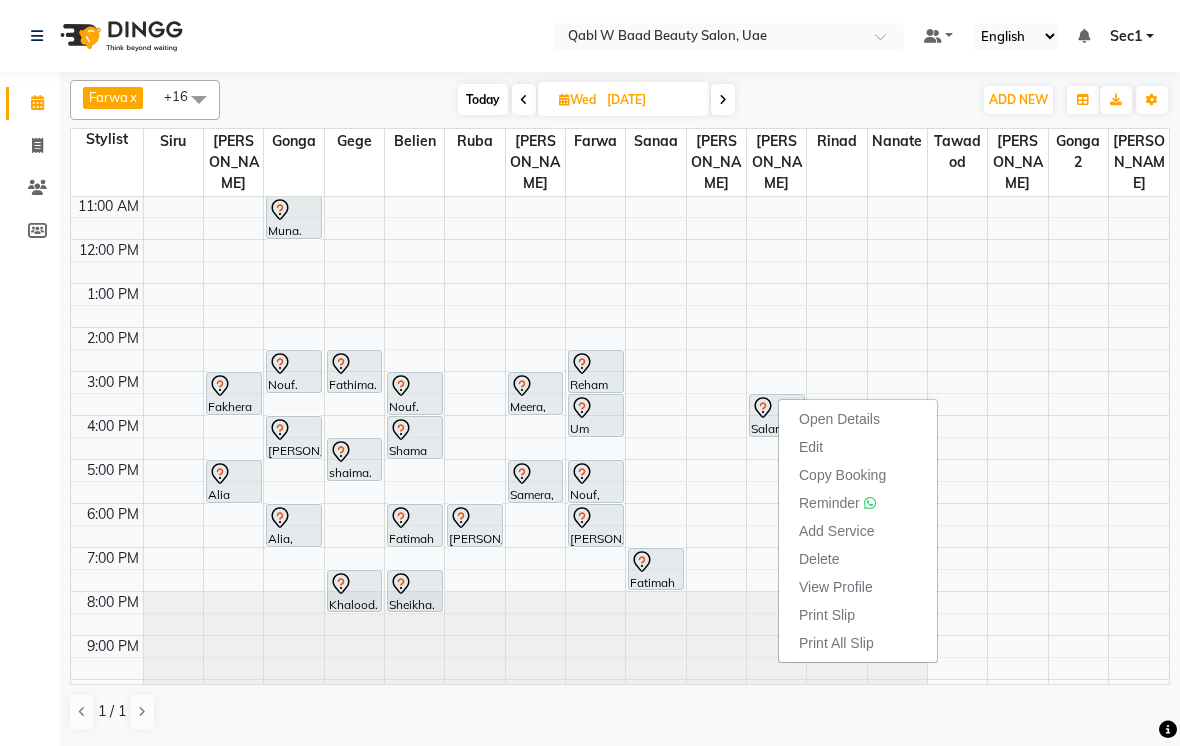click on "Open Details" at bounding box center (839, 419) 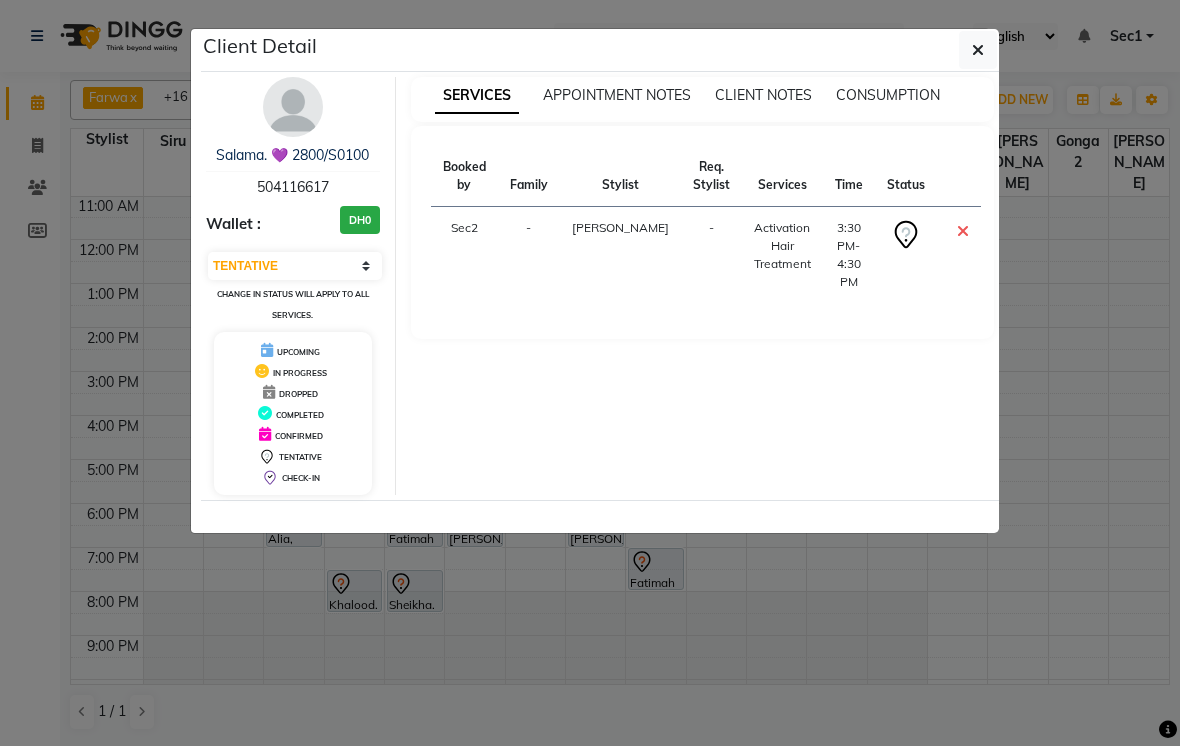 click 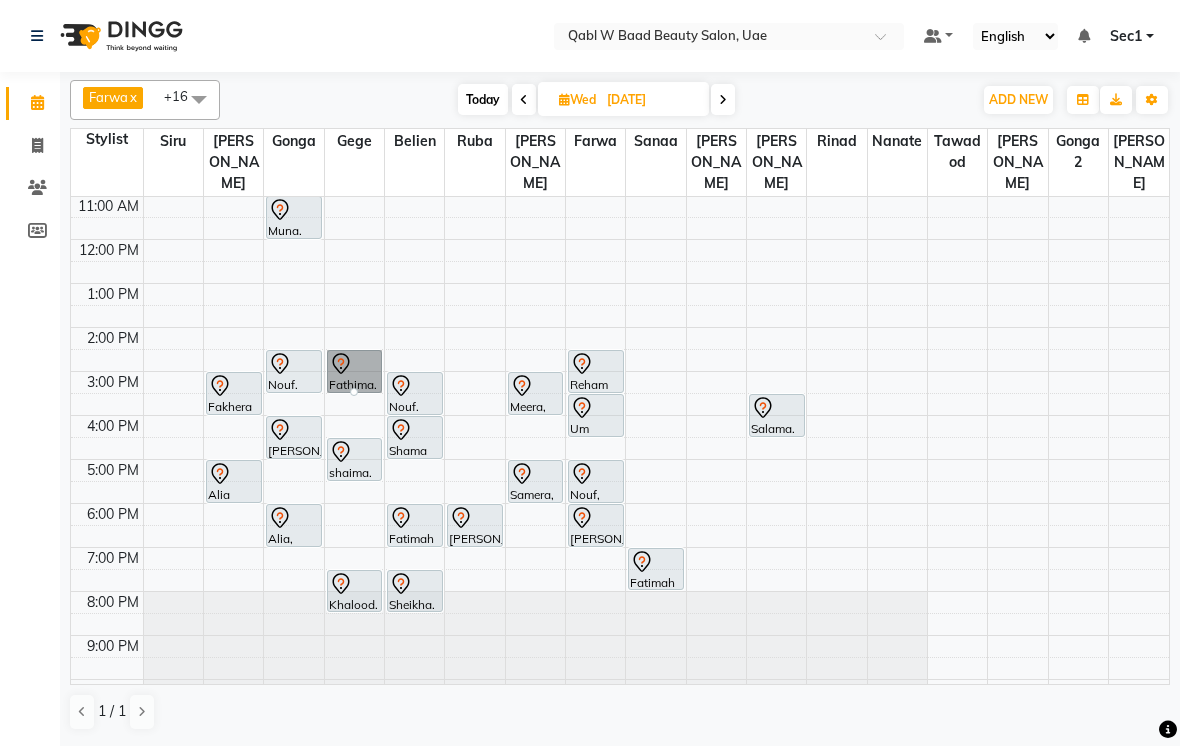 click at bounding box center (354, 392) 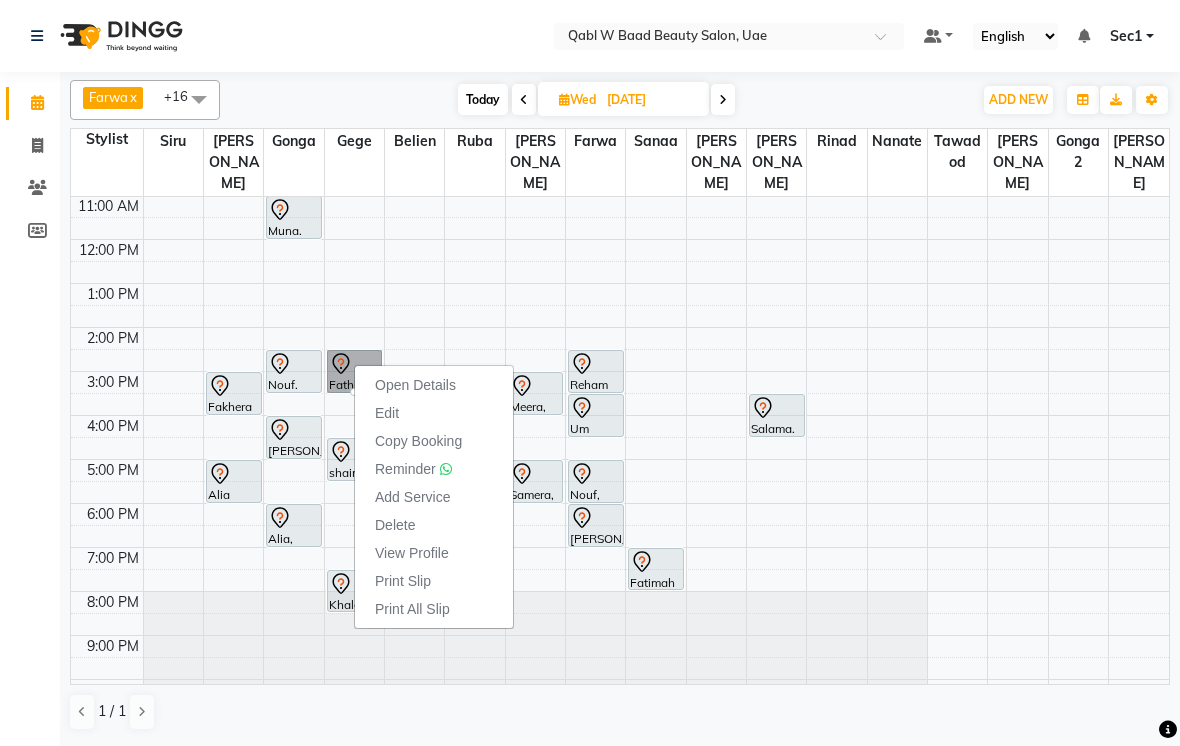 click on "Open Details" at bounding box center [415, 385] 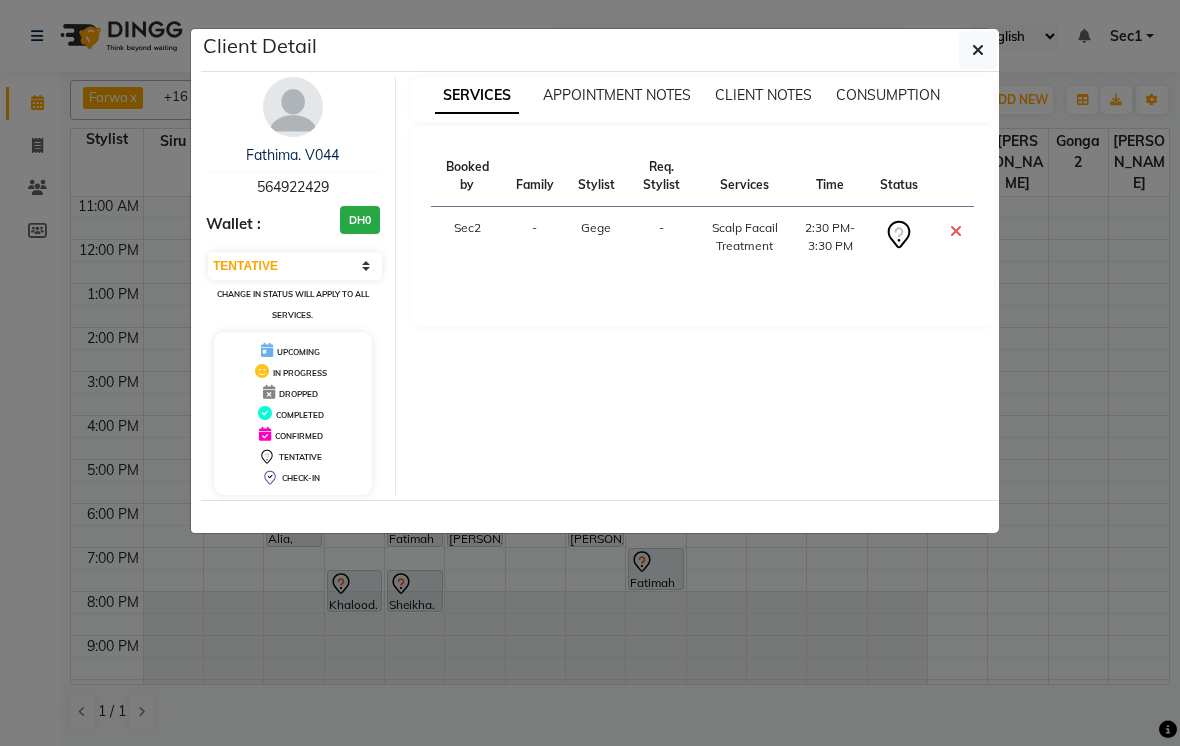 click 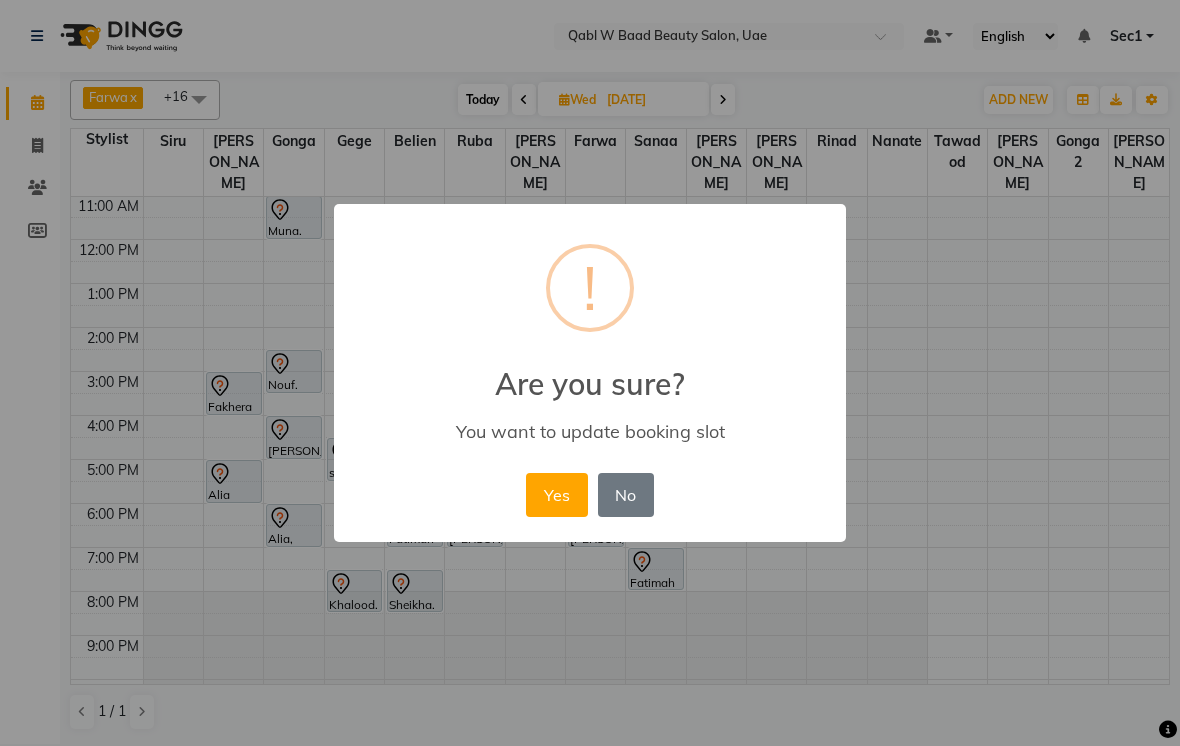 click on "Yes" at bounding box center (556, 495) 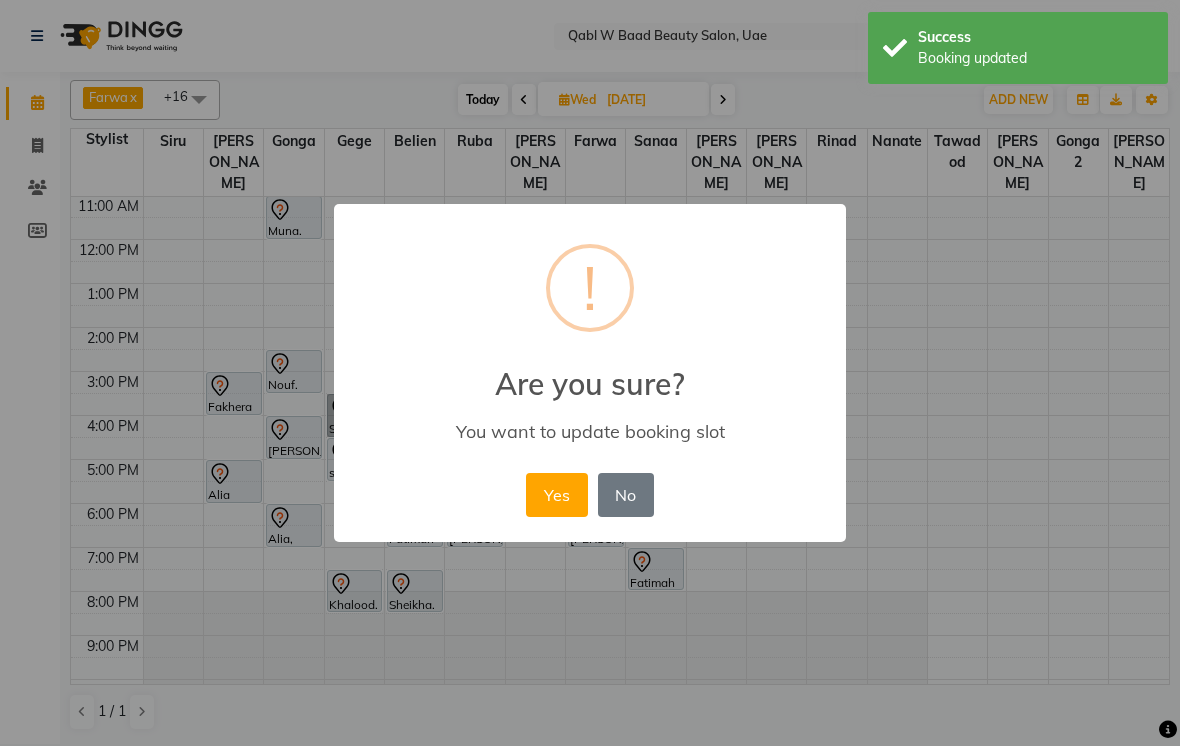 click on "Yes" at bounding box center (556, 495) 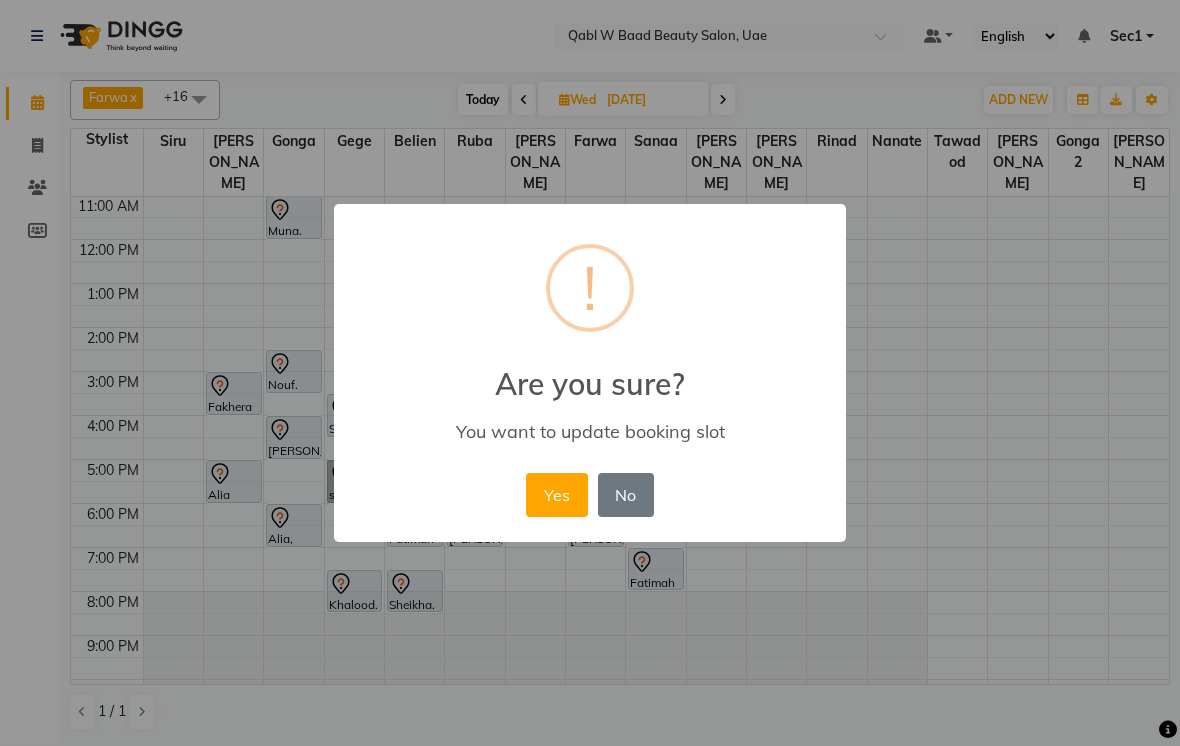 click on "No" at bounding box center [626, 495] 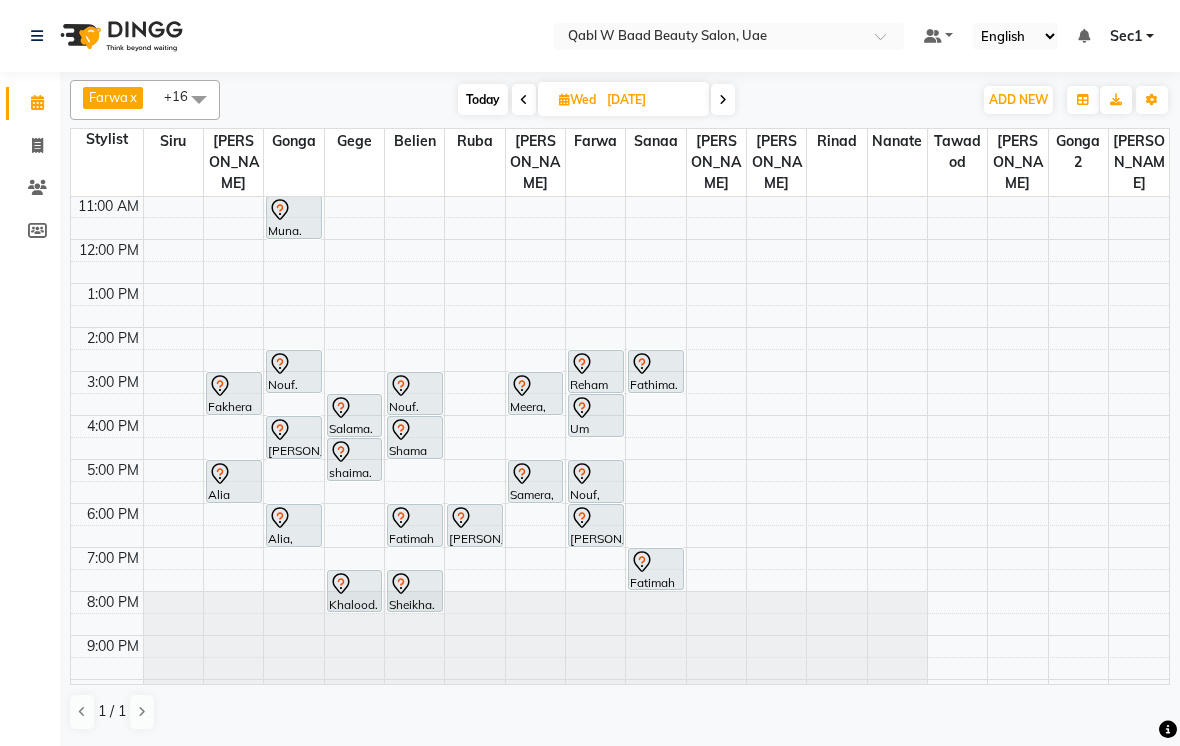 click on "Today" at bounding box center [483, 99] 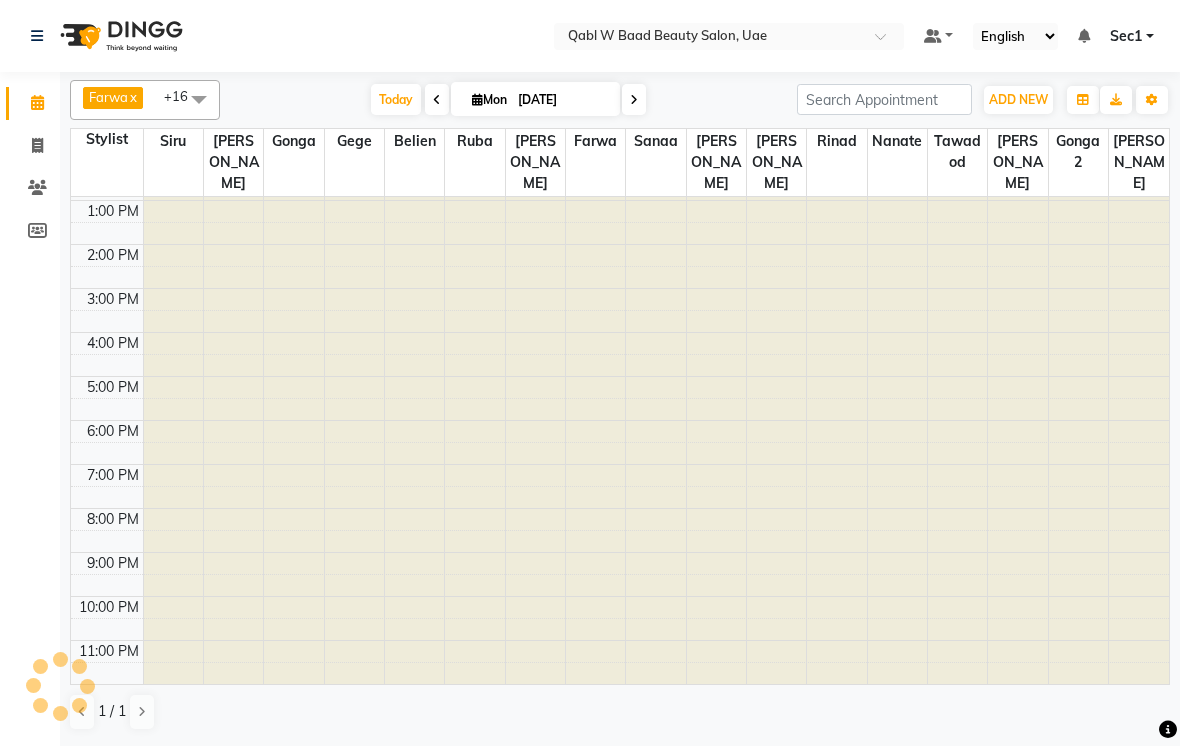 type on "[DATE]" 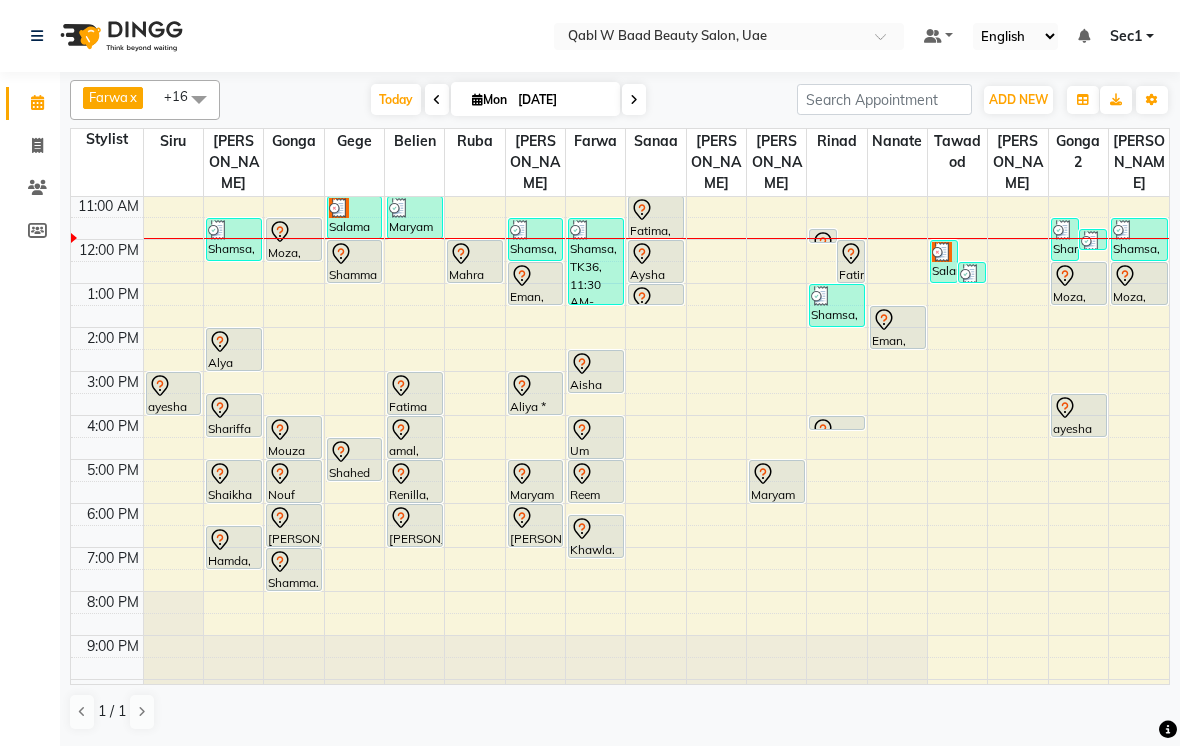 click on "[DATE]" at bounding box center [562, 100] 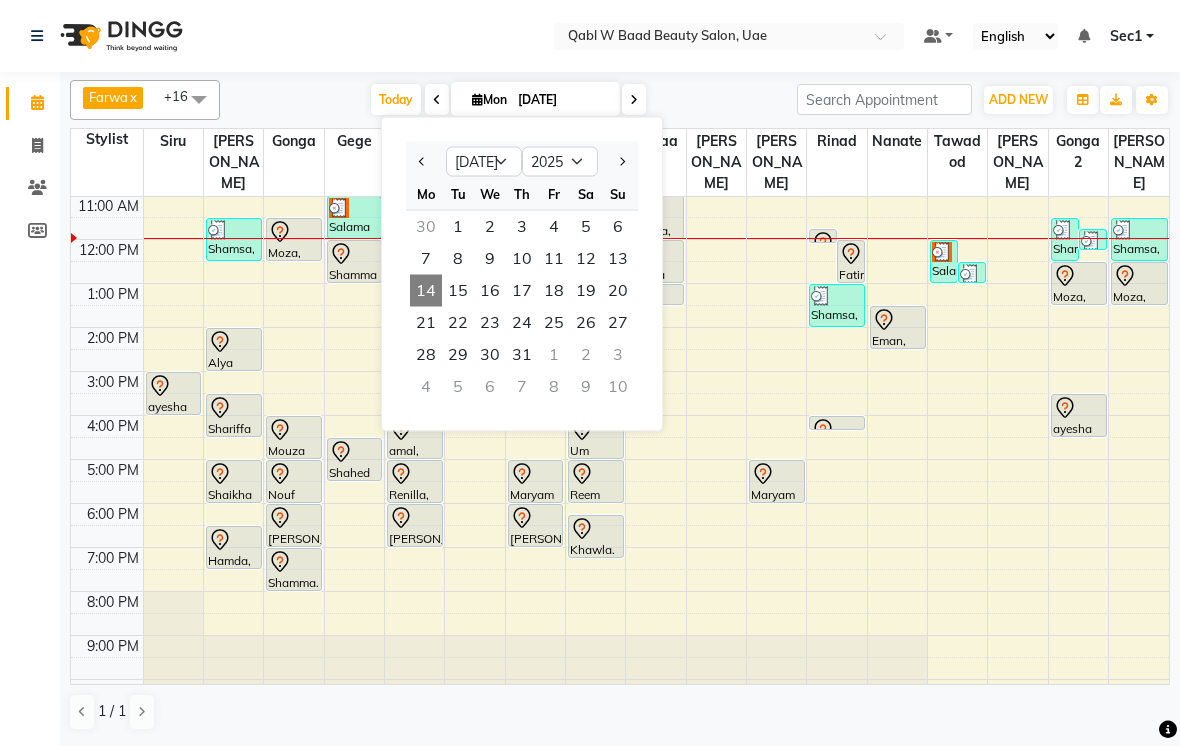 click on "16" at bounding box center [490, 291] 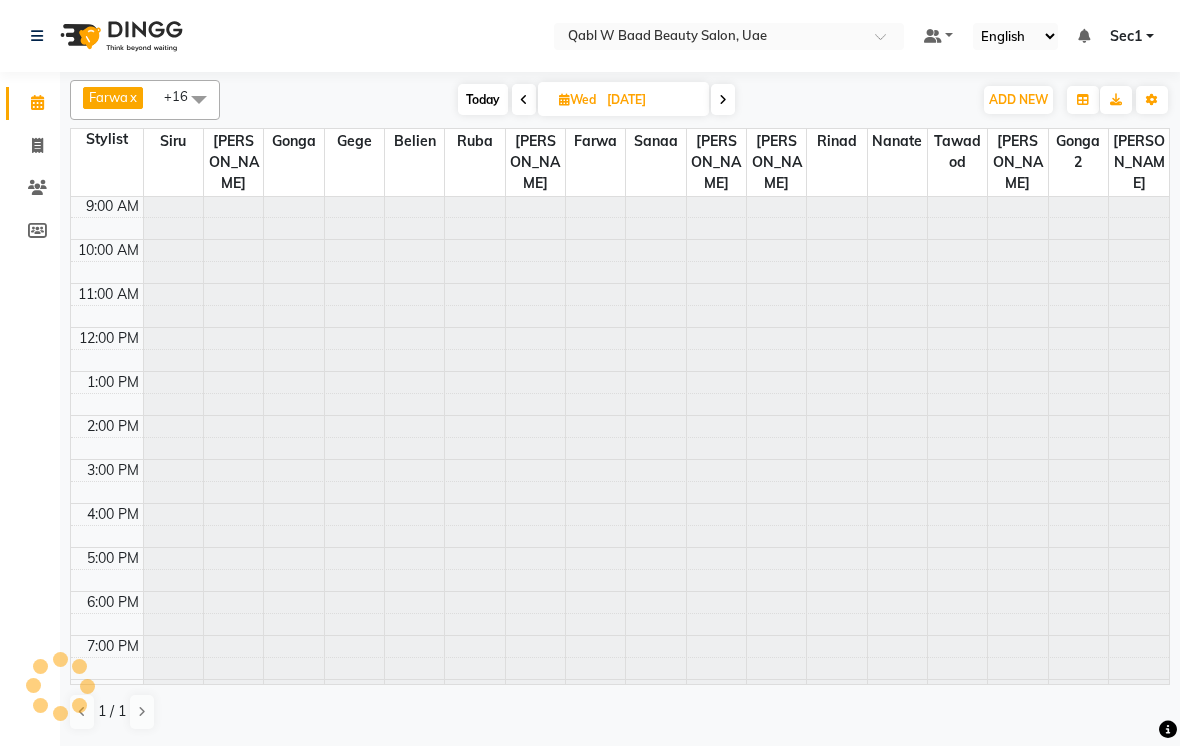 scroll, scrollTop: 133, scrollLeft: 0, axis: vertical 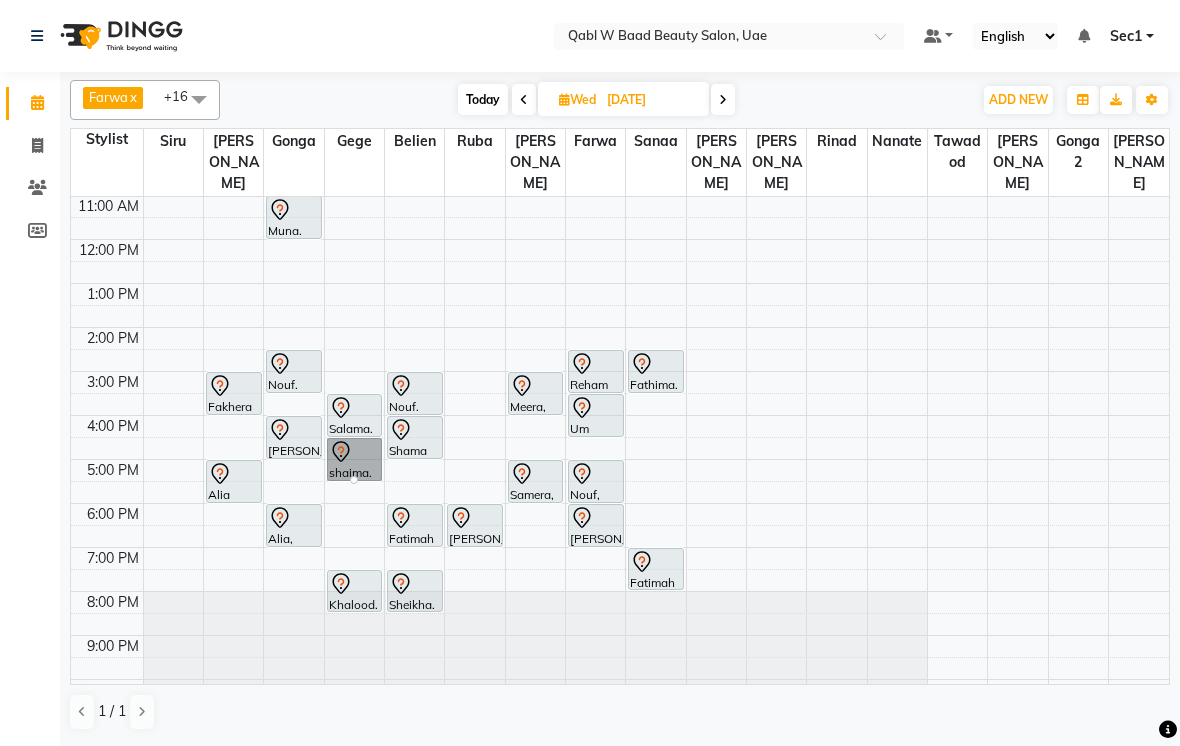 click at bounding box center [354, 480] 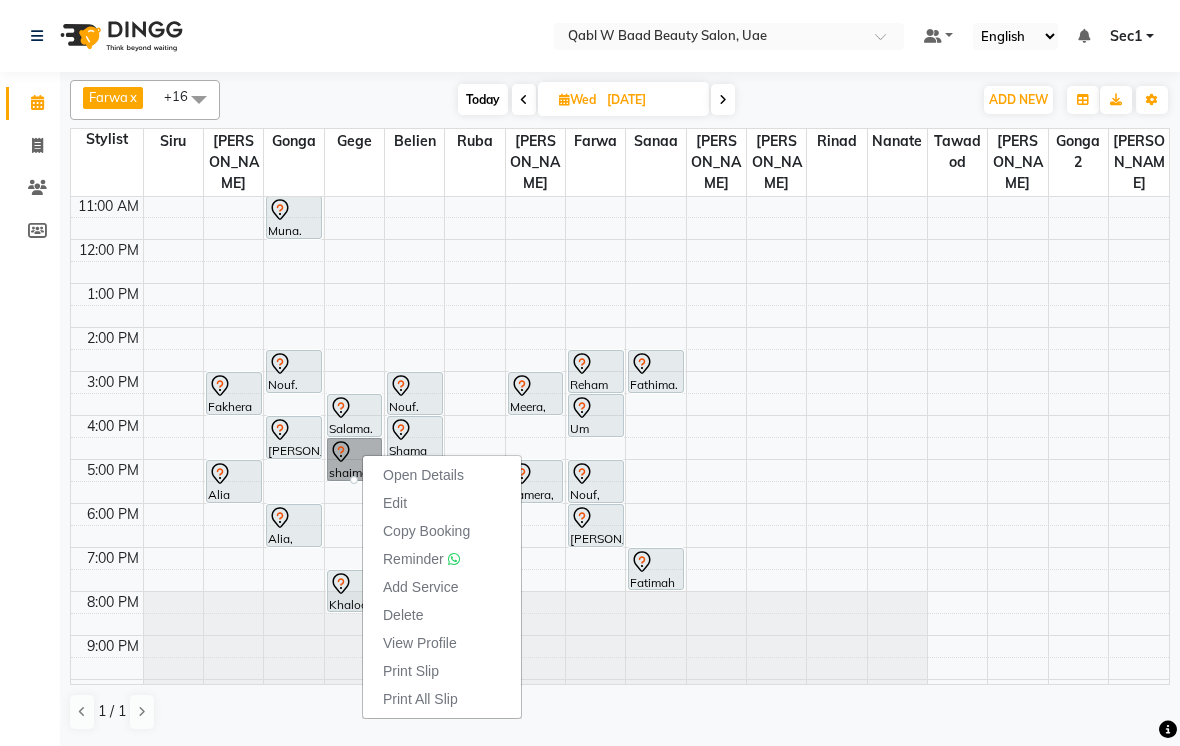 click on "Open Details" at bounding box center (423, 475) 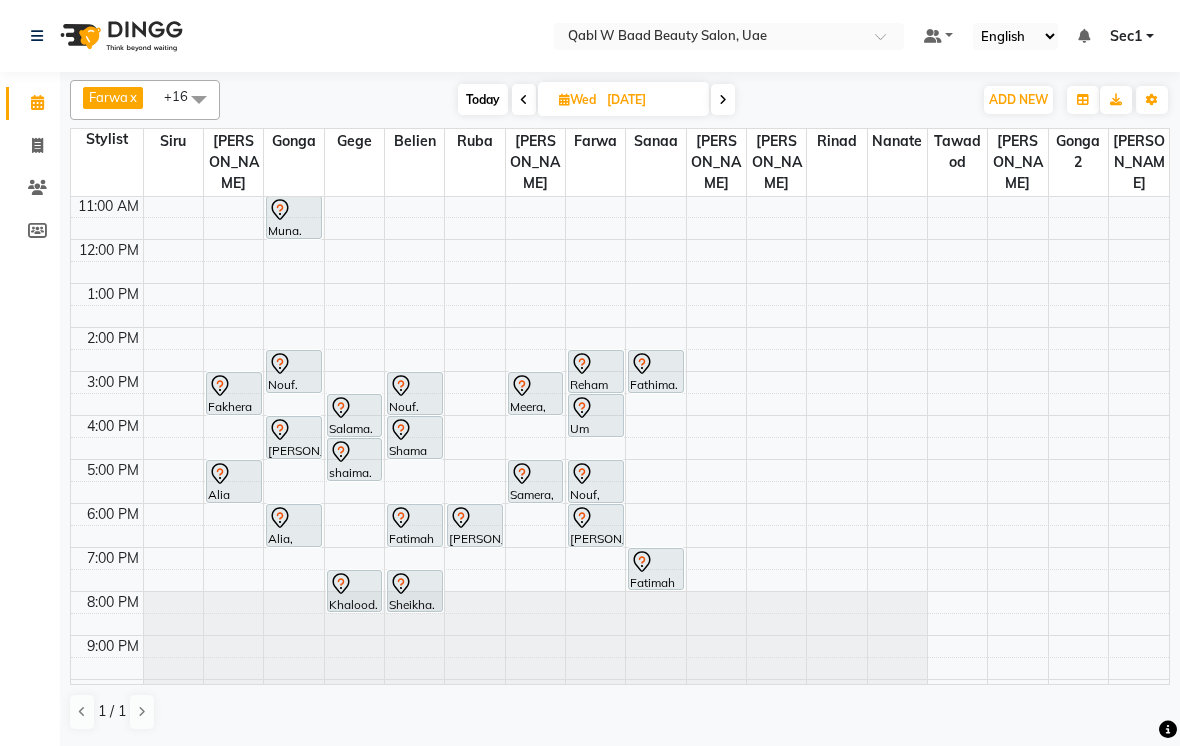 click on "shaima. V017/[GEOGRAPHIC_DATA], 04:30 PM-05:30 PM, Scalp Facial Treatment" at bounding box center (355, 459) 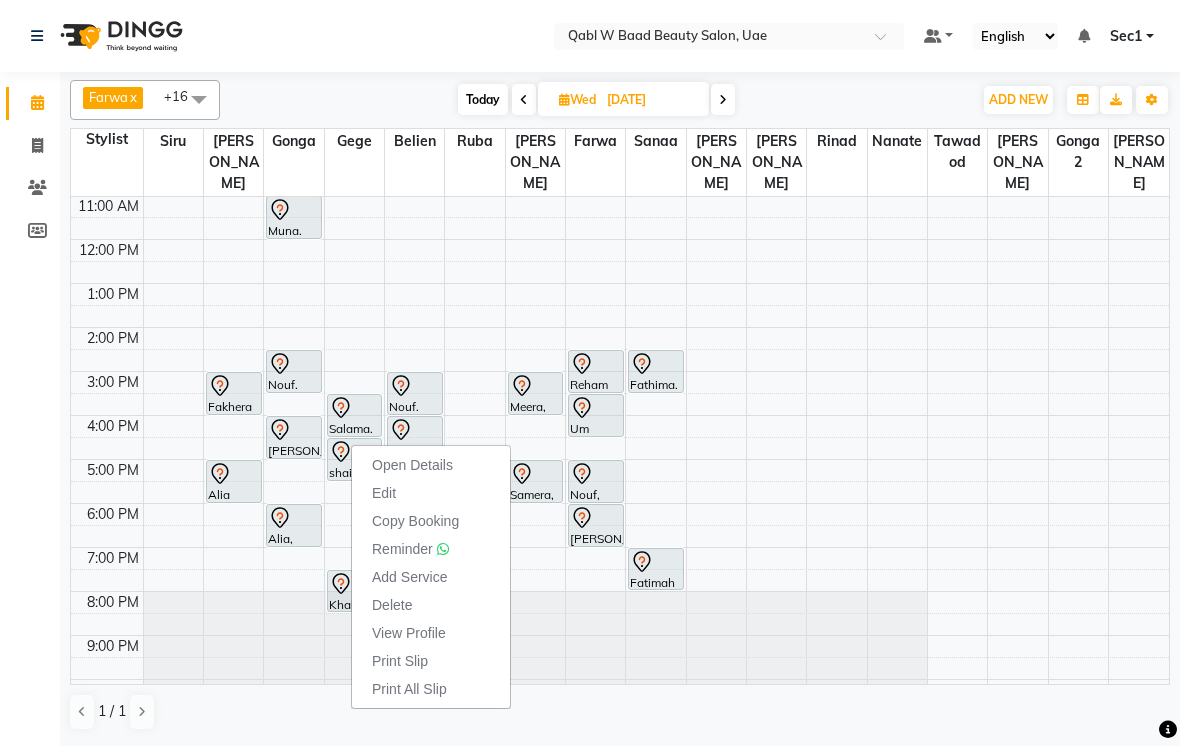 click on "Open Details" at bounding box center [412, 465] 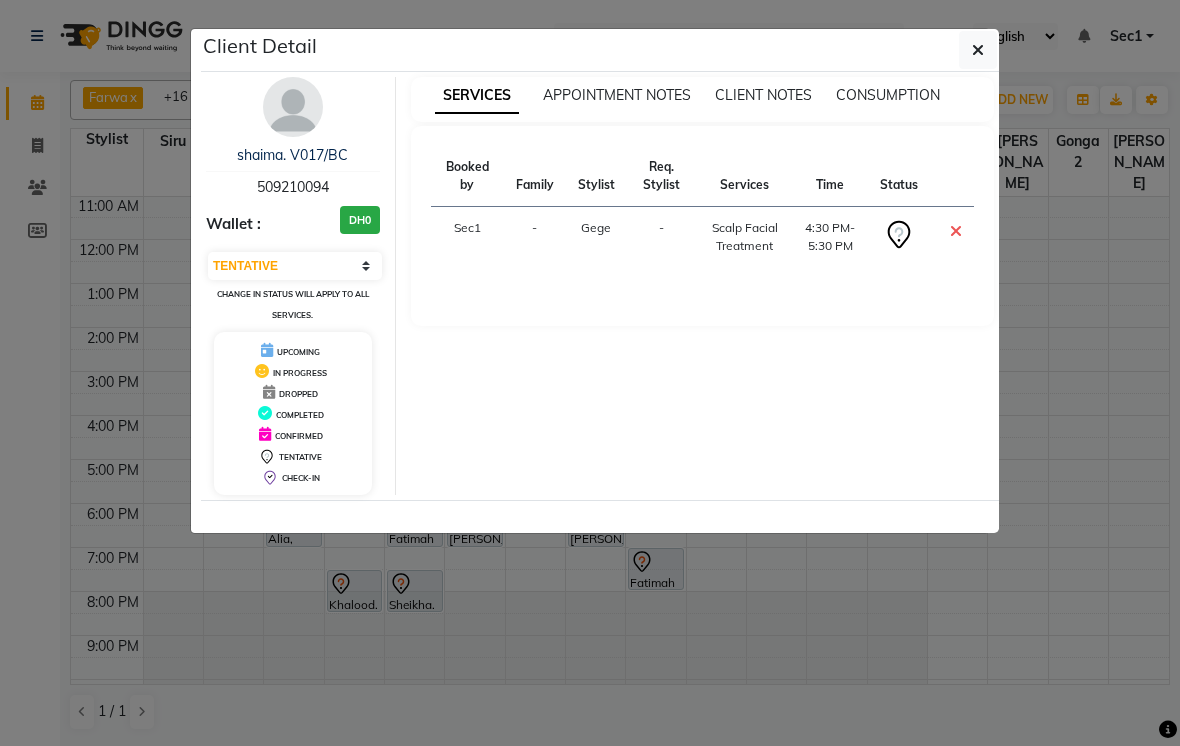 click 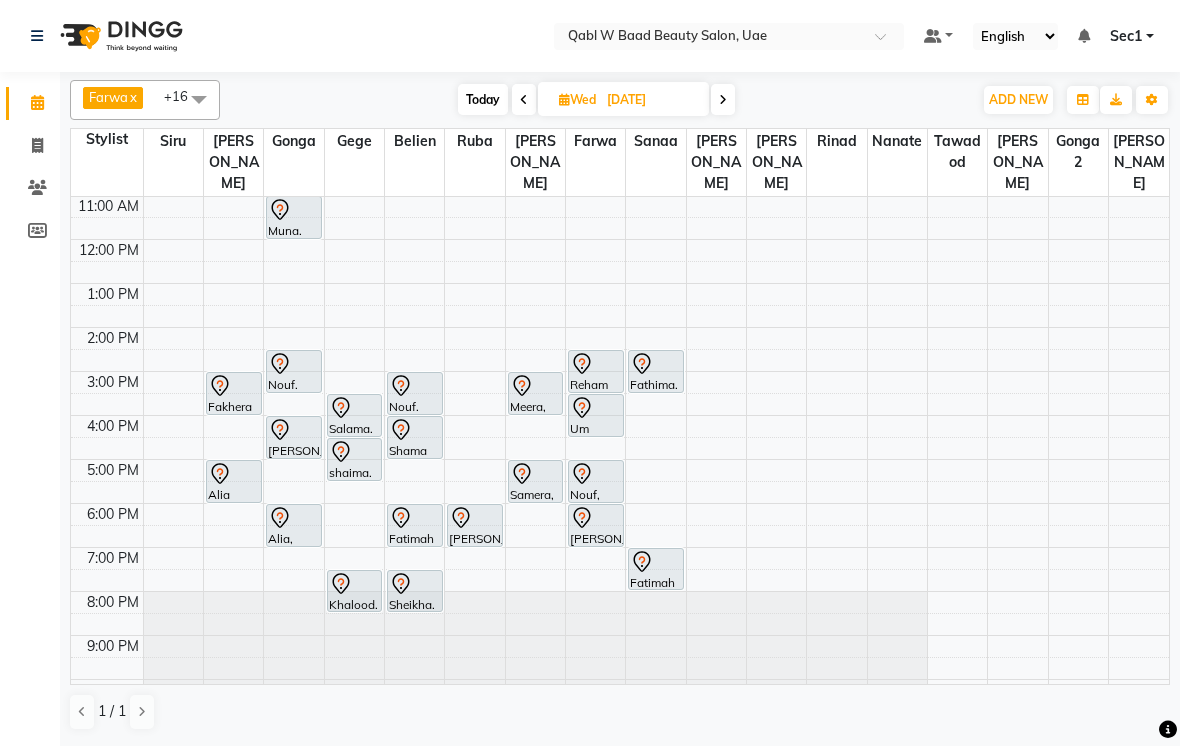 click at bounding box center (355, 408) 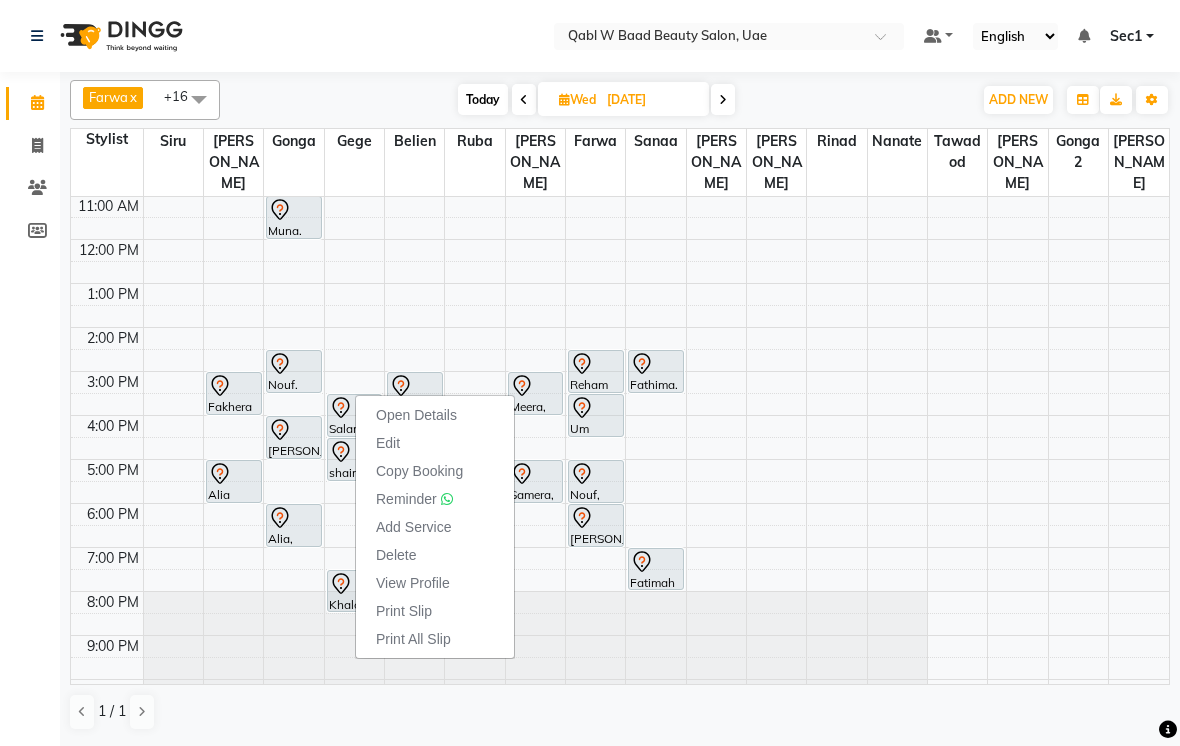 click on "Open Details" at bounding box center (435, 415) 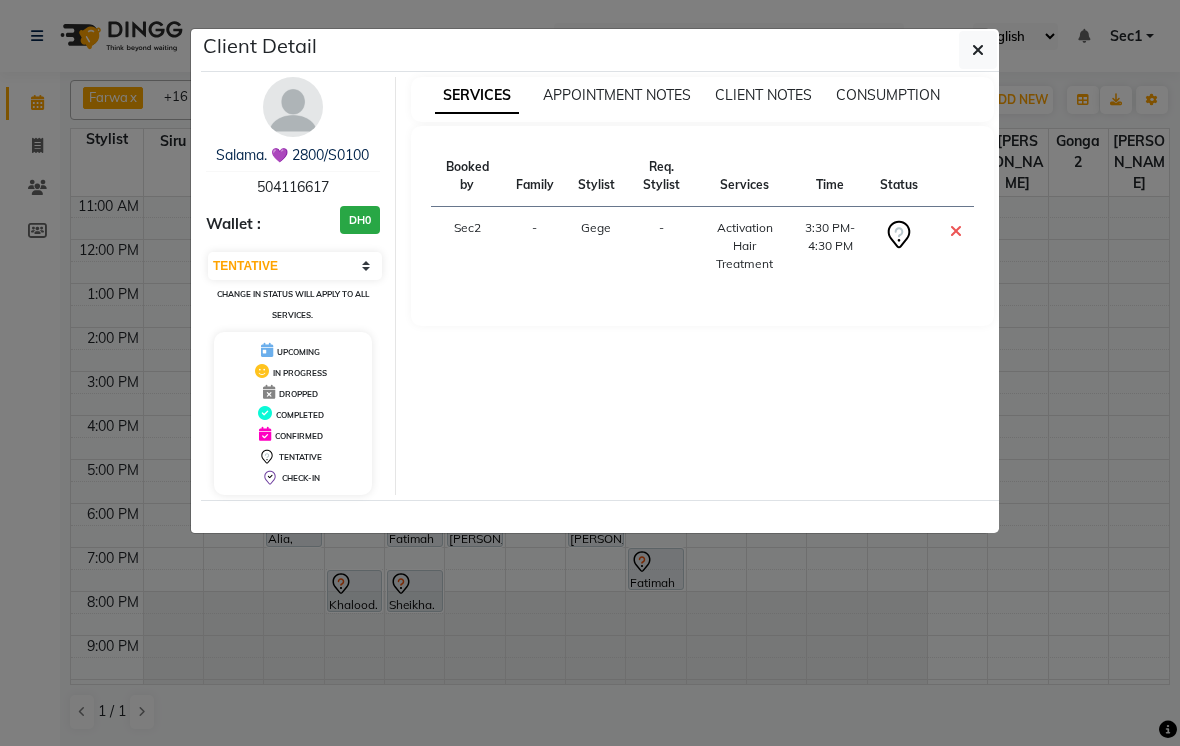 click 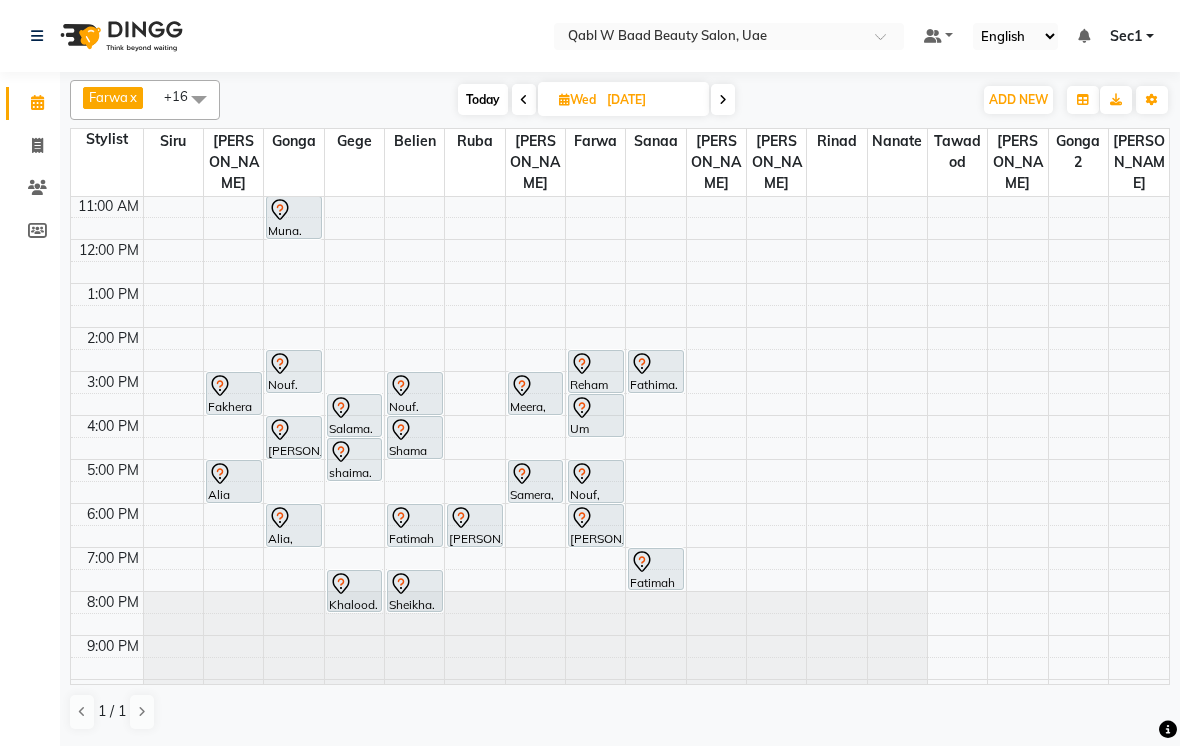 click on "Today" at bounding box center (483, 99) 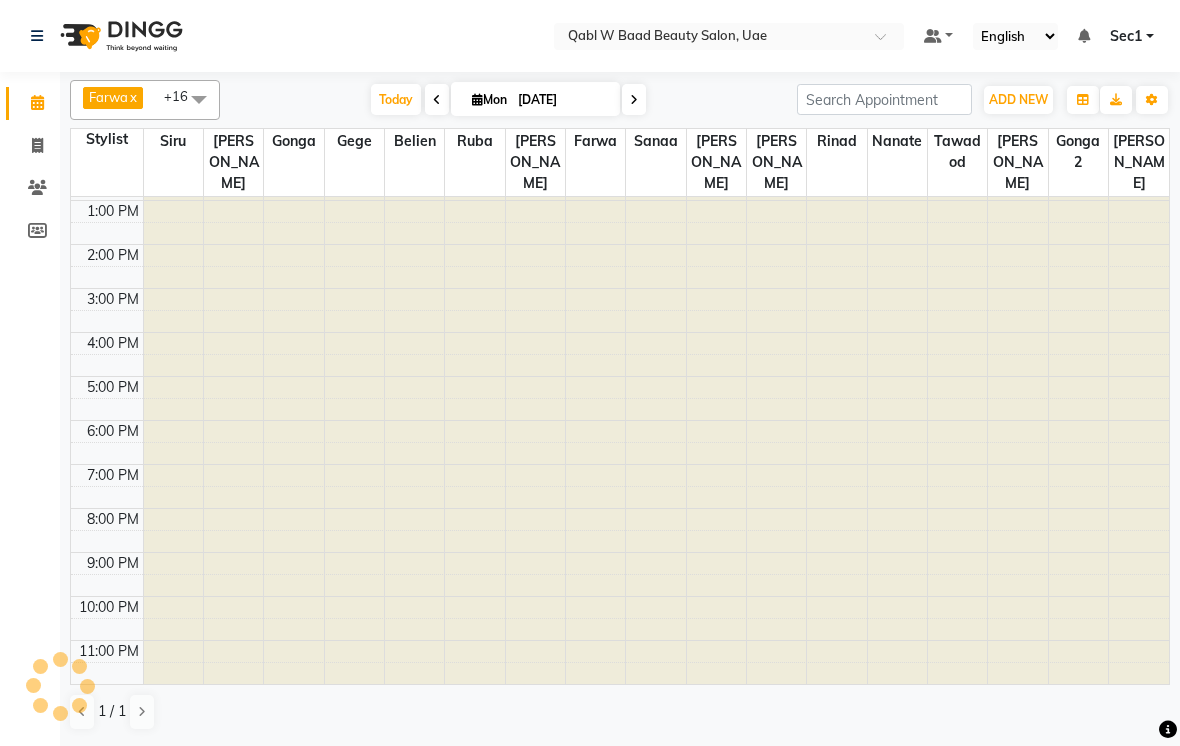 scroll, scrollTop: 0, scrollLeft: 0, axis: both 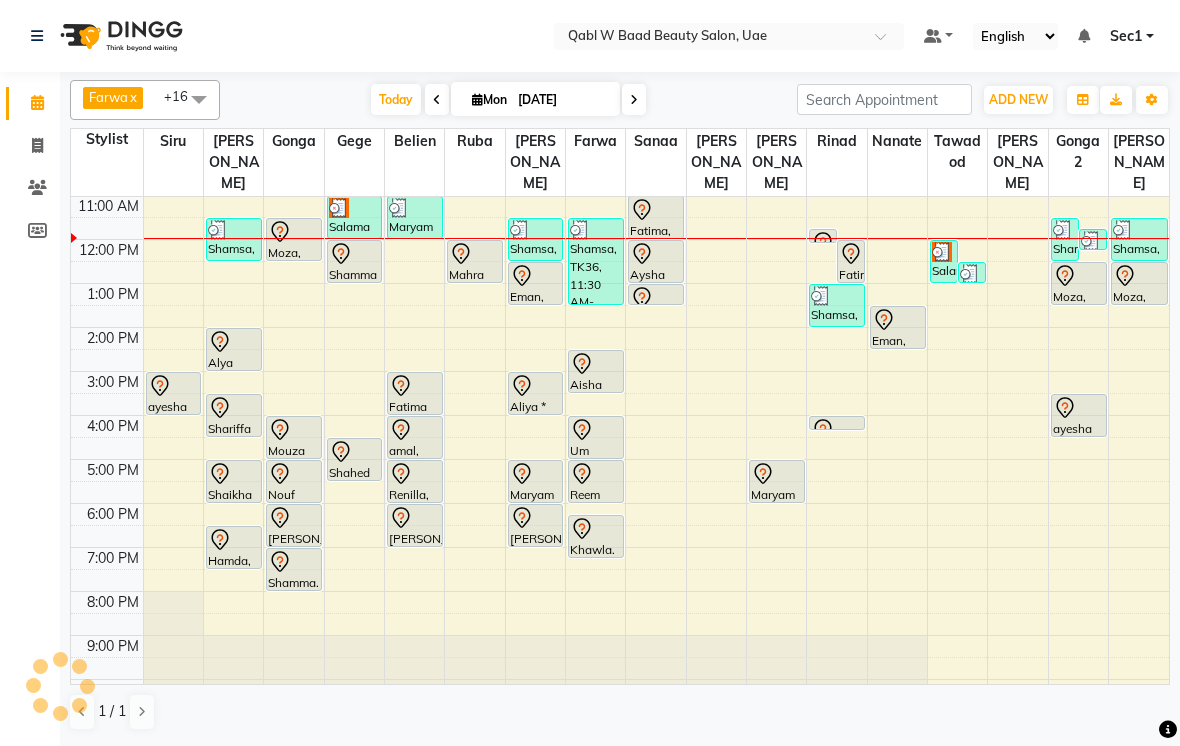 click on "Today" at bounding box center [396, 99] 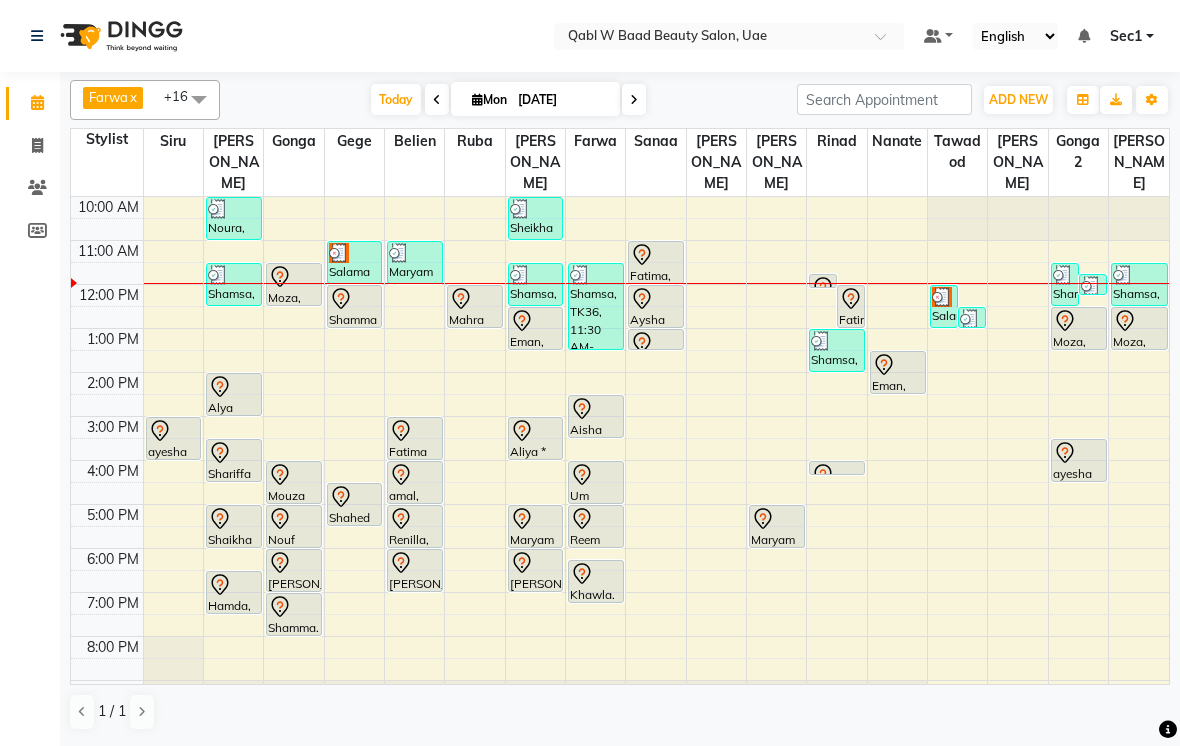scroll, scrollTop: 0, scrollLeft: 0, axis: both 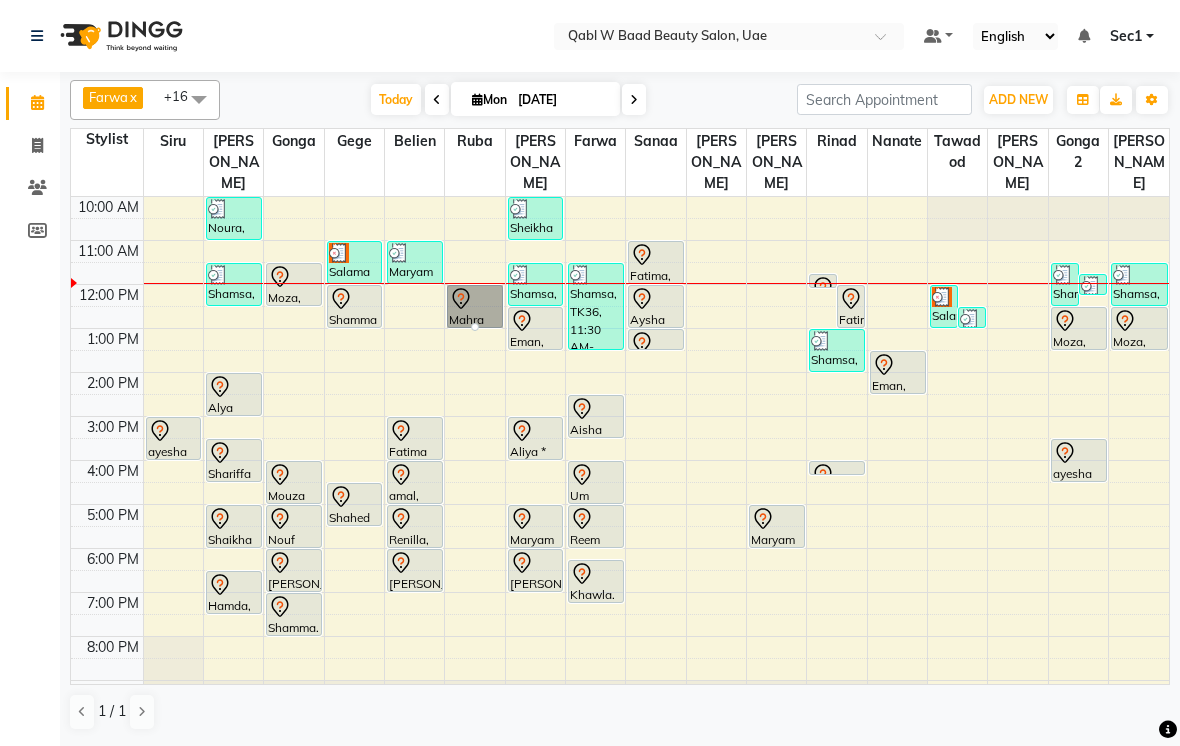 click at bounding box center (475, 327) 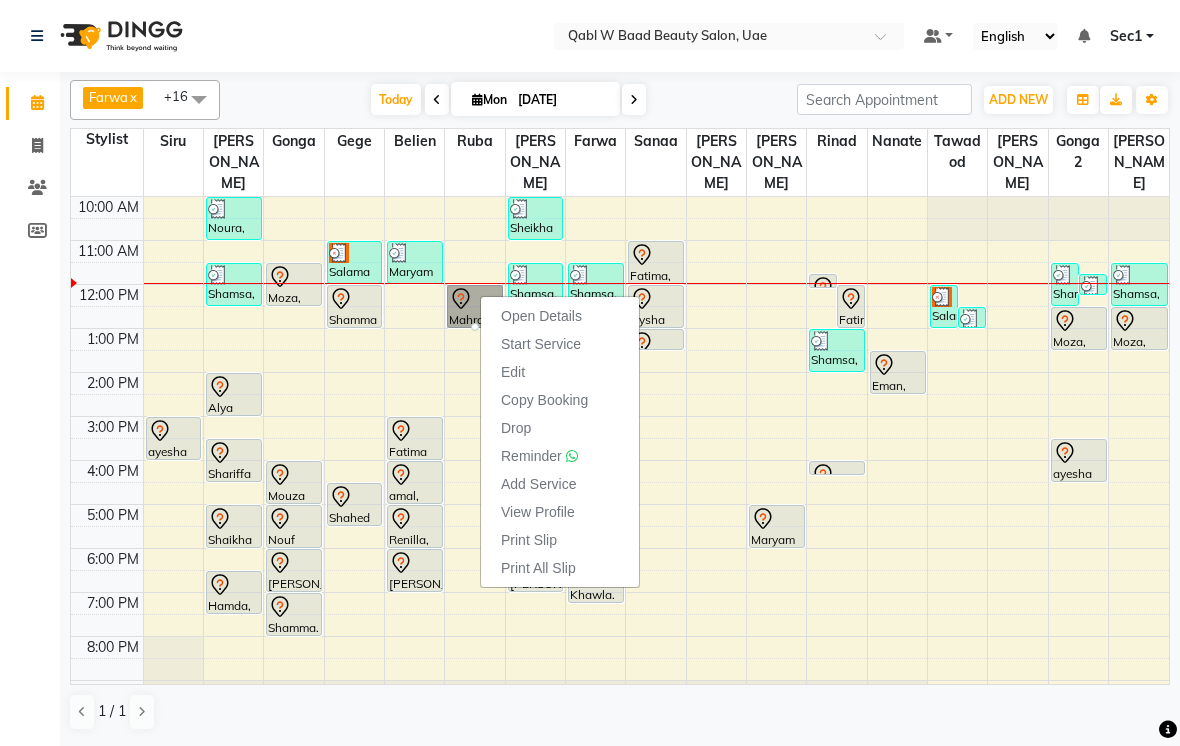 click on "Open Details" at bounding box center (541, 316) 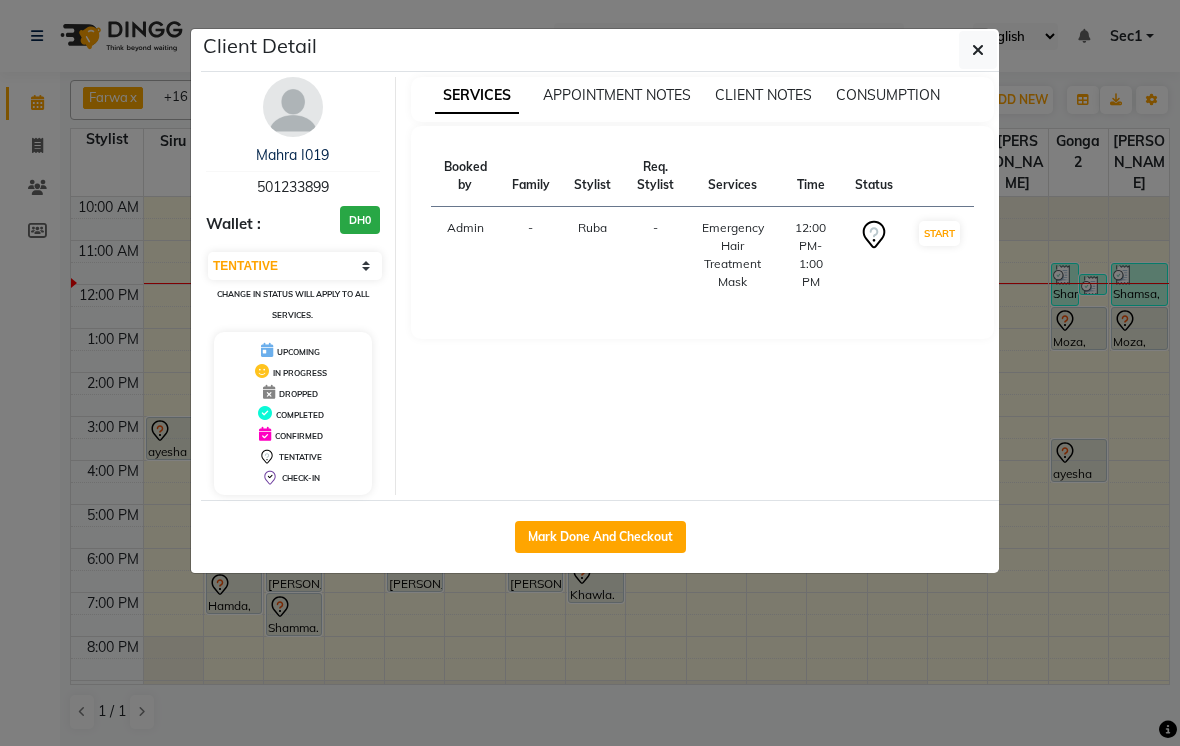 click 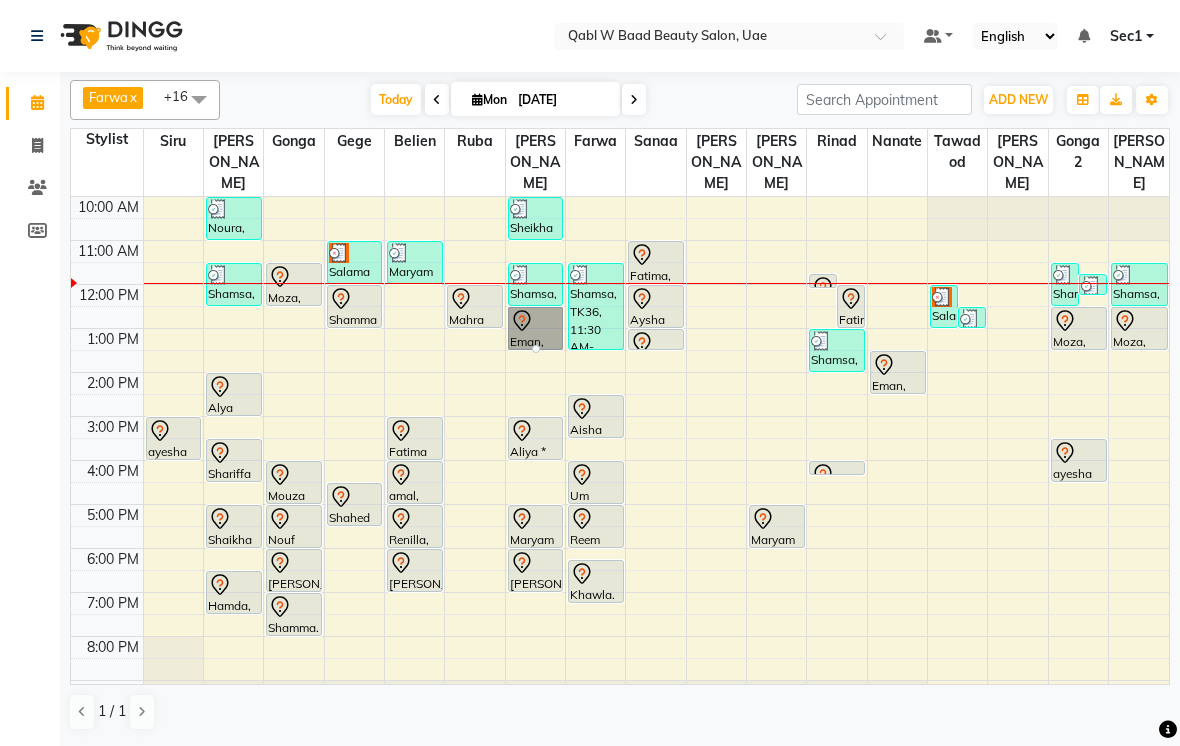 click at bounding box center [536, 349] 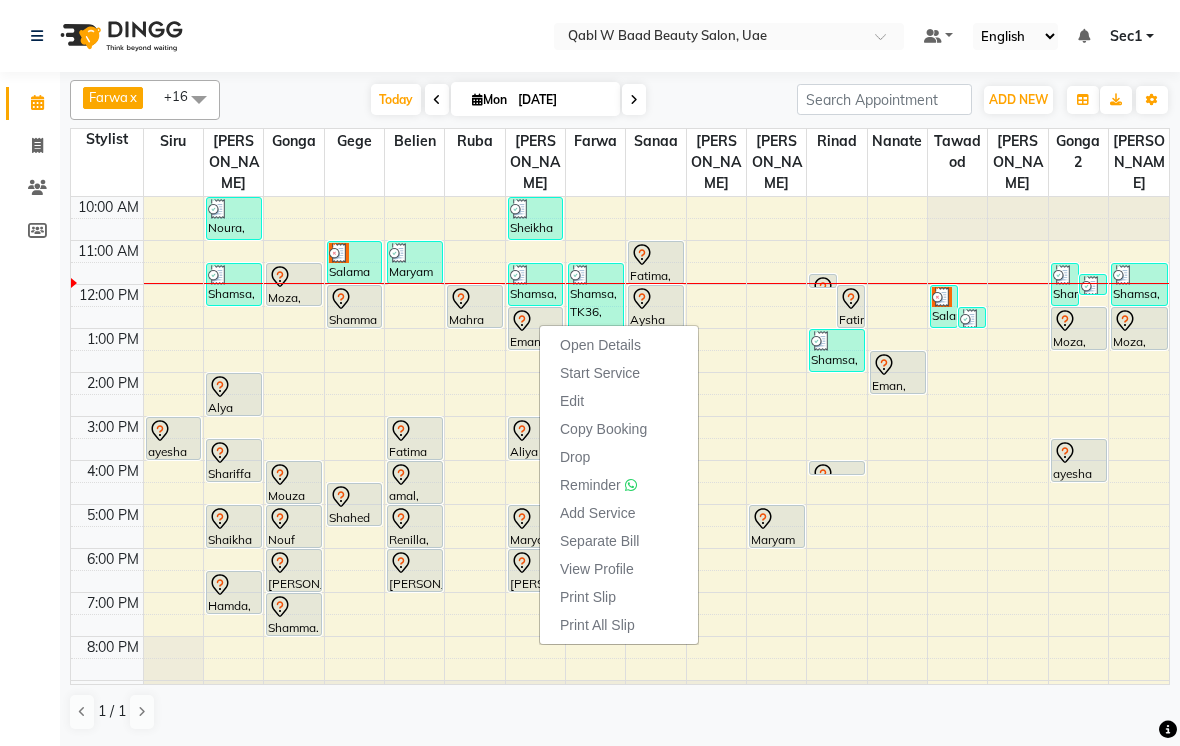 click on "Open Details" at bounding box center (600, 345) 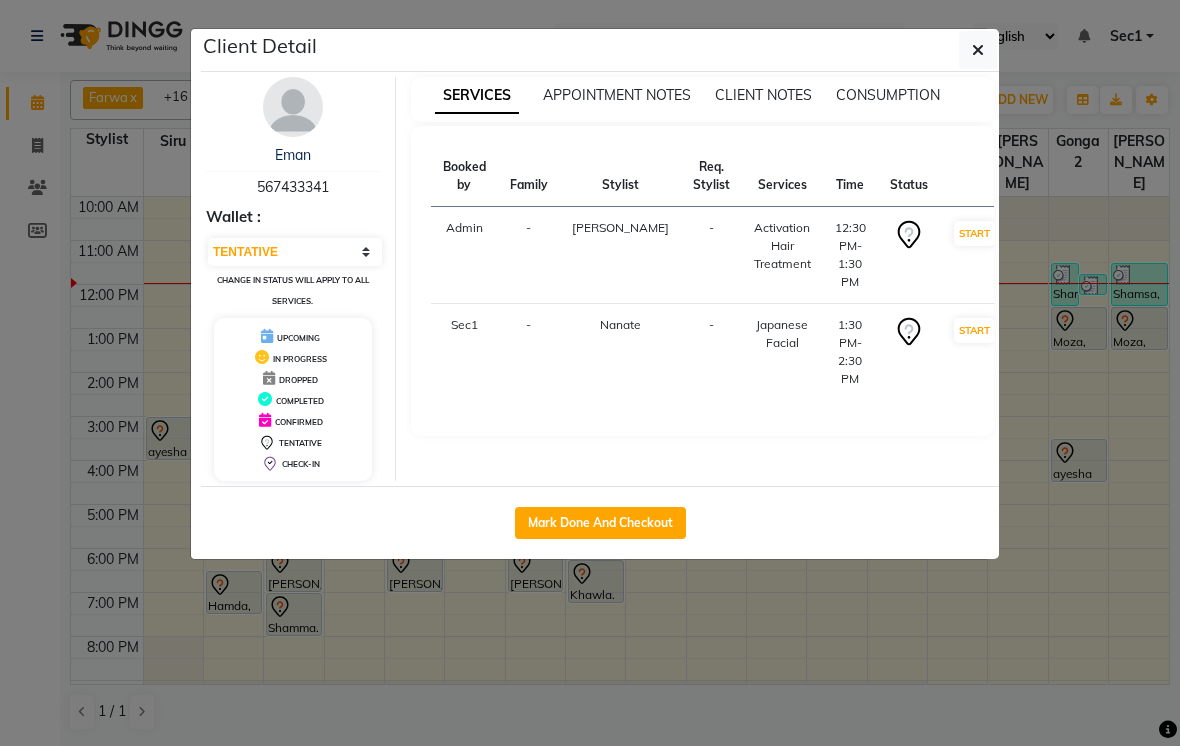 click 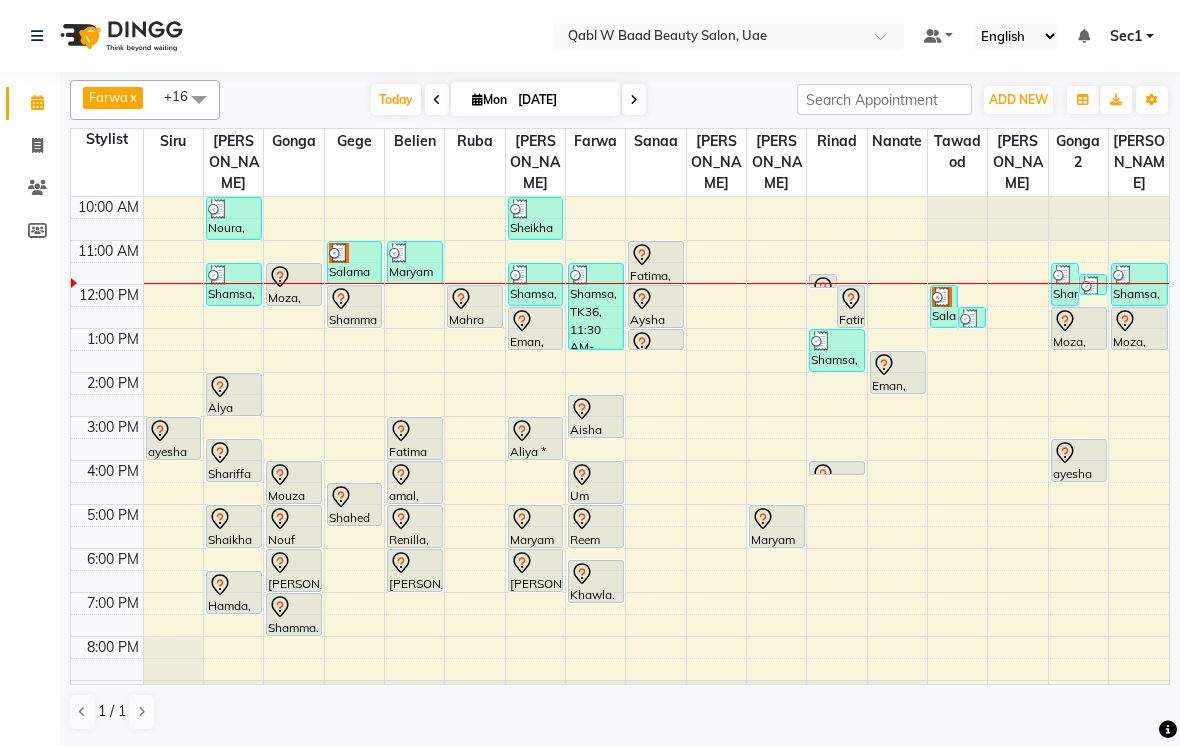 click on "Today" at bounding box center [396, 99] 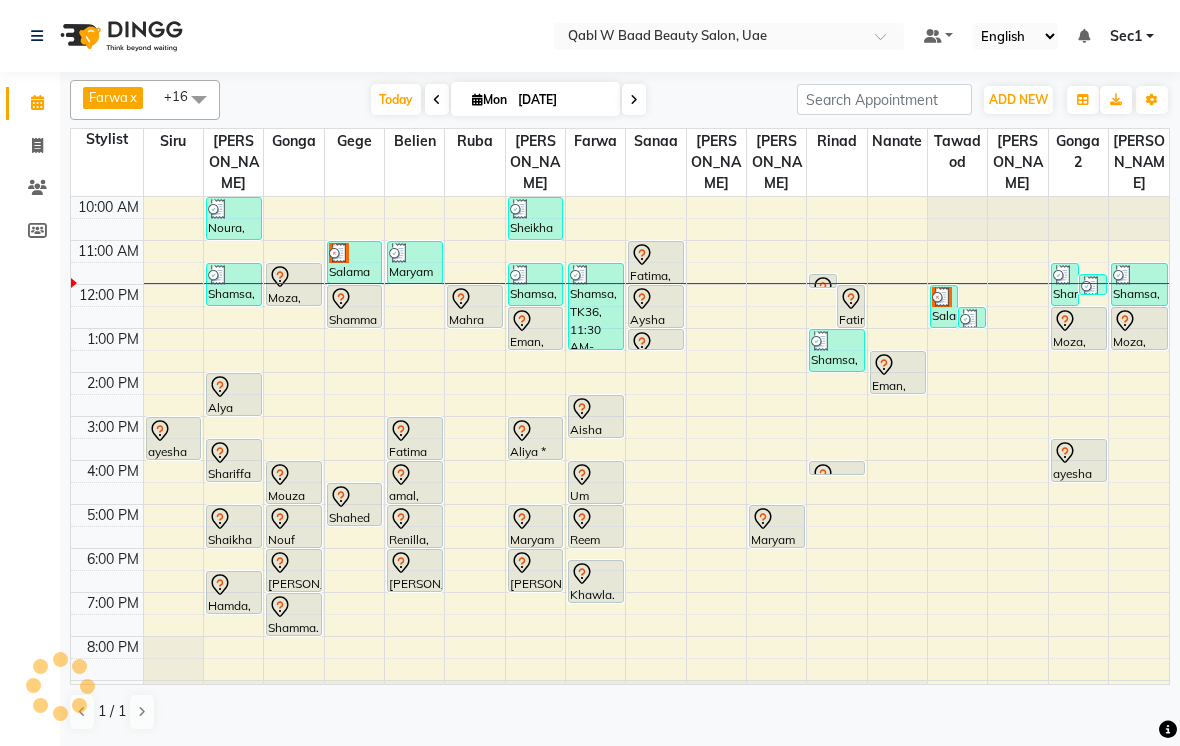 scroll, scrollTop: 45, scrollLeft: 0, axis: vertical 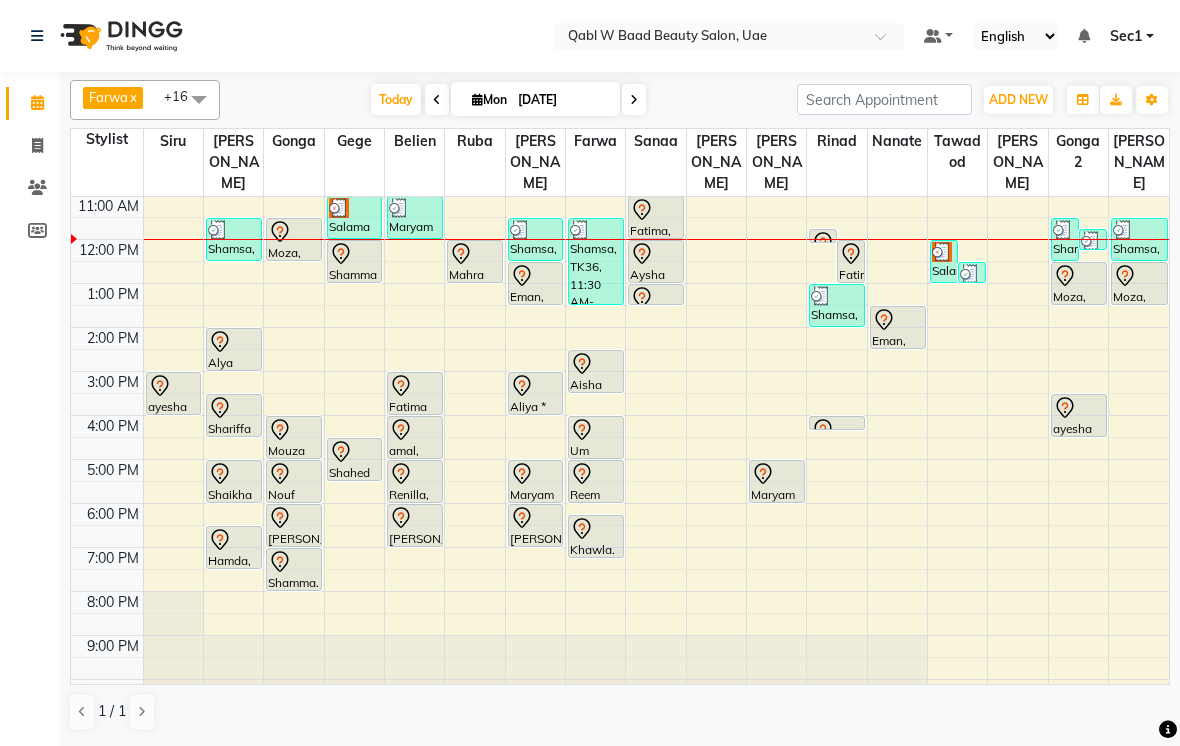 click on "Today" at bounding box center (396, 99) 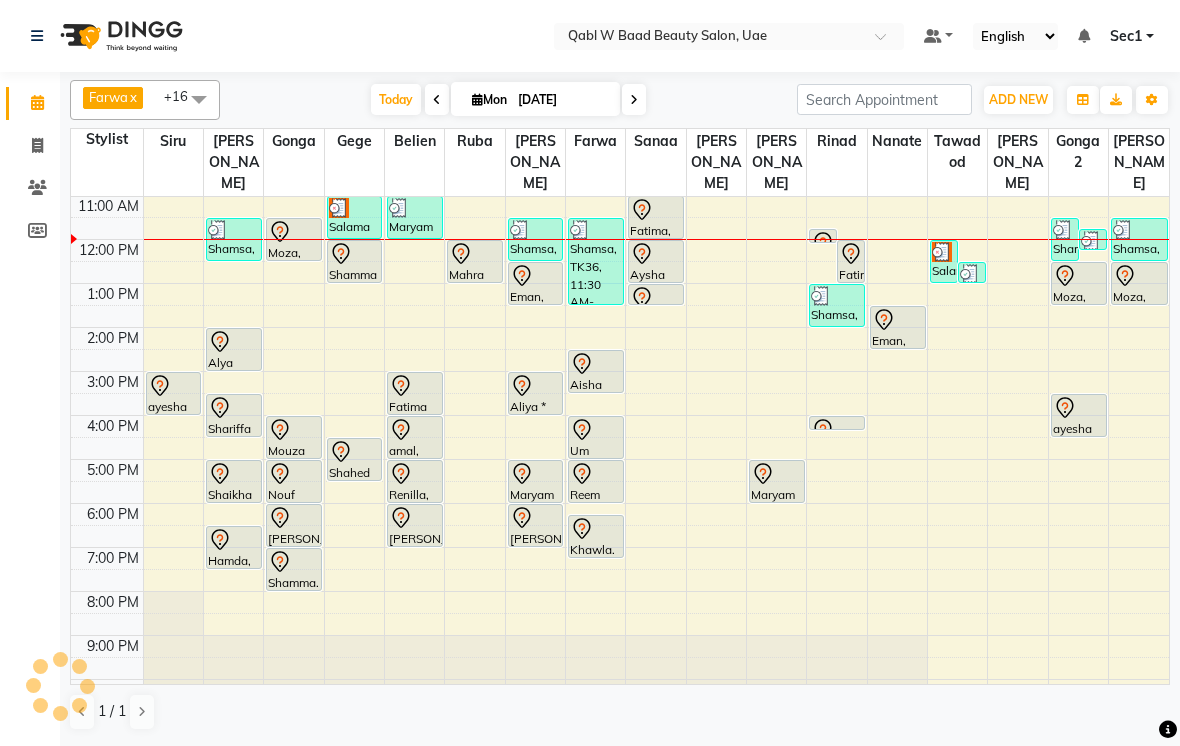 scroll, scrollTop: 45, scrollLeft: 0, axis: vertical 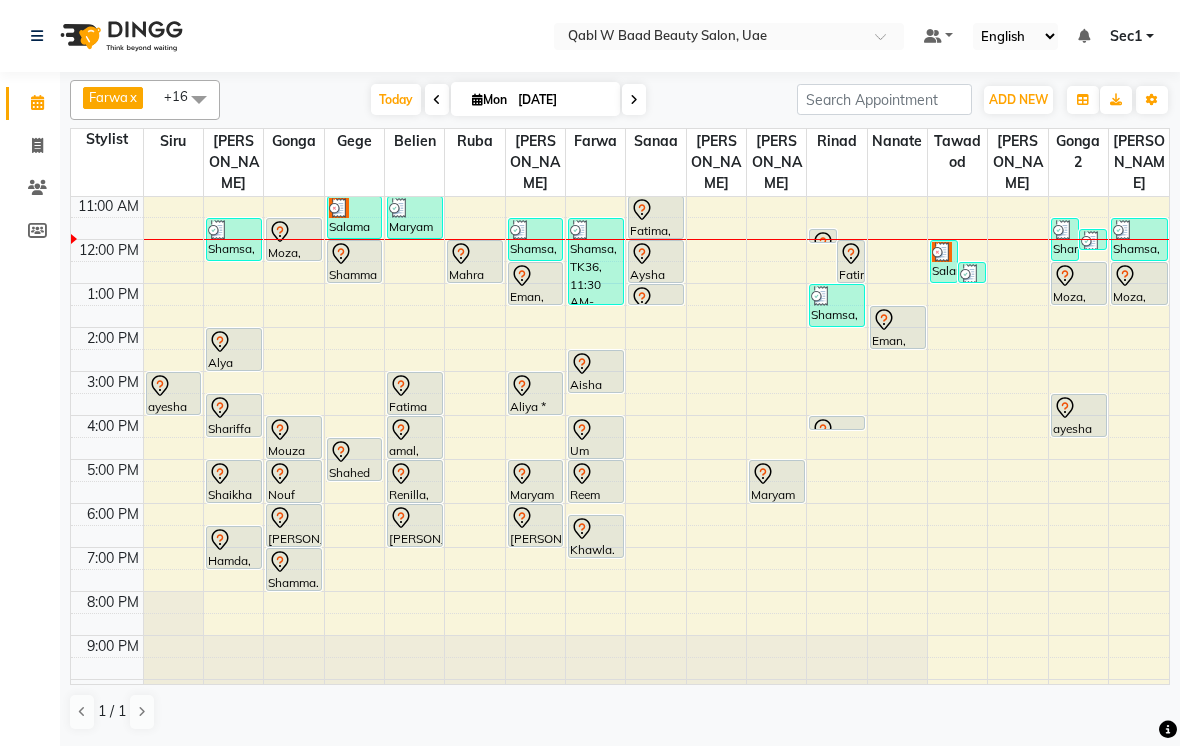 click at bounding box center [339, 208] 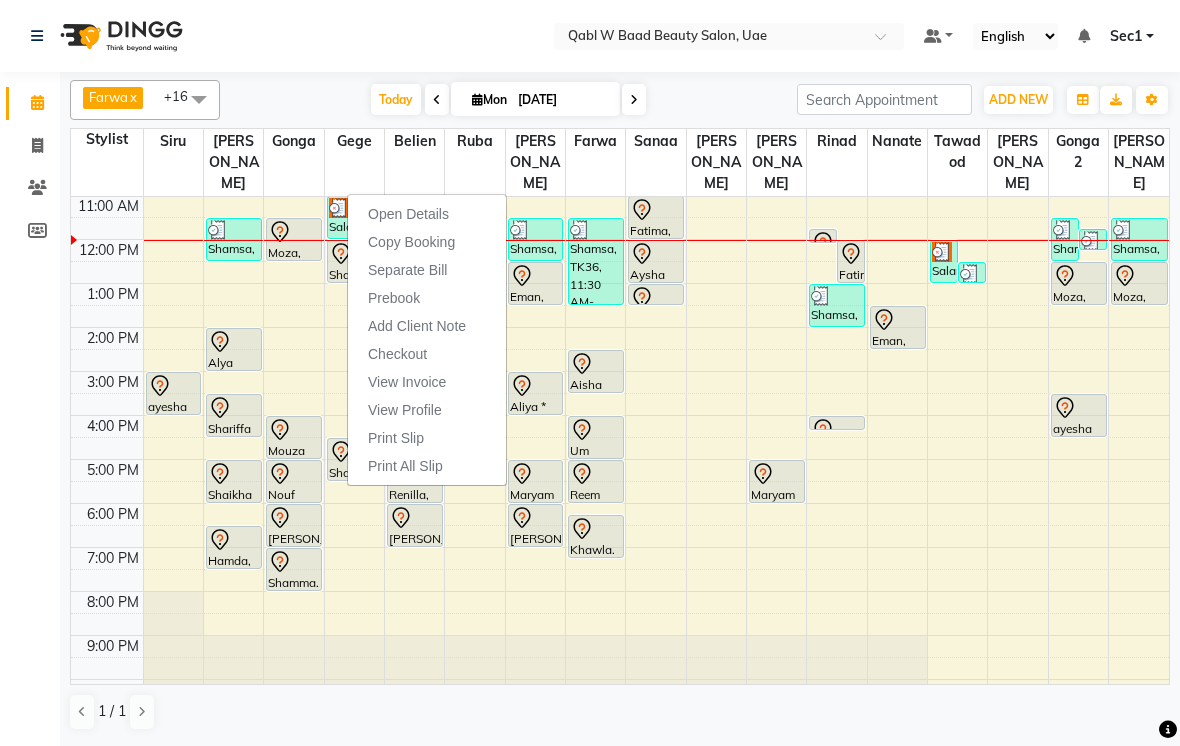 click on "Open Details" at bounding box center (408, 214) 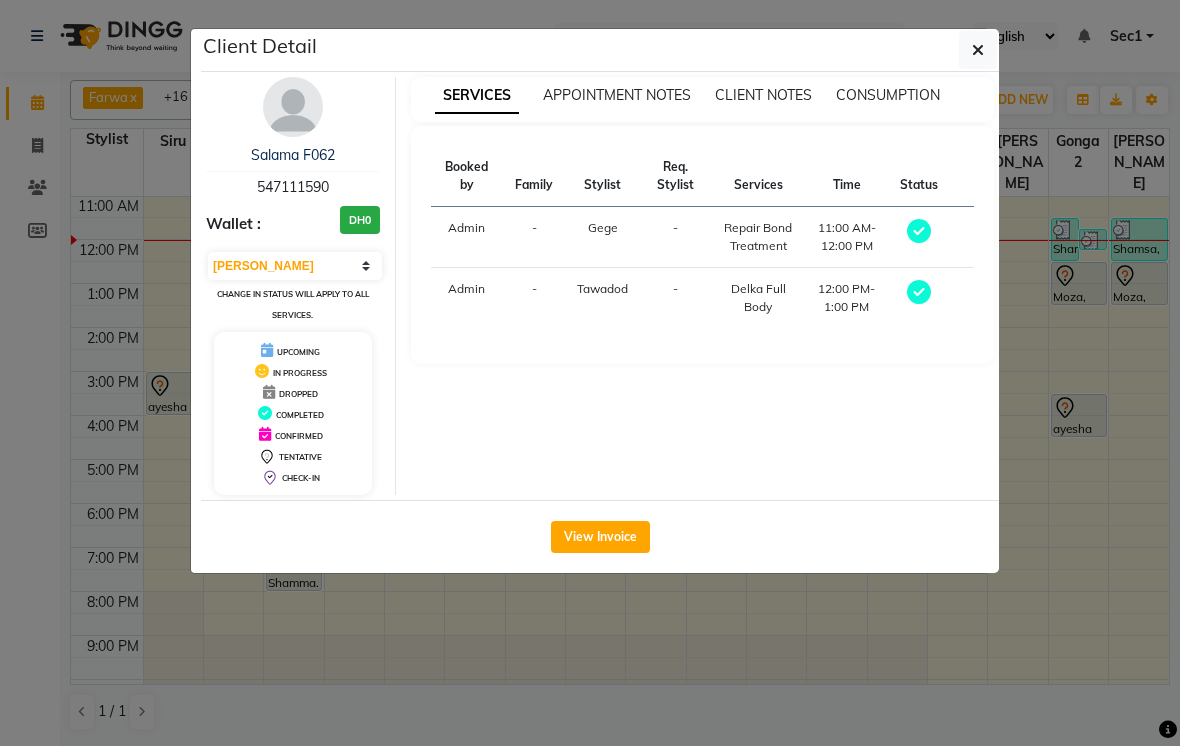 click 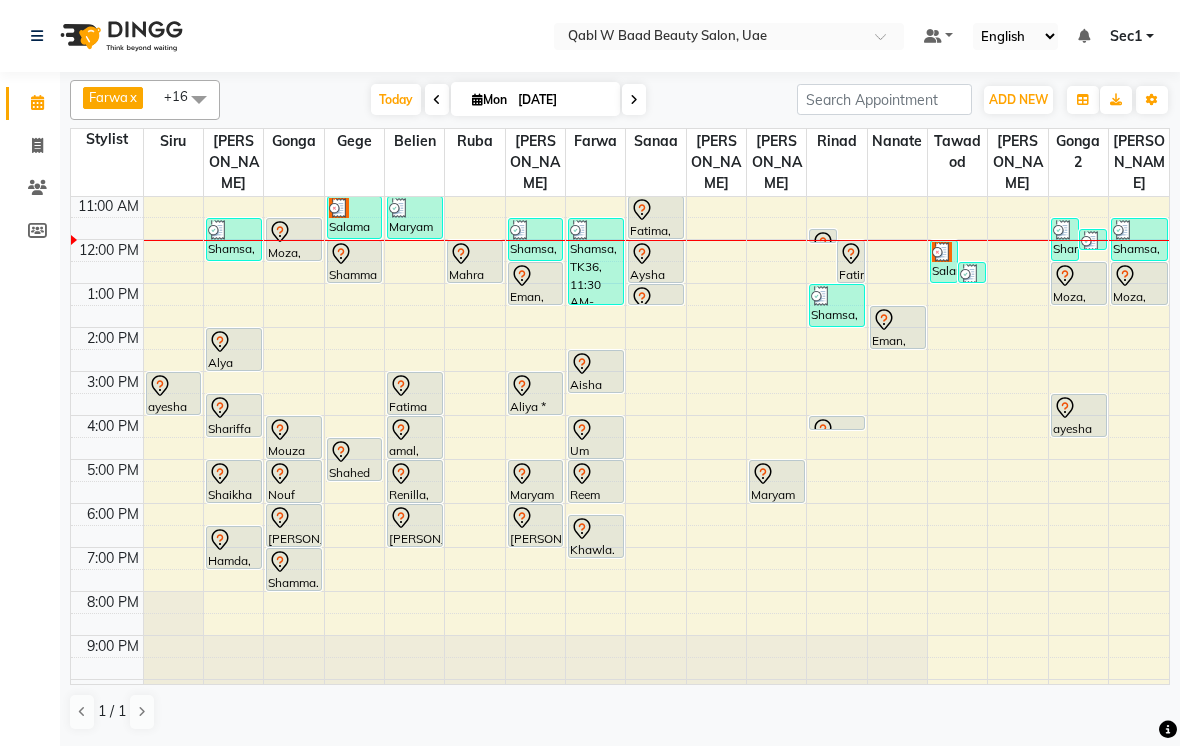 click on "Today" at bounding box center (396, 99) 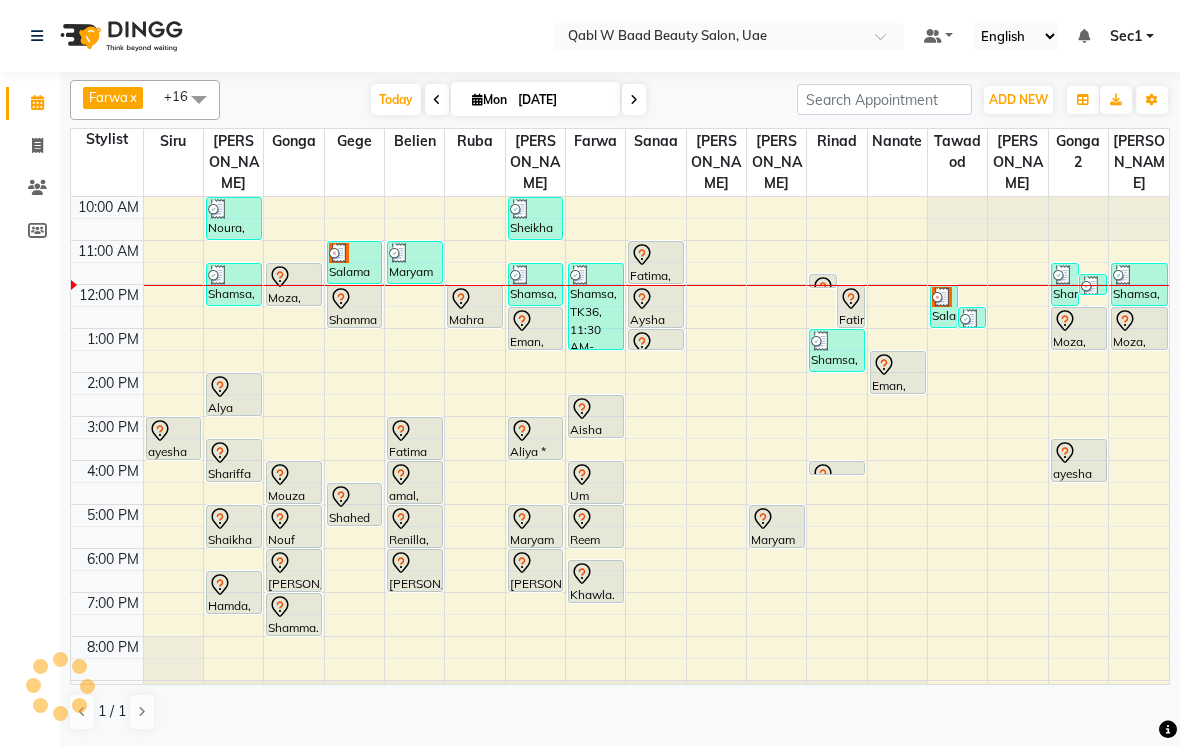 scroll, scrollTop: 89, scrollLeft: 0, axis: vertical 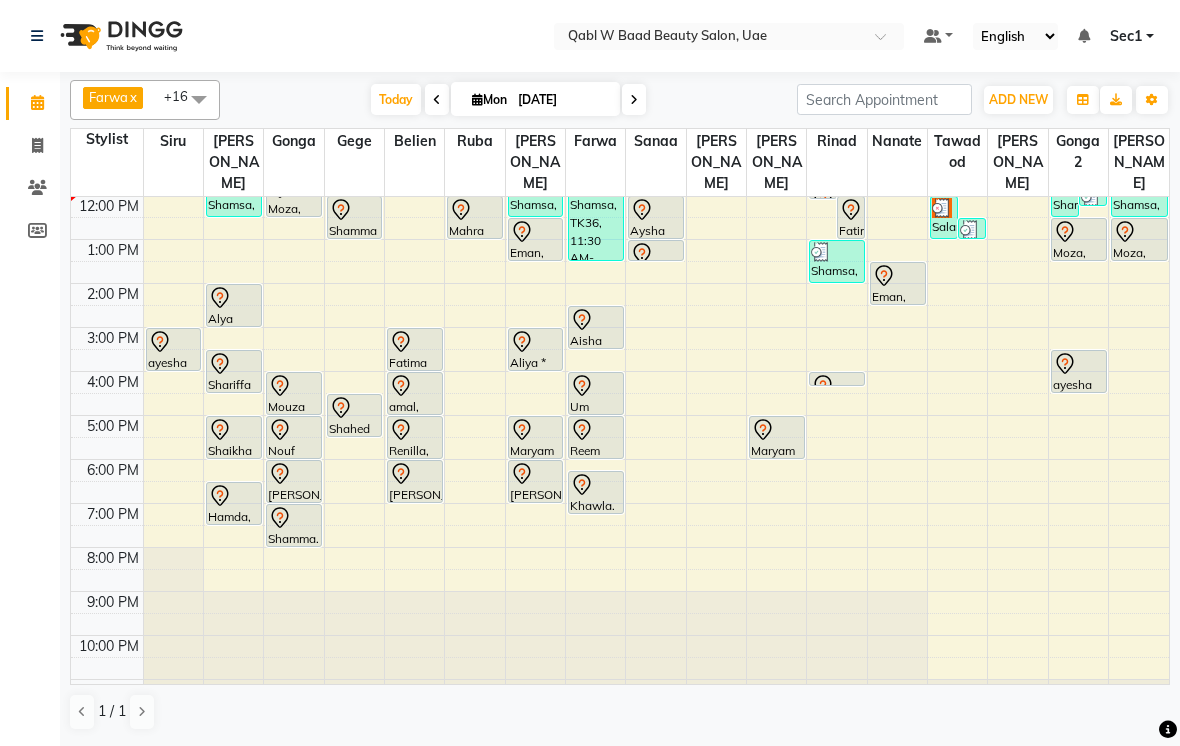 click on "Today" at bounding box center [396, 99] 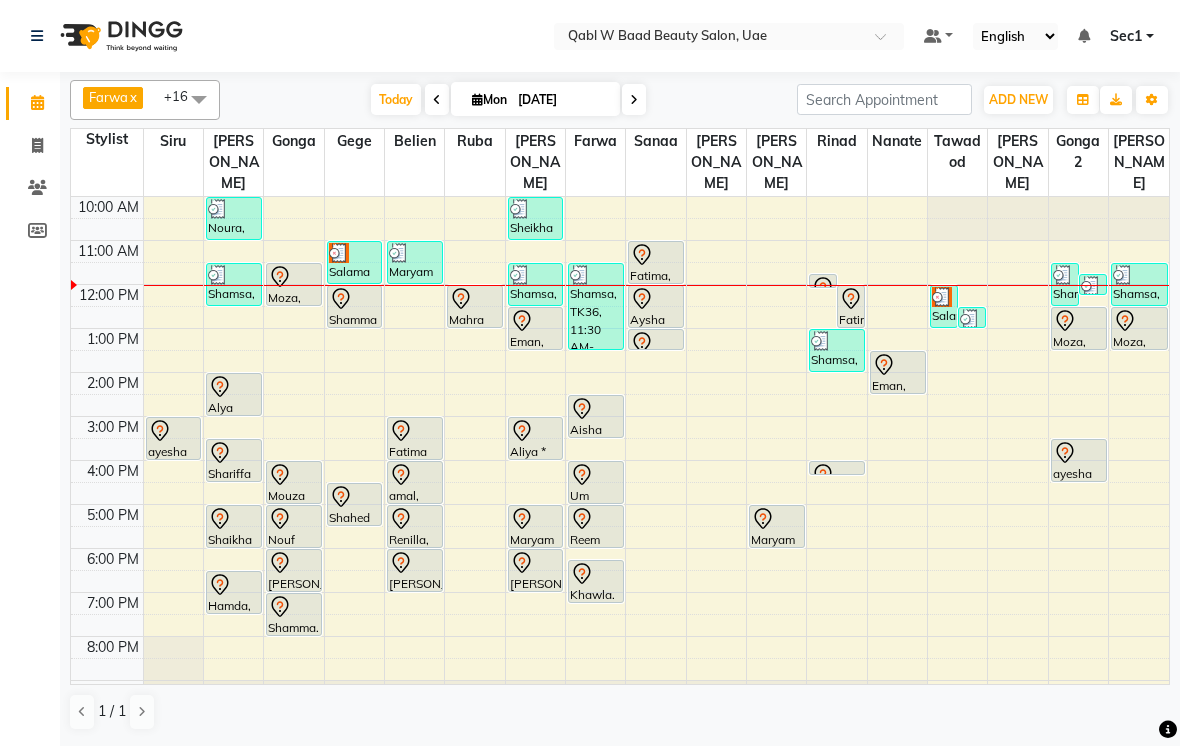 scroll, scrollTop: 0, scrollLeft: 0, axis: both 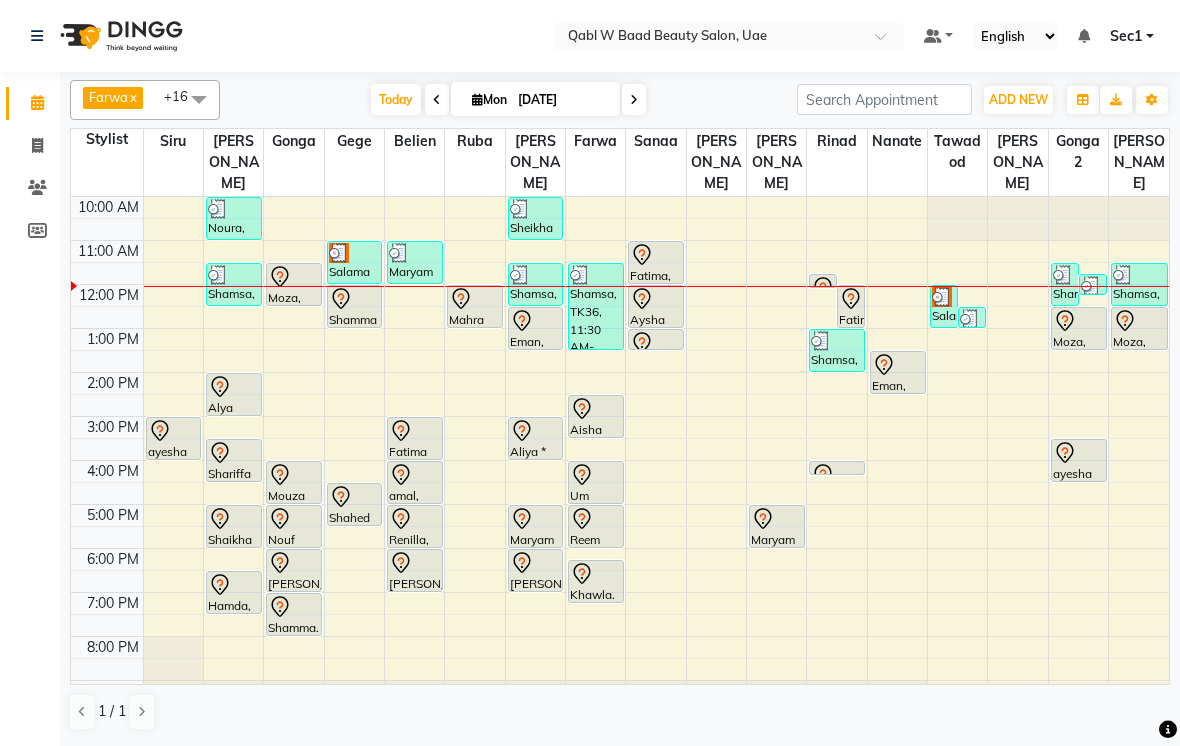 click on "Today" at bounding box center (396, 99) 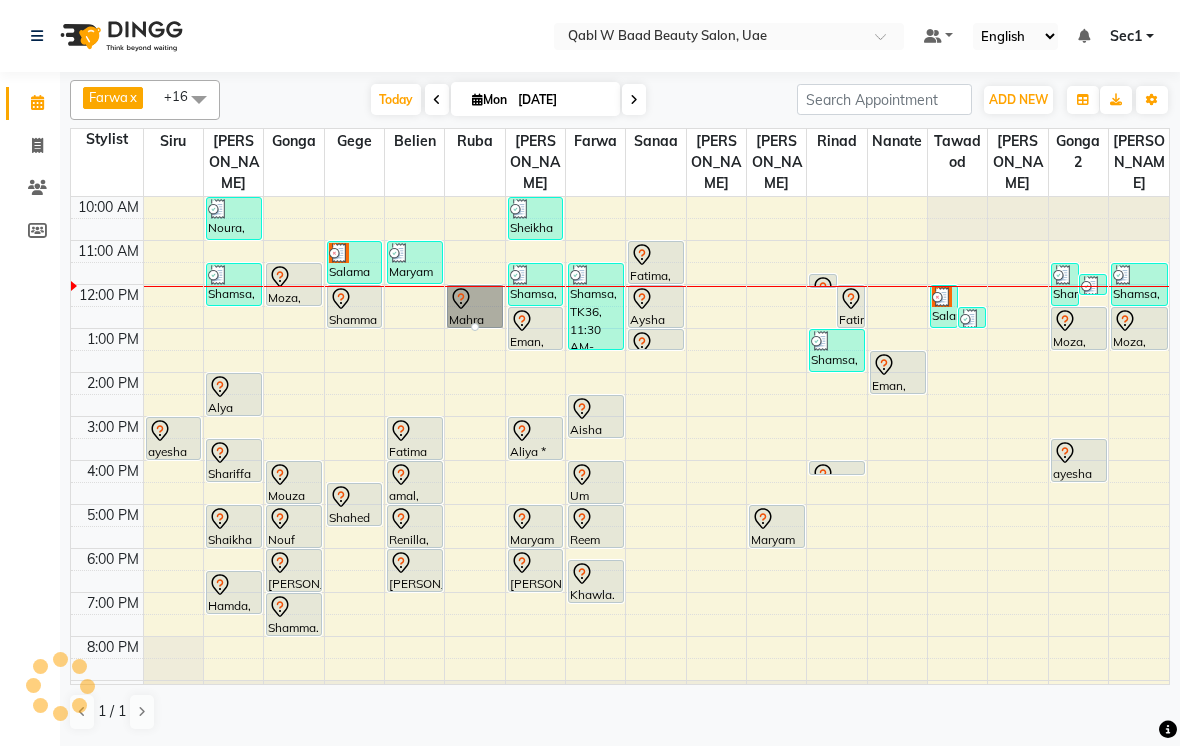 click at bounding box center (475, 327) 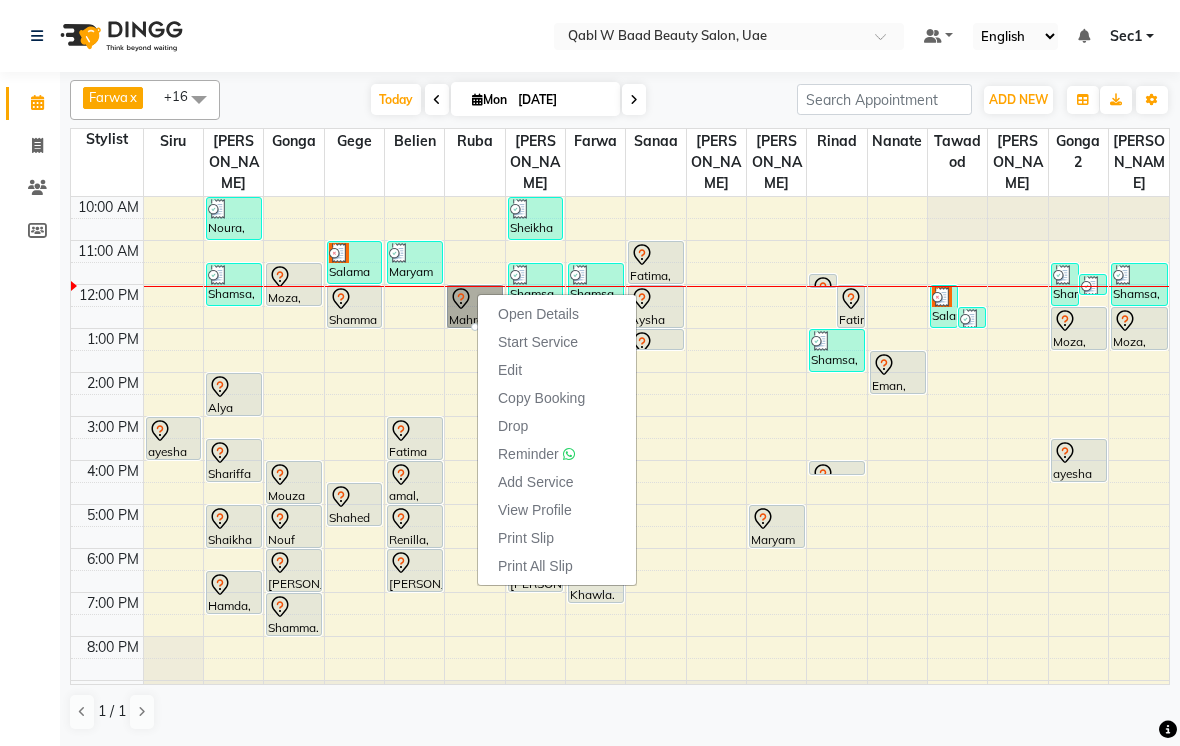 click on "Open Details" at bounding box center (538, 314) 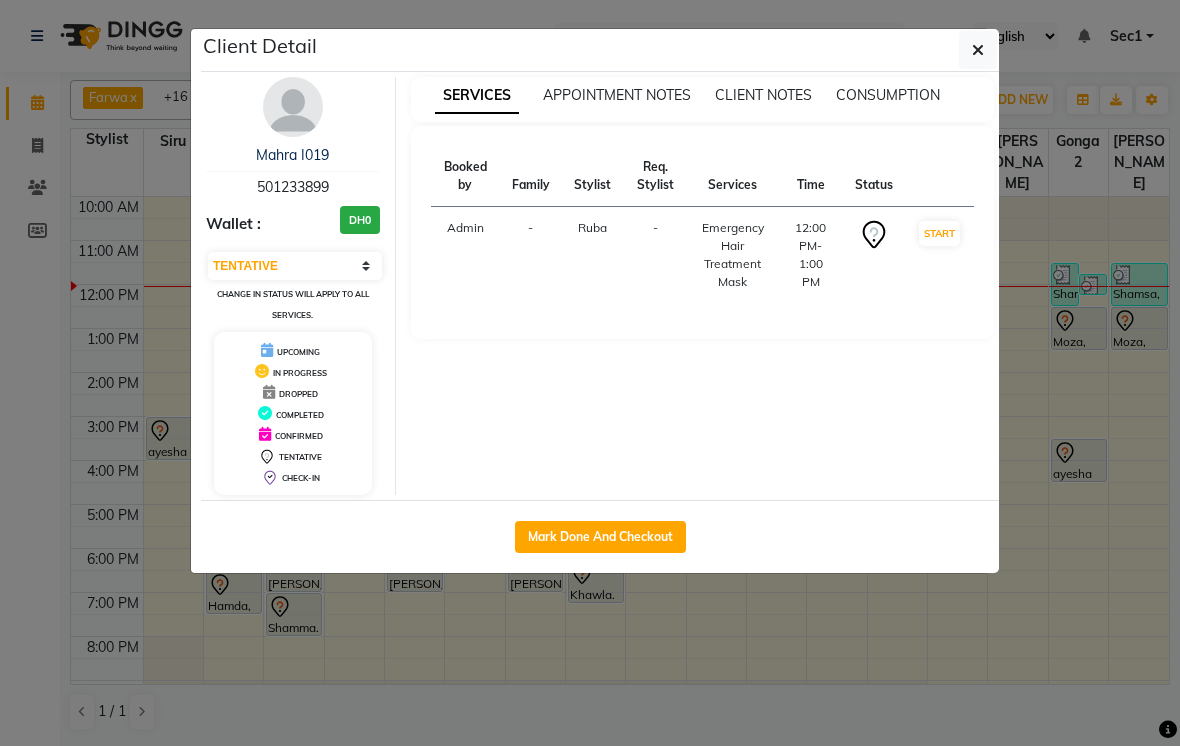 click on "Mahra I019" at bounding box center (292, 155) 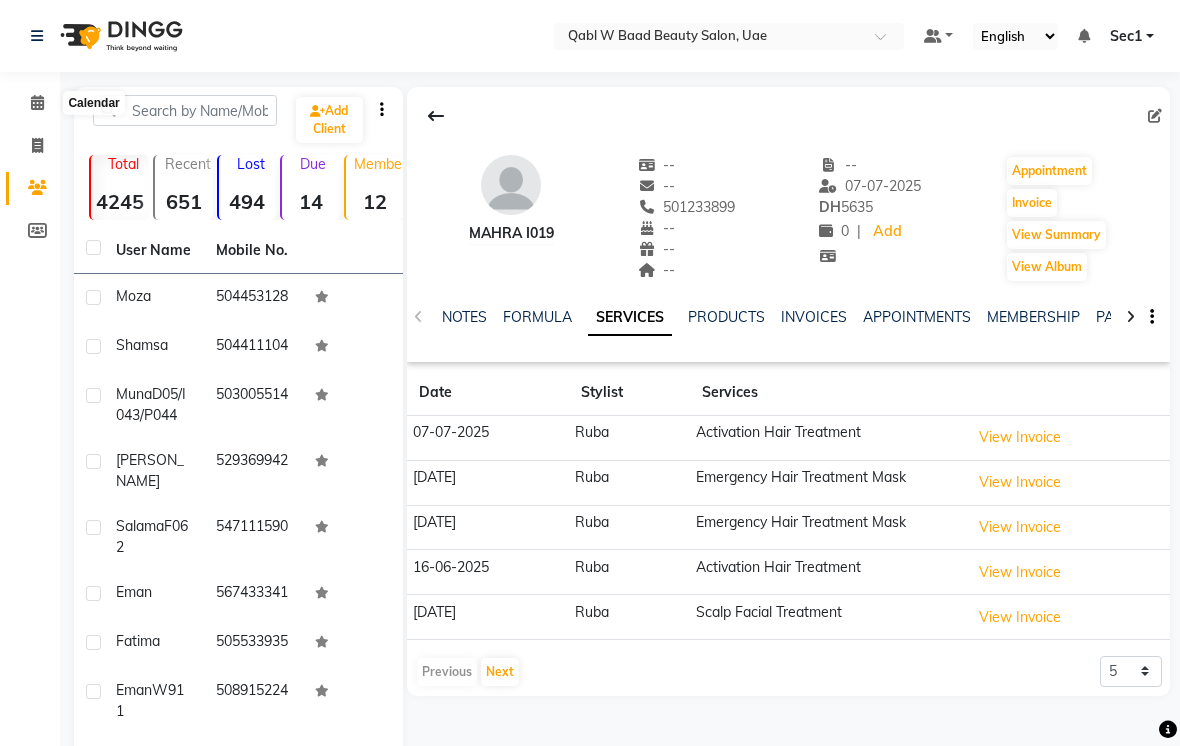 click 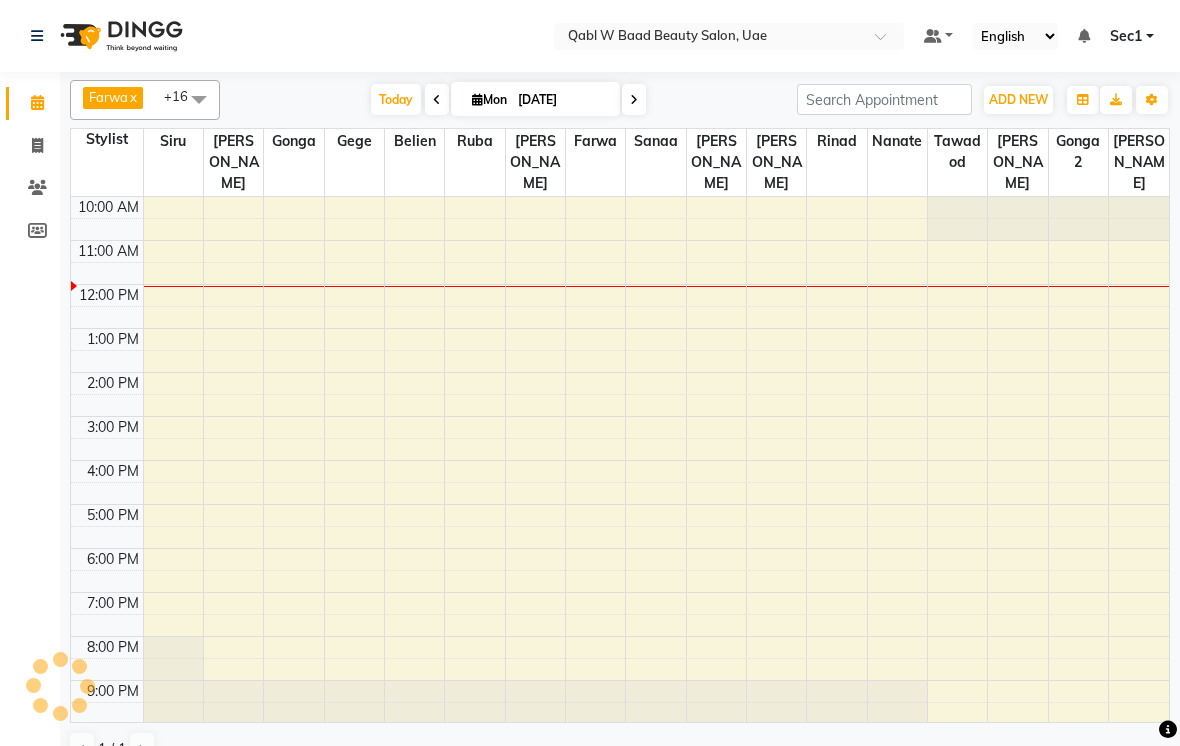 scroll, scrollTop: 0, scrollLeft: 0, axis: both 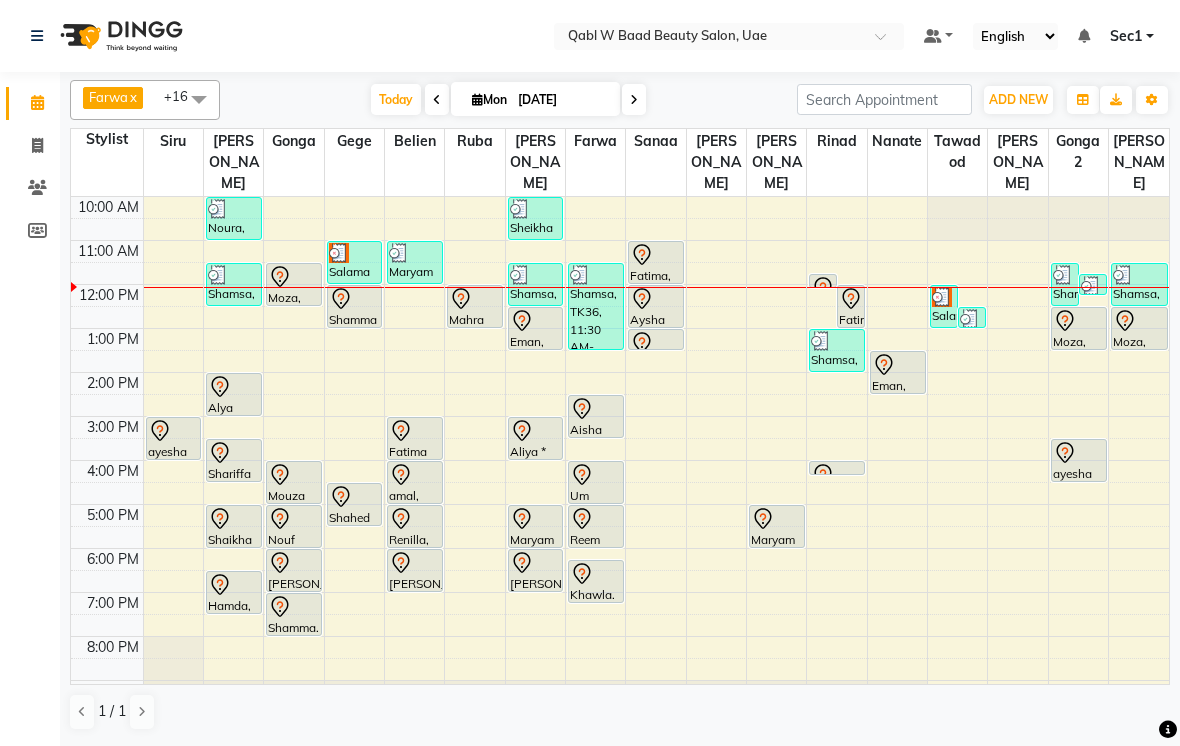click on "Today" at bounding box center [396, 99] 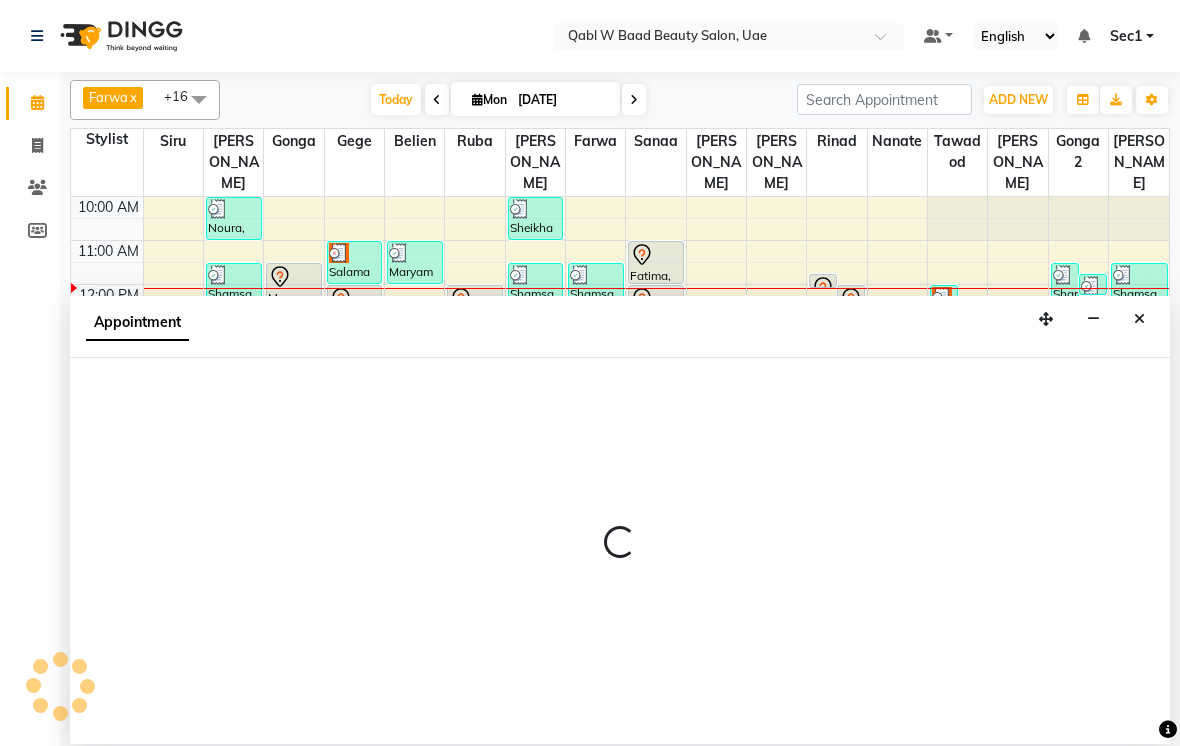 click on "Appointment" at bounding box center (620, 327) 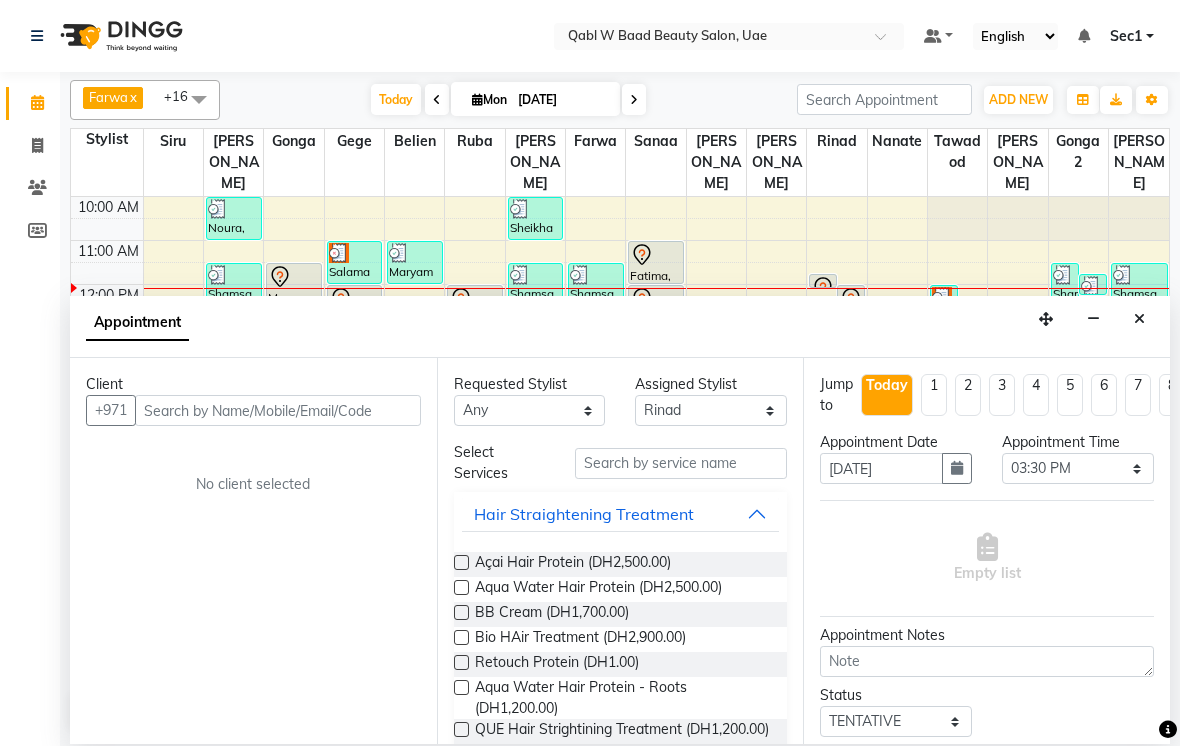 click at bounding box center [1139, 319] 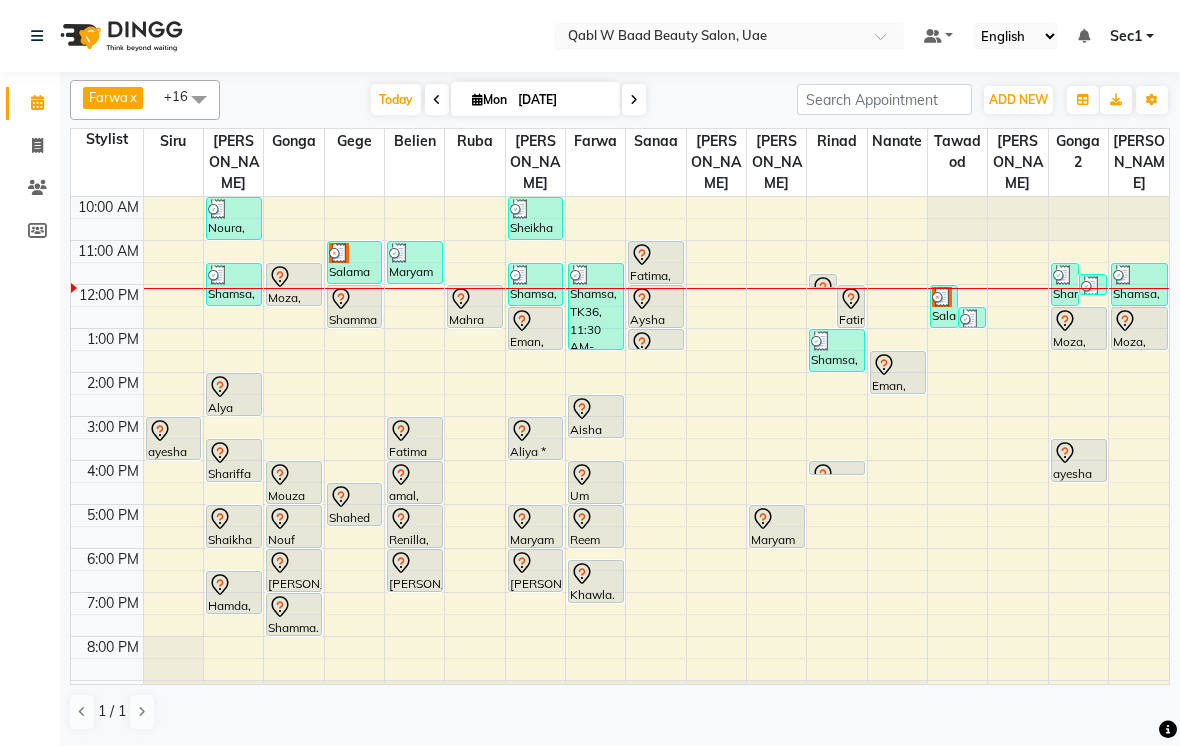 click at bounding box center (0, 0) 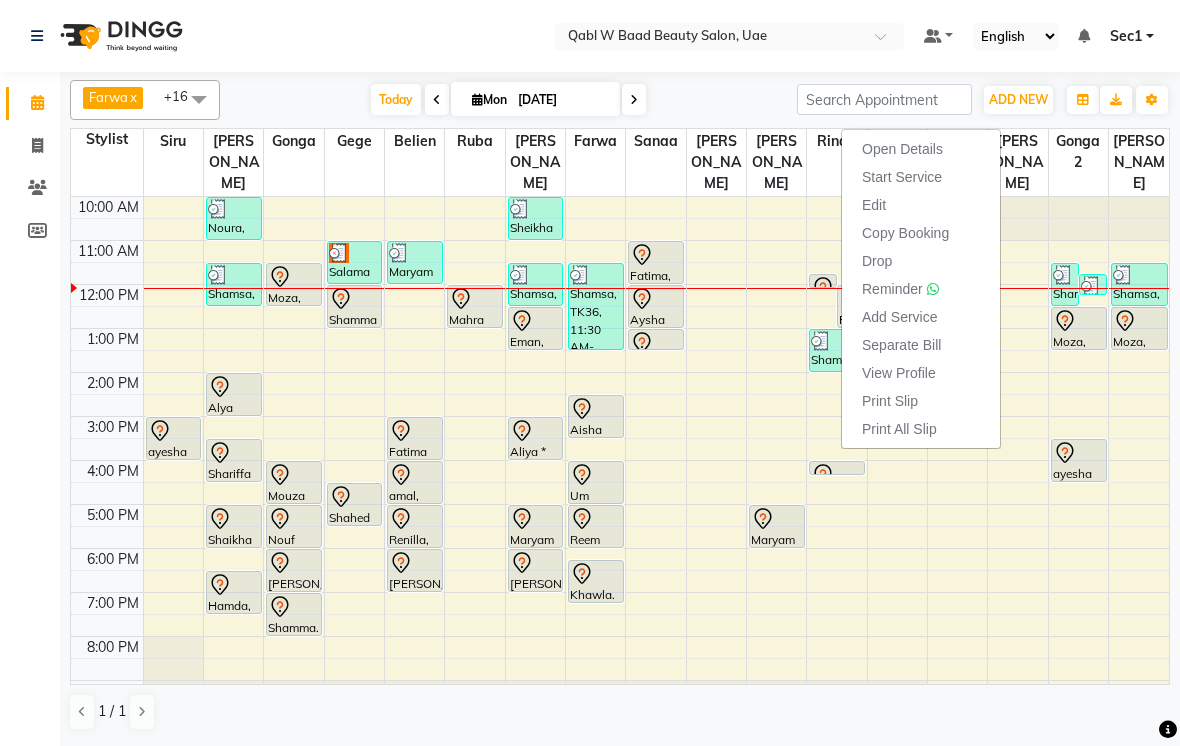 click on "Open Details" at bounding box center [902, 149] 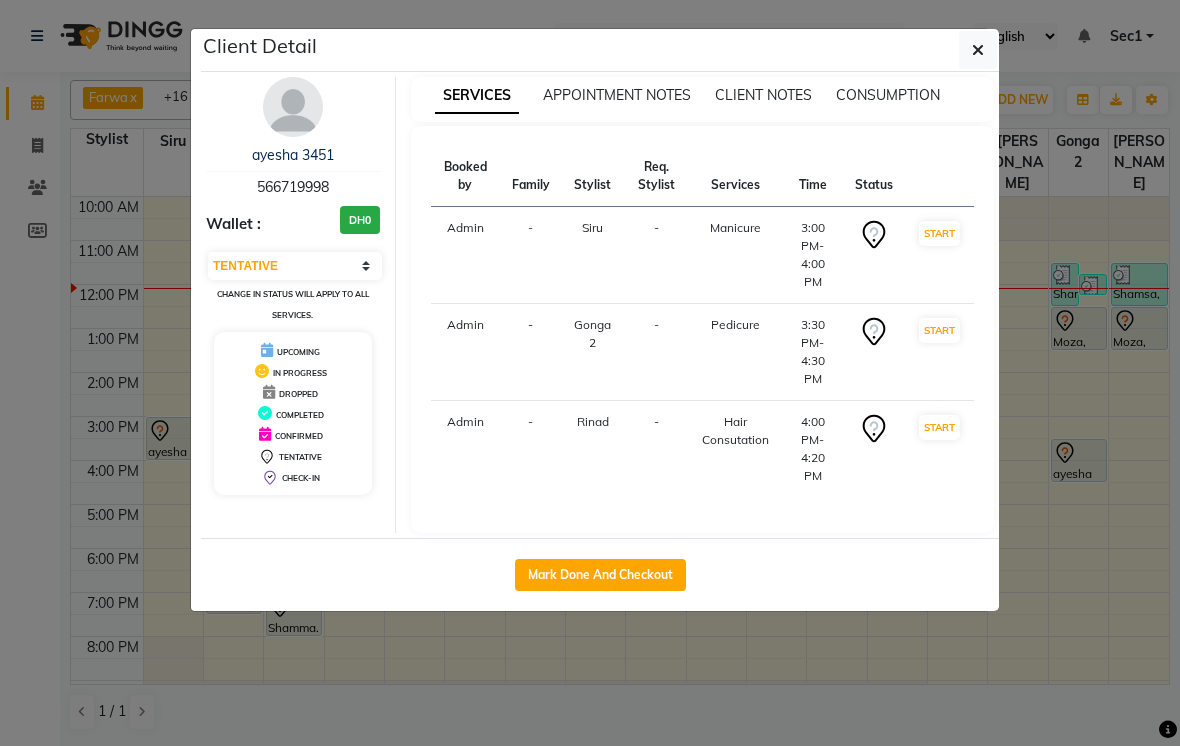 click 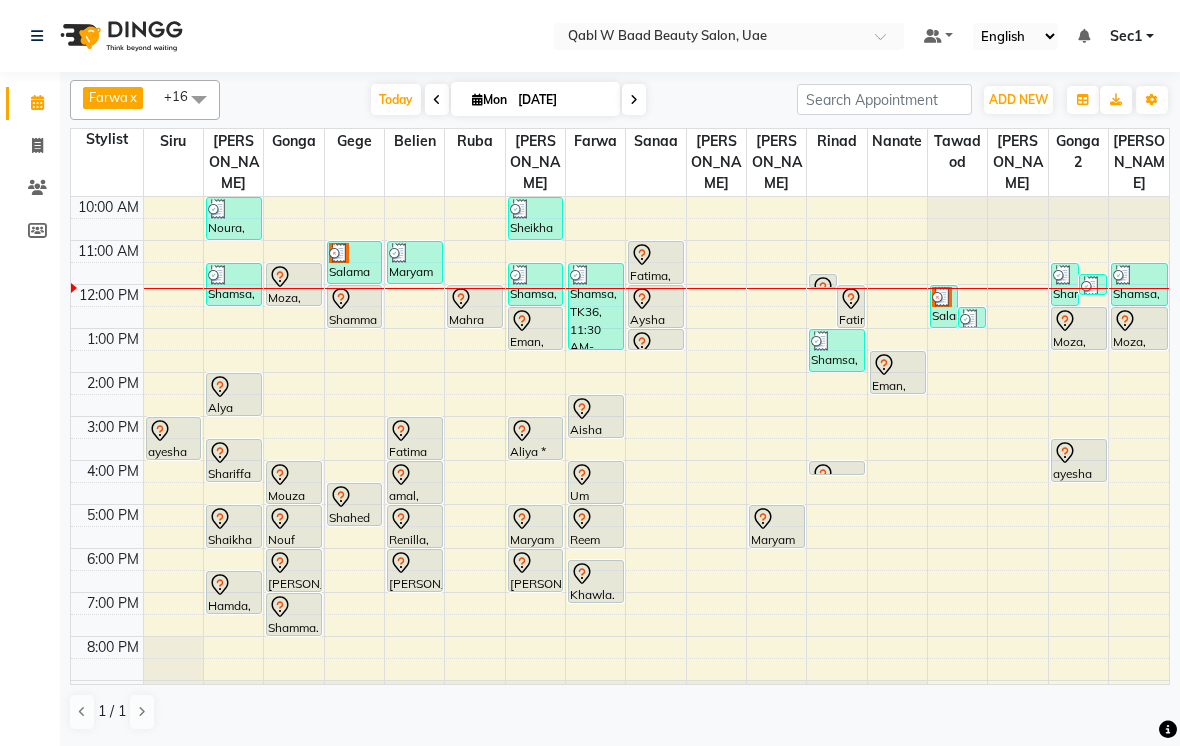 click on "Today" at bounding box center [396, 99] 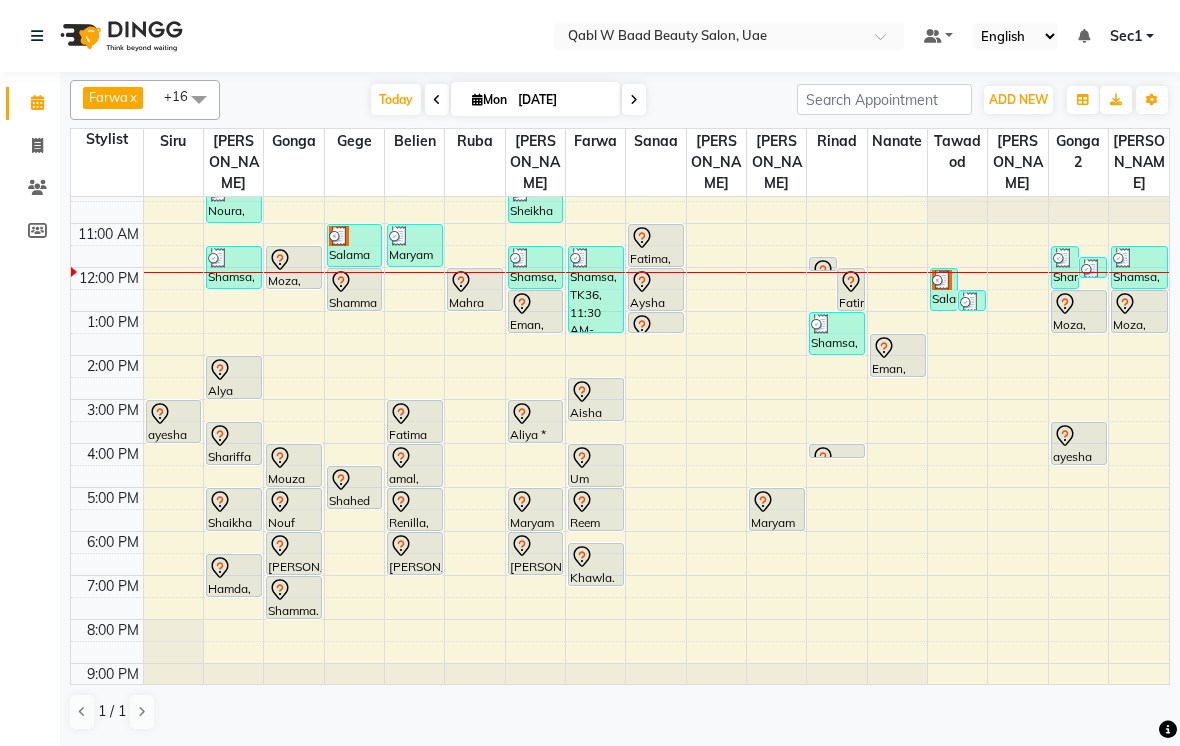 click on "Today" at bounding box center (396, 99) 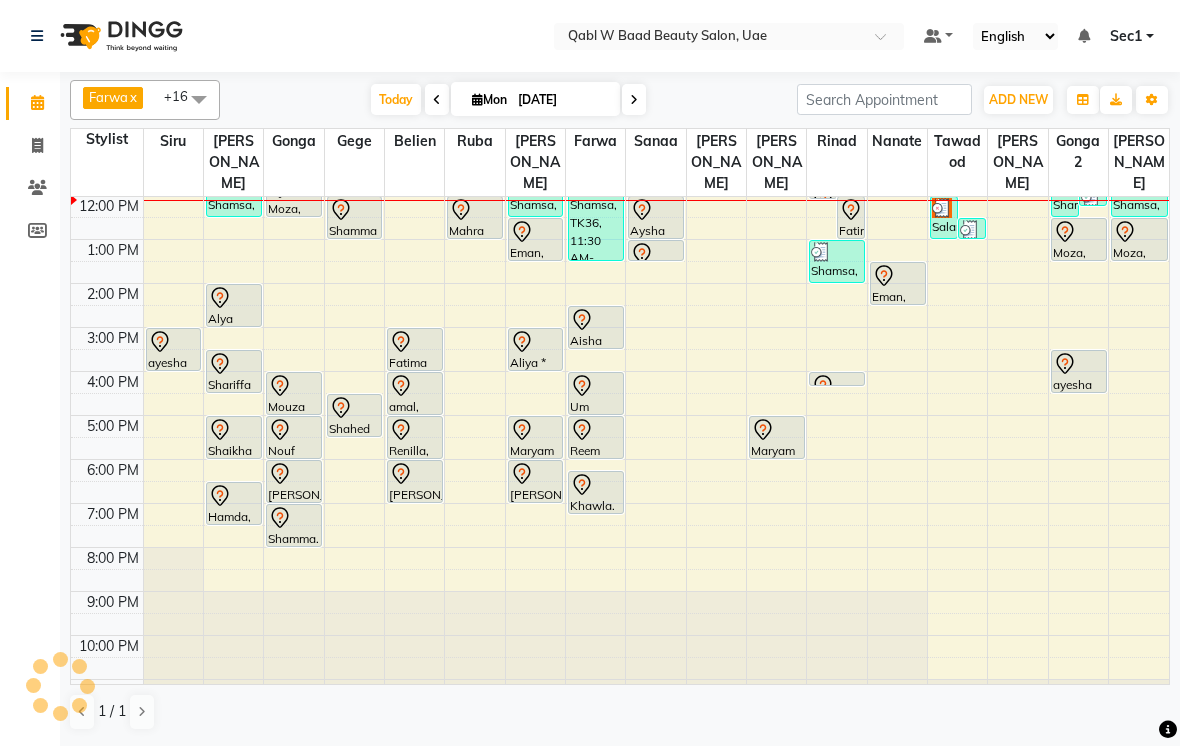 scroll, scrollTop: 89, scrollLeft: 0, axis: vertical 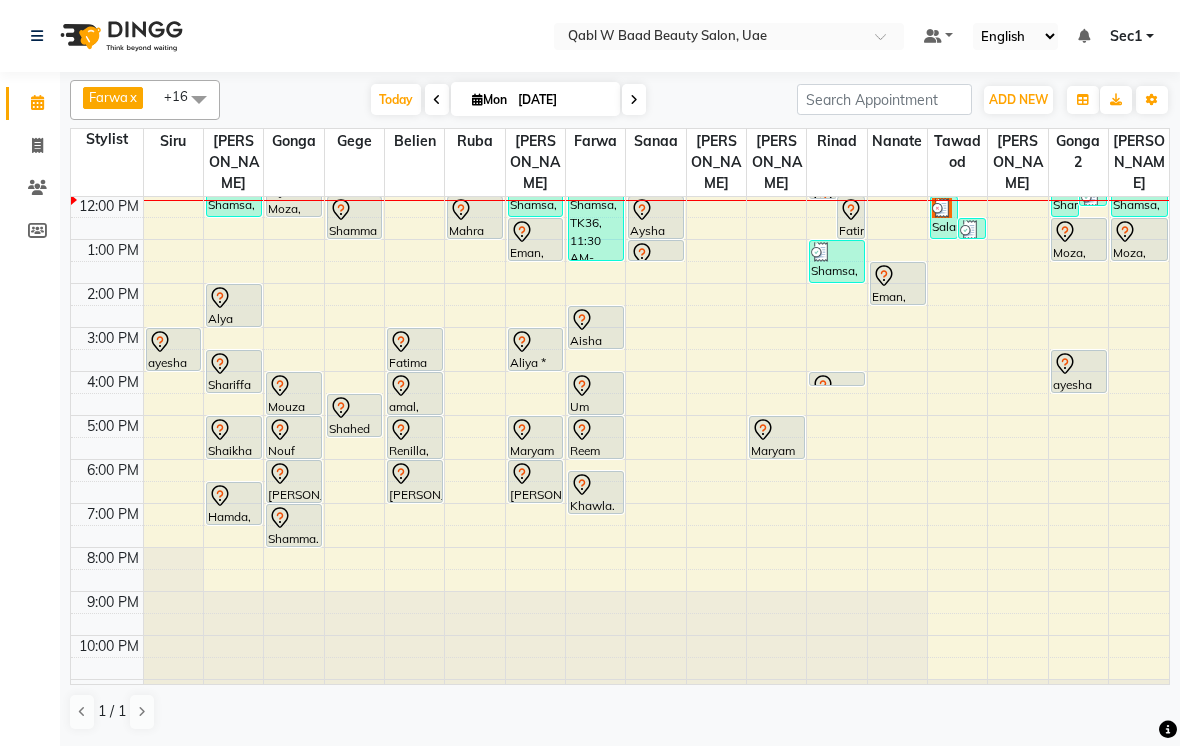 click on "Today" at bounding box center [396, 99] 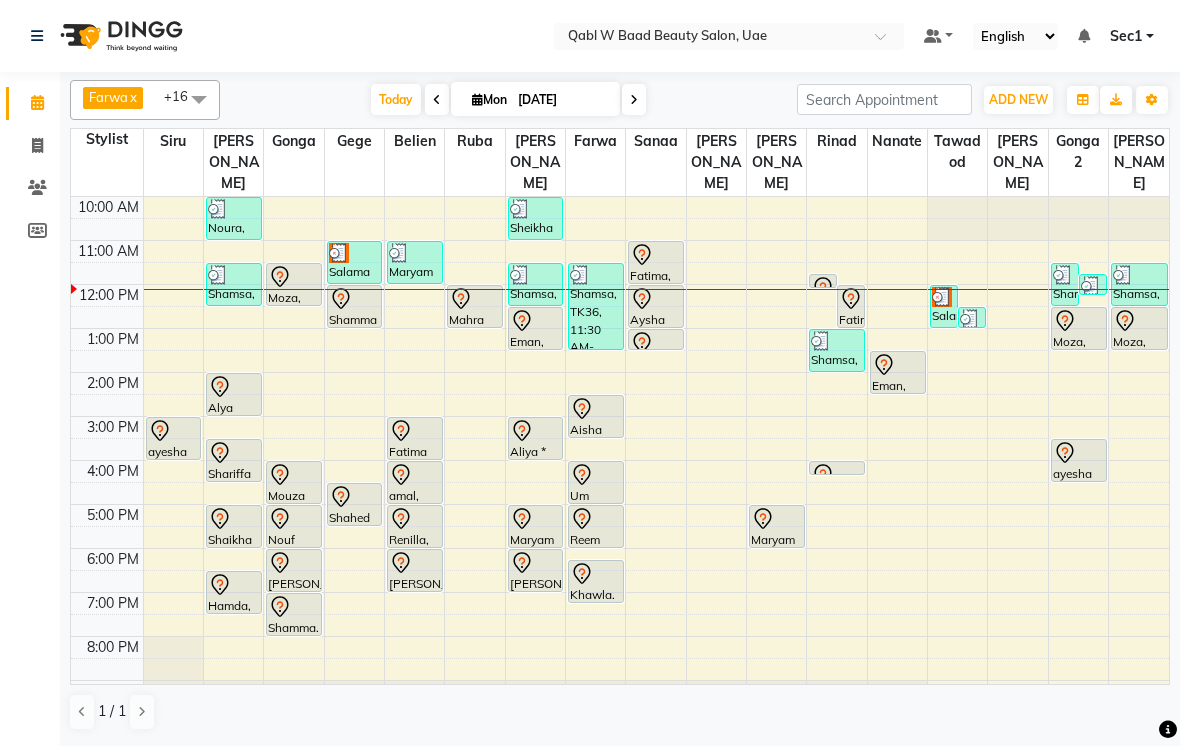scroll, scrollTop: 0, scrollLeft: 0, axis: both 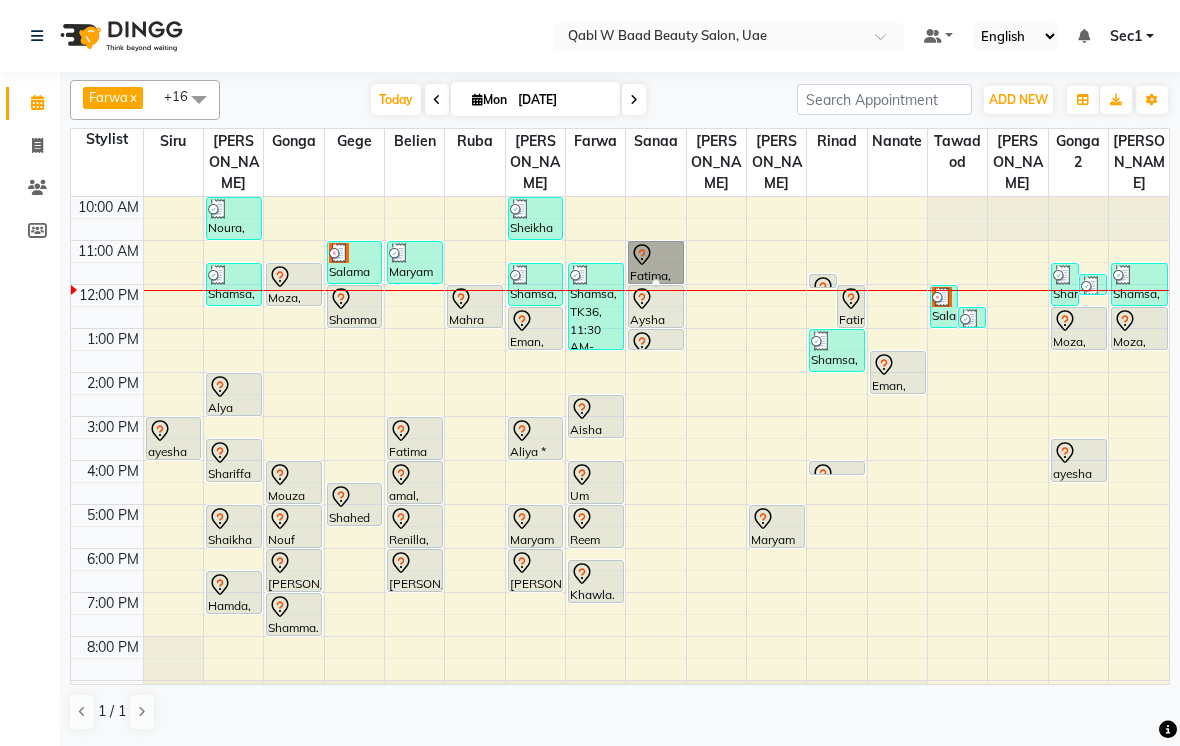 click at bounding box center [656, 283] 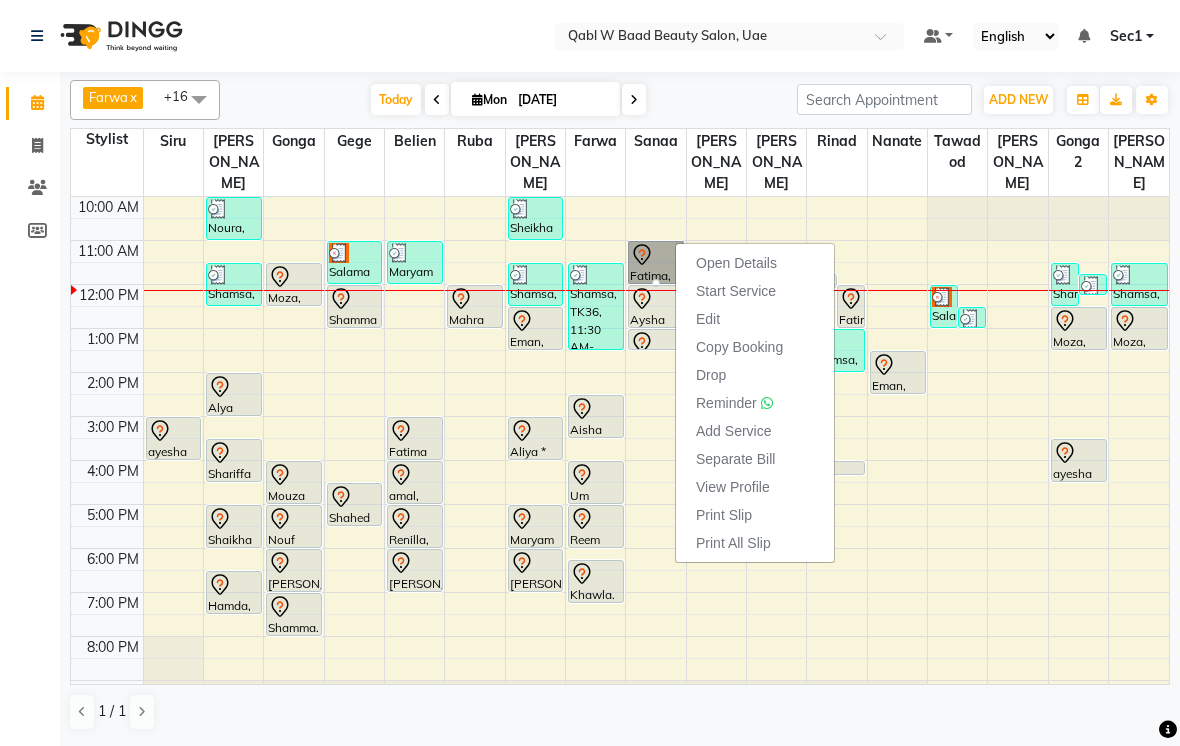 click on "Open Details" at bounding box center [736, 263] 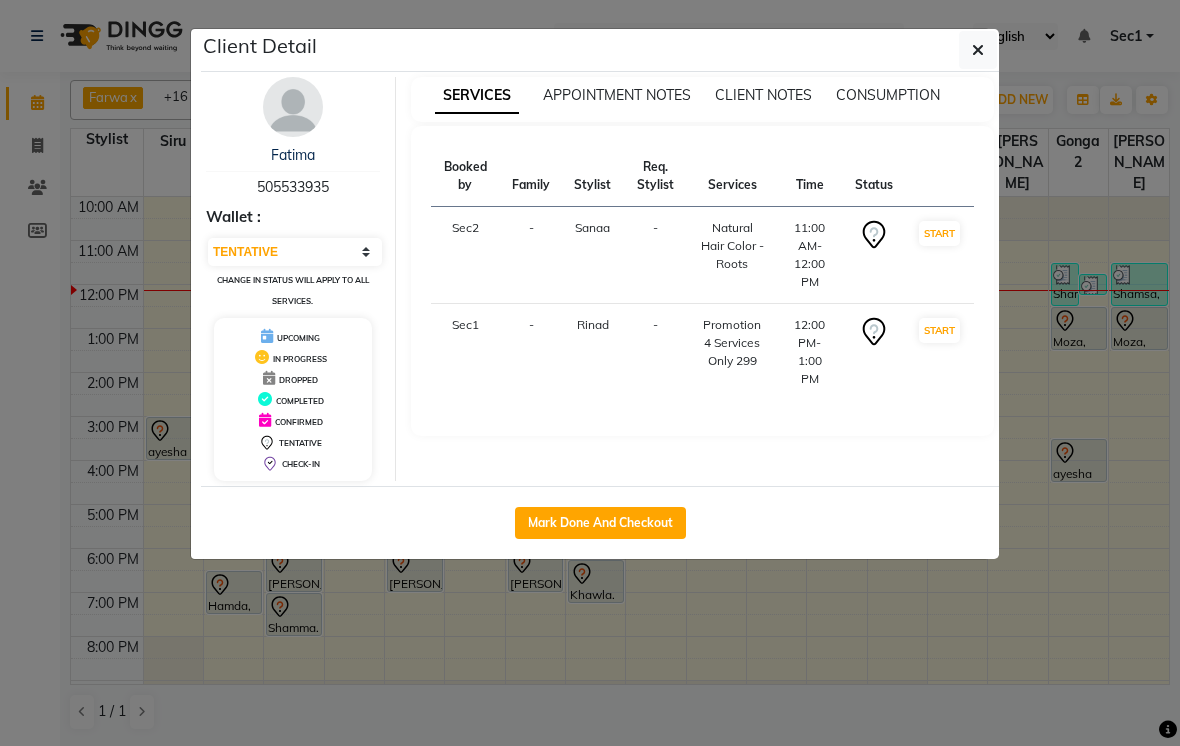 click 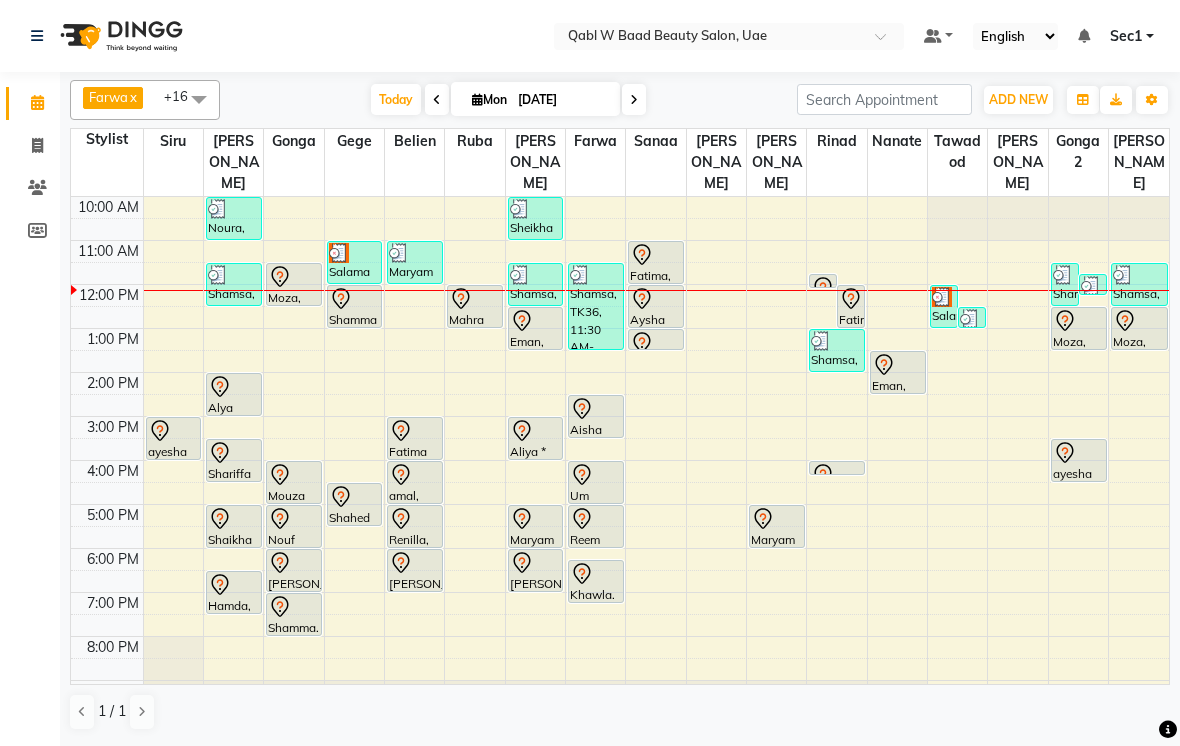 click at bounding box center (339, 253) 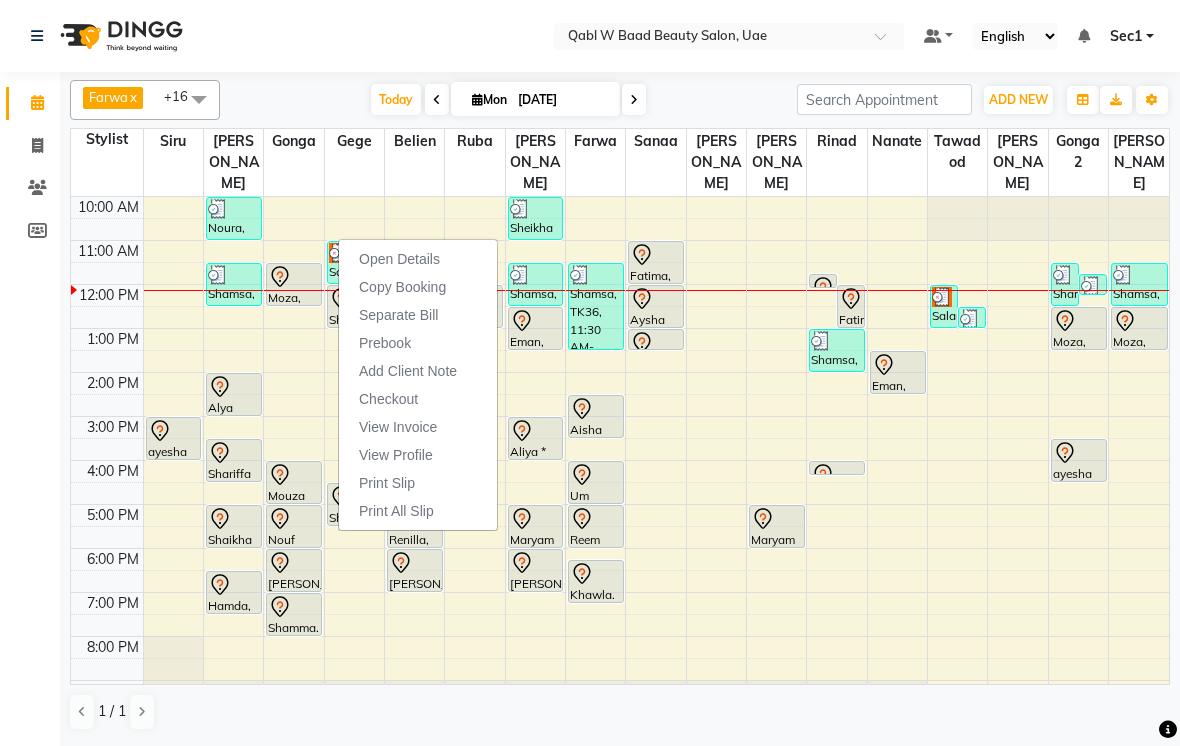click on "Open Details" at bounding box center [399, 259] 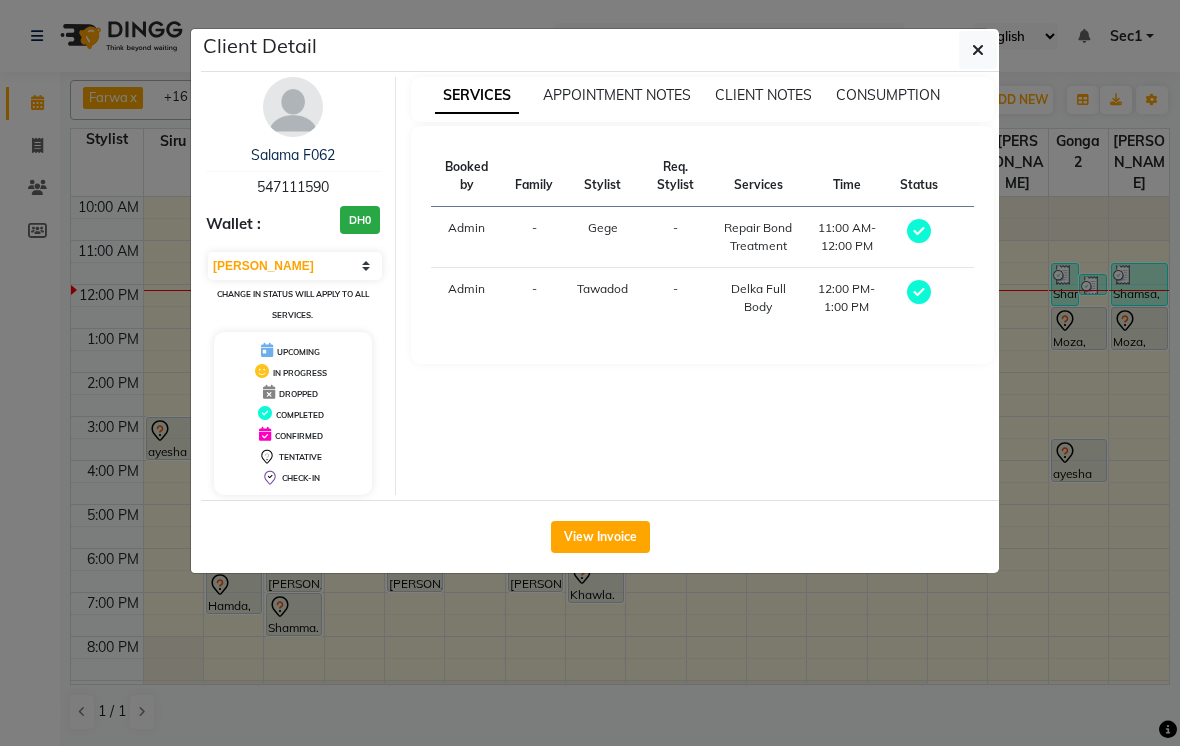 click 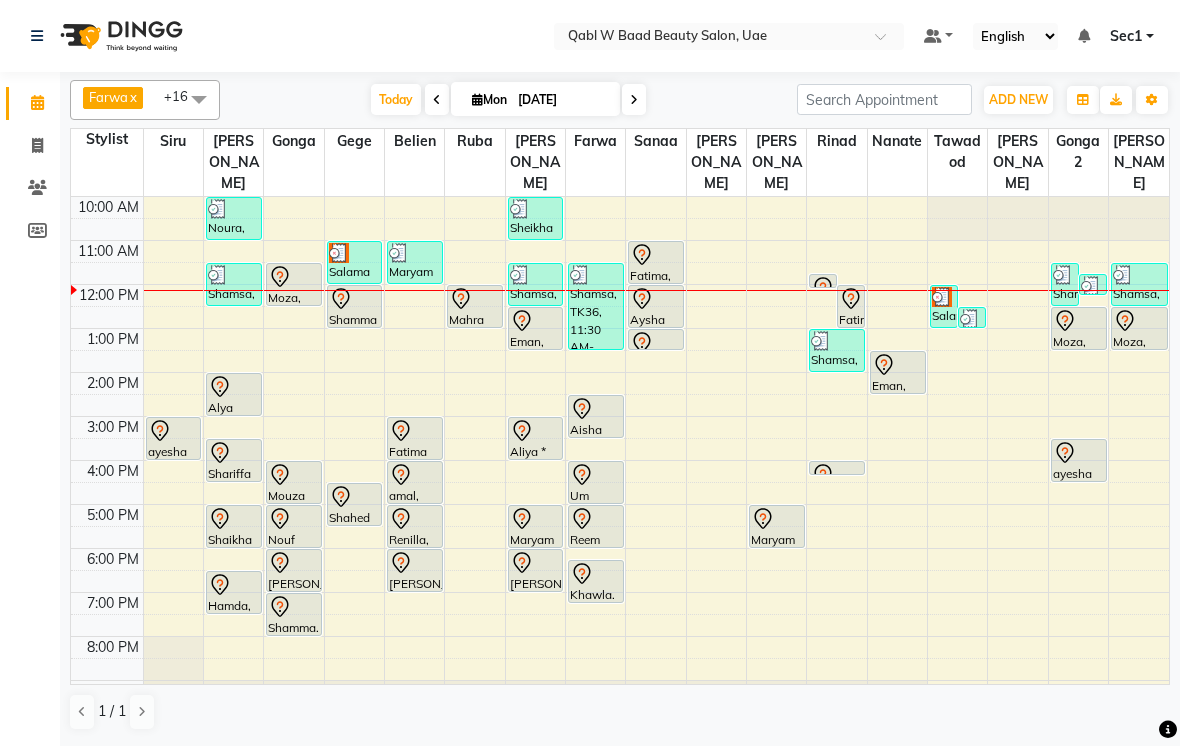 click on "Today" at bounding box center (396, 99) 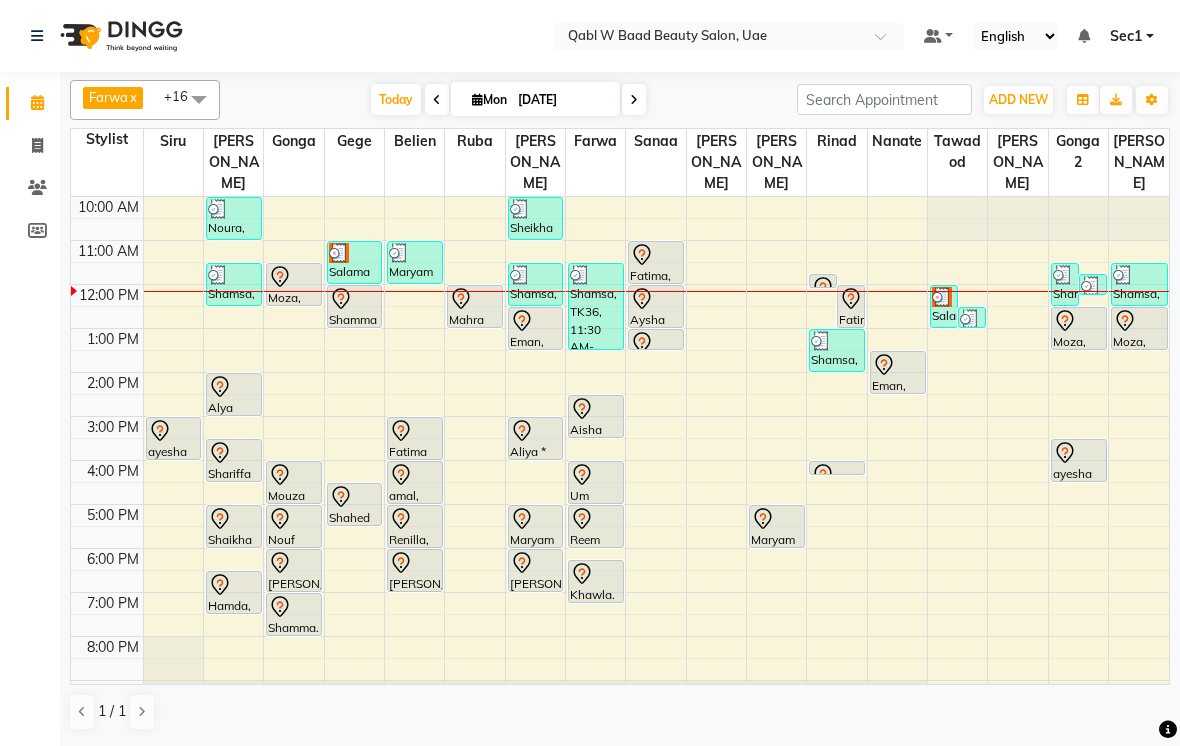 scroll, scrollTop: 0, scrollLeft: 0, axis: both 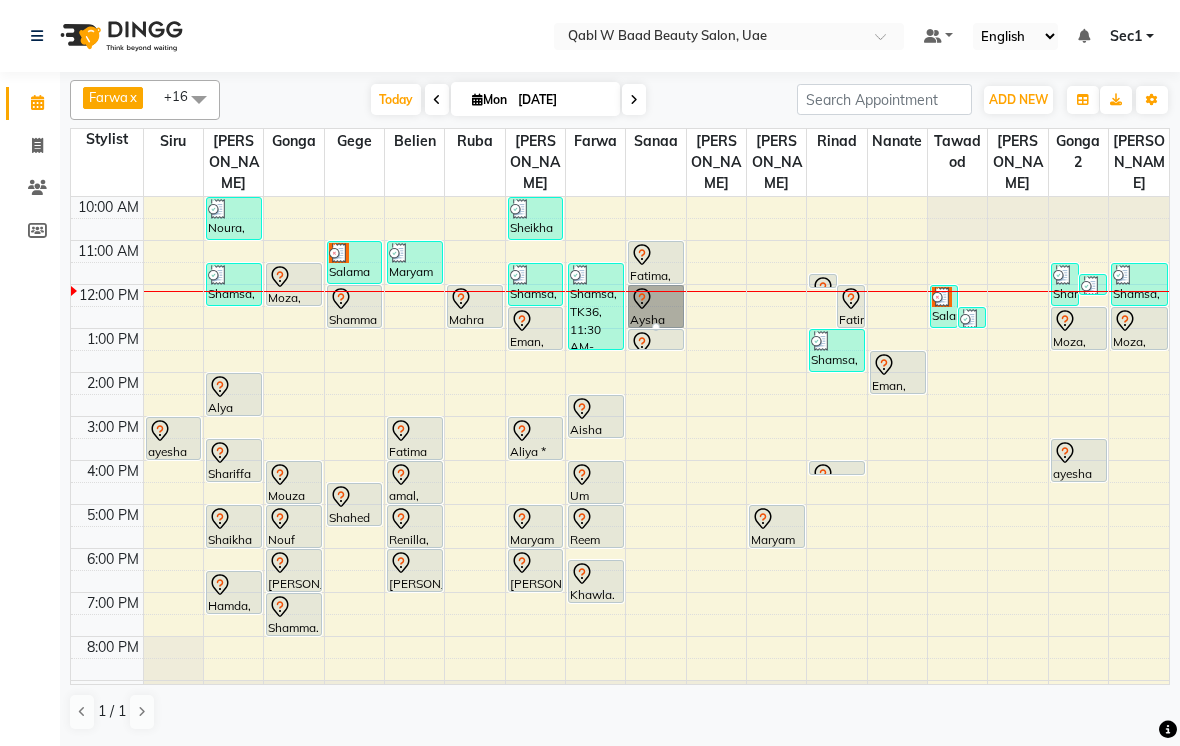 click at bounding box center (656, 327) 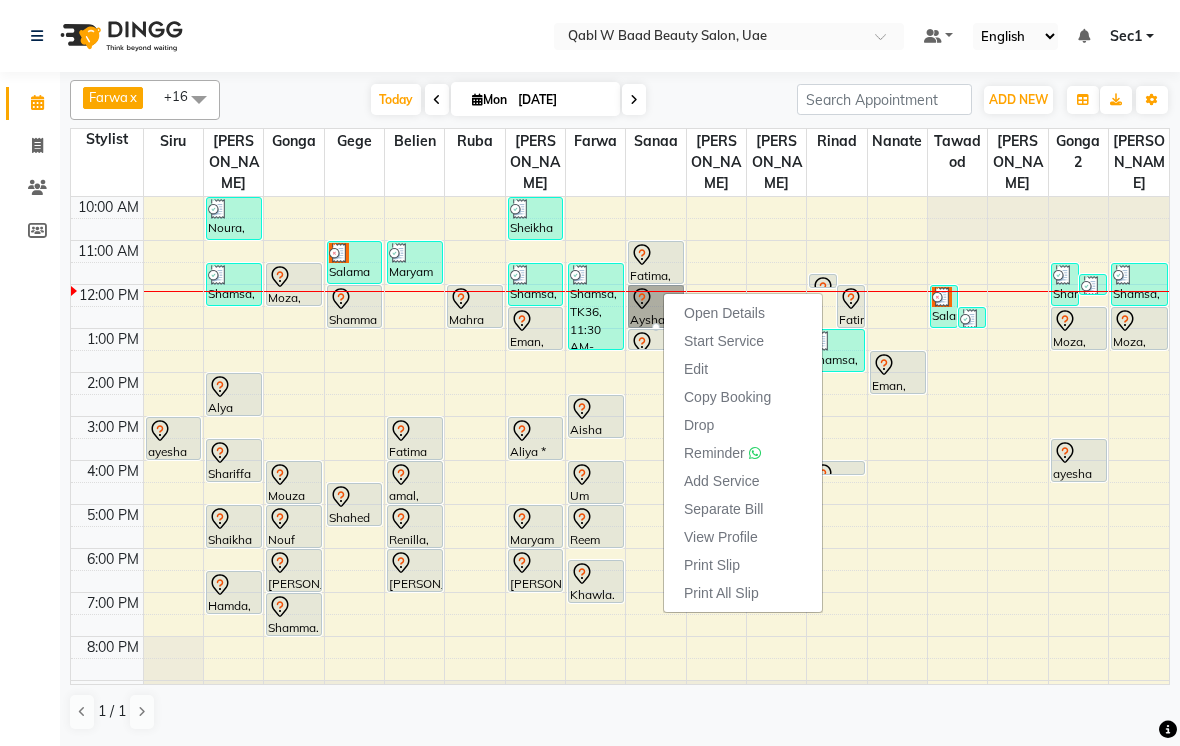 click on "Open Details" at bounding box center (724, 313) 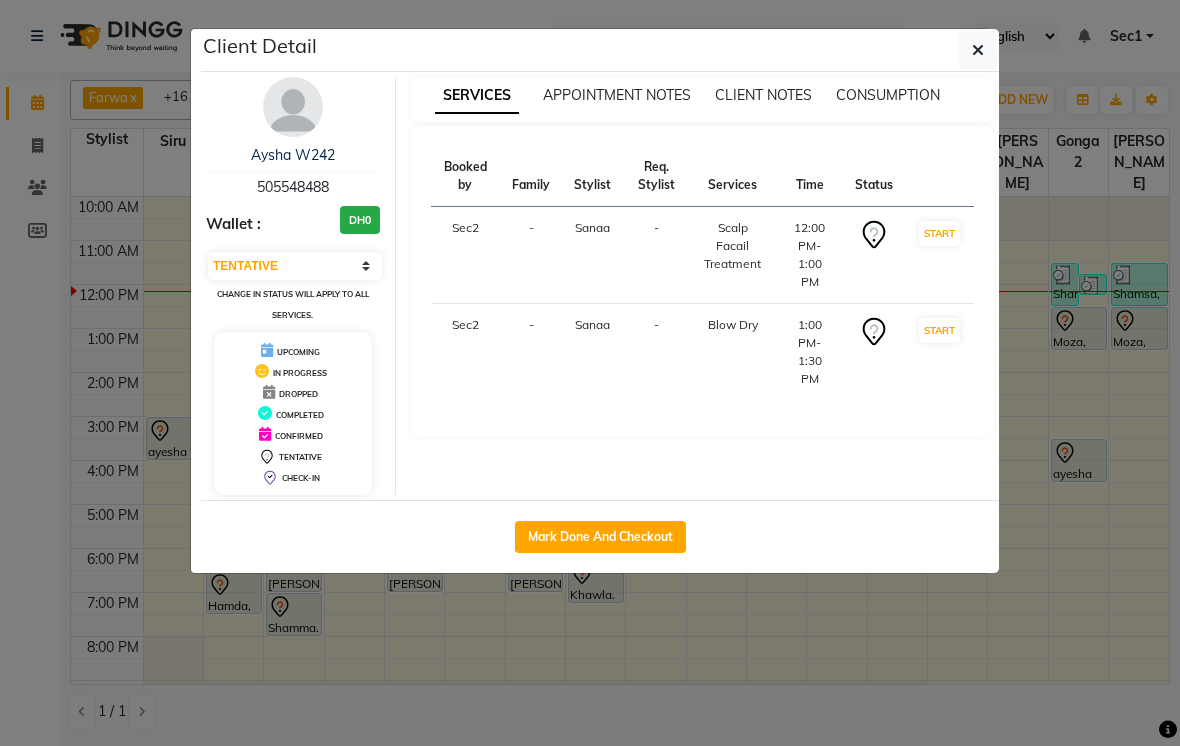 click 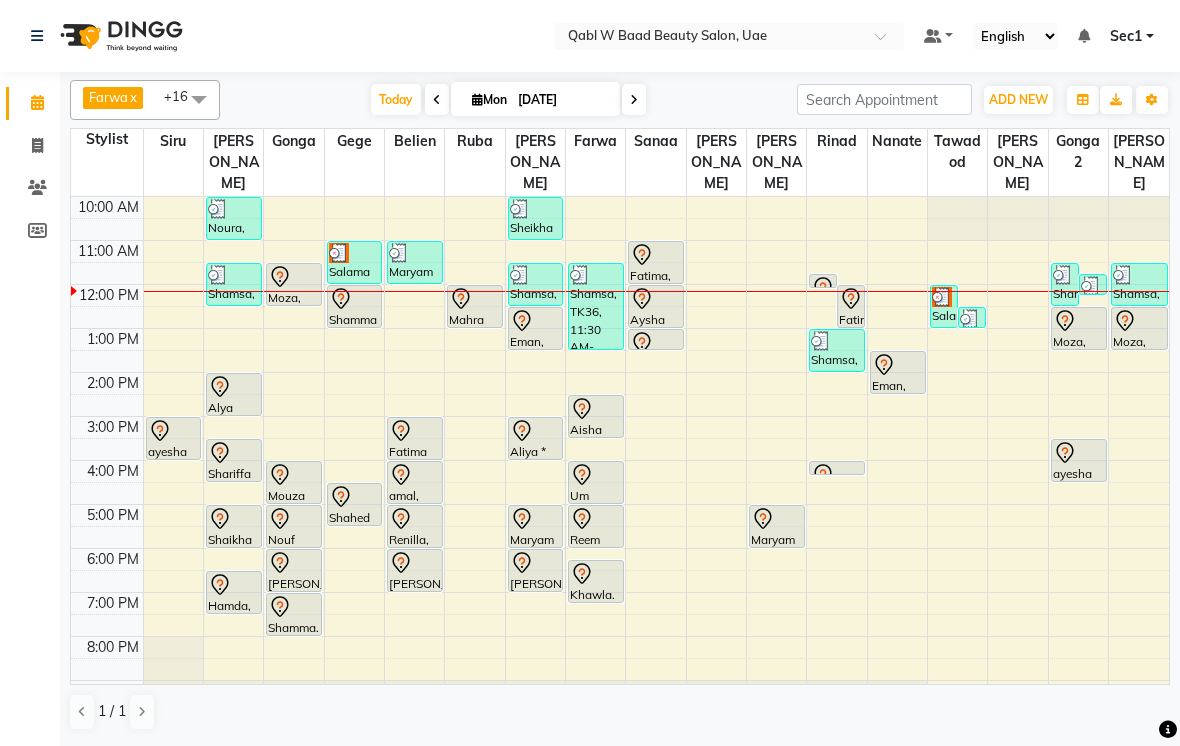 click on "Today" at bounding box center (396, 99) 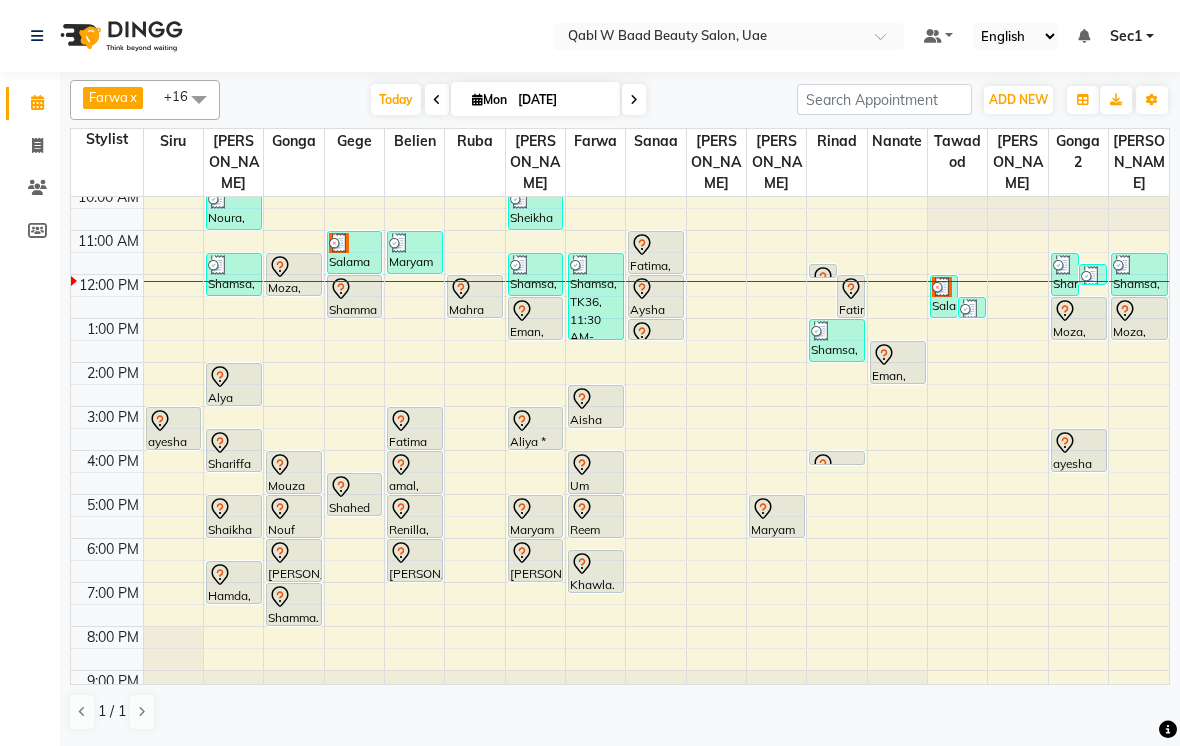 scroll, scrollTop: 6, scrollLeft: 0, axis: vertical 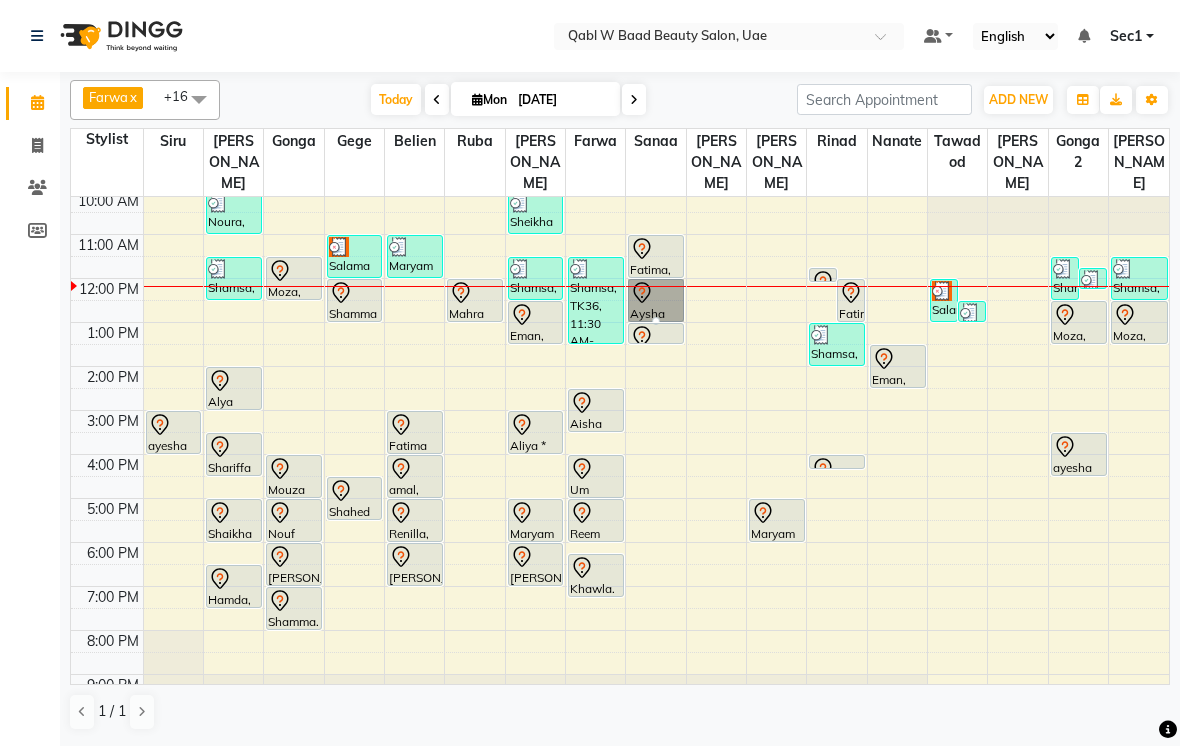 click at bounding box center [656, 321] 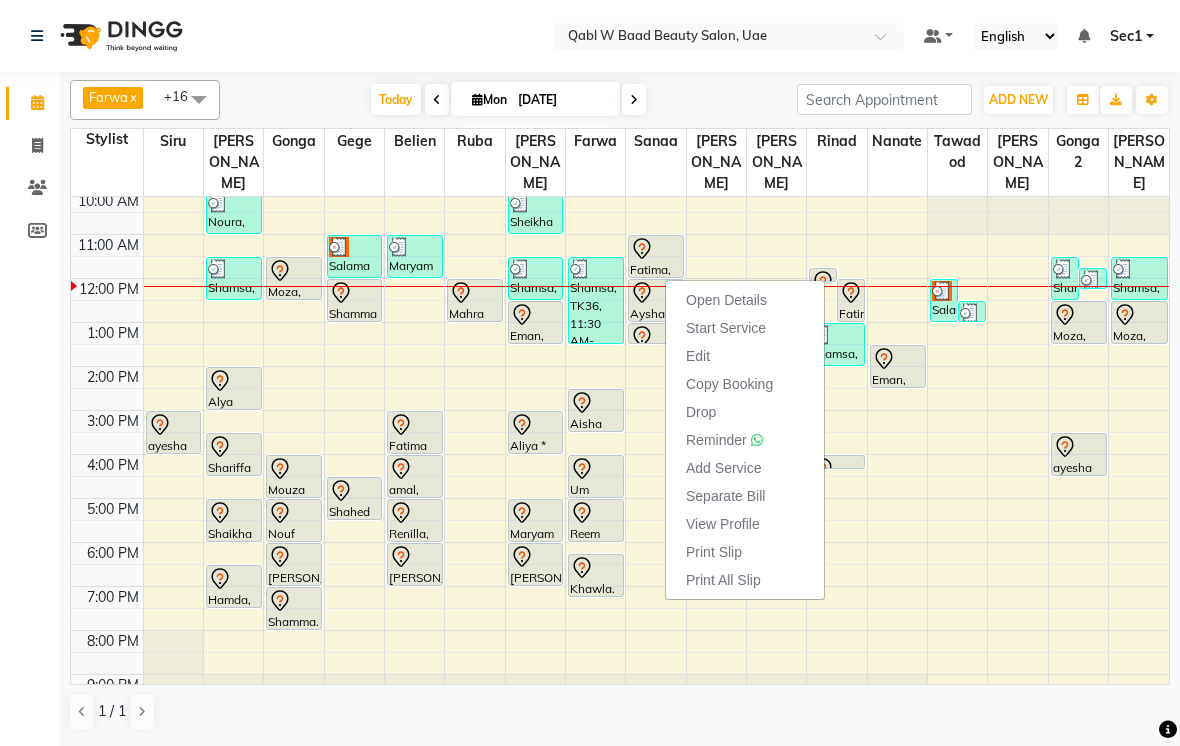click on "Open Details" at bounding box center (726, 300) 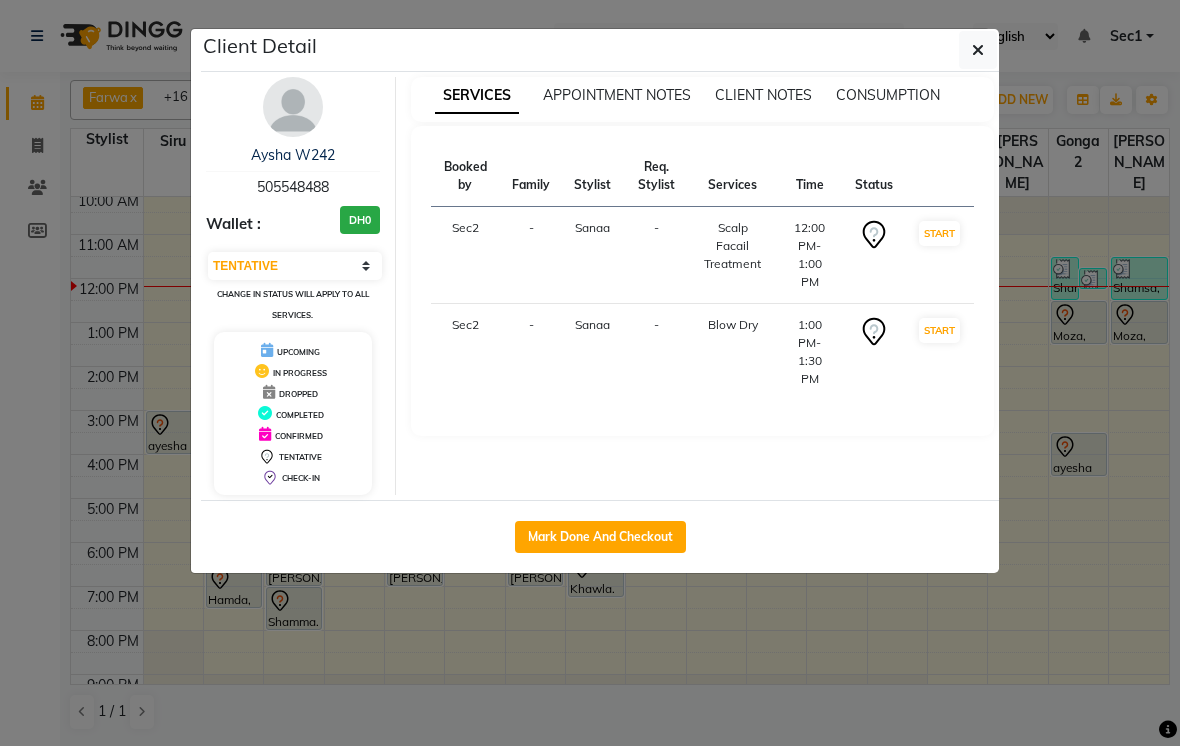 click at bounding box center (293, 107) 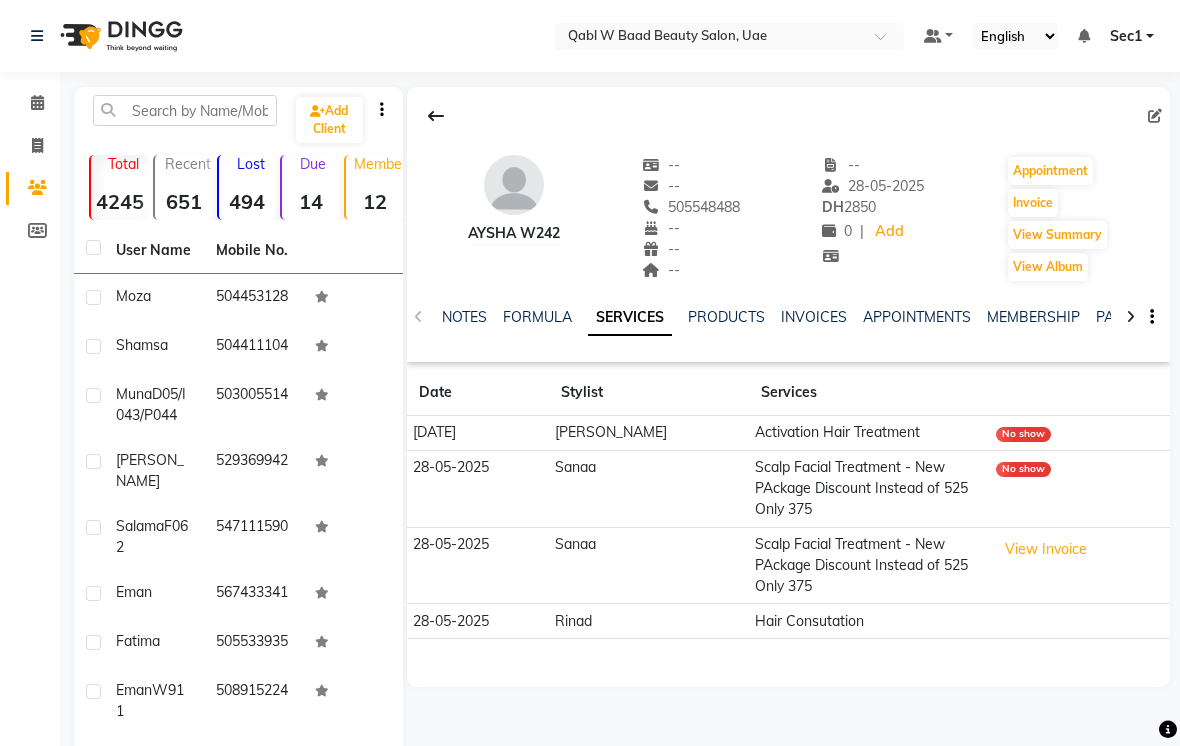 click 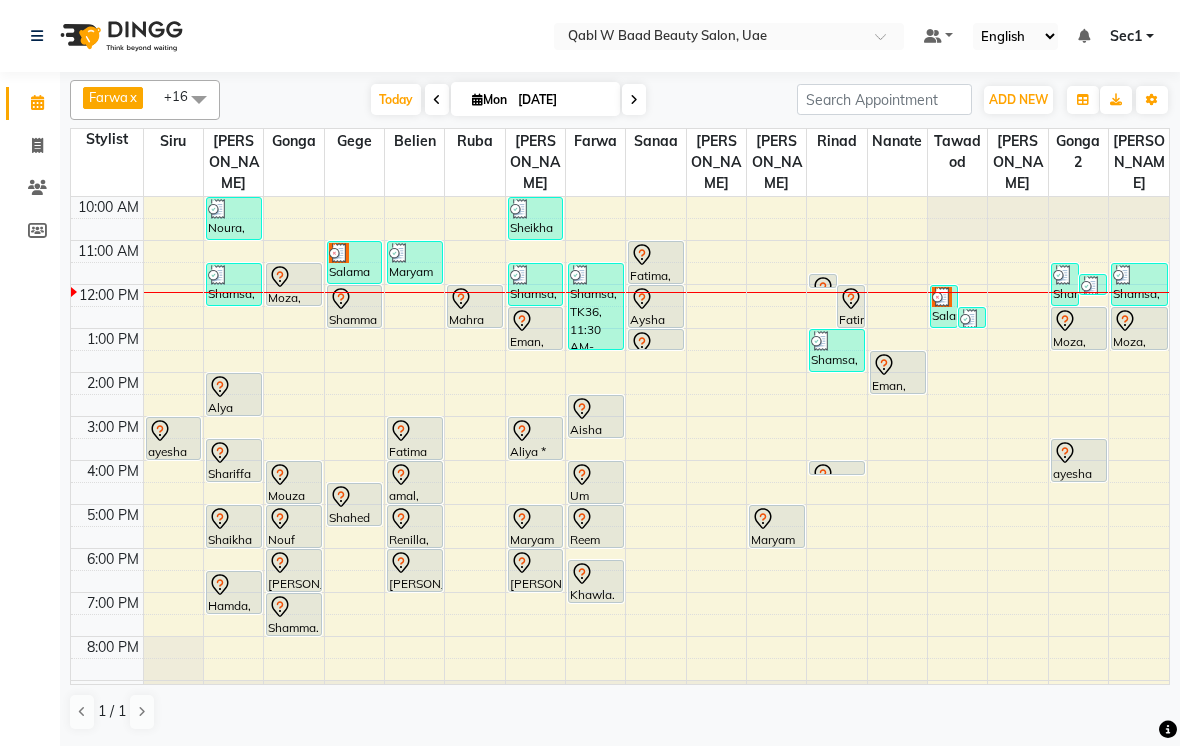 scroll, scrollTop: 0, scrollLeft: 0, axis: both 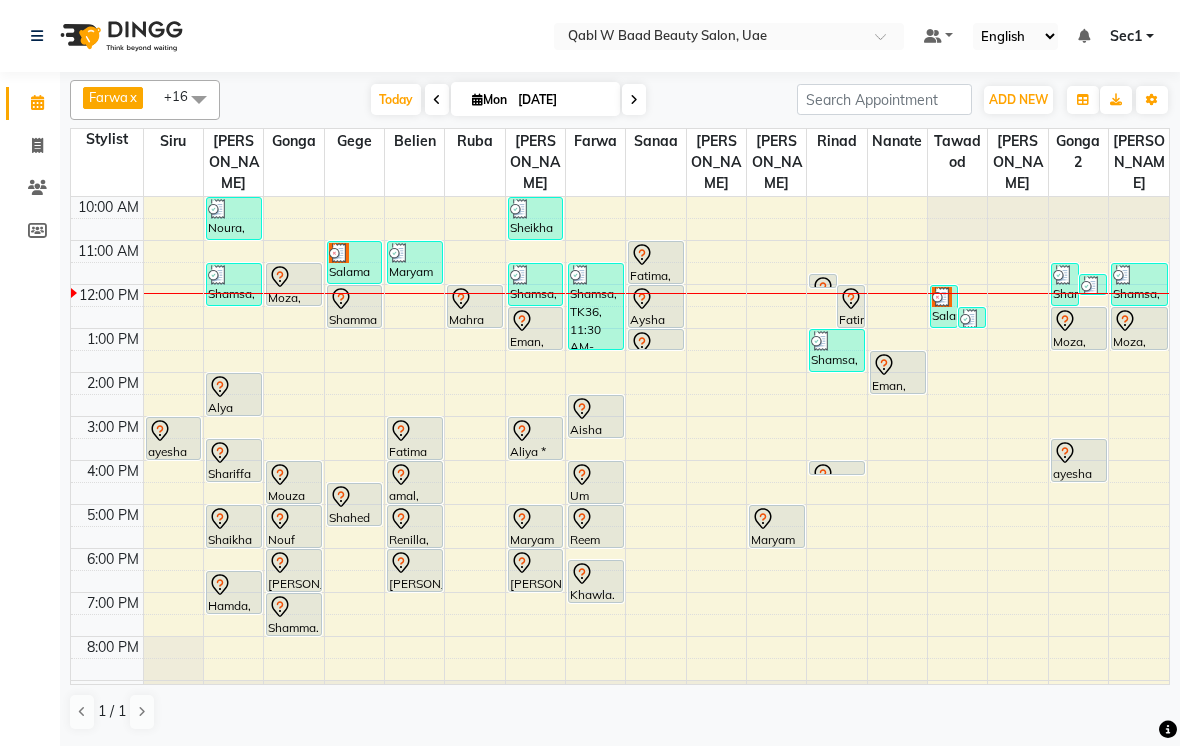 click on "Today" at bounding box center (396, 99) 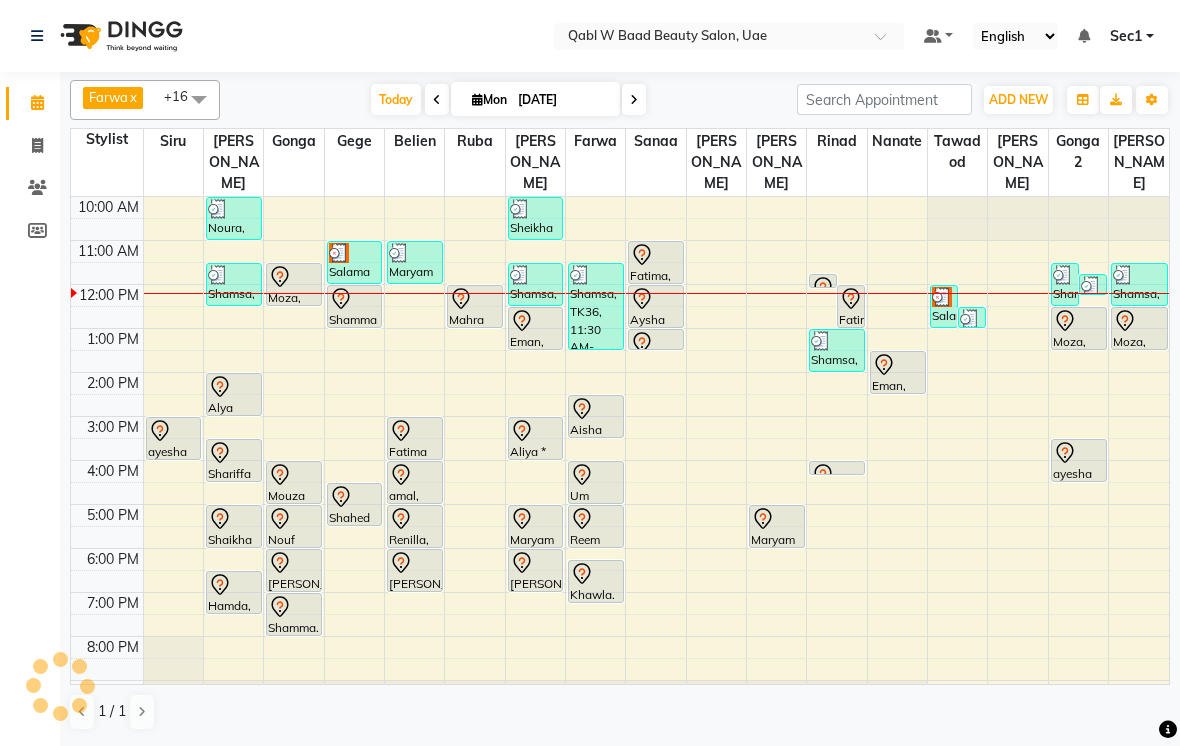 scroll, scrollTop: 89, scrollLeft: 0, axis: vertical 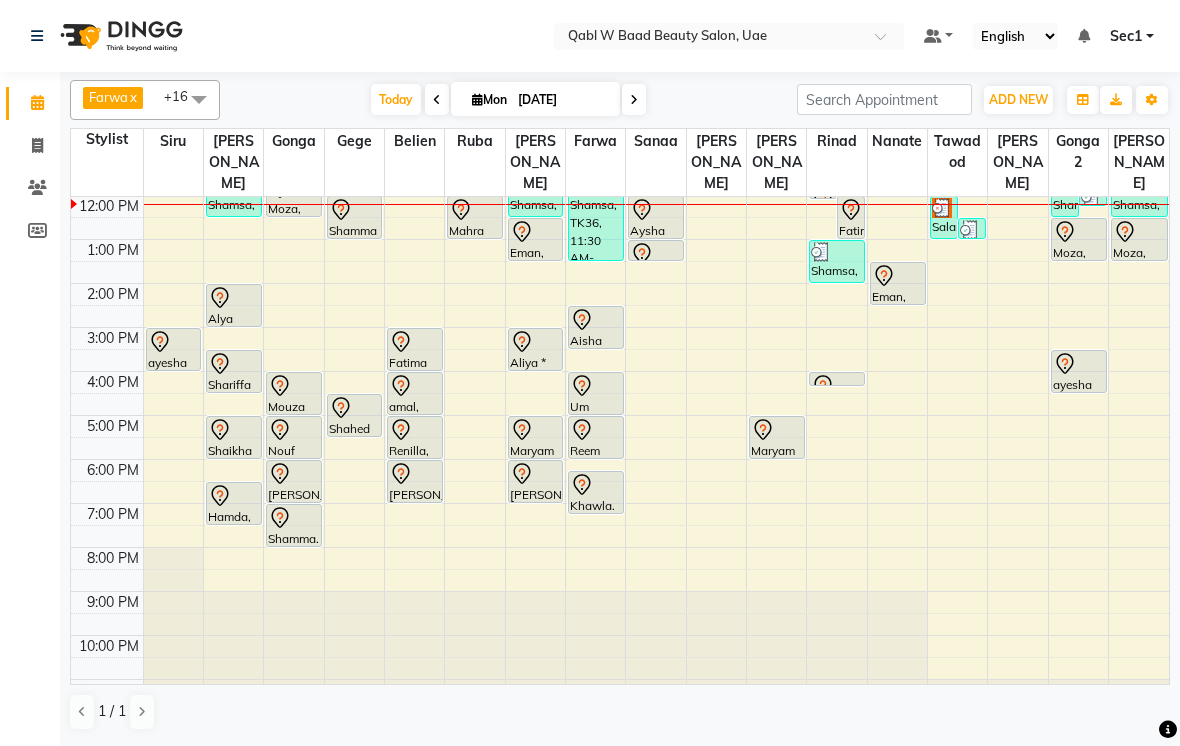 click at bounding box center [107, 492] 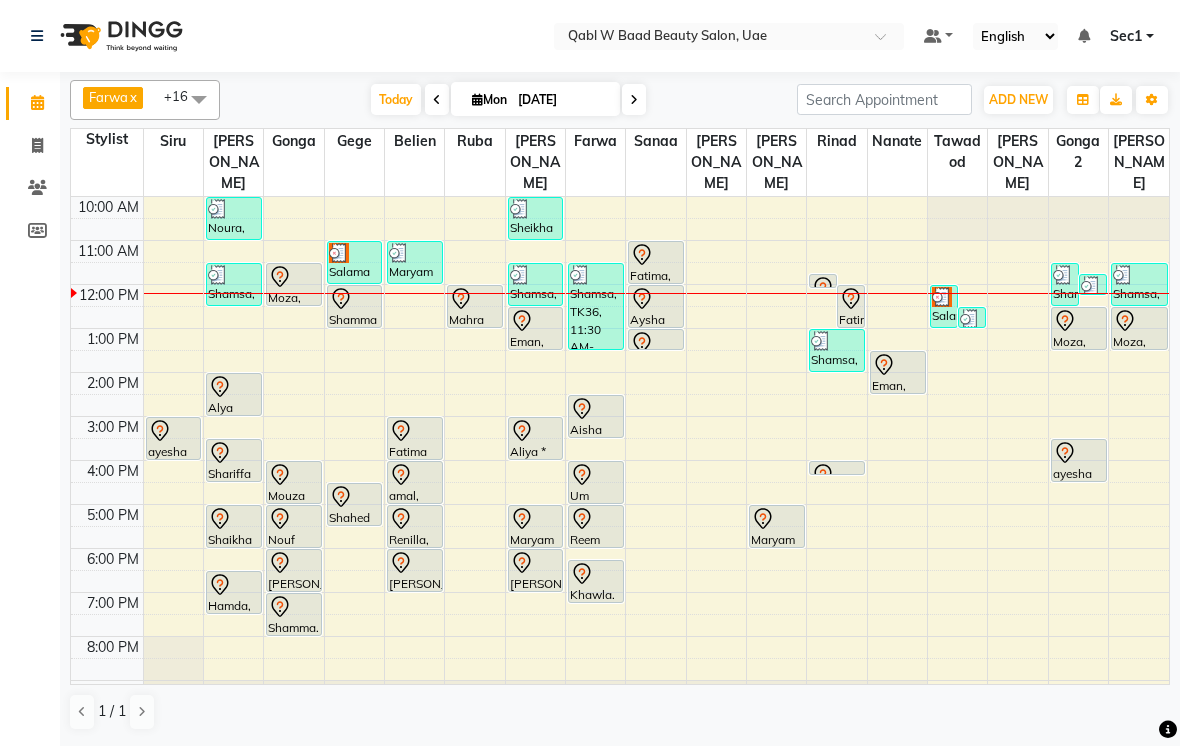 scroll, scrollTop: 0, scrollLeft: 0, axis: both 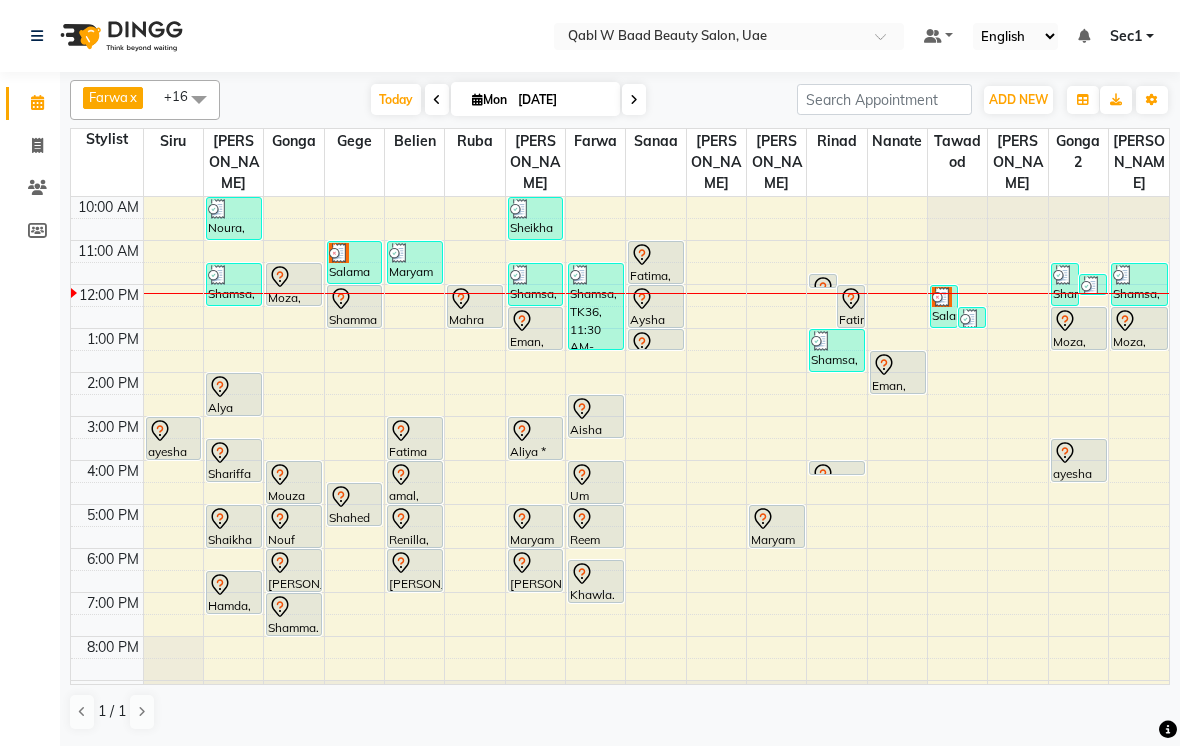 click on "Today" at bounding box center (396, 99) 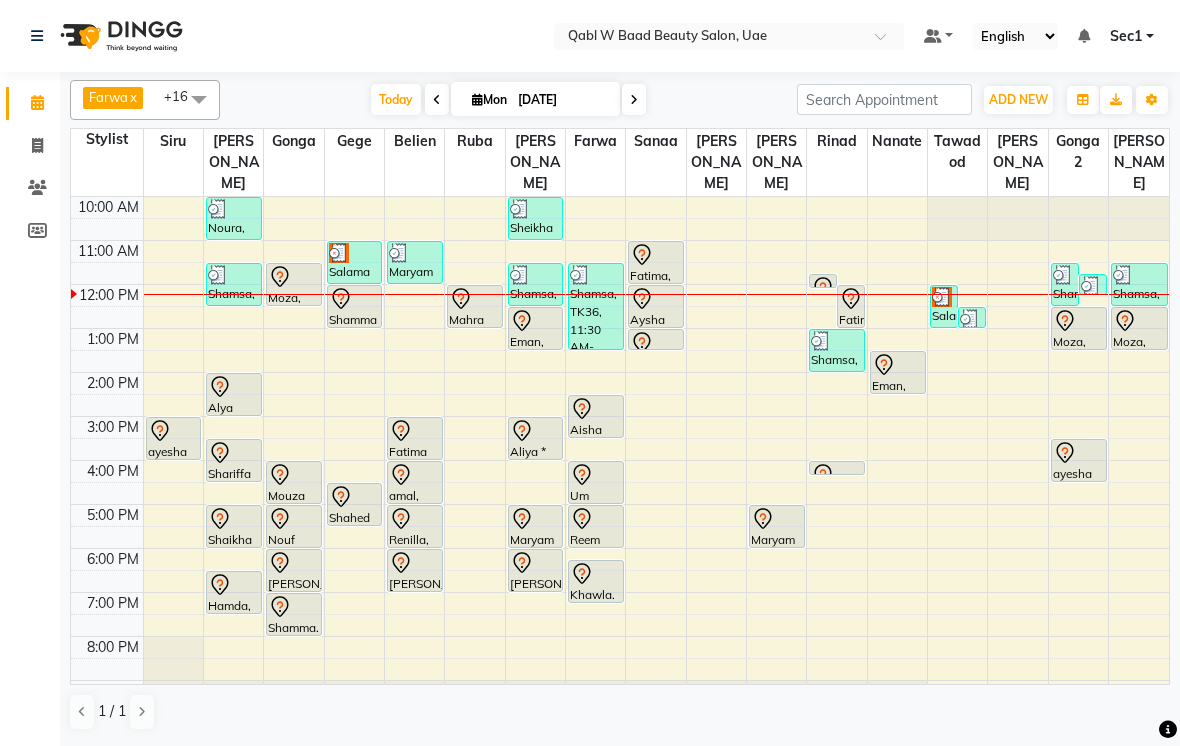 click on "Today" at bounding box center (396, 99) 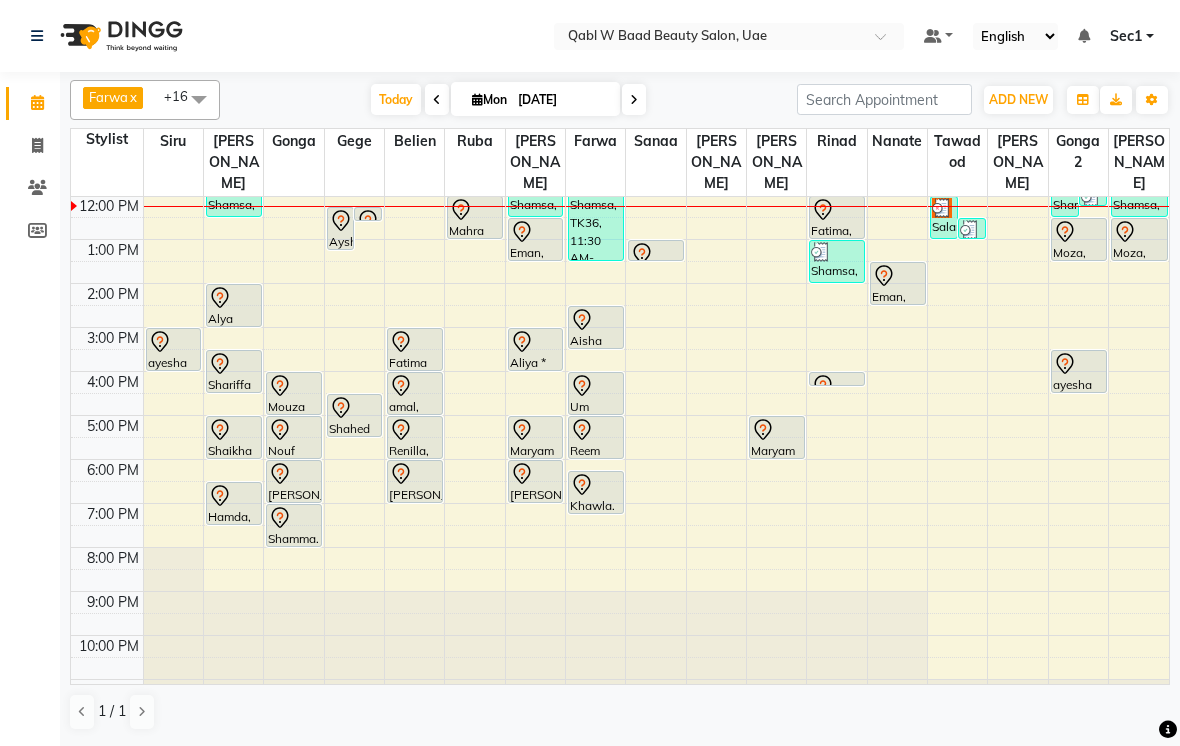 scroll, scrollTop: 10, scrollLeft: 0, axis: vertical 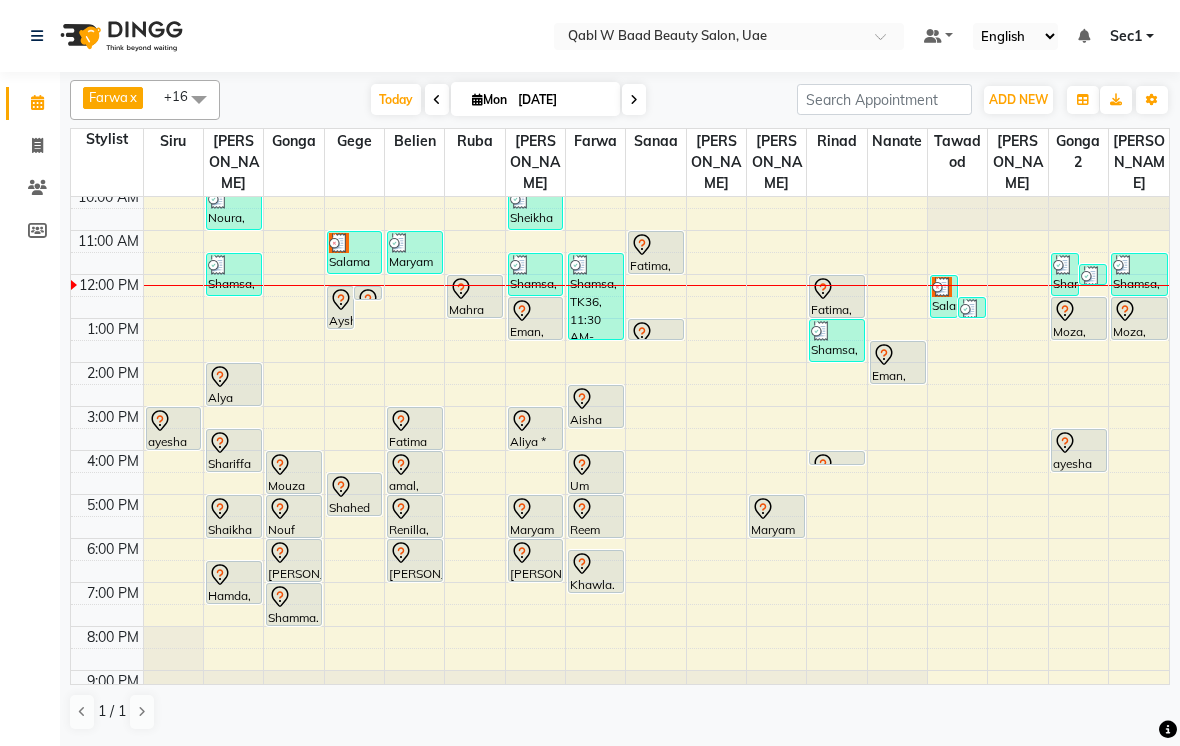 click at bounding box center [475, 289] 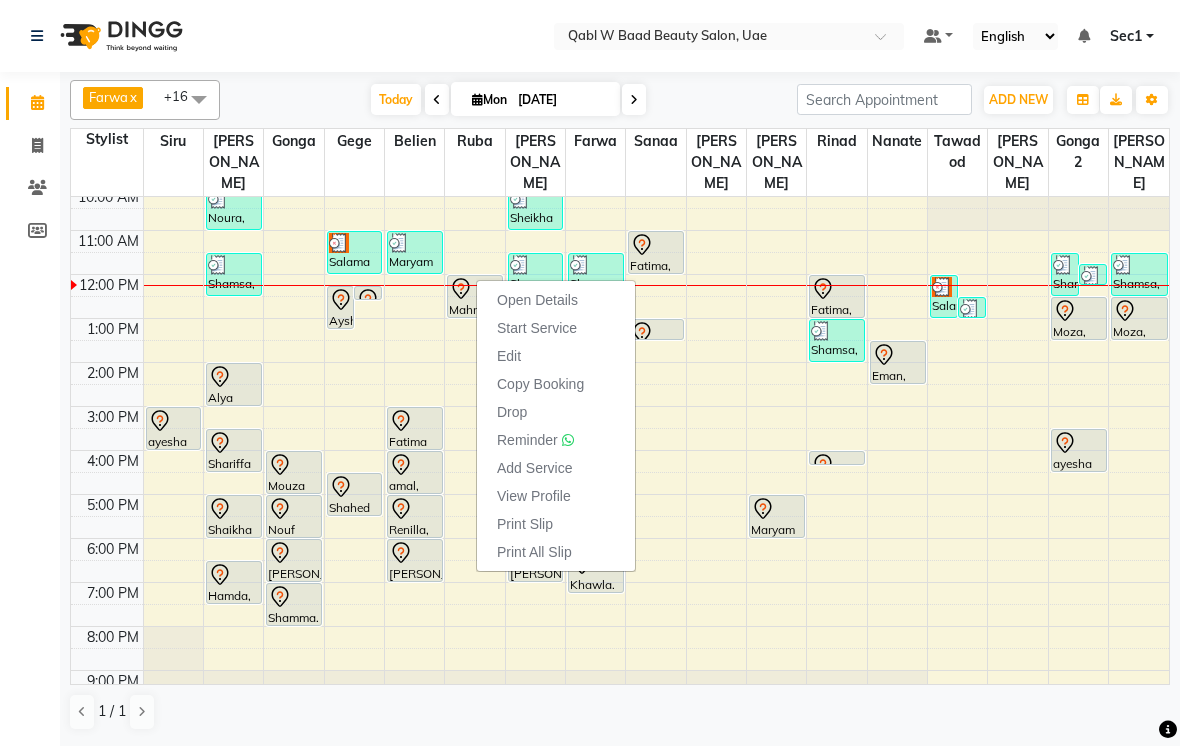click on "Edit" at bounding box center [556, 356] 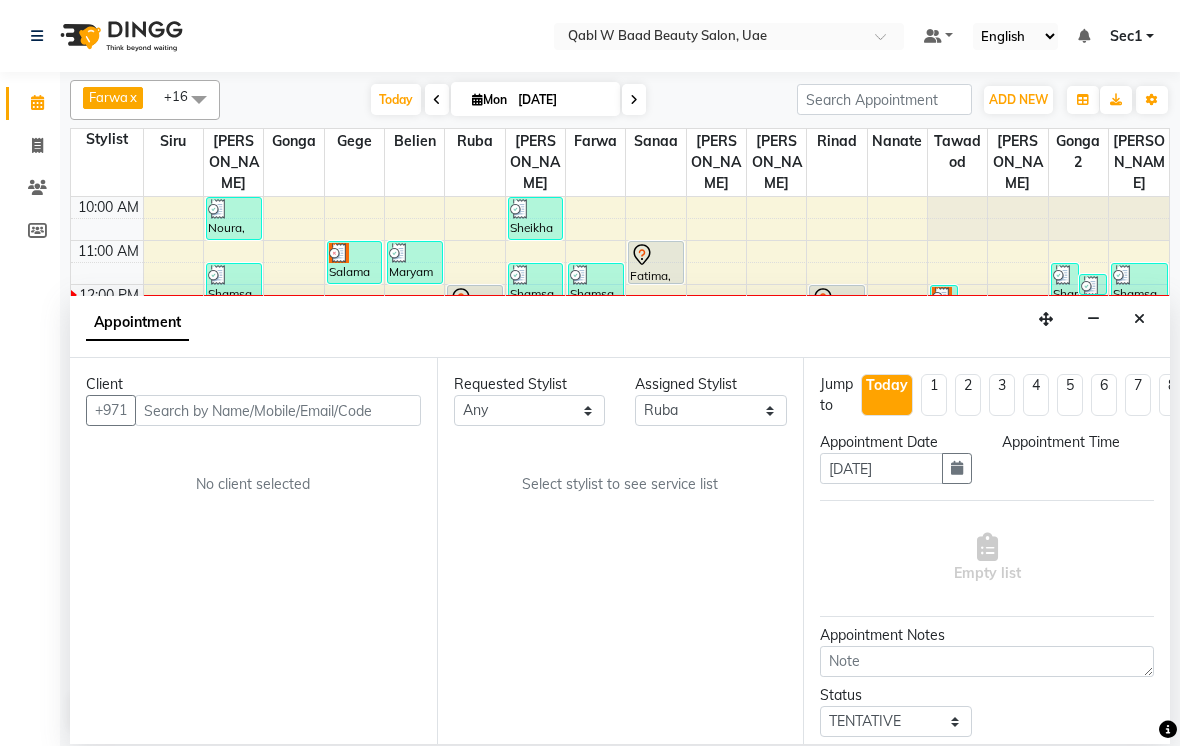 scroll, scrollTop: 89, scrollLeft: 0, axis: vertical 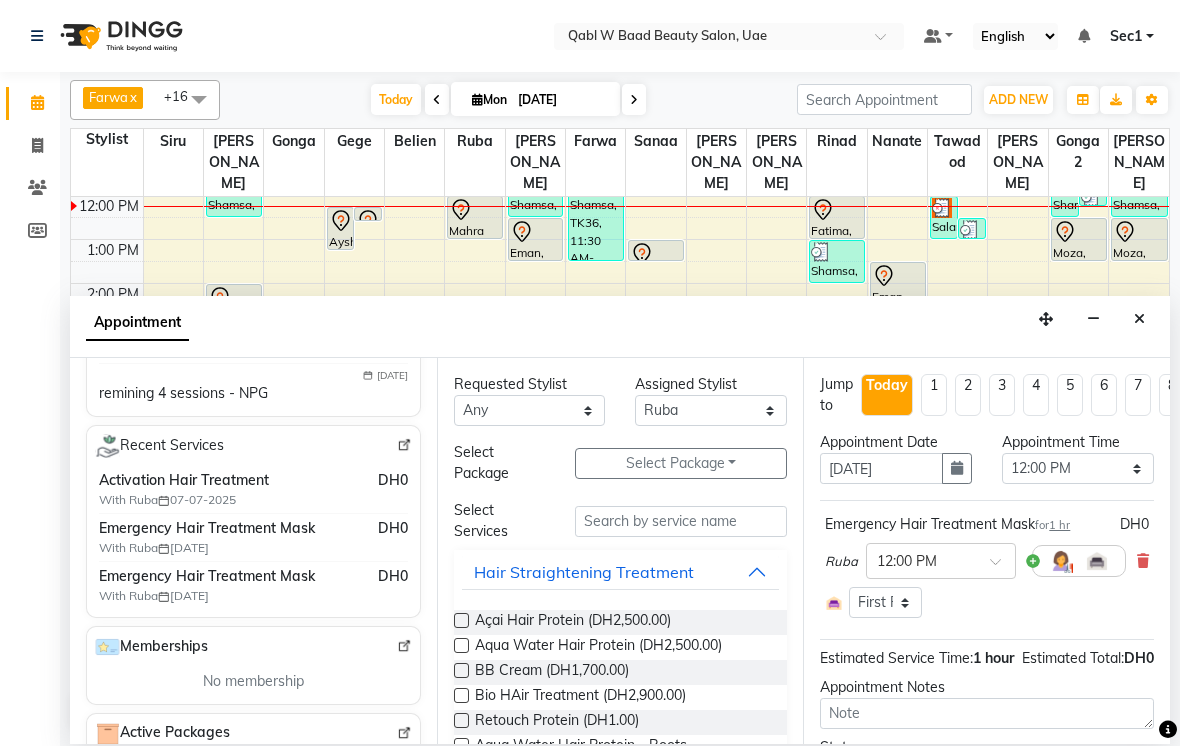 click at bounding box center [1139, 319] 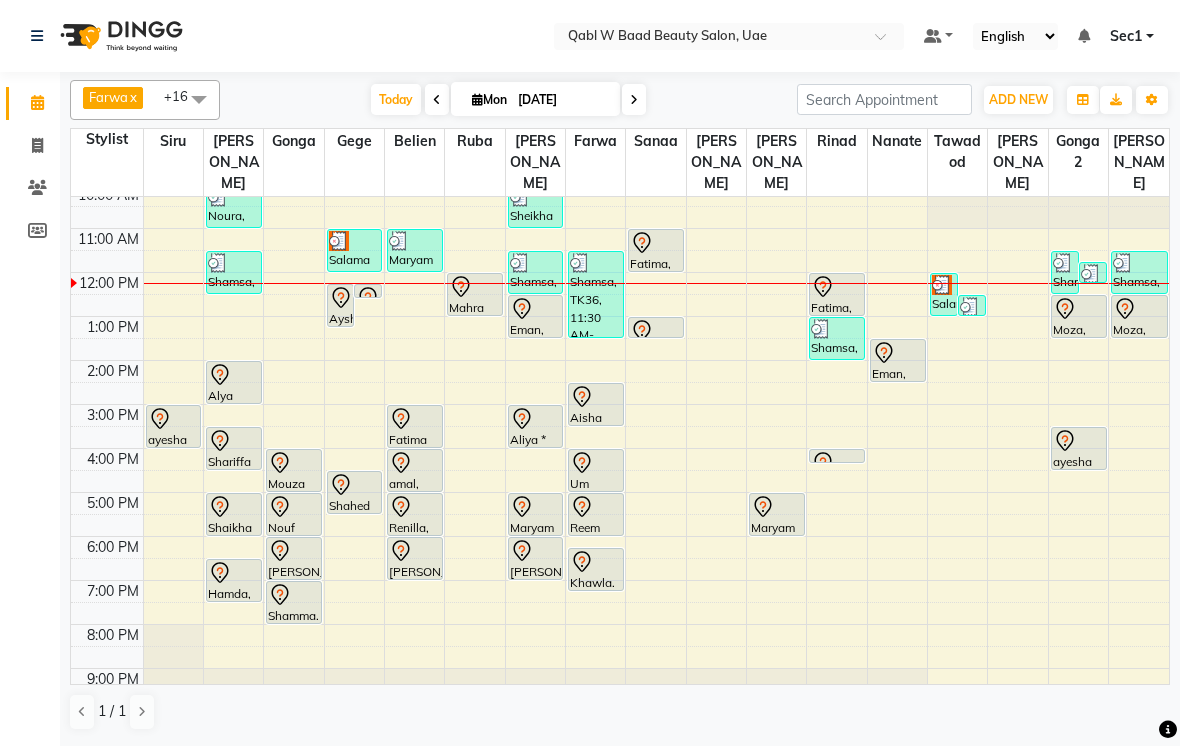 scroll, scrollTop: 10, scrollLeft: 0, axis: vertical 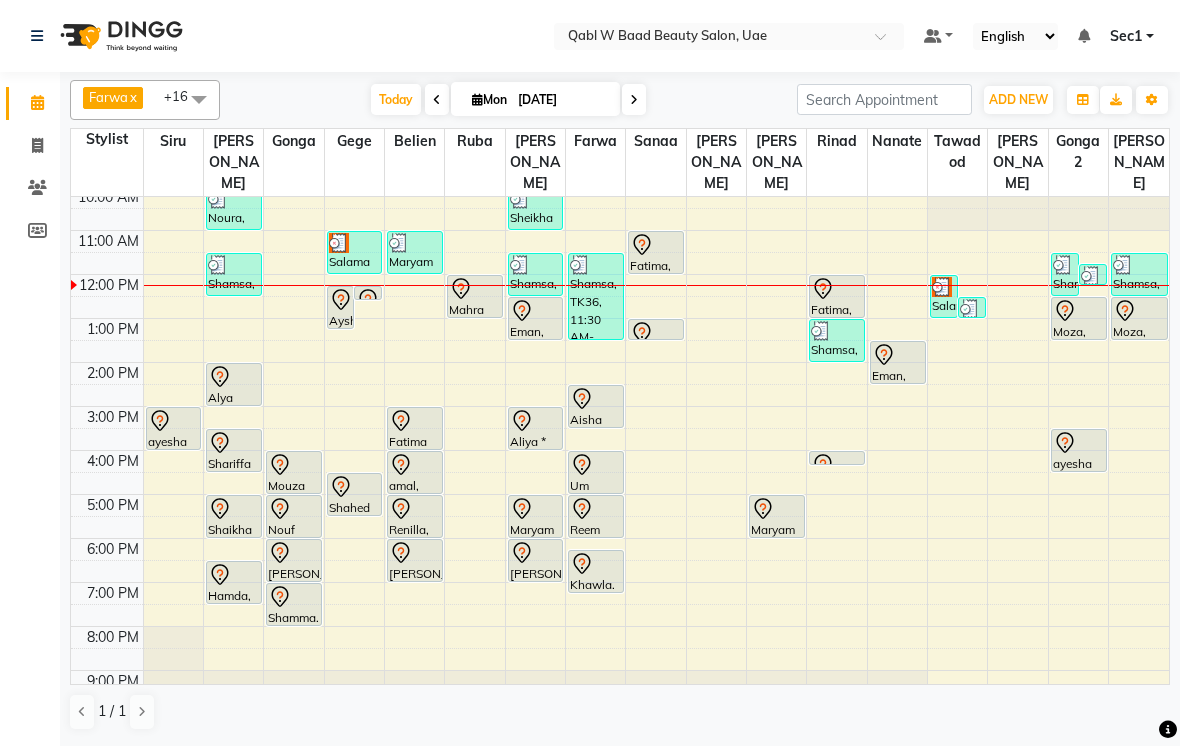 click 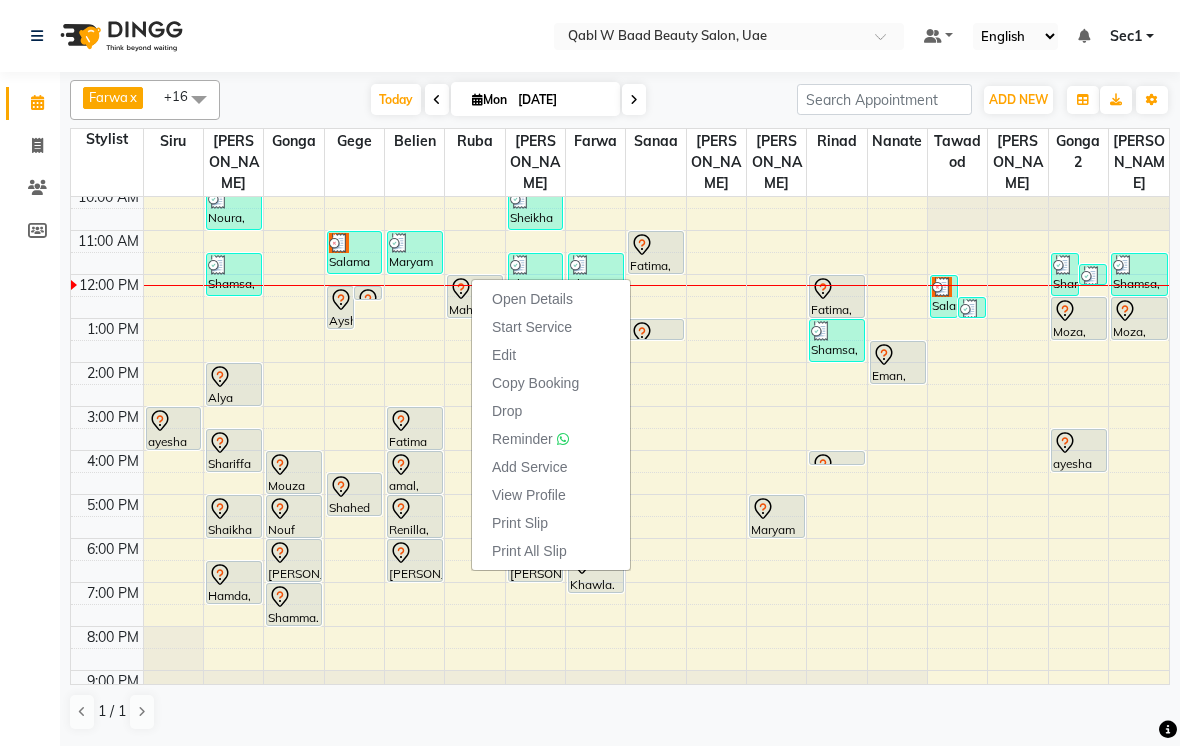 click on "Edit" at bounding box center [551, 355] 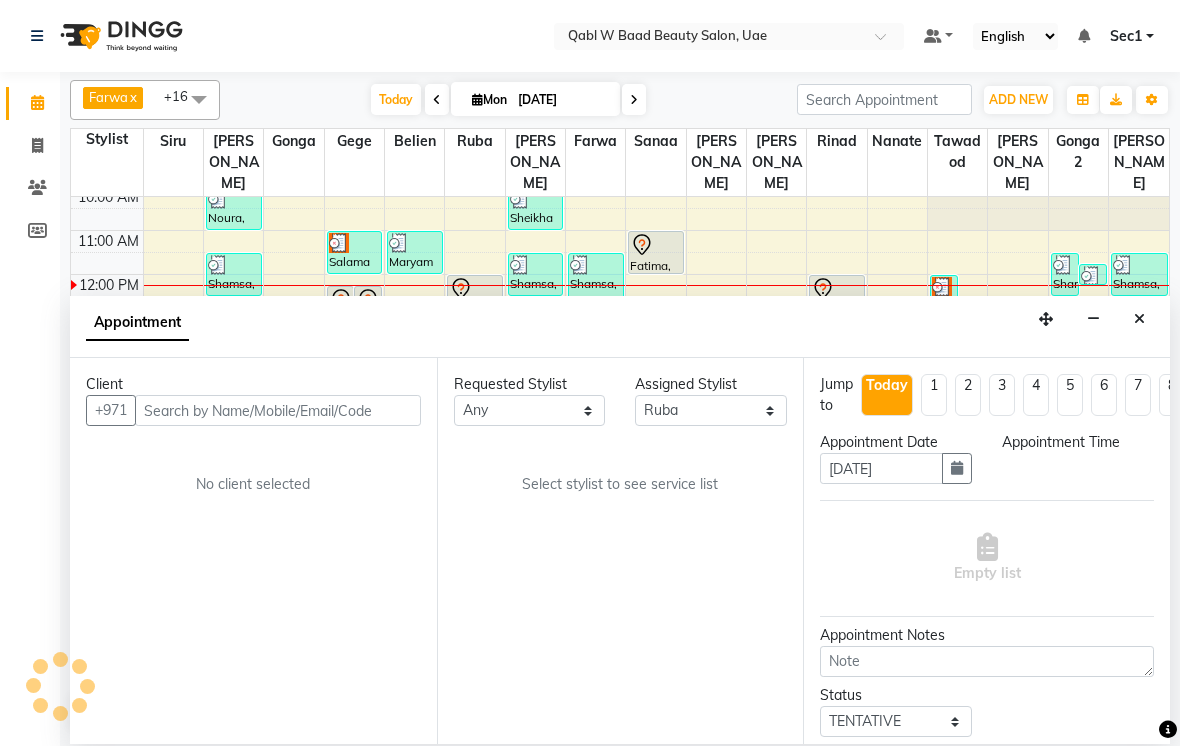 scroll, scrollTop: 89, scrollLeft: 0, axis: vertical 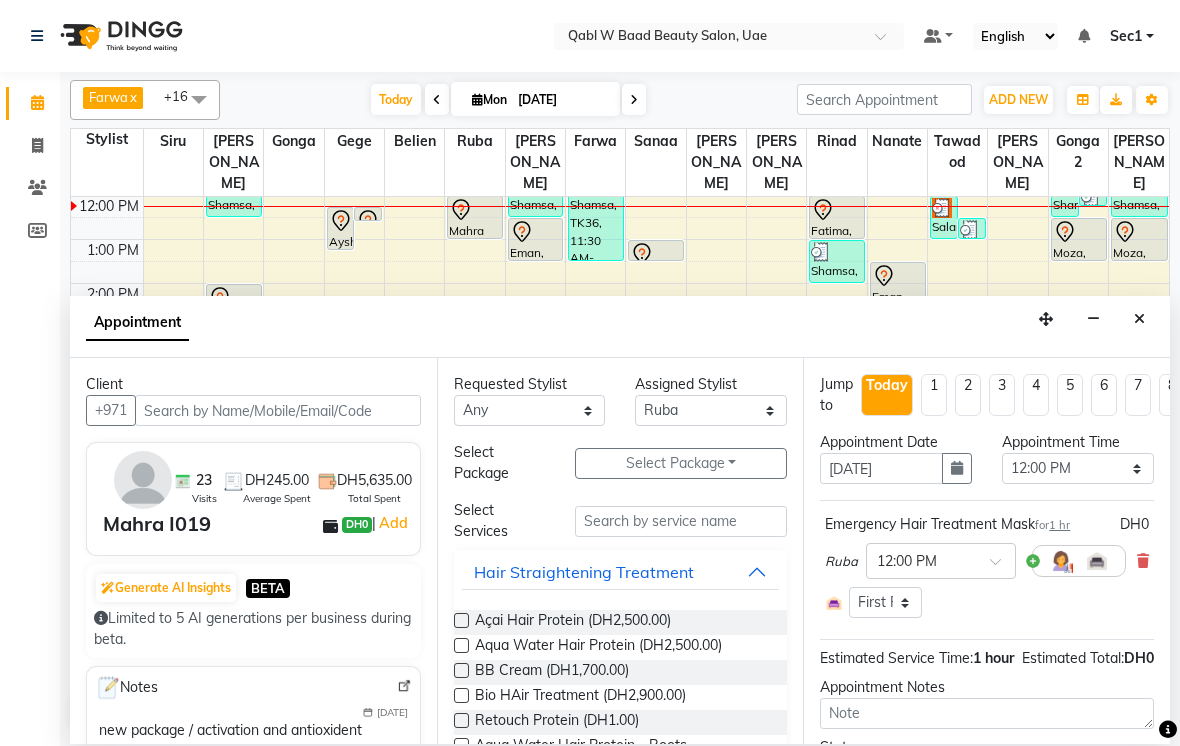 click at bounding box center [1002, 567] 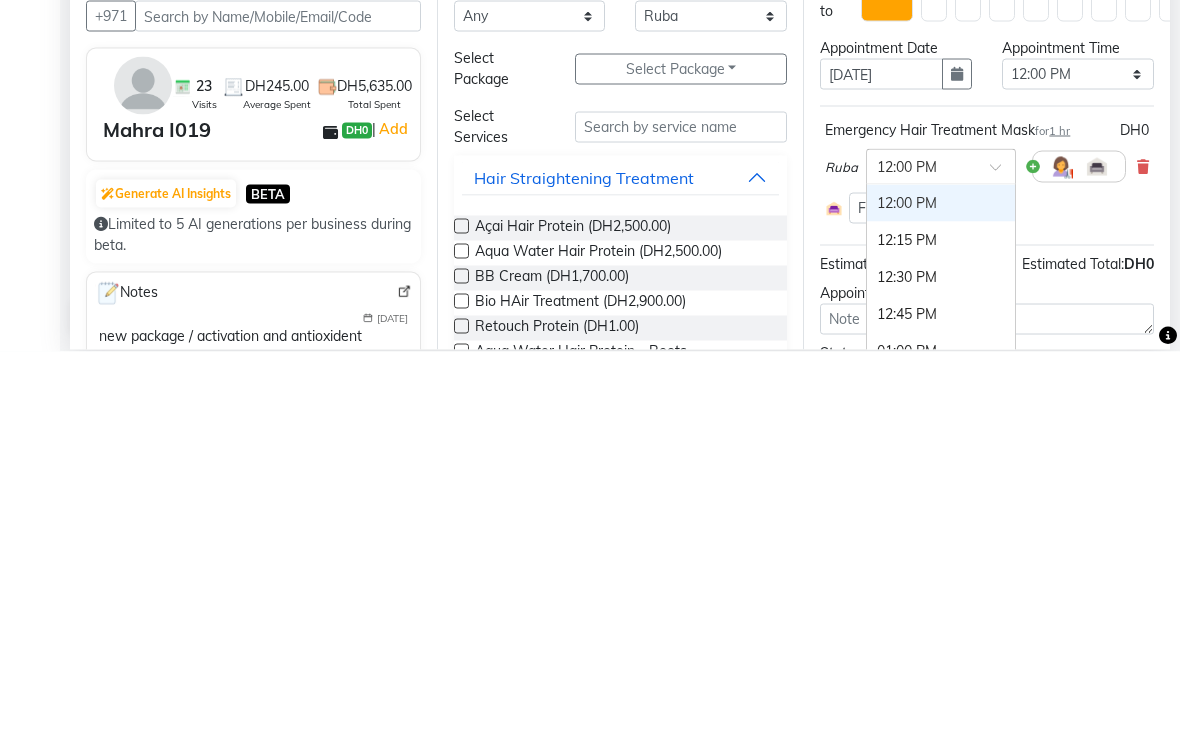 scroll, scrollTop: 158, scrollLeft: 0, axis: vertical 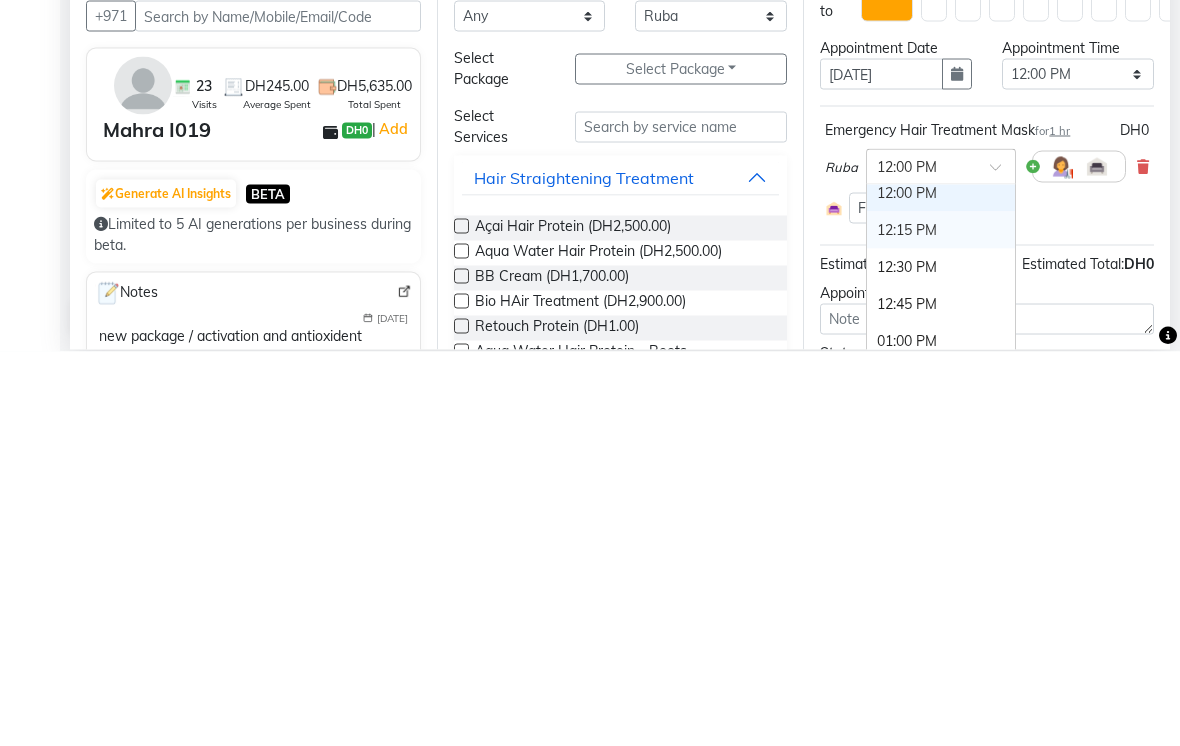 click on "12:15 PM" at bounding box center (941, 624) 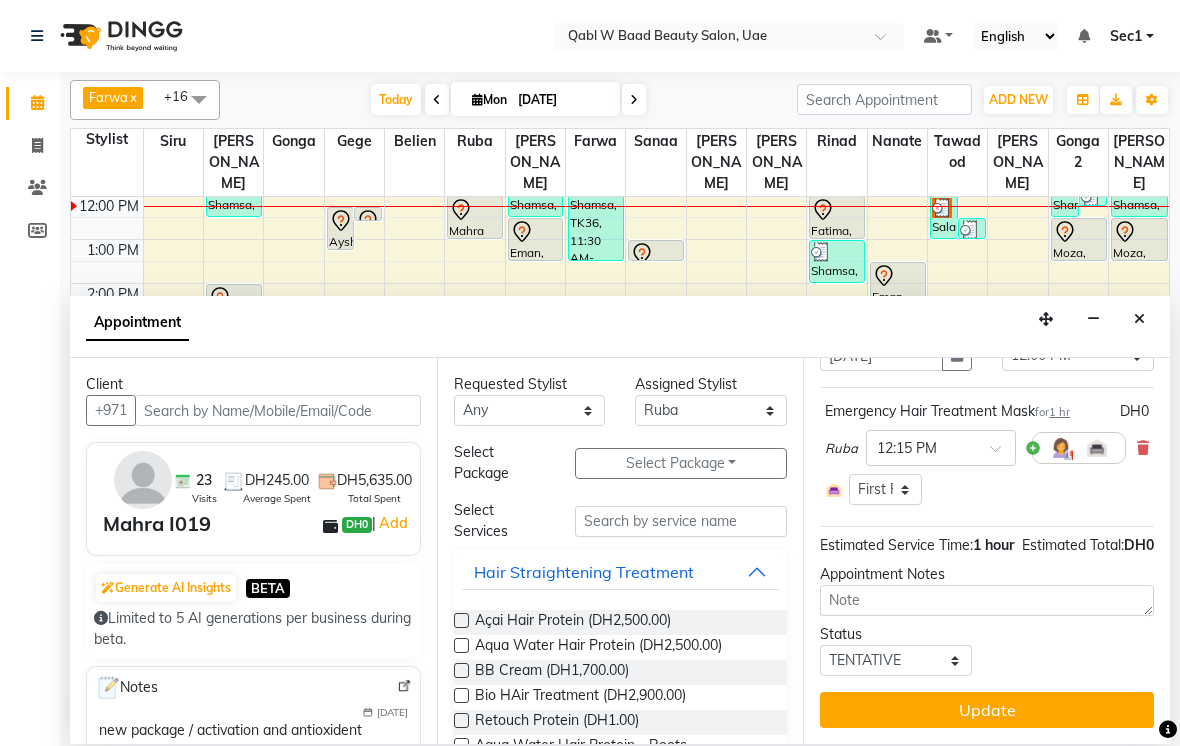 scroll, scrollTop: 132, scrollLeft: 0, axis: vertical 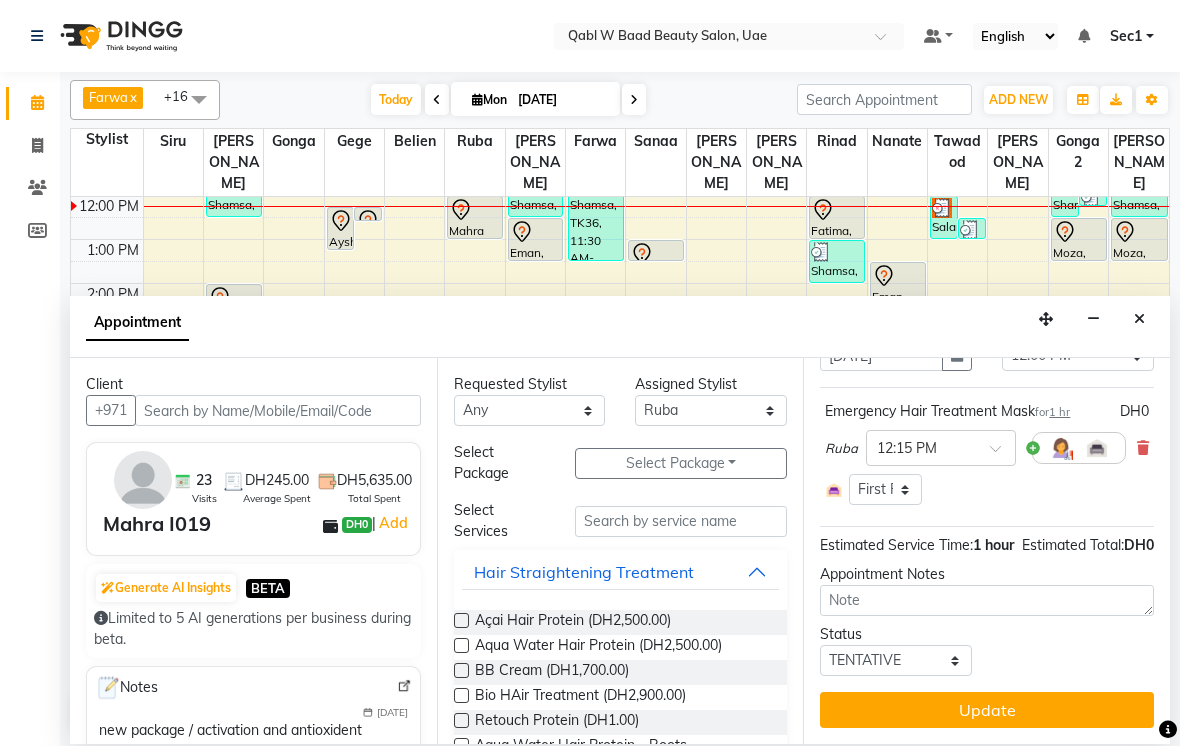 click on "Update" at bounding box center [987, 710] 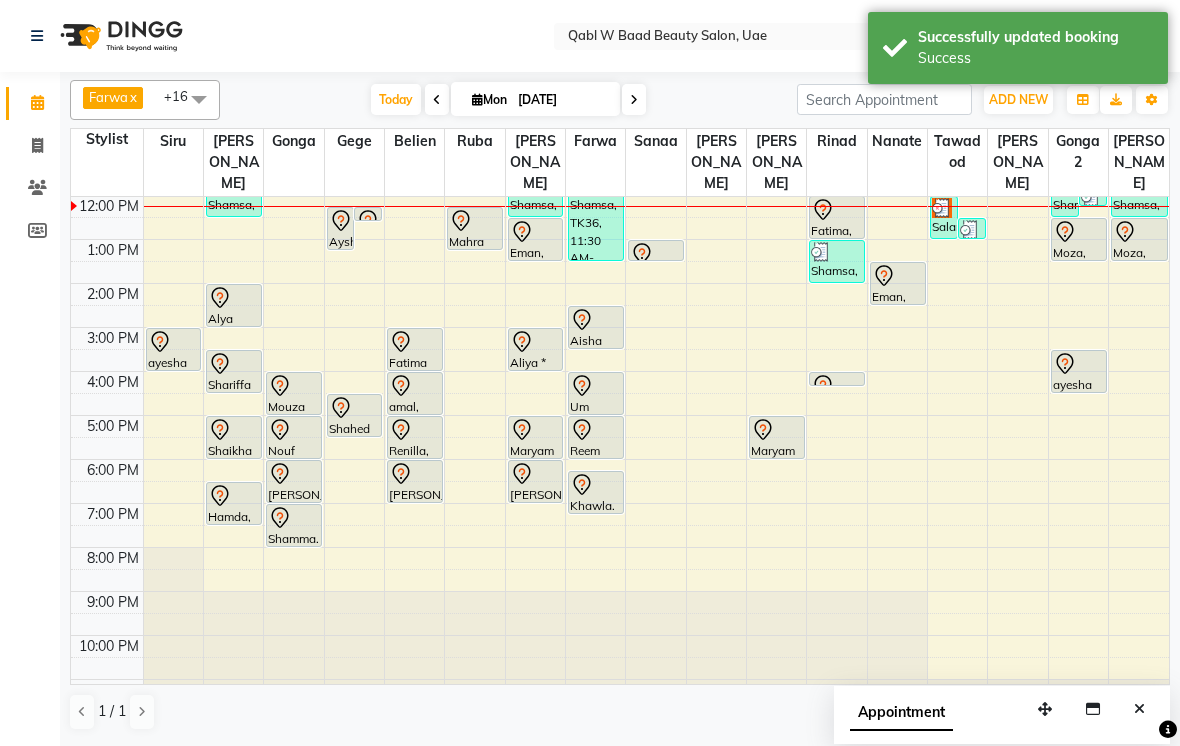 click at bounding box center [1139, 709] 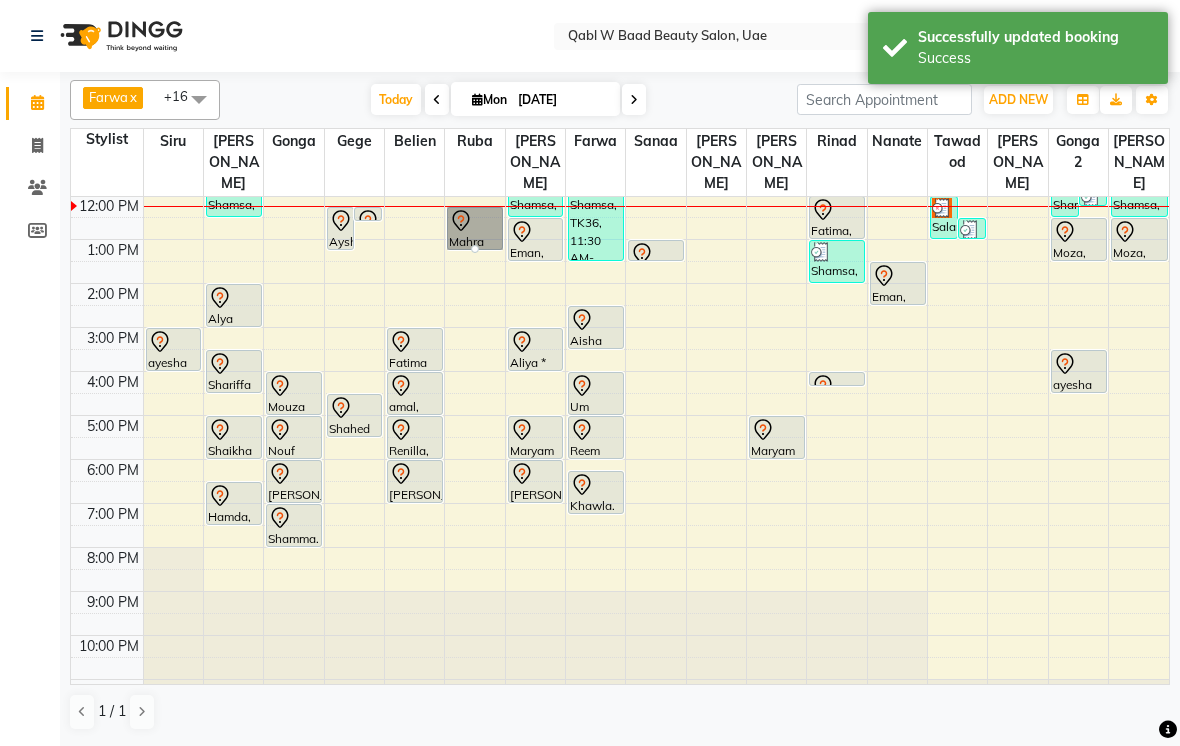 click at bounding box center (475, 249) 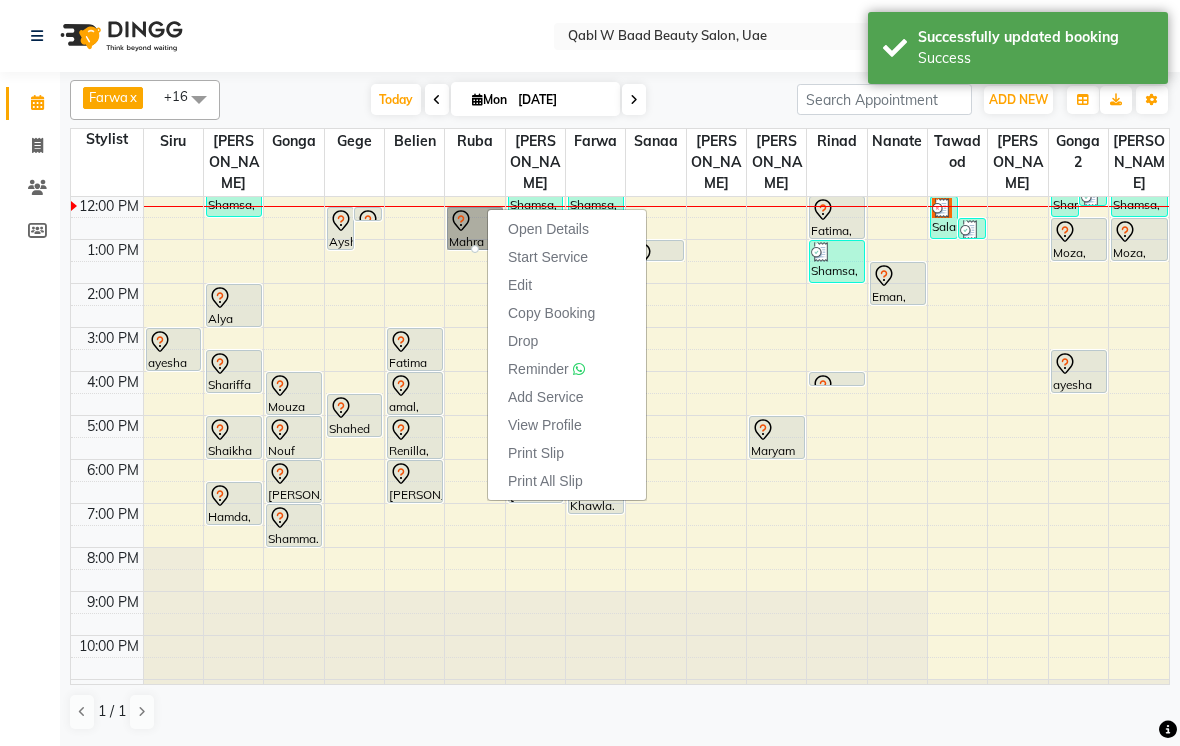 click on "Open Details" at bounding box center (548, 229) 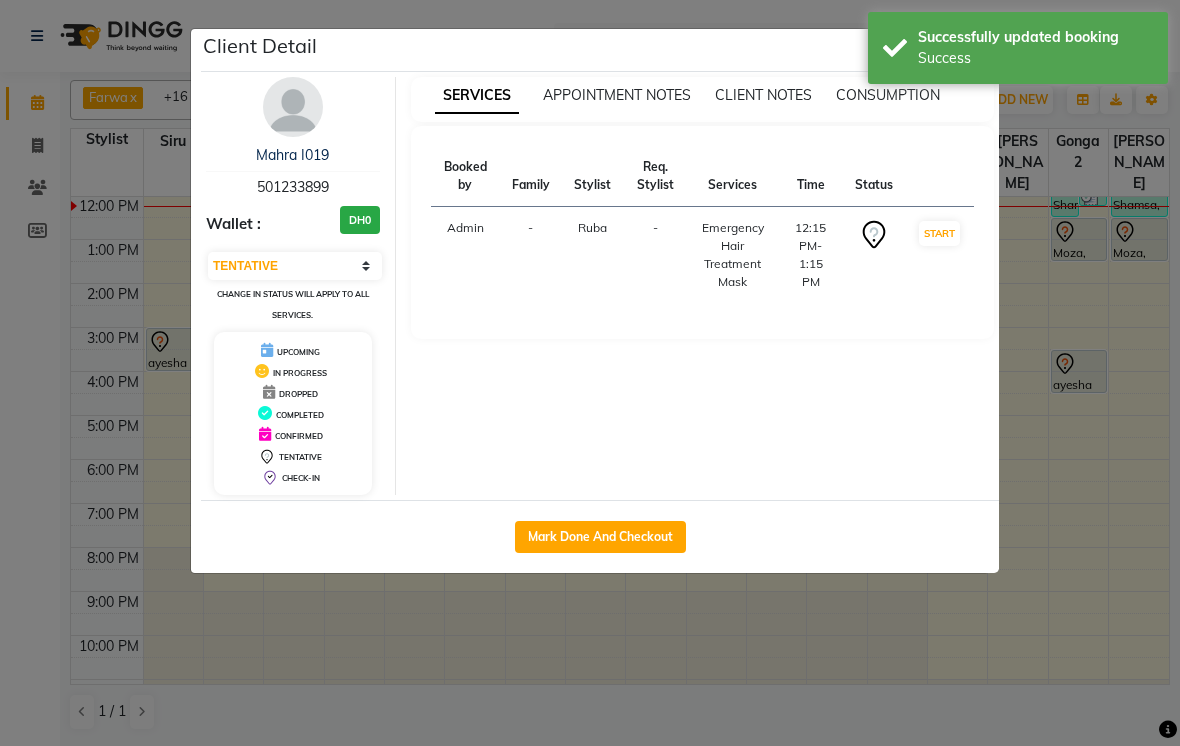 click on "Mark Done And Checkout" 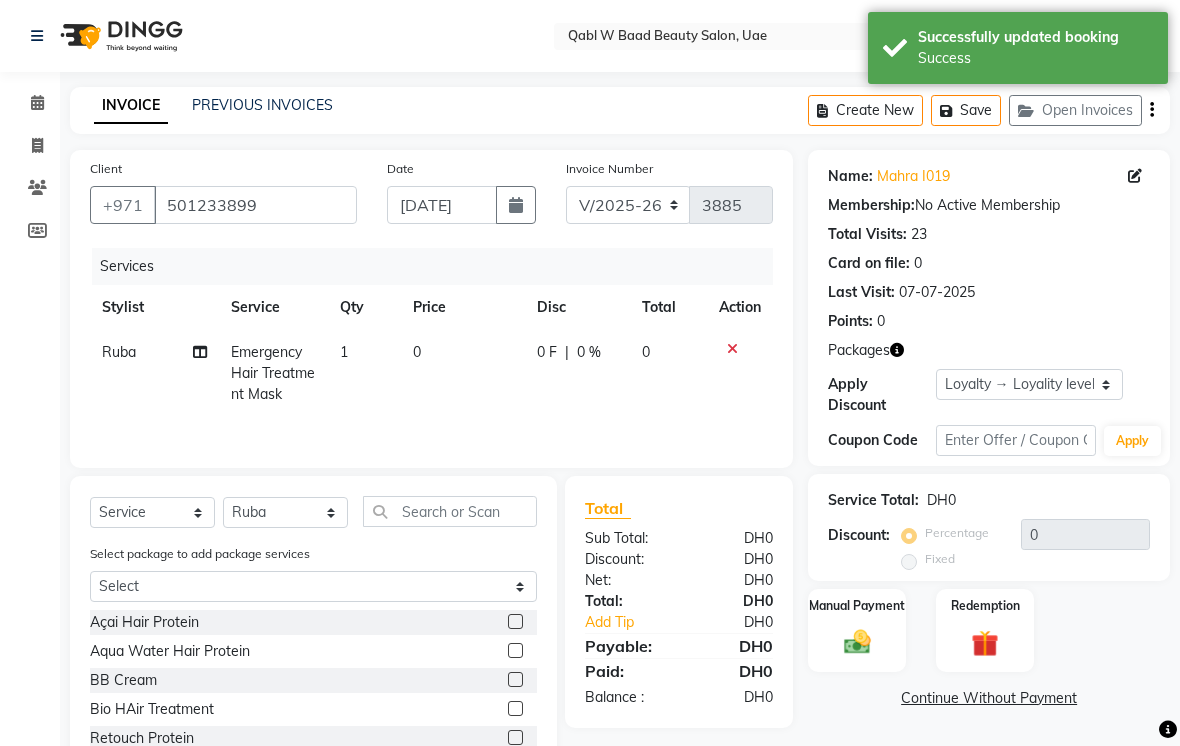 click 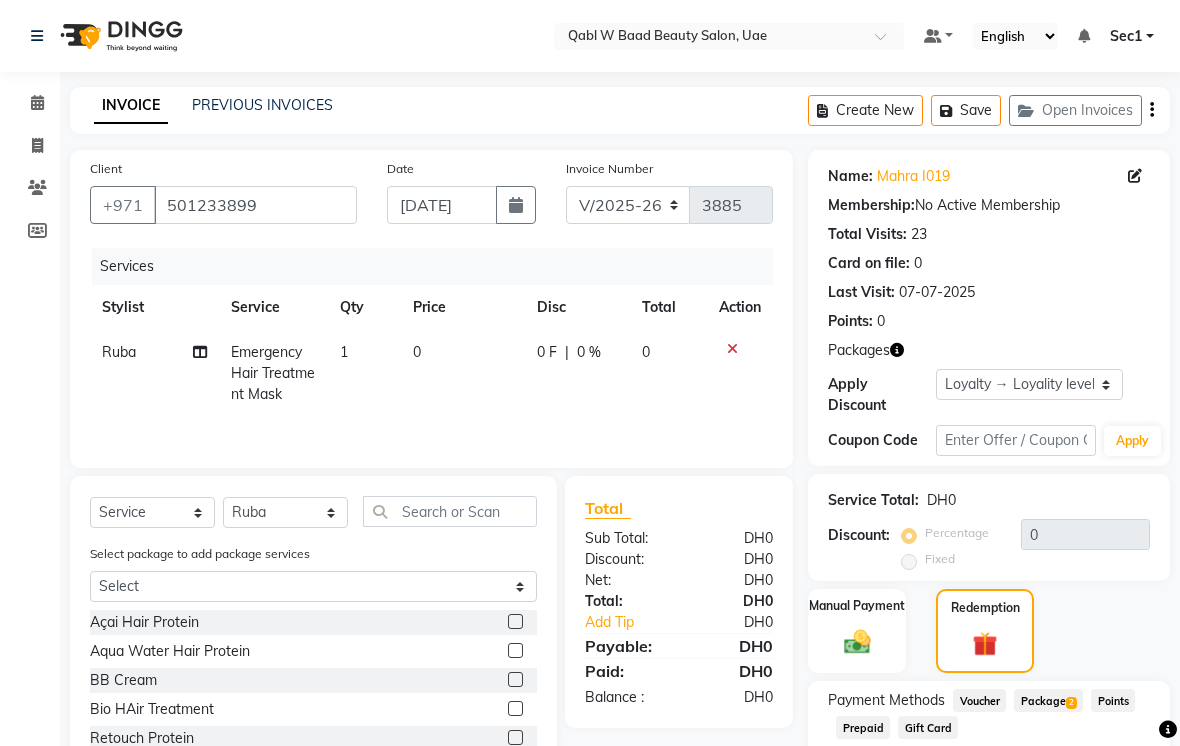 click on "Package  2" 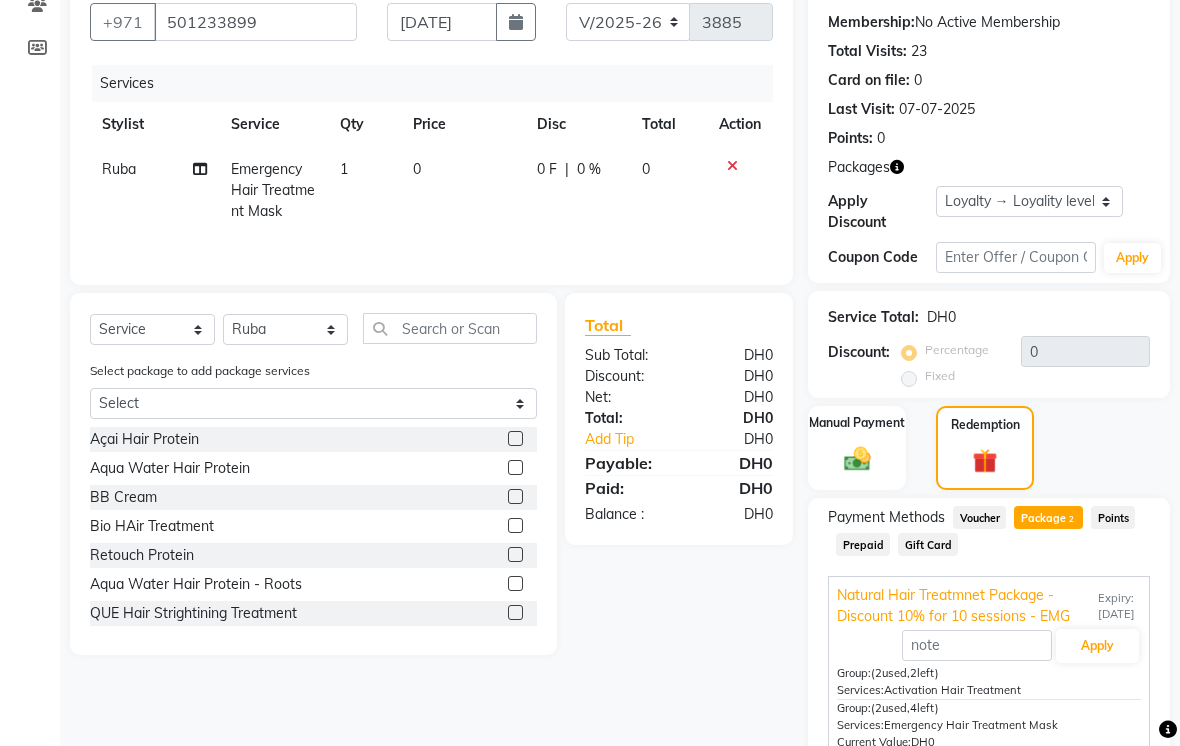 scroll, scrollTop: 289, scrollLeft: 0, axis: vertical 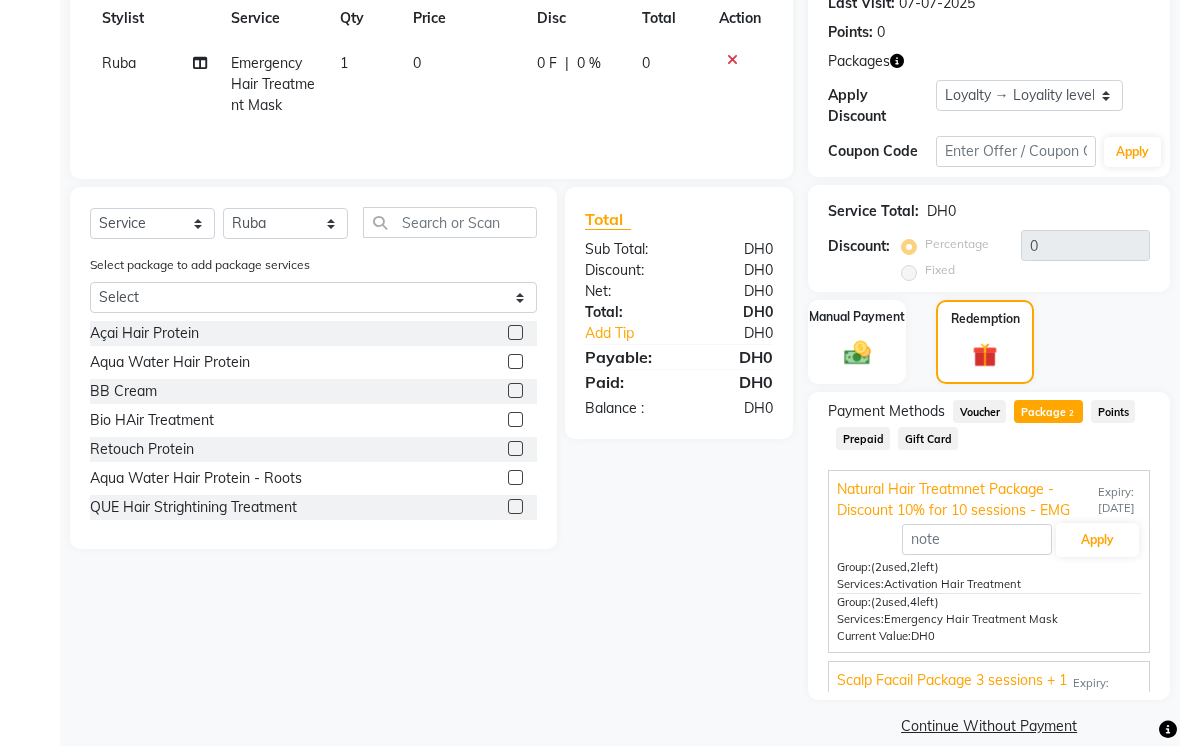 click on "Apply" at bounding box center (1097, 540) 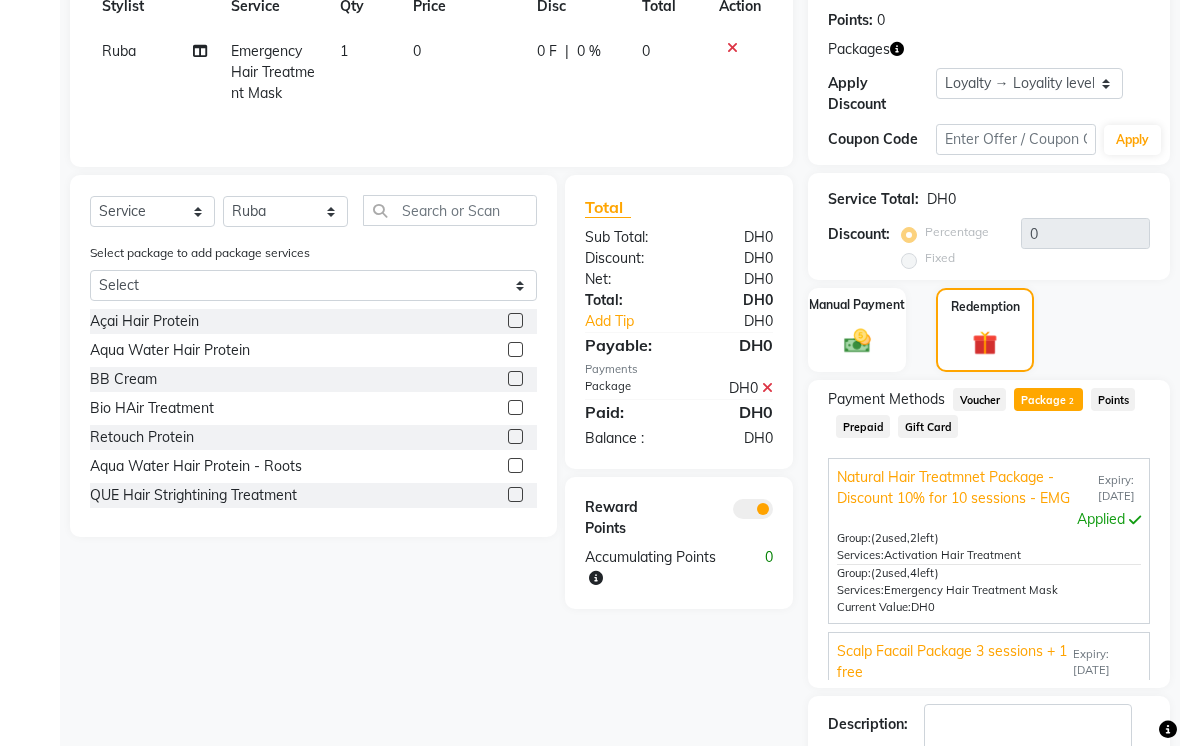 scroll, scrollTop: 373, scrollLeft: 0, axis: vertical 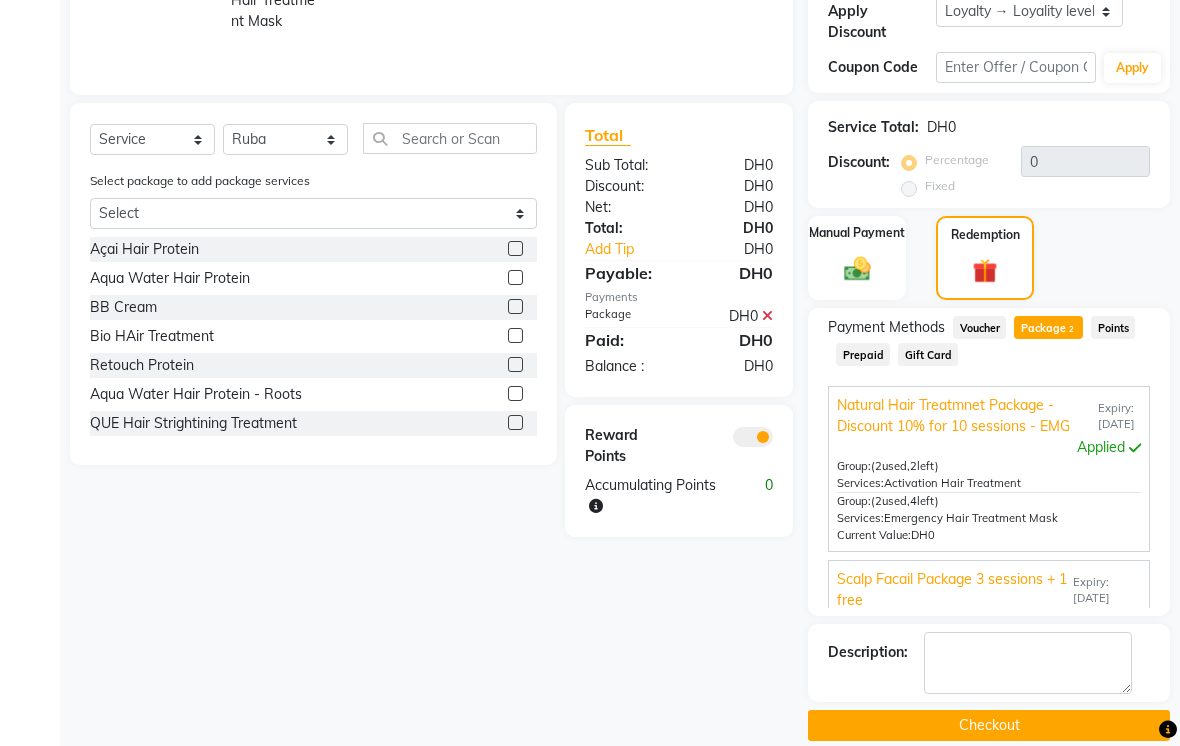 click on "Checkout" 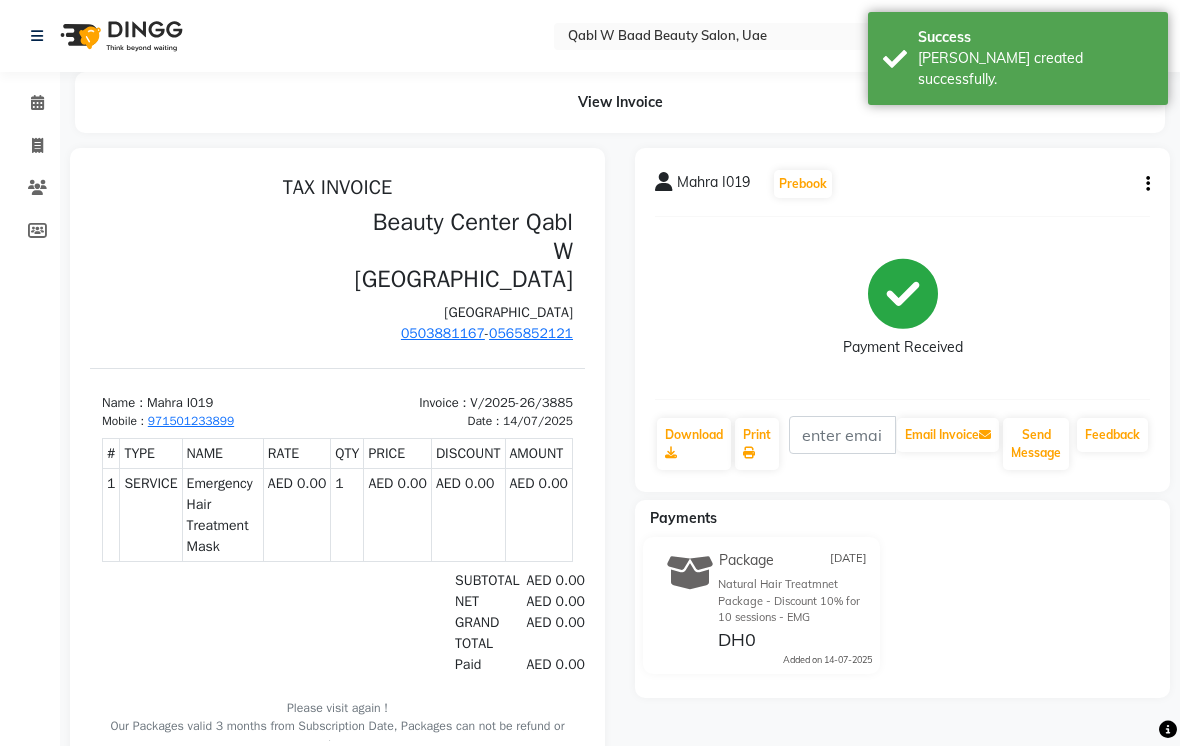 scroll, scrollTop: 0, scrollLeft: 0, axis: both 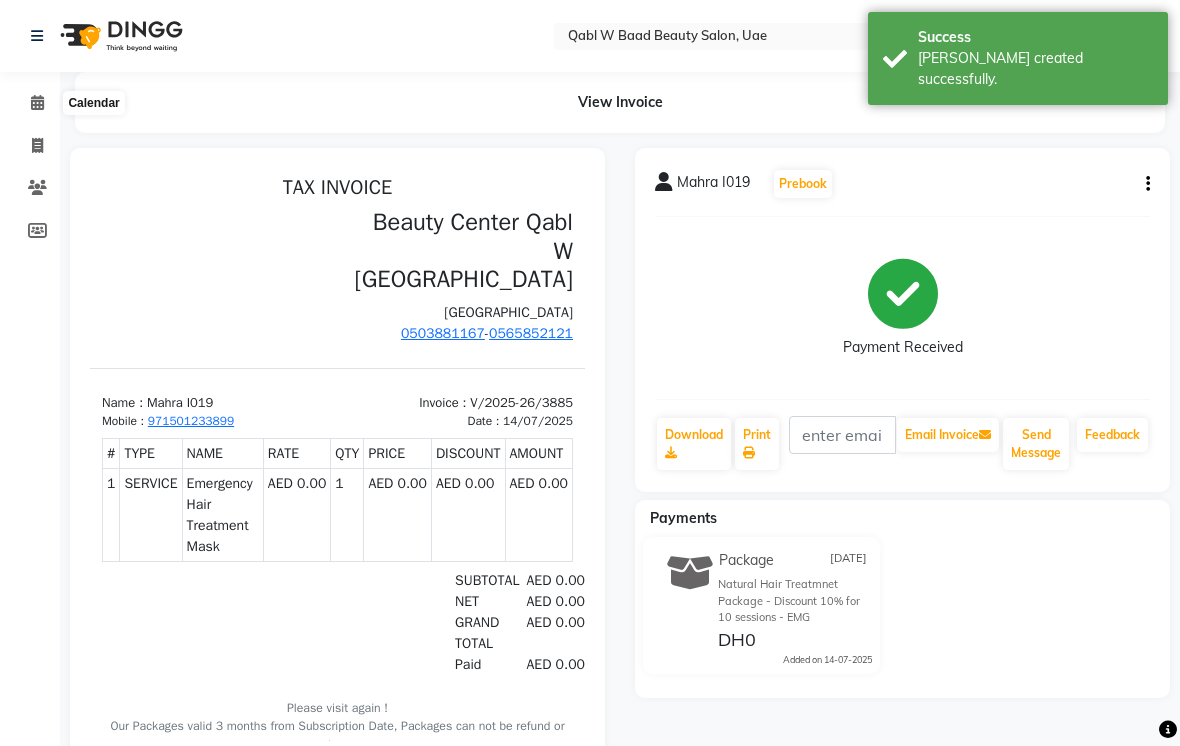 click 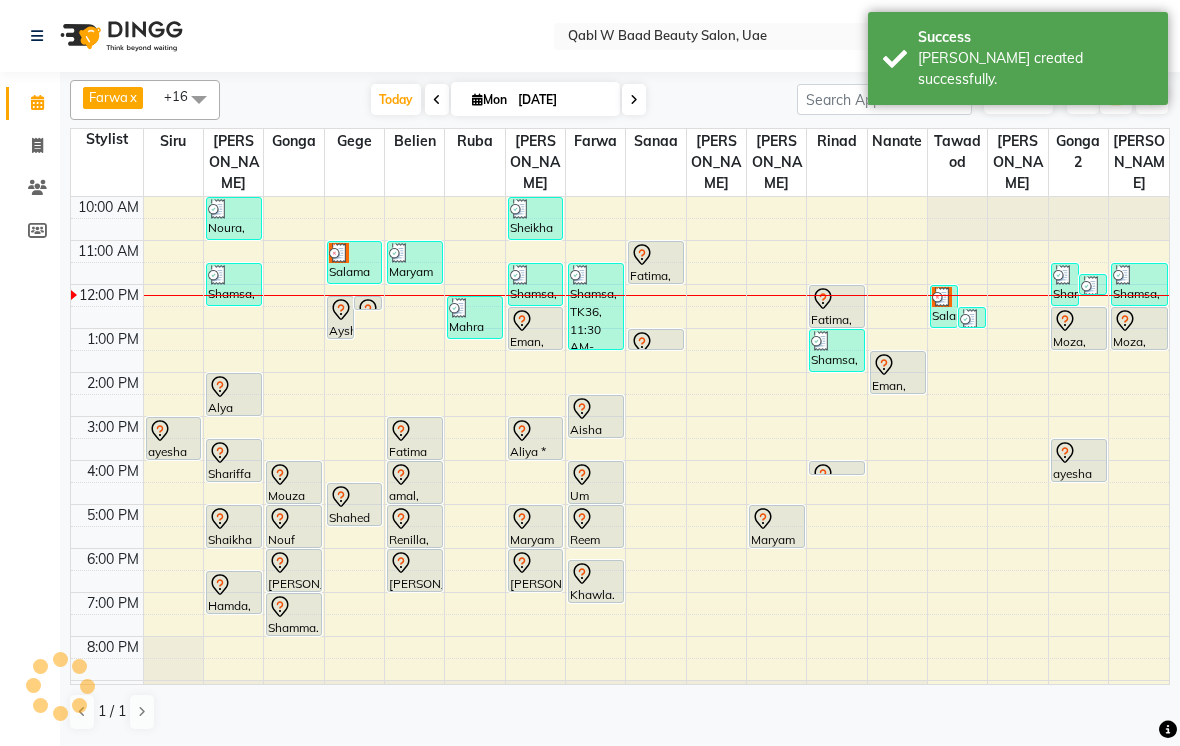 click on "Today" at bounding box center [396, 99] 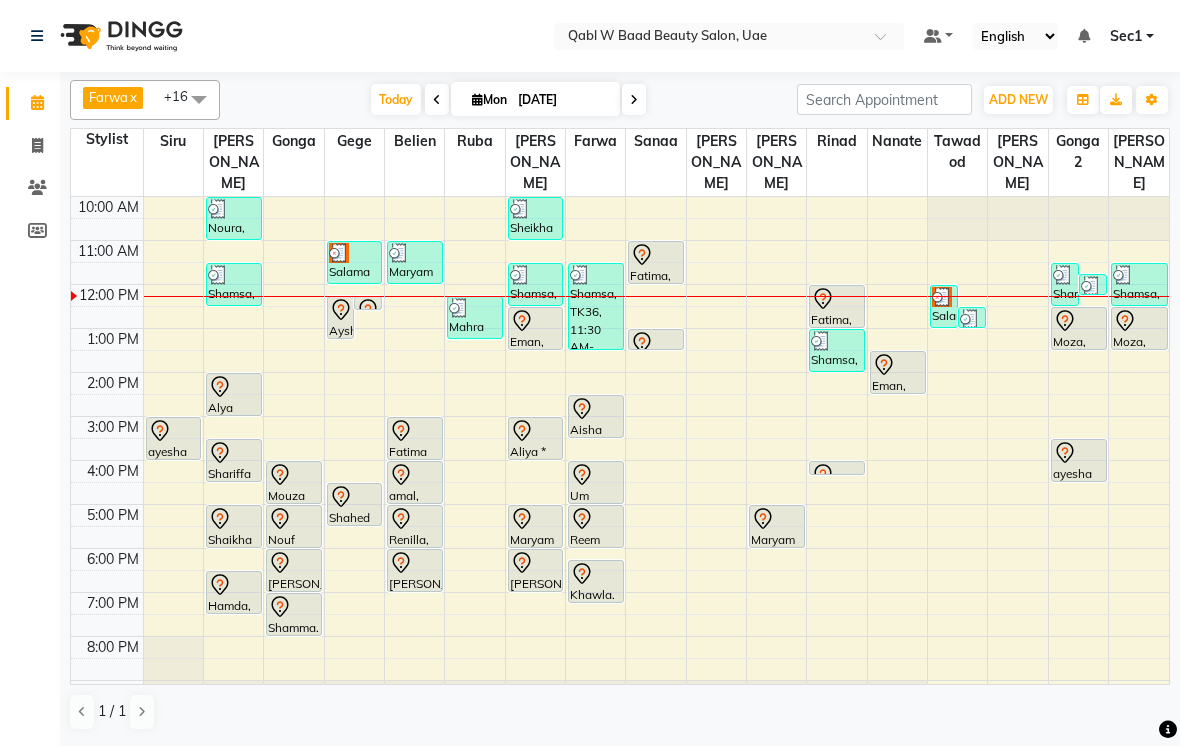 scroll, scrollTop: 0, scrollLeft: 0, axis: both 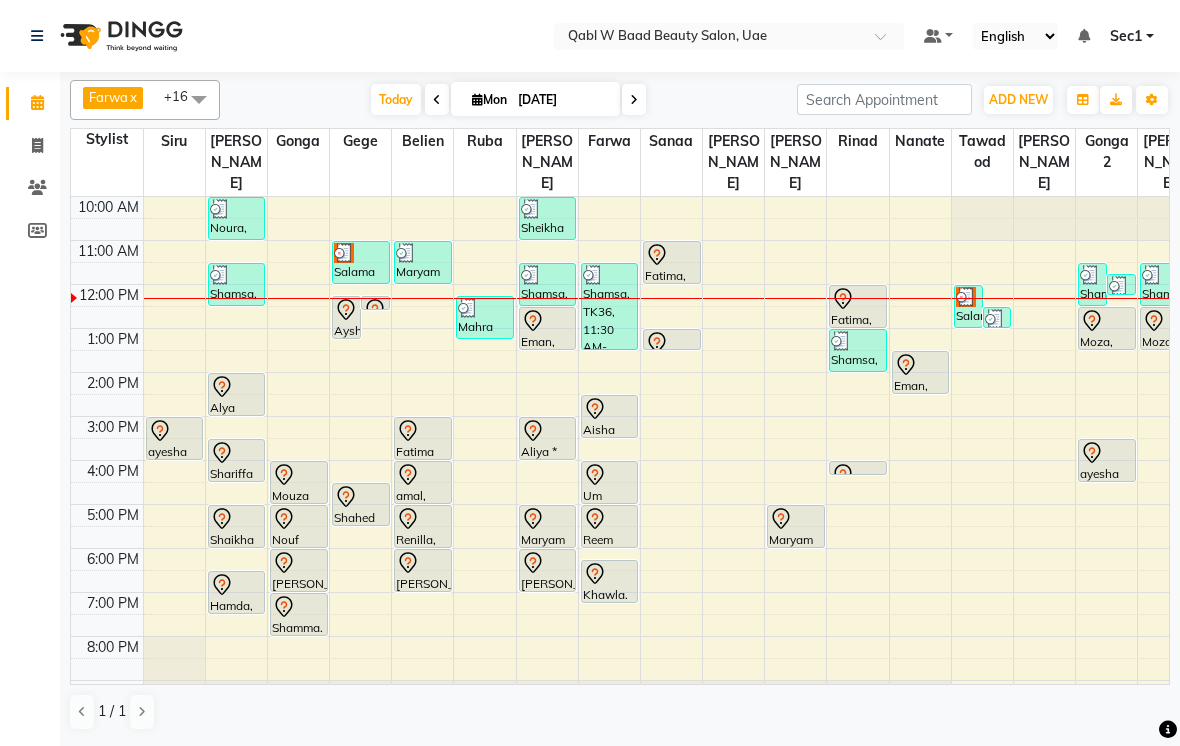 click on "Today" at bounding box center [396, 99] 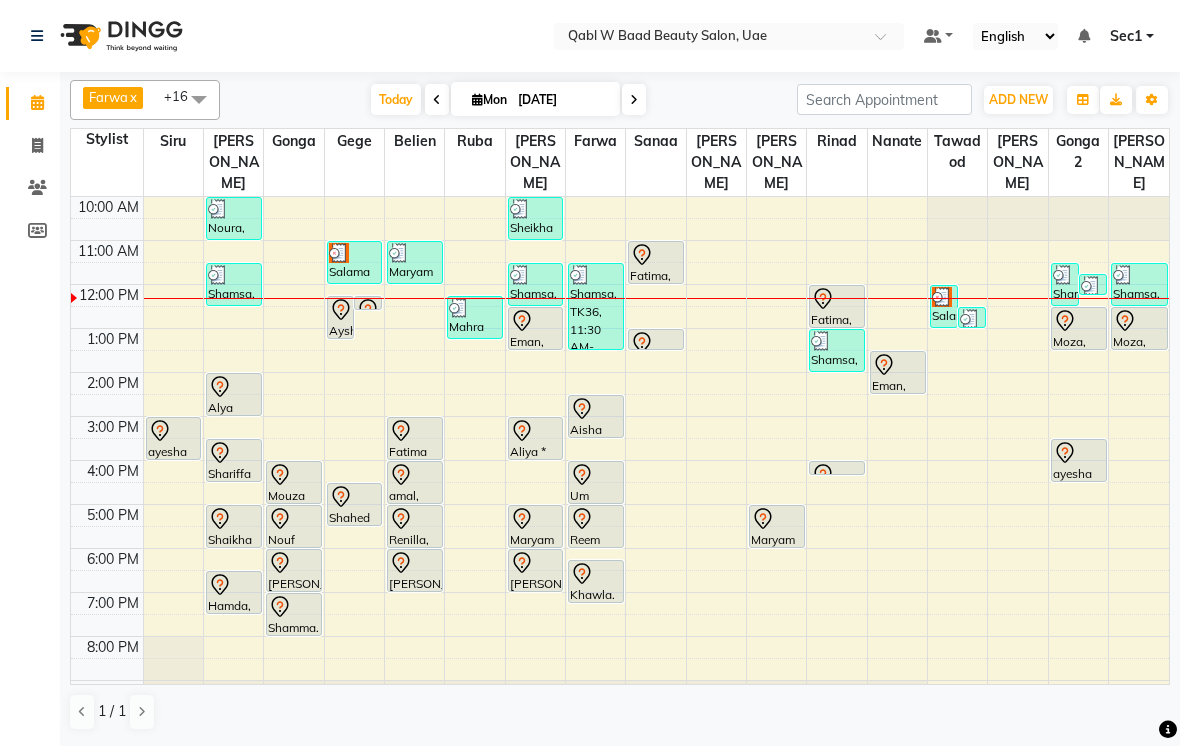 scroll, scrollTop: 0, scrollLeft: 0, axis: both 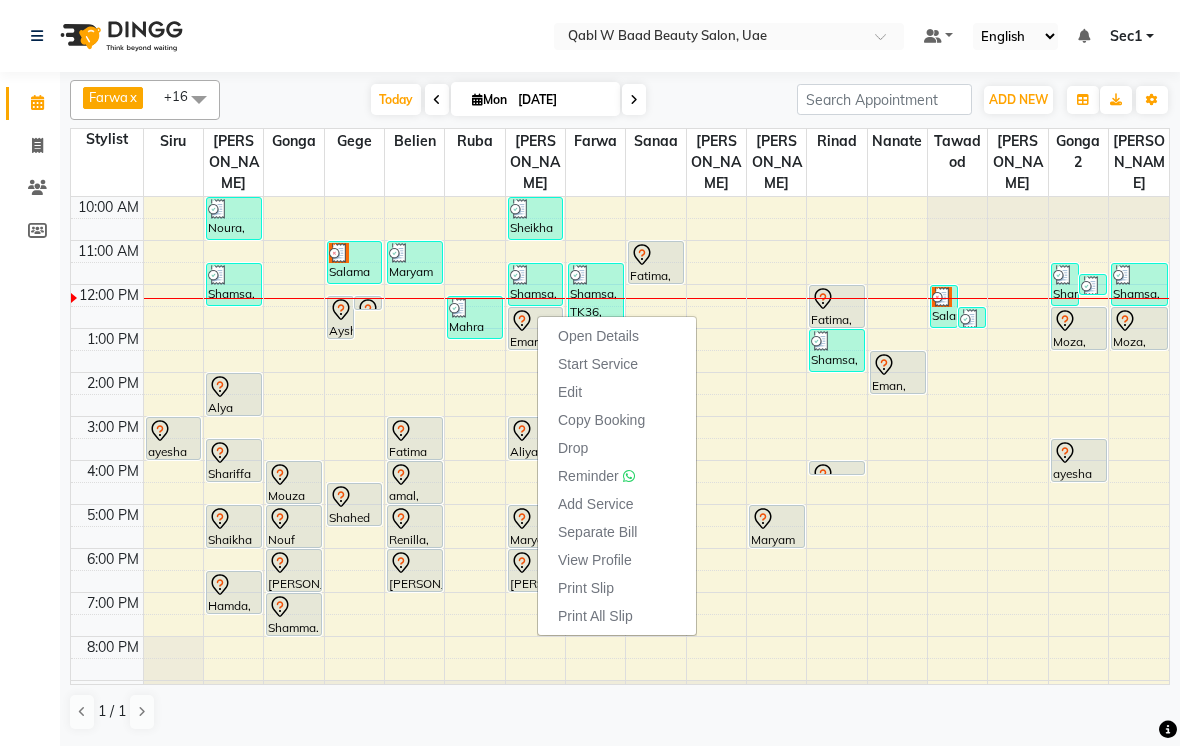 click on "Open Details" at bounding box center [598, 336] 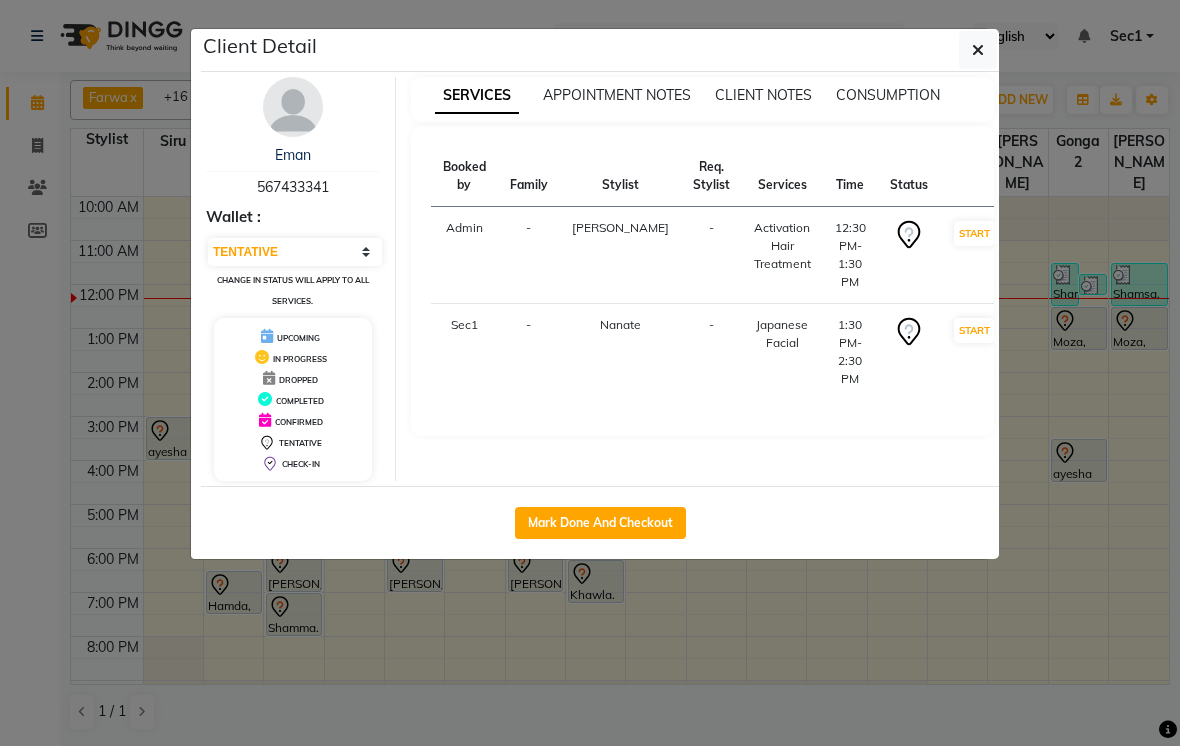 click 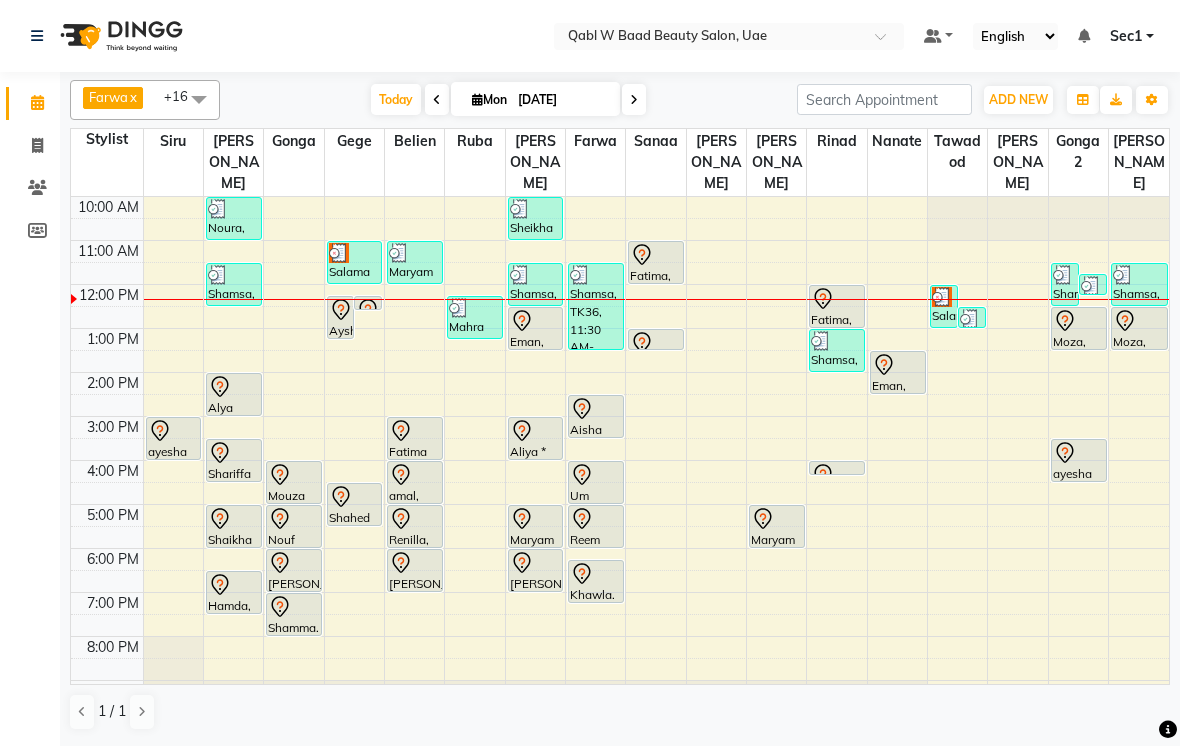 click on "Today" at bounding box center (396, 99) 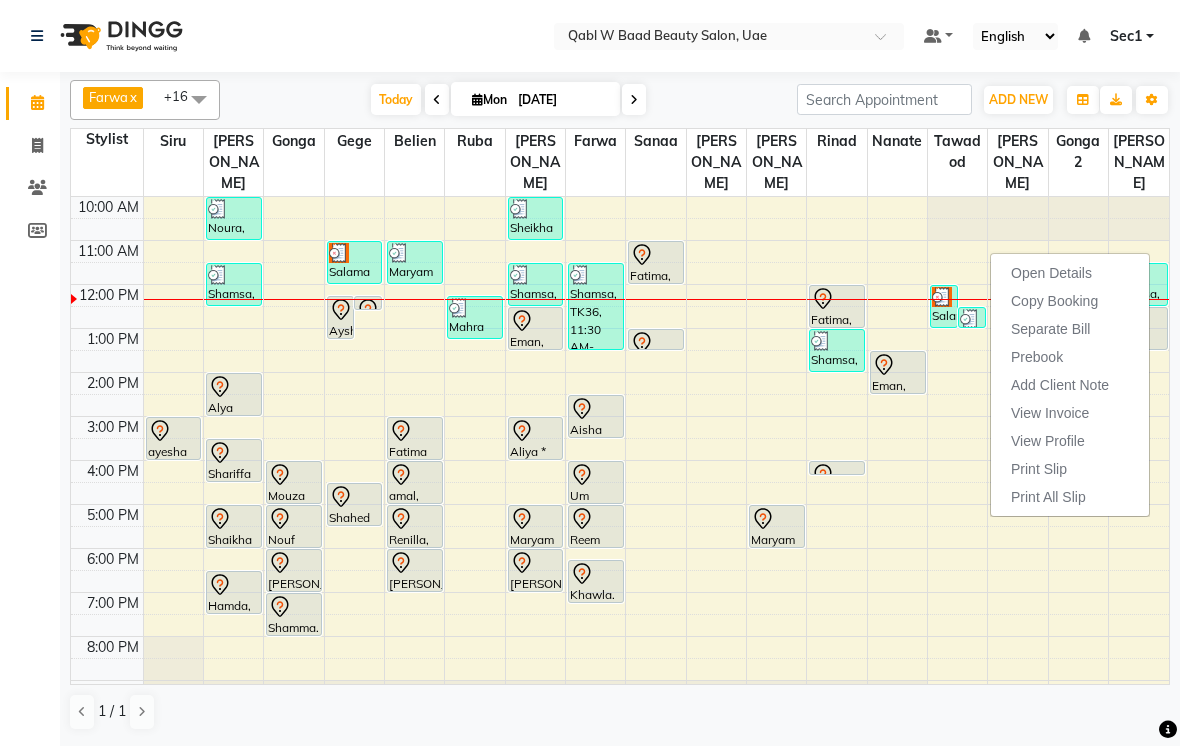 click on "Open Details" at bounding box center [1051, 273] 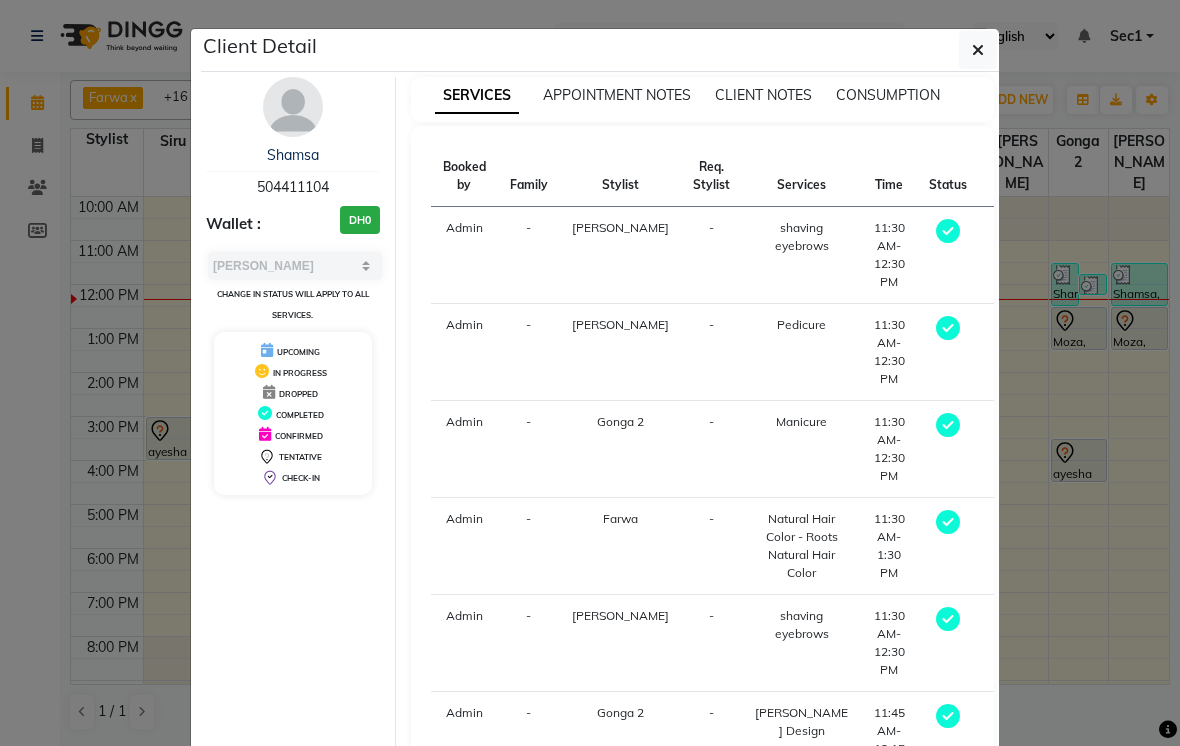 click on "Shamsa" at bounding box center (293, 155) 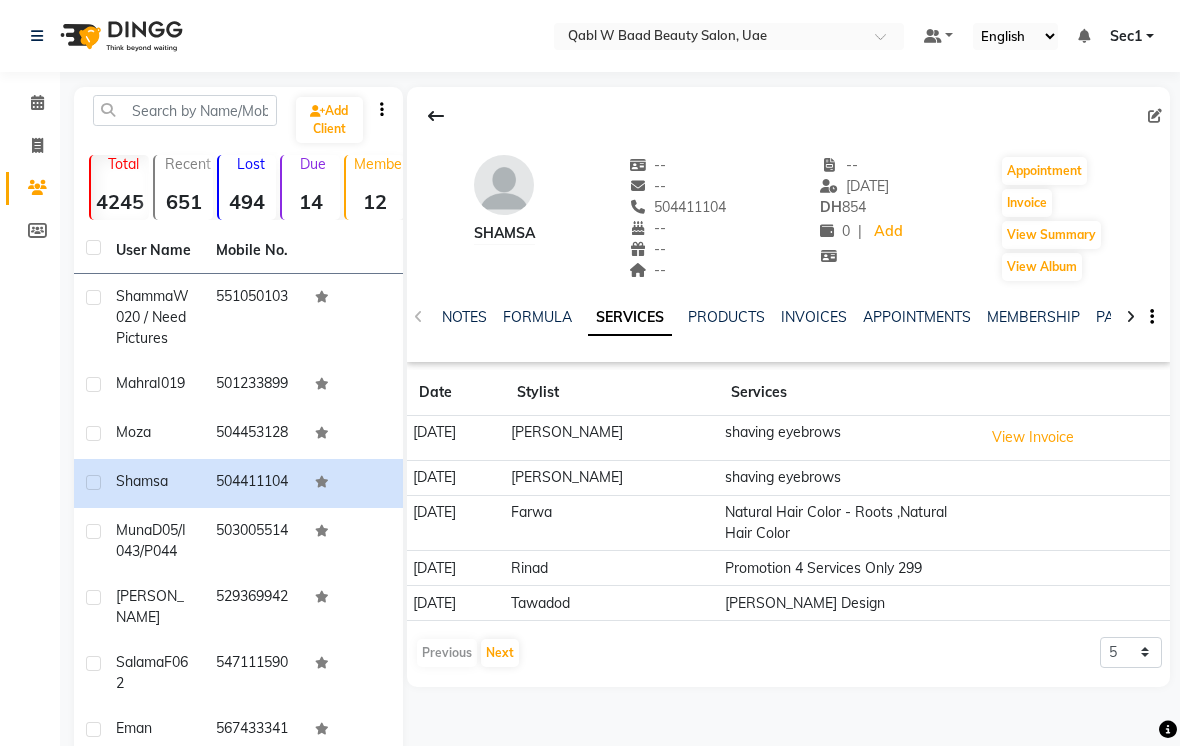 click on "NOTES" 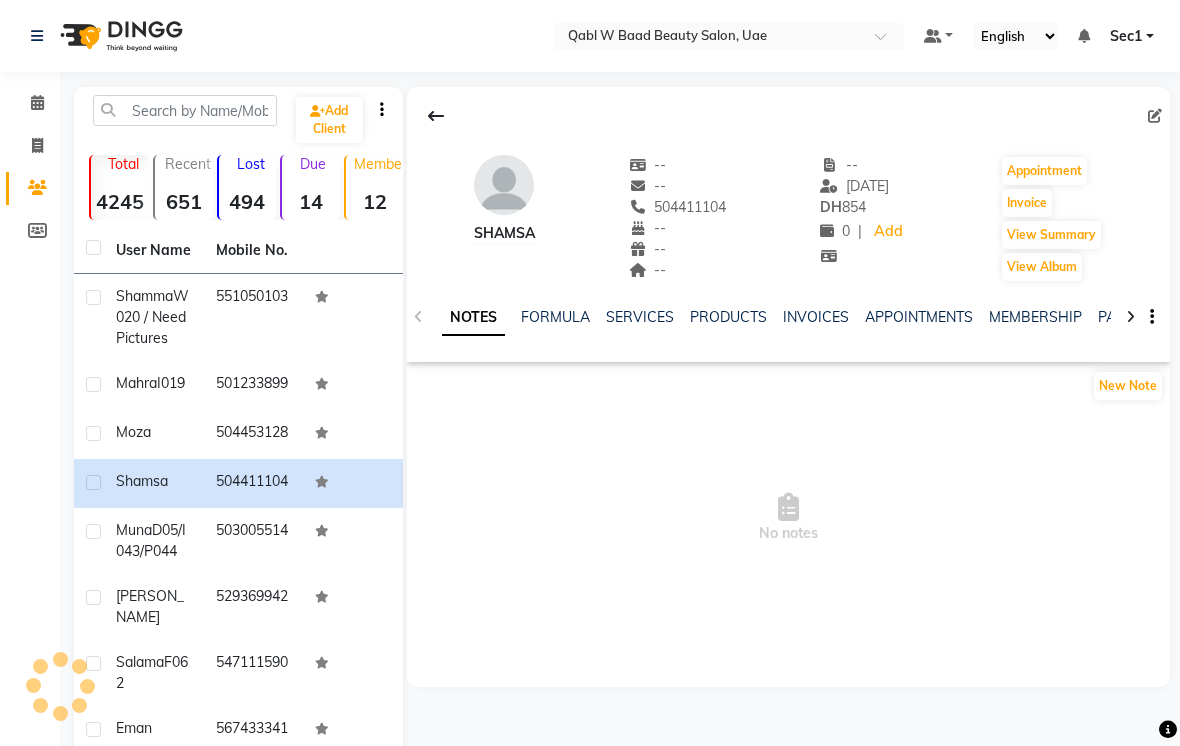 click 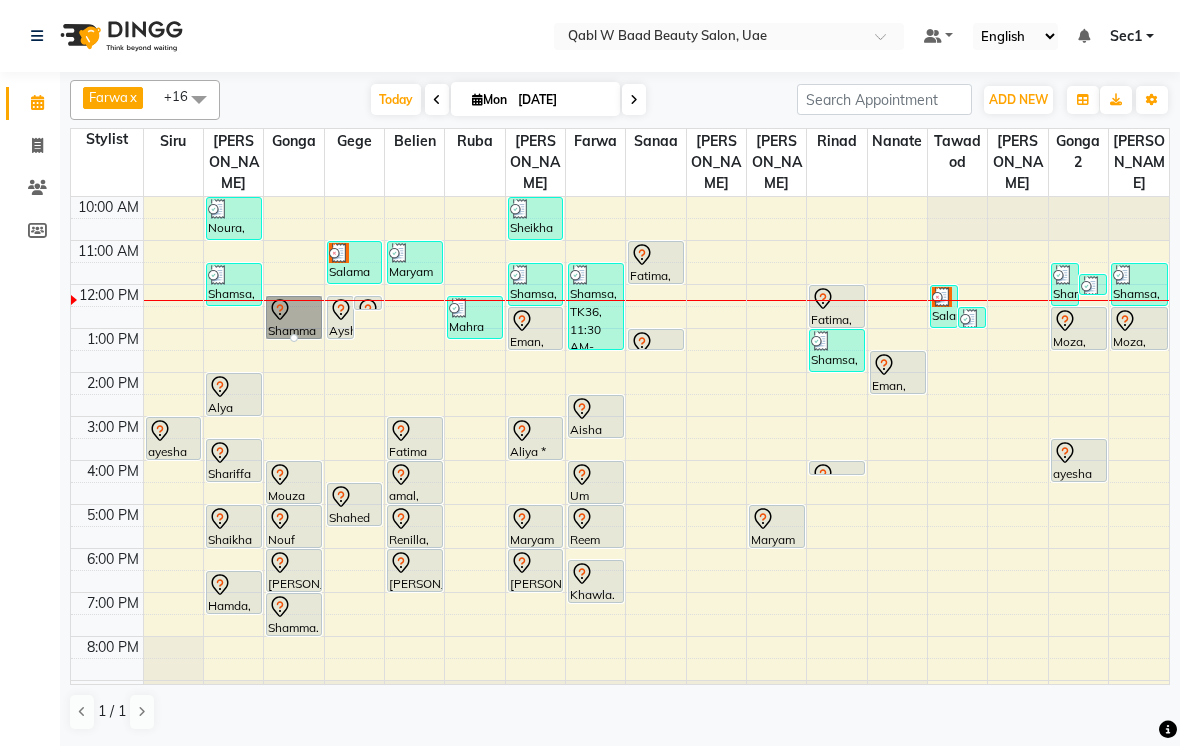 click at bounding box center [294, 338] 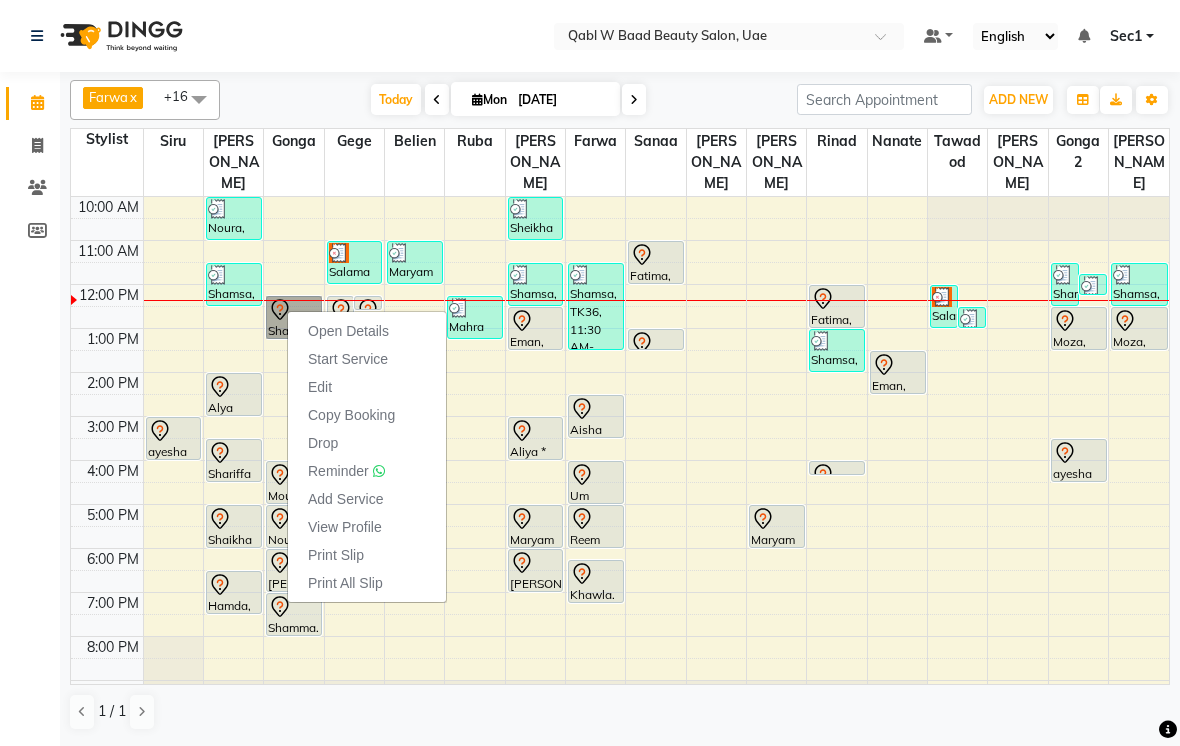 click on "Open Details" at bounding box center [348, 331] 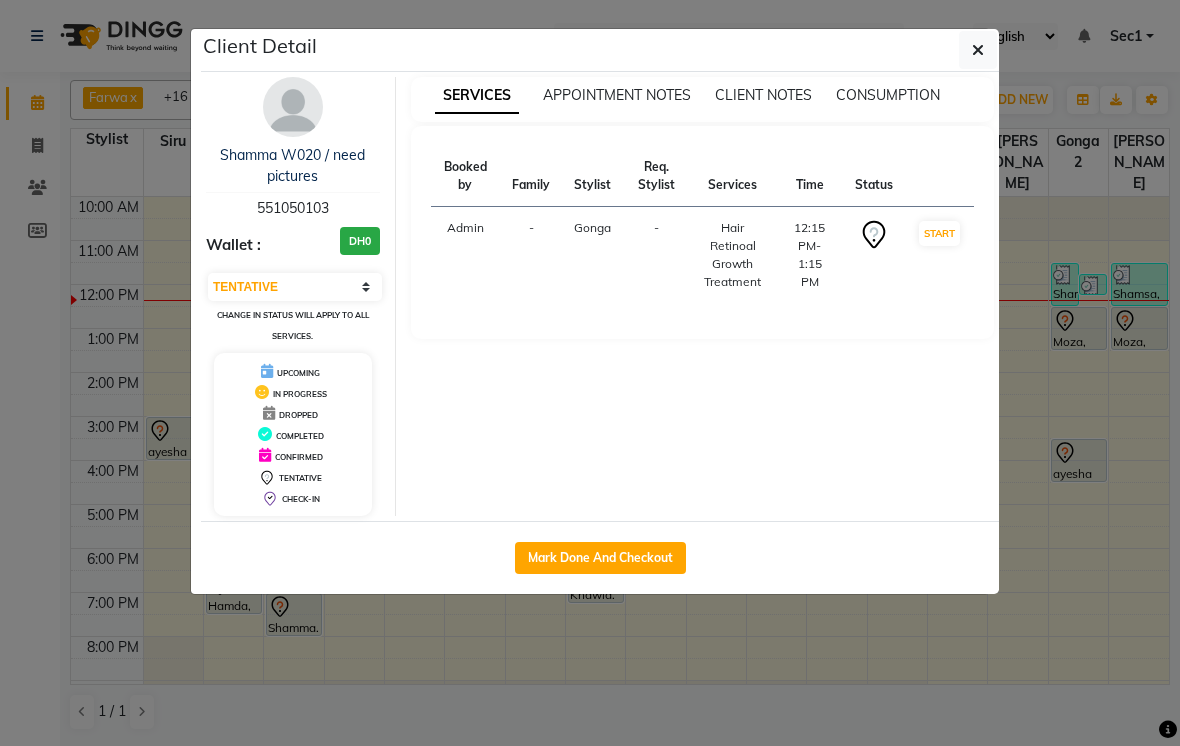 click 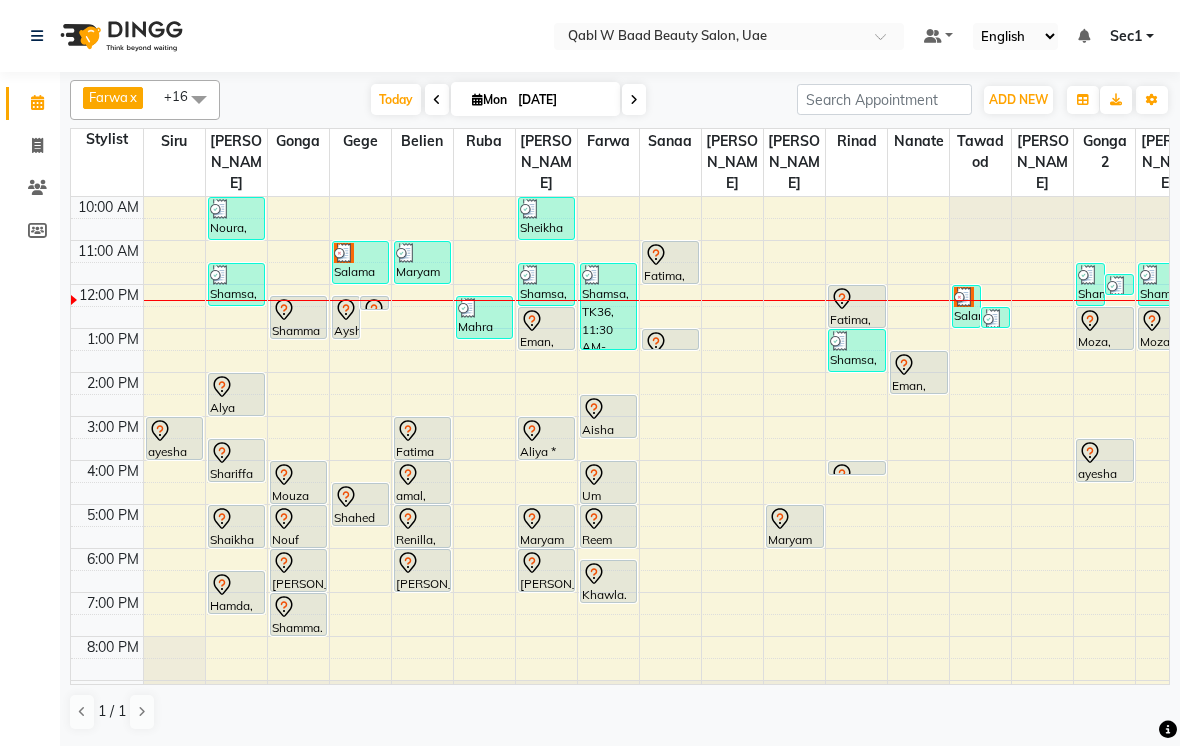 click on "Today" at bounding box center [396, 99] 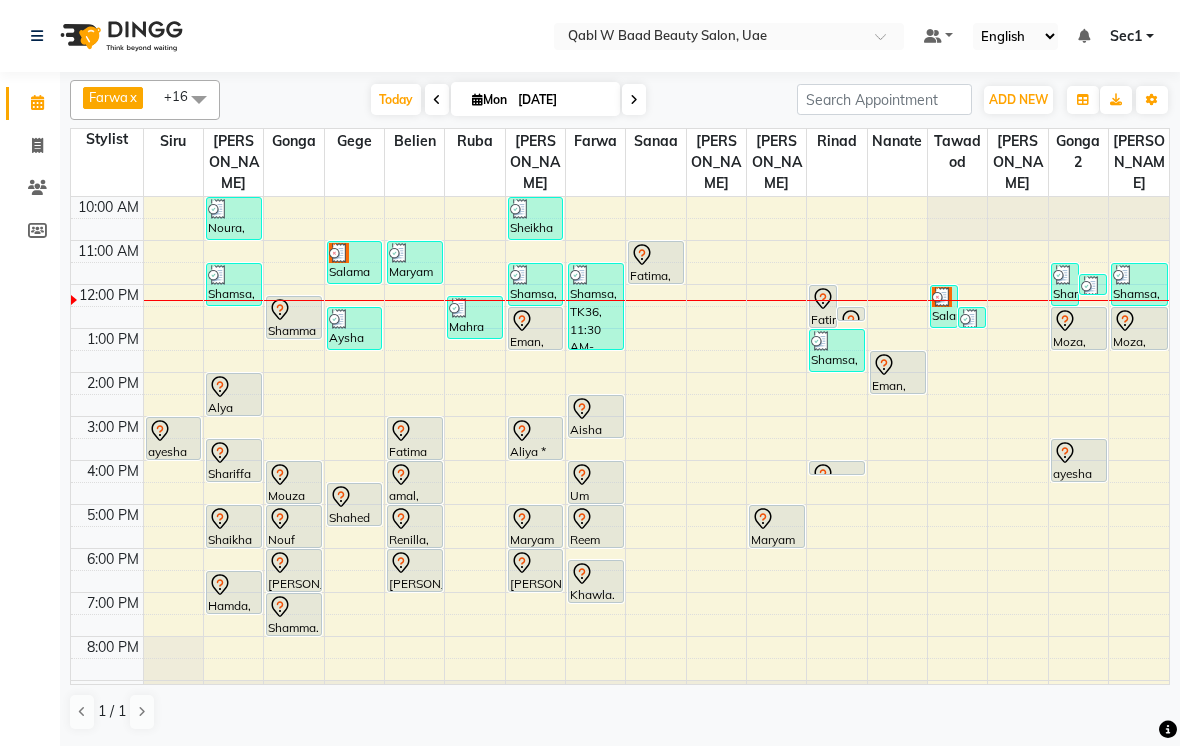 scroll, scrollTop: 0, scrollLeft: 0, axis: both 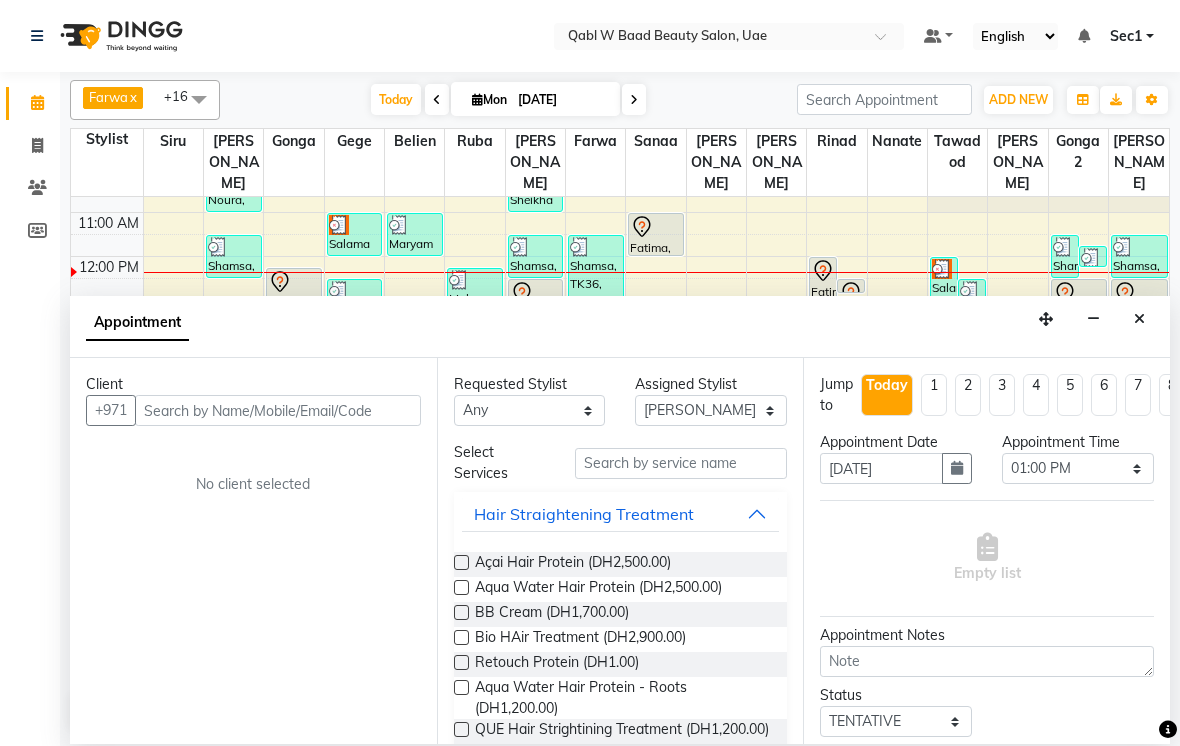 click at bounding box center (278, 410) 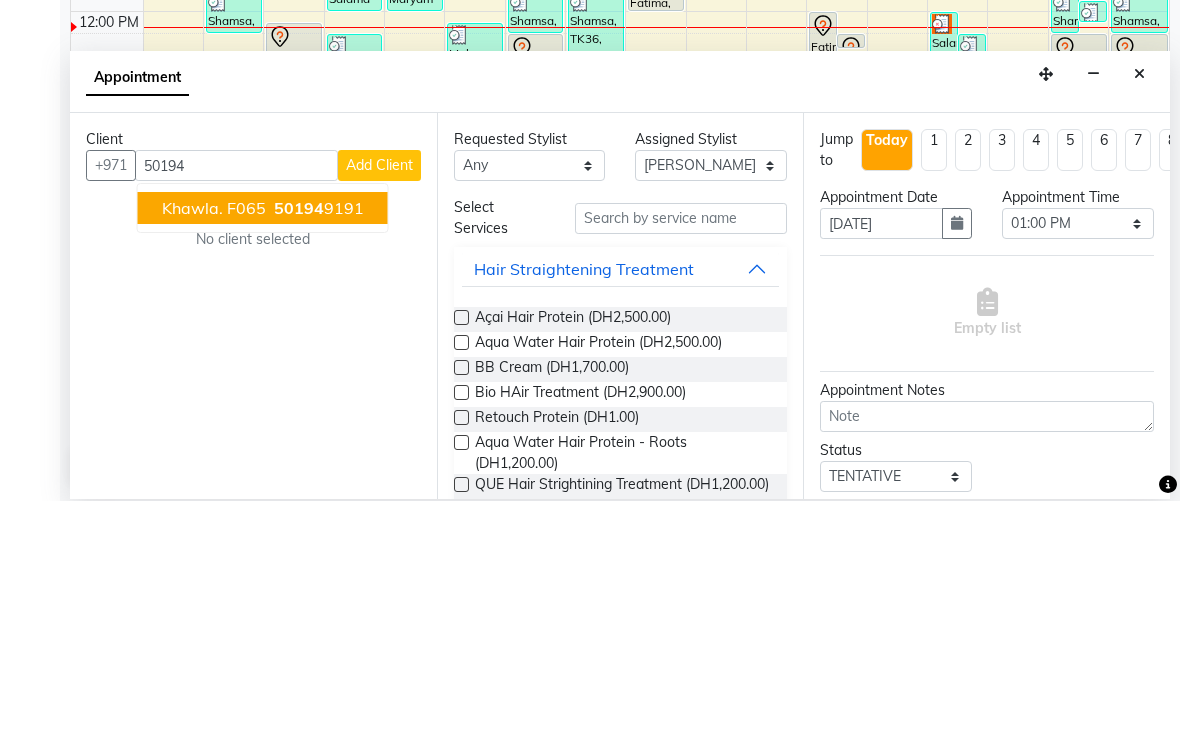 click on "50194 9191" at bounding box center (317, 453) 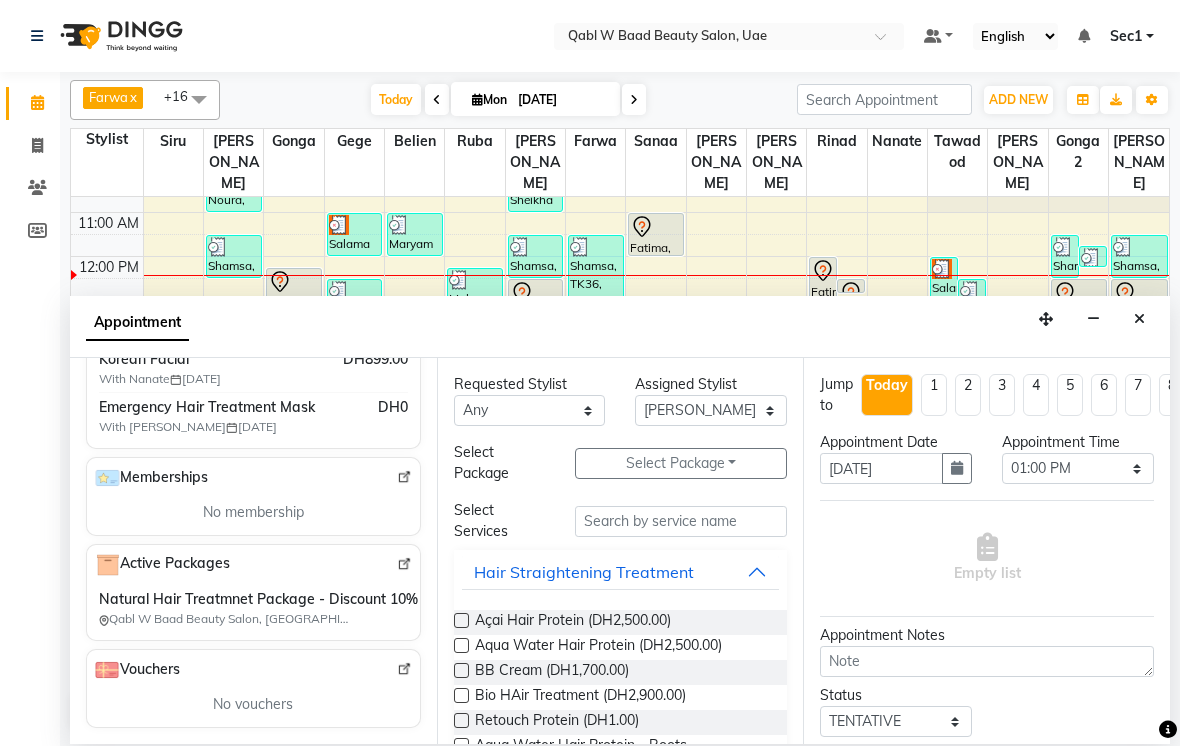 scroll, scrollTop: 579, scrollLeft: 0, axis: vertical 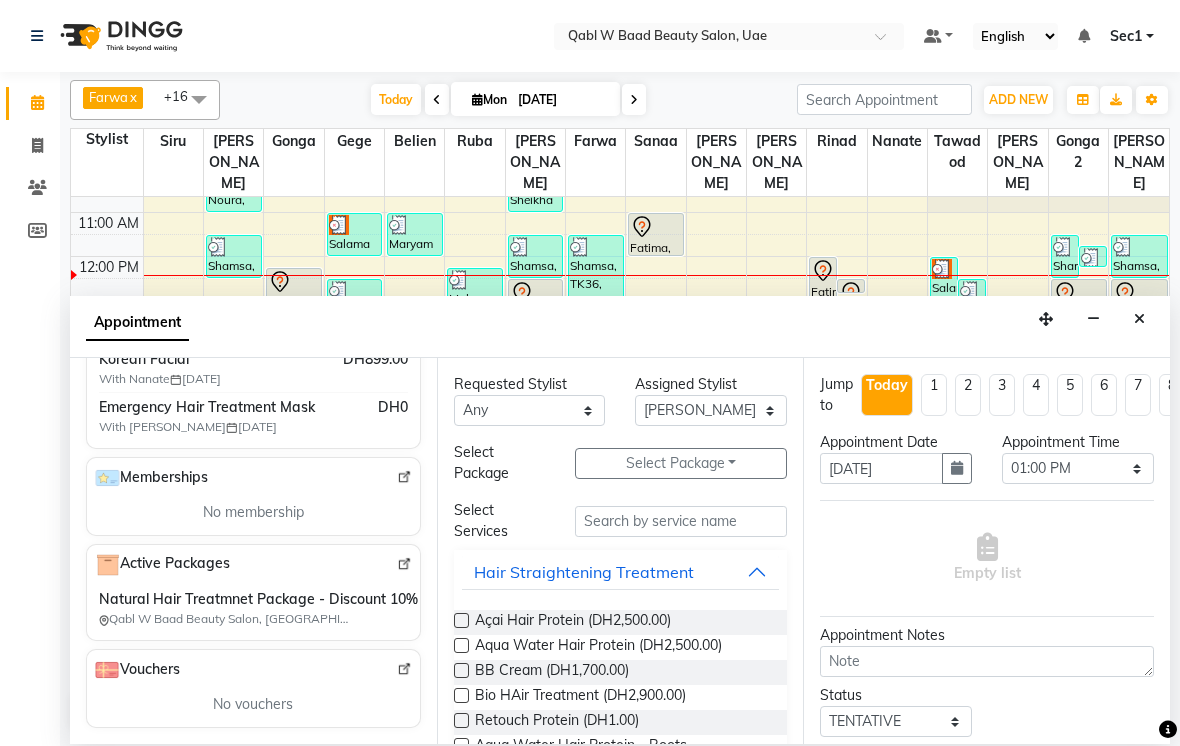 click on "Select Package  Toggle Dropdown" at bounding box center (681, 463) 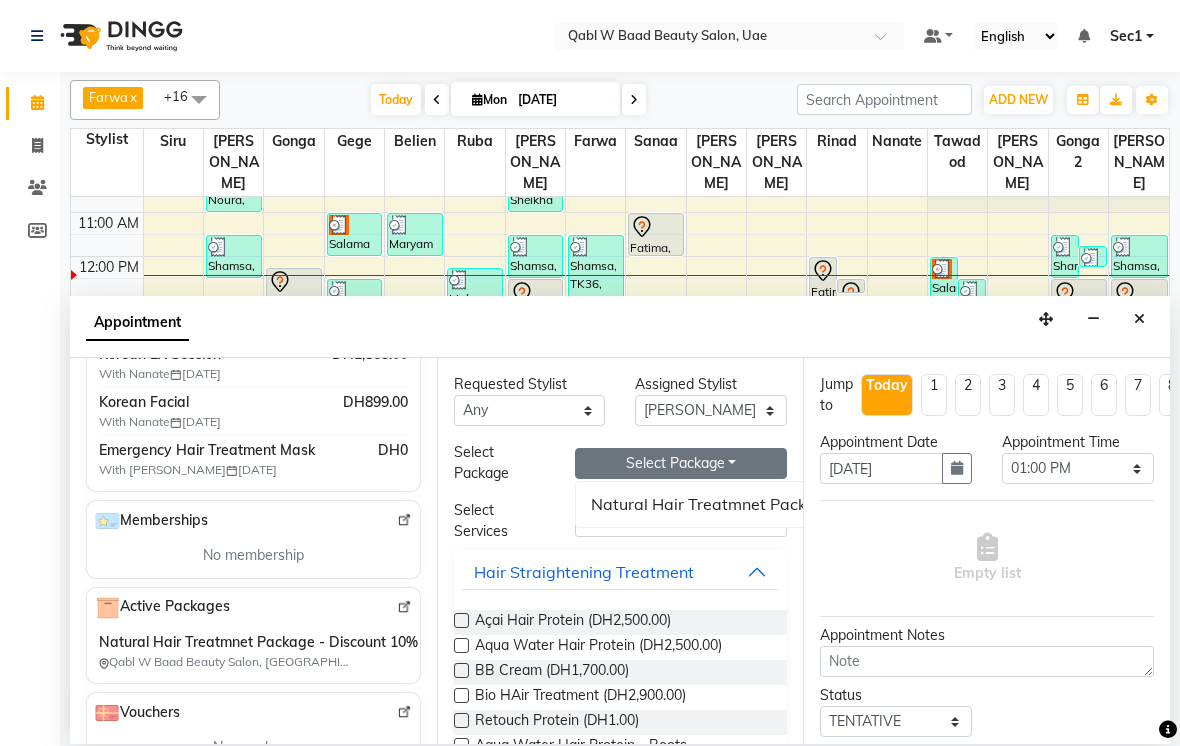 scroll, scrollTop: 424, scrollLeft: 0, axis: vertical 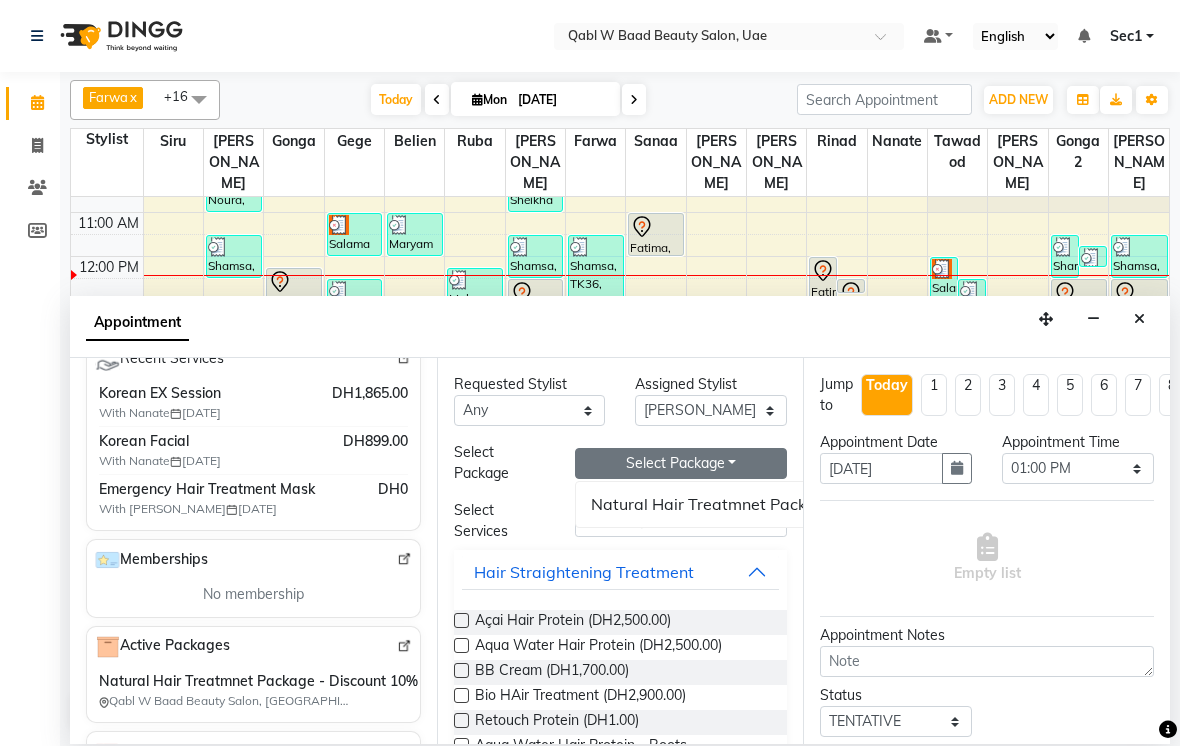 click on "Natural Hair Treatmnet Package - Discount 10% for 10 sessions - EMG" at bounding box center (854, 504) 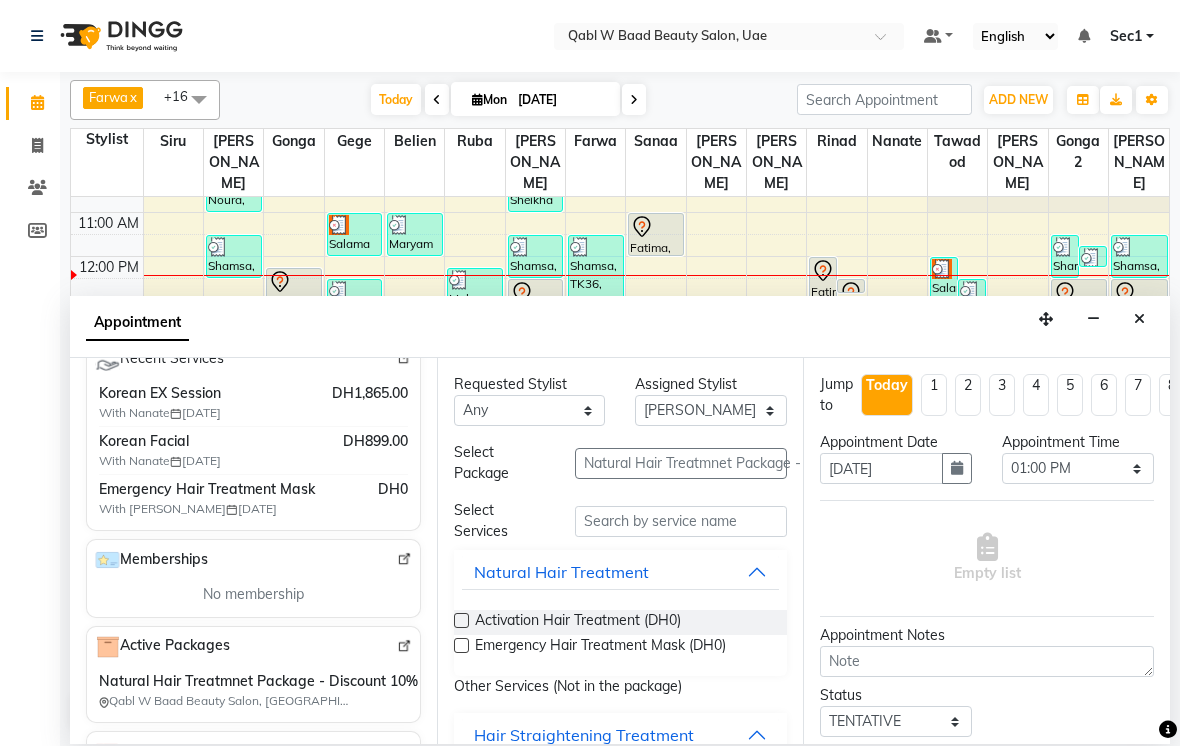 click on "Activation Hair Treatment (DH0)" at bounding box center (578, 622) 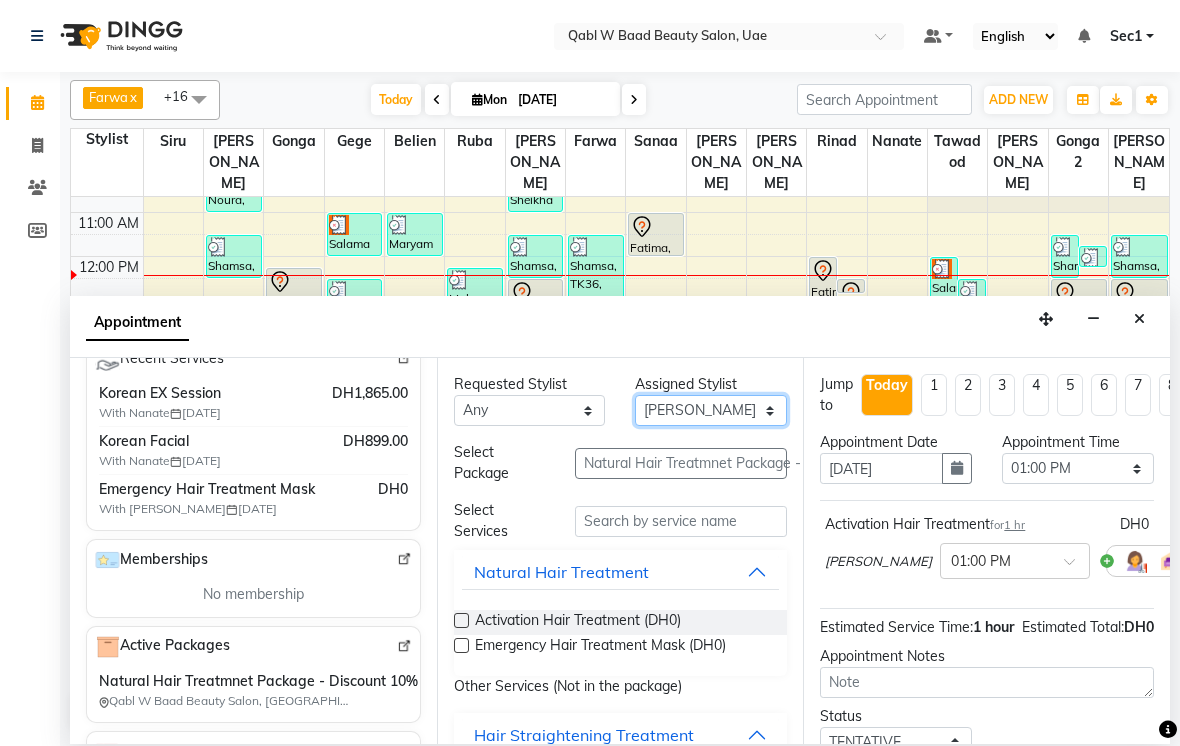click on "Select Asia [PERSON_NAME] [PERSON_NAME] [PERSON_NAME] 2  [PERSON_NAME]  Nanate [PERSON_NAME] [PERSON_NAME] Sanaa [PERSON_NAME] Sec1 Sec2 Semi Siru [PERSON_NAME]" at bounding box center (711, 410) 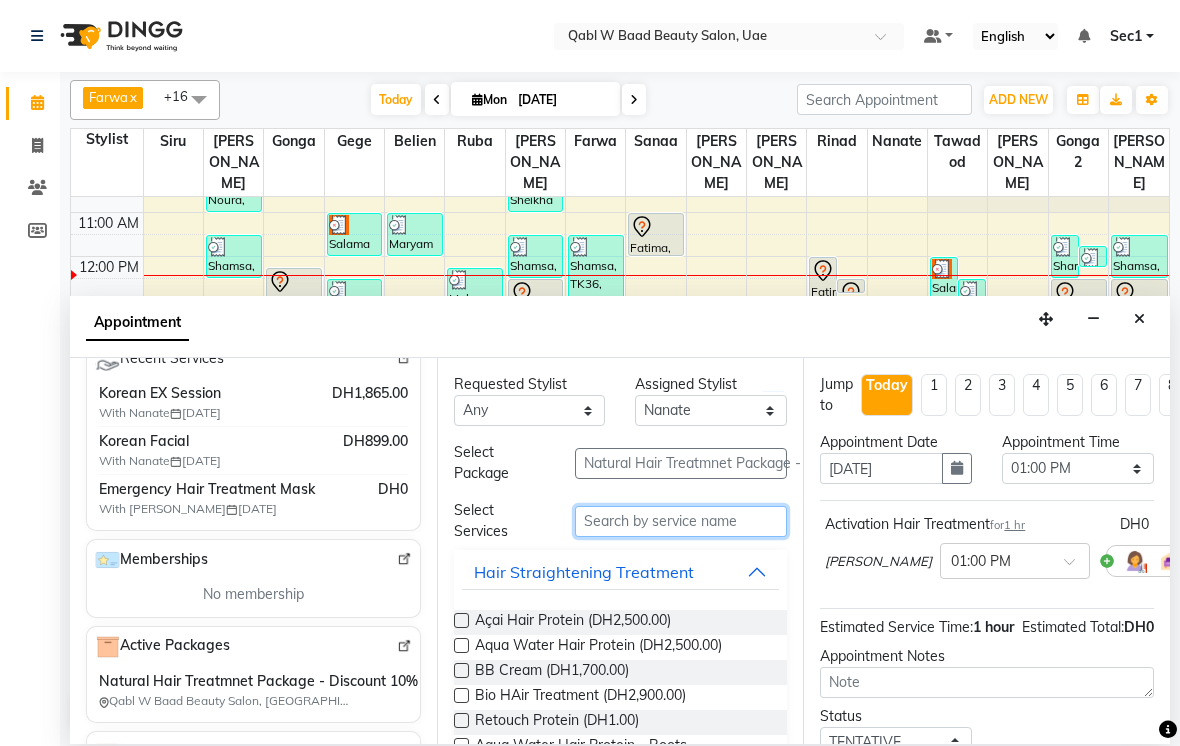 click at bounding box center [681, 521] 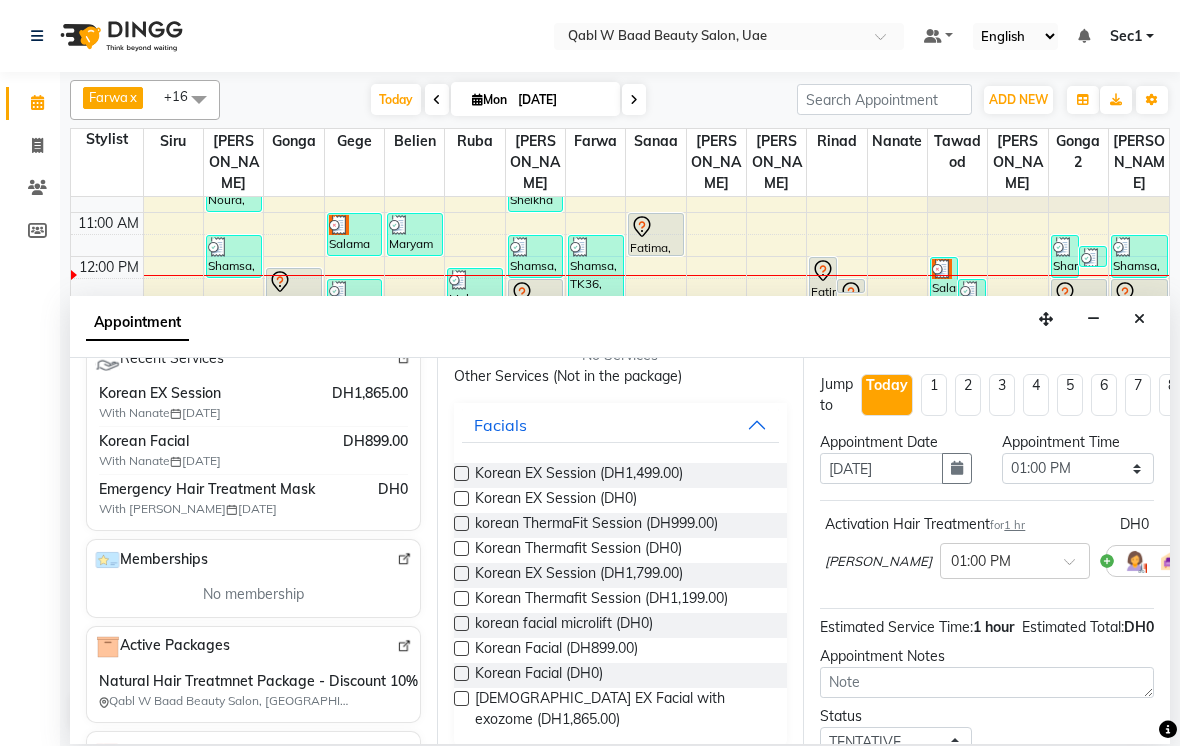 scroll, scrollTop: 244, scrollLeft: 0, axis: vertical 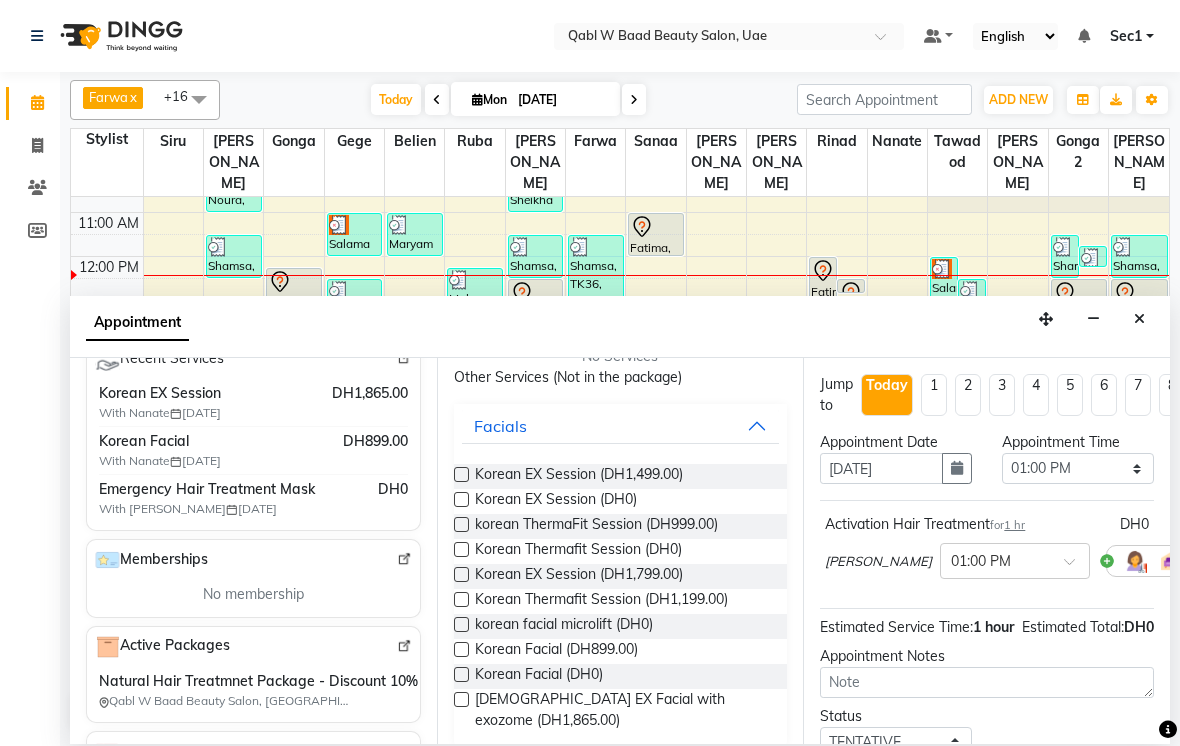 click on "korean ThermaFit Session  (DH999.00)" at bounding box center (596, 526) 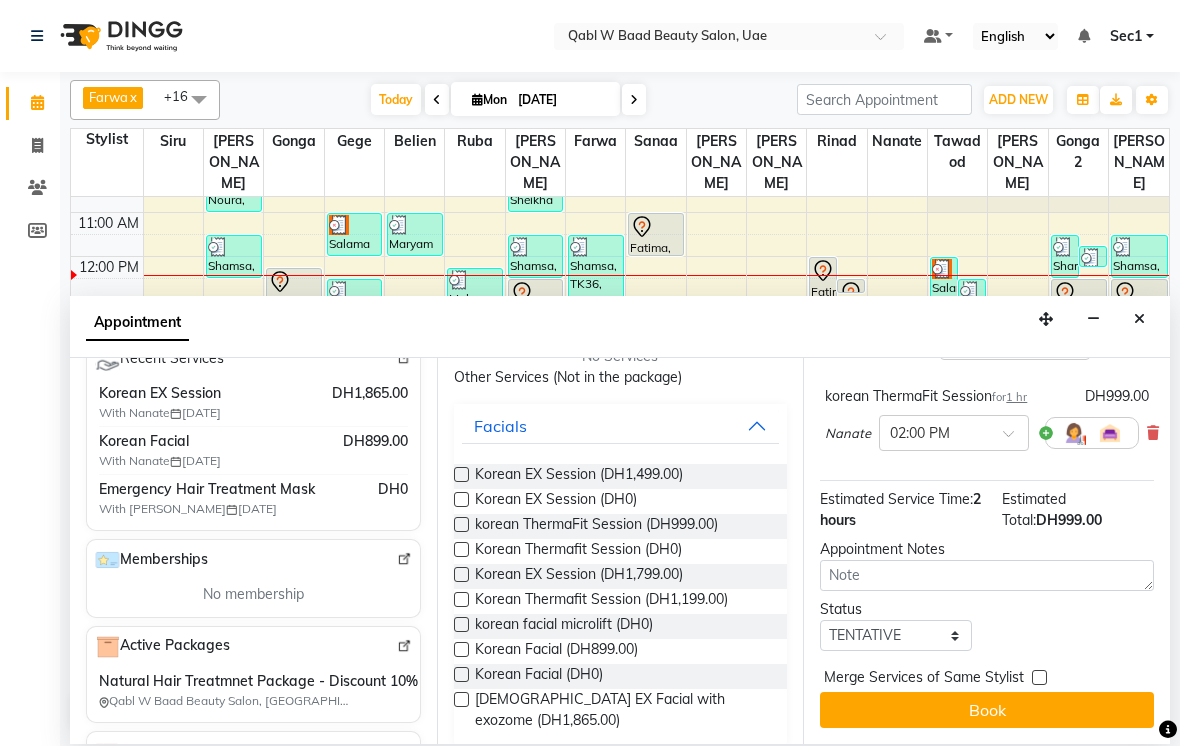 scroll, scrollTop: 217, scrollLeft: 0, axis: vertical 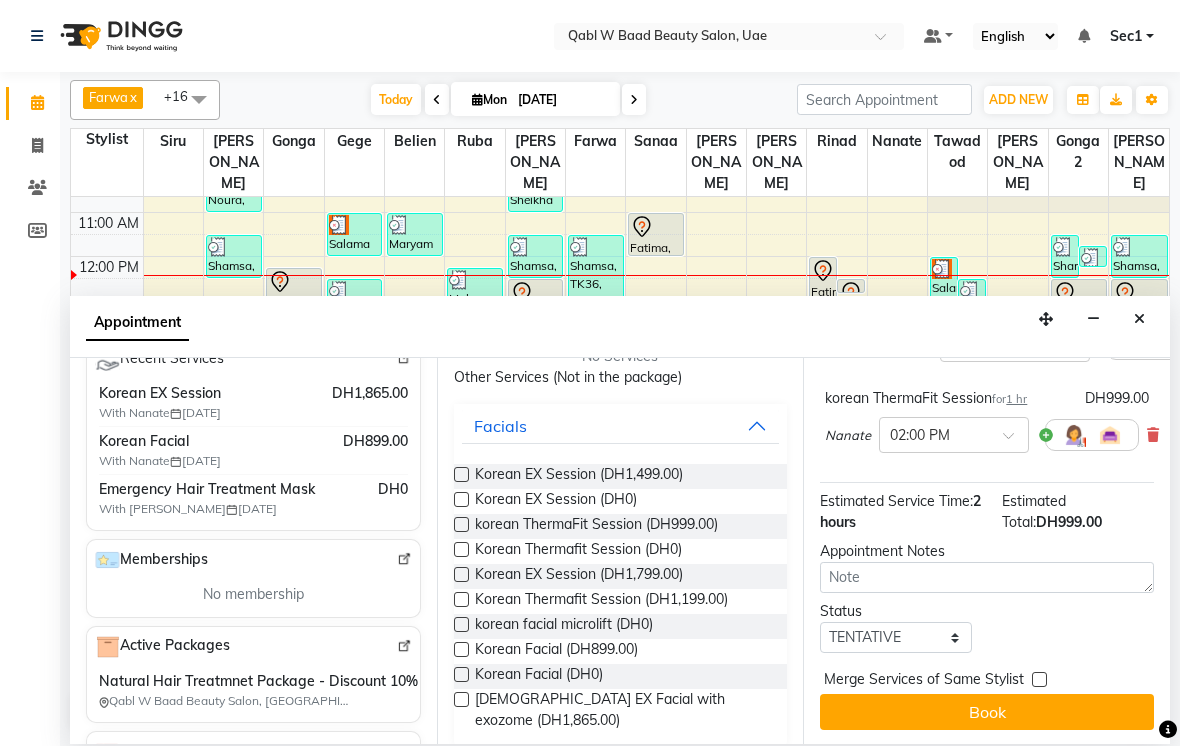 click on "Book" at bounding box center [987, 712] 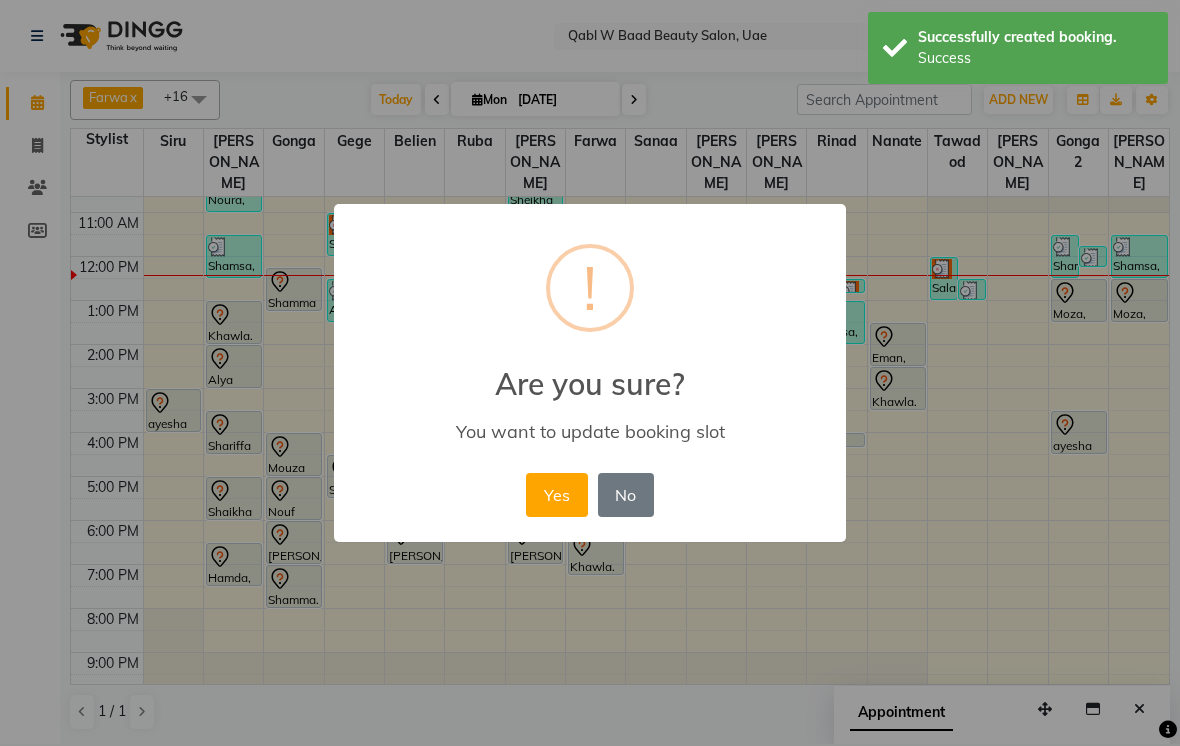 click on "Yes" at bounding box center [556, 495] 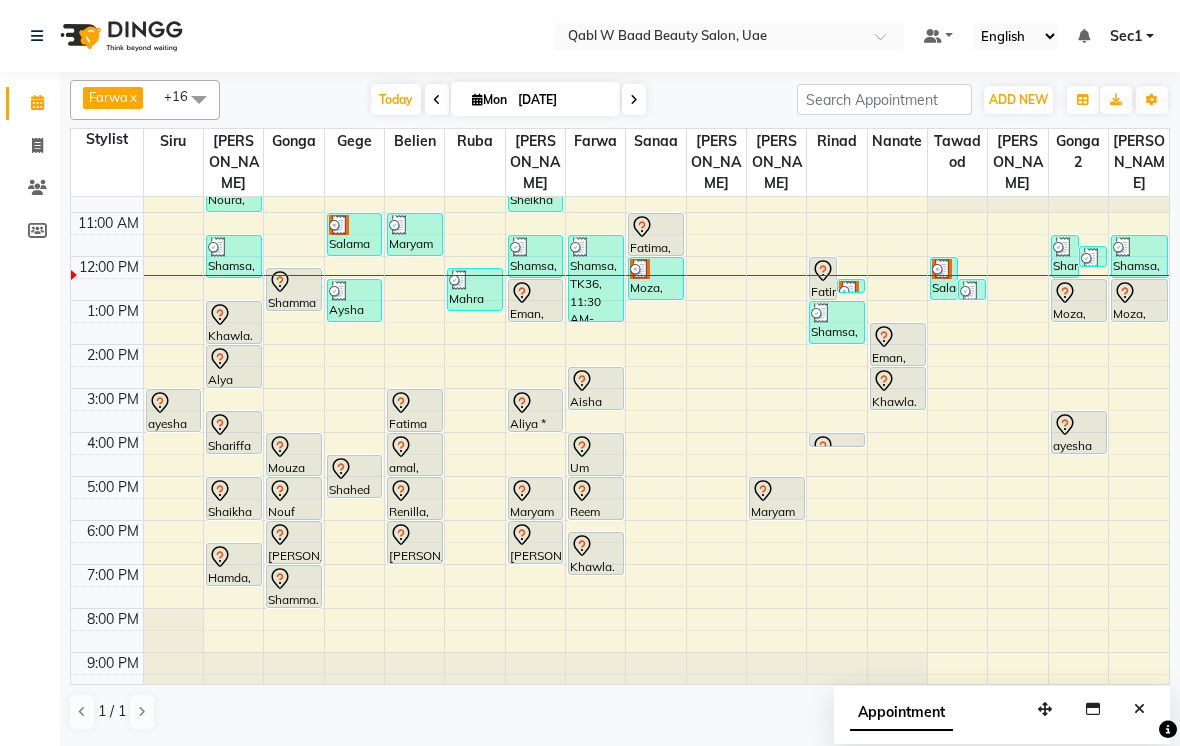 click at bounding box center (1139, 709) 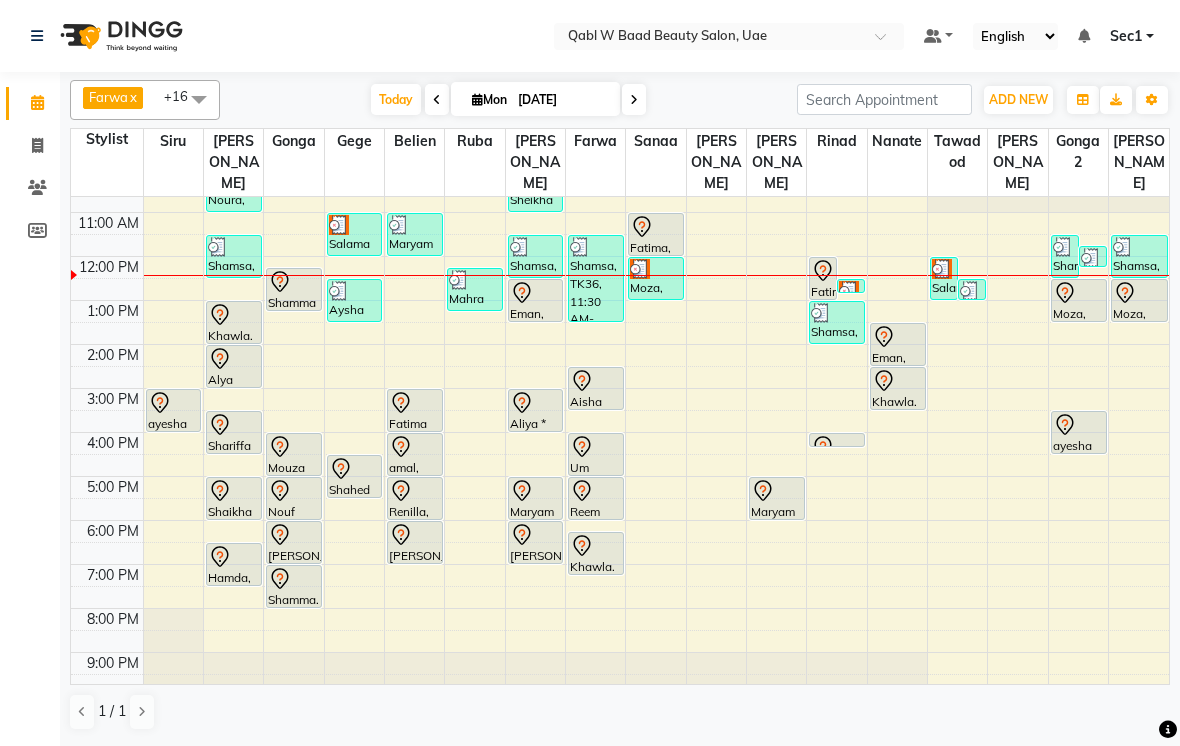 click on "Today" at bounding box center (396, 99) 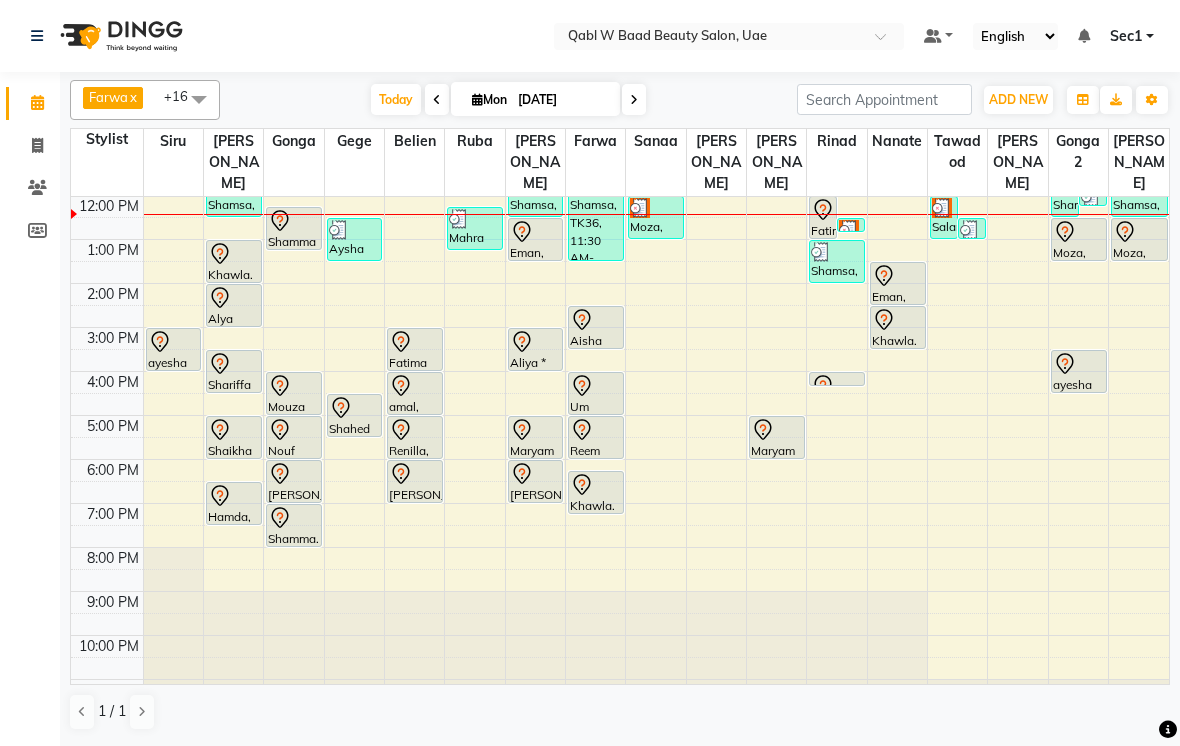 click on "Today" at bounding box center (396, 99) 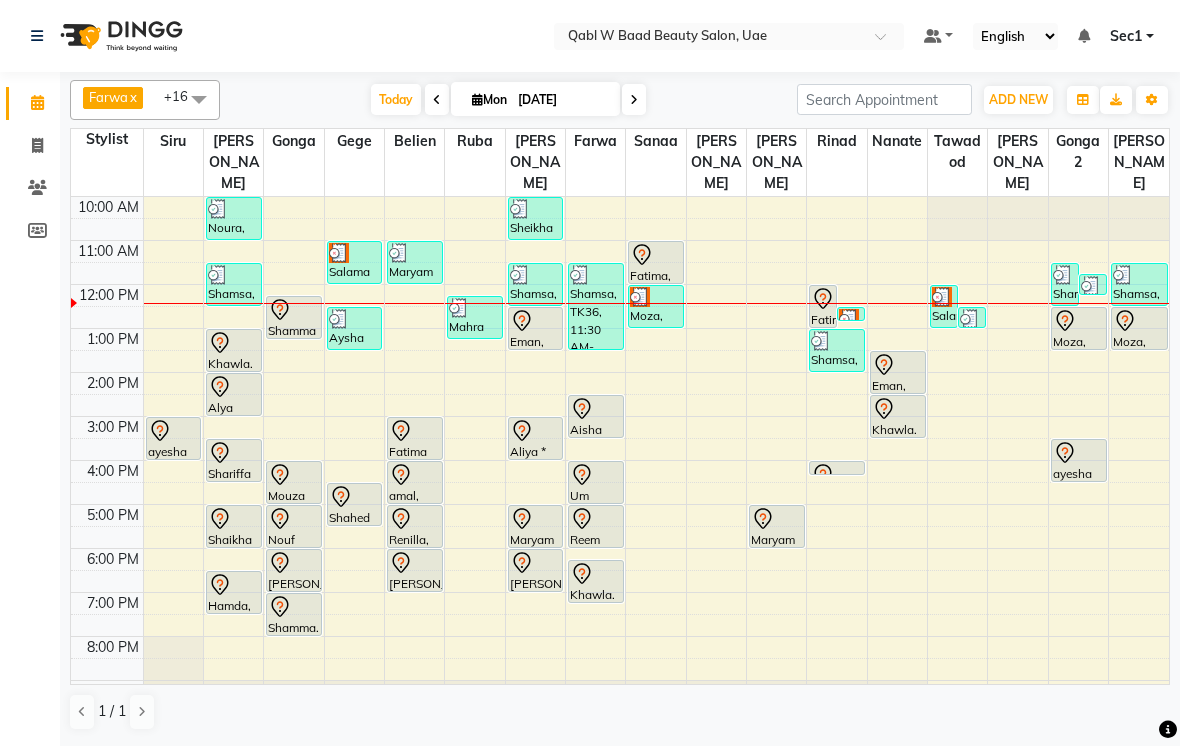 scroll, scrollTop: 0, scrollLeft: 0, axis: both 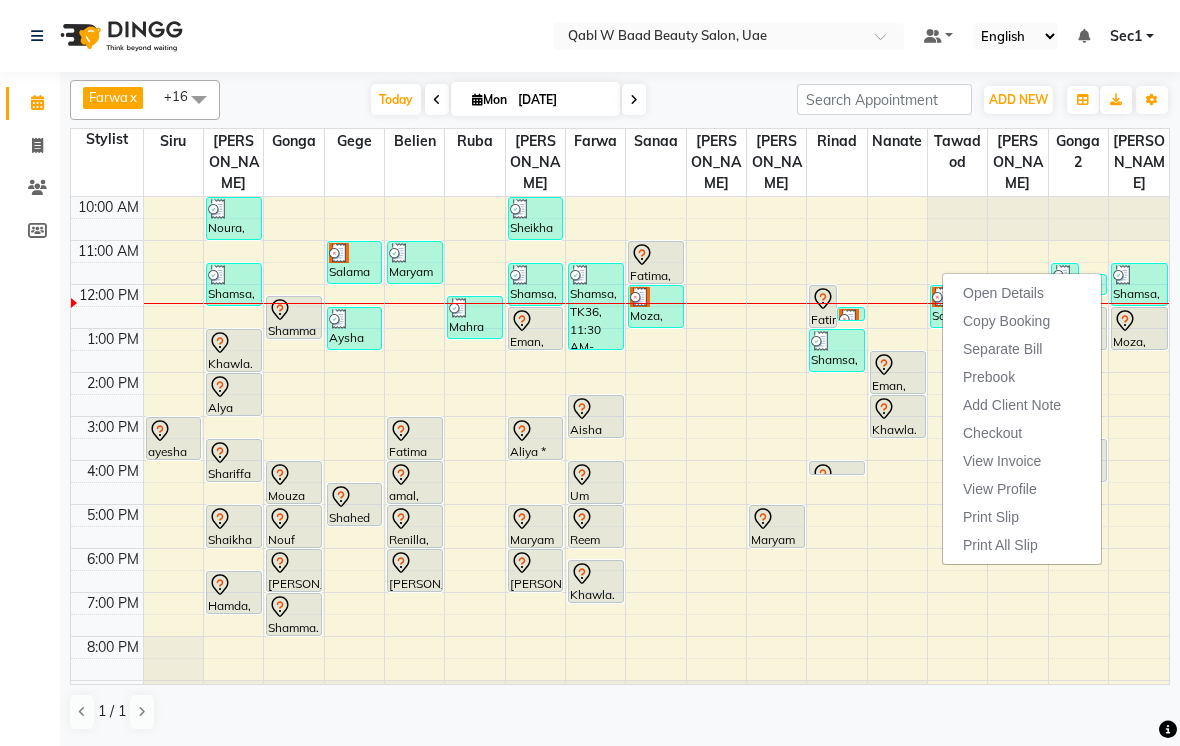 click on "Open Details" at bounding box center (1022, 293) 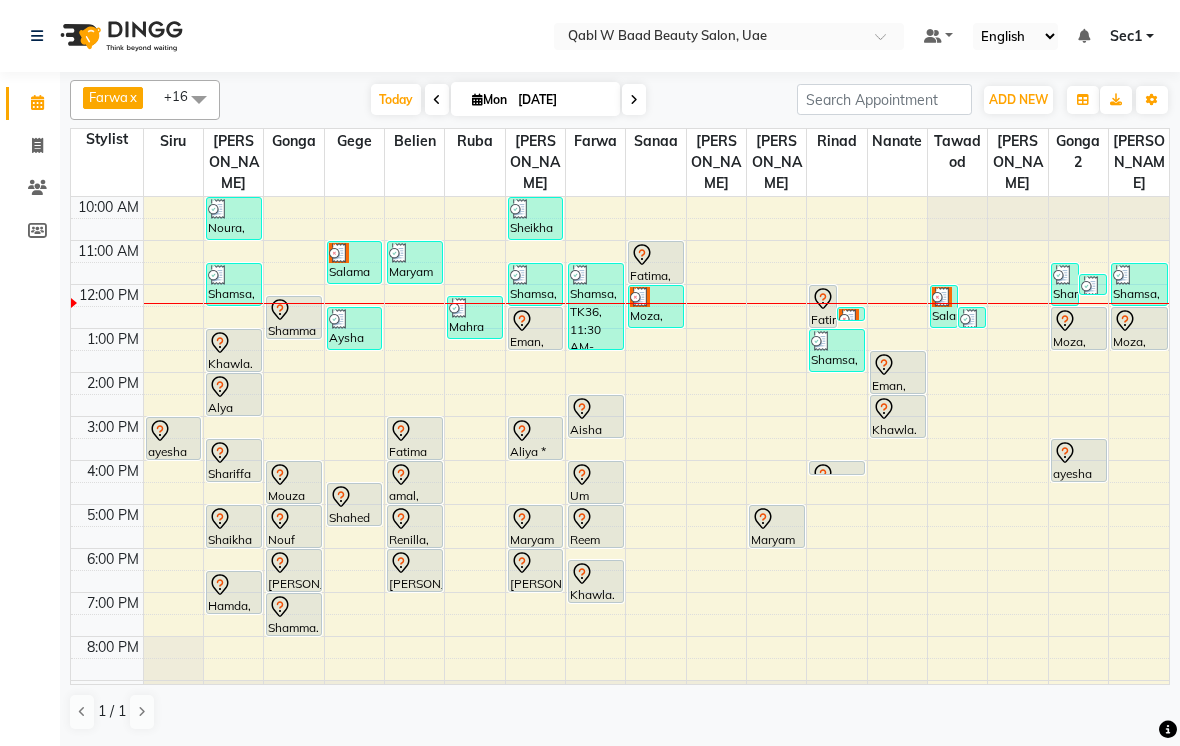 click at bounding box center (942, 297) 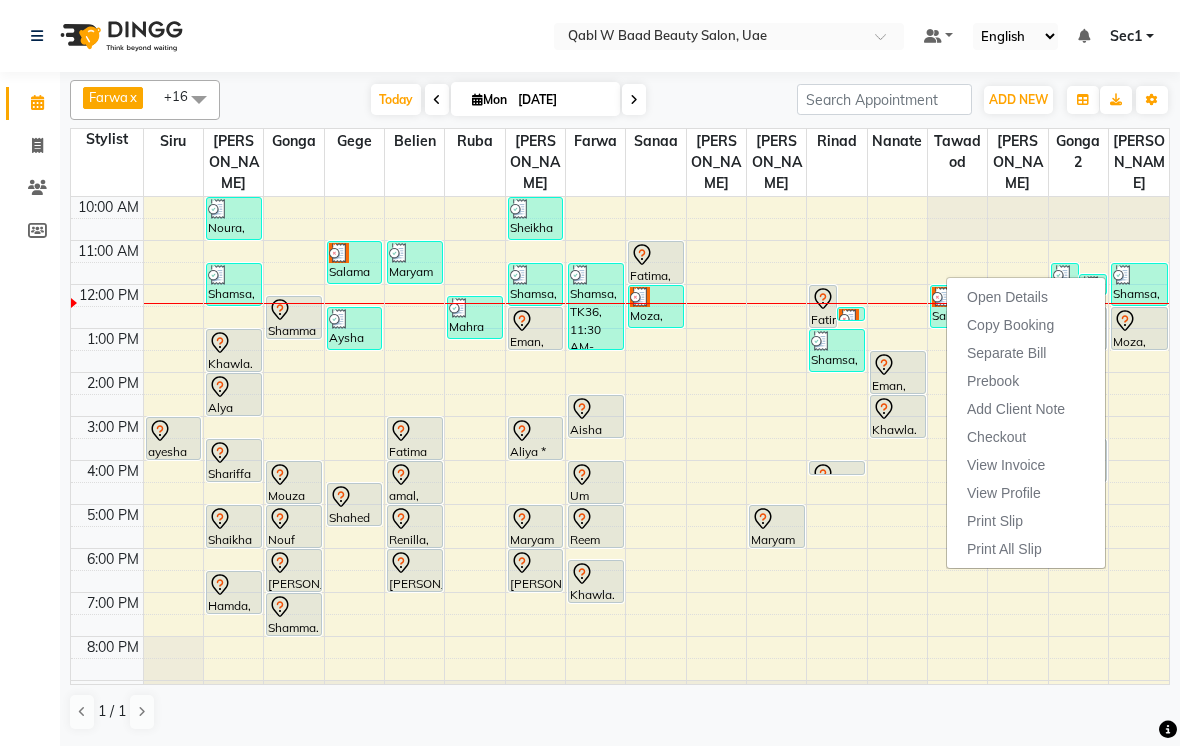click on "Open Details" at bounding box center (1026, 297) 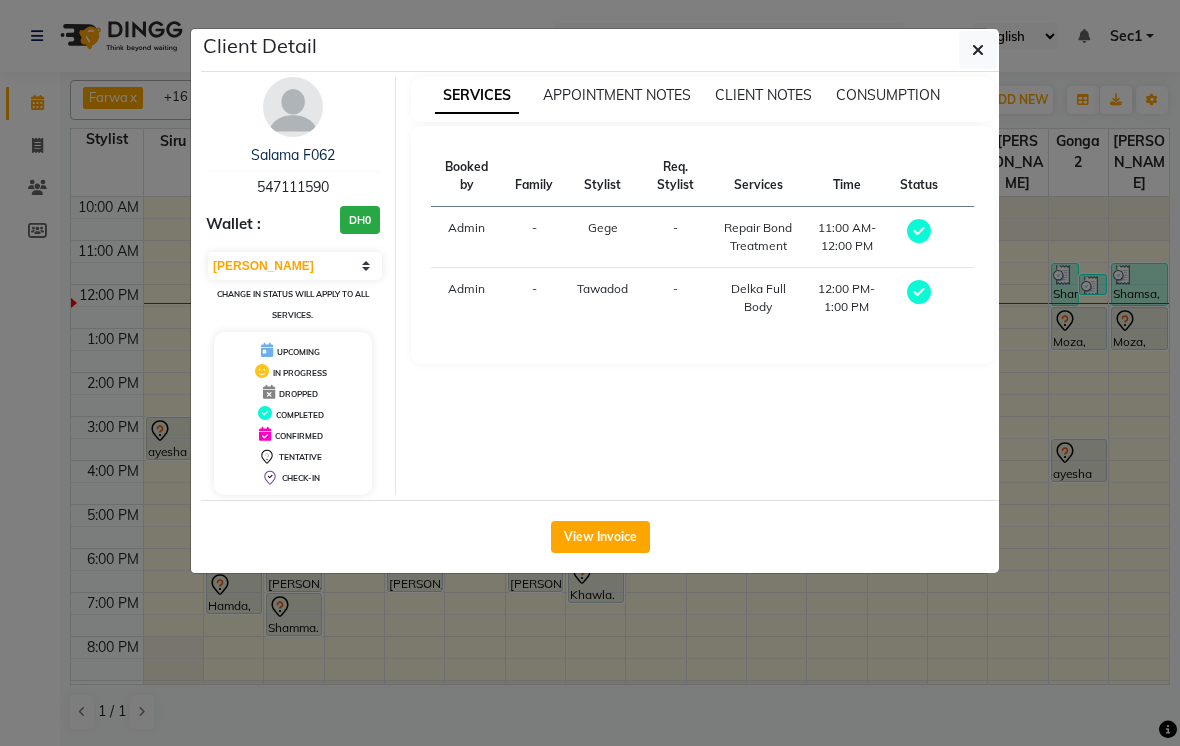 click 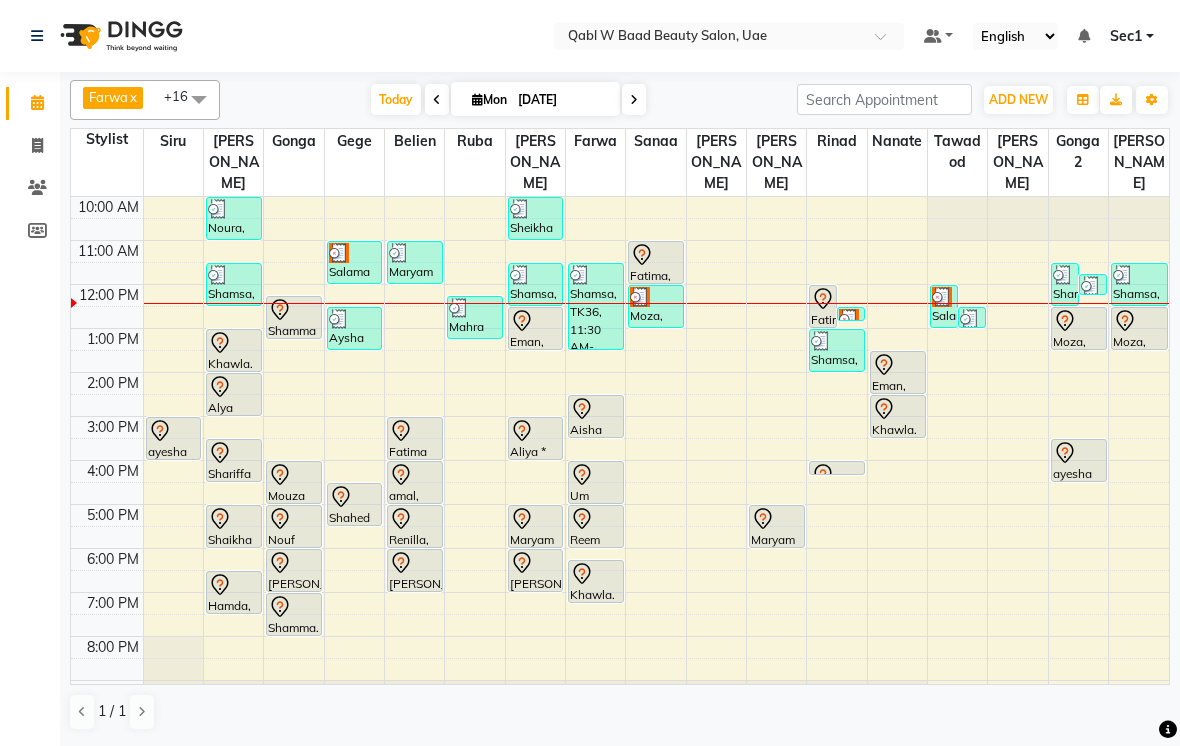 click at bounding box center (942, 297) 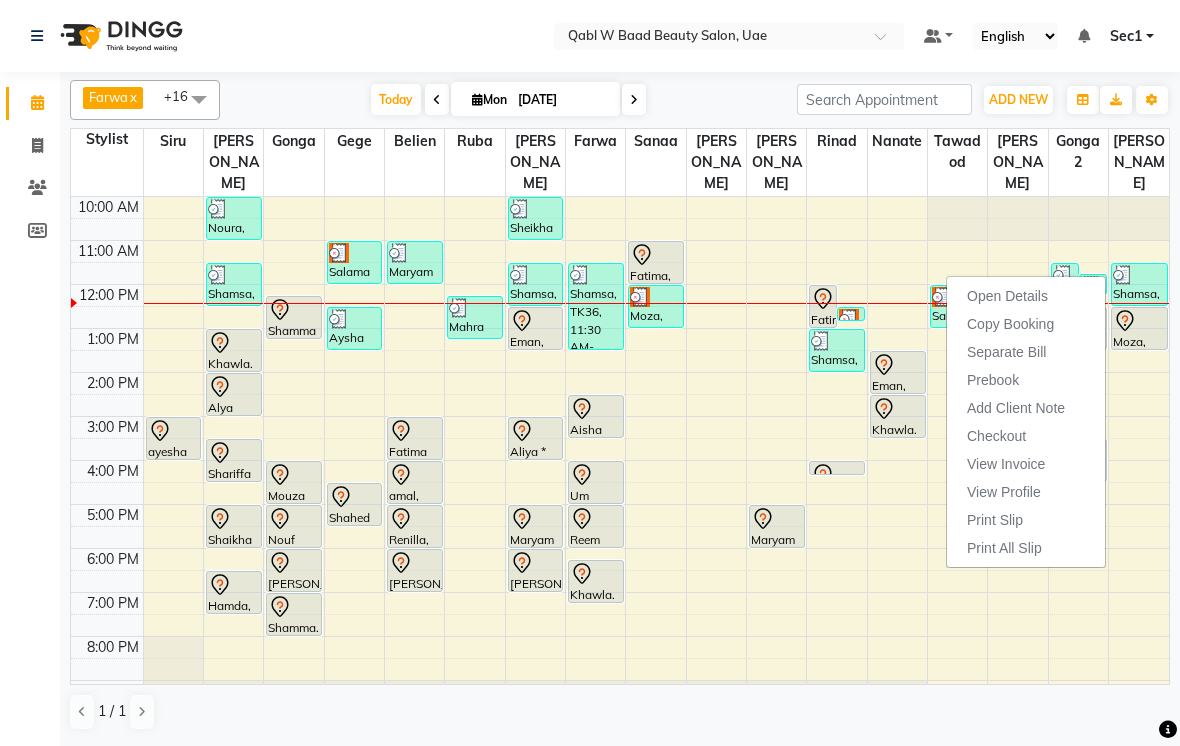 click on "Open Details" at bounding box center (1007, 296) 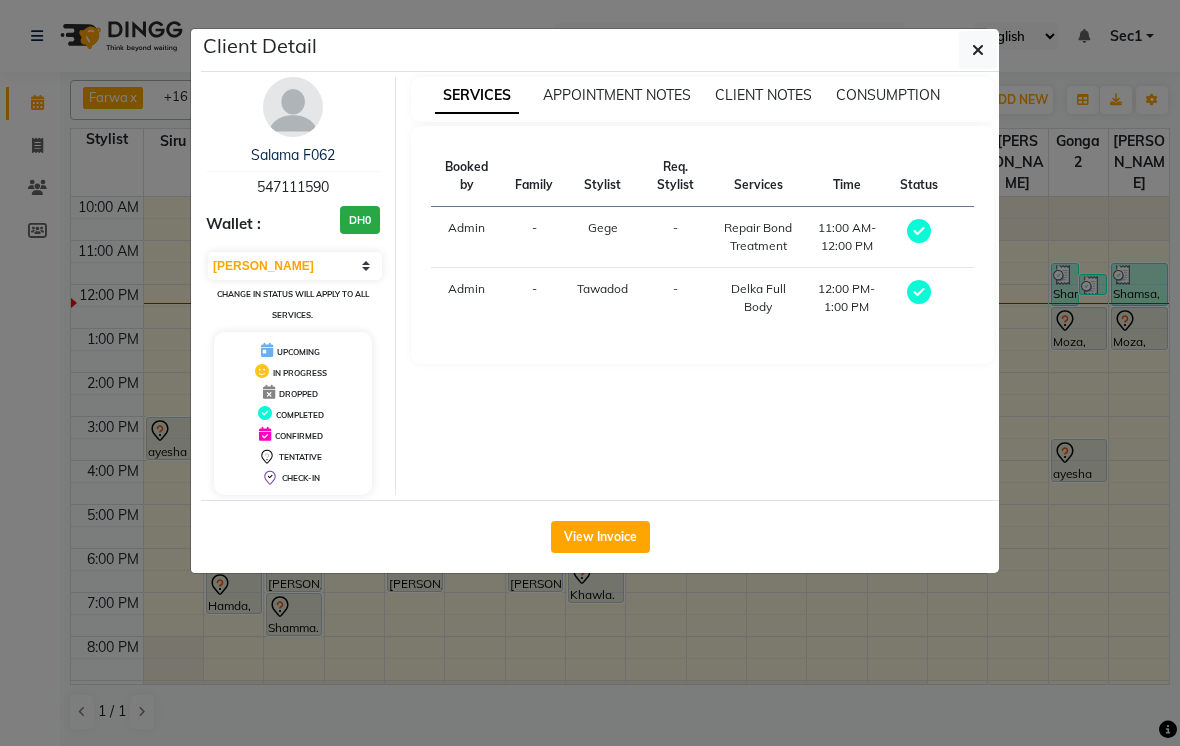click 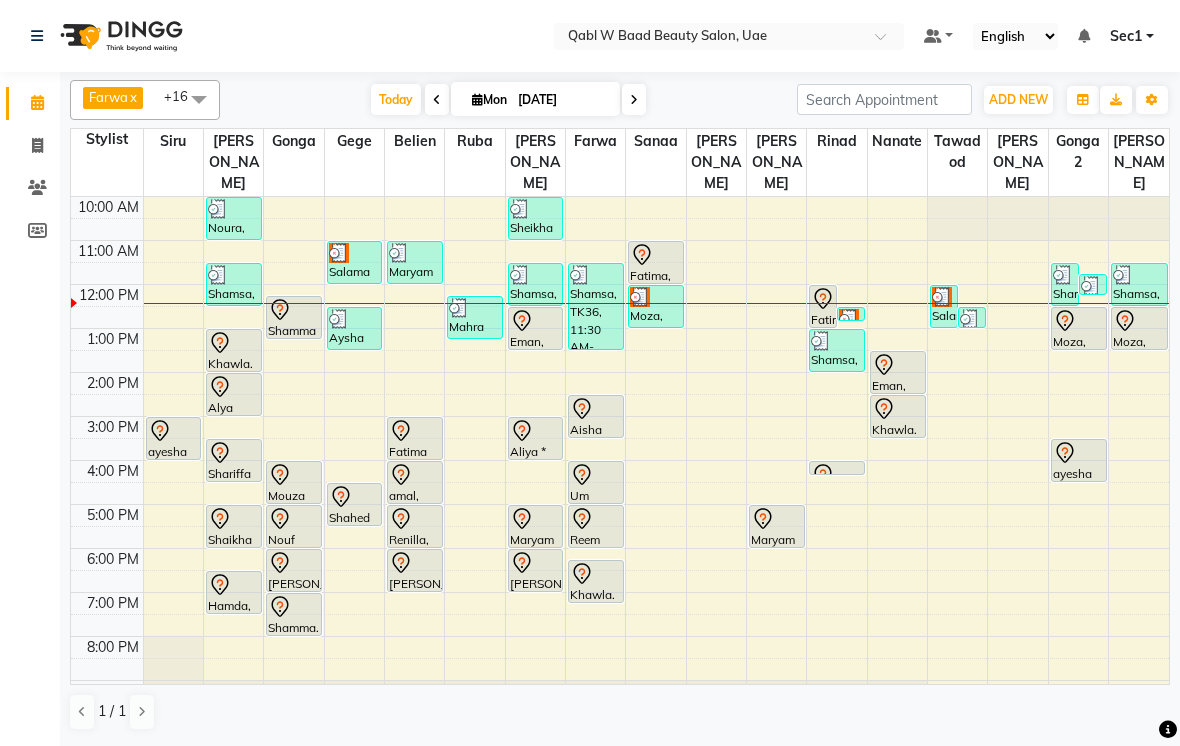 click at bounding box center (640, 297) 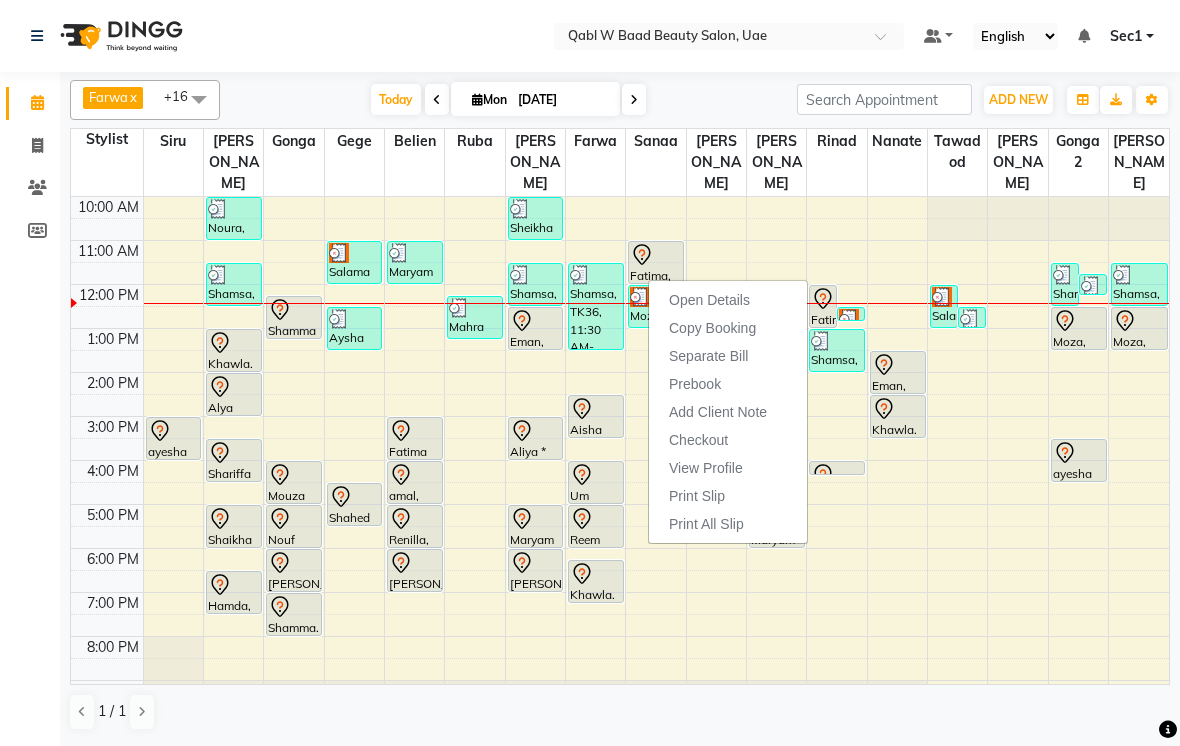 click on "Open Details" at bounding box center (709, 300) 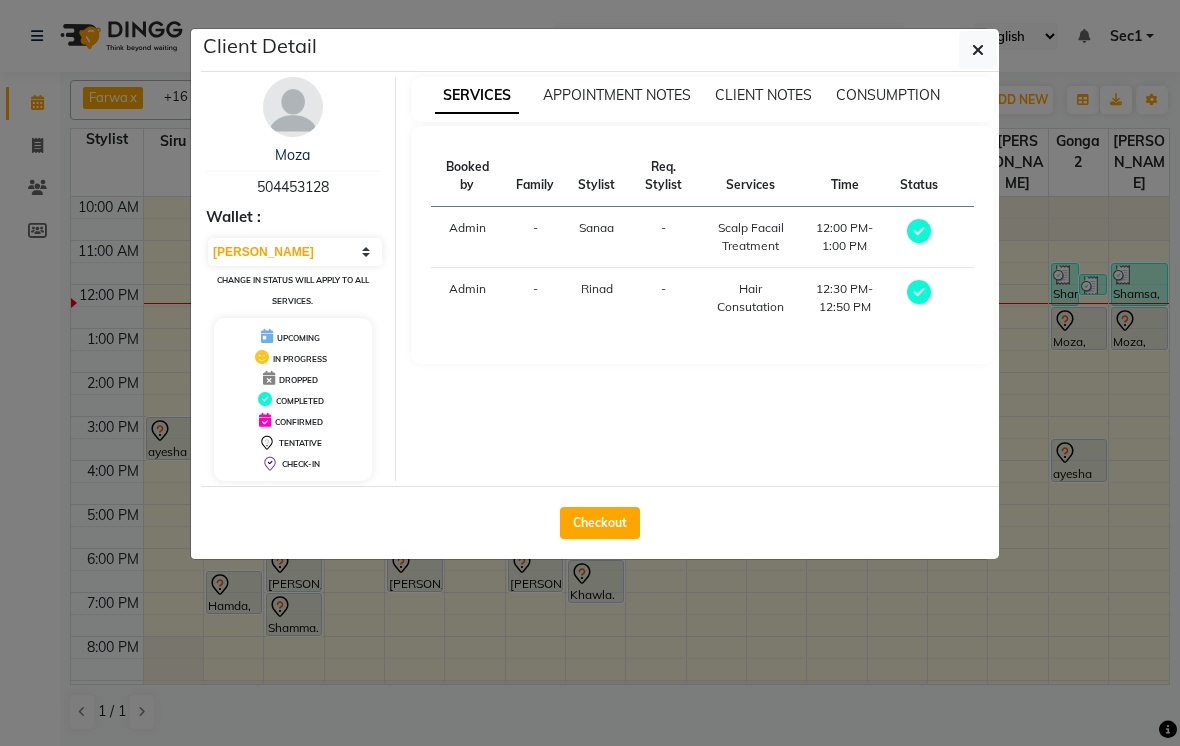 click 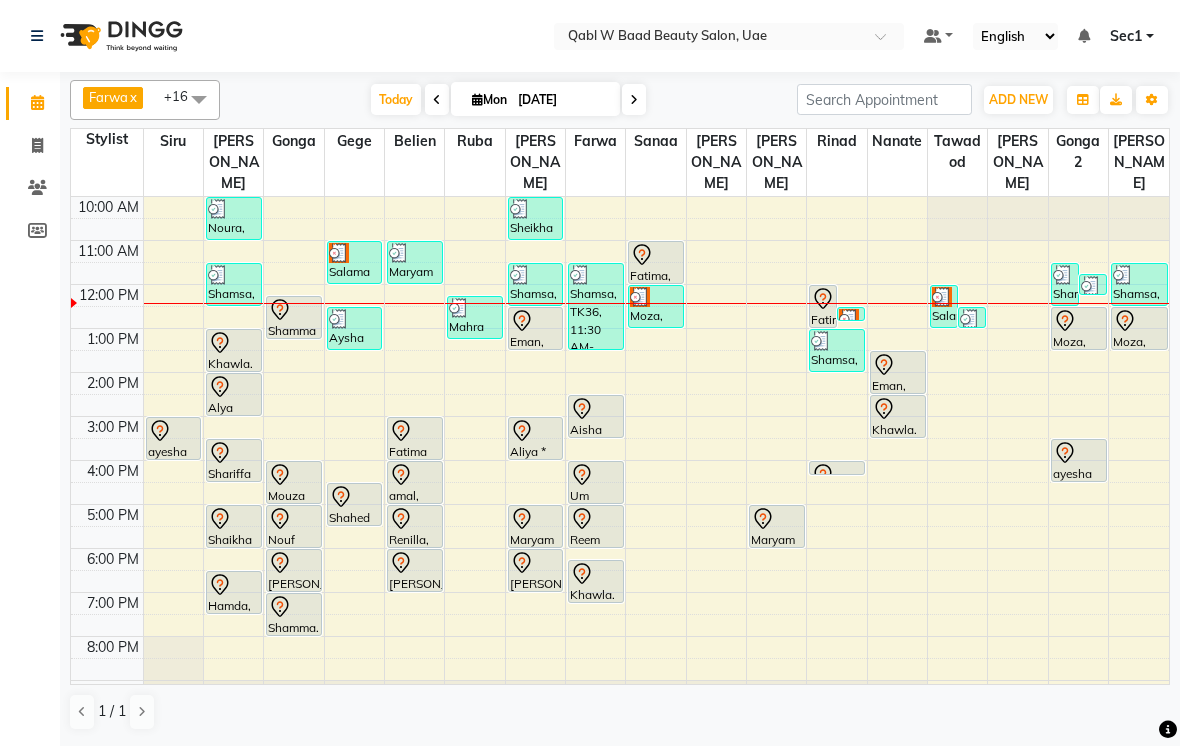 click on "Today" at bounding box center [396, 99] 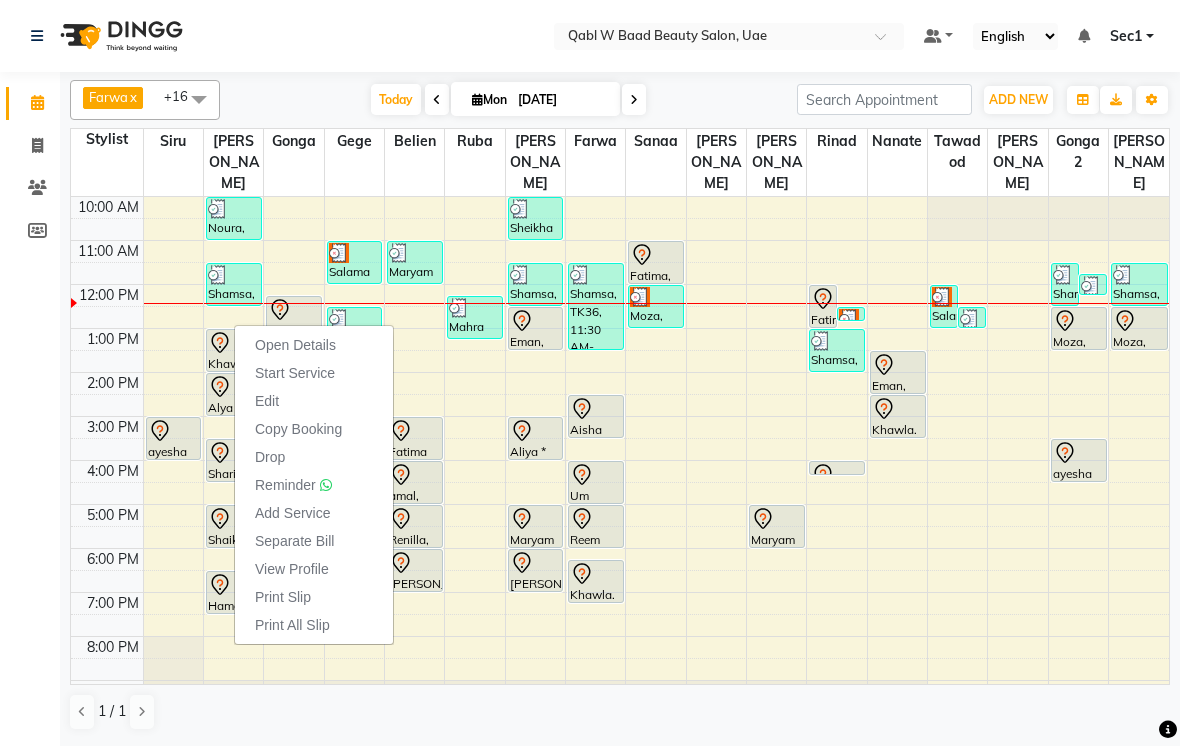 click on "Open Details" at bounding box center (295, 345) 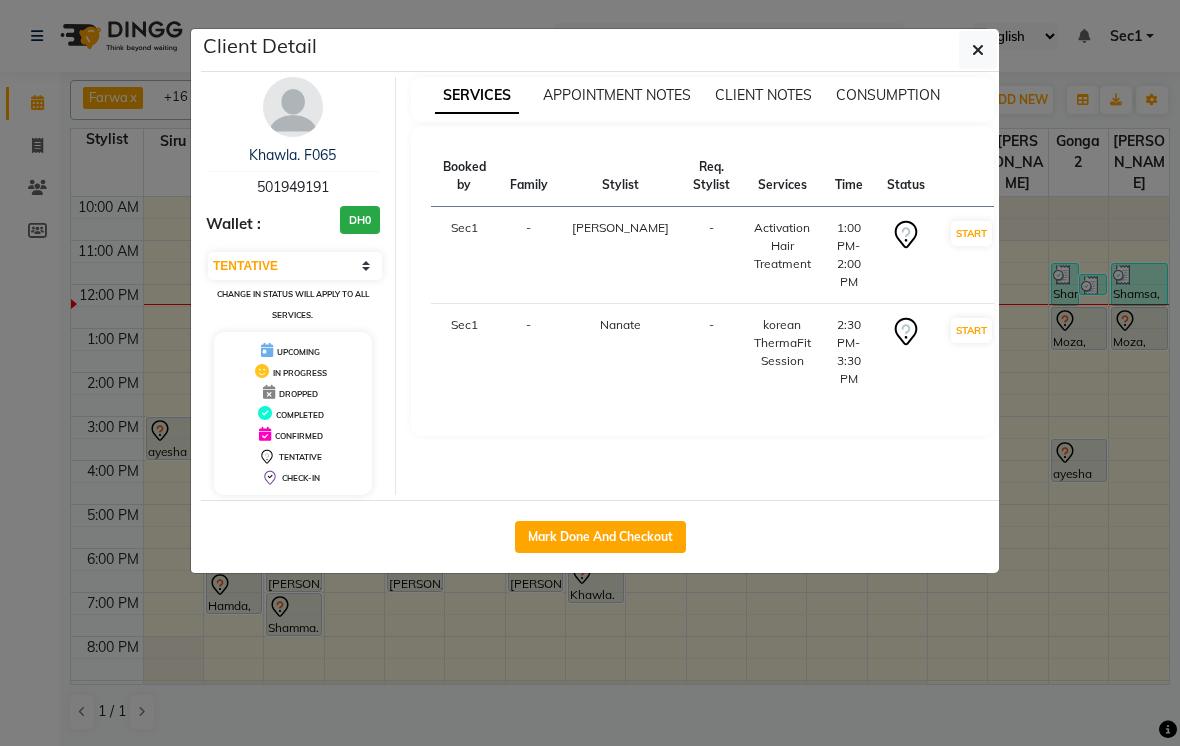 click at bounding box center (293, 107) 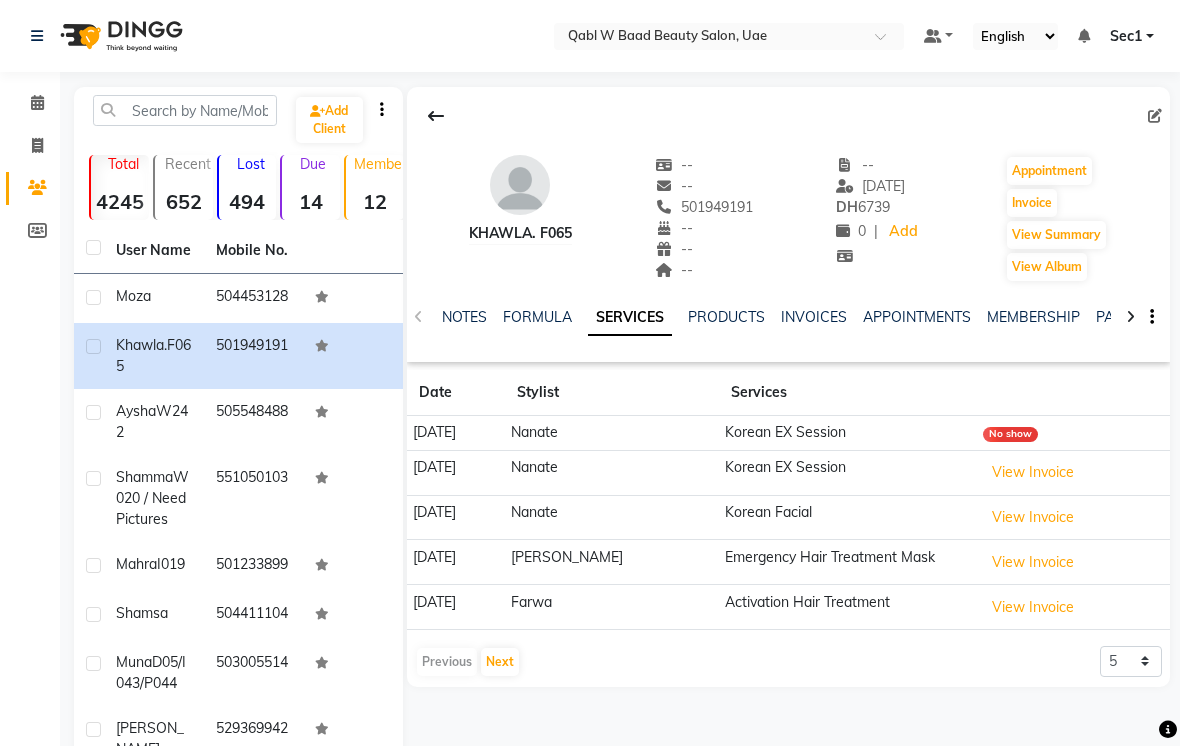 click on "PACKAGES" 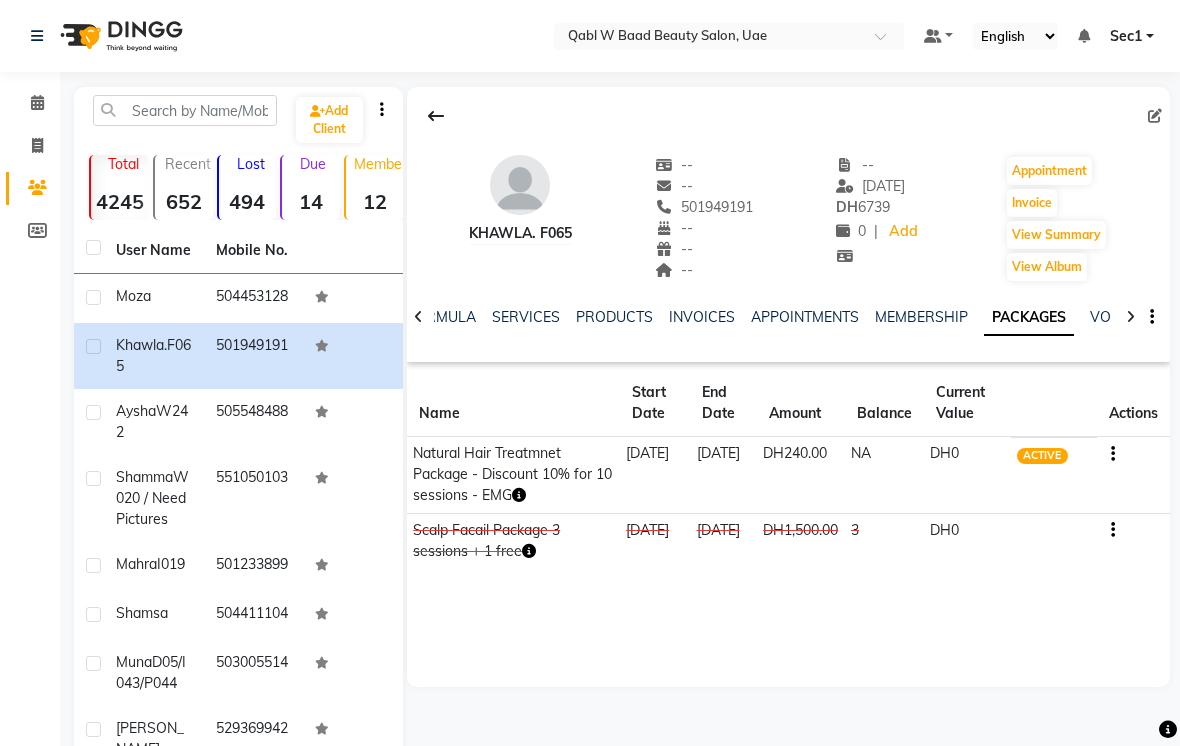 click 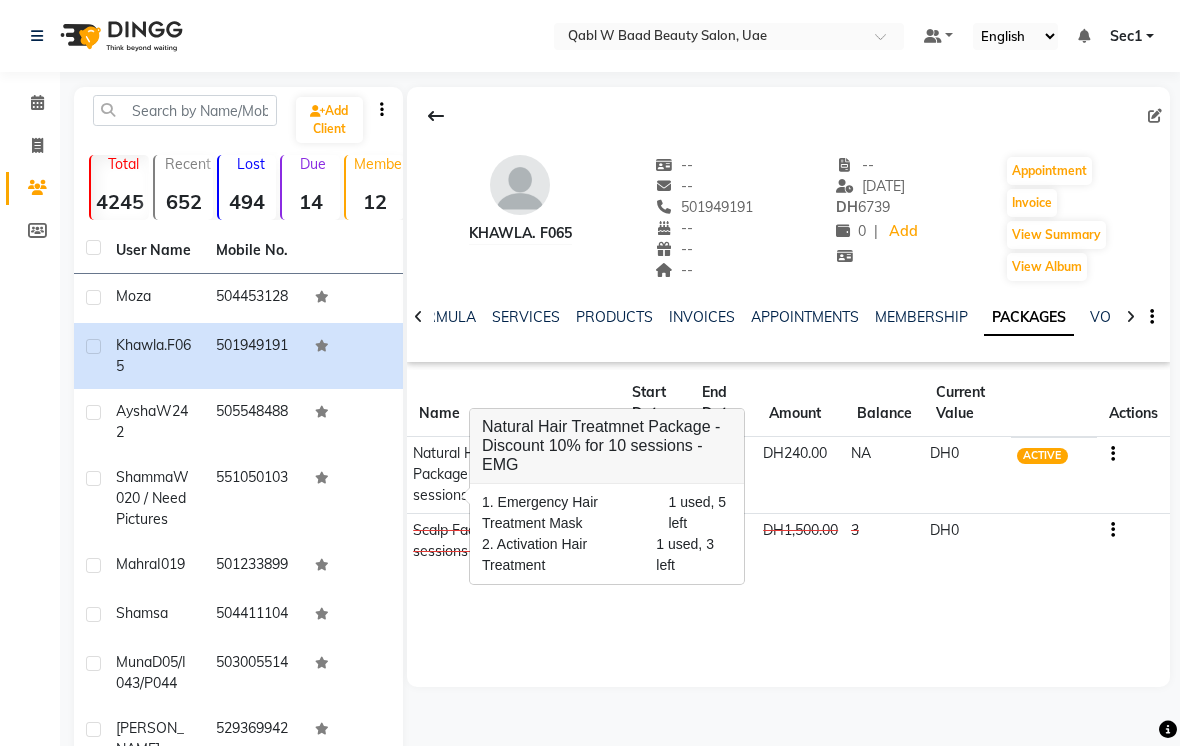 click on "Khawla. F065   --   --   501949191  --  --  --  -- [DATE] DH    6739 0 |  Add   Appointment   Invoice  View Summary  View Album  NOTES FORMULA SERVICES PRODUCTS INVOICES APPOINTMENTS MEMBERSHIP PACKAGES VOUCHERS GIFTCARDS POINTS FORMS FAMILY CARDS WALLET Name Start Date End Date Amount Balance Current Value Actions  Natural Hair Treatmnet Package - Discount 10% for 10 sessions - EMG  [DATE] [DATE]  DH240.00   NA  DH0 ACTIVE  Scalp Facail Package 3 sessions + 1 free    [DATE] [DATE]  DH1,500.00   3  DH0 CONSUMED" 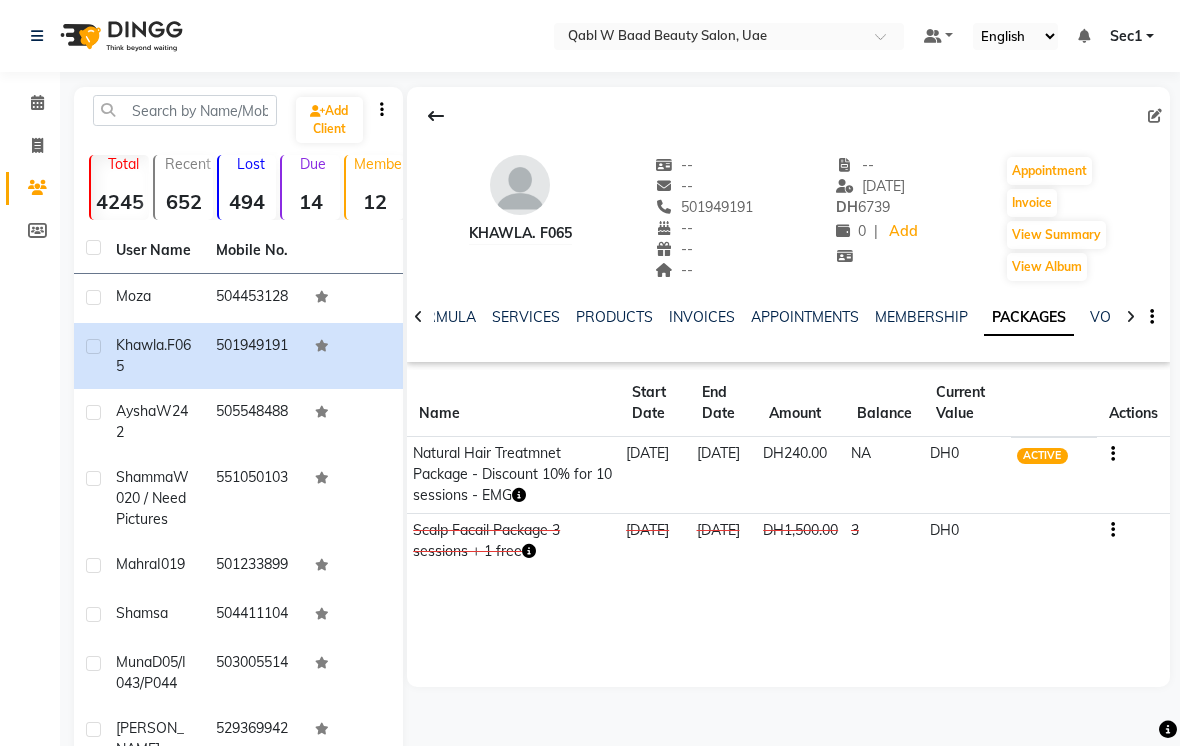 click on "SERVICES" 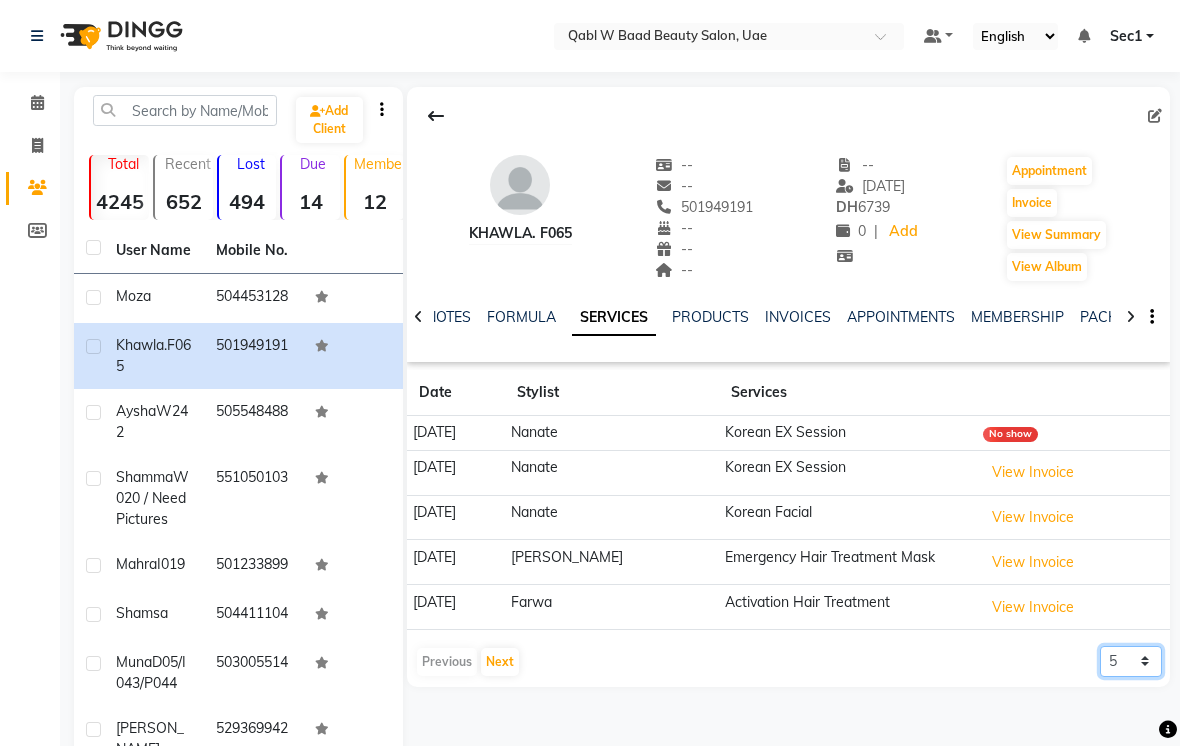 click on "5 10 50 100 500" 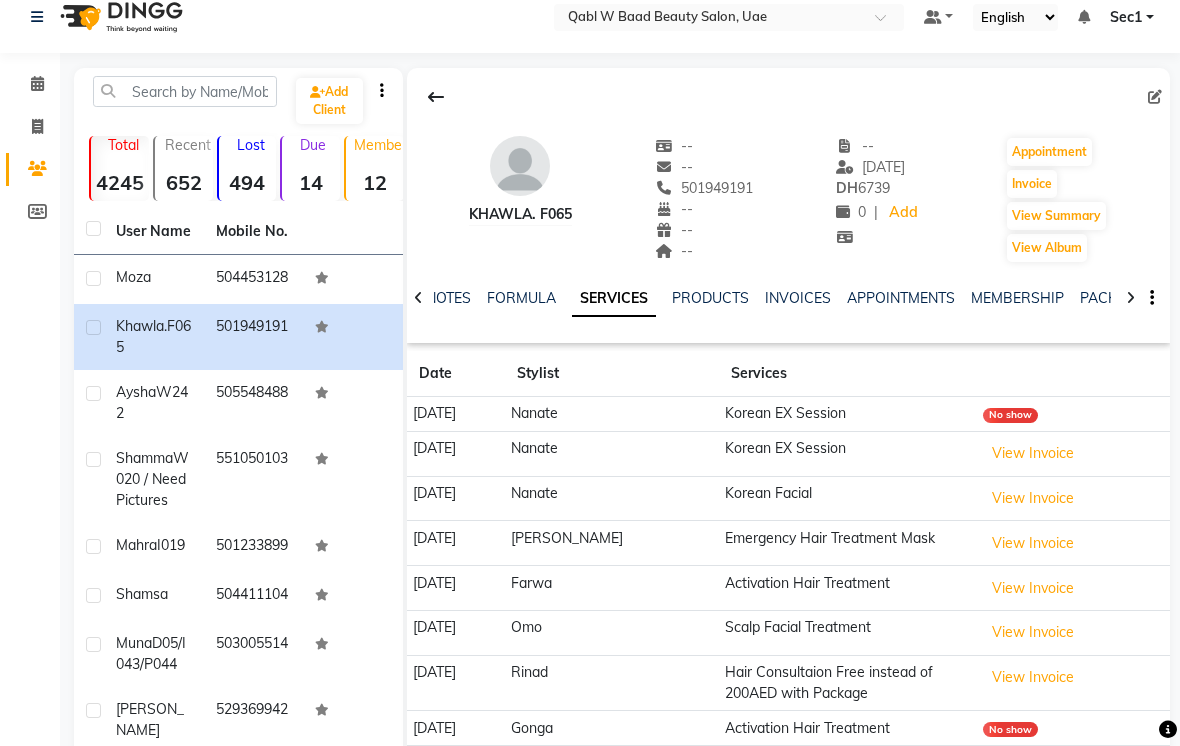 scroll, scrollTop: 15, scrollLeft: 0, axis: vertical 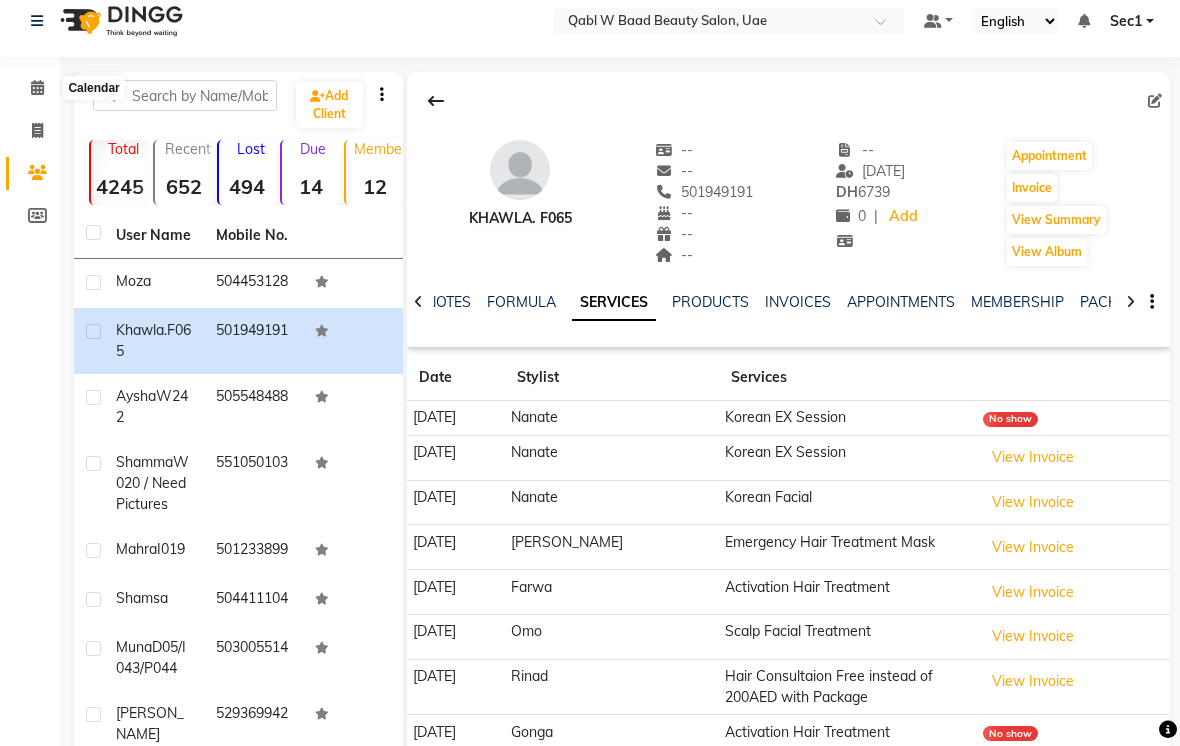 click 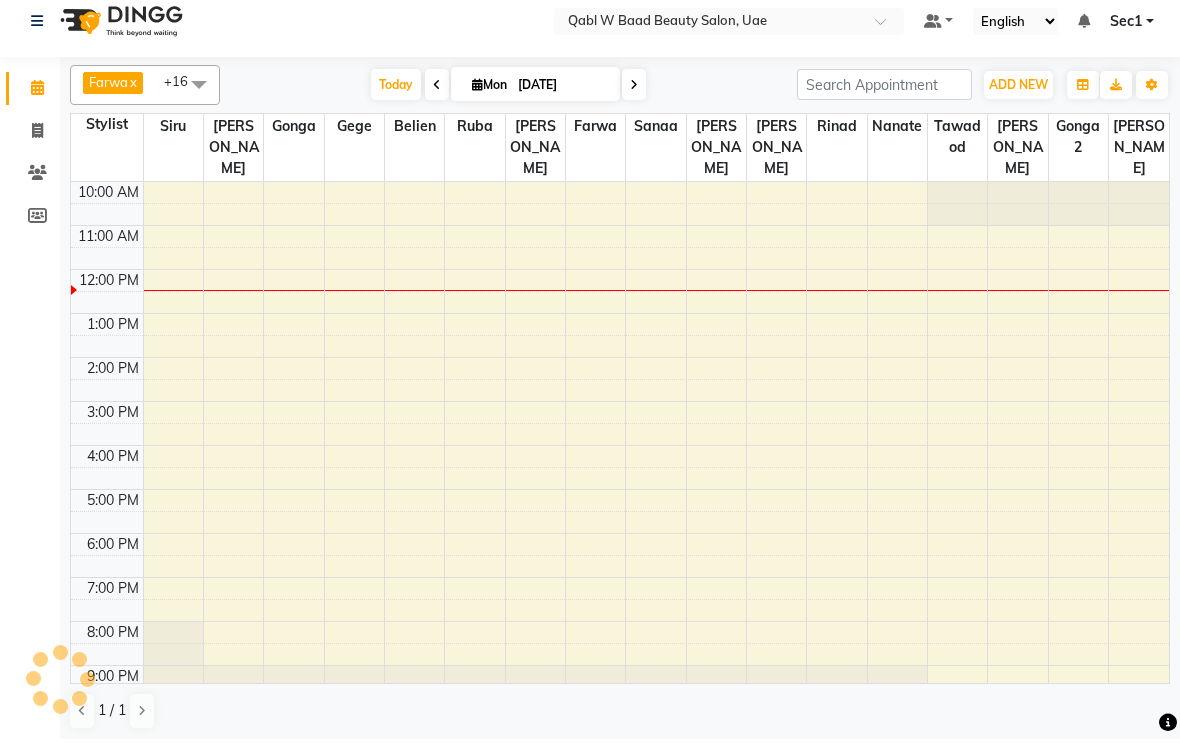 scroll, scrollTop: 0, scrollLeft: 0, axis: both 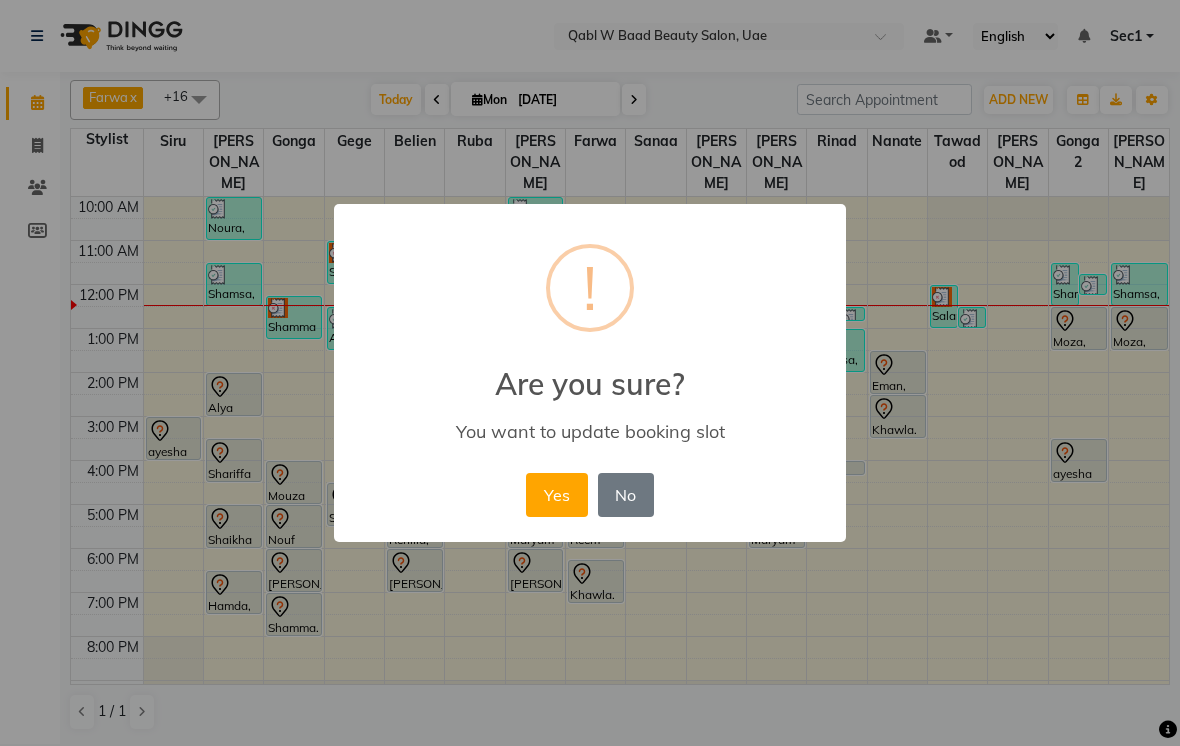 click on "Yes" at bounding box center (556, 495) 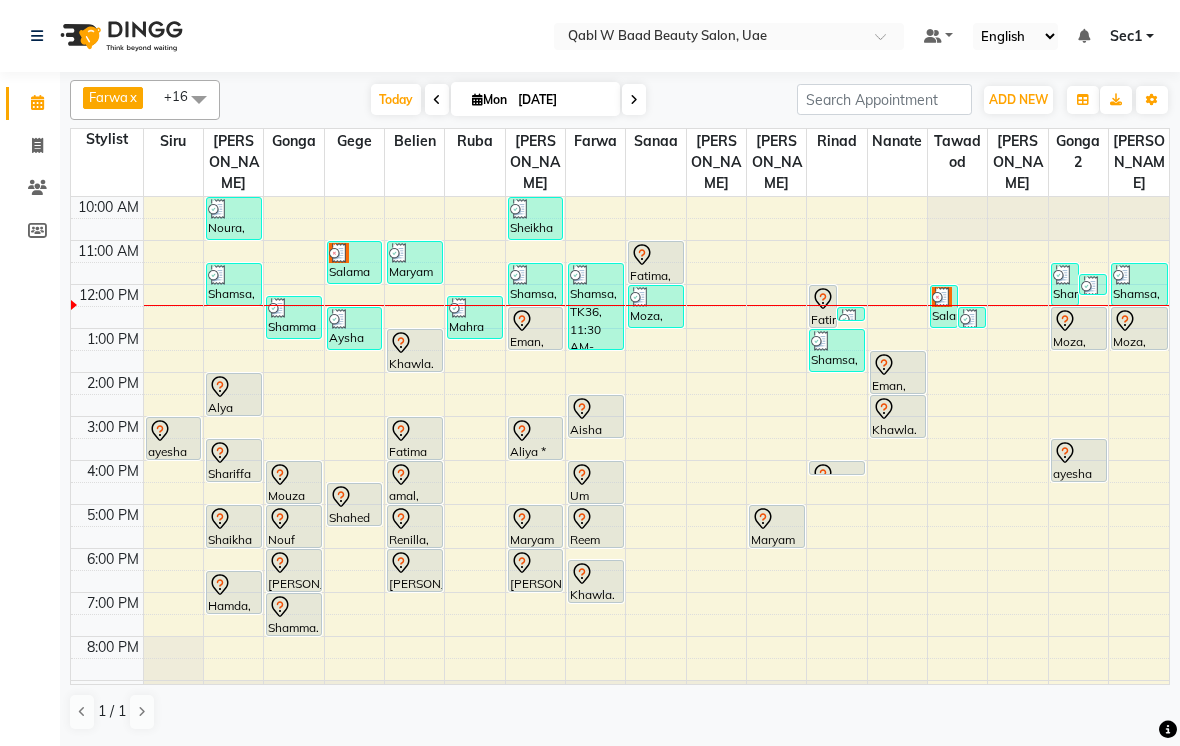 click on "[DATE]" at bounding box center (562, 100) 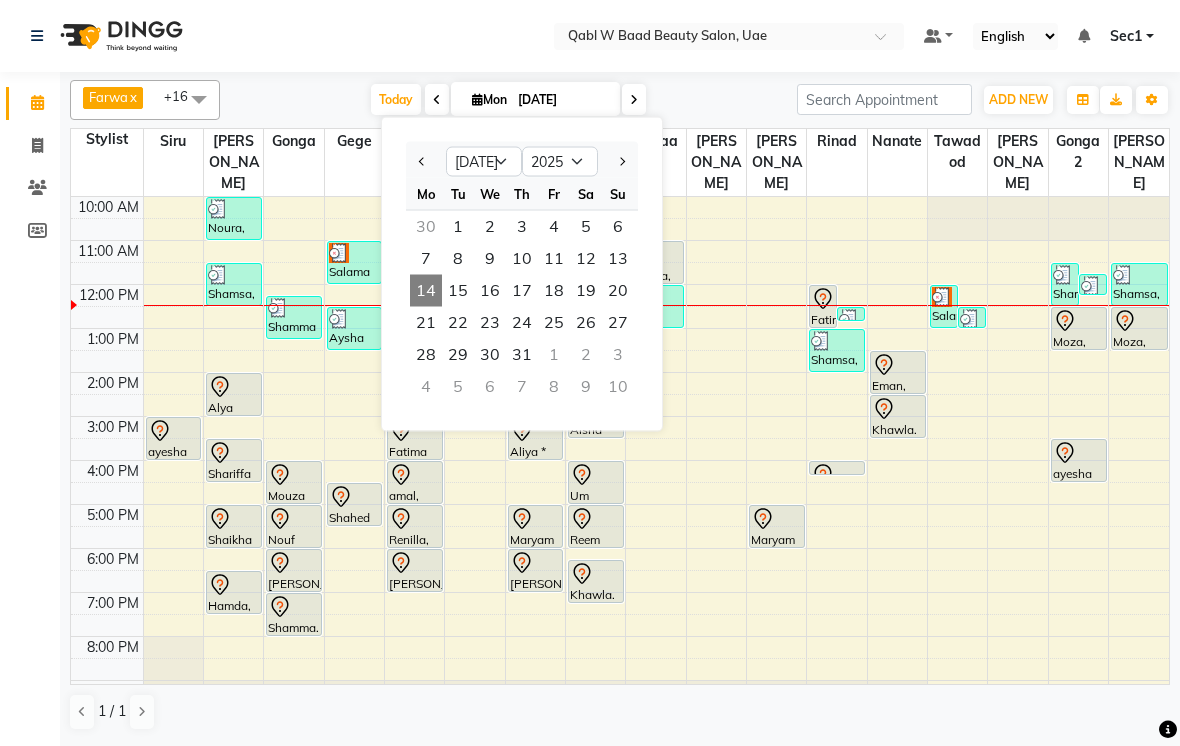 click on "22" at bounding box center (458, 323) 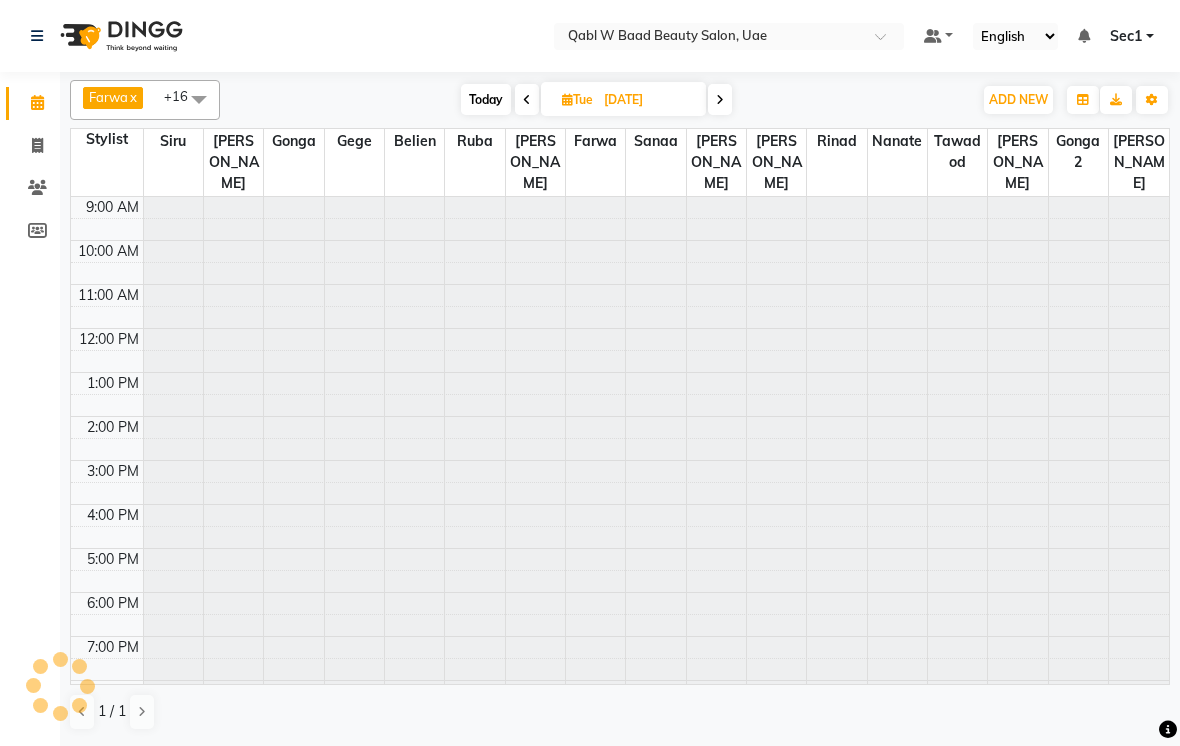 scroll, scrollTop: 133, scrollLeft: 0, axis: vertical 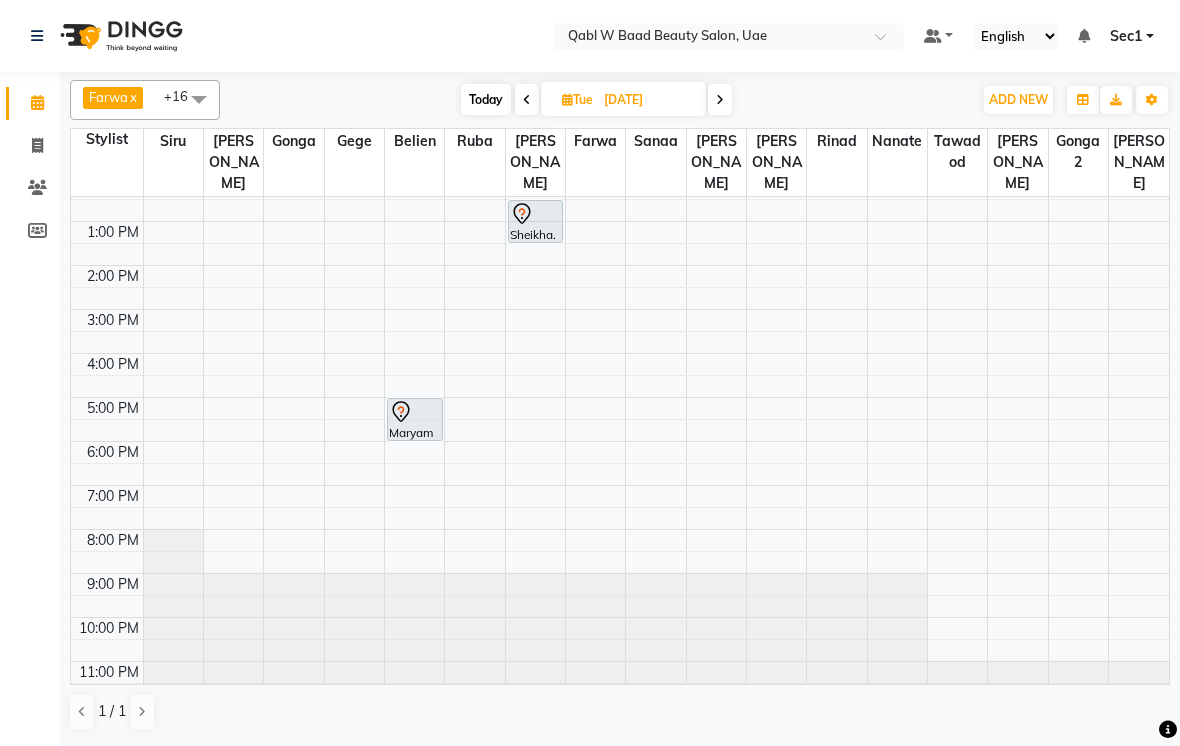 click on "Today" at bounding box center [486, 99] 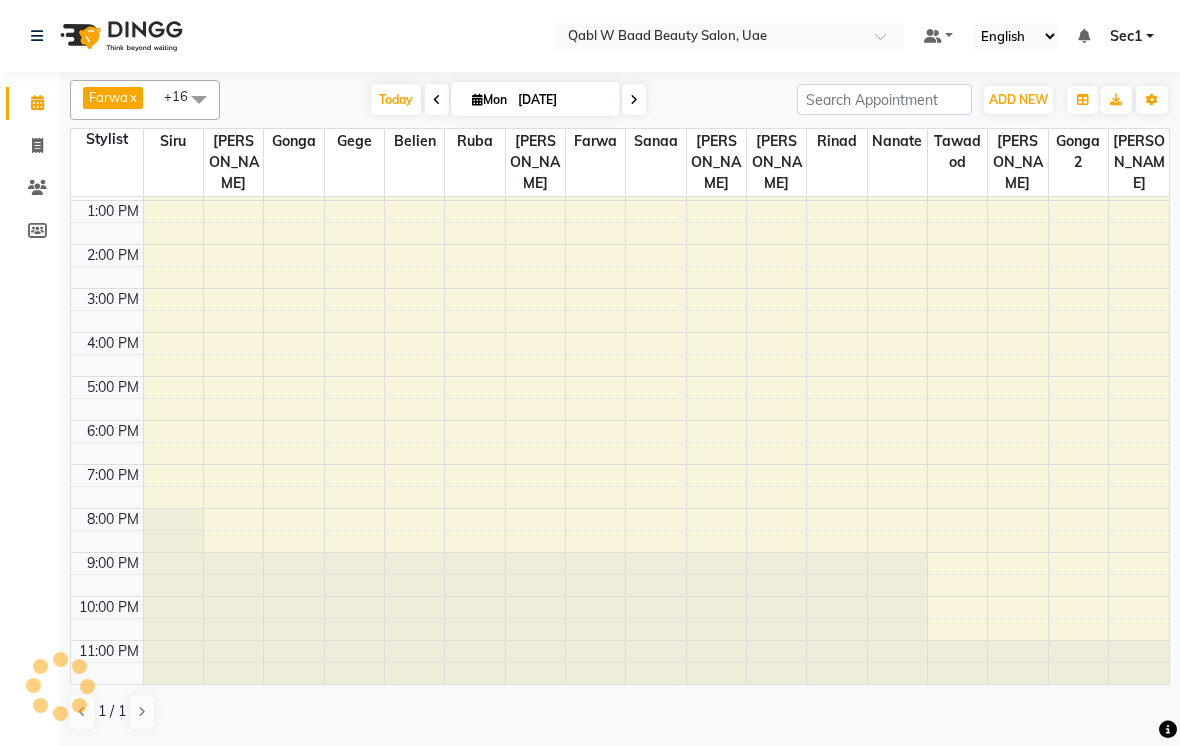 scroll, scrollTop: 89, scrollLeft: 0, axis: vertical 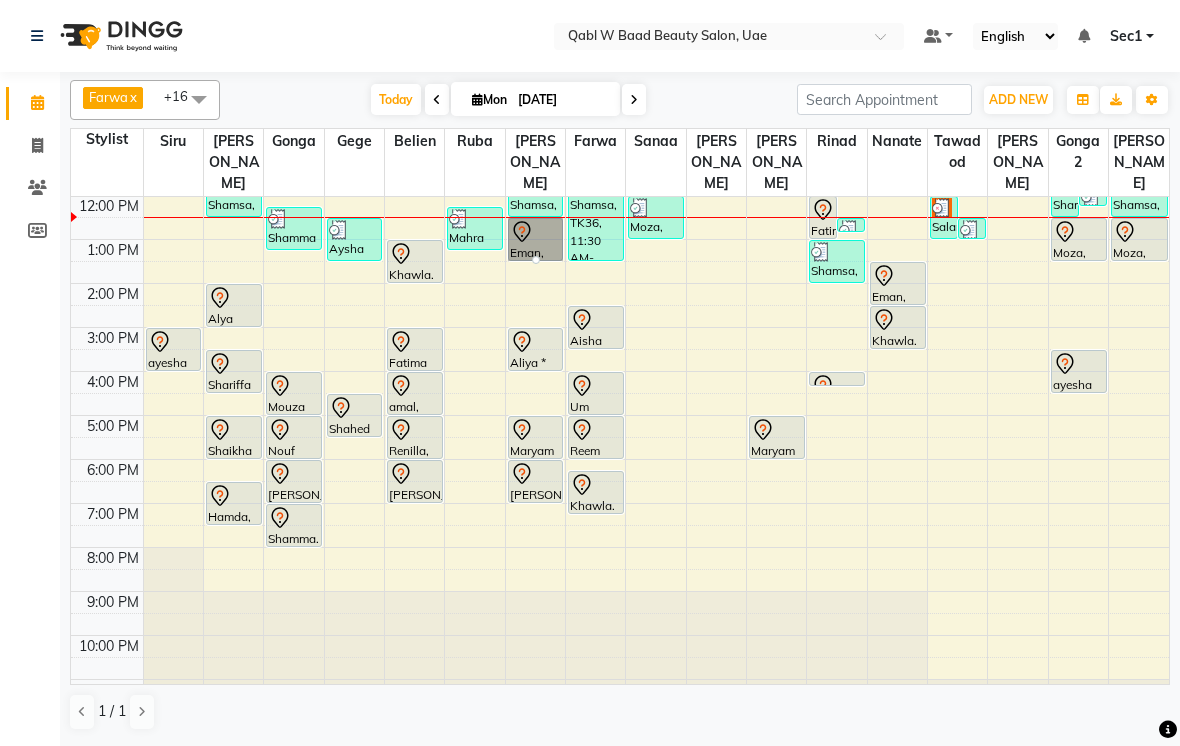 click at bounding box center (536, 260) 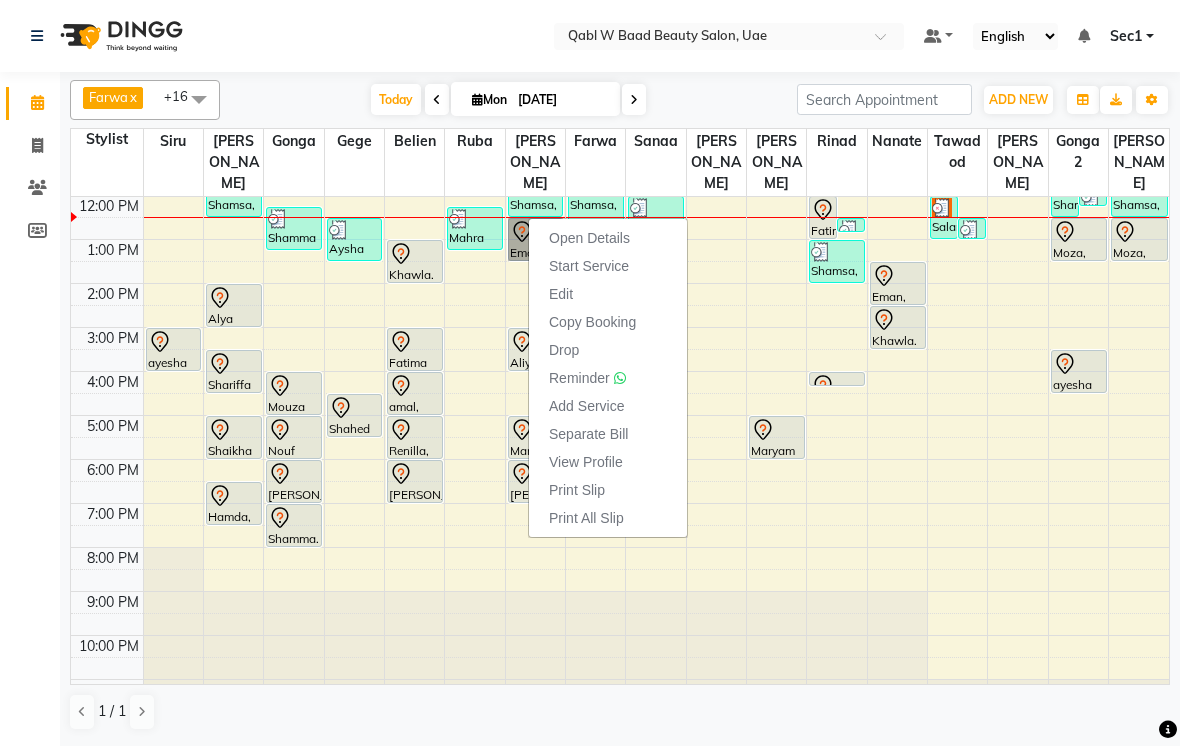 click on "Open Details" at bounding box center [589, 238] 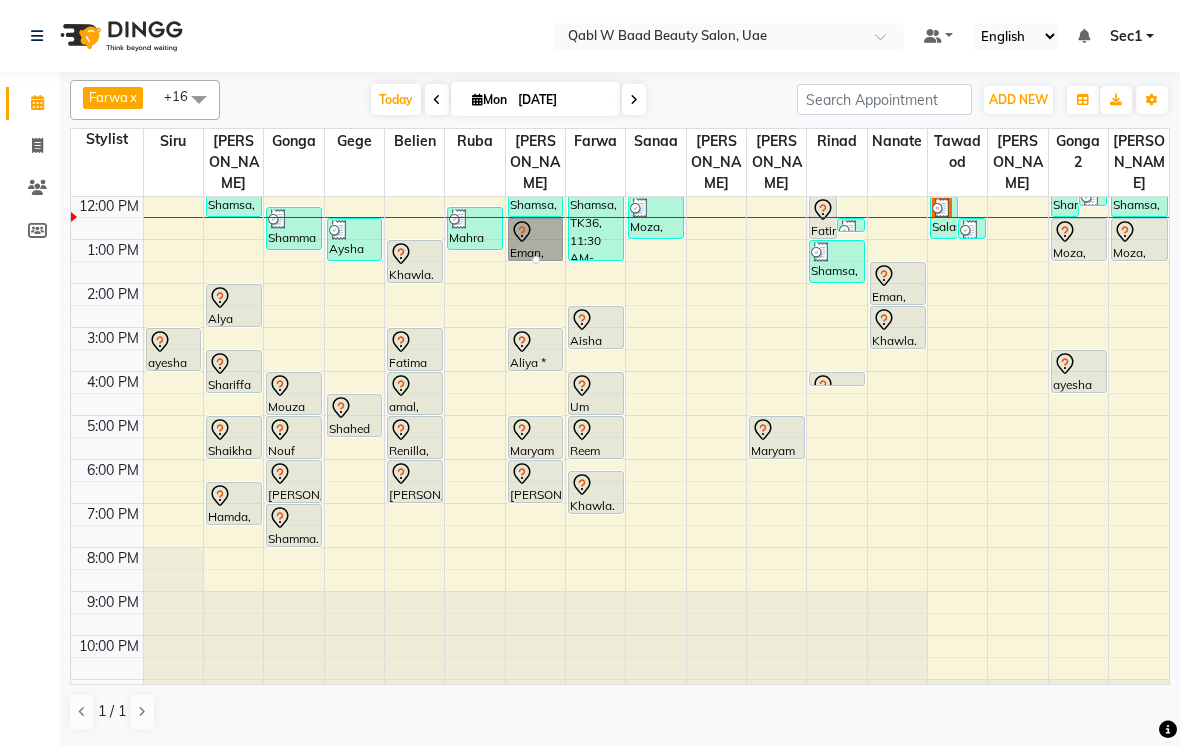click at bounding box center (536, 260) 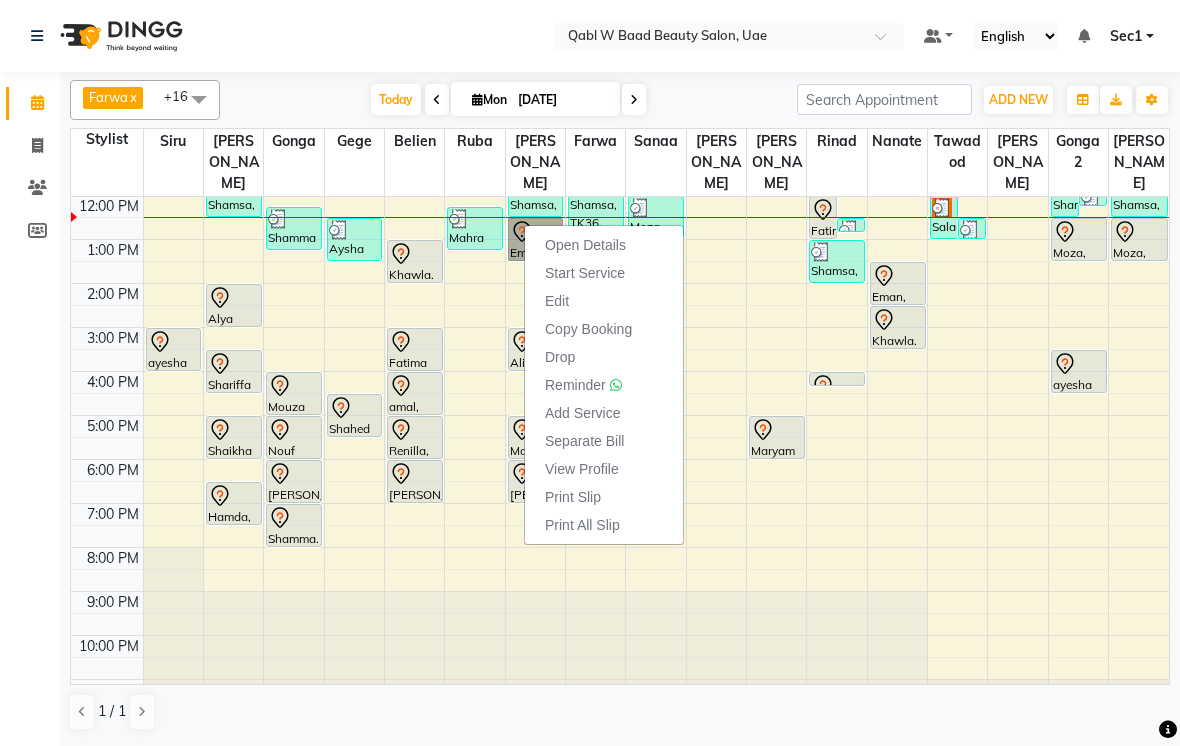 click on "Open Details" at bounding box center (604, 245) 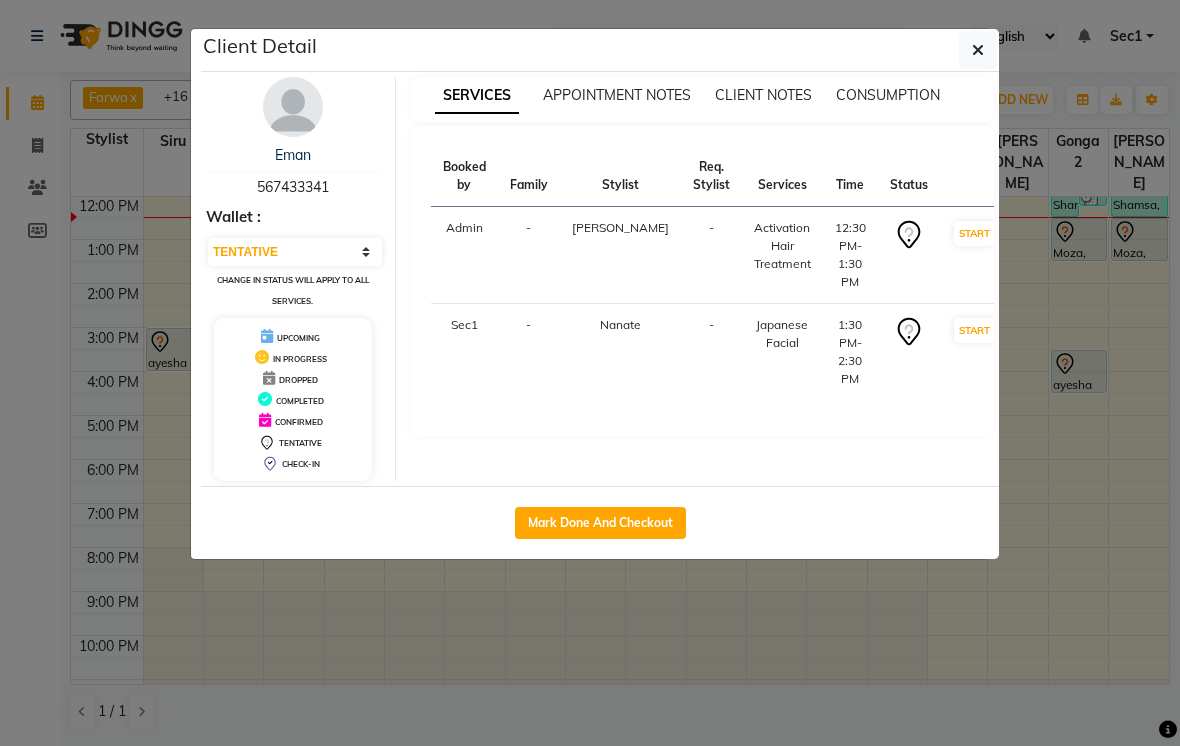 click on "Eman" at bounding box center (293, 155) 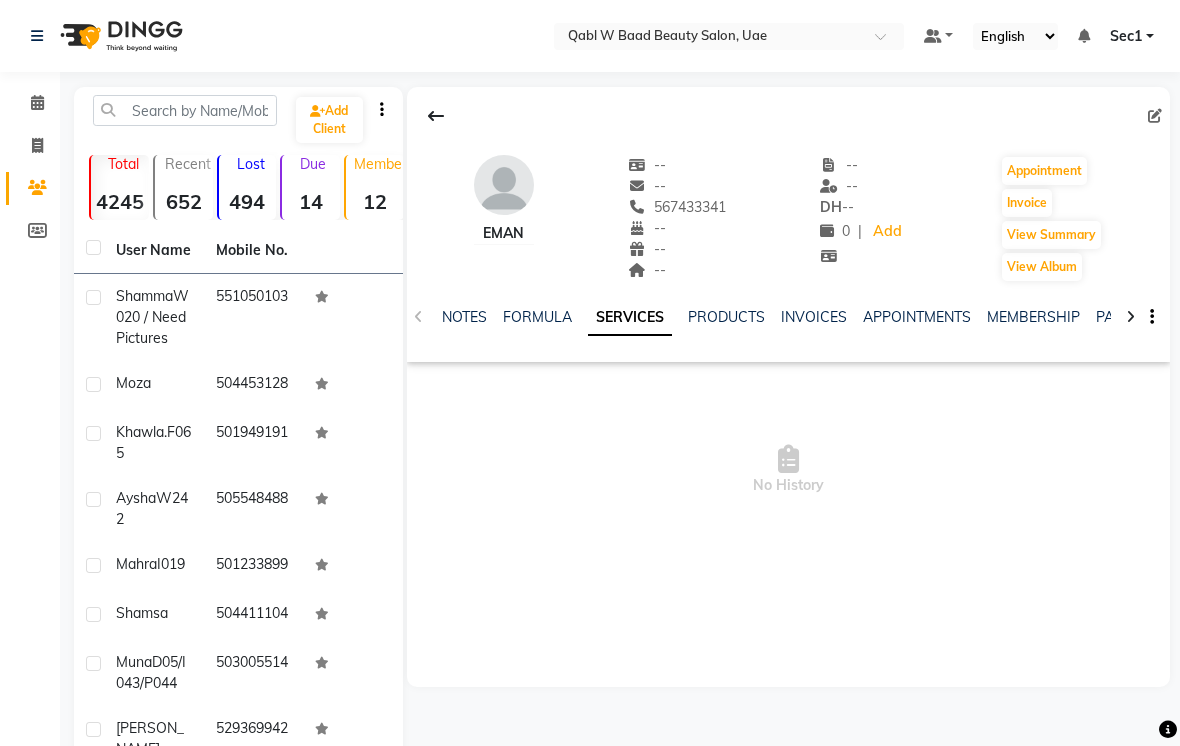 click on "PACKAGES" 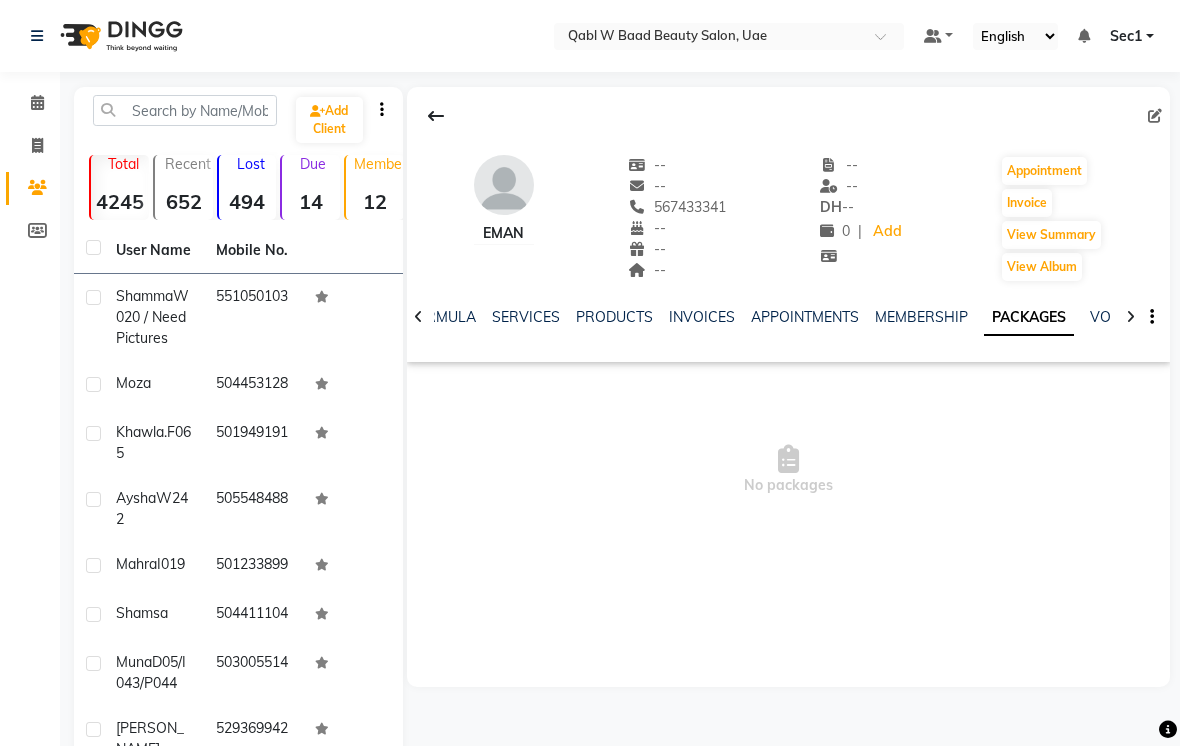 click on "PACKAGES" 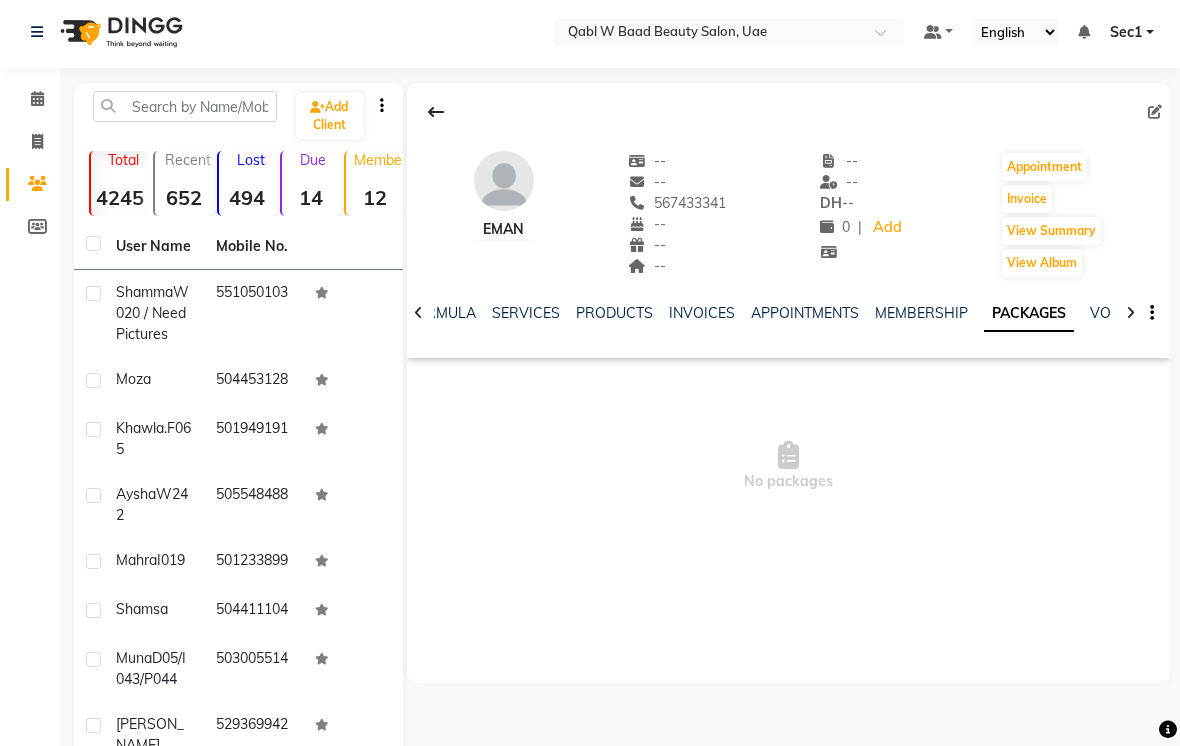 scroll, scrollTop: 0, scrollLeft: 0, axis: both 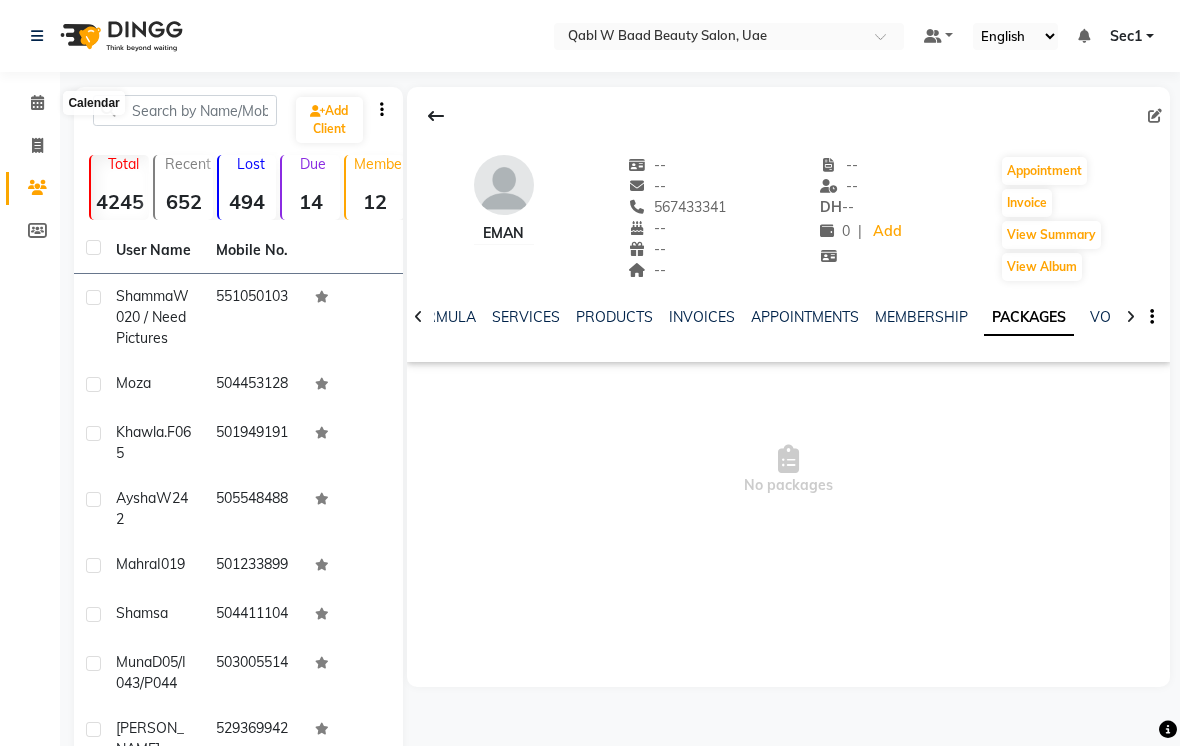 click 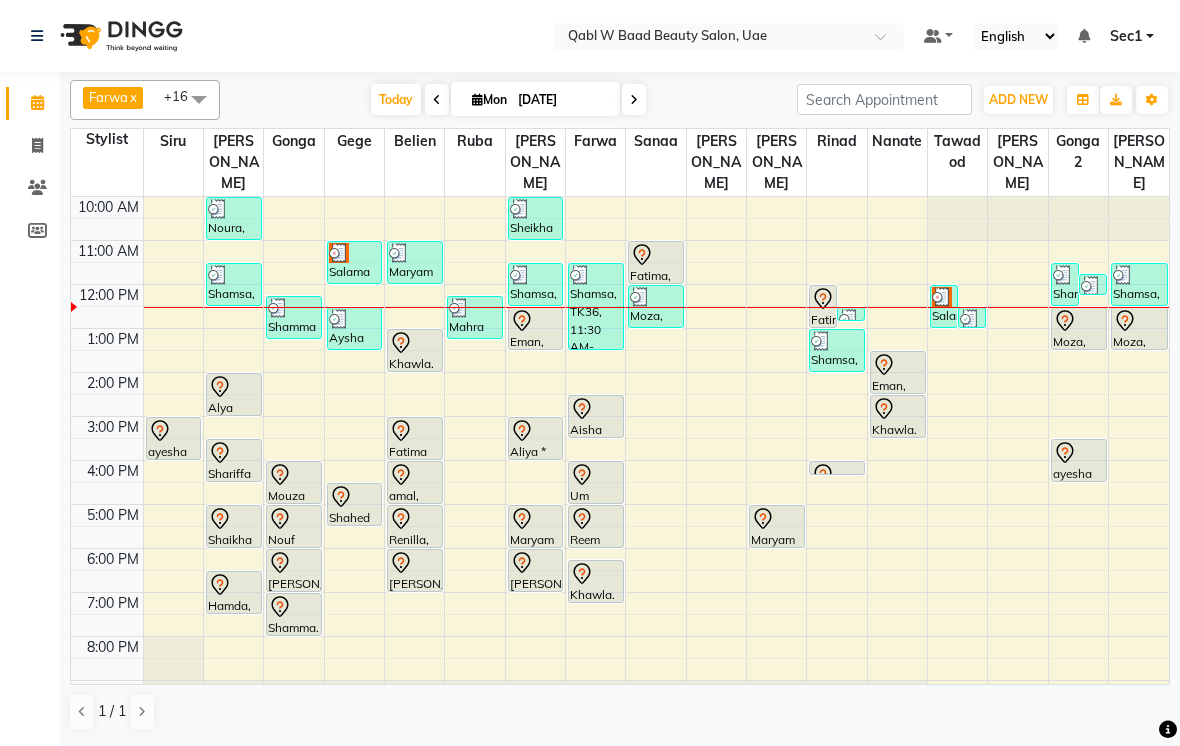 click at bounding box center (634, 100) 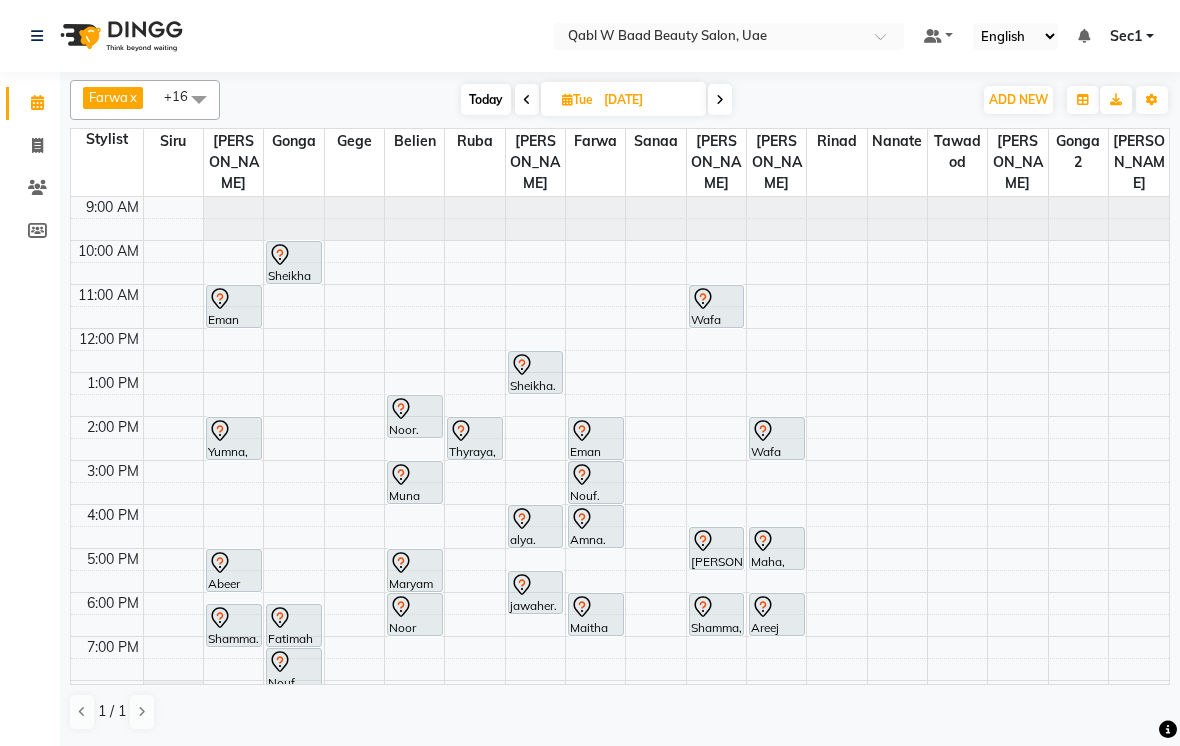 scroll, scrollTop: 0, scrollLeft: 0, axis: both 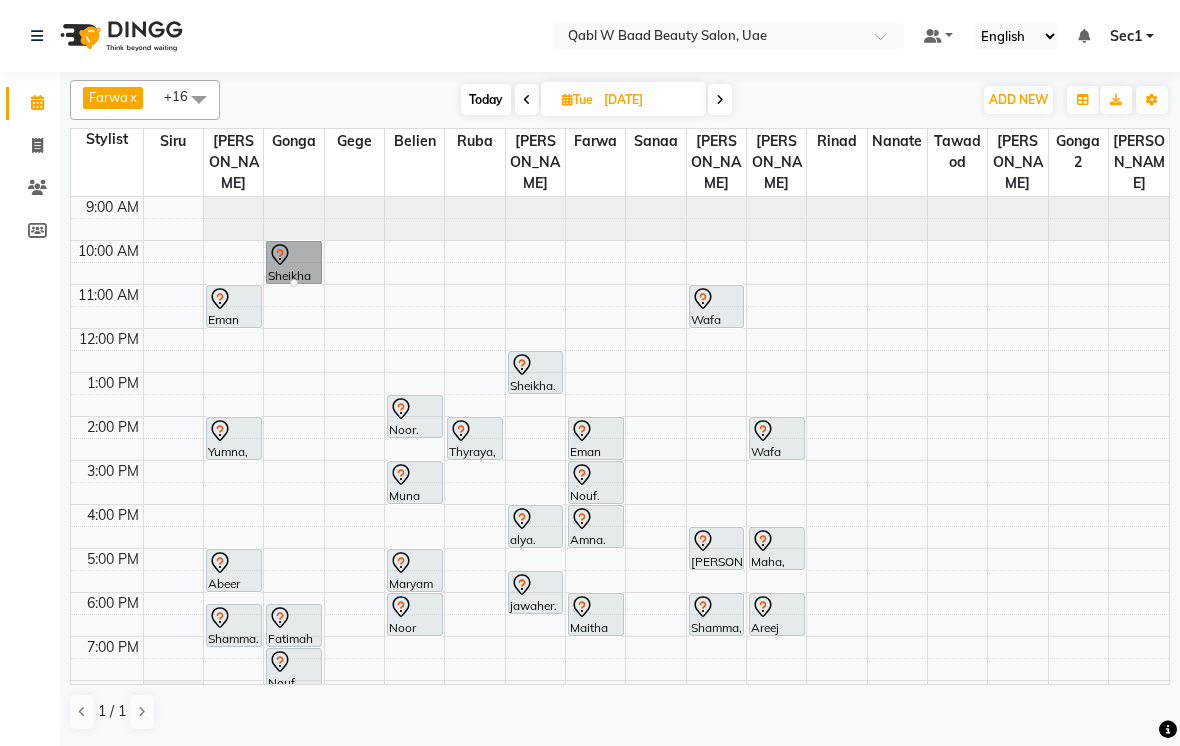 click at bounding box center [294, 283] 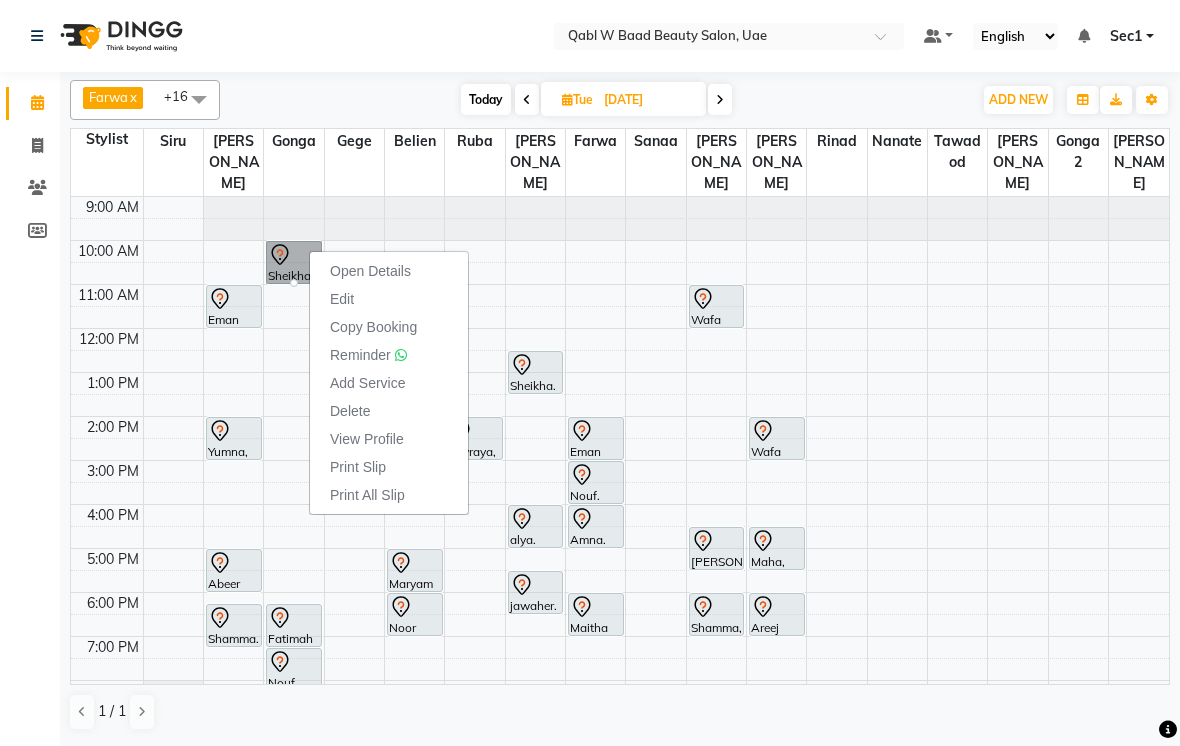 click on "Open Details" at bounding box center (370, 271) 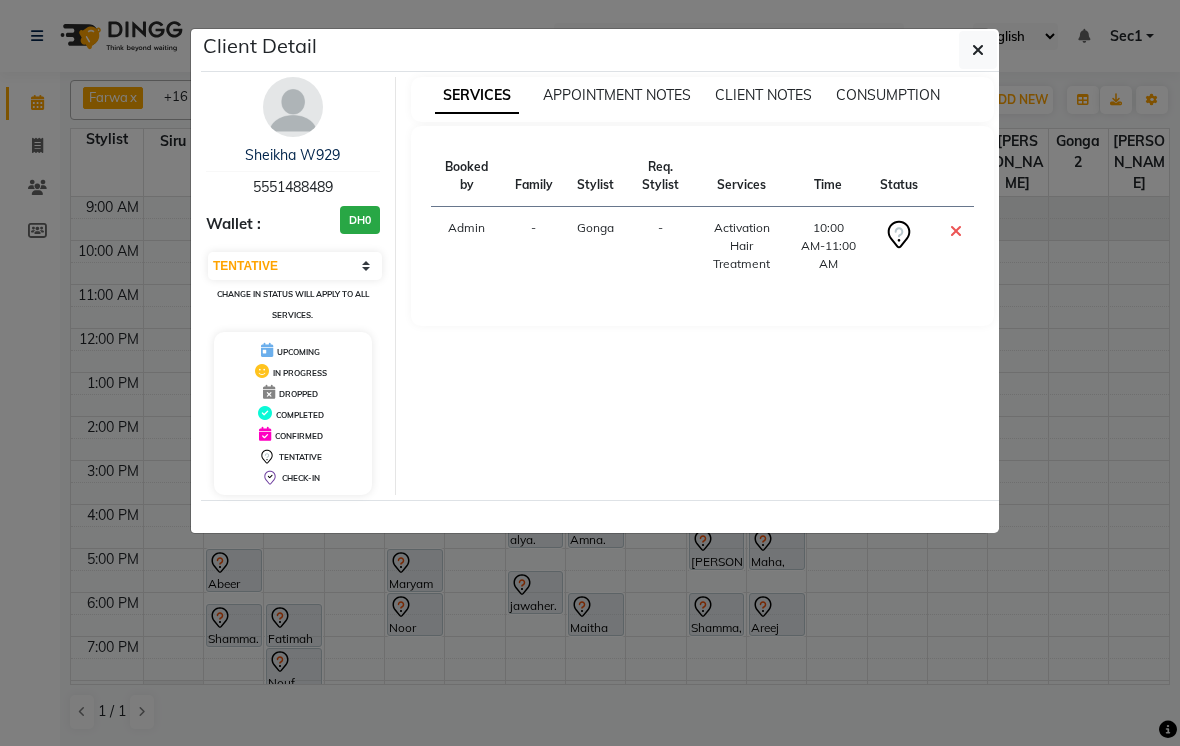 click 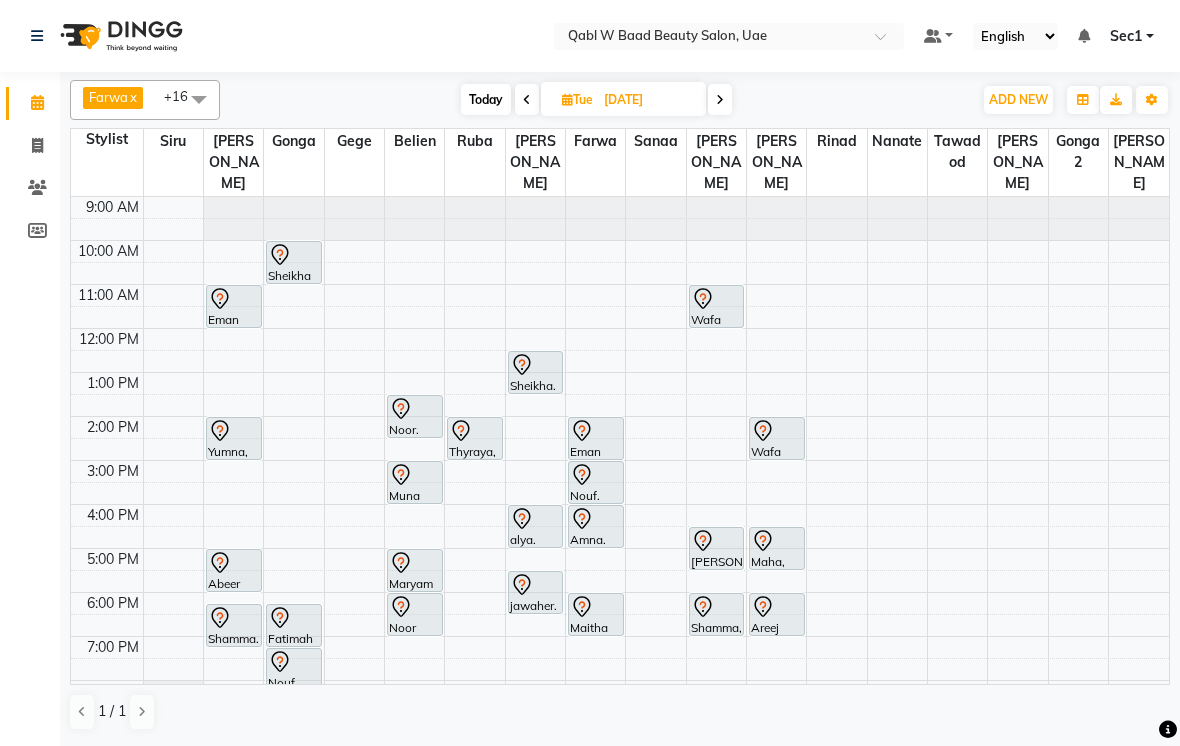 click on "Sheikha W929, 10:00 AM-11:00 AM, Activation Hair Treatment" at bounding box center [294, 262] 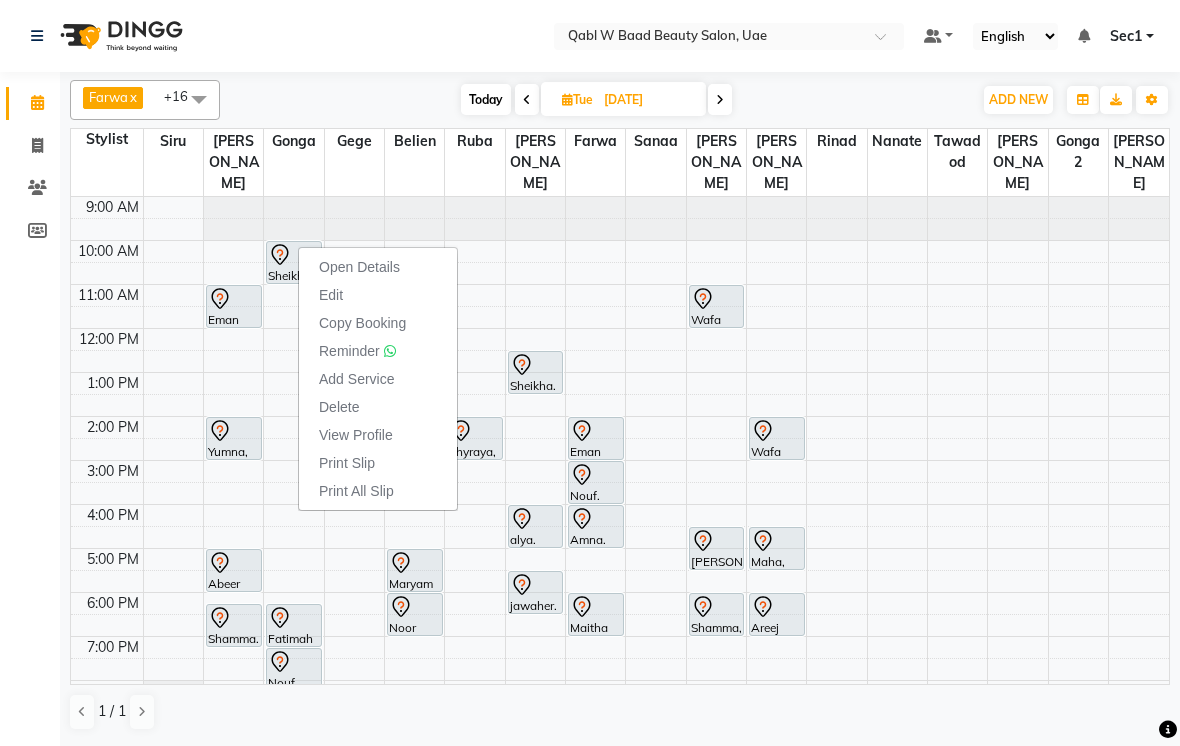 click on "Open Details" at bounding box center [359, 267] 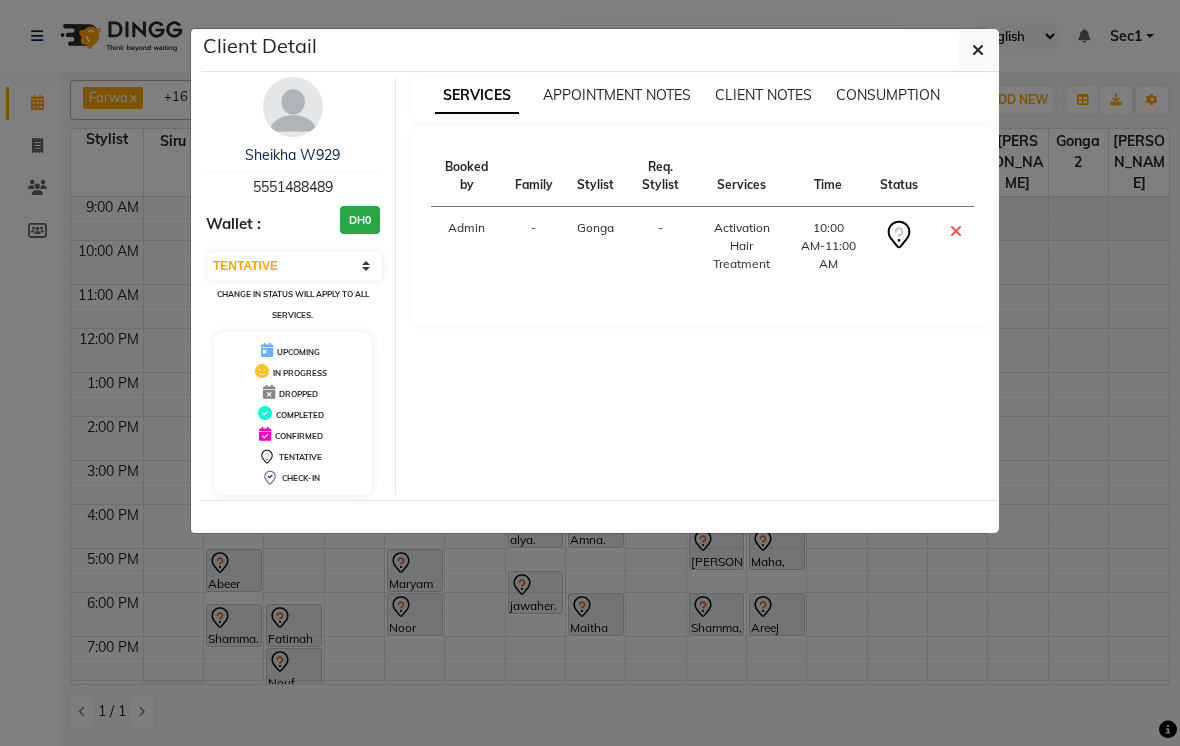 click 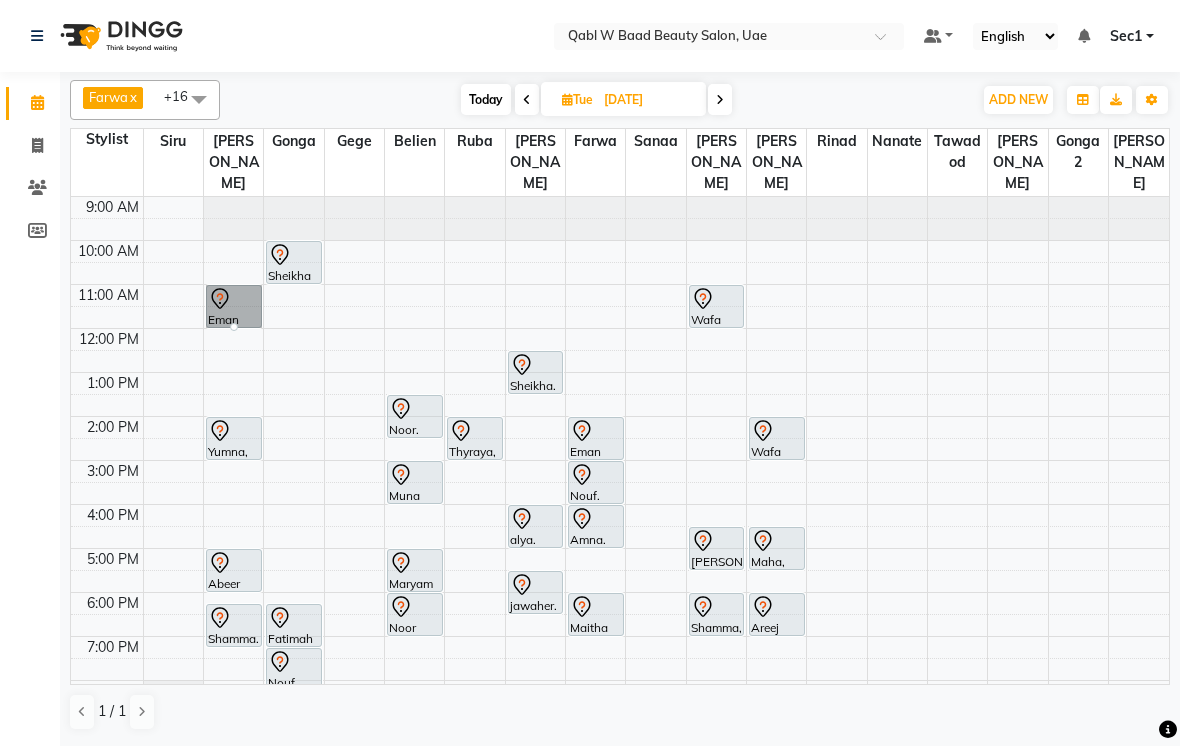 click at bounding box center [234, 327] 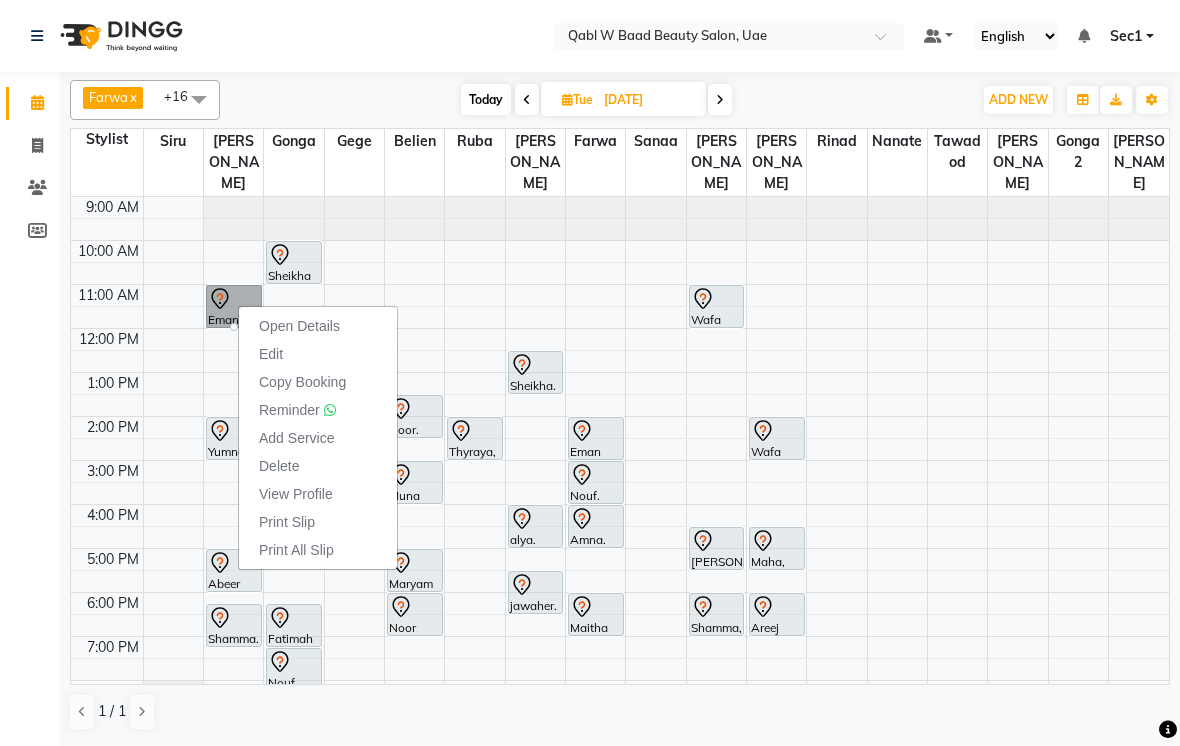 click on "Open Details" at bounding box center [299, 326] 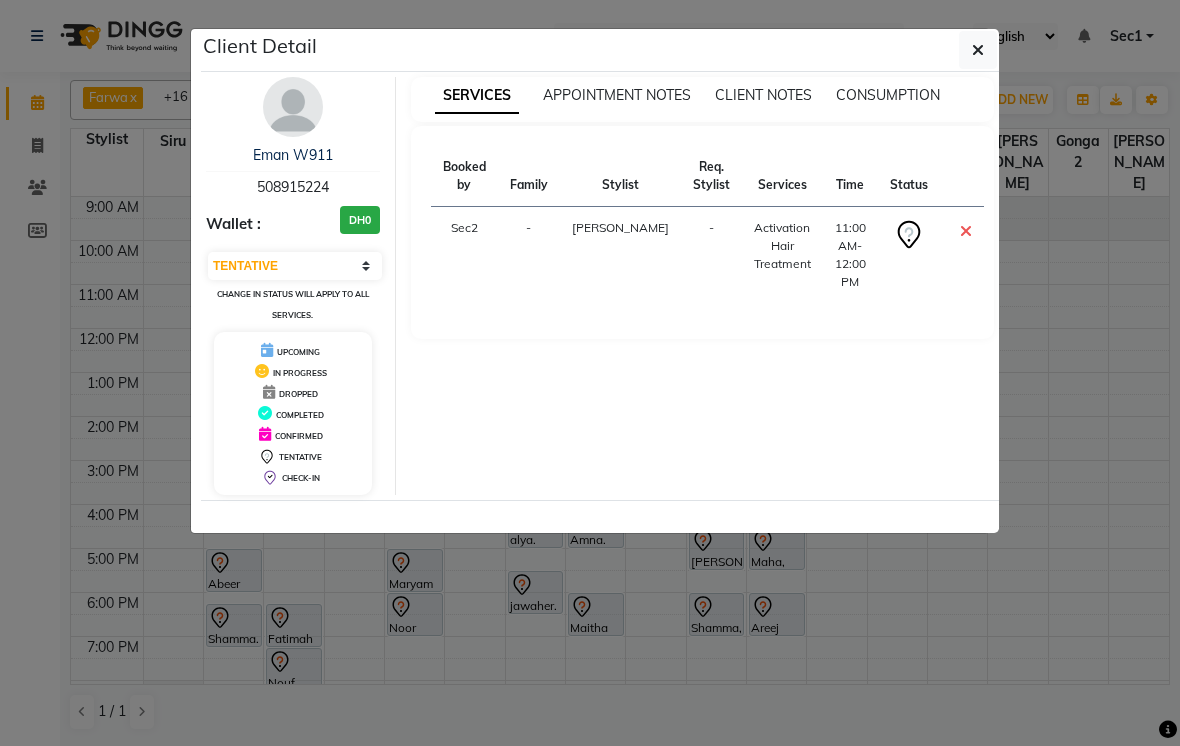 click on "Eman W911" at bounding box center (293, 155) 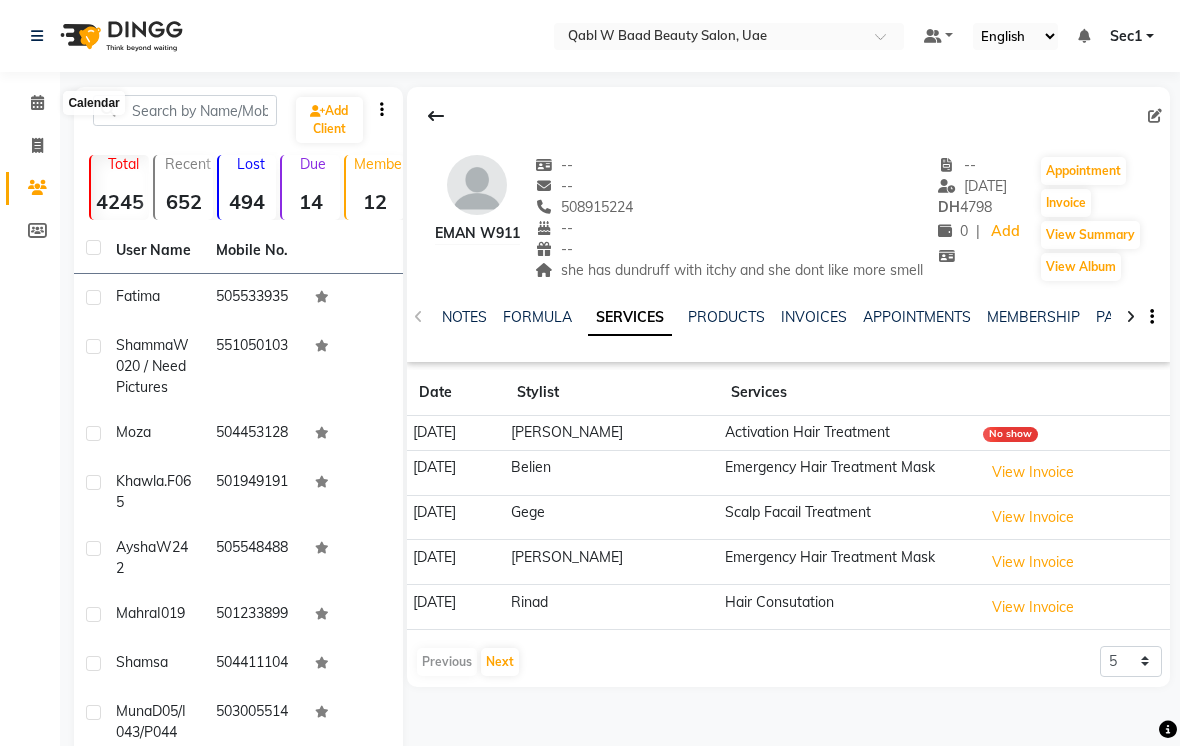 click 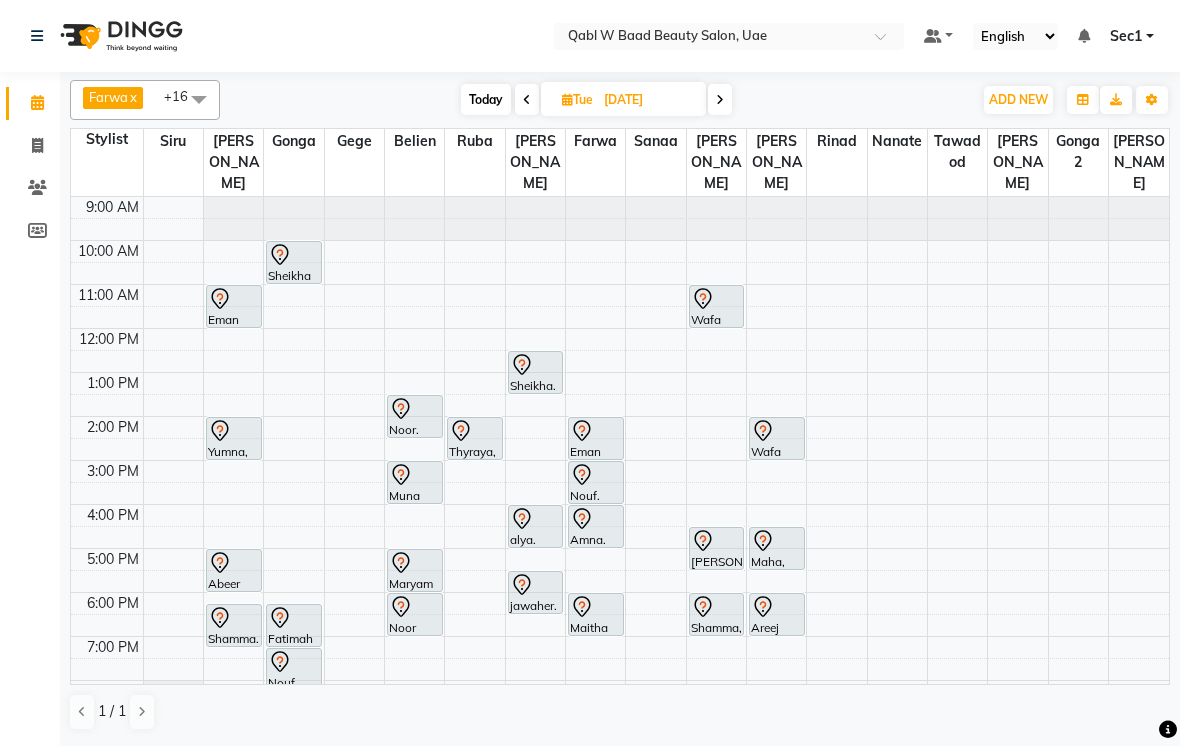 click on "Today" at bounding box center (486, 99) 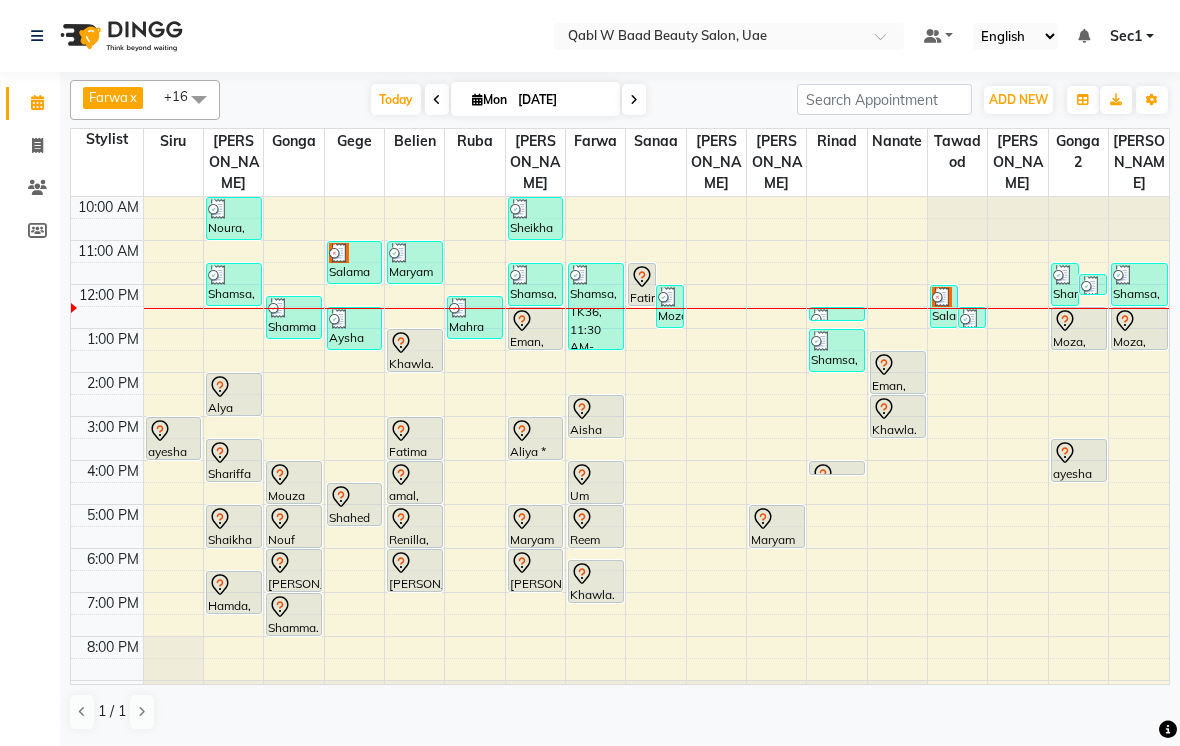scroll, scrollTop: 0, scrollLeft: 0, axis: both 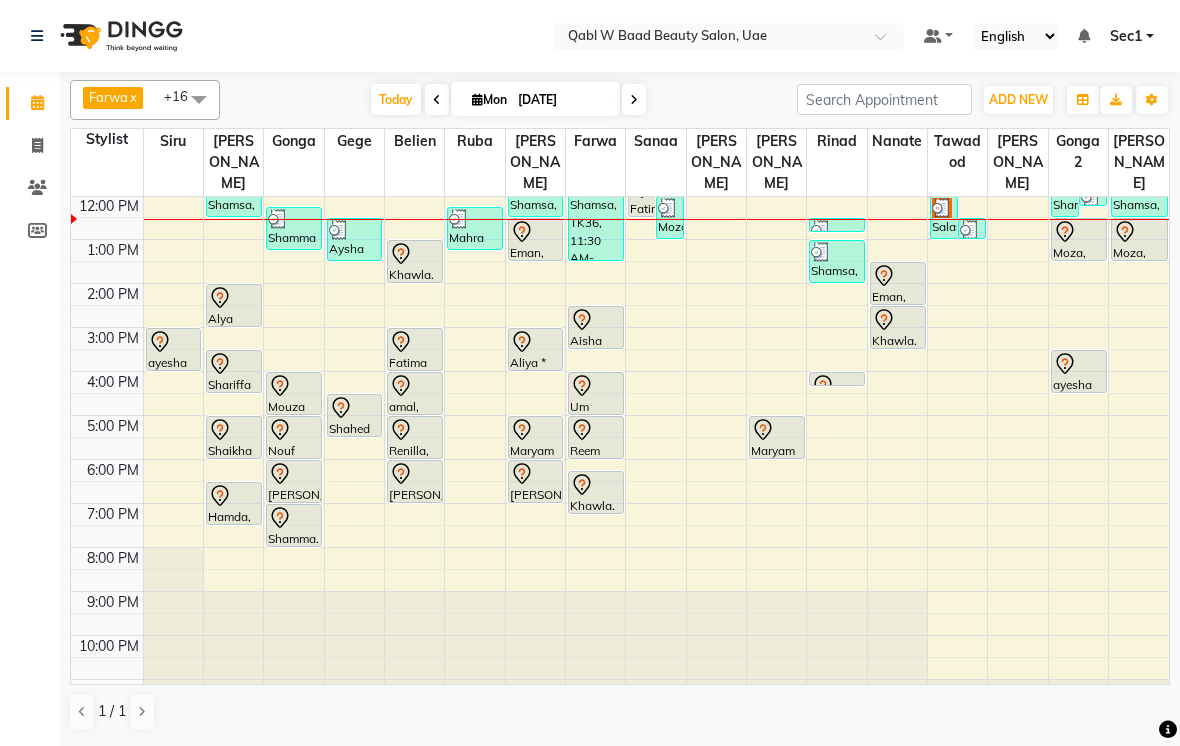 click at bounding box center (634, 99) 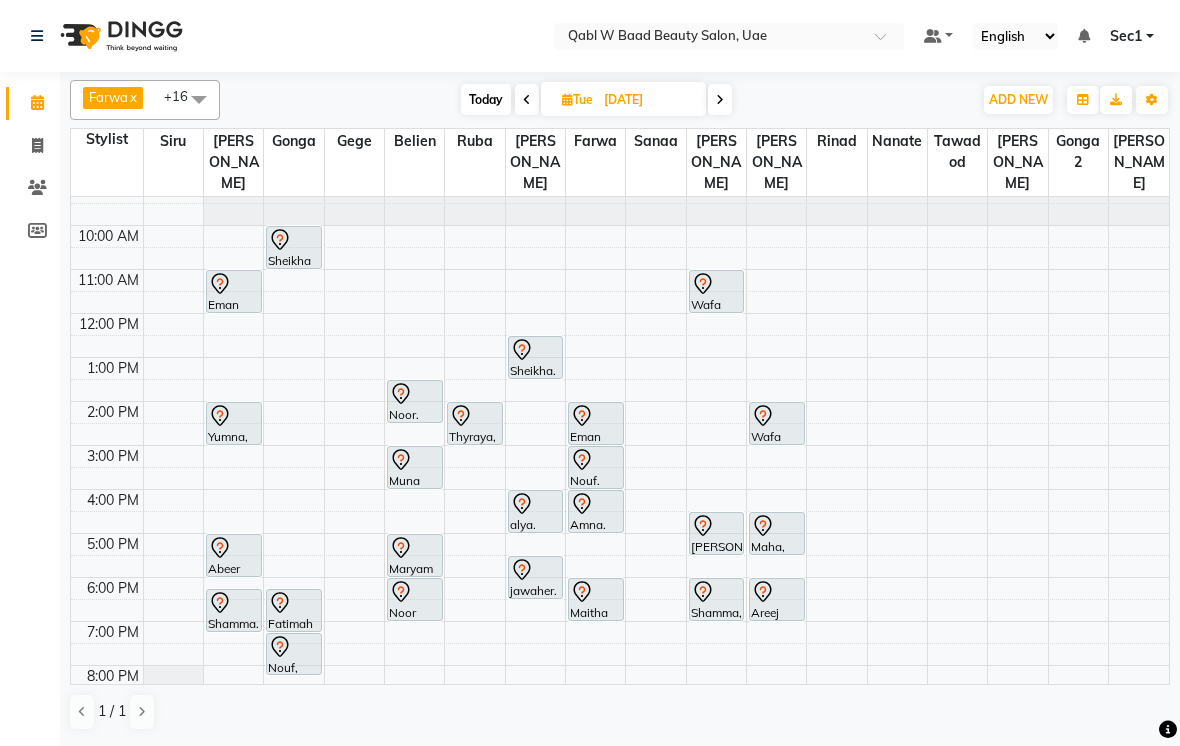 scroll, scrollTop: 10, scrollLeft: 0, axis: vertical 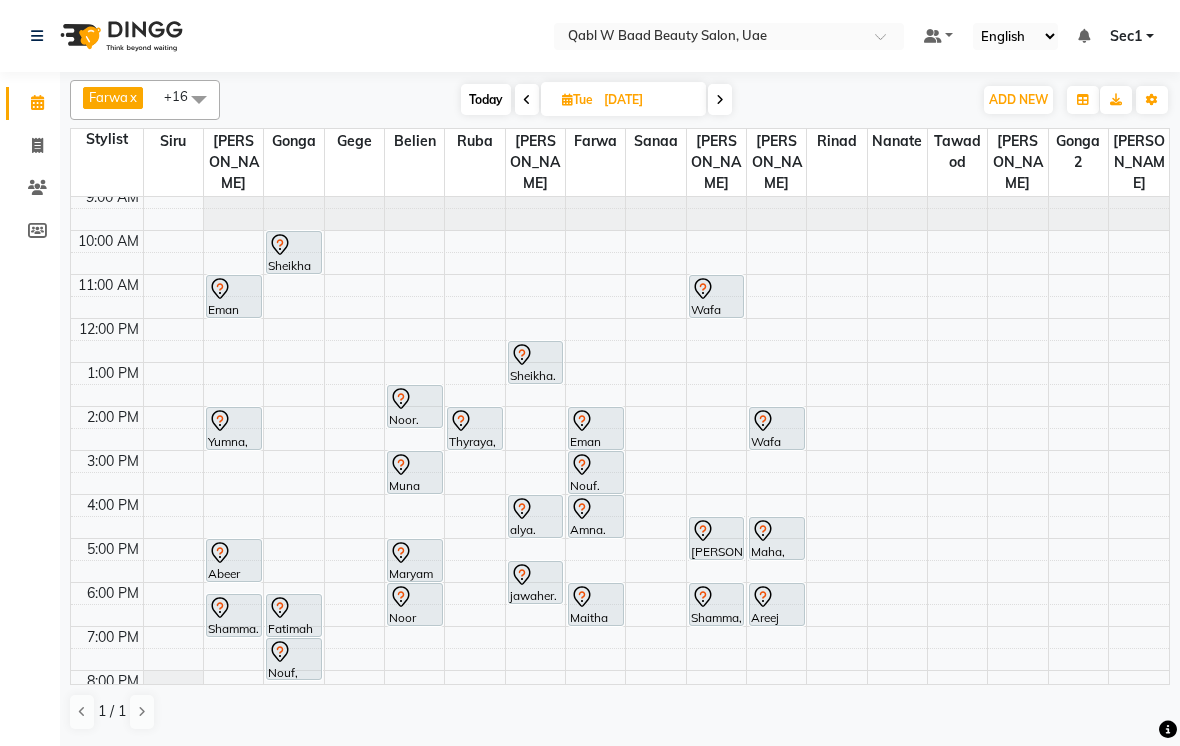 click on "Today" at bounding box center [486, 99] 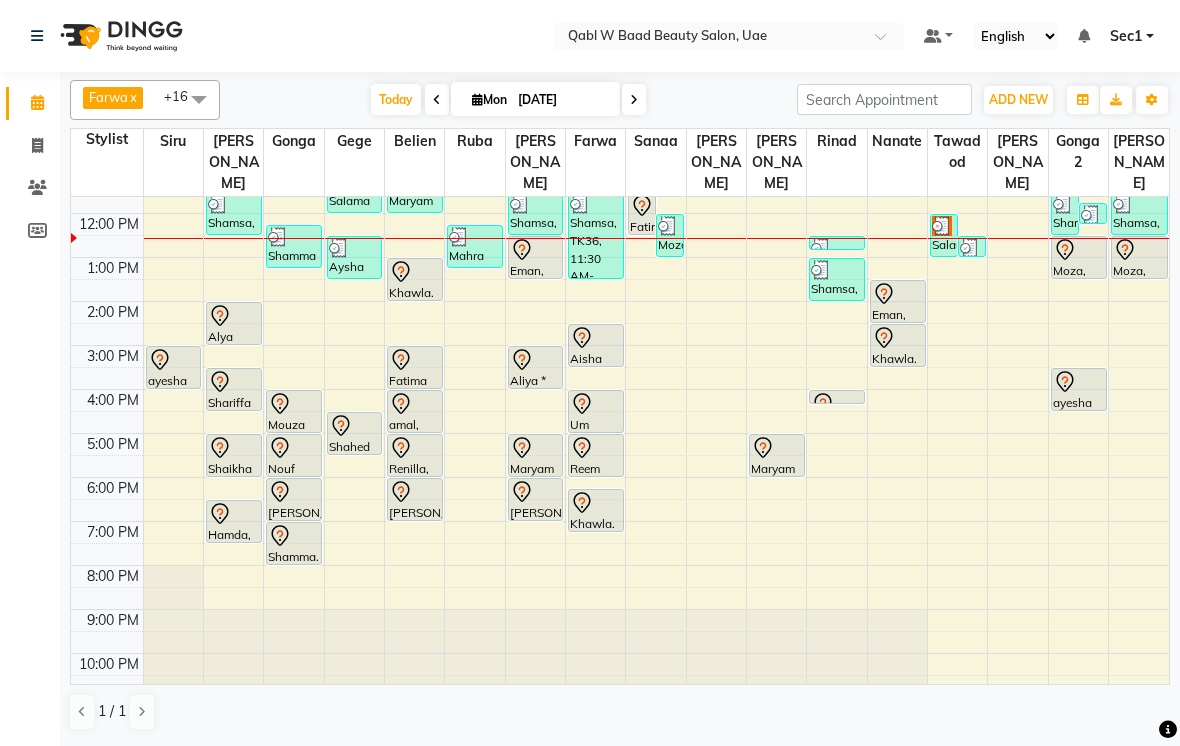 scroll, scrollTop: 73, scrollLeft: 0, axis: vertical 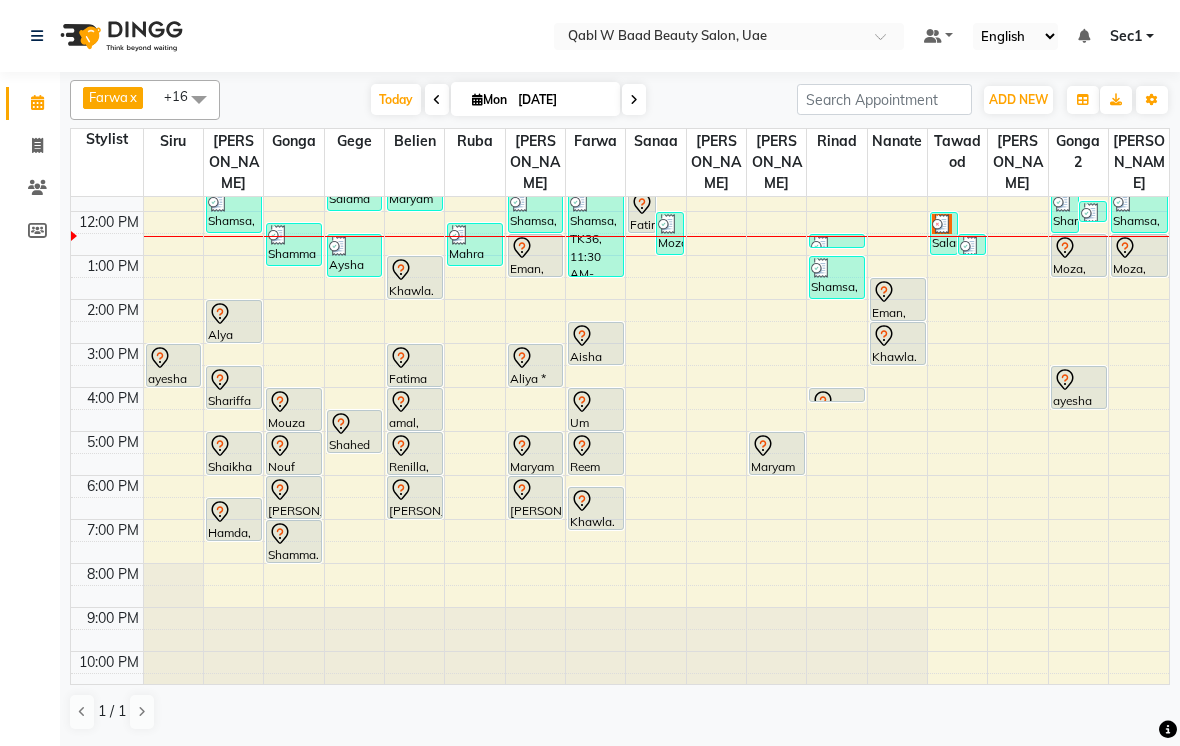 click on "Today" at bounding box center [396, 99] 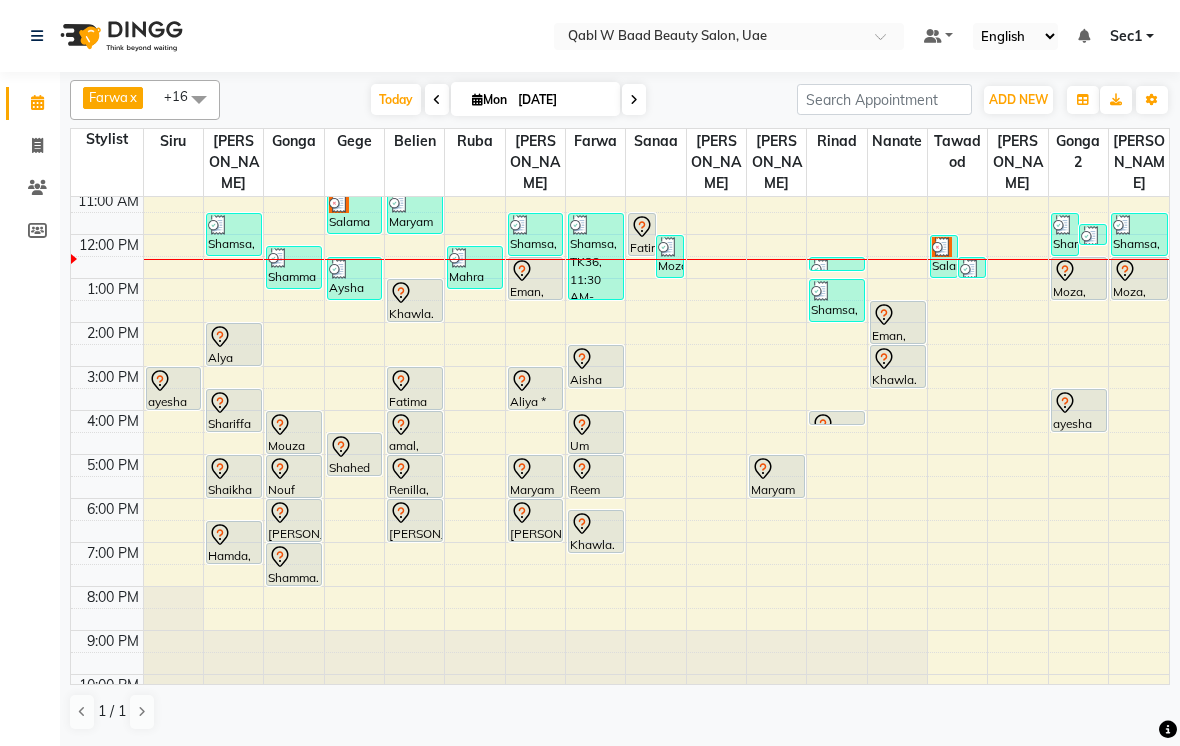 scroll, scrollTop: 52, scrollLeft: 0, axis: vertical 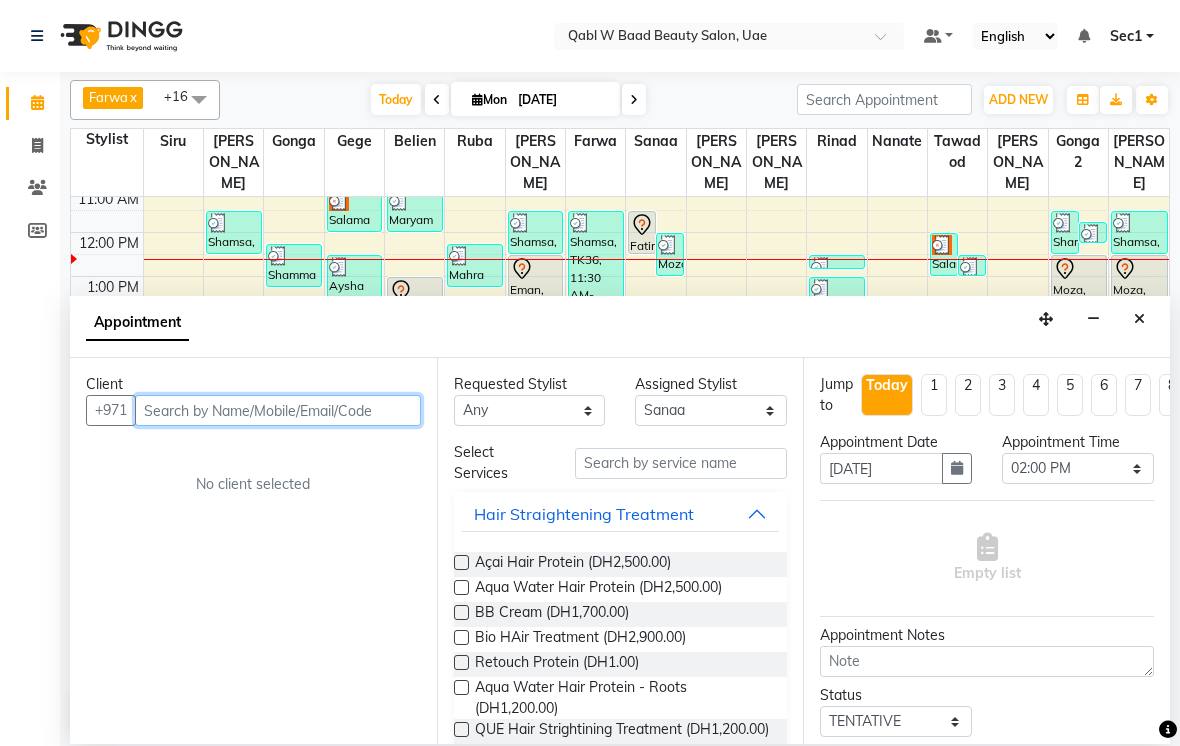 click at bounding box center [278, 410] 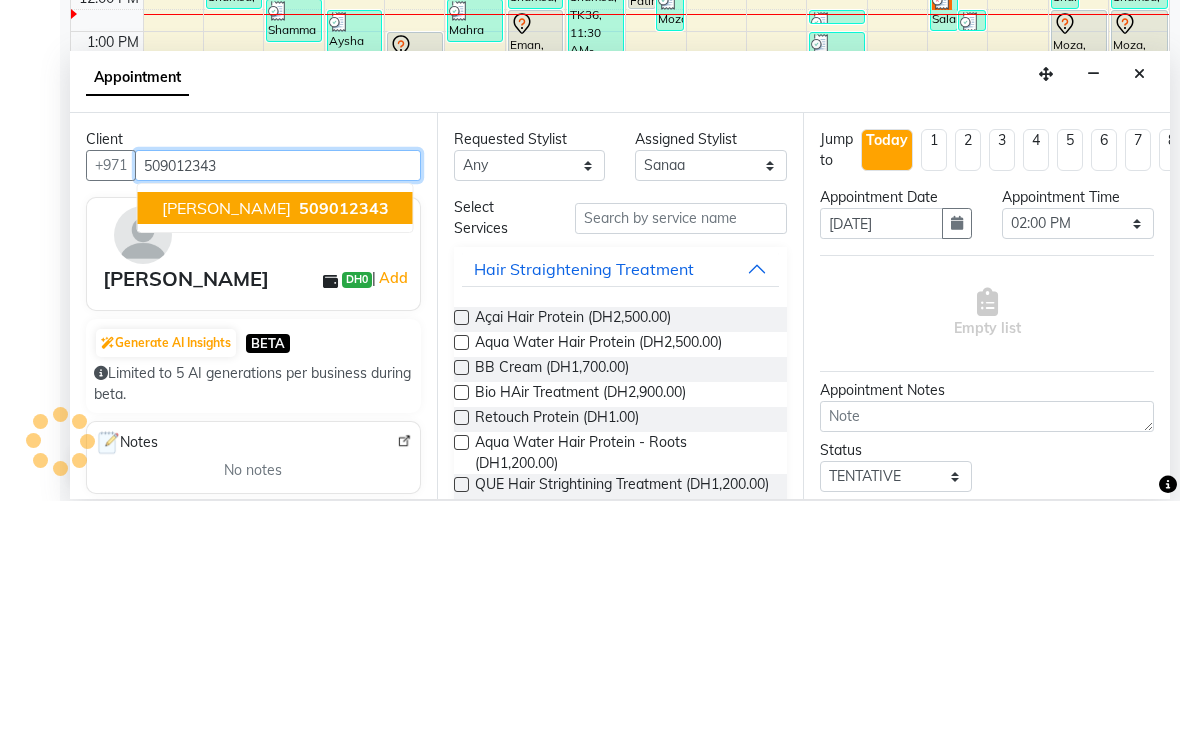 click on "509012343" at bounding box center [344, 453] 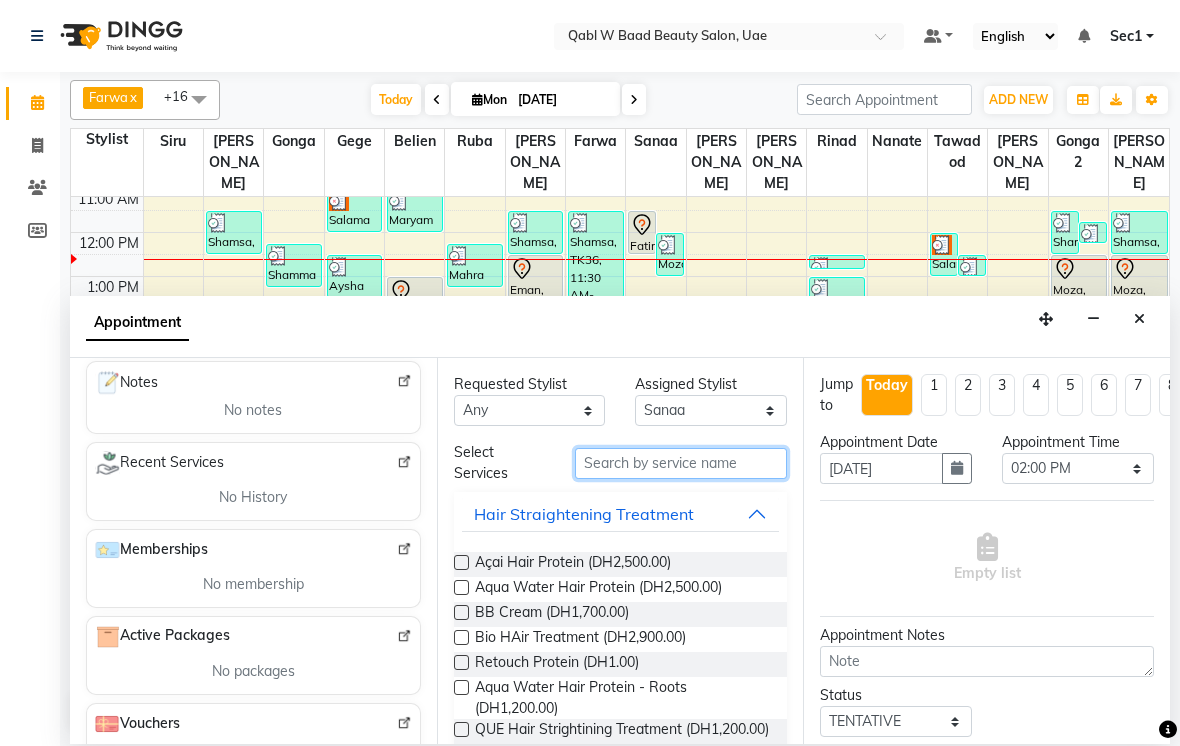 click at bounding box center [681, 463] 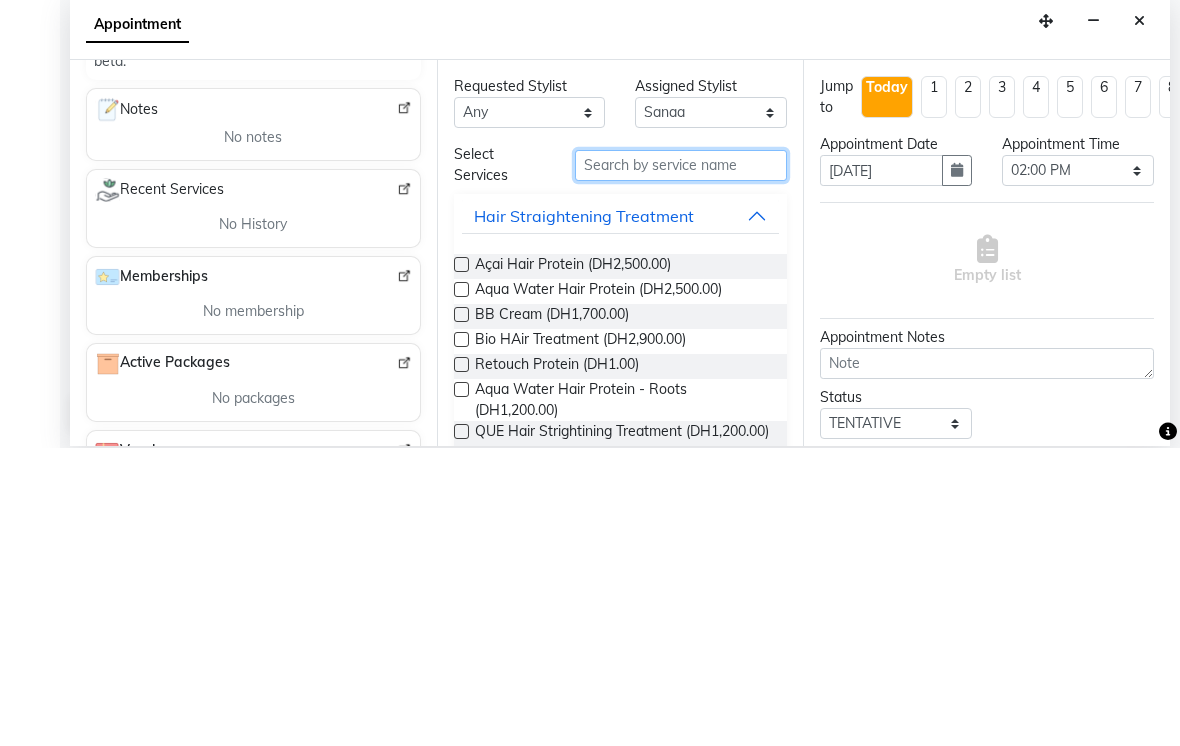 scroll, scrollTop: 279, scrollLeft: 0, axis: vertical 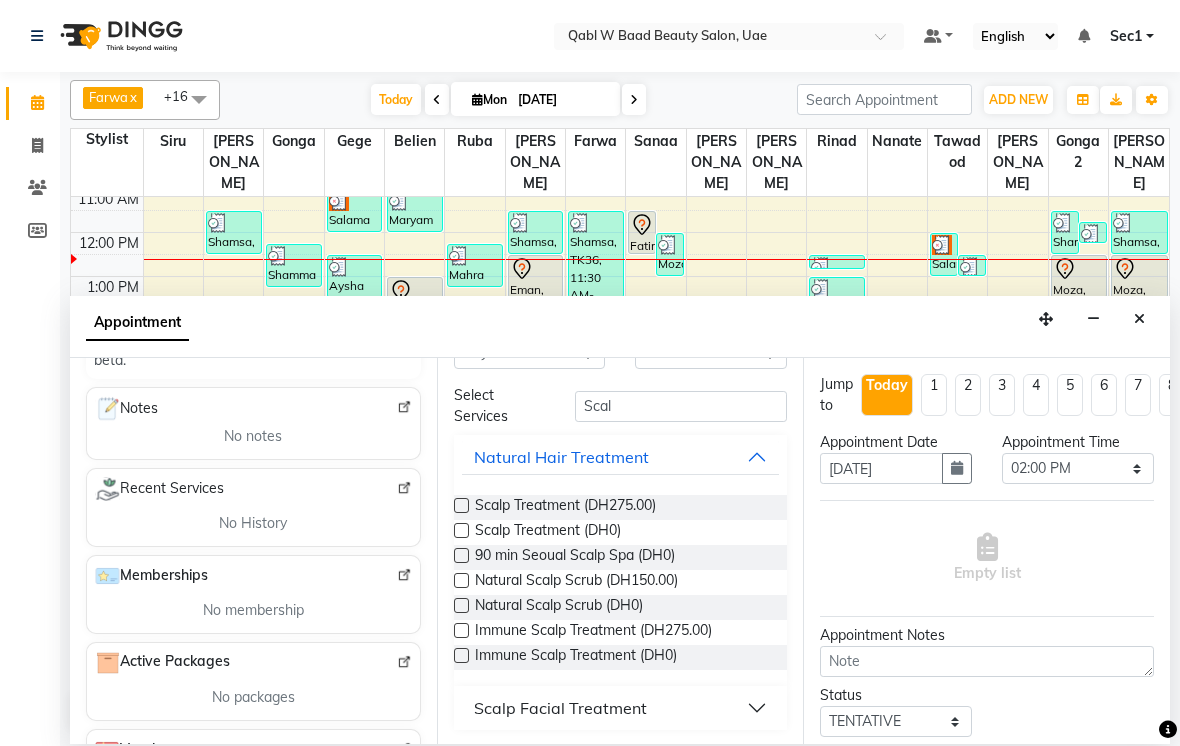 click on "Scalp Facial Treatment" at bounding box center (621, 708) 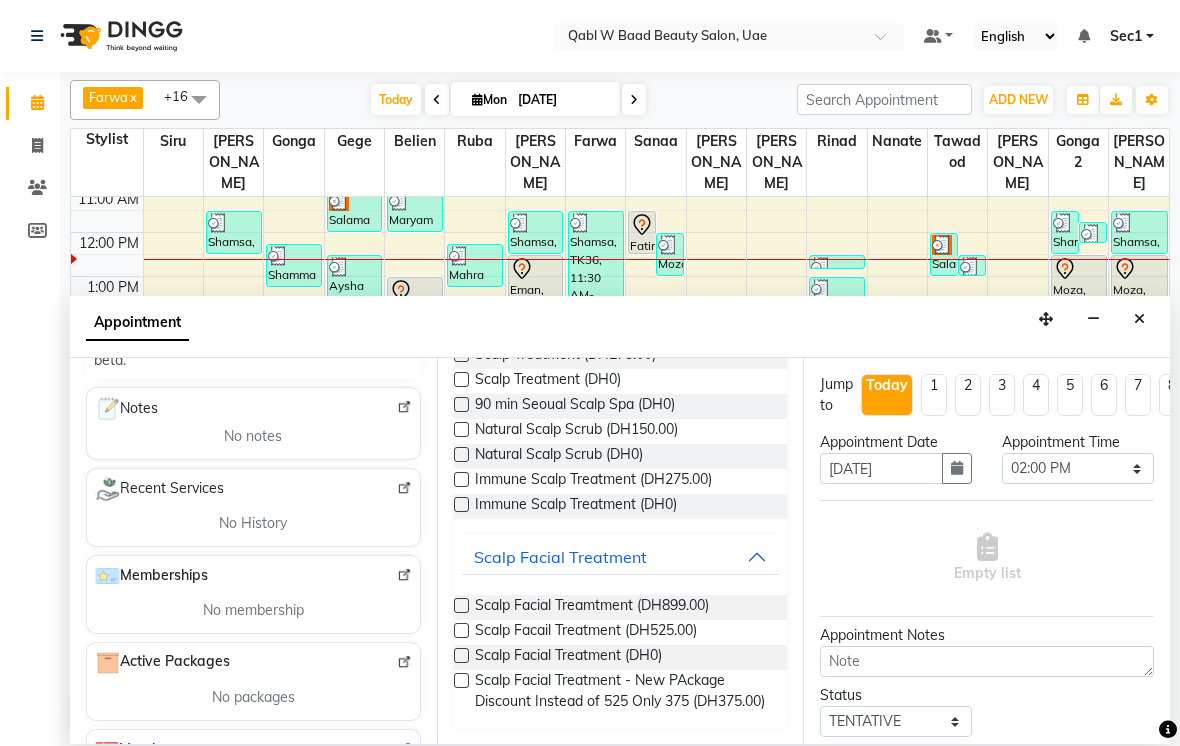 scroll, scrollTop: 227, scrollLeft: 0, axis: vertical 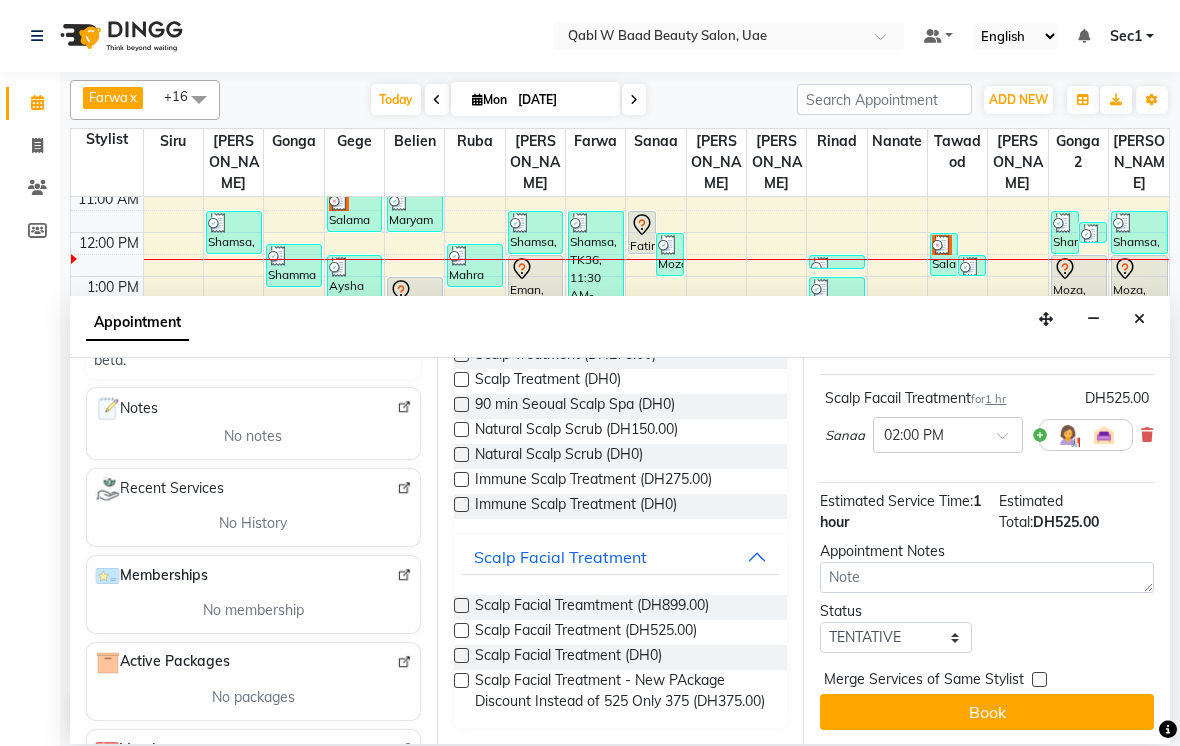 click on "Book" at bounding box center (987, 712) 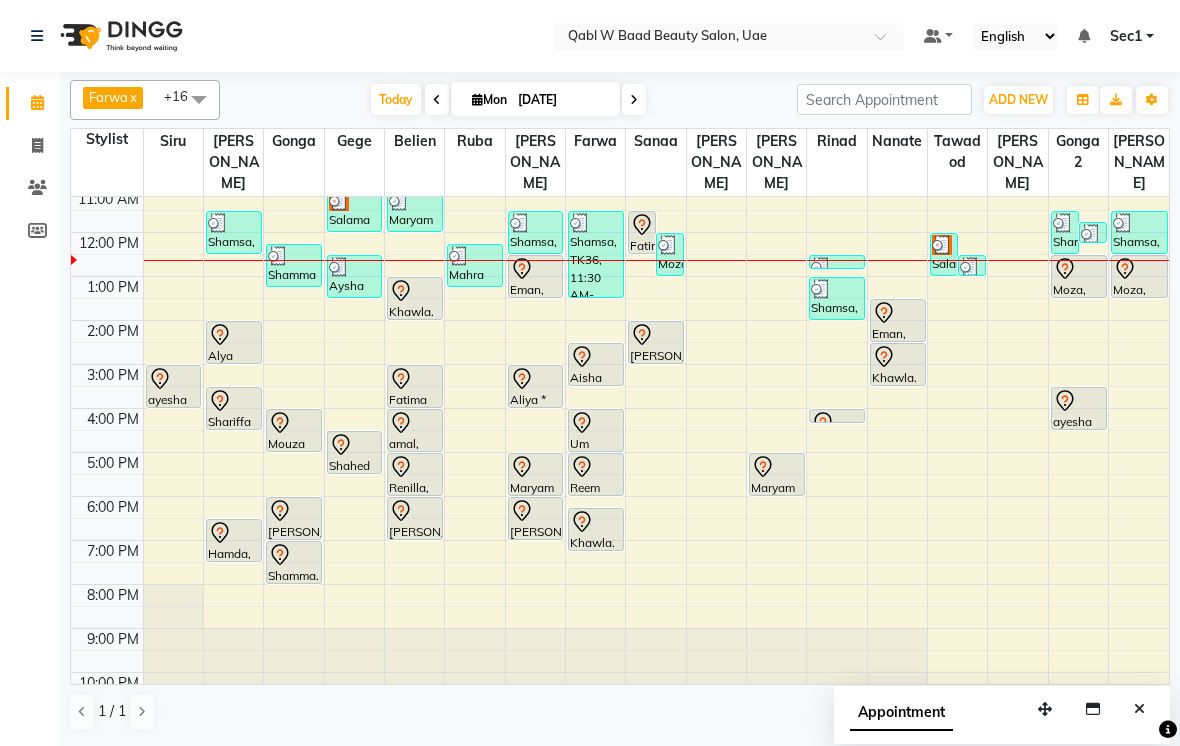 click on "Today" at bounding box center [396, 99] 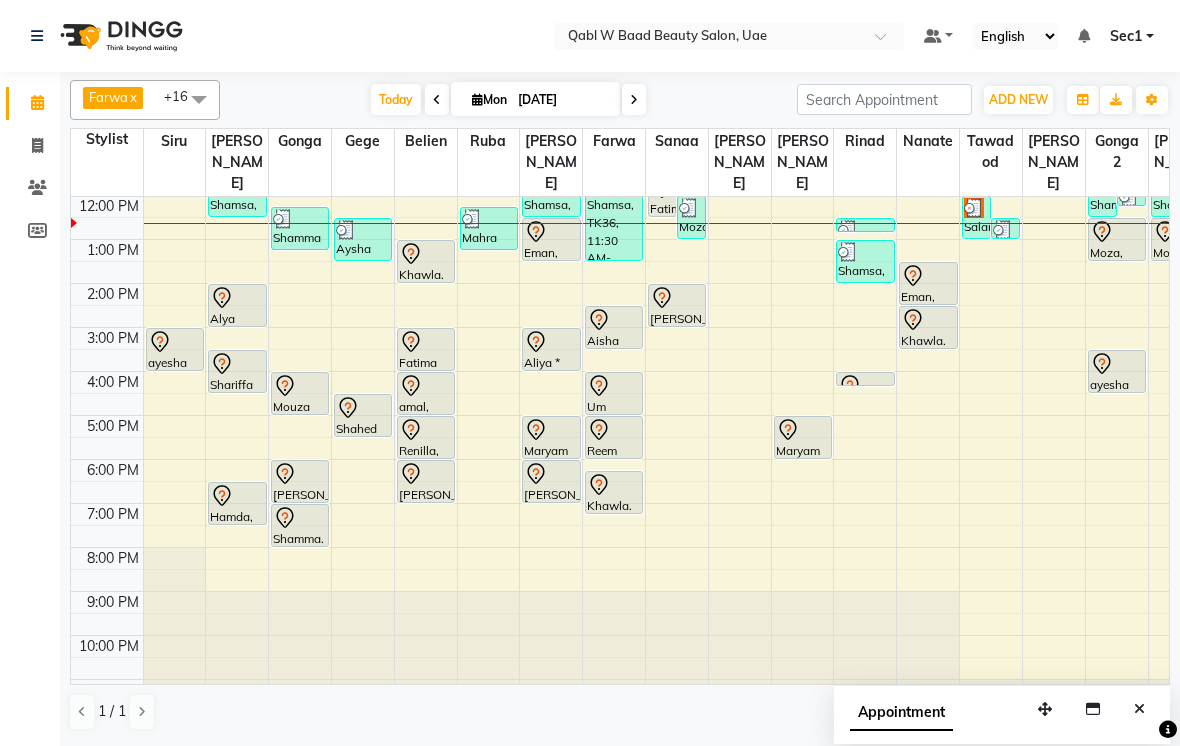 click at bounding box center [1139, 709] 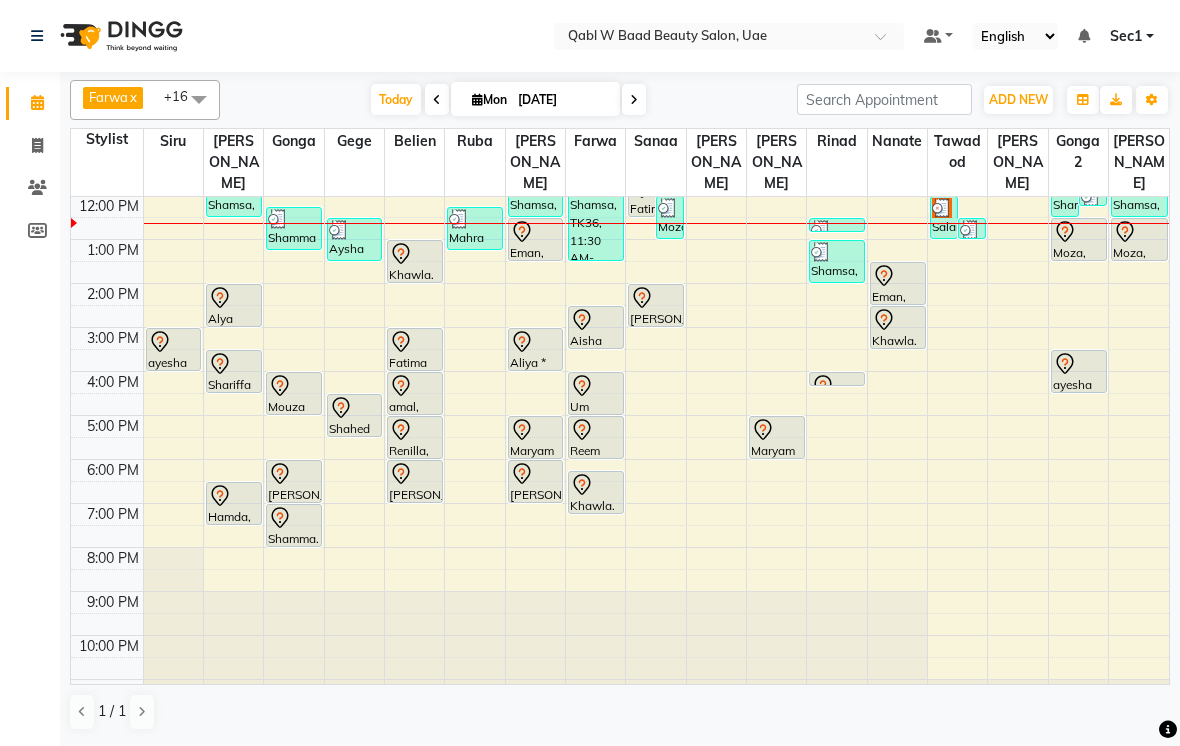 click on "Today" at bounding box center [396, 99] 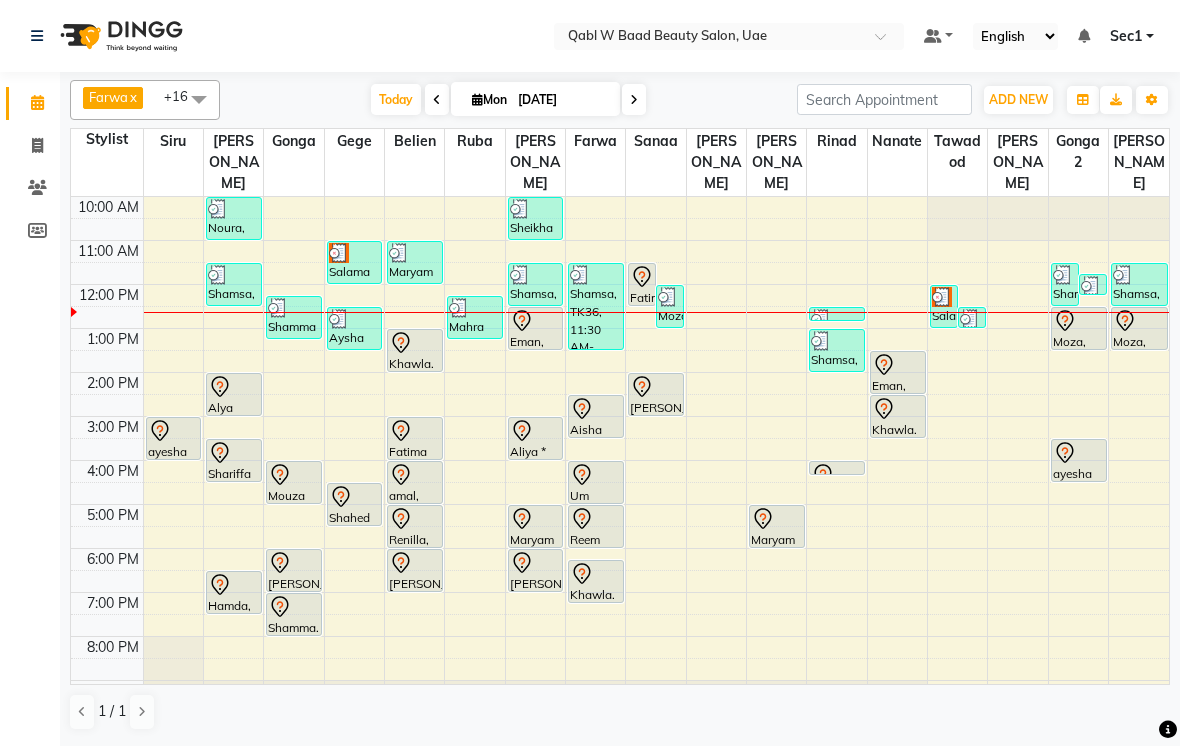 scroll, scrollTop: 0, scrollLeft: 0, axis: both 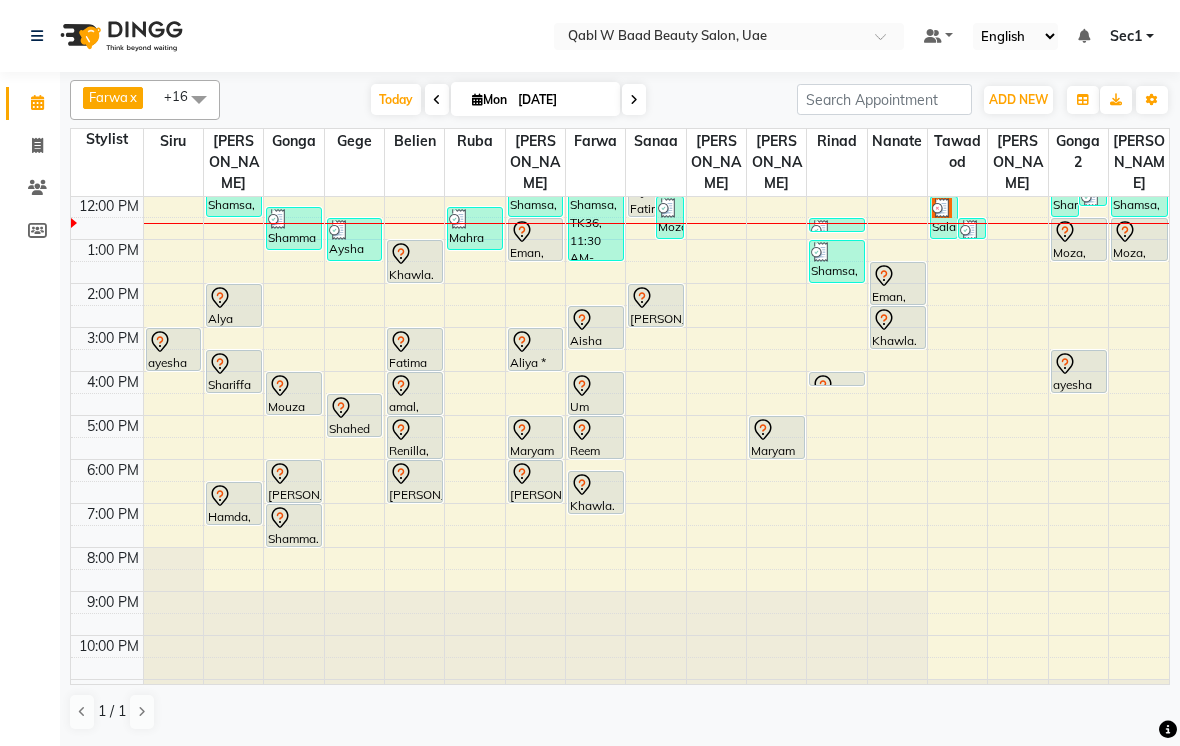 click on "Today" at bounding box center [396, 99] 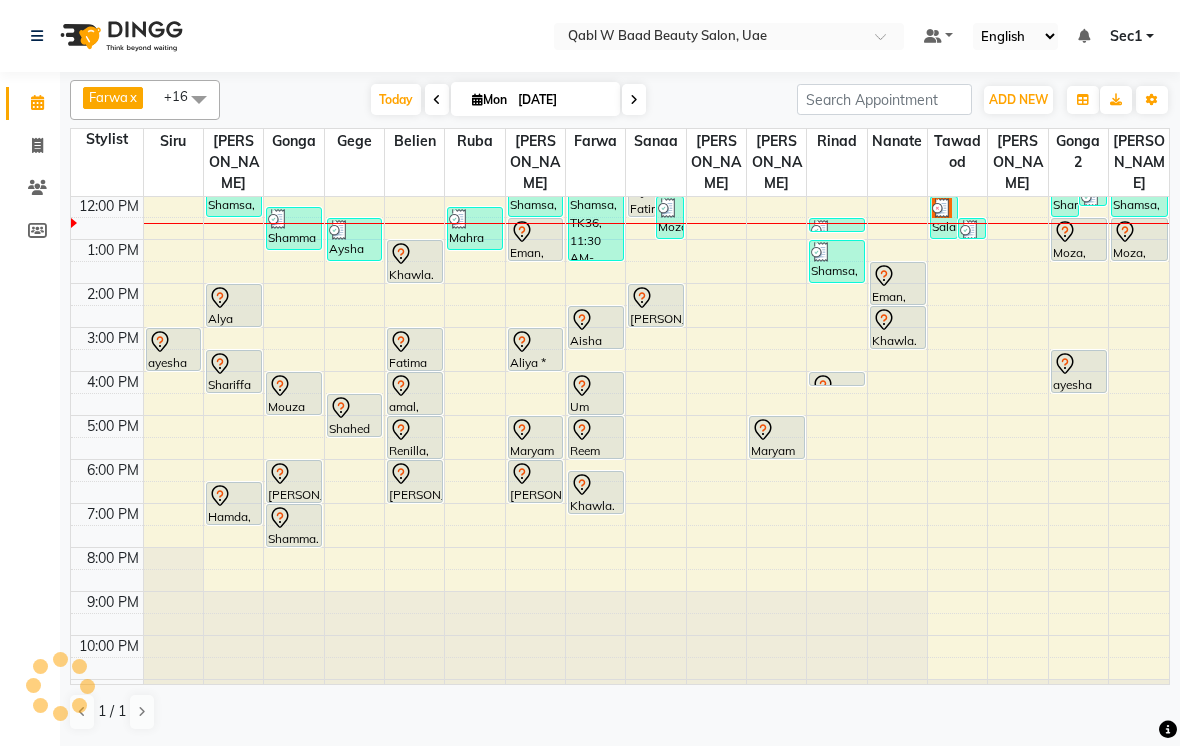 scroll, scrollTop: 89, scrollLeft: 0, axis: vertical 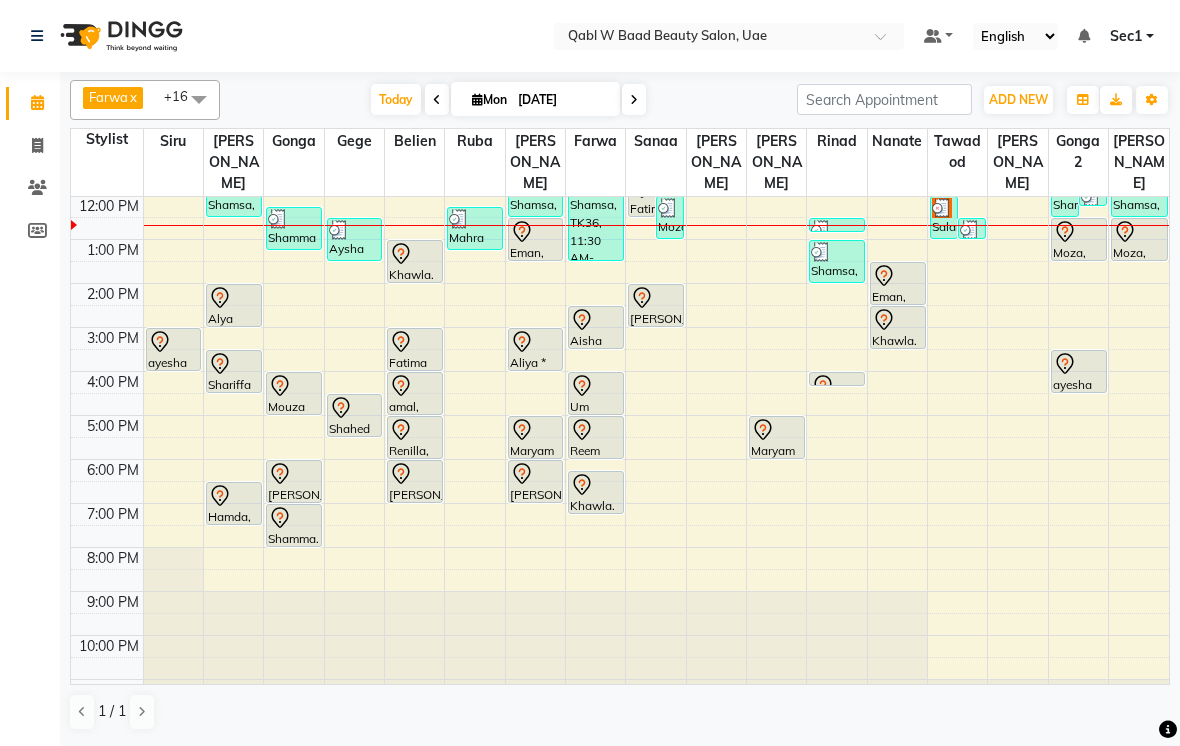 click at bounding box center [596, 320] 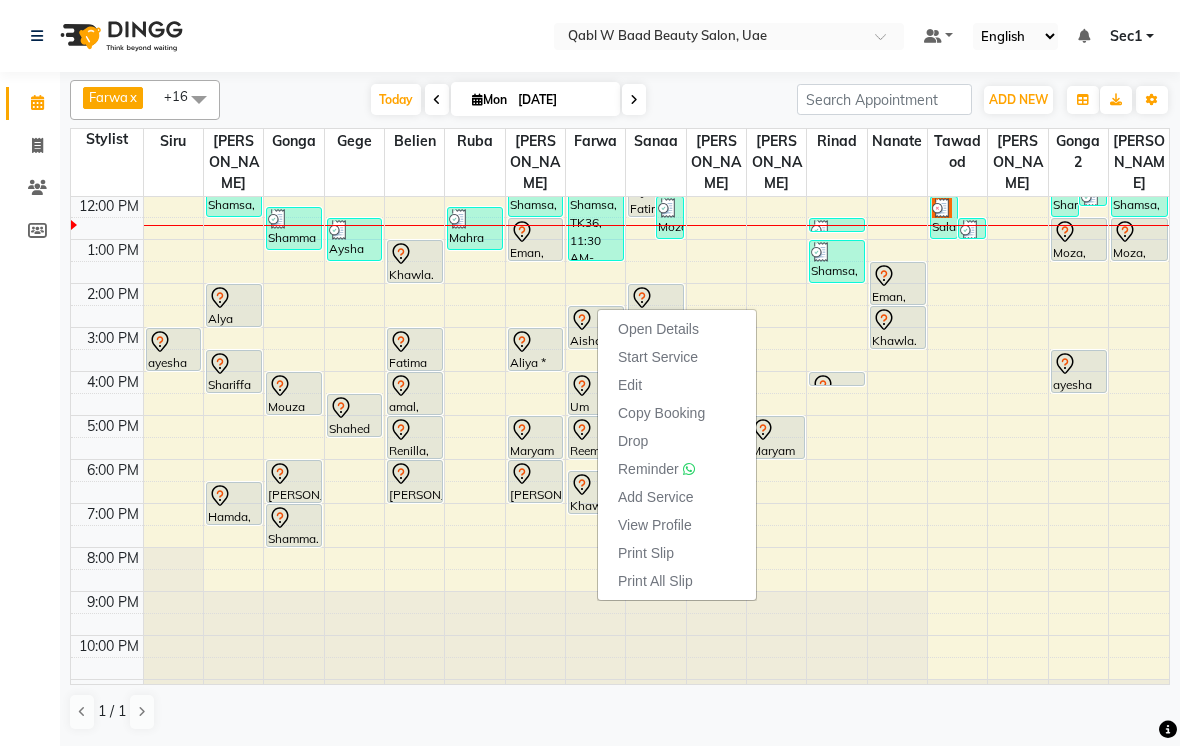click on "Open Details" at bounding box center [658, 329] 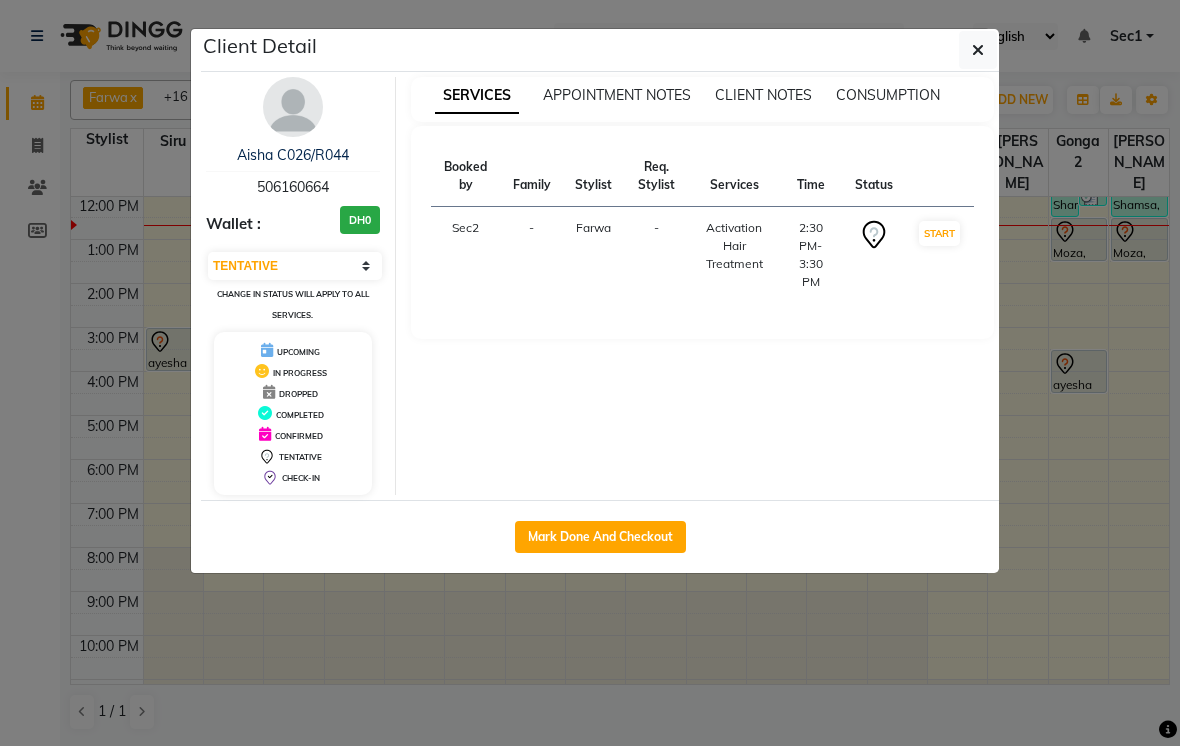 click 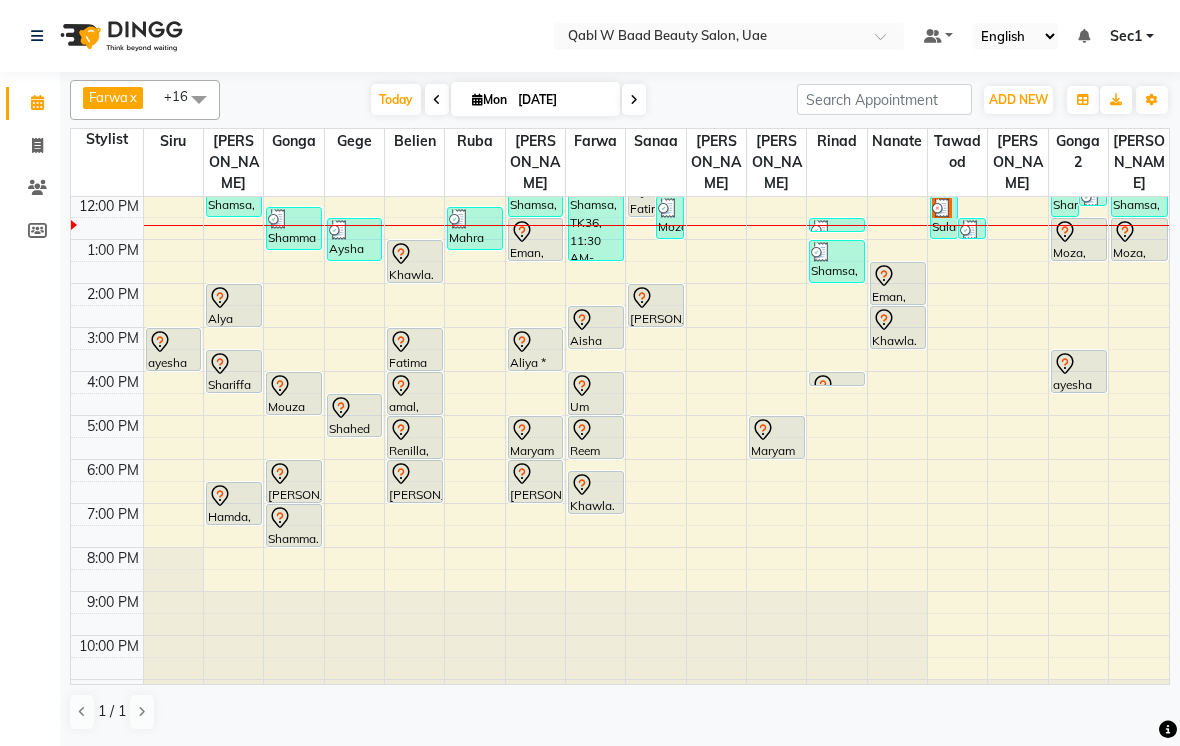 click on "Aisha C026/R044, TK32, 02:30 PM-03:30 PM, Activation Hair Treatment" at bounding box center (596, 327) 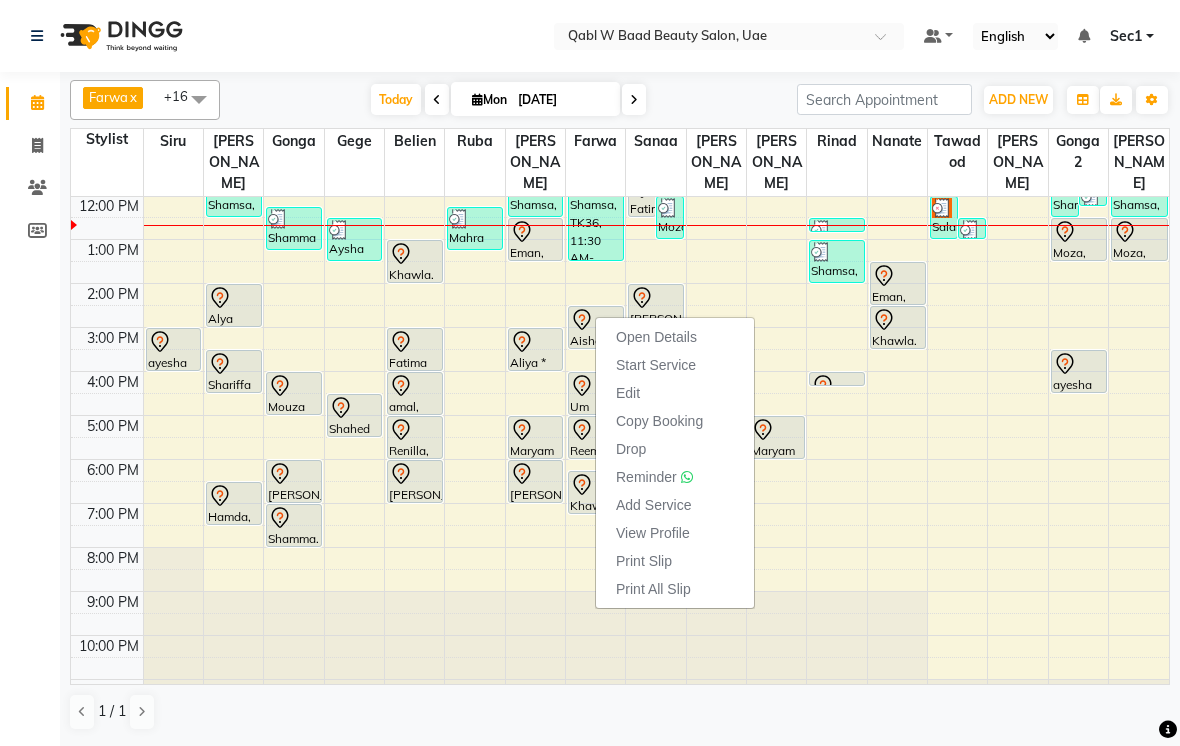 click on "Open Details" at bounding box center (656, 337) 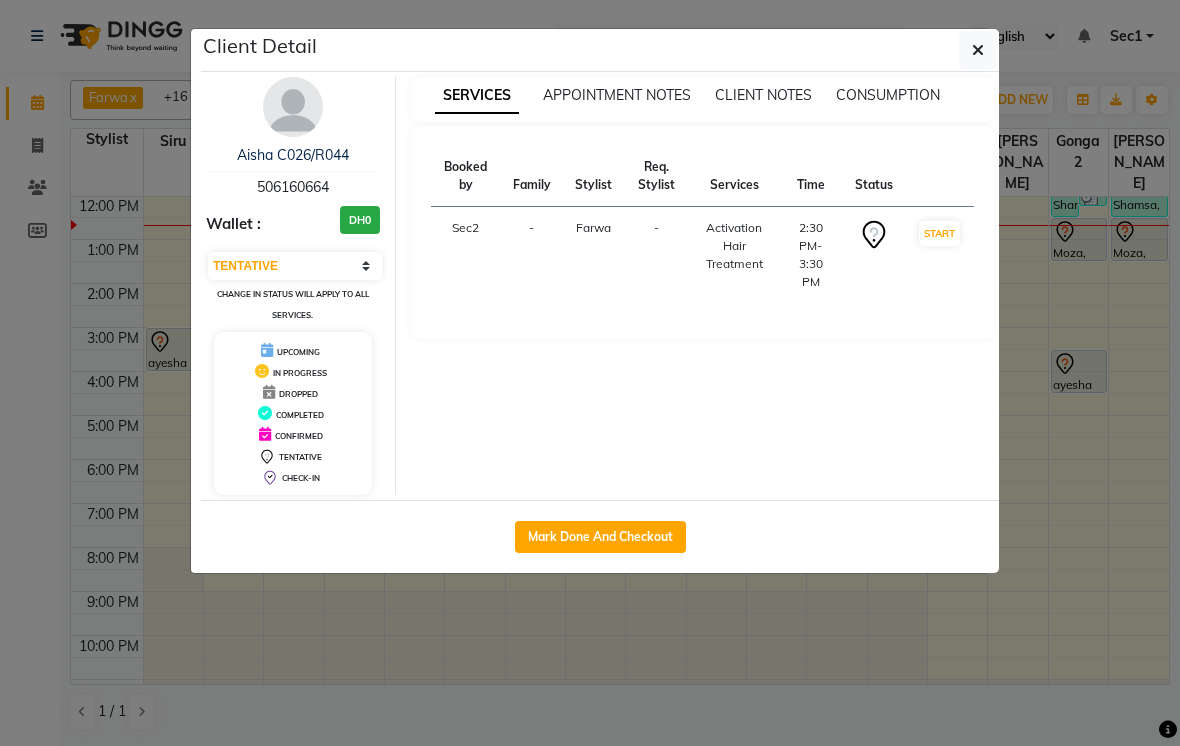 click at bounding box center [293, 107] 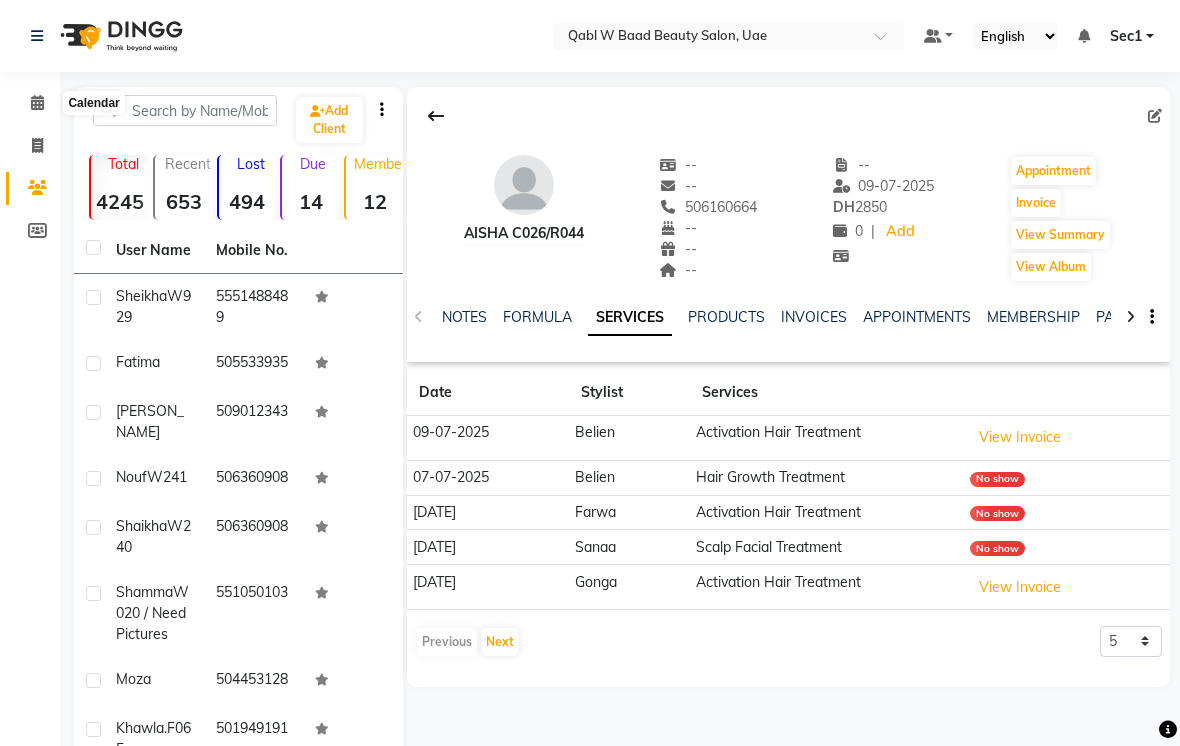 click 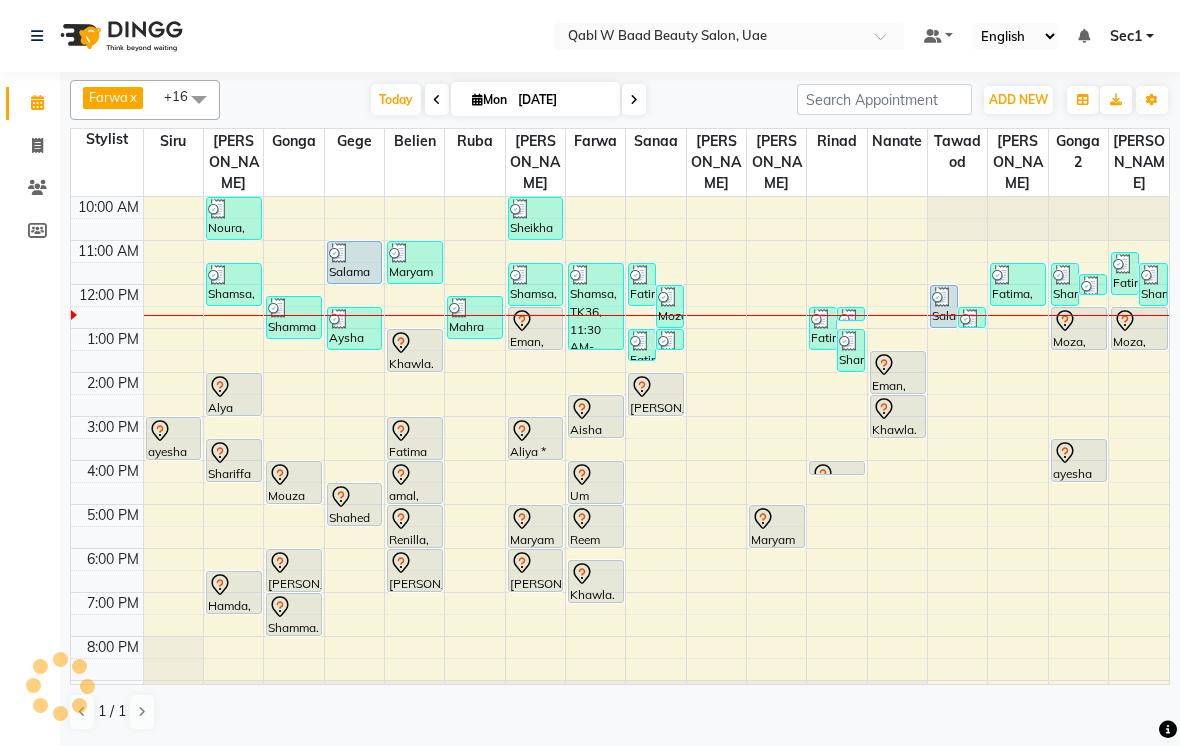scroll, scrollTop: 69, scrollLeft: 0, axis: vertical 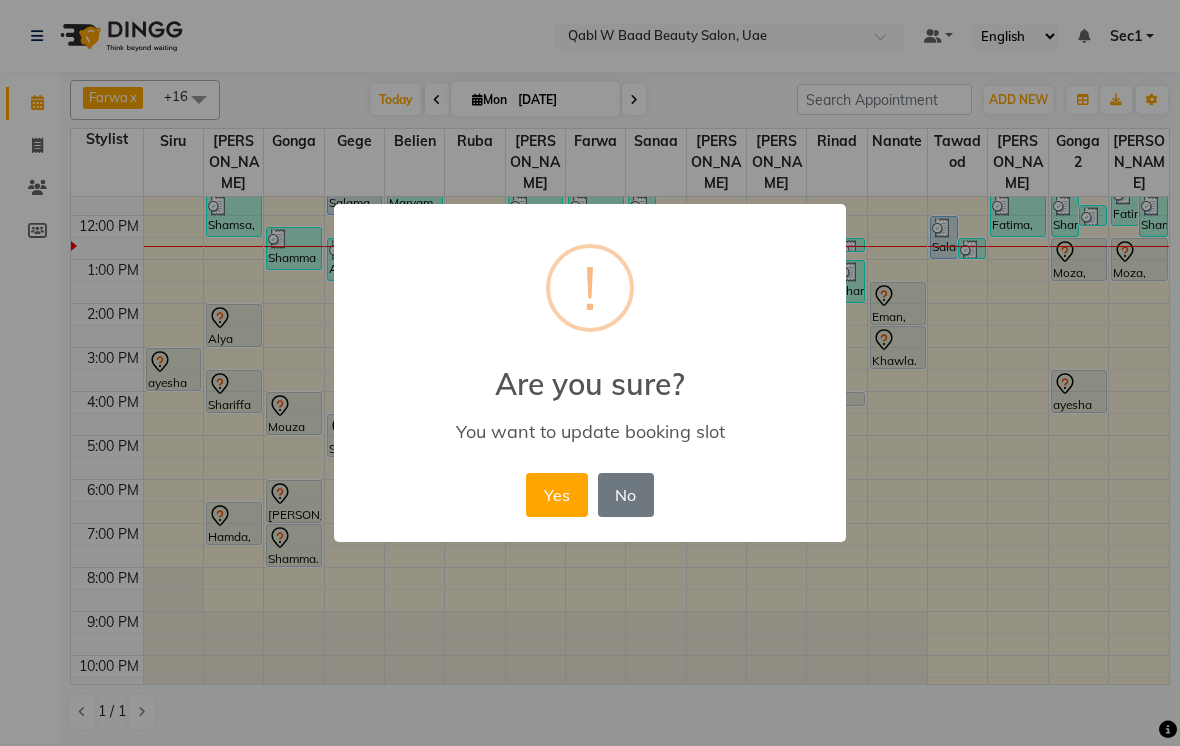 click on "Yes" at bounding box center (556, 495) 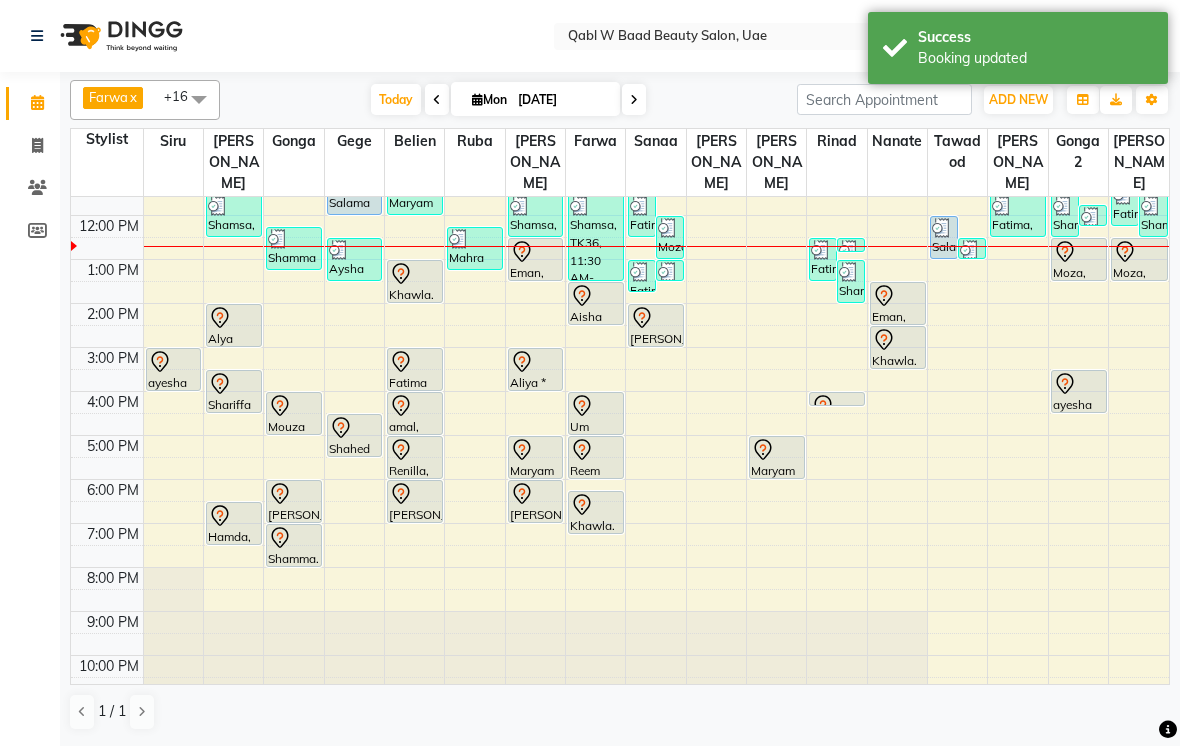 click on "Shamsa, TK36, 11:30 AM-01:30 PM, Natural Hair Color - Roots ,Natural Hair Color" at bounding box center [596, 237] 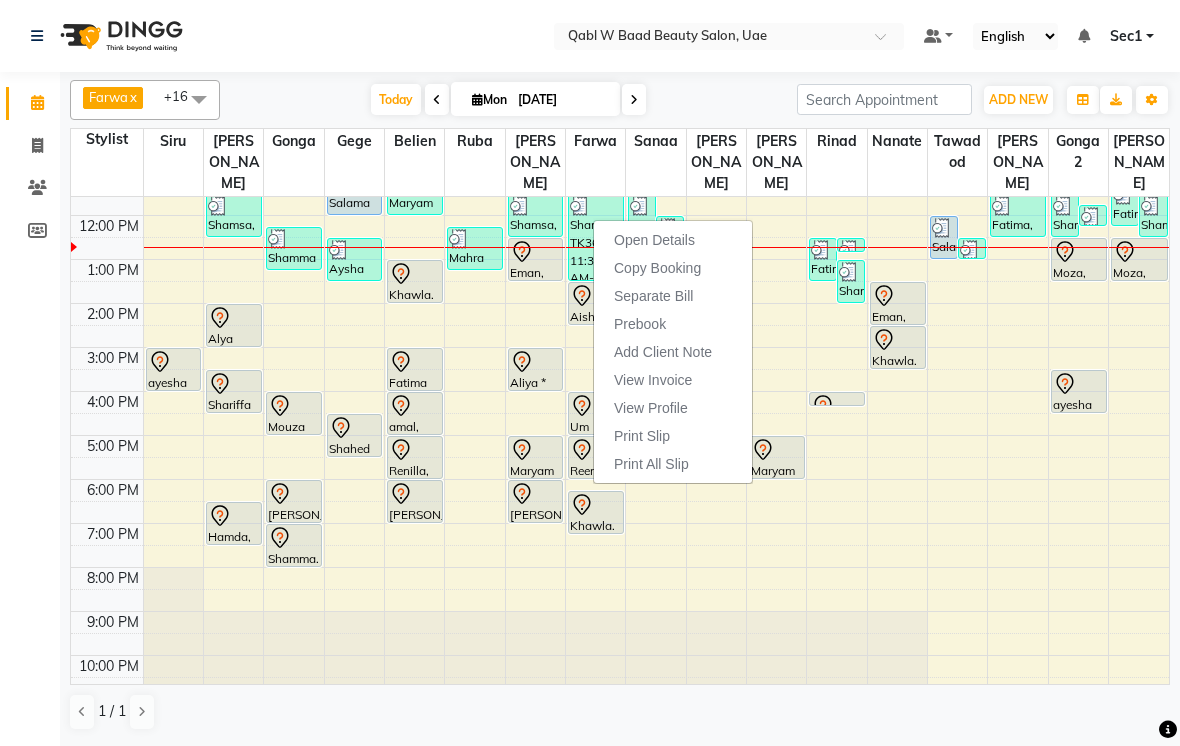 click on "Today" at bounding box center (396, 99) 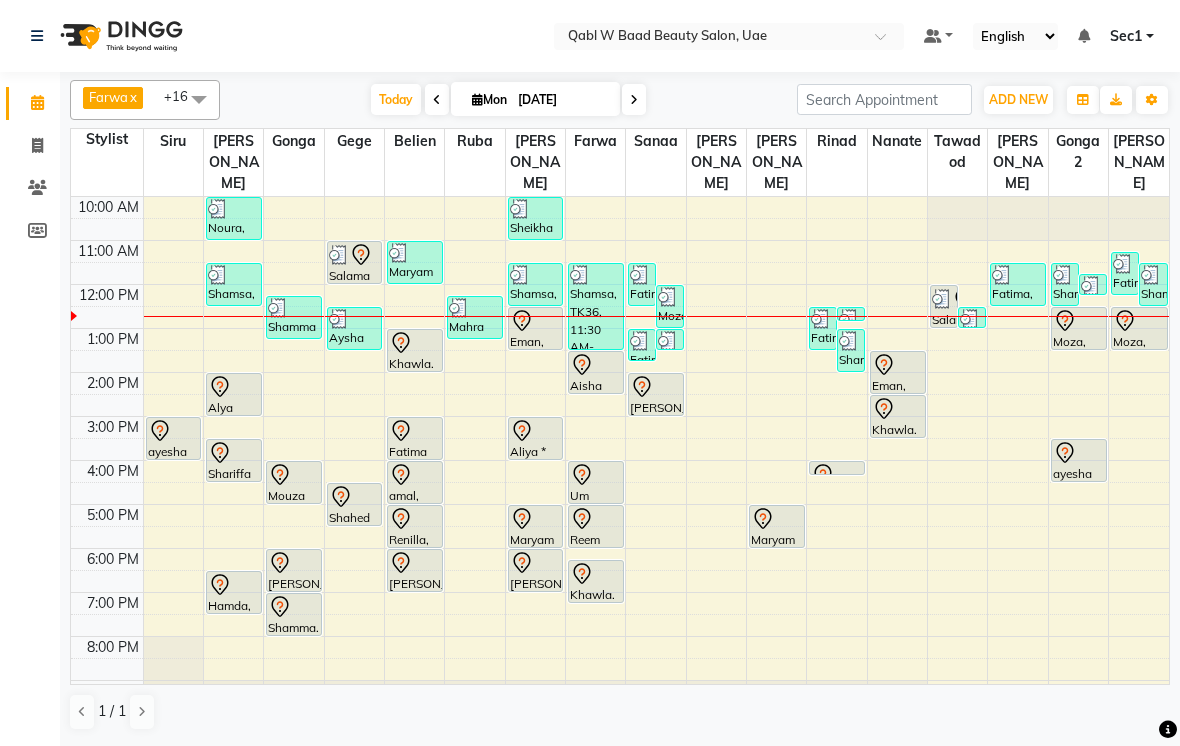 scroll, scrollTop: 0, scrollLeft: 0, axis: both 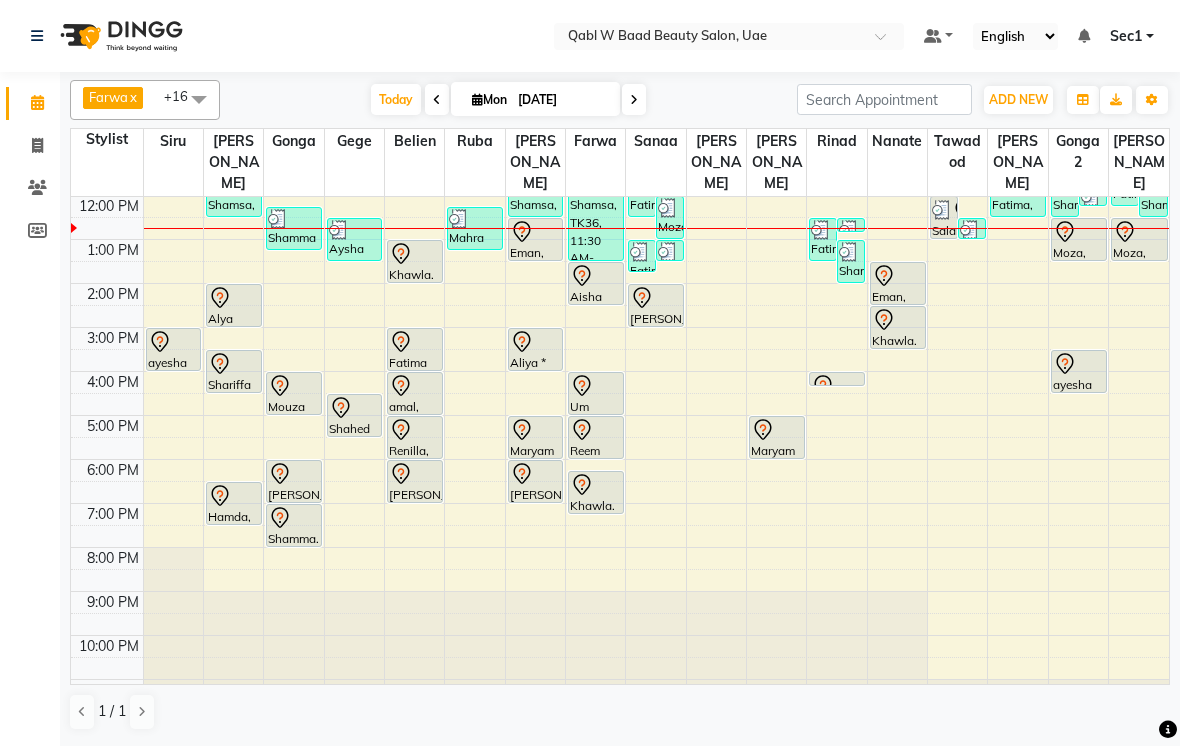 click on "Today" at bounding box center [396, 99] 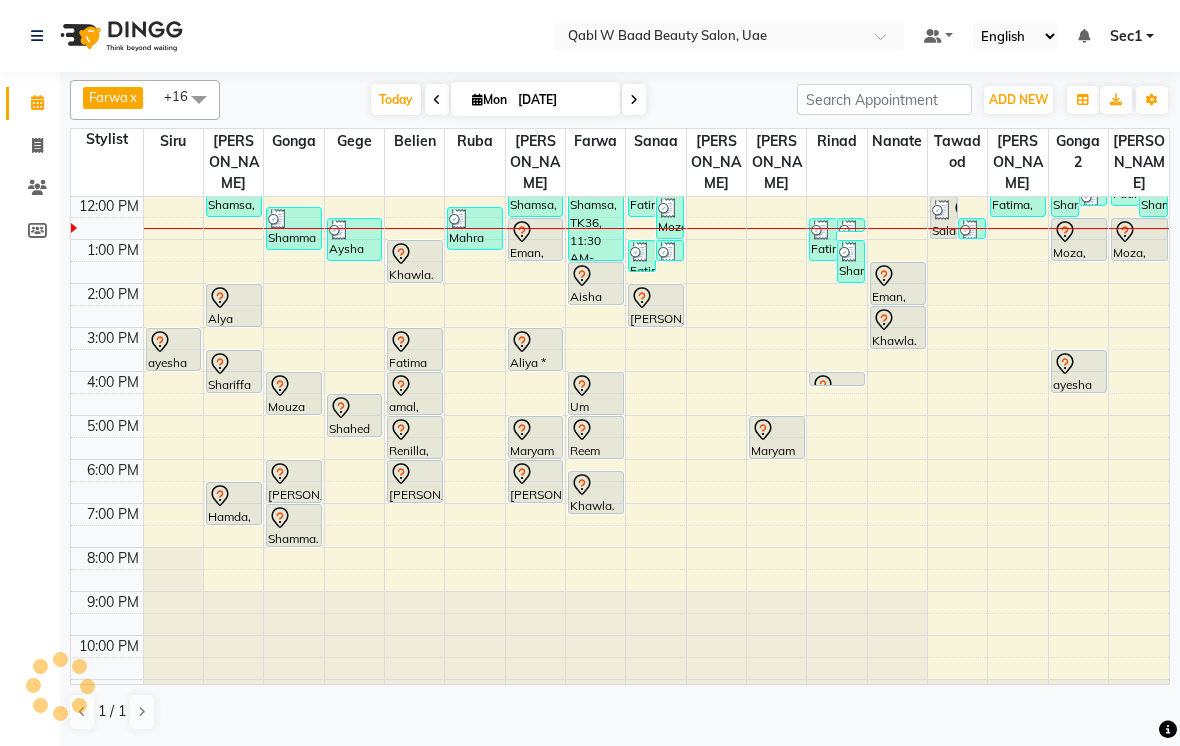 scroll, scrollTop: 89, scrollLeft: 0, axis: vertical 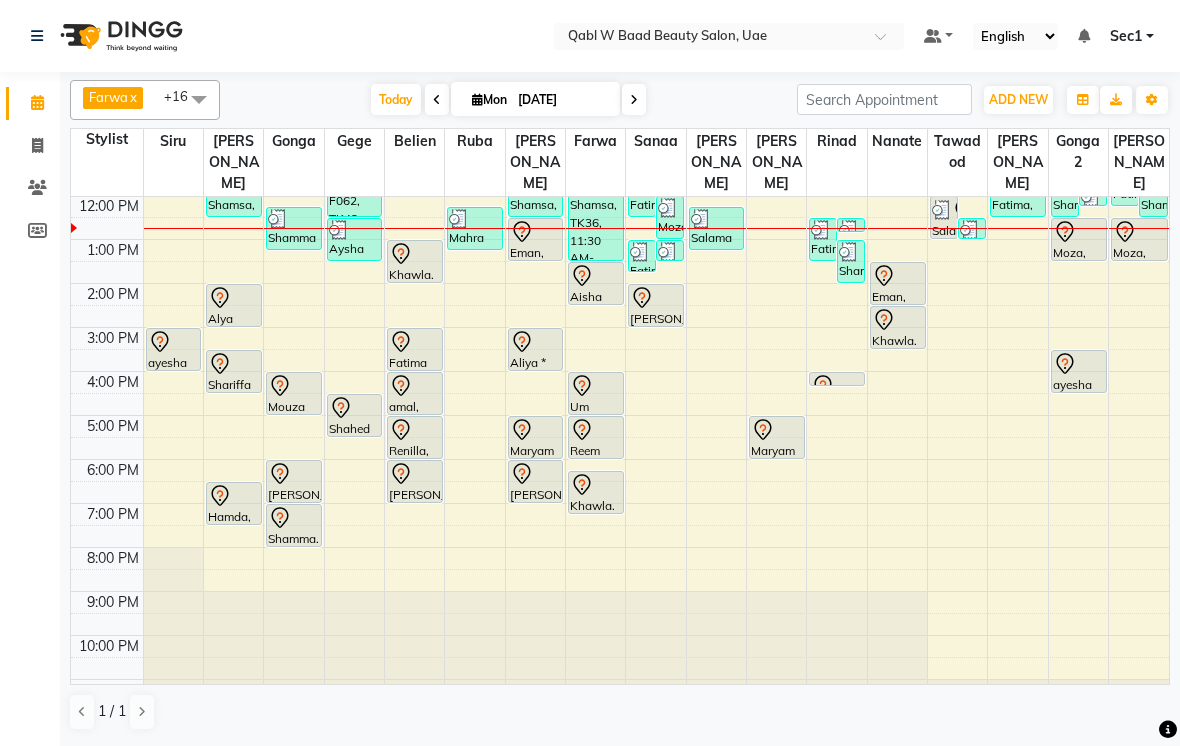 click on "Today" at bounding box center (396, 99) 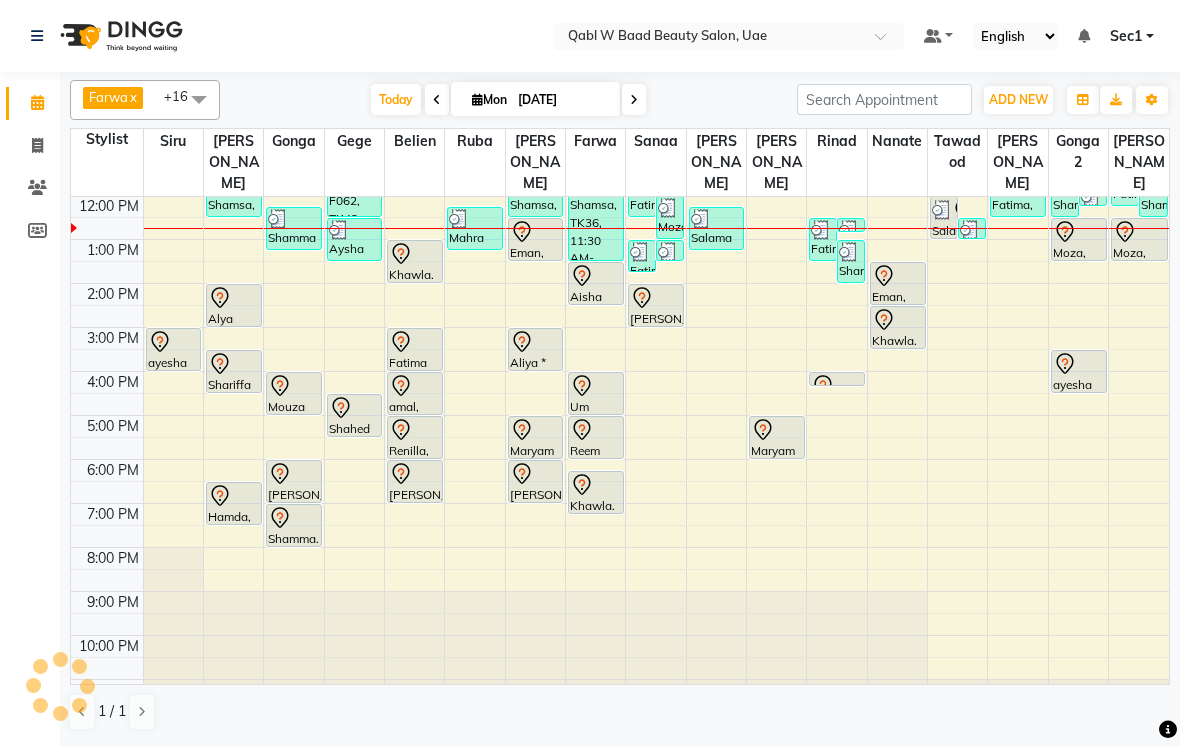 scroll, scrollTop: 89, scrollLeft: 0, axis: vertical 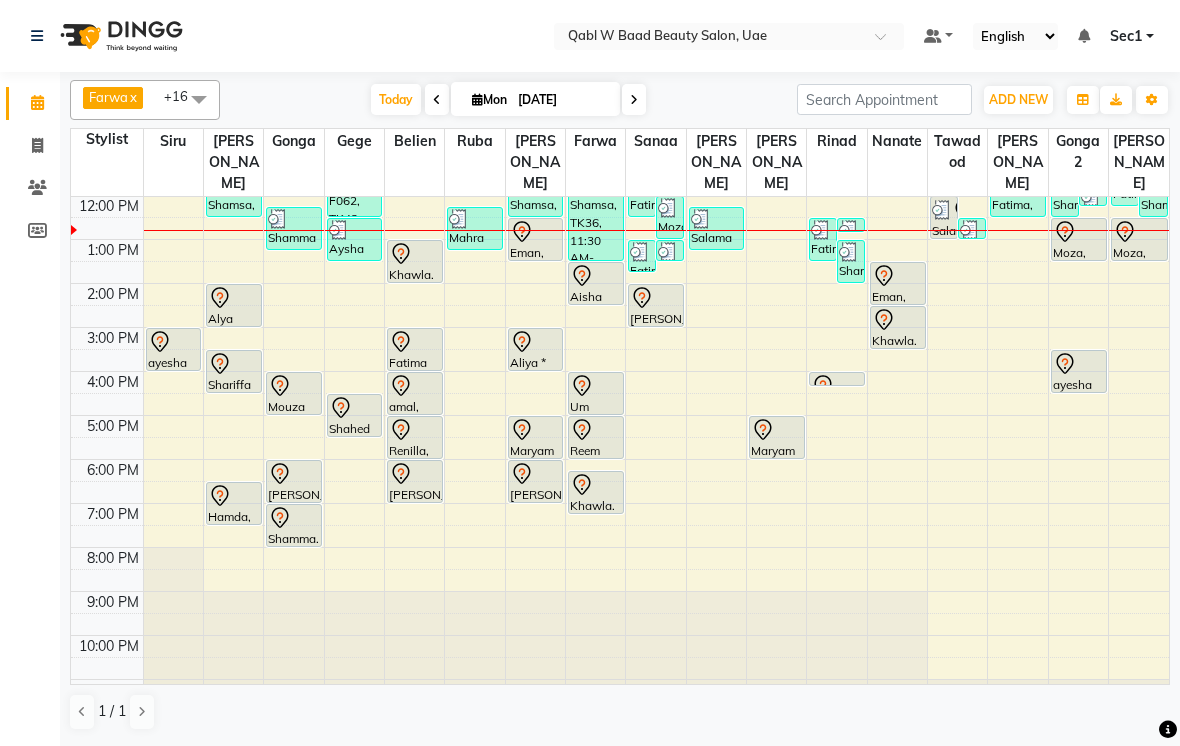 click on "Today" at bounding box center (396, 99) 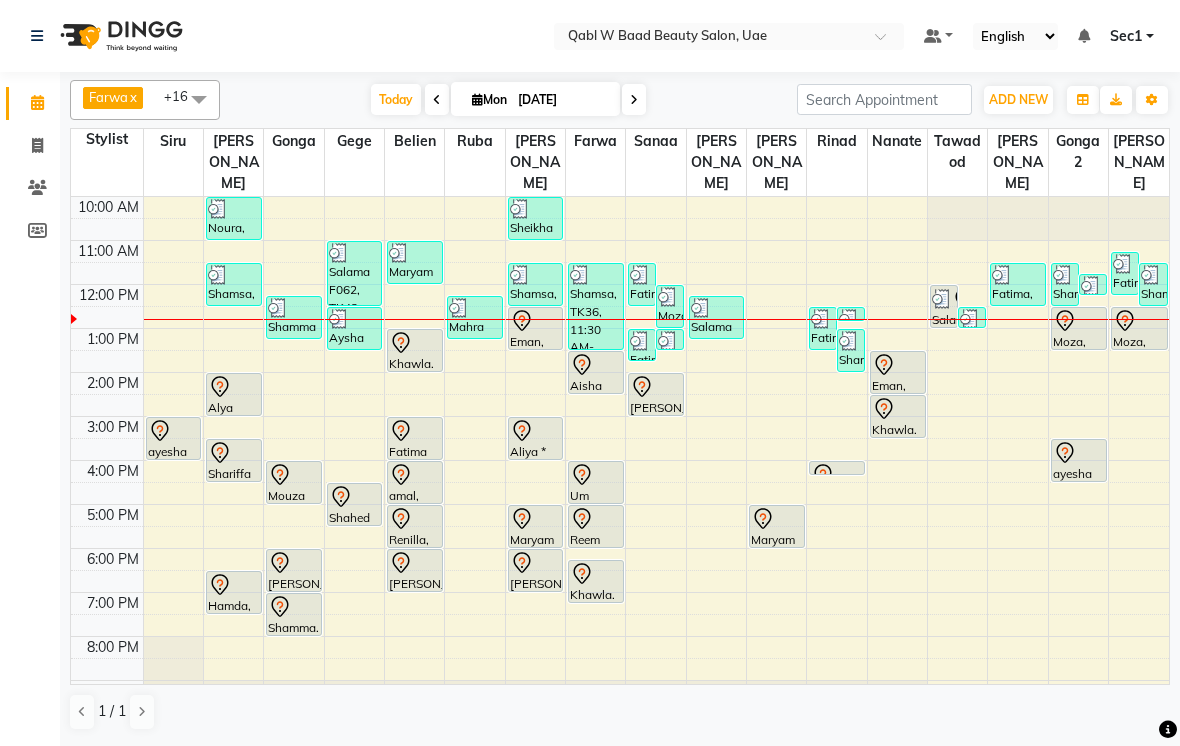 scroll, scrollTop: 3, scrollLeft: 0, axis: vertical 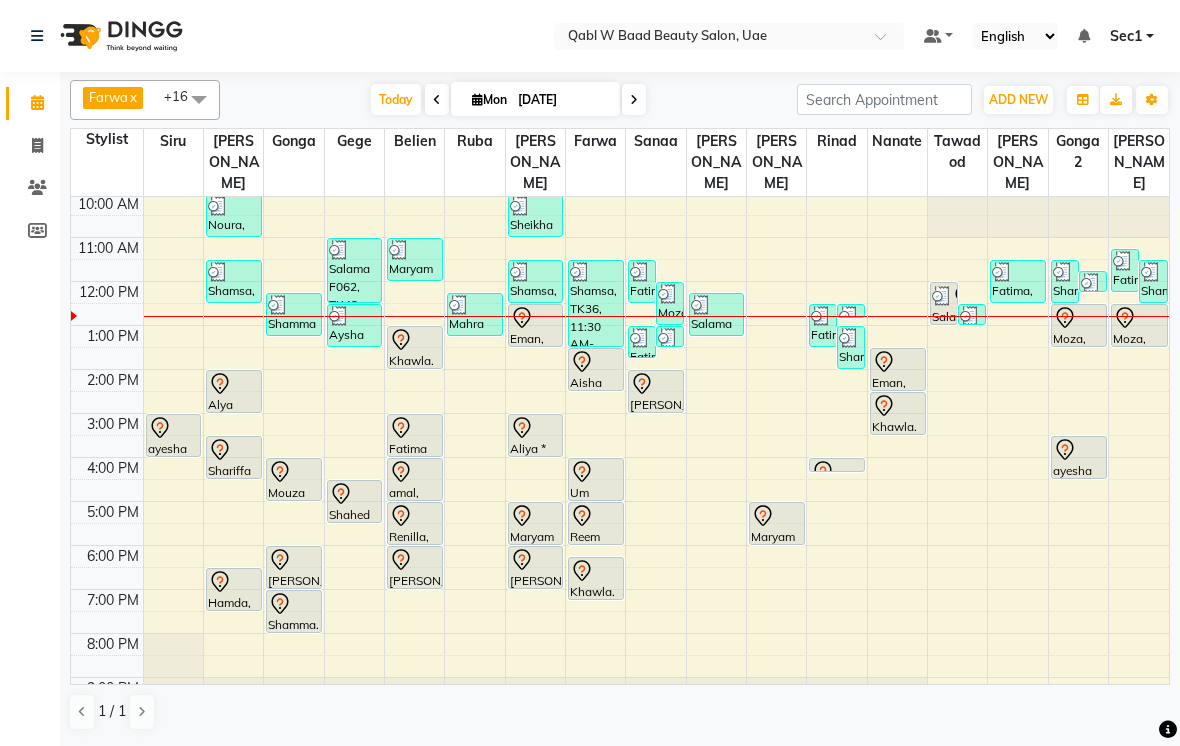 click on "Today" at bounding box center (396, 99) 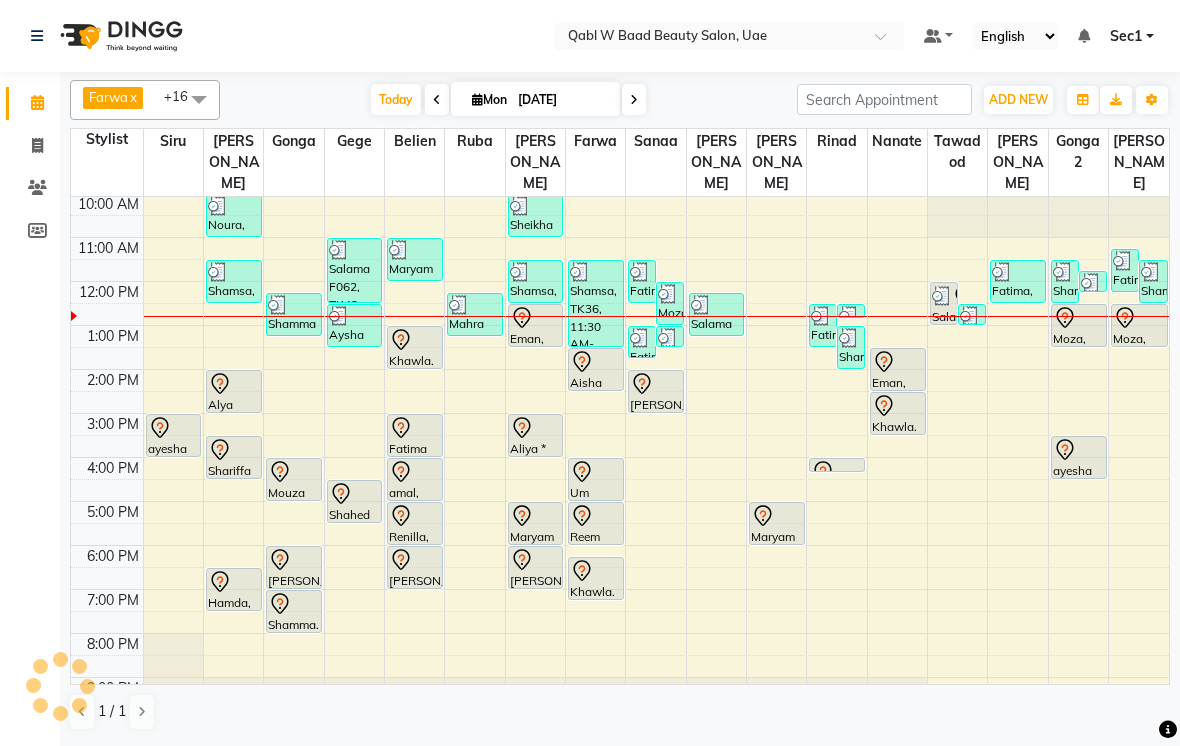 scroll, scrollTop: 89, scrollLeft: 0, axis: vertical 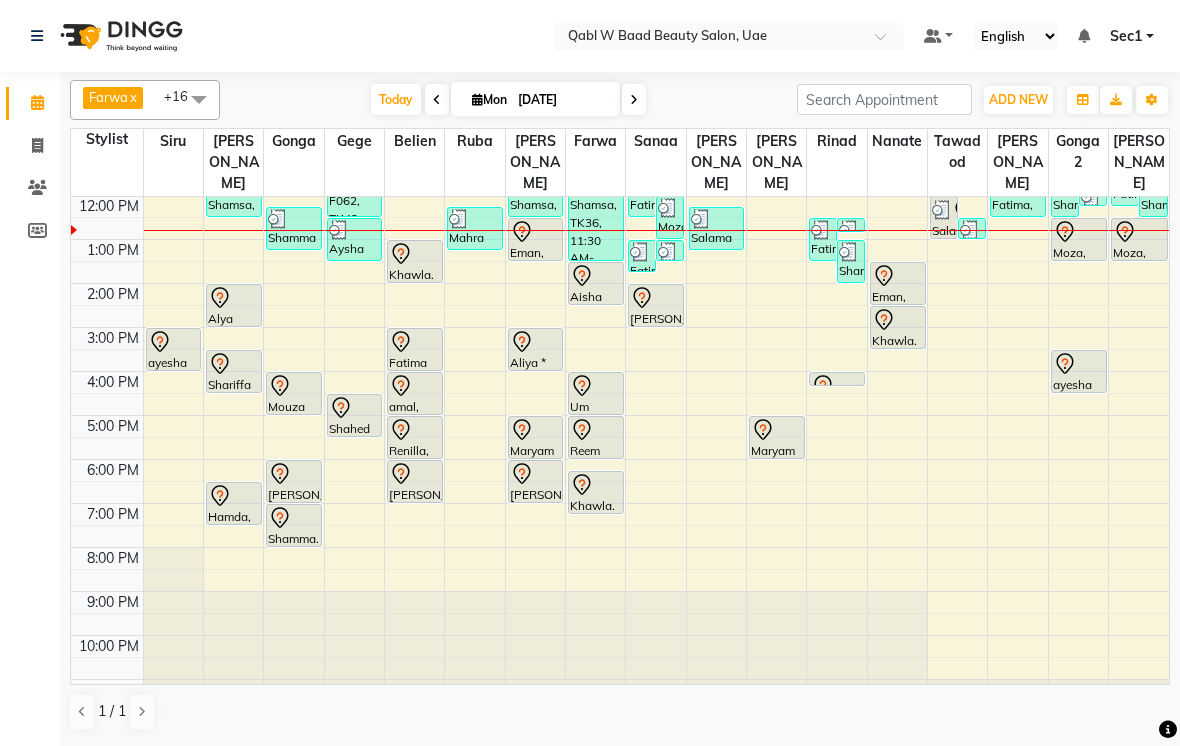 click on "Today" at bounding box center (396, 99) 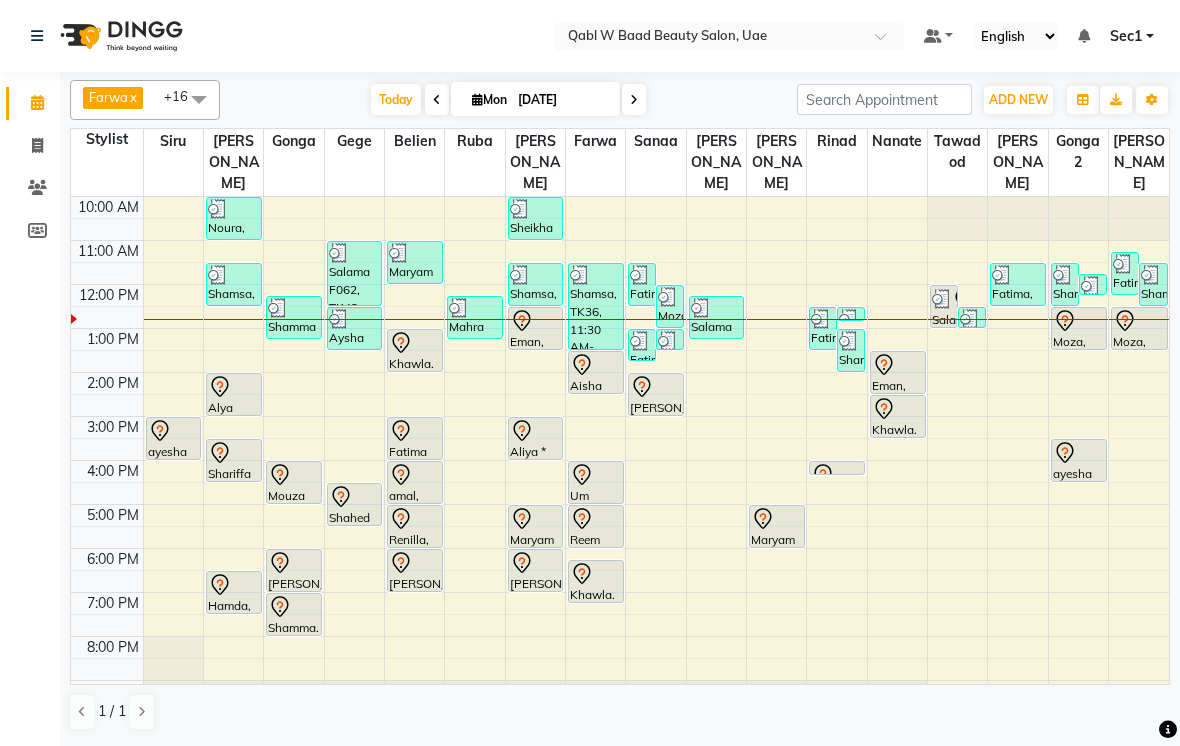scroll, scrollTop: 0, scrollLeft: 0, axis: both 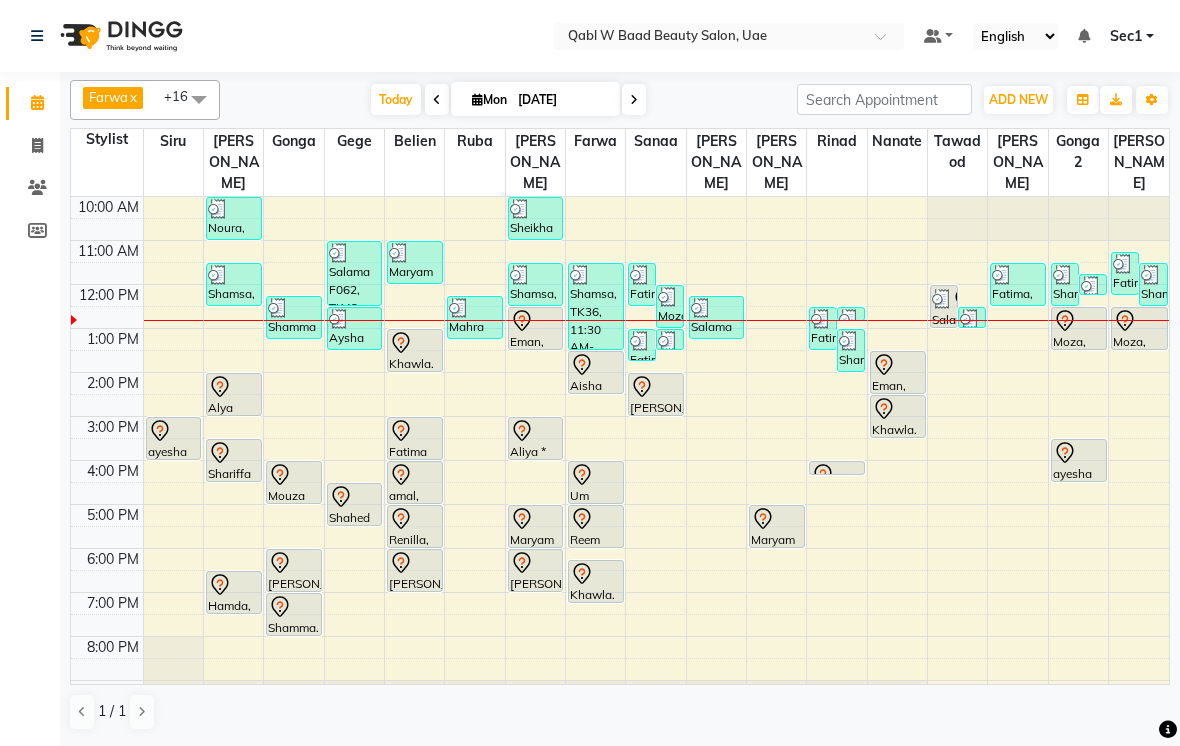 click at bounding box center [339, 253] 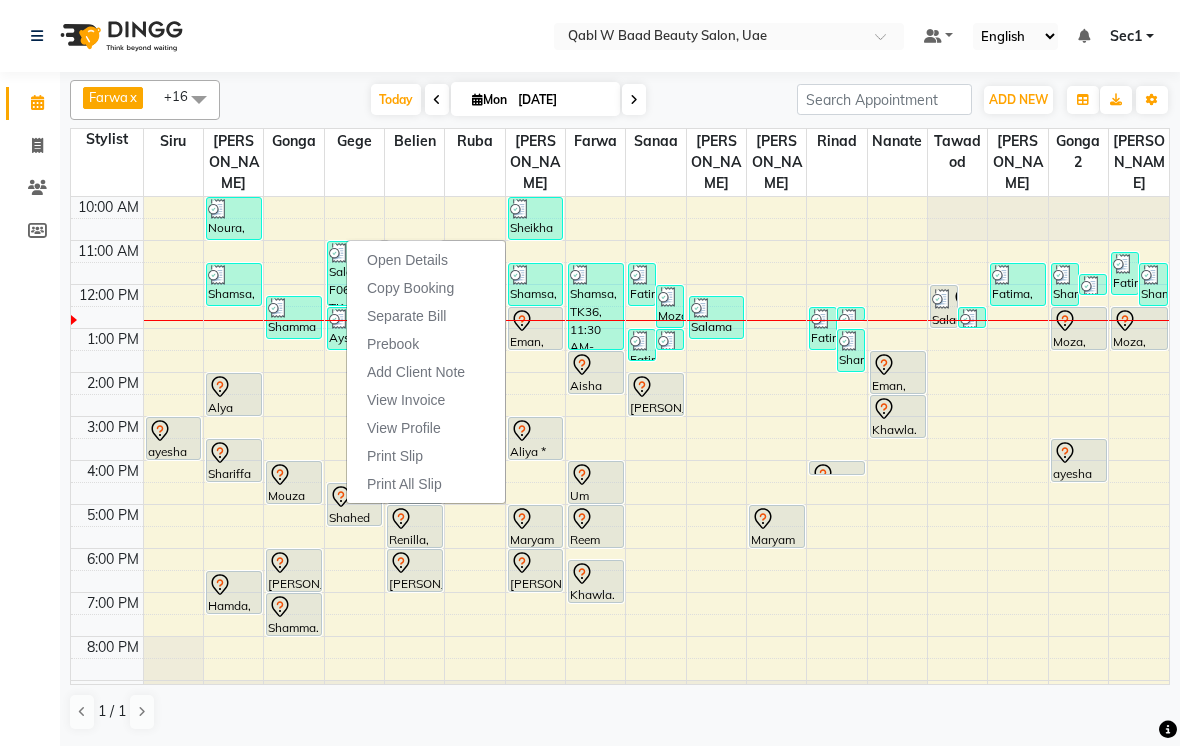 click on "Open Details" at bounding box center [407, 260] 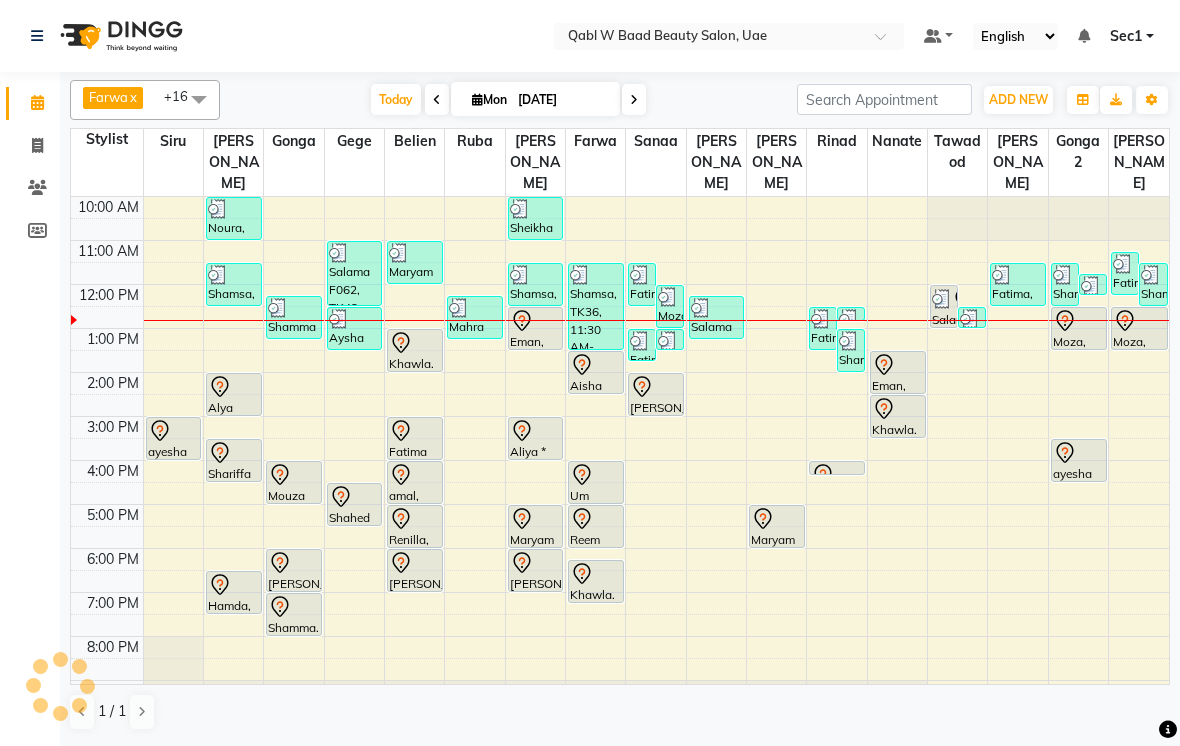 click at bounding box center [339, 253] 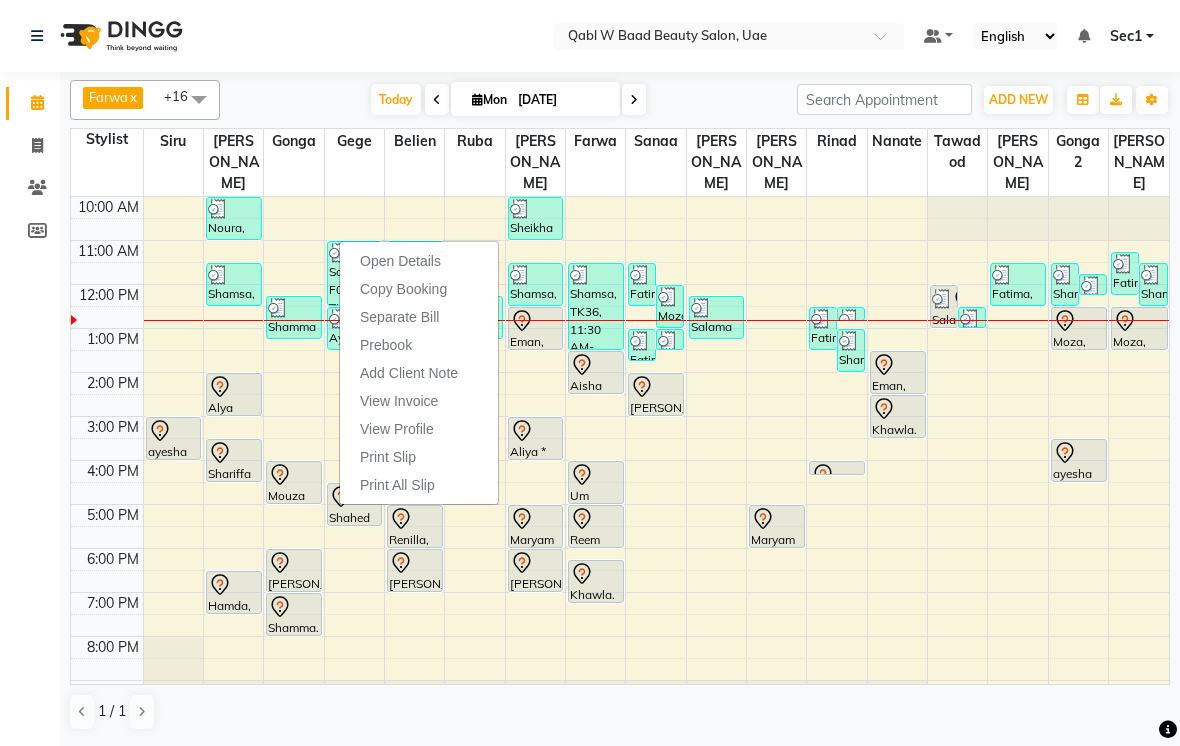 click on "Open Details" at bounding box center (400, 261) 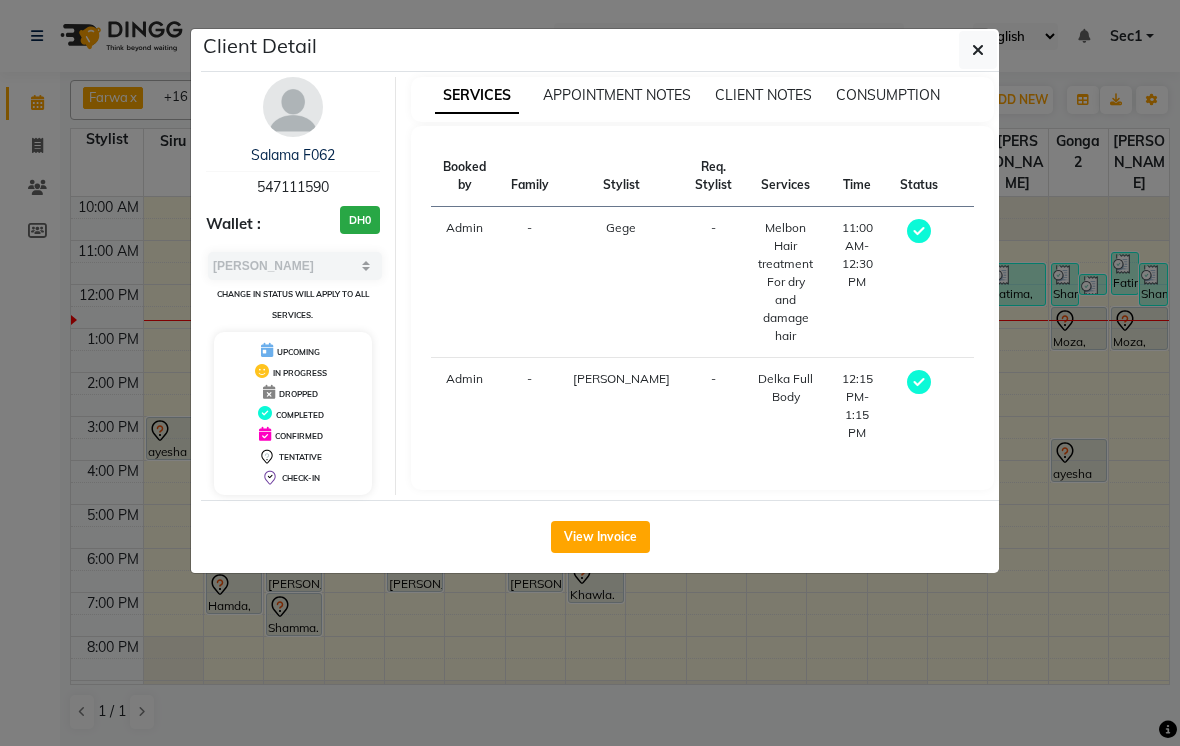 click on "View Invoice" 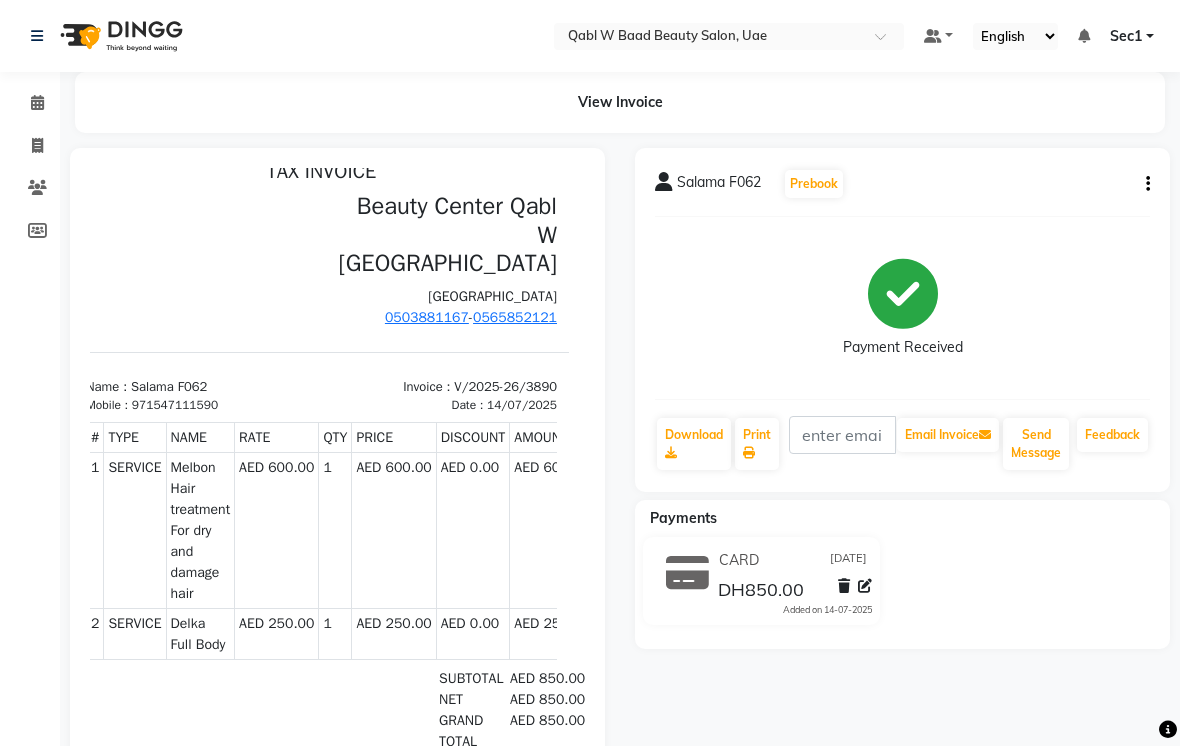 scroll, scrollTop: 16, scrollLeft: 24, axis: both 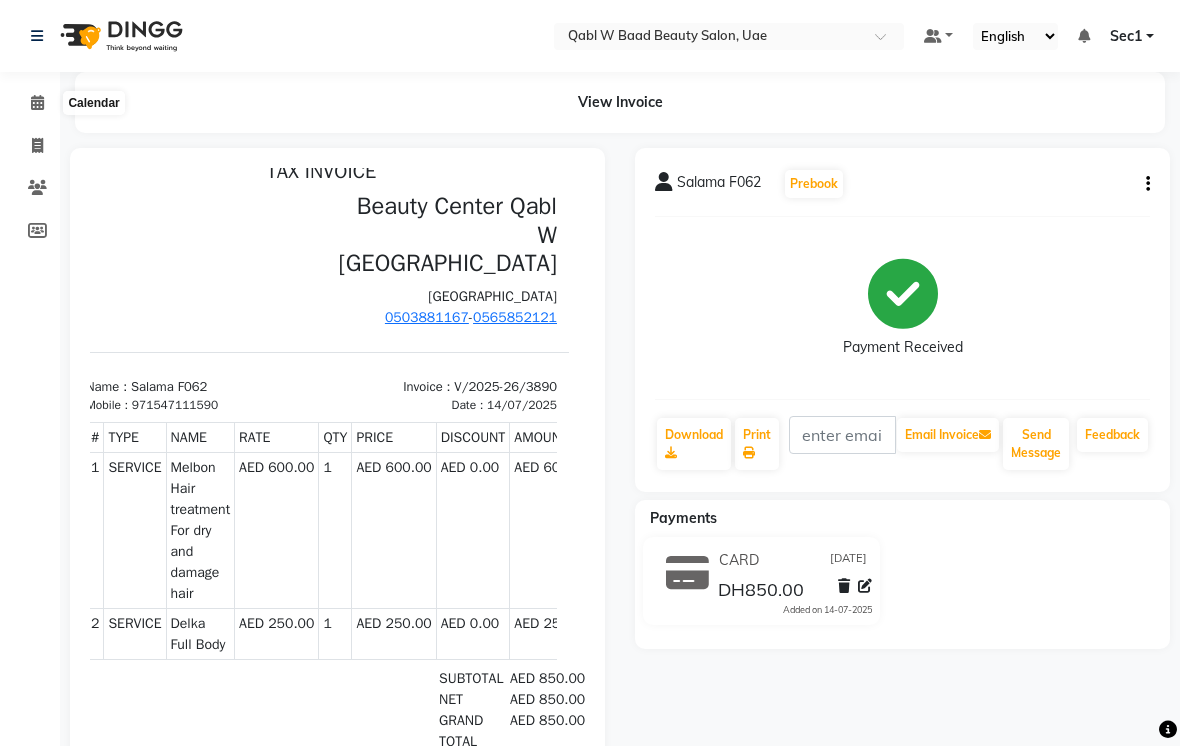 click 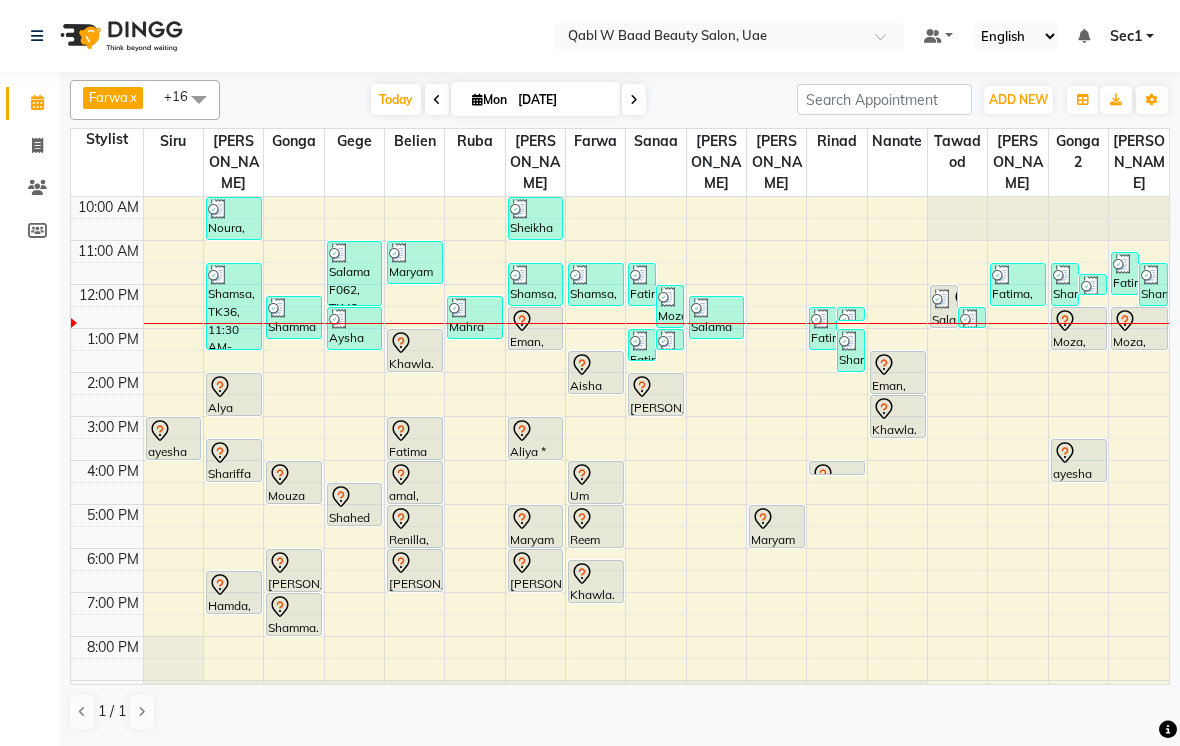 click at bounding box center (37, 36) 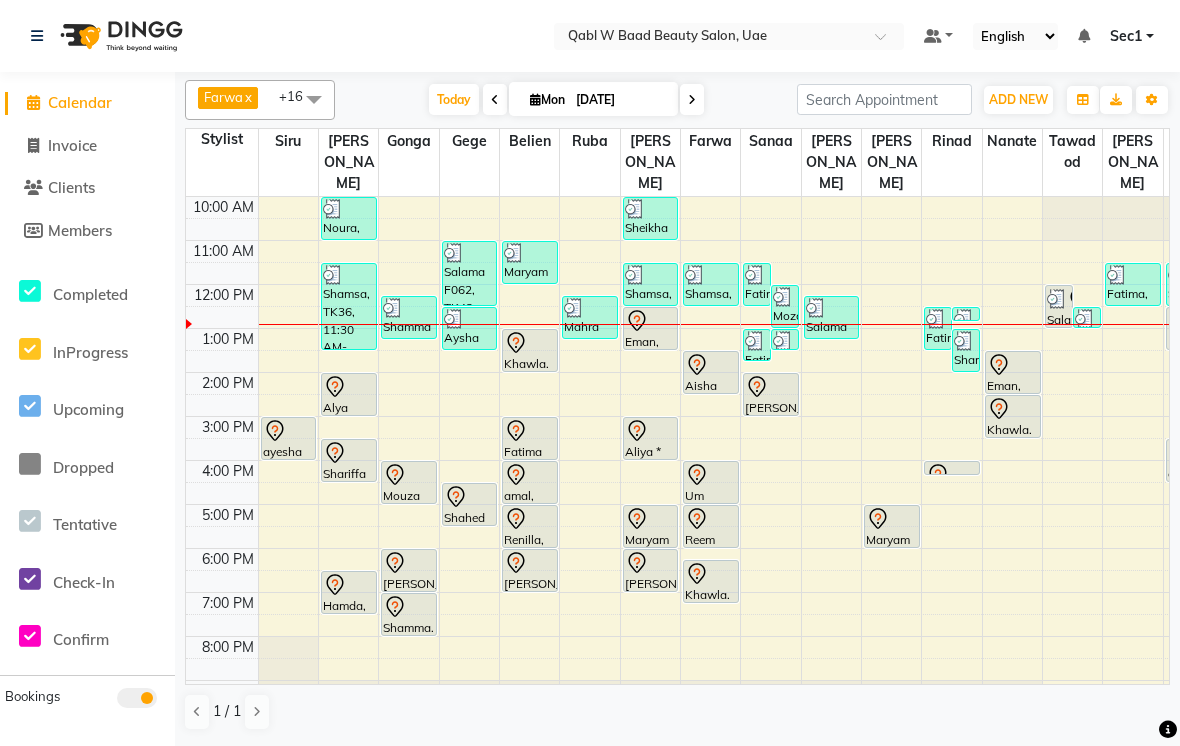 click on "Today" at bounding box center [454, 99] 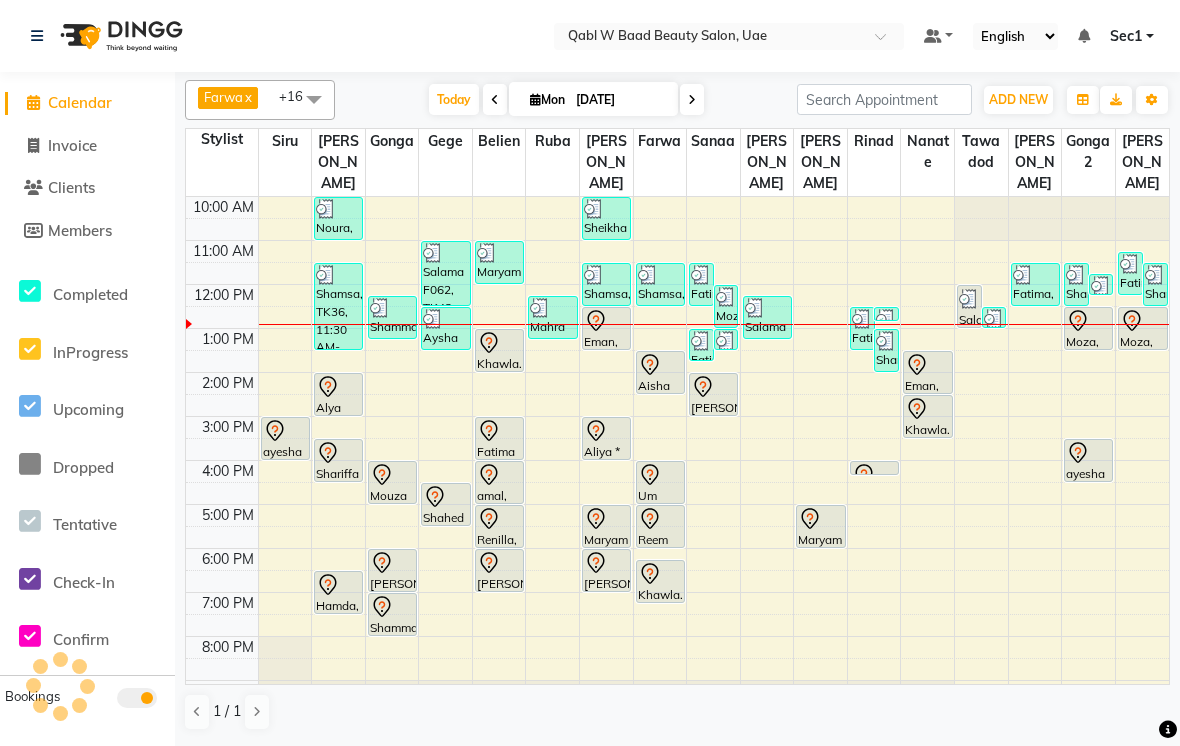 scroll, scrollTop: 89, scrollLeft: 0, axis: vertical 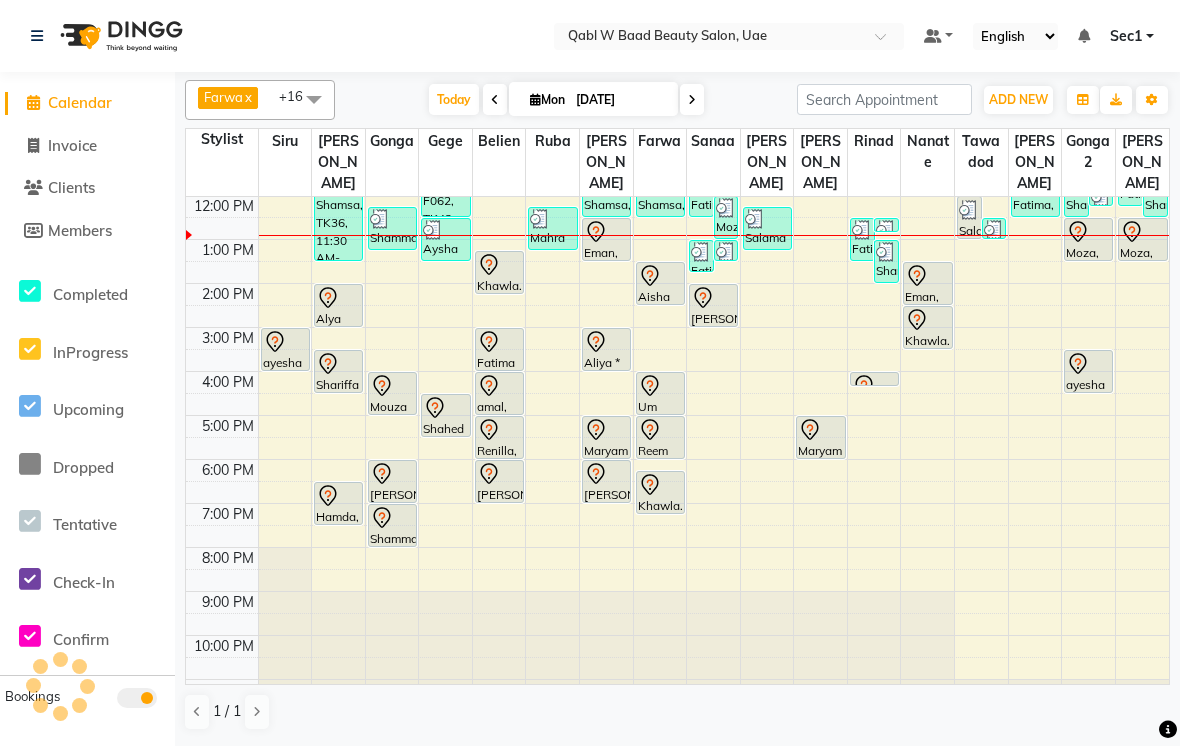 click 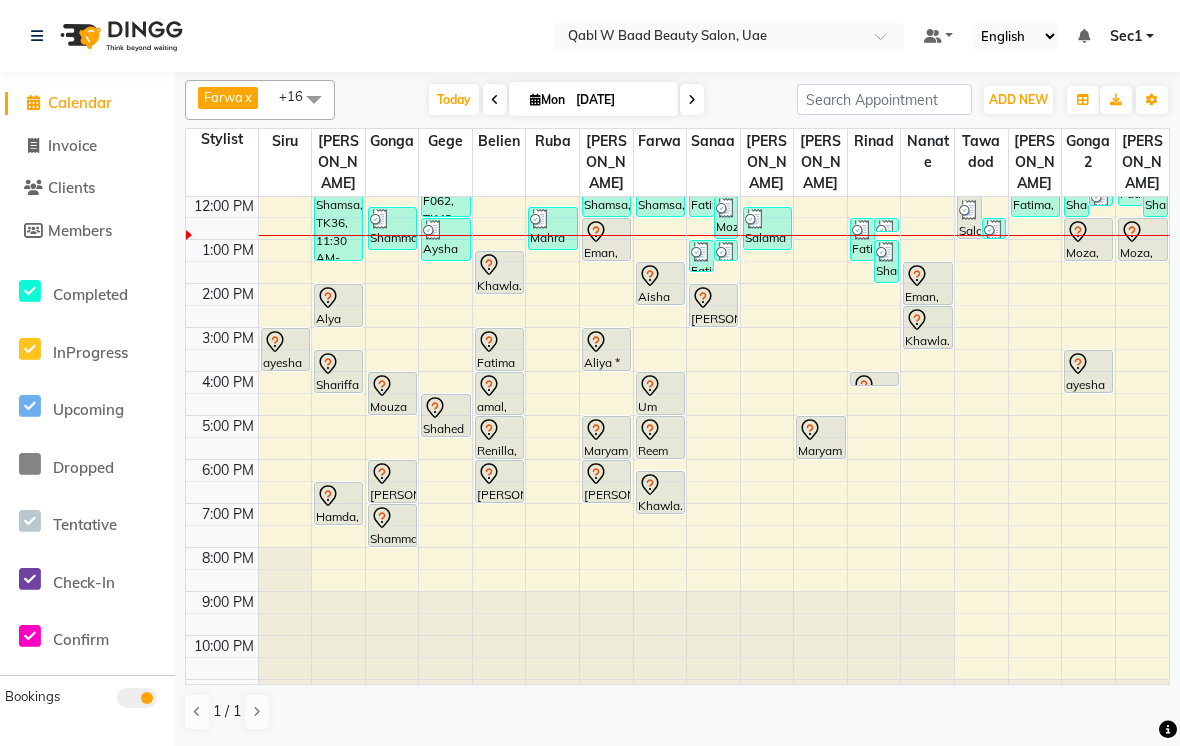 click on "Today" at bounding box center (454, 99) 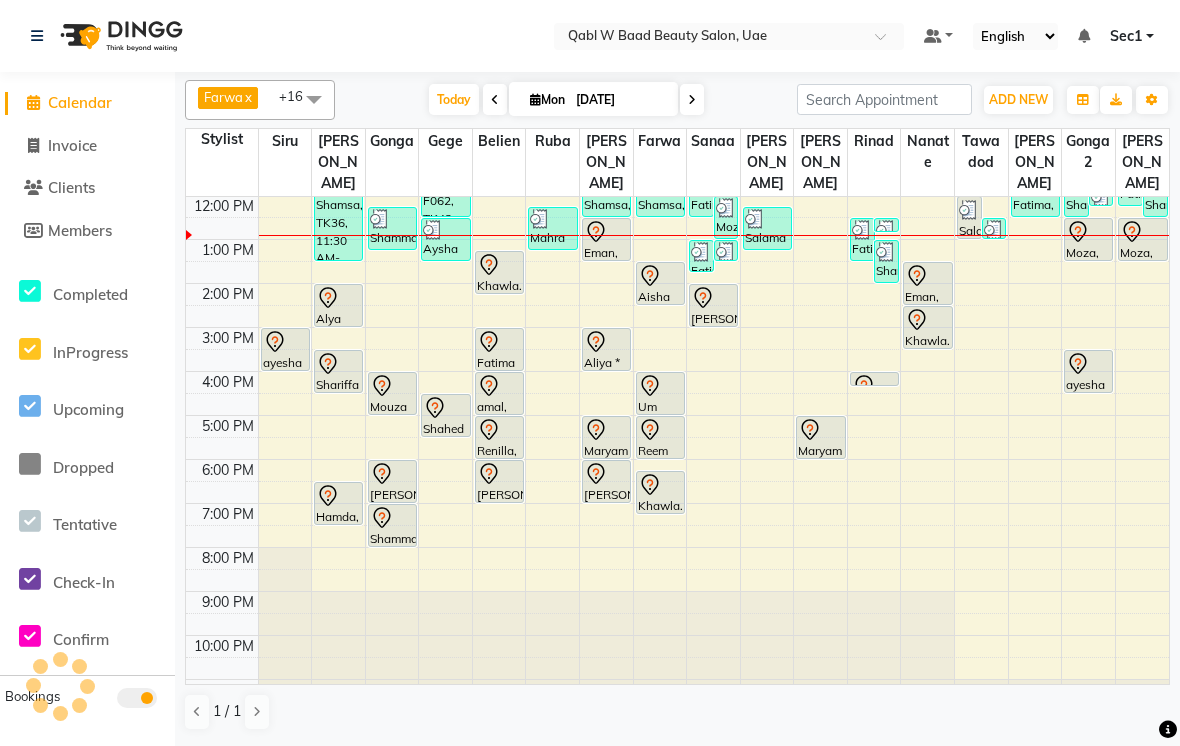 scroll, scrollTop: 89, scrollLeft: 0, axis: vertical 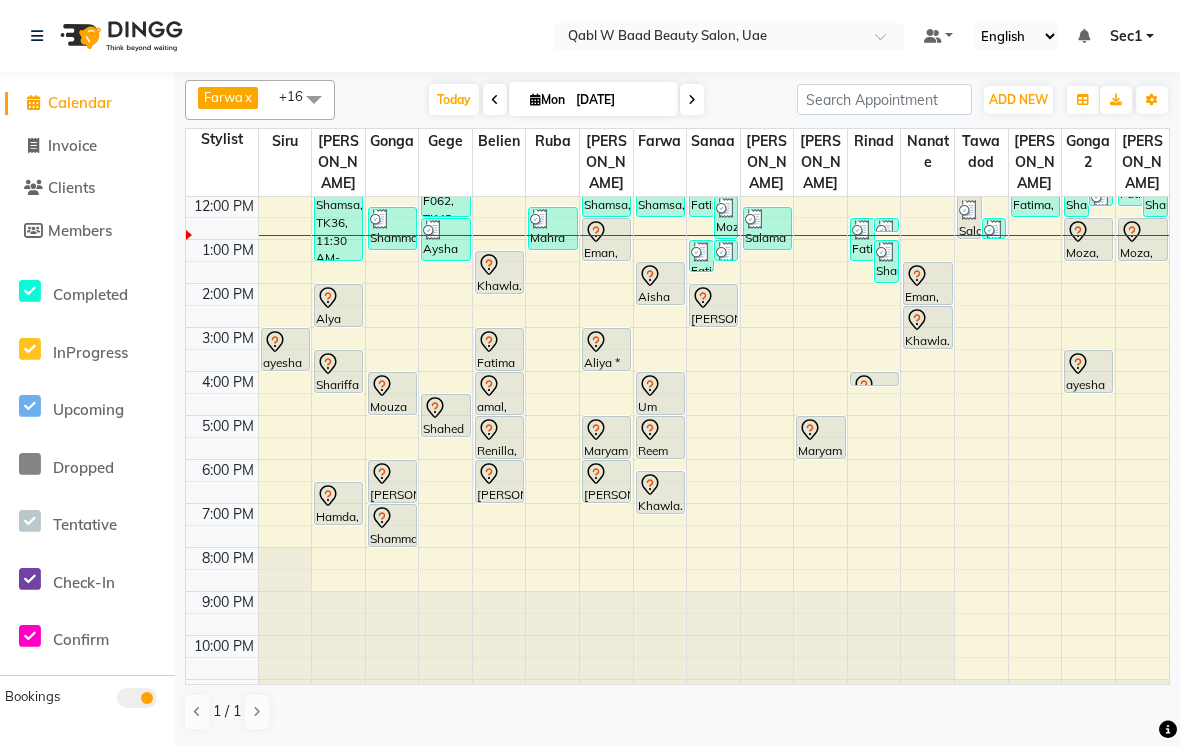 click 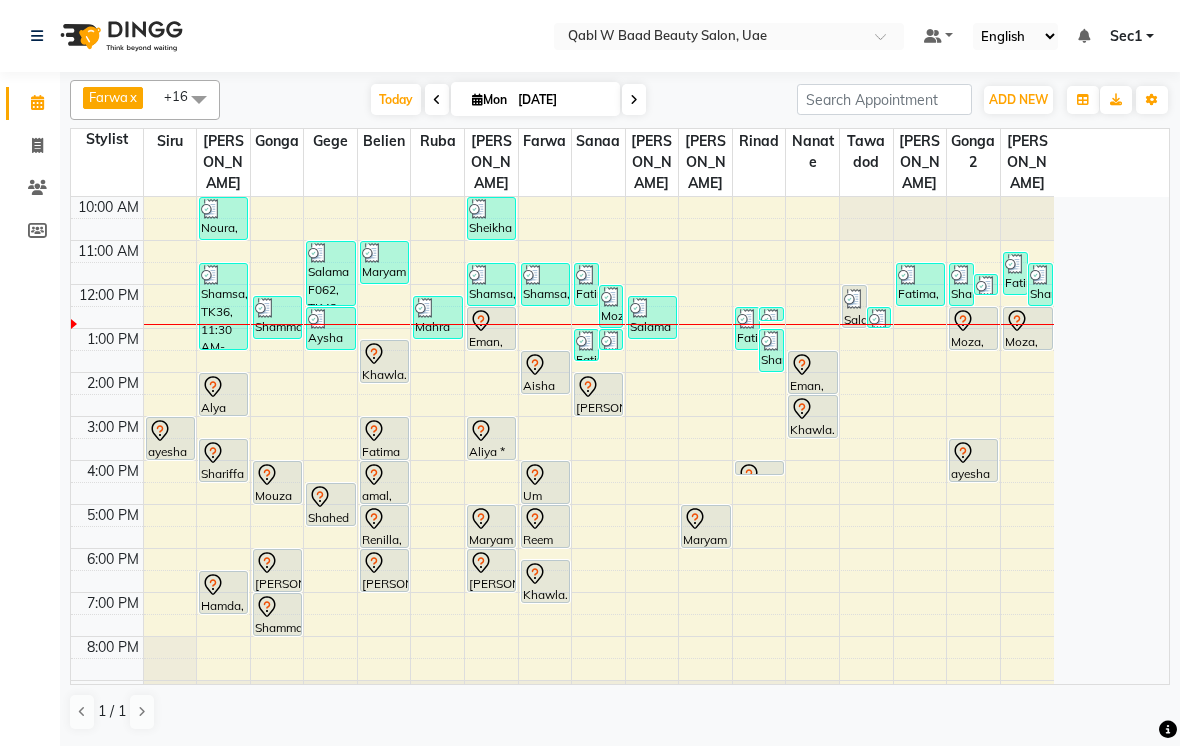 scroll, scrollTop: 0, scrollLeft: 0, axis: both 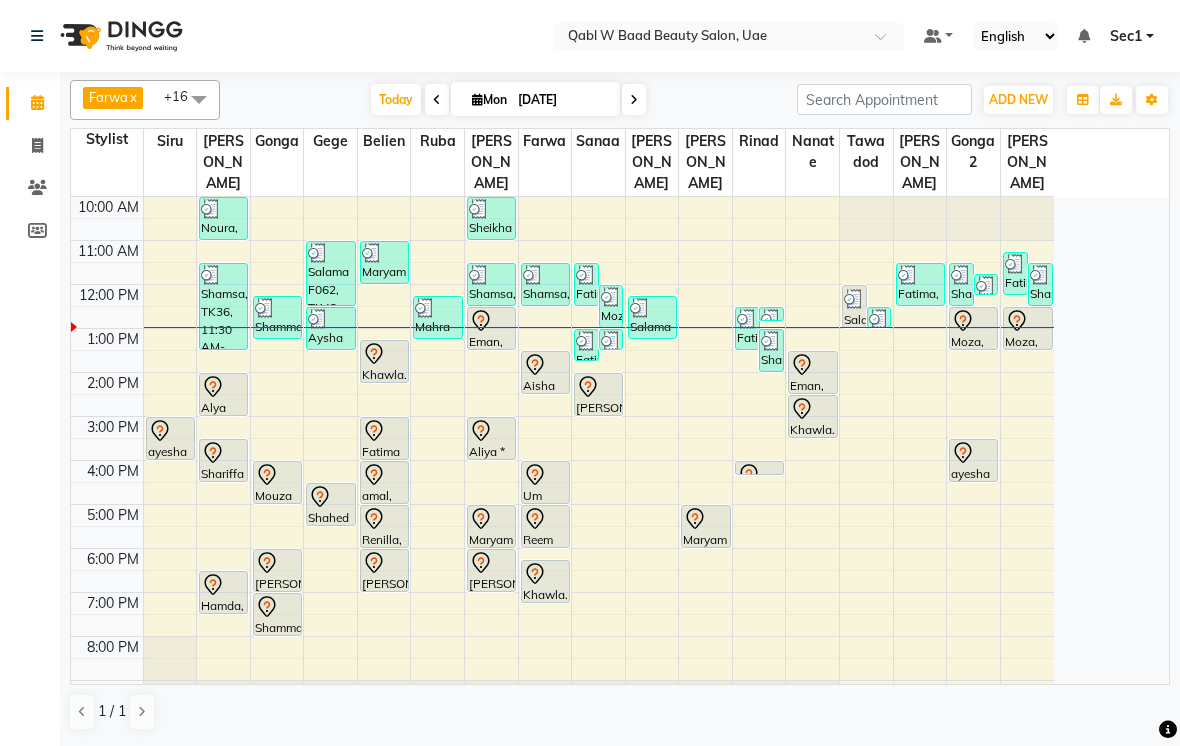 click on "Today" at bounding box center [396, 99] 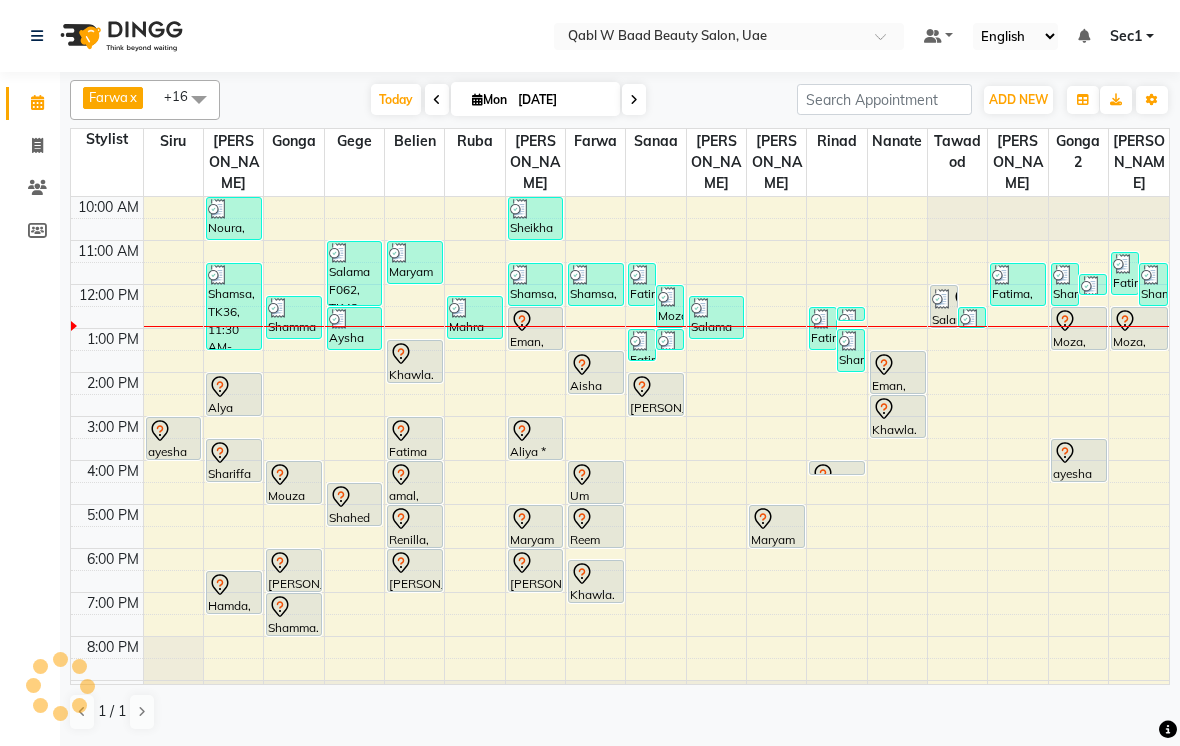 scroll, scrollTop: 89, scrollLeft: 0, axis: vertical 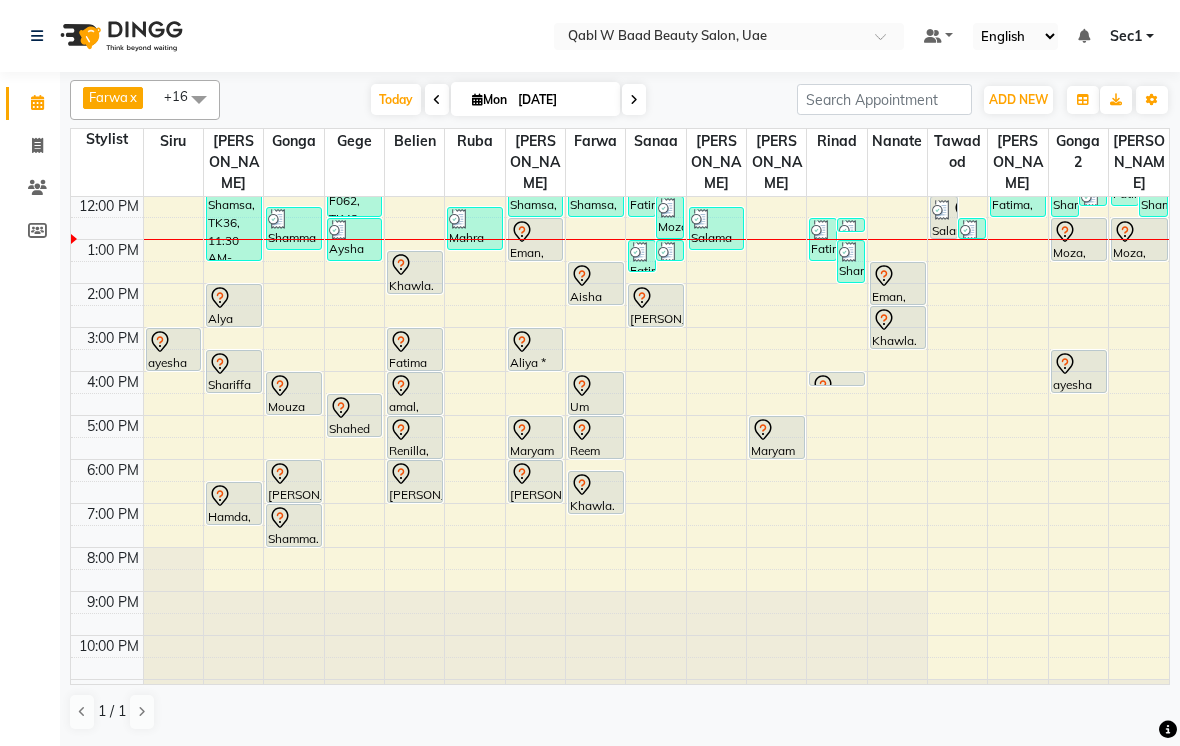 click on "Today" at bounding box center [396, 99] 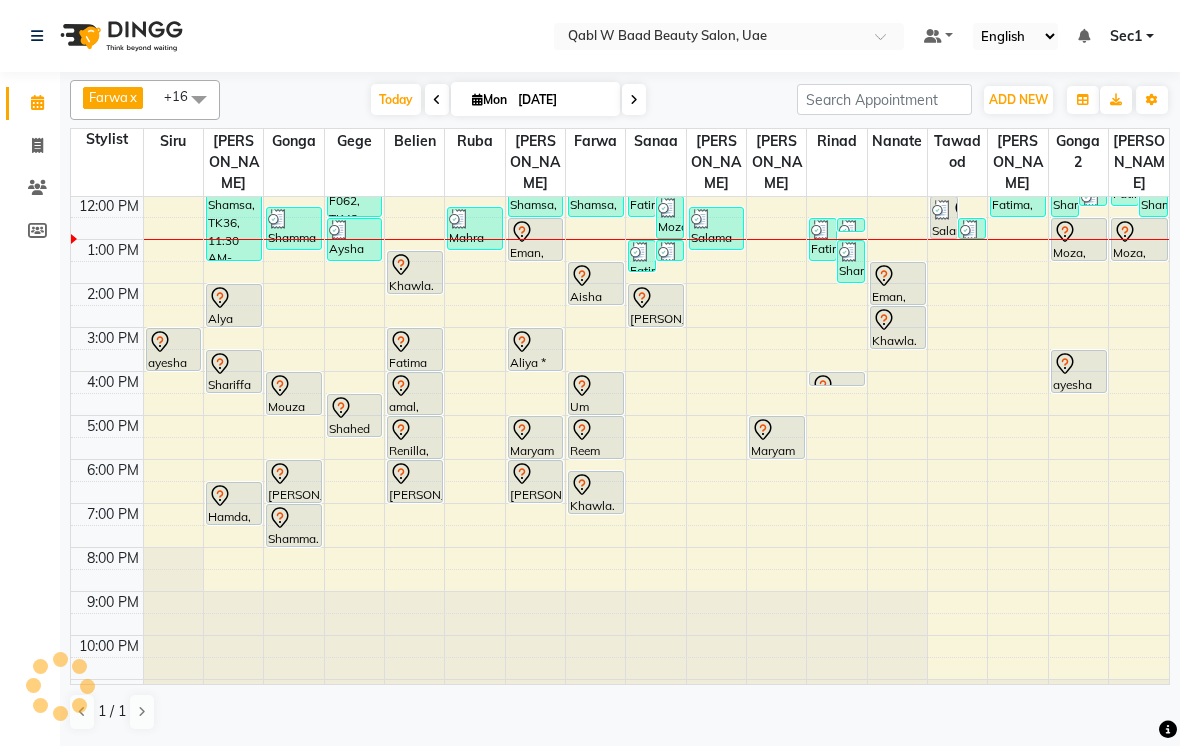scroll, scrollTop: 107, scrollLeft: 0, axis: vertical 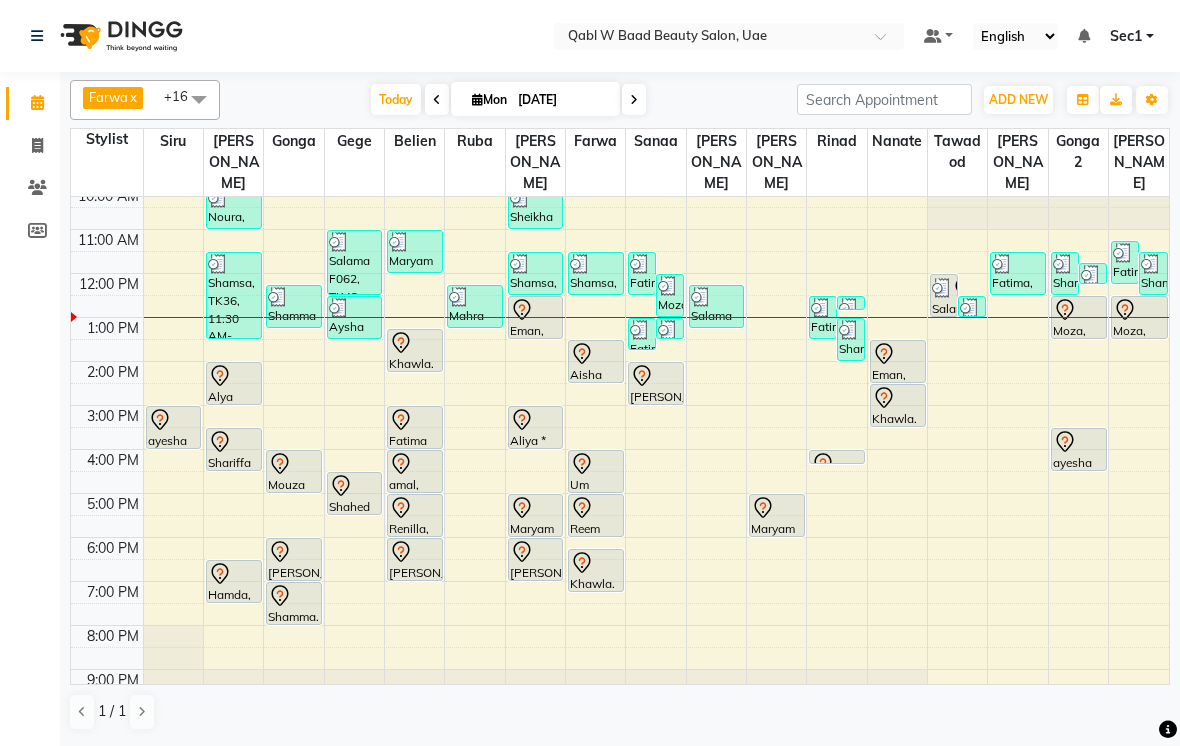 click on "Today" at bounding box center [396, 99] 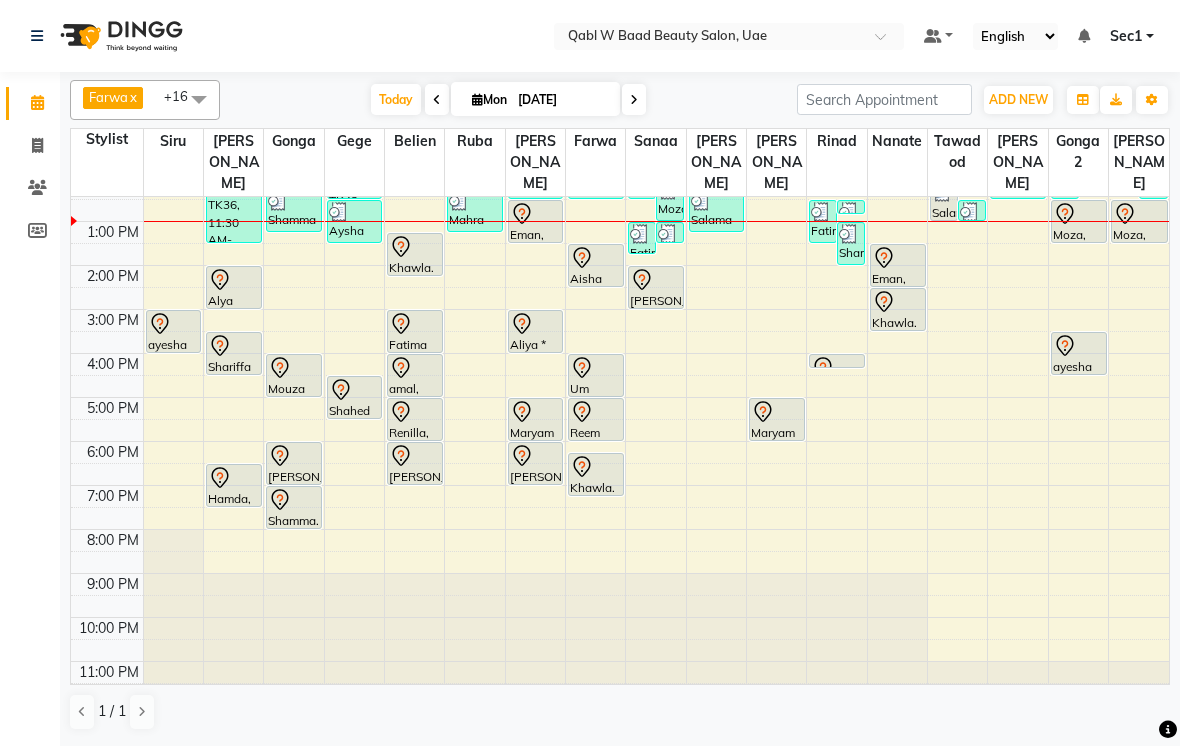 click on "Today" at bounding box center [396, 99] 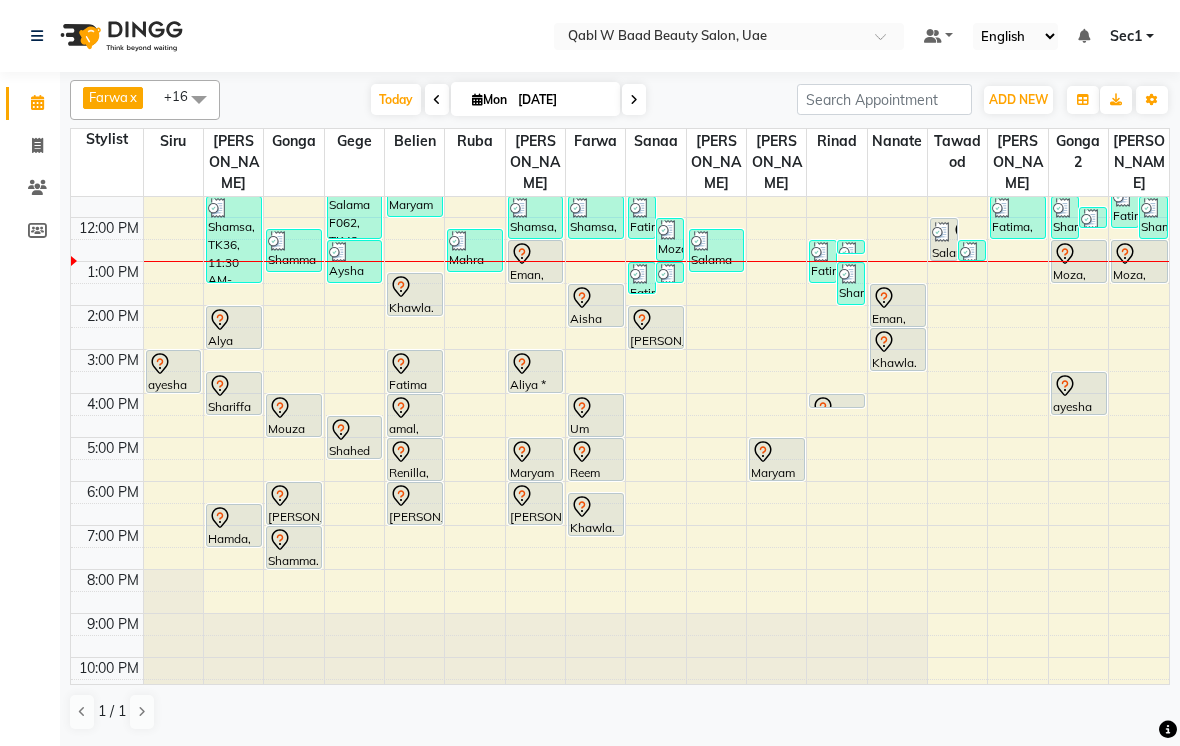 click 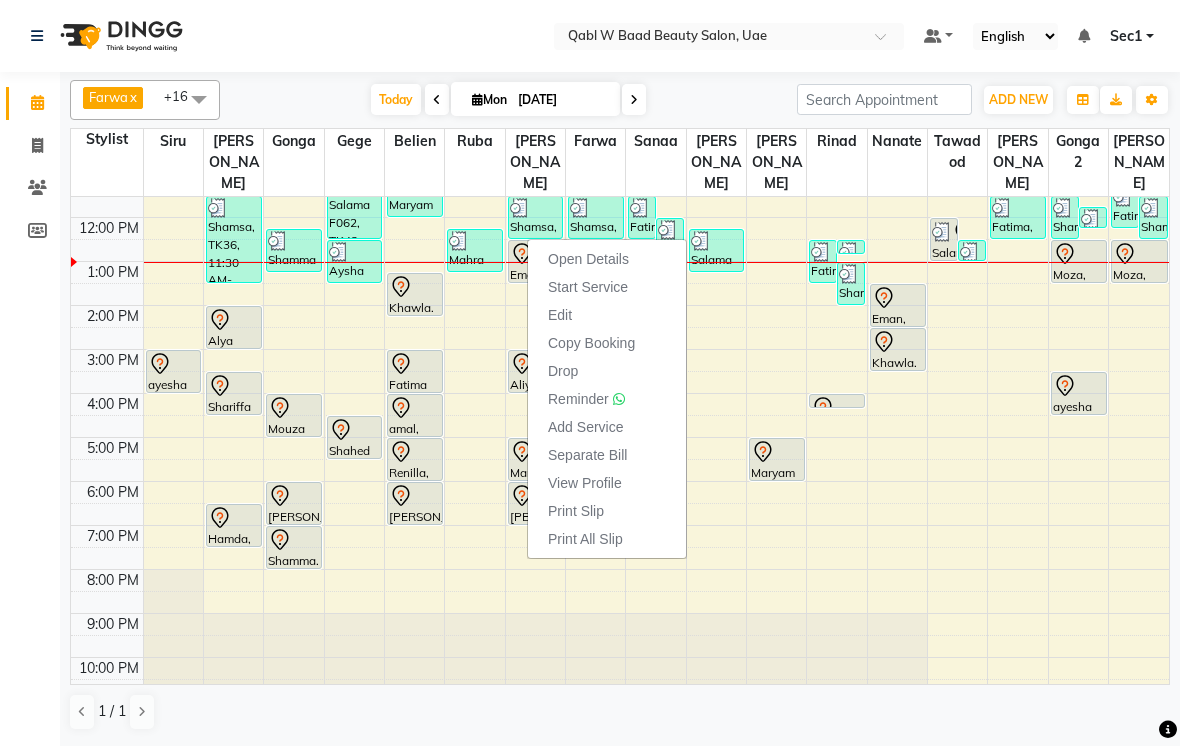 click on "English ENGLISH Español العربية मराठी हिंदी ગુજરાતી தமிழ் 中文" at bounding box center (1015, 36) 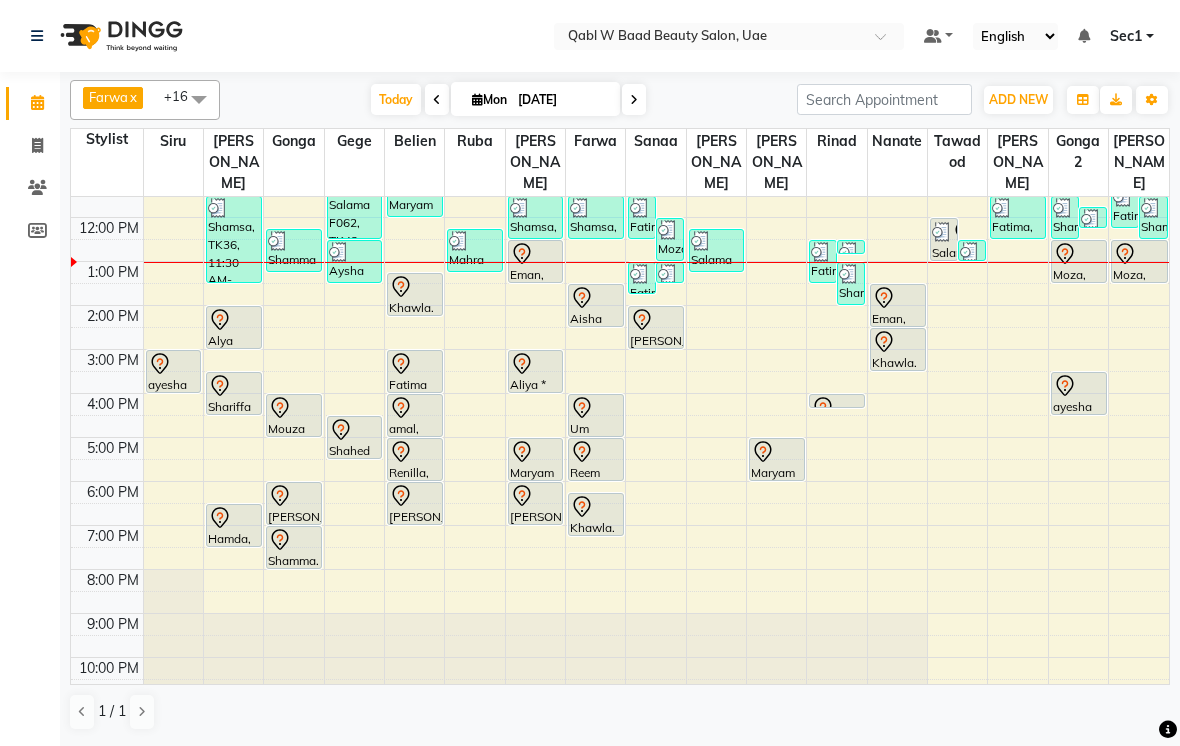 click on "Today" at bounding box center [396, 99] 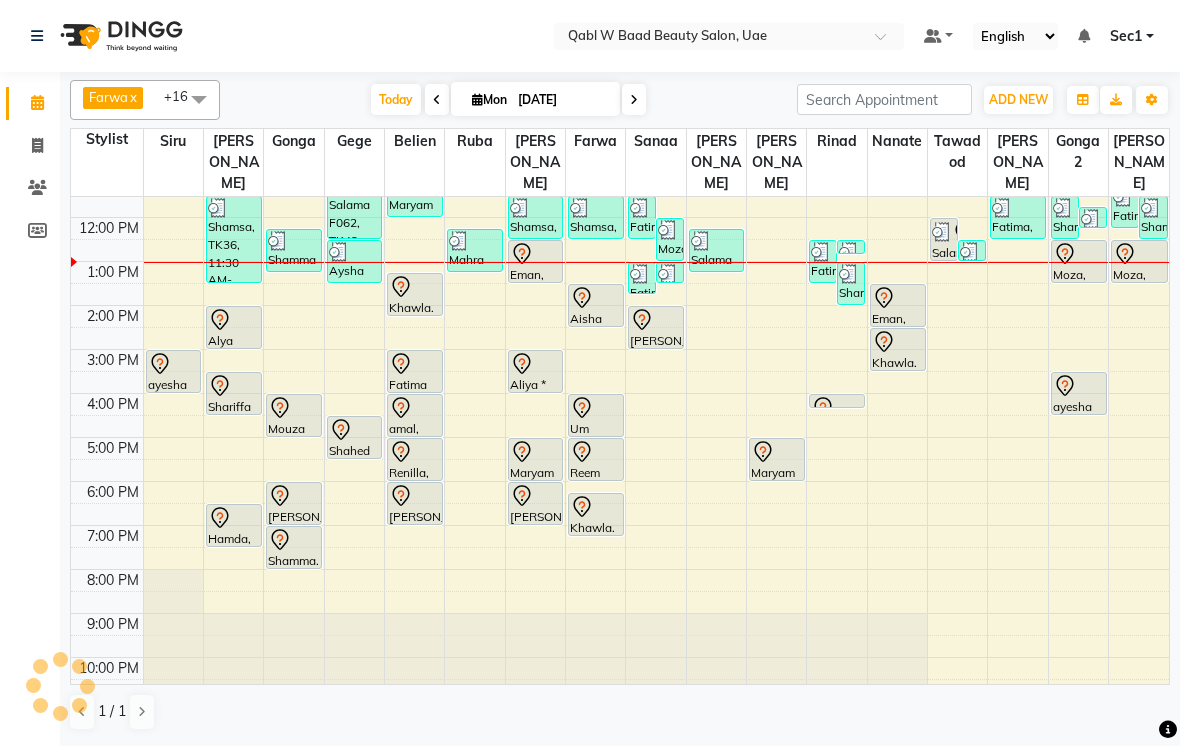 scroll, scrollTop: 107, scrollLeft: 0, axis: vertical 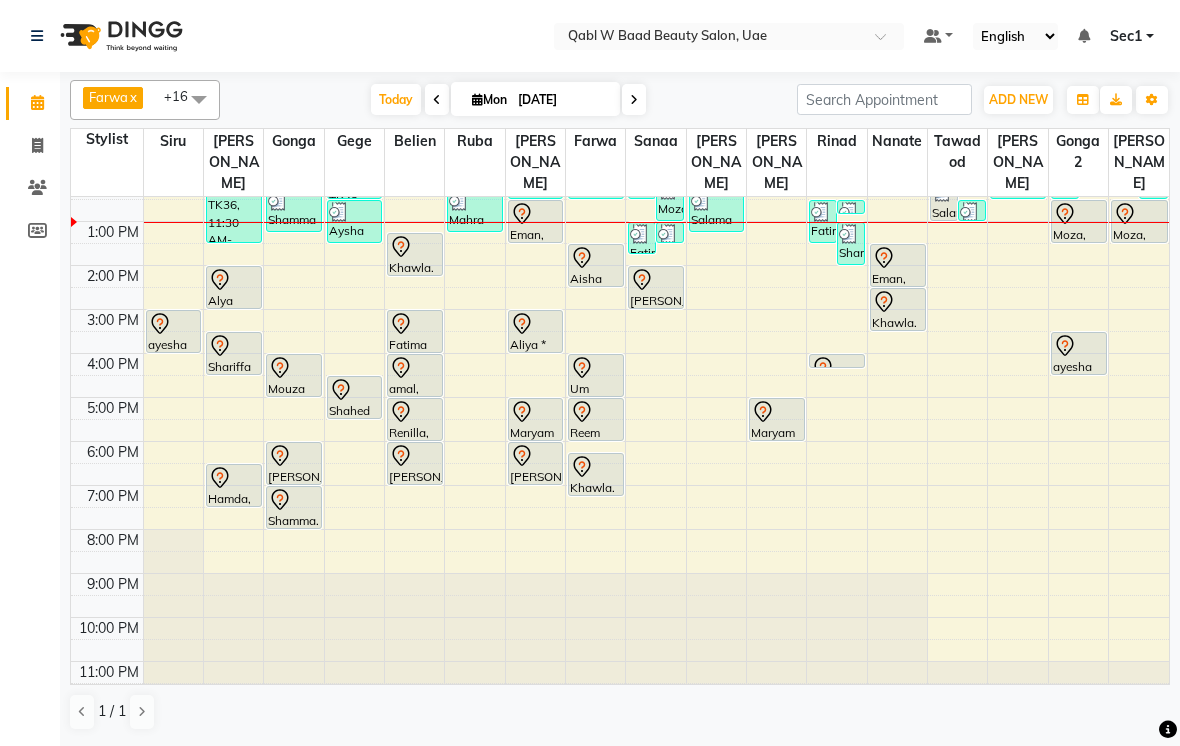 click on "Today" at bounding box center (396, 99) 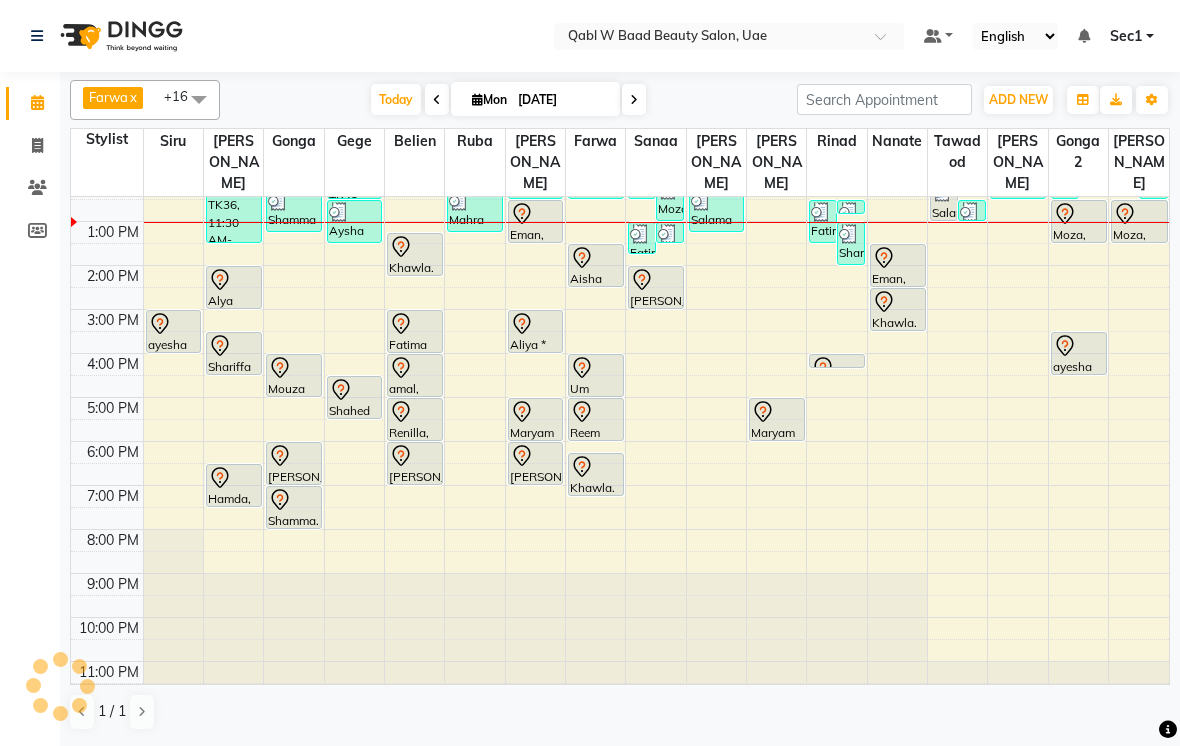scroll, scrollTop: 107, scrollLeft: 0, axis: vertical 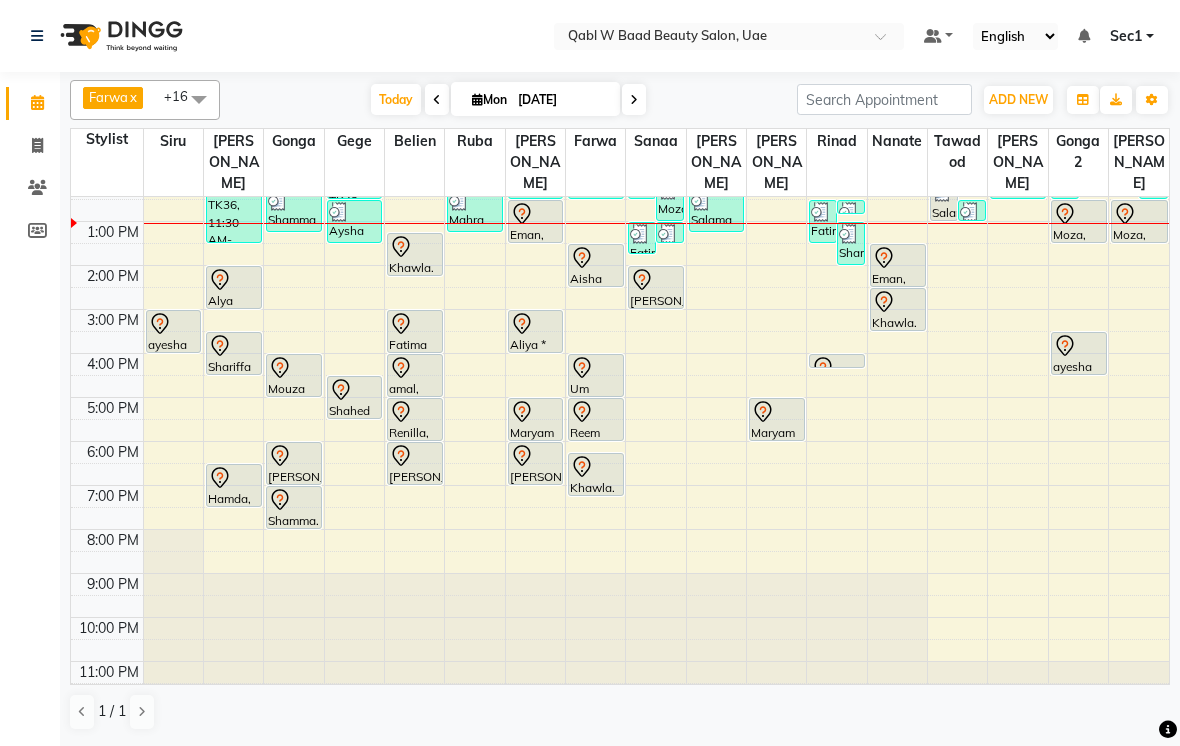 click on "Today" at bounding box center (396, 99) 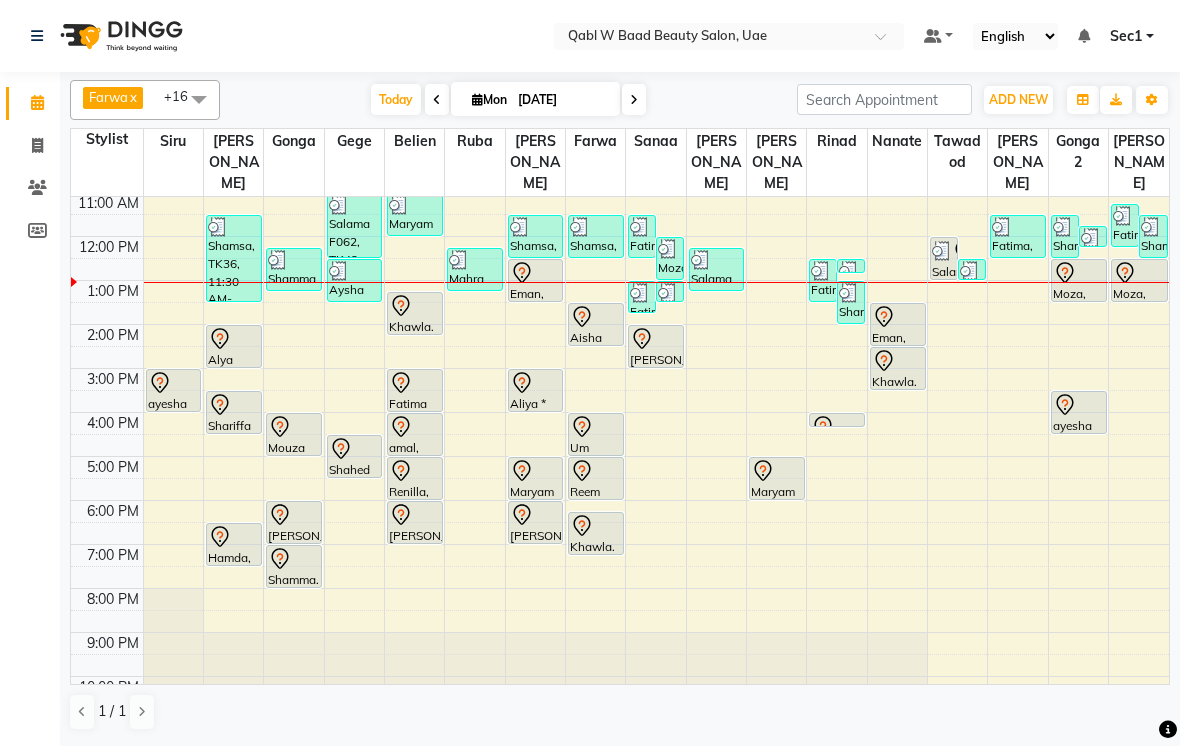 scroll, scrollTop: 38, scrollLeft: 0, axis: vertical 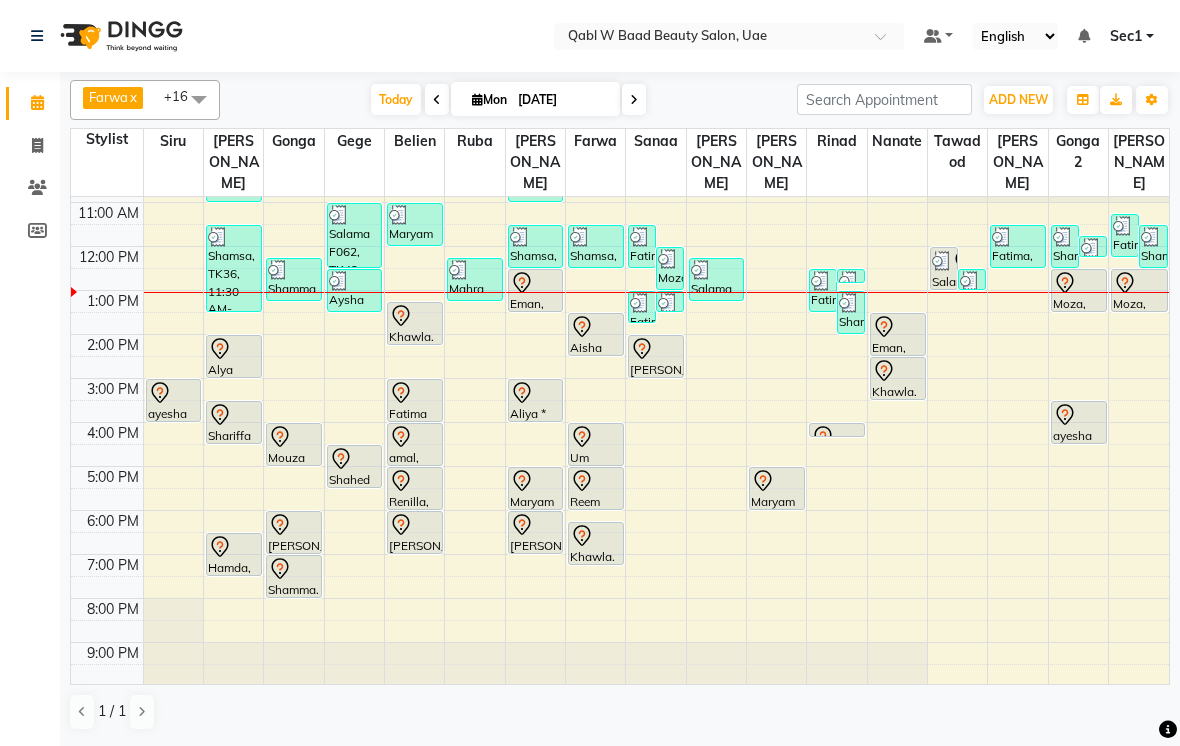 click on "Eman, TK21, 12:30 PM-01:30 PM, Activation Hair Treatment" at bounding box center (536, 290) 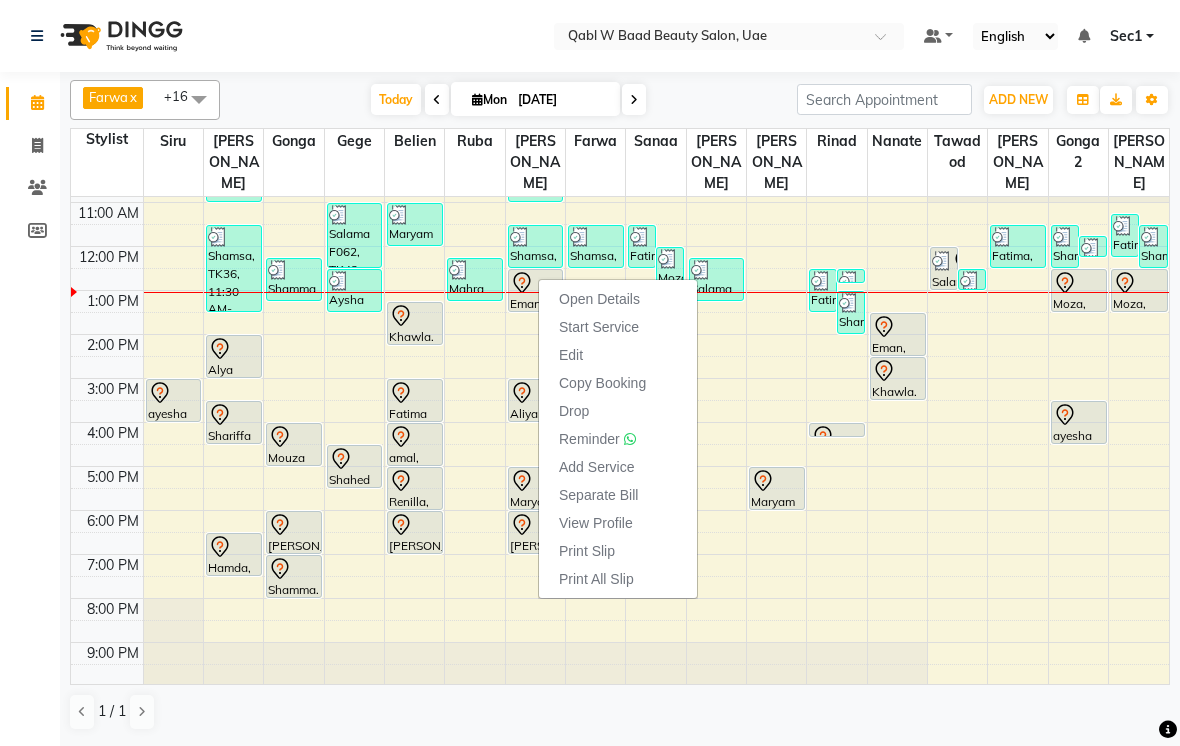 click on "Open Details" at bounding box center [599, 299] 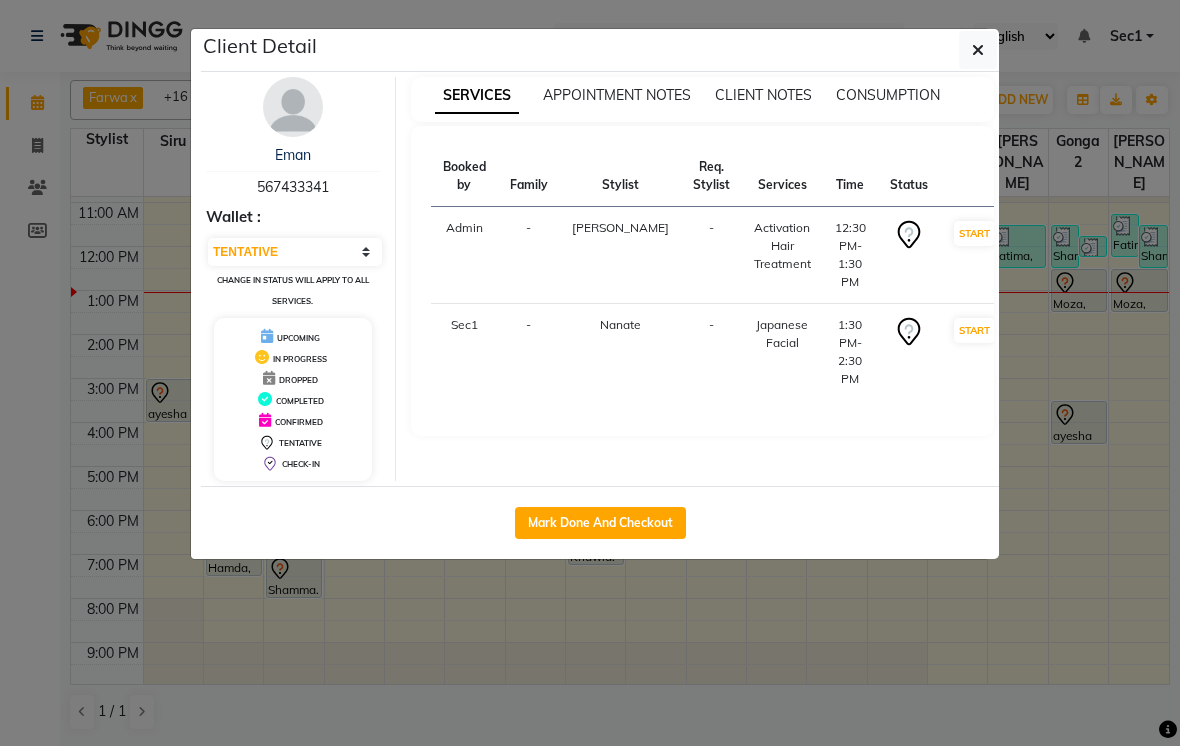 click at bounding box center [293, 107] 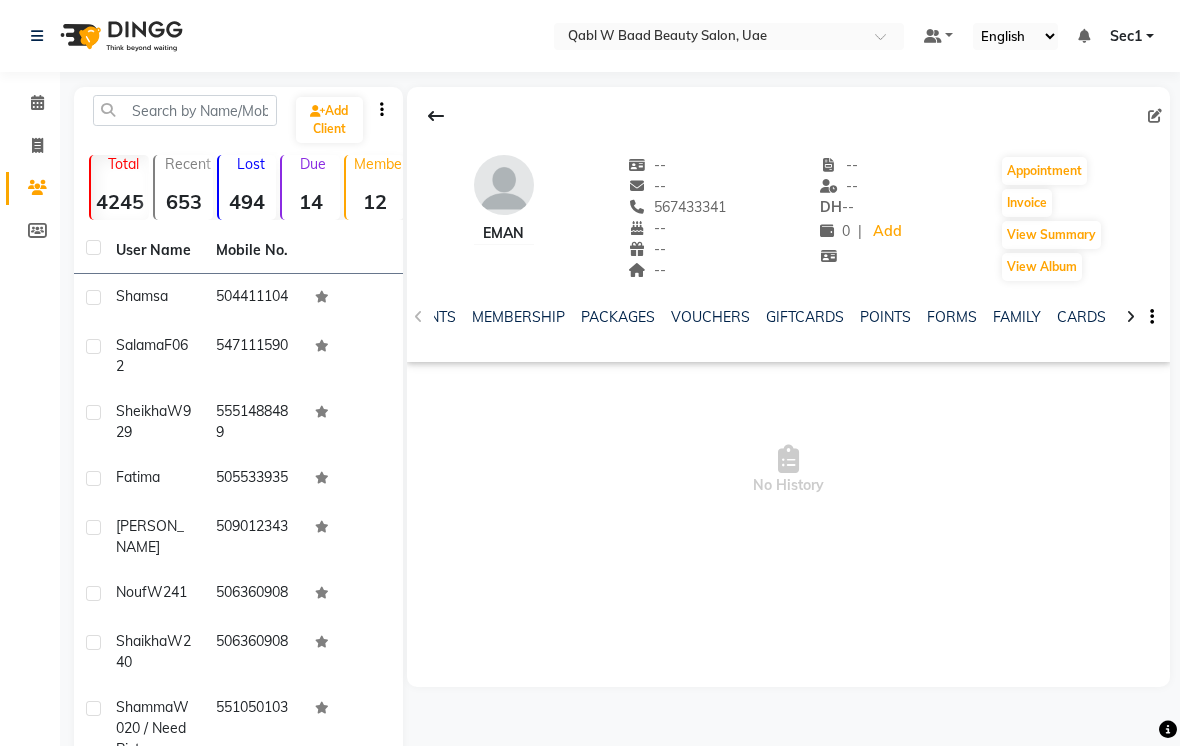 scroll, scrollTop: 0, scrollLeft: 519, axis: horizontal 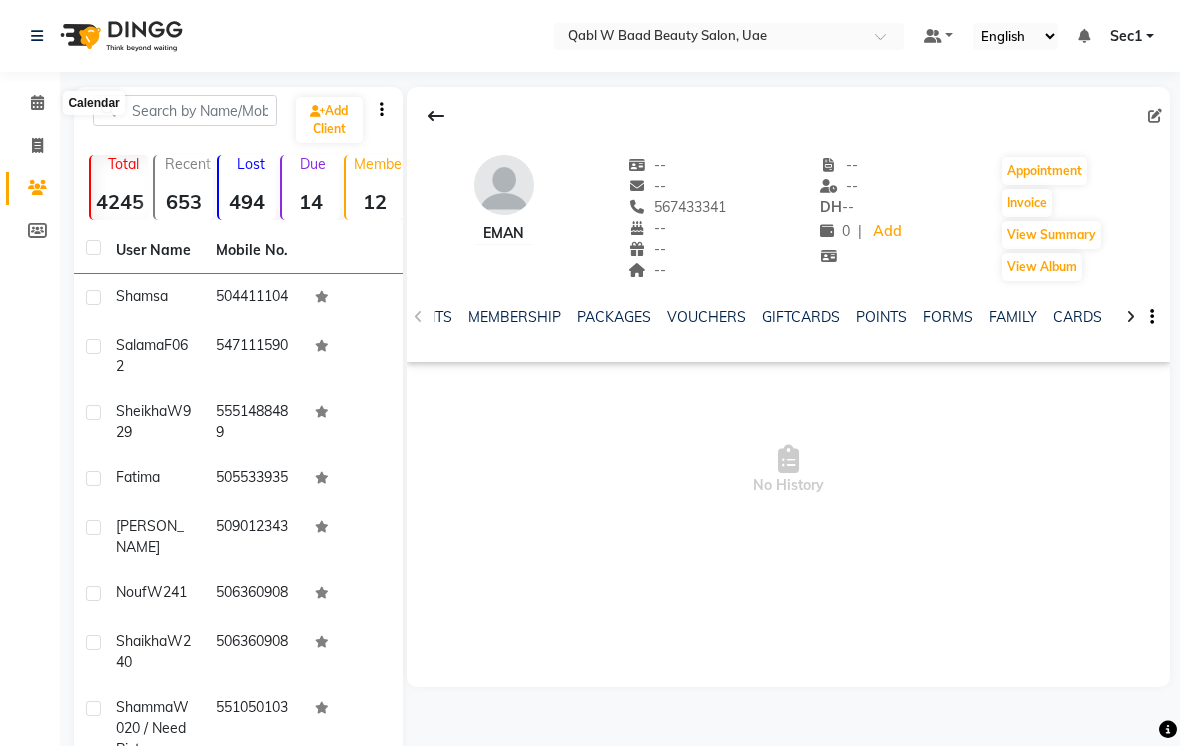 click 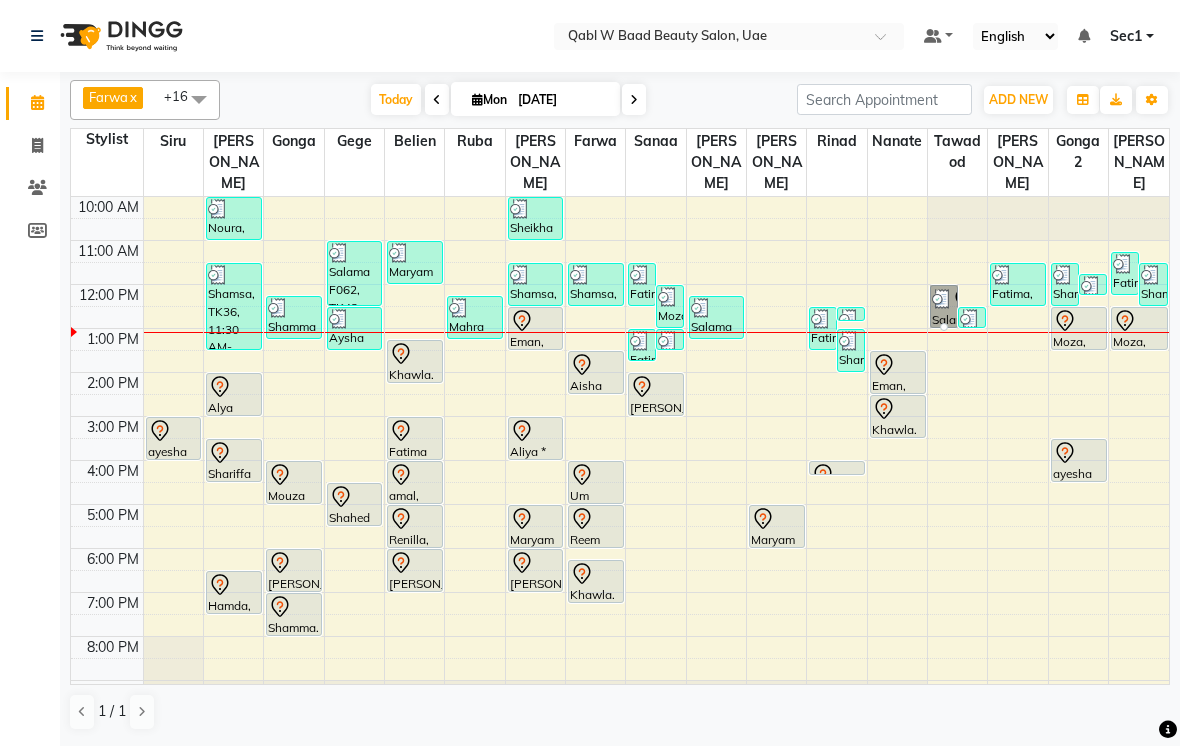 click at bounding box center (944, 327) 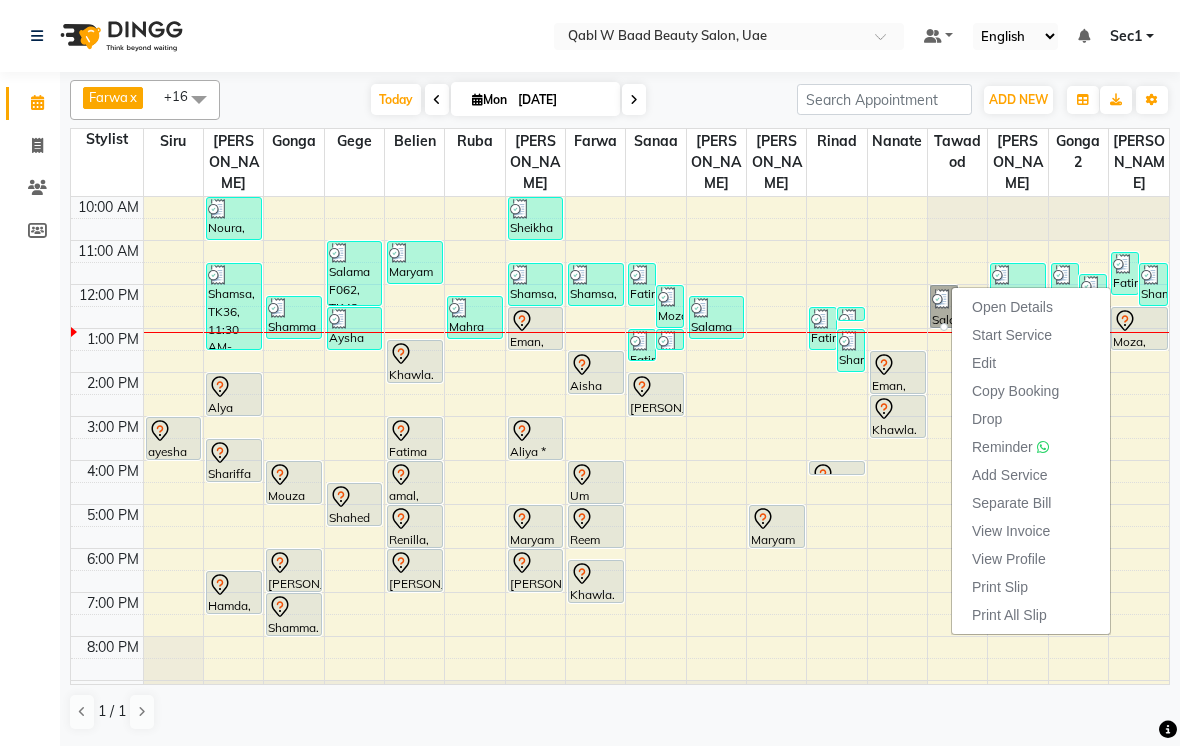 click on "Open Details" at bounding box center (1012, 307) 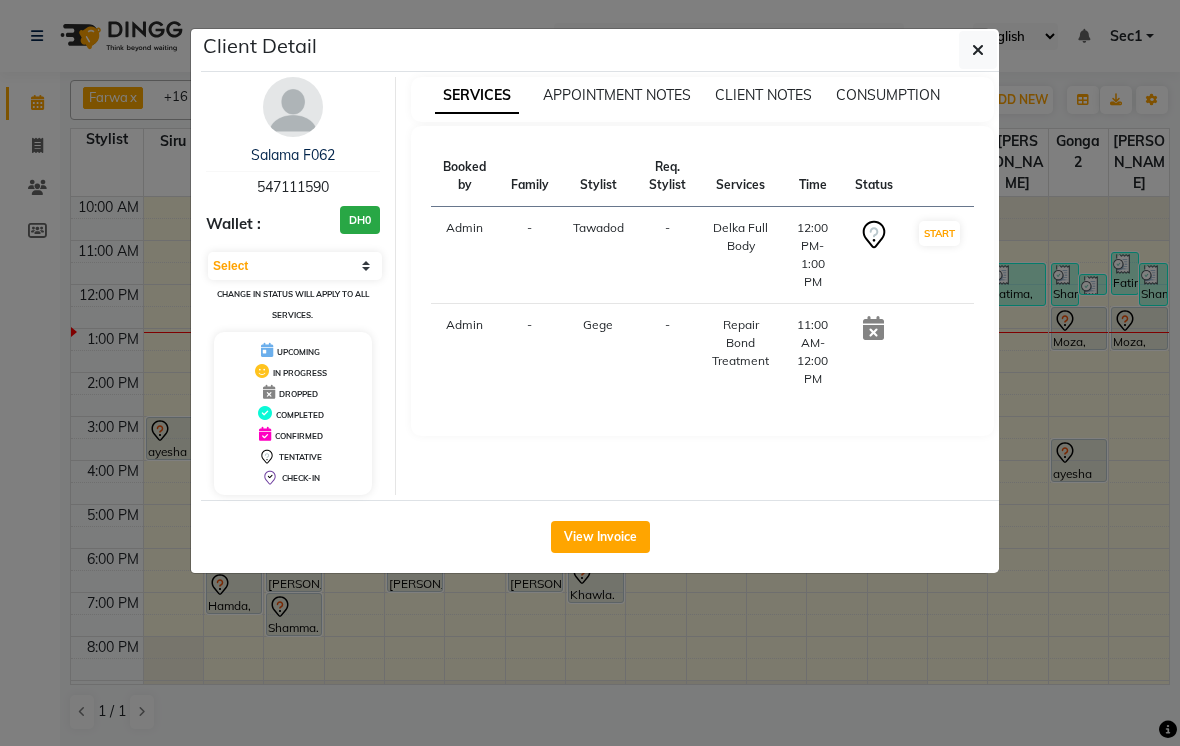 click 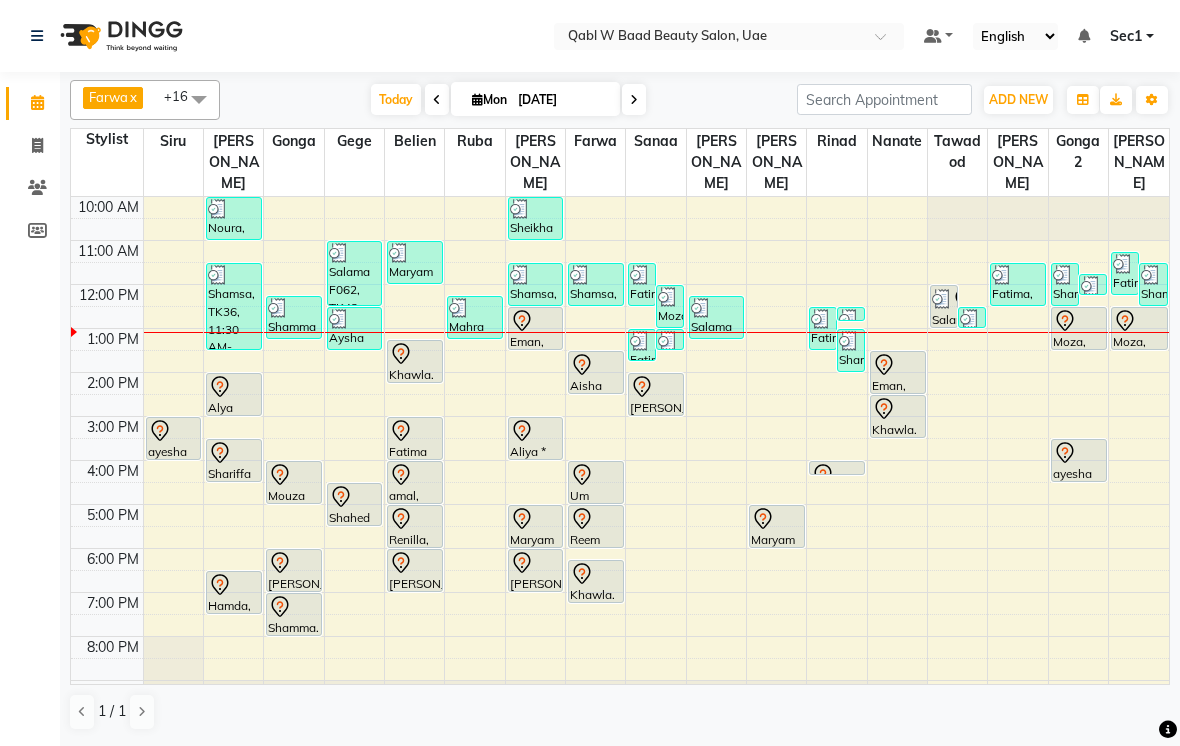 click on "Today" at bounding box center [396, 99] 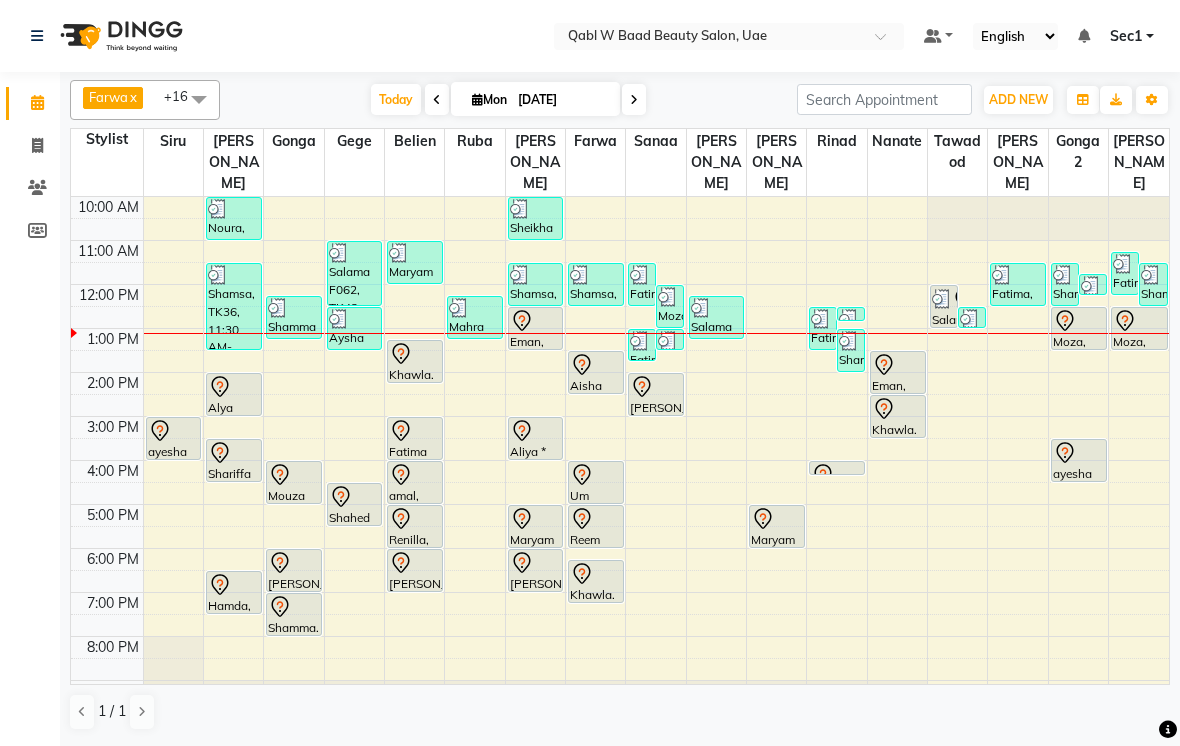 click 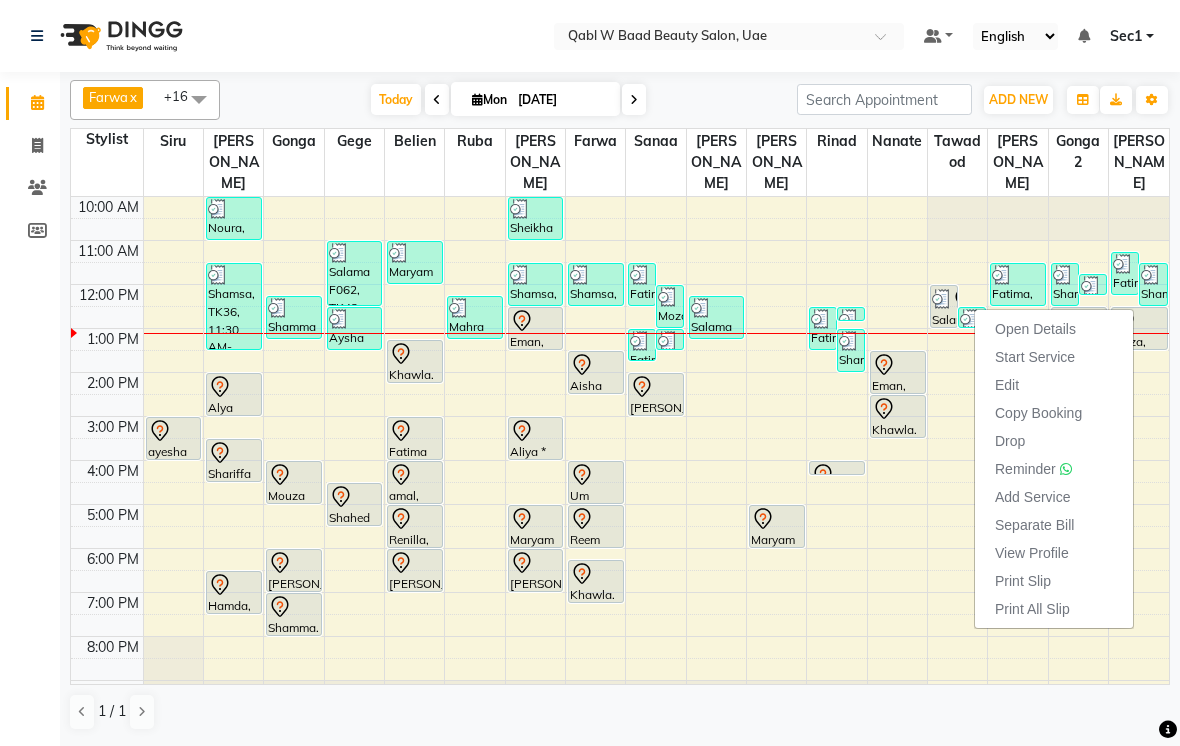 click on "Open Details" at bounding box center [1054, 329] 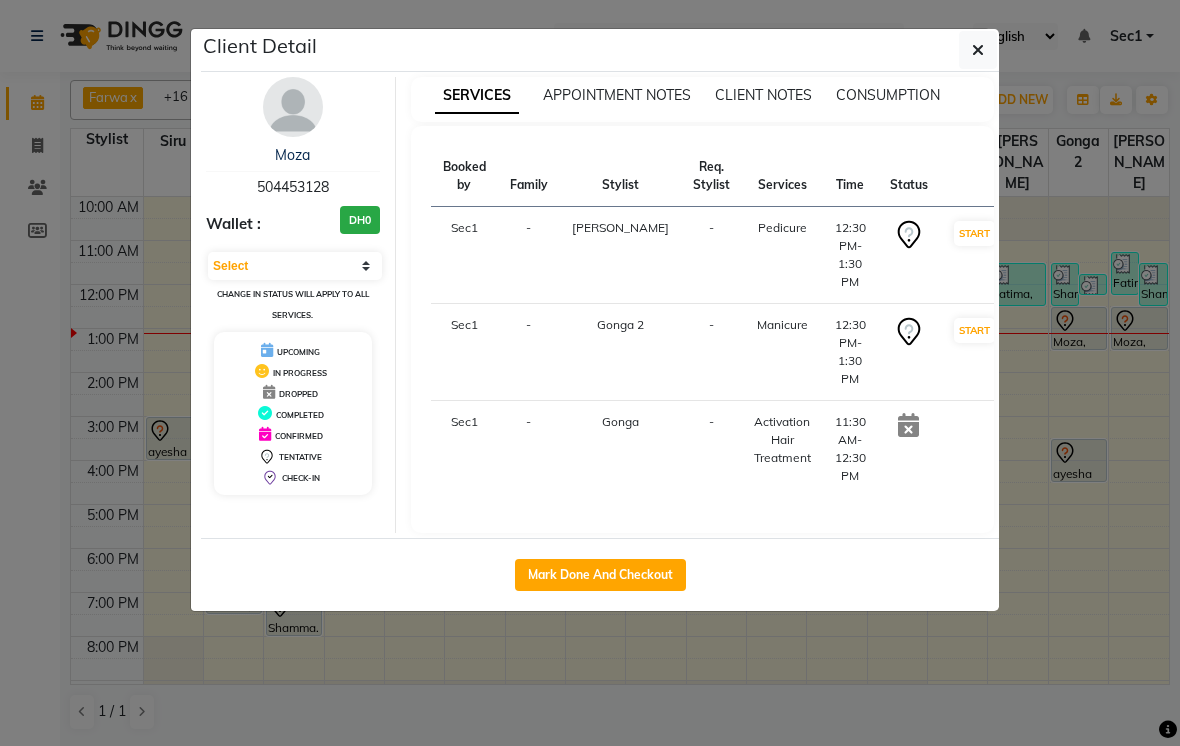 click 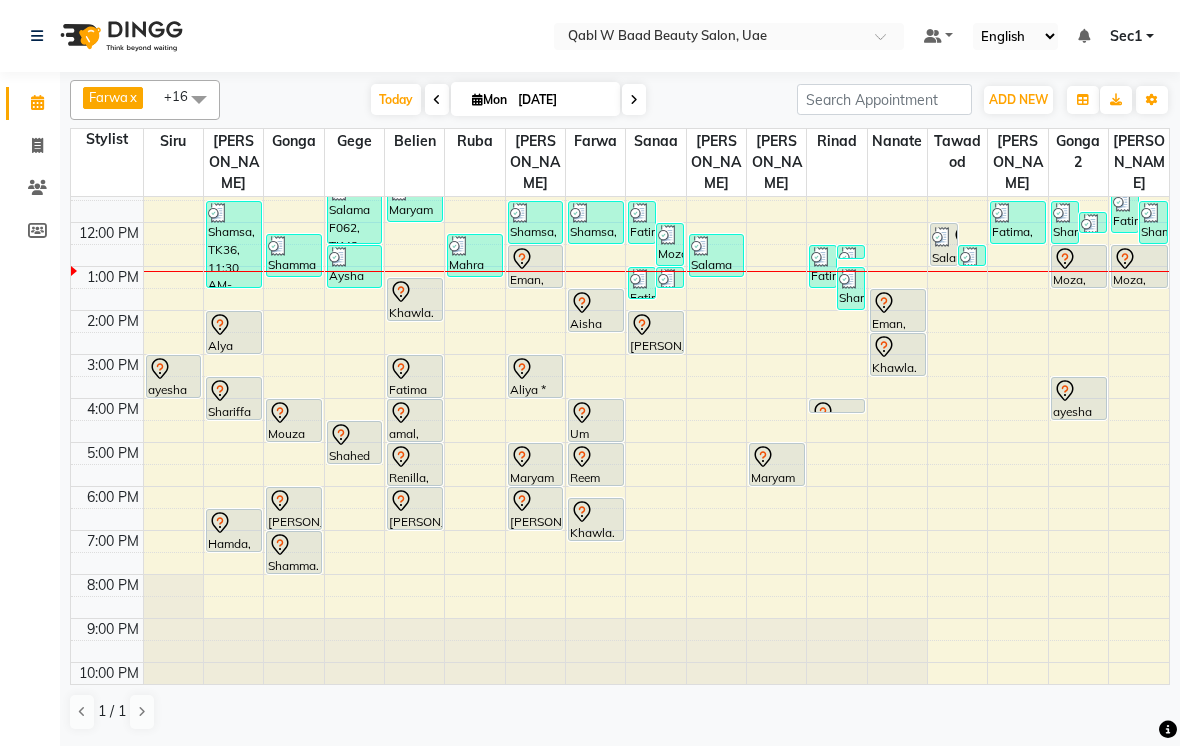 scroll, scrollTop: 61, scrollLeft: 0, axis: vertical 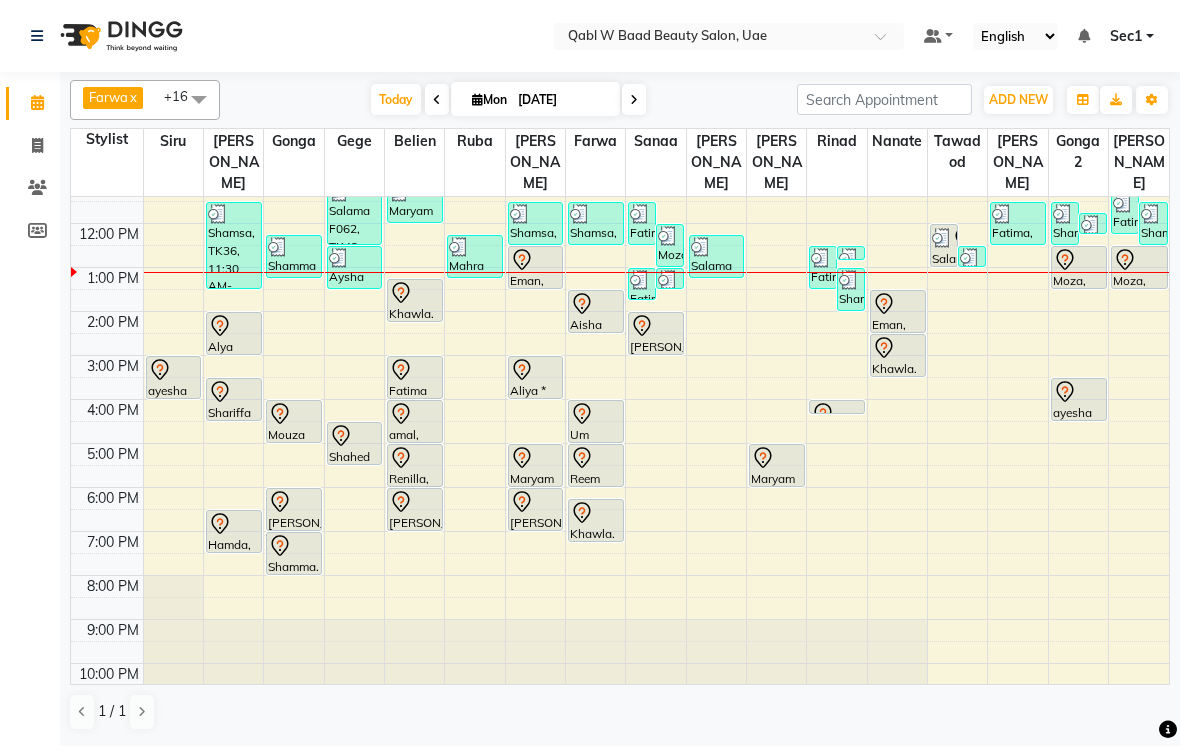 click on "Today" at bounding box center [396, 99] 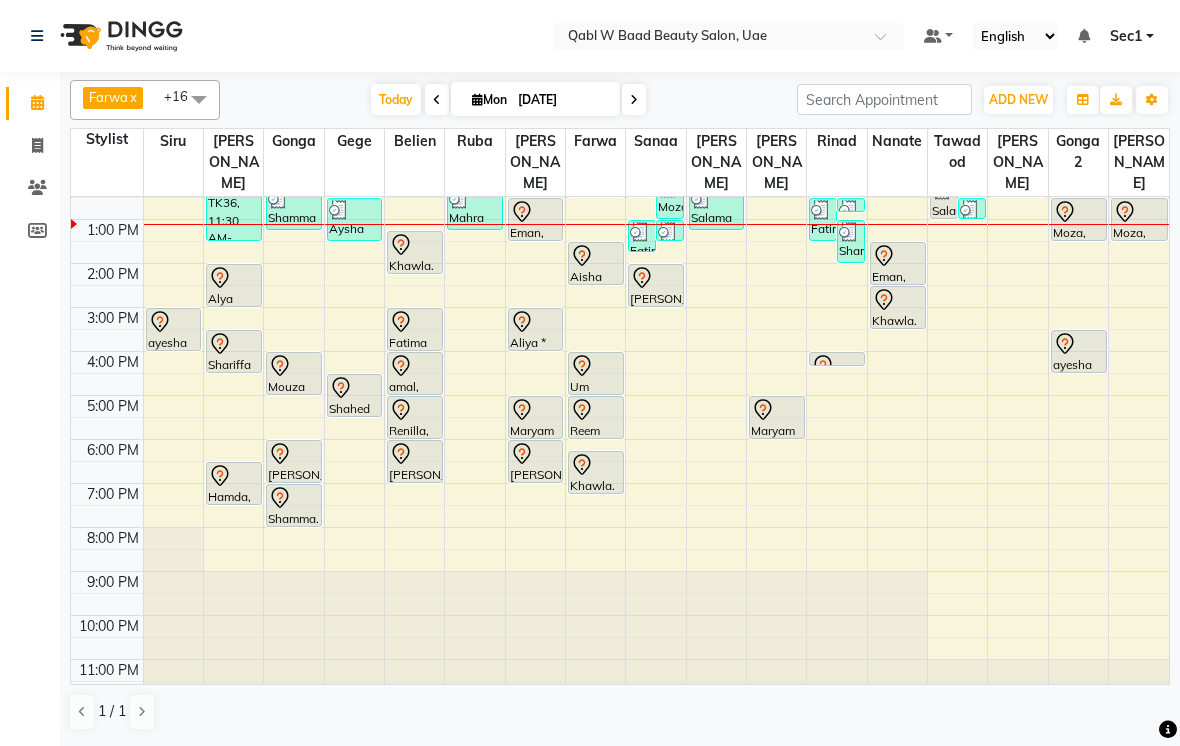 scroll, scrollTop: 107, scrollLeft: 0, axis: vertical 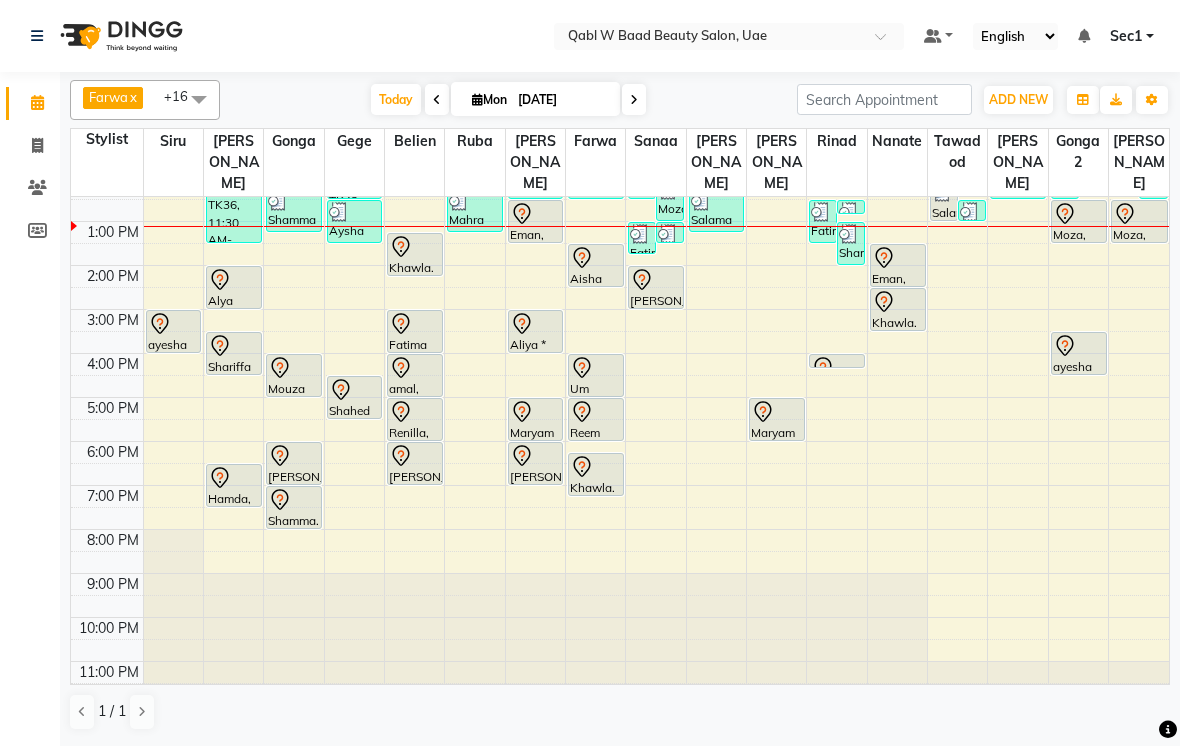 click on "Today" at bounding box center (396, 99) 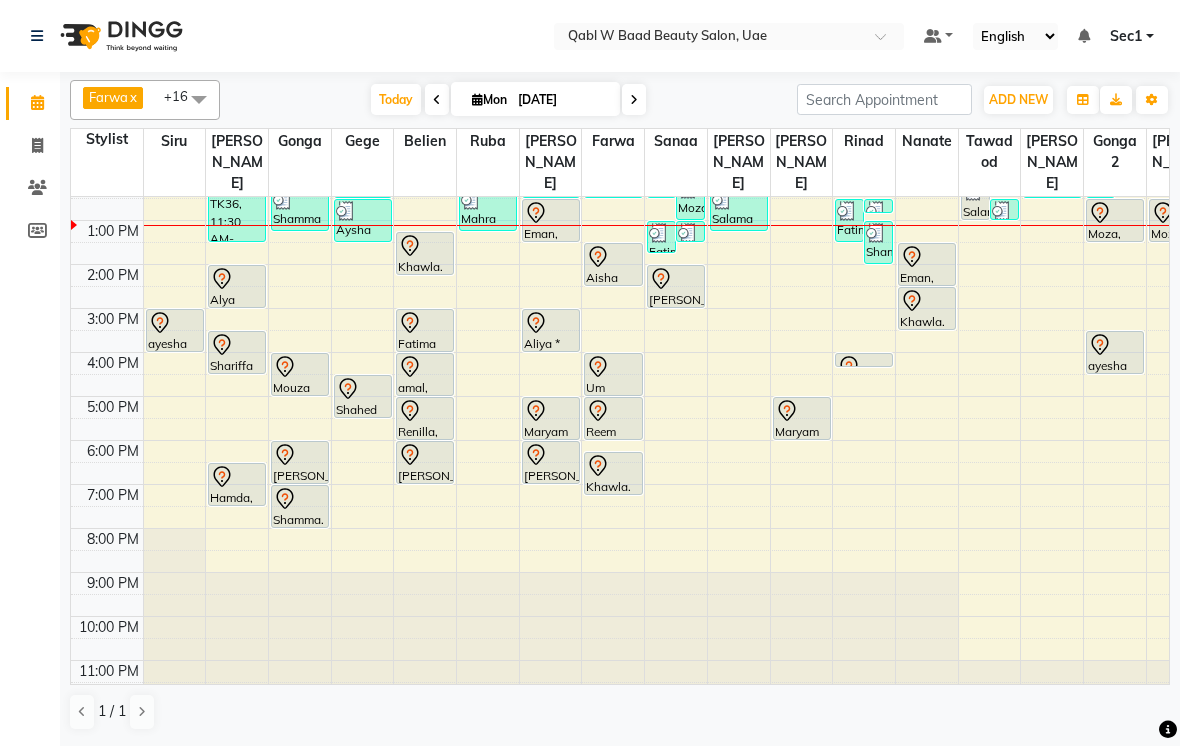 scroll, scrollTop: 107, scrollLeft: 0, axis: vertical 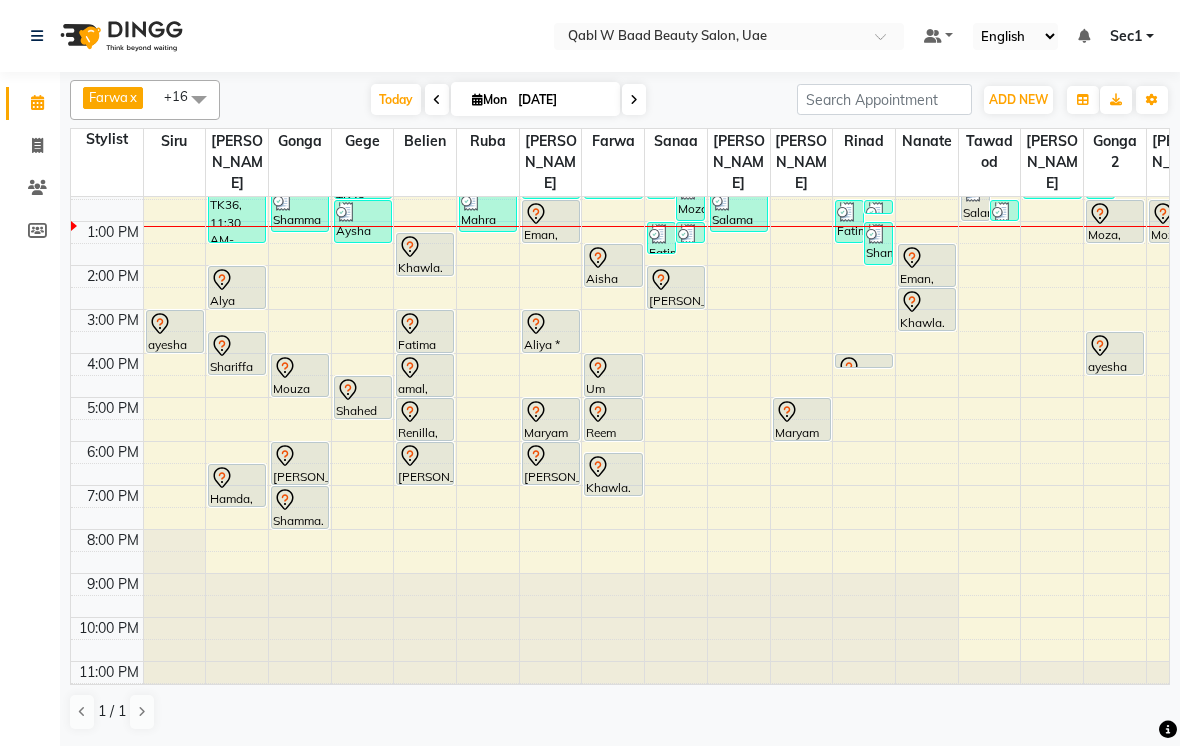 click on "Today" at bounding box center [396, 99] 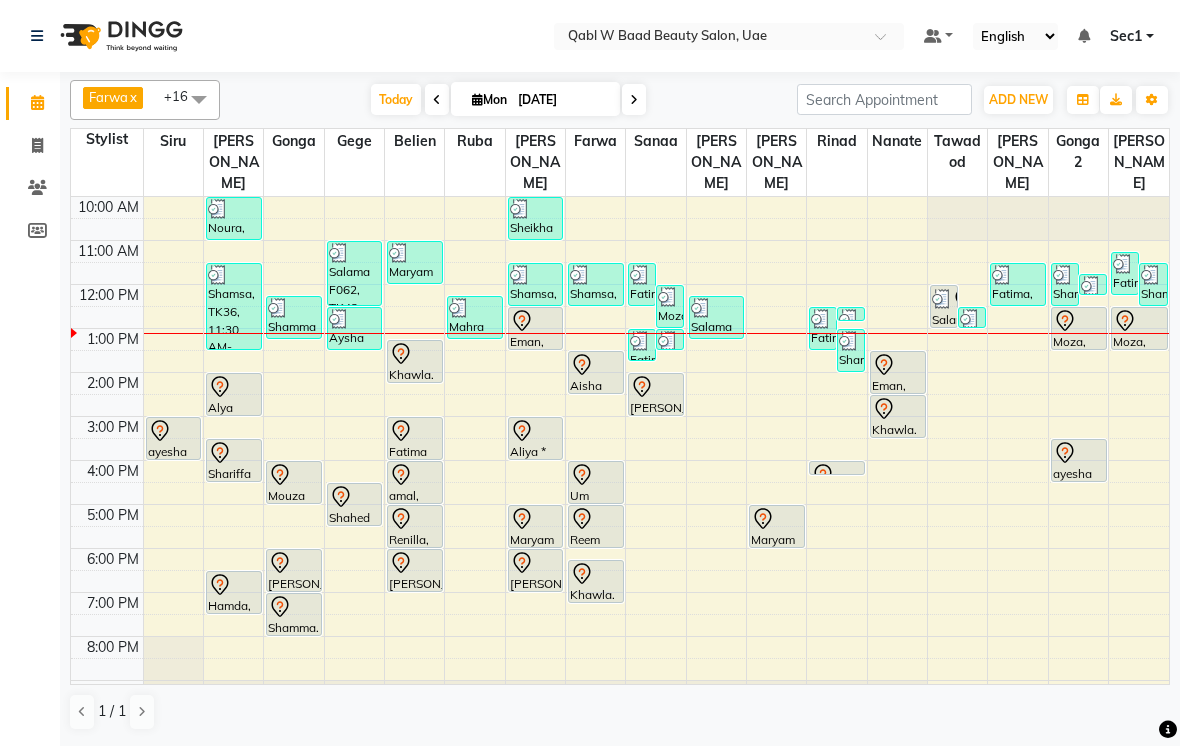 scroll, scrollTop: 0, scrollLeft: 0, axis: both 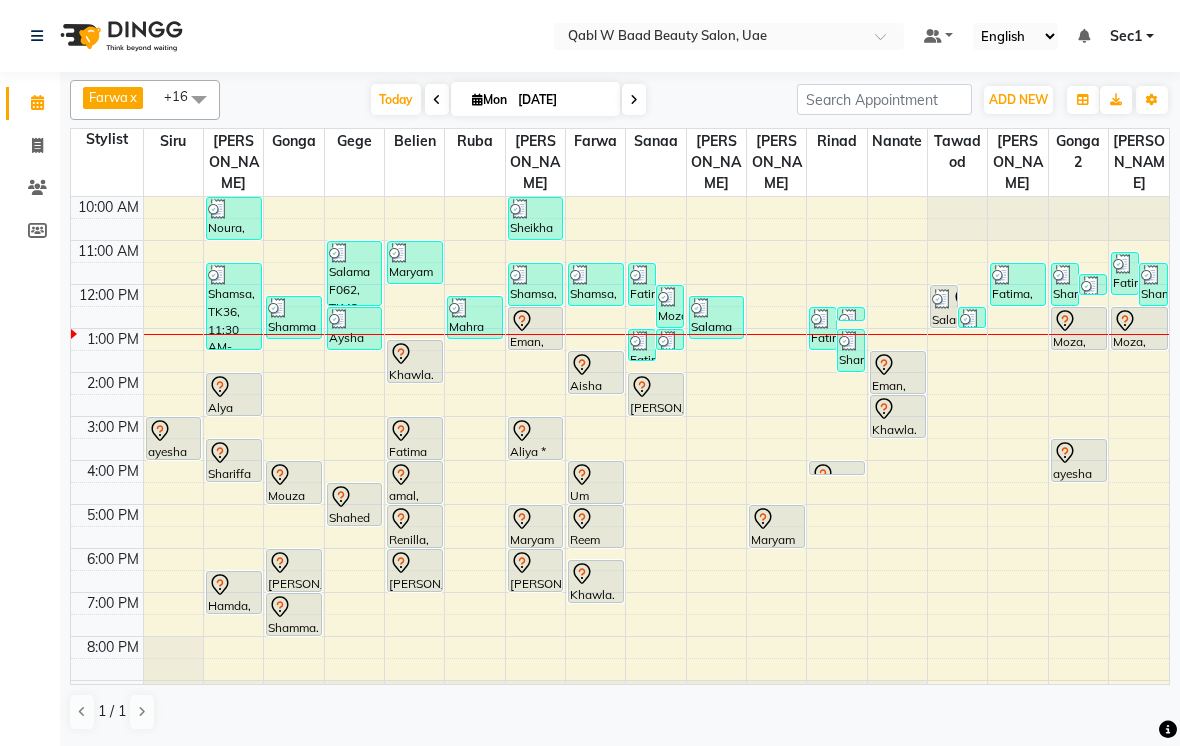 click on "Calendar  Invoice  Clients  Members Completed InProgress Upcoming Dropped Tentative Check-In Confirm Bookings Segments Page Builder" 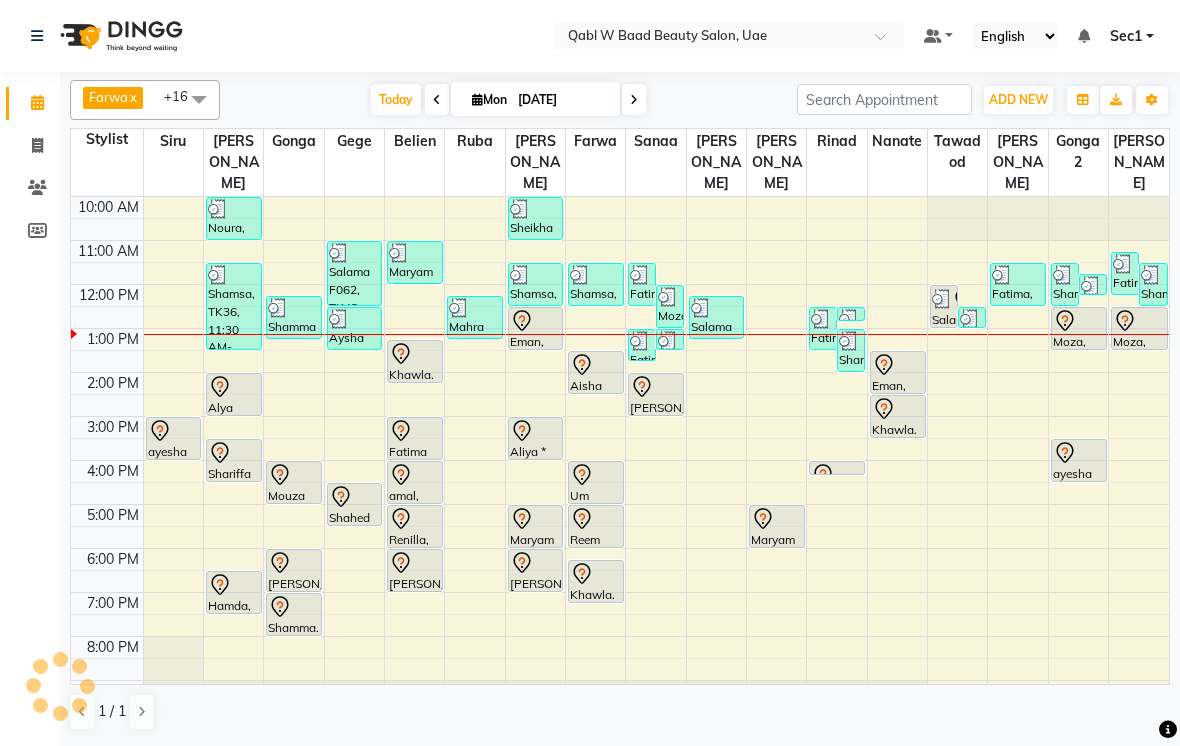 click on "Calendar  Invoice  Clients  Members Completed InProgress Upcoming Dropped Tentative Check-In Confirm Bookings Segments Page Builder" 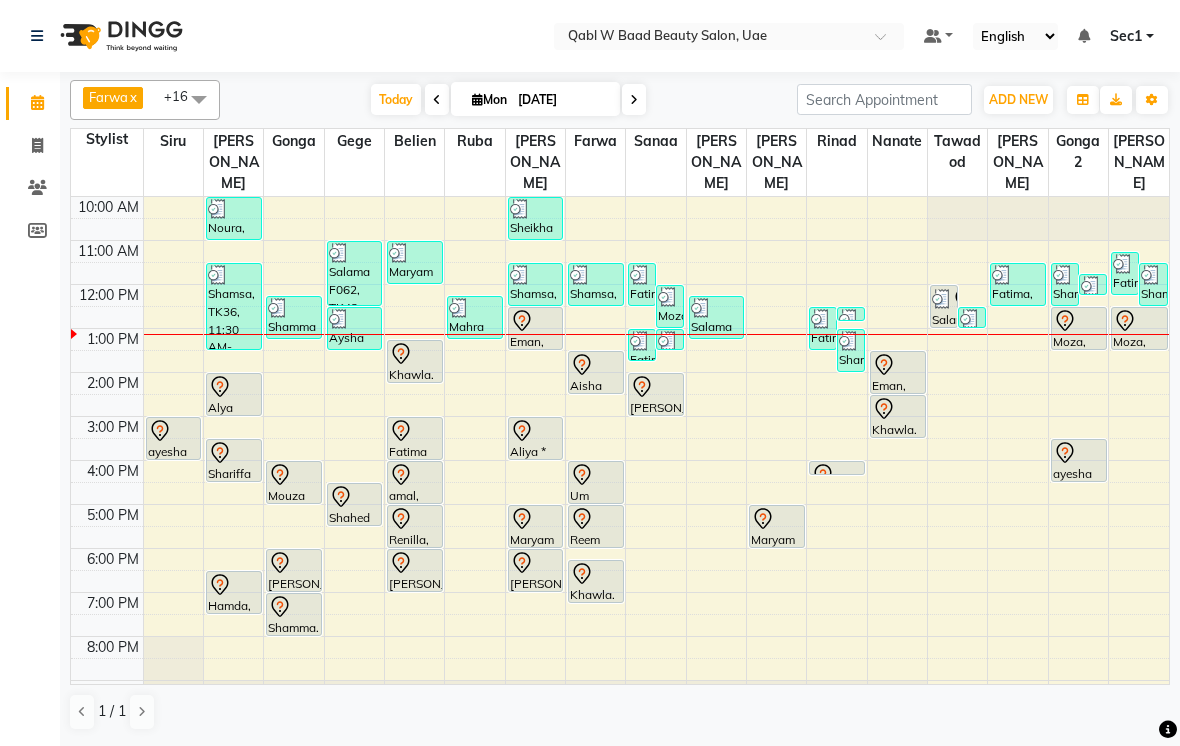 click on "Calendar  Invoice  Clients  Members Completed InProgress Upcoming Dropped Tentative Check-In Confirm Bookings Segments Page Builder" 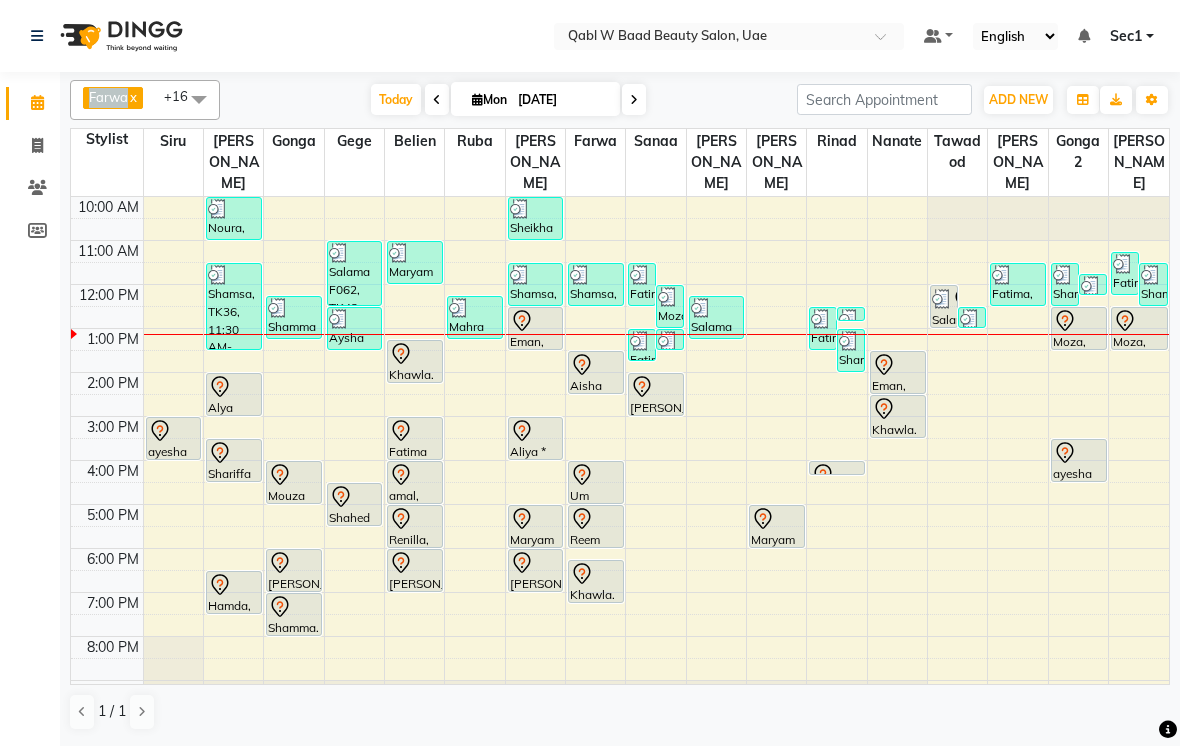 click on "Calendar  Invoice  Clients  Members Completed InProgress Upcoming Dropped Tentative Check-In Confirm Bookings Segments Page Builder" 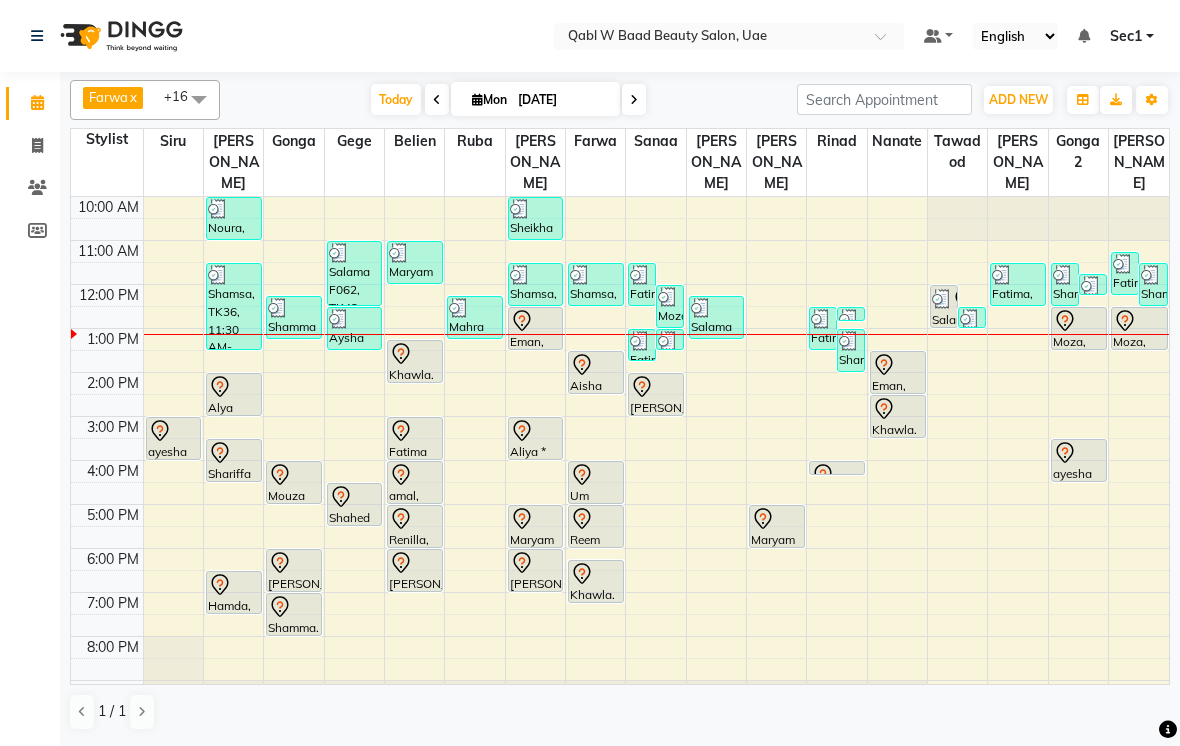 click on "Calendar  Invoice  Clients  Members Completed InProgress Upcoming Dropped Tentative Check-In Confirm Bookings Segments Page Builder" 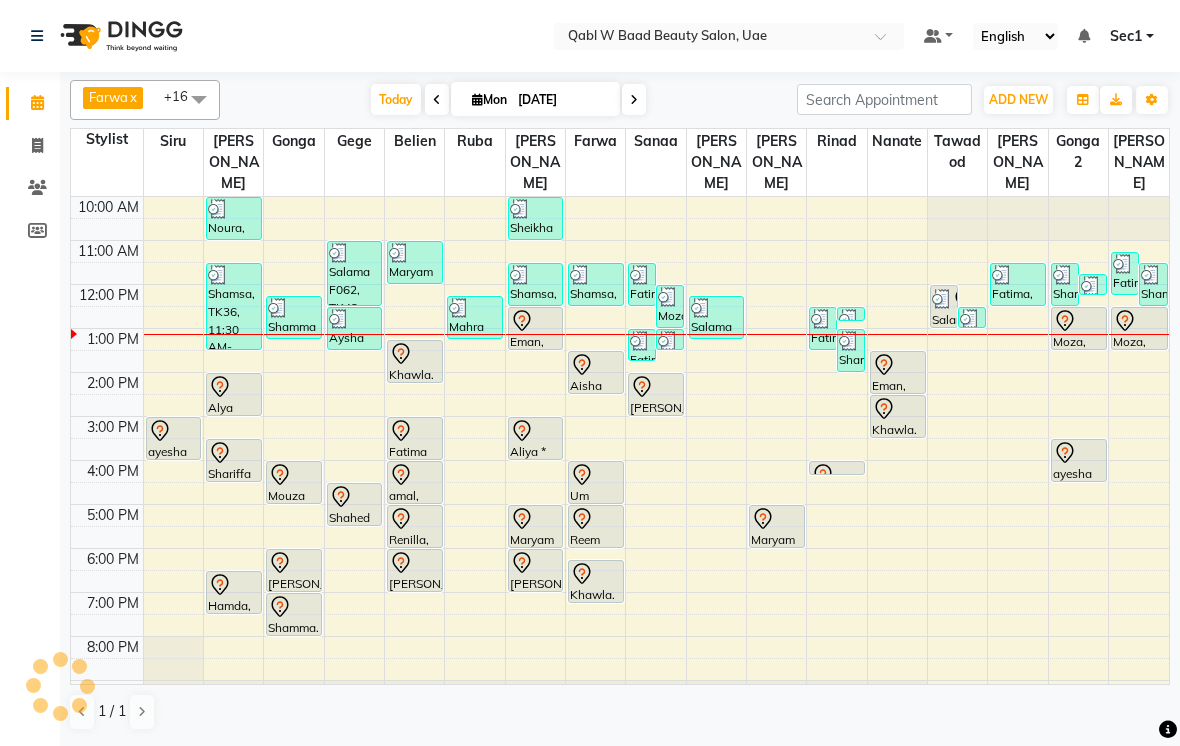 click on "Calendar  Invoice  Clients  Members Completed InProgress Upcoming Dropped Tentative Check-In Confirm Bookings Segments Page Builder" 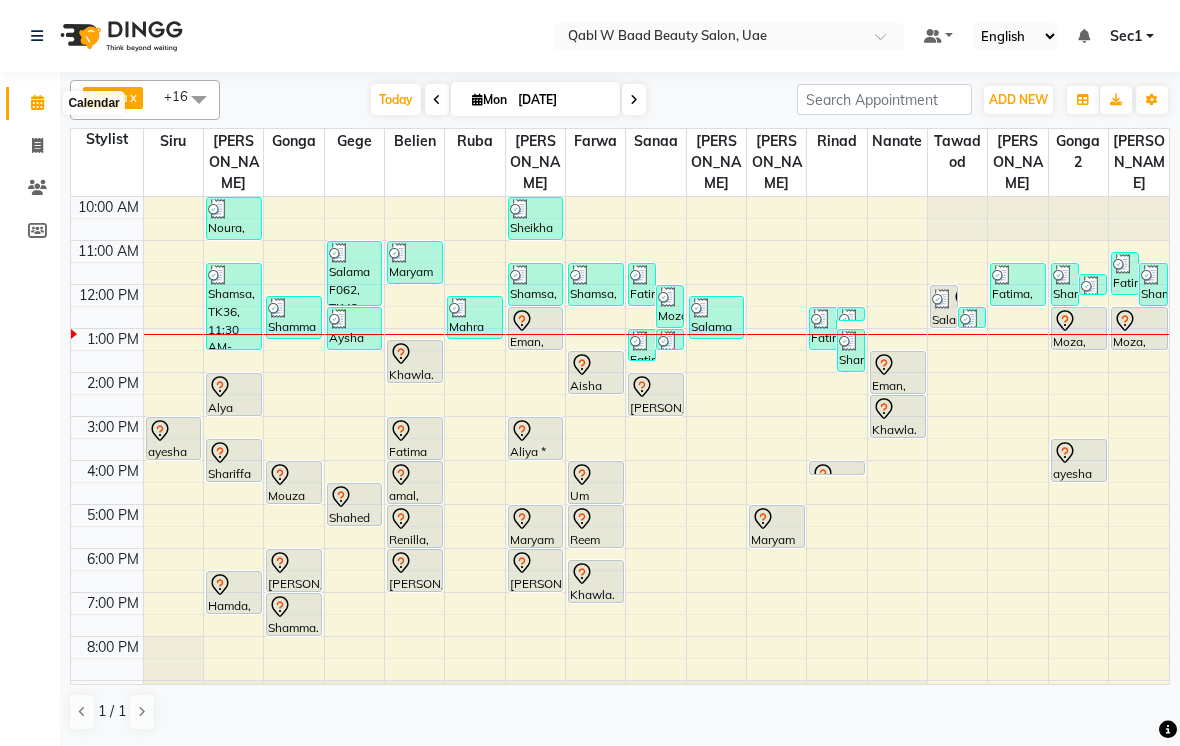 click 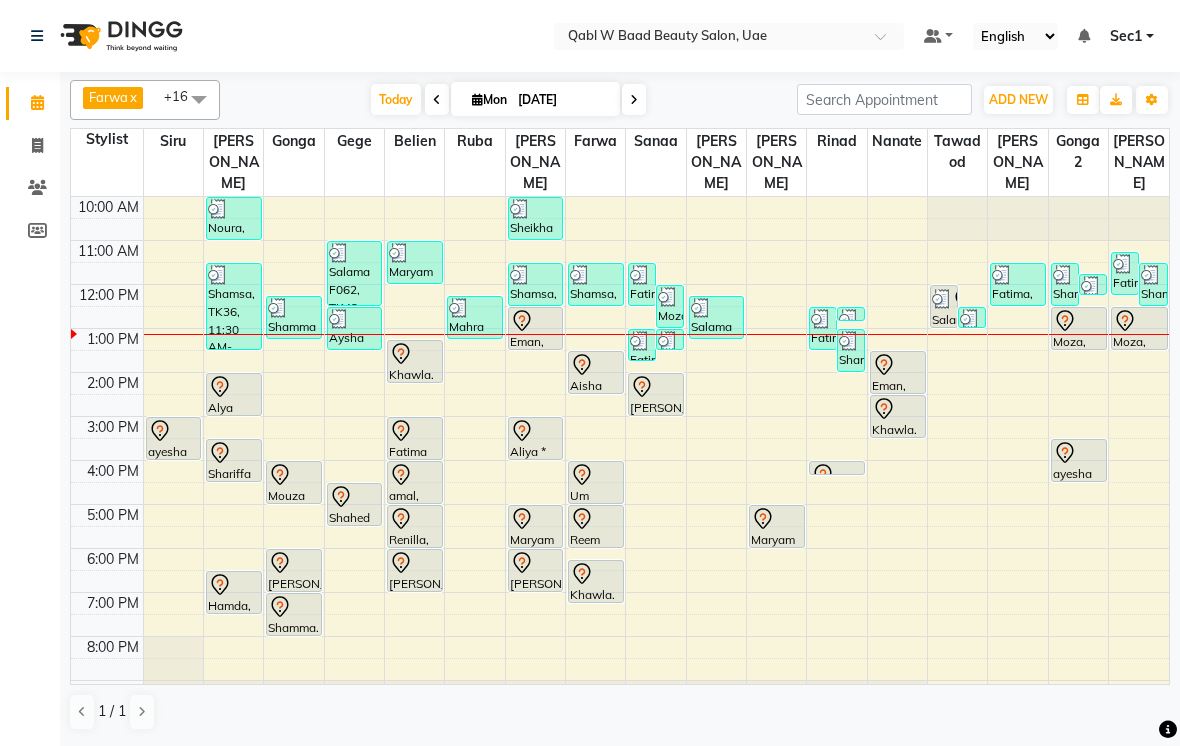 scroll, scrollTop: 0, scrollLeft: 0, axis: both 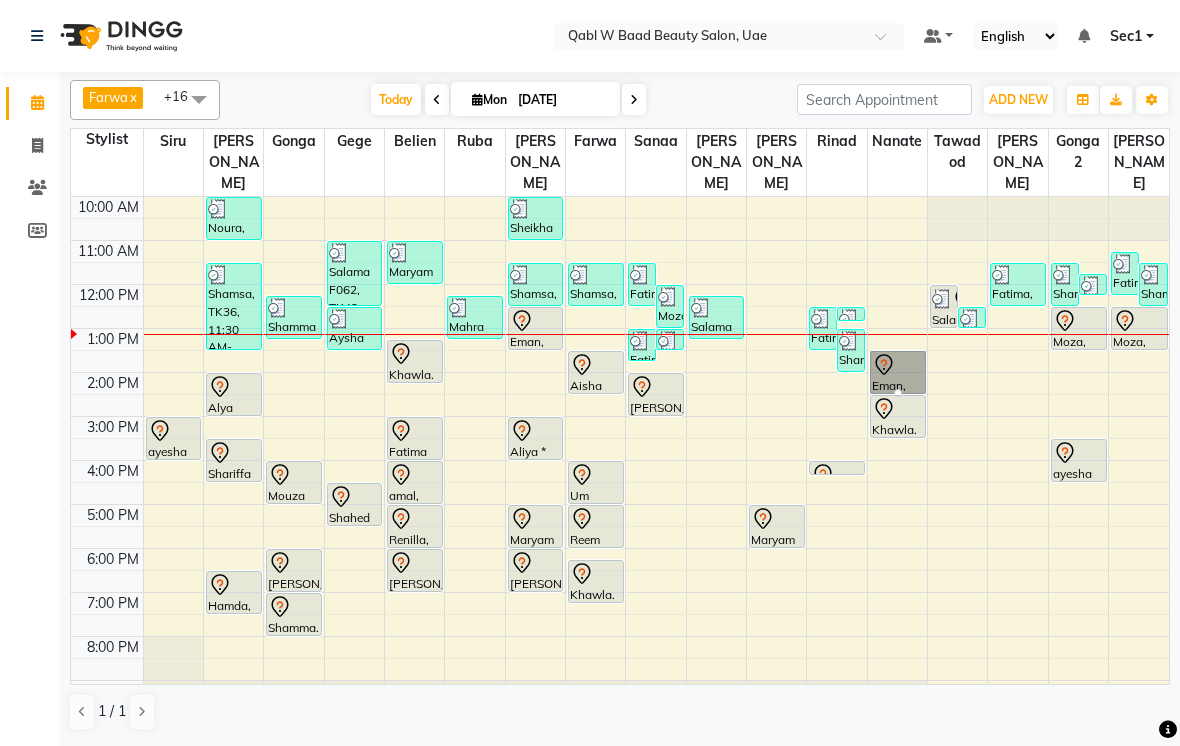 click at bounding box center [898, 393] 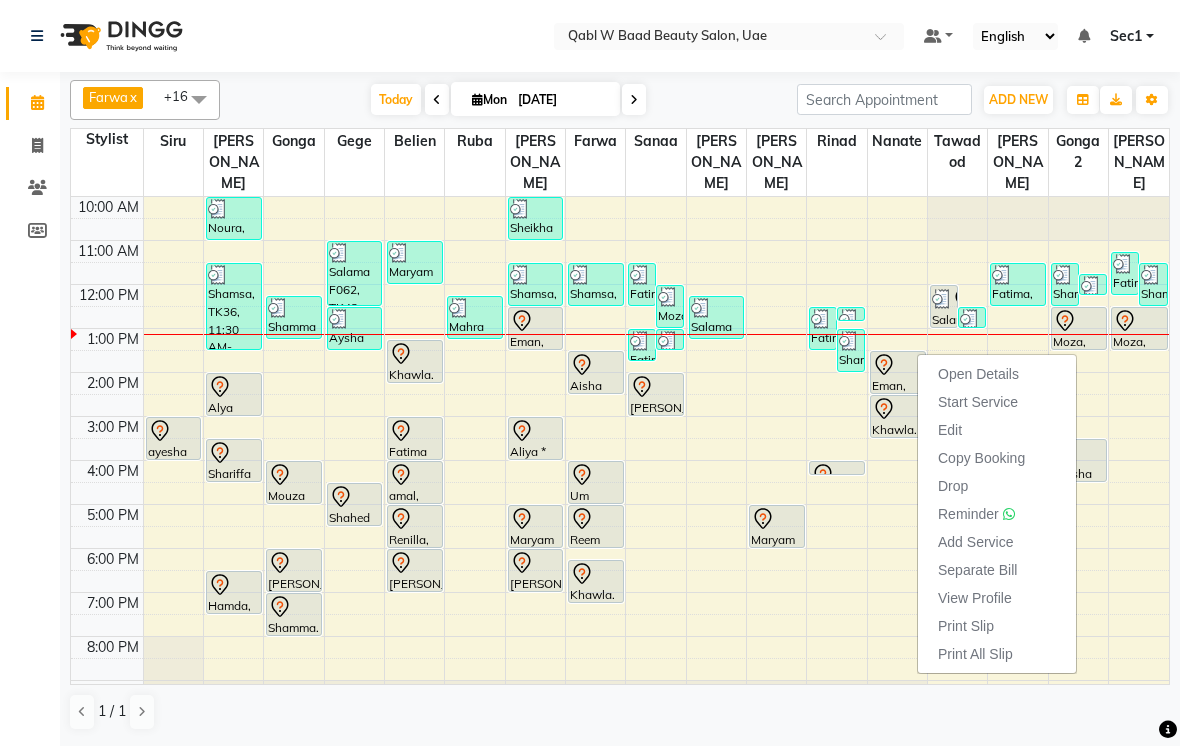 click on "Open Details Start Service Edit Copy Booking Drop Reminder   Add Service Separate Bill View Profile Print Slip Print All Slip" at bounding box center (997, 514) 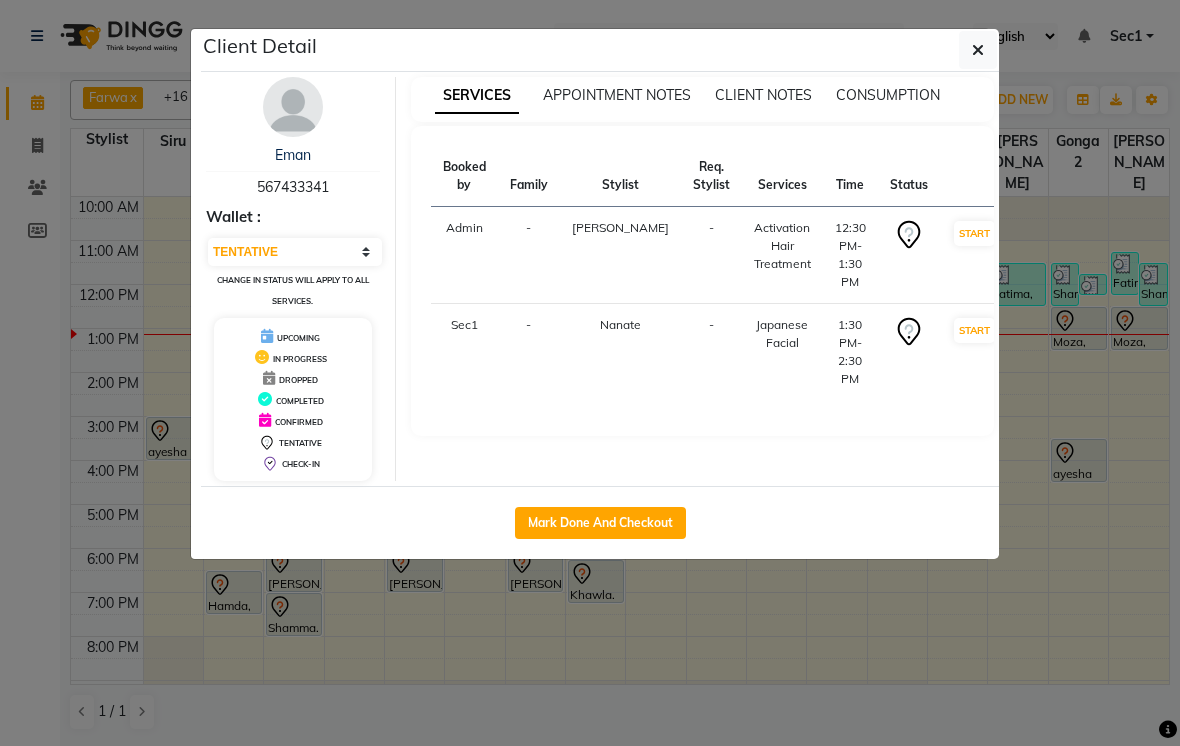 click 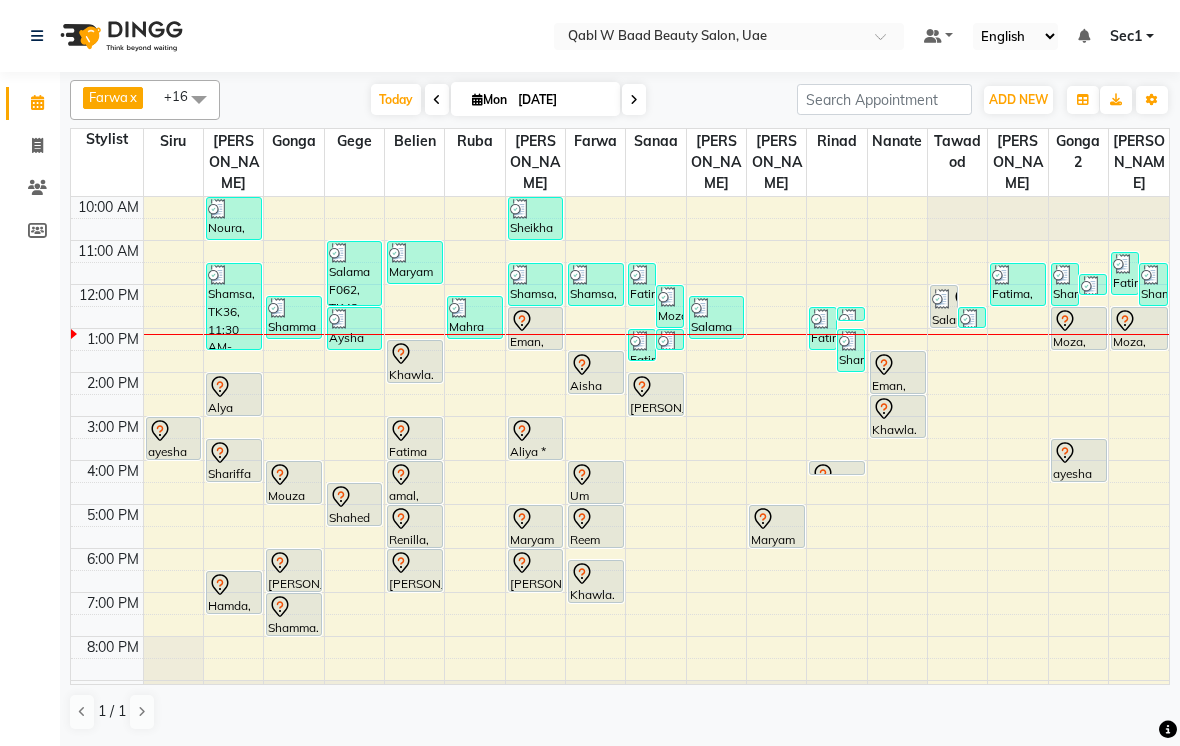 click on "7:00 PM" at bounding box center (113, 603) 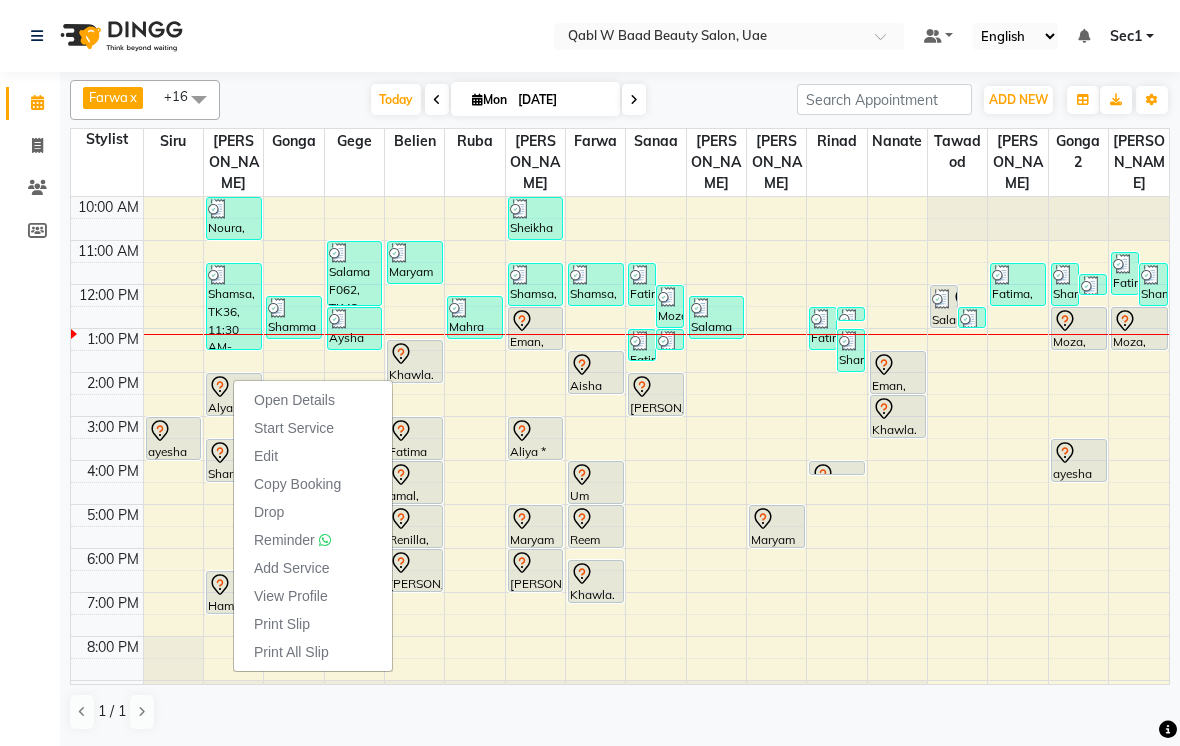 click on "Open Details" at bounding box center [294, 400] 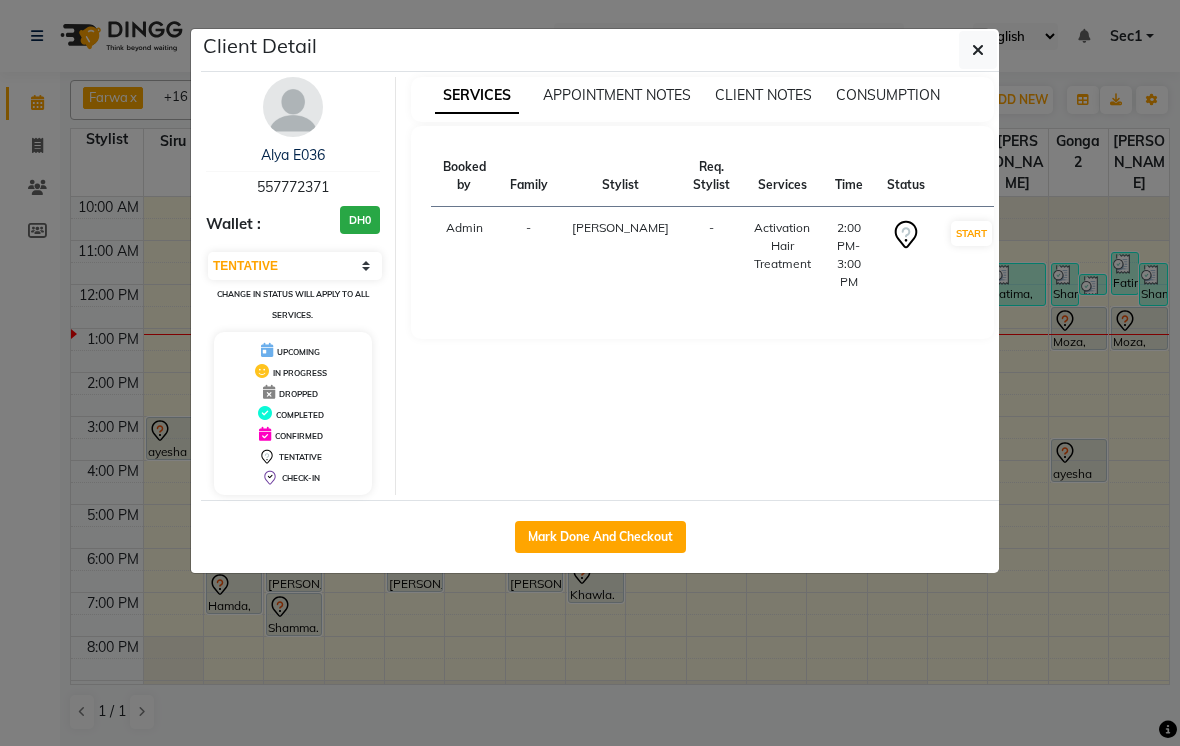 click 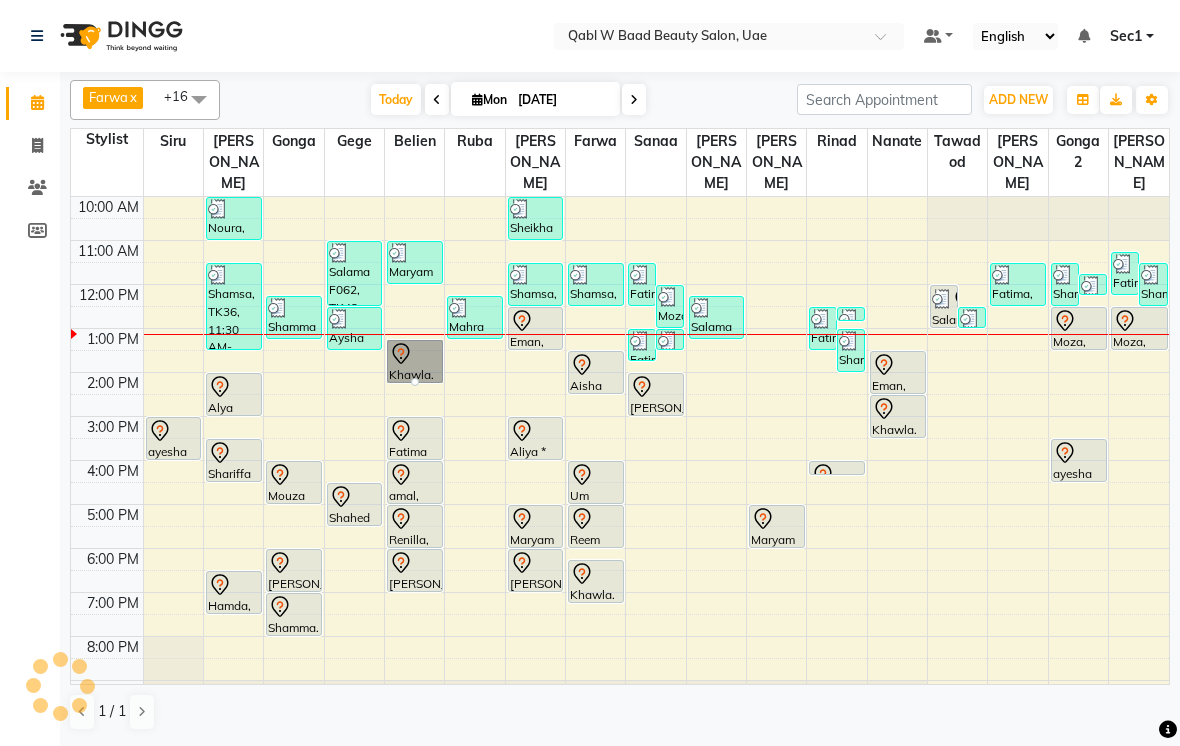 click at bounding box center [415, 382] 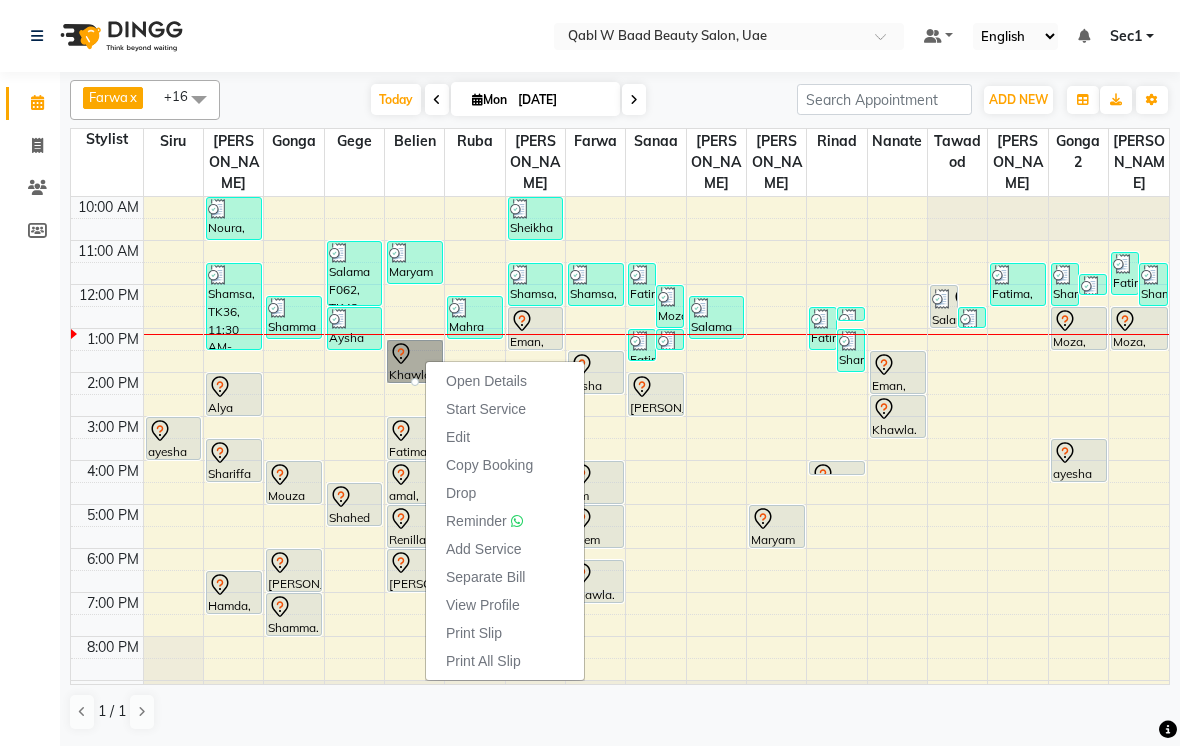 click on "Open Details" at bounding box center [486, 381] 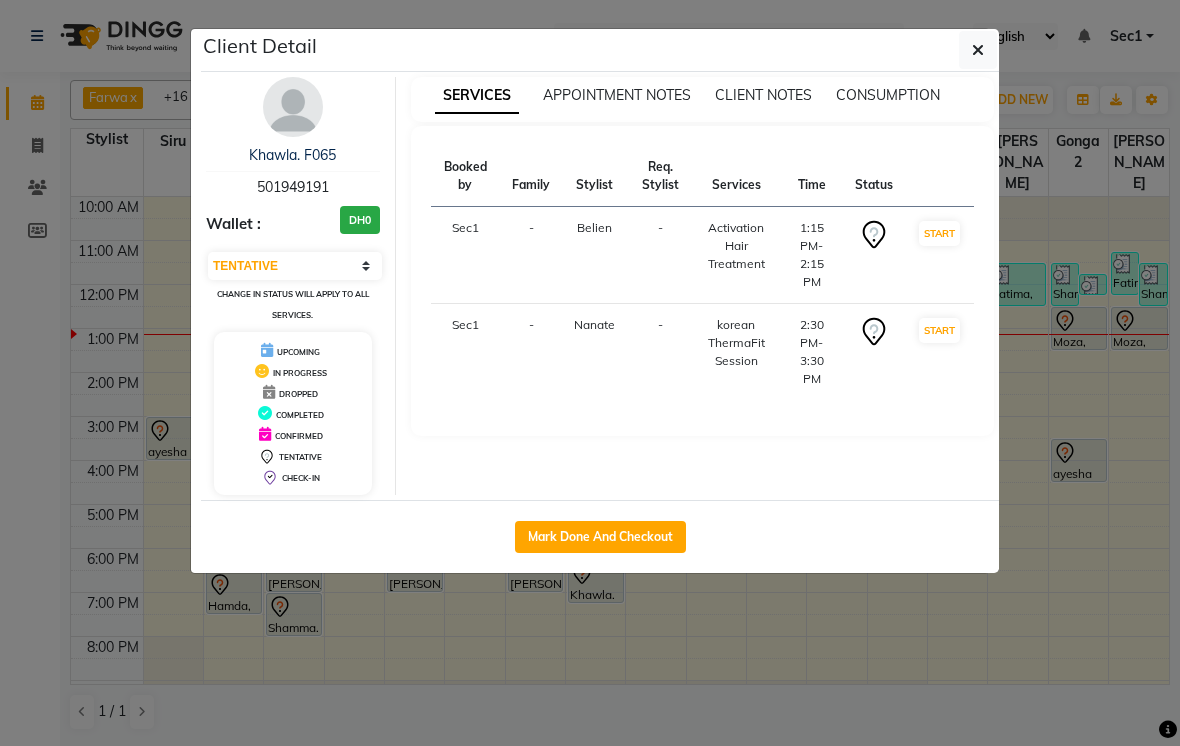 click 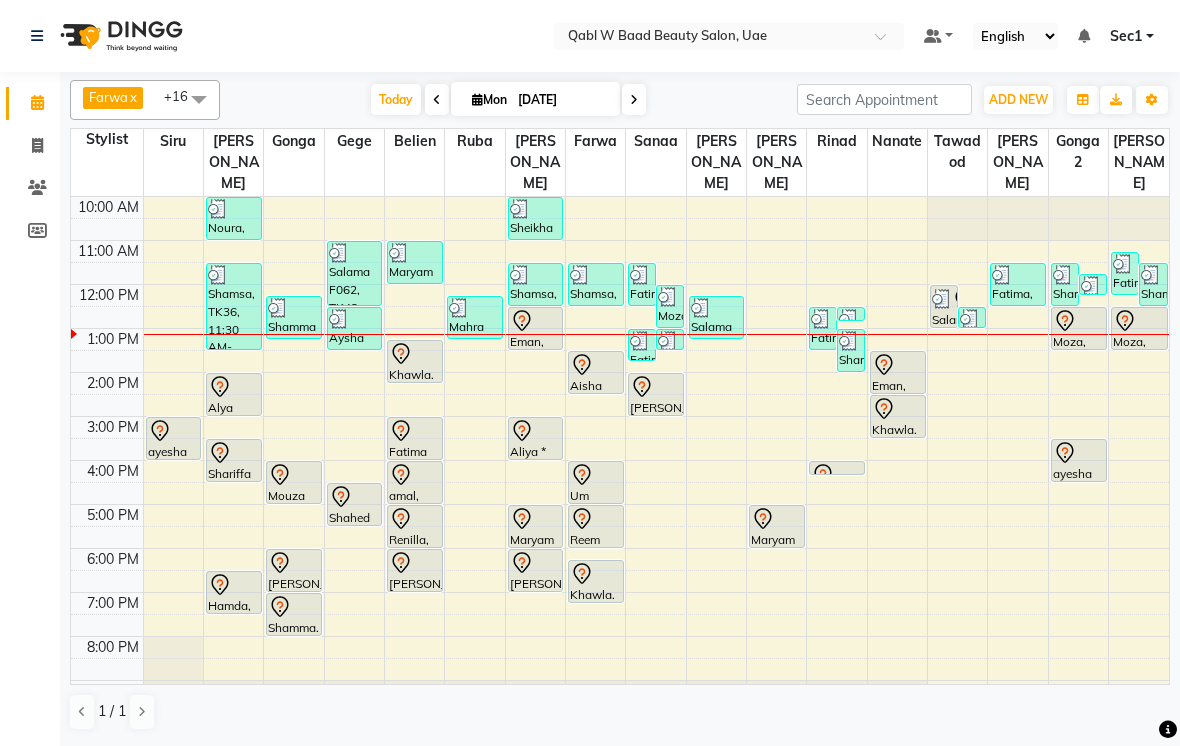 click on "Today" at bounding box center (396, 99) 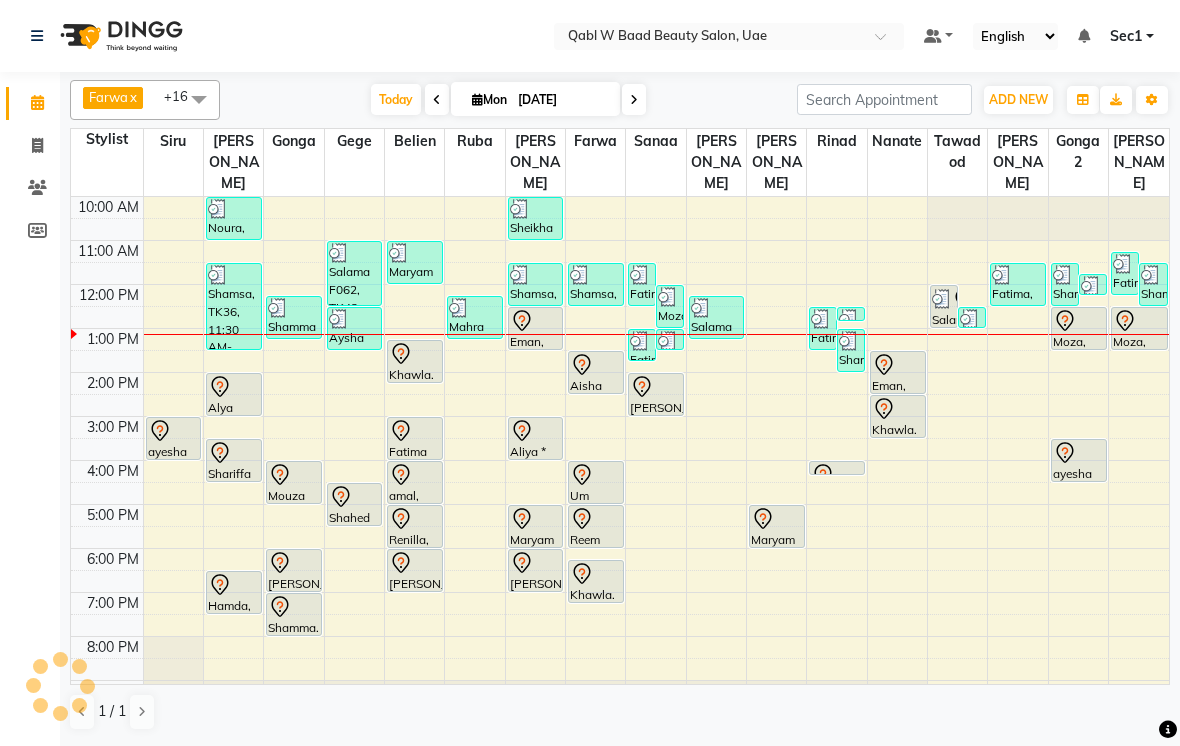 scroll, scrollTop: 107, scrollLeft: 0, axis: vertical 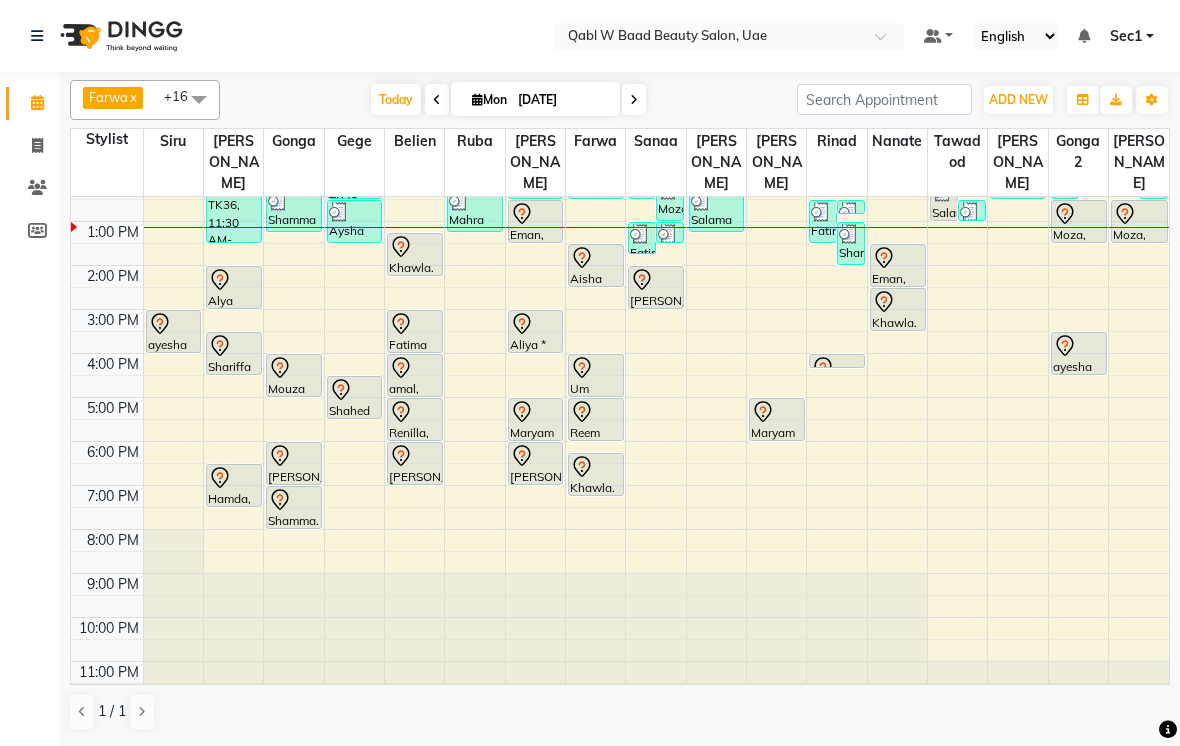 click on "Aliya * O028 /U098**, TK24, 03:00 PM-04:00 PM, Activation Hair Treatment" at bounding box center (536, 331) 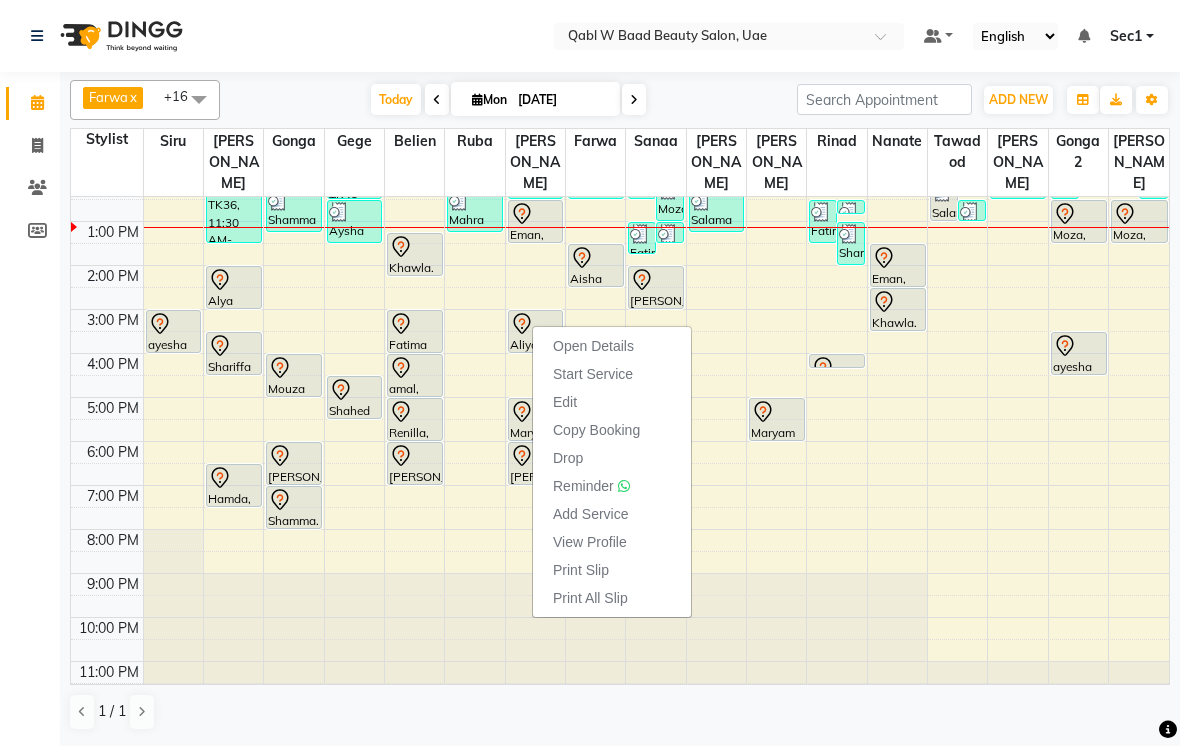 click on "Open Details" at bounding box center (593, 346) 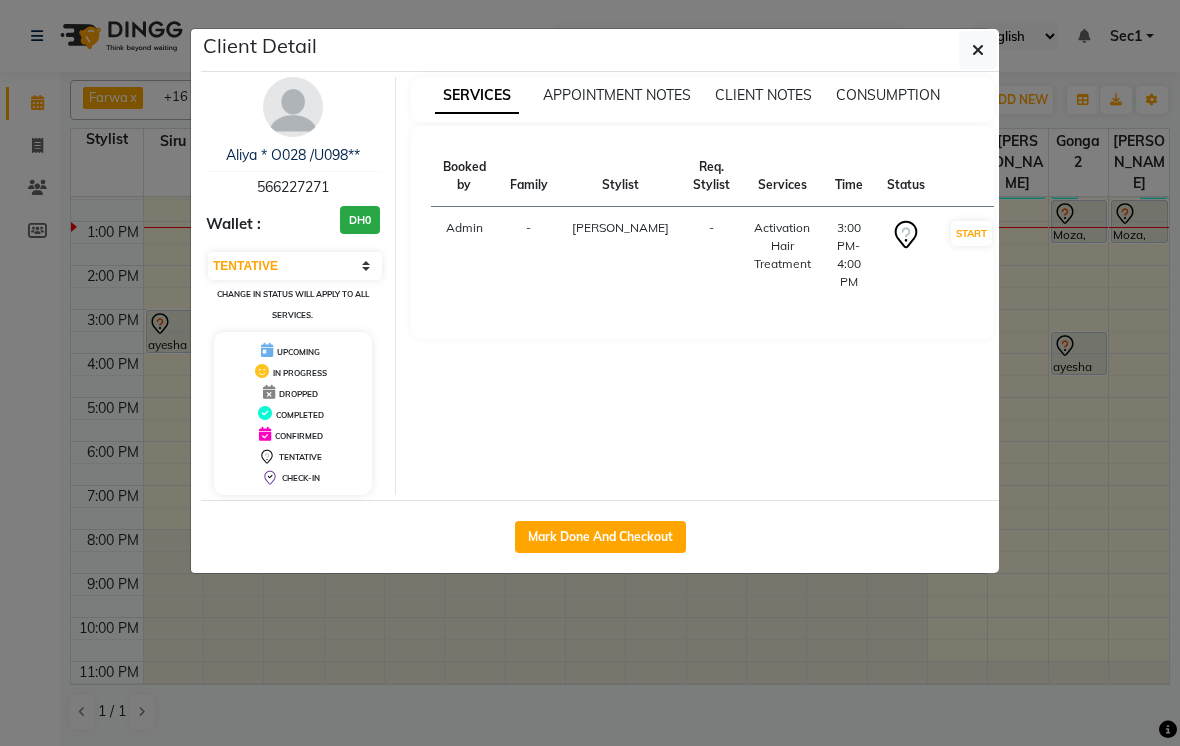 click 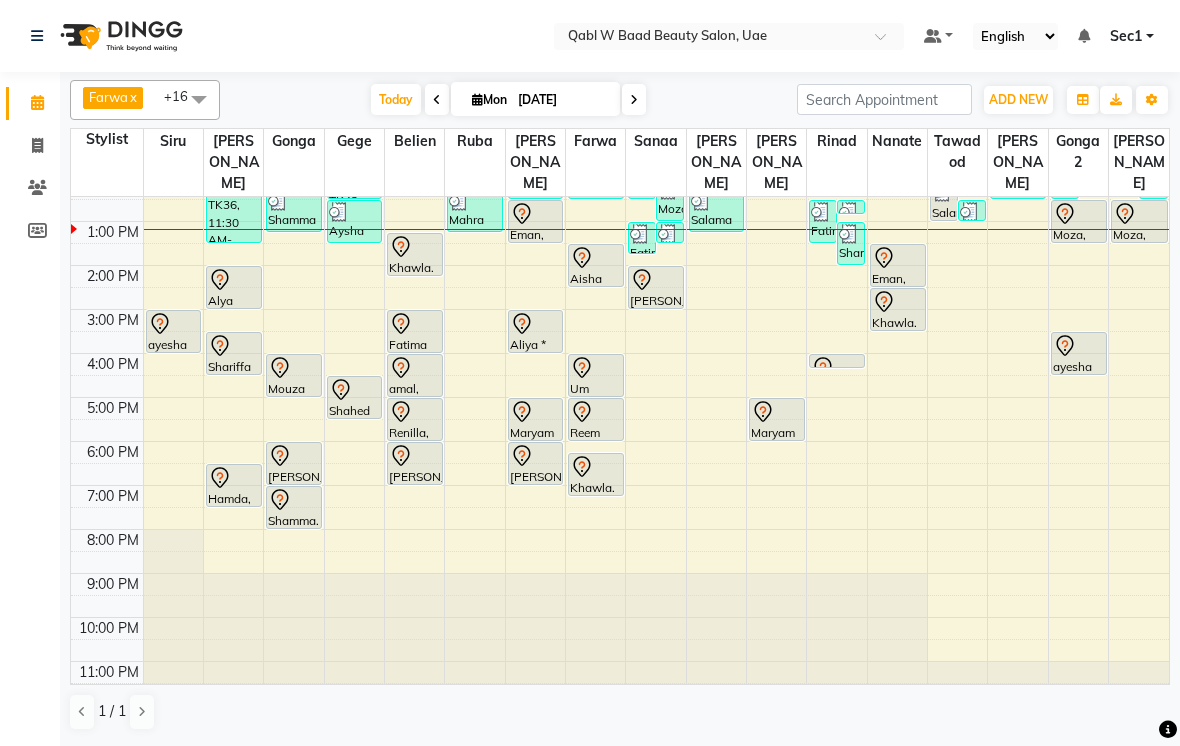 click on "Today" at bounding box center (396, 99) 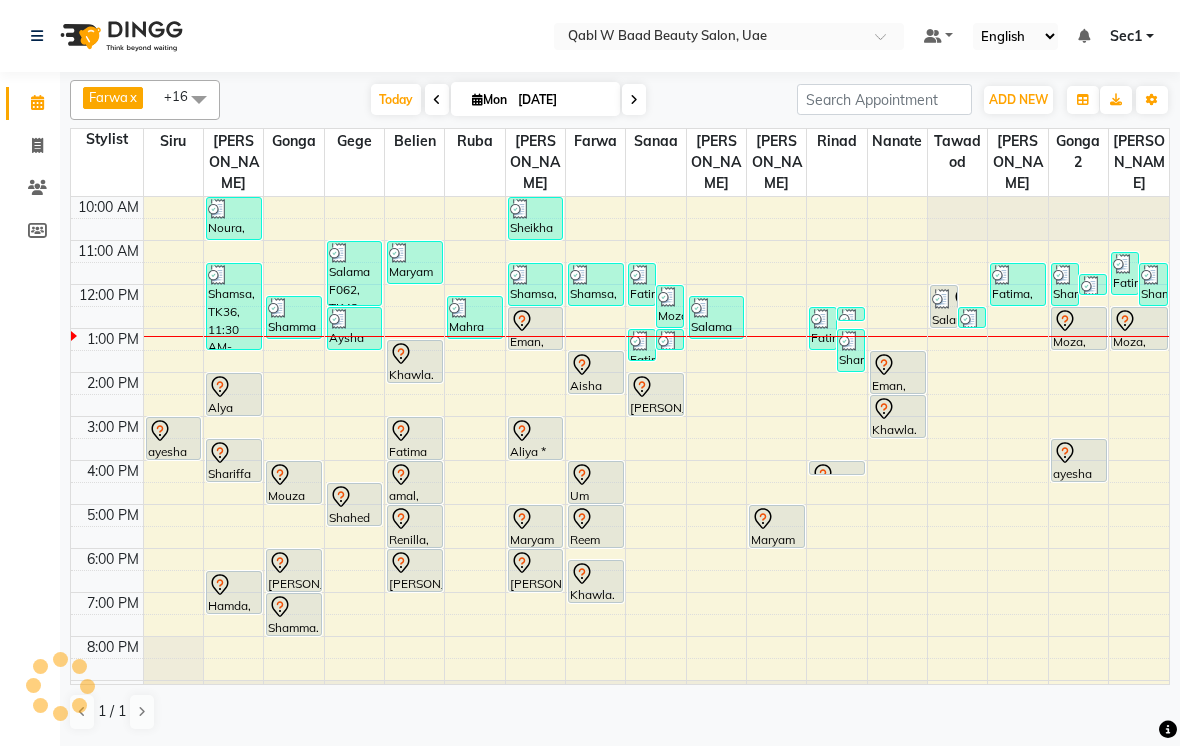 scroll, scrollTop: 107, scrollLeft: 0, axis: vertical 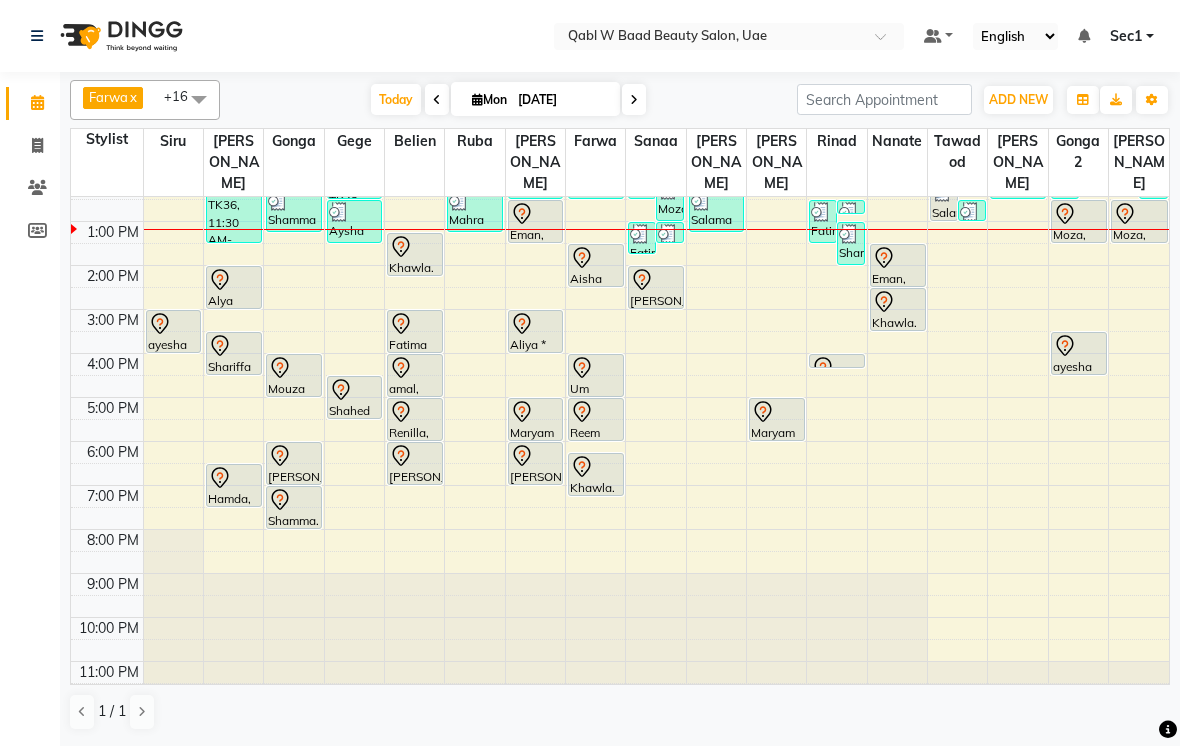 click on "Today" at bounding box center (396, 99) 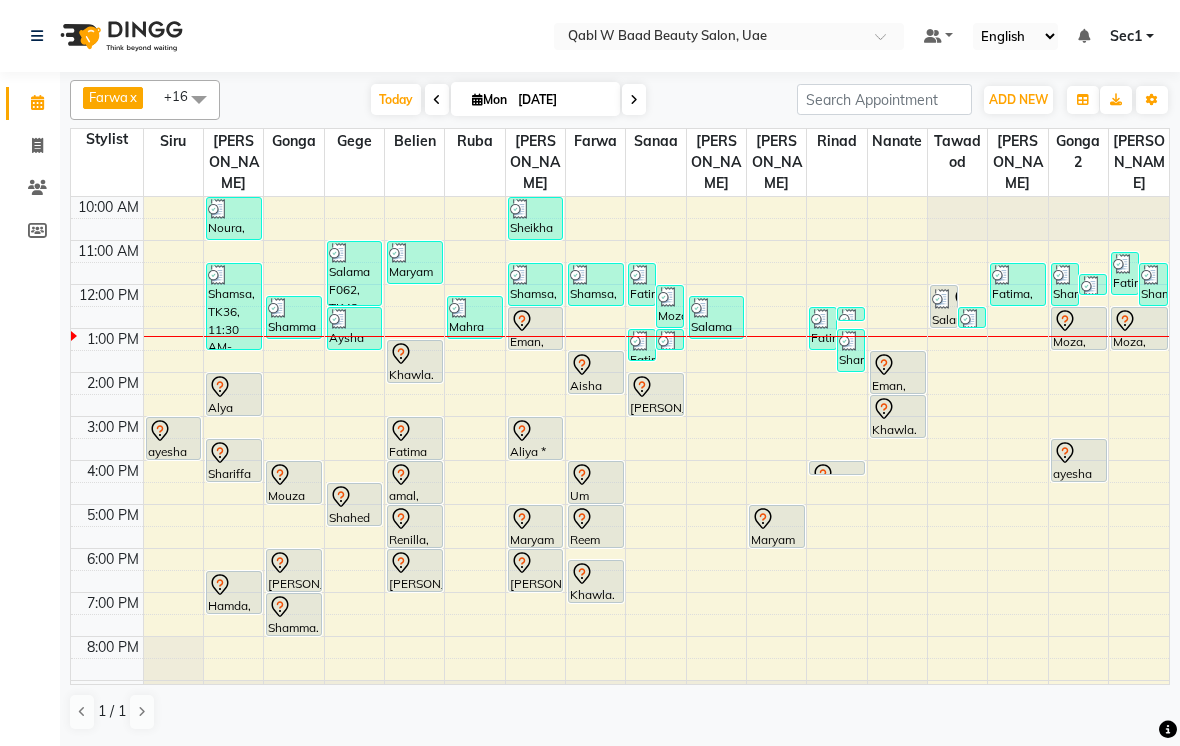 scroll, scrollTop: 0, scrollLeft: 0, axis: both 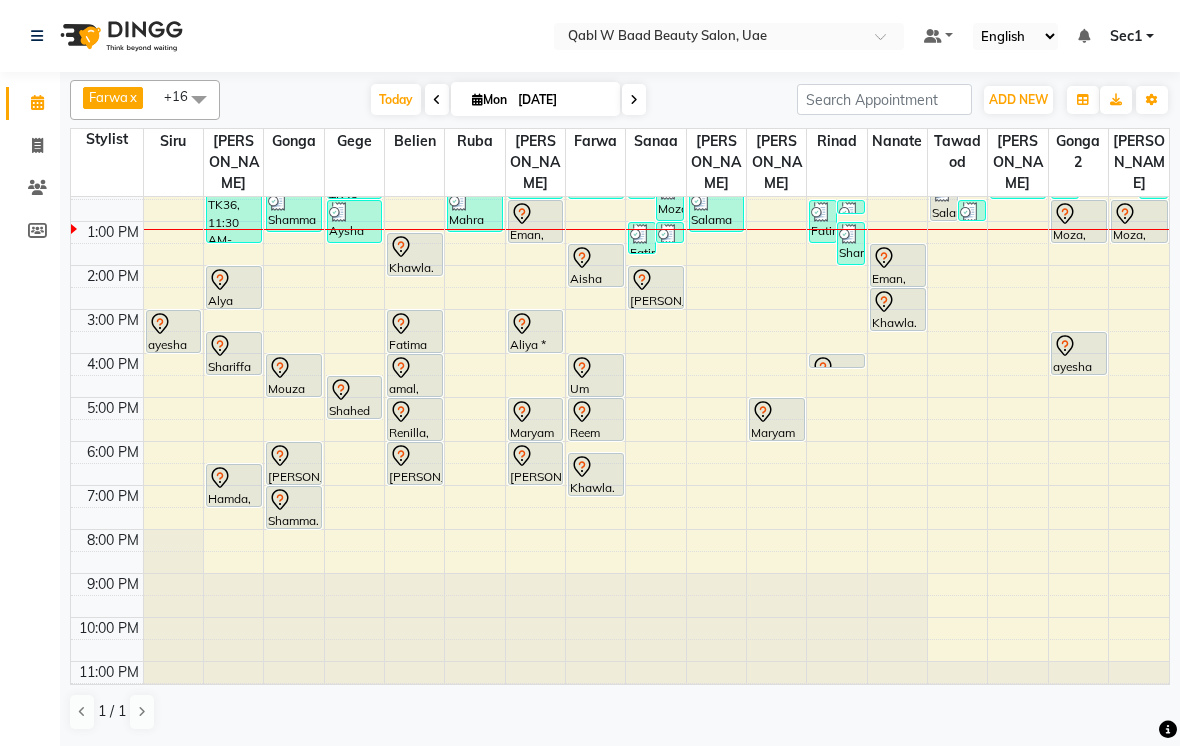 click on "Today" at bounding box center (396, 99) 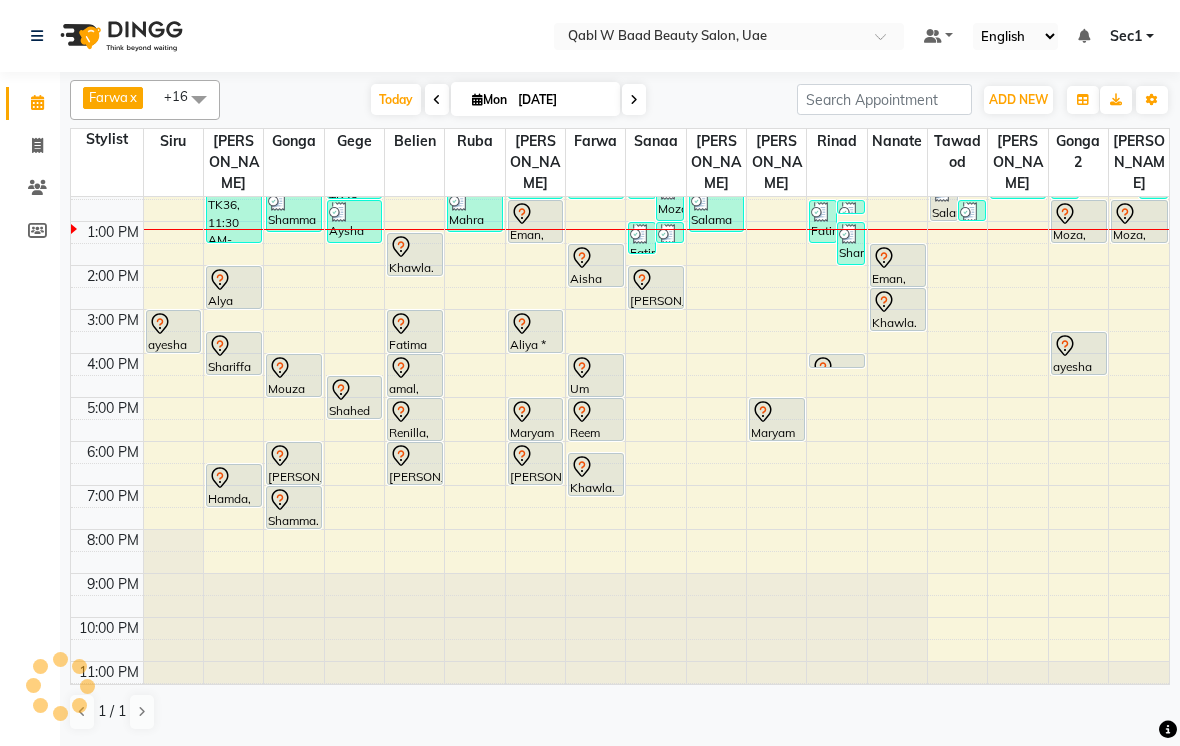 click on "Today" at bounding box center [396, 99] 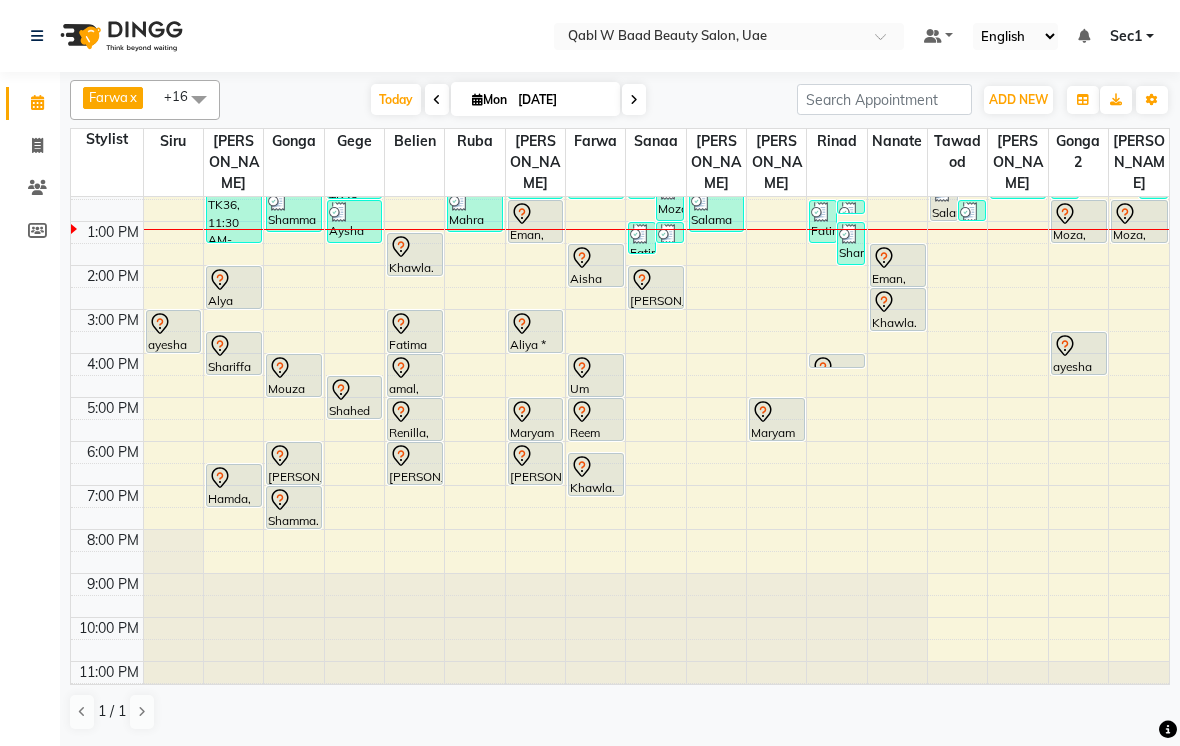 scroll, scrollTop: 107, scrollLeft: 0, axis: vertical 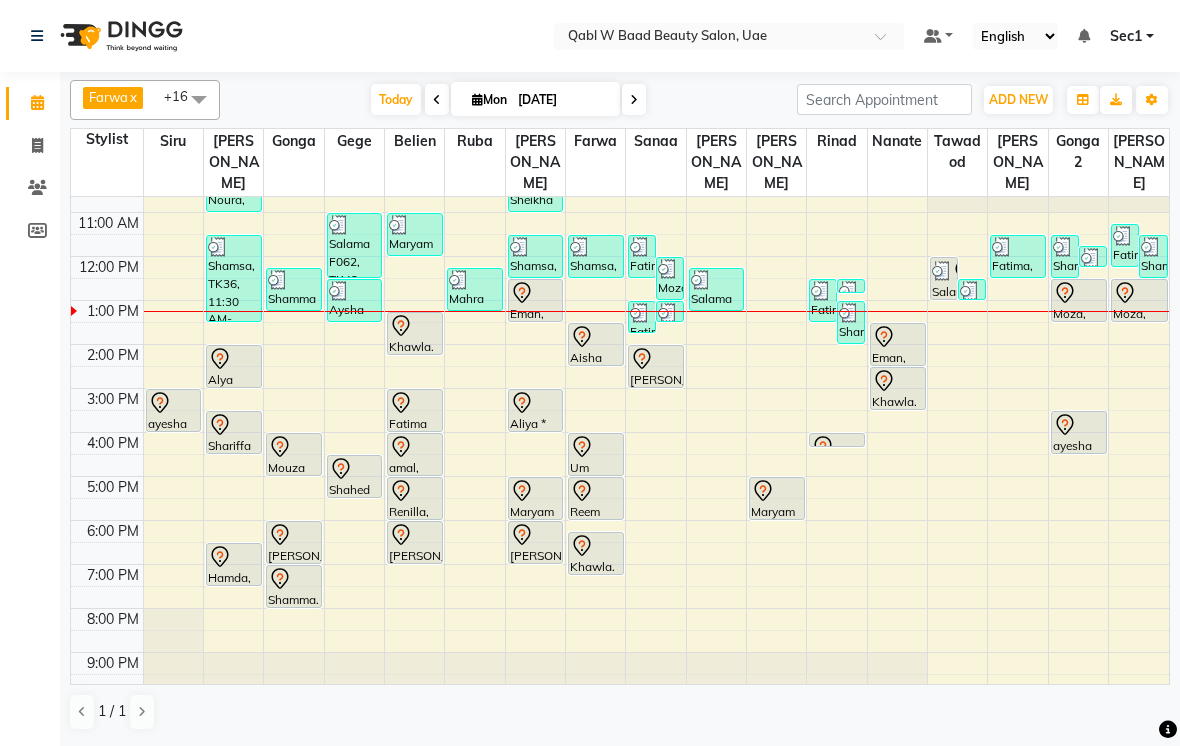 click on "Today" at bounding box center (396, 99) 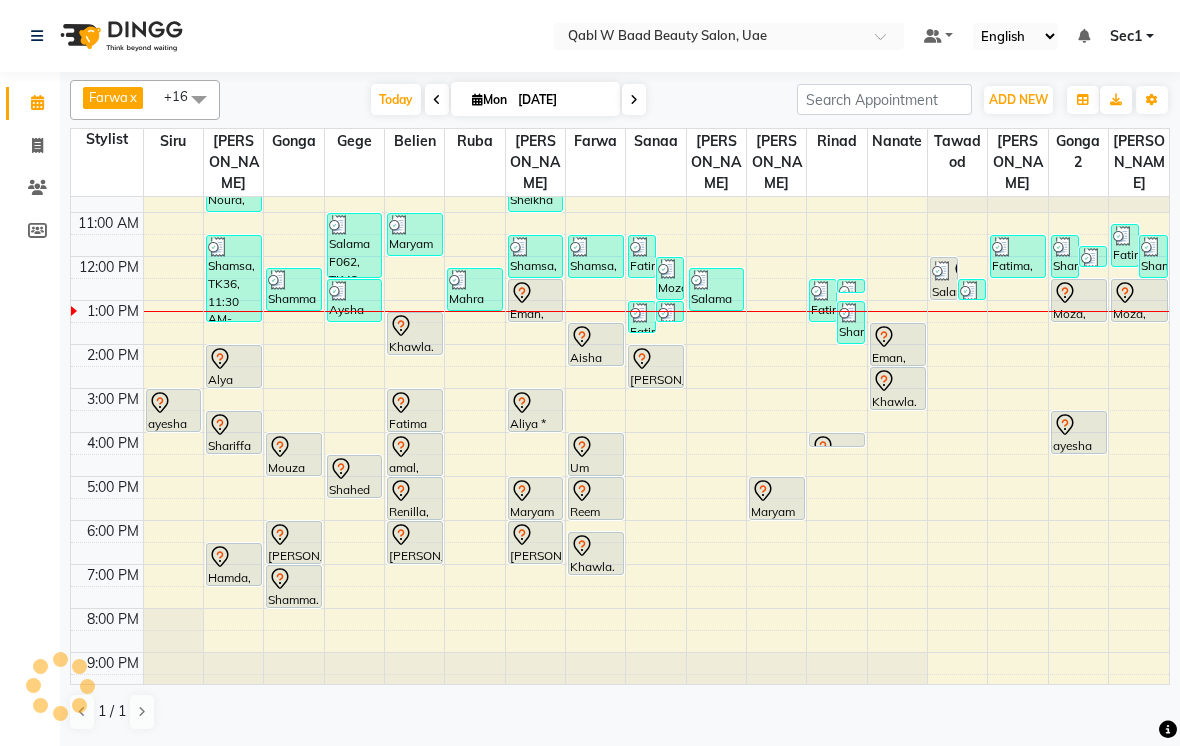 scroll, scrollTop: 107, scrollLeft: 0, axis: vertical 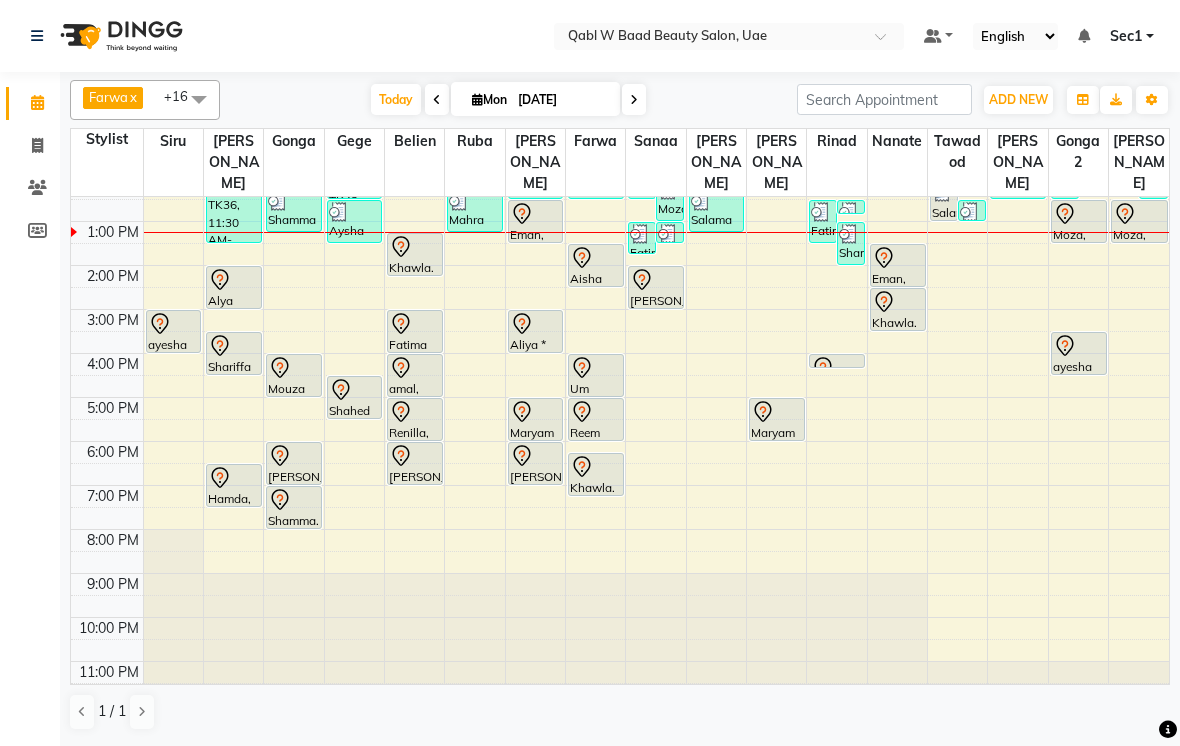 click on "Today" at bounding box center [396, 99] 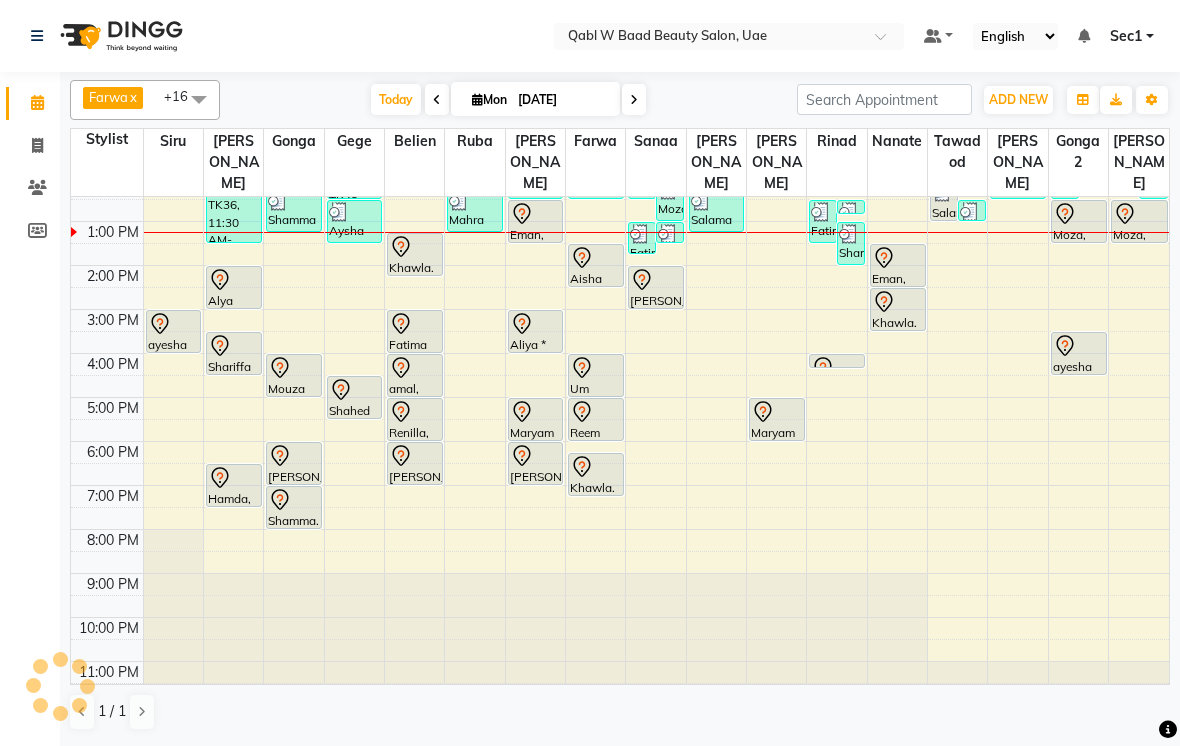 scroll, scrollTop: 107, scrollLeft: 0, axis: vertical 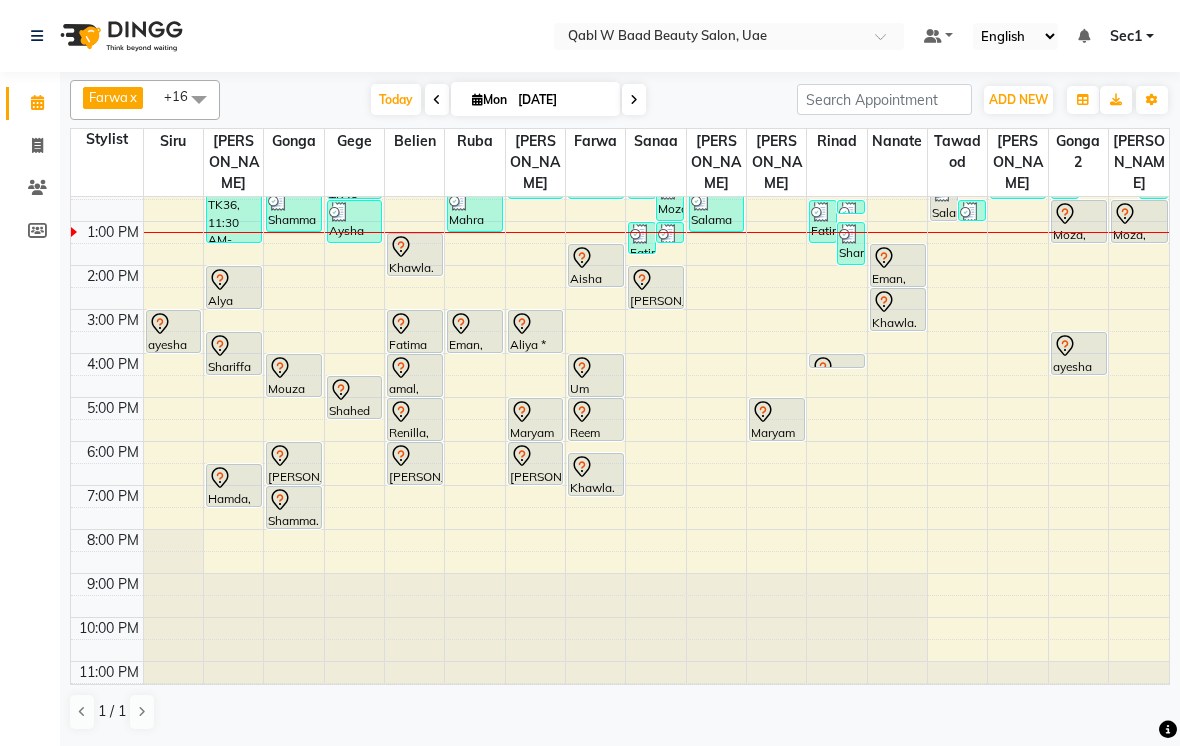 click on "Today" at bounding box center [396, 99] 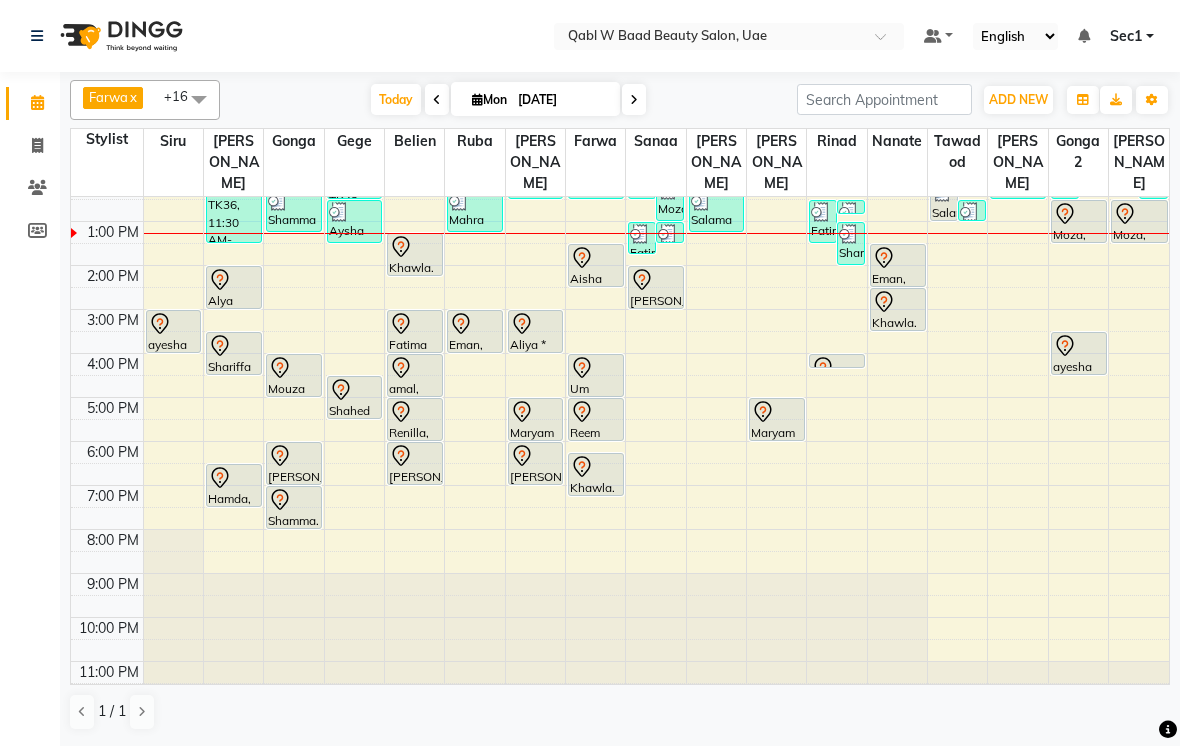 click on "Khawla. F065, TK39, 02:30 PM-03:30 PM, korean ThermaFit Session" at bounding box center (898, 309) 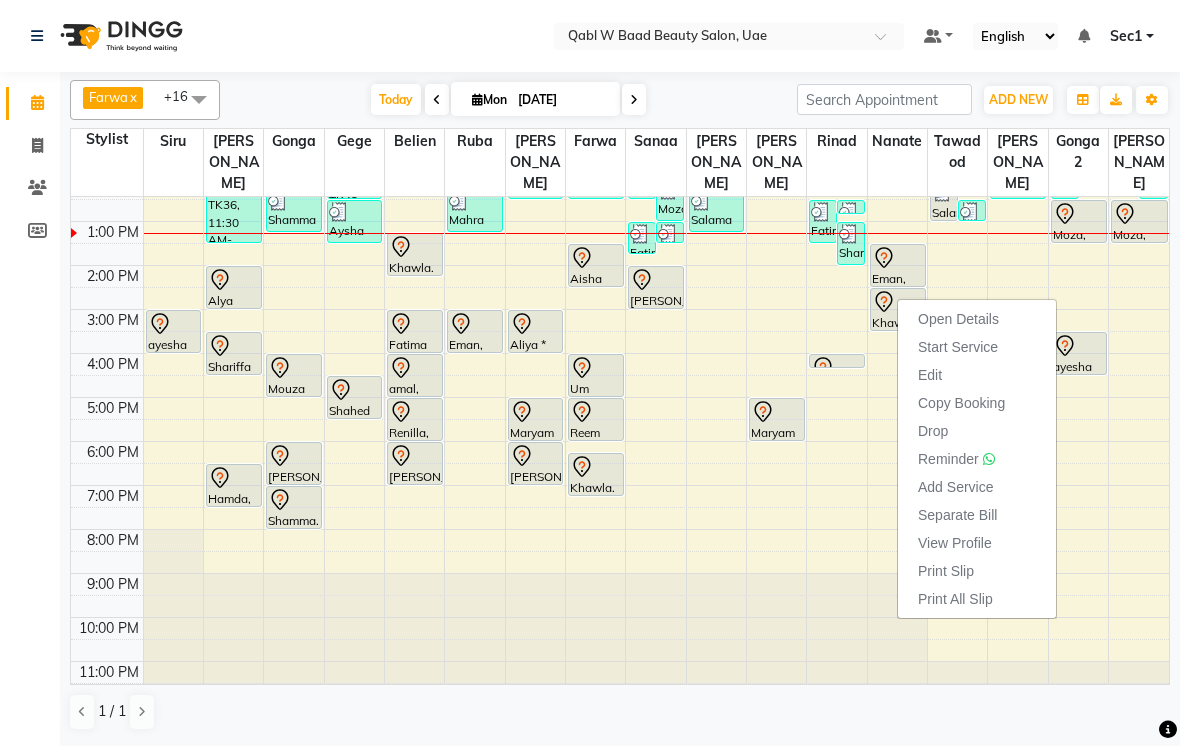 click on "Open Details" at bounding box center [958, 319] 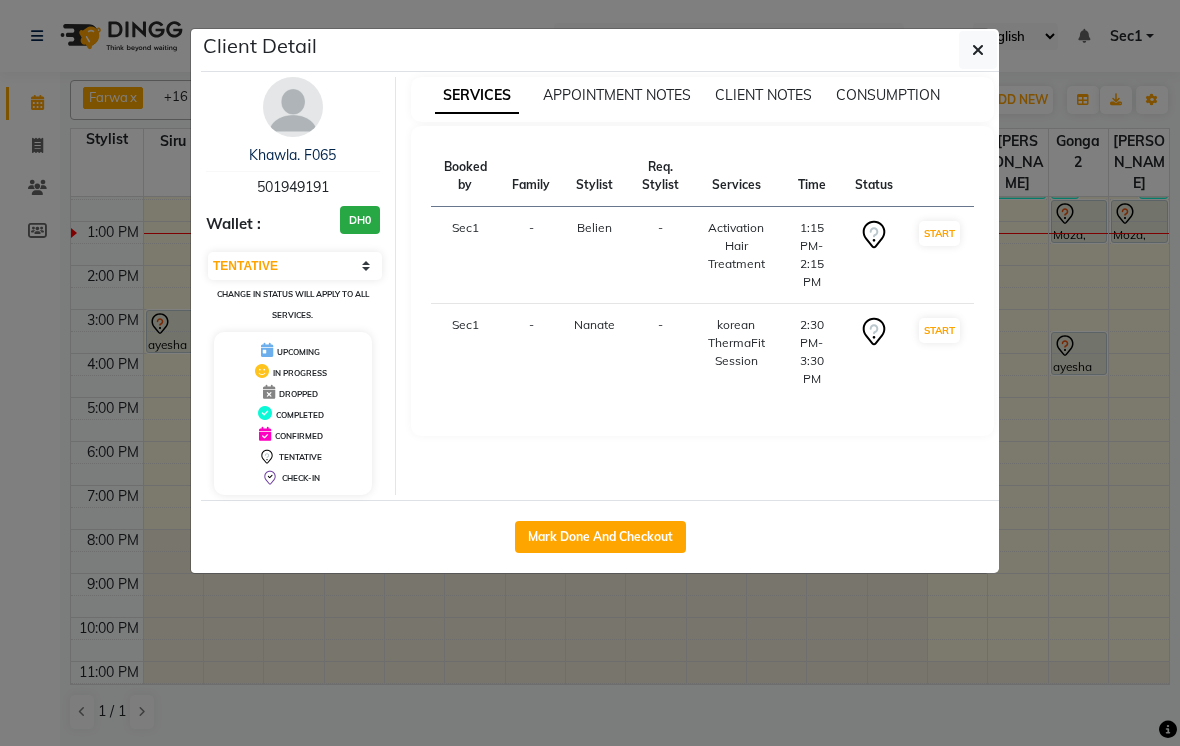 click 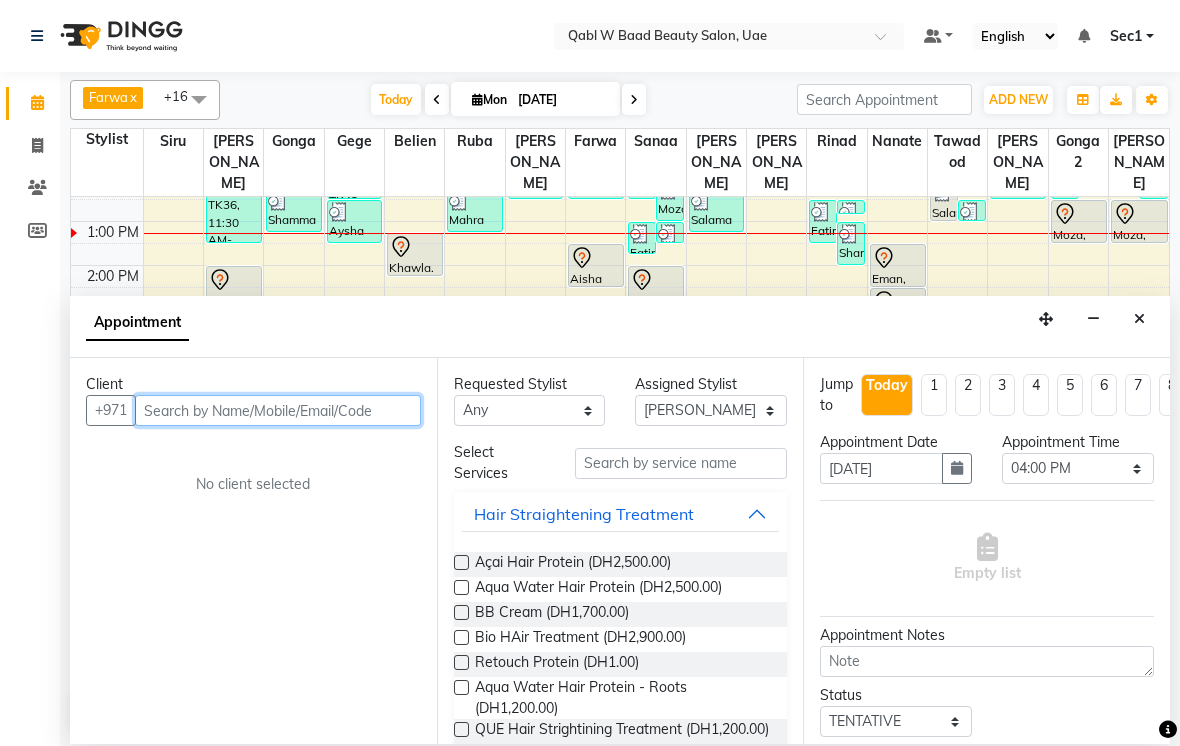 click at bounding box center (278, 410) 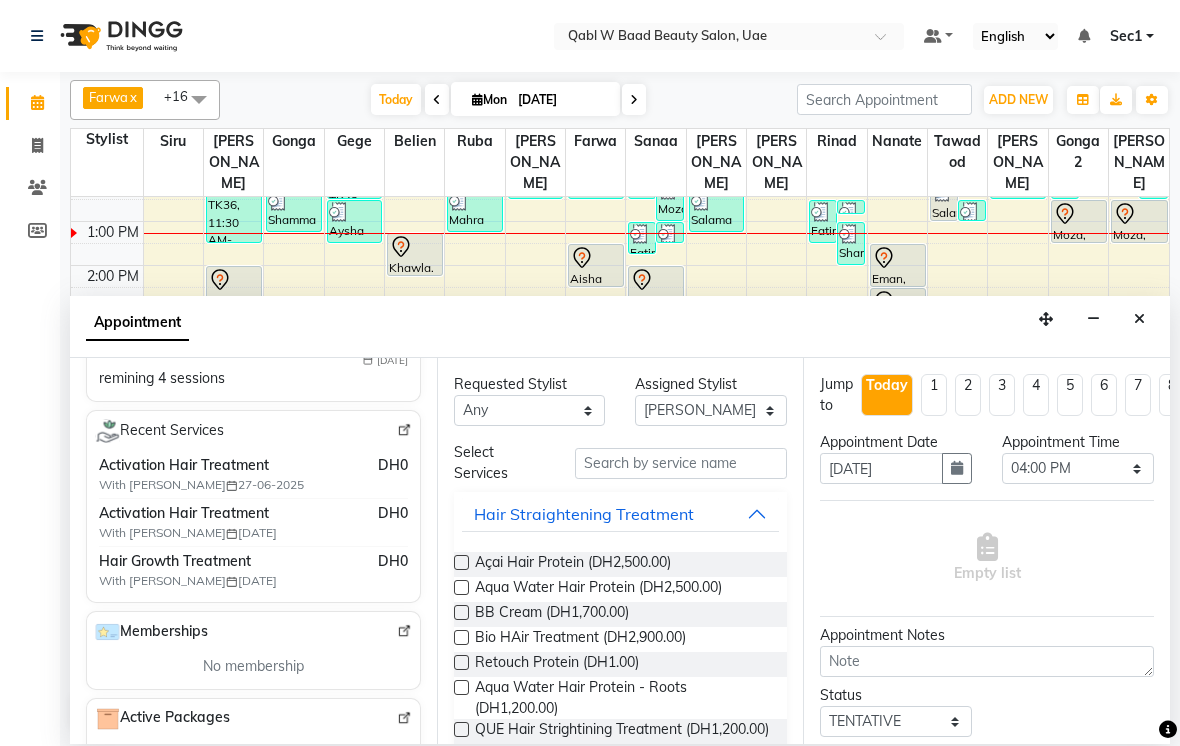 scroll, scrollTop: 421, scrollLeft: 0, axis: vertical 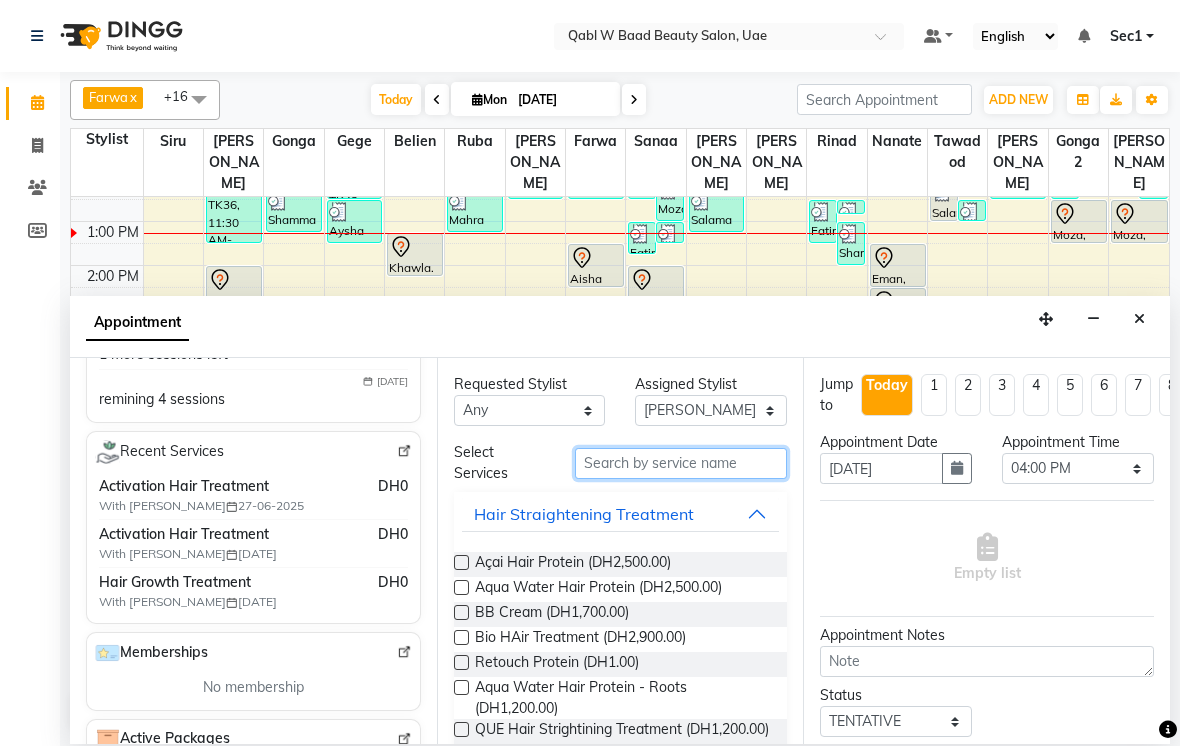 click at bounding box center (681, 463) 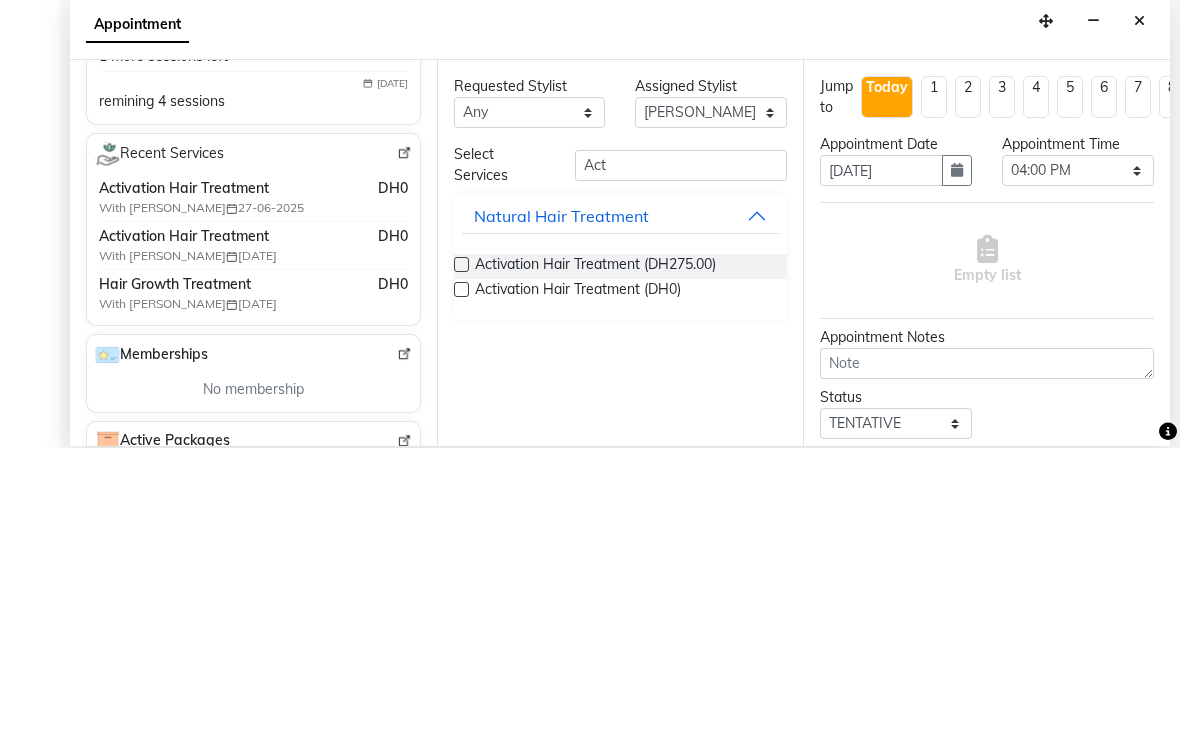 click on "Activation Hair Treatment (DH0)" at bounding box center (578, 589) 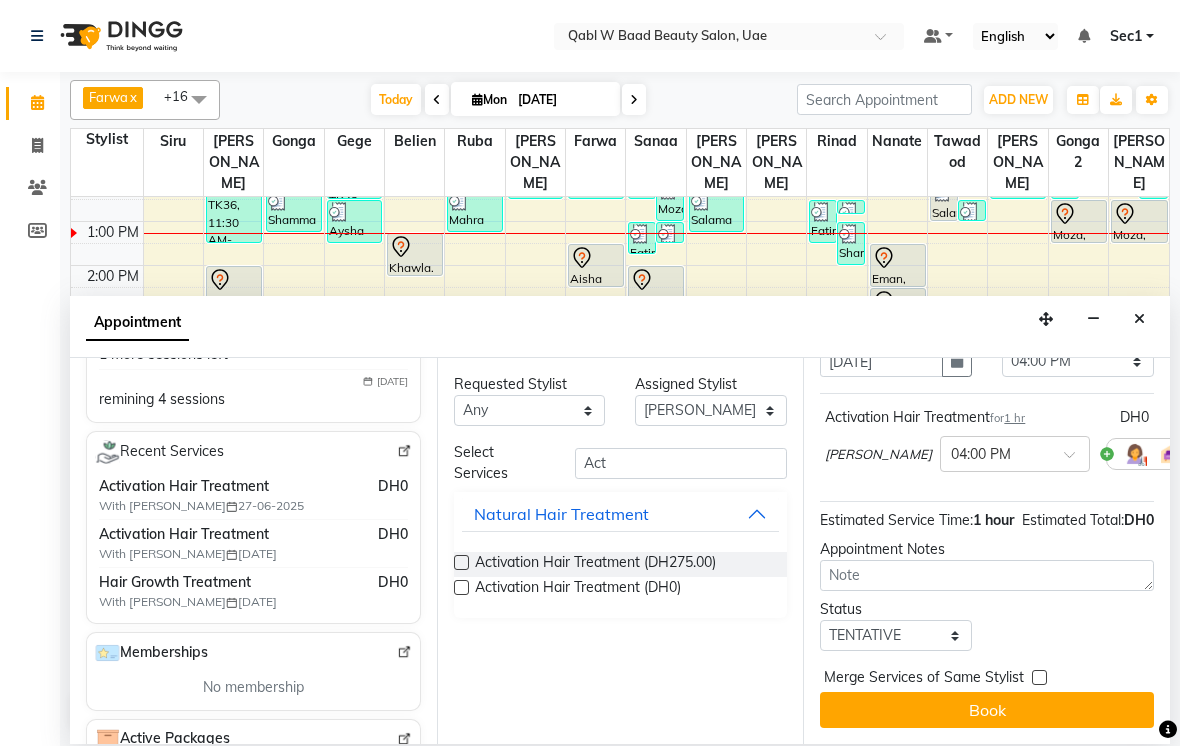scroll, scrollTop: 126, scrollLeft: 0, axis: vertical 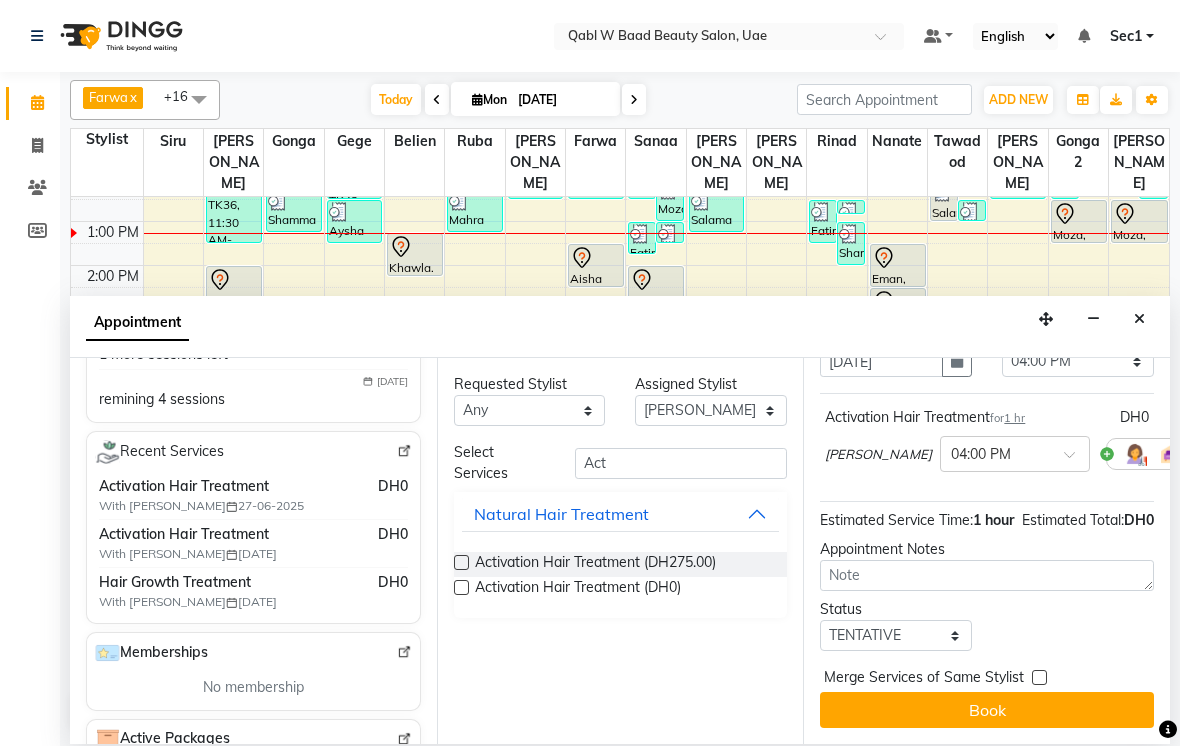 click on "Book" at bounding box center (987, 710) 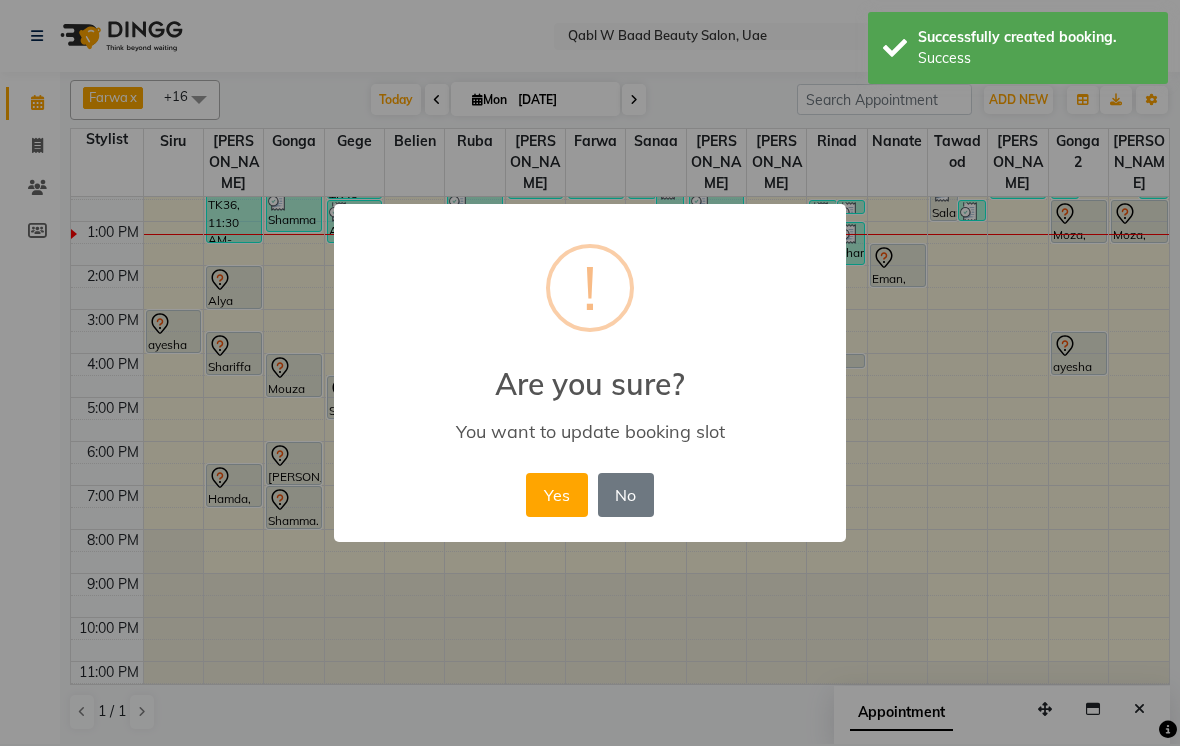 click on "Yes" at bounding box center (556, 495) 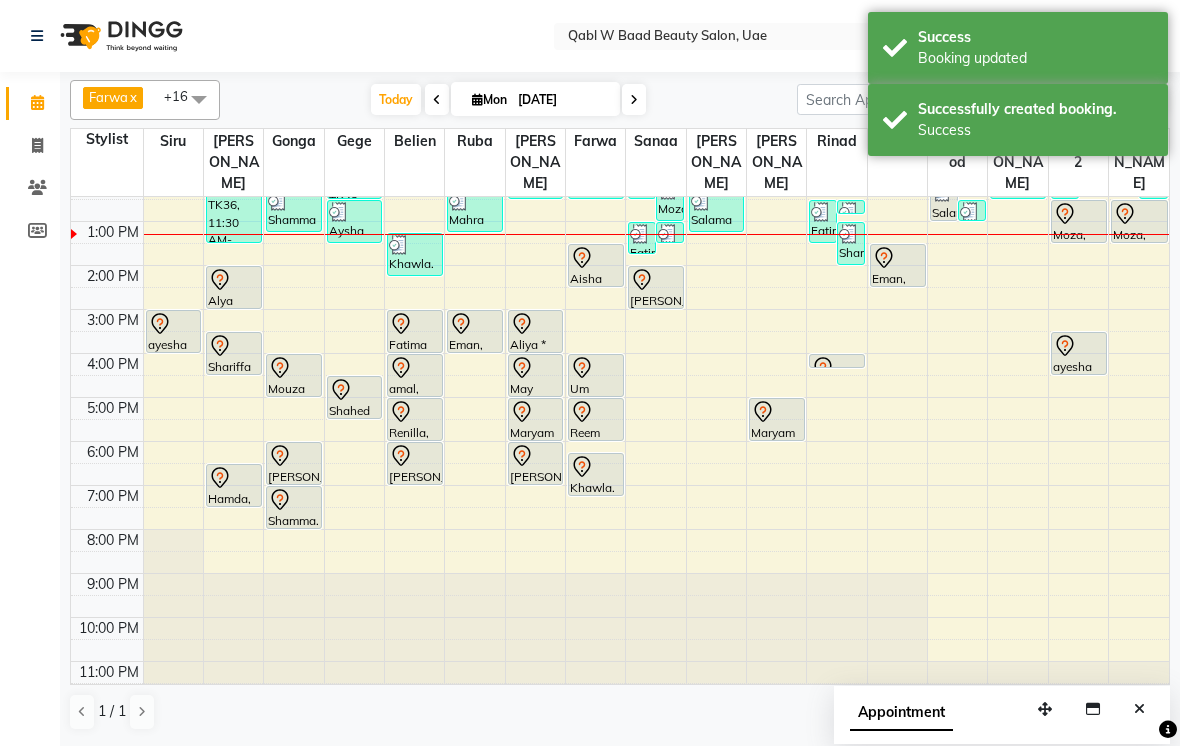 click on "Today" at bounding box center [396, 99] 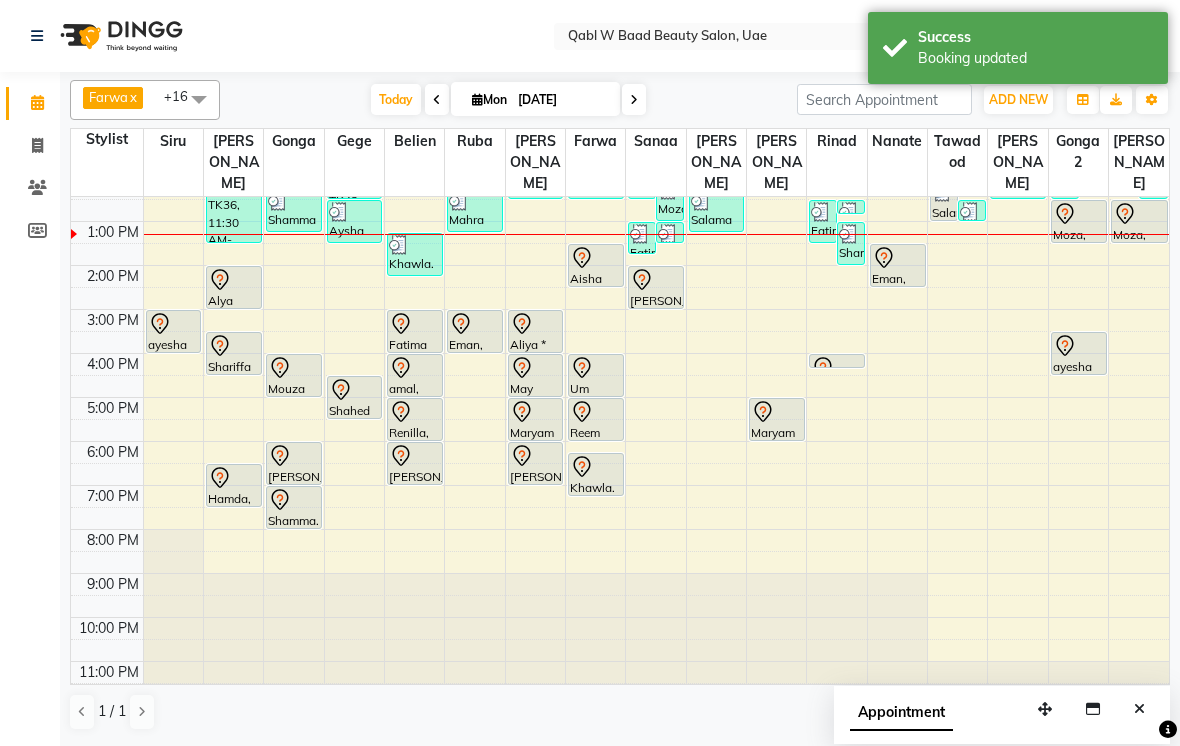 click at bounding box center (1139, 709) 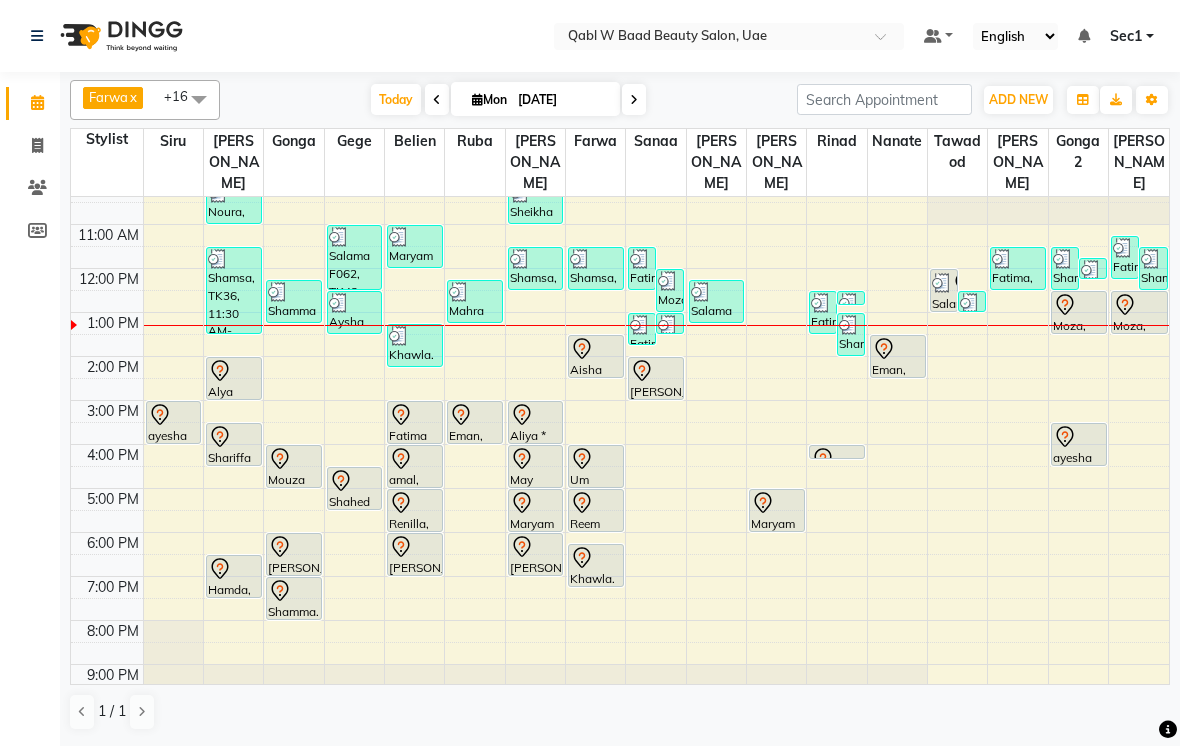 scroll, scrollTop: 15, scrollLeft: 0, axis: vertical 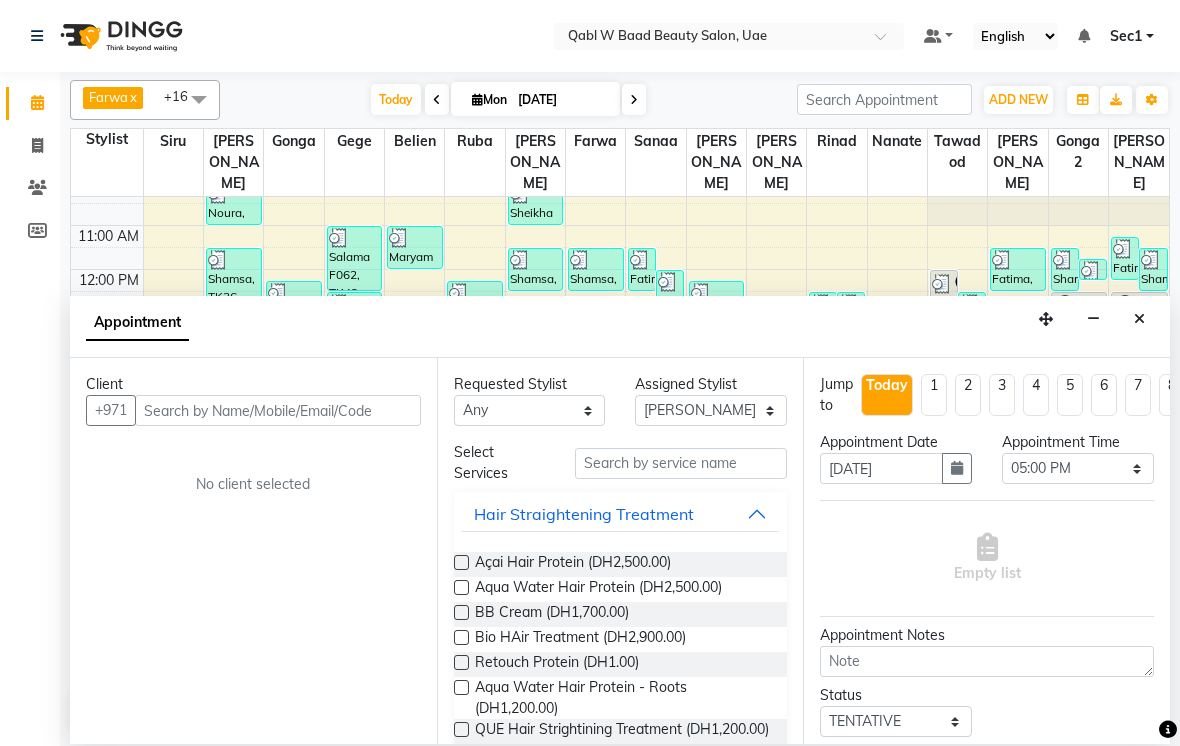 click at bounding box center [278, 410] 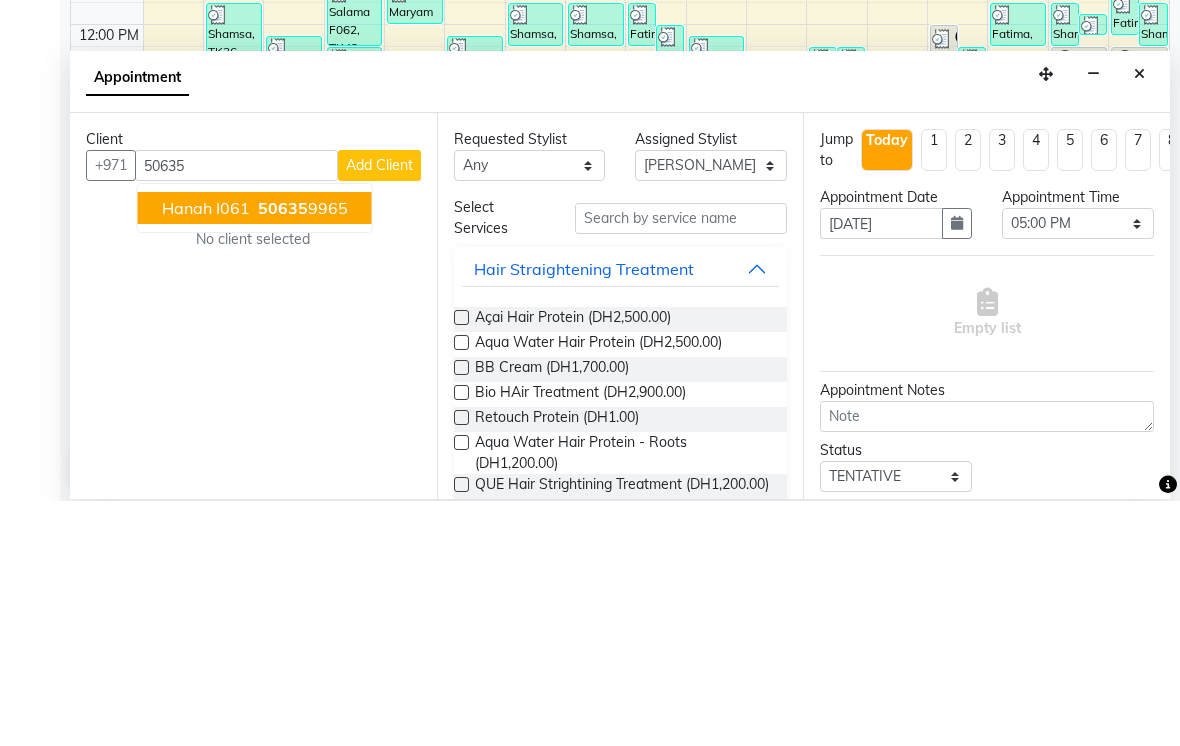 click on "50635 9965" at bounding box center [301, 453] 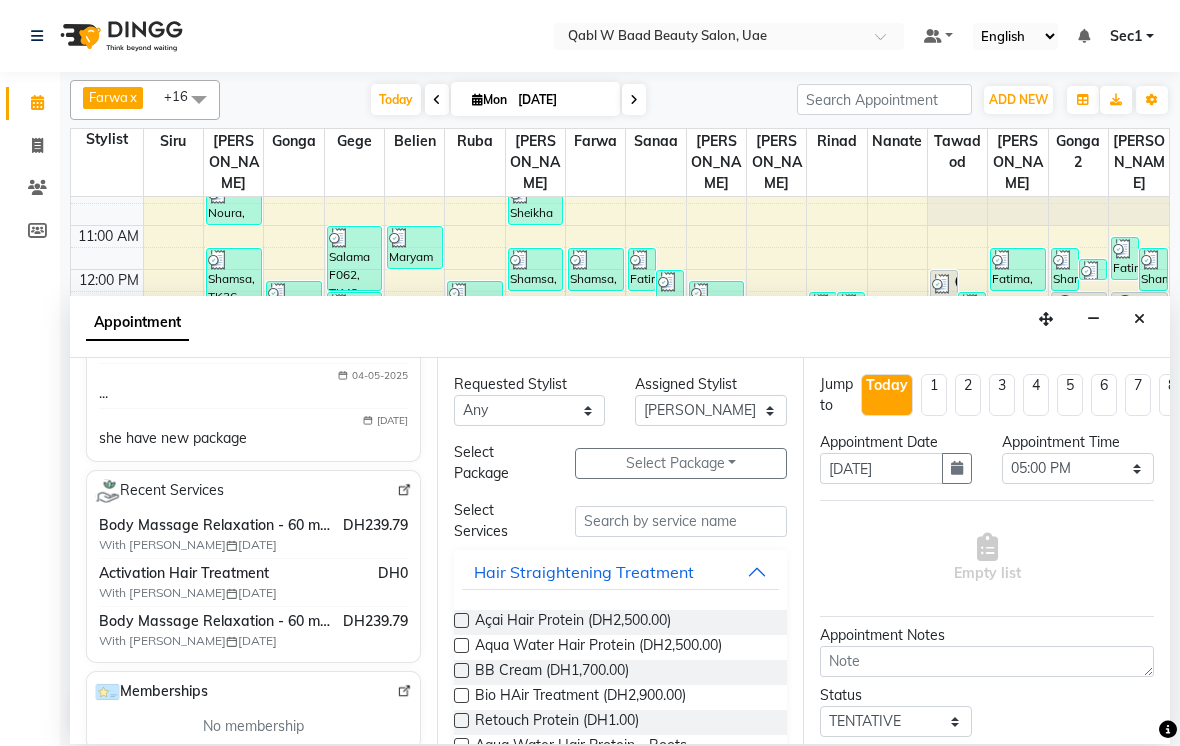 scroll, scrollTop: 434, scrollLeft: 0, axis: vertical 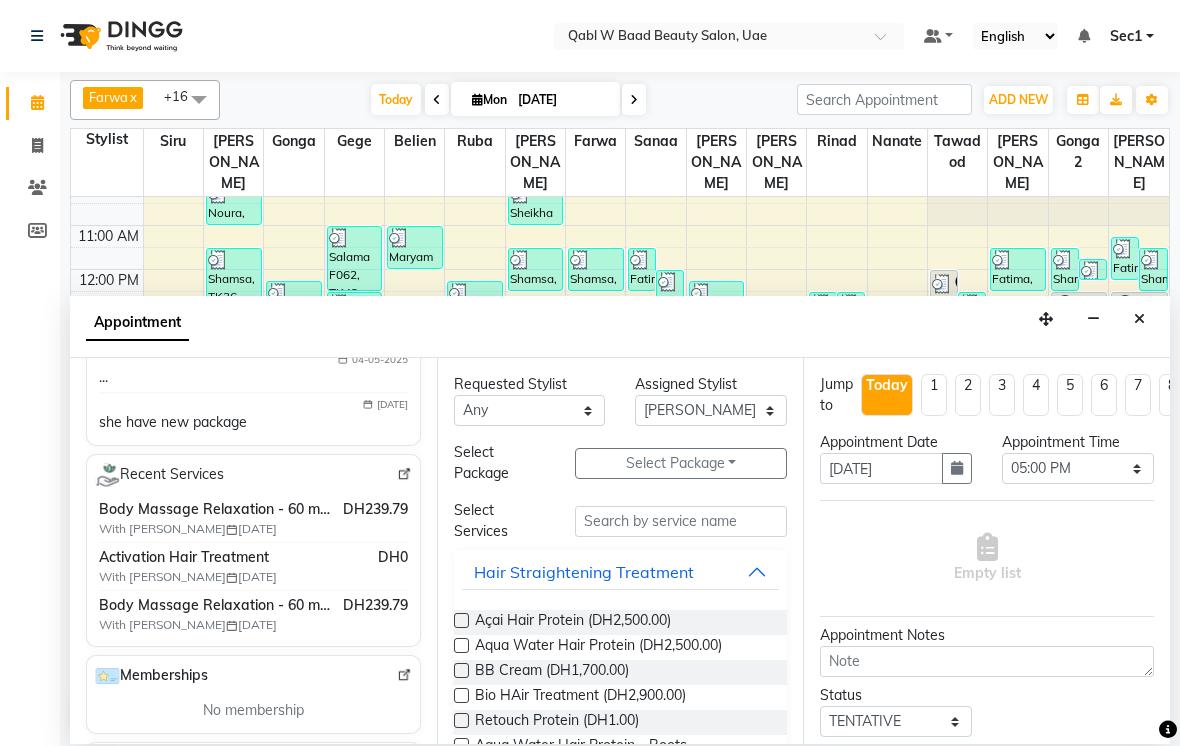 click on "Select Package  Toggle Dropdown" at bounding box center [681, 463] 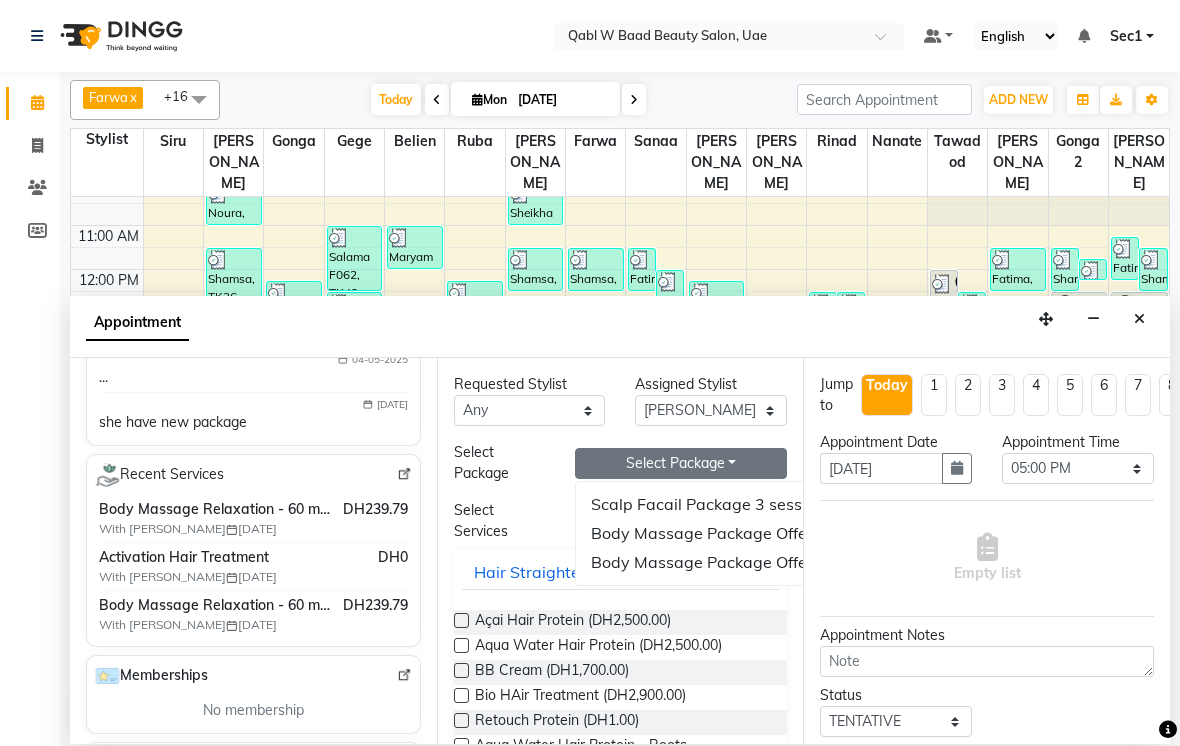 click on "Body Massage Package Offer For 6 sessions" at bounding box center (756, 562) 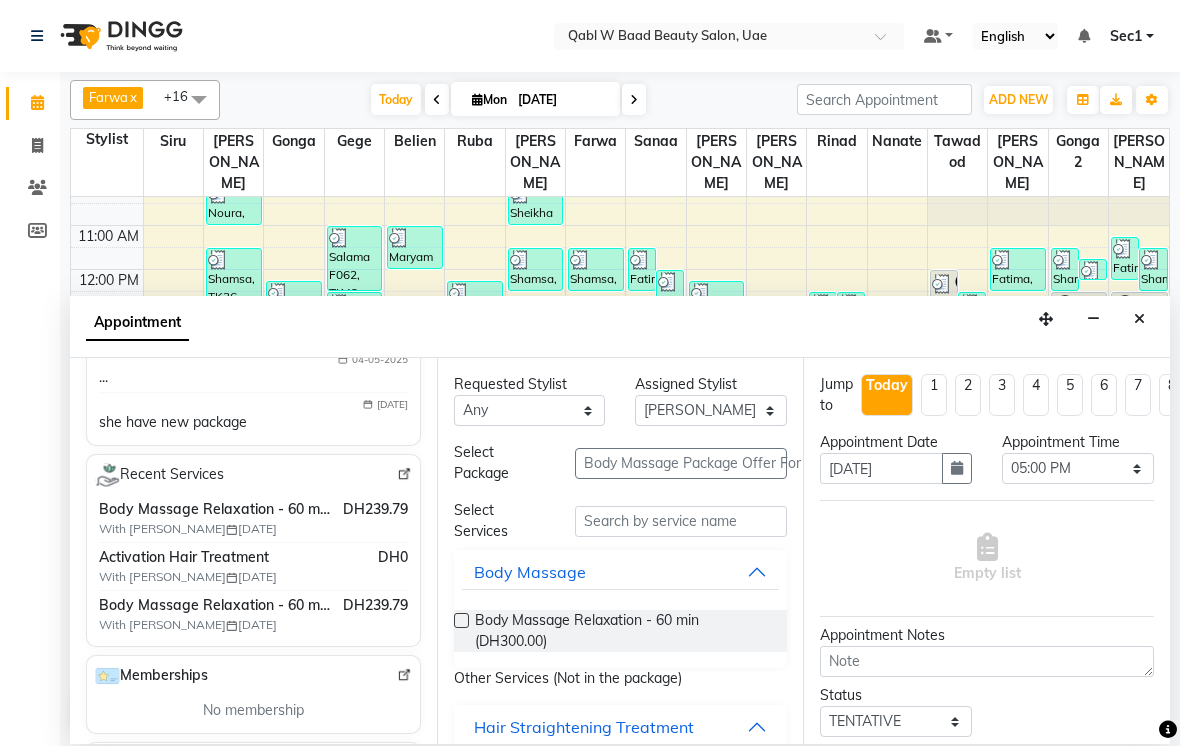 click on "Body Massage Relaxation - 60 min  (DH300.00)" at bounding box center [623, 631] 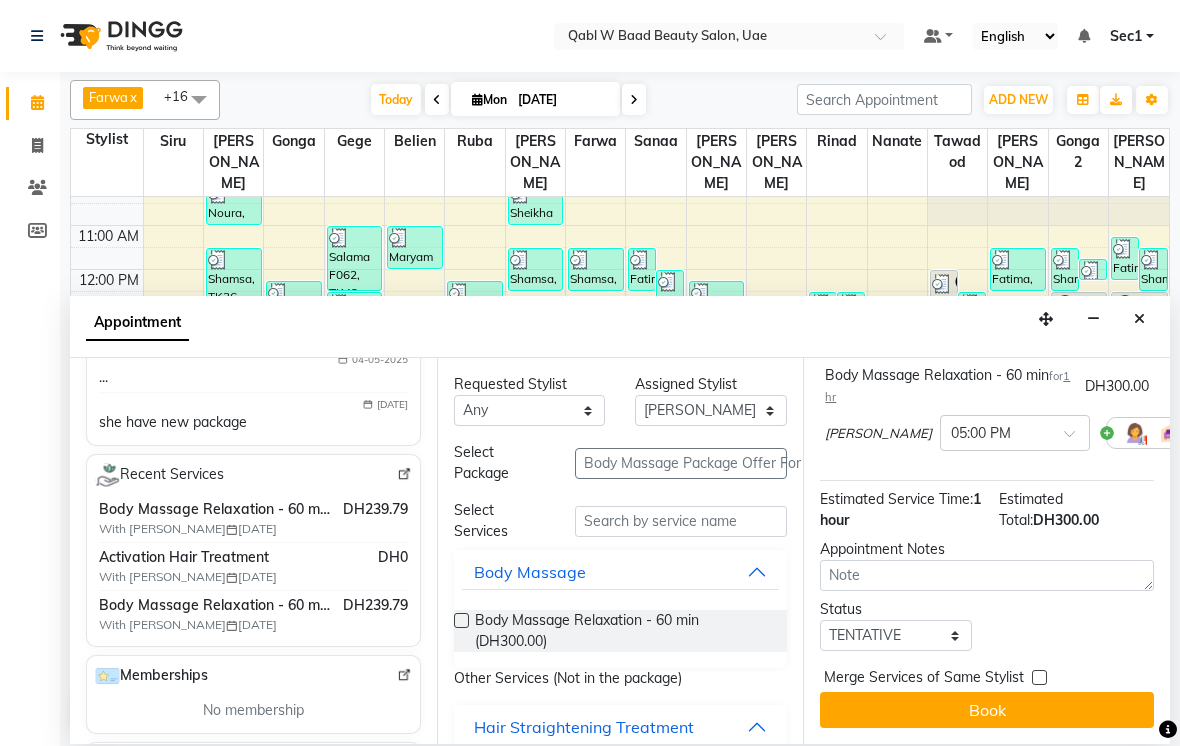 scroll, scrollTop: 147, scrollLeft: 0, axis: vertical 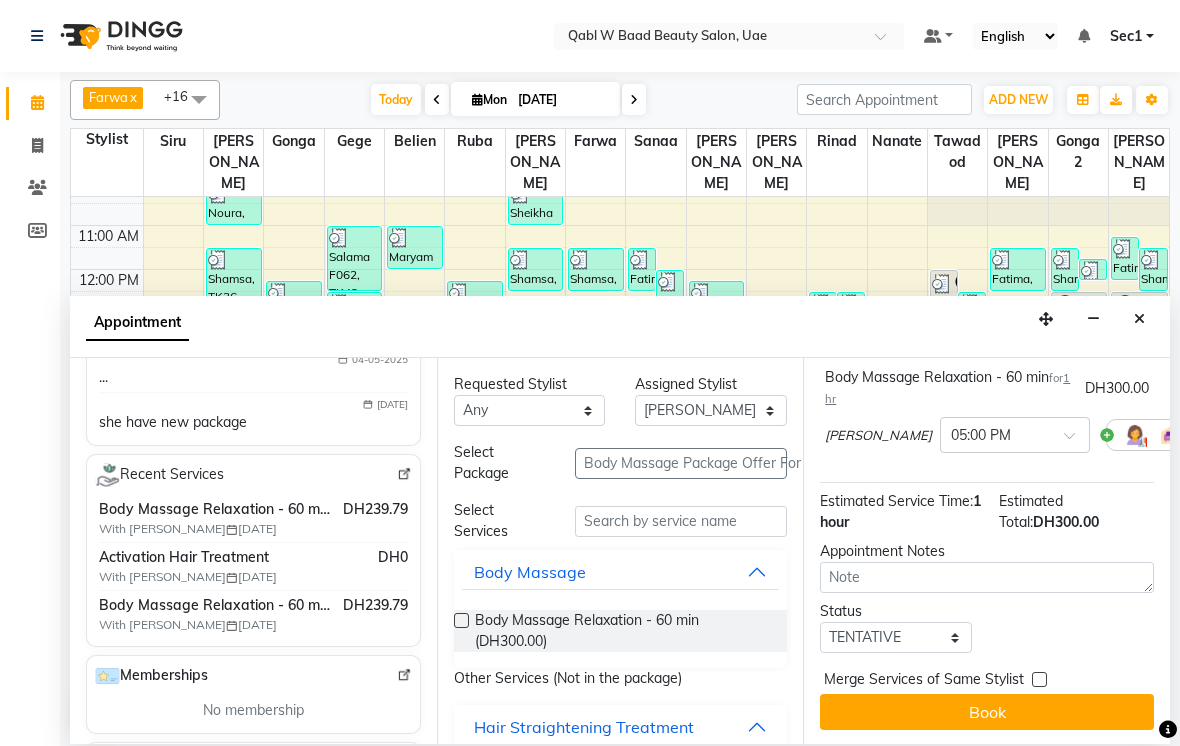 click on "Book" at bounding box center [987, 712] 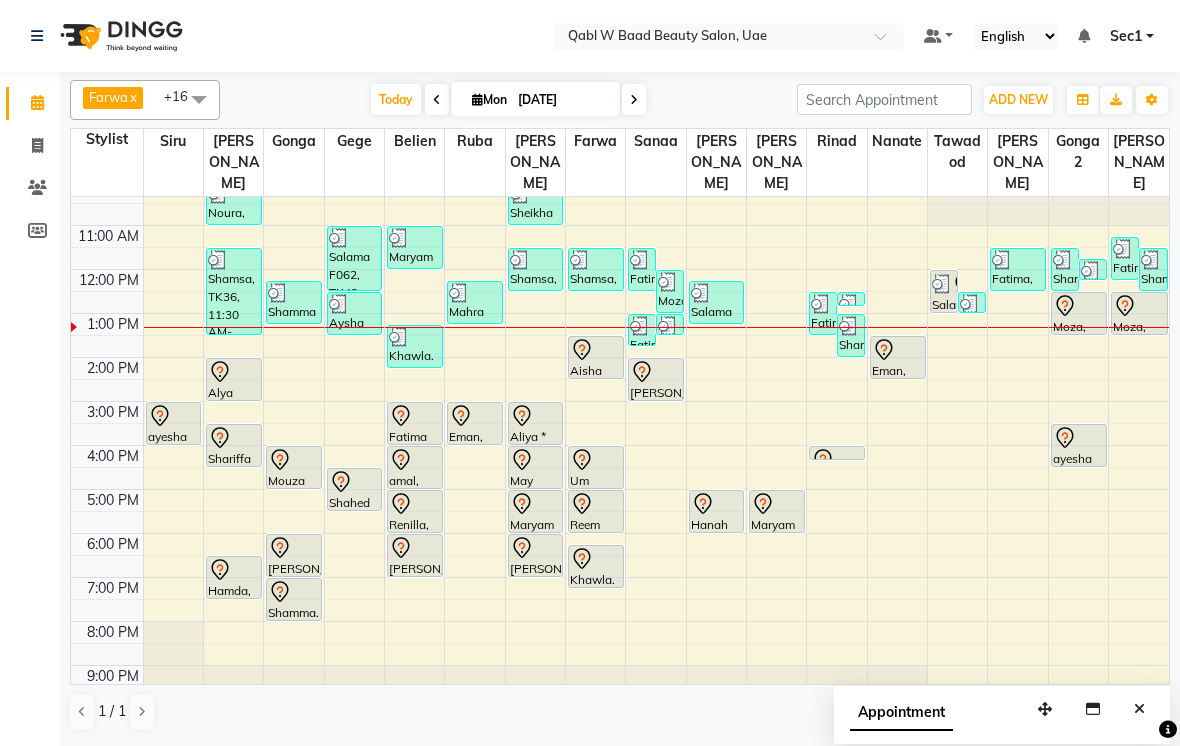 click on "May T013, TK43, 04:00 PM-05:00 PM, Activation Hair Treatment" at bounding box center (536, 467) 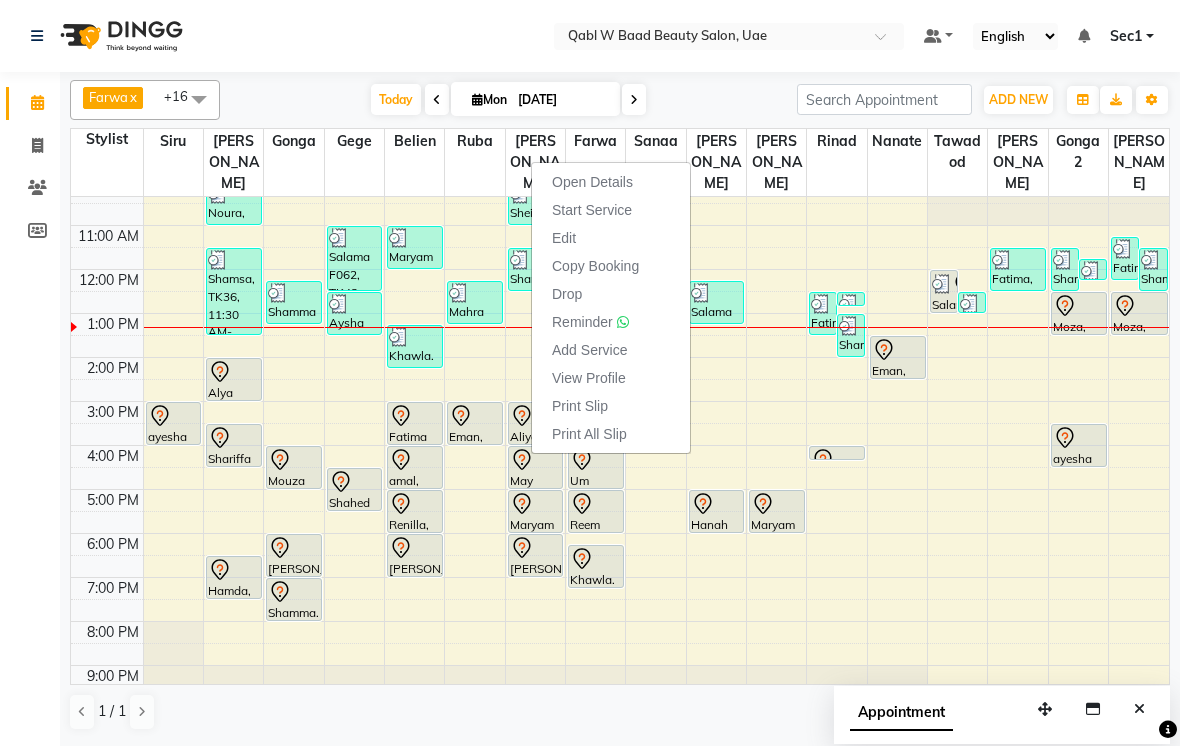 click on "Open Details" at bounding box center (592, 182) 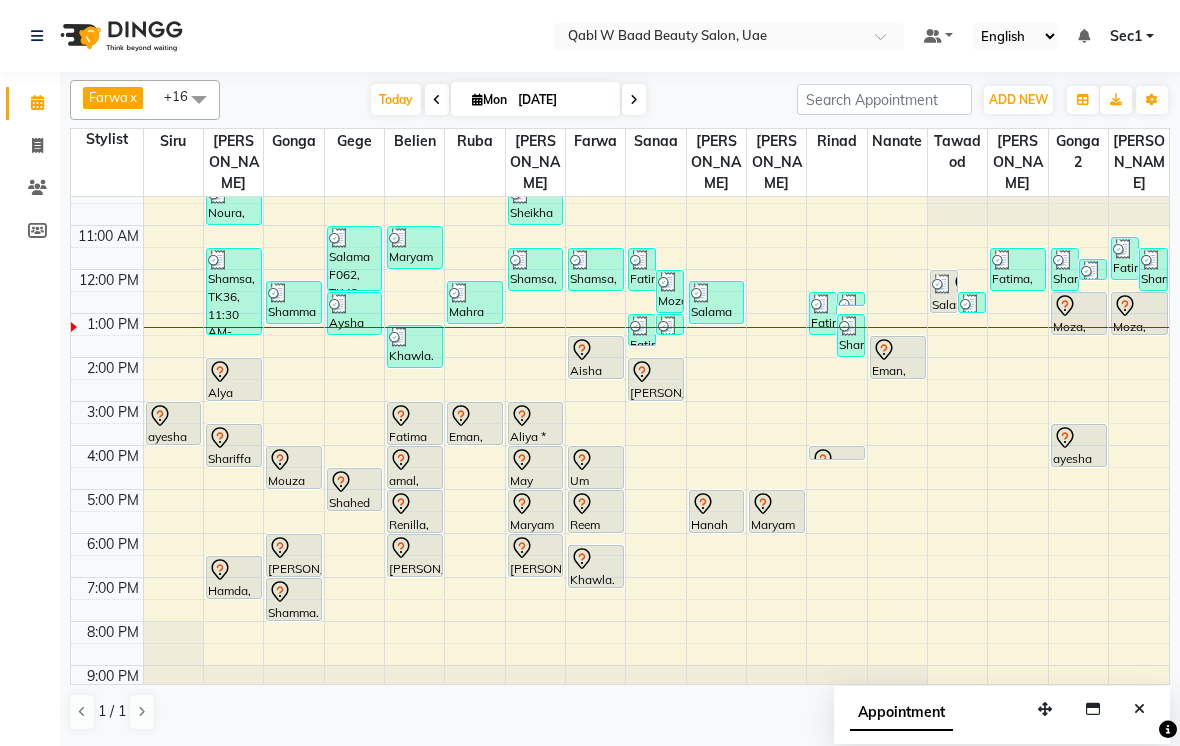 click on "May T013, TK43, 04:00 PM-05:00 PM, Activation Hair Treatment" at bounding box center [536, 467] 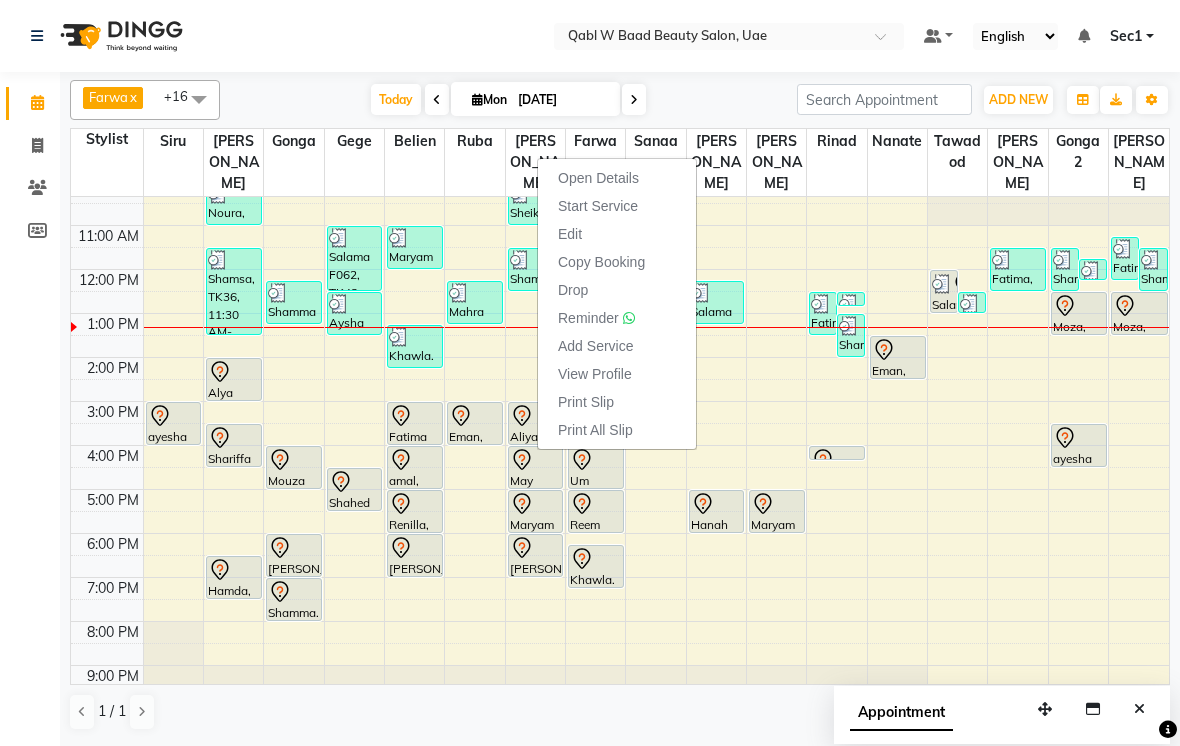 click on "Open Details" at bounding box center [598, 178] 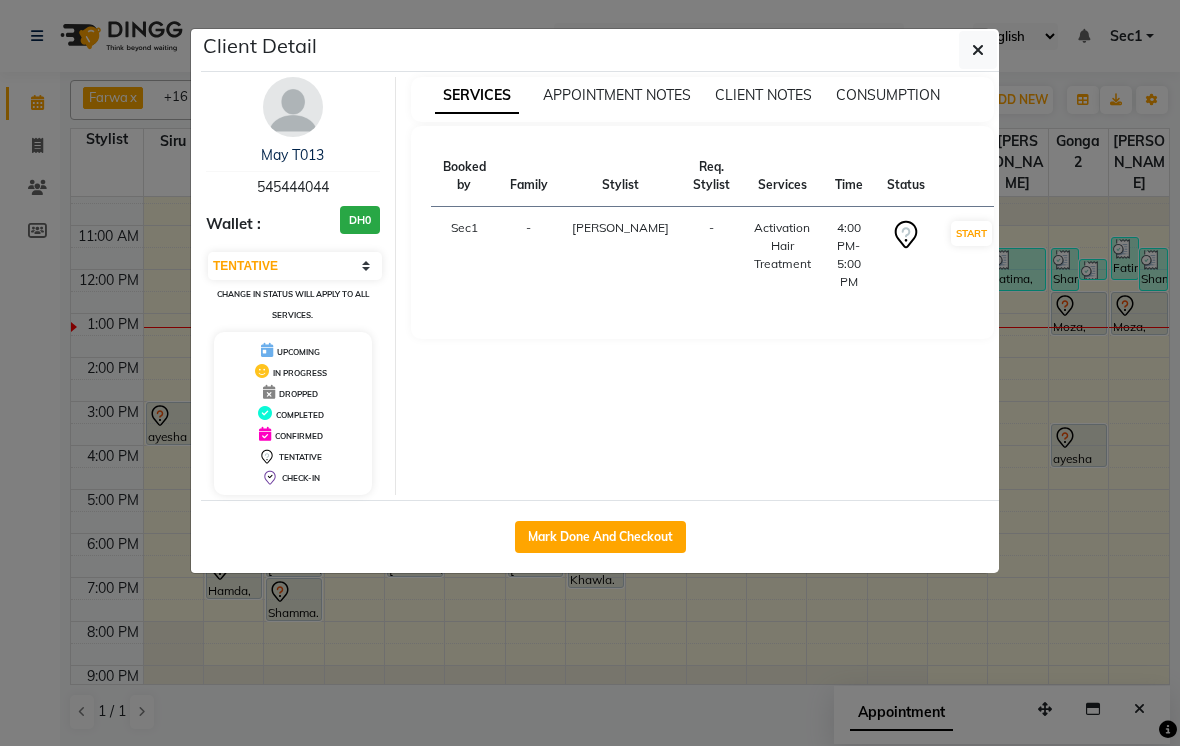 click at bounding box center [293, 107] 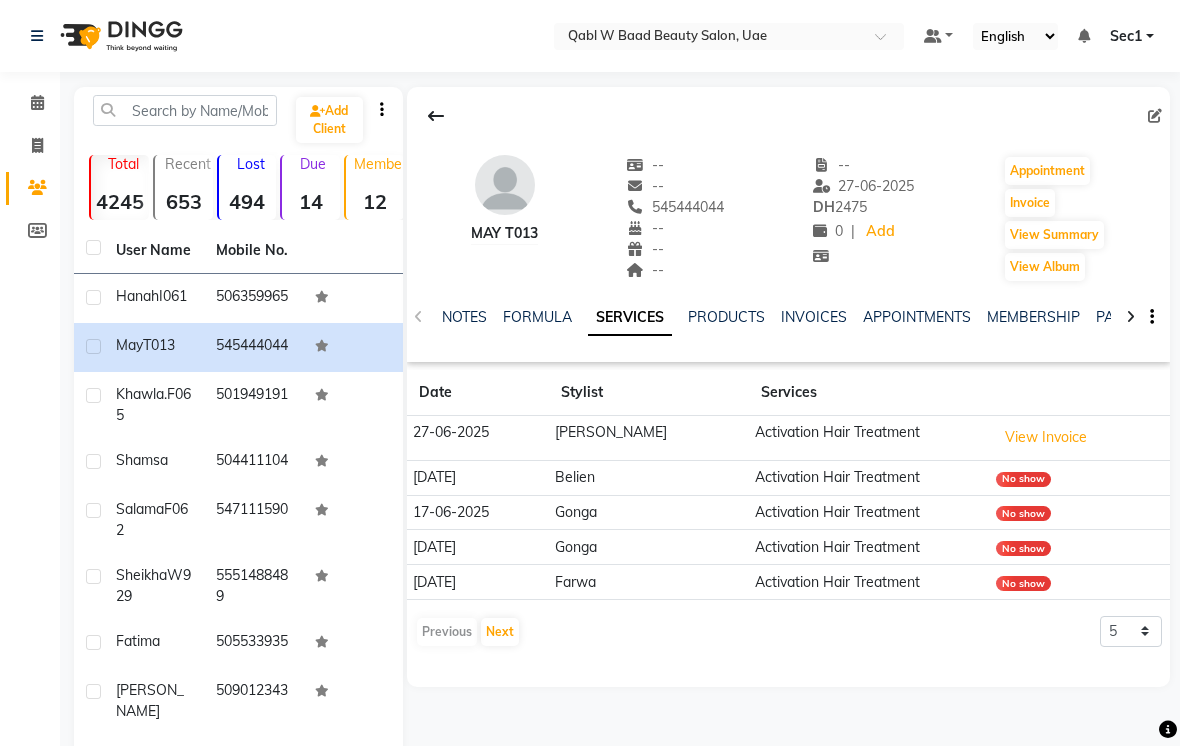 click on "NOTES" 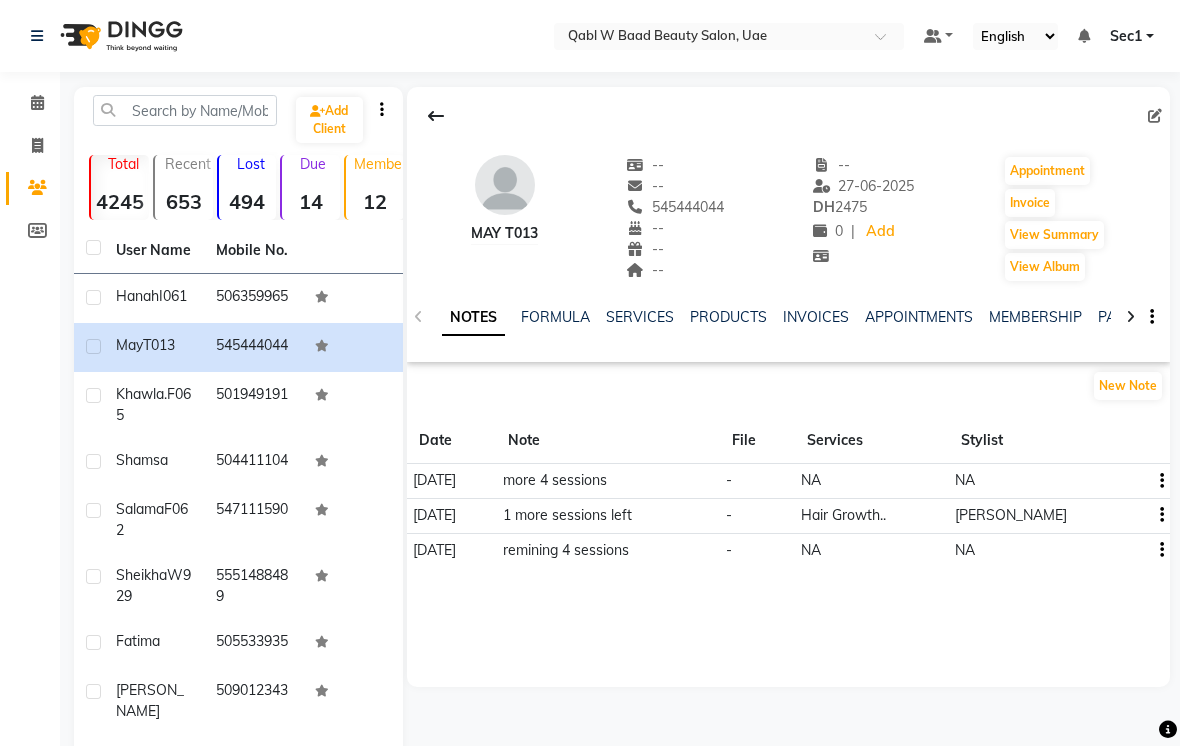 click on "SERVICES" 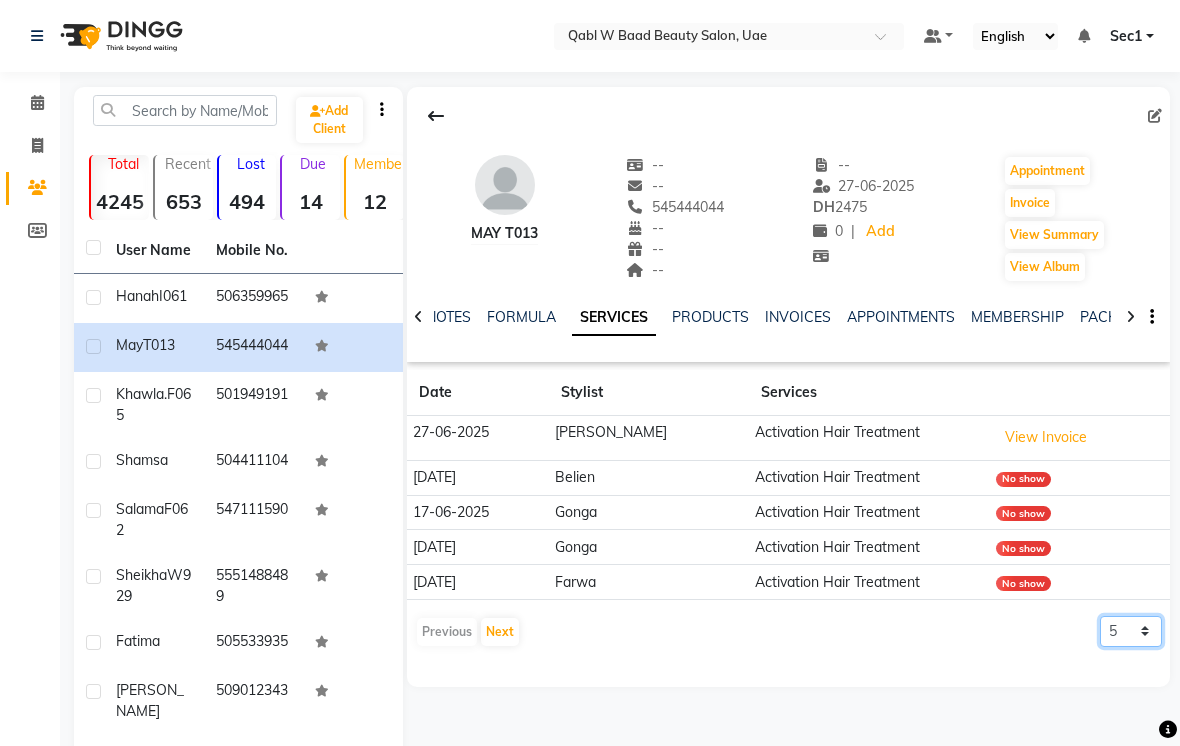 click on "5 10 50 100 500" 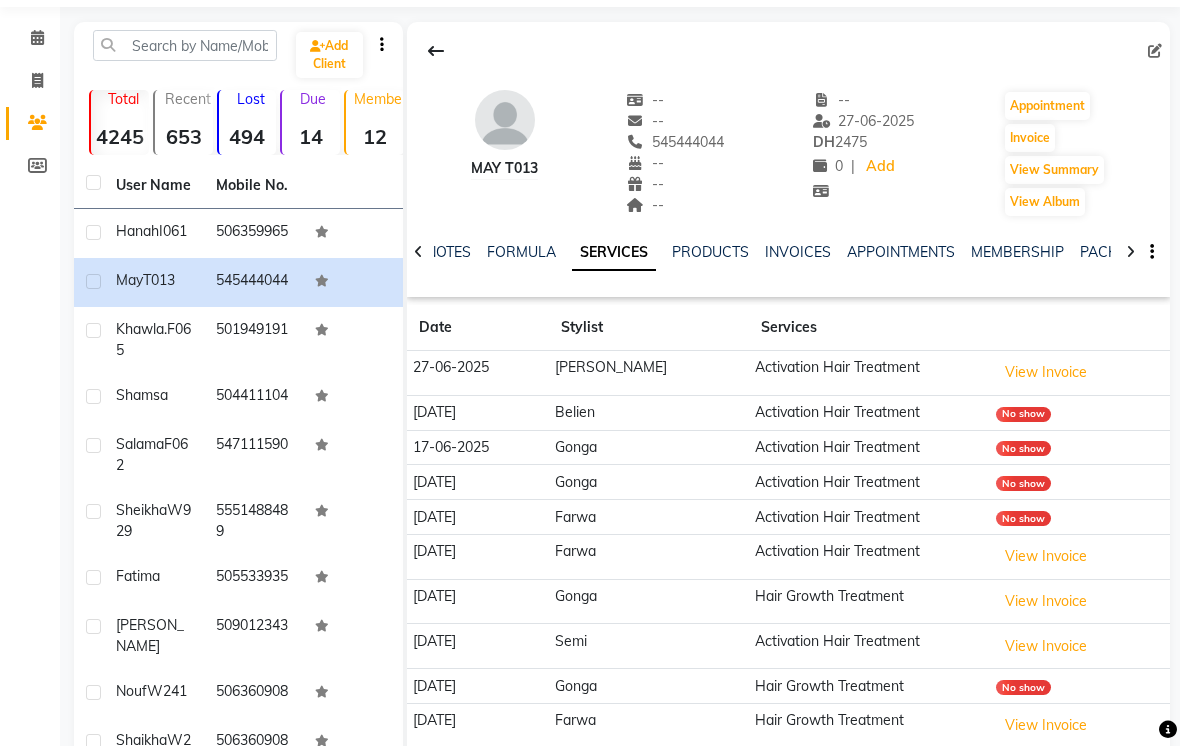 scroll, scrollTop: 64, scrollLeft: 0, axis: vertical 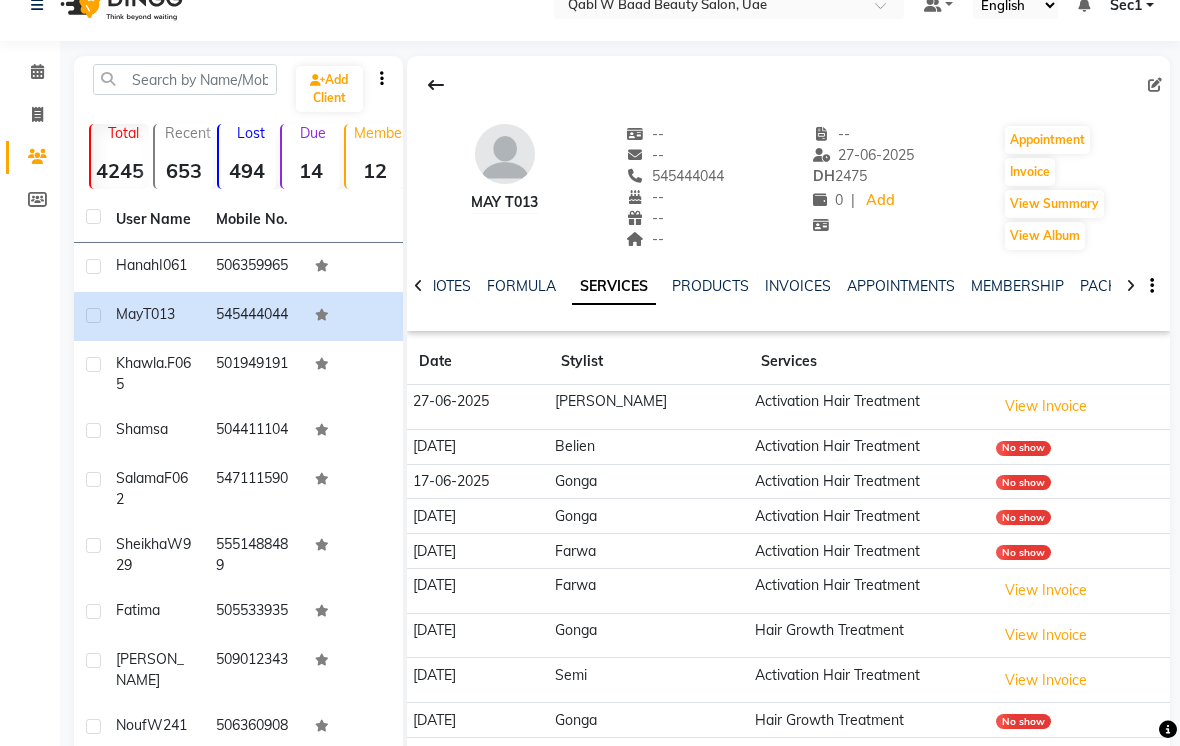 click on "PACKAGES" 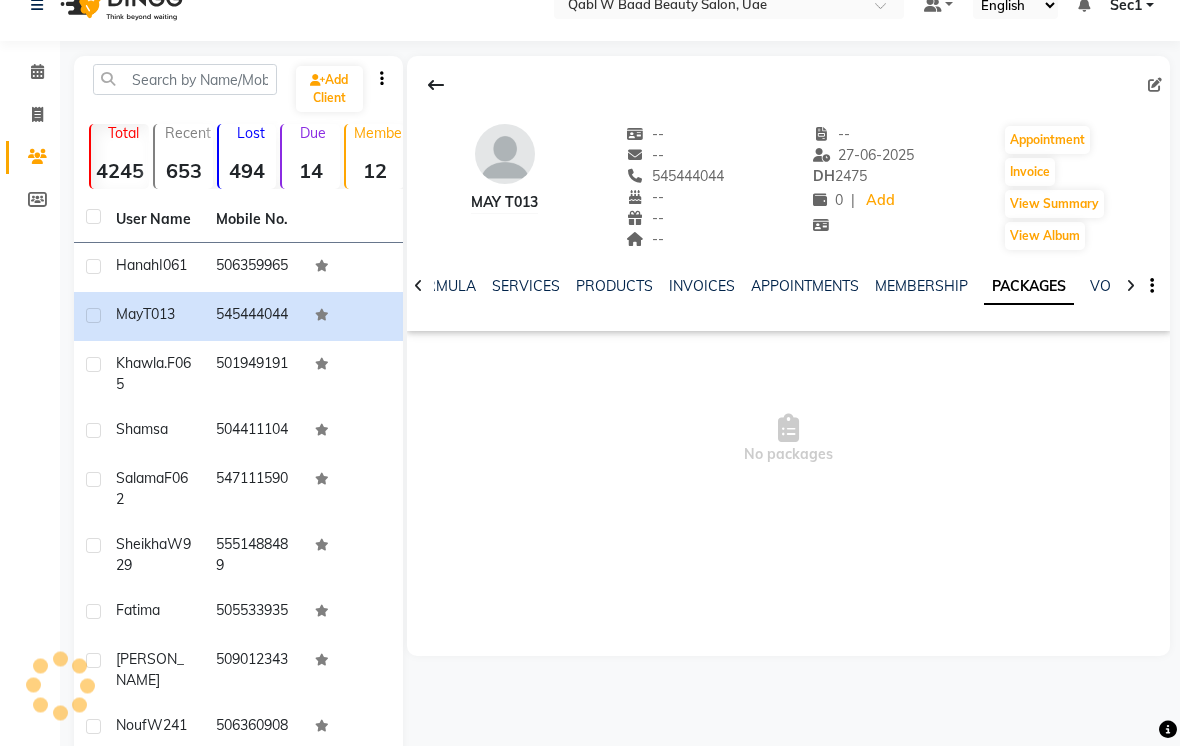 scroll, scrollTop: 31, scrollLeft: 0, axis: vertical 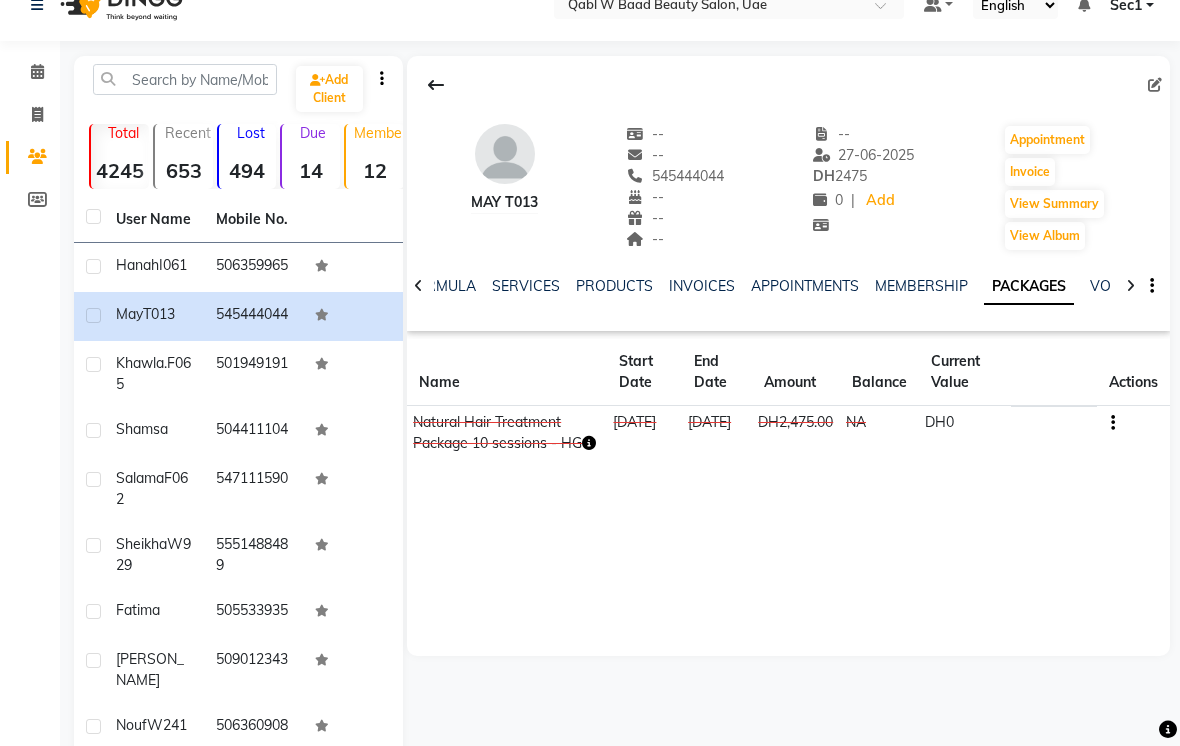click on "SERVICES" 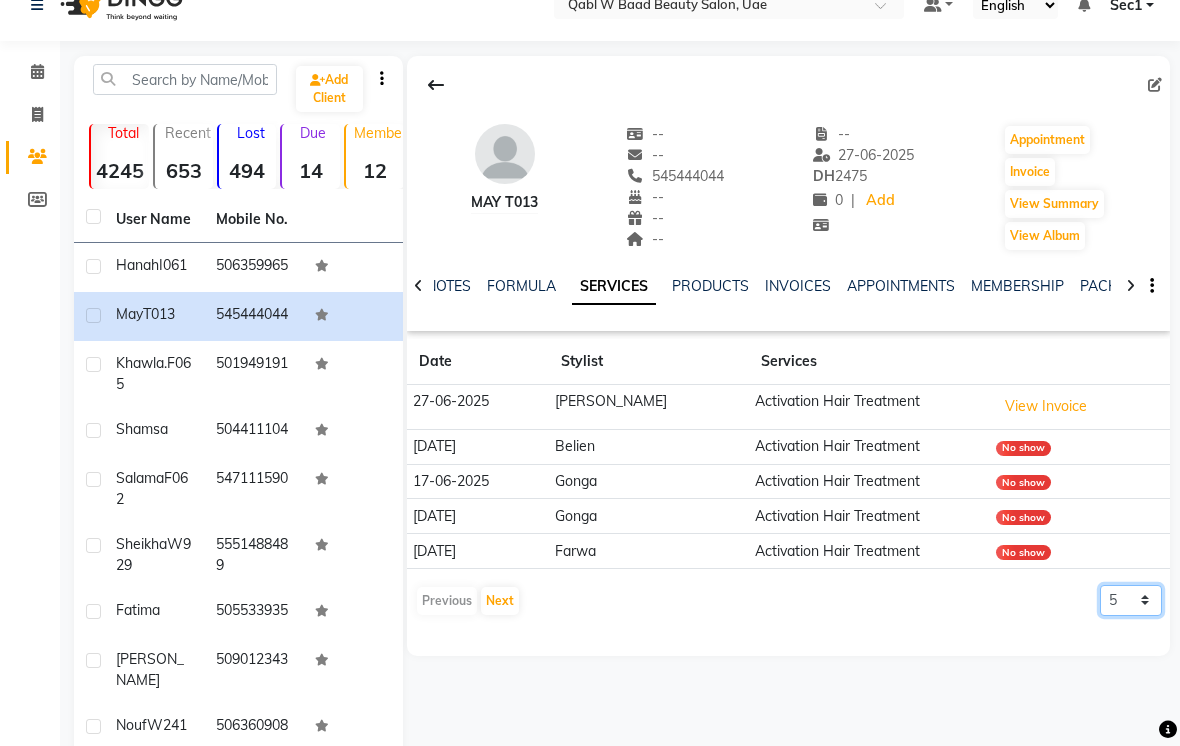 click on "5 10 50 100 500" 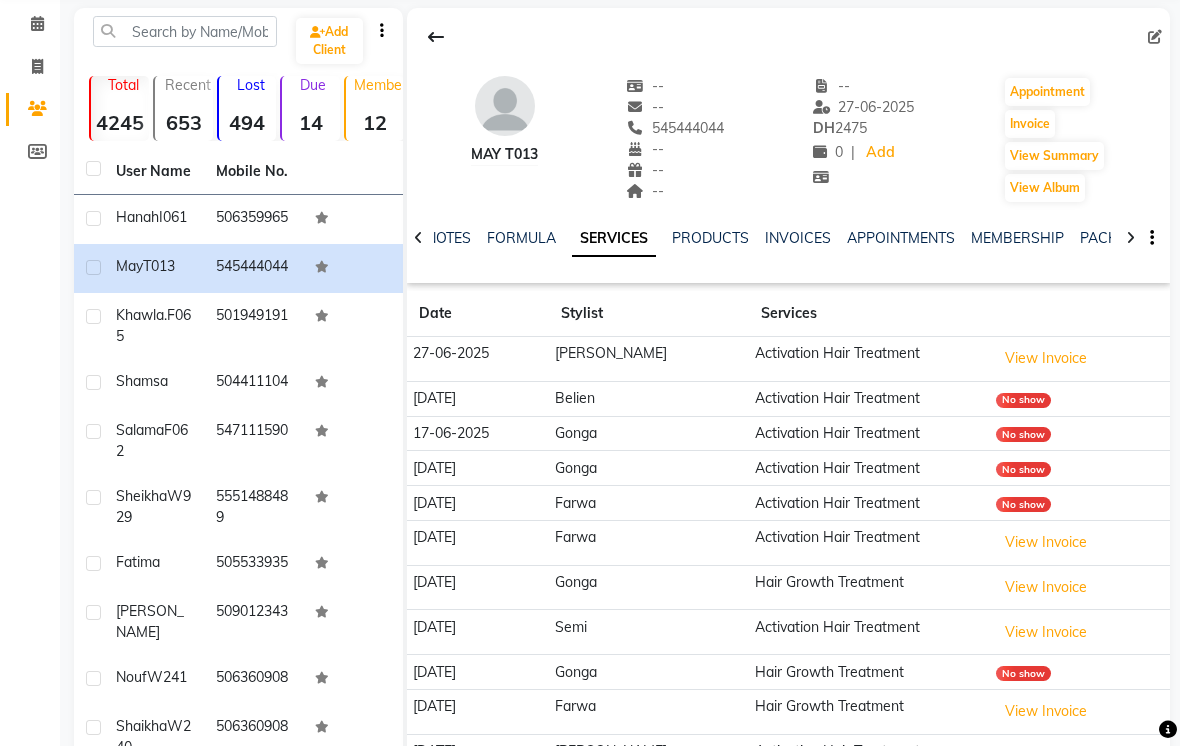 scroll, scrollTop: 0, scrollLeft: 0, axis: both 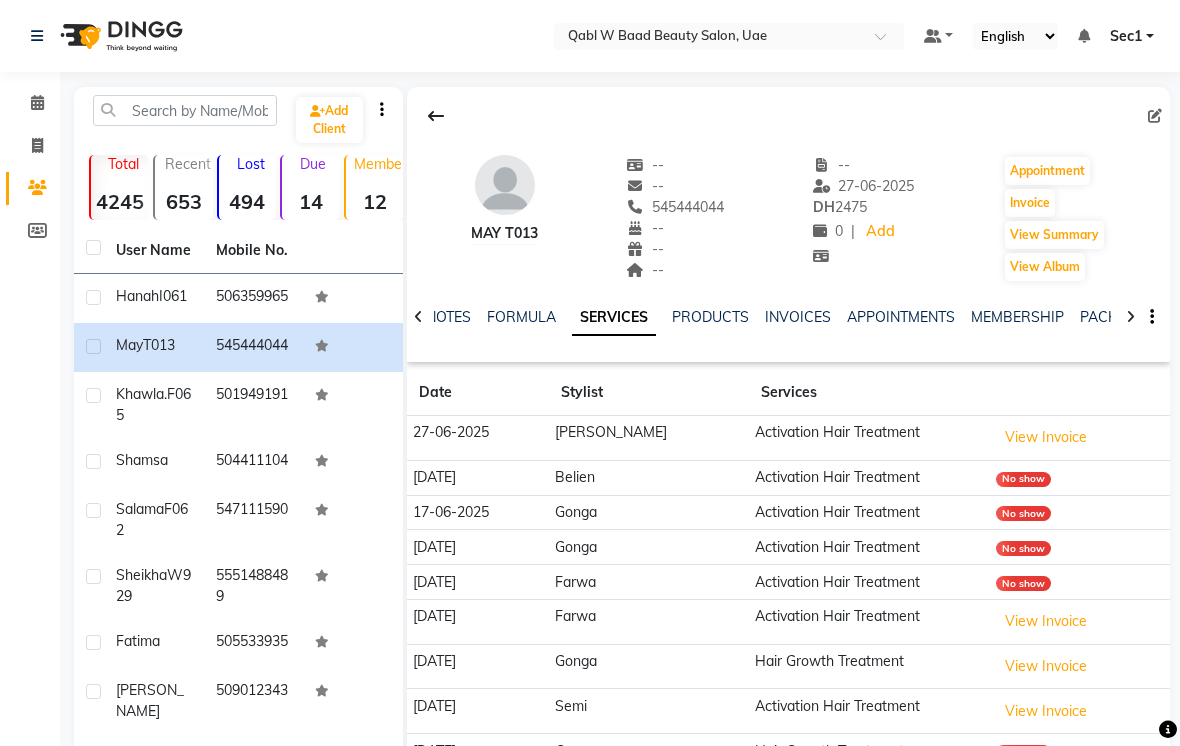 click on "NOTES" 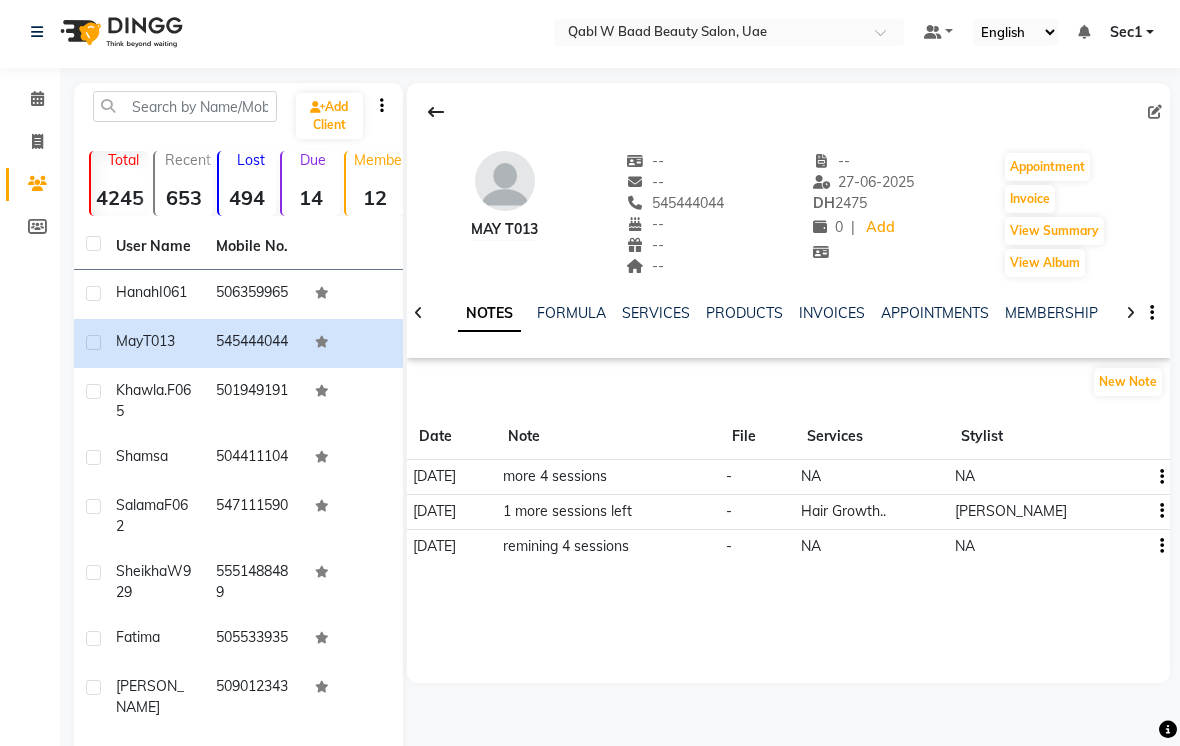 scroll, scrollTop: 5, scrollLeft: 0, axis: vertical 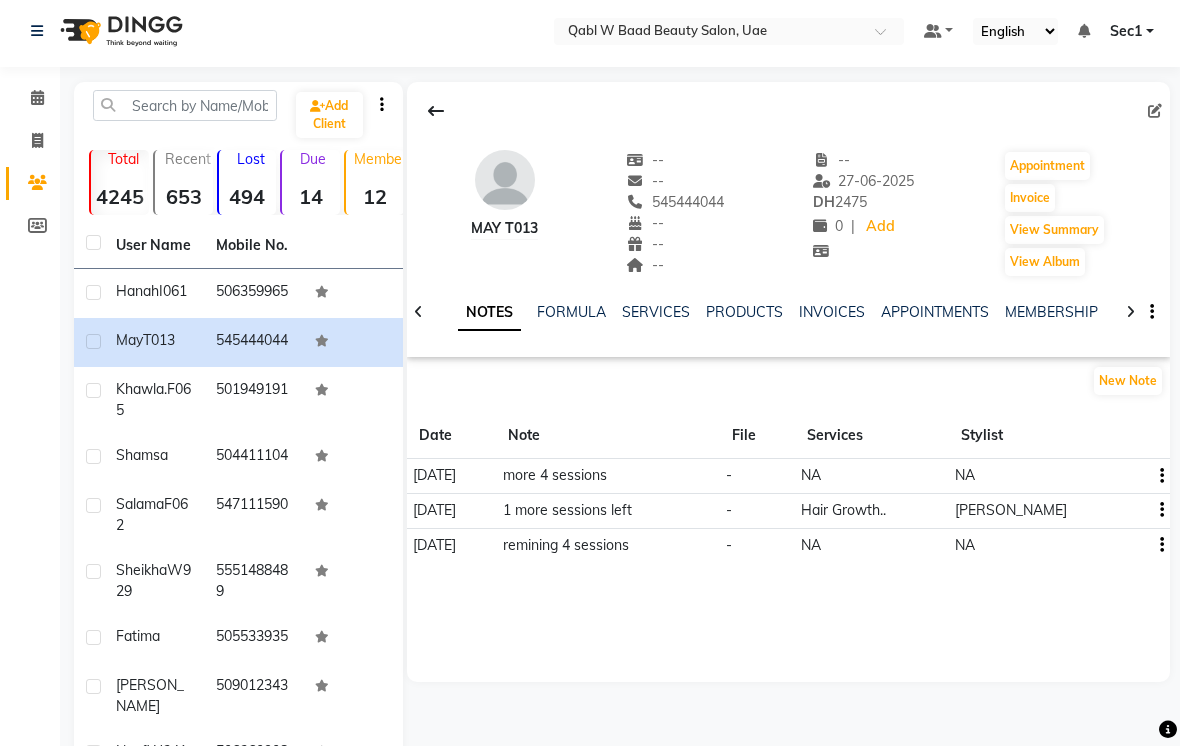 click on "NOTES" 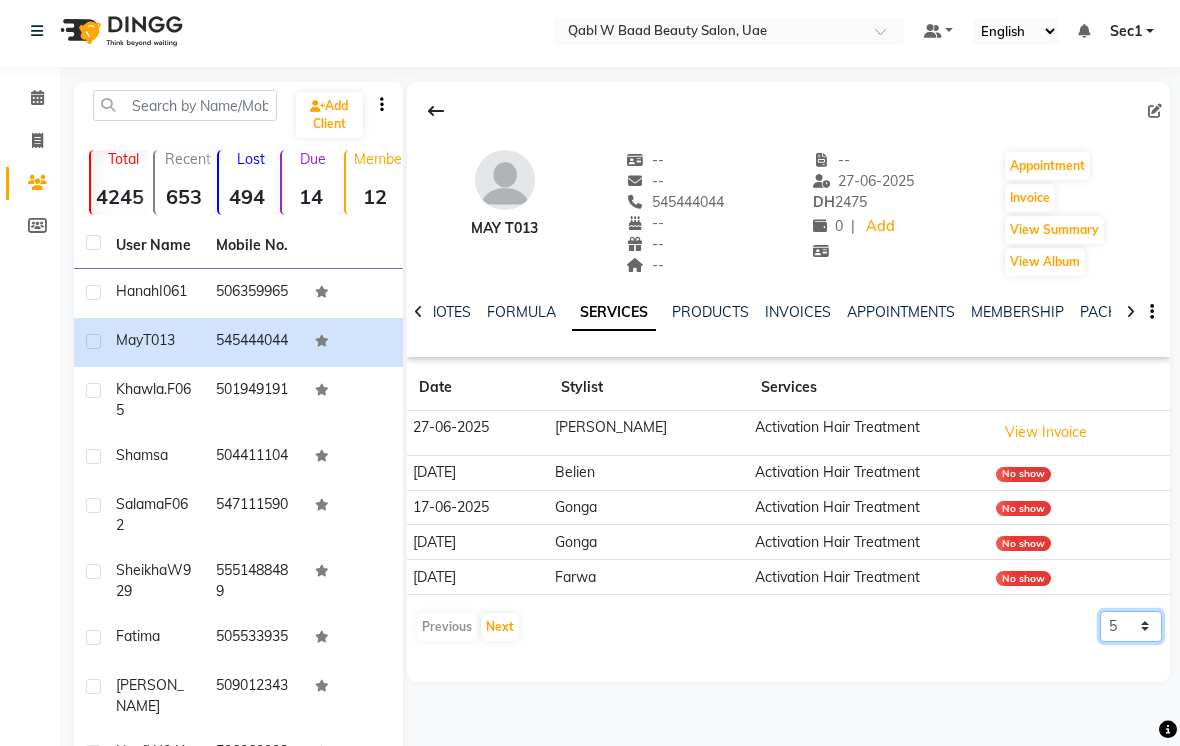 click on "5 10 50 100 500" 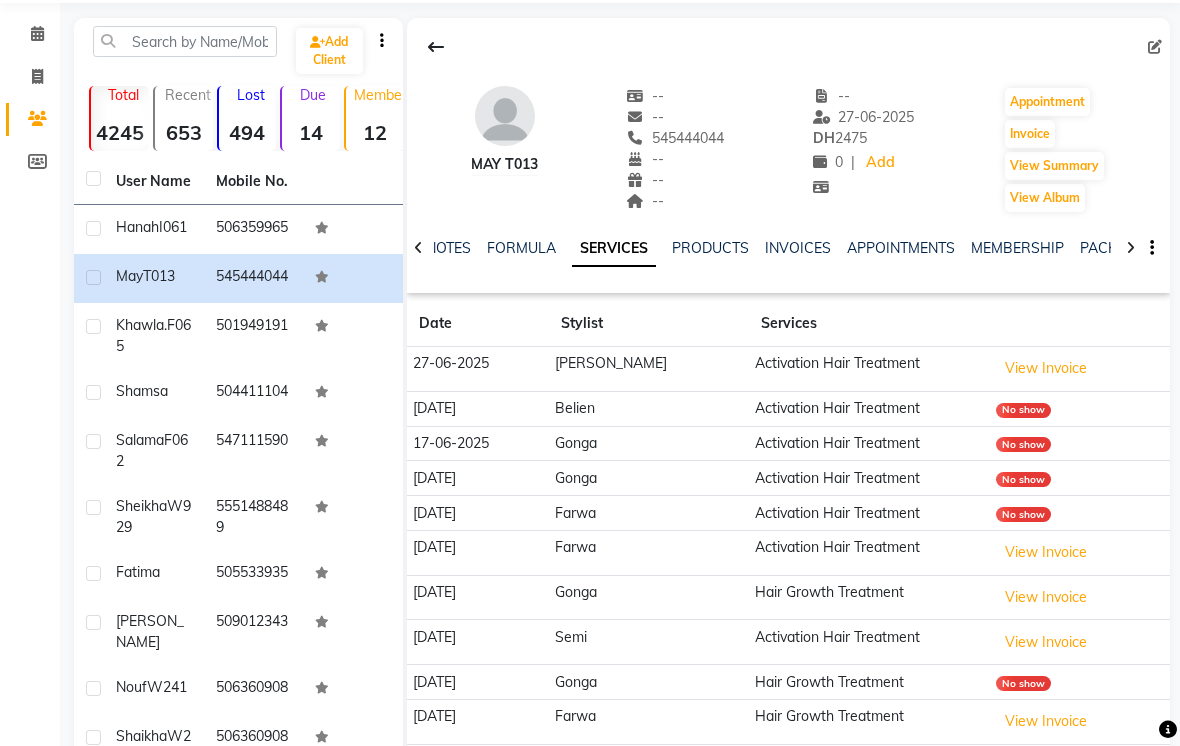 scroll, scrollTop: 0, scrollLeft: 0, axis: both 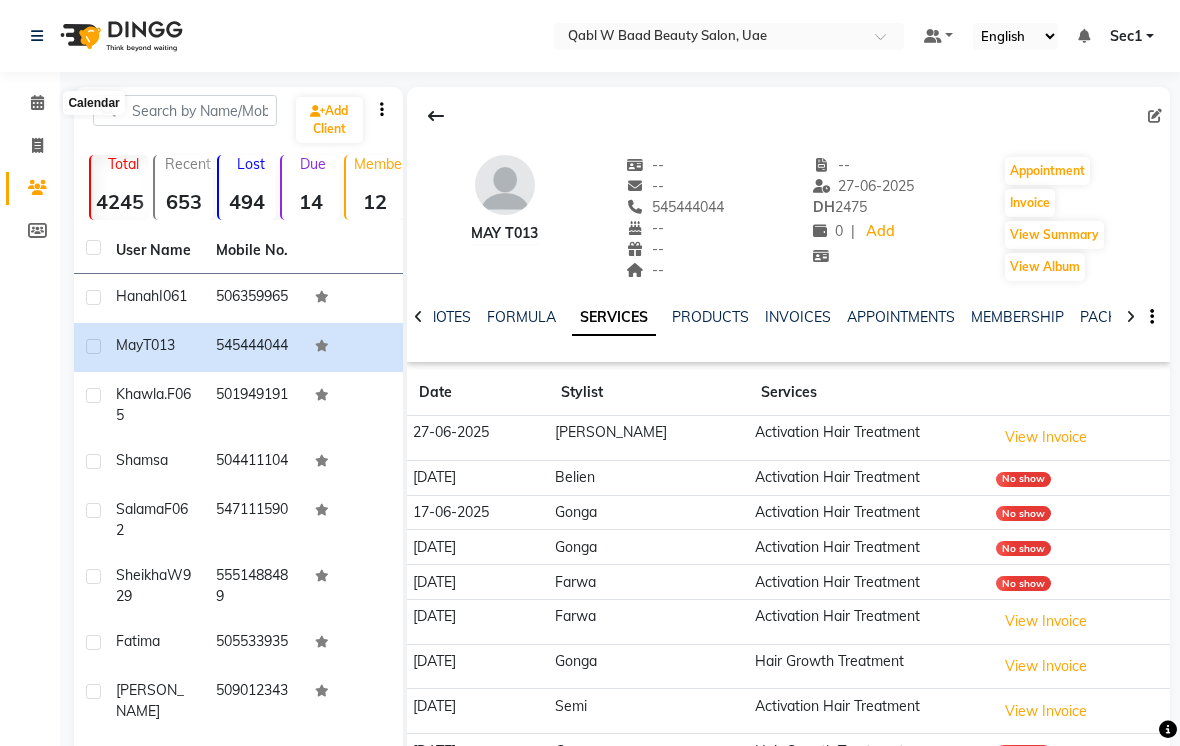 click 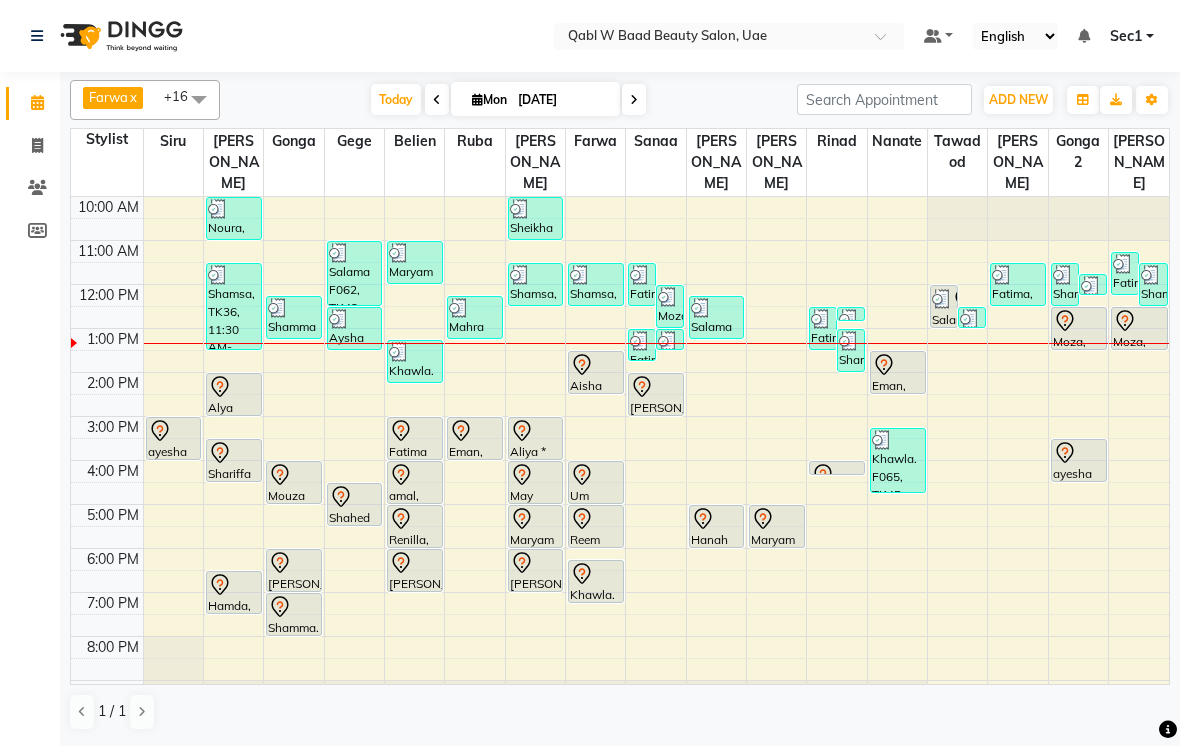 click on "Today" at bounding box center [396, 99] 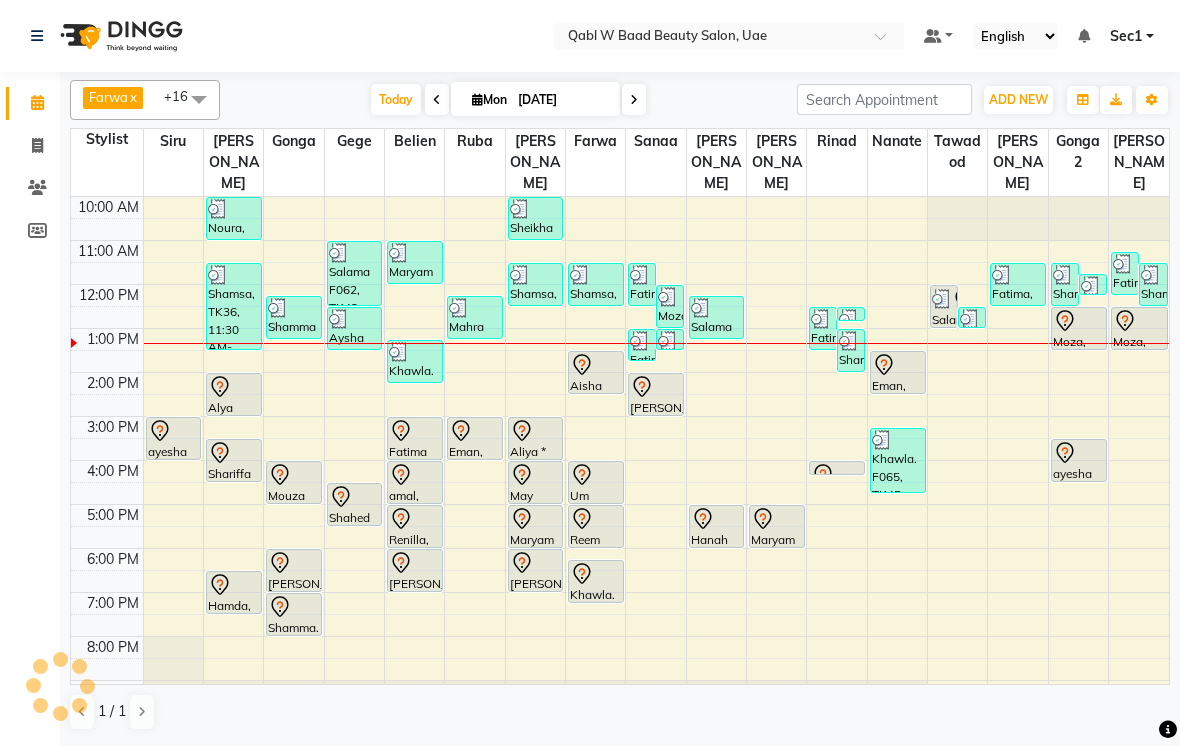 scroll, scrollTop: 107, scrollLeft: 0, axis: vertical 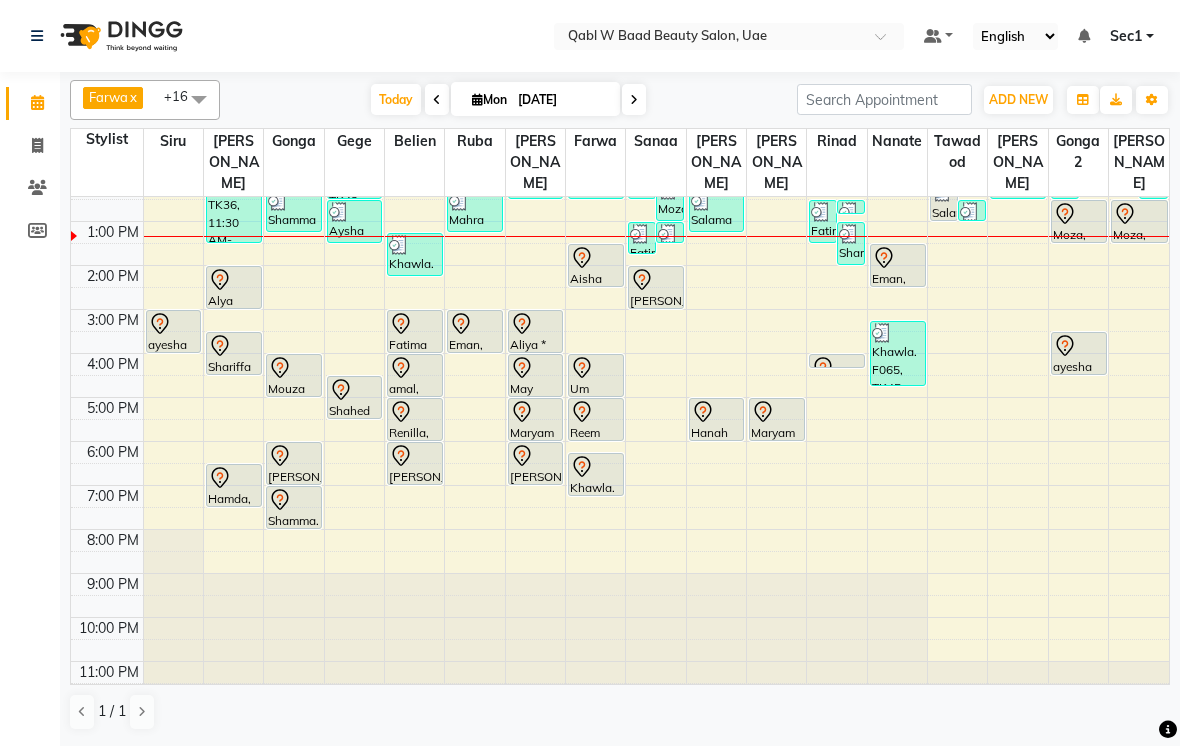click on "Today" at bounding box center (396, 99) 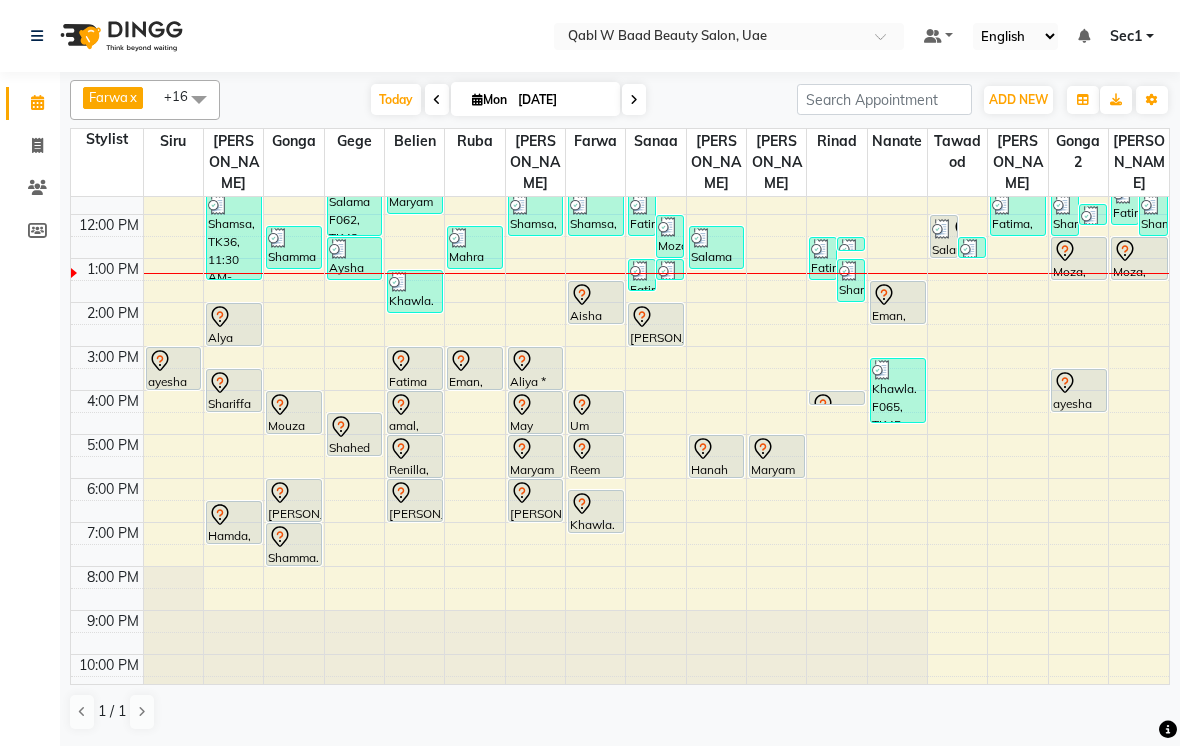 scroll, scrollTop: 63, scrollLeft: 0, axis: vertical 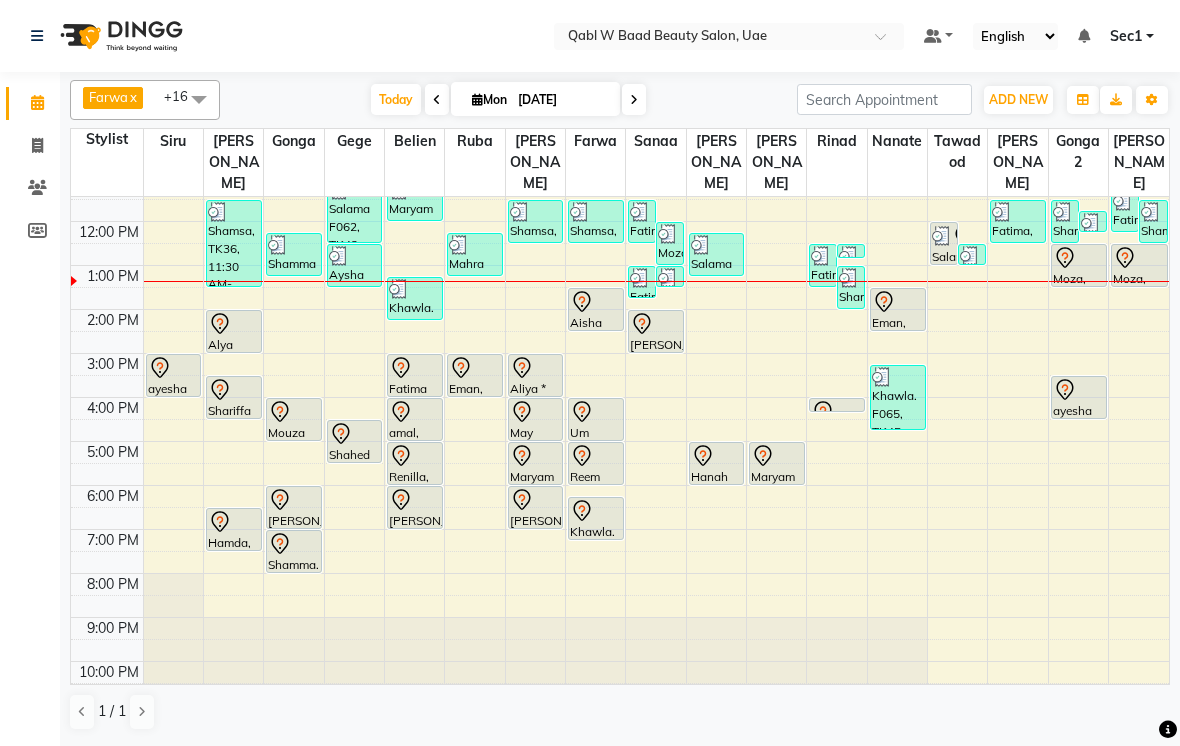 click on "Khawla. F065, TK45, 03:15 PM-04:45 PM, Korean EX Session" at bounding box center (898, 397) 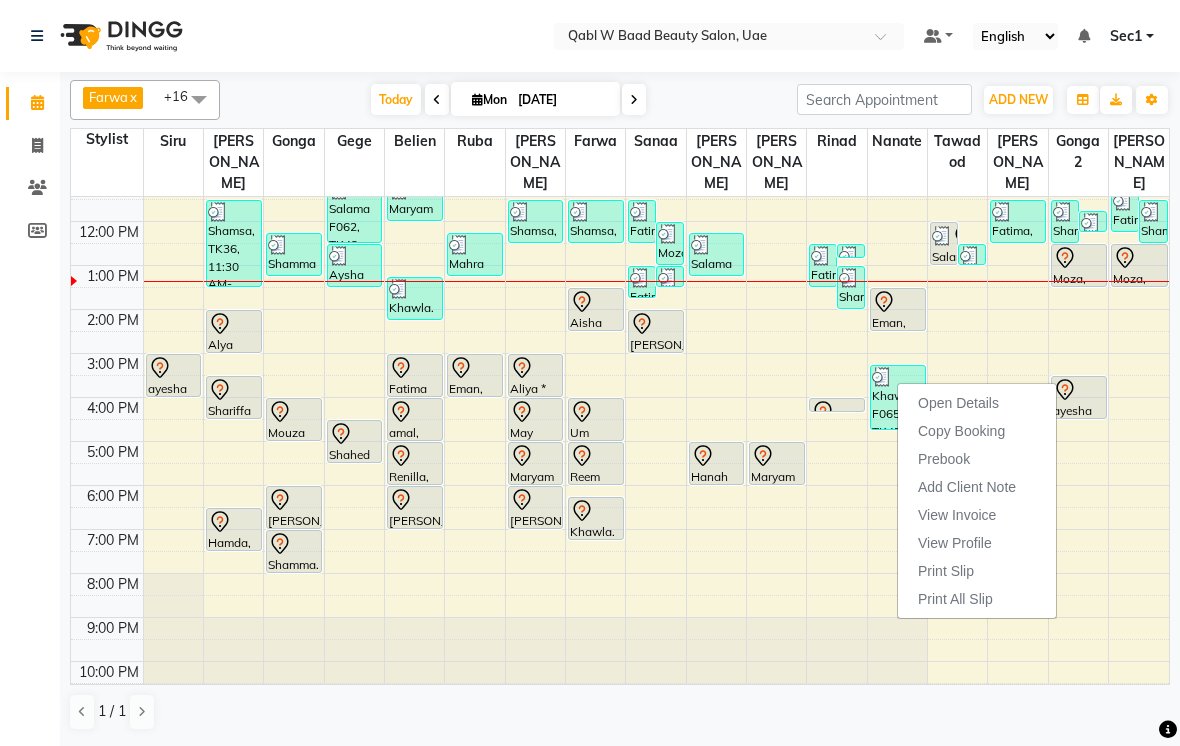 click on "Open Details" at bounding box center [977, 403] 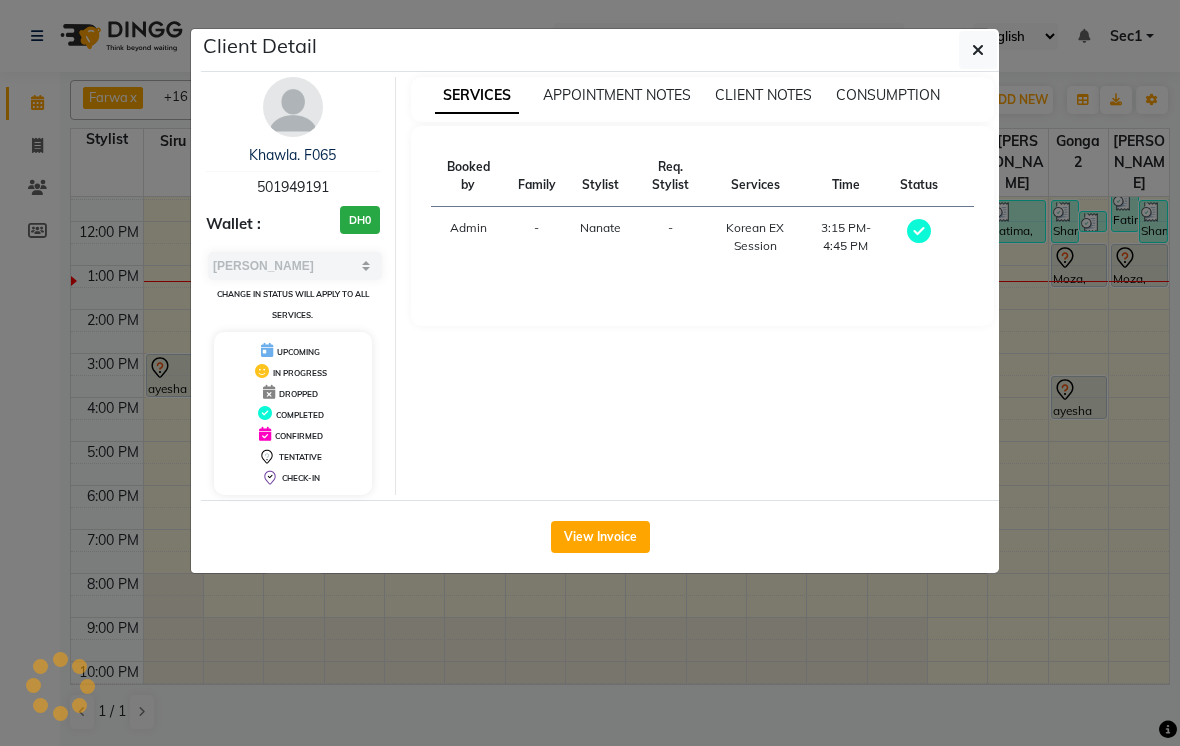 click 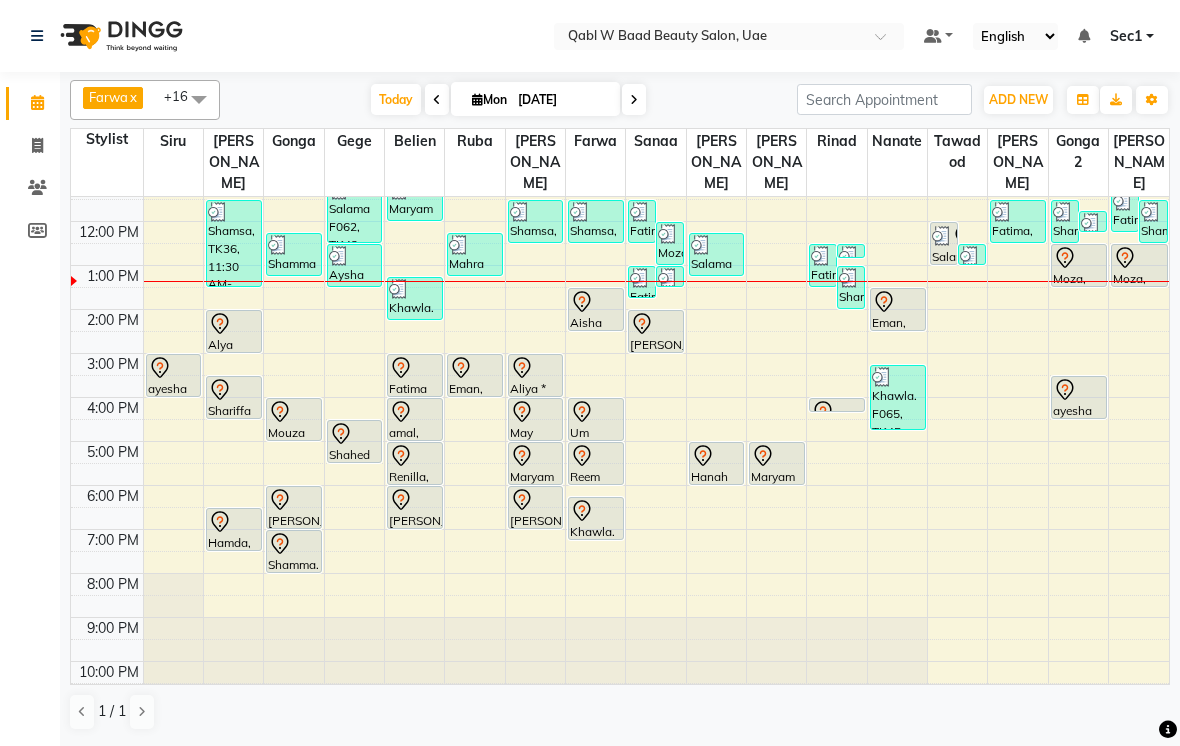 click on "Khawla. F065, TK39, 01:15 PM-02:15 PM, Activation Hair Treatment" at bounding box center [415, 298] 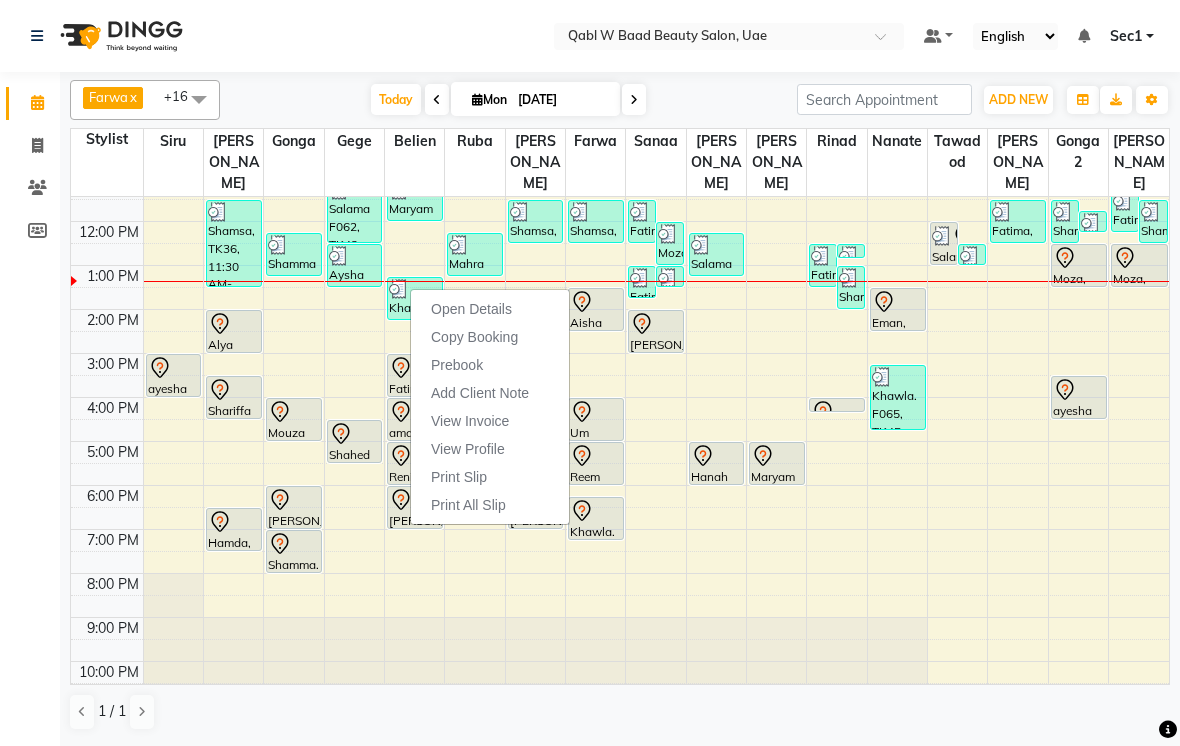 click on "Open Details" at bounding box center [490, 309] 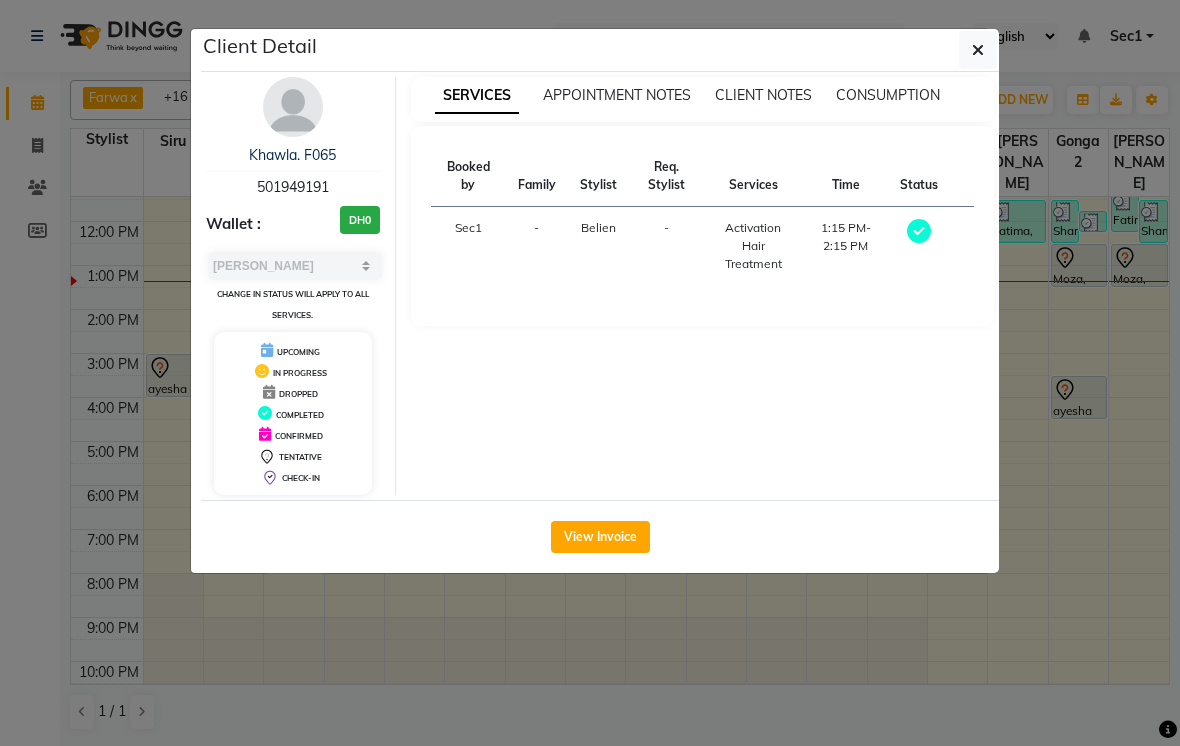 click 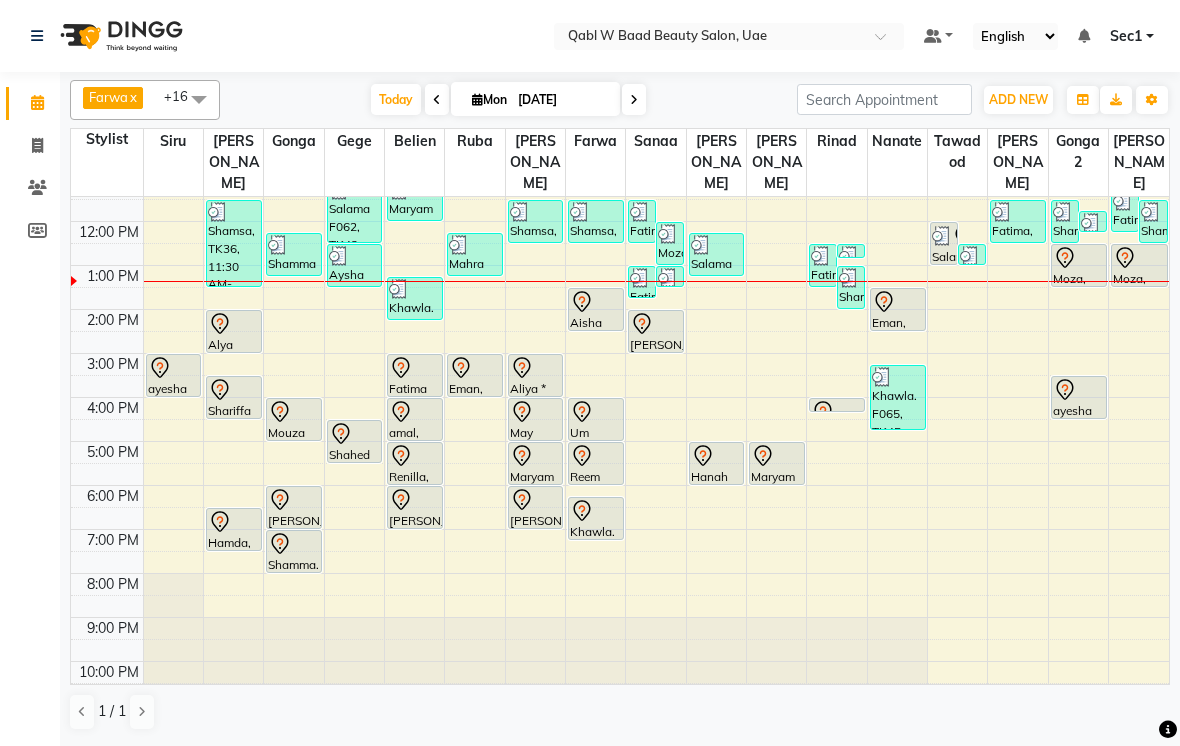 click on "Today" at bounding box center [396, 99] 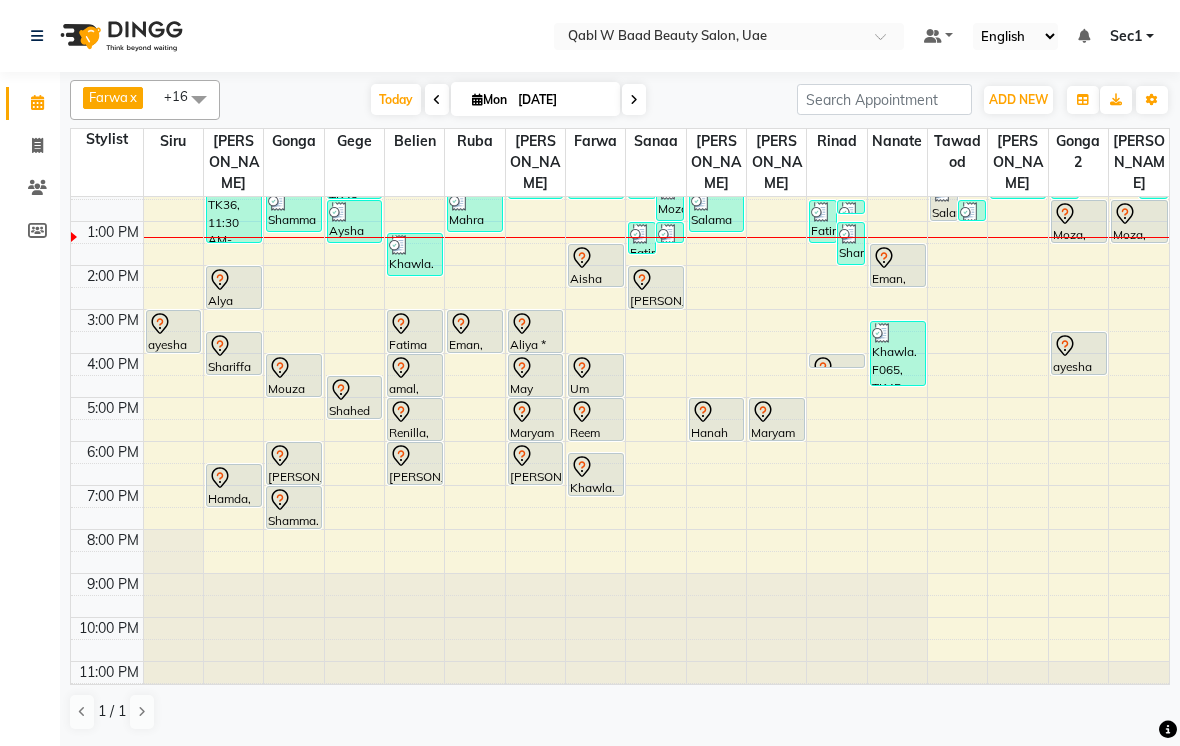 click at bounding box center [536, 324] 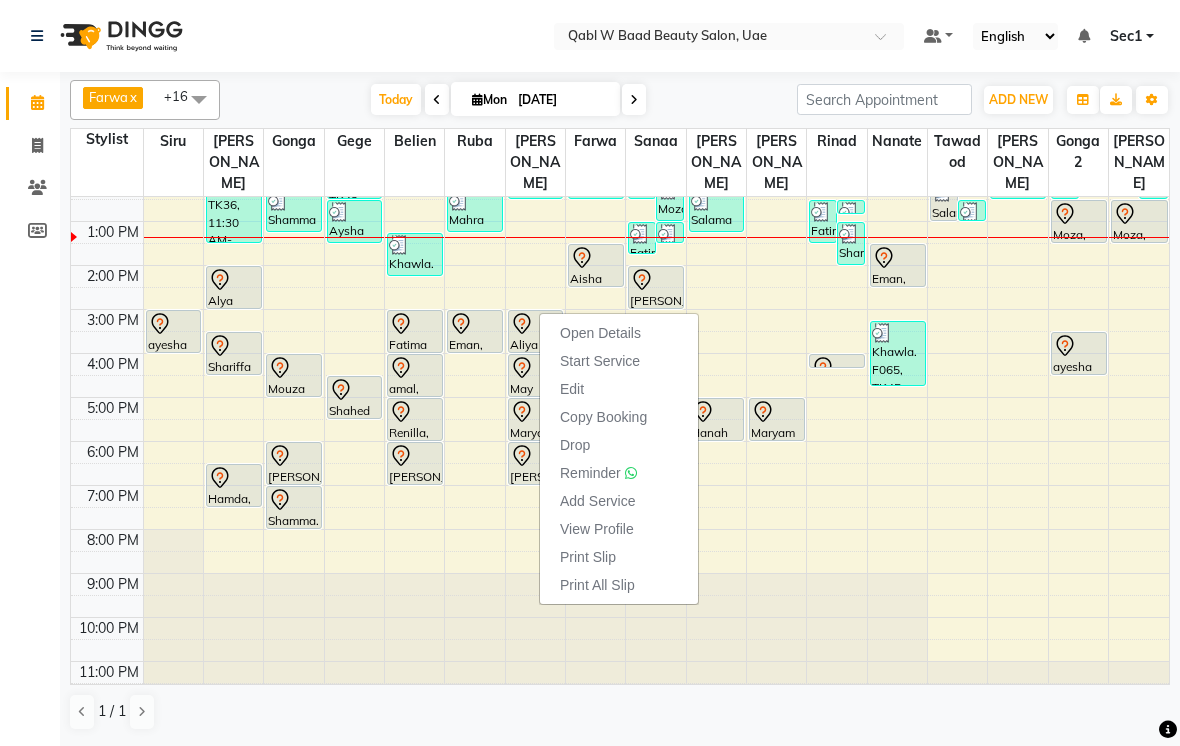 click on "Open Details" at bounding box center [619, 333] 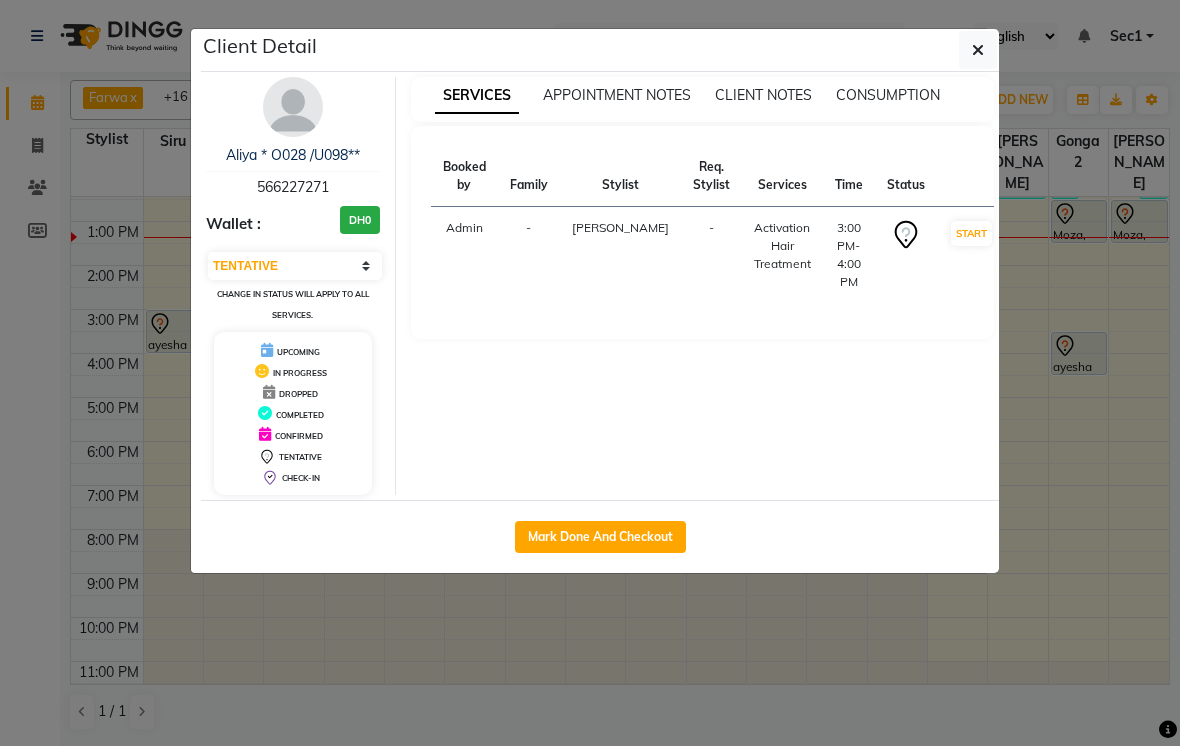 click 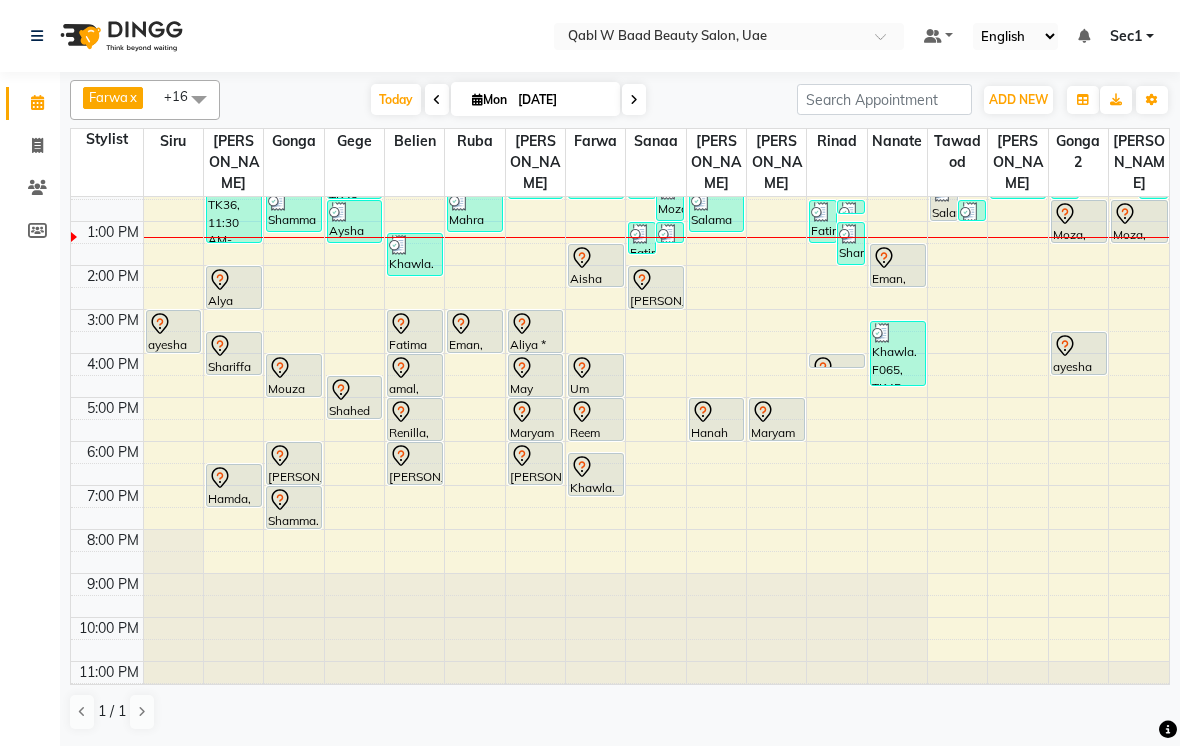 click on "Today" at bounding box center [396, 99] 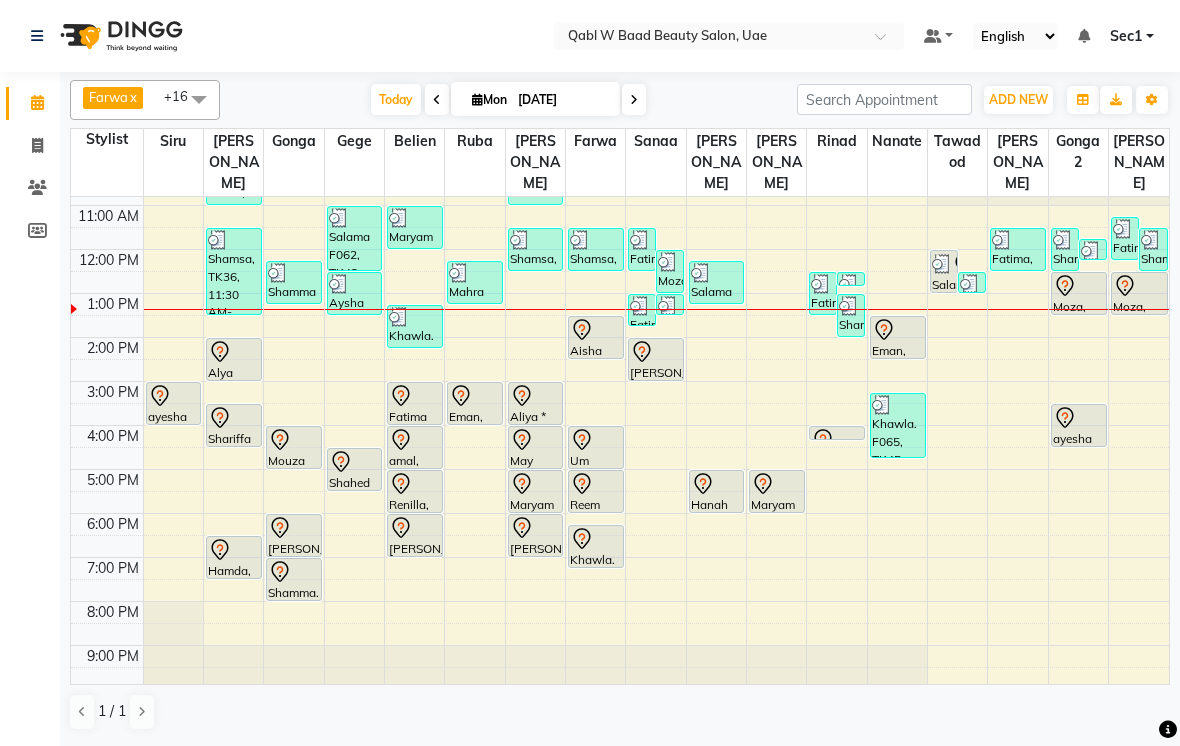 scroll, scrollTop: 28, scrollLeft: 0, axis: vertical 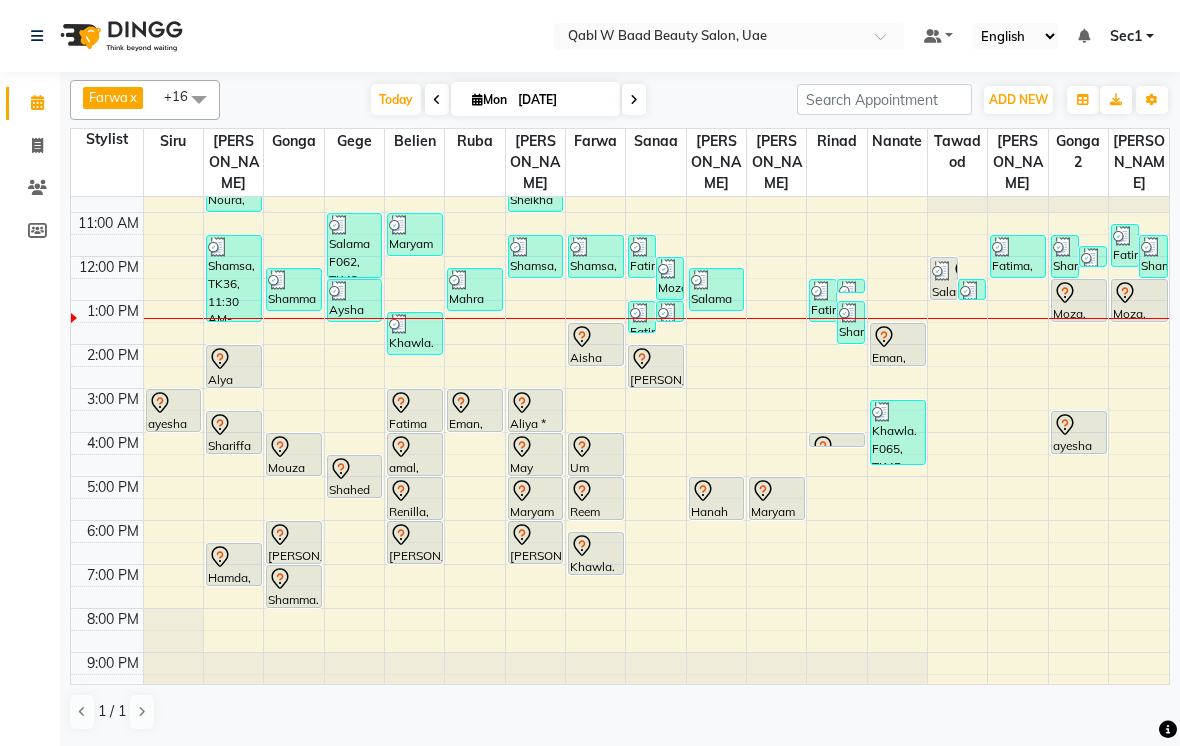 click on "Today" at bounding box center [396, 99] 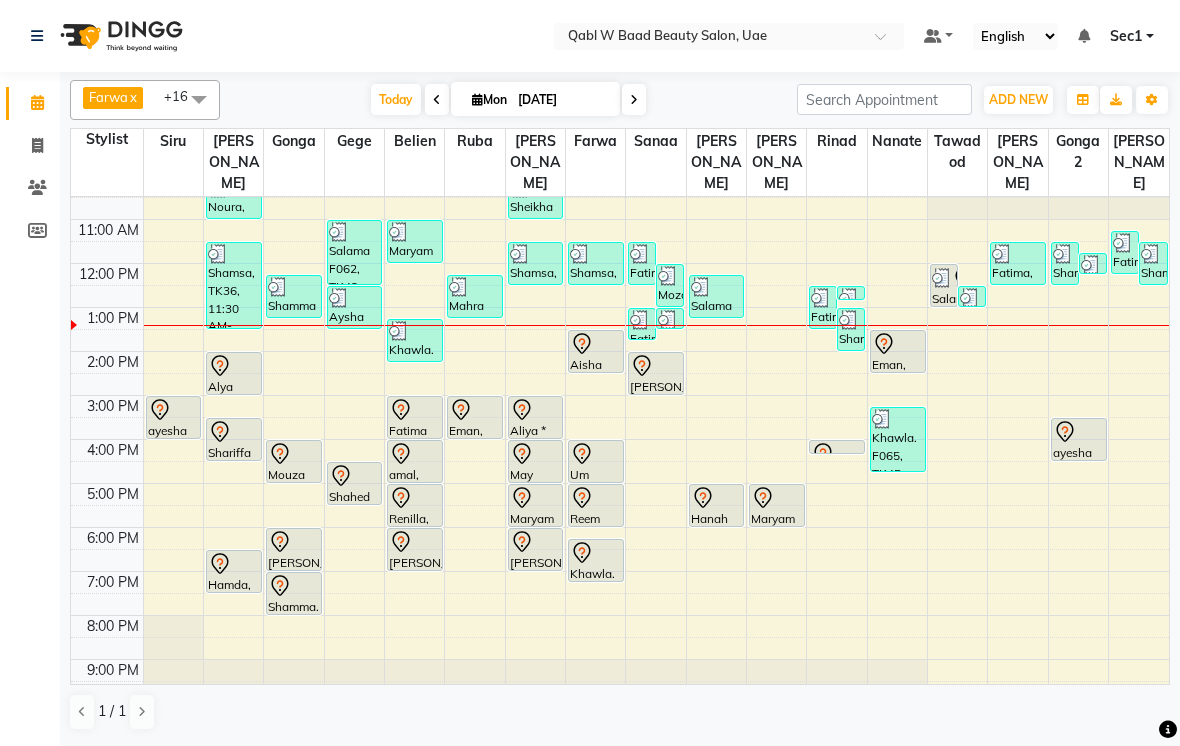 scroll, scrollTop: 20, scrollLeft: 0, axis: vertical 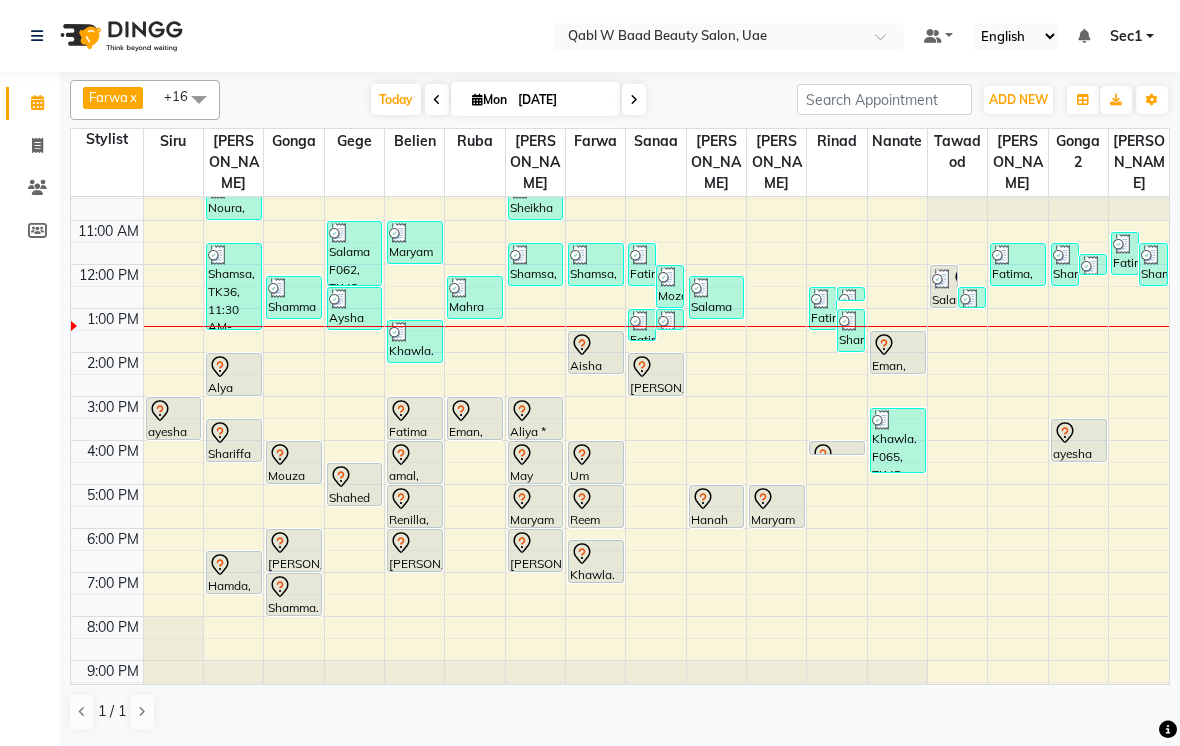 click on "Today" at bounding box center (396, 99) 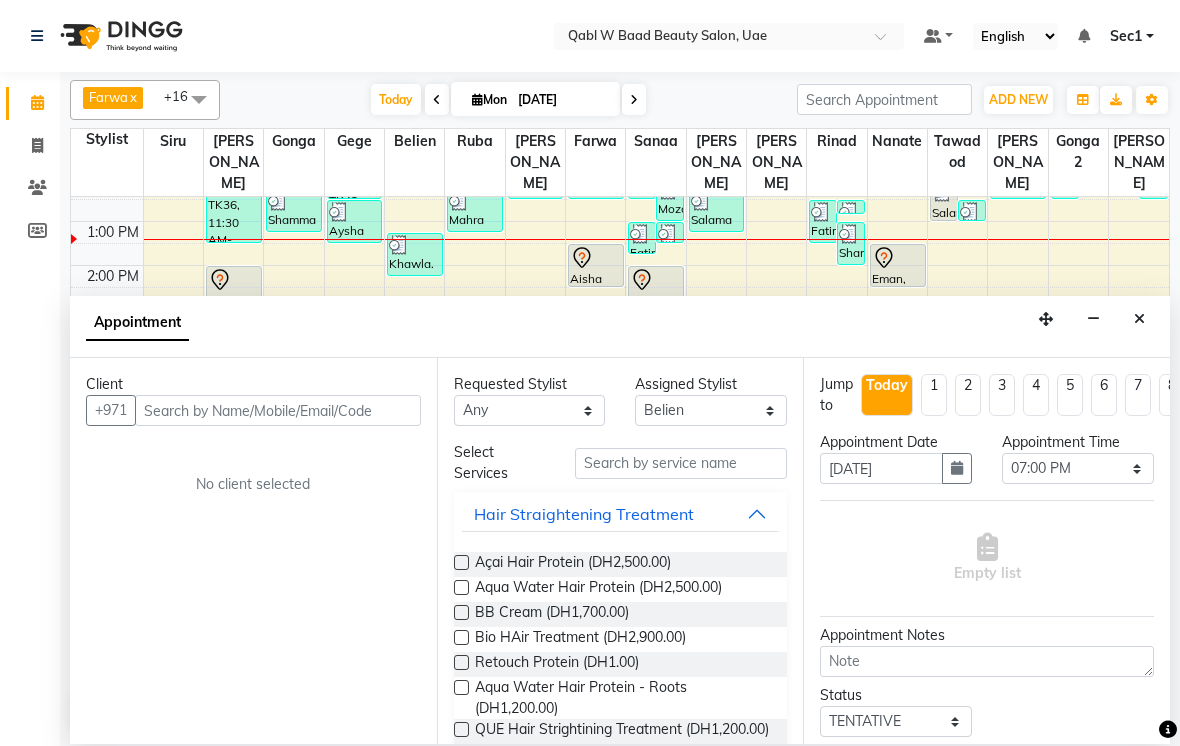 click at bounding box center (278, 410) 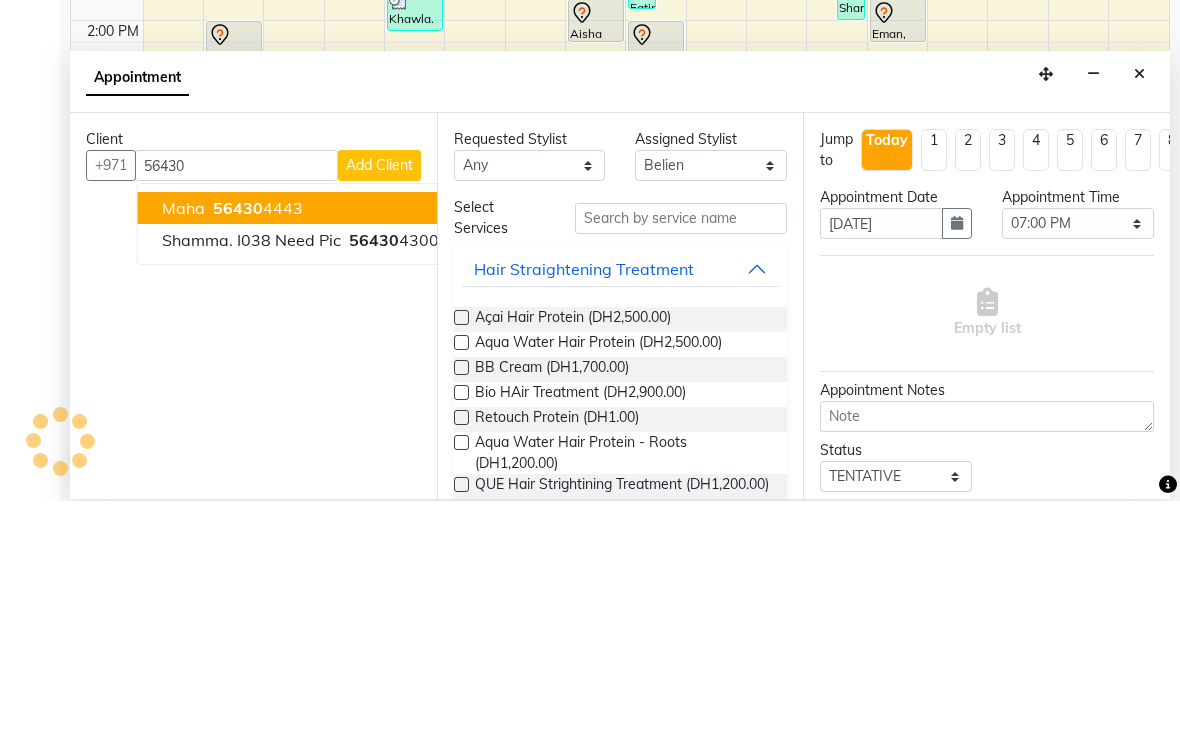 click on "56430 4300" at bounding box center [392, 485] 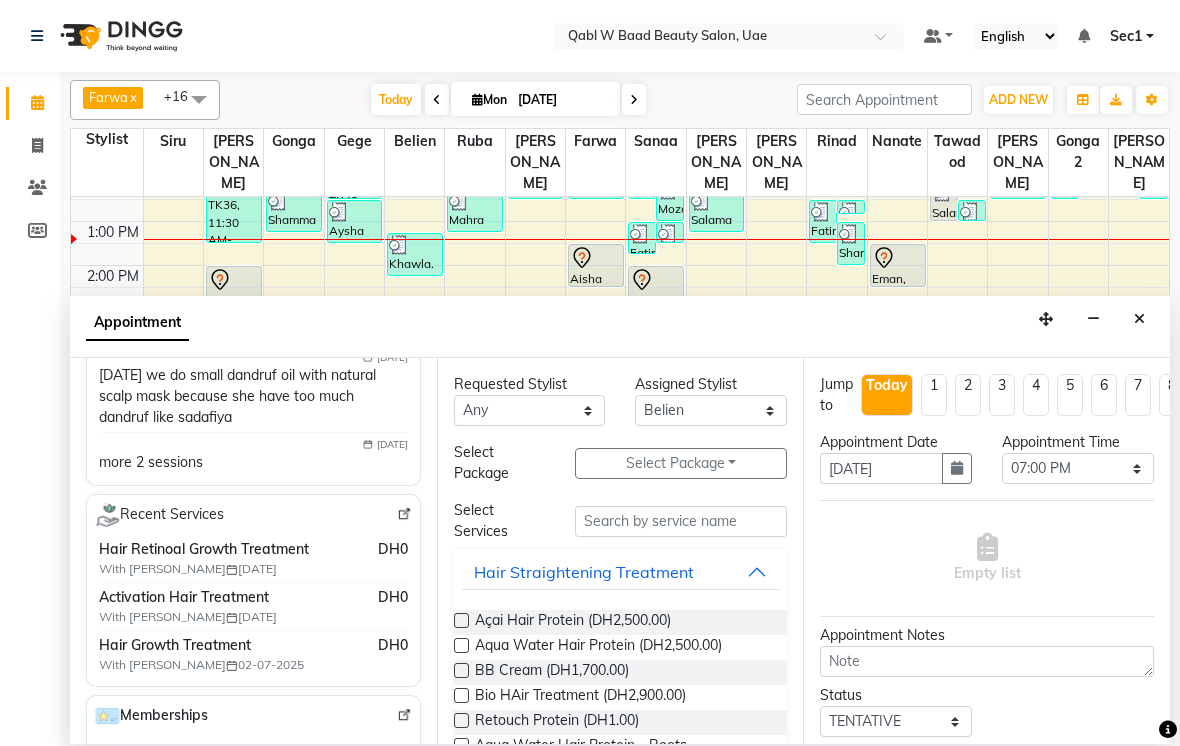 scroll, scrollTop: 448, scrollLeft: 0, axis: vertical 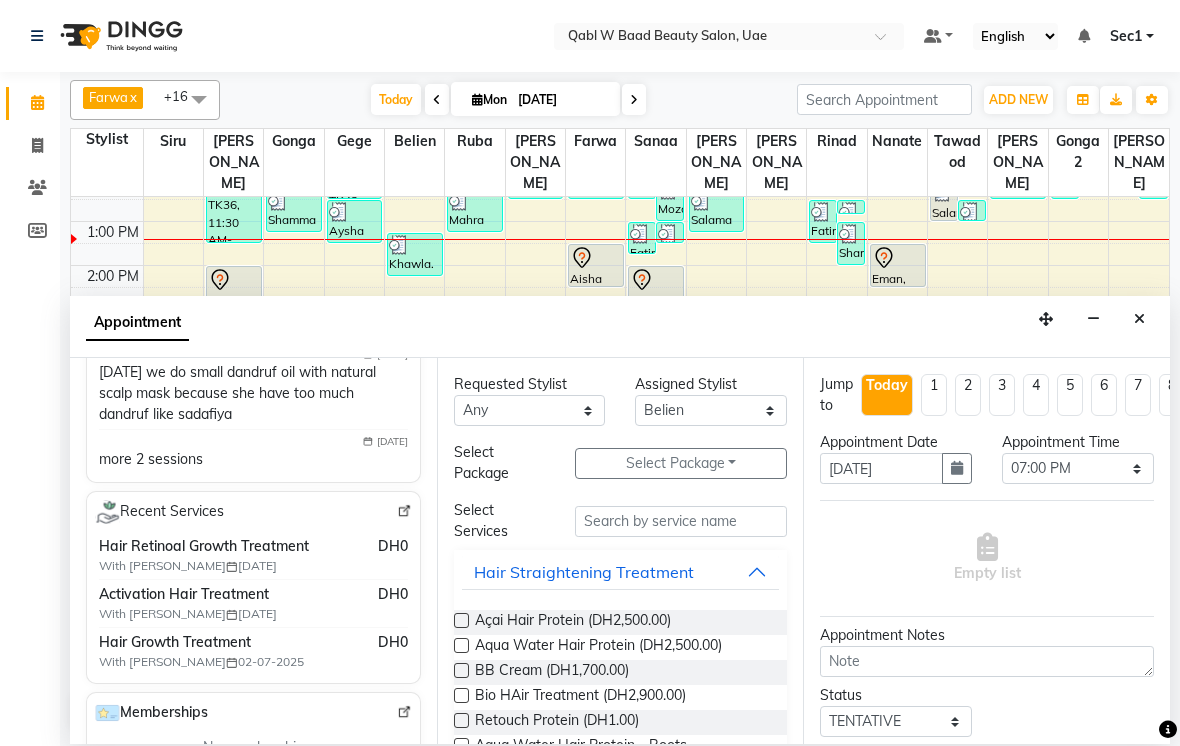 click on "Select Package  Toggle Dropdown" at bounding box center [681, 463] 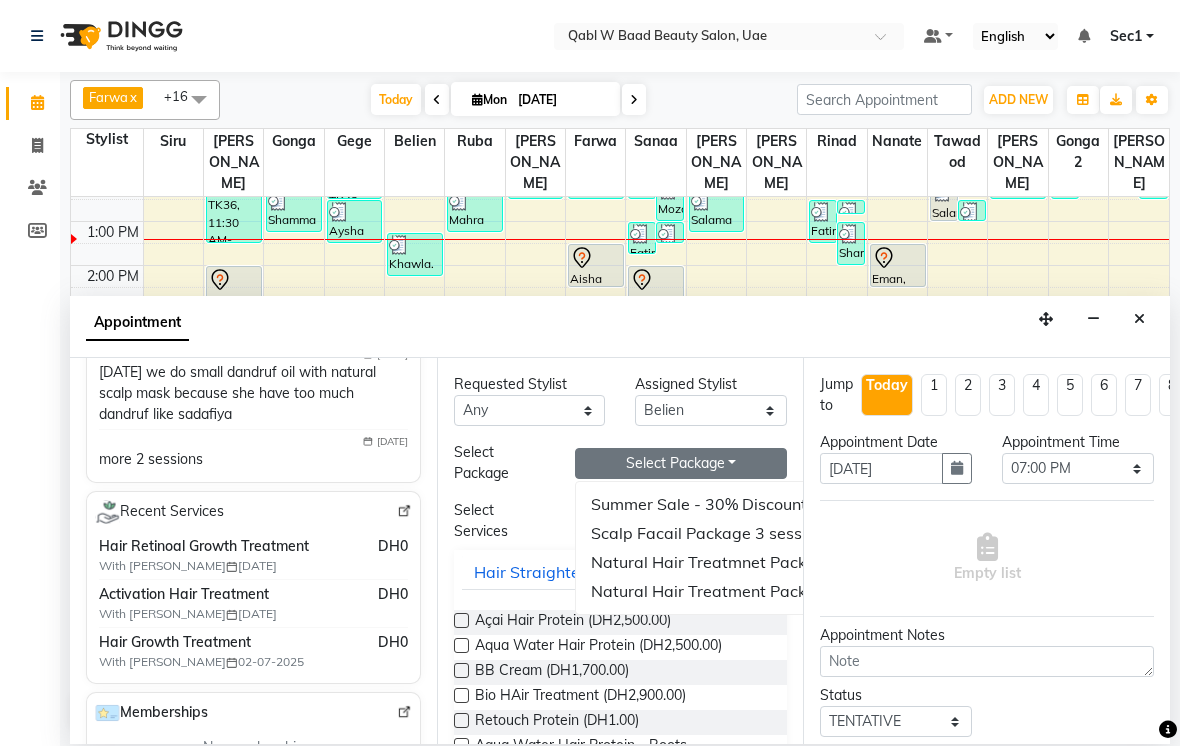 click on "Natural Hair Treatment Package for 10 sessions - 10% discount - RET" at bounding box center (1036, 591) 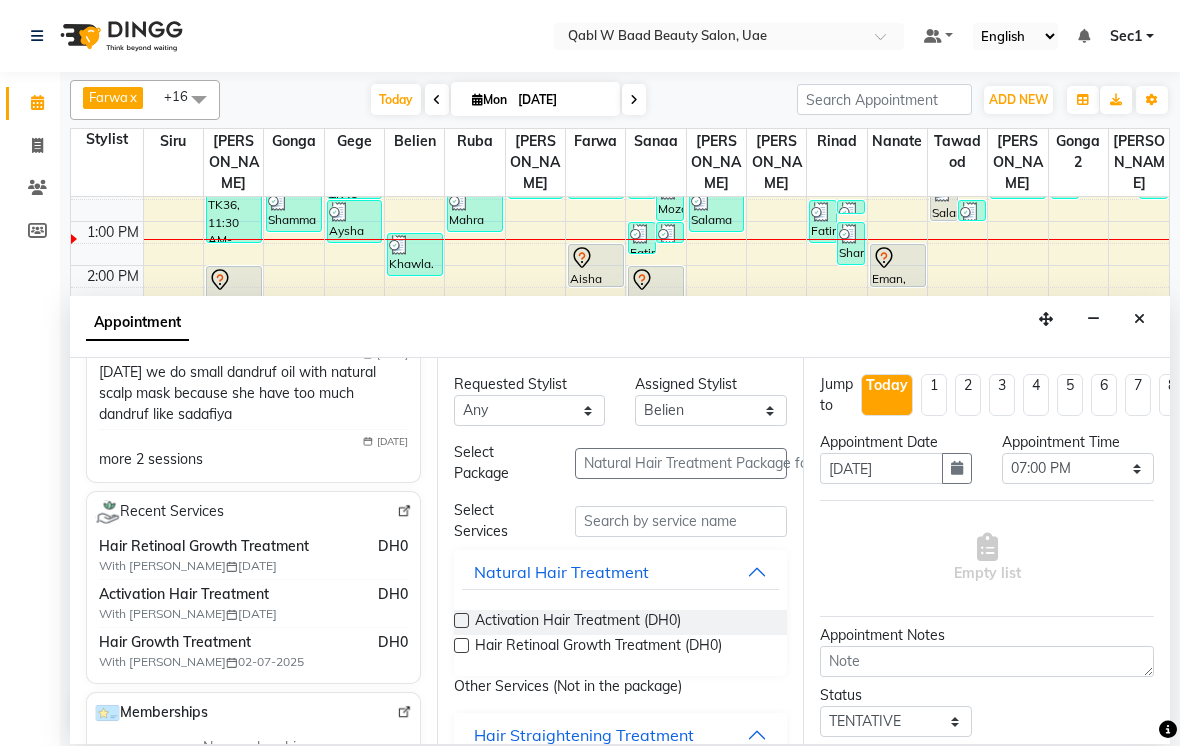 click on "Hair Retinoal Growth Treatment  (DH0)" at bounding box center (598, 647) 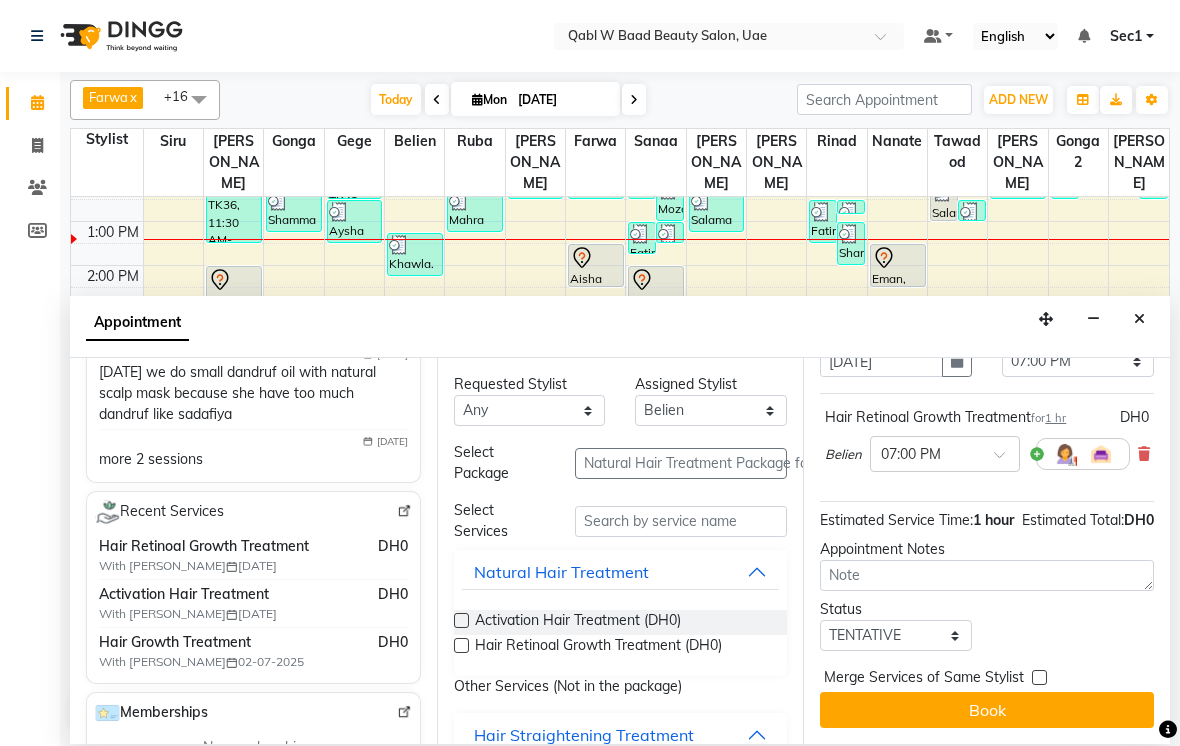 scroll, scrollTop: 126, scrollLeft: 0, axis: vertical 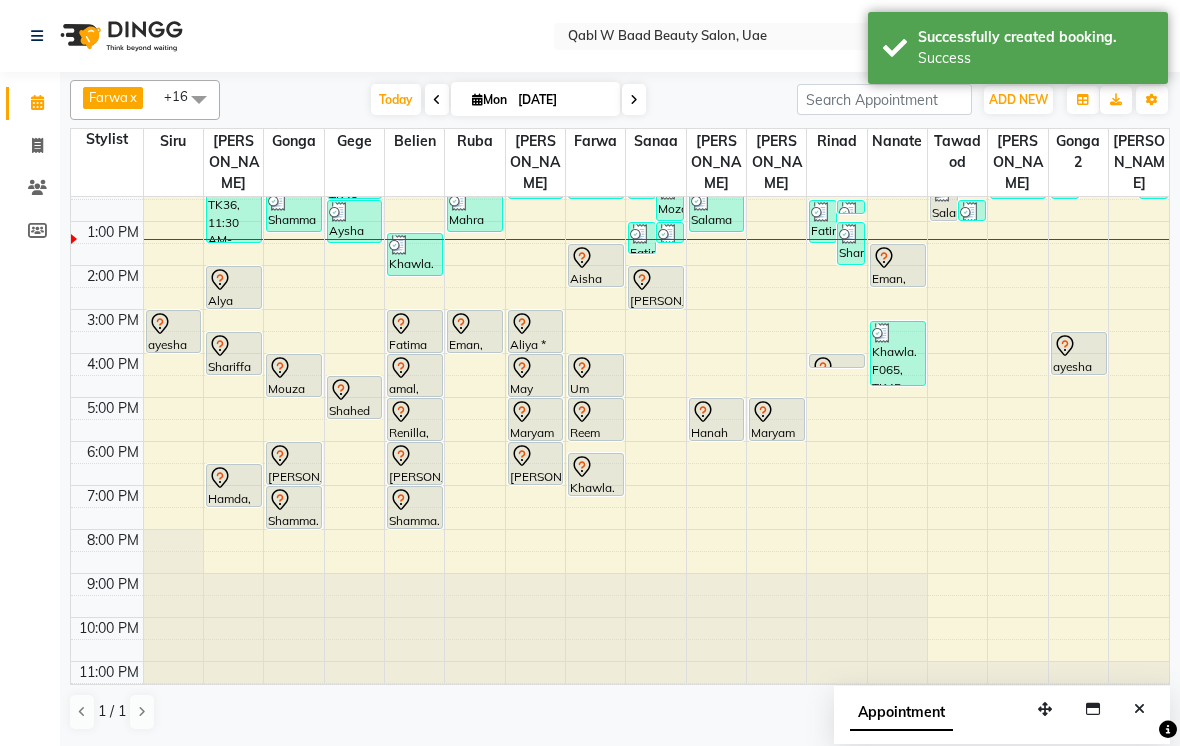 click at bounding box center [1139, 709] 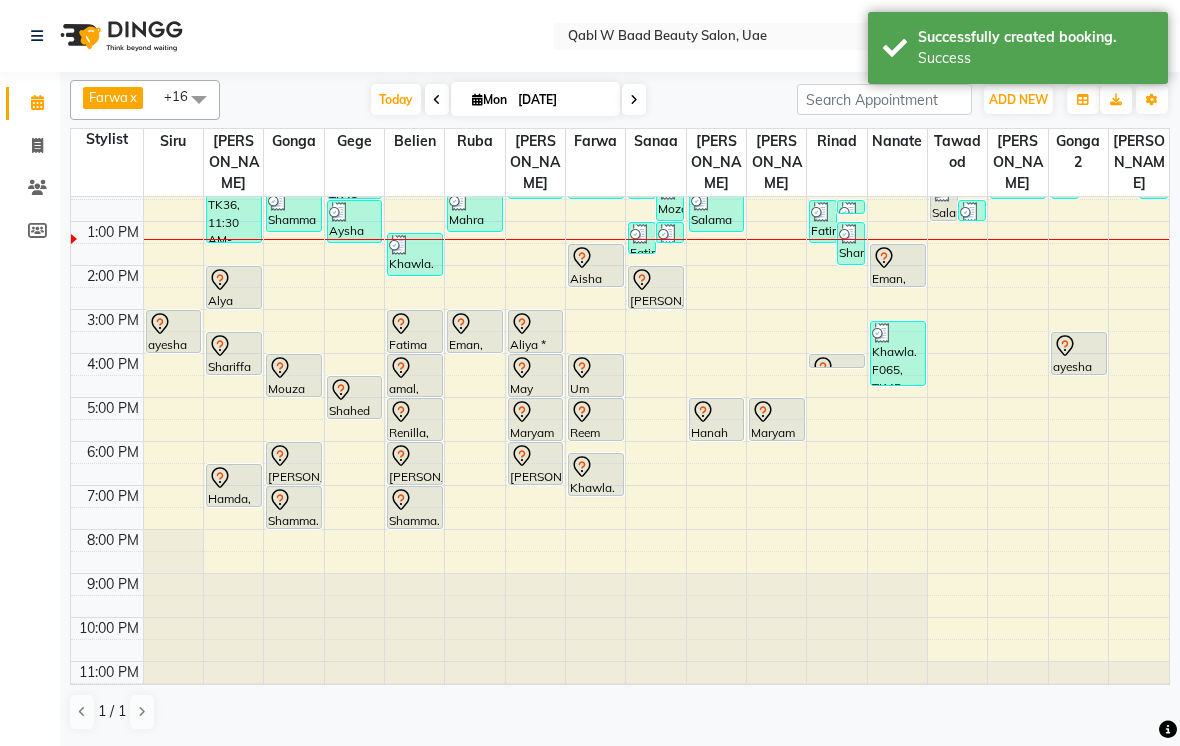 click on "Today" at bounding box center (396, 99) 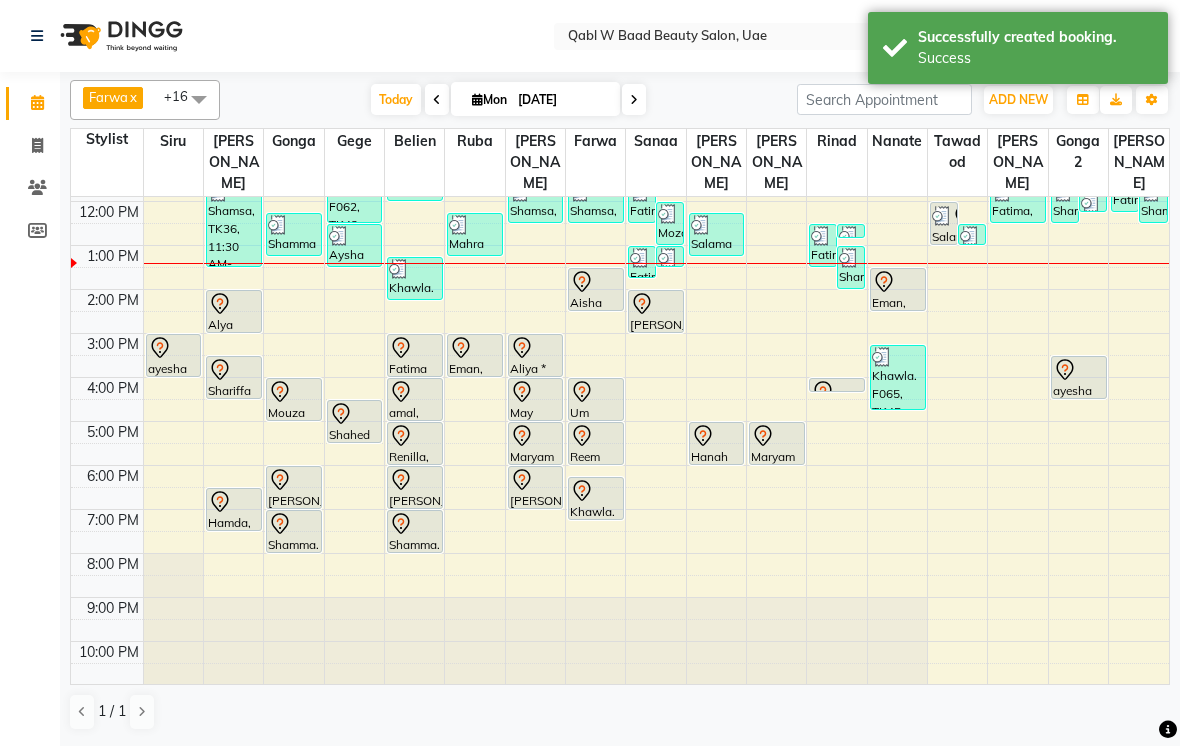 scroll, scrollTop: 77, scrollLeft: 0, axis: vertical 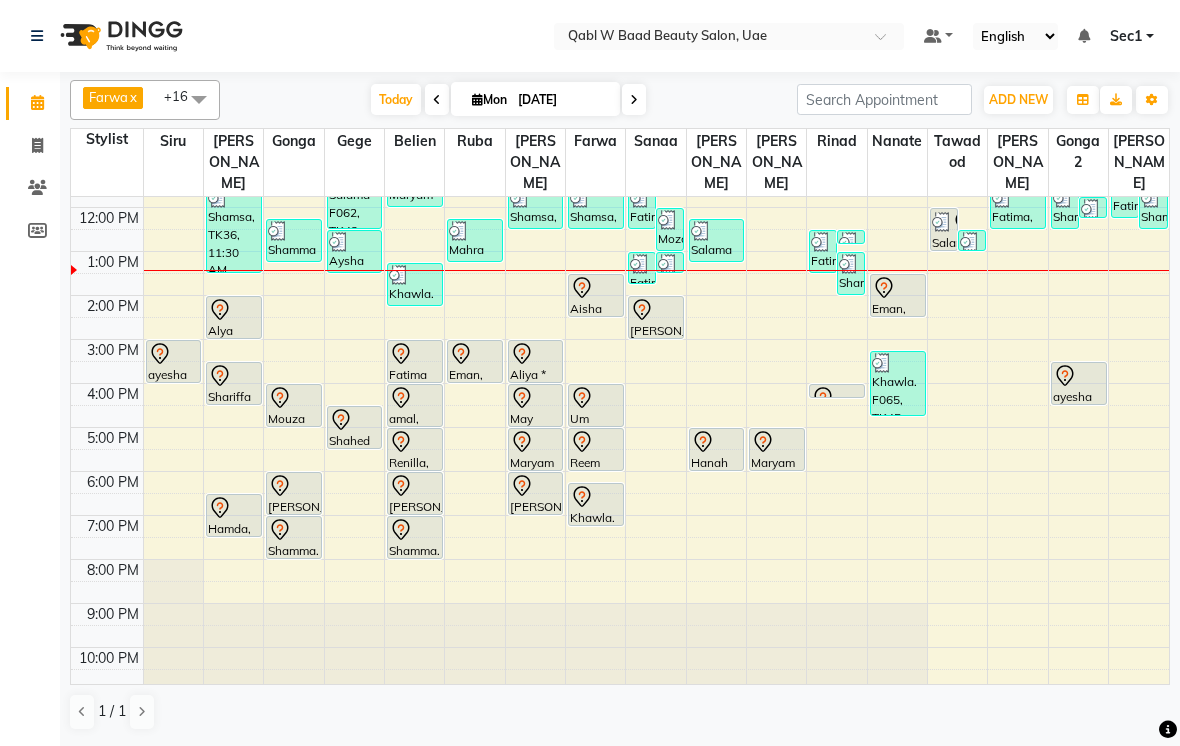 click on "Today" at bounding box center (396, 99) 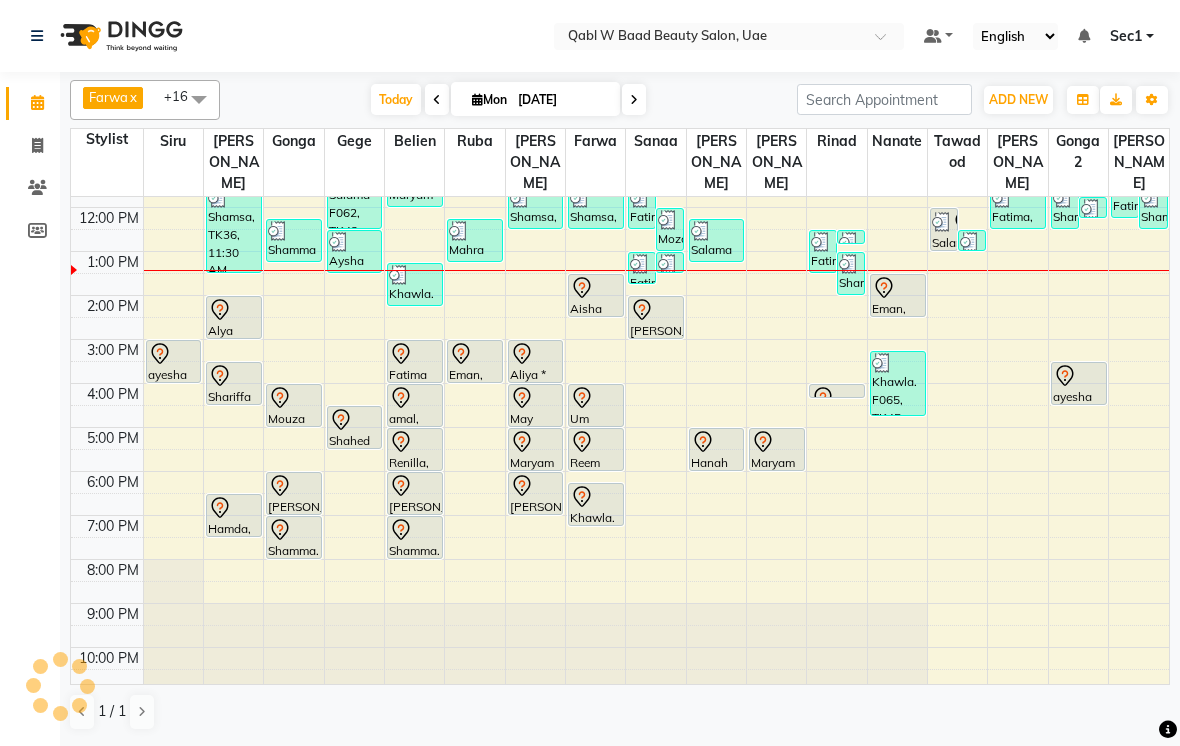 scroll, scrollTop: 107, scrollLeft: 0, axis: vertical 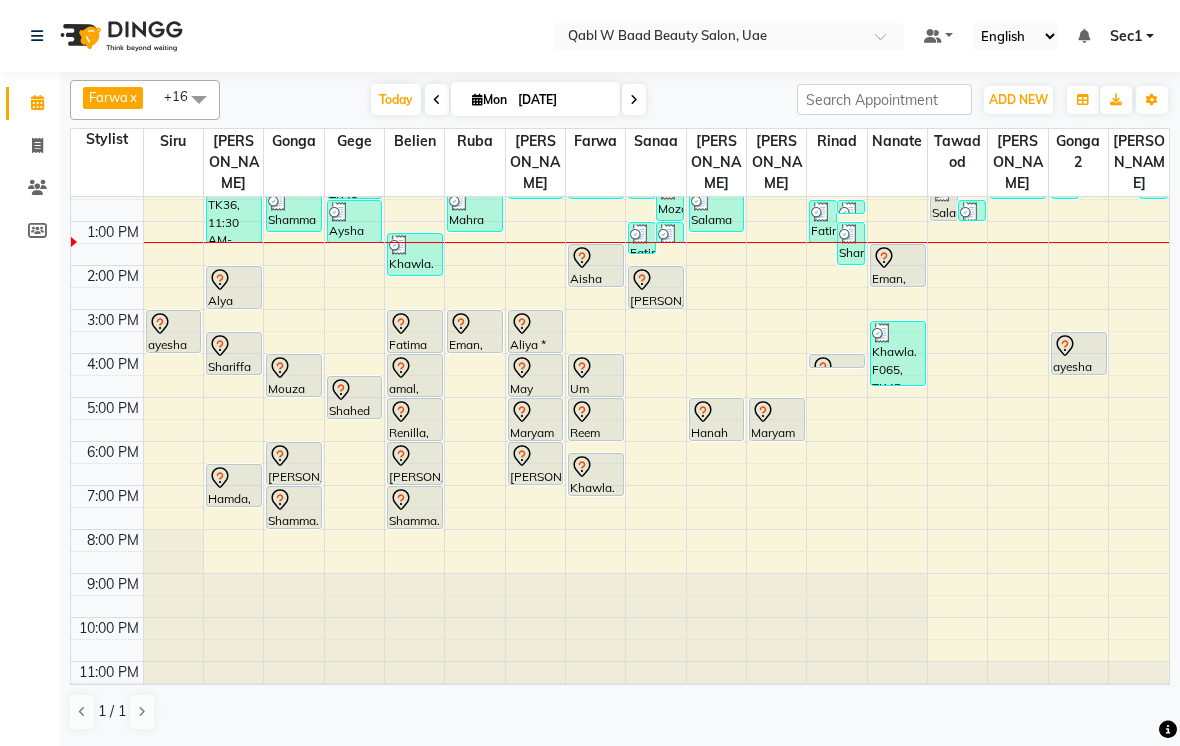 click on "Today" at bounding box center (396, 99) 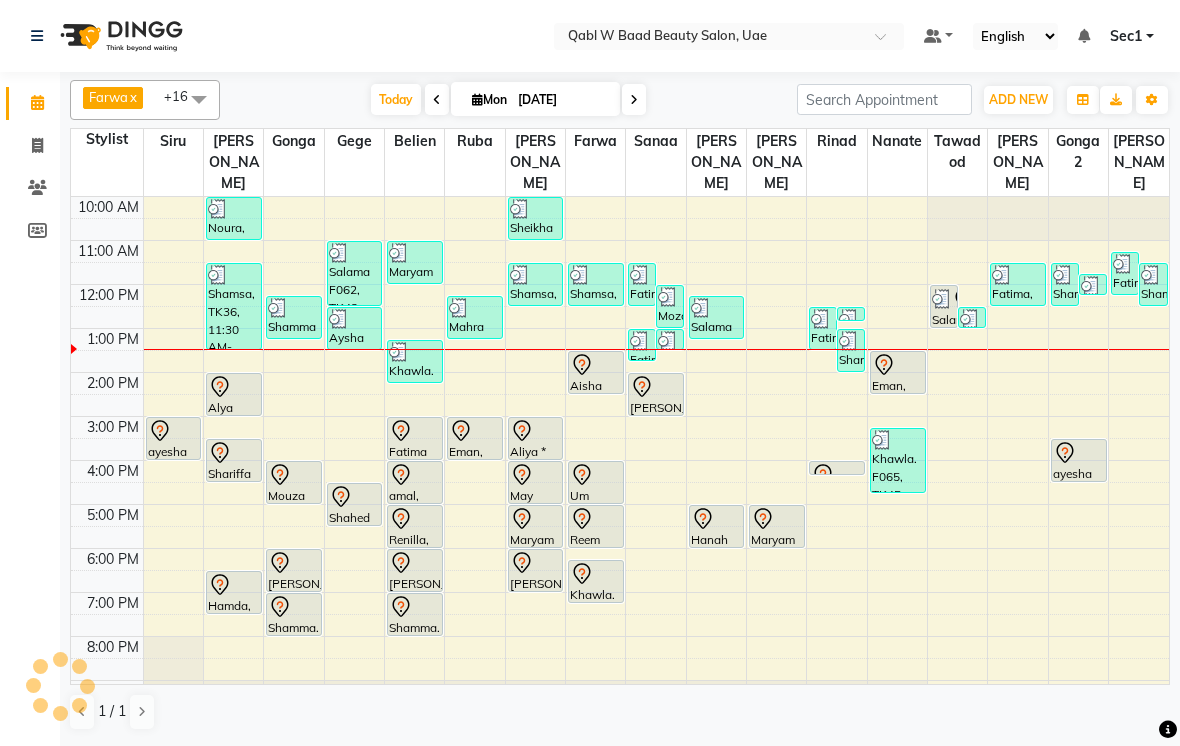 scroll, scrollTop: 107, scrollLeft: 0, axis: vertical 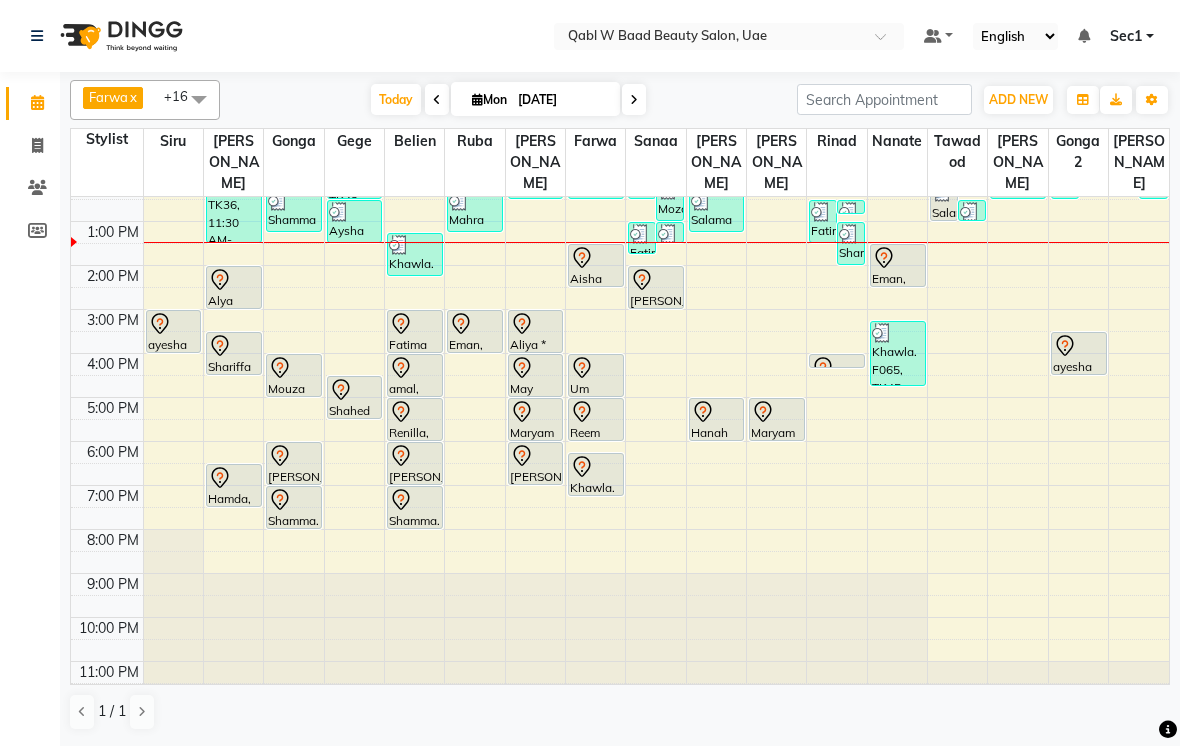 click on "Today" at bounding box center [396, 99] 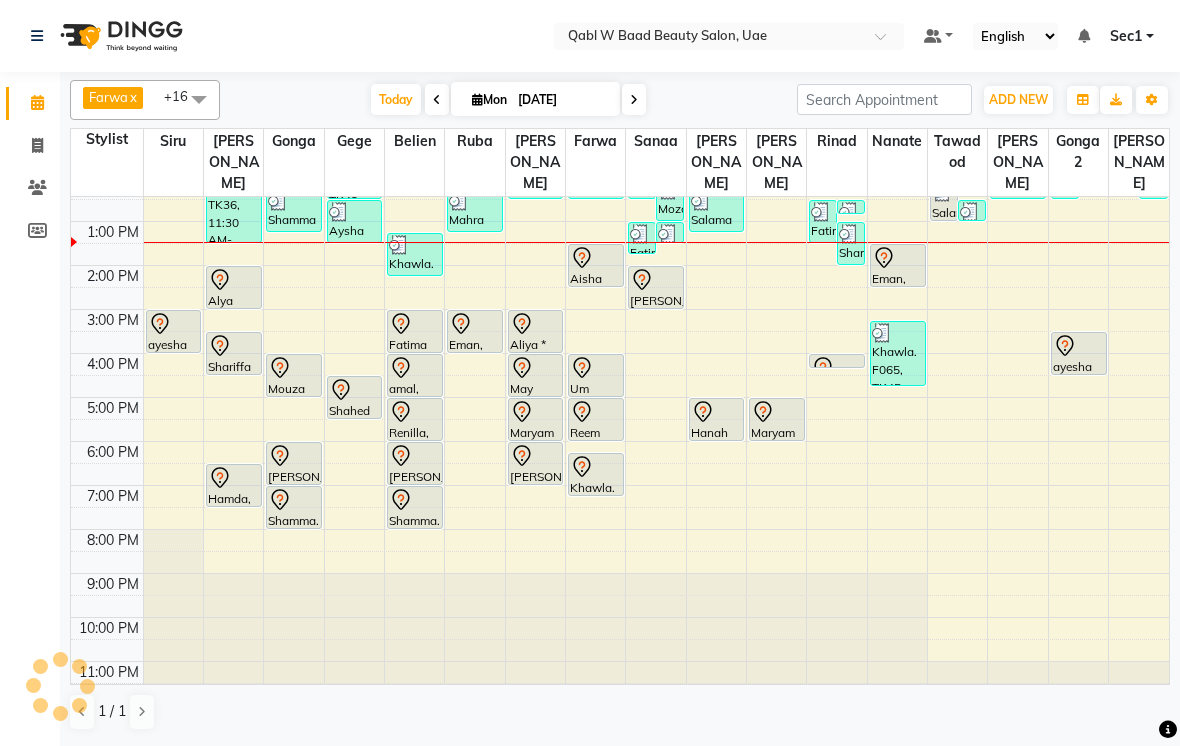 scroll, scrollTop: 107, scrollLeft: 0, axis: vertical 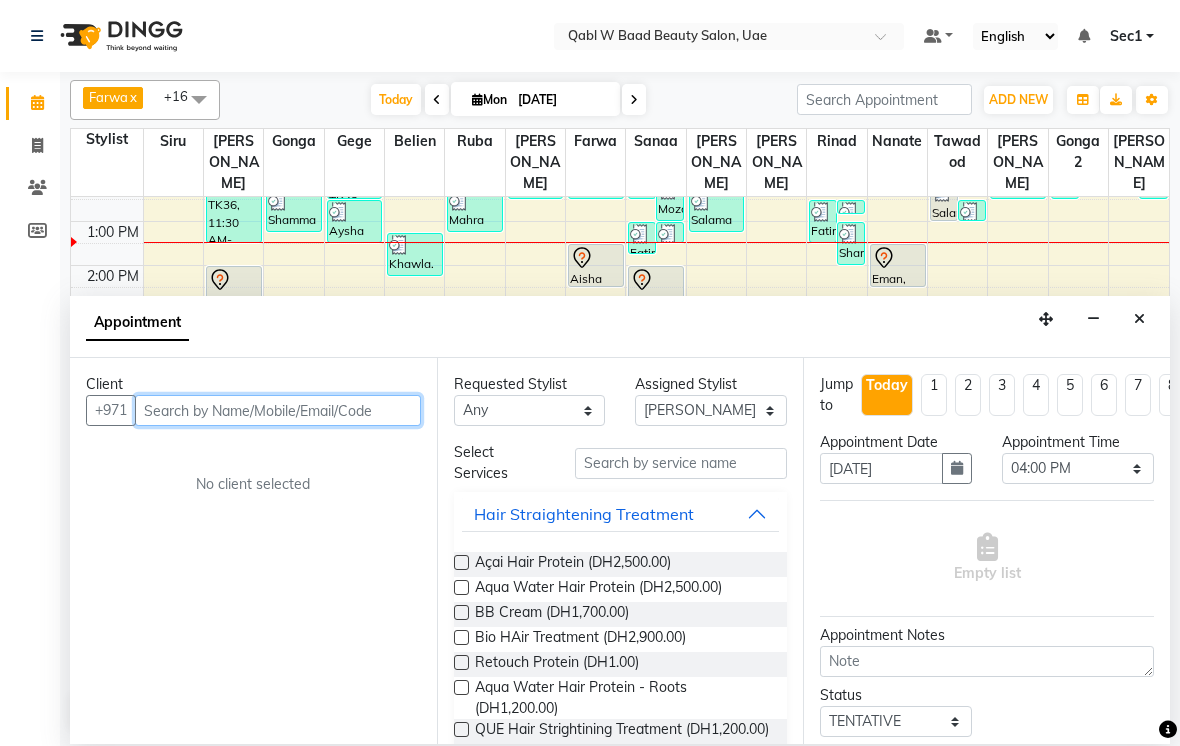 click at bounding box center (278, 410) 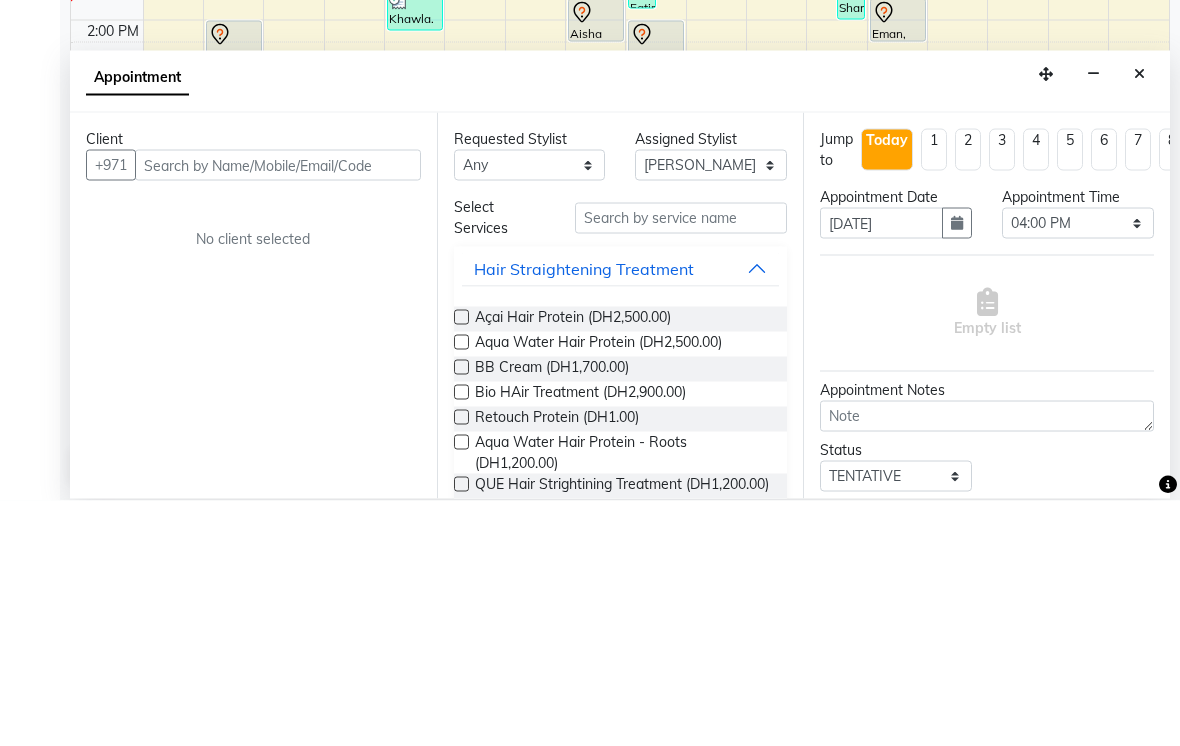 click at bounding box center [1139, 319] 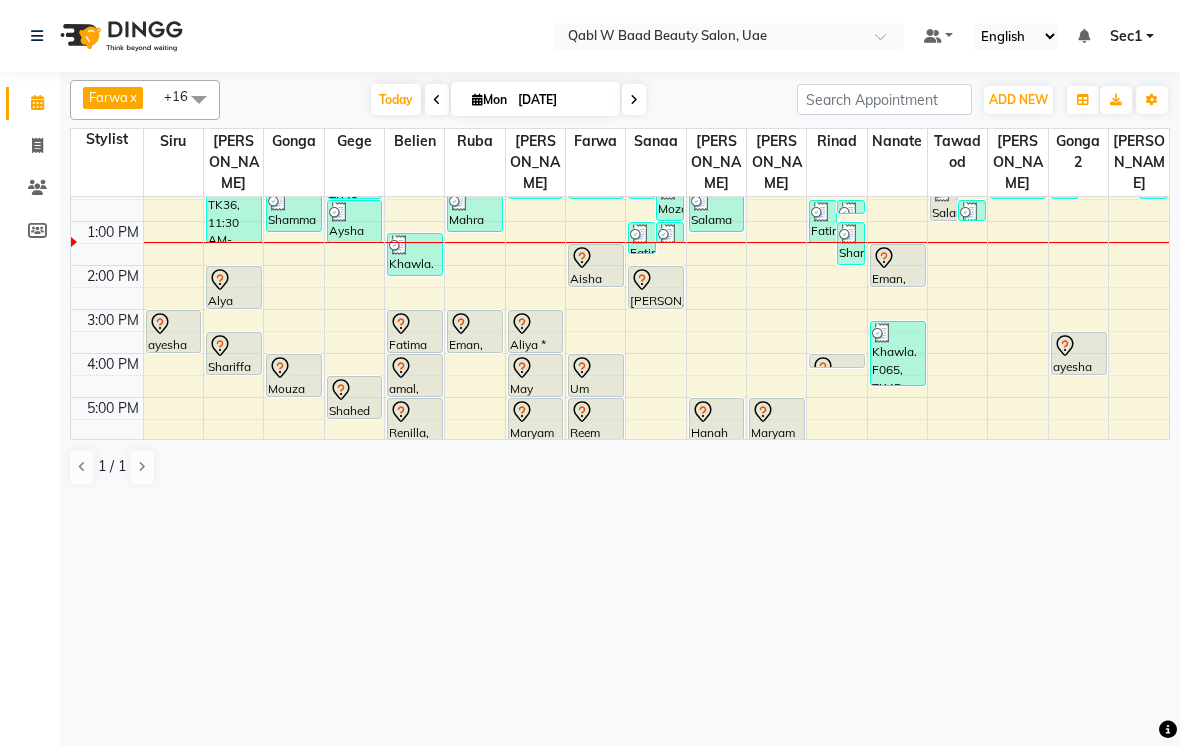 click on "English ENGLISH Español العربية मराठी हिंदी ગુજરાતી தமிழ் 中文" at bounding box center (1015, 36) 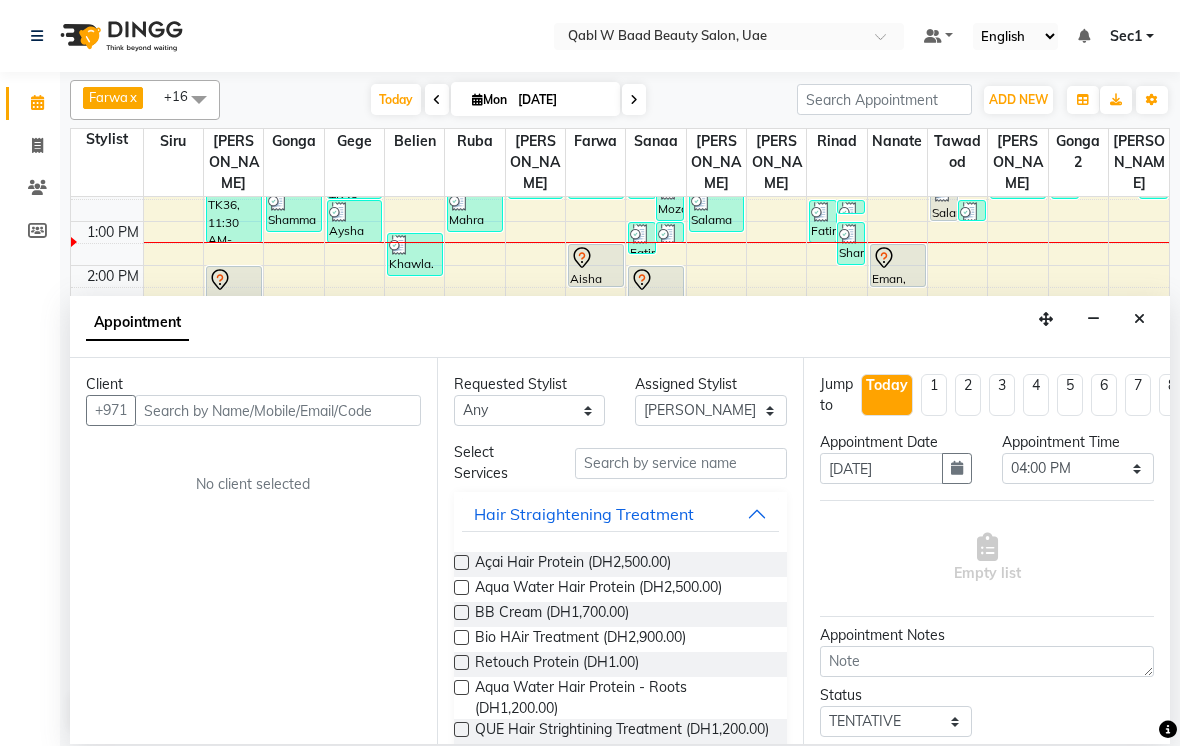 click at bounding box center (278, 410) 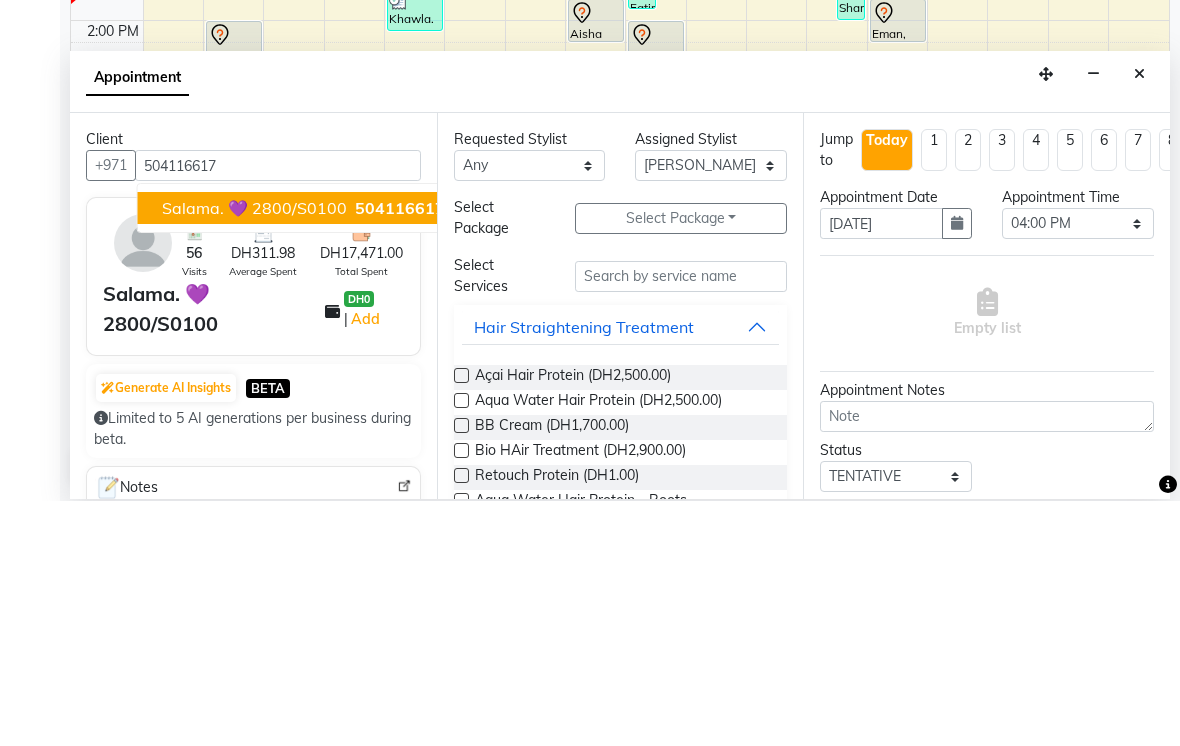 click on "Salama. 💜 2800/S0100" at bounding box center [254, 453] 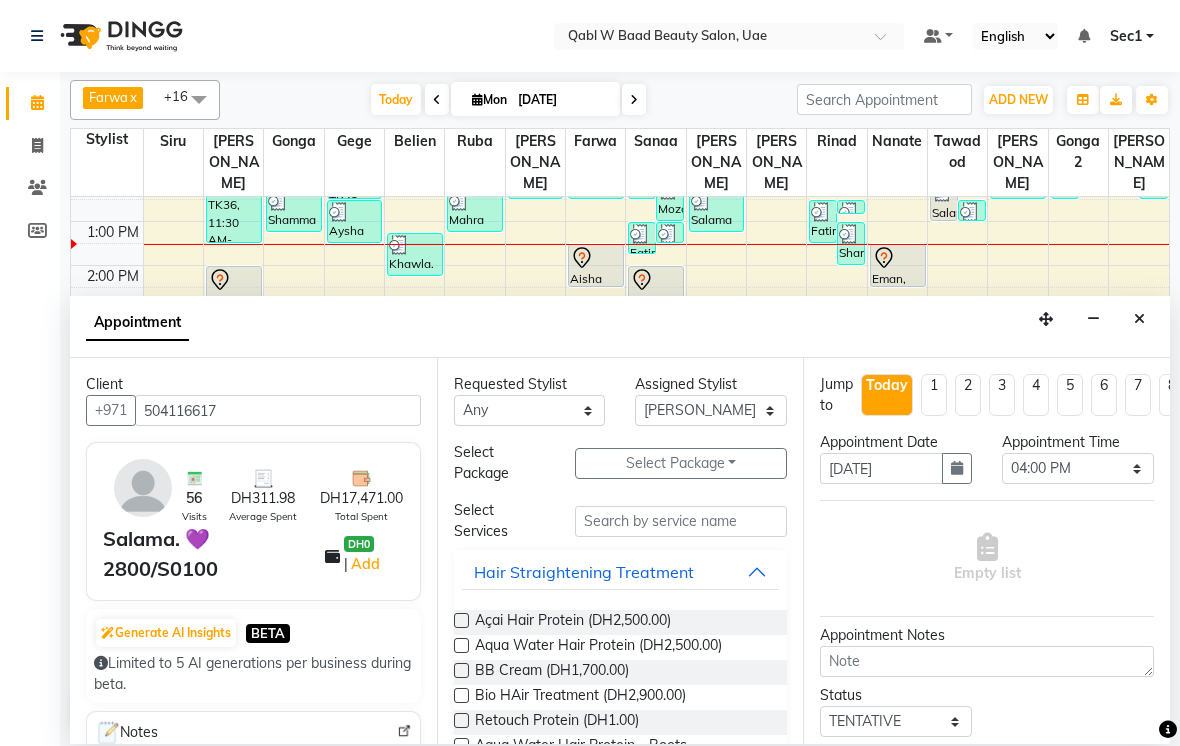 click on "Select Package  Toggle Dropdown" at bounding box center [681, 463] 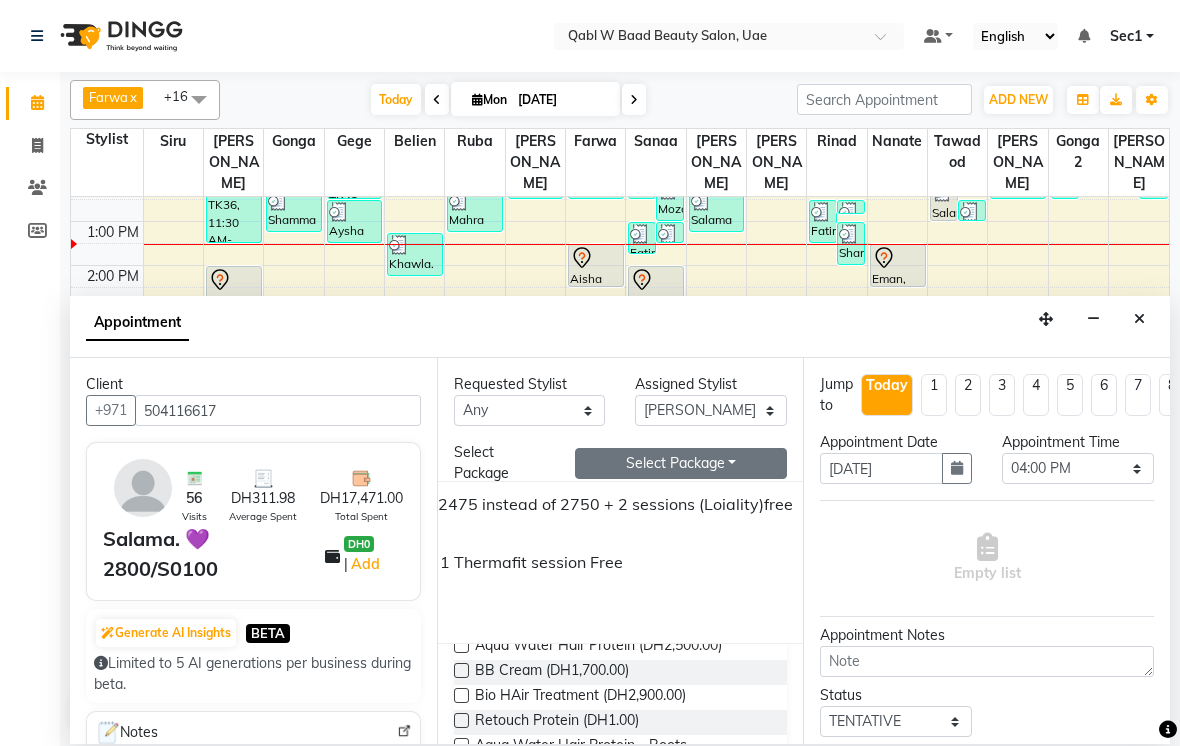 scroll, scrollTop: 0, scrollLeft: 0, axis: both 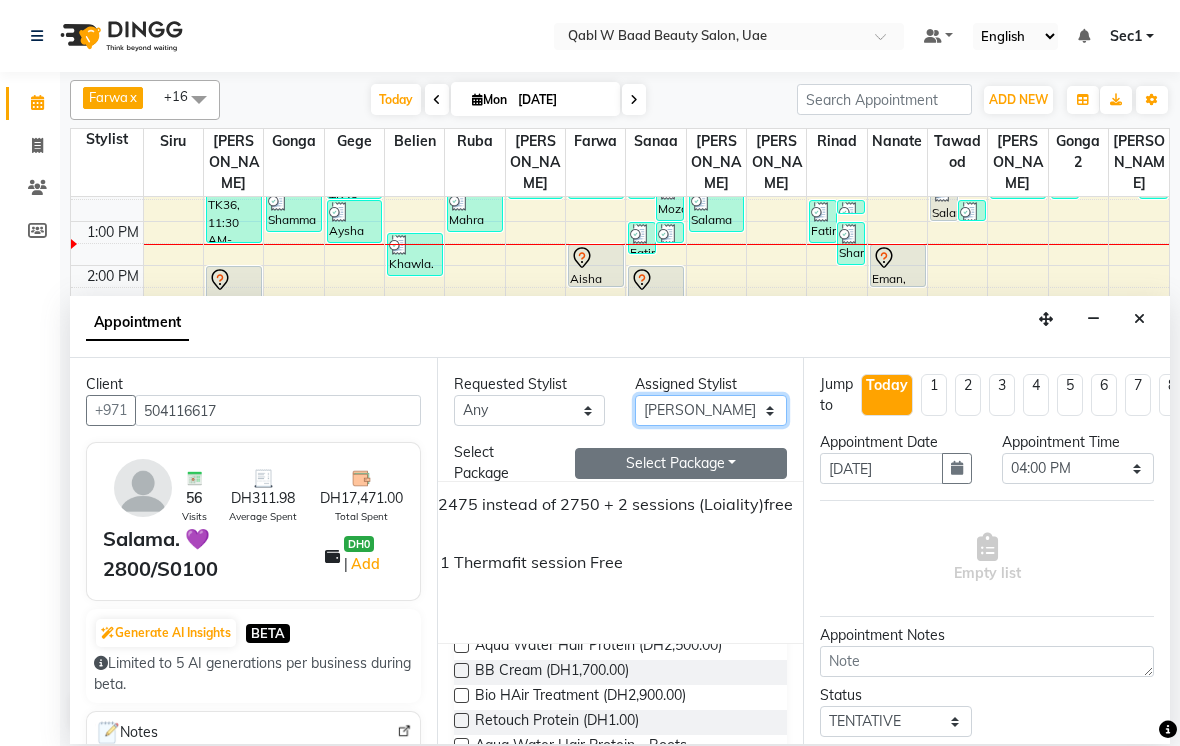 click on "Select Asia [PERSON_NAME] [PERSON_NAME] [PERSON_NAME] 2  [PERSON_NAME]  Nanate [PERSON_NAME] [PERSON_NAME] Sanaa [PERSON_NAME] Sec1 Sec2 Semi Siru [PERSON_NAME]" at bounding box center (711, 410) 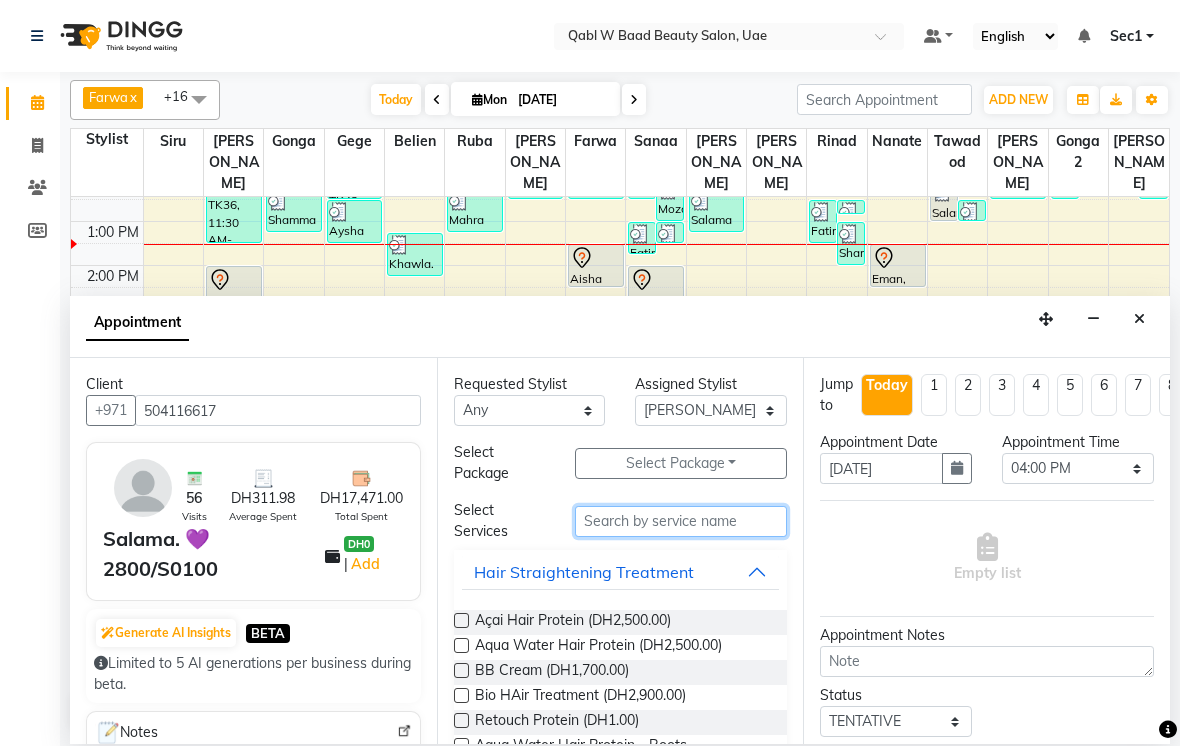 click at bounding box center (681, 521) 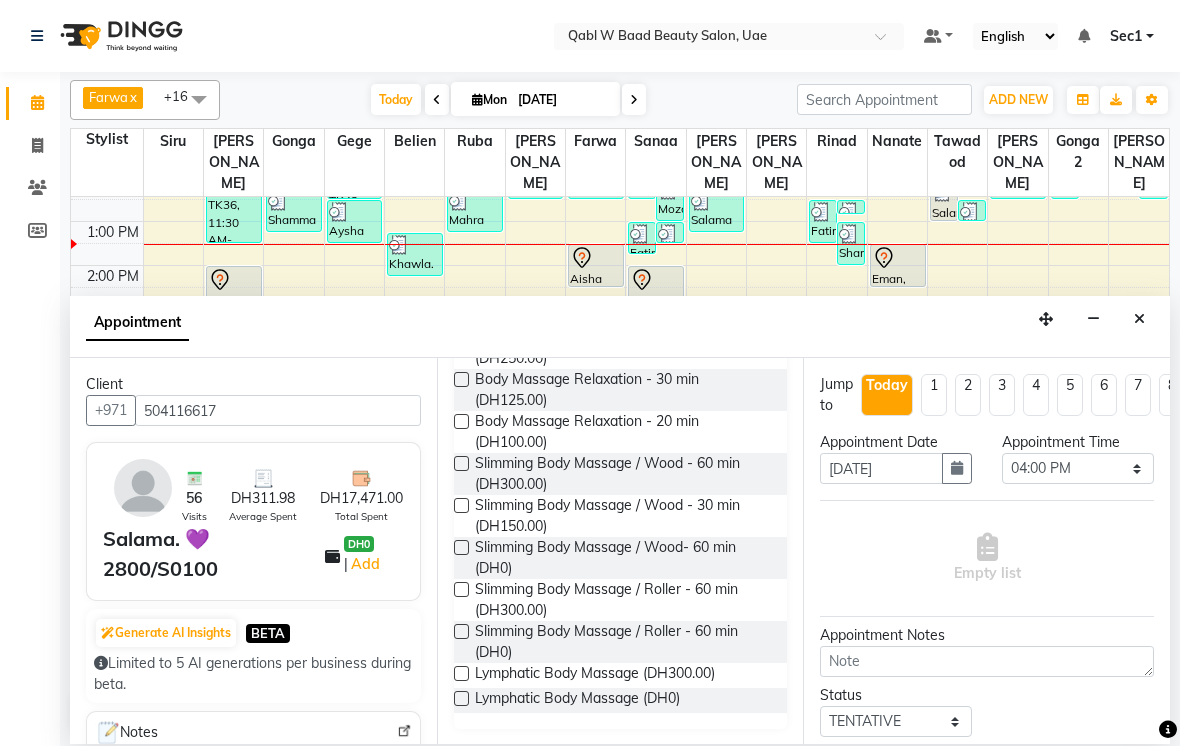 scroll, scrollTop: 324, scrollLeft: 0, axis: vertical 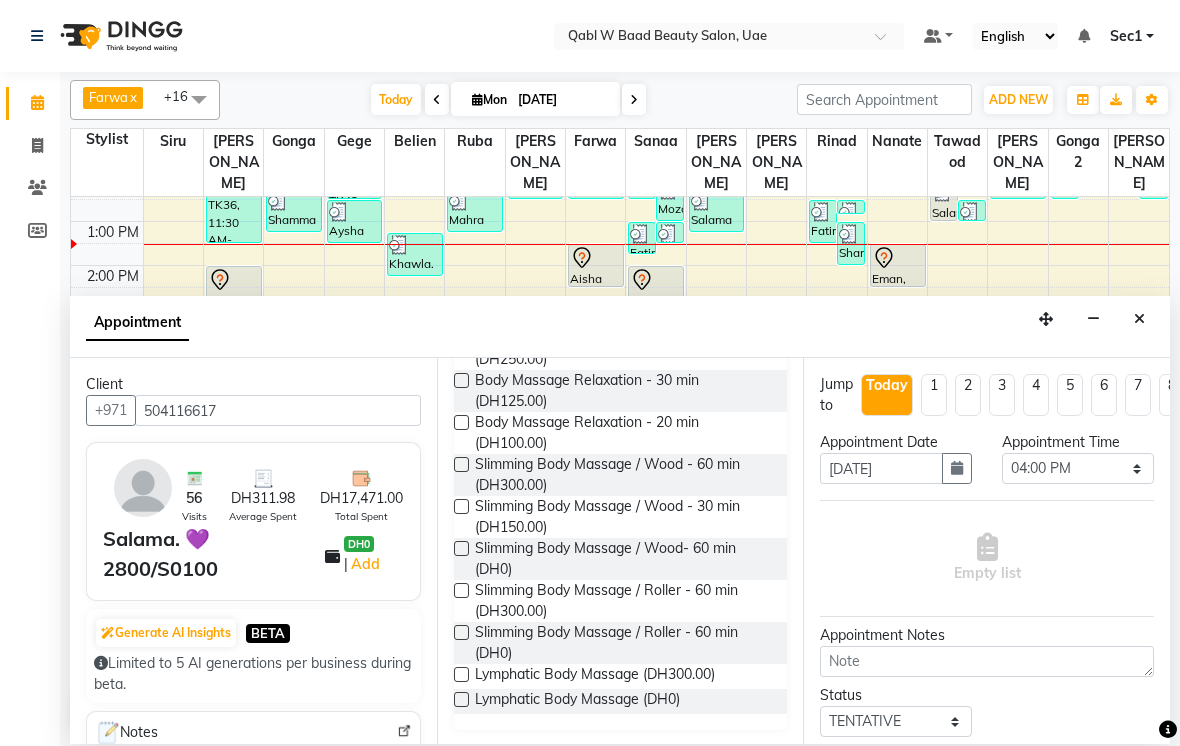 click on "Body Massage Relaxation - 30 min  (DH125.00)" at bounding box center (623, 391) 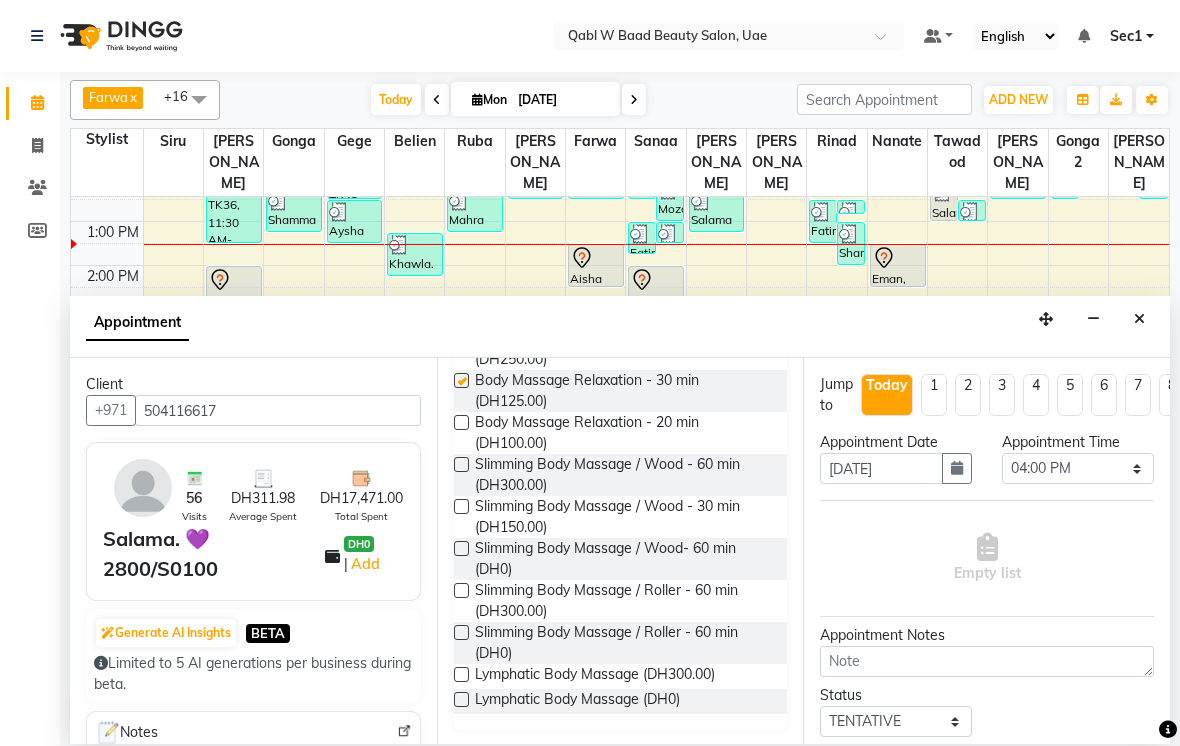 scroll, scrollTop: 0, scrollLeft: 0, axis: both 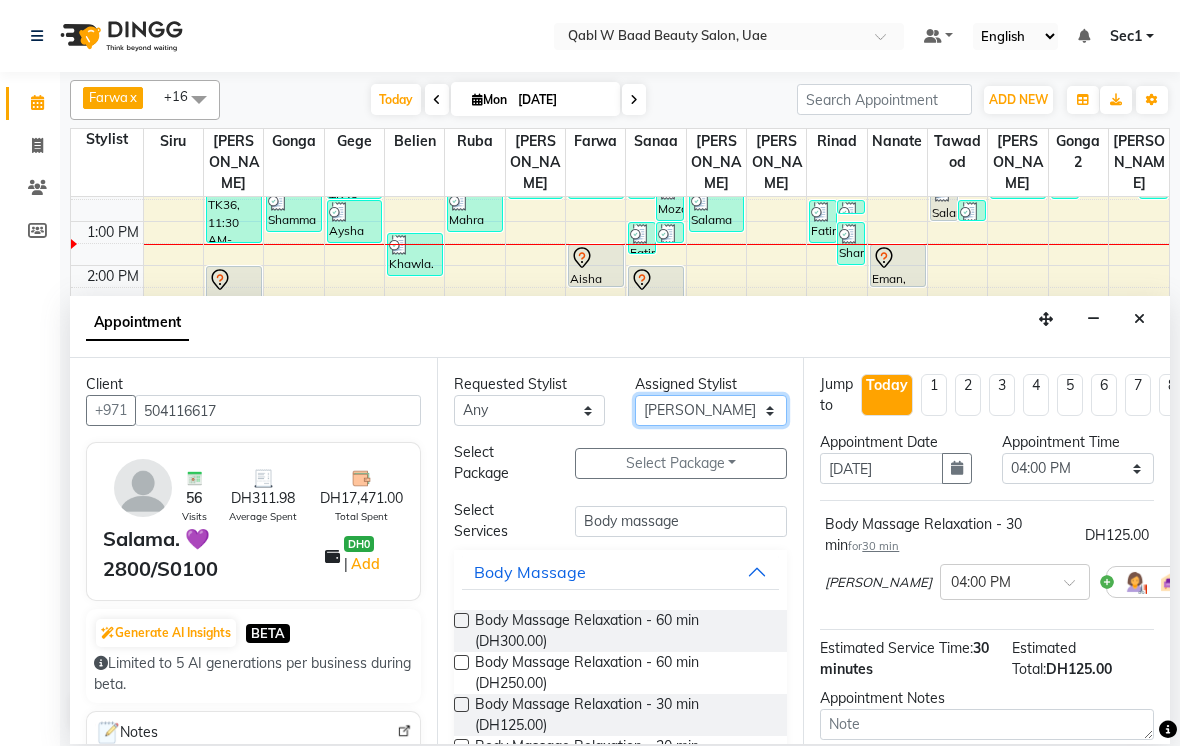 click on "Select Asia [PERSON_NAME] [PERSON_NAME] [PERSON_NAME] 2  [PERSON_NAME]  Nanate [PERSON_NAME] [PERSON_NAME] Sanaa [PERSON_NAME] Sec1 Sec2 Semi Siru [PERSON_NAME]" at bounding box center [711, 410] 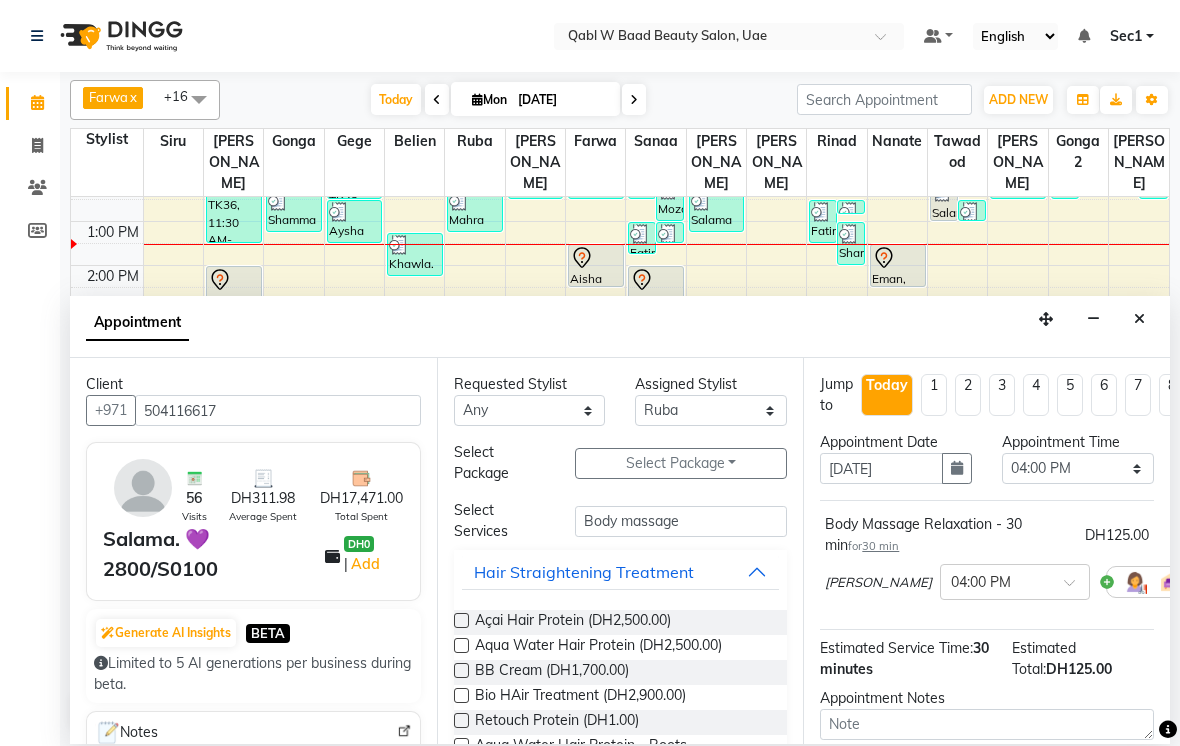 click on "Select Package  Toggle Dropdown" at bounding box center [681, 463] 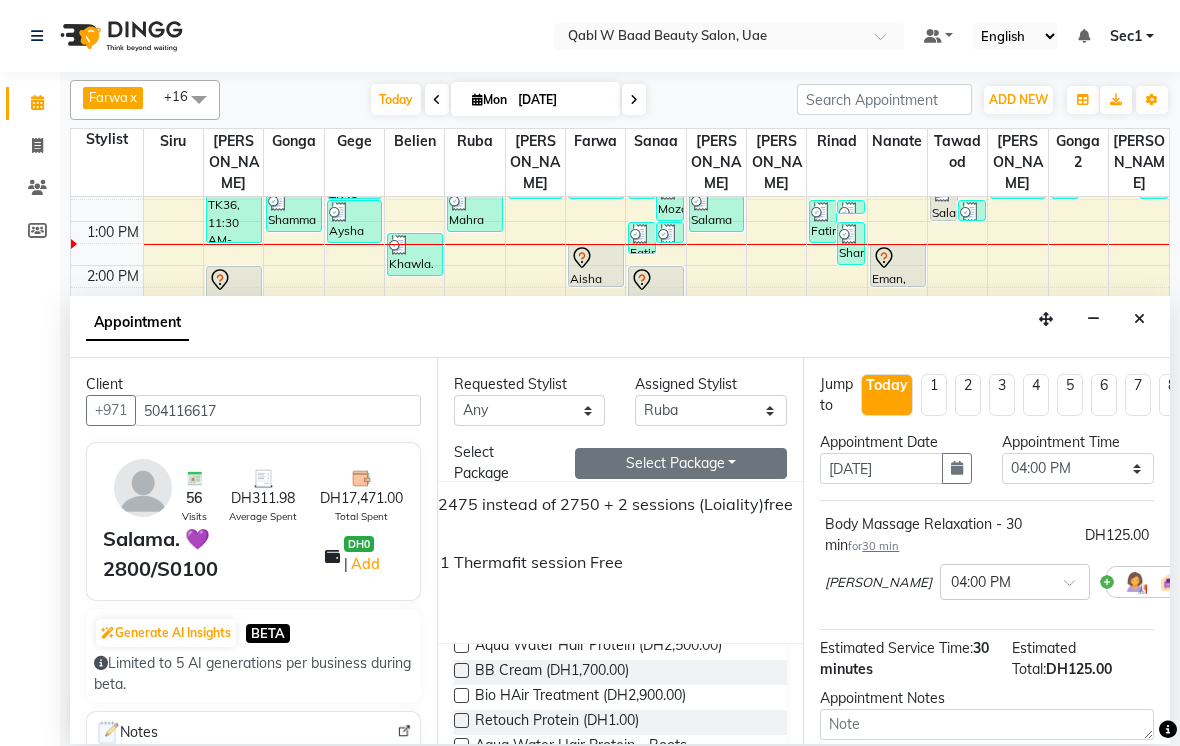 click on "Natural Hair Treatment Package of 10 sessions 2475 instead of 2750 + 2 sessions (Loiality)free" at bounding box center (437, 504) 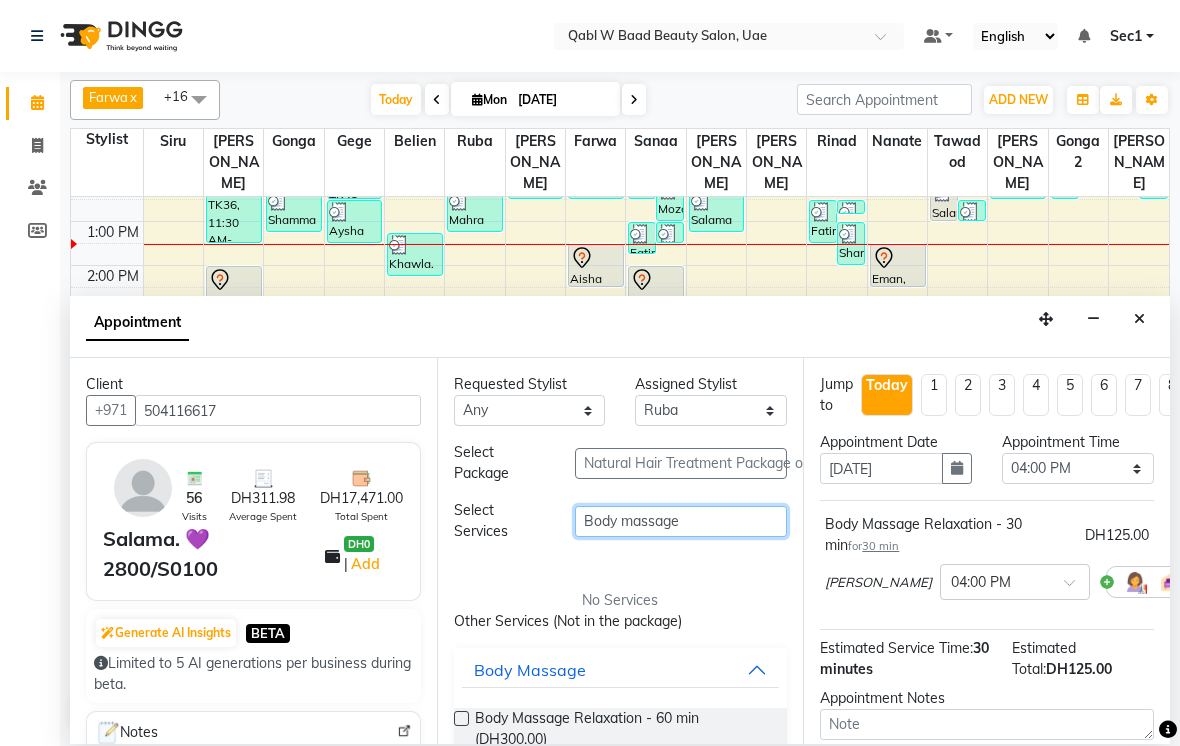click on "Body massage" at bounding box center (681, 521) 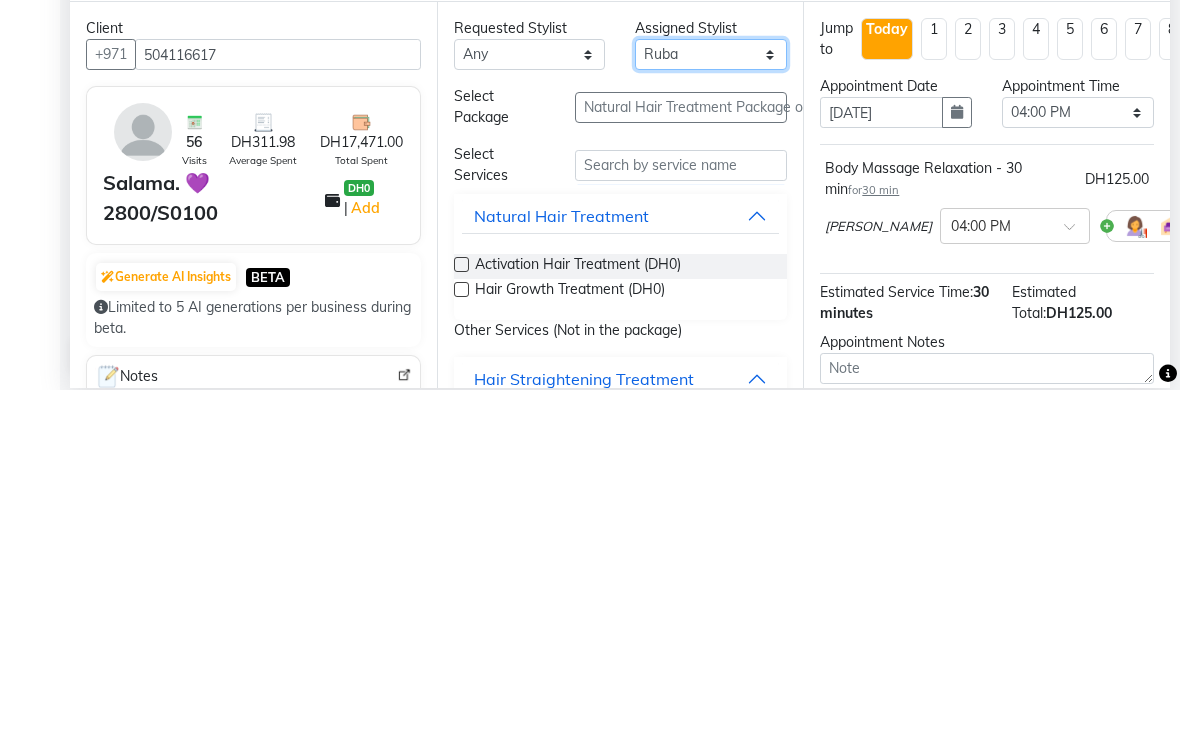 click on "Select Asia [PERSON_NAME] [PERSON_NAME] [PERSON_NAME] 2  [PERSON_NAME]  Nanate [PERSON_NAME] [PERSON_NAME] Sanaa [PERSON_NAME] Sec1 Sec2 Semi Siru [PERSON_NAME]" at bounding box center (711, 410) 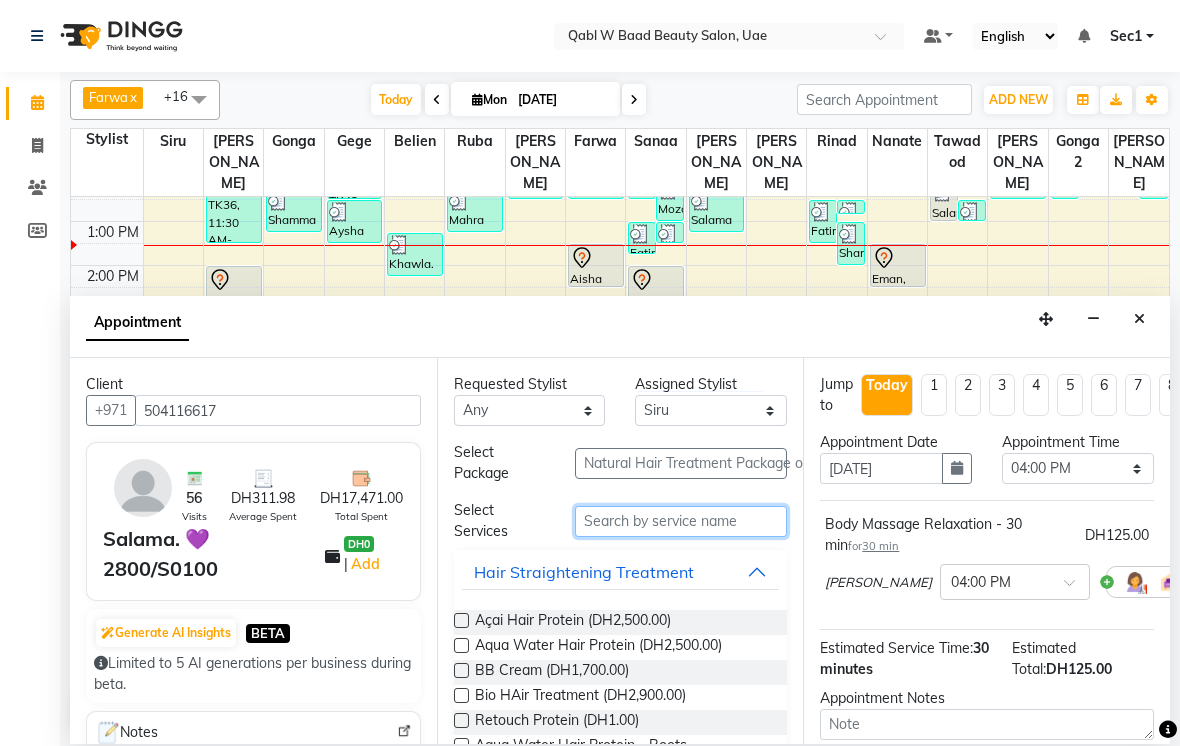 click at bounding box center (681, 521) 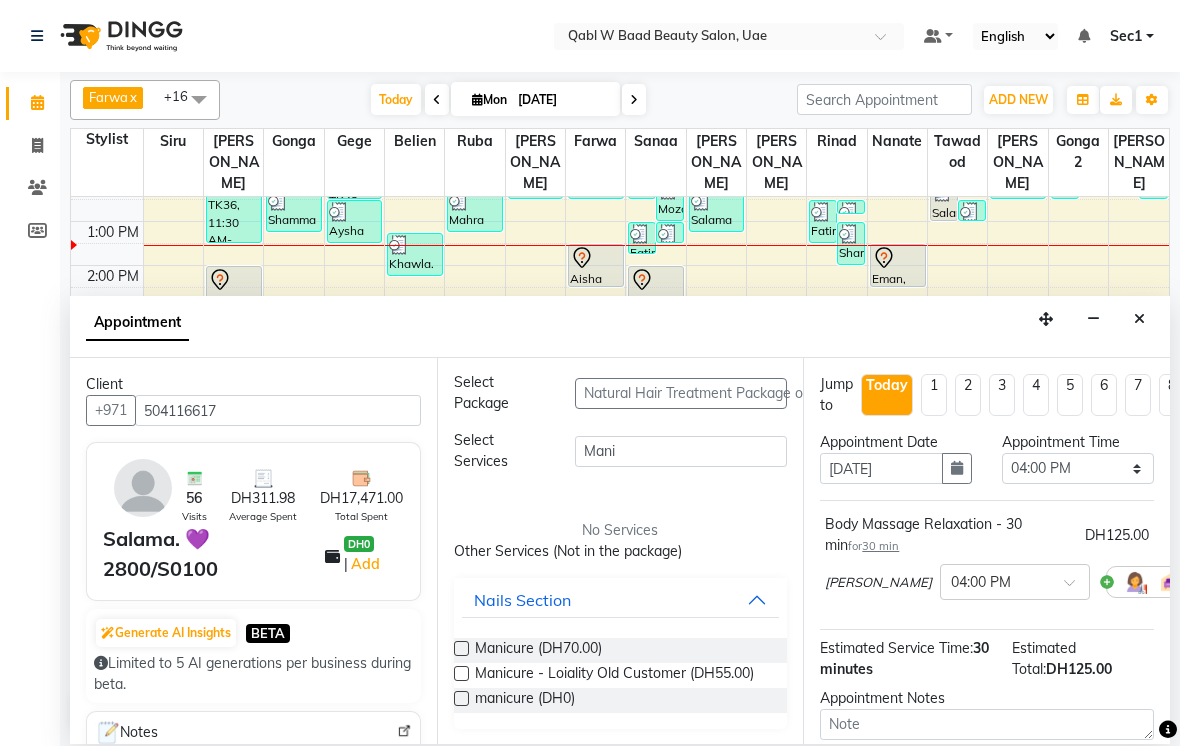 scroll, scrollTop: 69, scrollLeft: 0, axis: vertical 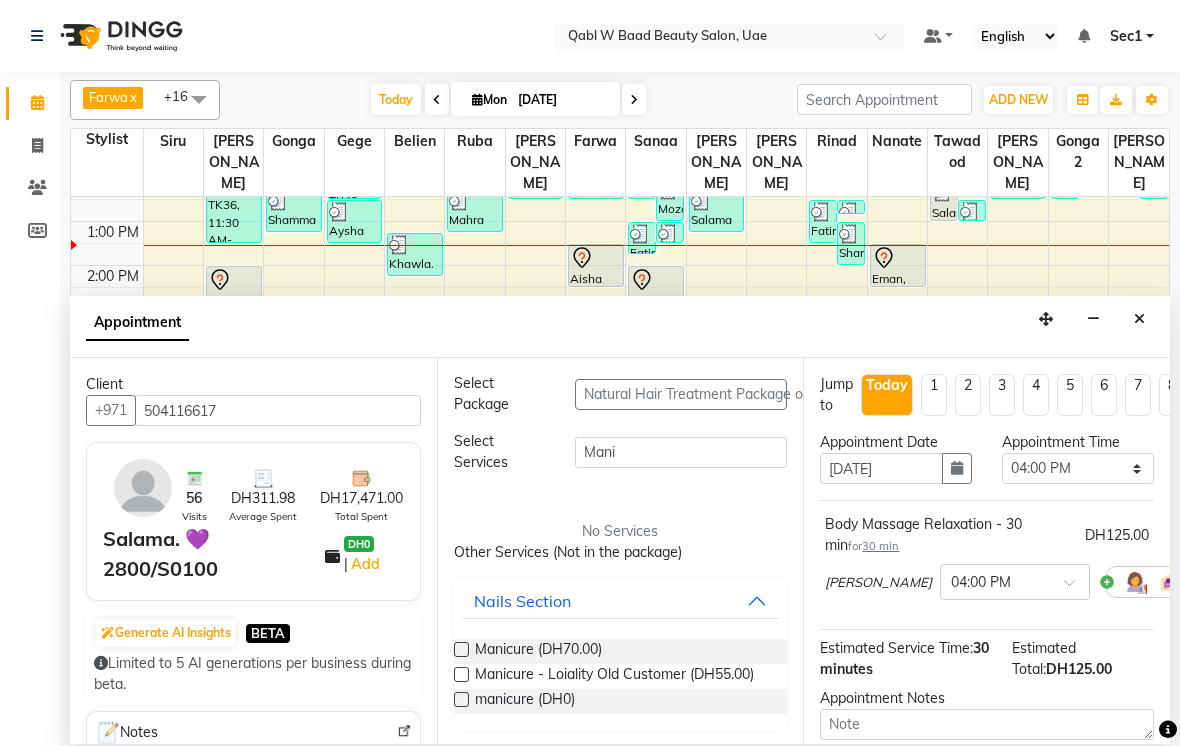 click on "Manicure  (DH70.00)" at bounding box center (621, 651) 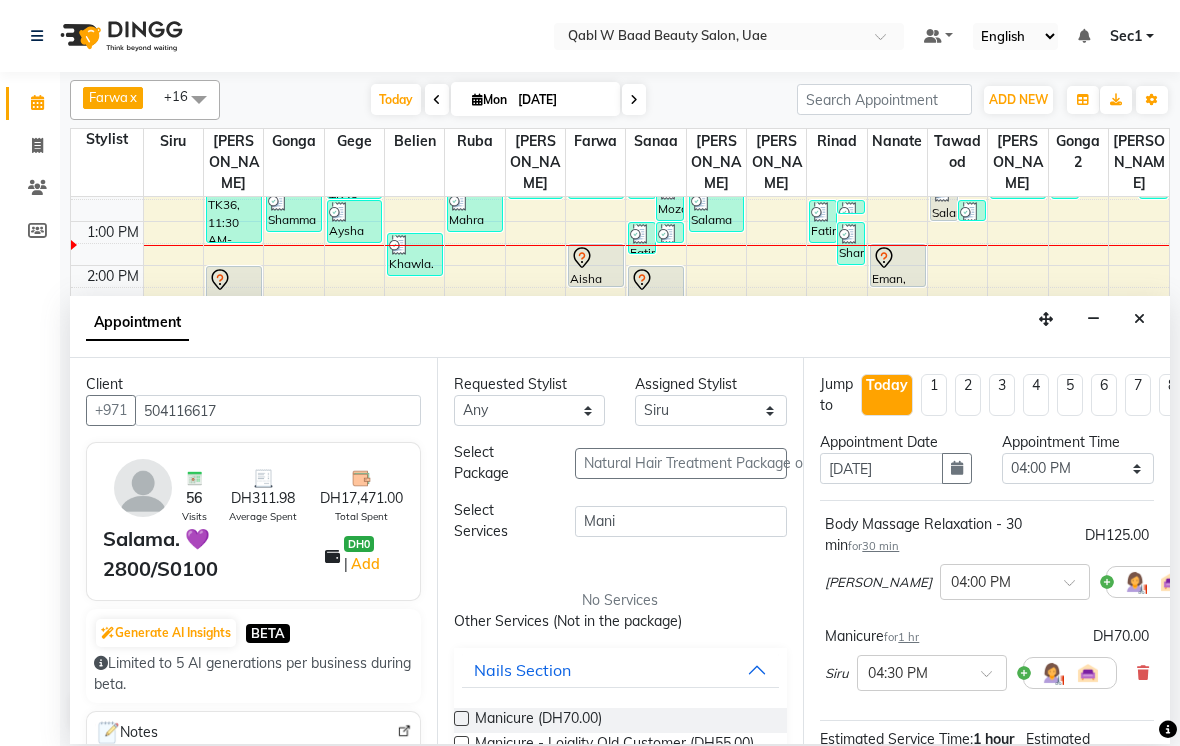 scroll, scrollTop: 0, scrollLeft: 0, axis: both 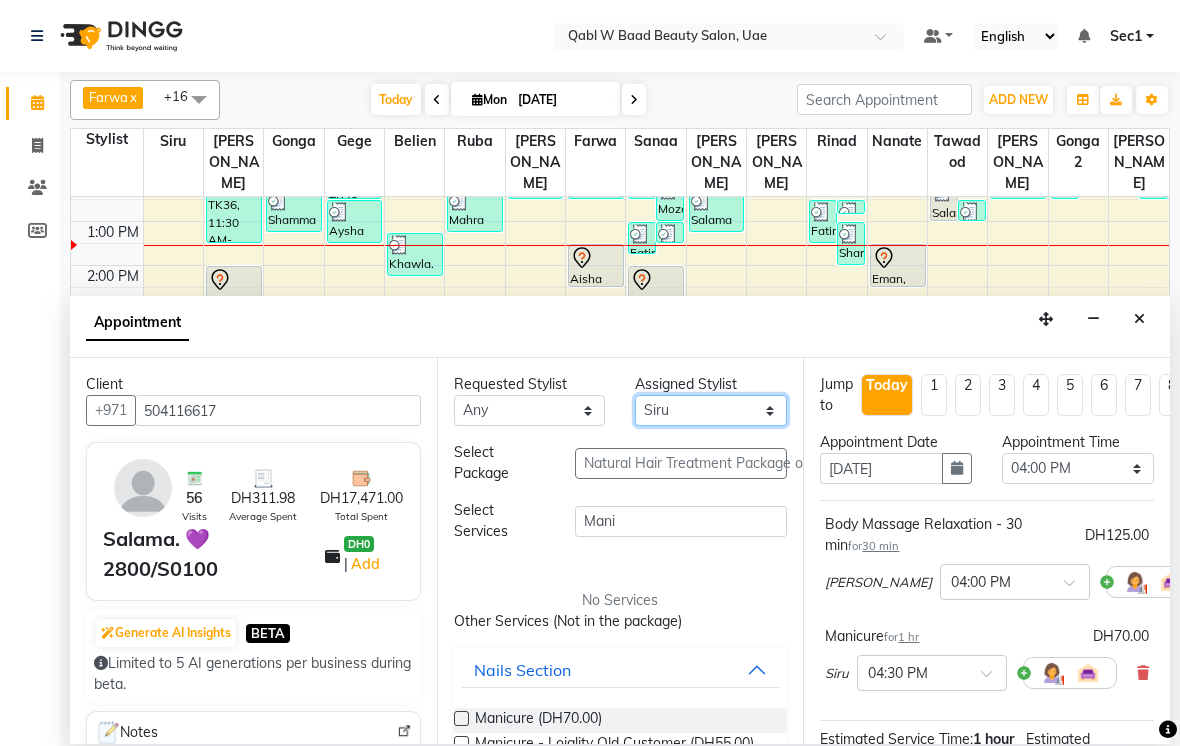 click on "Select Asia [PERSON_NAME] [PERSON_NAME] [PERSON_NAME] 2  [PERSON_NAME]  Nanate [PERSON_NAME] [PERSON_NAME] Sanaa [PERSON_NAME] Sec1 Sec2 Semi Siru [PERSON_NAME]" at bounding box center [711, 410] 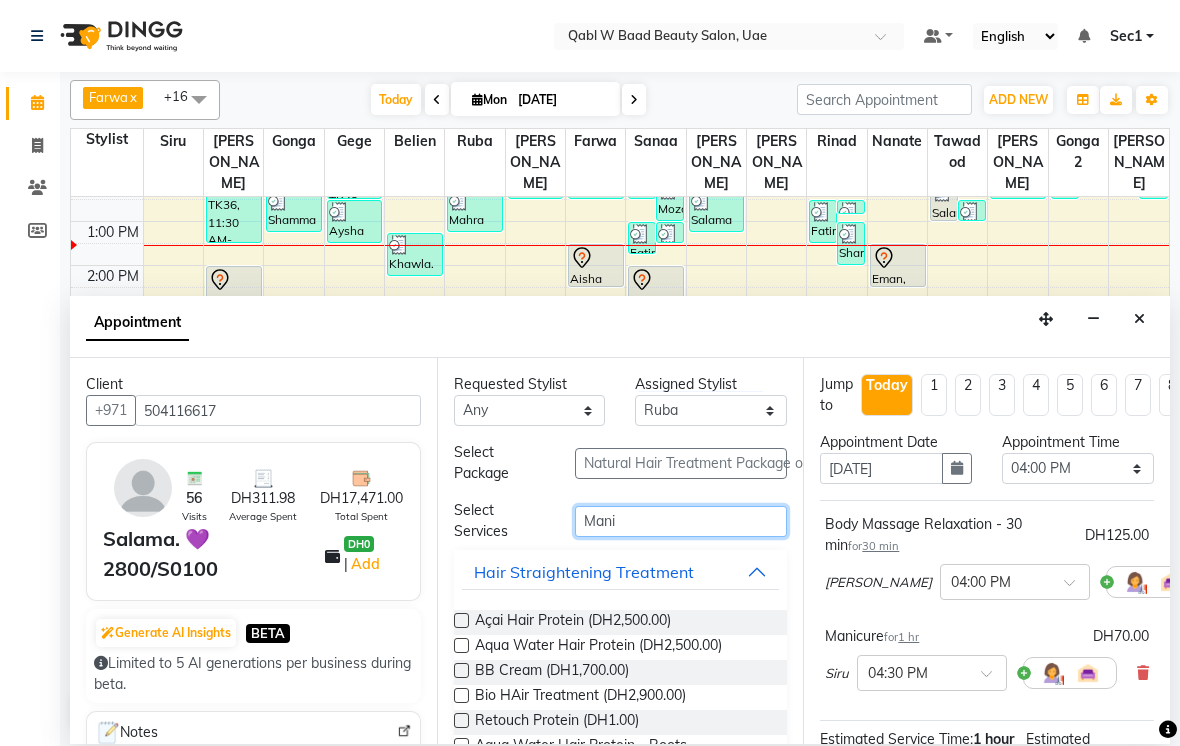 click on "Mani" at bounding box center [681, 521] 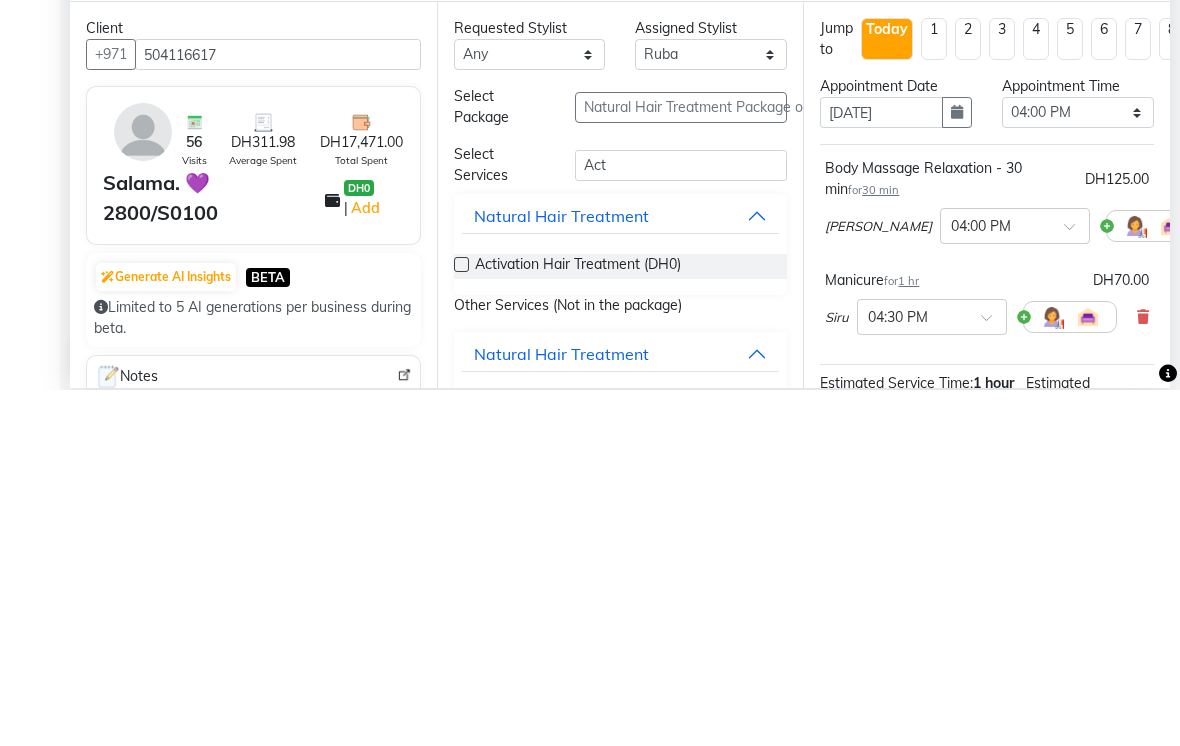 click on "Activation Hair Treatment (DH0)" at bounding box center (578, 622) 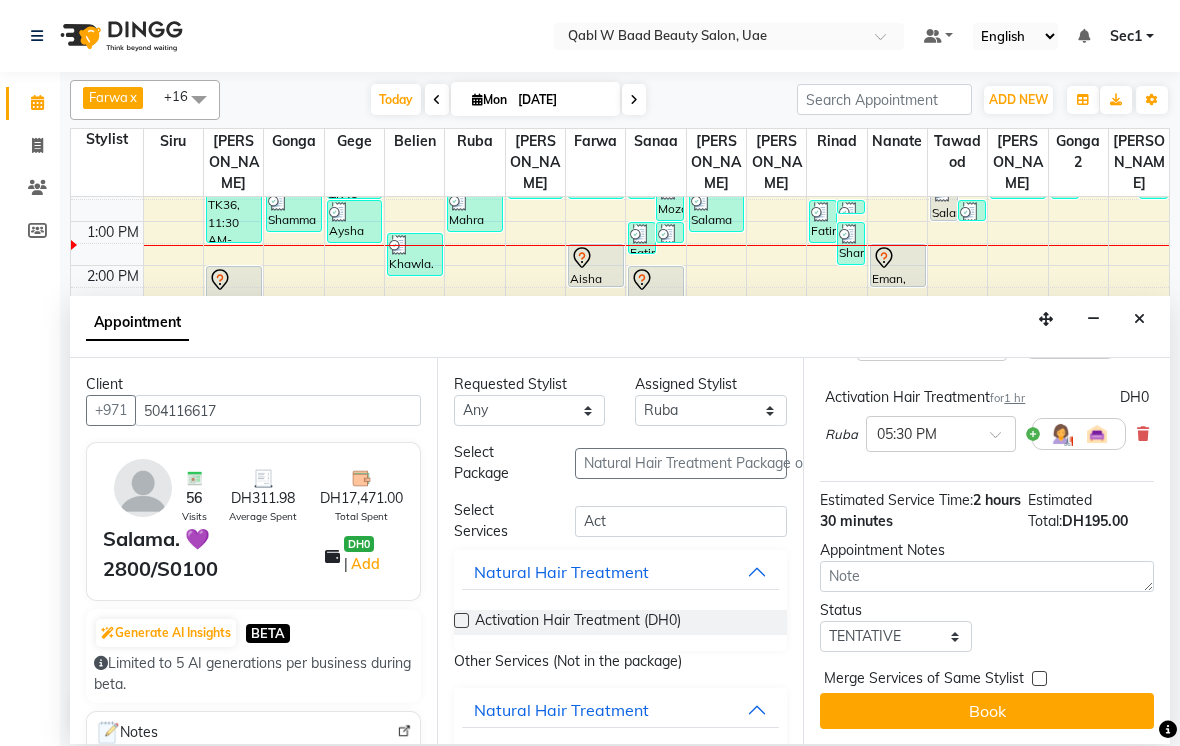 scroll, scrollTop: 329, scrollLeft: 0, axis: vertical 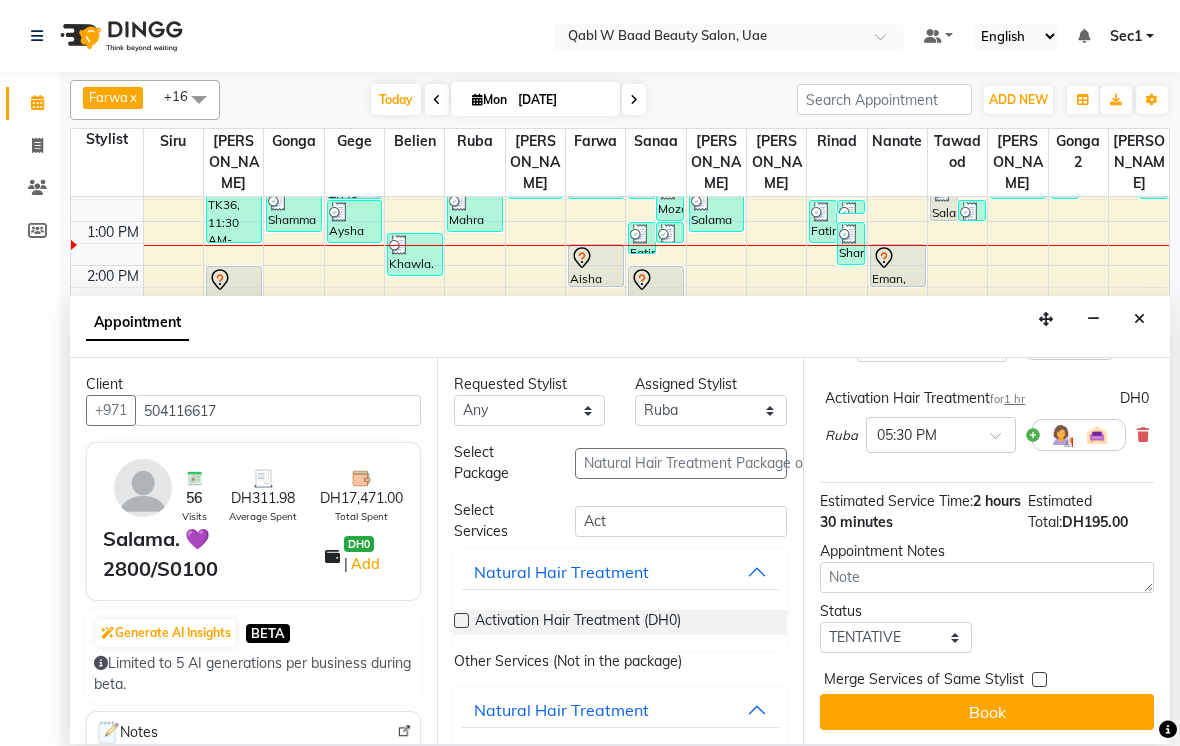 click on "Book" at bounding box center (987, 712) 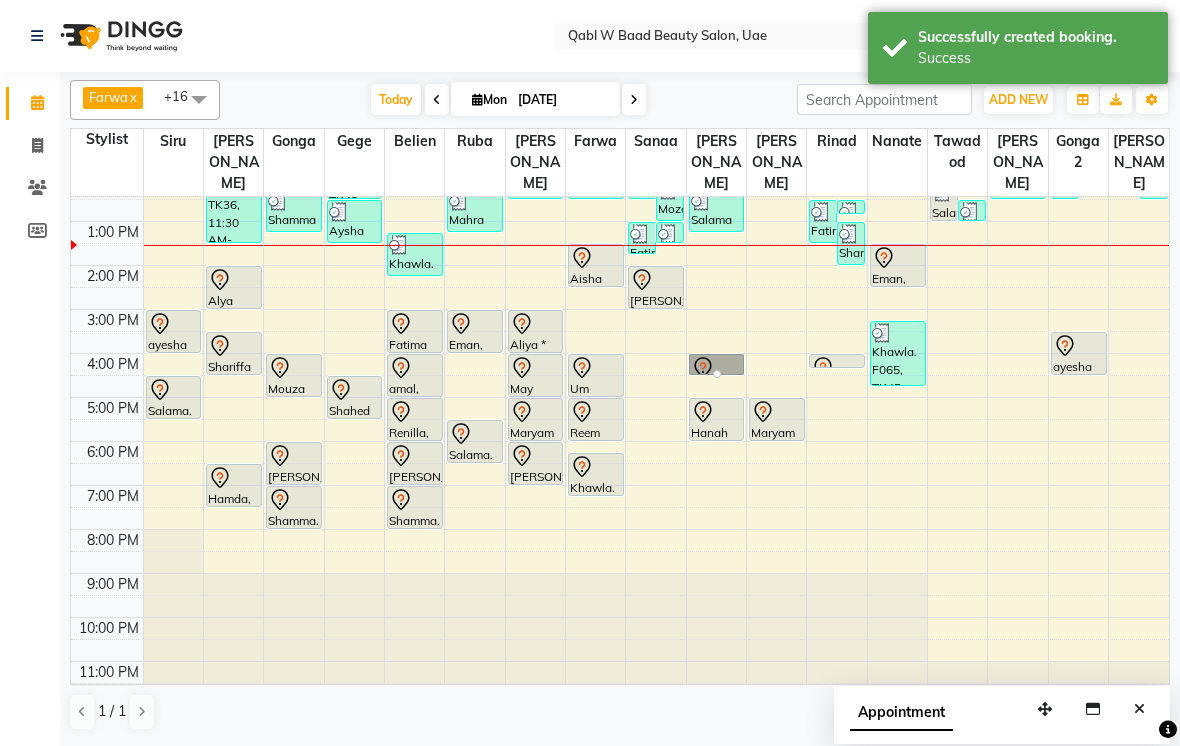 click at bounding box center (717, 374) 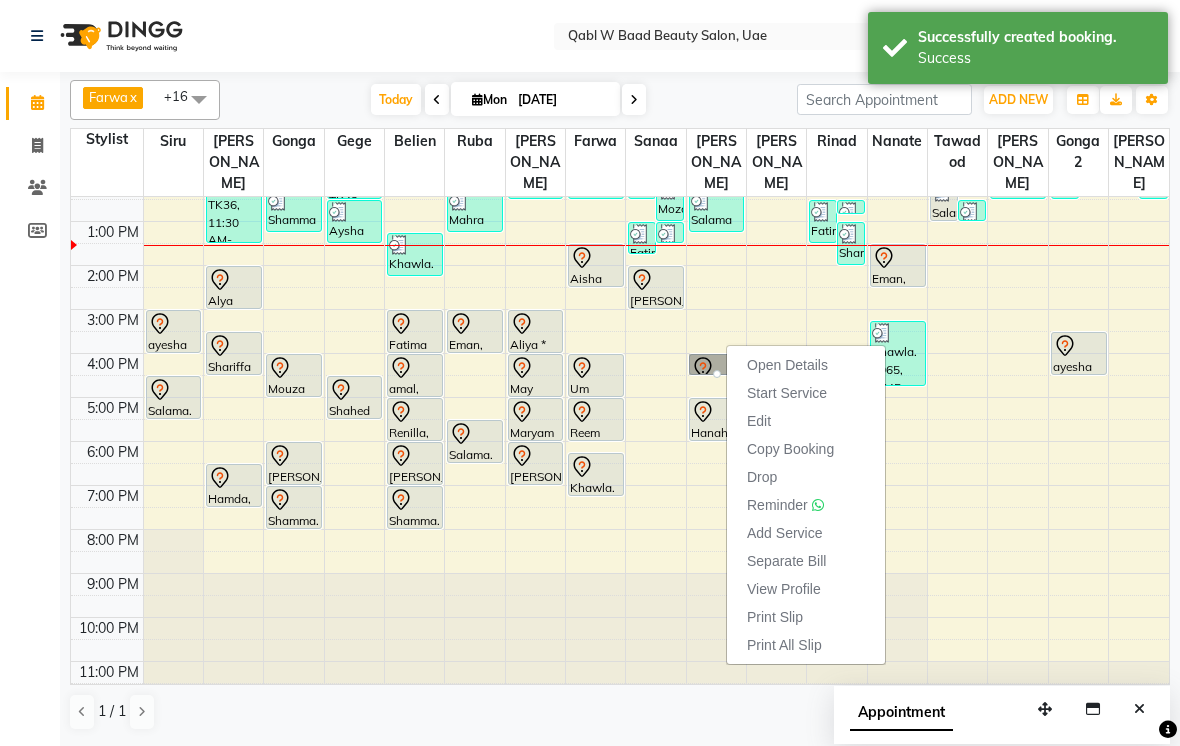 click on "Open Details" at bounding box center [787, 365] 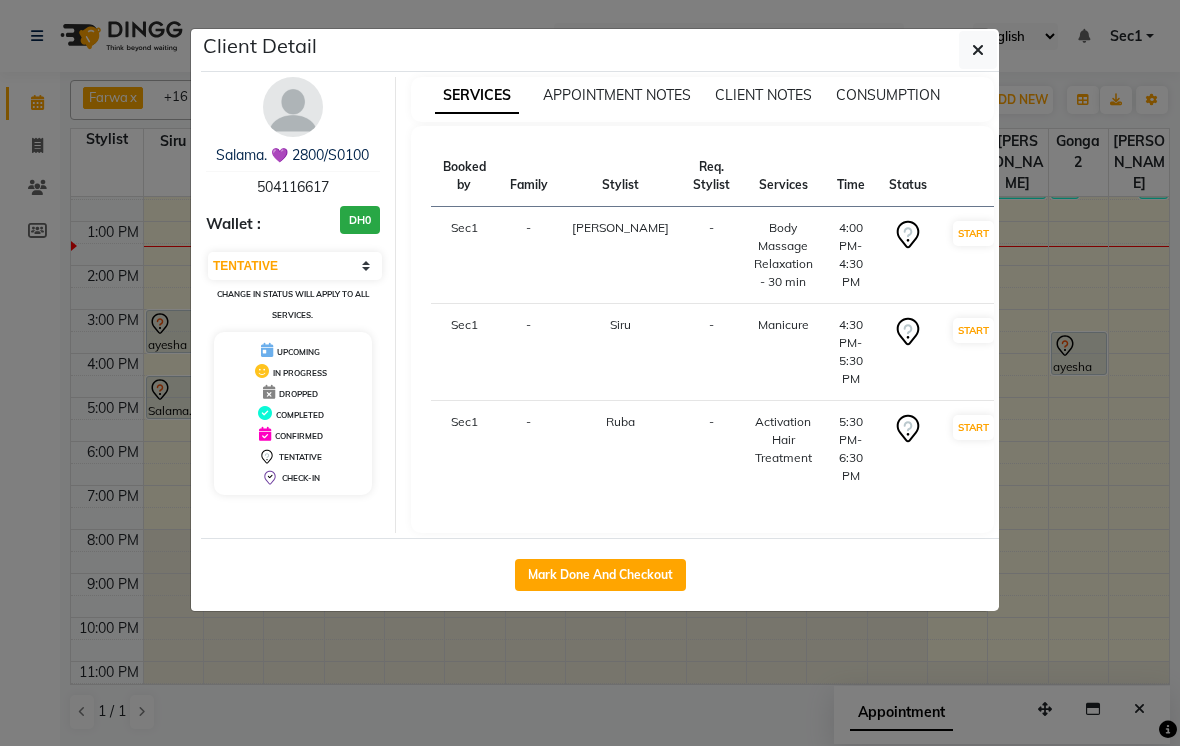 click 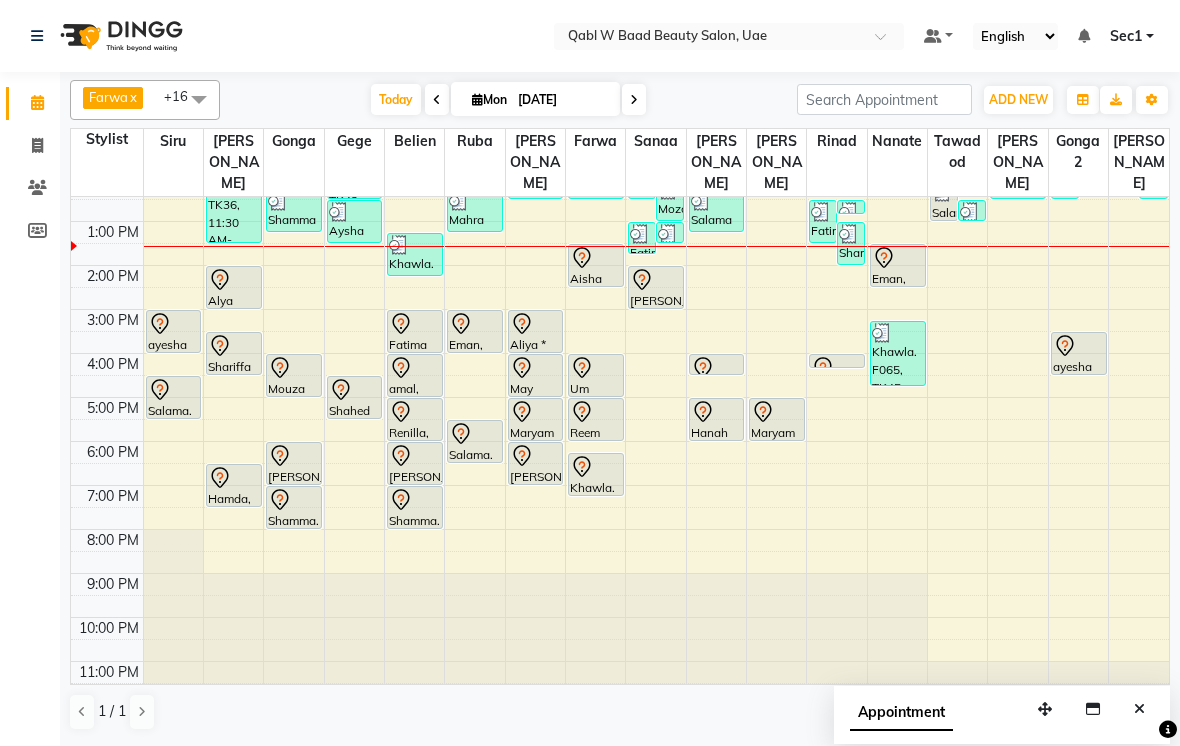 click on "Today" at bounding box center [396, 99] 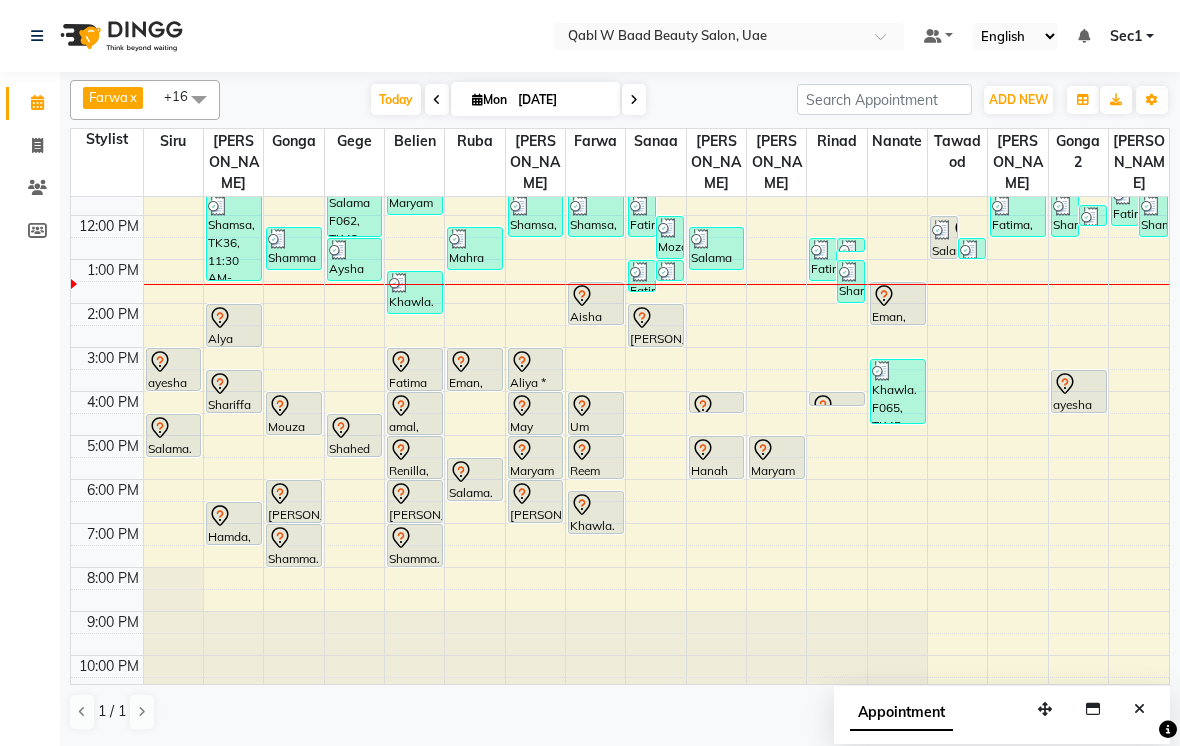scroll, scrollTop: 64, scrollLeft: 0, axis: vertical 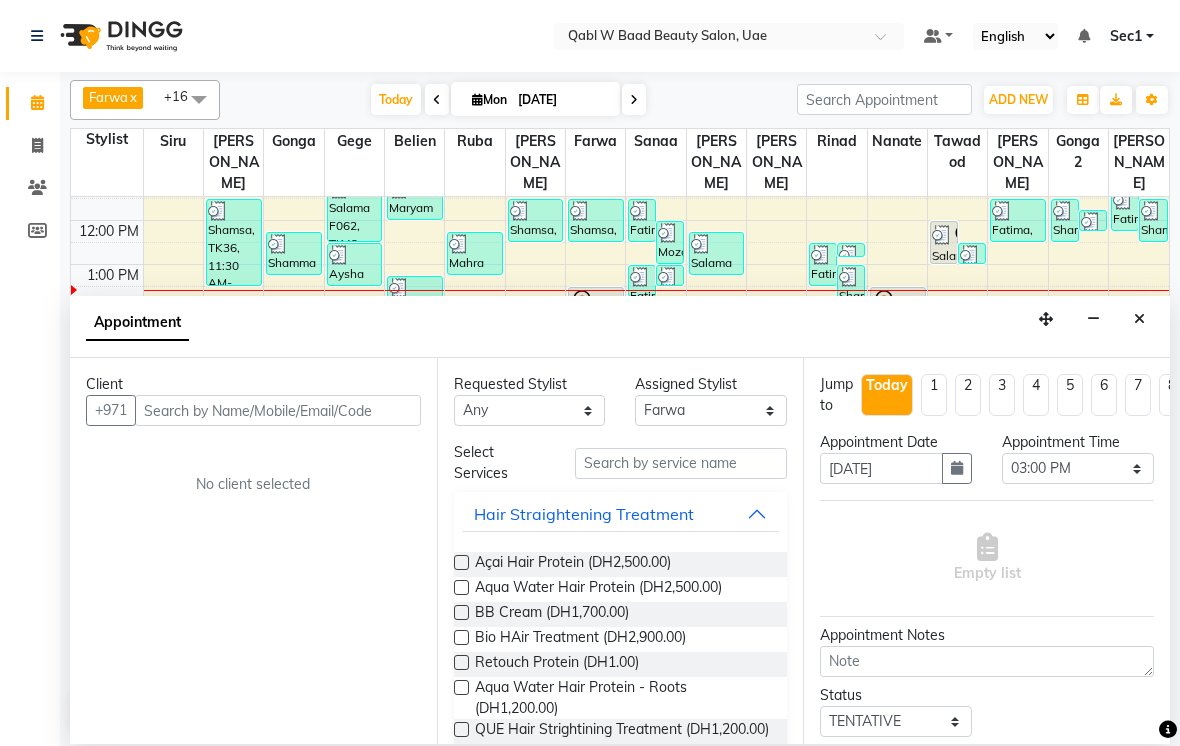 click at bounding box center [1139, 319] 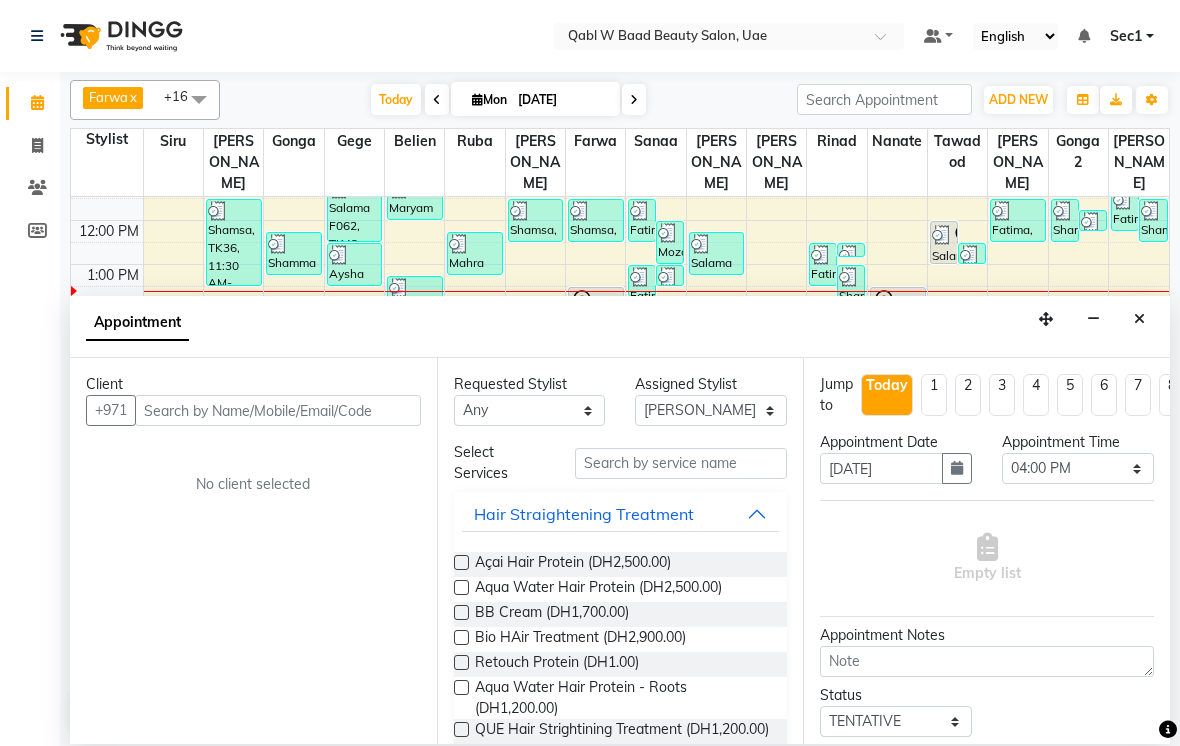 click at bounding box center [278, 410] 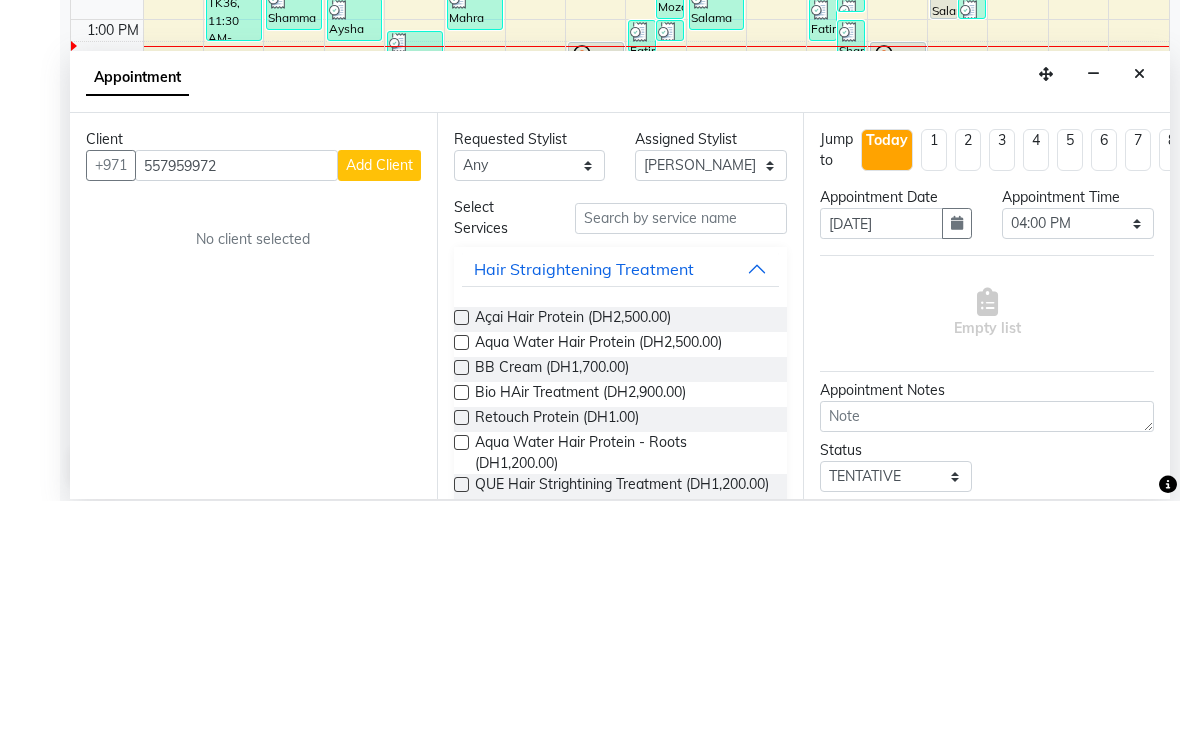 click on "Add Client" at bounding box center (379, 410) 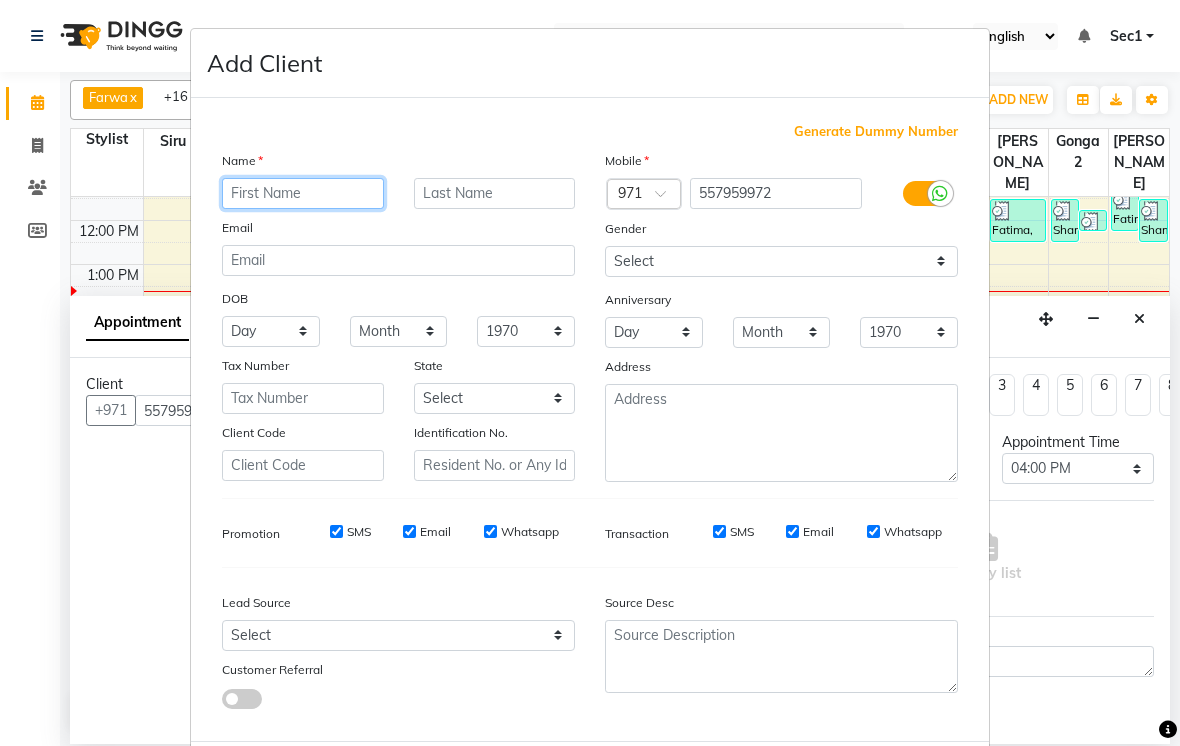 click at bounding box center (303, 193) 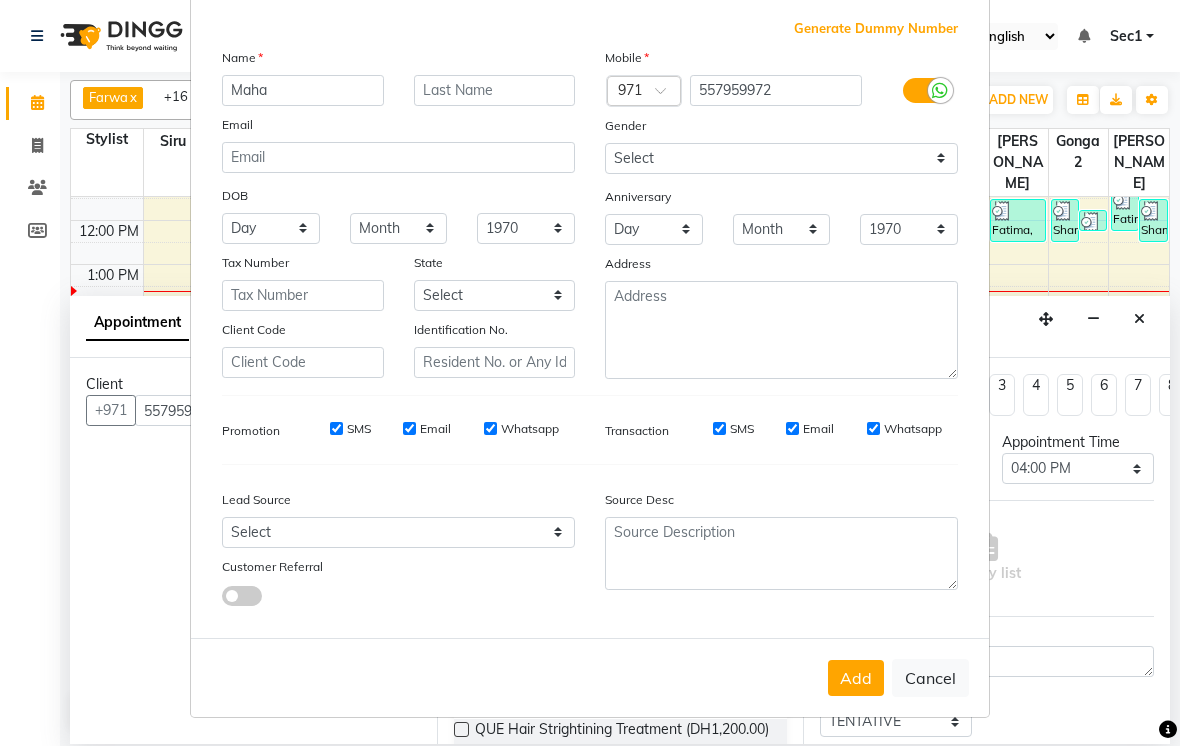 scroll, scrollTop: 102, scrollLeft: 0, axis: vertical 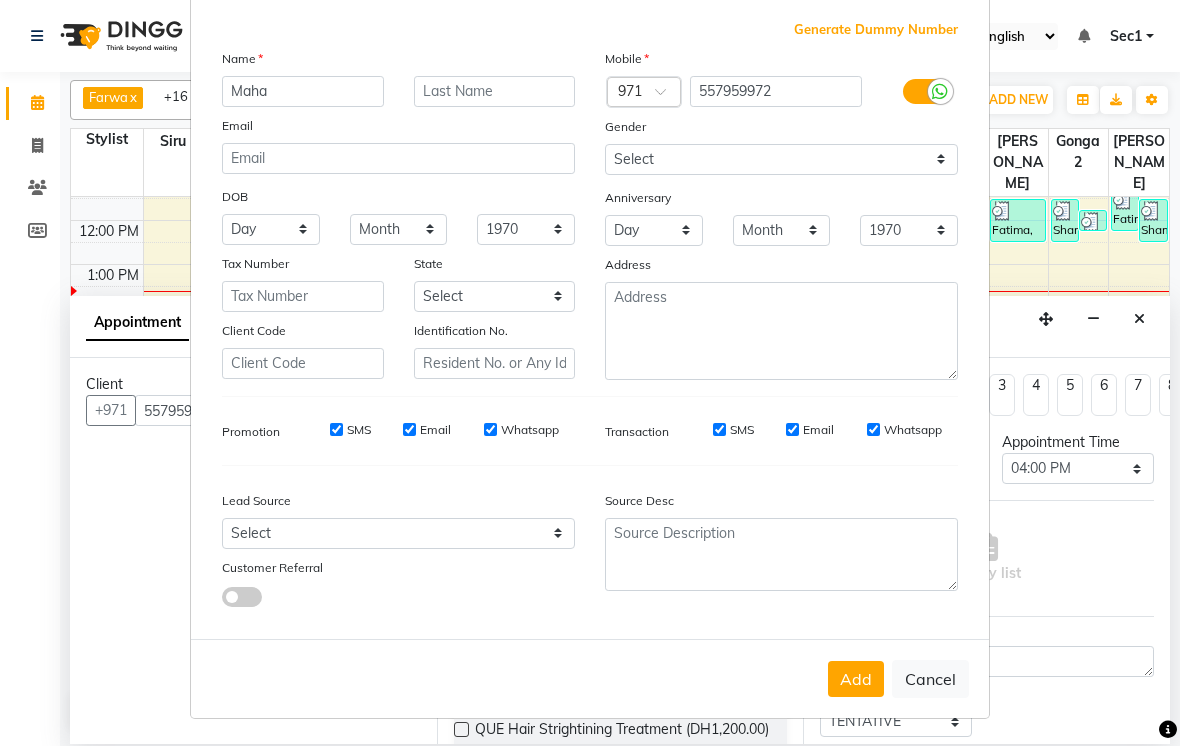 click on "Add" at bounding box center (856, 679) 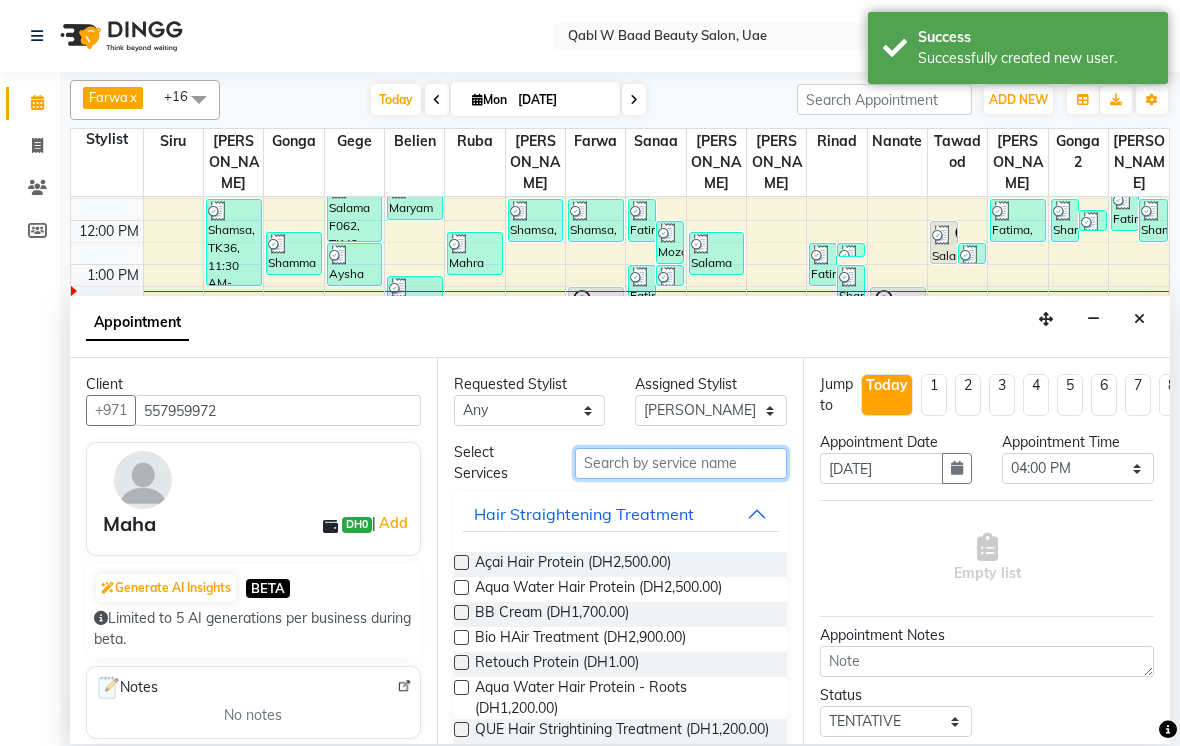 click at bounding box center [681, 463] 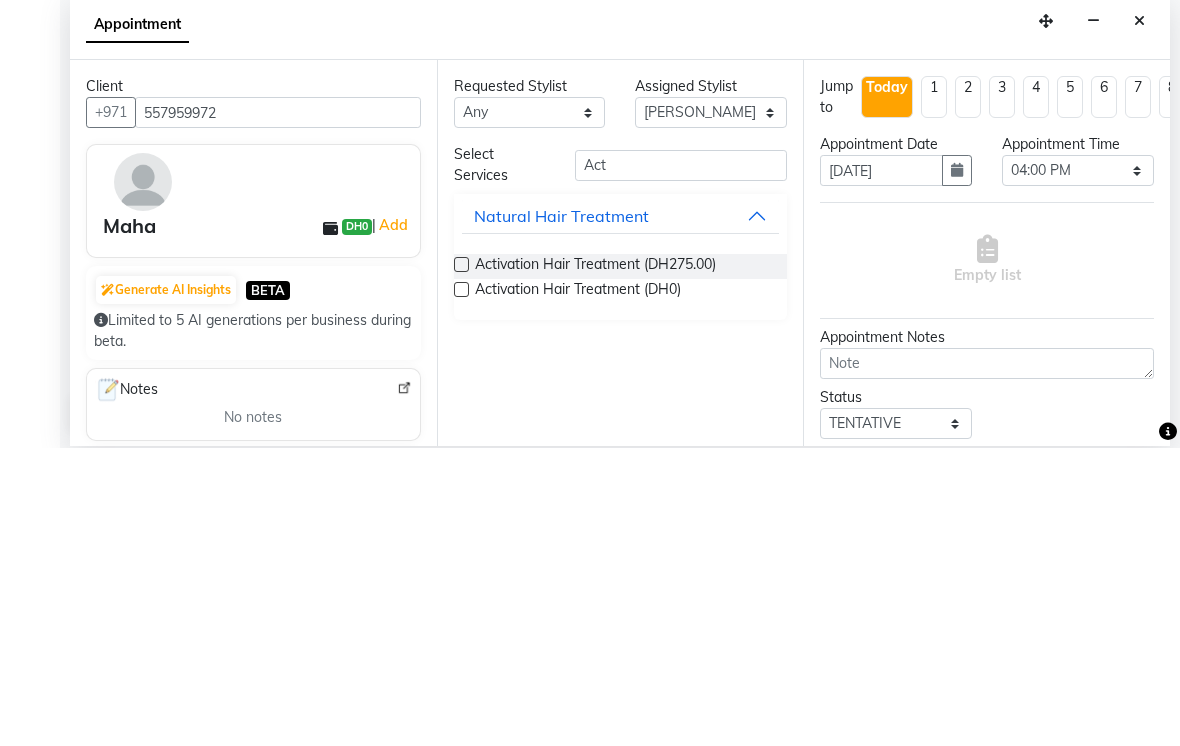 click on "Activation Hair Treatment (DH275.00)" at bounding box center (595, 564) 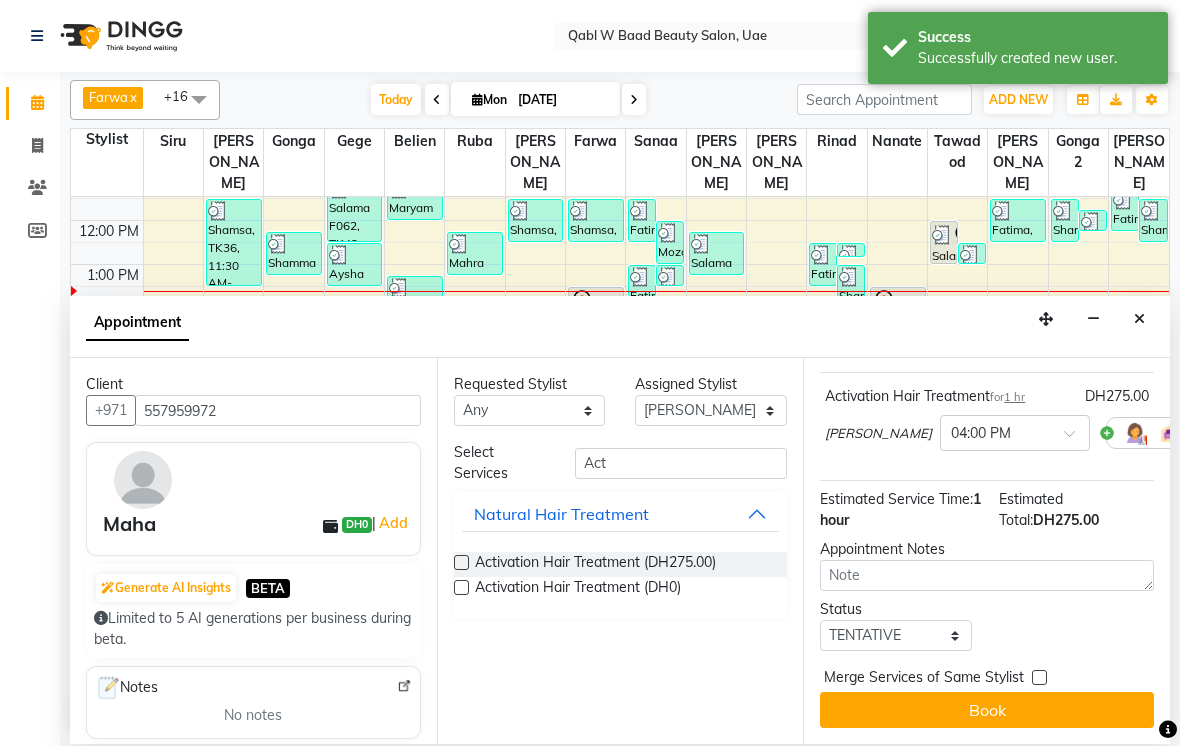 scroll, scrollTop: 126, scrollLeft: 0, axis: vertical 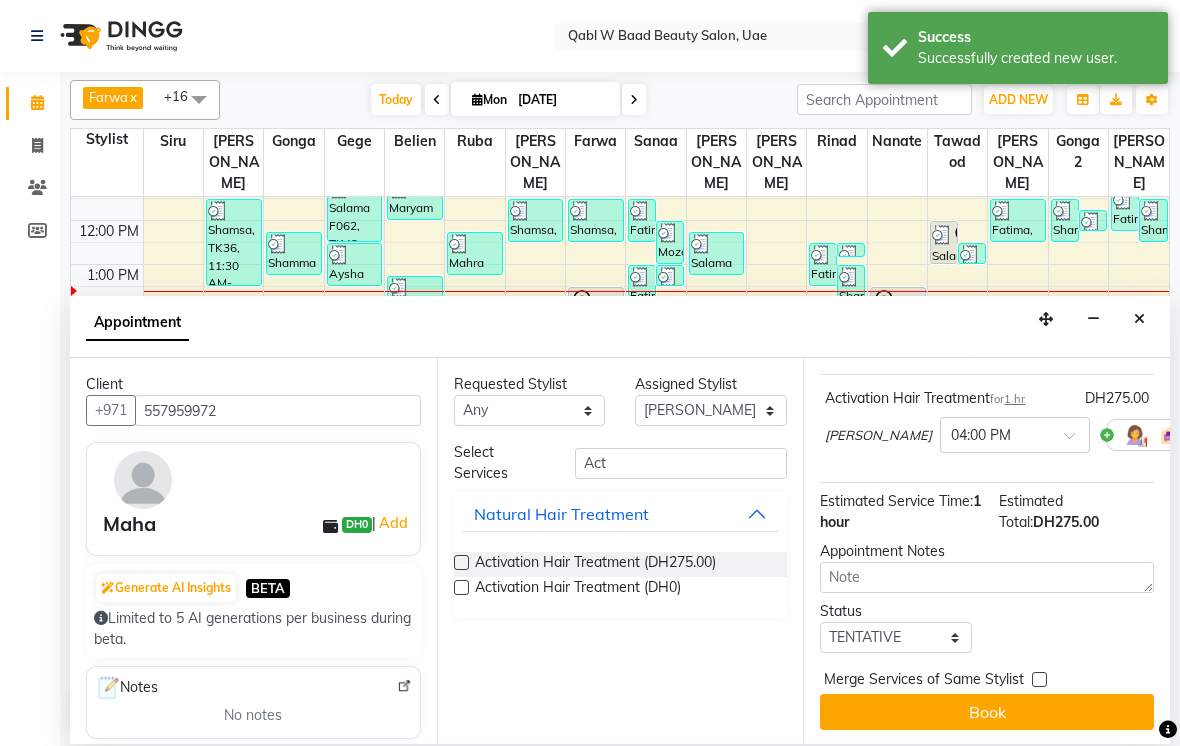click on "Book" at bounding box center (987, 712) 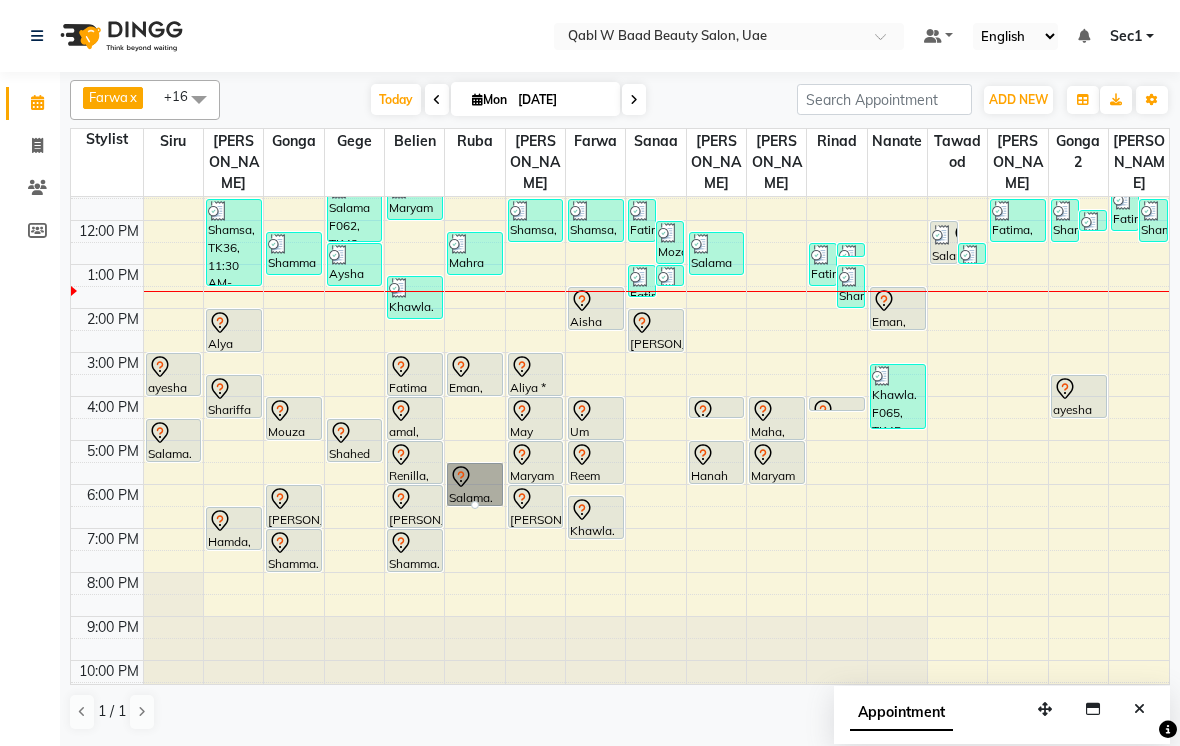 click at bounding box center (475, 505) 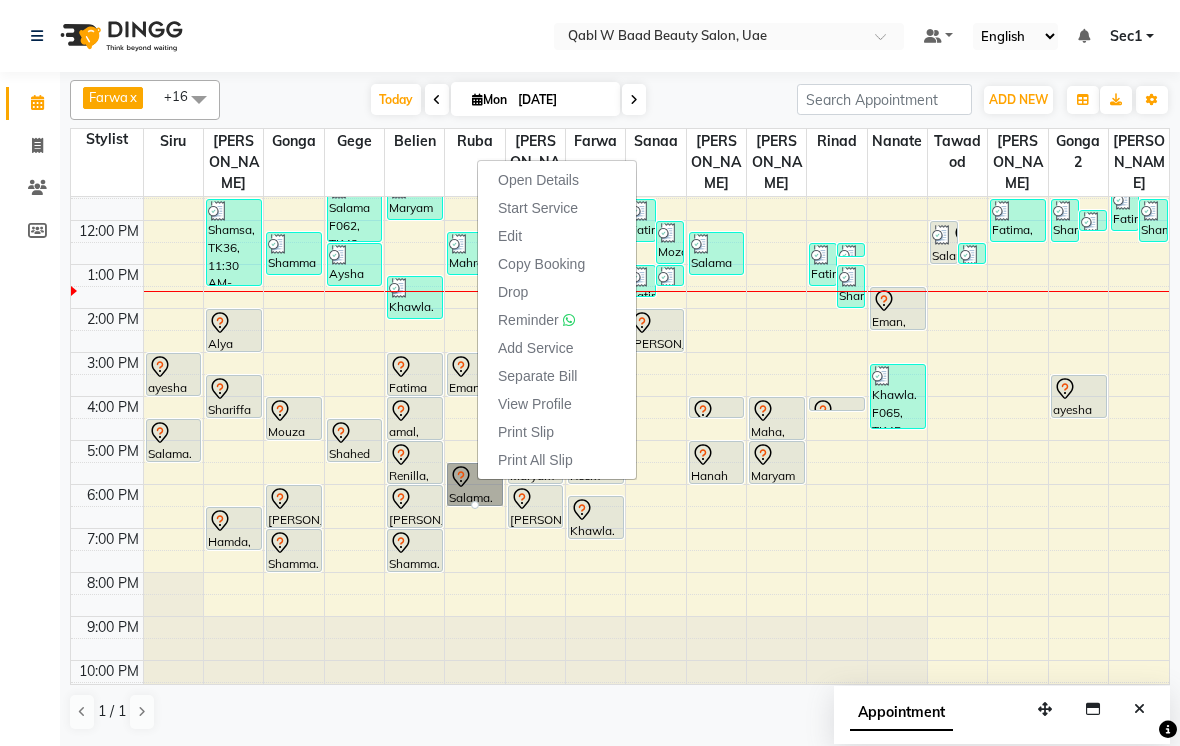 click on "Open Details" at bounding box center (538, 180) 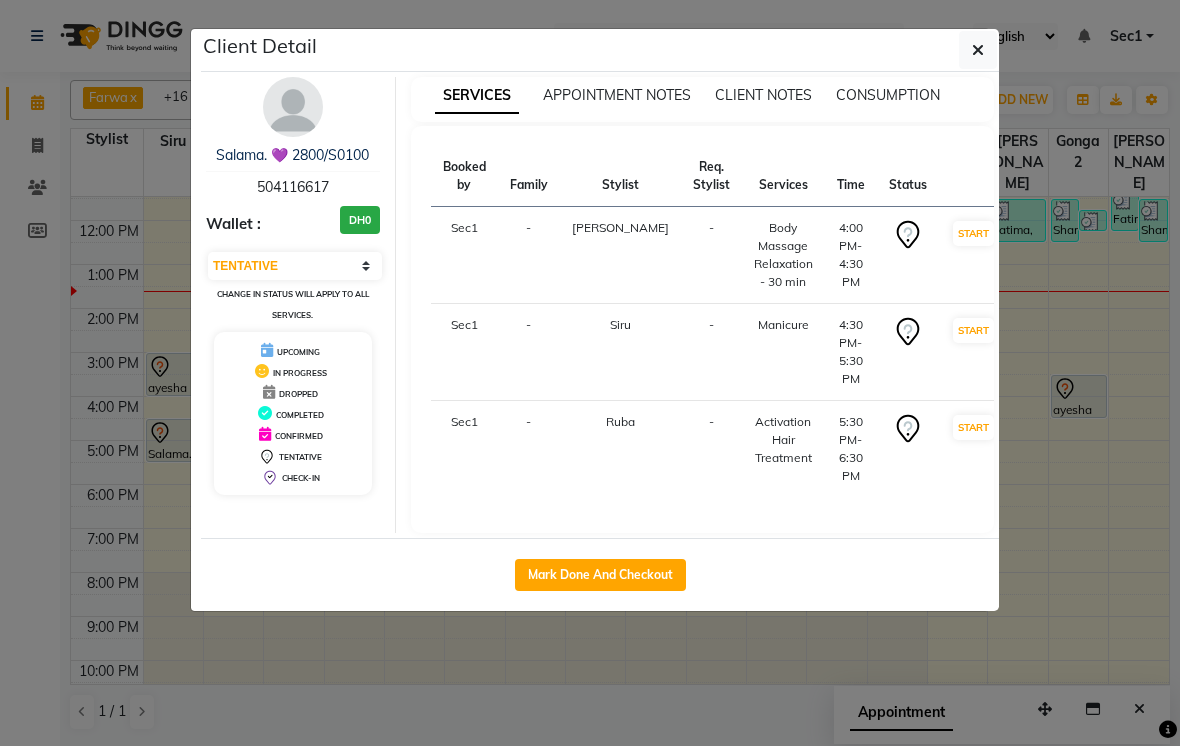 click on "Salama. 💜 2800/S0100" at bounding box center (292, 155) 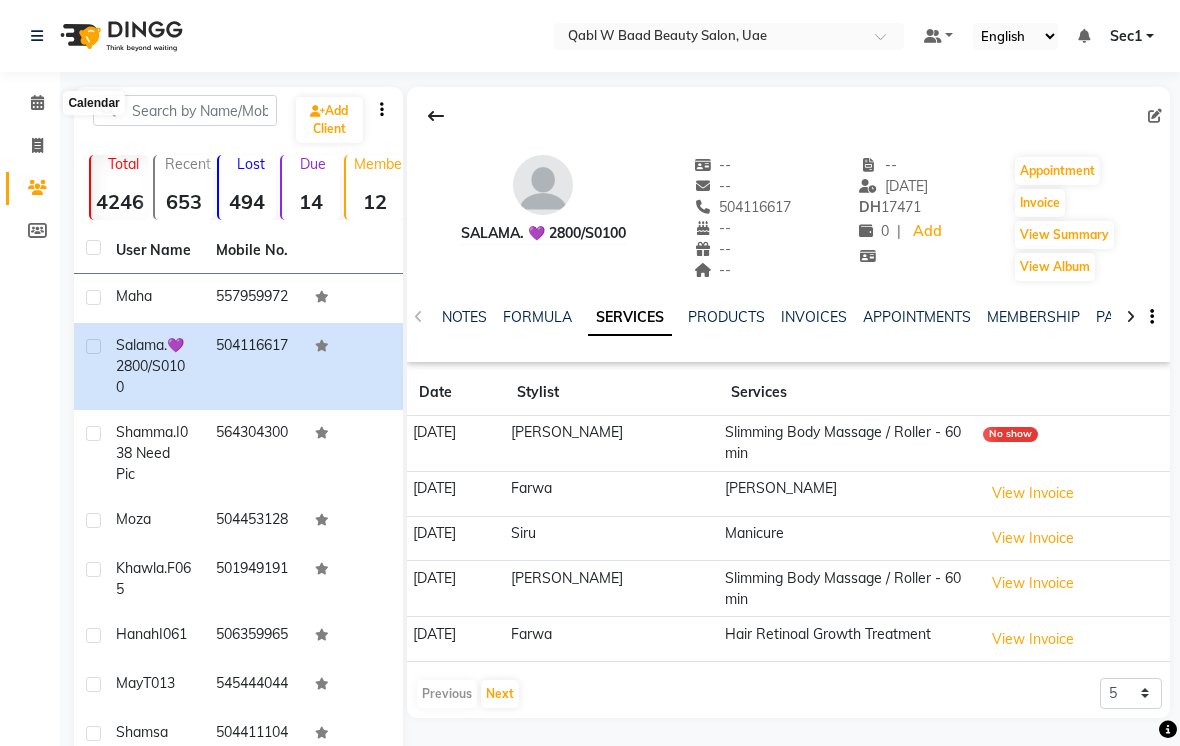 click 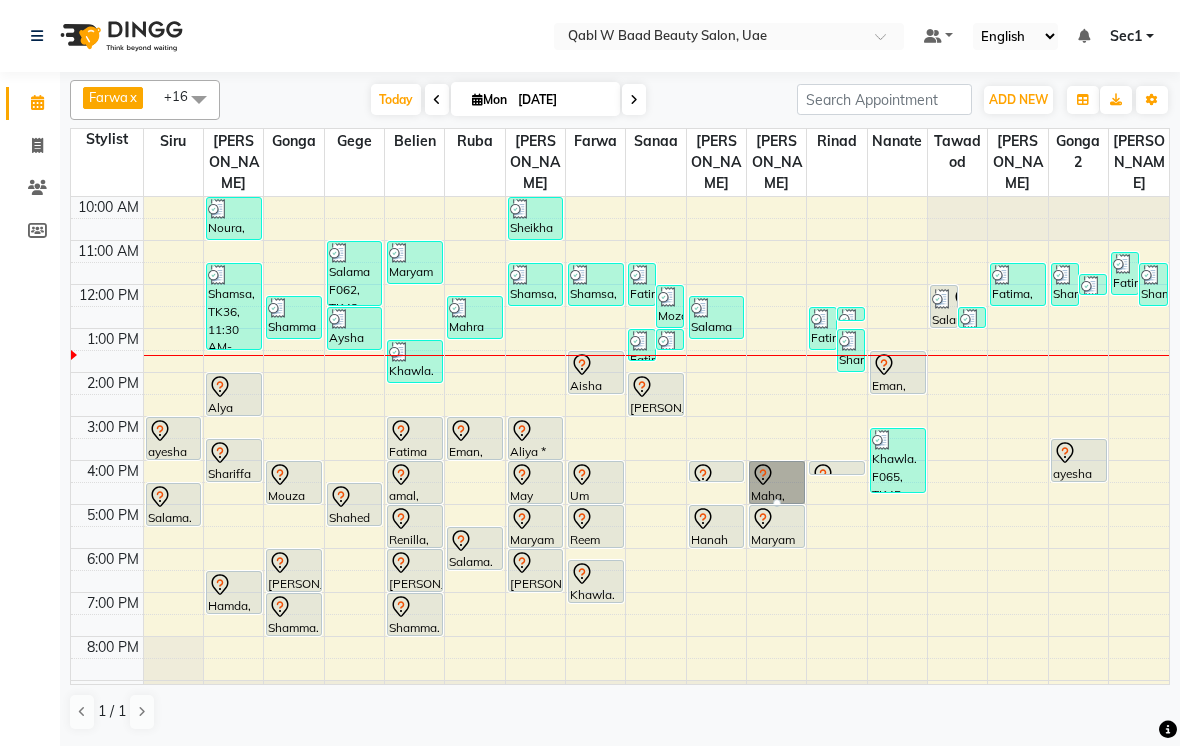 click at bounding box center (777, 503) 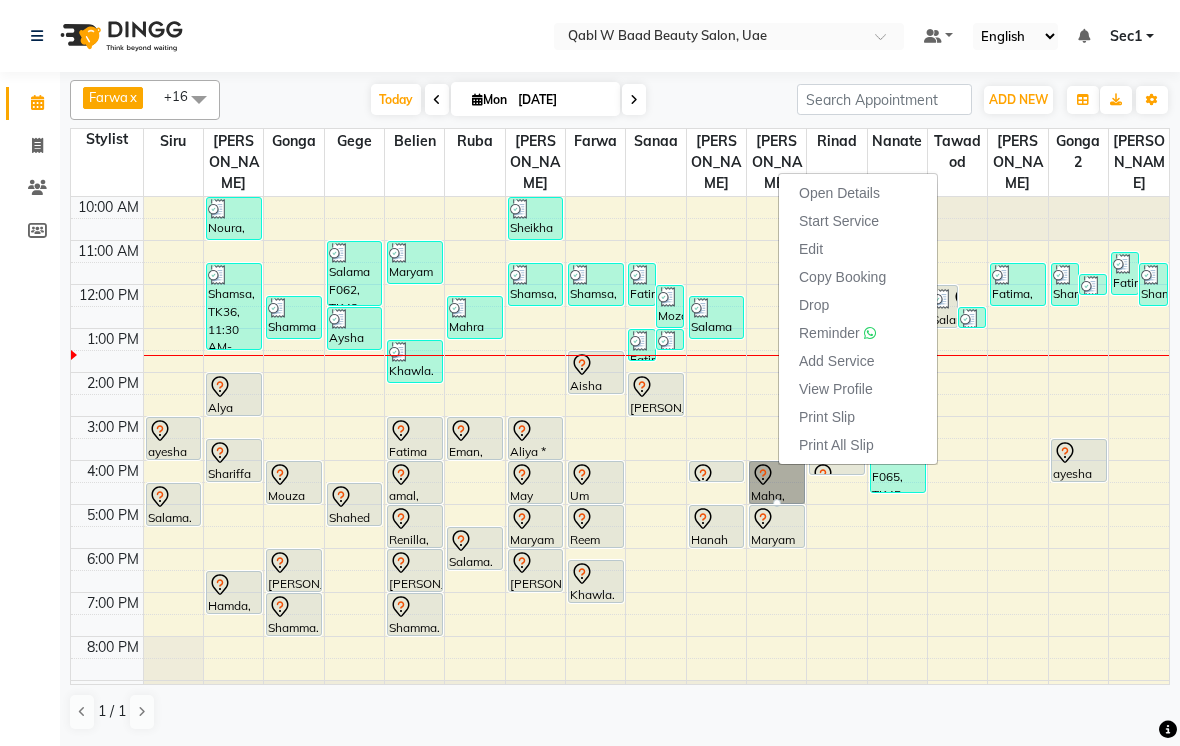 click on "Open Details" at bounding box center [839, 193] 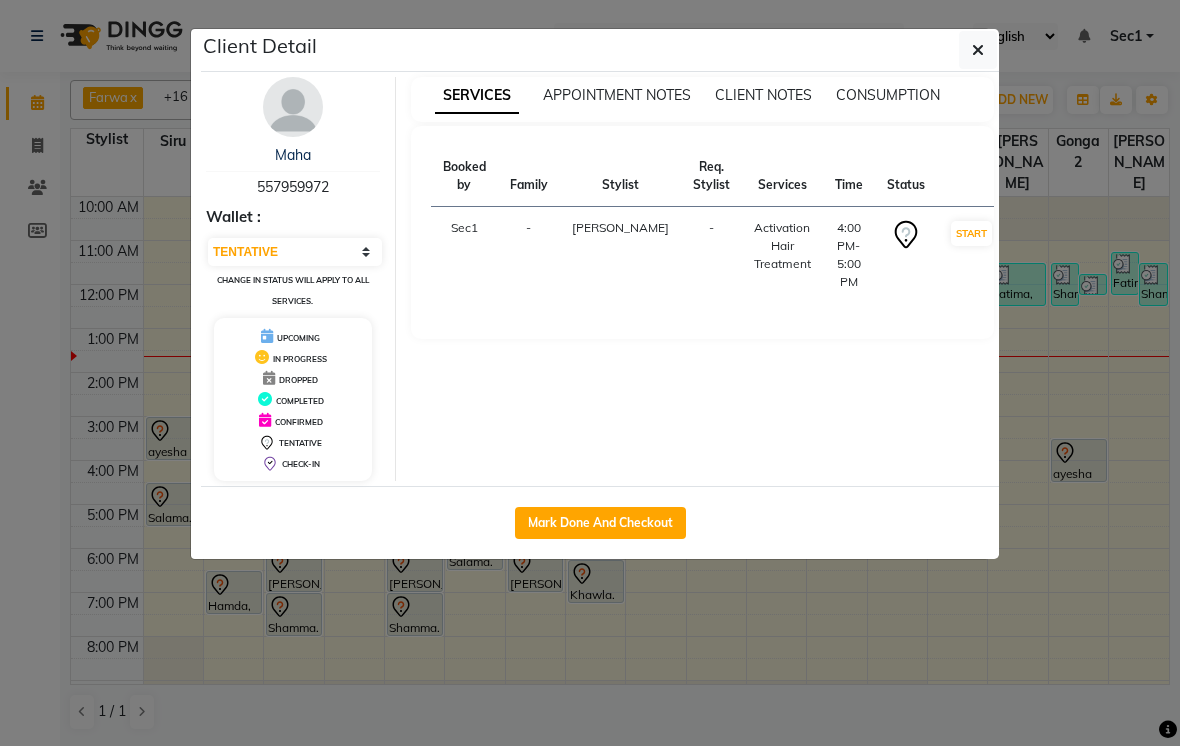 click 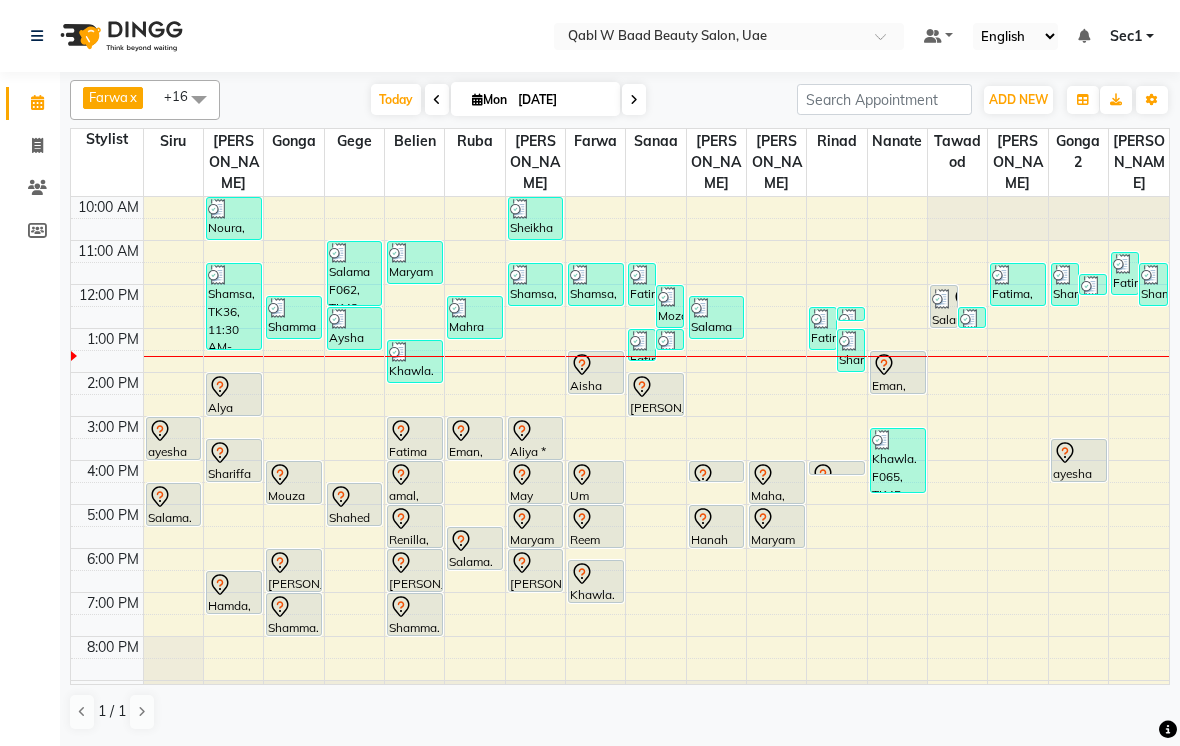 click on "Today" at bounding box center [396, 99] 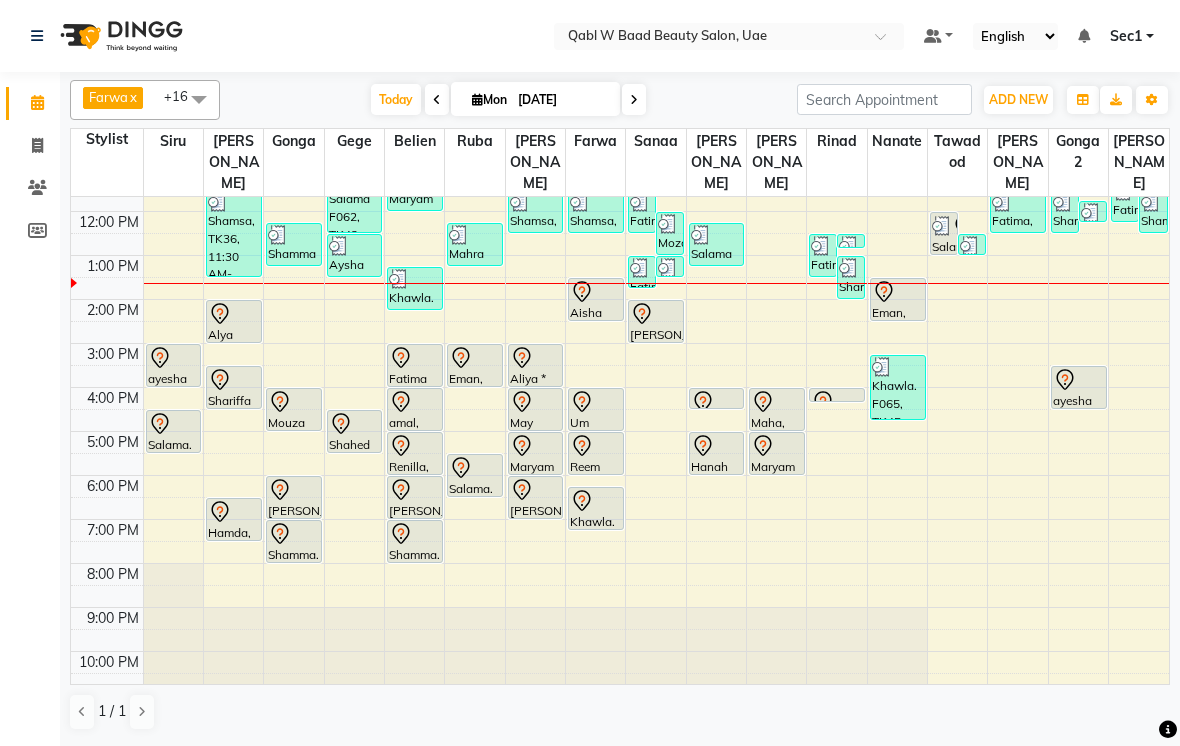 scroll, scrollTop: 60, scrollLeft: 0, axis: vertical 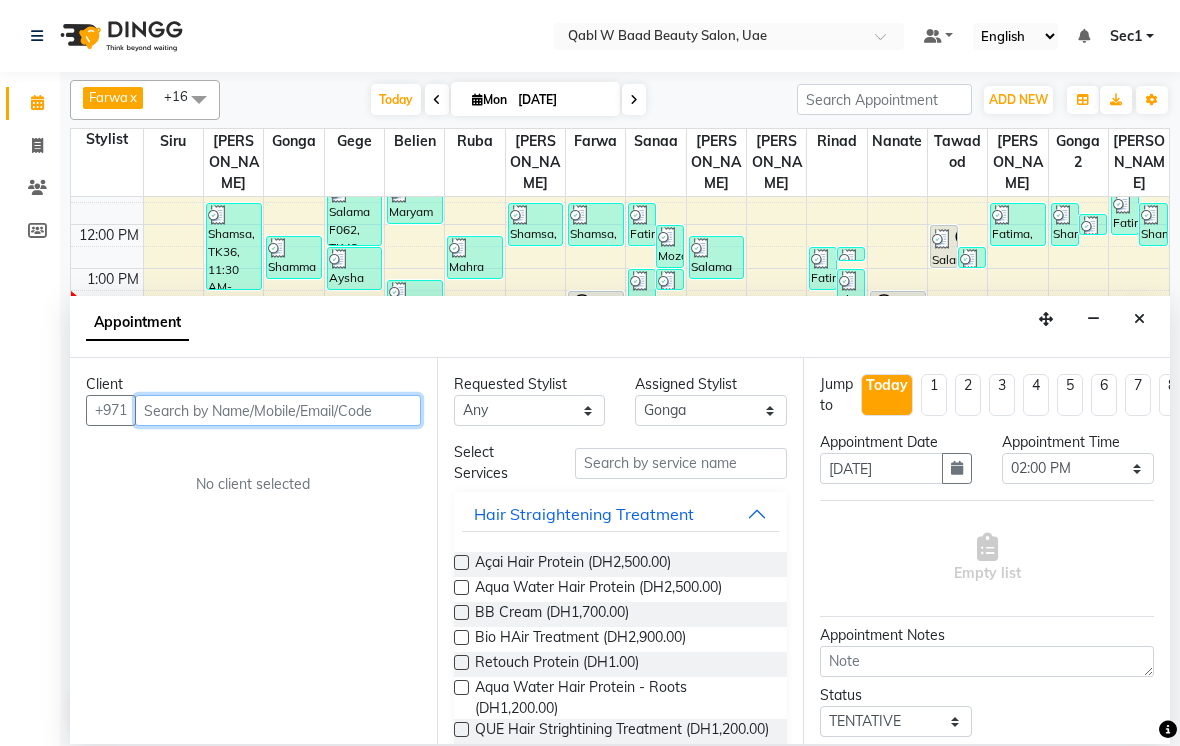 click at bounding box center (278, 410) 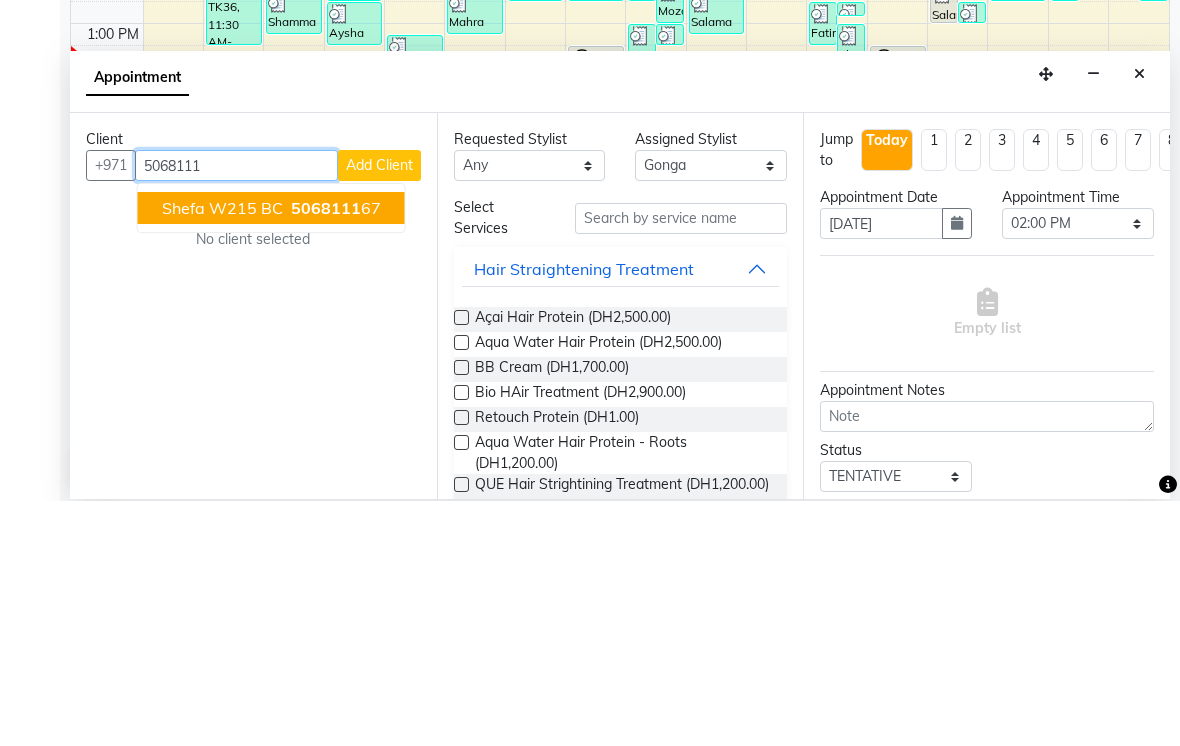 click on "5068111" at bounding box center (326, 453) 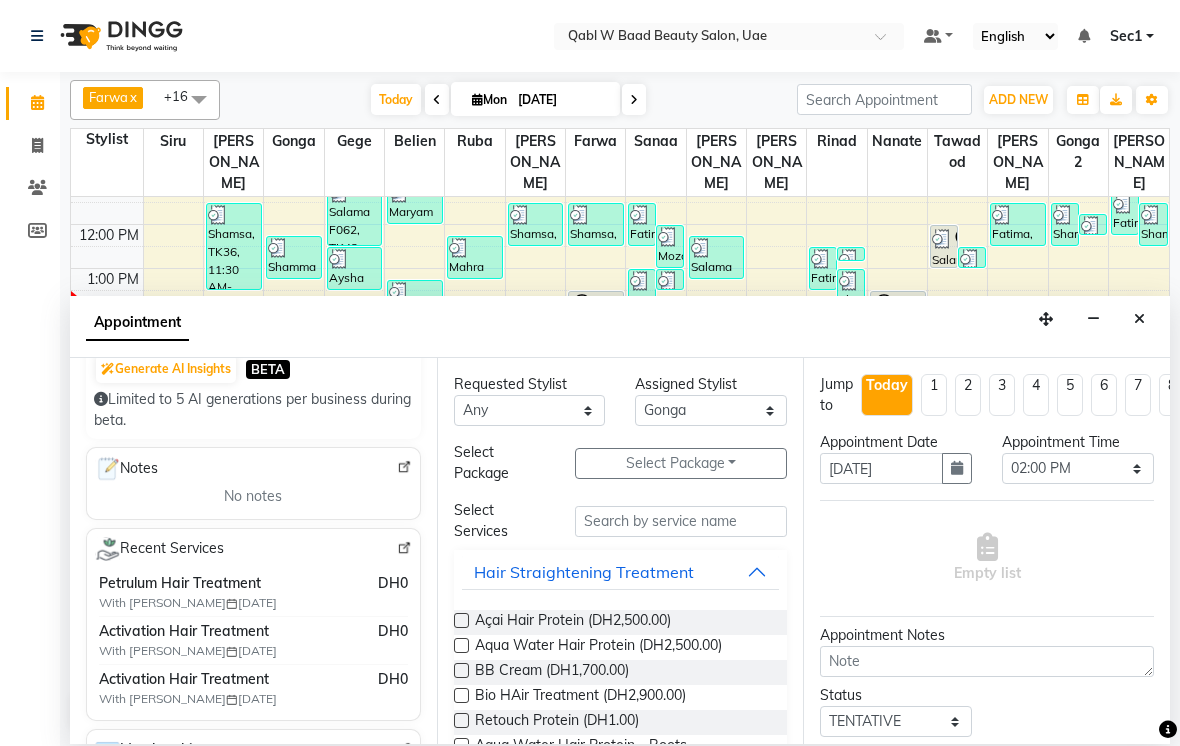 scroll, scrollTop: 274, scrollLeft: 0, axis: vertical 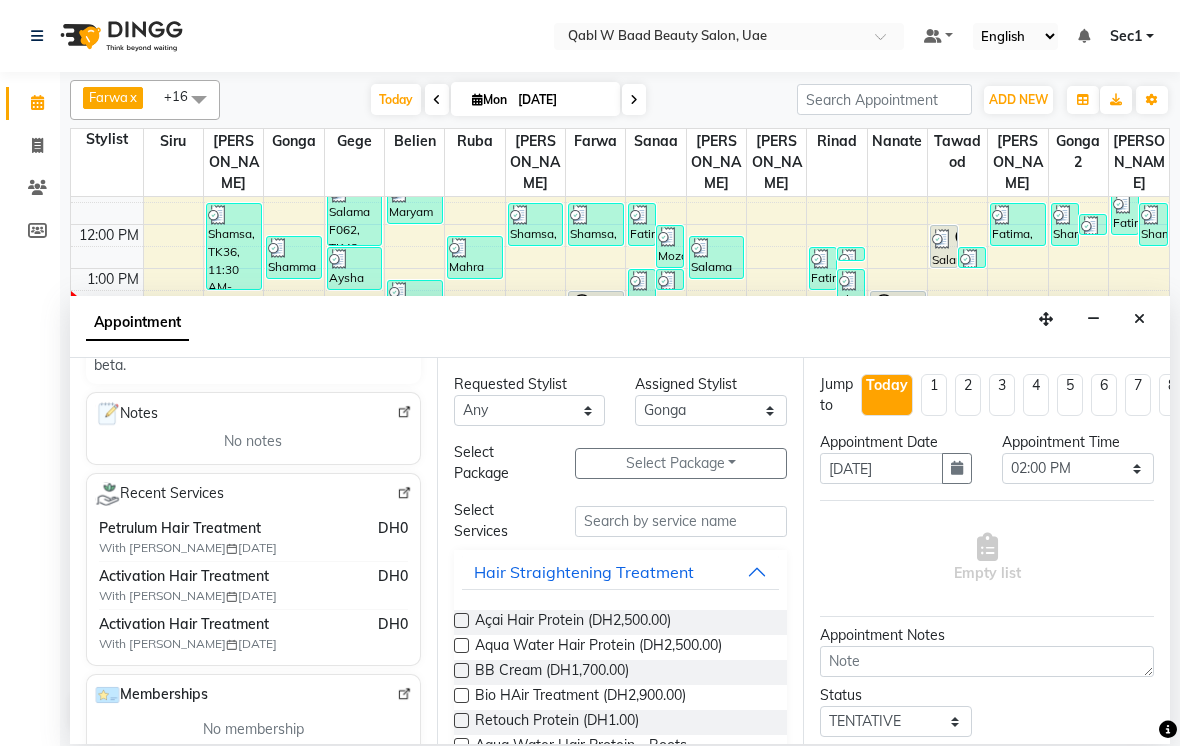 click on "Select Package  Toggle Dropdown" at bounding box center (681, 463) 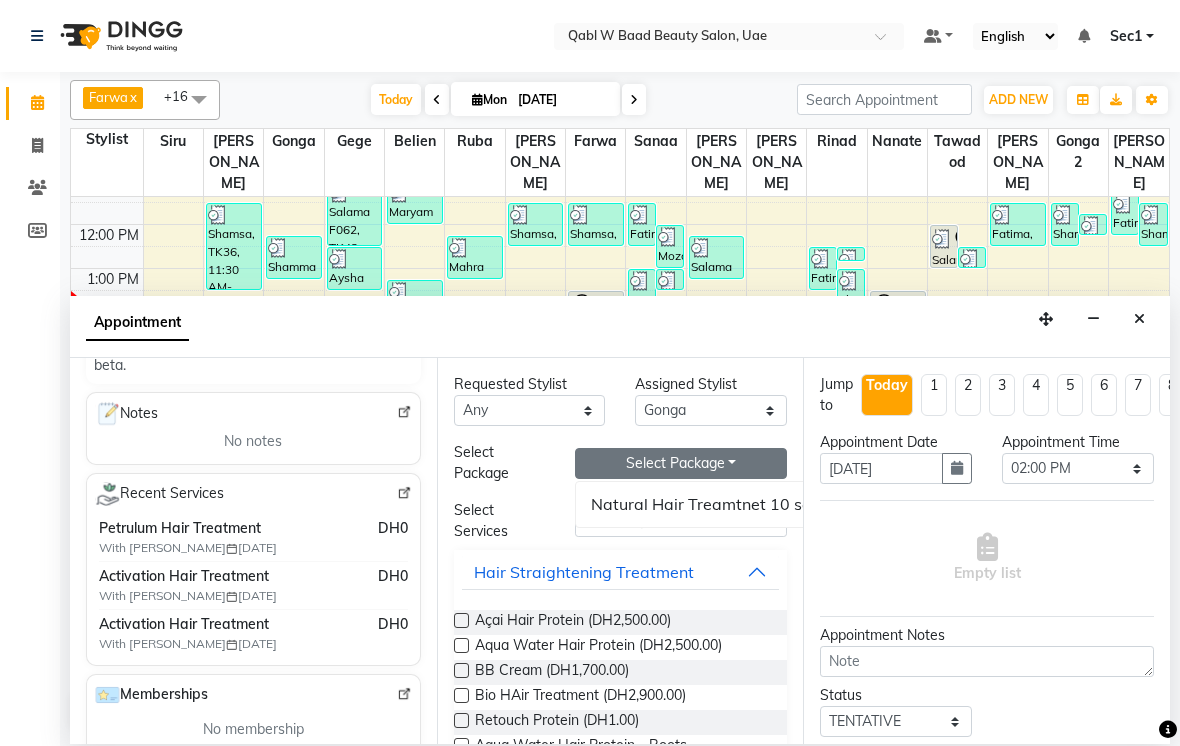 click on "Natural Hair Treamtnet 10 sessions - PG" at bounding box center [742, 504] 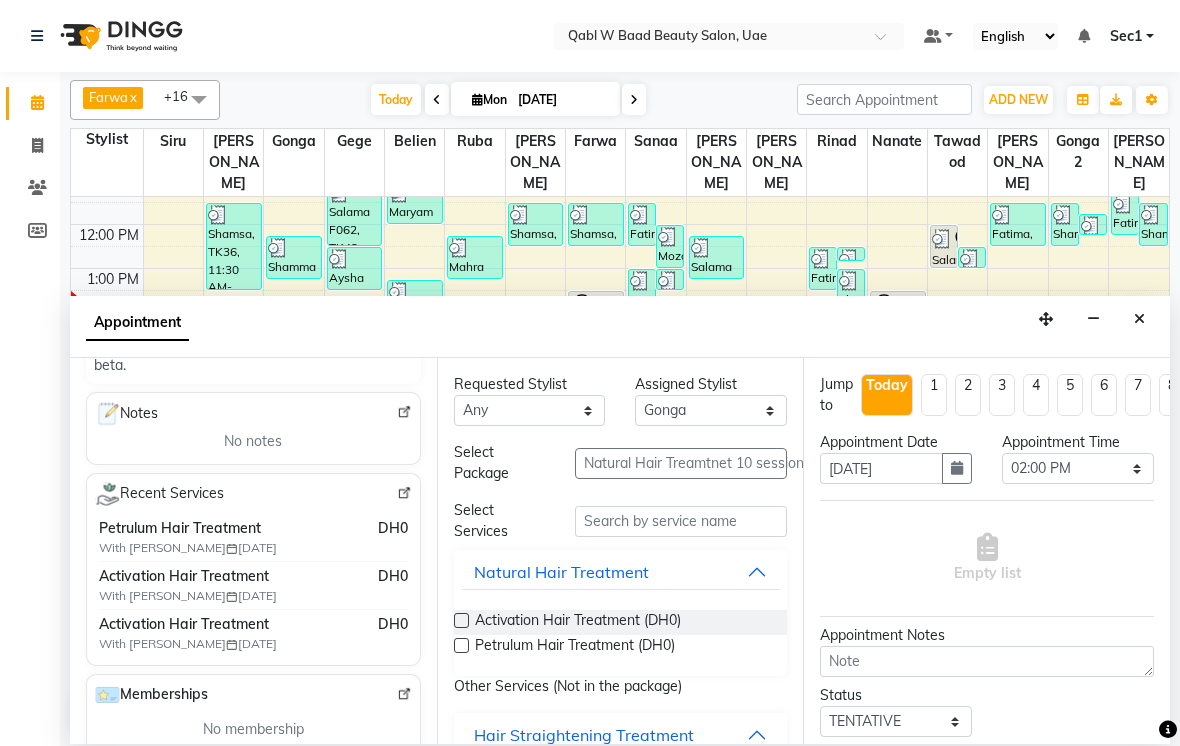 click on "Petrulum Hair Treatment  (DH0)" at bounding box center (575, 647) 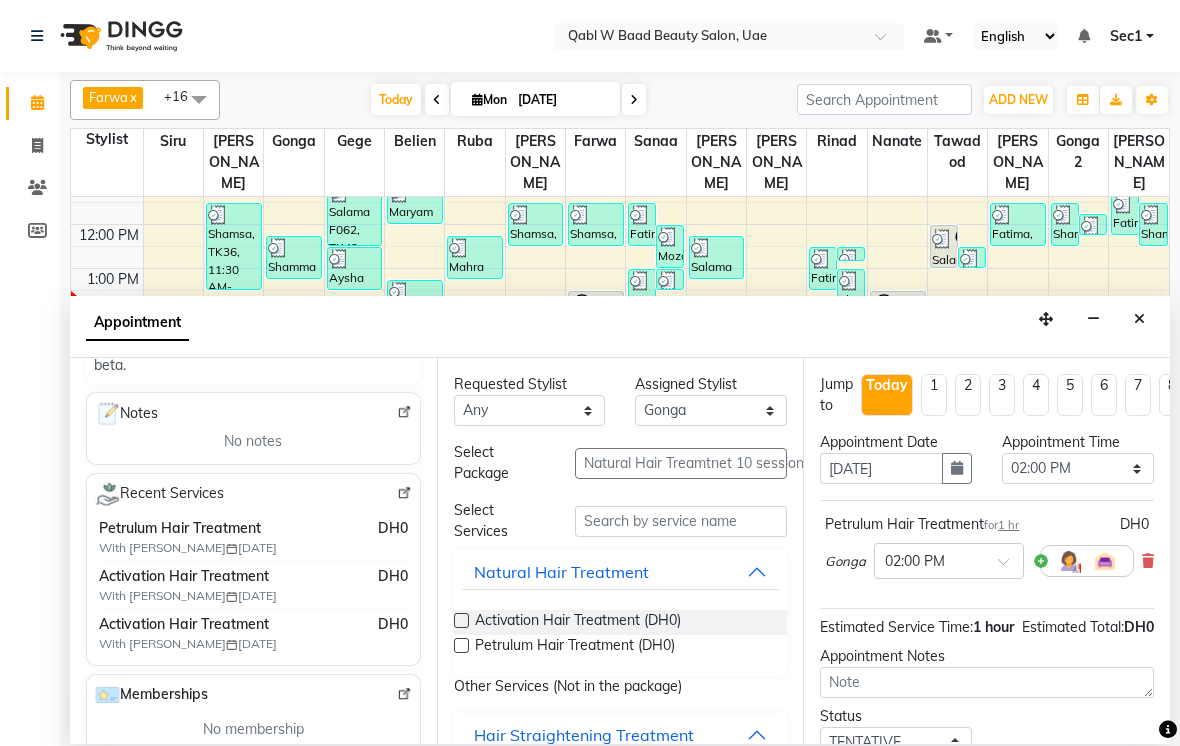 click at bounding box center (949, 559) 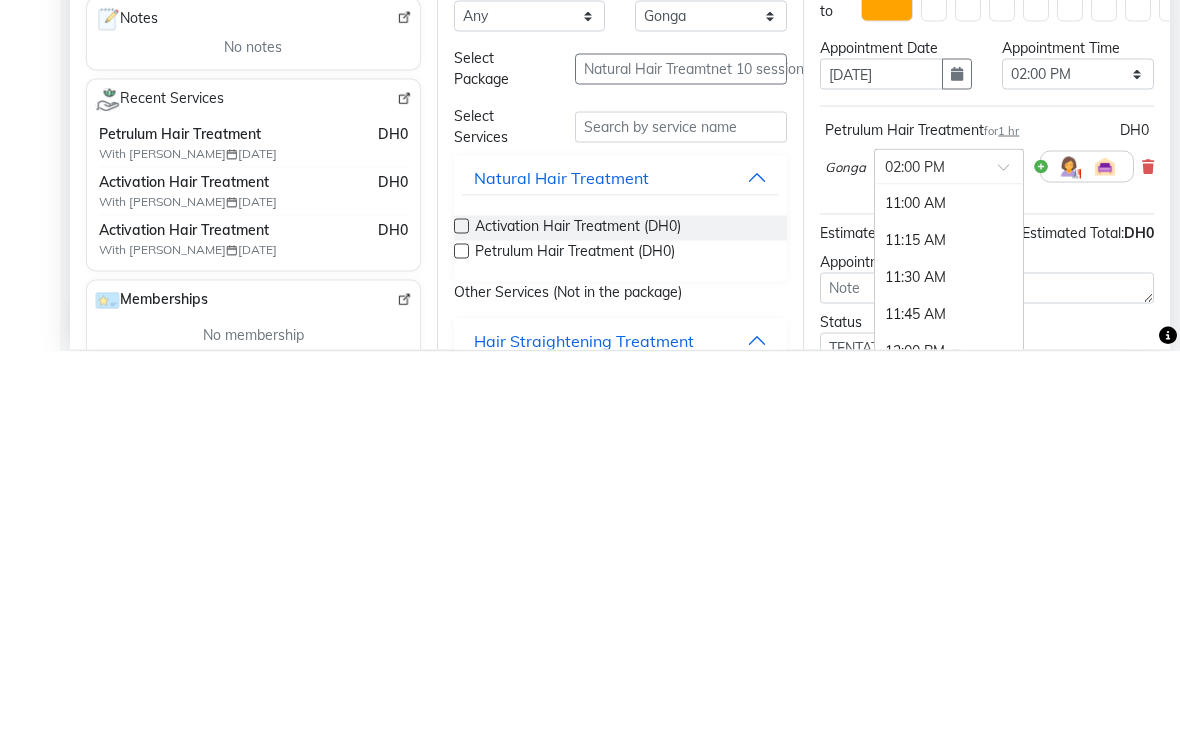 scroll, scrollTop: 452, scrollLeft: 0, axis: vertical 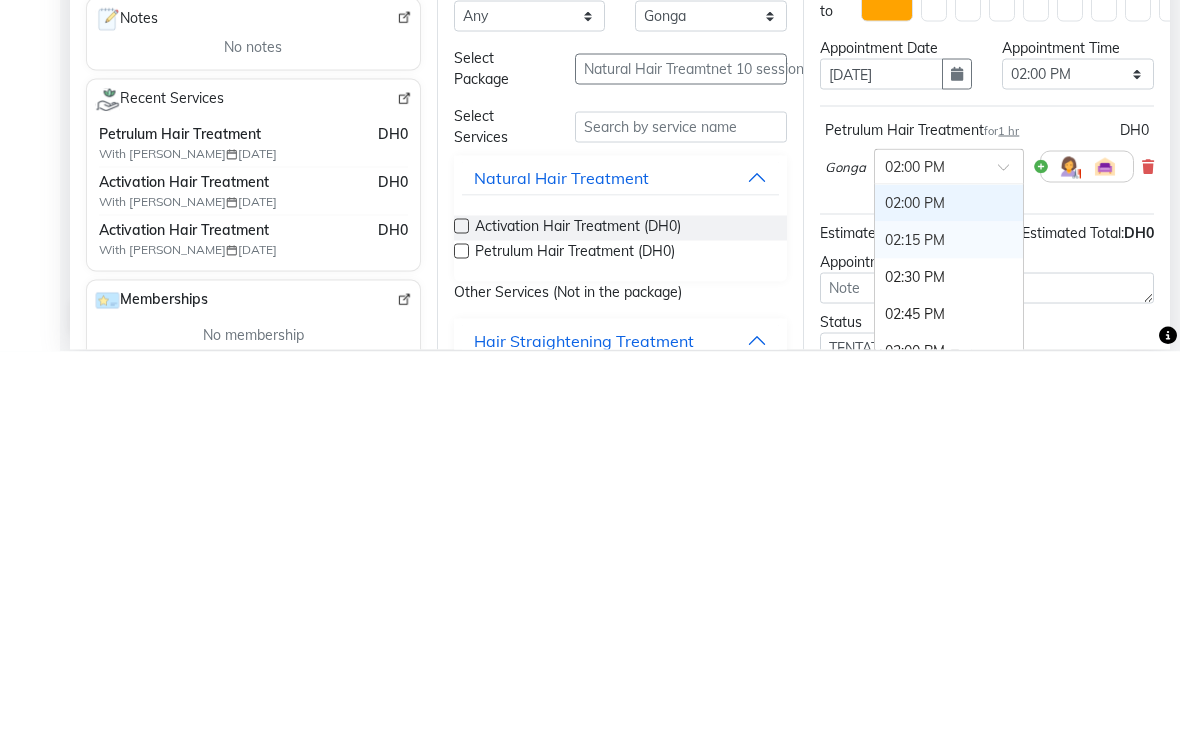 click on "02:15 PM" at bounding box center [949, 634] 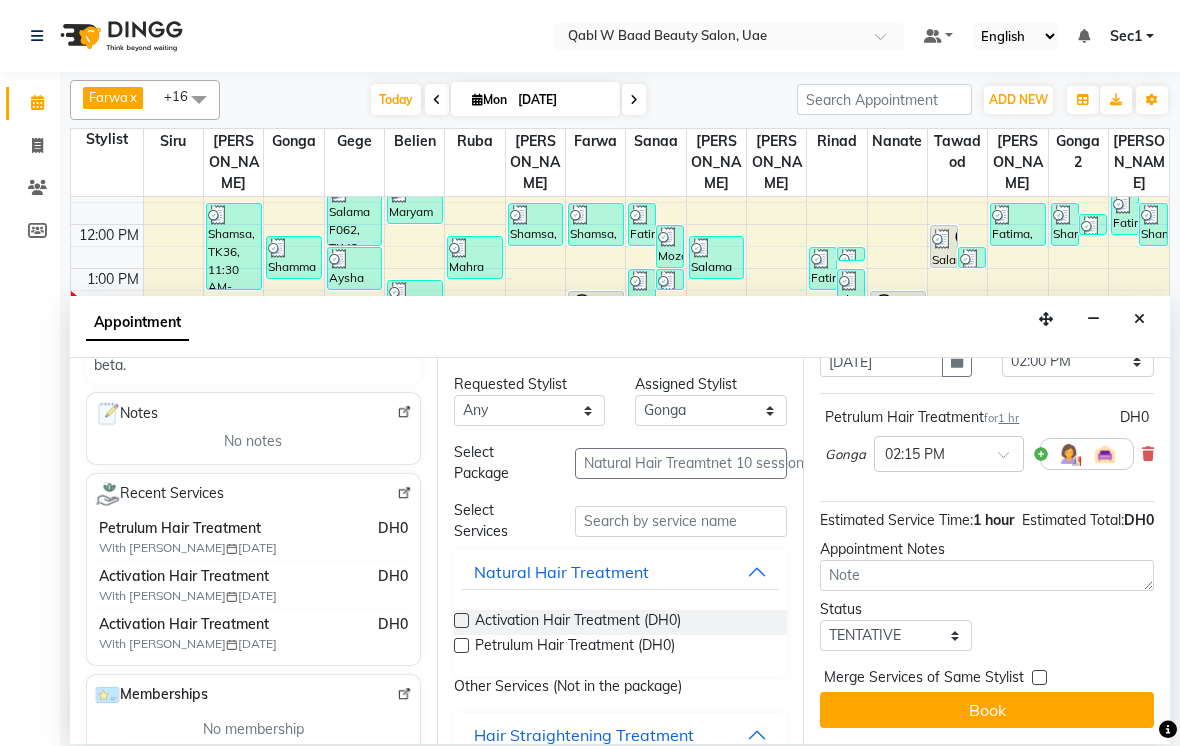 scroll, scrollTop: 126, scrollLeft: 0, axis: vertical 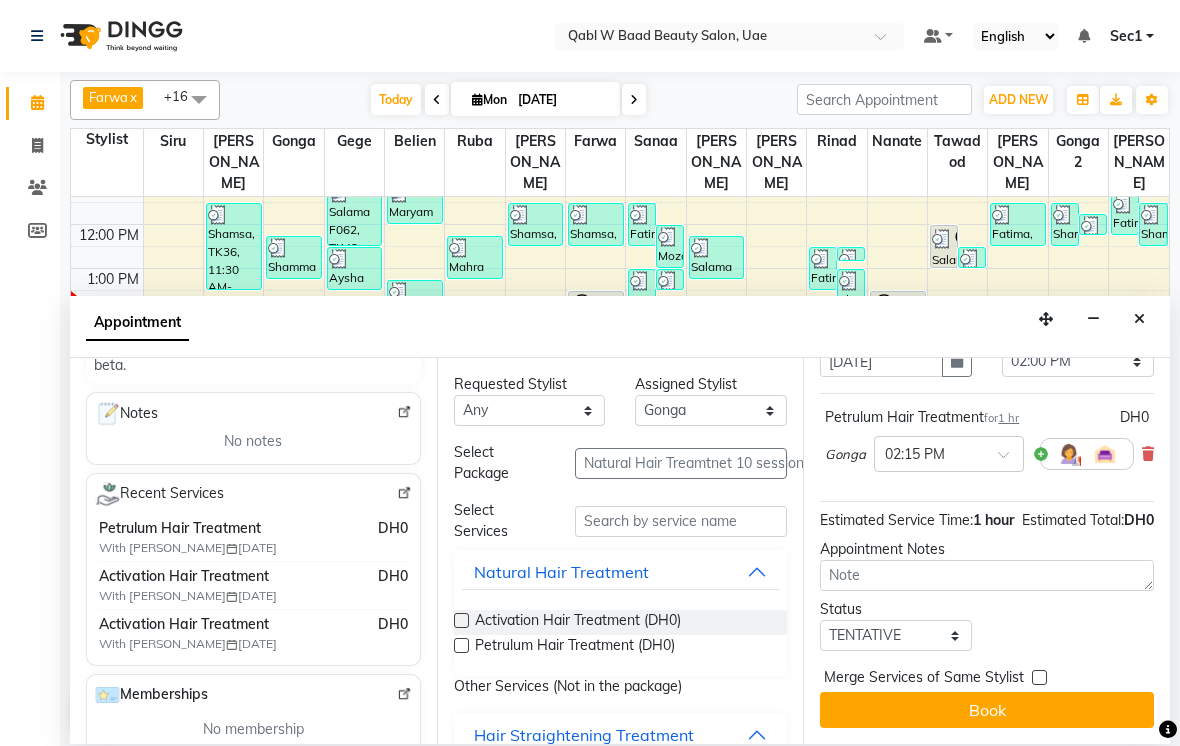 click on "Book" at bounding box center [987, 710] 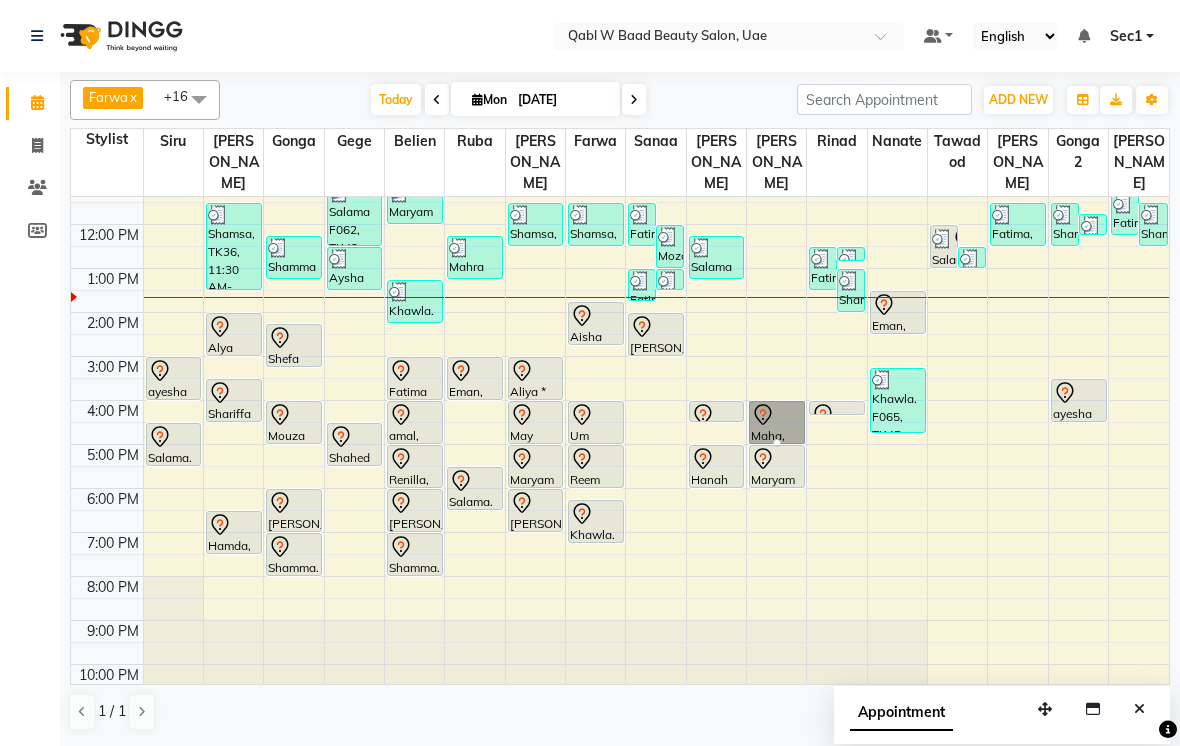click at bounding box center (777, 443) 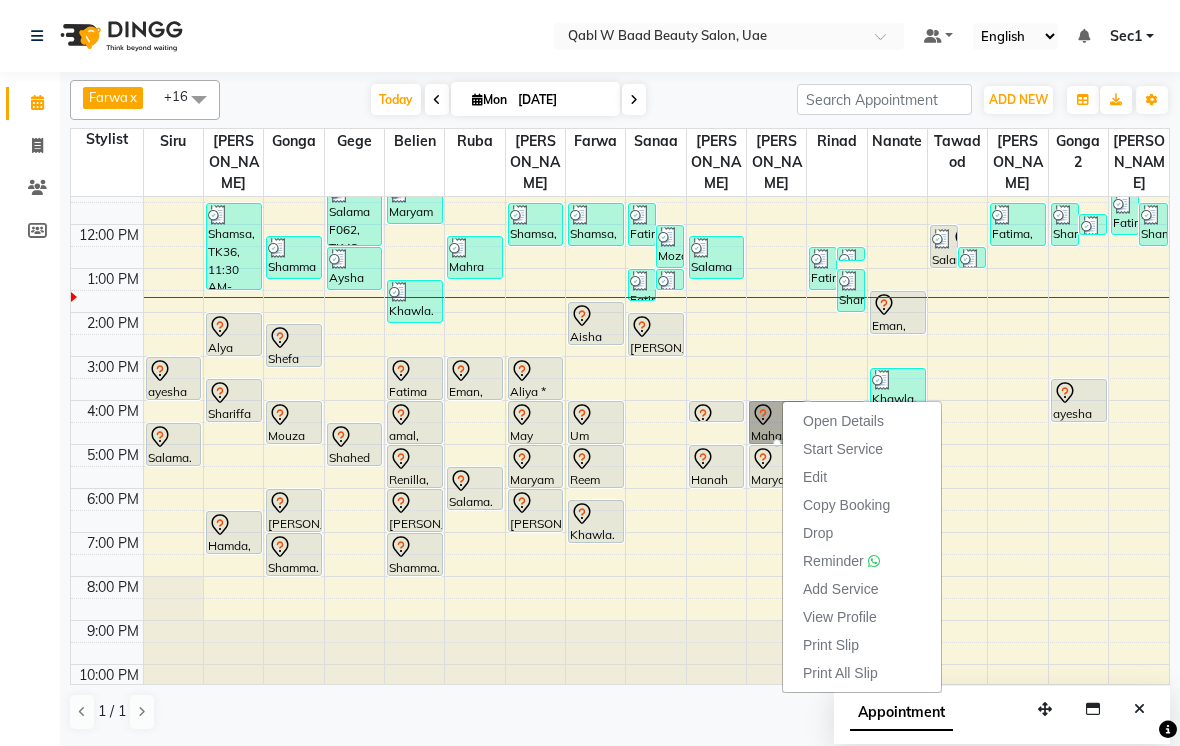 click on "Open Details" at bounding box center [843, 421] 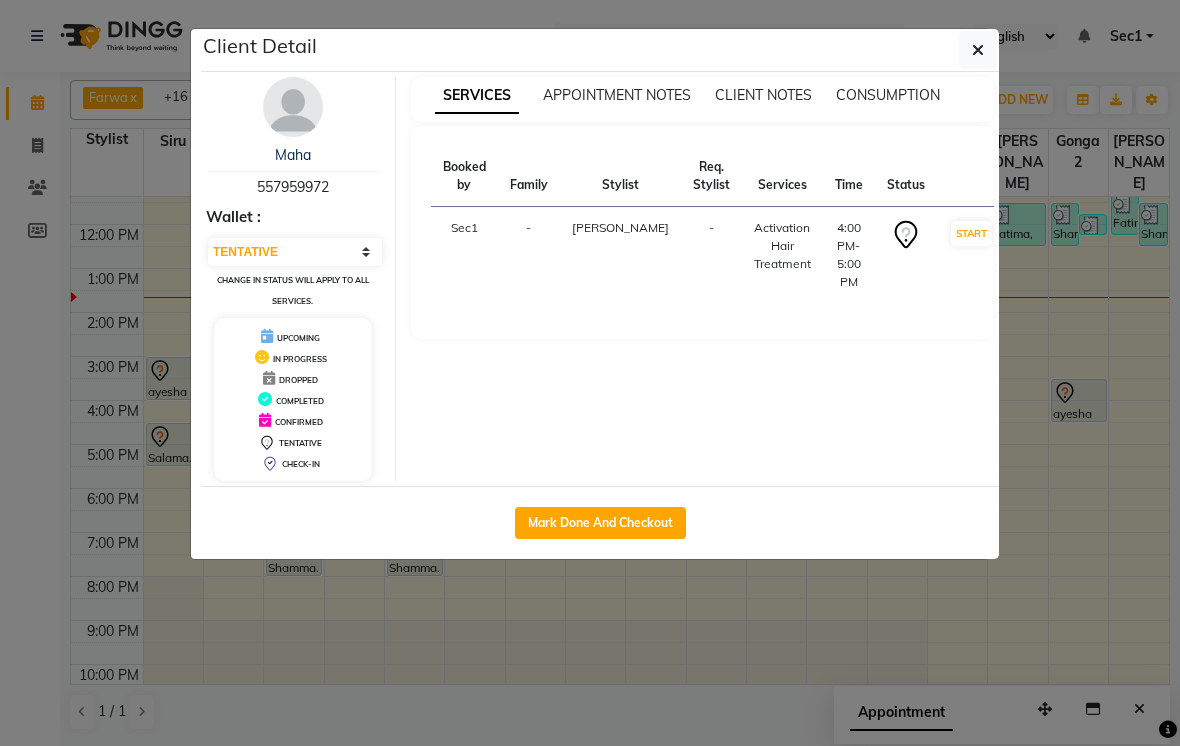 click 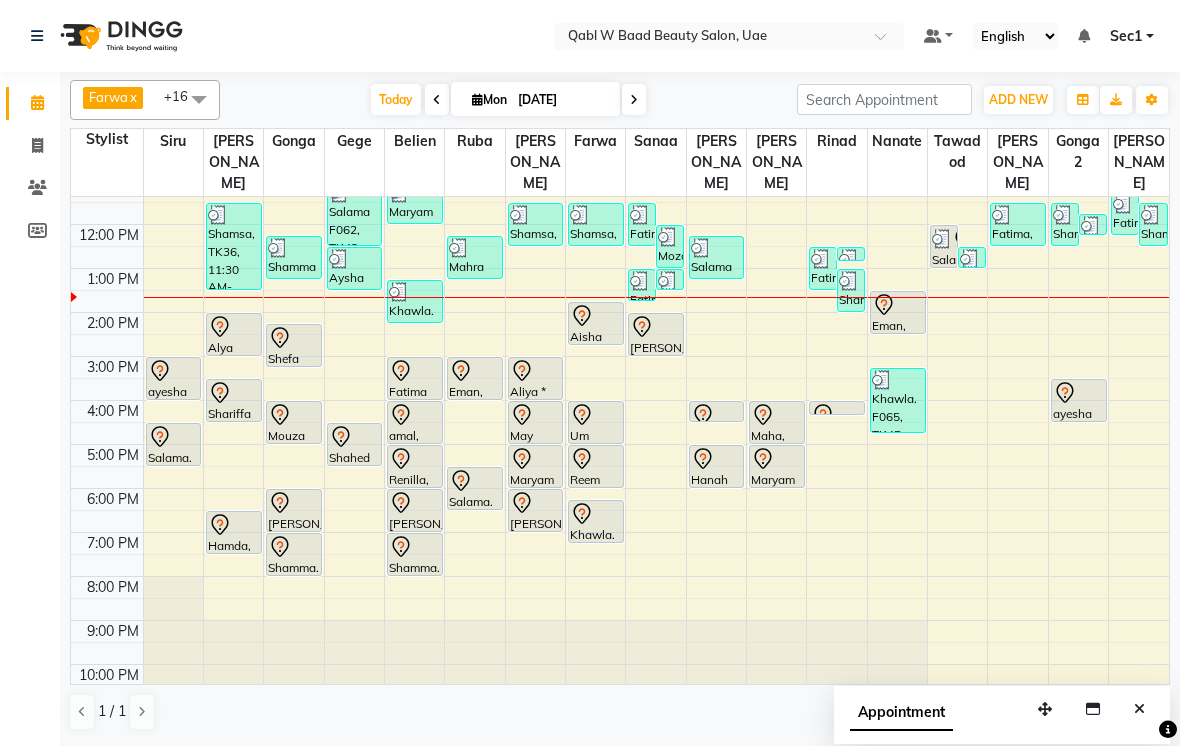 click at bounding box center [1139, 709] 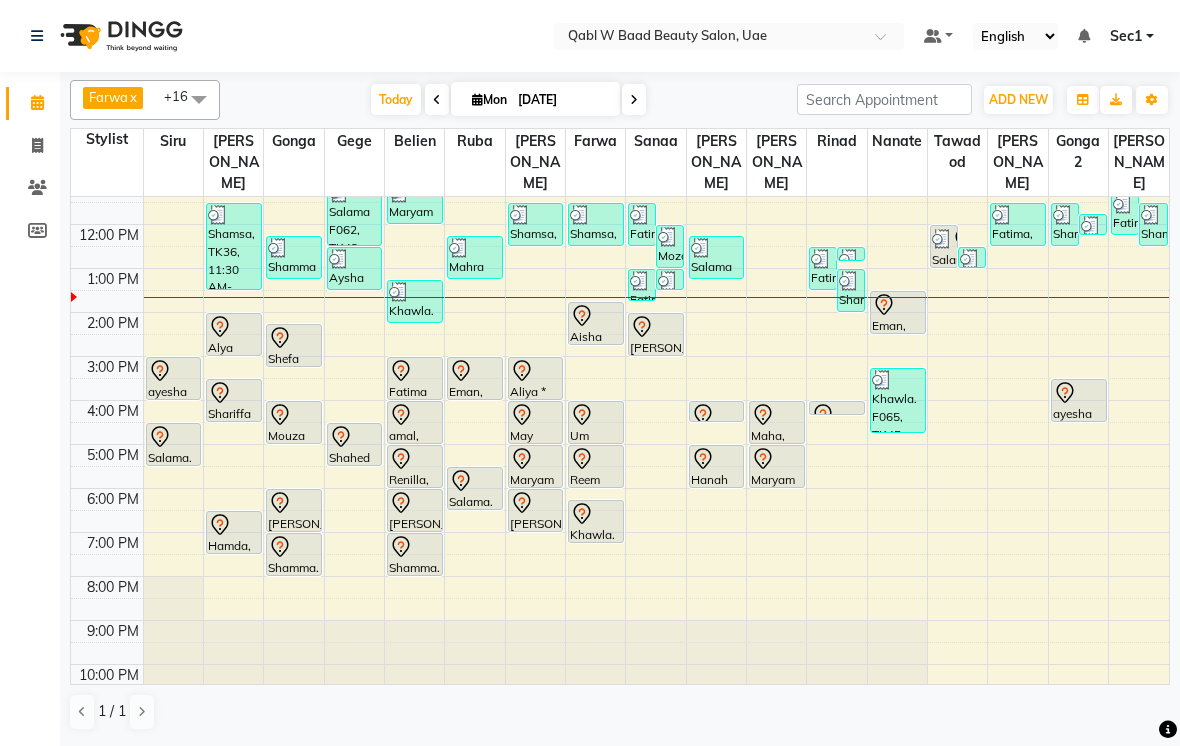 click at bounding box center (355, 437) 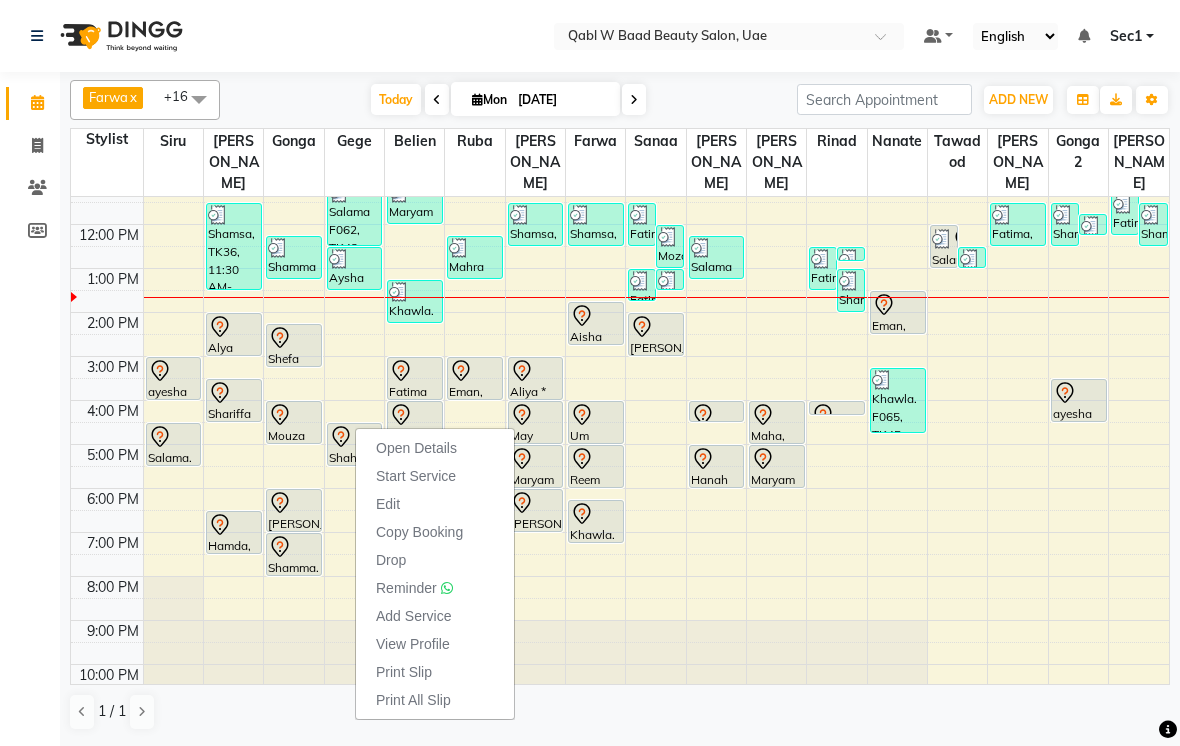 click on "Open Details" at bounding box center [416, 448] 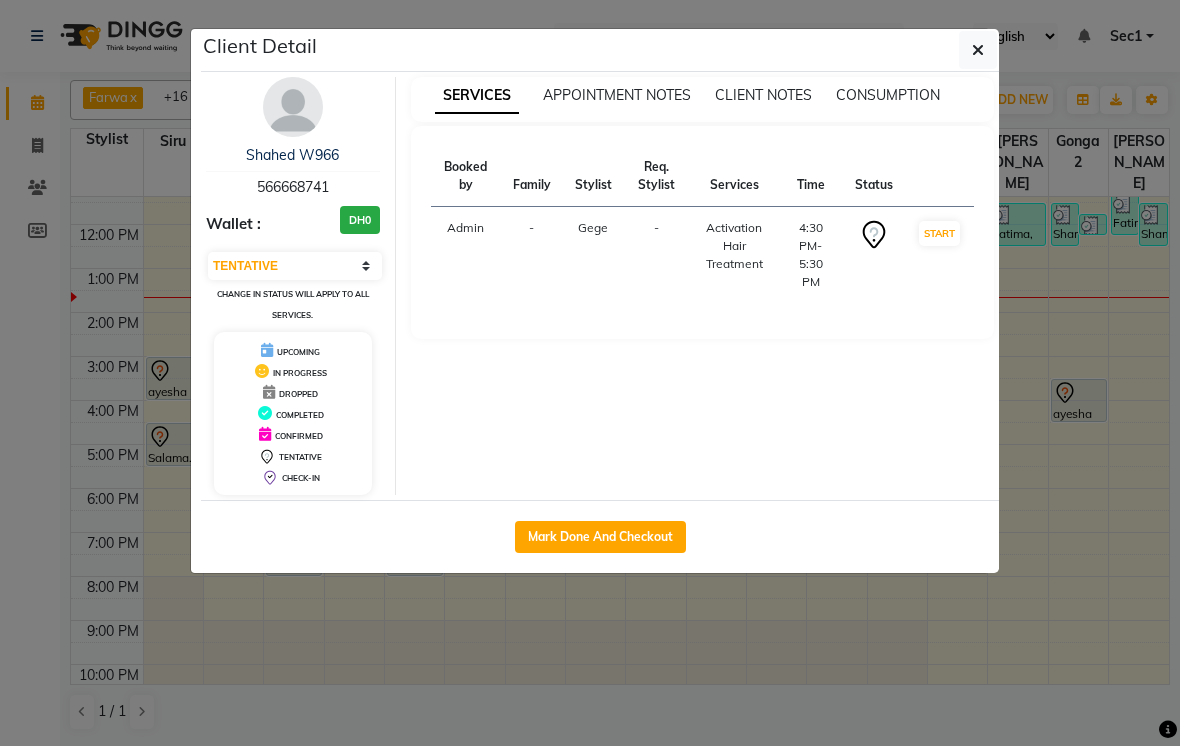 click 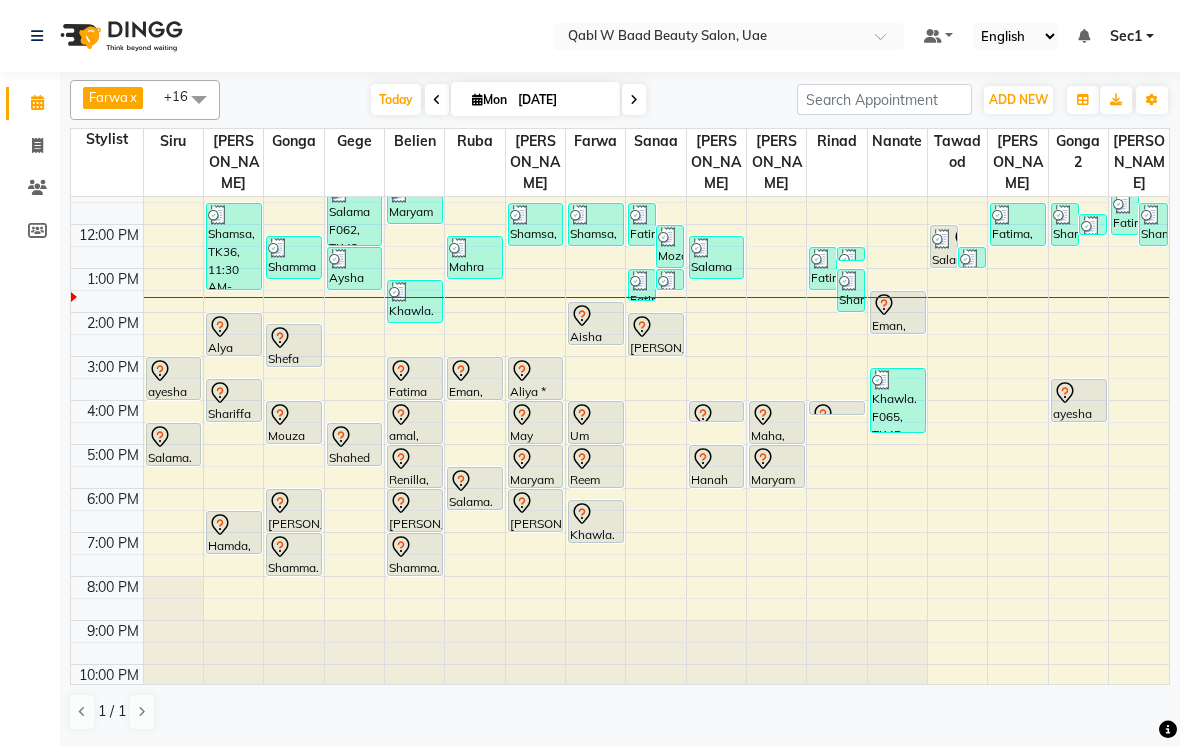 click on "Today" at bounding box center [396, 99] 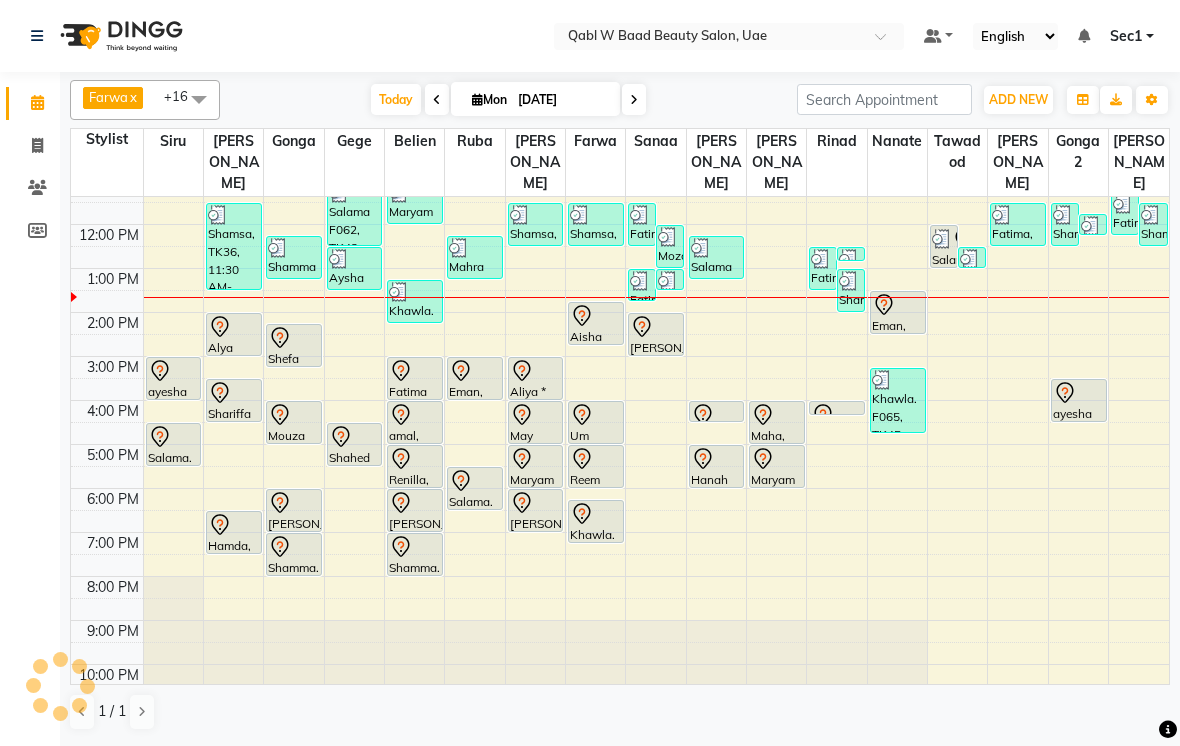 scroll, scrollTop: 107, scrollLeft: 0, axis: vertical 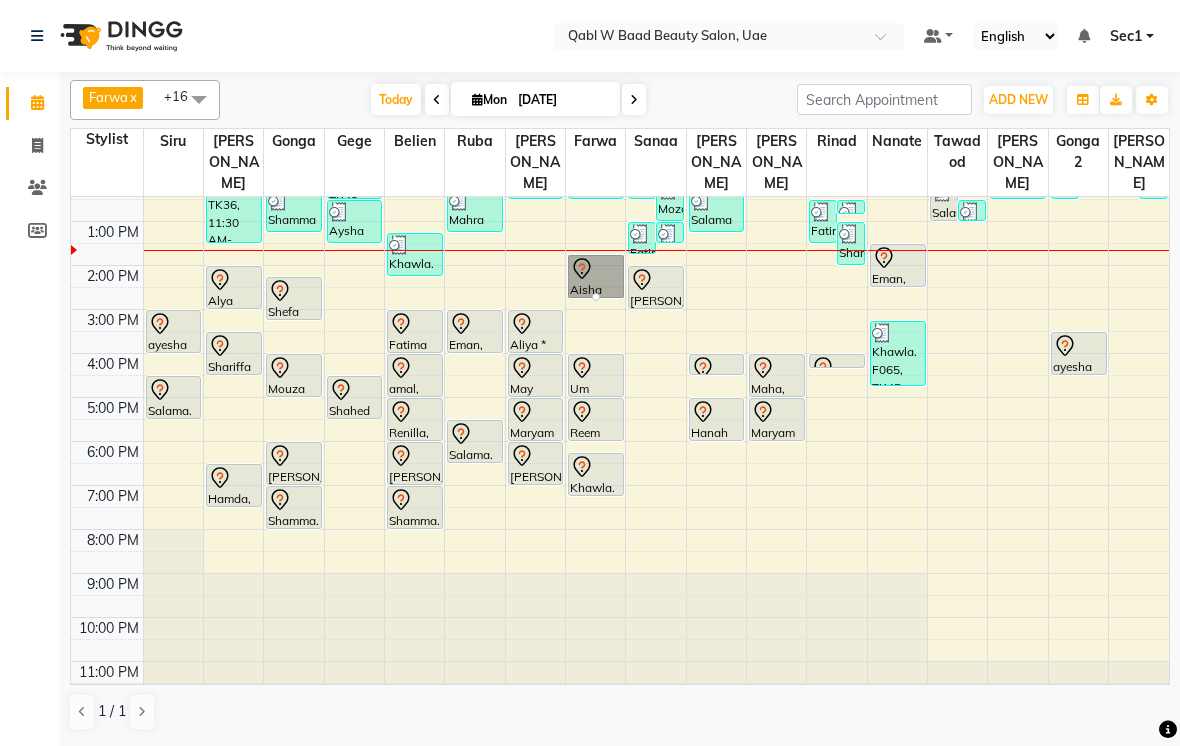 click at bounding box center [596, 297] 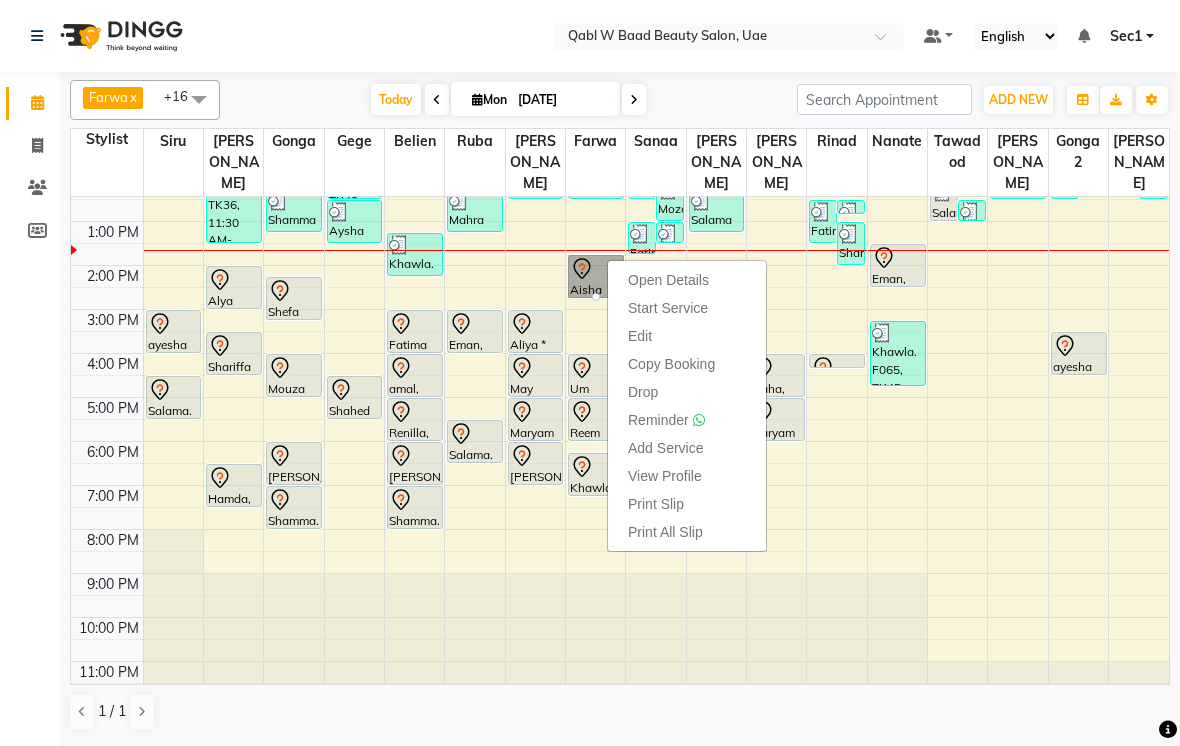 click on "Open Details" at bounding box center [687, 280] 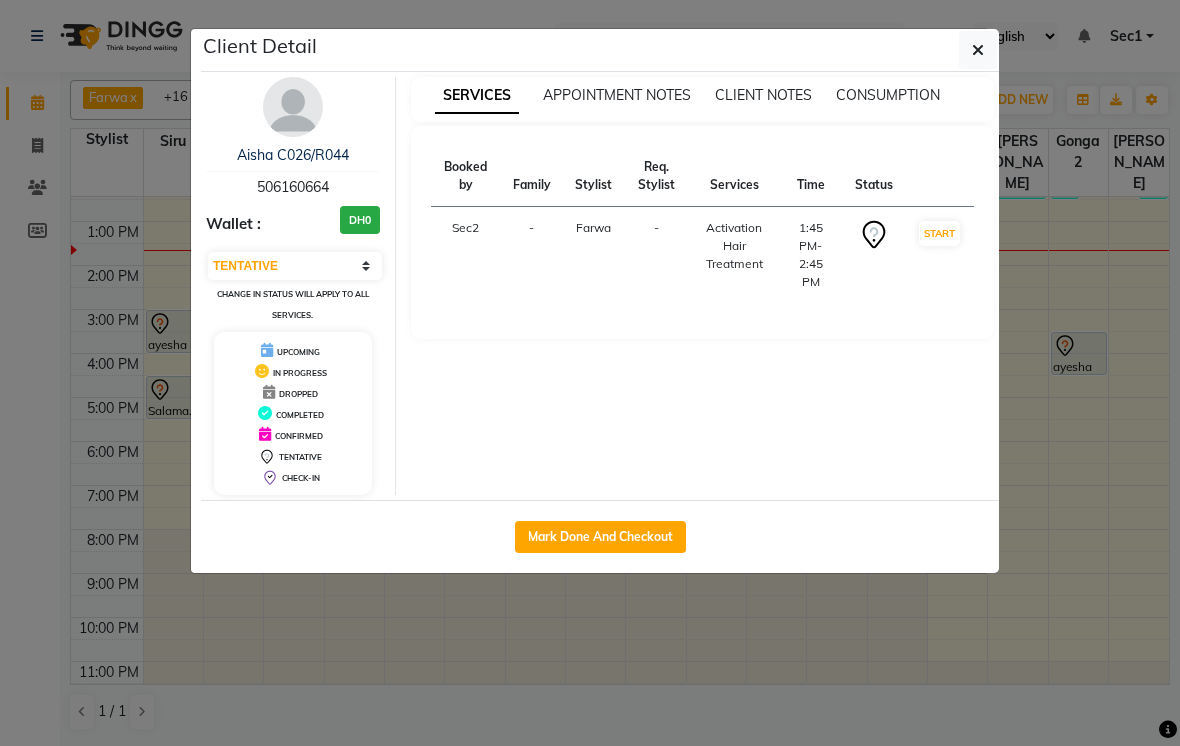 click 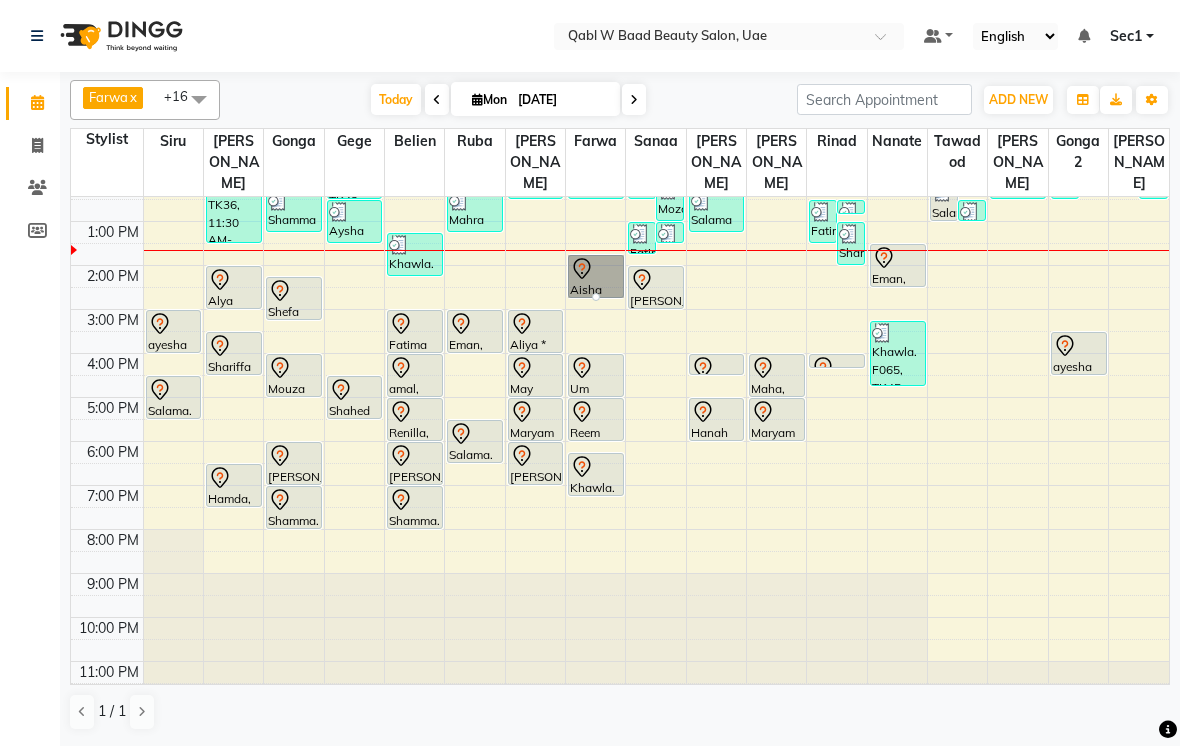 click at bounding box center [596, 297] 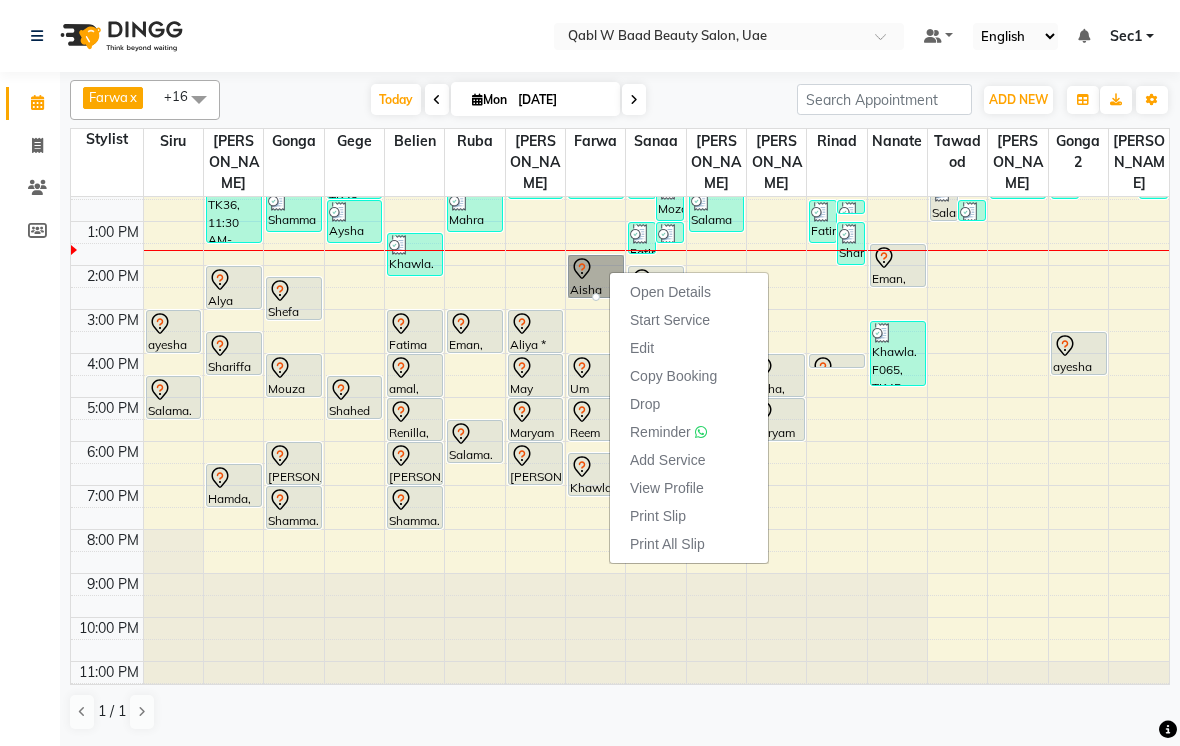 click on "Edit" at bounding box center (642, 348) 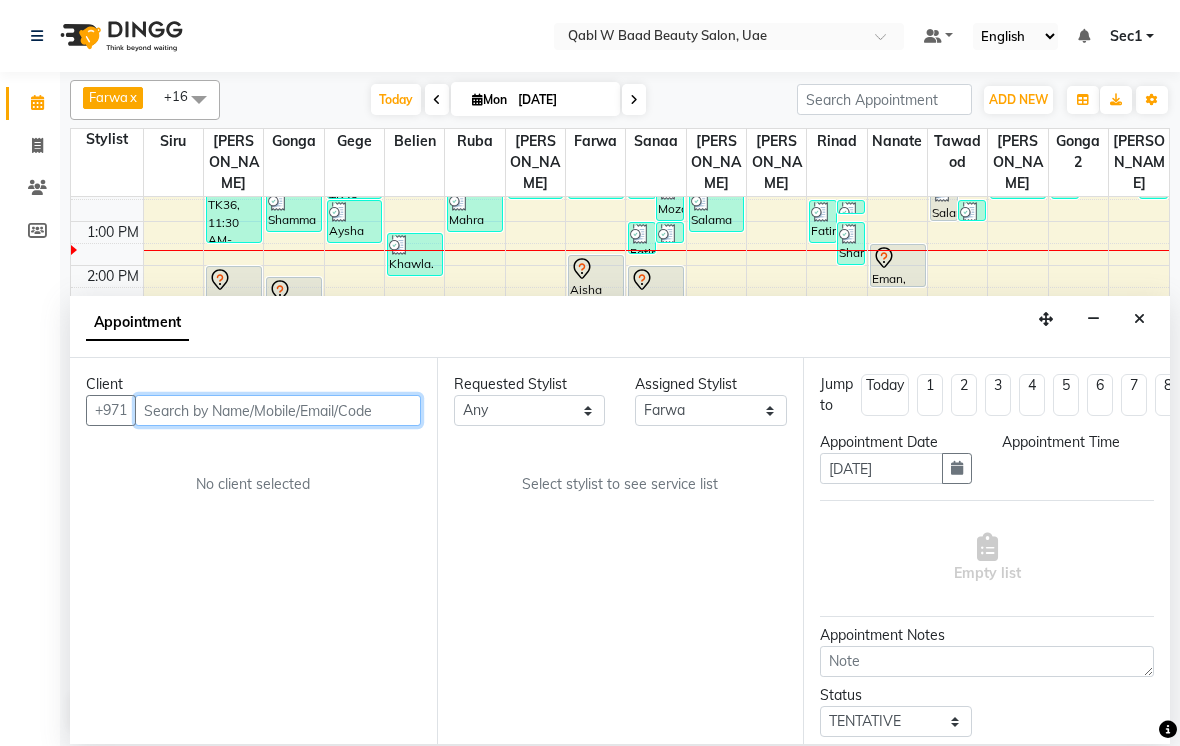 scroll, scrollTop: 107, scrollLeft: 0, axis: vertical 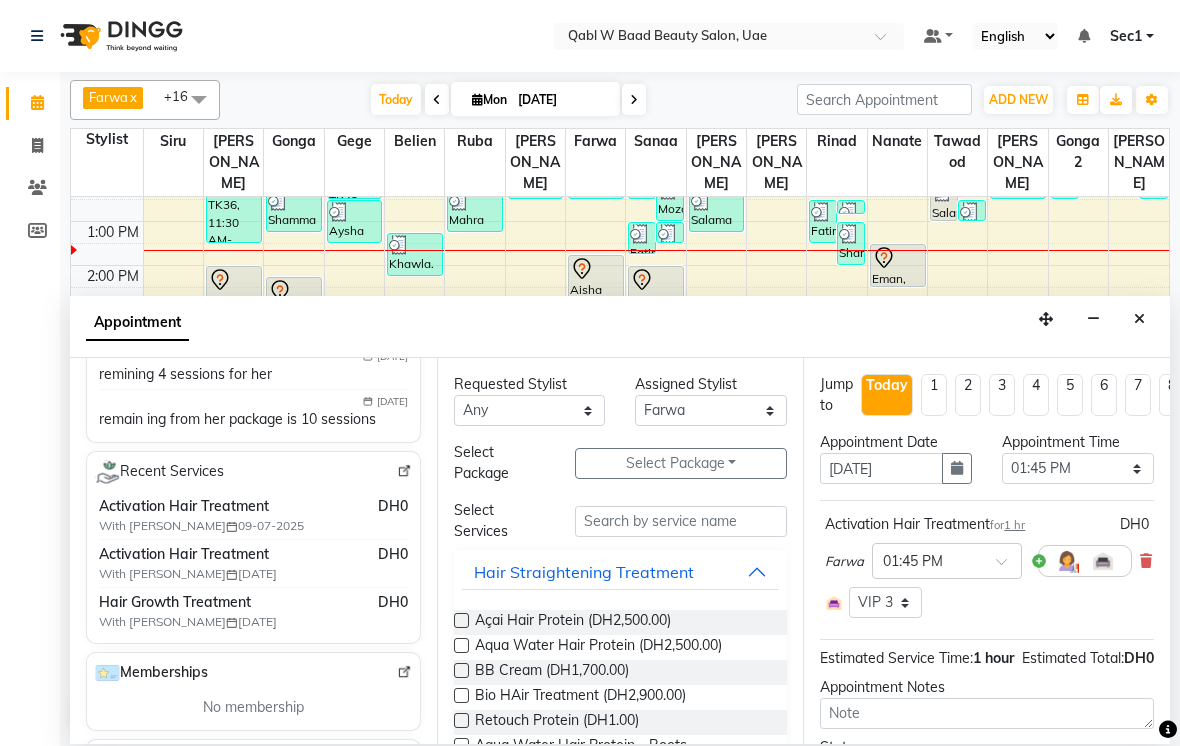 click at bounding box center [1139, 319] 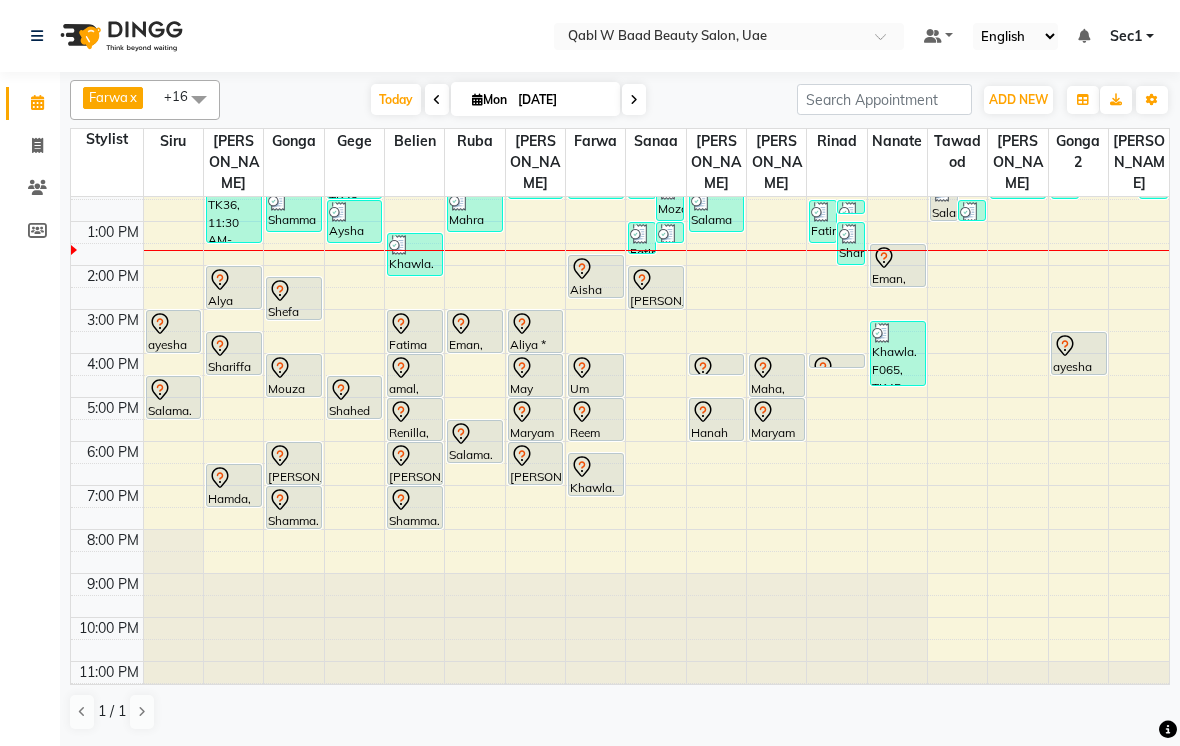 click on "Today" at bounding box center [396, 99] 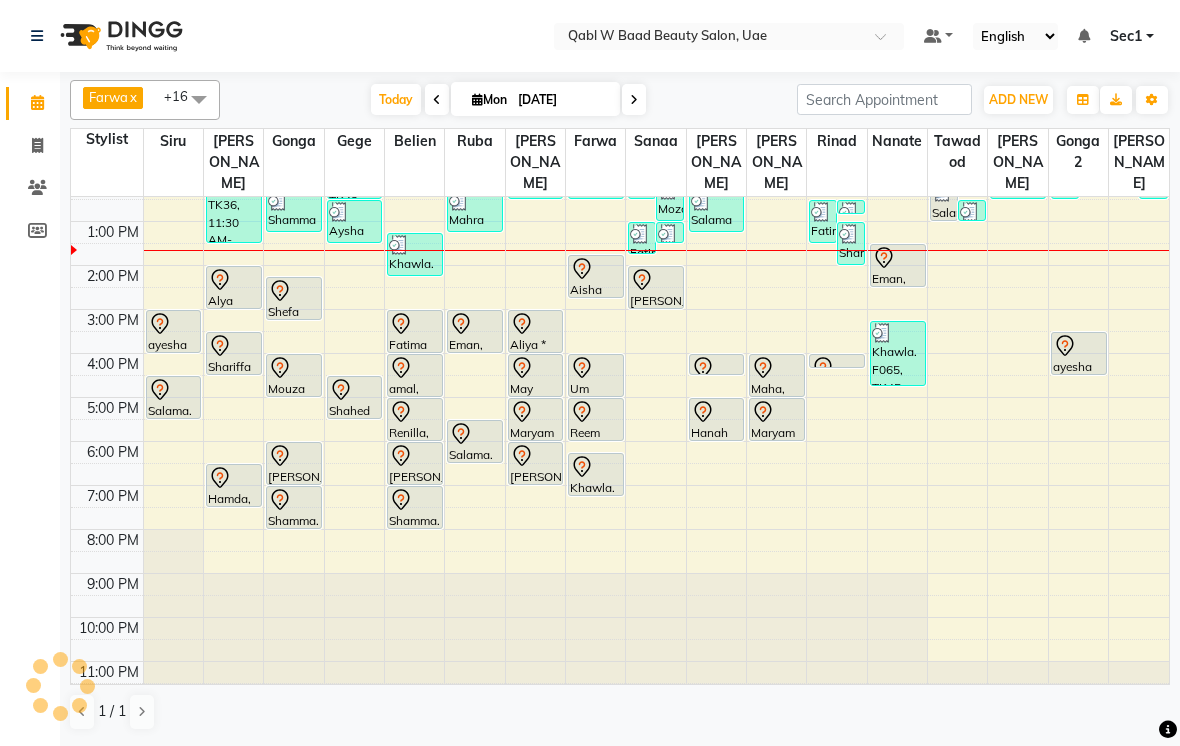 scroll, scrollTop: 107, scrollLeft: 0, axis: vertical 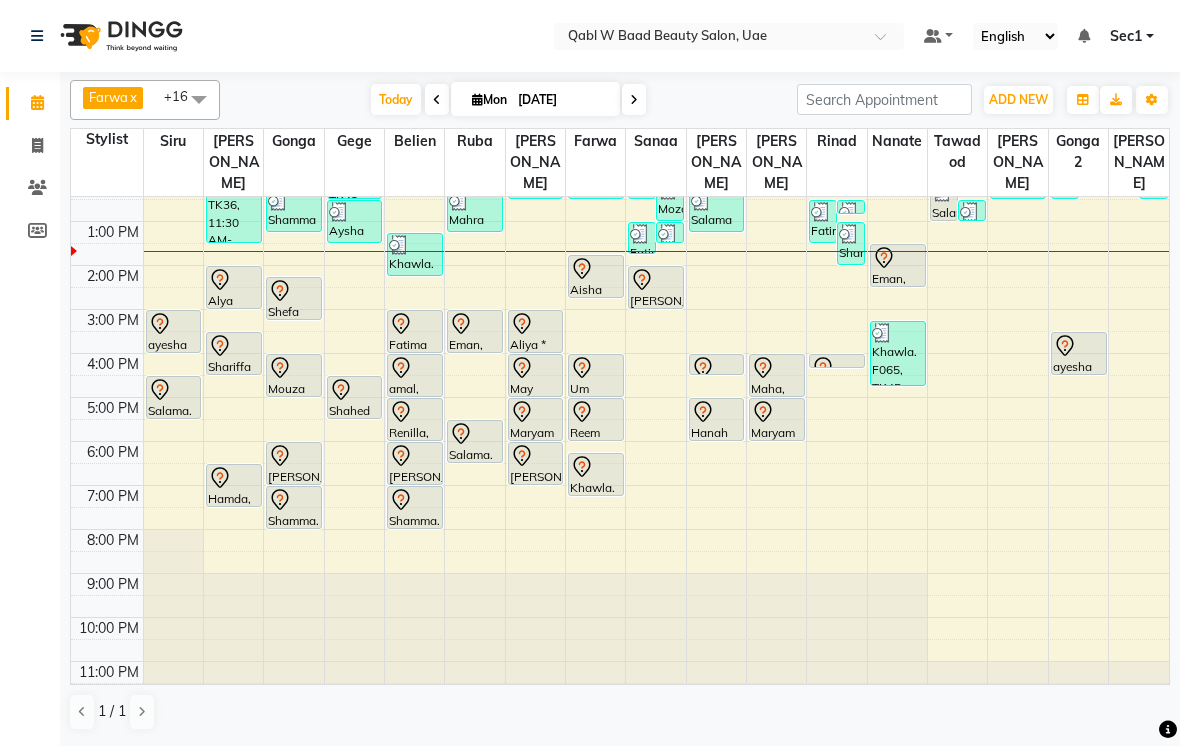click on "Today" at bounding box center [396, 99] 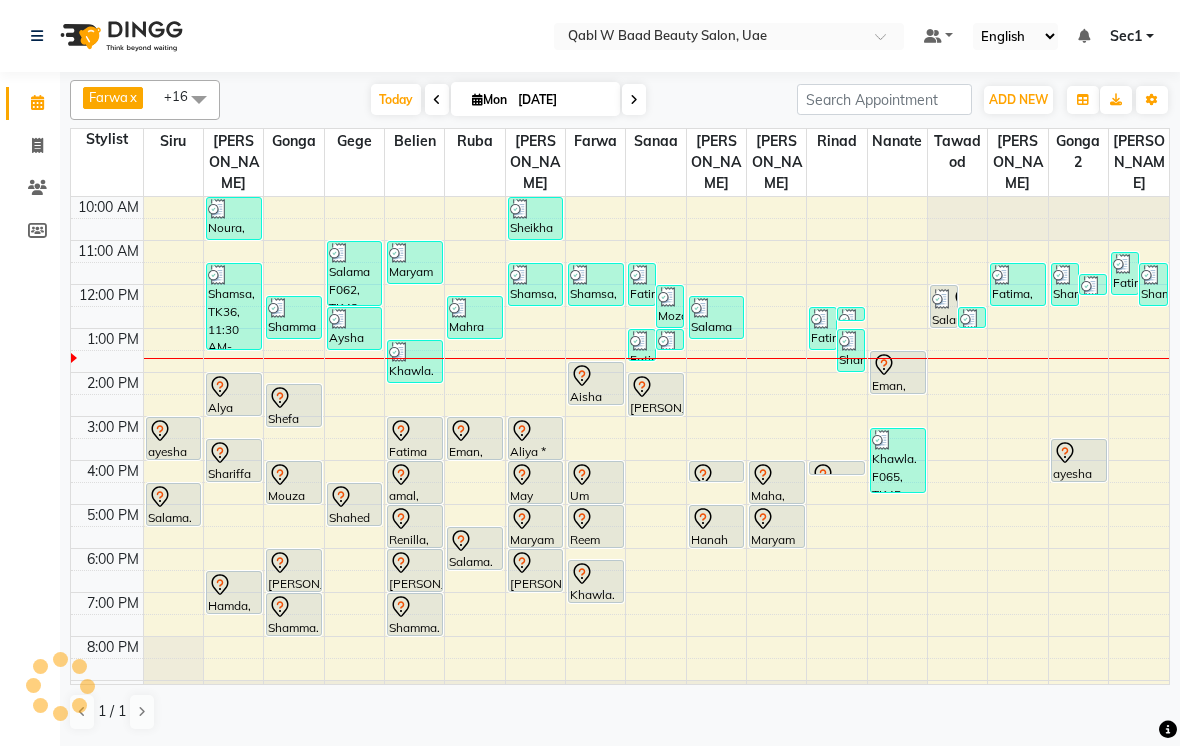 scroll, scrollTop: 107, scrollLeft: 0, axis: vertical 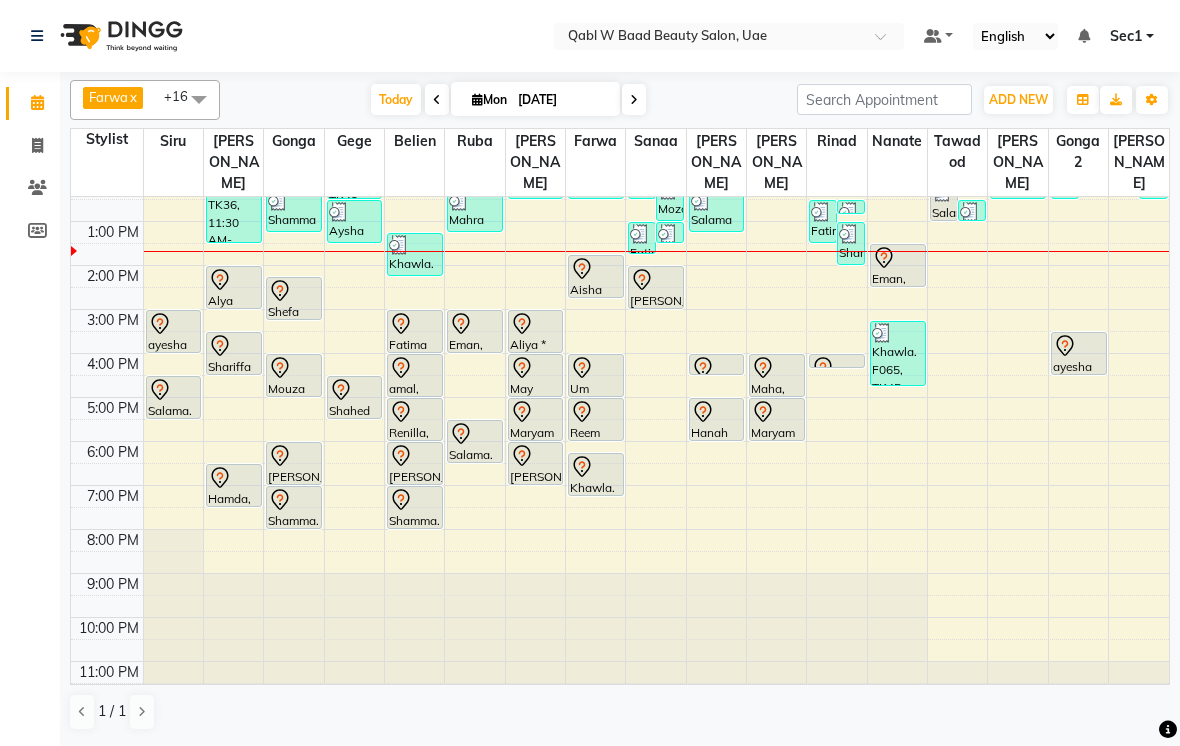 click on "Today" at bounding box center (396, 99) 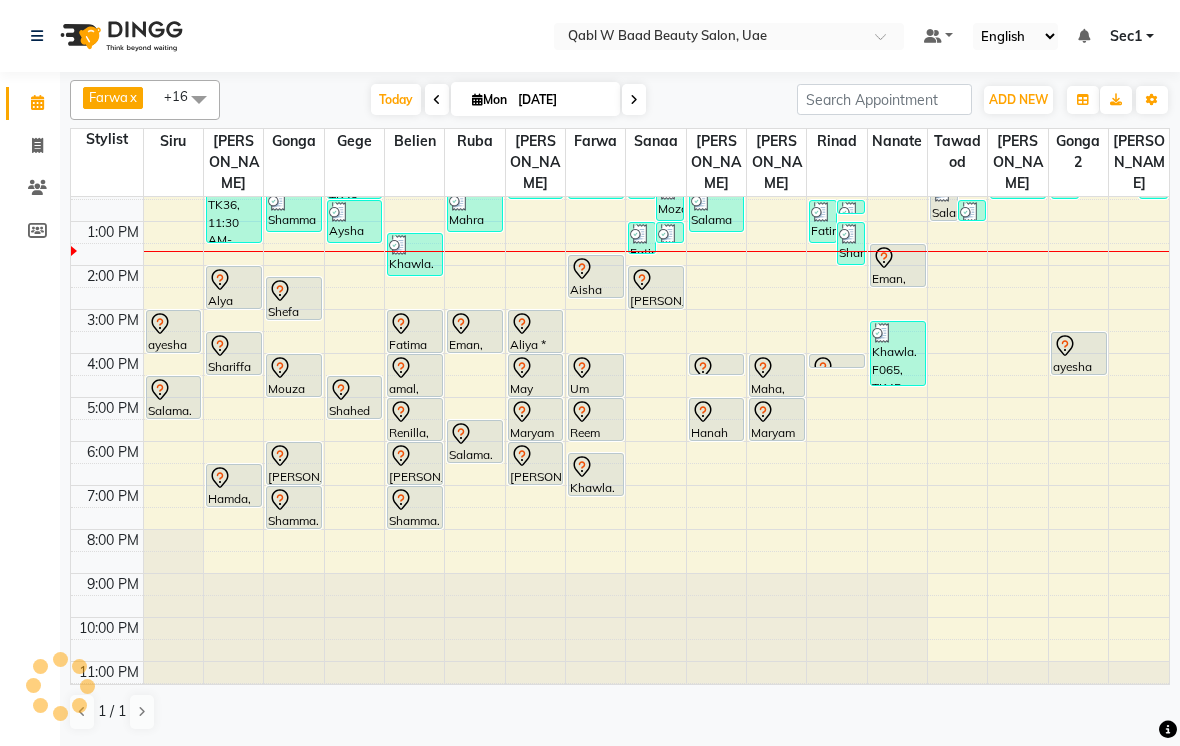 scroll, scrollTop: 107, scrollLeft: 0, axis: vertical 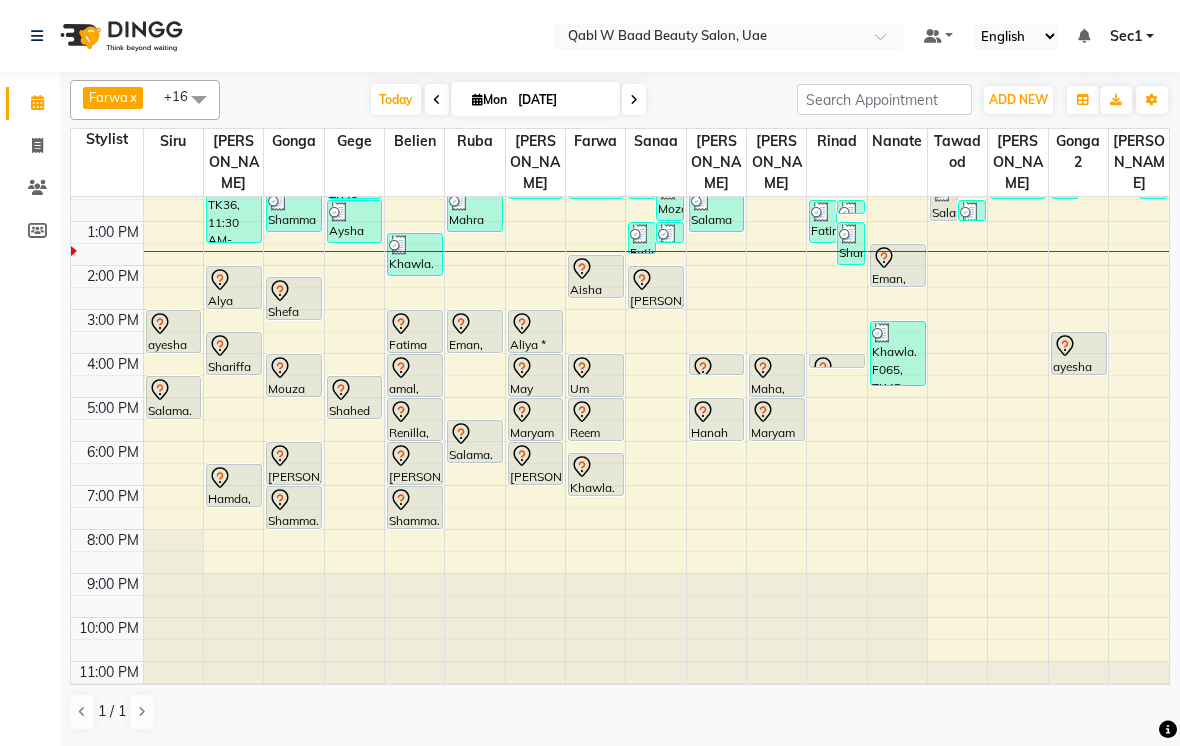 click on "Today" at bounding box center (396, 99) 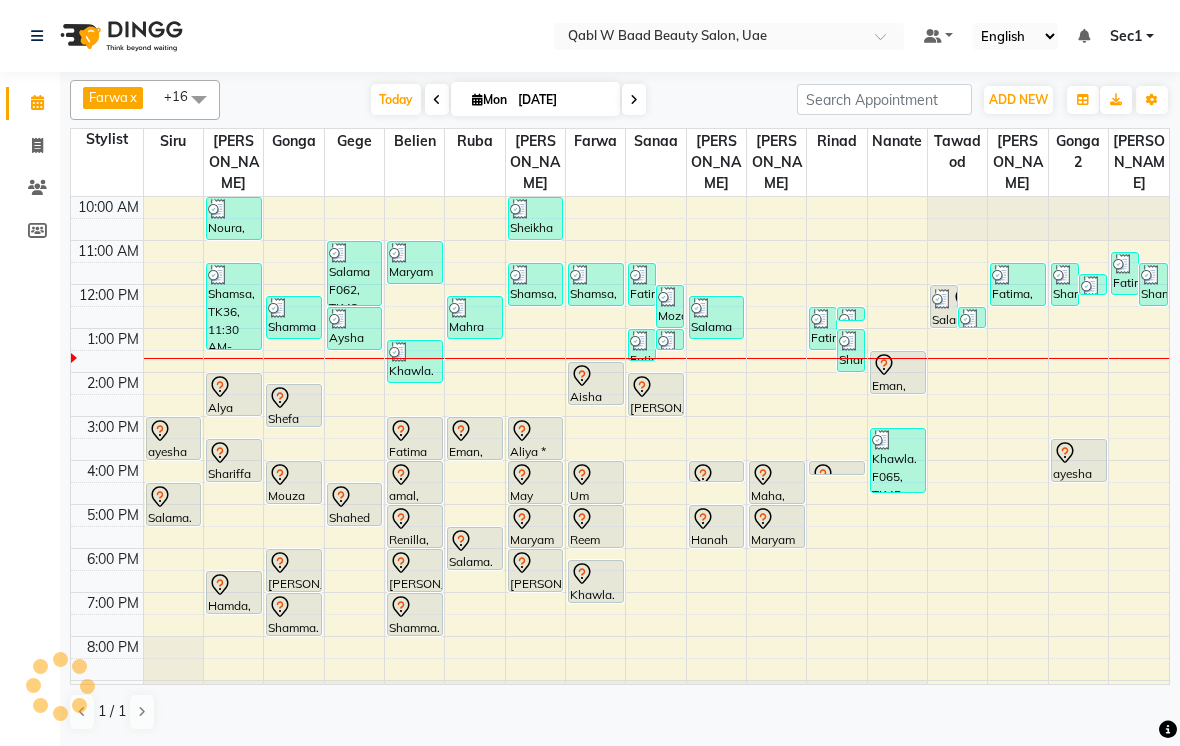 scroll, scrollTop: 0, scrollLeft: 0, axis: both 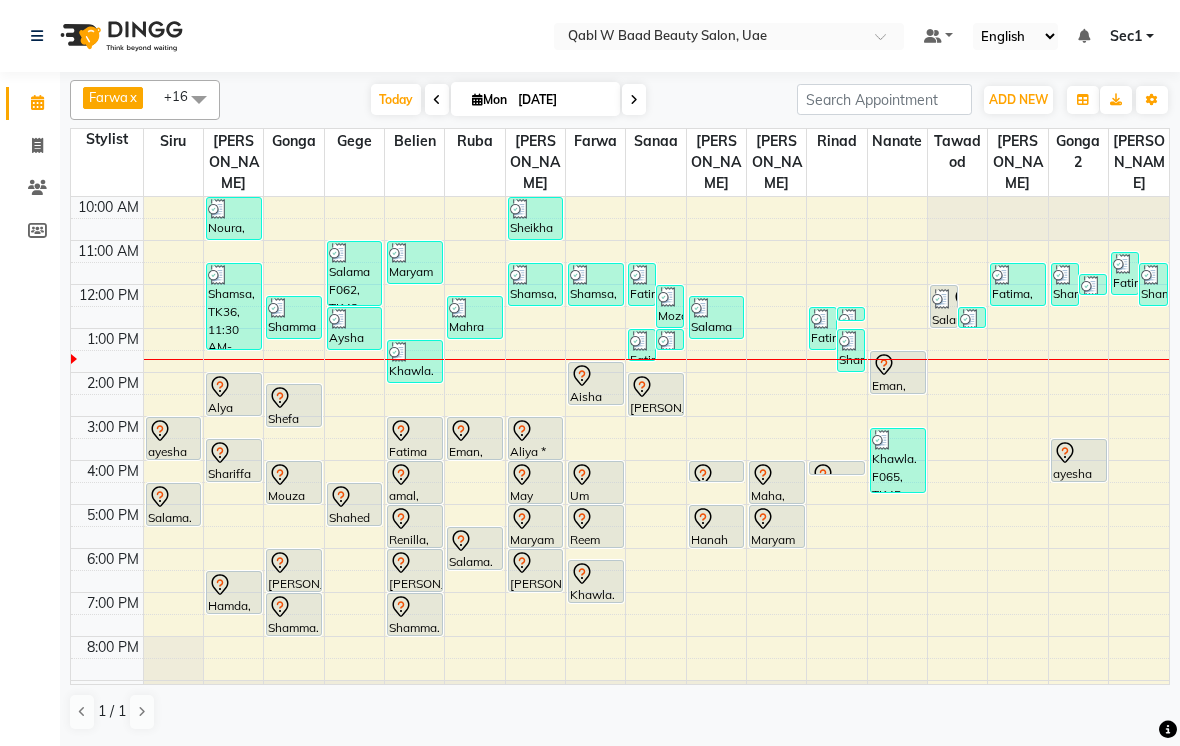 click on "[DATE]" at bounding box center (562, 100) 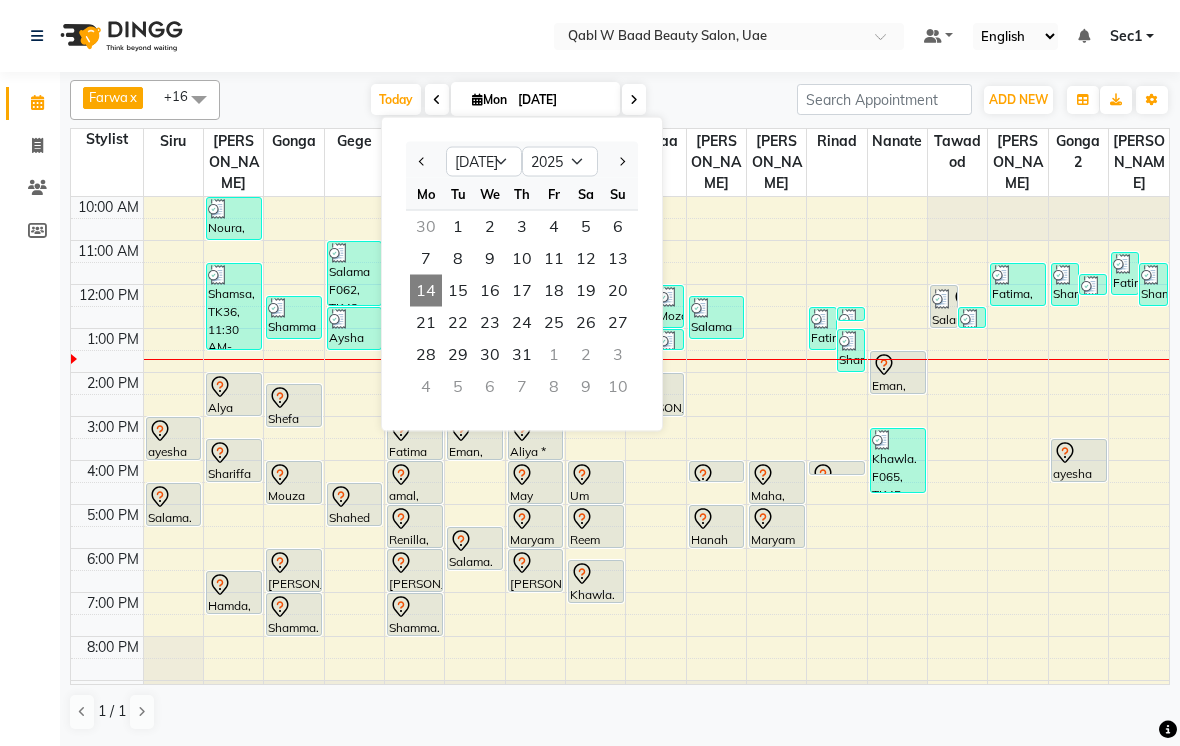 click on "16" at bounding box center [490, 291] 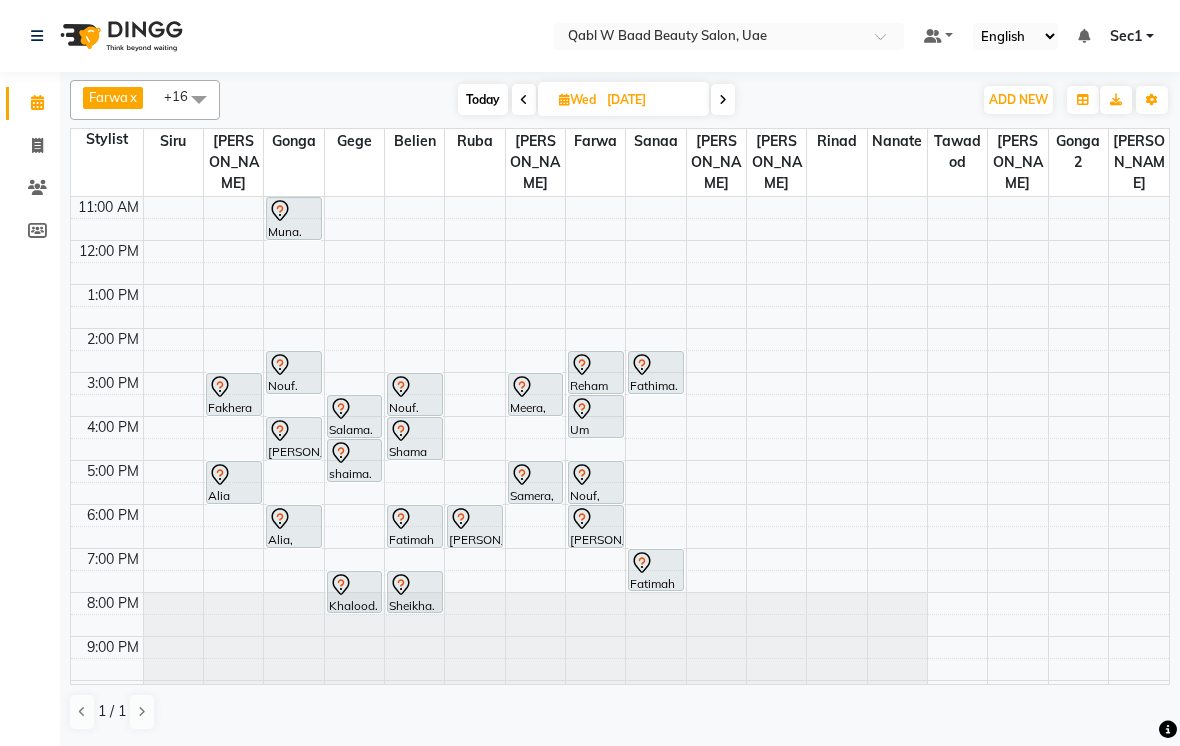 scroll, scrollTop: 134, scrollLeft: 0, axis: vertical 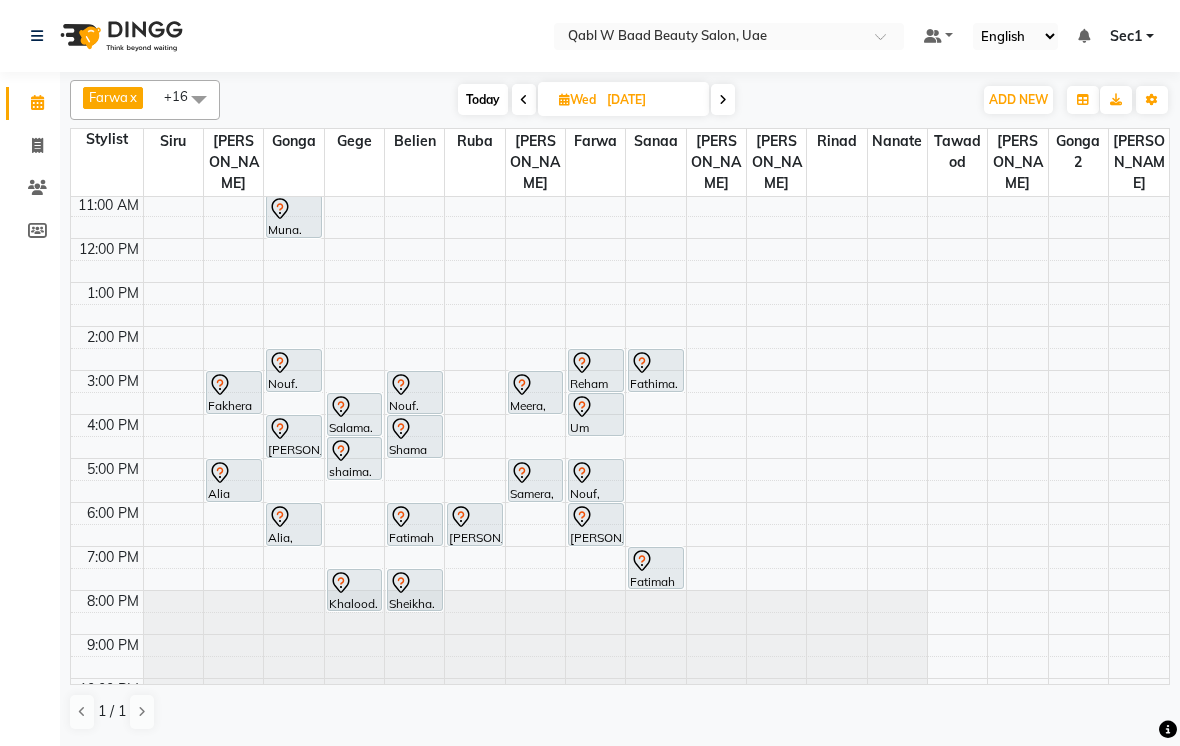 click on "Today" at bounding box center (483, 99) 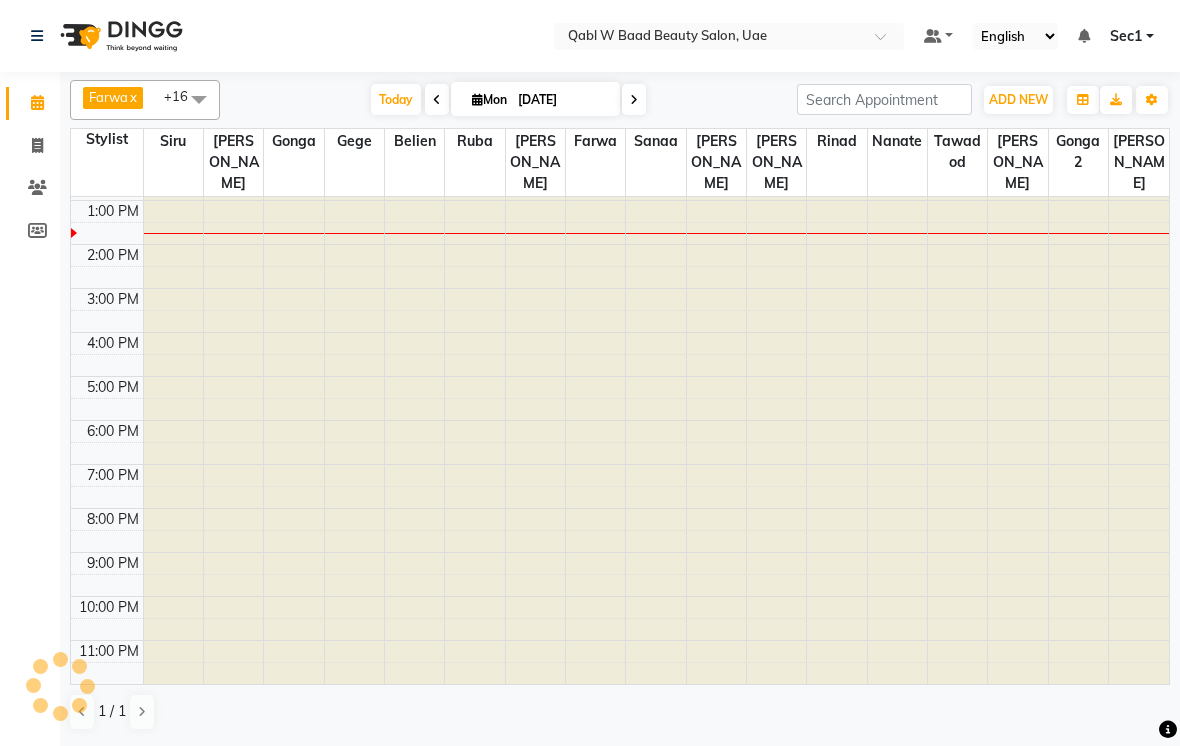 scroll, scrollTop: 107, scrollLeft: 0, axis: vertical 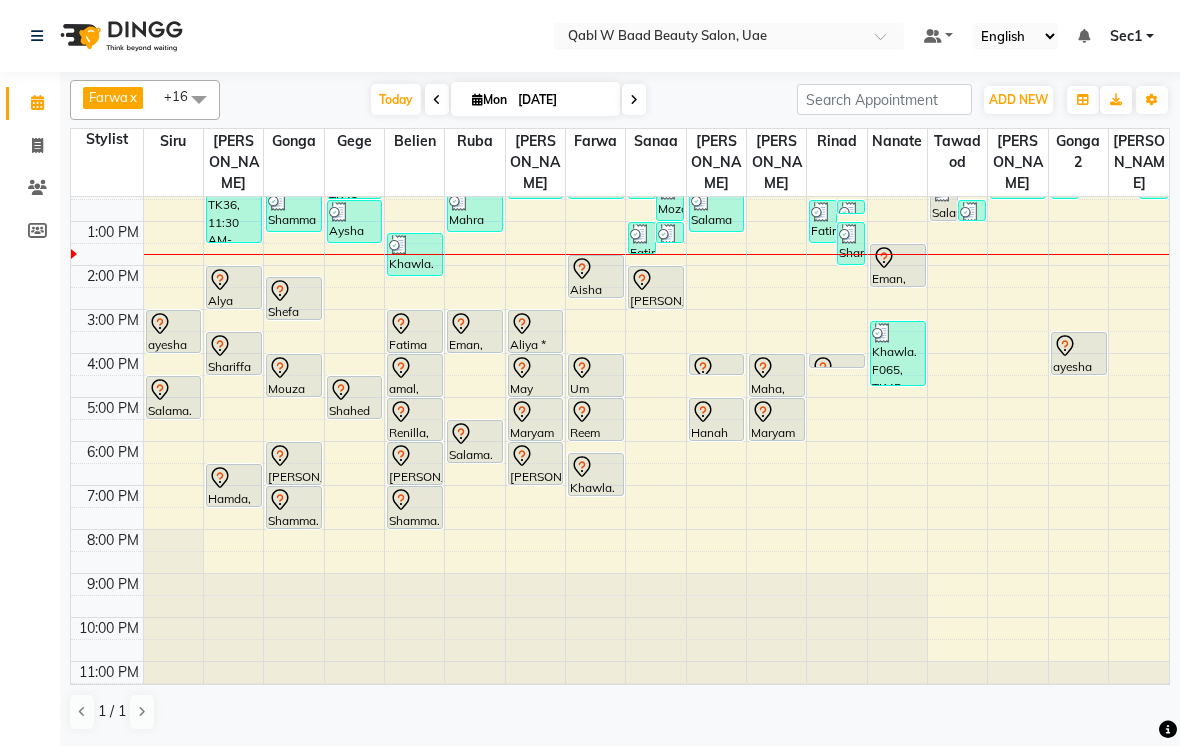 click on "Today" at bounding box center (396, 99) 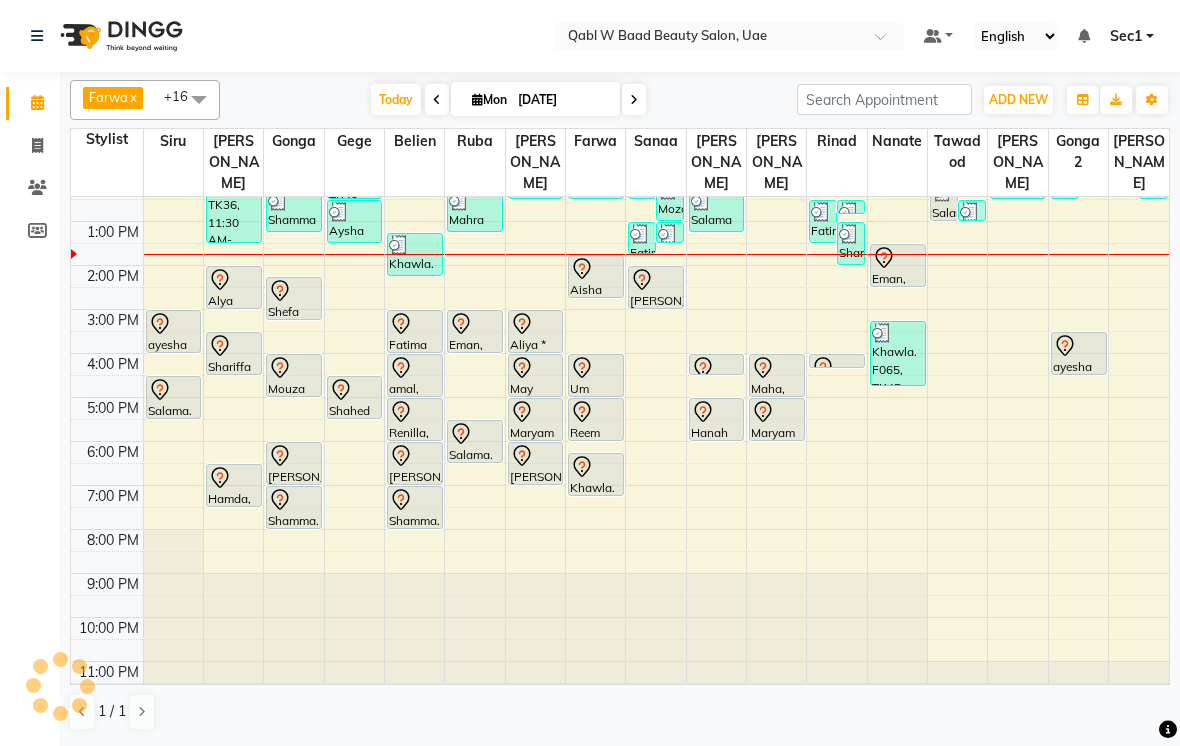 scroll, scrollTop: 107, scrollLeft: 0, axis: vertical 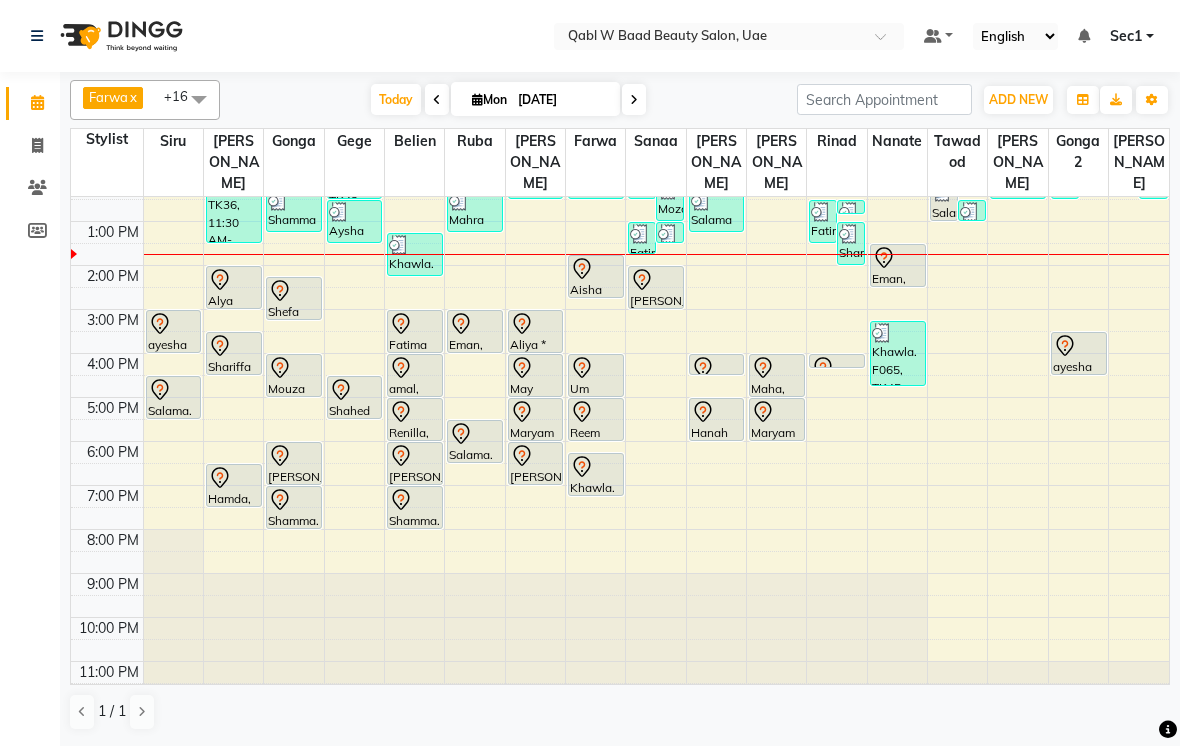 click on "Aisha C026/R044, TK32, 01:45 PM-02:45 PM, Activation Hair Treatment" at bounding box center [596, 276] 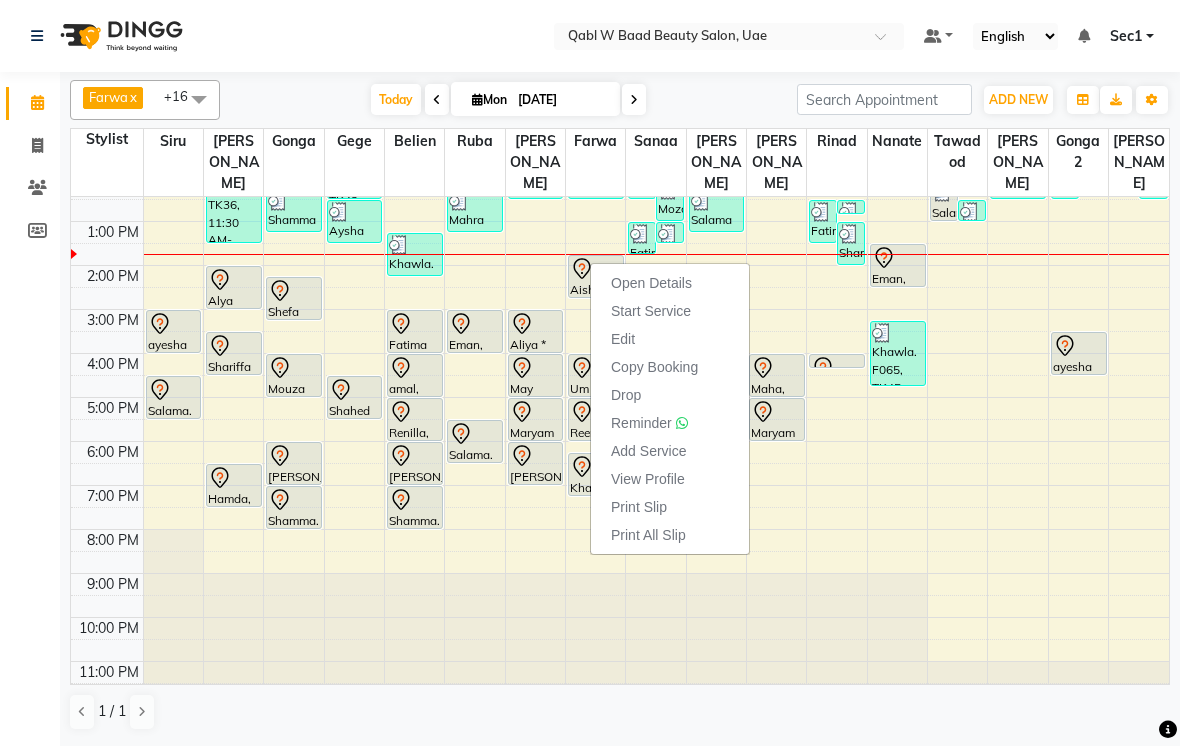 click on "Open Details" at bounding box center [651, 283] 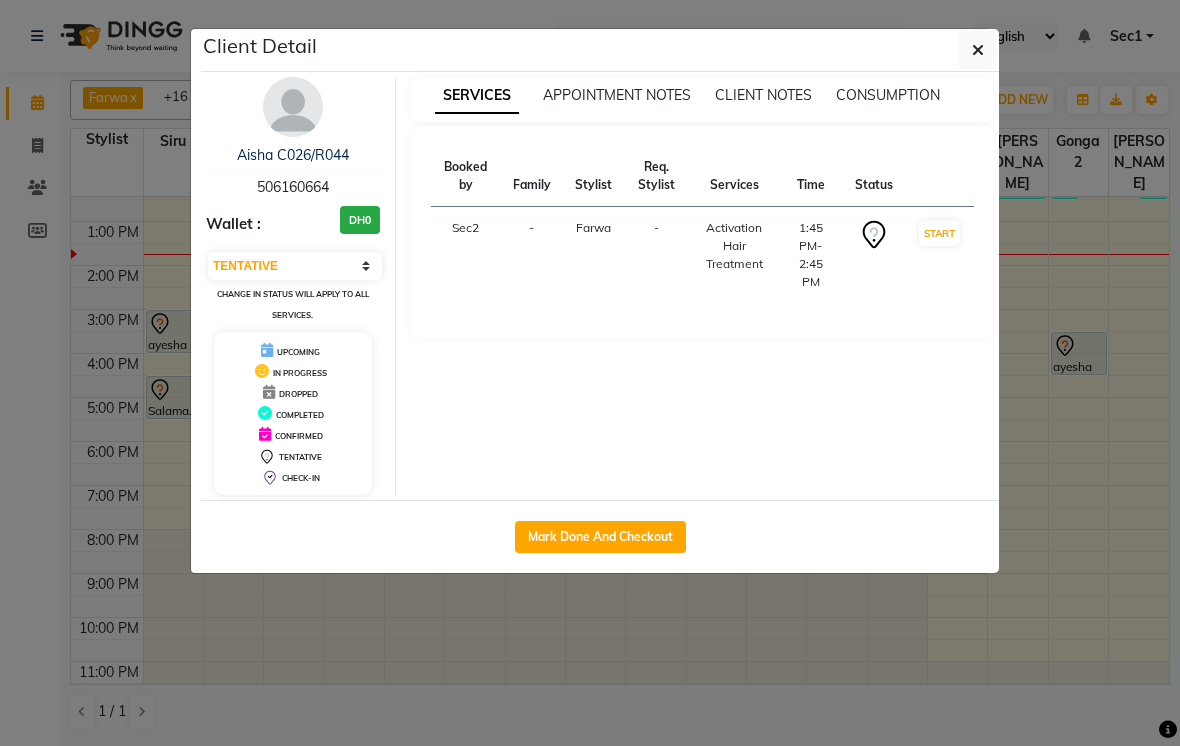 click at bounding box center (293, 107) 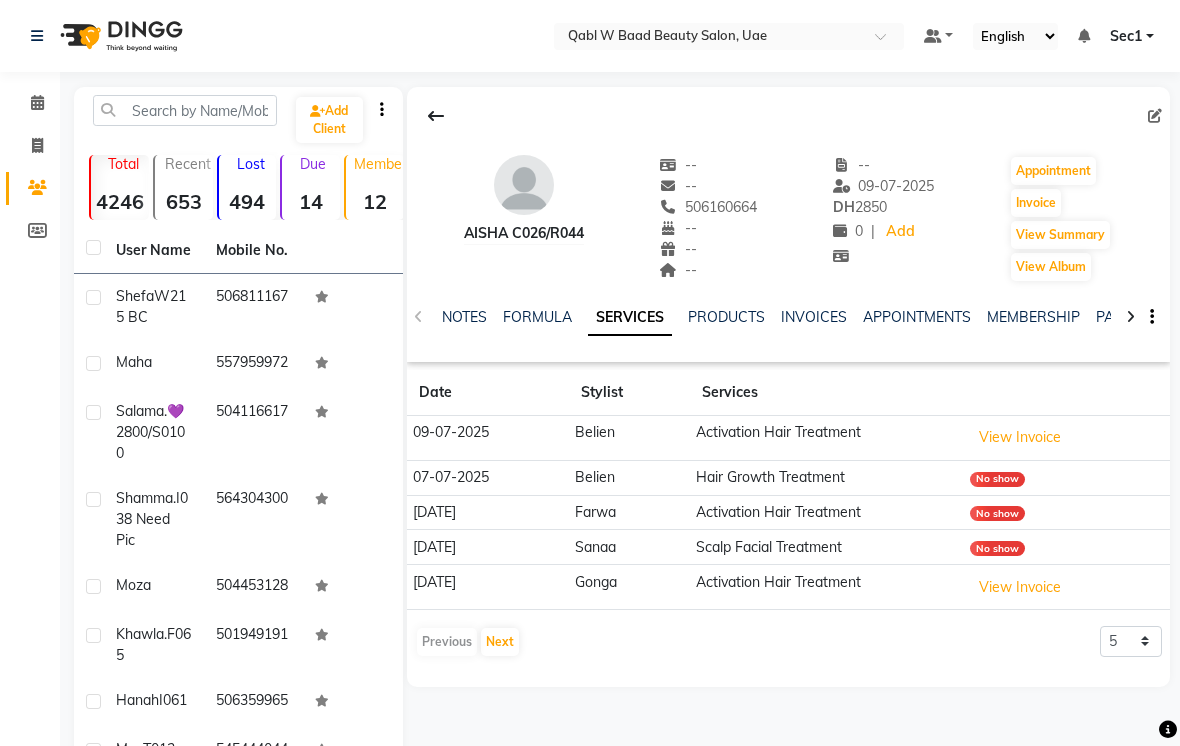 click on "PACKAGES" 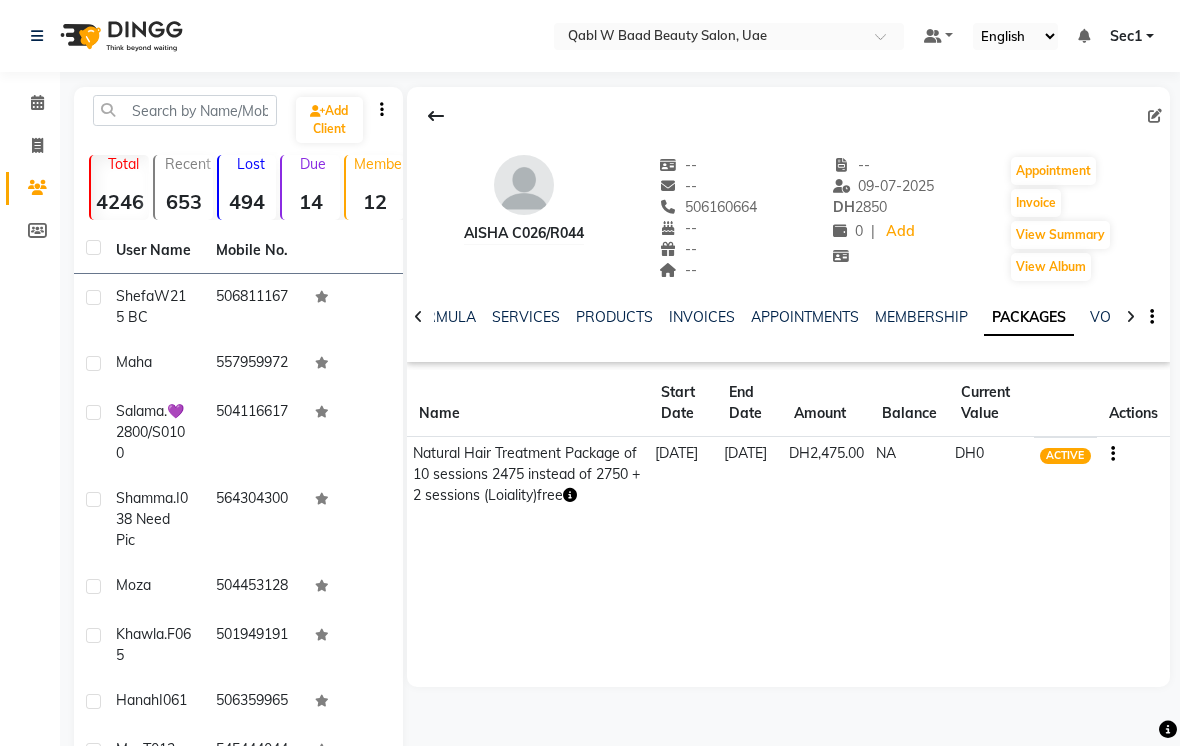 click 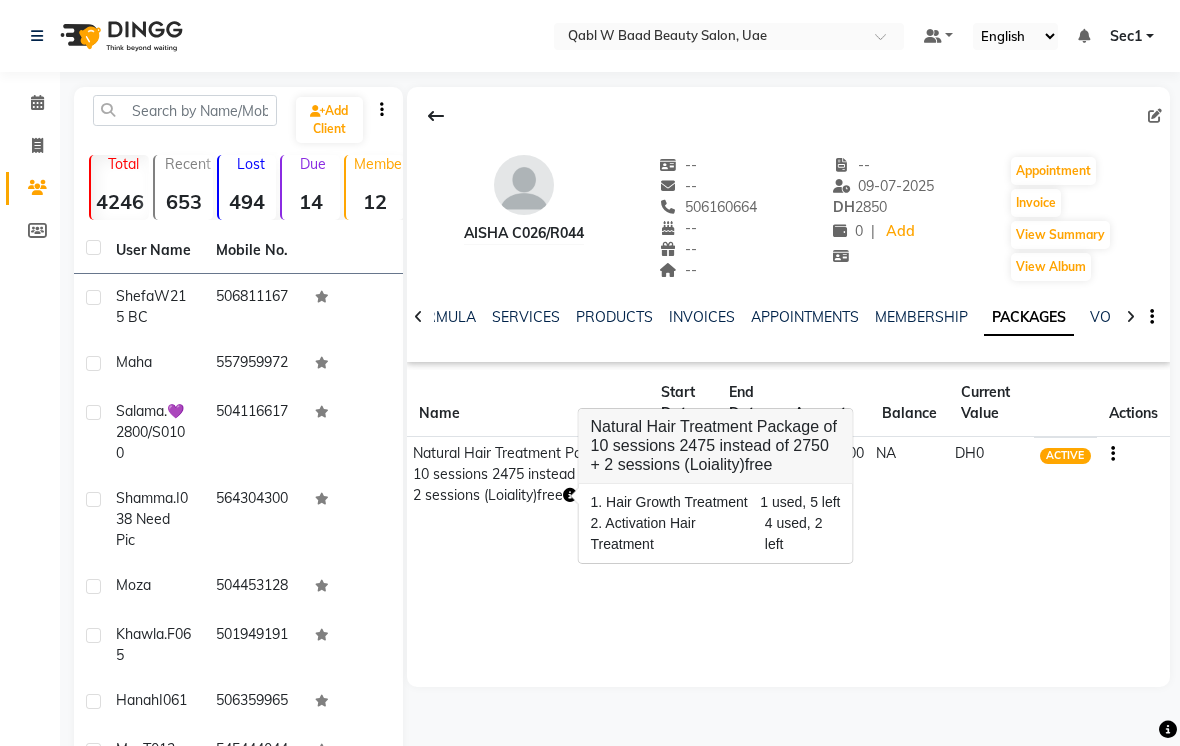 click on "Aisha C026/R044   --   --   506160664  --  --  --  -- [DATE] DH    2850 0 |  Add   Appointment   Invoice  View Summary  View Album  NOTES FORMULA SERVICES PRODUCTS INVOICES APPOINTMENTS MEMBERSHIP PACKAGES VOUCHERS GIFTCARDS POINTS FORMS FAMILY CARDS WALLET Name Start Date End Date Amount Balance Current Value Actions  Natural Hair Treatment Package of 10 sessions 2475 instead of 2750 + 2 sessions (Loiality)free   [DATE] [DATE]  DH2,475.00   NA  DH0 ACTIVE" 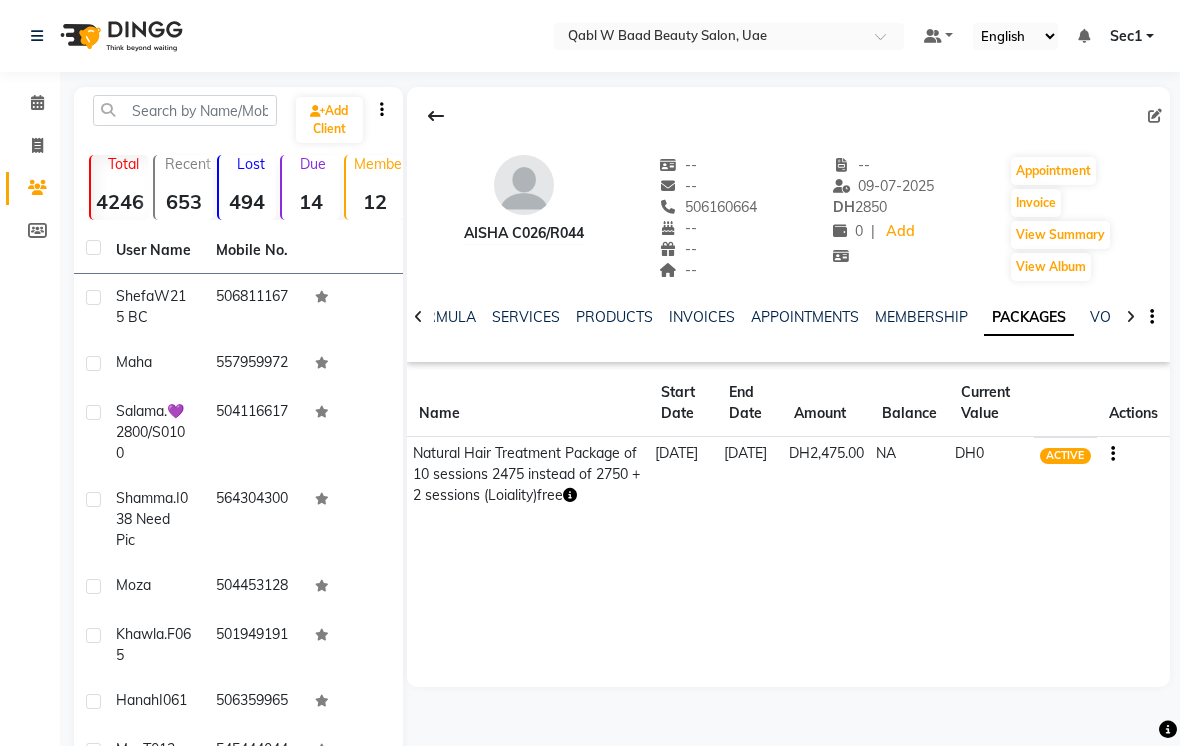 click on "Aisha C026/R044   --   --   506160664  --  --  --  -- [DATE] DH    2850 0 |  Add   Appointment   Invoice  View Summary  View Album  NOTES FORMULA SERVICES PRODUCTS INVOICES APPOINTMENTS MEMBERSHIP PACKAGES VOUCHERS GIFTCARDS POINTS FORMS FAMILY CARDS WALLET Name Start Date End Date Amount Balance Current Value Actions  Natural Hair Treatment Package of 10 sessions 2475 instead of 2750 + 2 sessions (Loiality)free   [DATE] [DATE]  DH2,475.00   NA  DH0 ACTIVE" 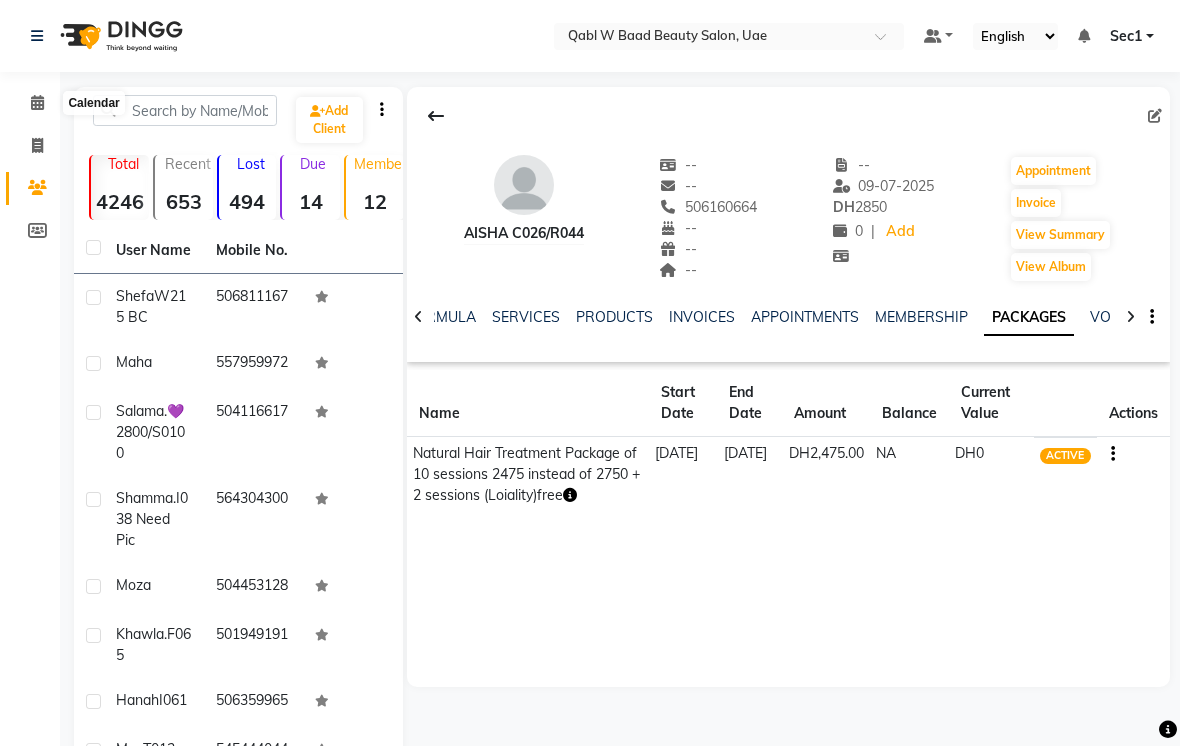 click 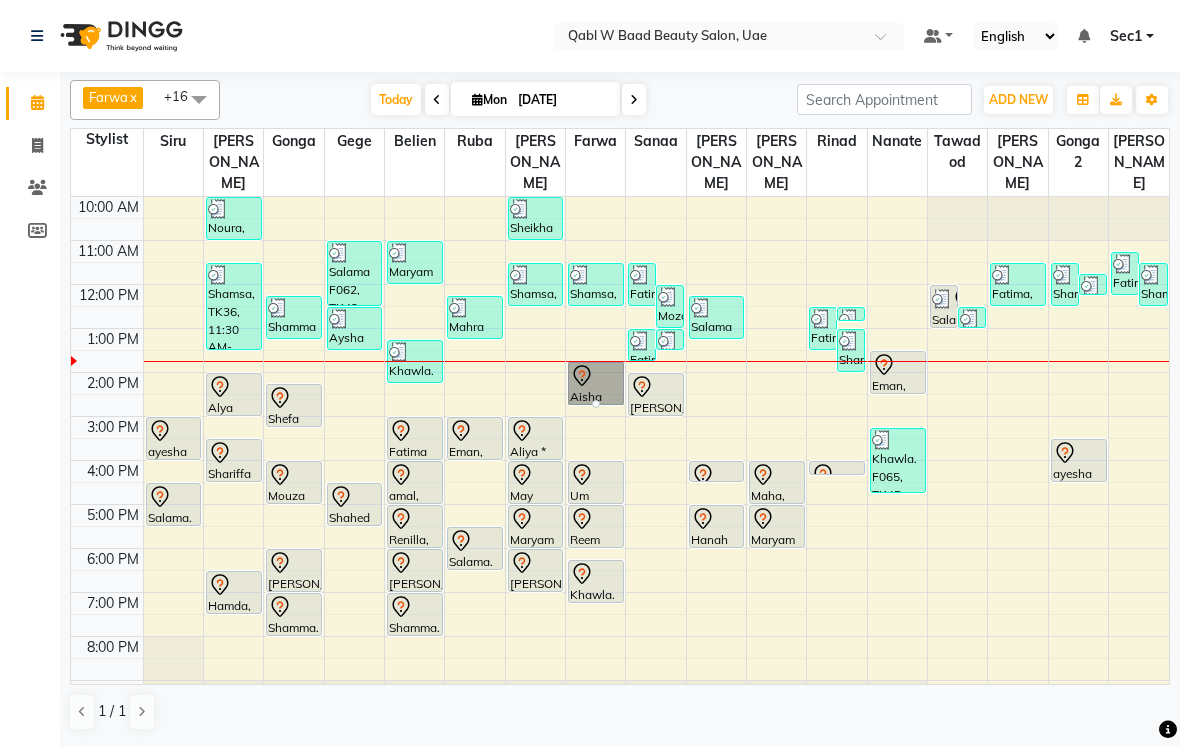 click at bounding box center [596, 404] 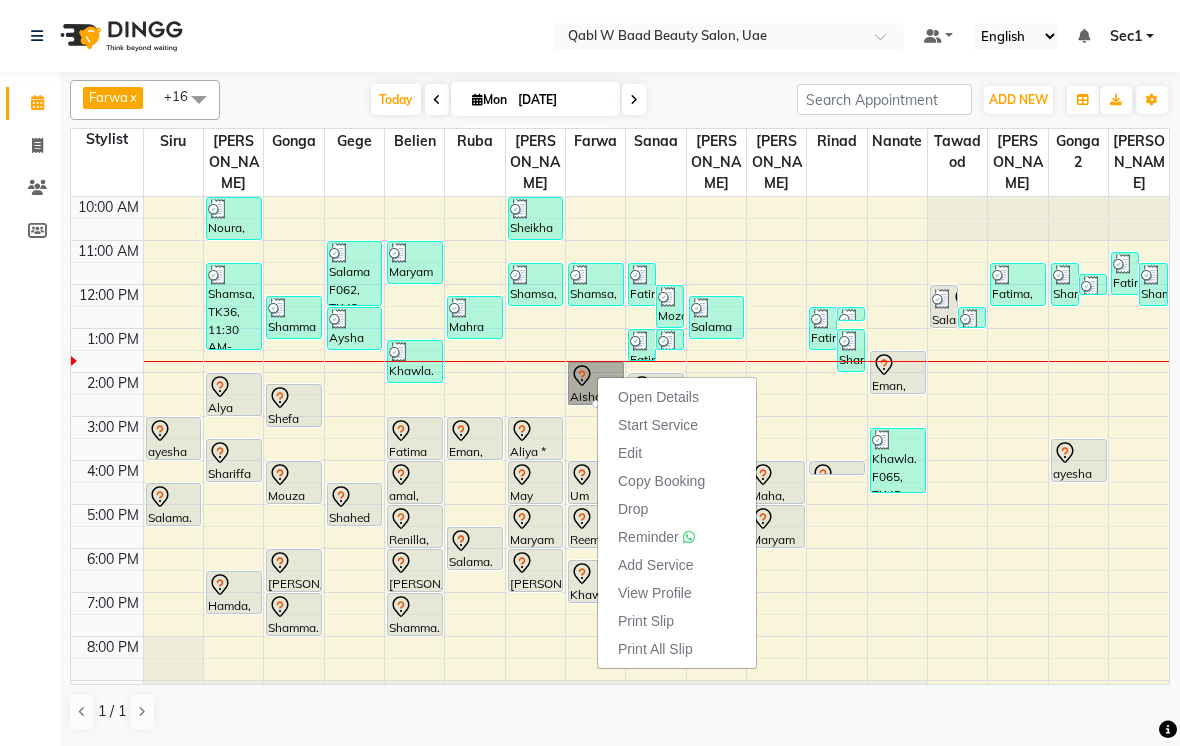 click on "Edit" at bounding box center [677, 453] 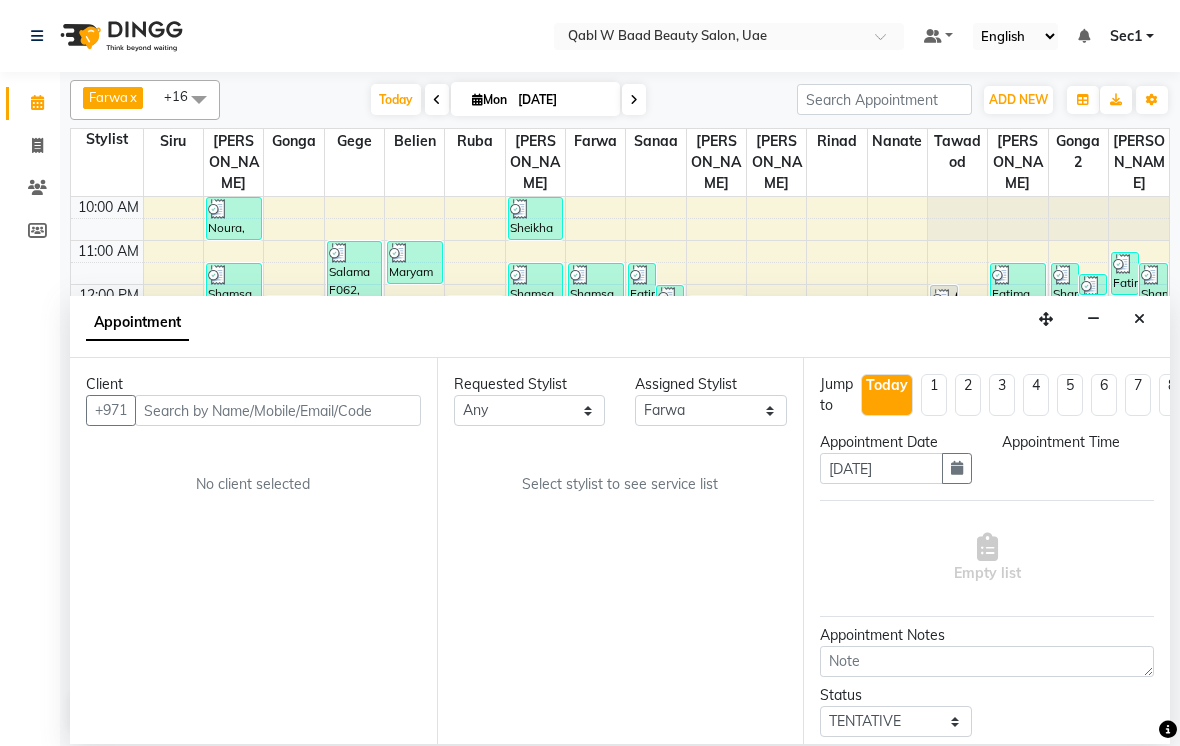 scroll, scrollTop: 107, scrollLeft: 0, axis: vertical 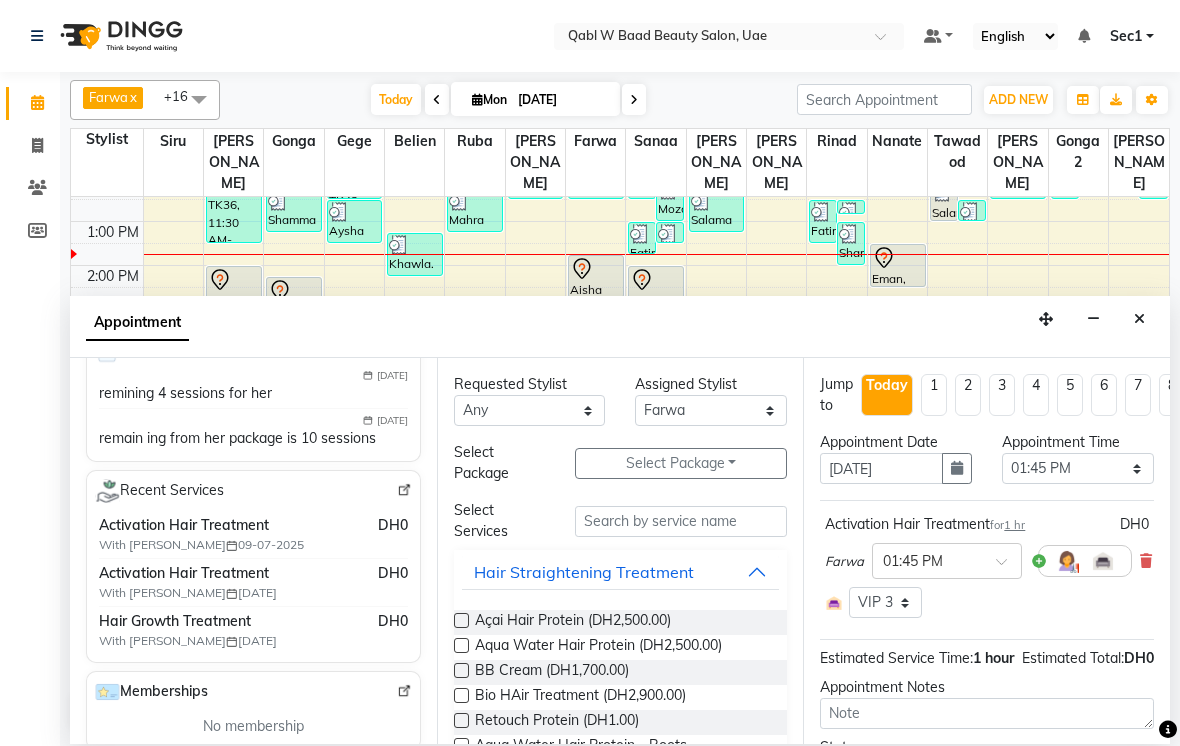 click on "Select Package  Toggle Dropdown" at bounding box center [681, 463] 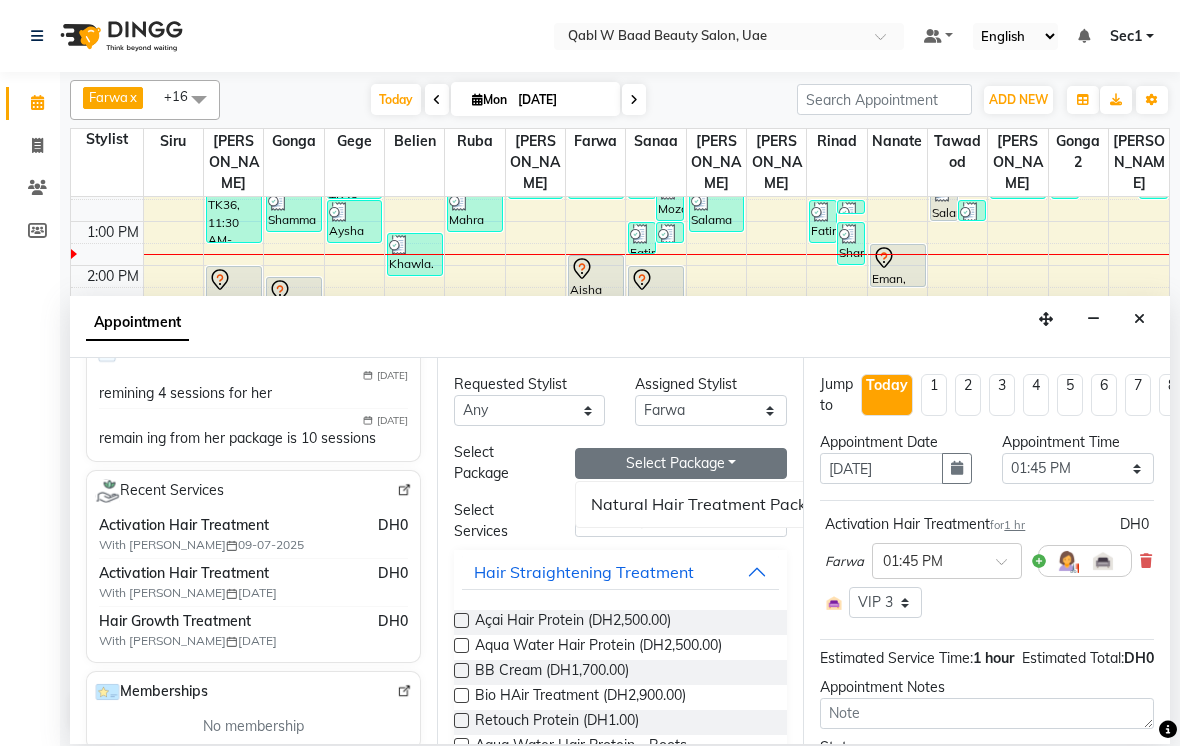 click on "Natural Hair Treatment Package of 10 sessions 2475 instead of 2750 + 2 sessions (Loiality)free" at bounding box center (947, 504) 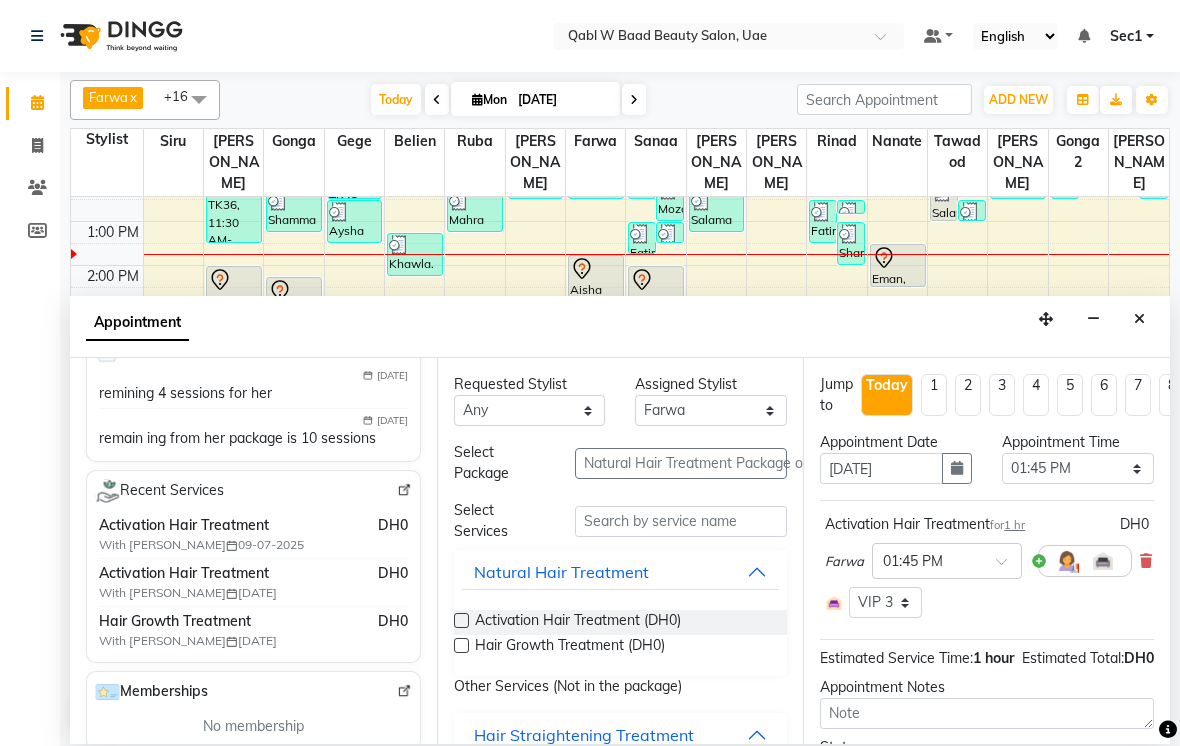 click on "Hair Growth Treatment (DH0)" at bounding box center [570, 647] 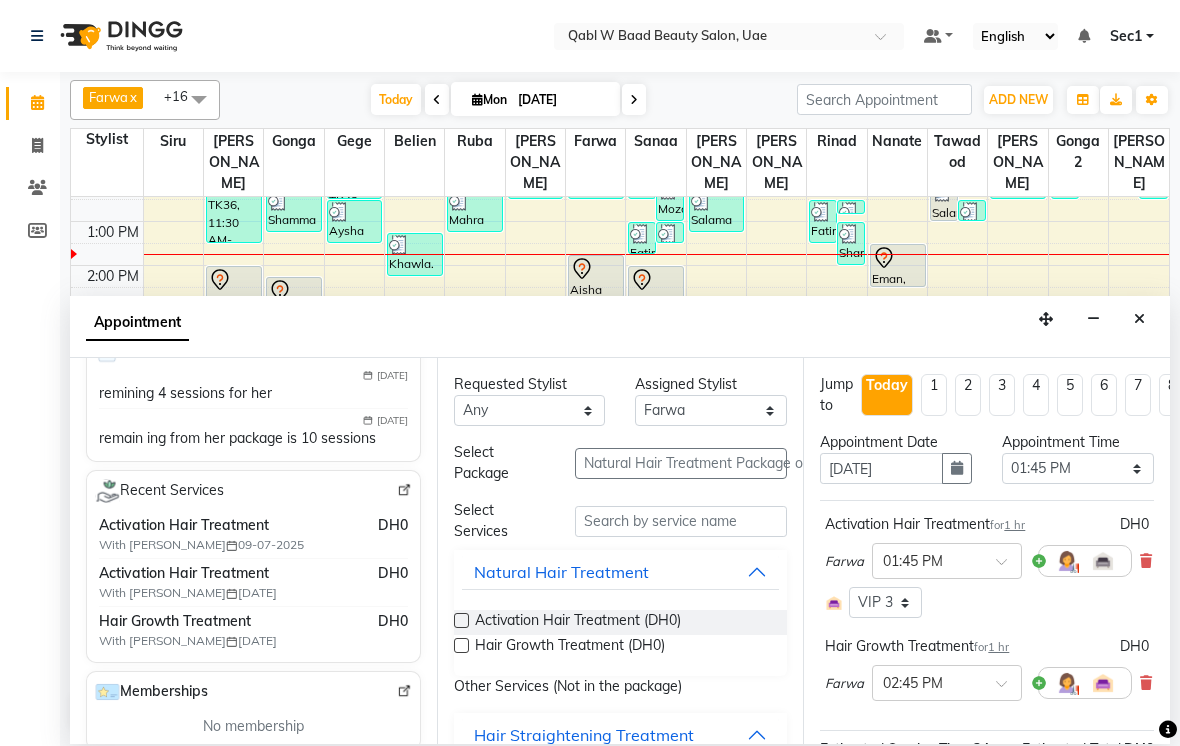 click at bounding box center (1008, 689) 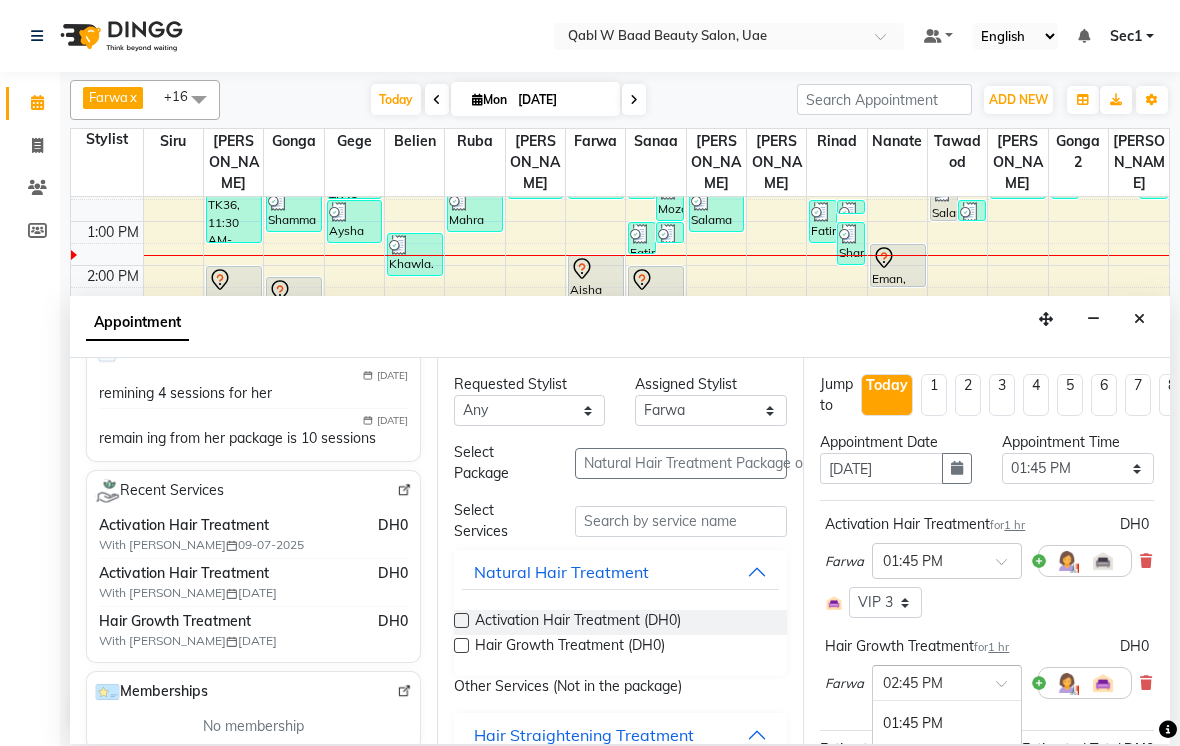 scroll, scrollTop: 410, scrollLeft: 0, axis: vertical 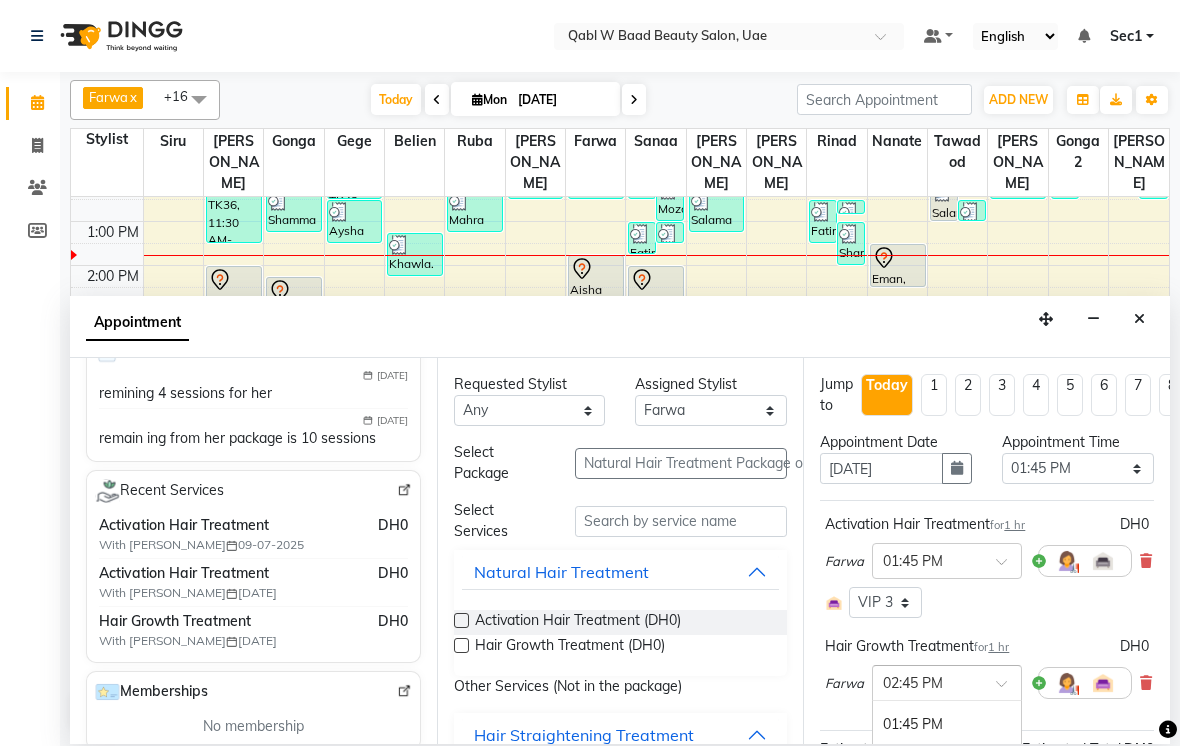 click on "01:45 PM" at bounding box center (947, 724) 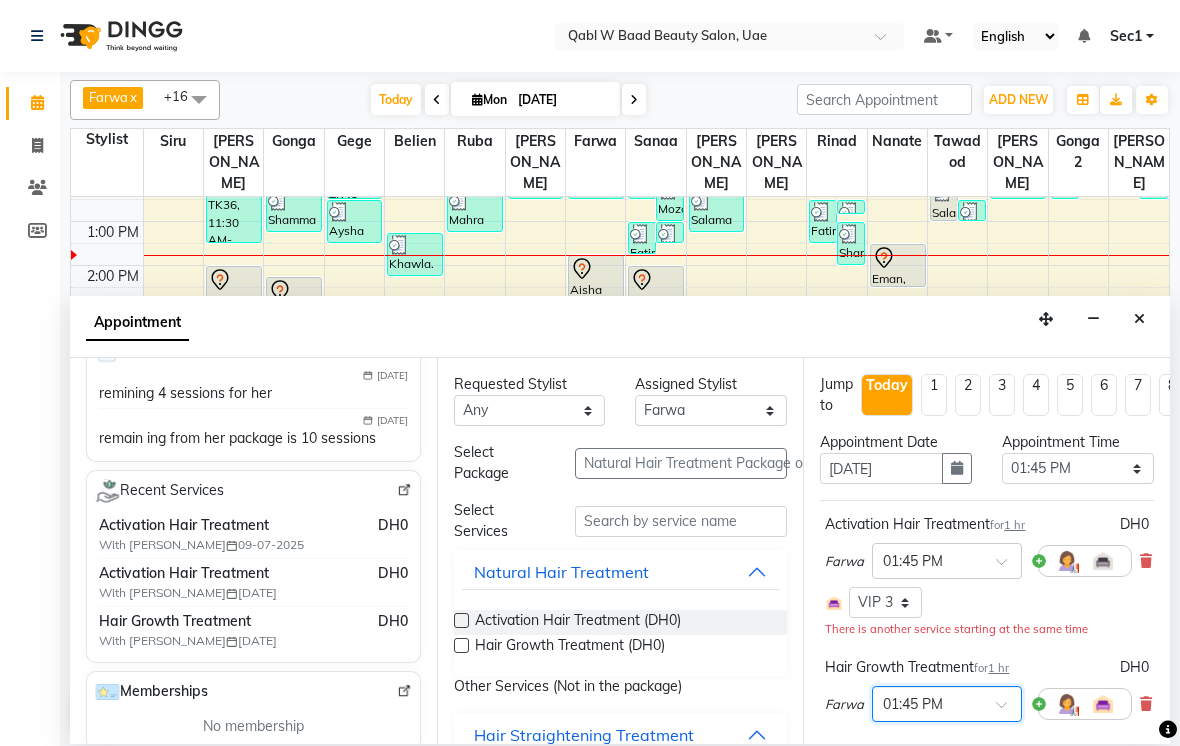 click at bounding box center [1146, 561] 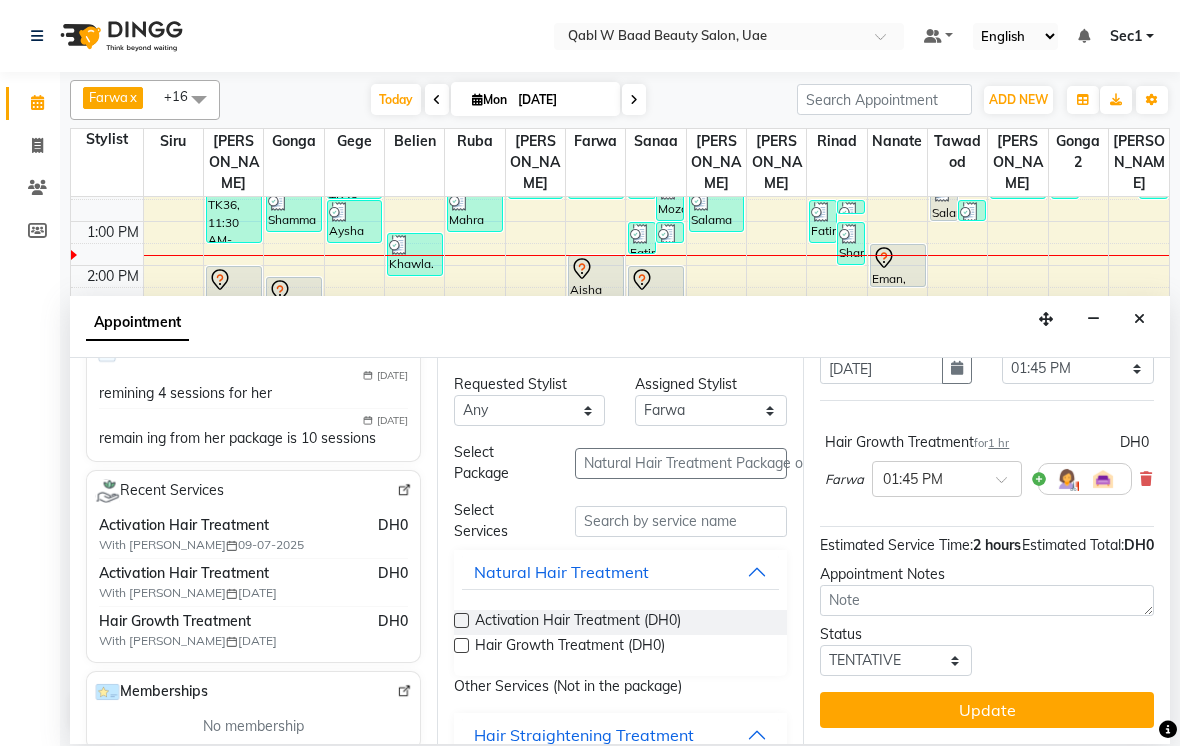 scroll, scrollTop: 119, scrollLeft: 0, axis: vertical 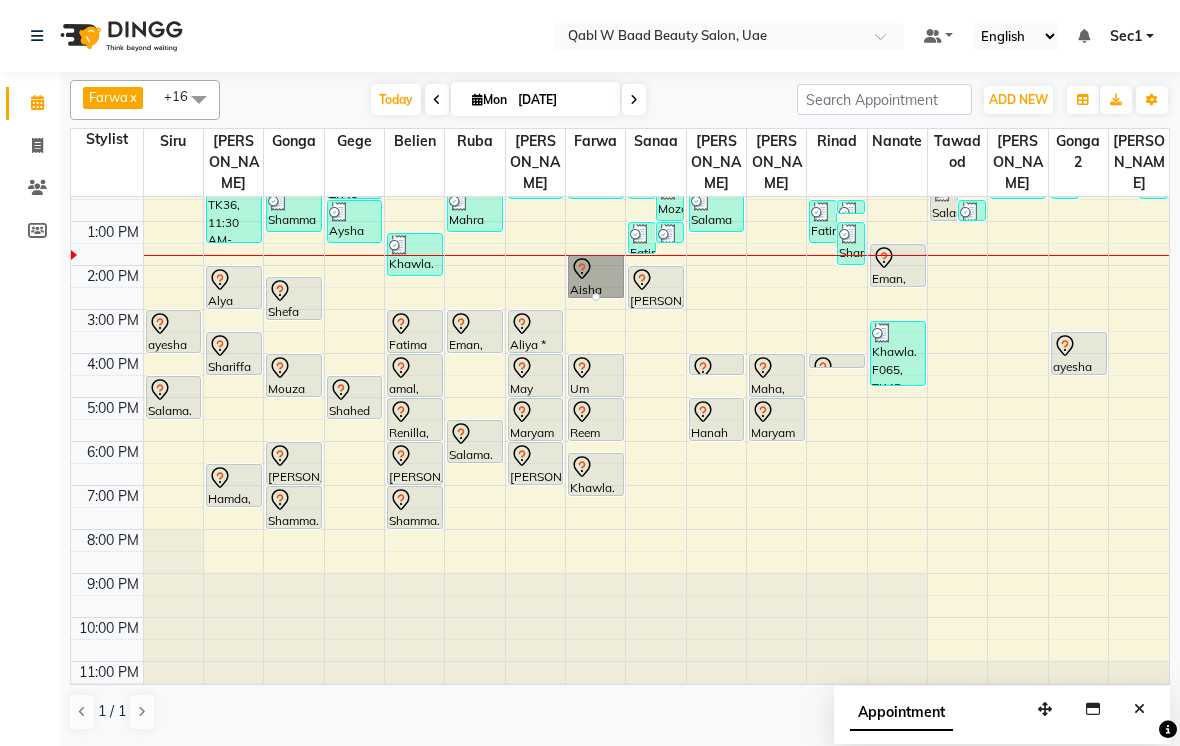 click at bounding box center (596, 297) 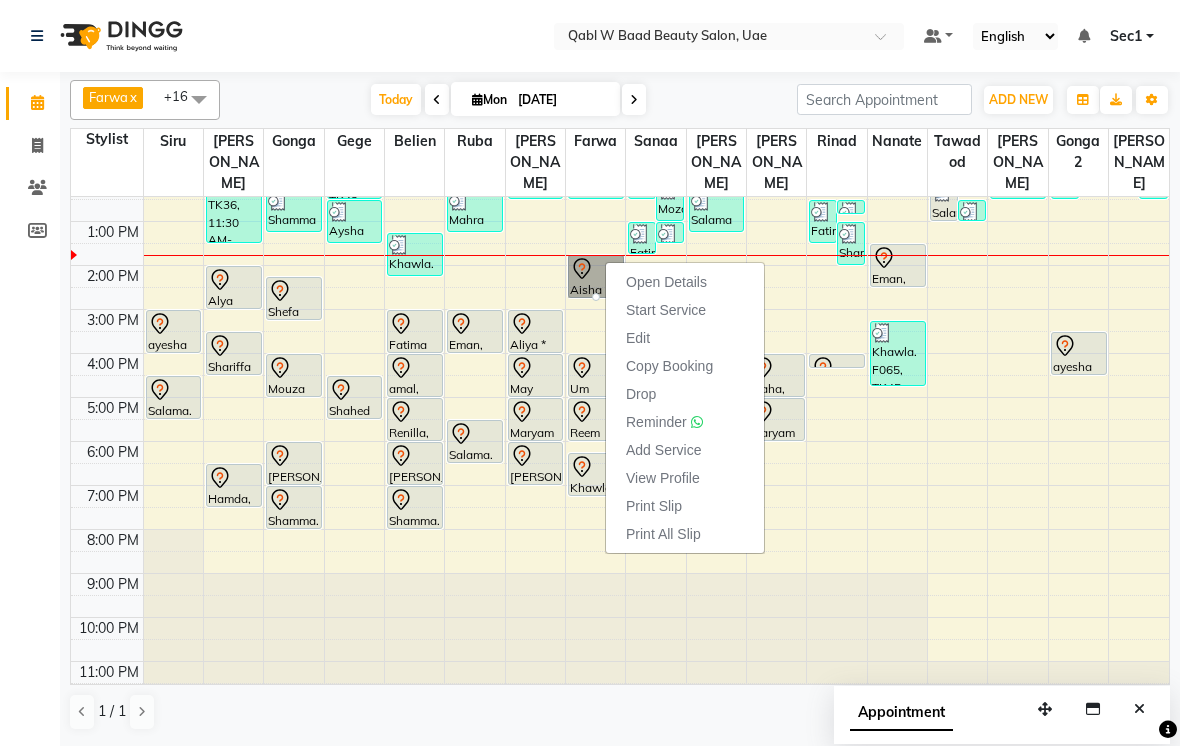 click on "Open Details" at bounding box center [666, 282] 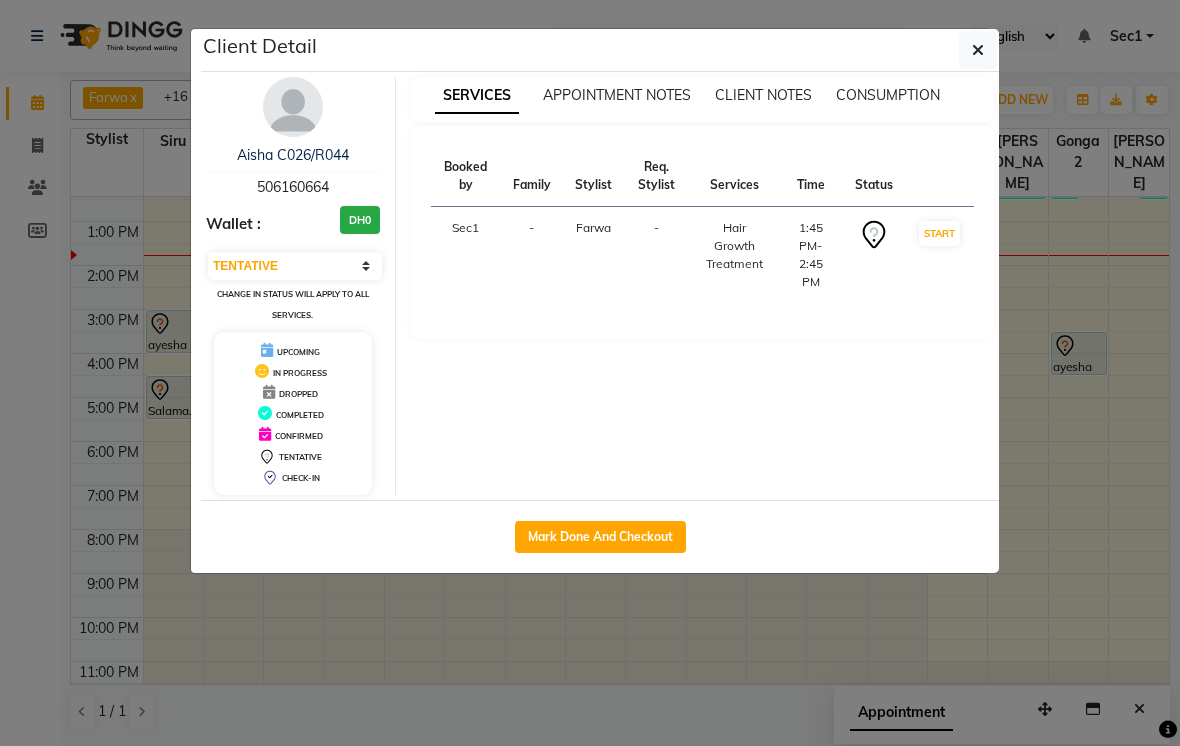 click 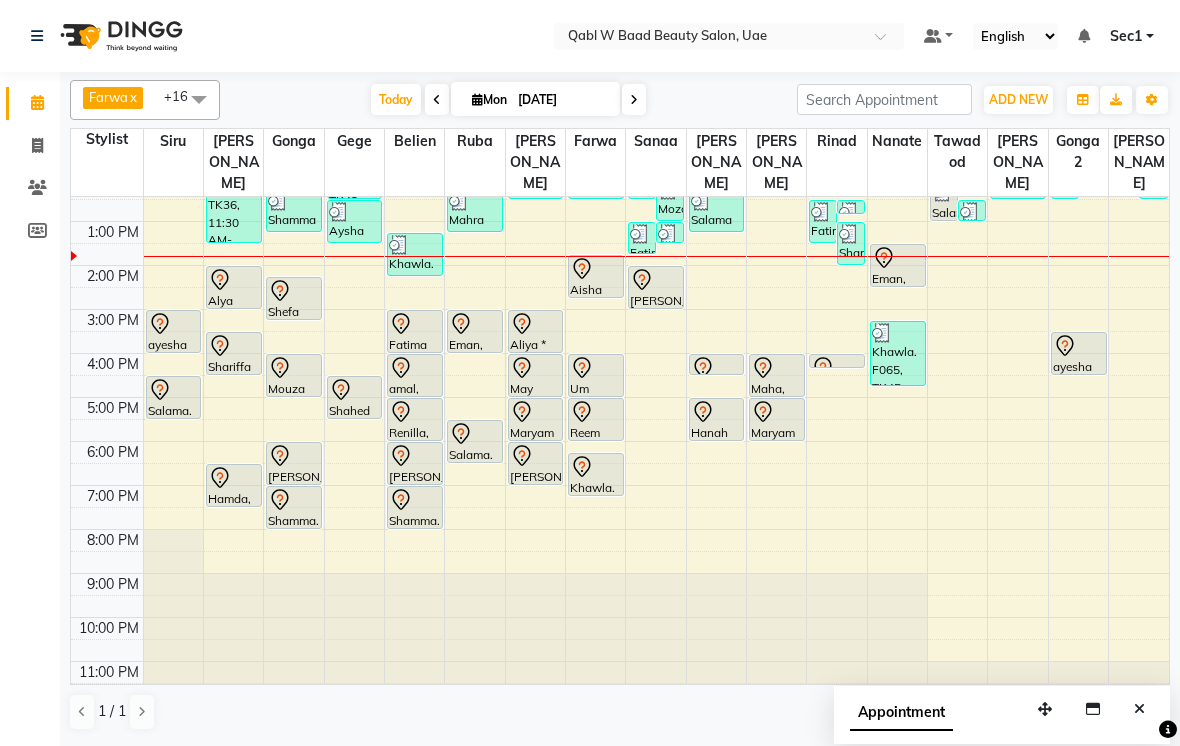click at bounding box center [1139, 709] 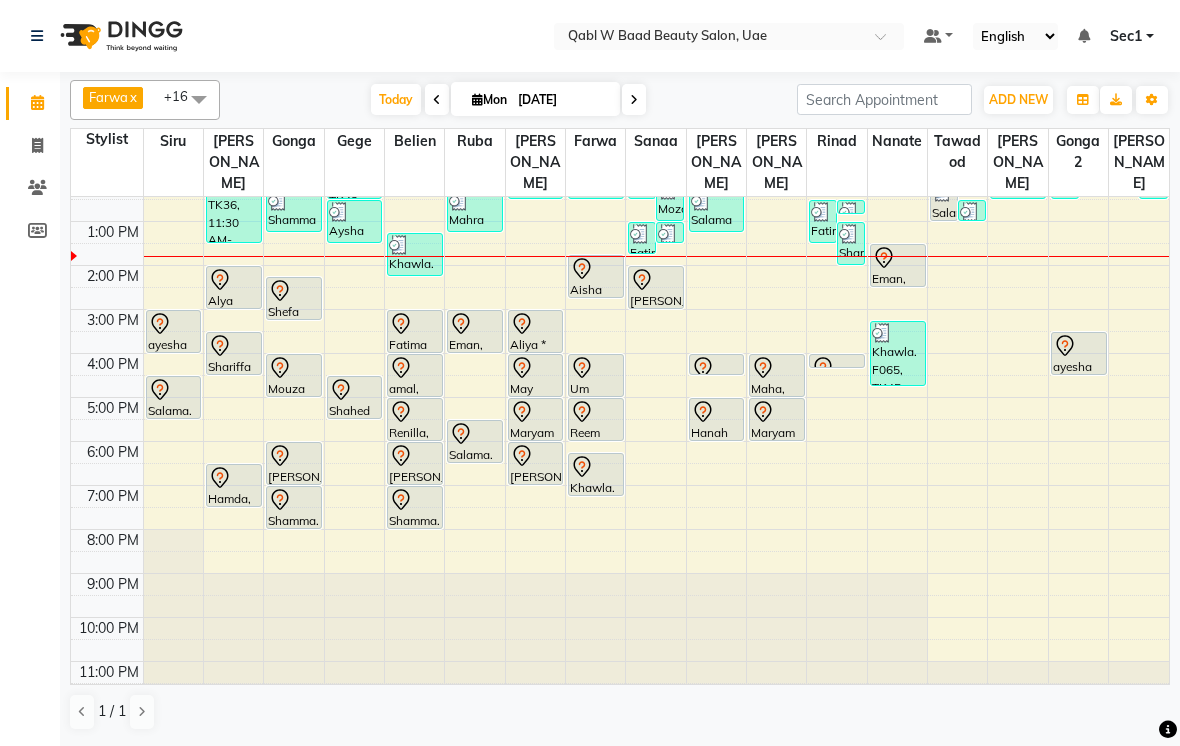 click on "Today" at bounding box center [396, 99] 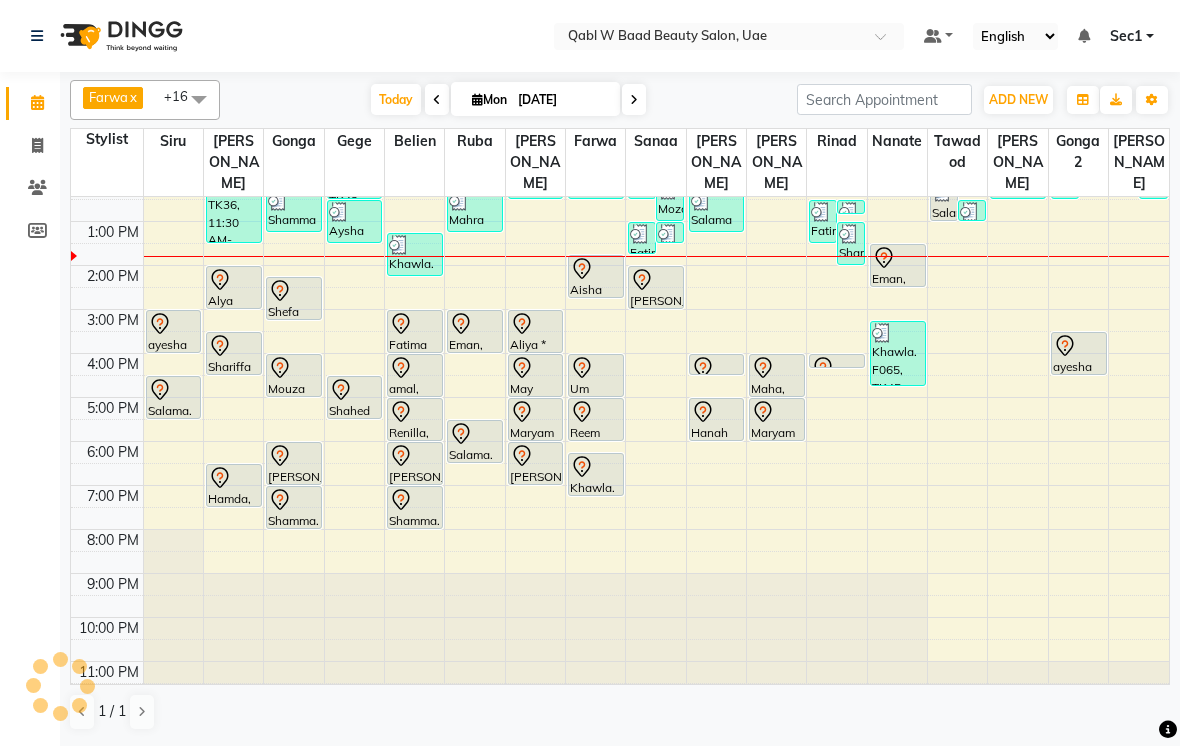 scroll, scrollTop: 107, scrollLeft: 0, axis: vertical 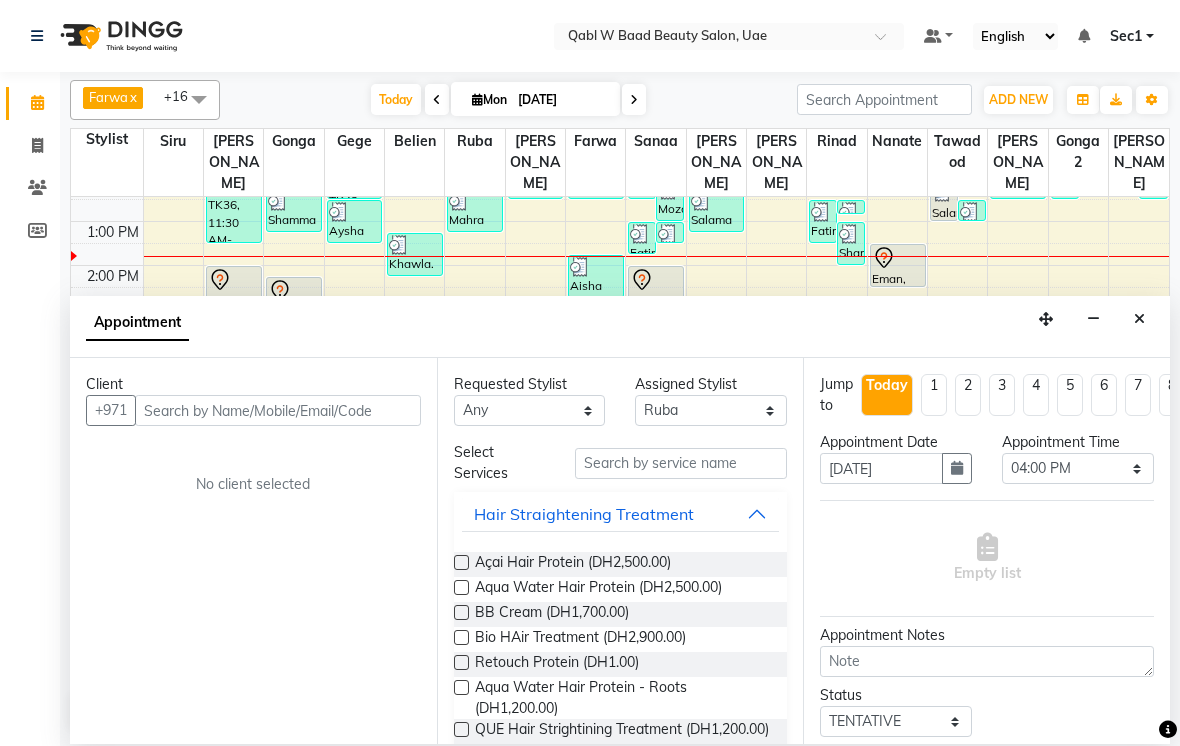 click at bounding box center [1139, 319] 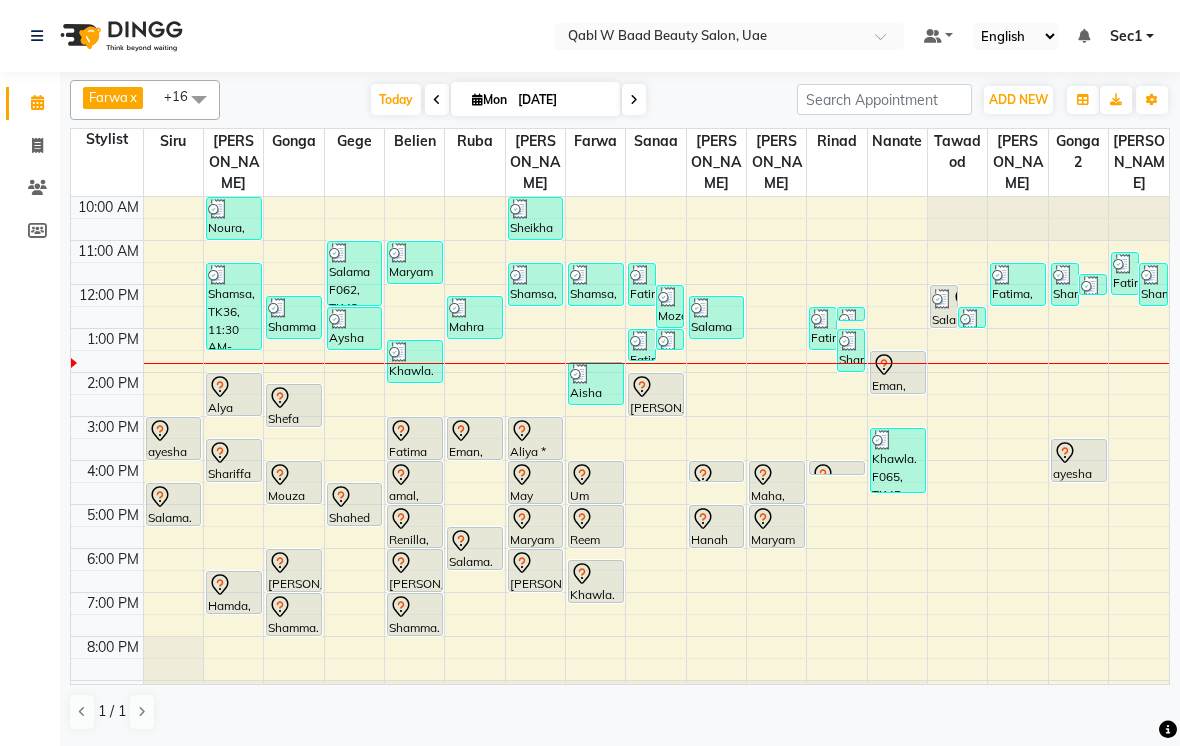 scroll, scrollTop: 0, scrollLeft: 0, axis: both 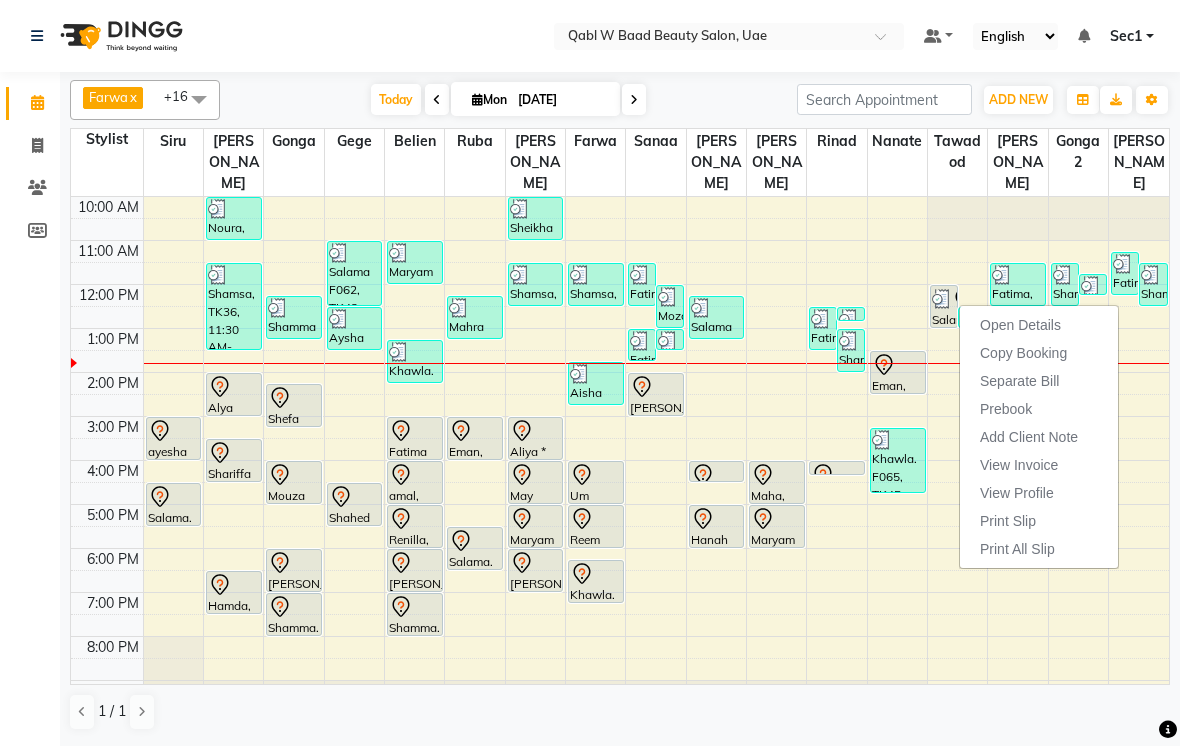 click on "Open Details" at bounding box center (1020, 325) 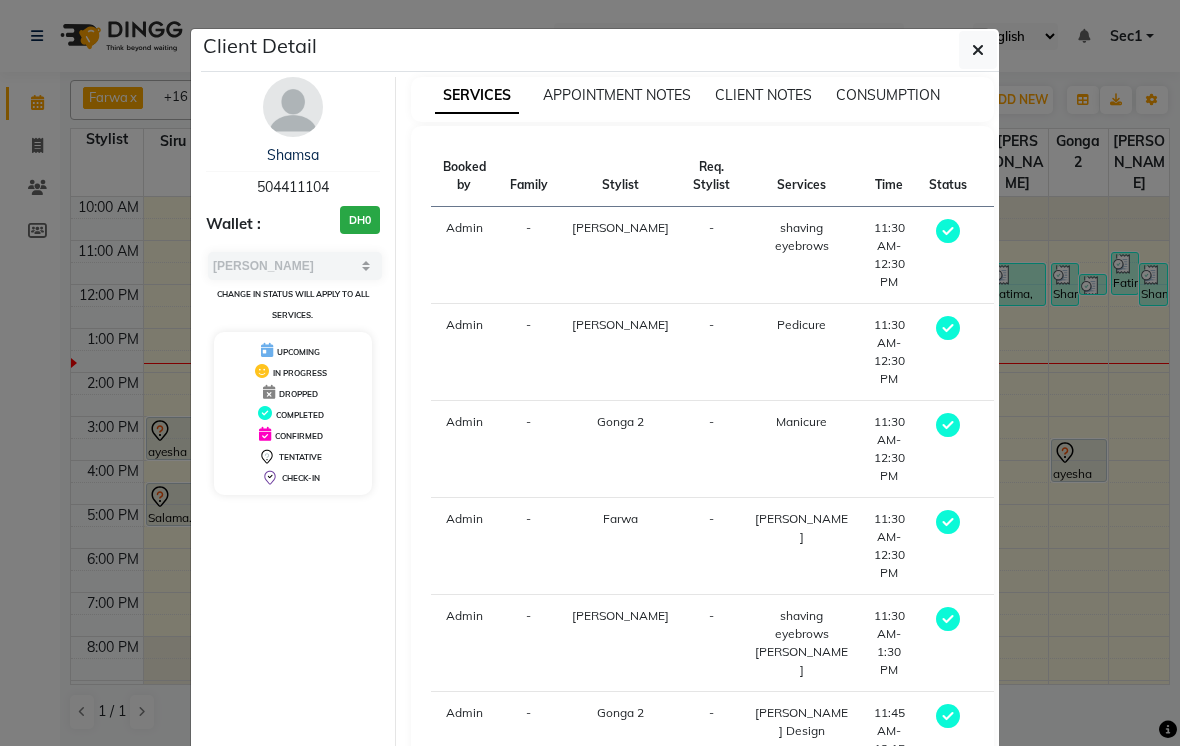 scroll, scrollTop: 0, scrollLeft: 0, axis: both 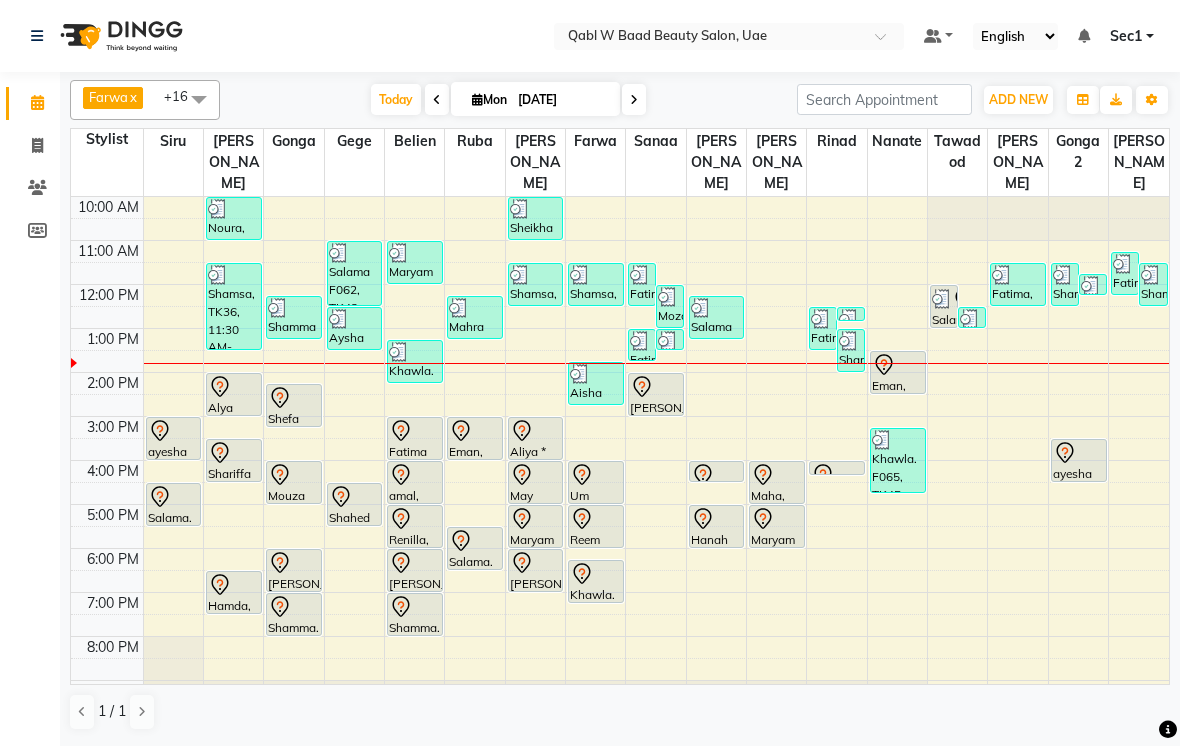 click on "Today" at bounding box center [396, 99] 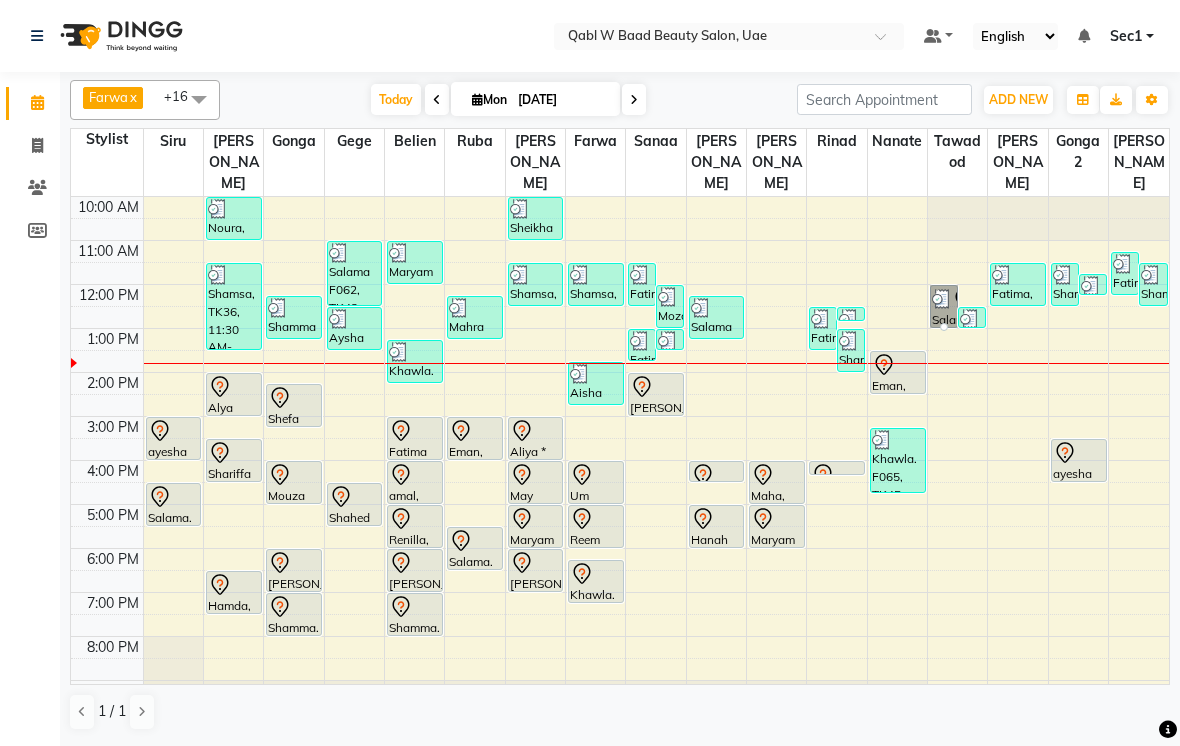 click at bounding box center (944, 327) 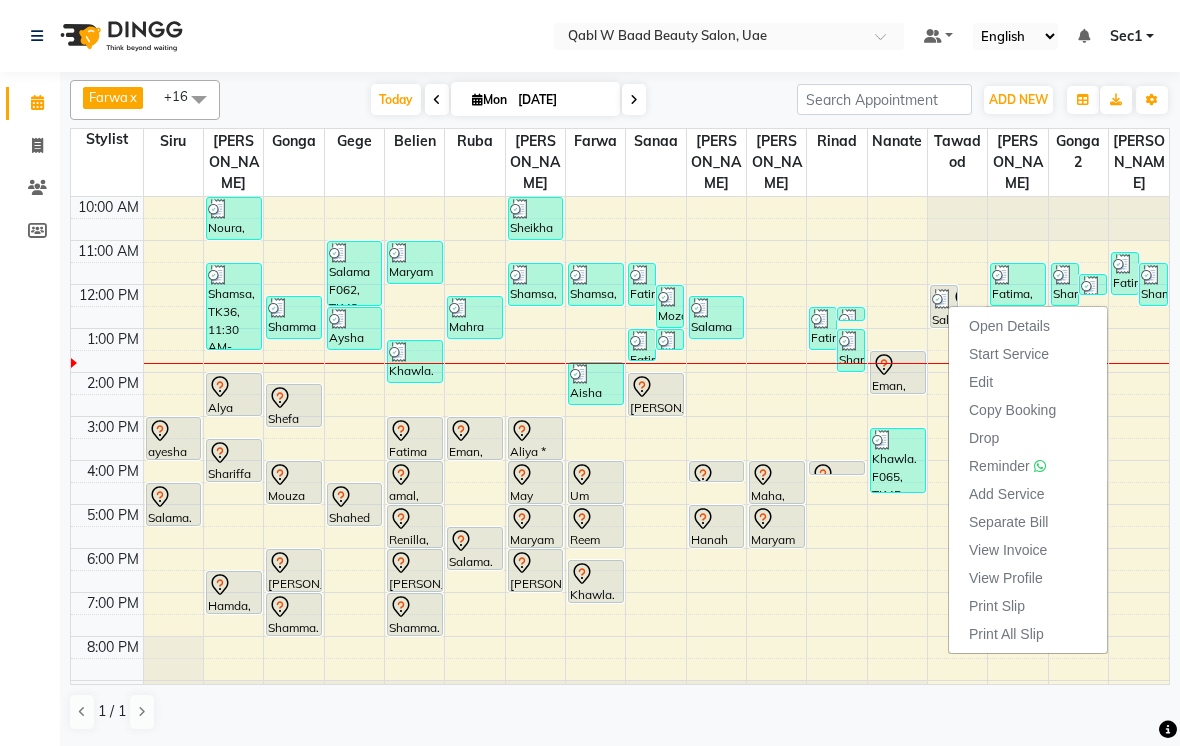 click on "Open Details" at bounding box center (1009, 326) 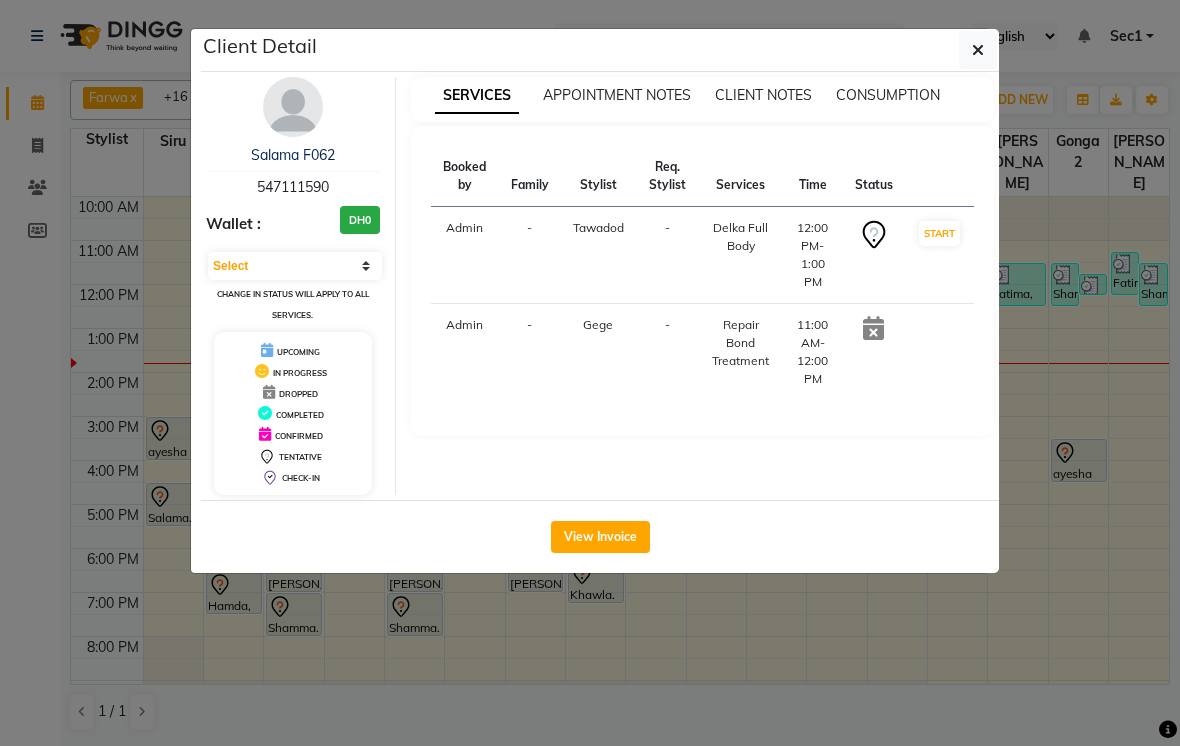click 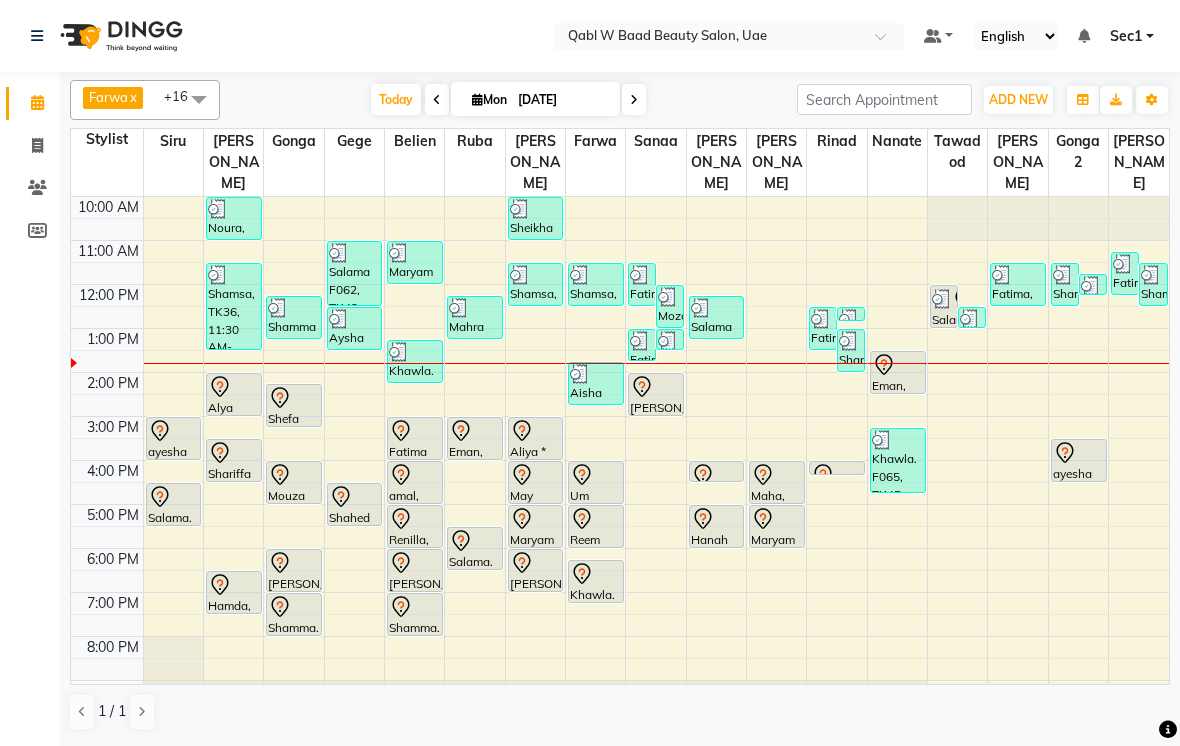 click on "Today" at bounding box center [396, 99] 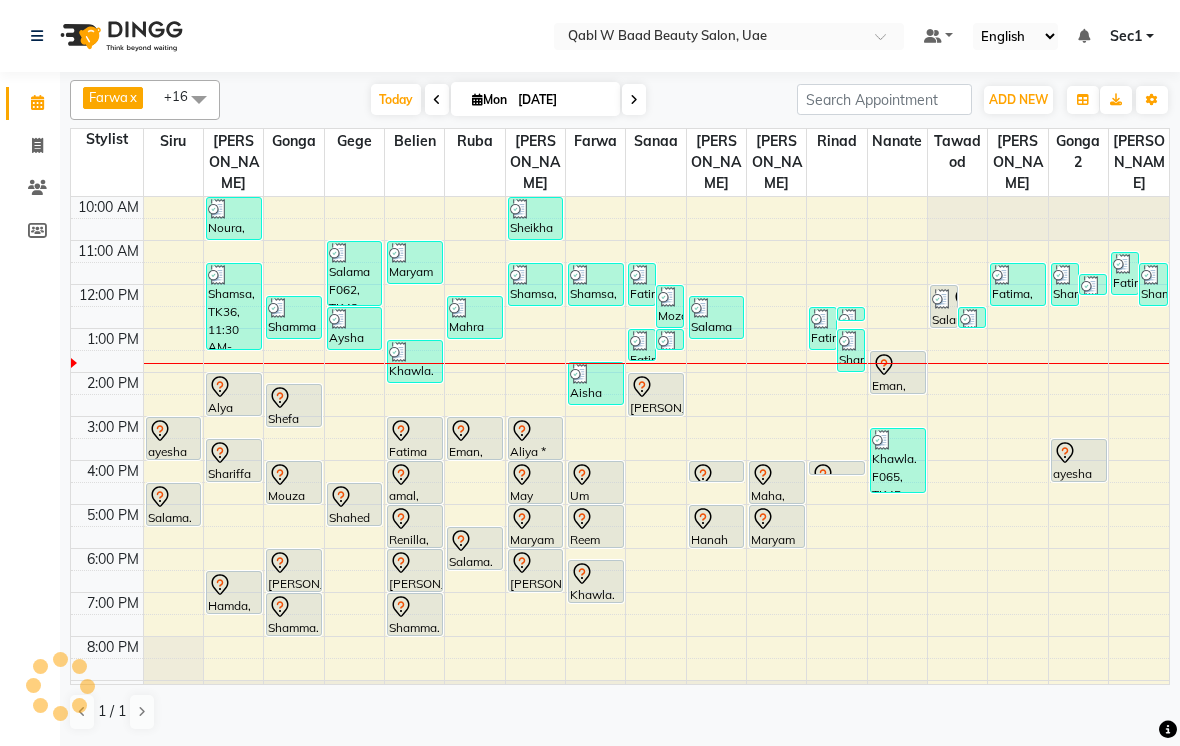 scroll, scrollTop: 107, scrollLeft: 0, axis: vertical 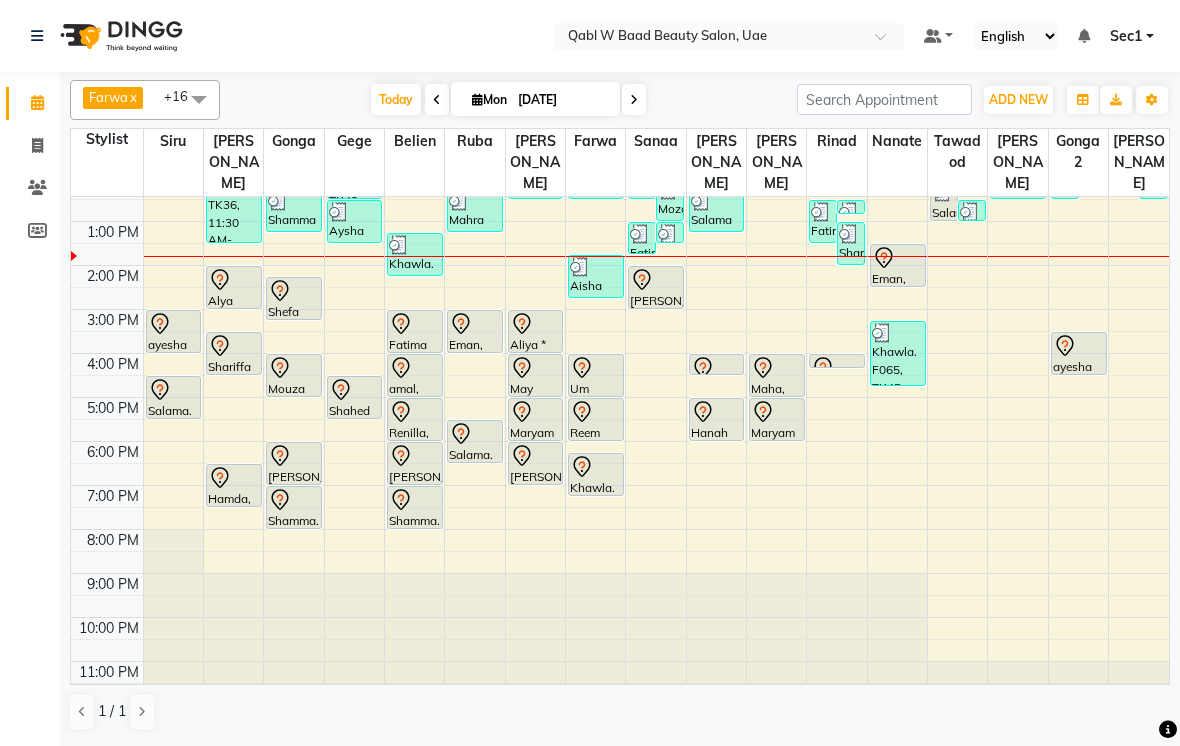 click on "Today" at bounding box center (396, 99) 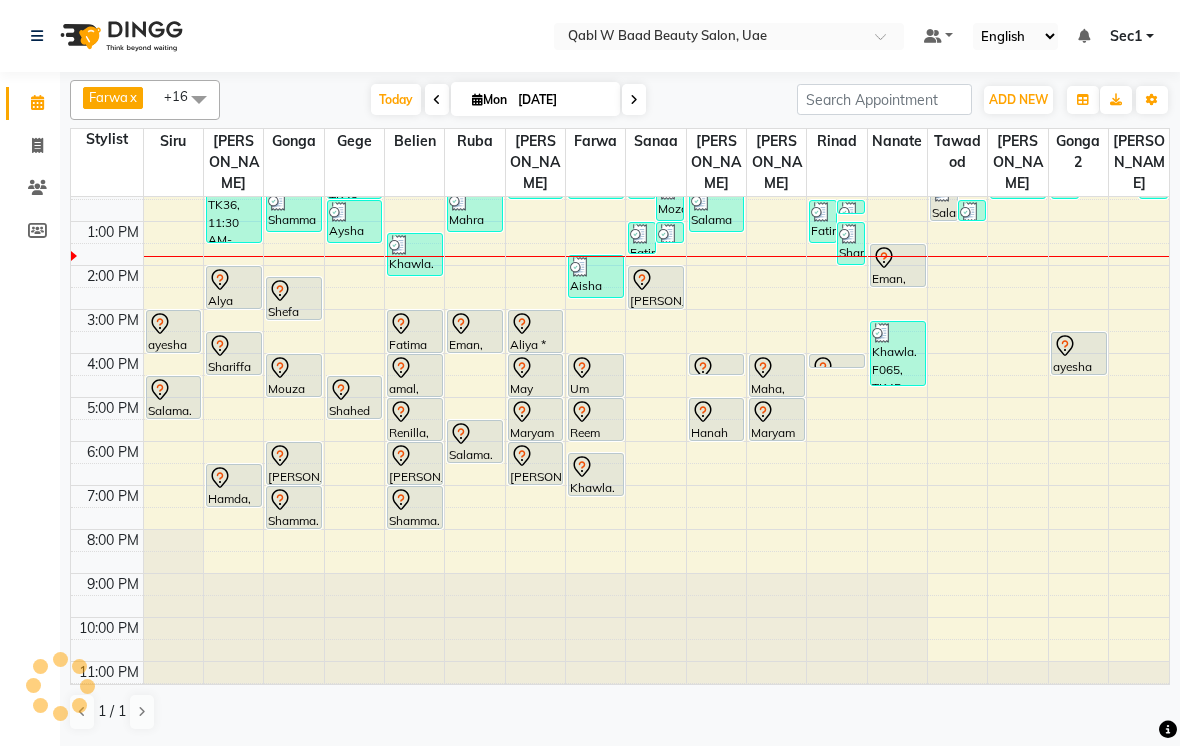 scroll, scrollTop: 107, scrollLeft: 0, axis: vertical 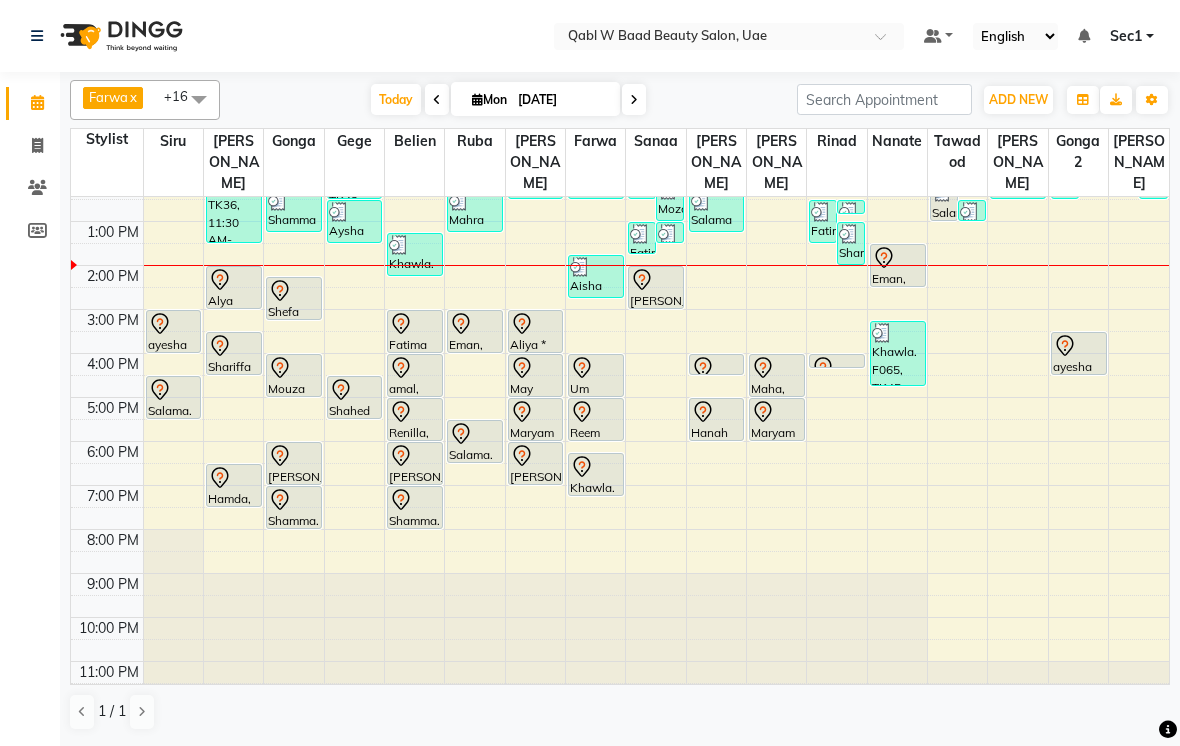 click on "Today" at bounding box center [396, 99] 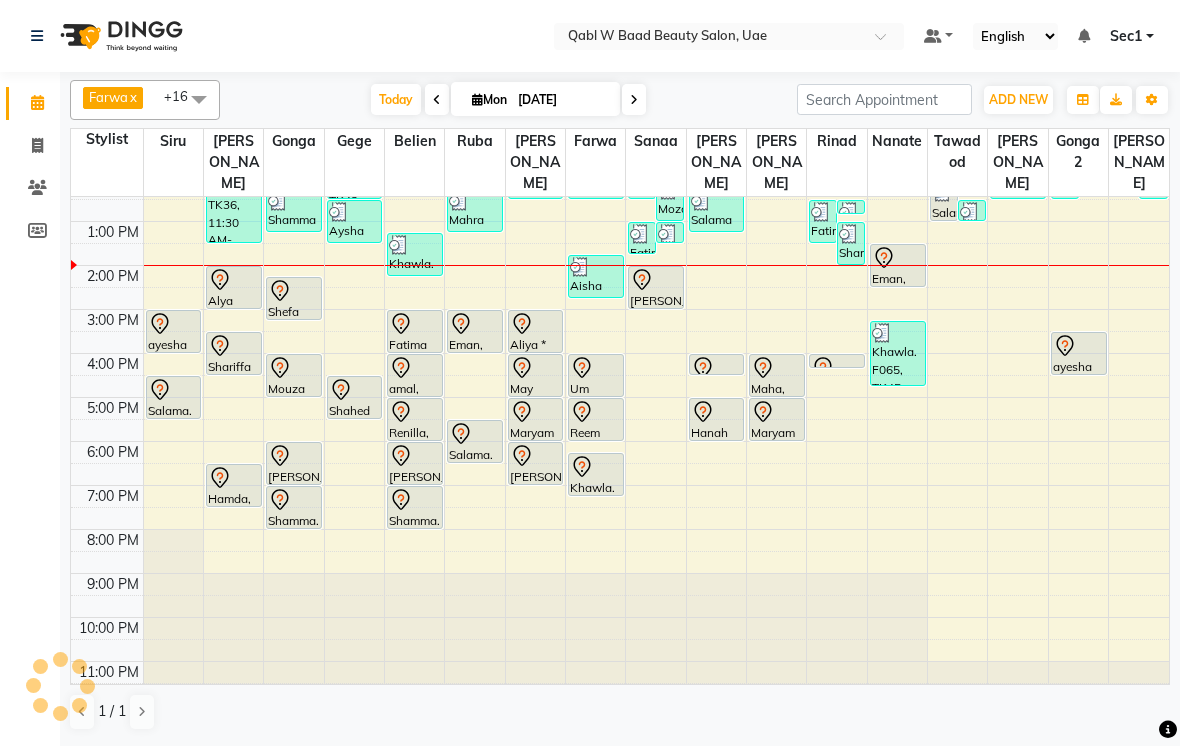 scroll, scrollTop: 107, scrollLeft: 0, axis: vertical 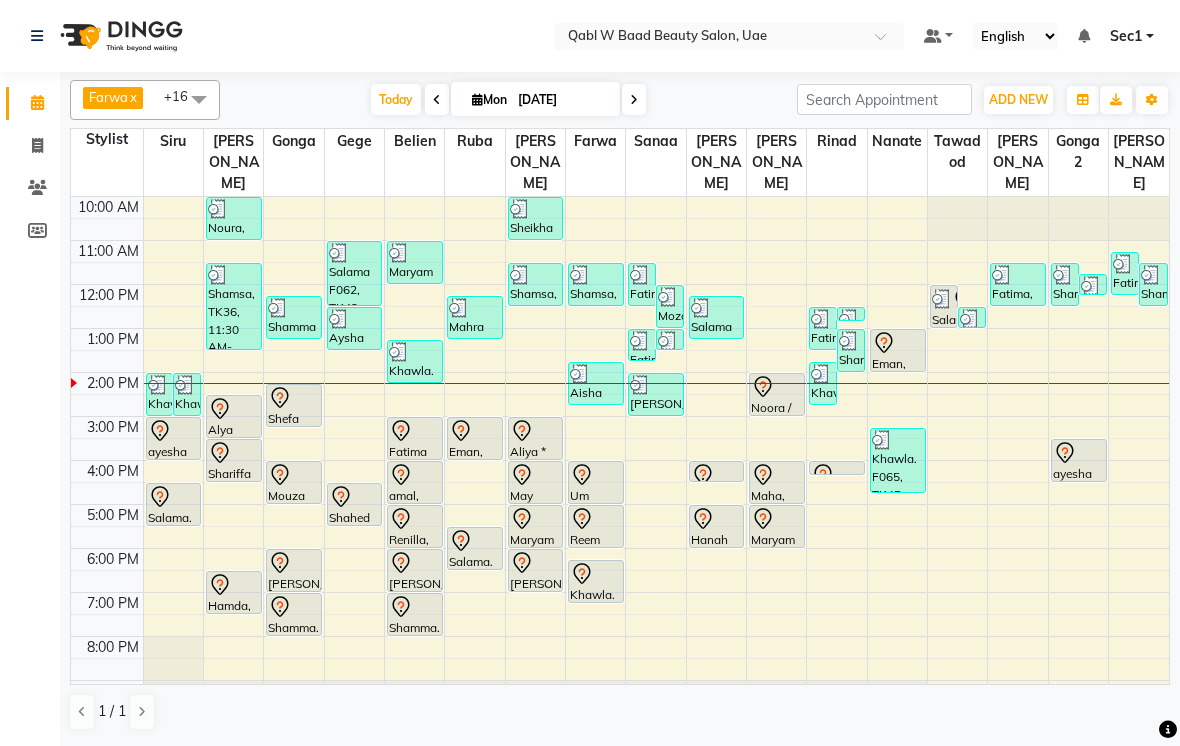 click at bounding box center (821, 374) 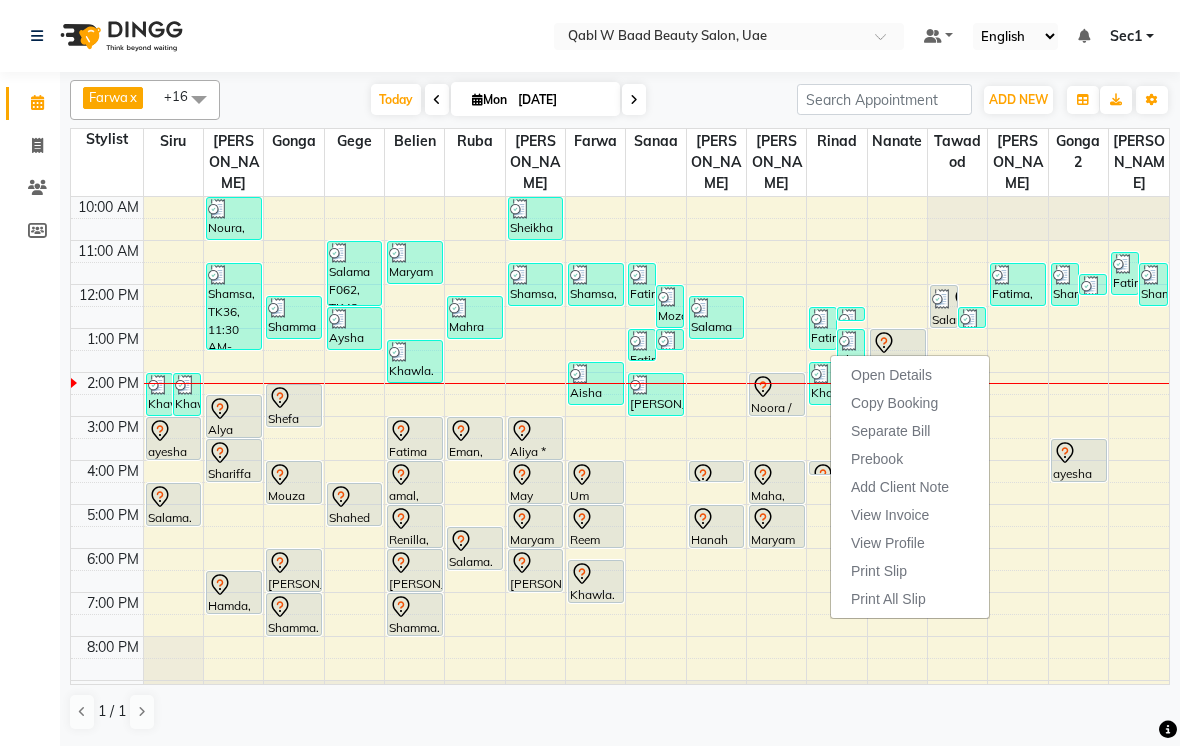 click on "Open Details" at bounding box center (891, 375) 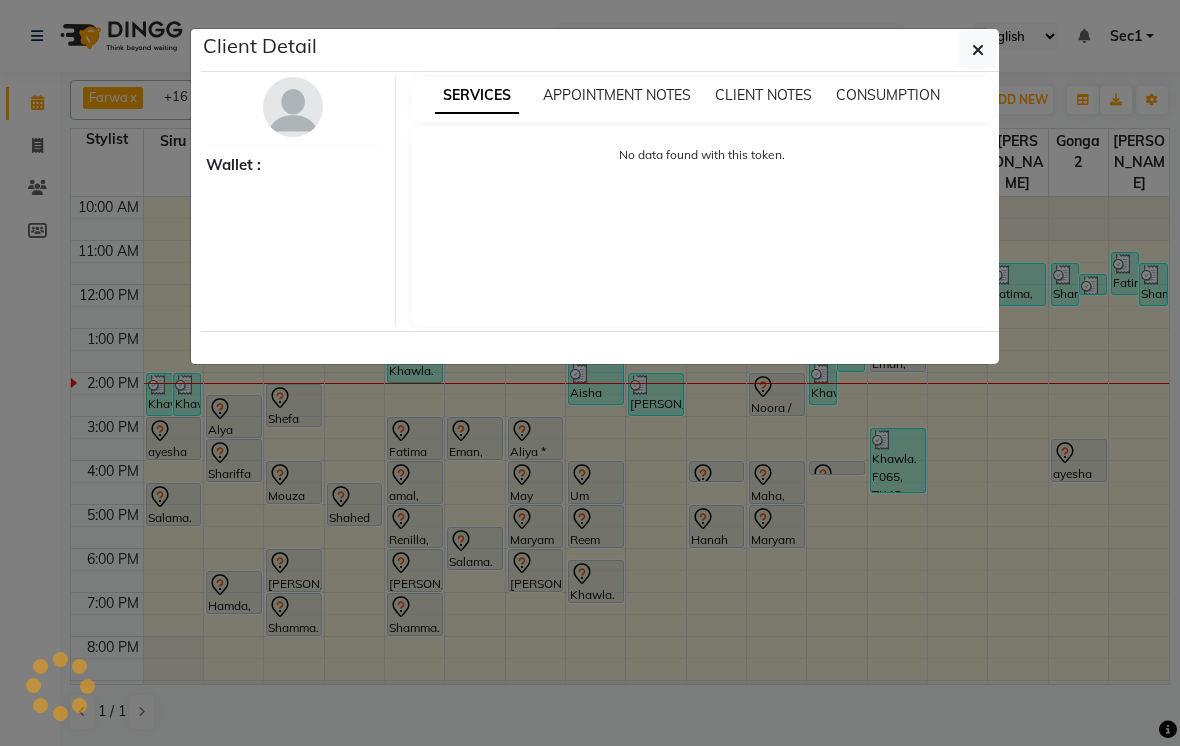 select on "3" 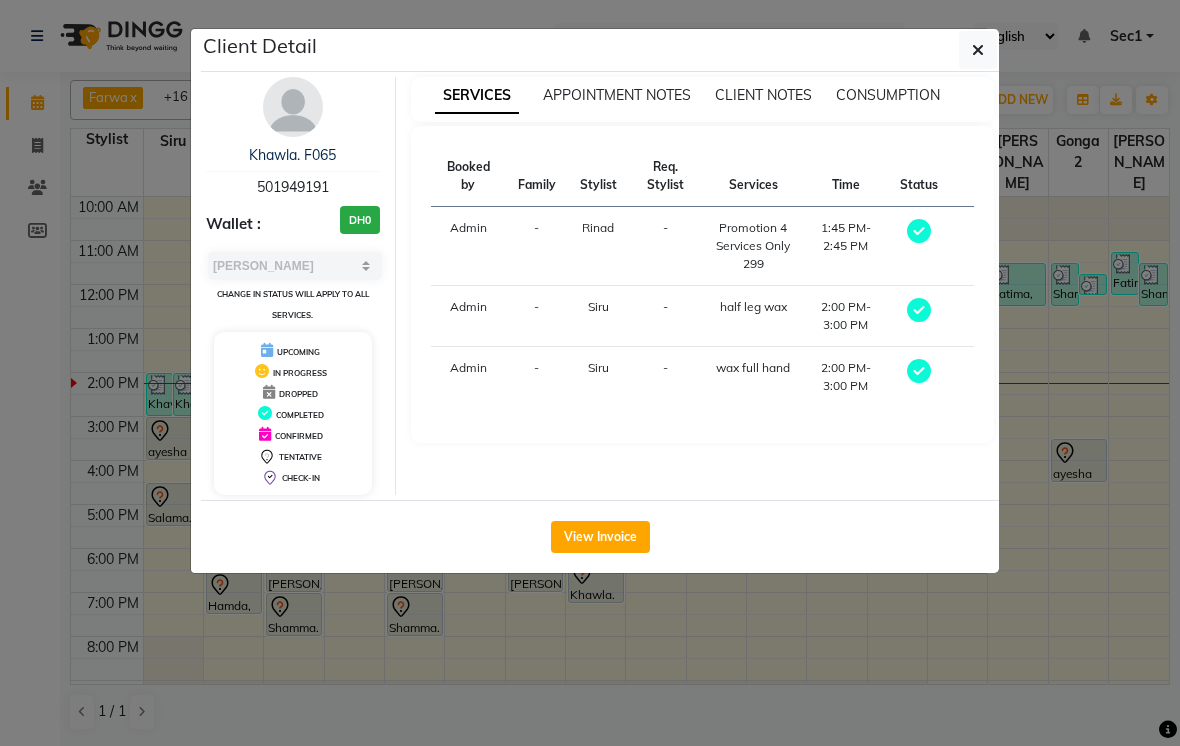click 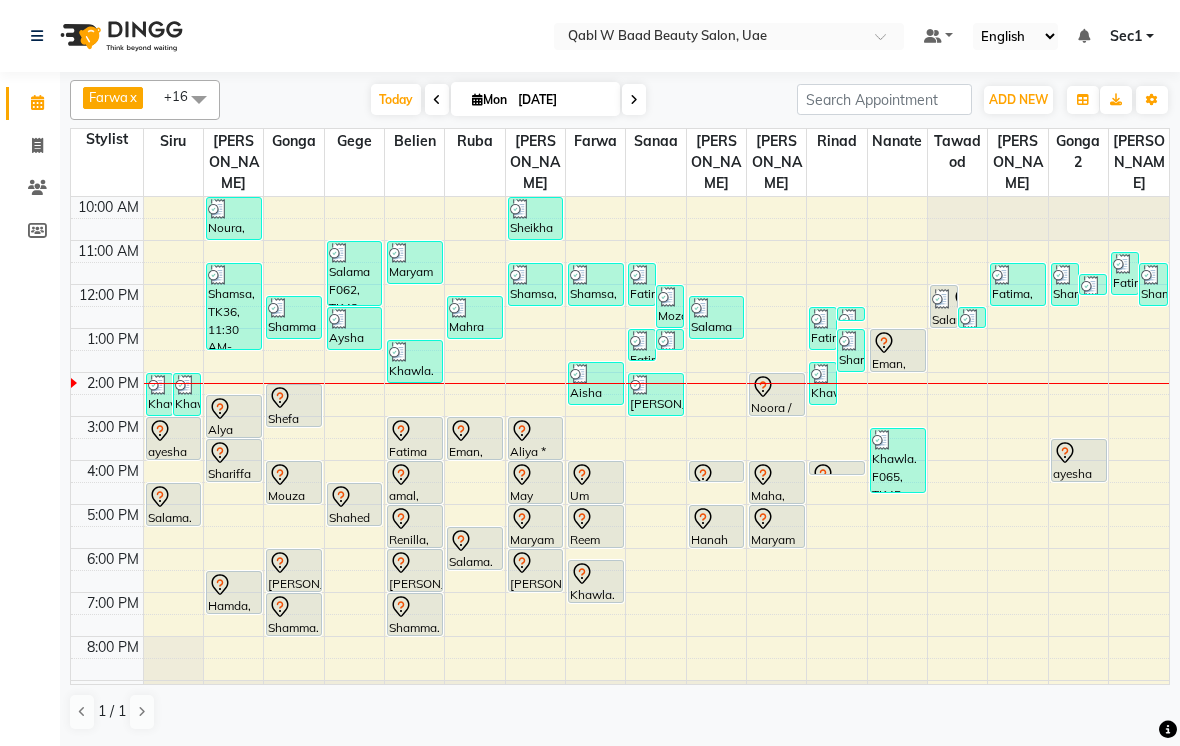 click at bounding box center (415, 352) 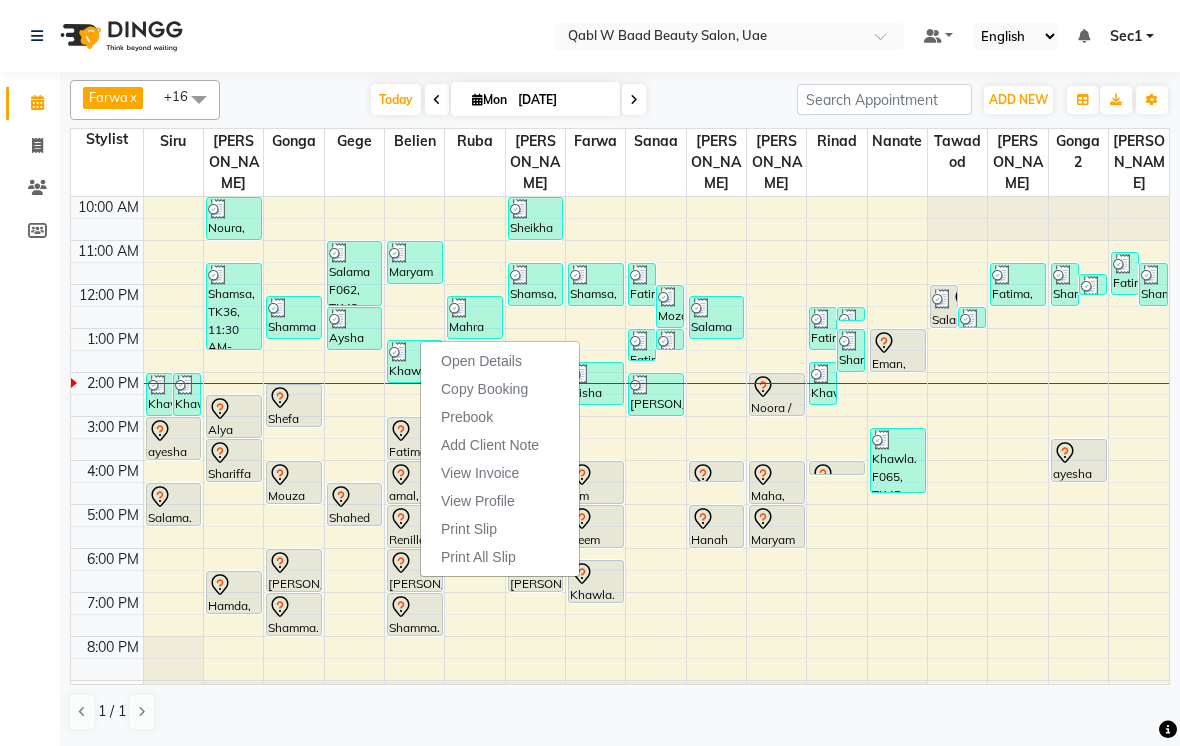 click on "Open Details" at bounding box center [500, 361] 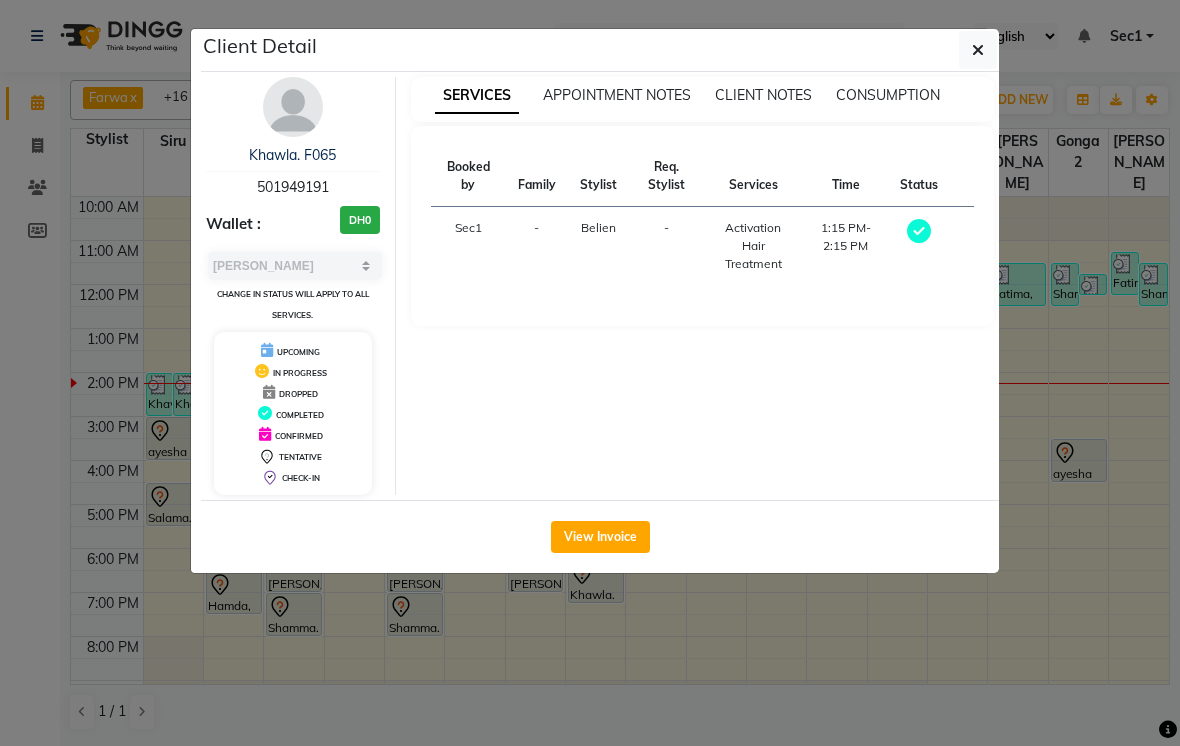 click 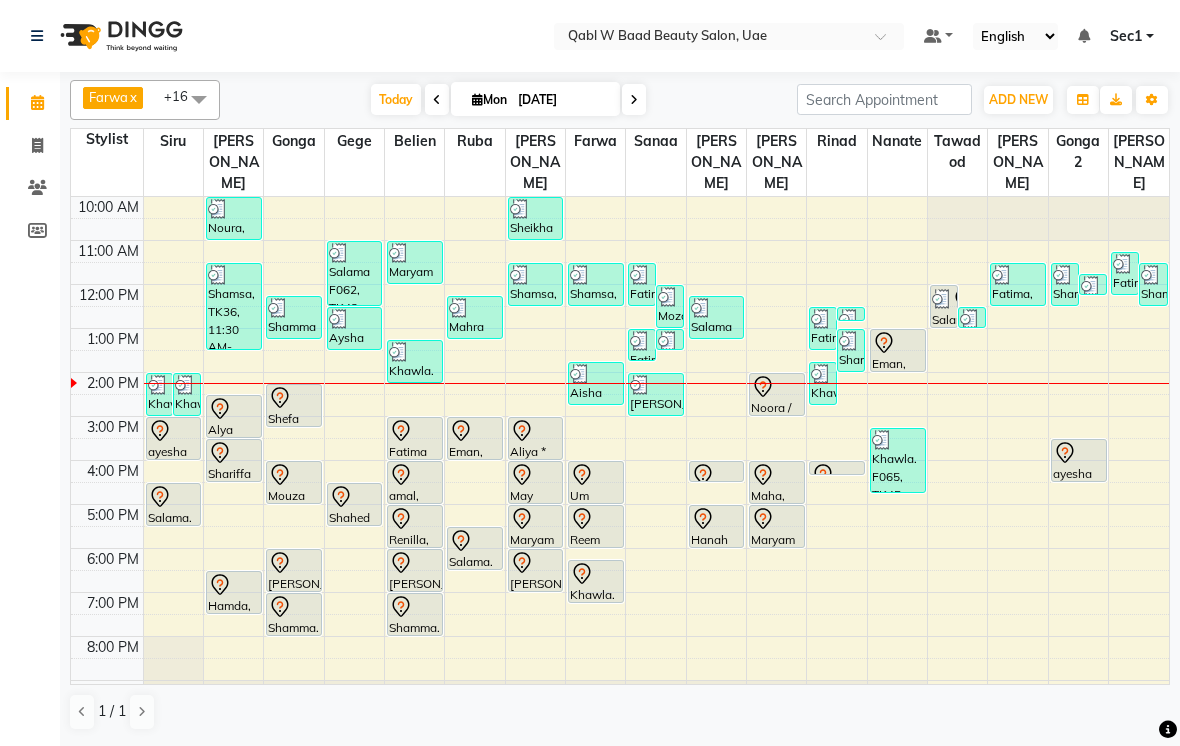click at bounding box center [821, 374] 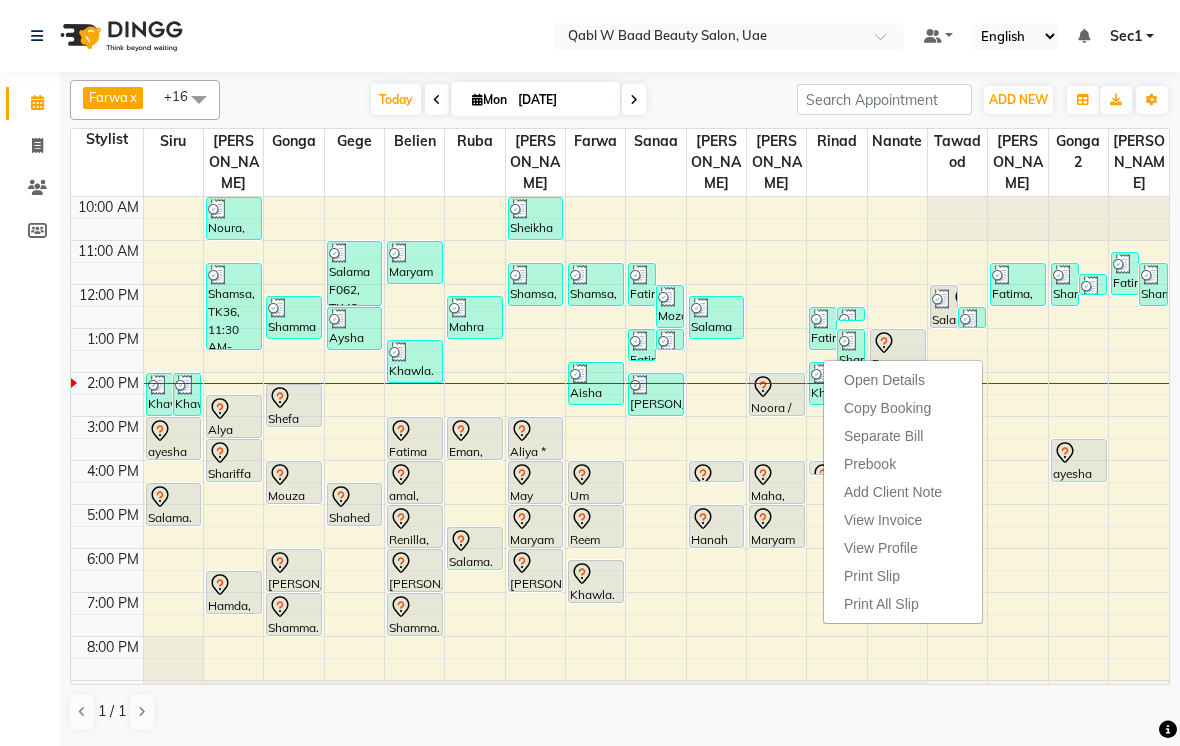 click on "Open Details" at bounding box center (884, 380) 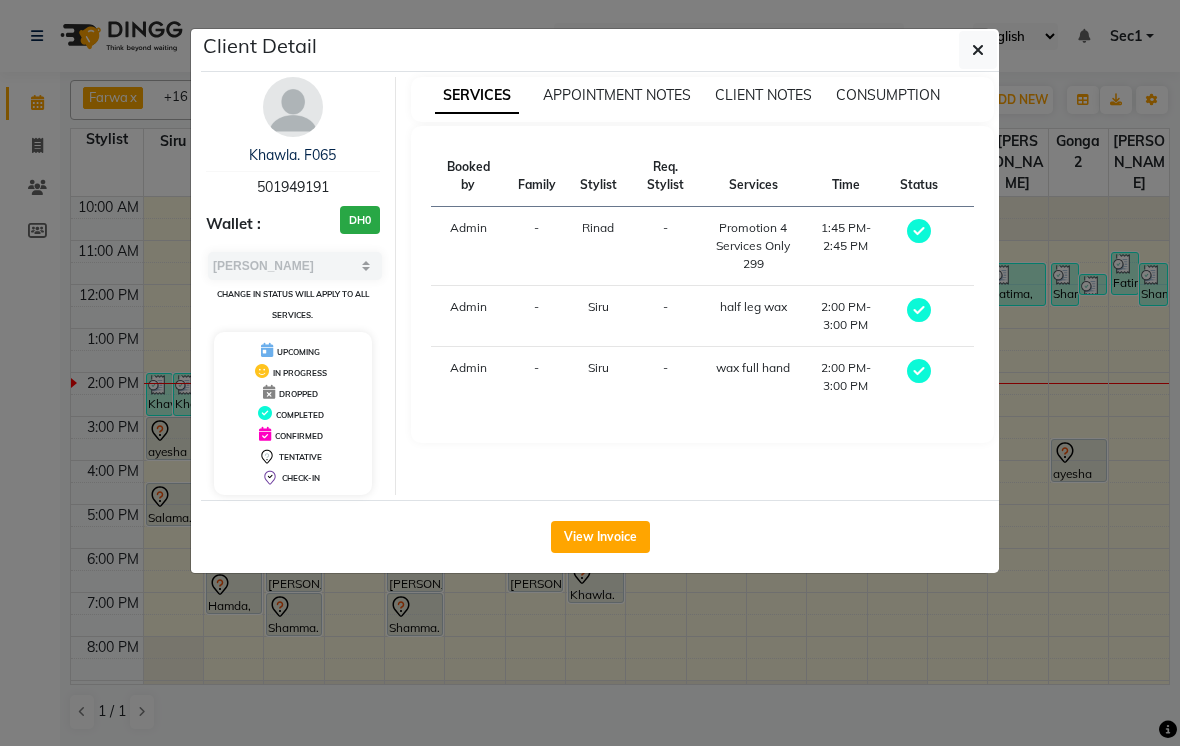 click 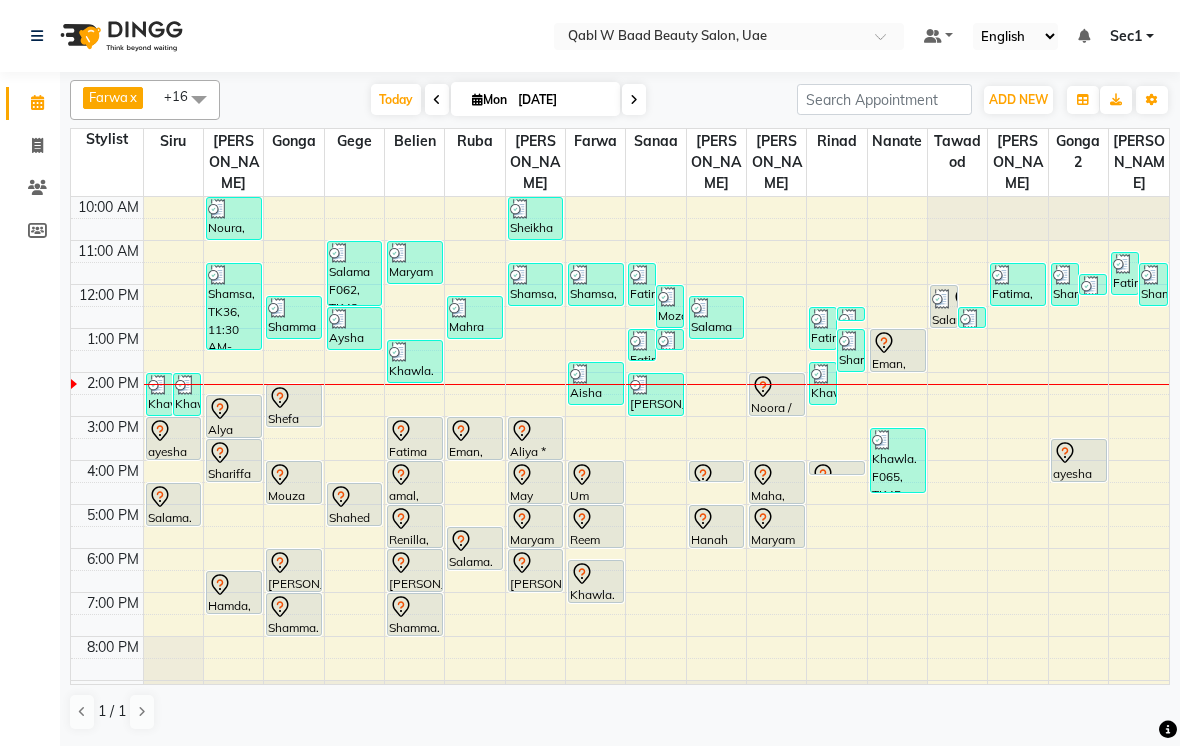 click on "Today" at bounding box center [396, 99] 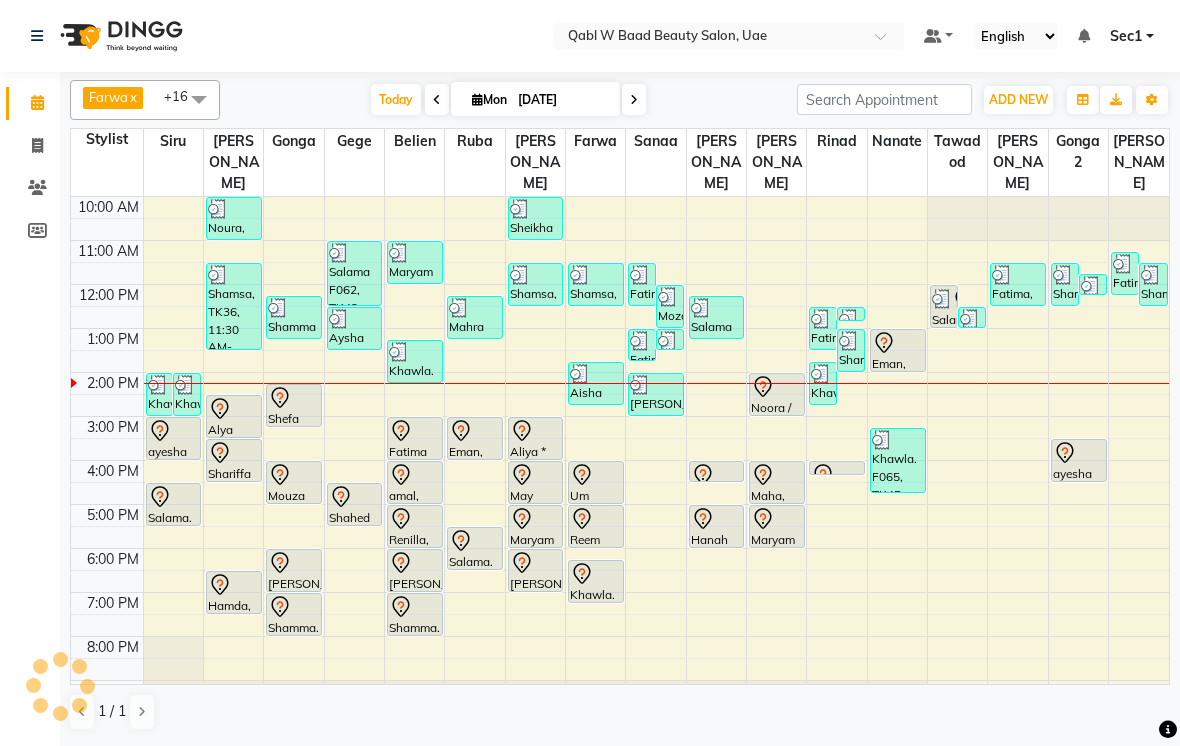 scroll, scrollTop: 107, scrollLeft: 0, axis: vertical 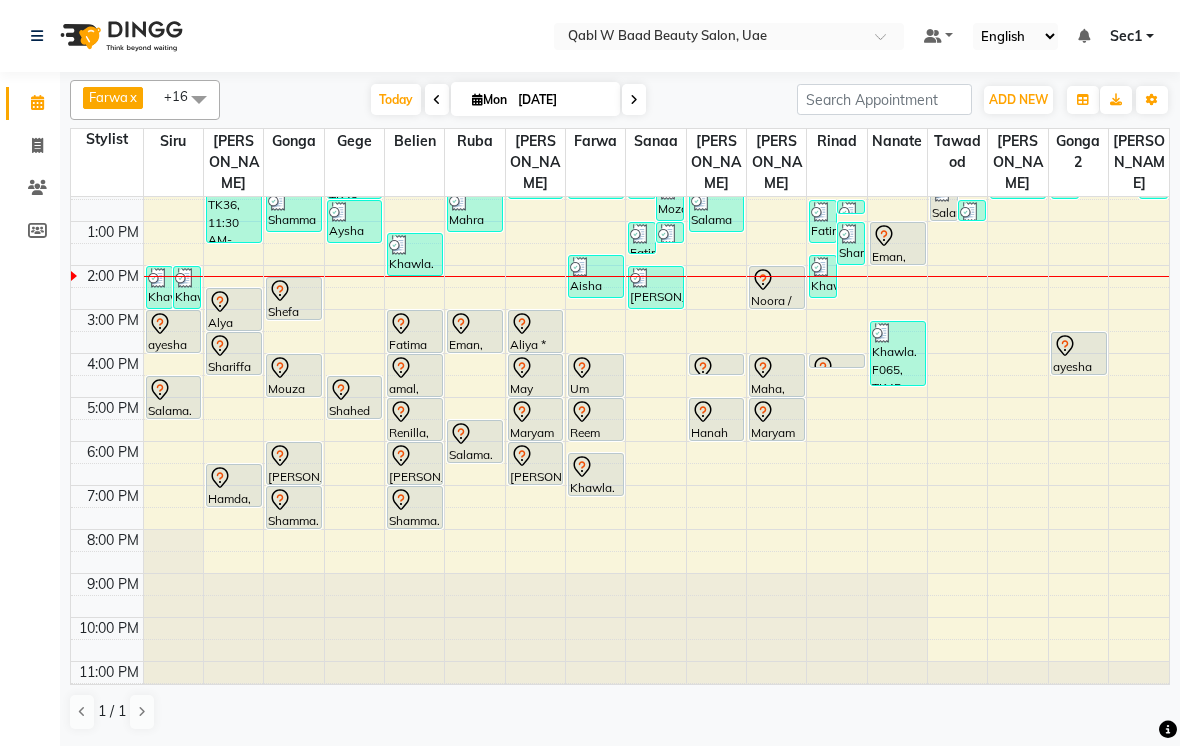 click on "Today" at bounding box center (396, 99) 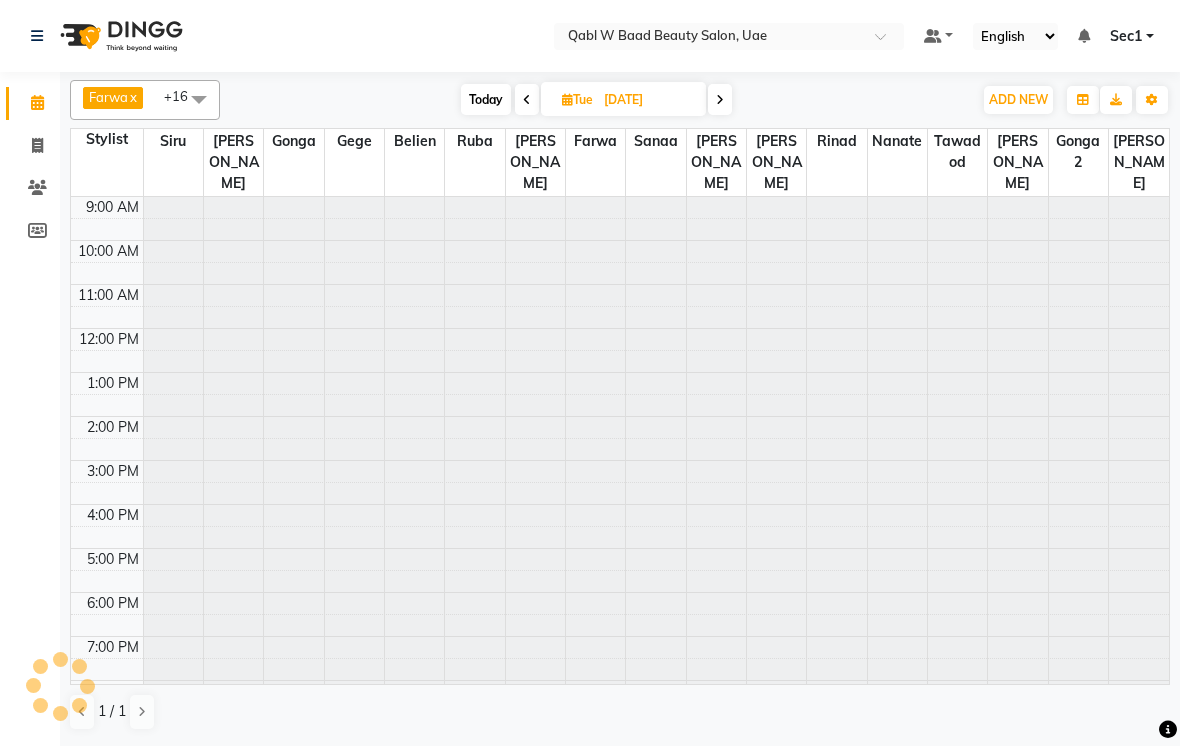 scroll, scrollTop: 151, scrollLeft: 0, axis: vertical 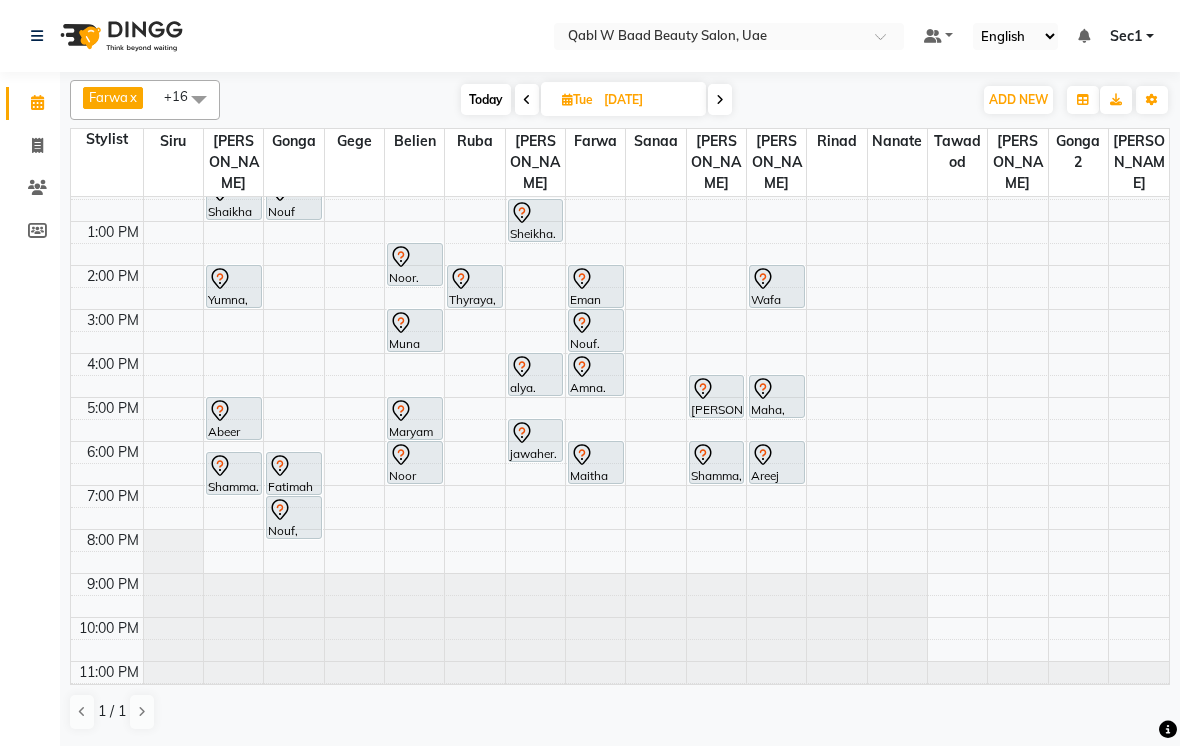 click on "Today" at bounding box center [486, 99] 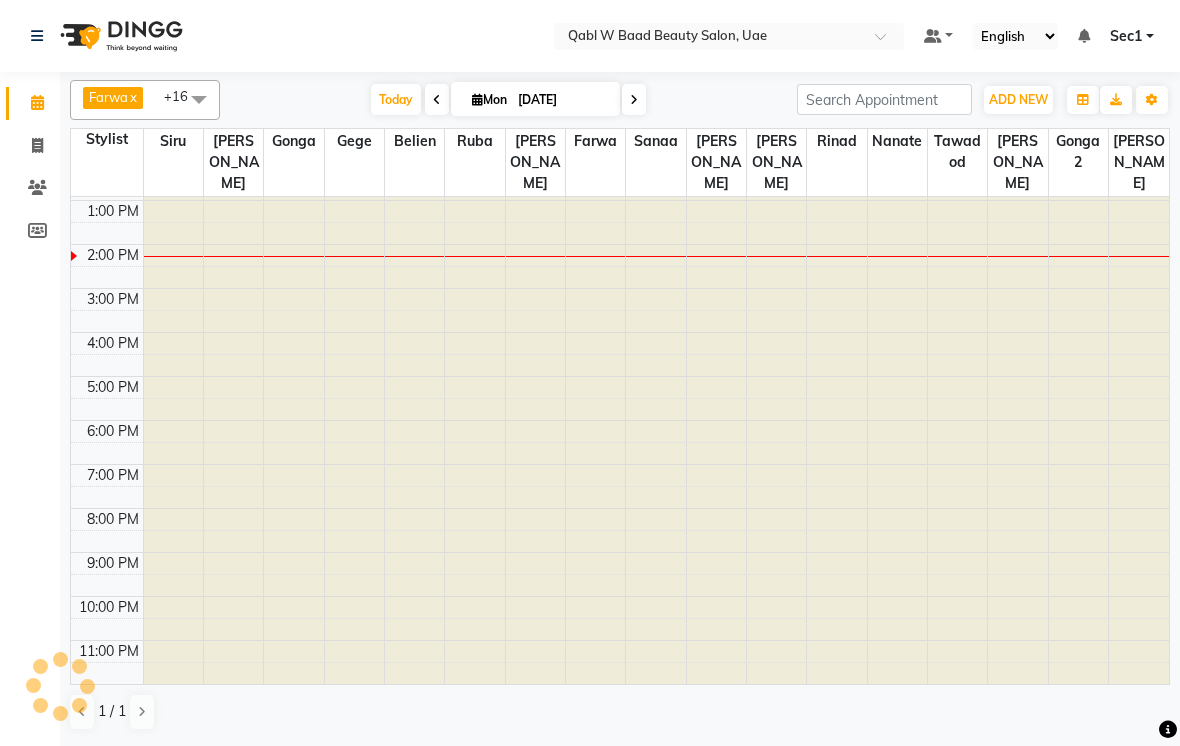 scroll, scrollTop: 107, scrollLeft: 0, axis: vertical 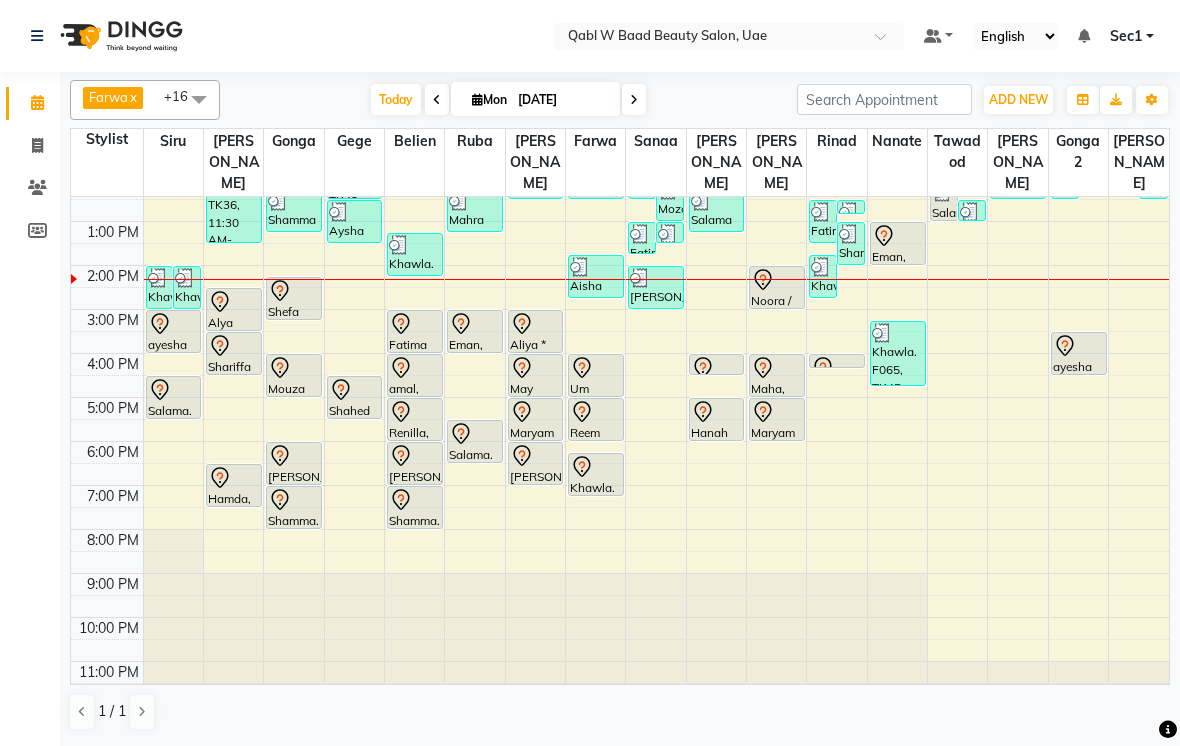 click on "Today" at bounding box center (396, 99) 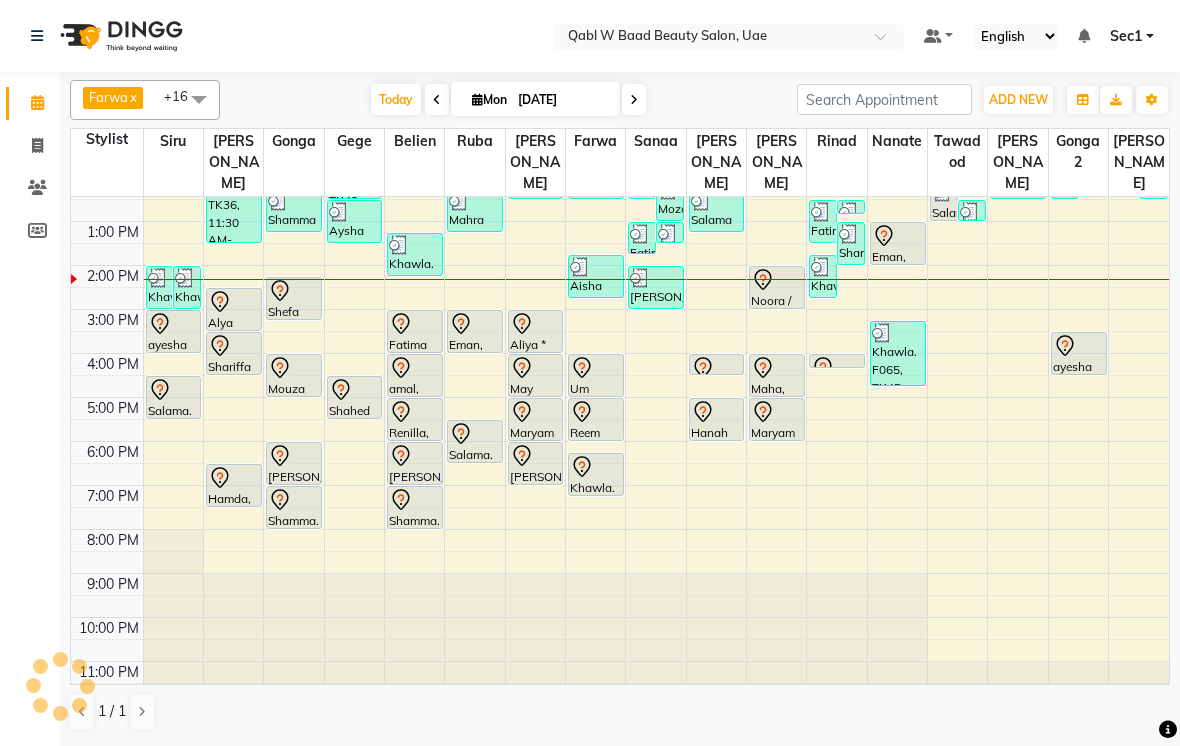 scroll, scrollTop: 107, scrollLeft: 0, axis: vertical 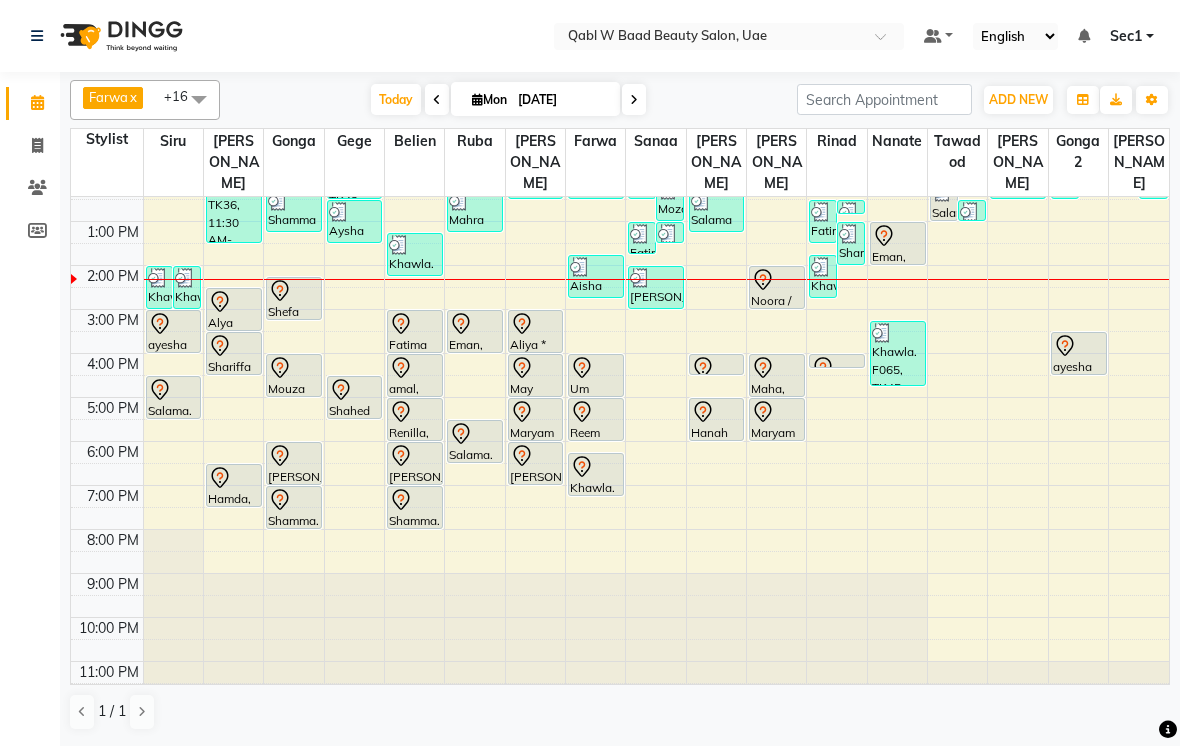 click on "Today" at bounding box center (396, 99) 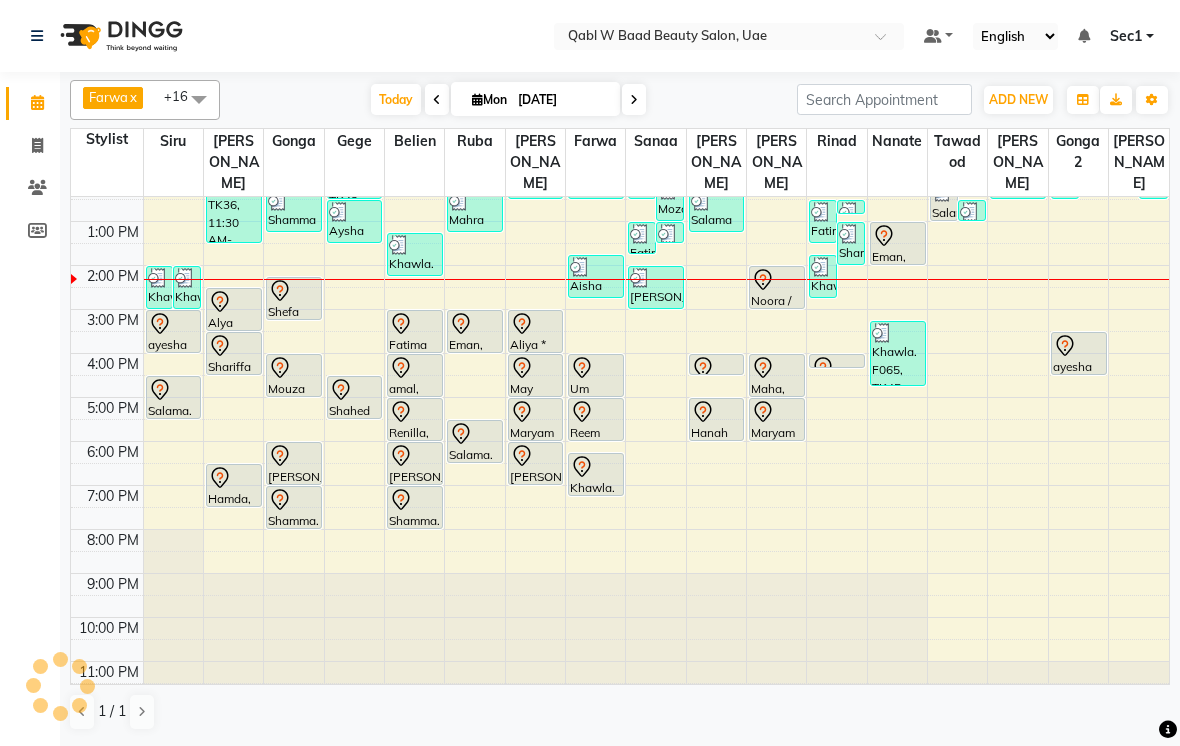 scroll, scrollTop: 107, scrollLeft: 0, axis: vertical 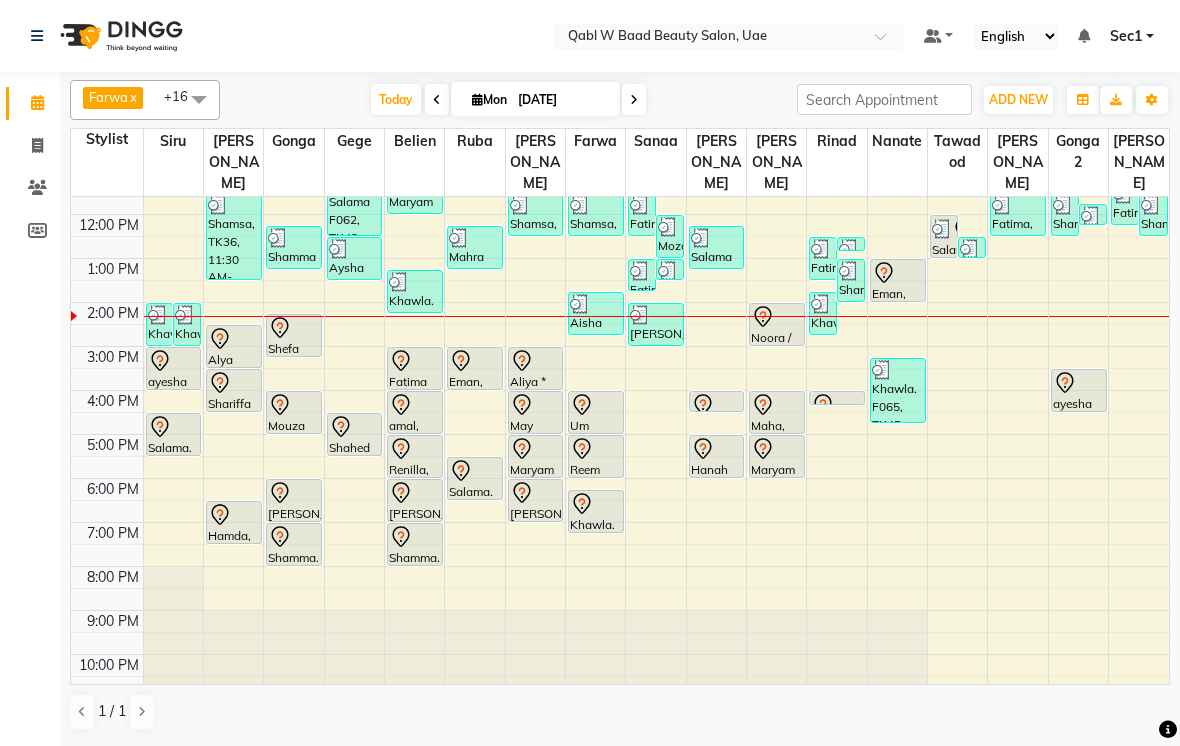 click on "Today" at bounding box center [396, 99] 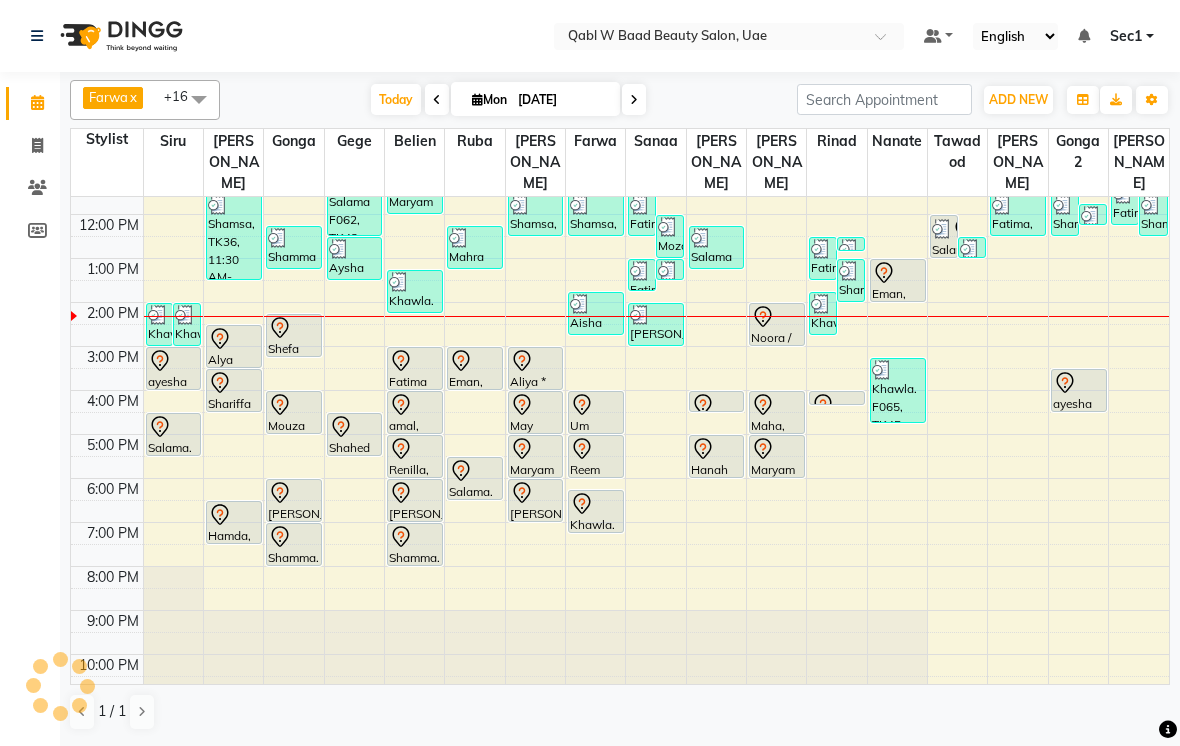 scroll, scrollTop: 107, scrollLeft: 0, axis: vertical 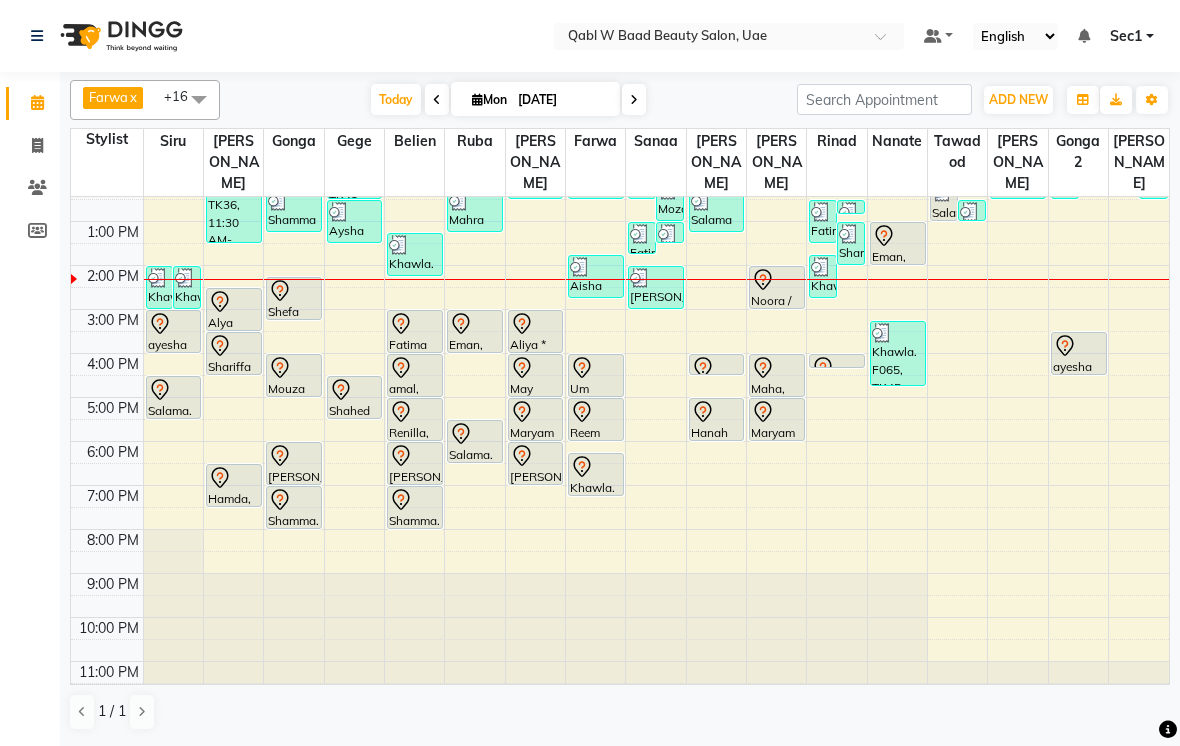 click on "Today" at bounding box center (396, 99) 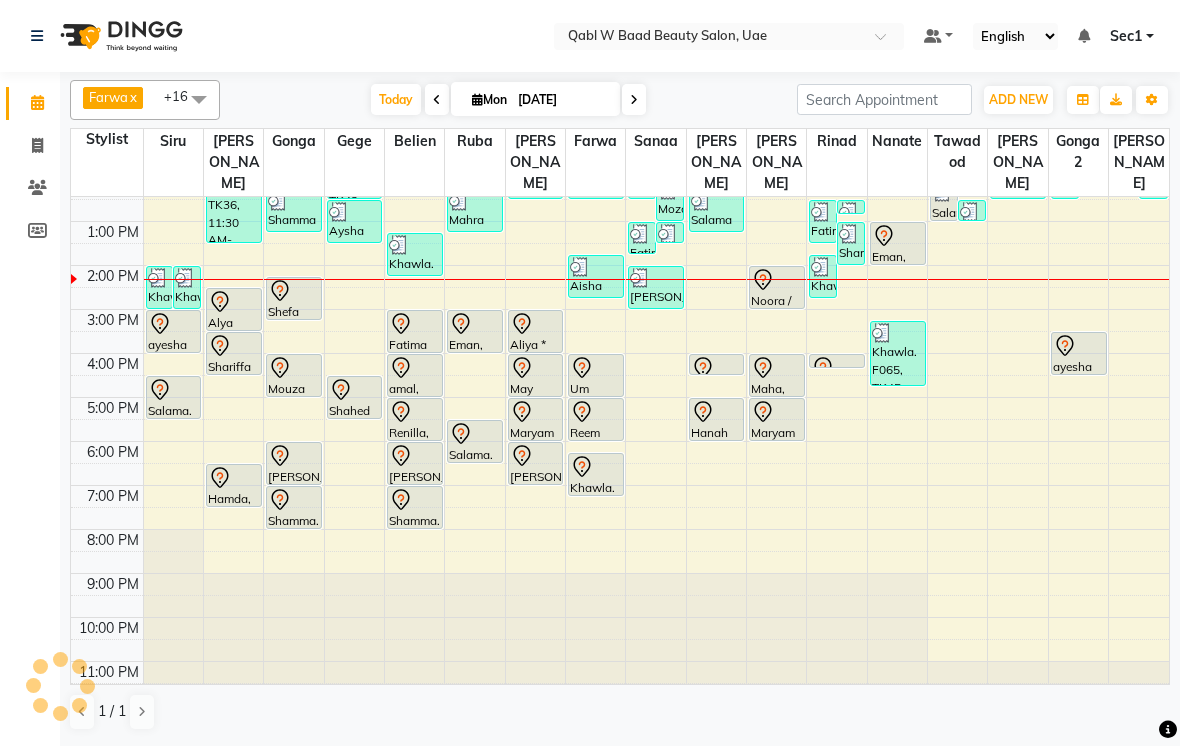 scroll, scrollTop: 107, scrollLeft: 0, axis: vertical 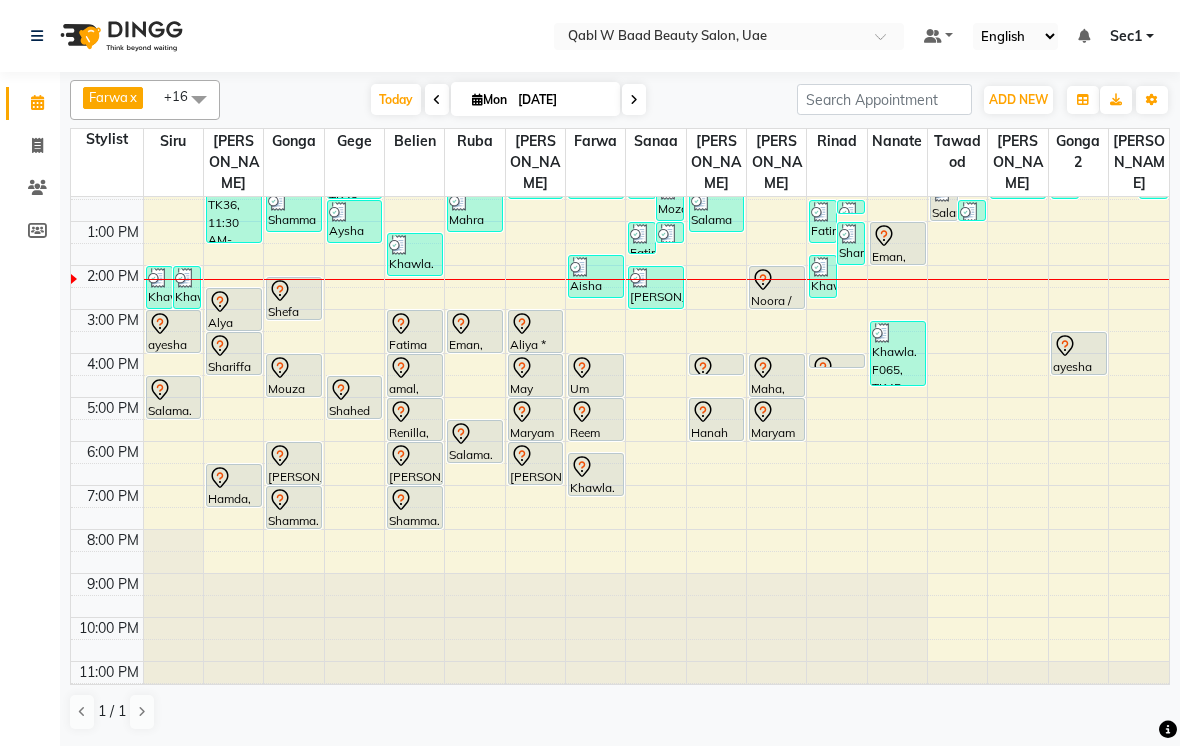 click on "Today" at bounding box center [396, 99] 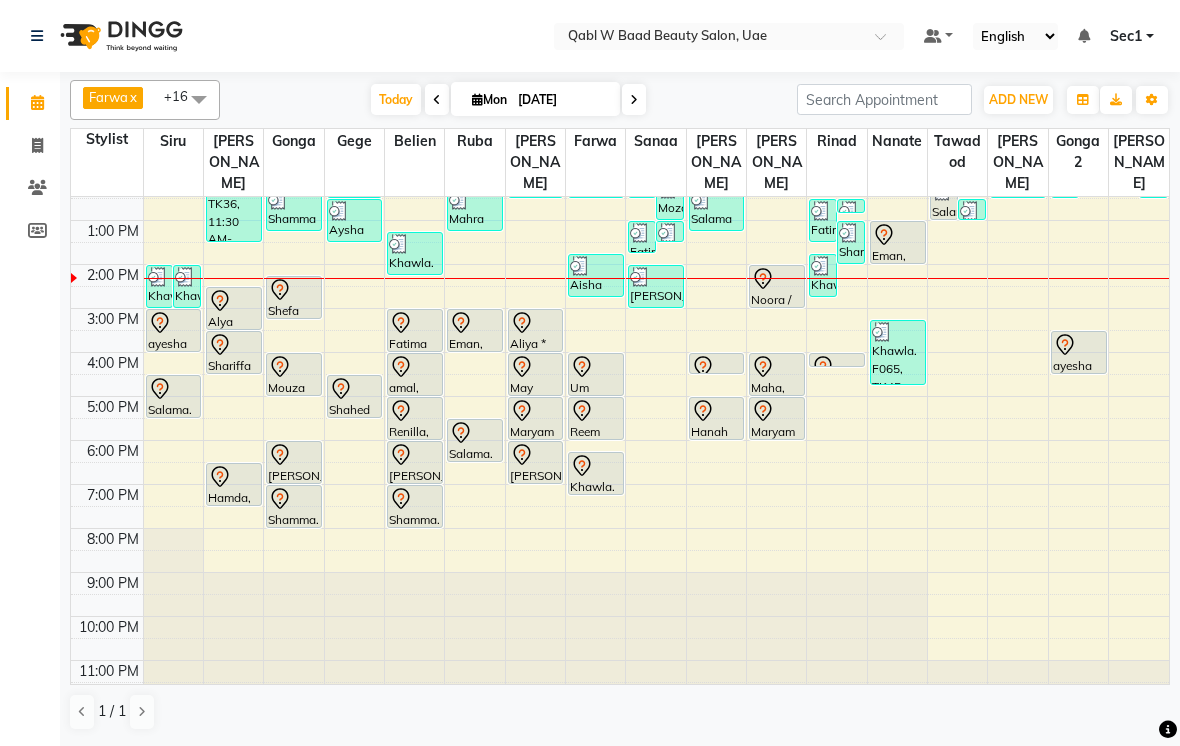scroll, scrollTop: 107, scrollLeft: 0, axis: vertical 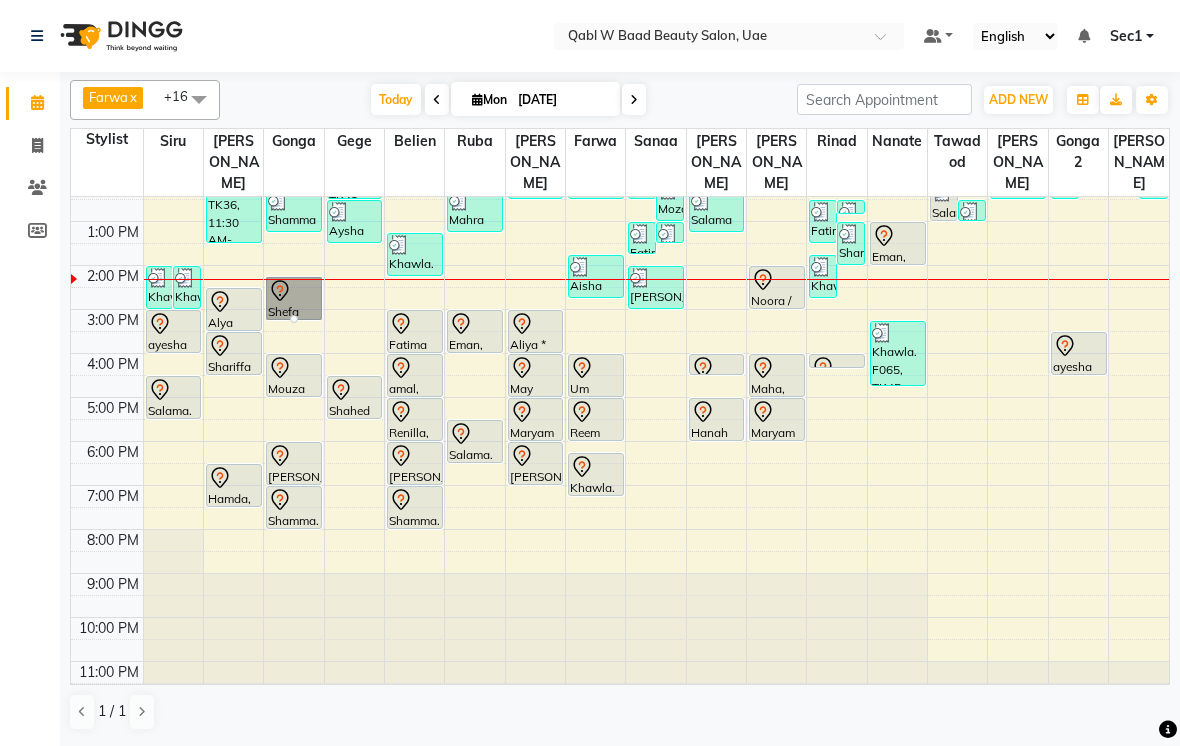 click at bounding box center [294, 319] 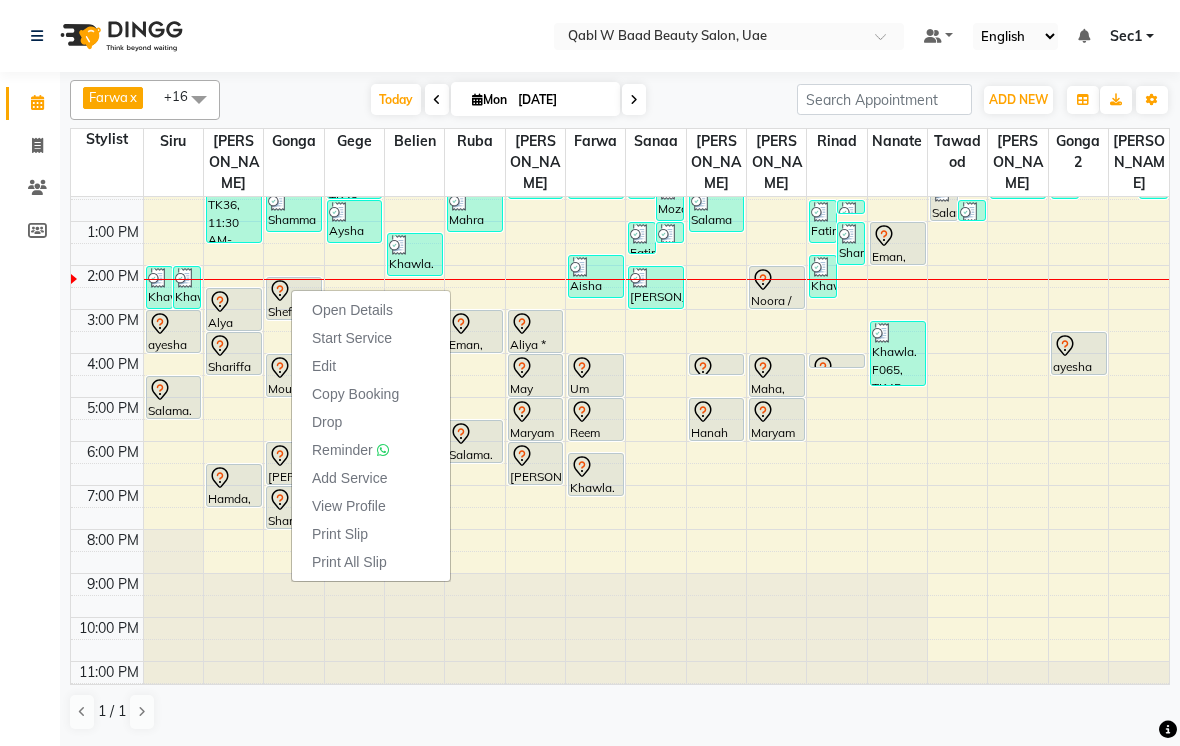 click on "Calendar  Invoice  Clients  Members Completed InProgress Upcoming Dropped Tentative Check-In Confirm Bookings Segments Page Builder" 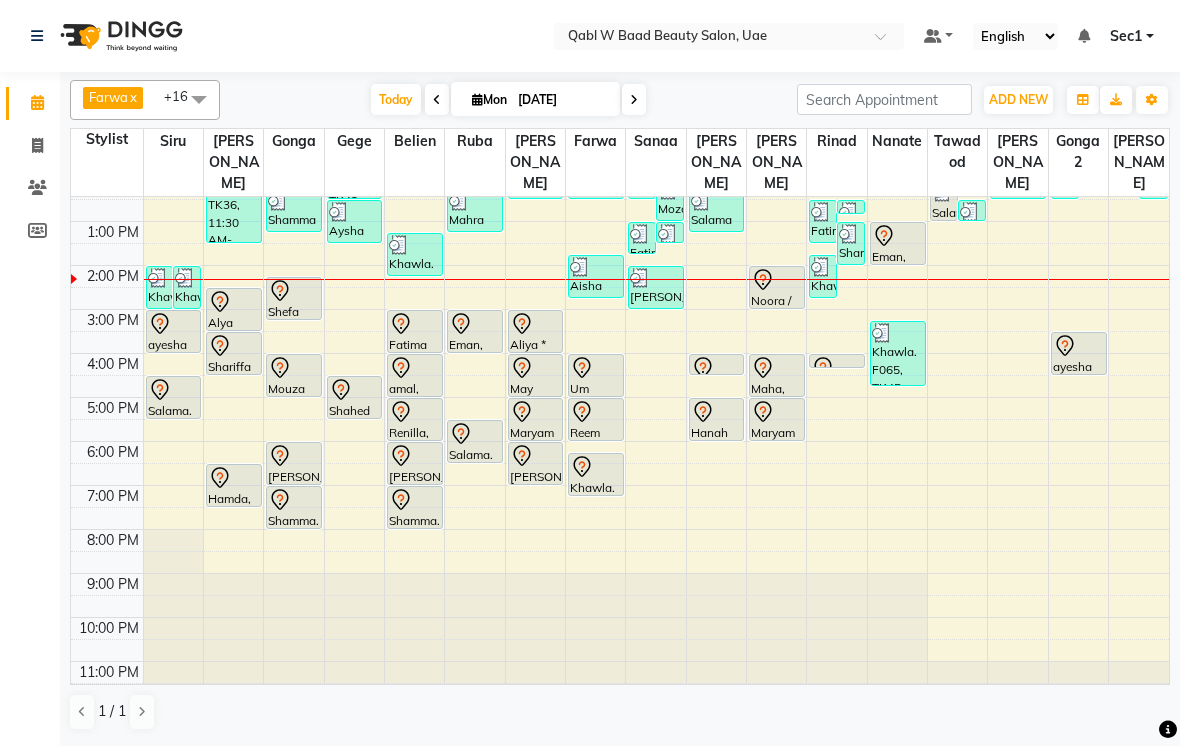 click on "Calendar  Invoice  Clients  Members Completed InProgress Upcoming Dropped Tentative Check-In Confirm Bookings Segments Page Builder" 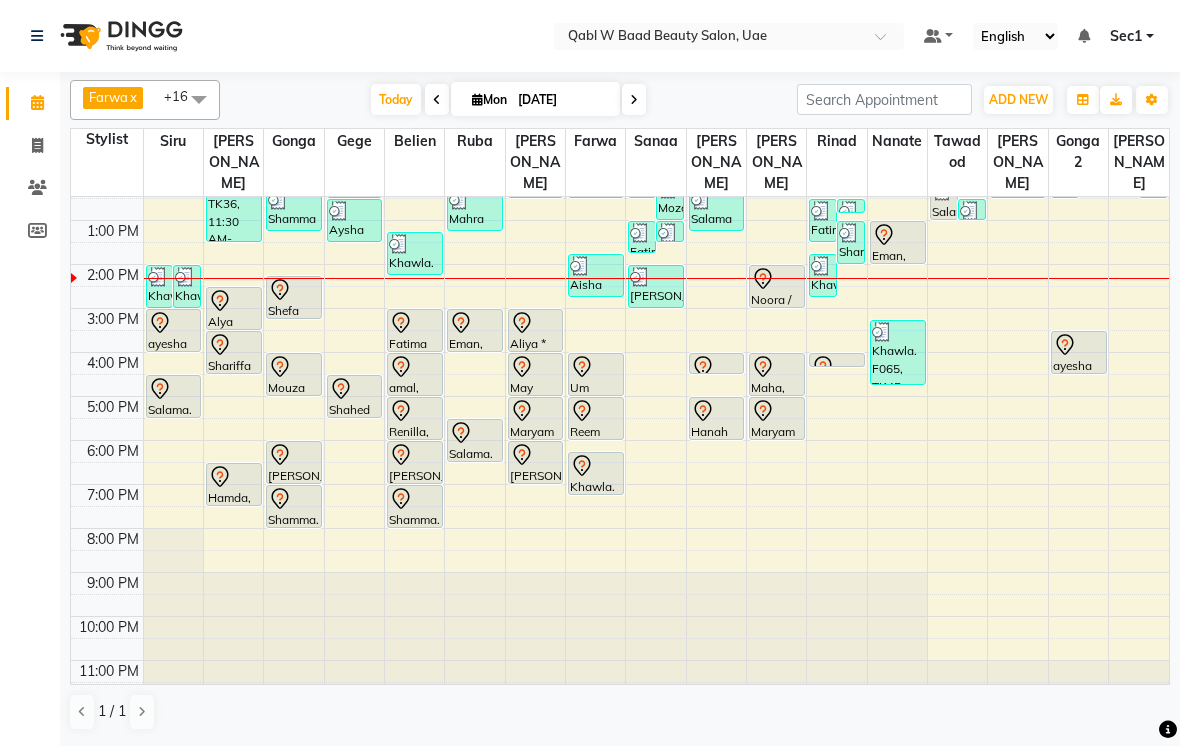 scroll, scrollTop: 107, scrollLeft: 0, axis: vertical 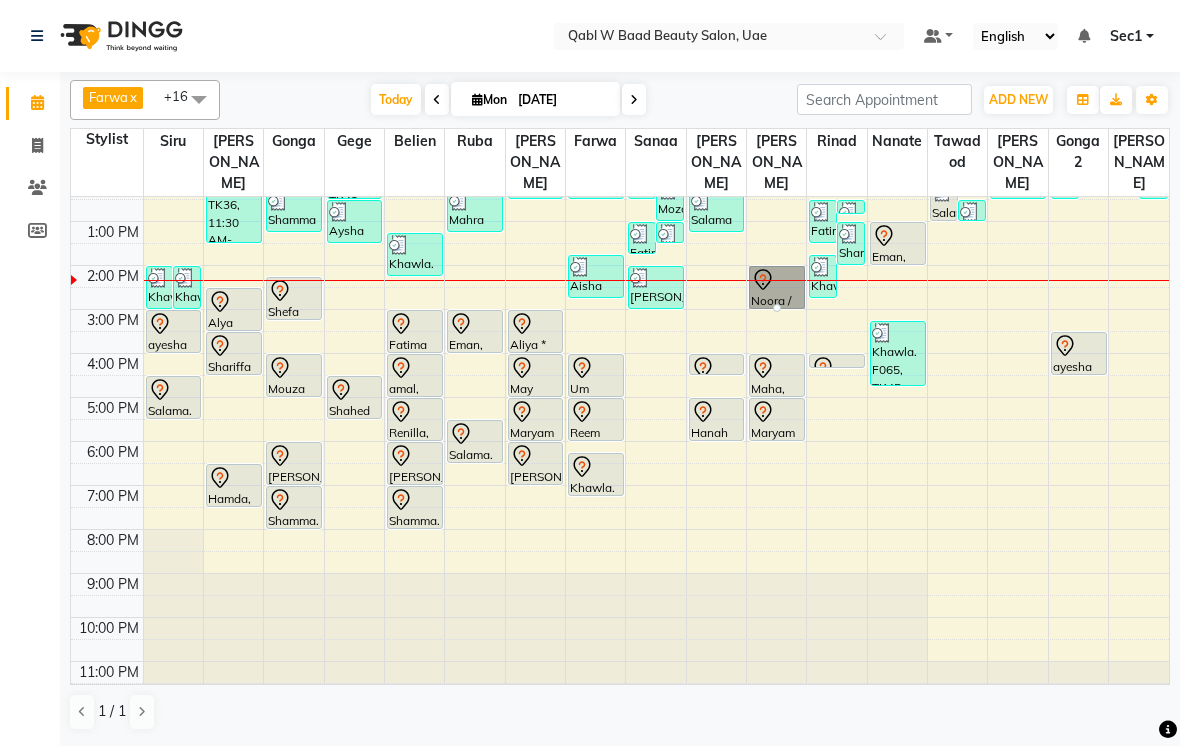 click at bounding box center (777, 308) 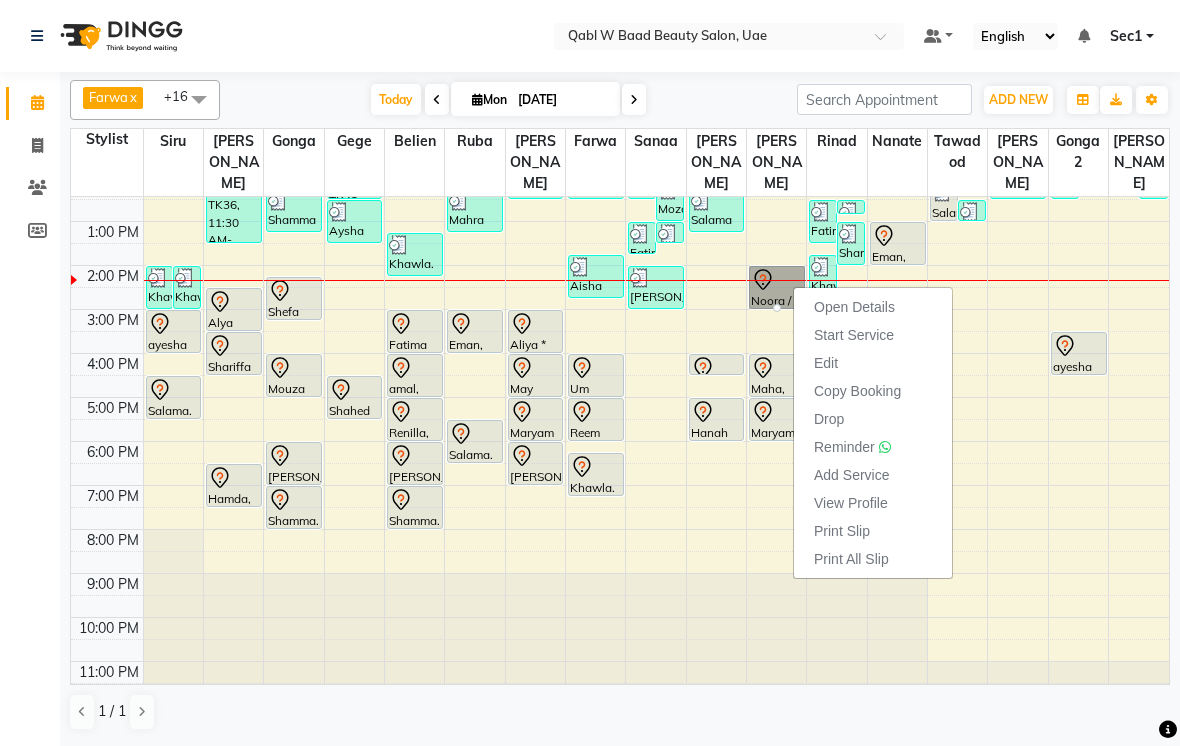 click on "Open Details" at bounding box center (854, 307) 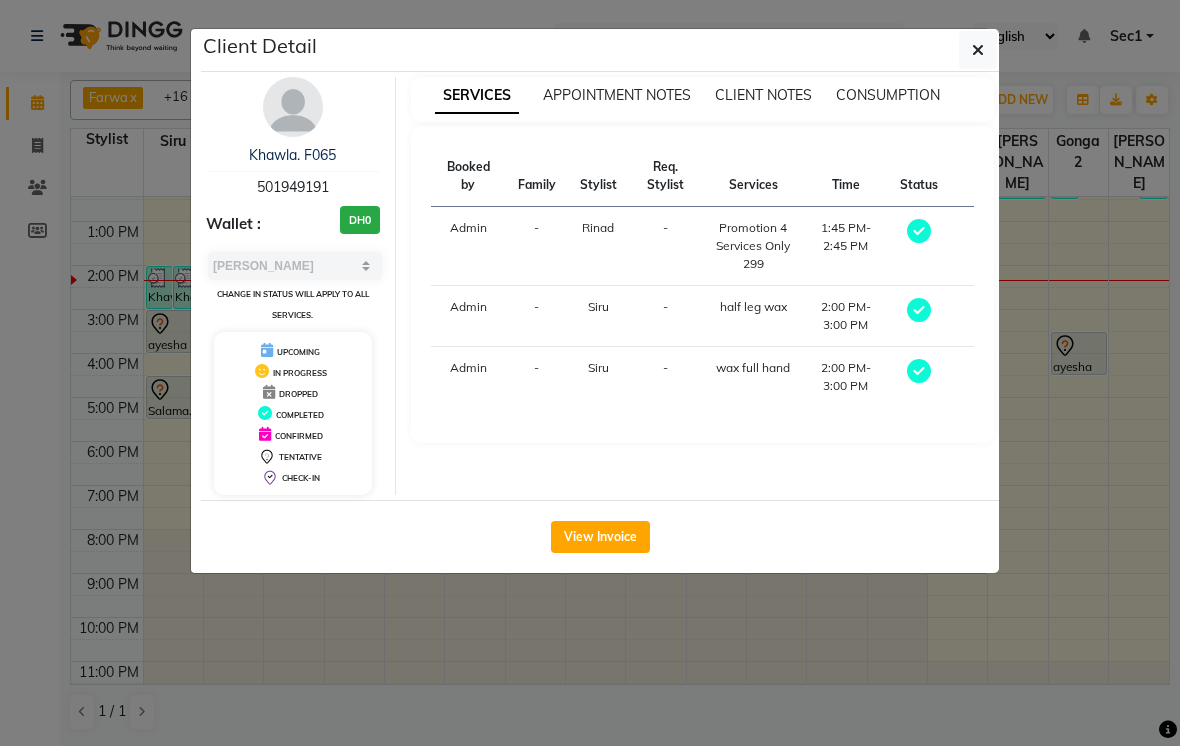 select on "7" 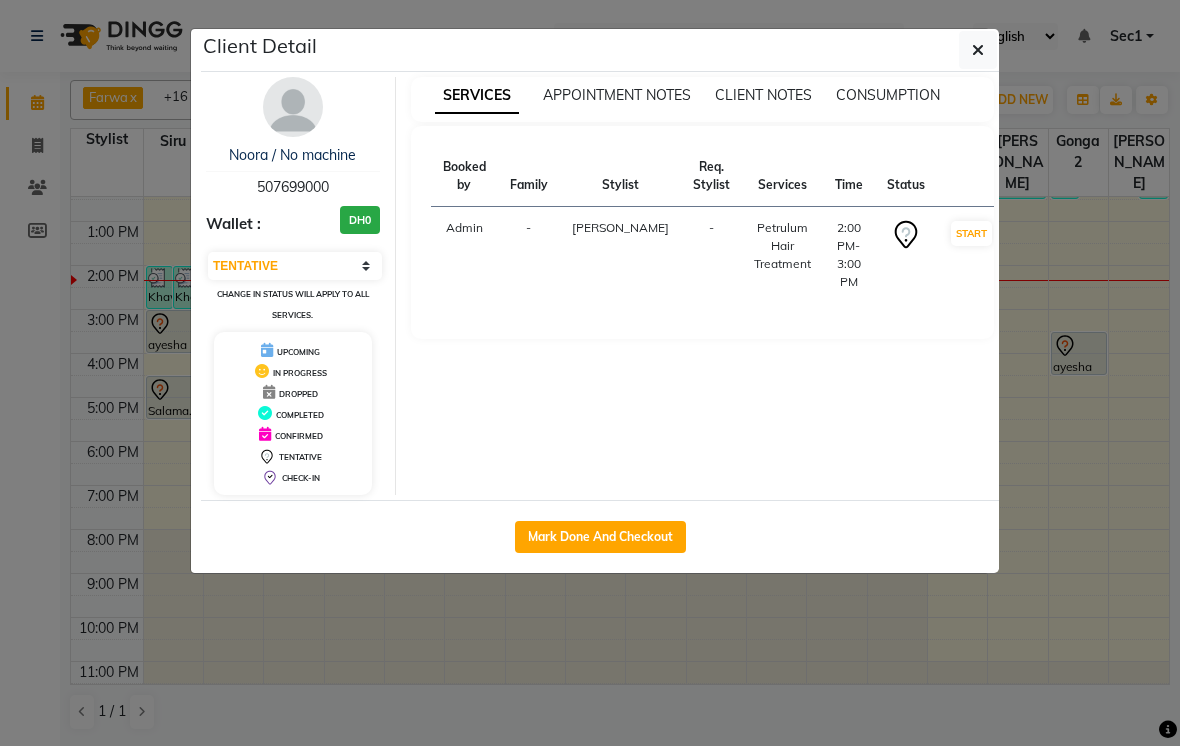 click 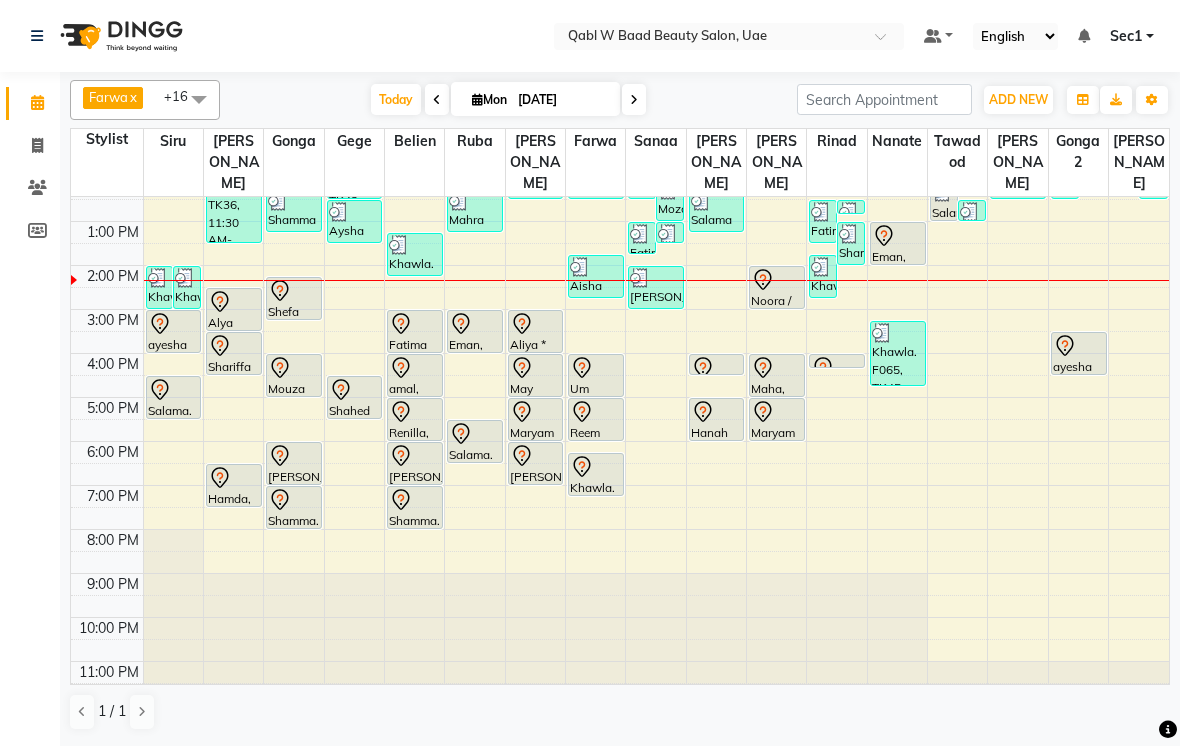 click on "Today" at bounding box center (396, 99) 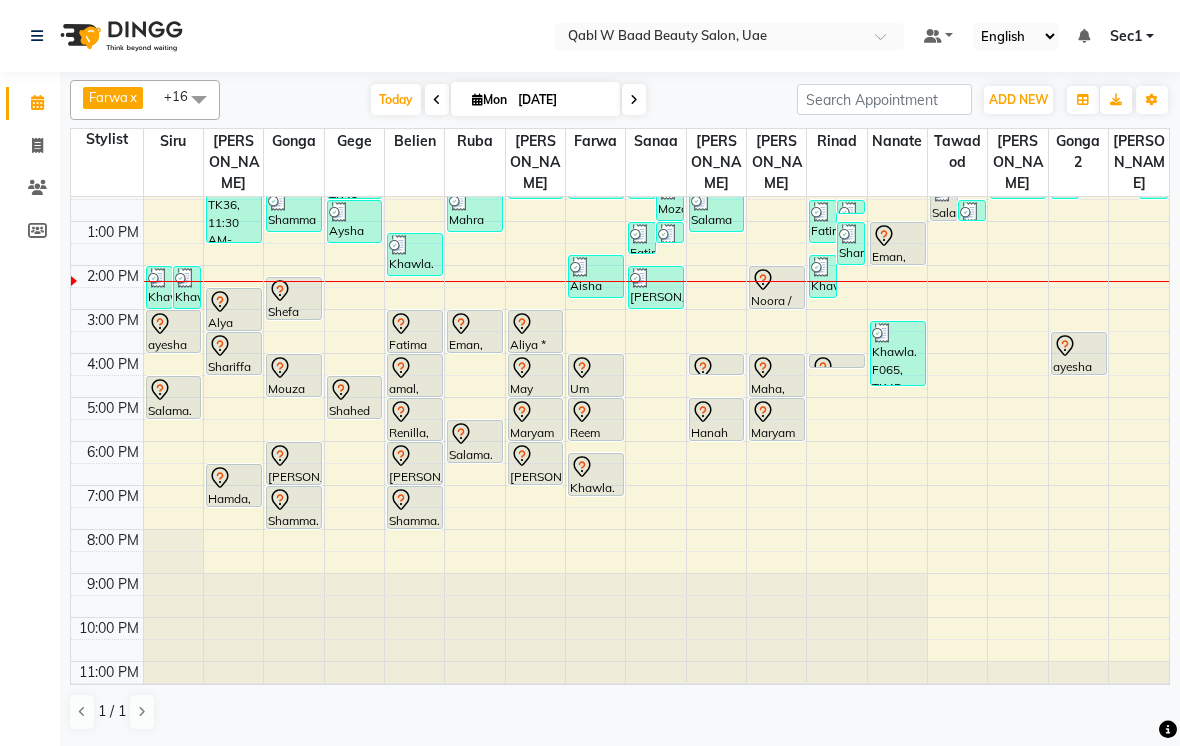 click on "Today" at bounding box center [396, 99] 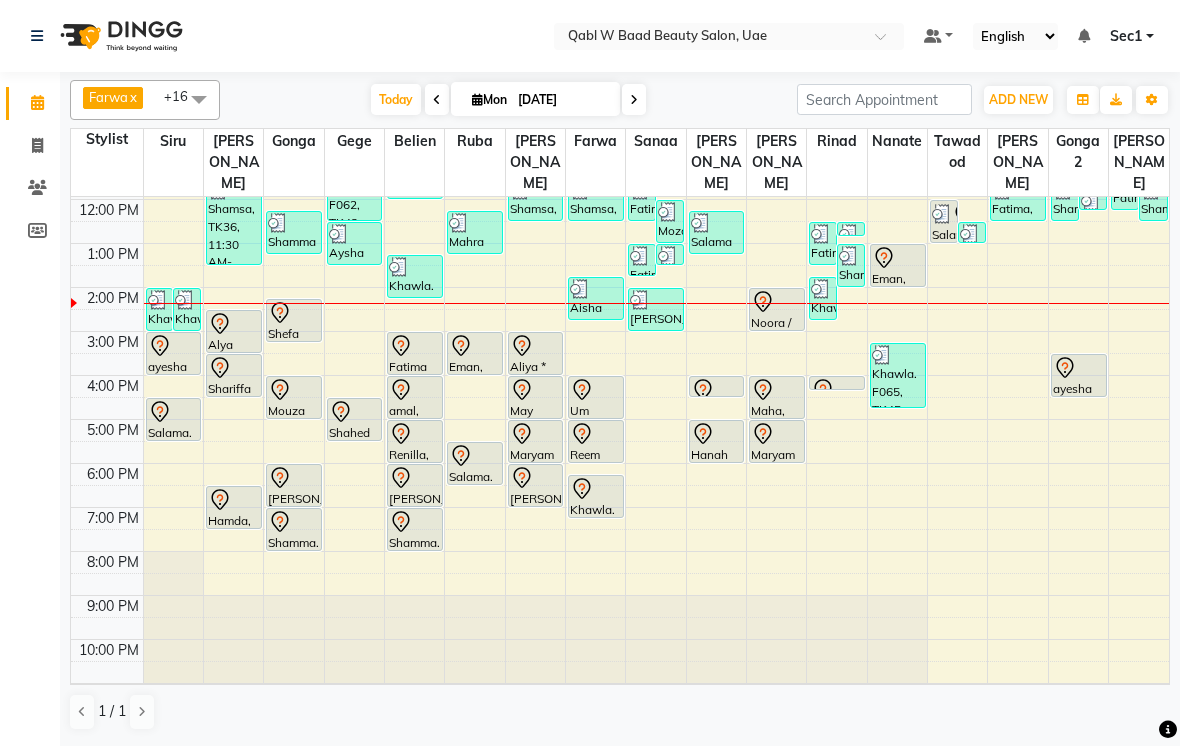 scroll, scrollTop: 84, scrollLeft: 0, axis: vertical 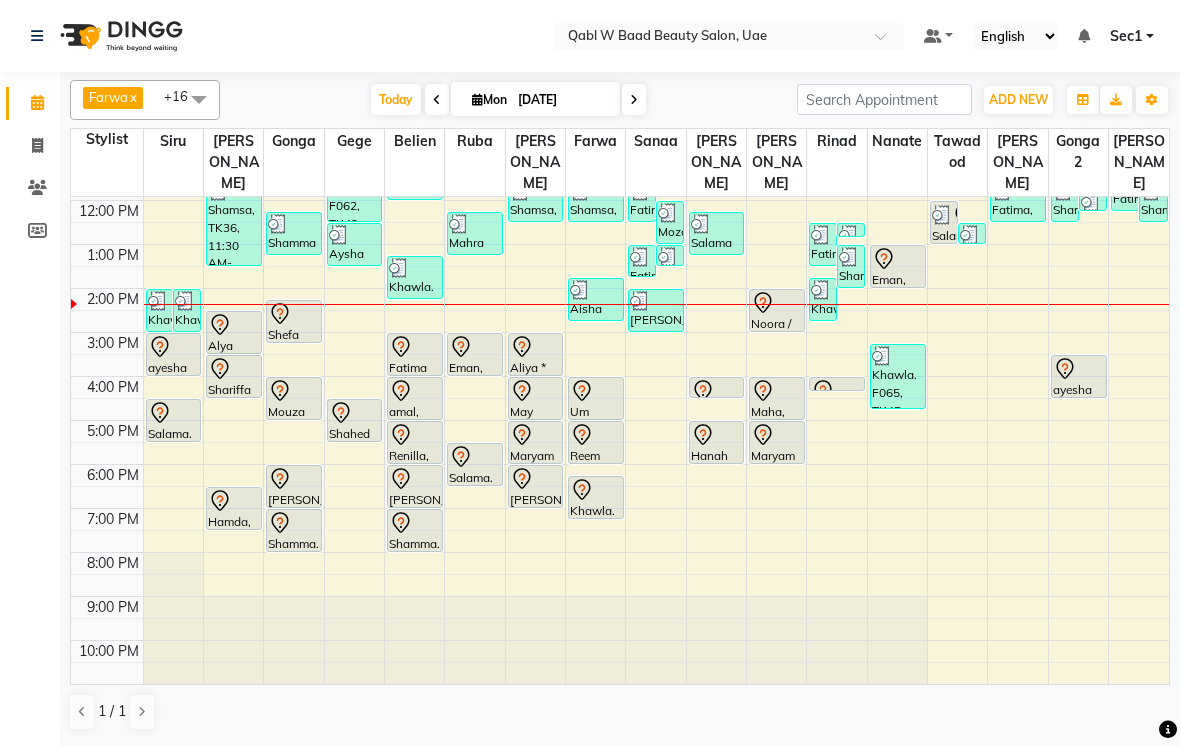 click on "Today" at bounding box center [396, 99] 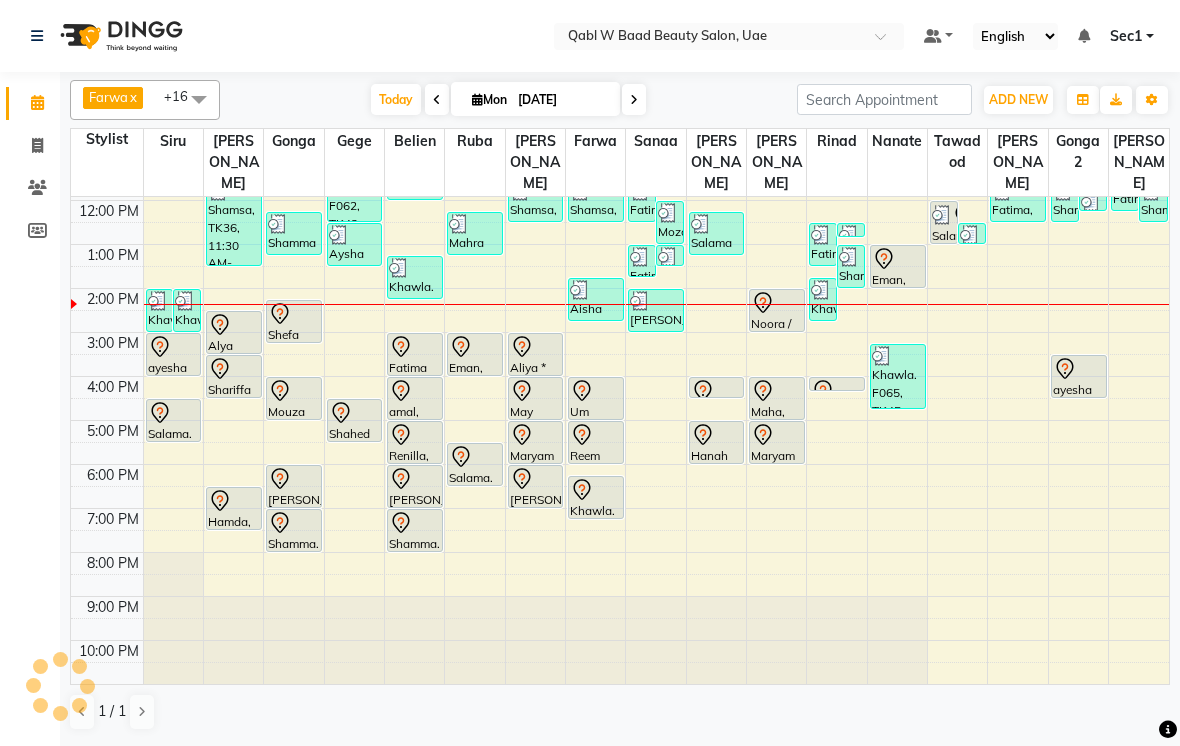 scroll, scrollTop: 107, scrollLeft: 0, axis: vertical 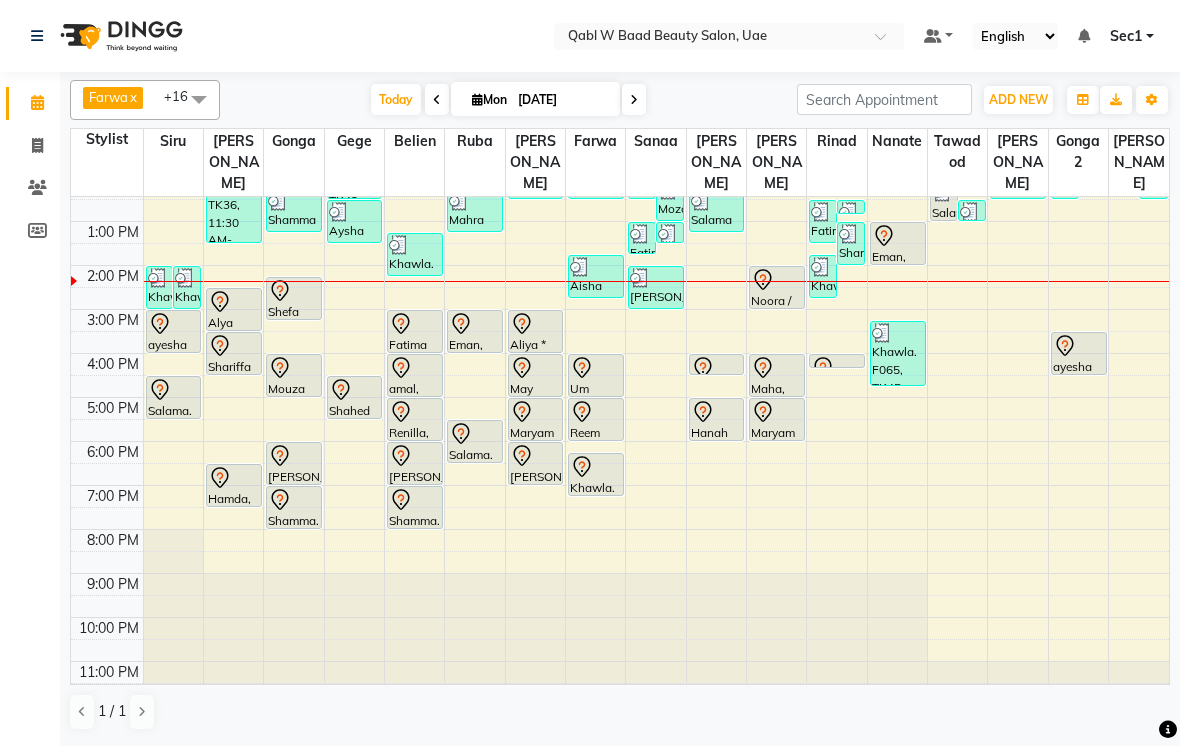 click on "Noora / No machine, TK53, 02:00 PM-03:00 PM, Petrulum Hair Treatment" at bounding box center (777, 287) 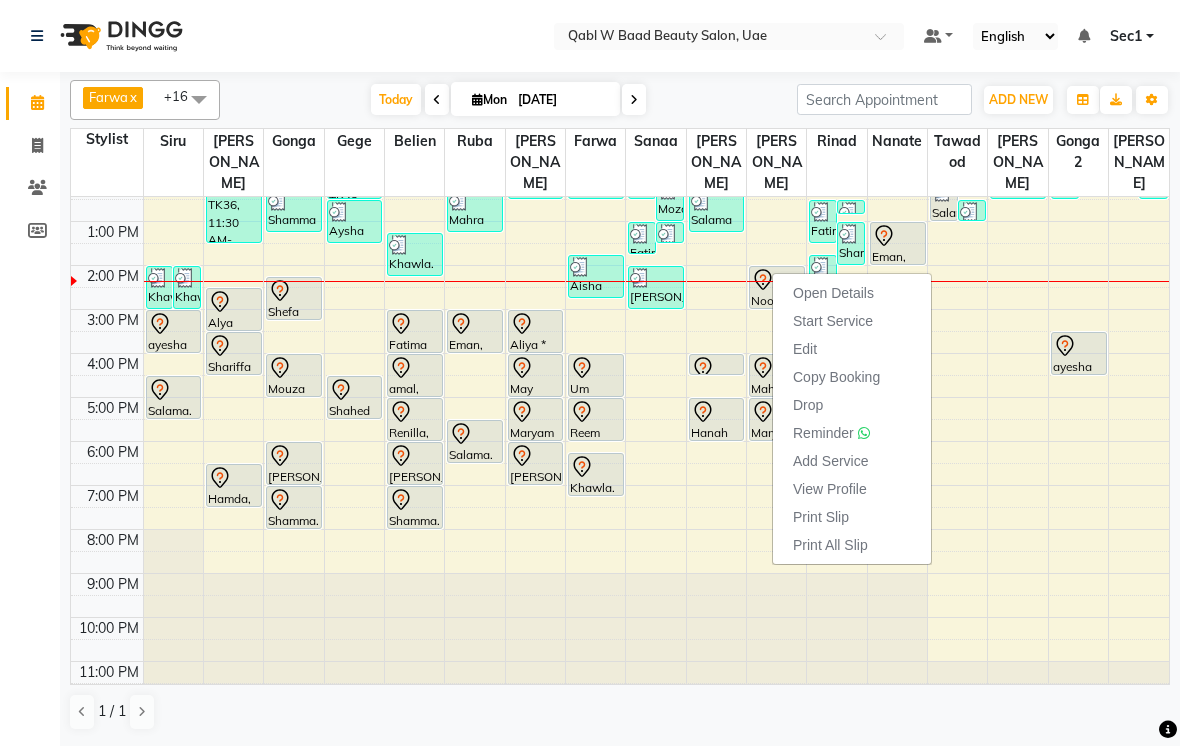 click on "Open Details" at bounding box center [833, 293] 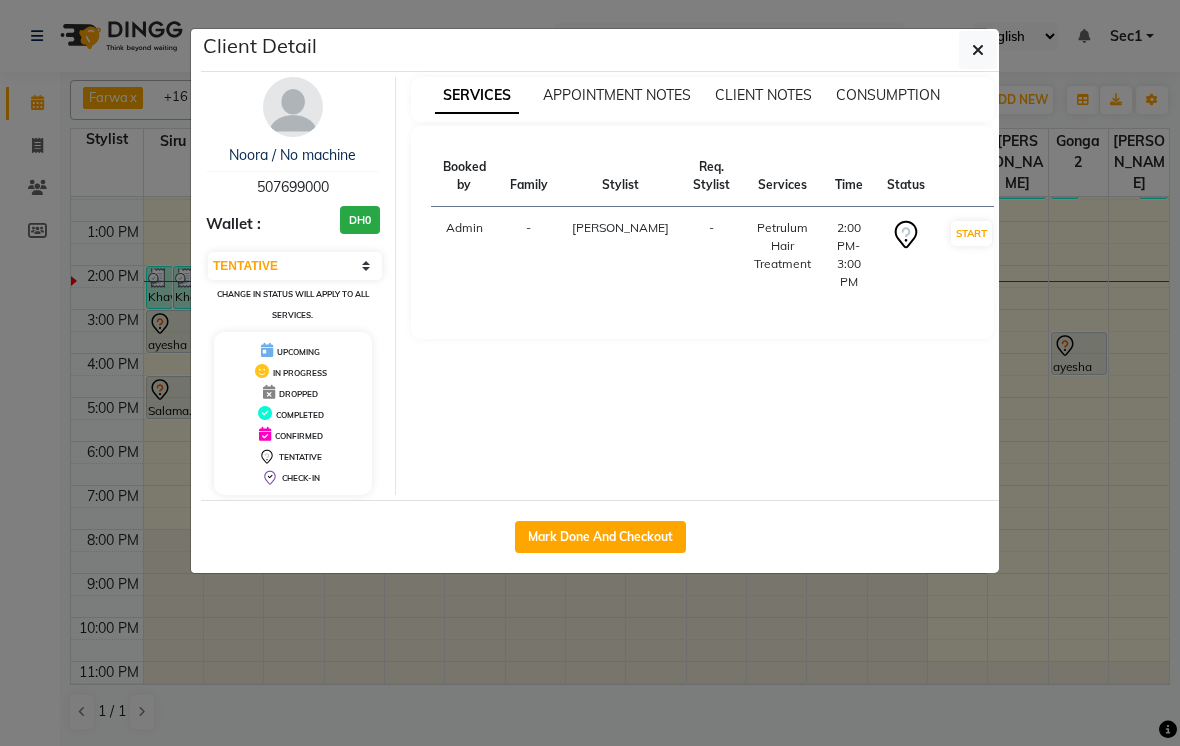 click at bounding box center [293, 107] 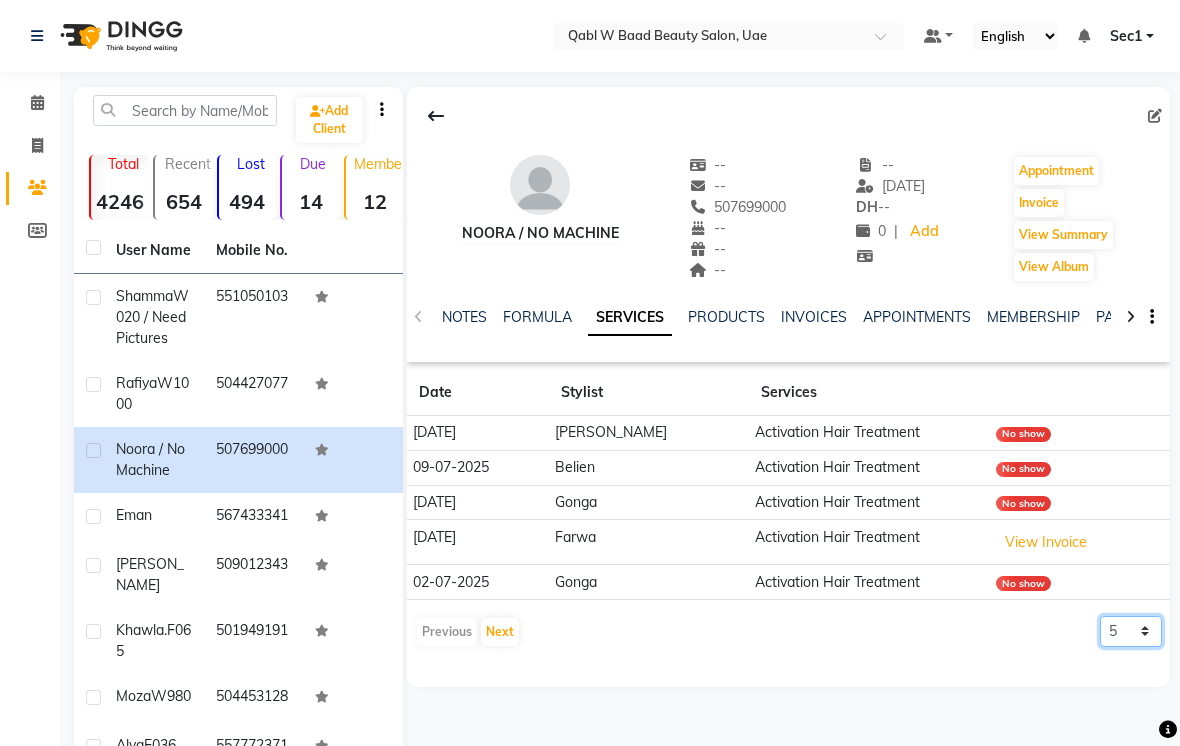click on "5 10 50 100 500" 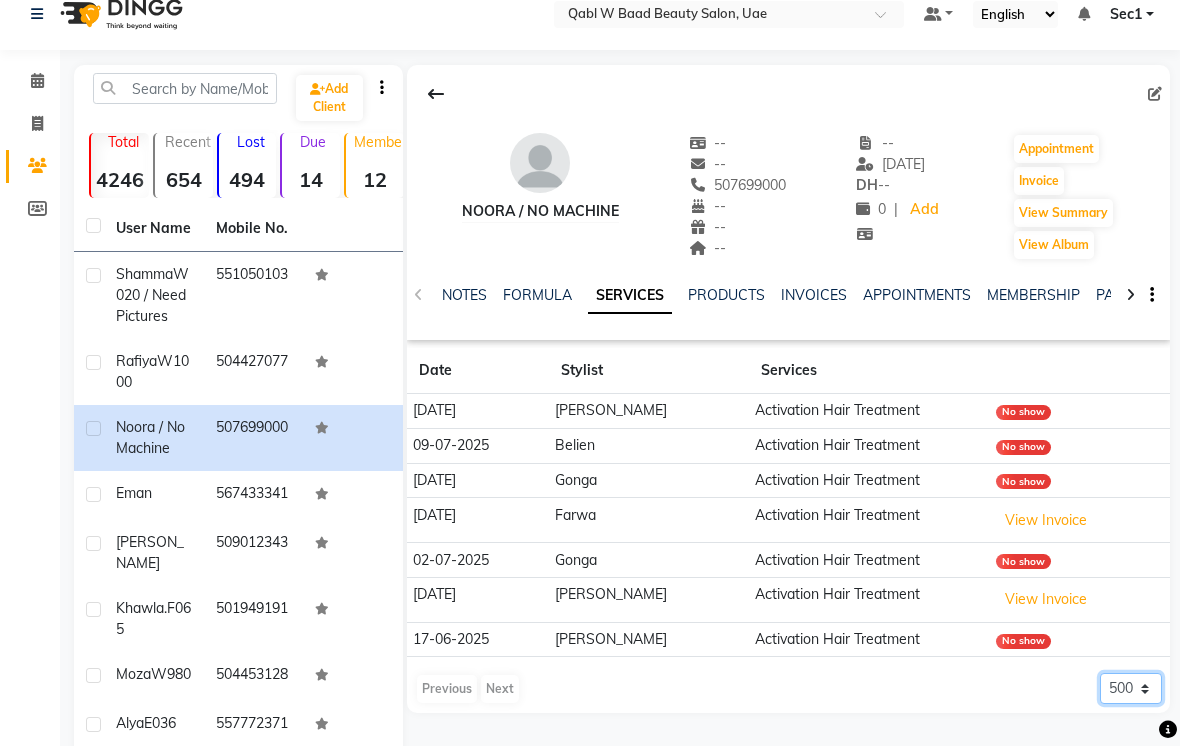 scroll, scrollTop: 0, scrollLeft: 0, axis: both 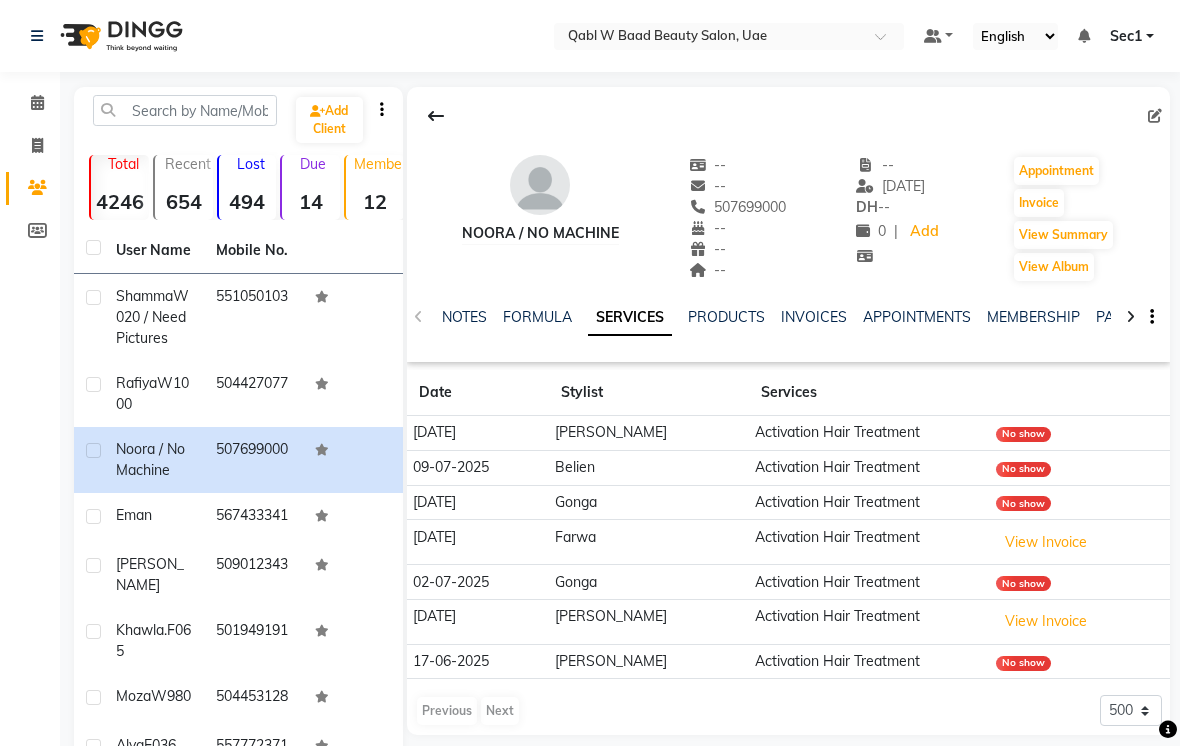 click 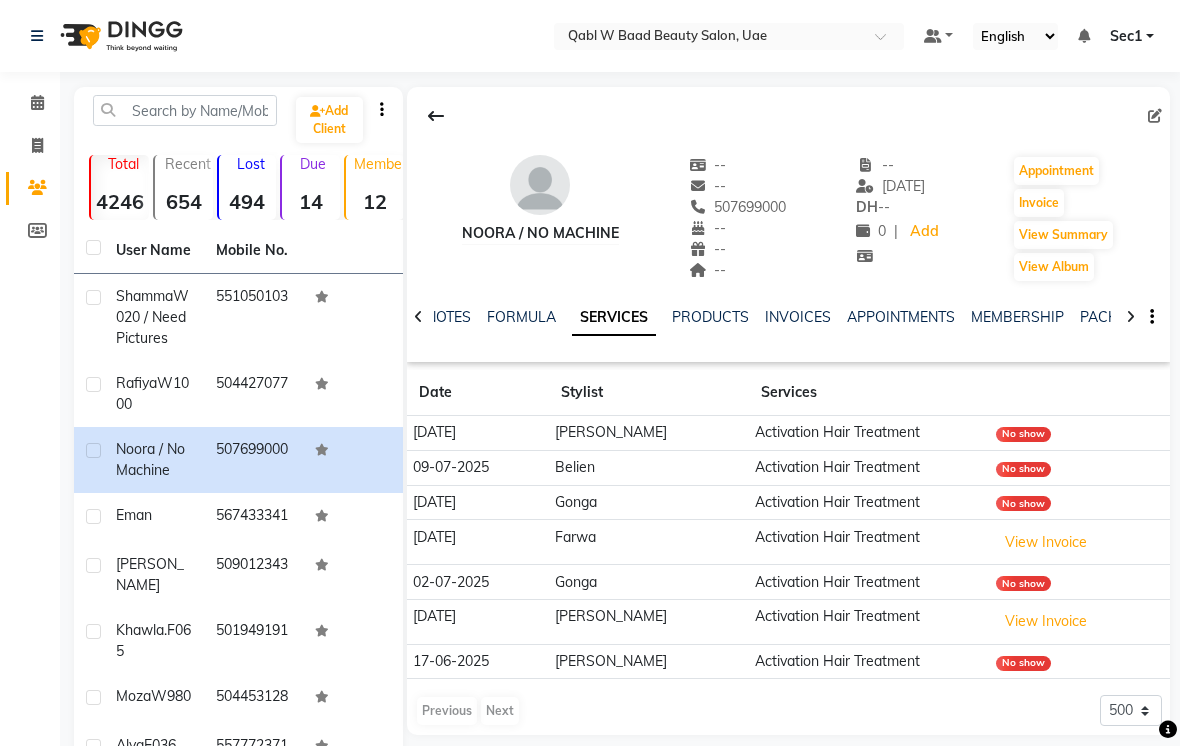 click on "NOTES" 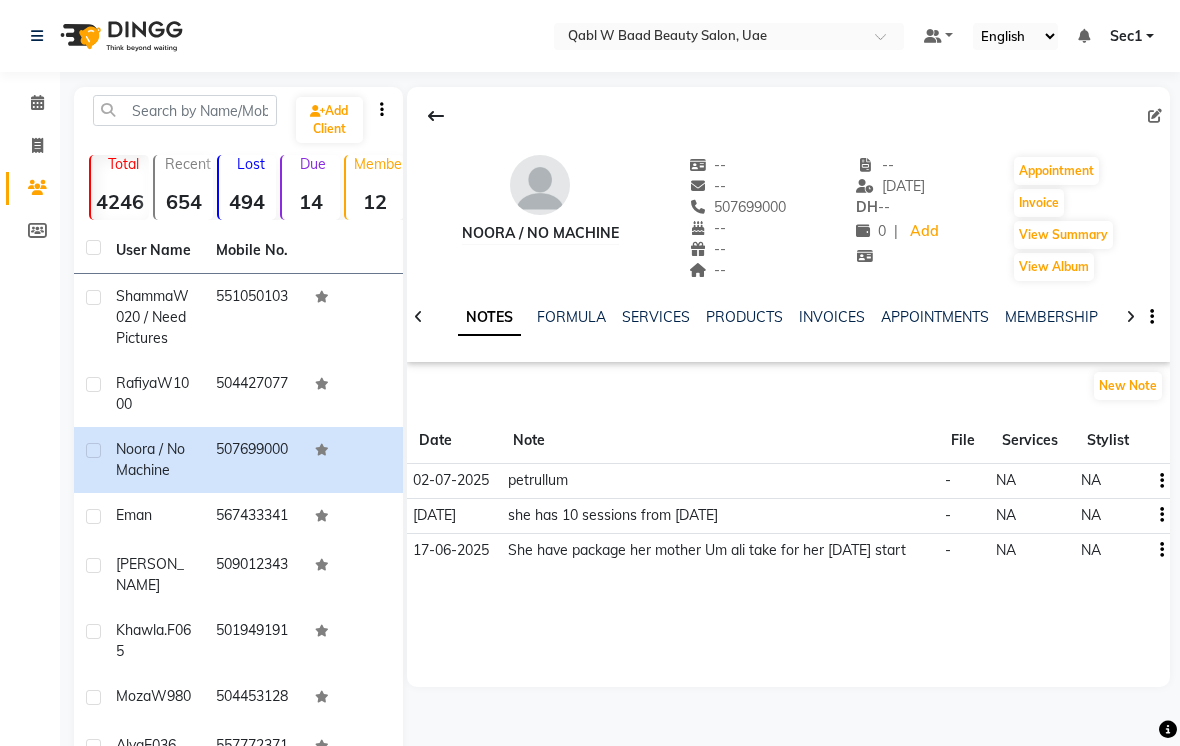 click on "MEMBERSHIP" 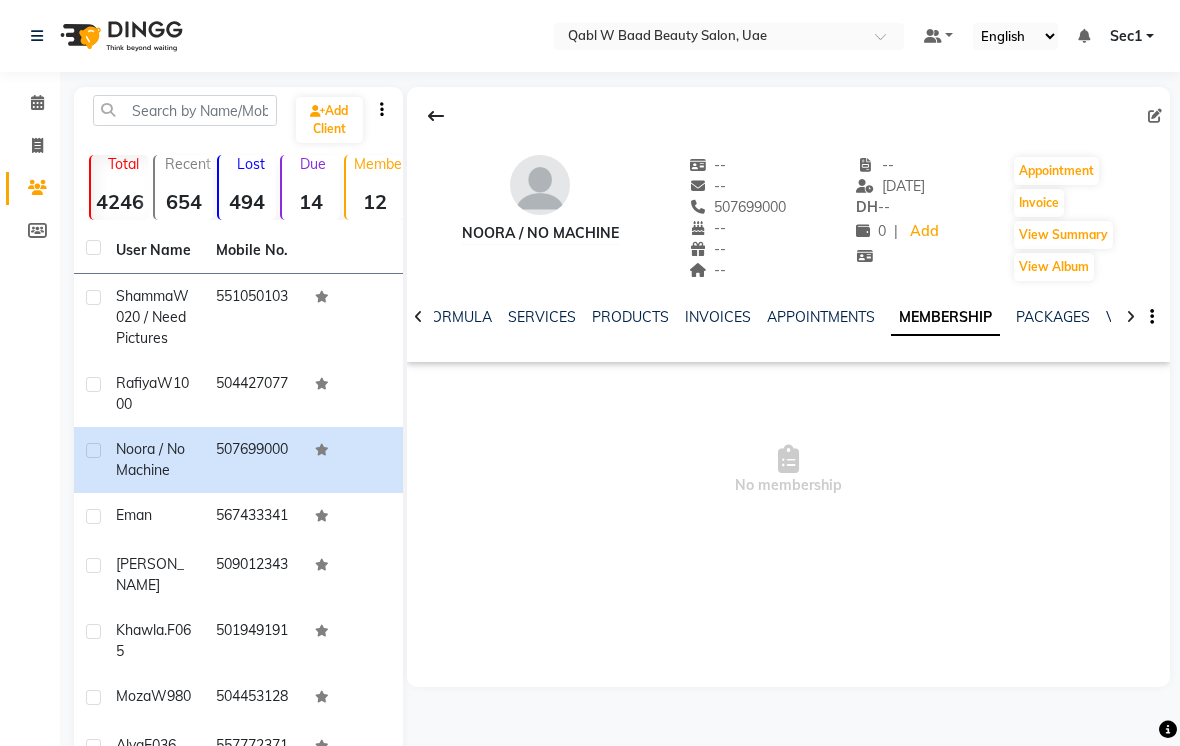 click on "PACKAGES" 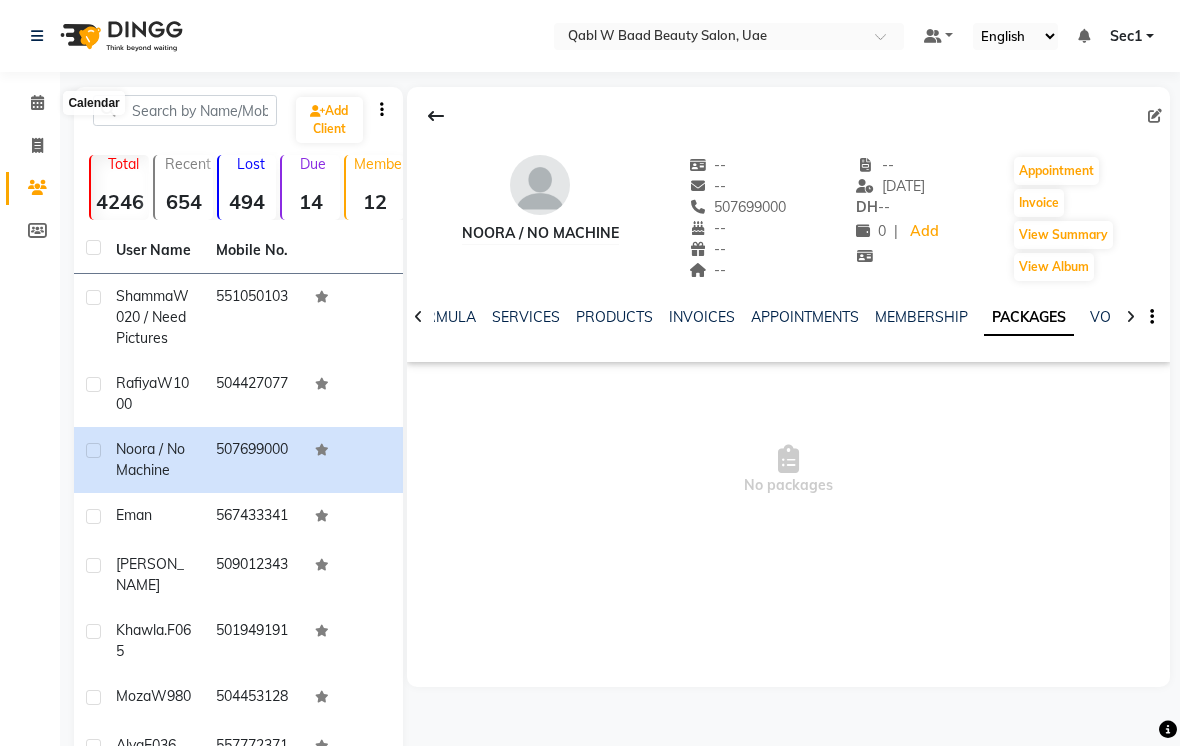 click 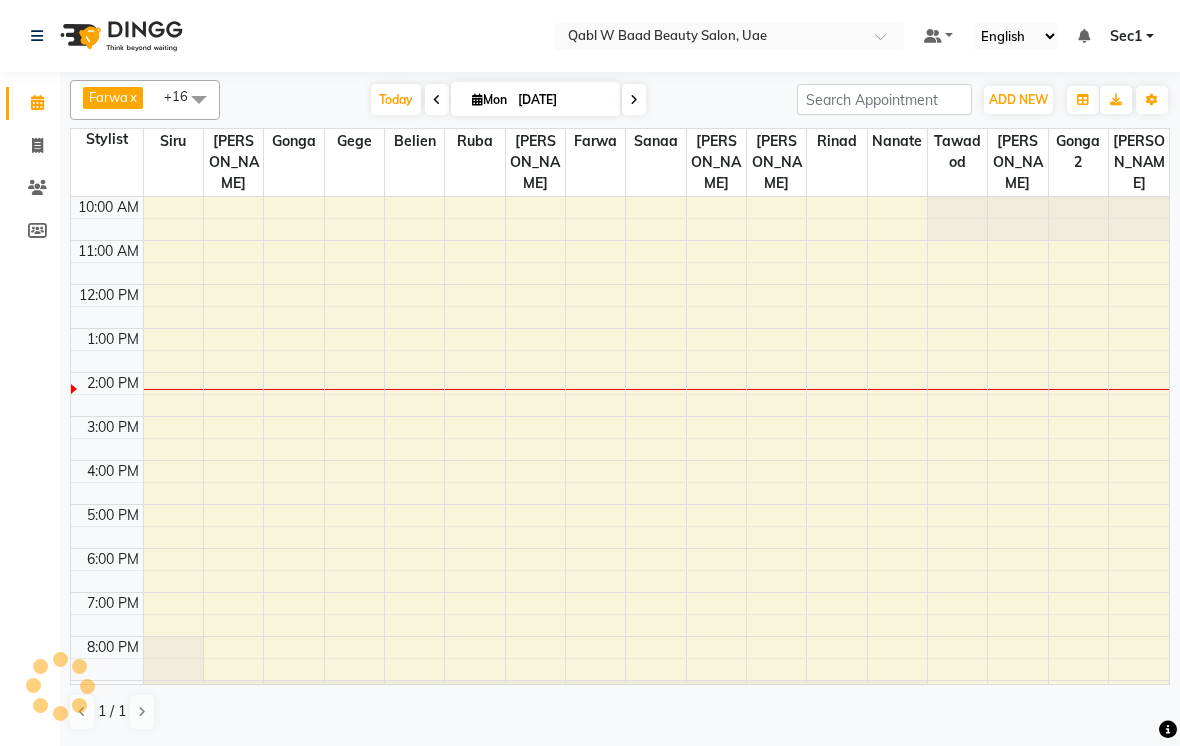scroll, scrollTop: 69, scrollLeft: 0, axis: vertical 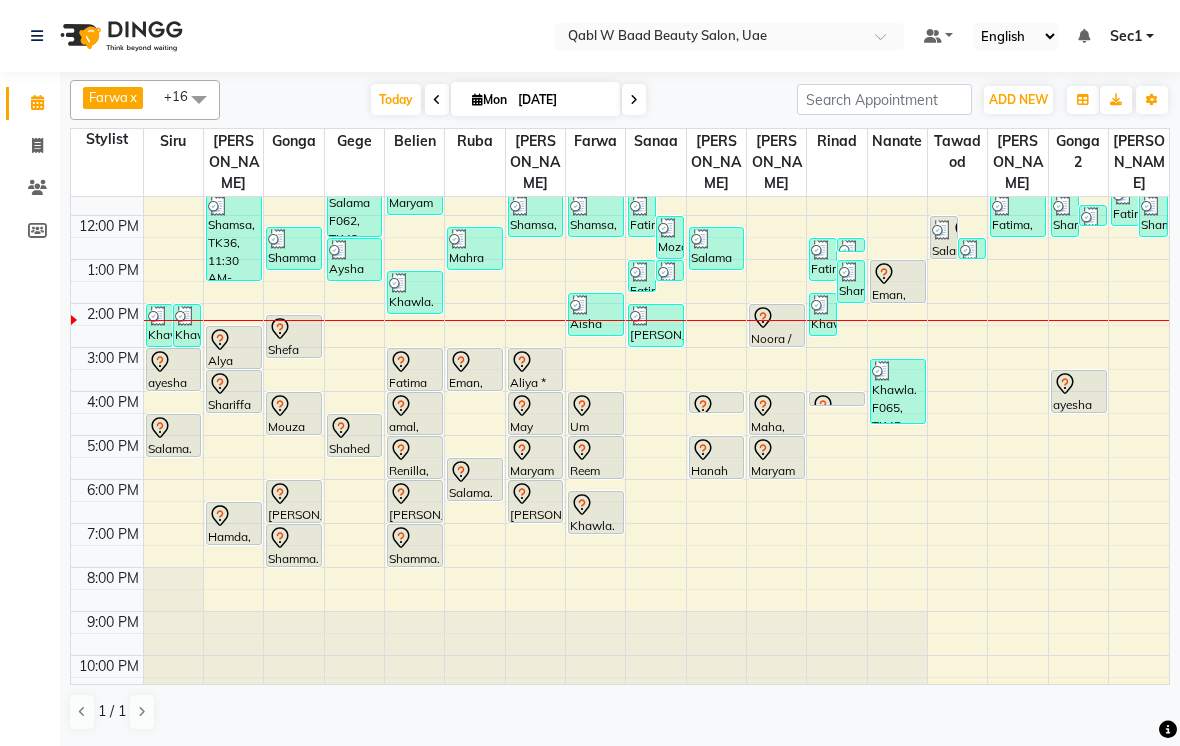 click on "Today" at bounding box center [396, 99] 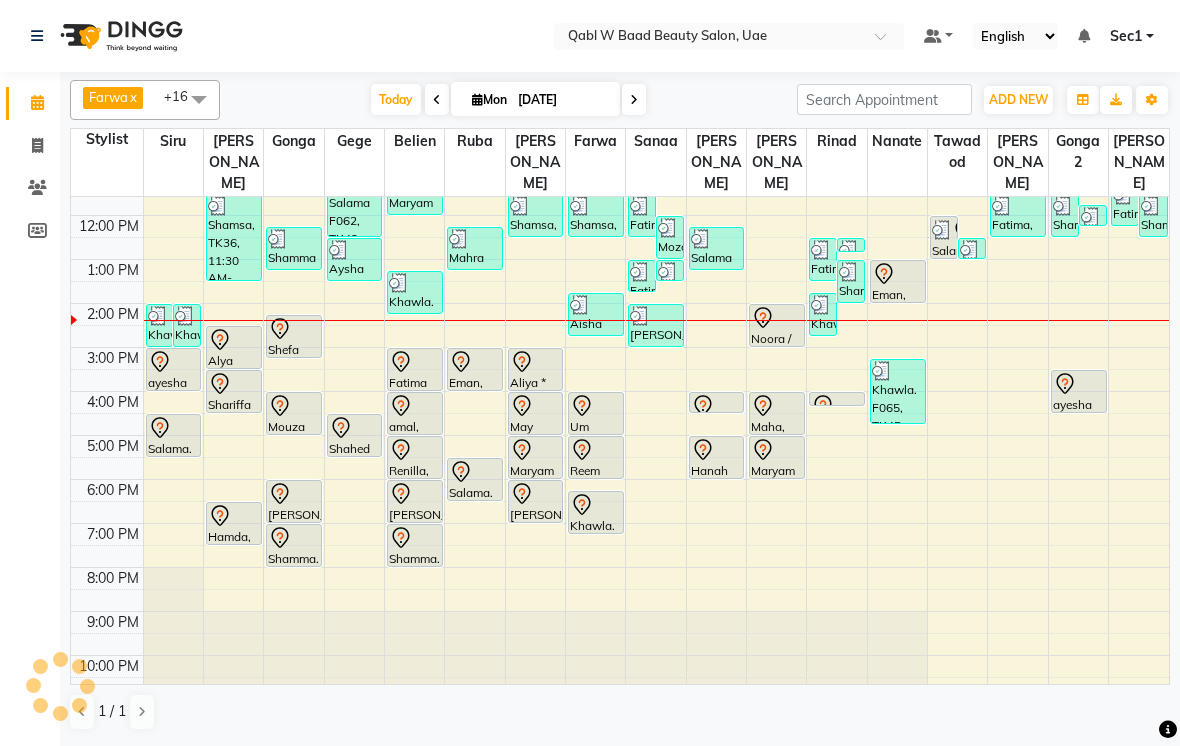 scroll, scrollTop: 107, scrollLeft: 0, axis: vertical 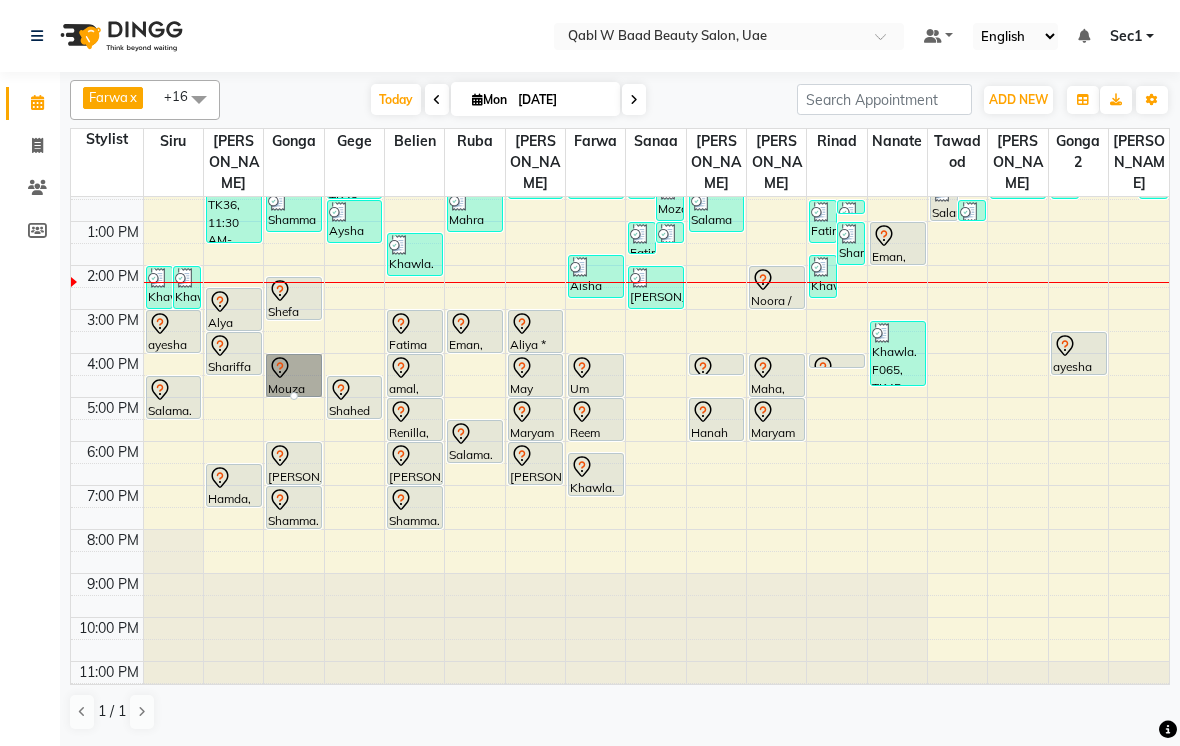 click at bounding box center [294, 396] 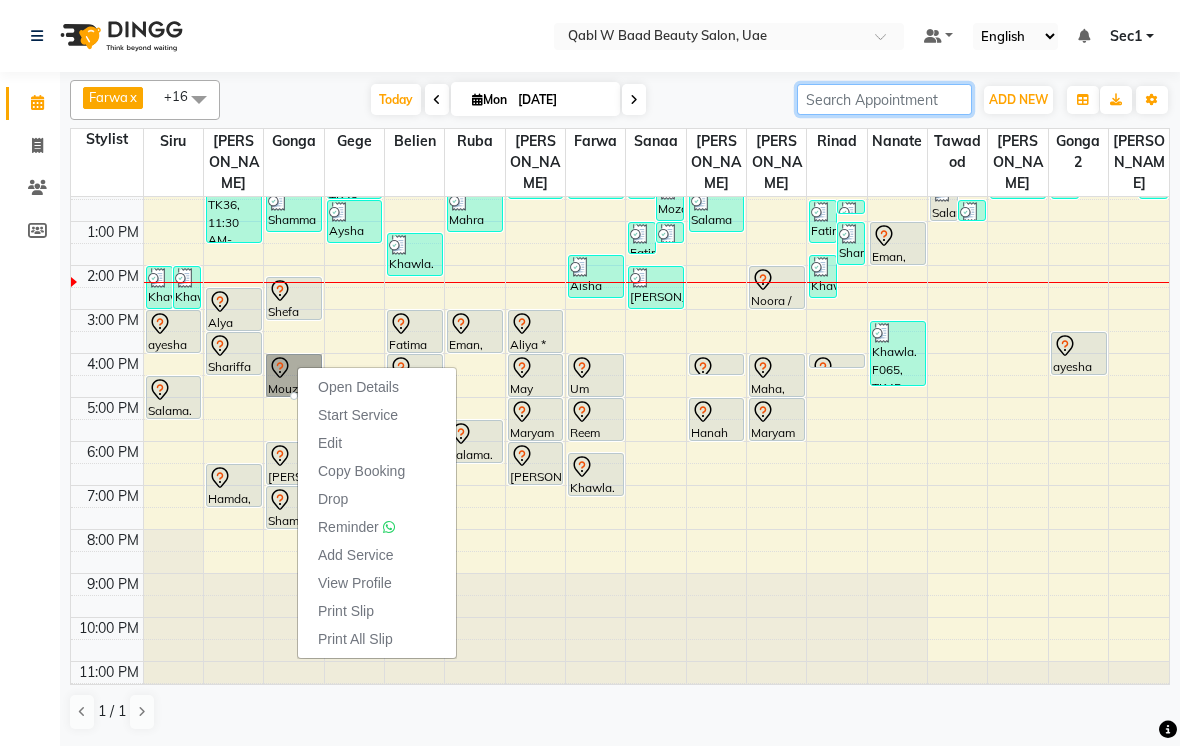 click at bounding box center (884, 99) 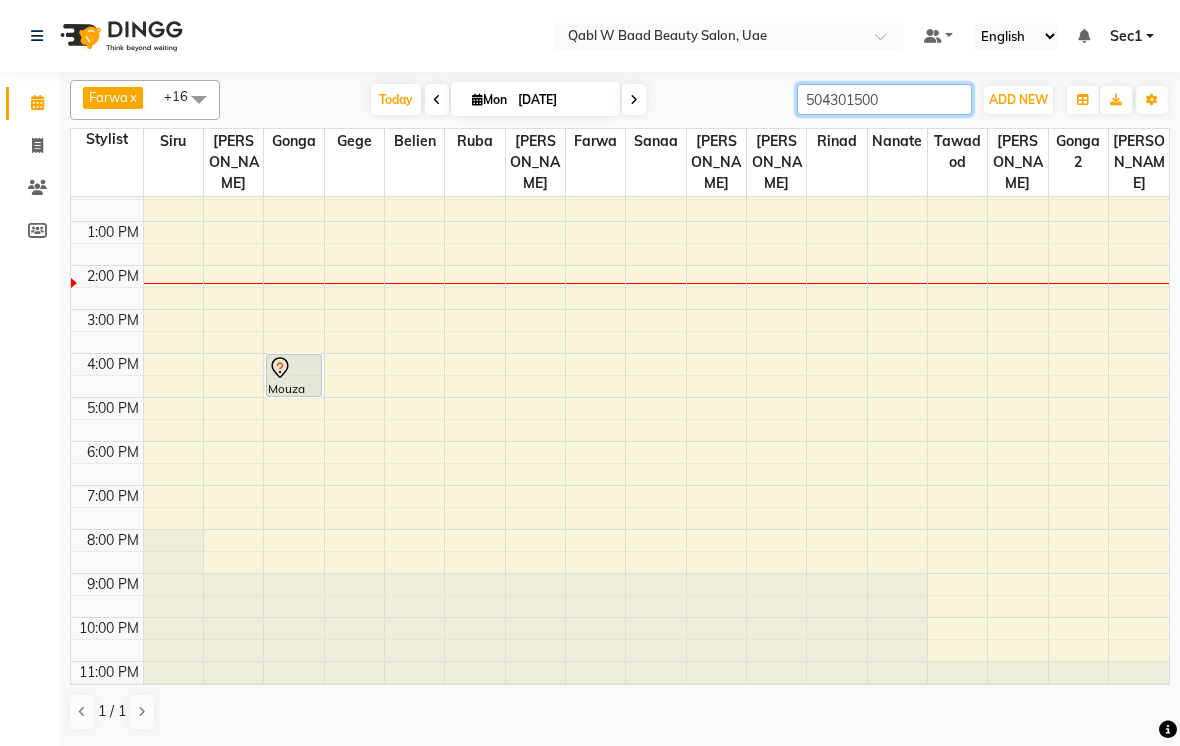 type on "504301500" 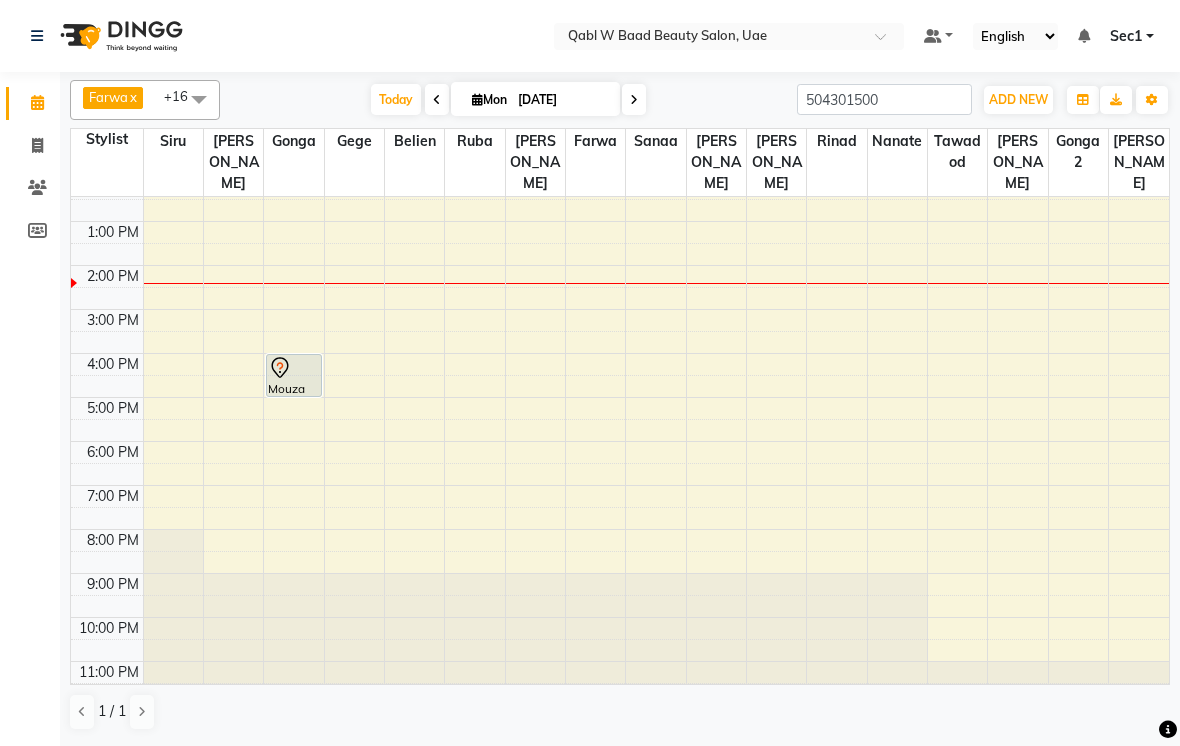 click on "Today" at bounding box center (396, 99) 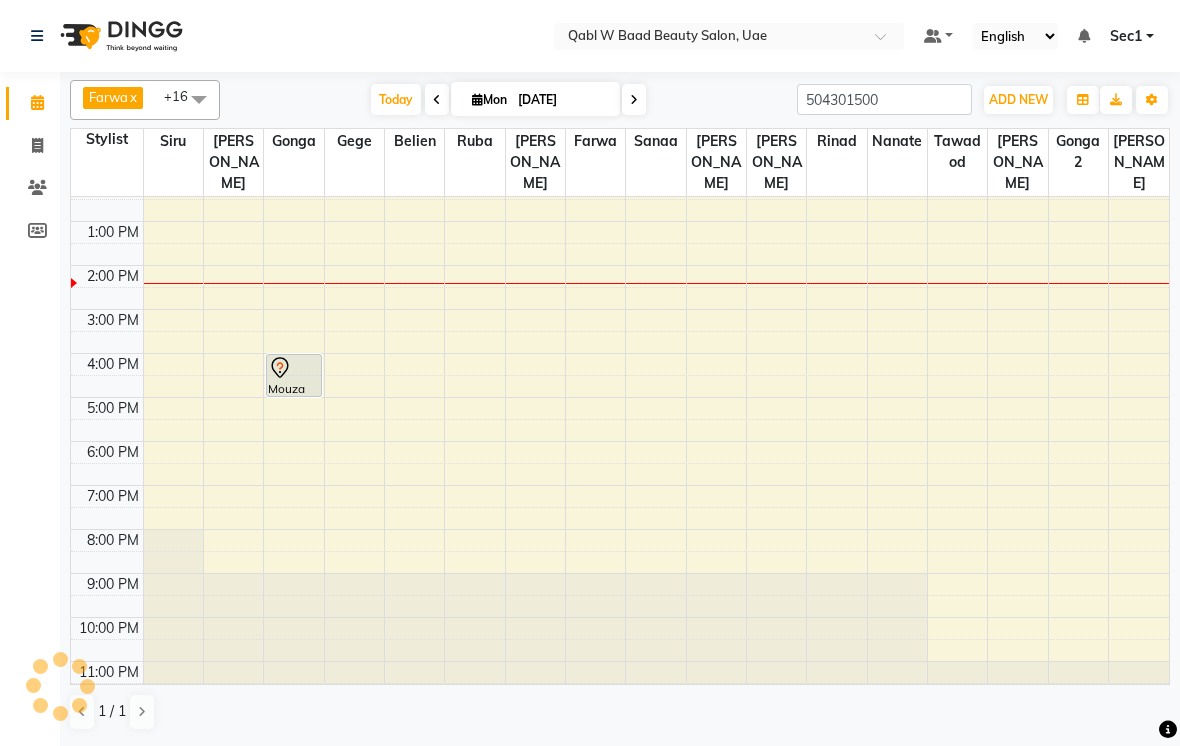 scroll, scrollTop: 107, scrollLeft: 0, axis: vertical 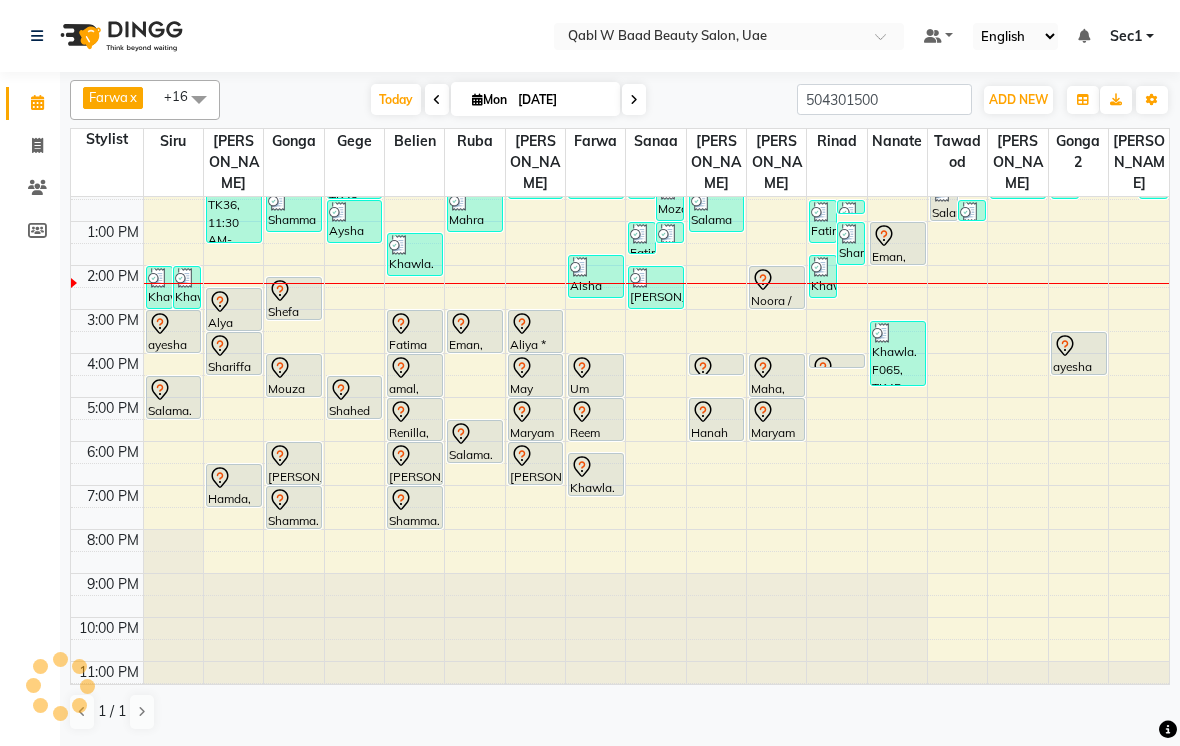 type 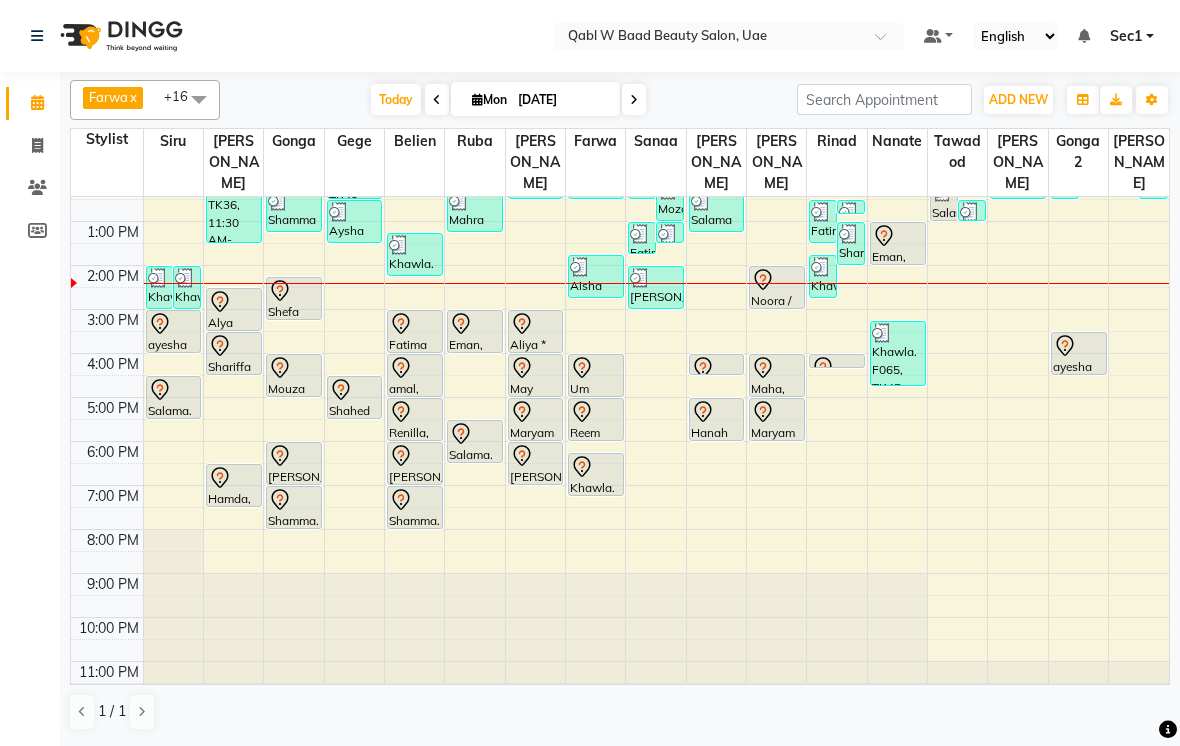 click on "Mouza W912, TK07, 04:00 PM-05:00 PM, Activation Hair Treatment" at bounding box center [294, 375] 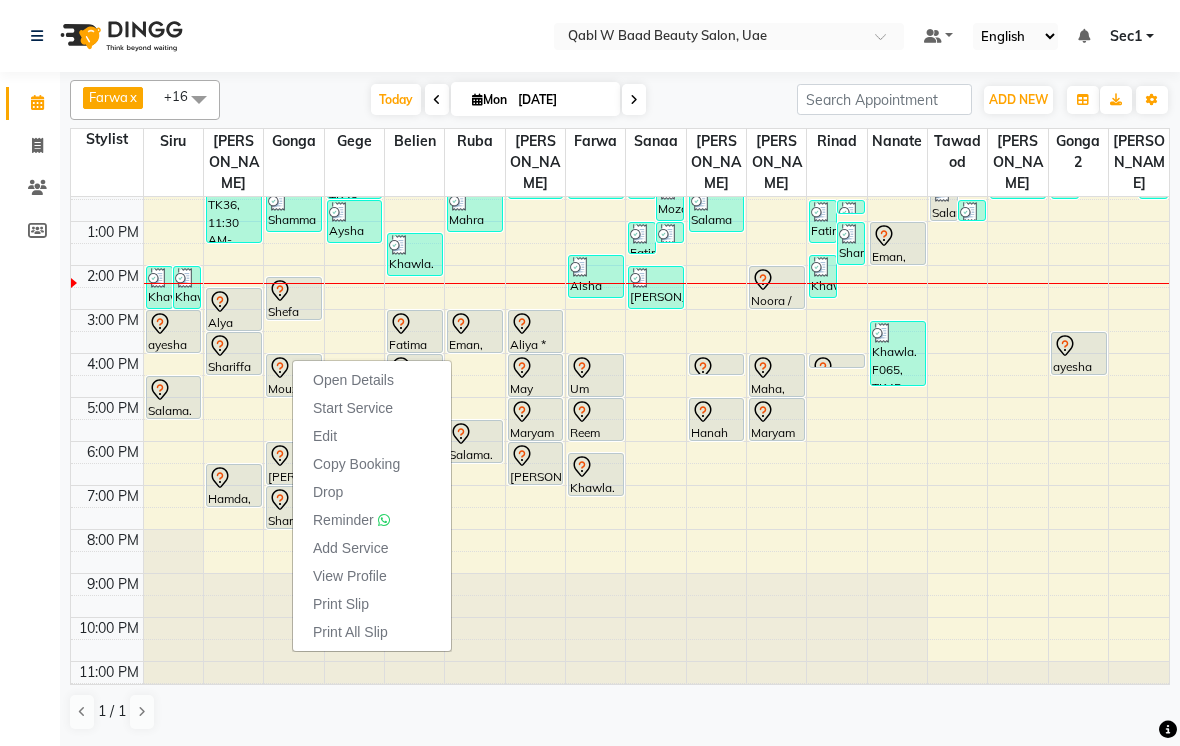 click on "Edit" at bounding box center (372, 436) 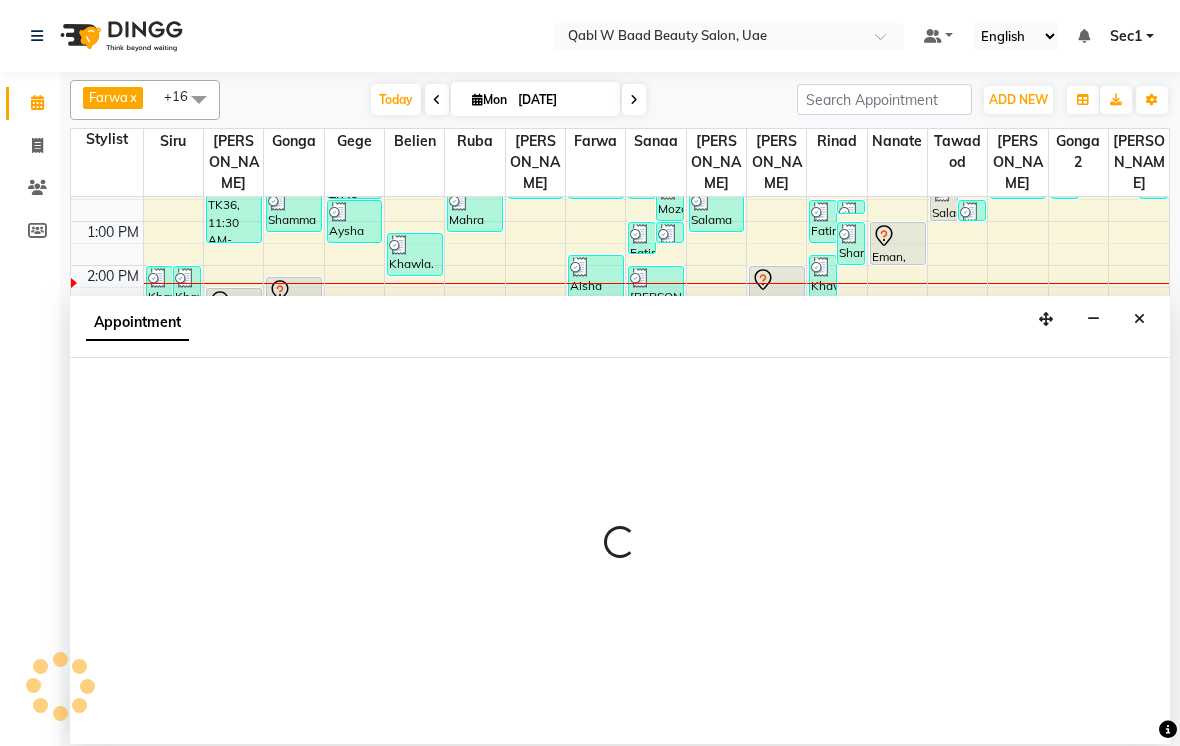 select on "tentative" 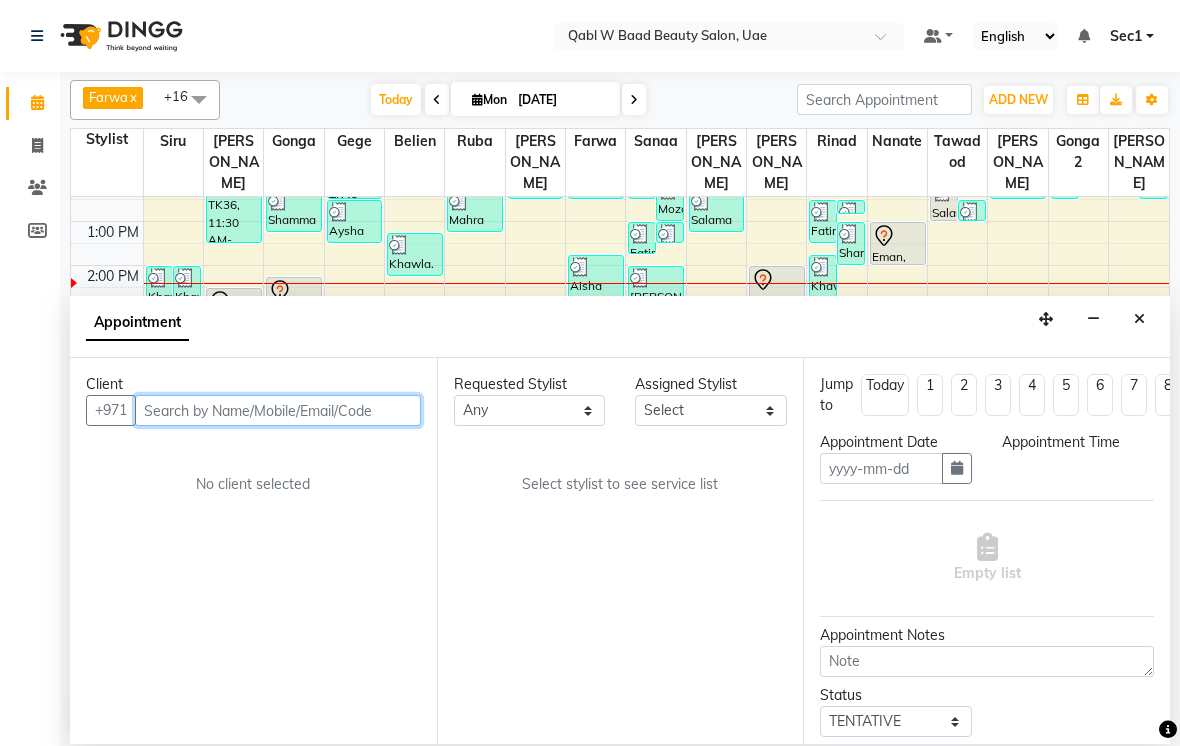 type on "[DATE]" 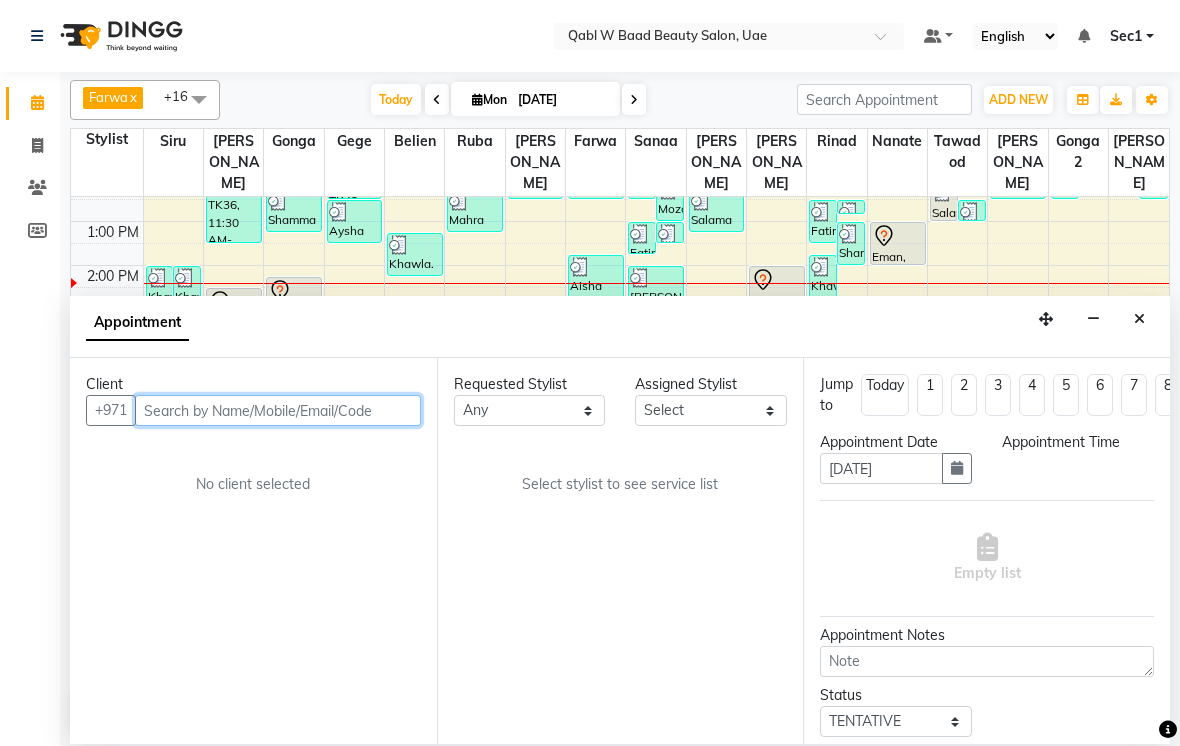 scroll, scrollTop: 0, scrollLeft: 0, axis: both 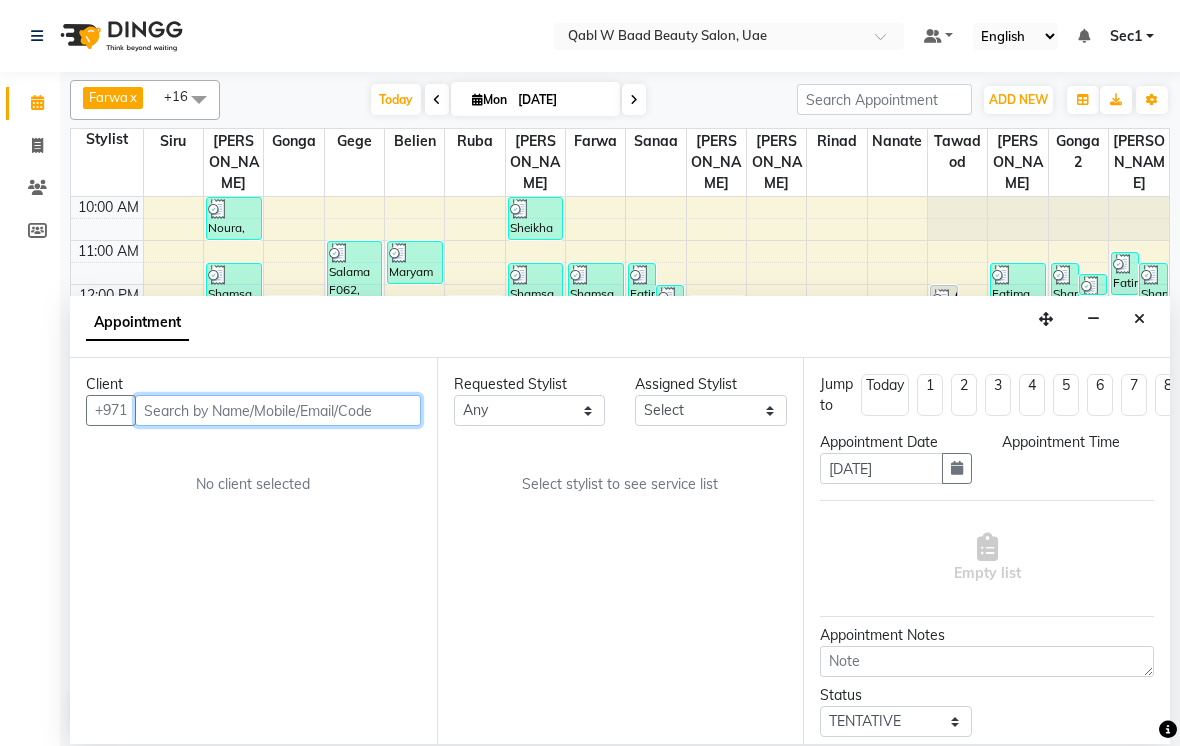 select on "960" 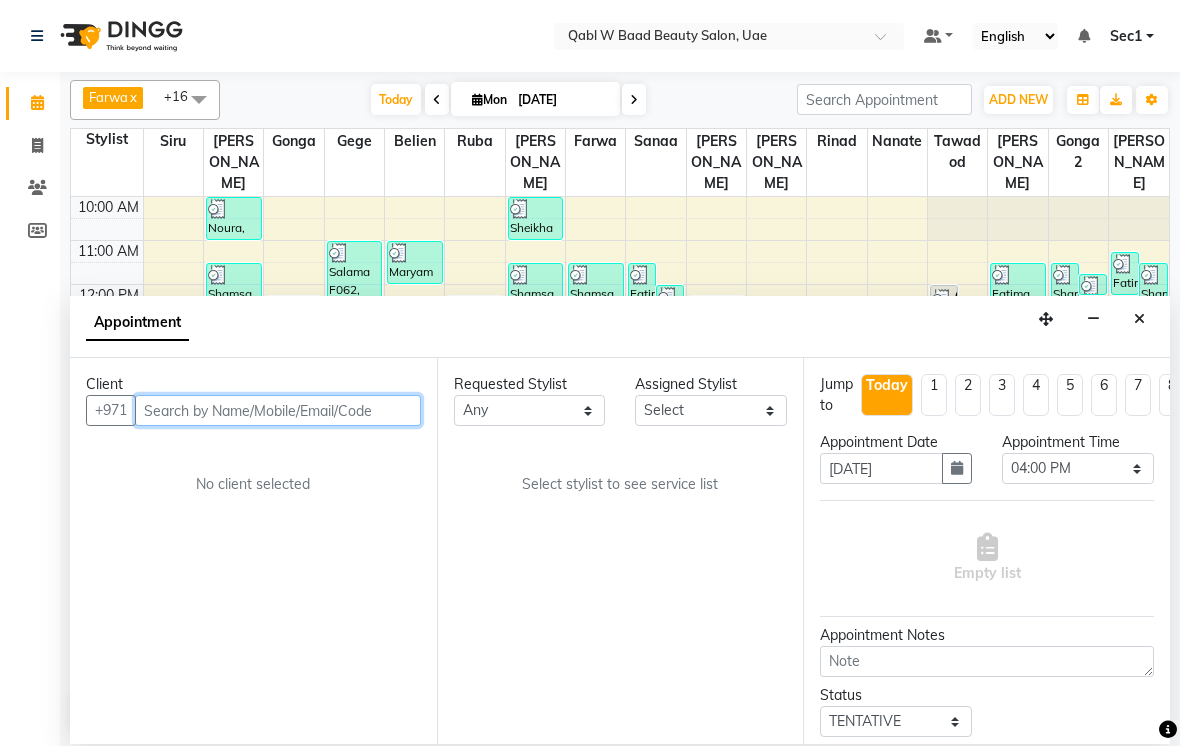 select on "56771" 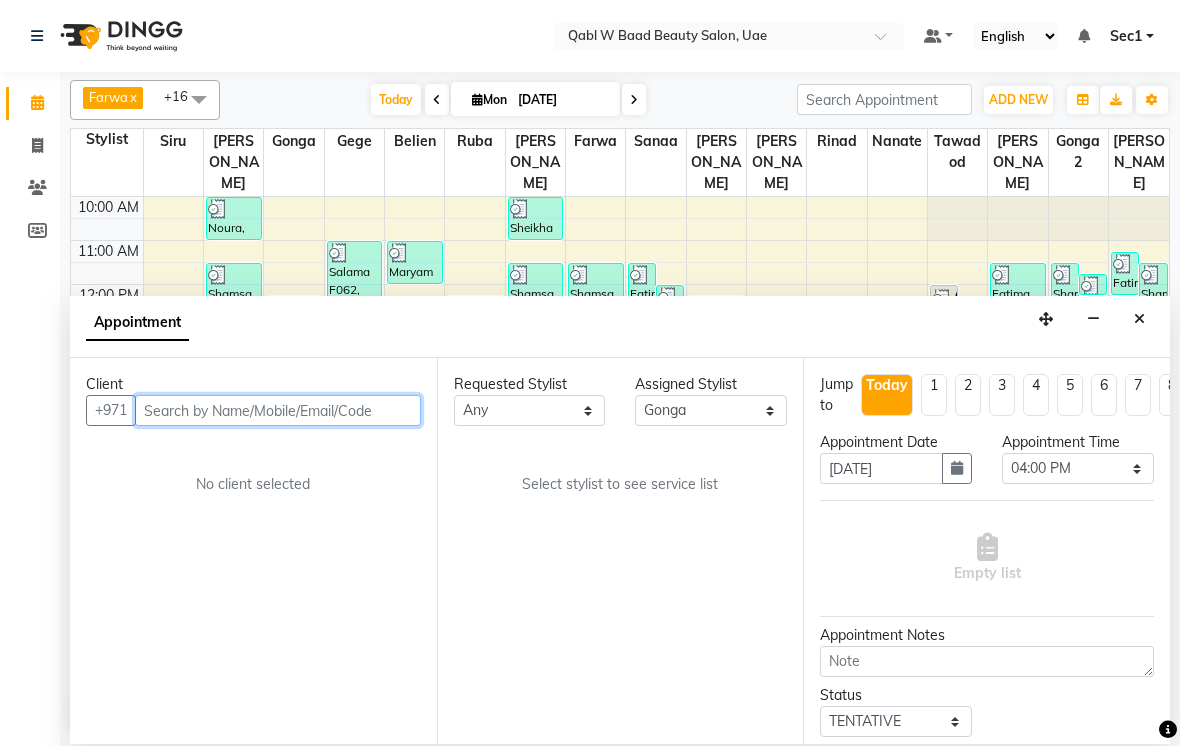 scroll, scrollTop: 107, scrollLeft: 0, axis: vertical 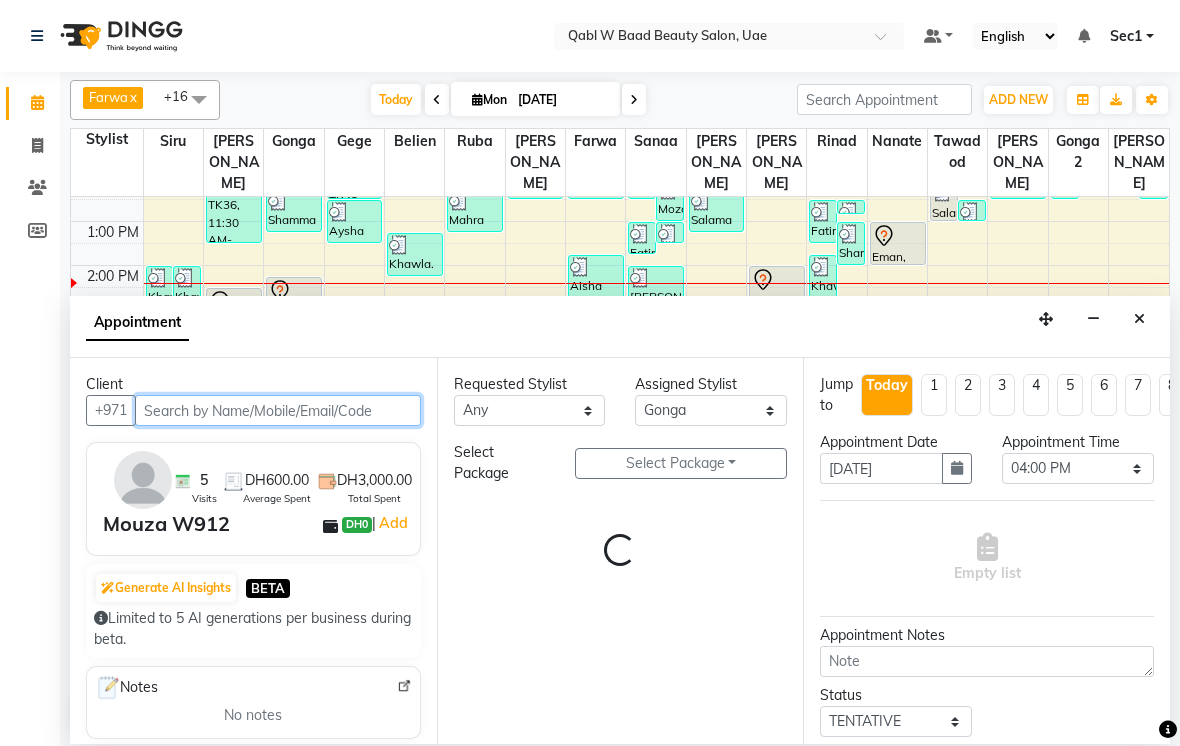 select on "3489" 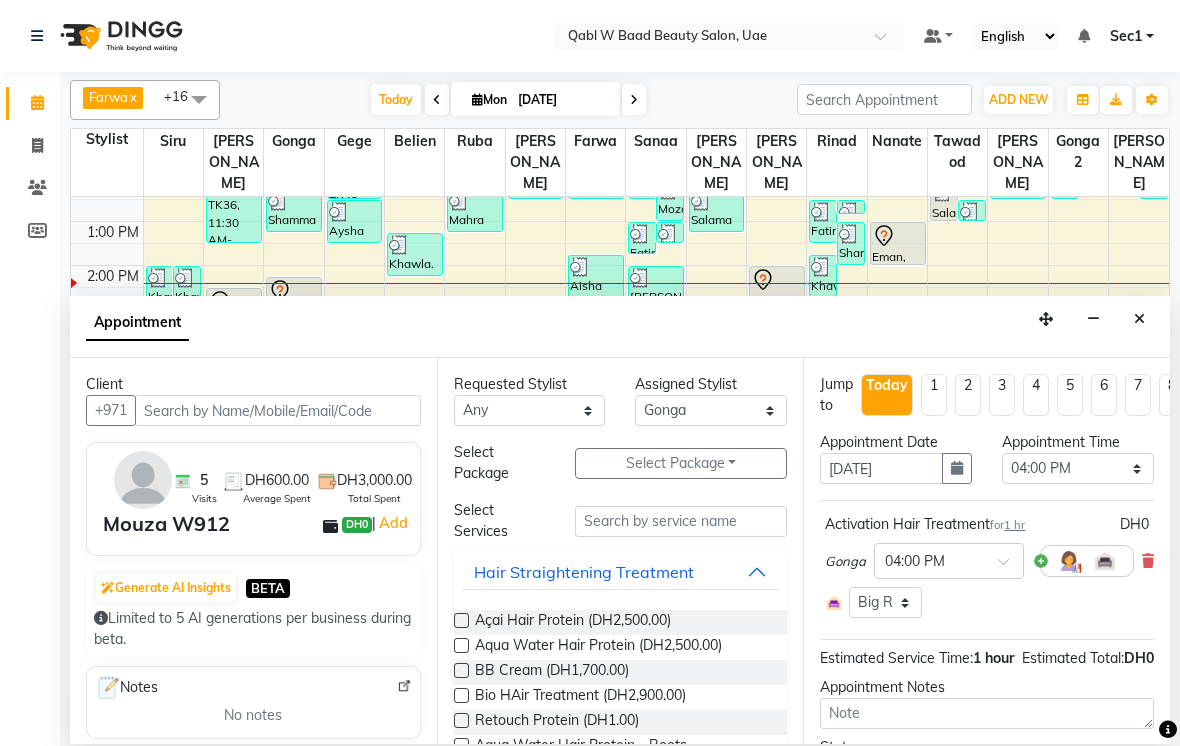 click at bounding box center [1010, 567] 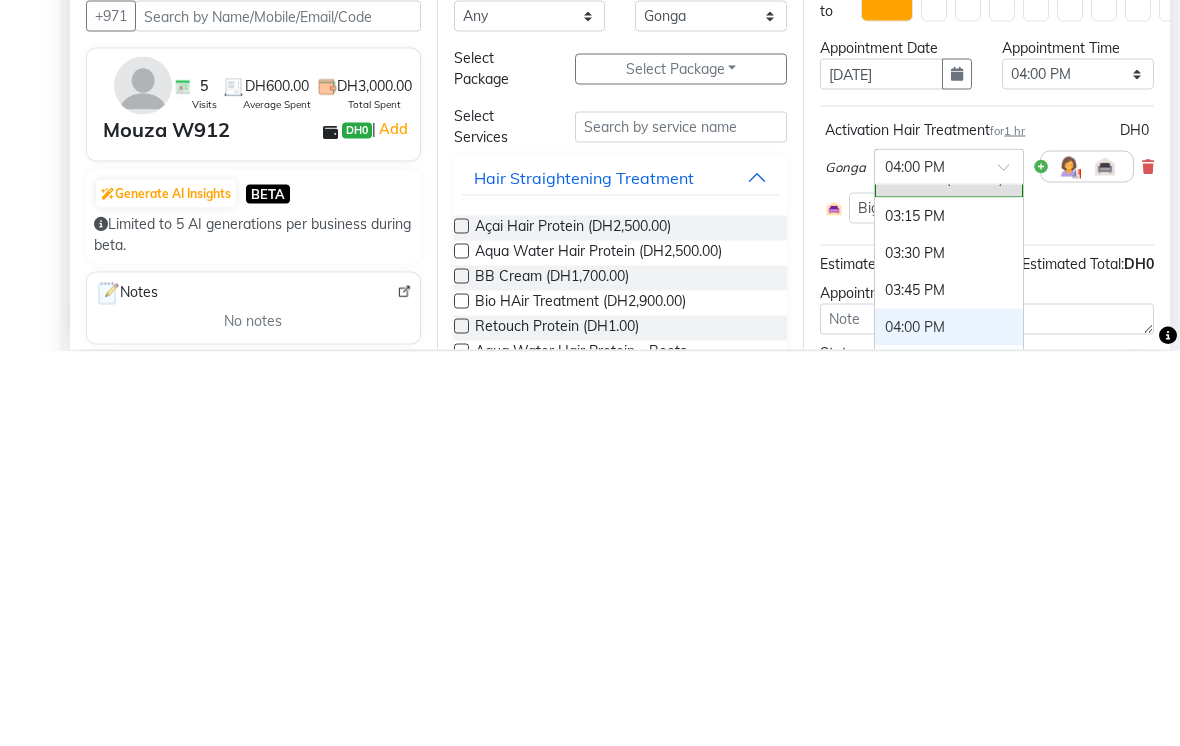 scroll, scrollTop: 631, scrollLeft: 0, axis: vertical 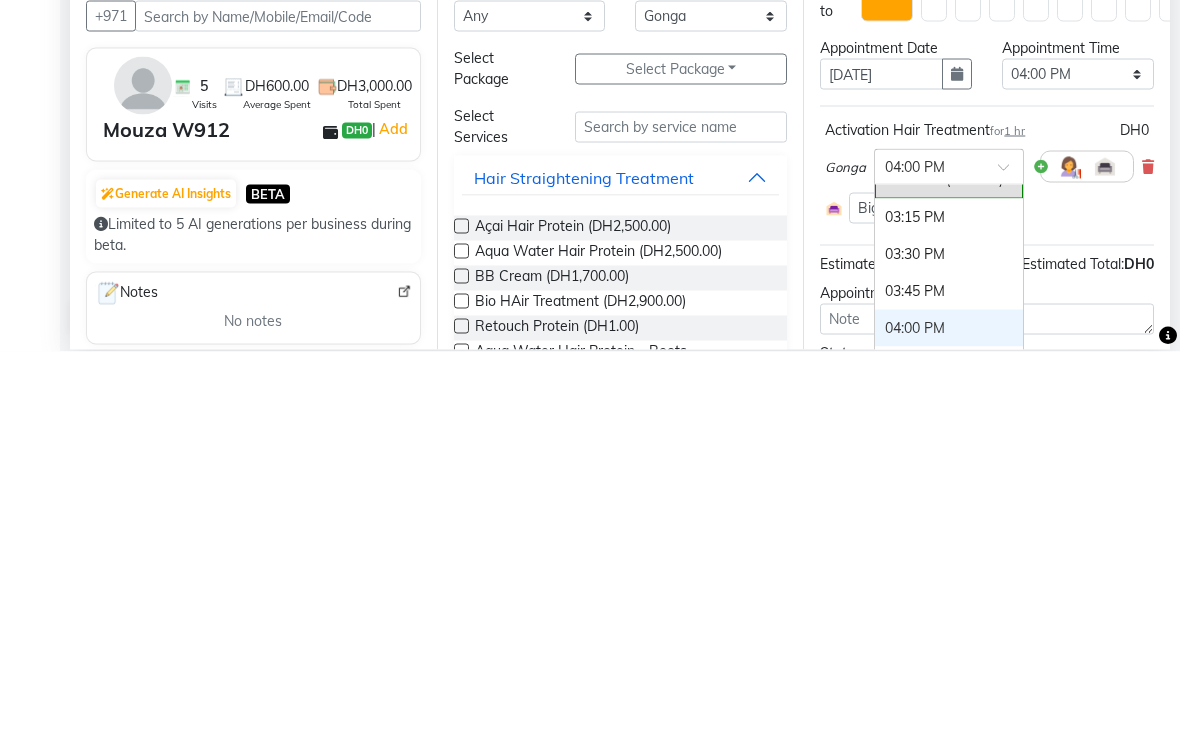 click on "03:15 PM" at bounding box center (949, 611) 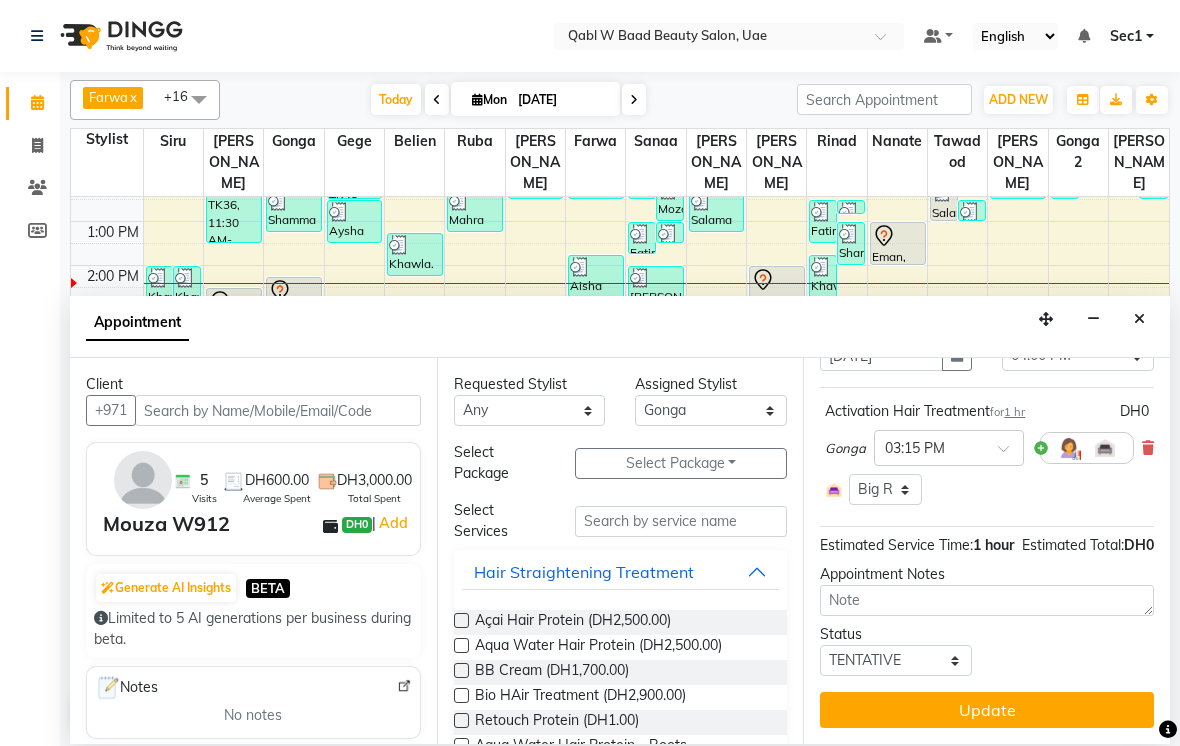 scroll, scrollTop: 132, scrollLeft: 0, axis: vertical 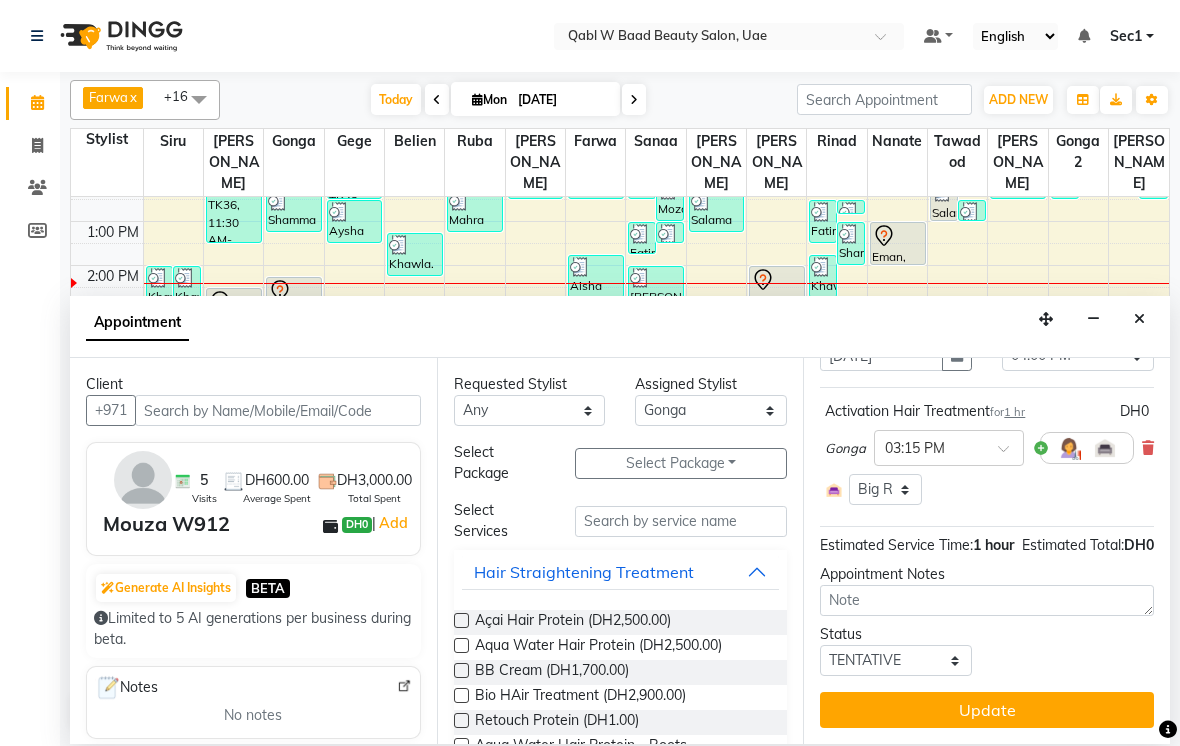 click on "Update" at bounding box center [987, 710] 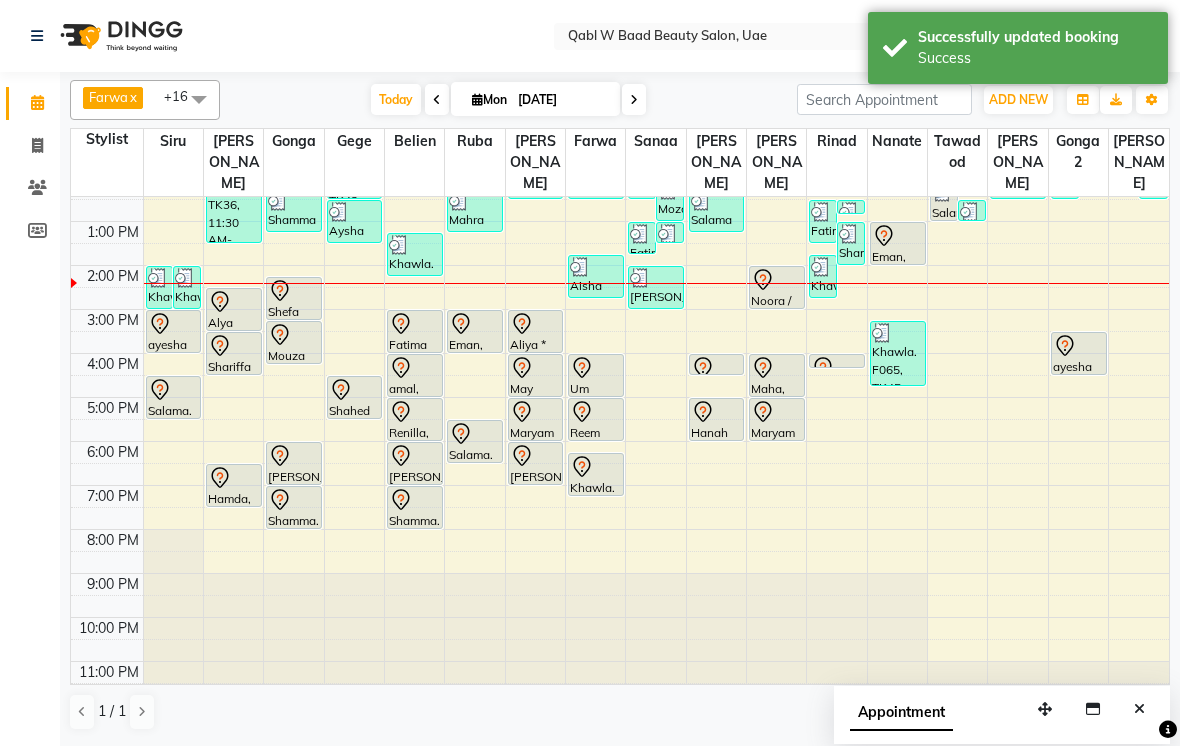 click on "1 / 1" at bounding box center (620, 712) 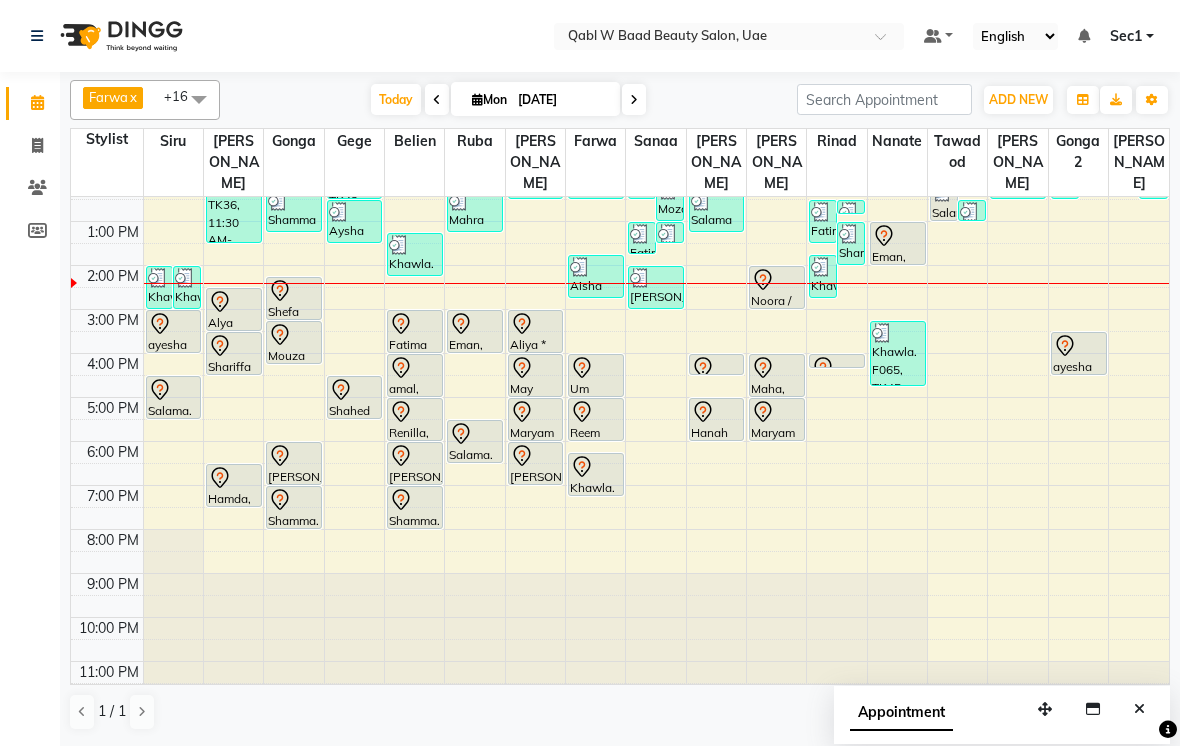 click on "Today" at bounding box center (396, 99) 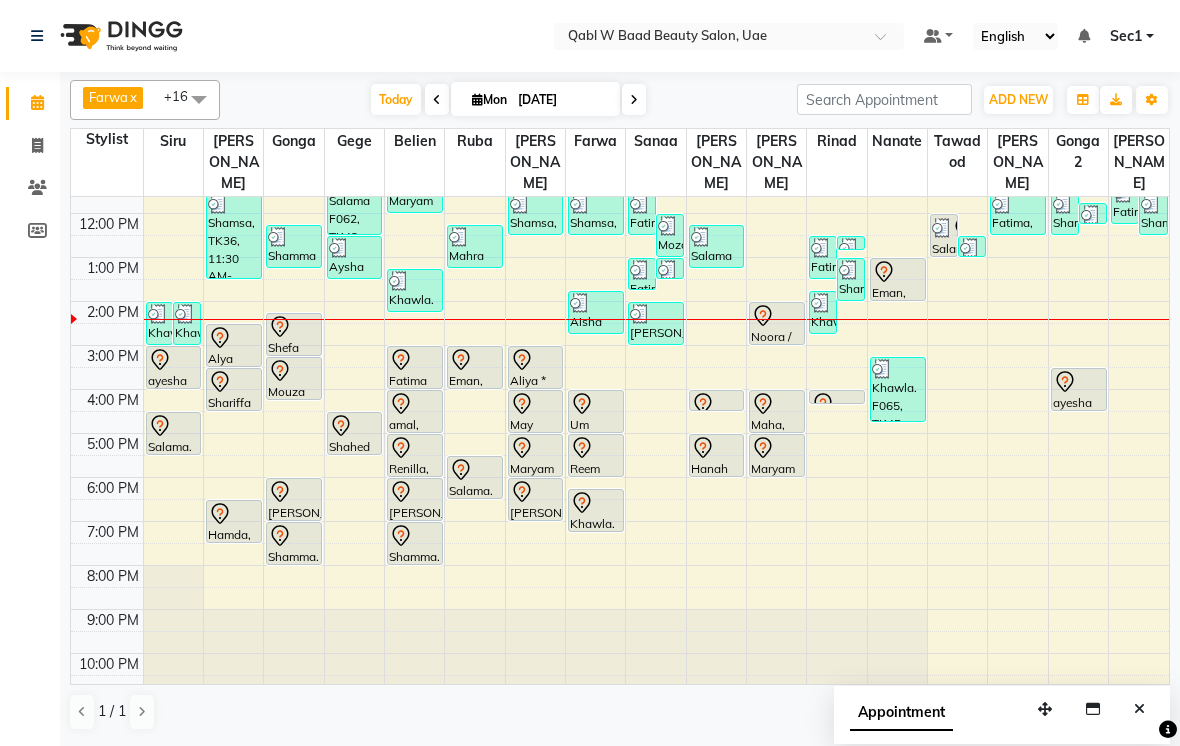 scroll, scrollTop: 70, scrollLeft: 0, axis: vertical 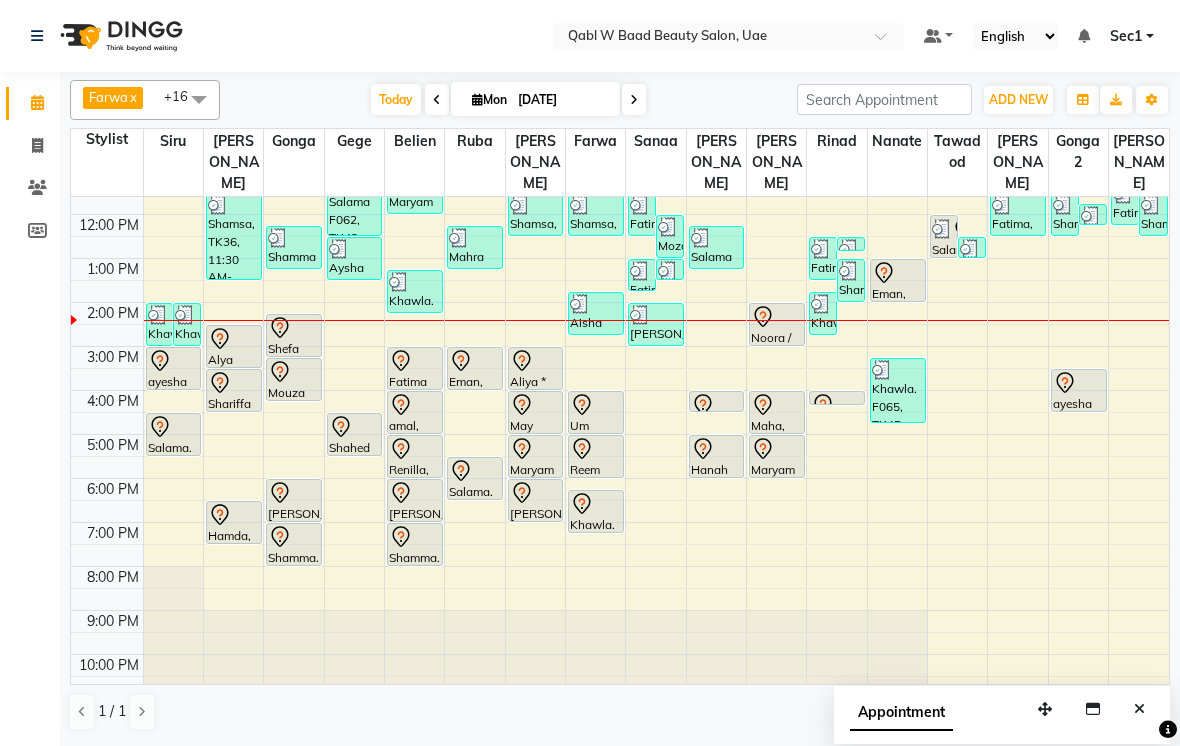 click at bounding box center (1139, 709) 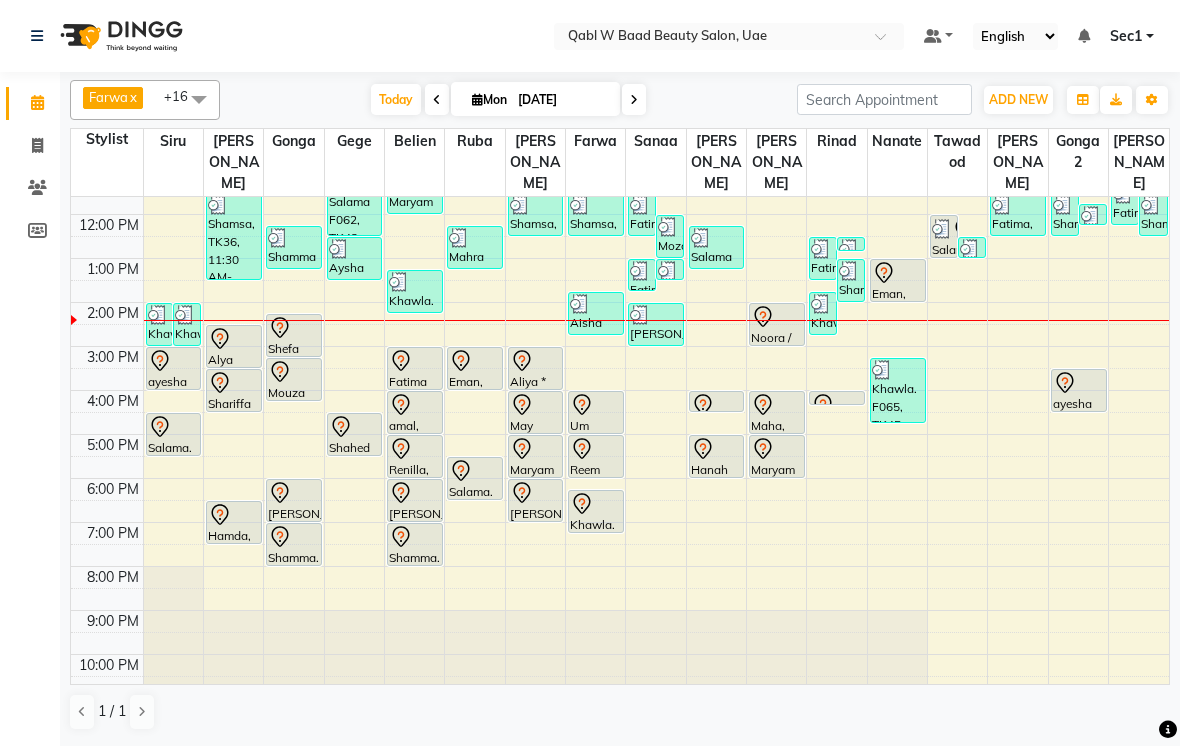 click on "Today" at bounding box center (396, 99) 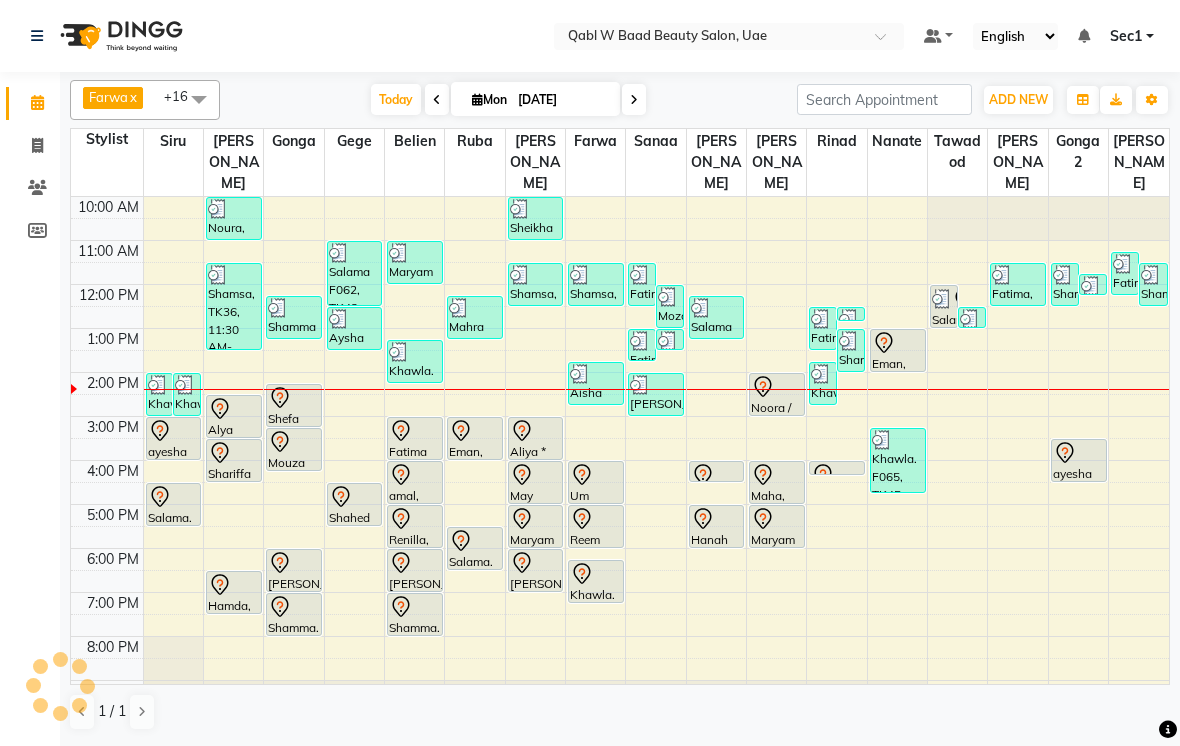 scroll, scrollTop: 107, scrollLeft: 0, axis: vertical 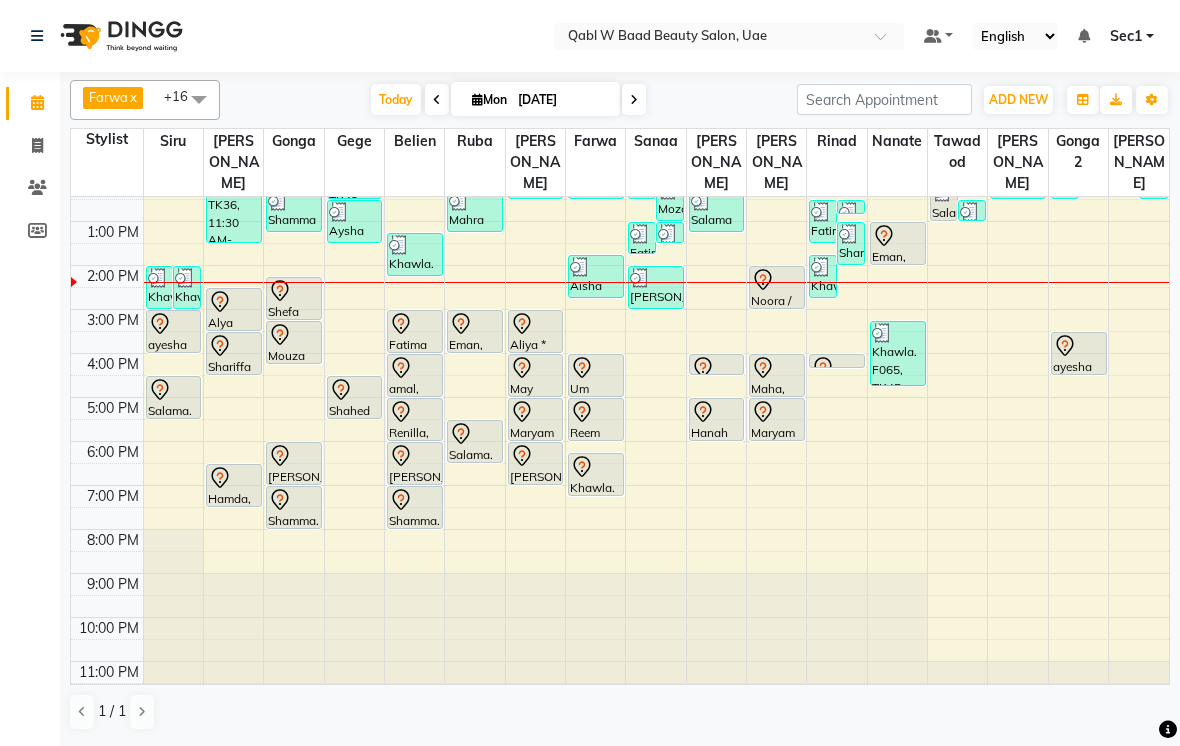select on "56794" 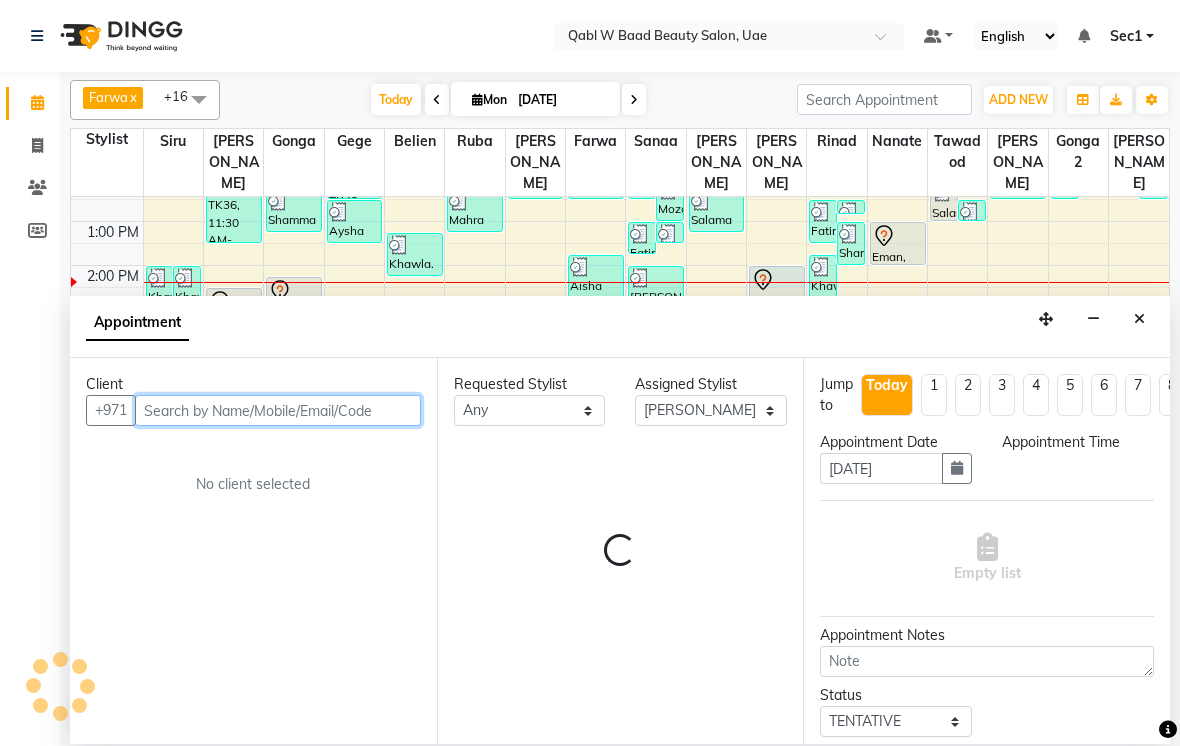 select on "840" 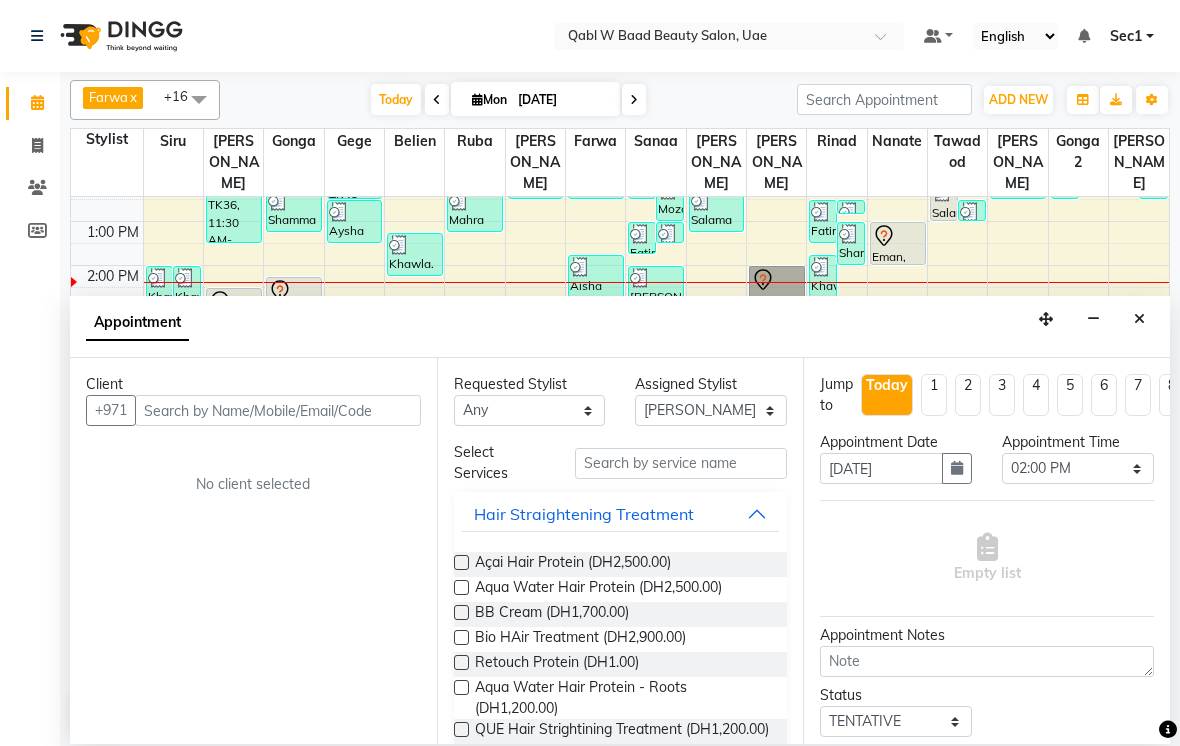click at bounding box center (777, 308) 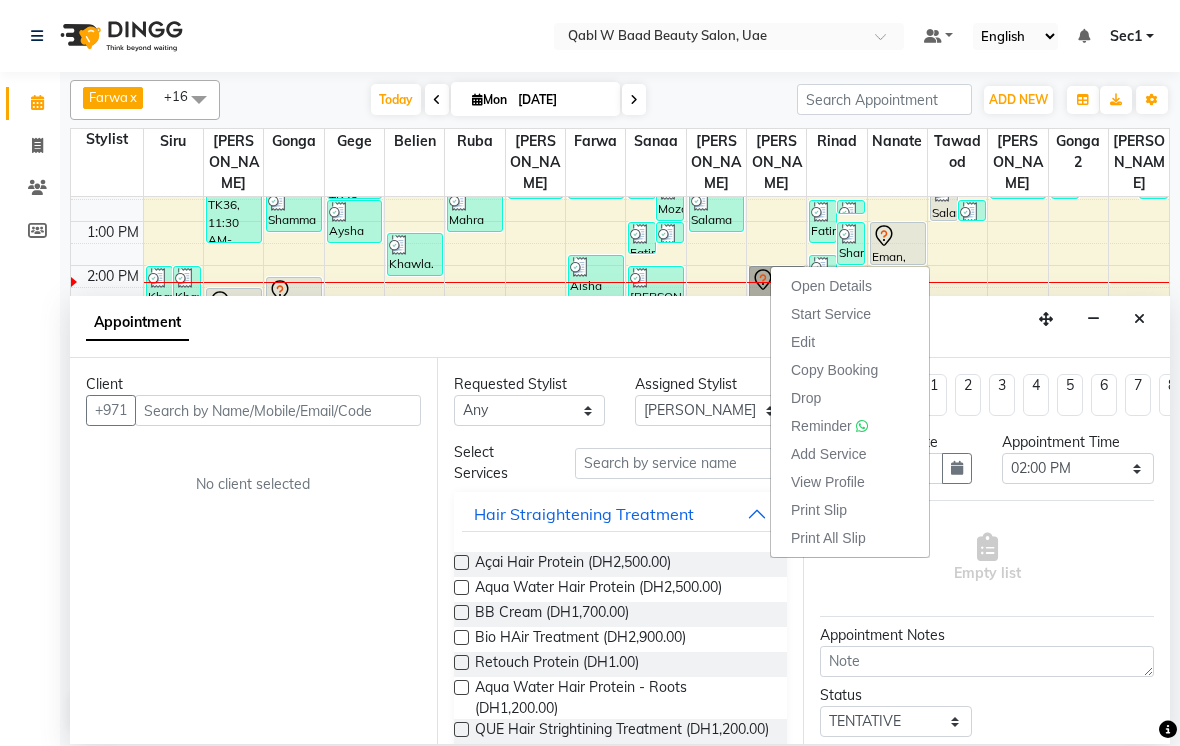 click on "Open Details" at bounding box center (831, 286) 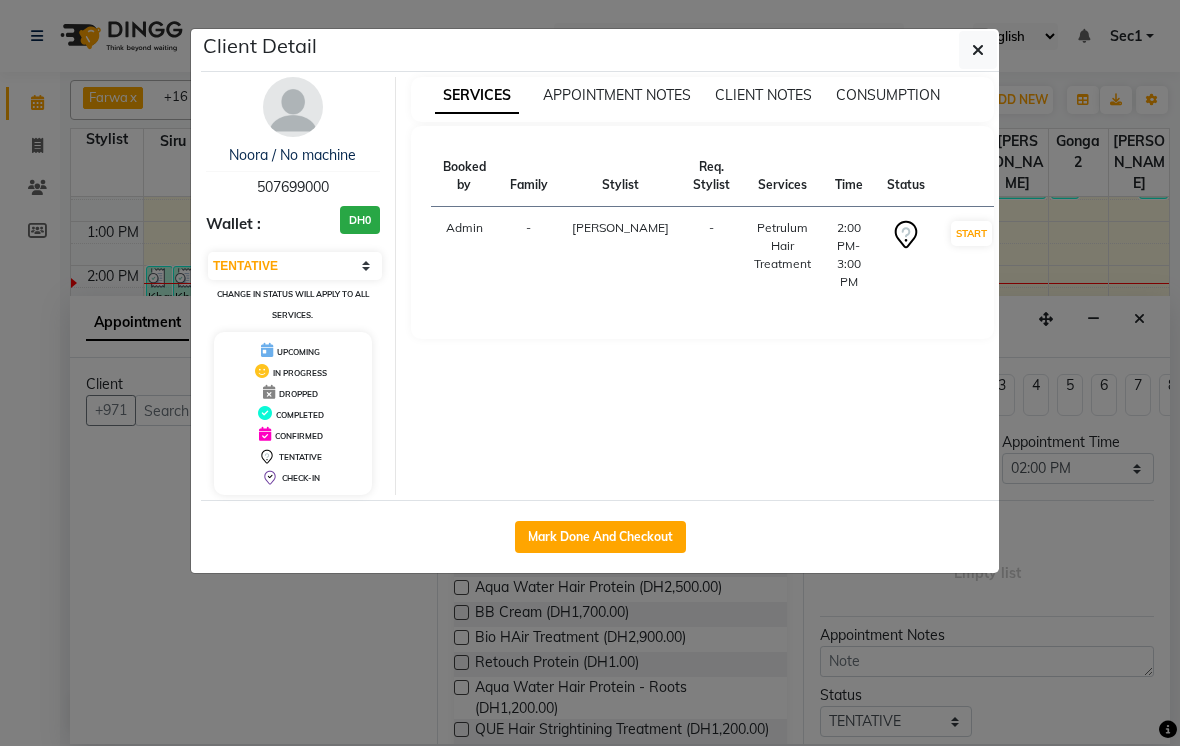 click at bounding box center (293, 107) 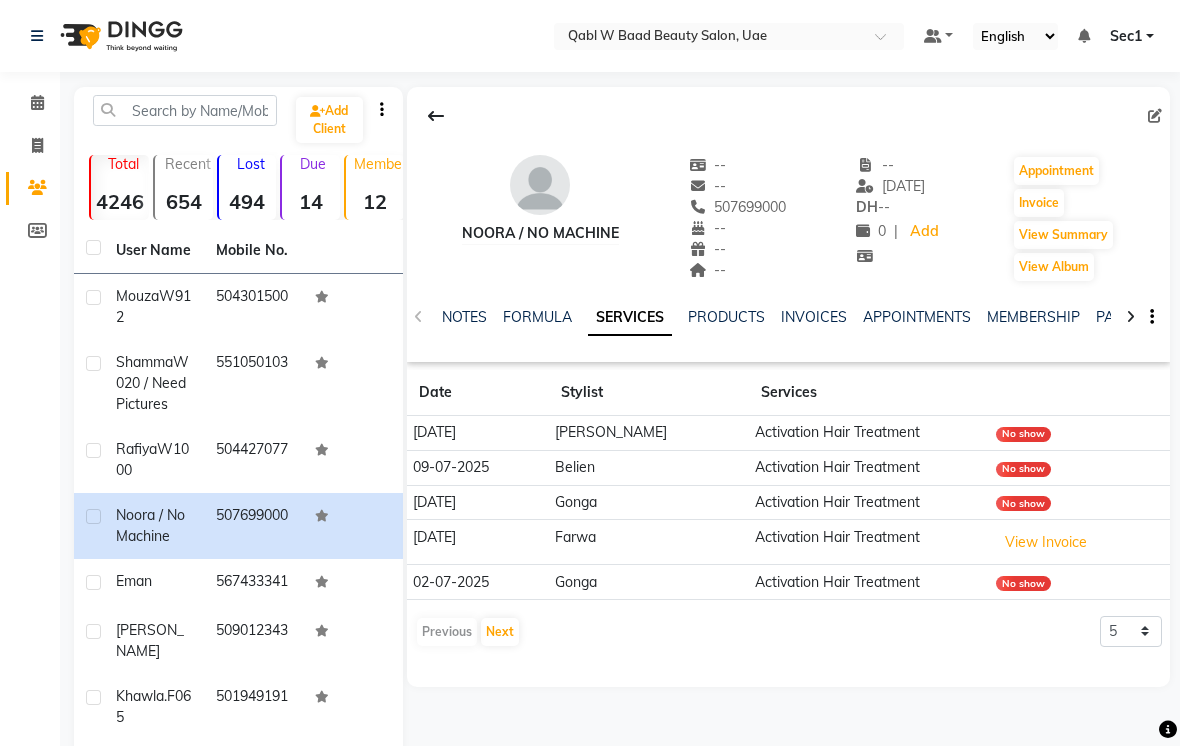 click 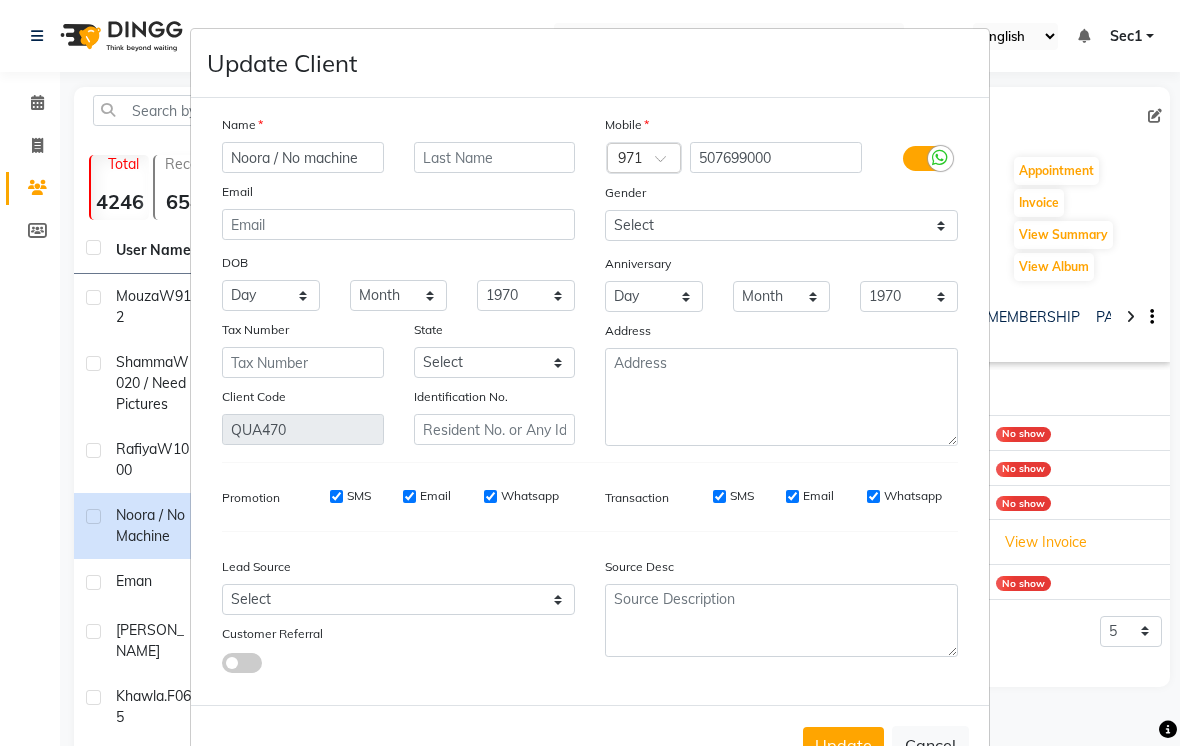 click on "Update Client Name Noora / No machine Email DOB Day 01 02 03 04 05 06 07 08 09 10 11 12 13 14 15 16 17 18 19 20 21 22 23 24 25 26 27 28 29 30 31 Month January February March April May June July August September October November December 1940 1941 1942 1943 1944 1945 1946 1947 1948 1949 1950 1951 1952 1953 1954 1955 1956 1957 1958 1959 1960 1961 1962 1963 1964 1965 1966 1967 1968 1969 1970 1971 1972 1973 1974 1975 1976 1977 1978 1979 1980 1981 1982 1983 1984 1985 1986 1987 1988 1989 1990 1991 1992 1993 1994 1995 1996 1997 1998 1999 2000 2001 2002 2003 2004 2005 2006 2007 2008 2009 2010 2011 2012 2013 2014 2015 2016 2017 2018 2019 2020 2021 2022 2023 2024 Tax Number State Select Abu Zabi Ajman Dubai Ras al-Khaymah Sharjah Sharjha Umm al Qaywayn al-Fujayrah ash-Shariqah Client Code QUA470 Identification No. Mobile Country Code × 971 507699000 Gender Select Male Female Other Prefer Not To Say Anniversary Day 01 02 03 04 05 06 07 08 09 10 11 12 13 14 15 16 17 18 19 20 21 22 23 24 25 26 27 28 29 30 31 Month March" at bounding box center (590, 373) 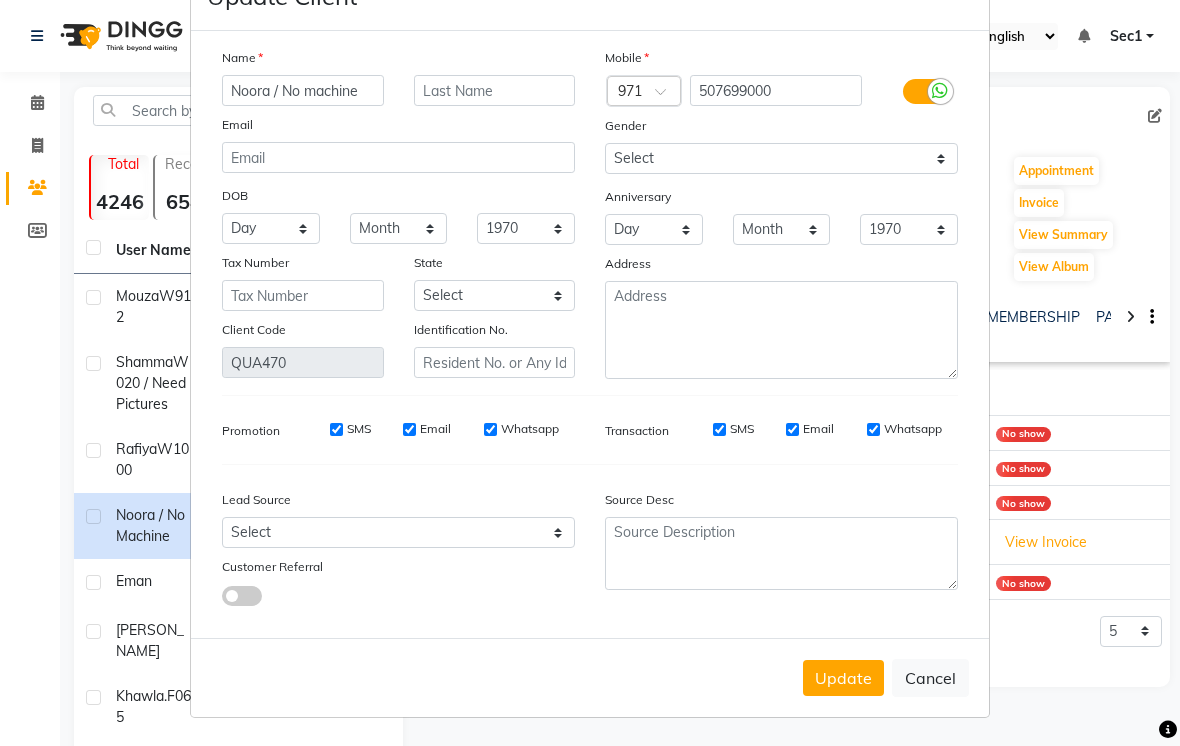 scroll, scrollTop: 67, scrollLeft: 0, axis: vertical 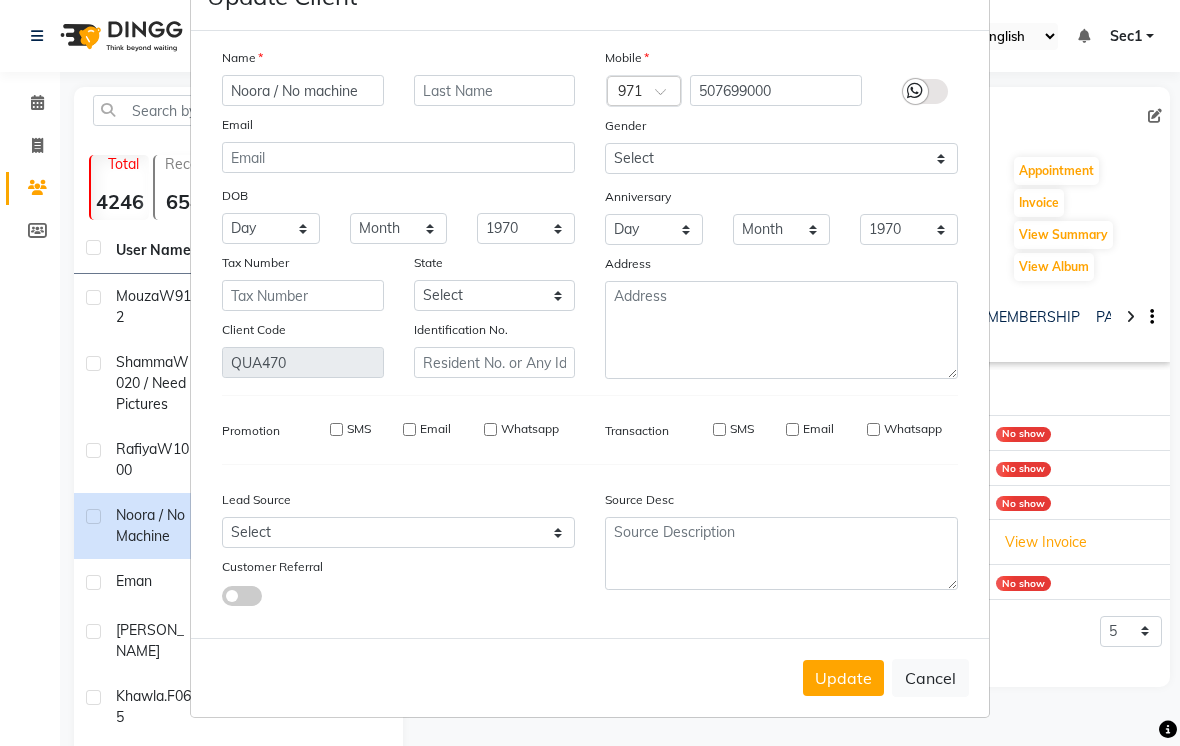 type 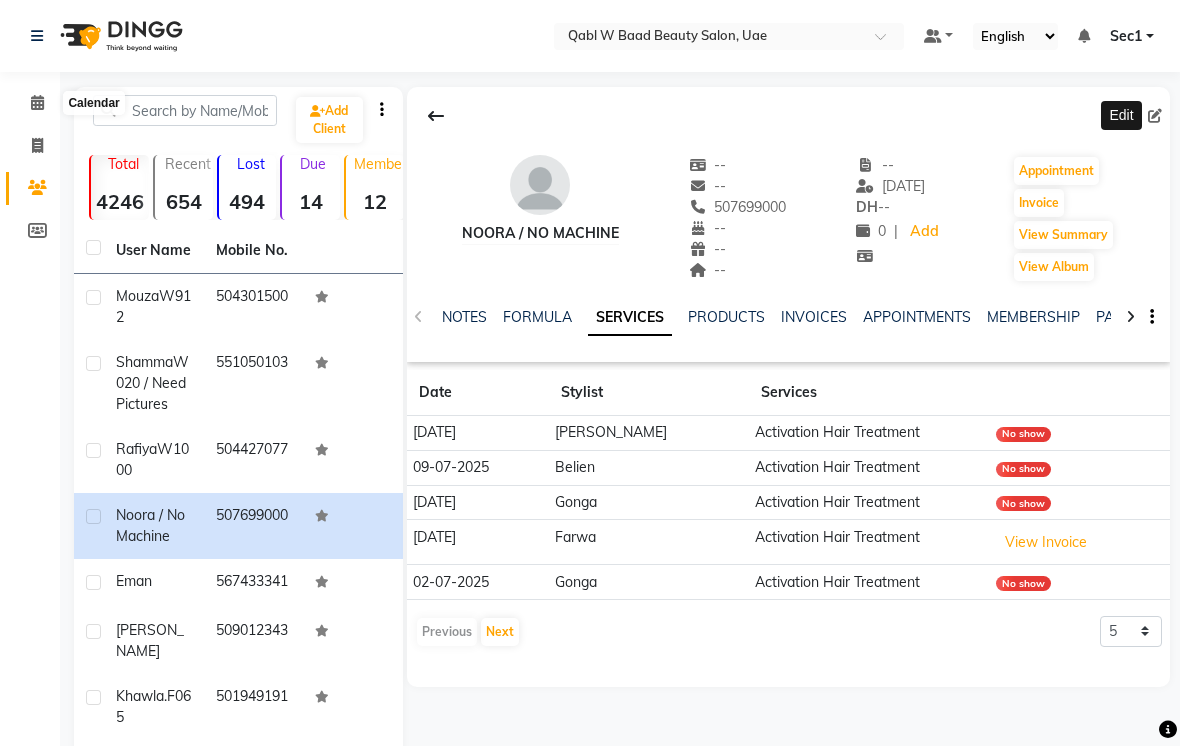 click 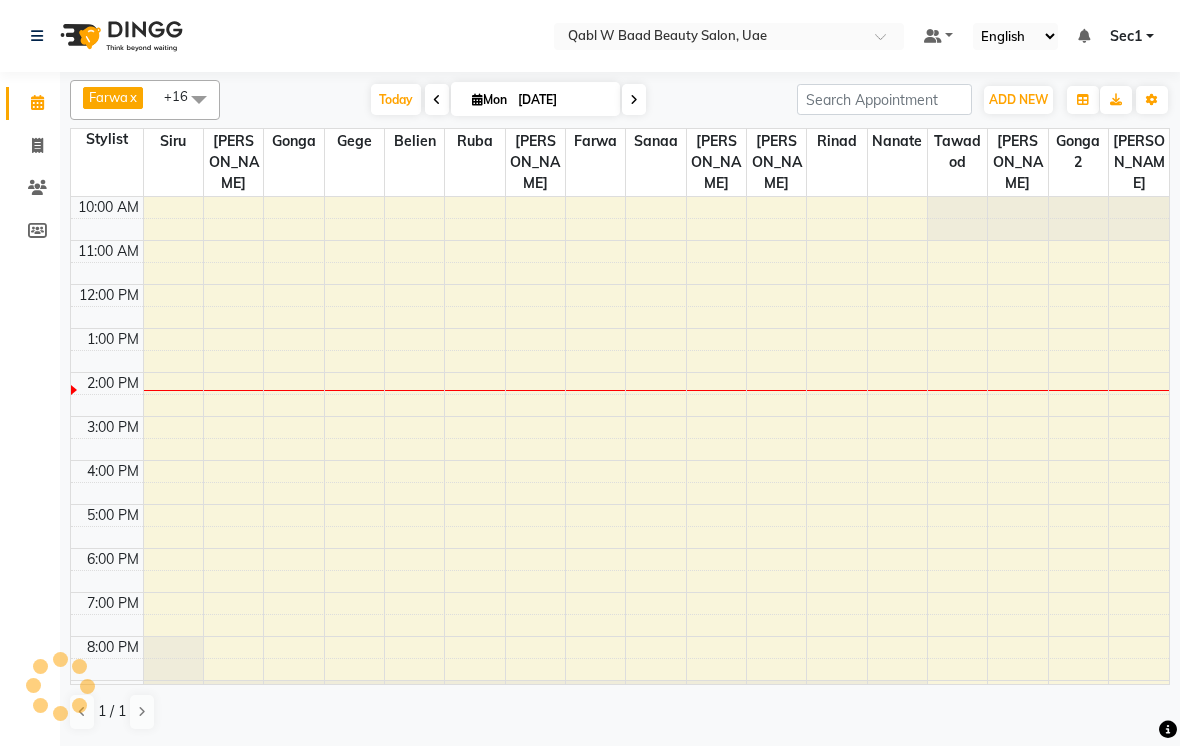 scroll, scrollTop: 69, scrollLeft: 0, axis: vertical 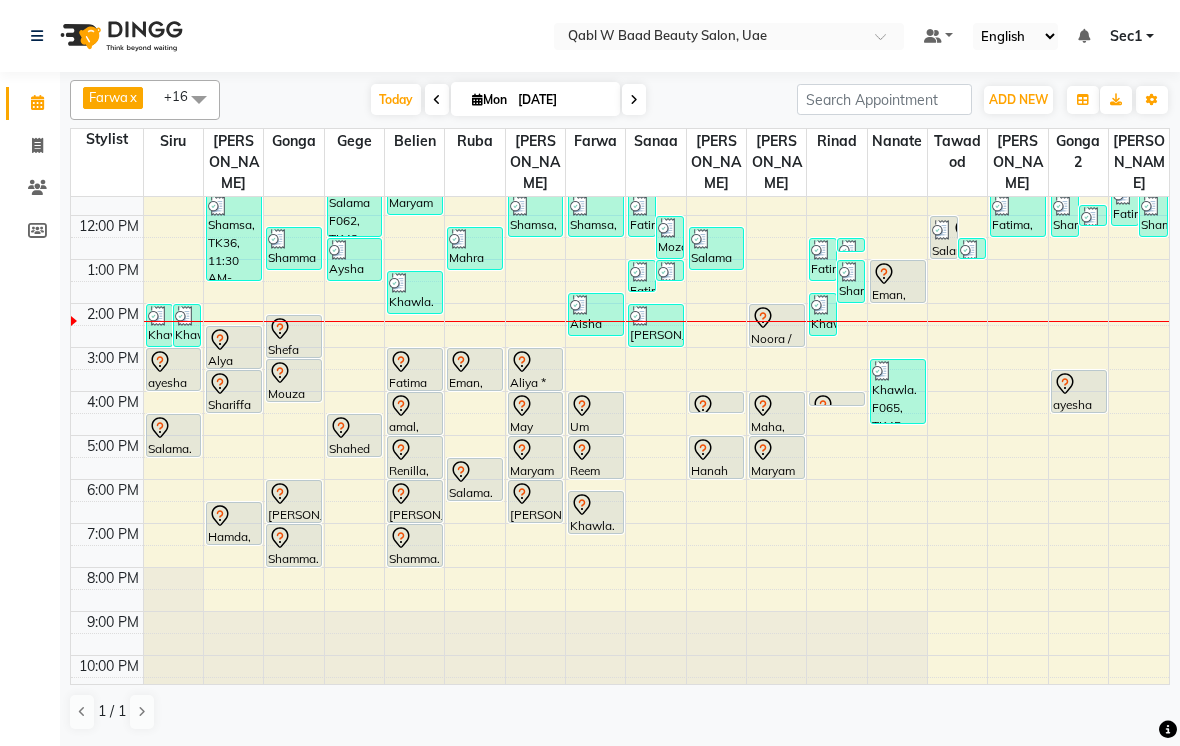 click on "Today" at bounding box center [396, 99] 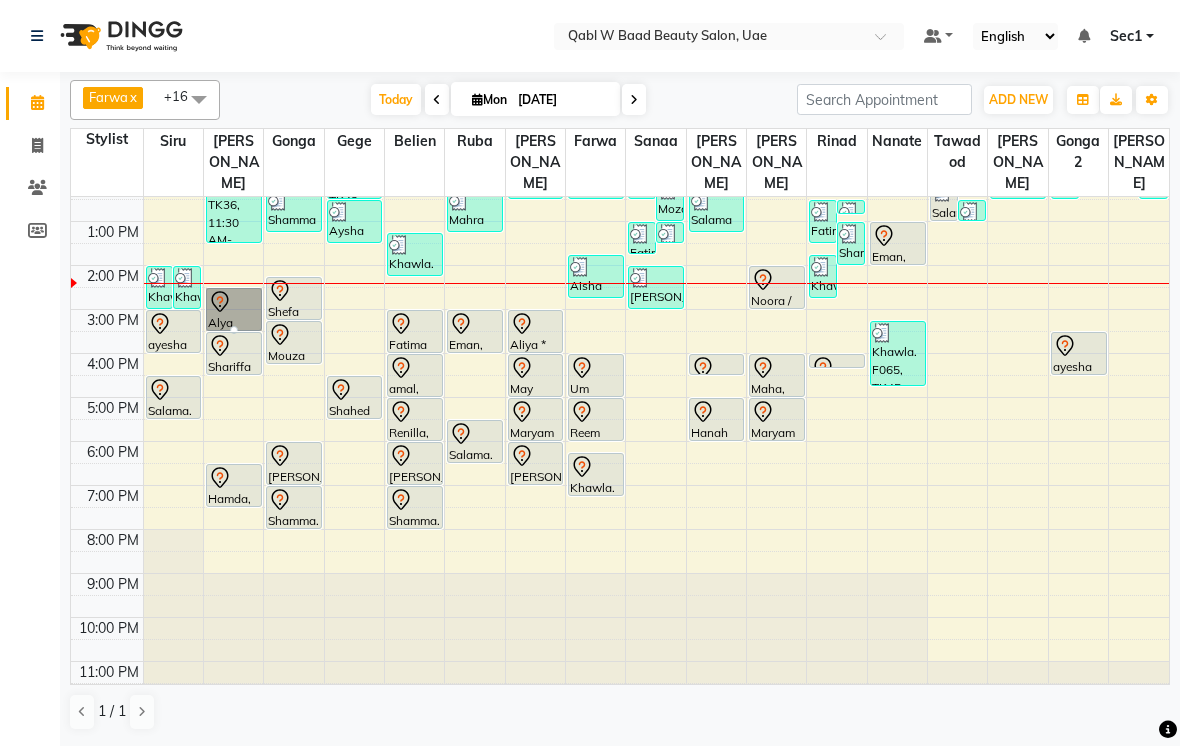click at bounding box center [234, 330] 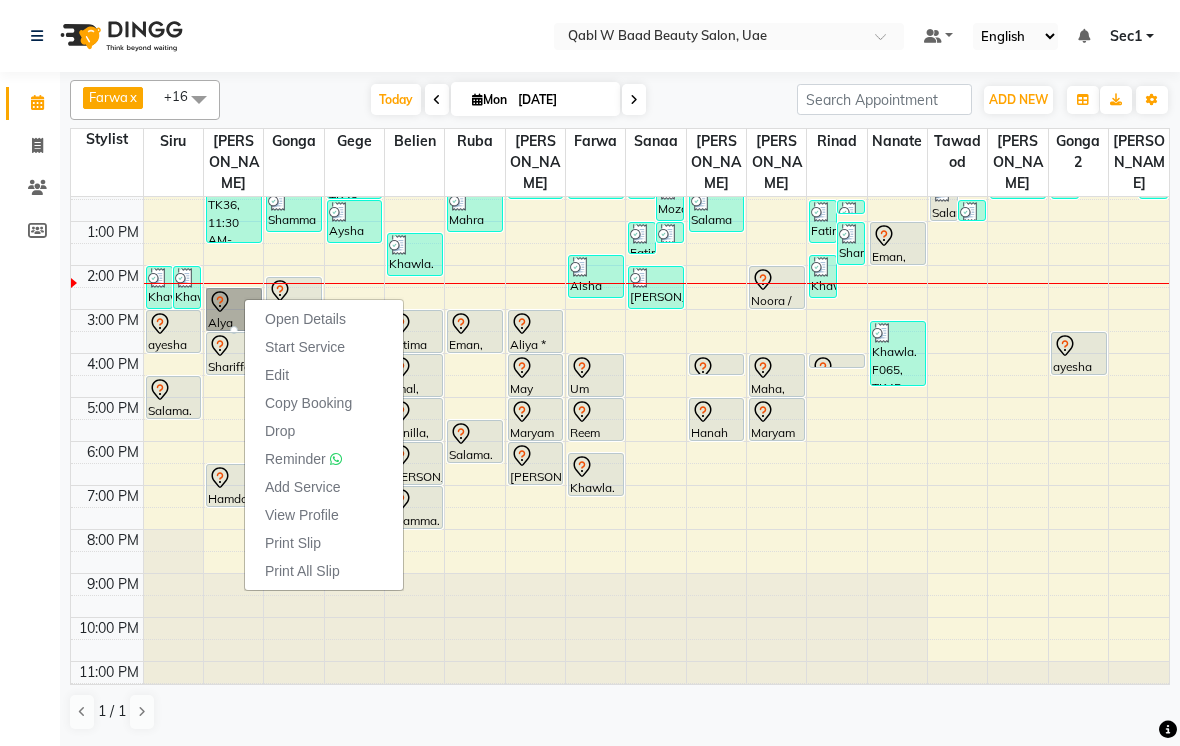 click on "Open Details" at bounding box center (305, 319) 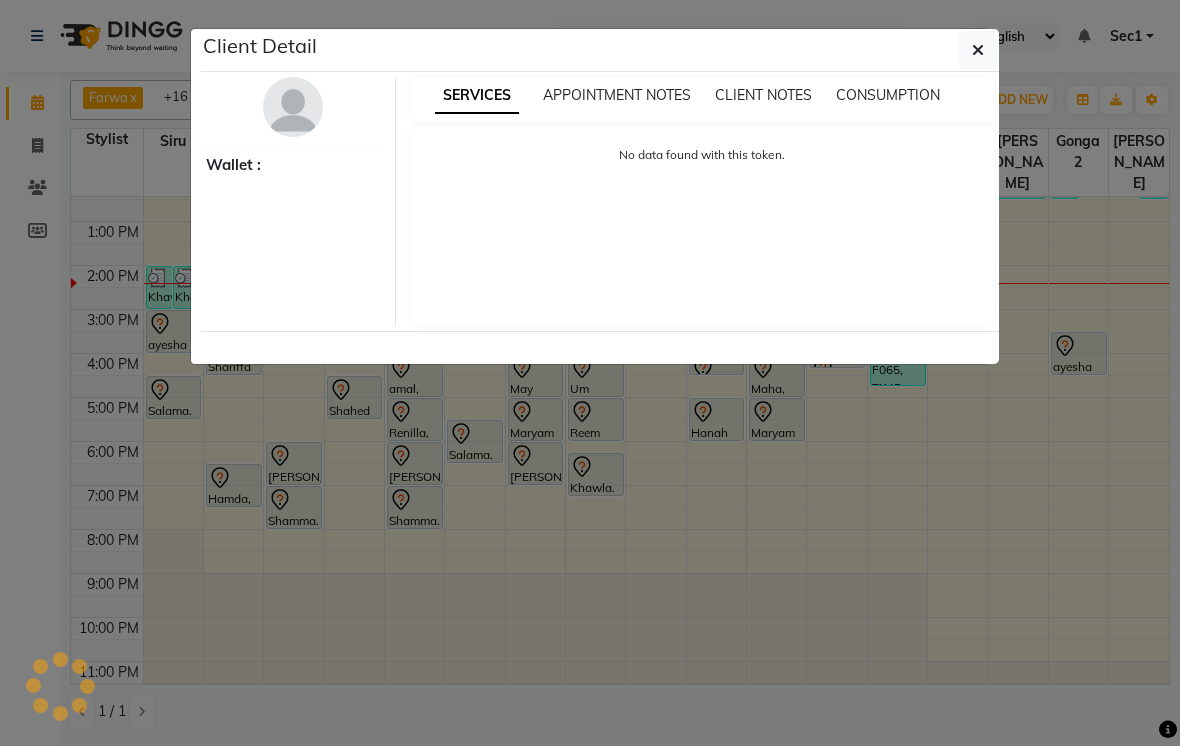 select on "7" 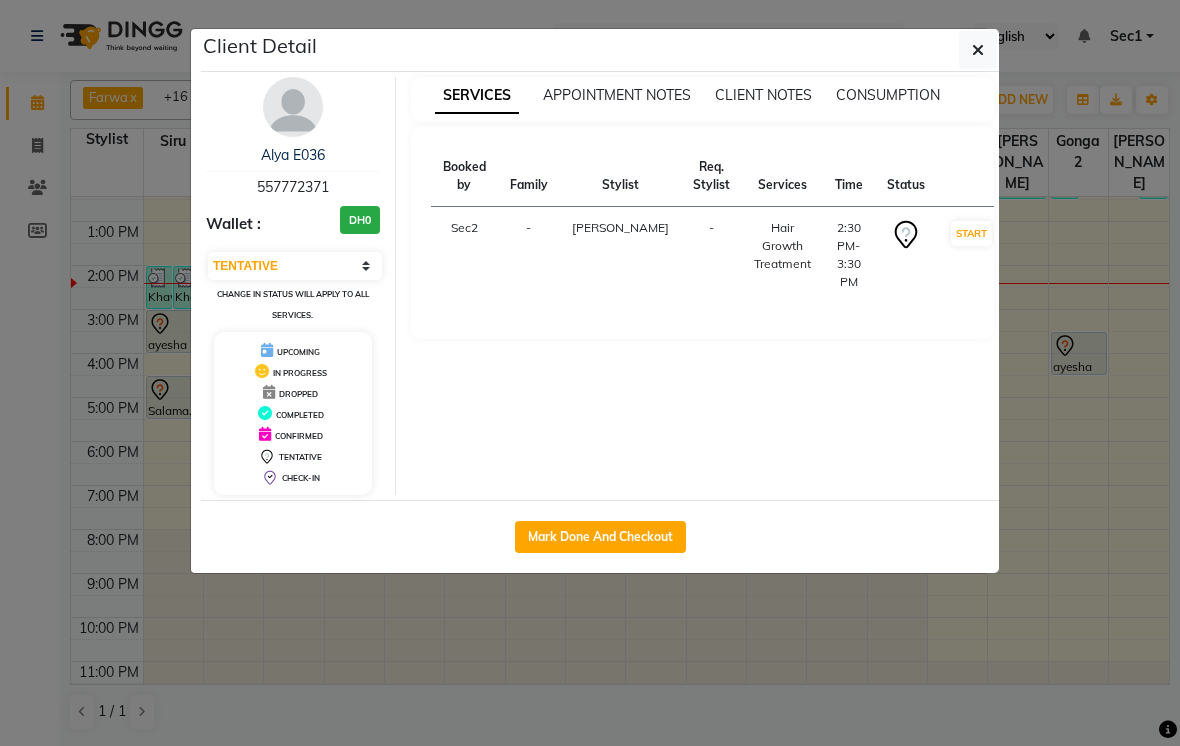 click 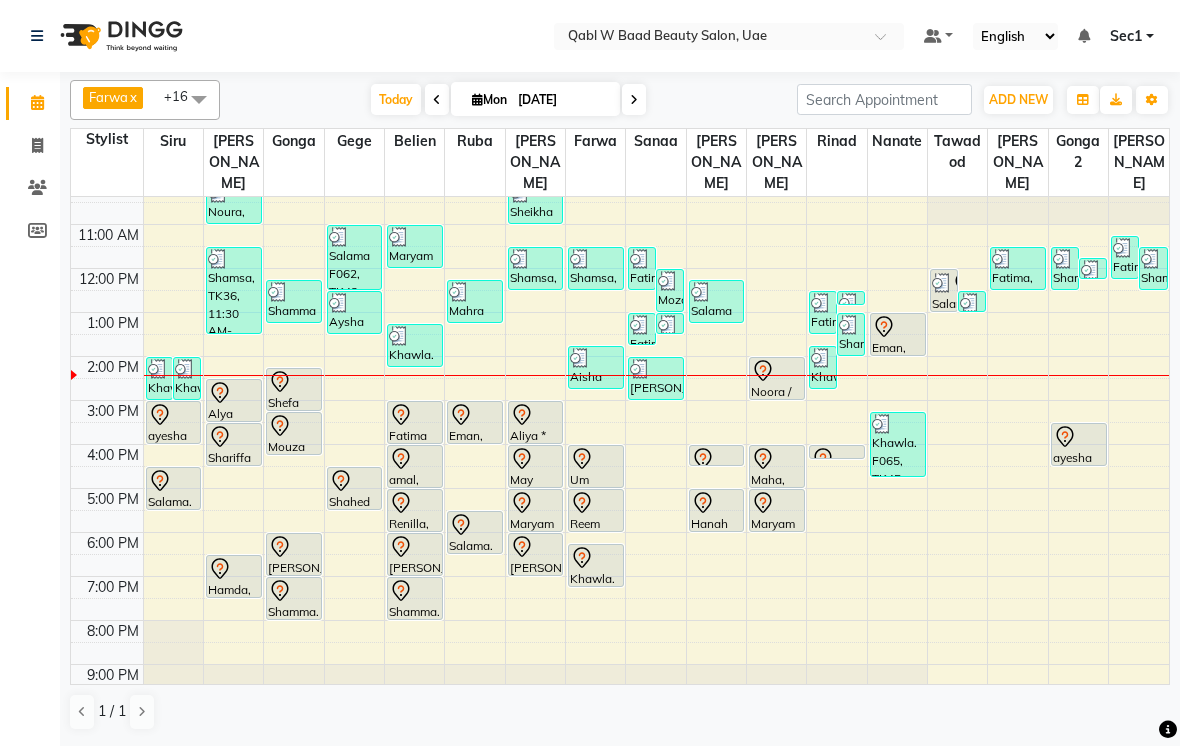 scroll, scrollTop: 12, scrollLeft: 0, axis: vertical 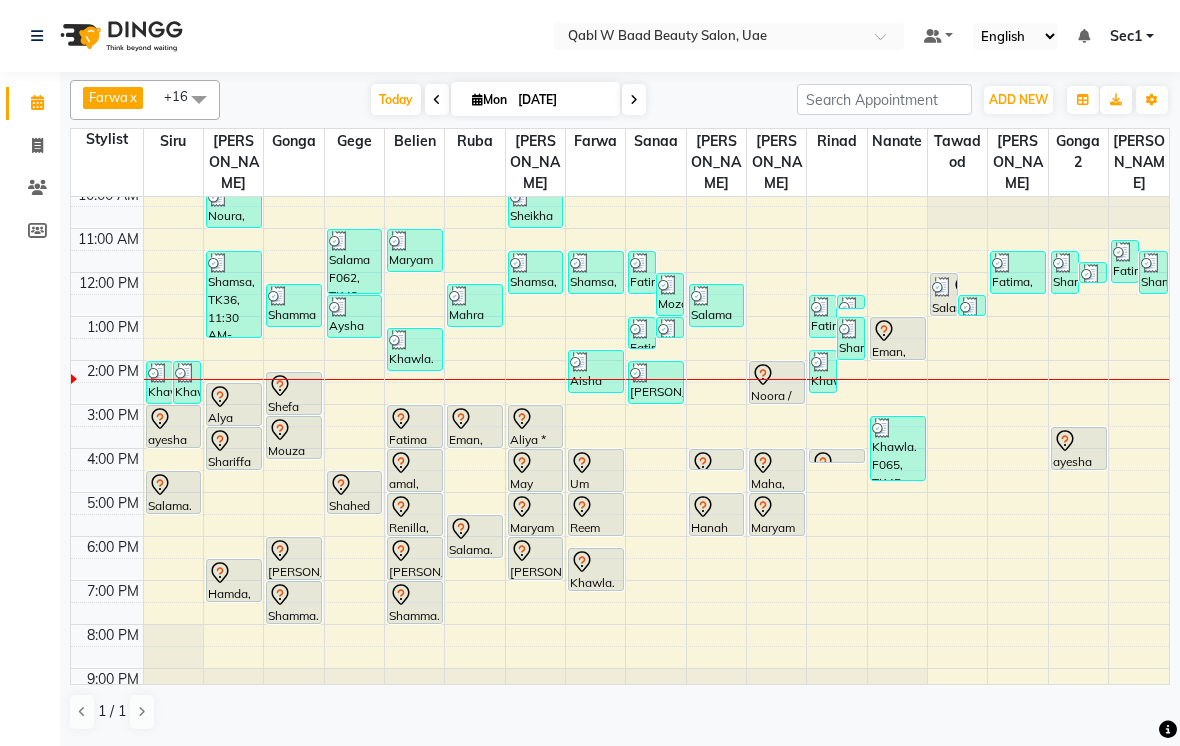 click at bounding box center [234, 397] 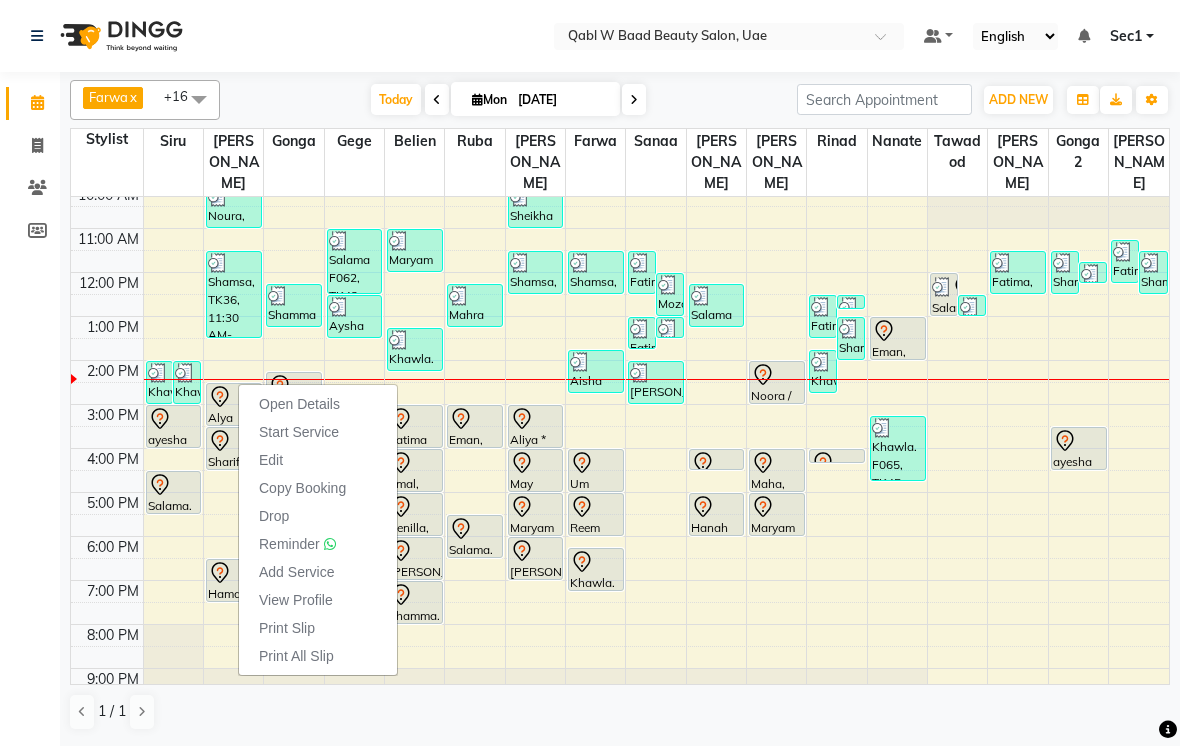 click on "Open Details" at bounding box center [299, 404] 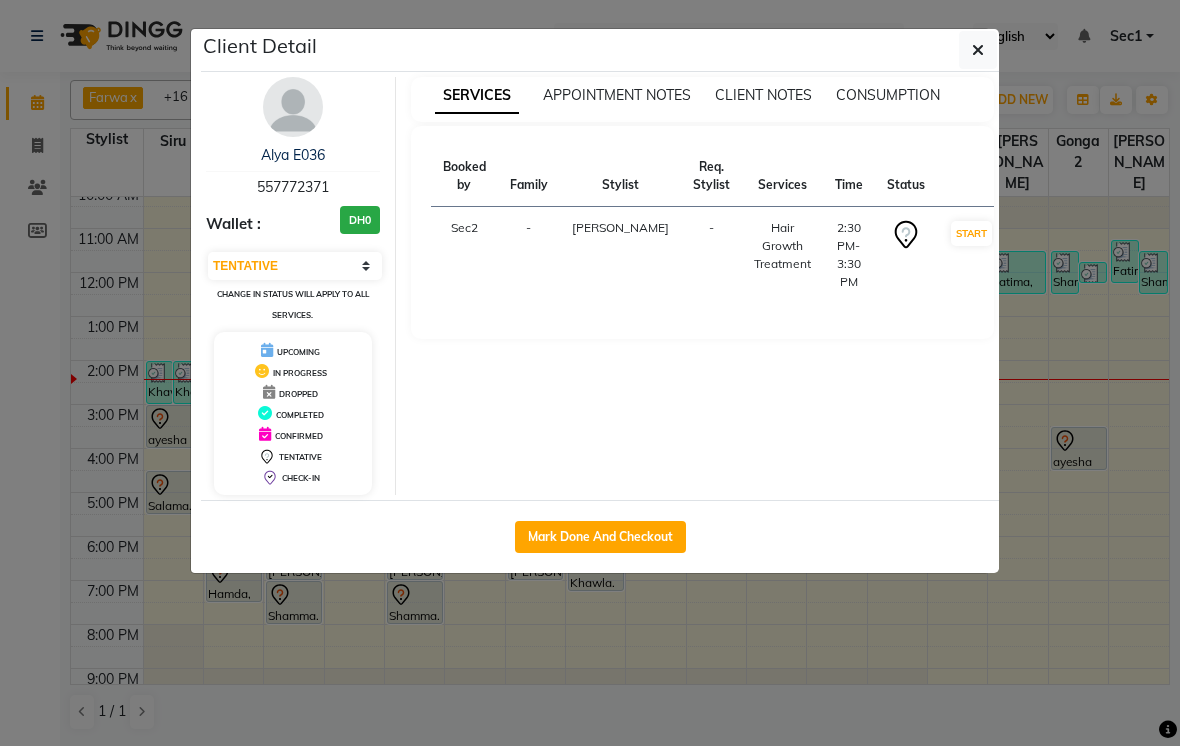 click 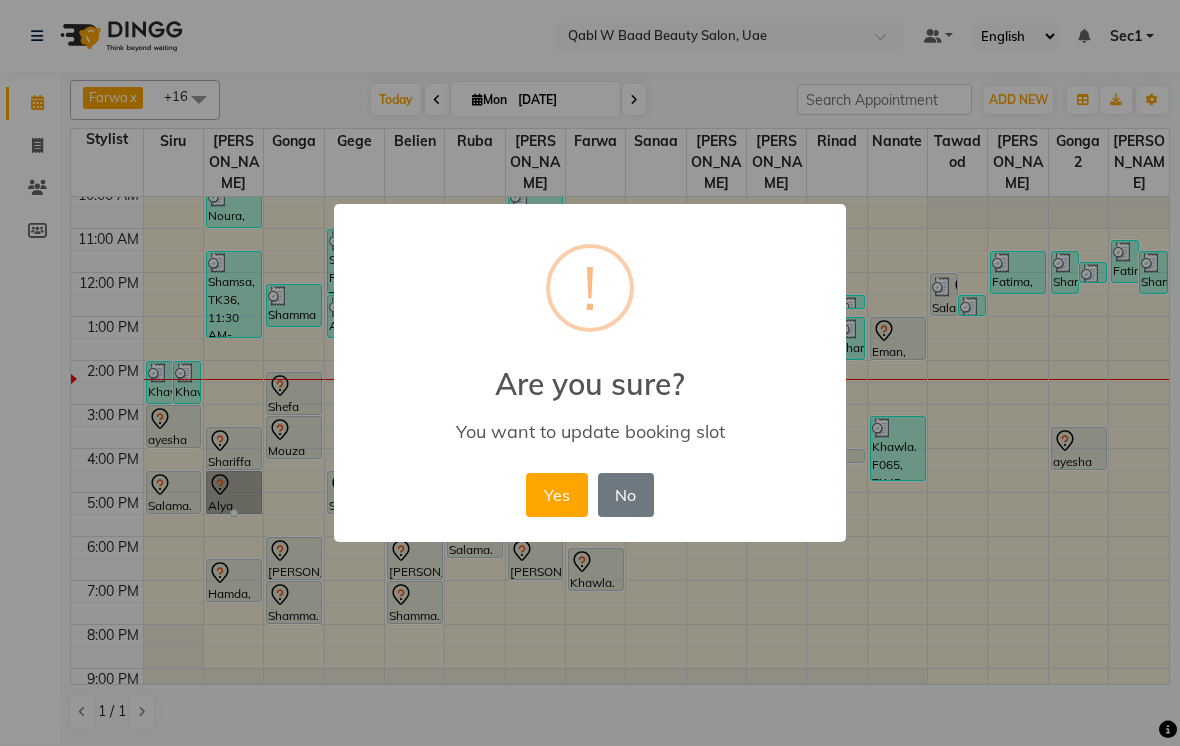 click on "Yes" at bounding box center [556, 495] 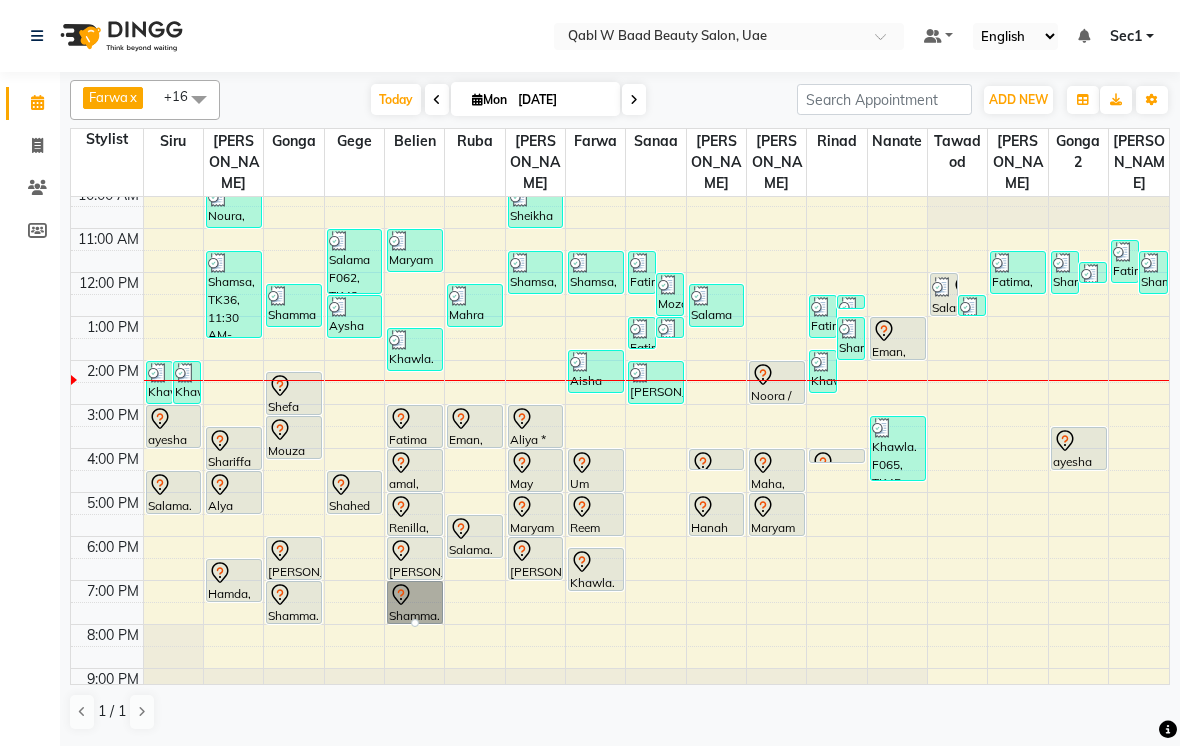 click at bounding box center [415, 623] 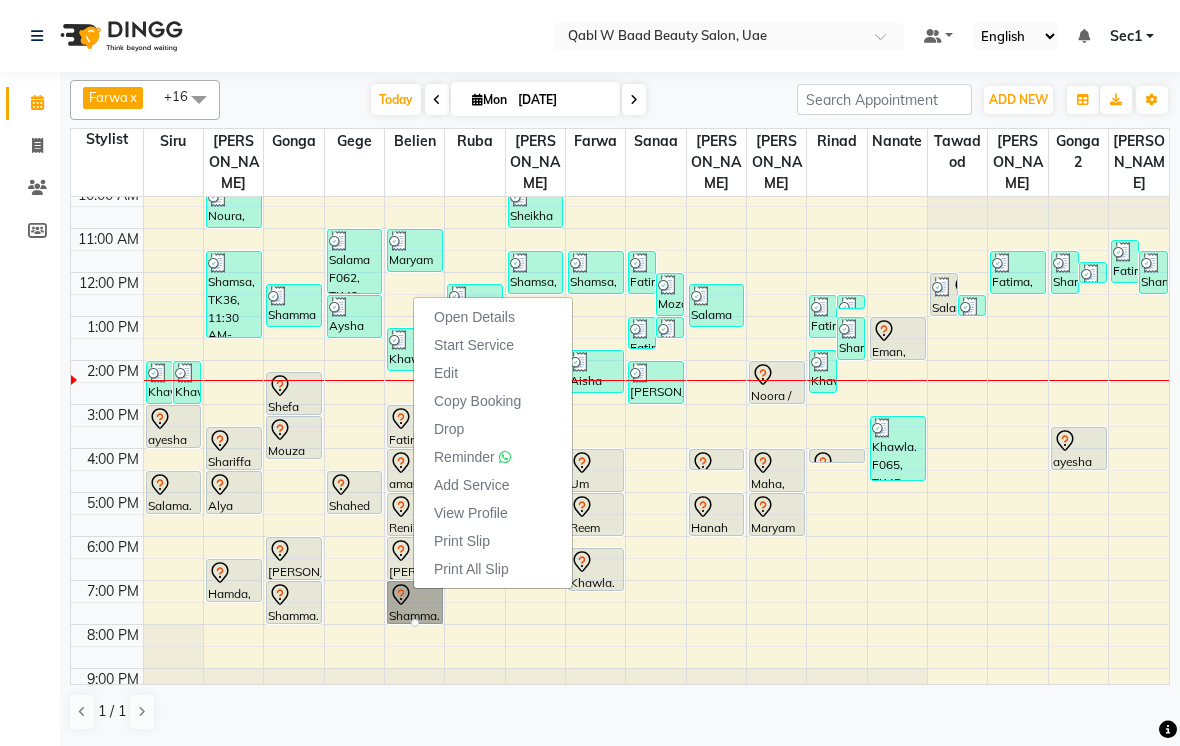 click on "Open Details" at bounding box center [474, 317] 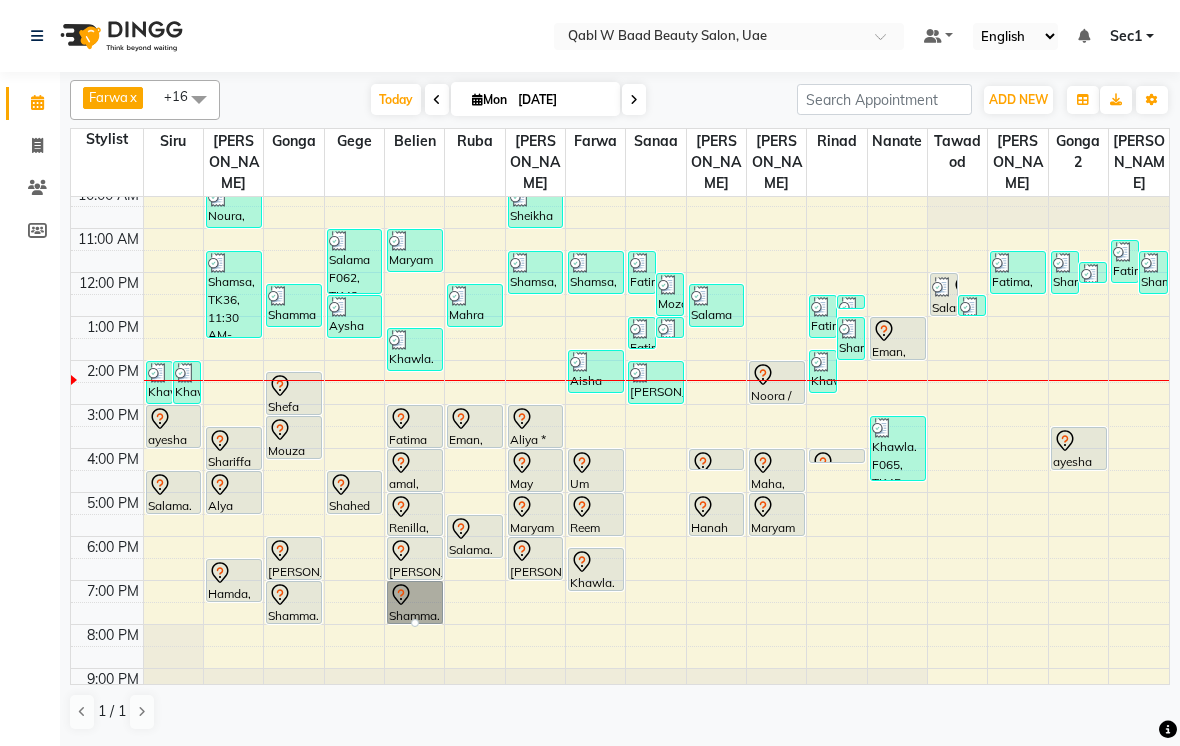 click at bounding box center (415, 623) 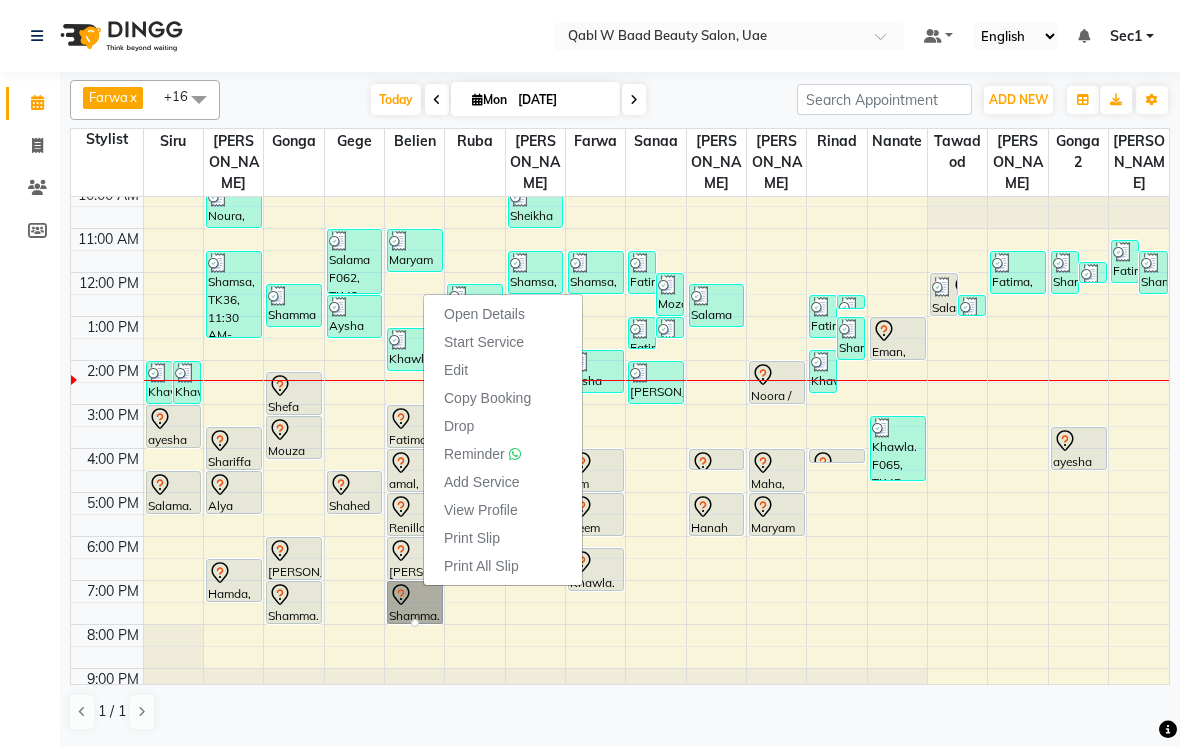 click on "Open Details" at bounding box center [484, 314] 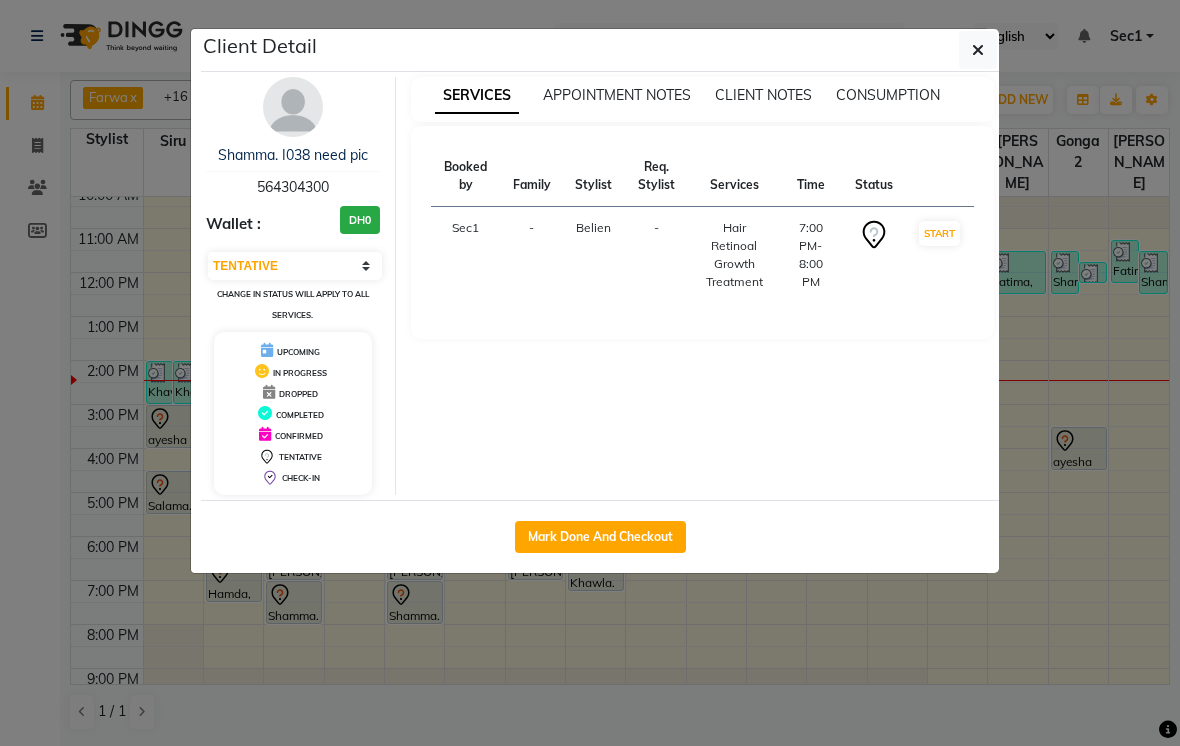 click 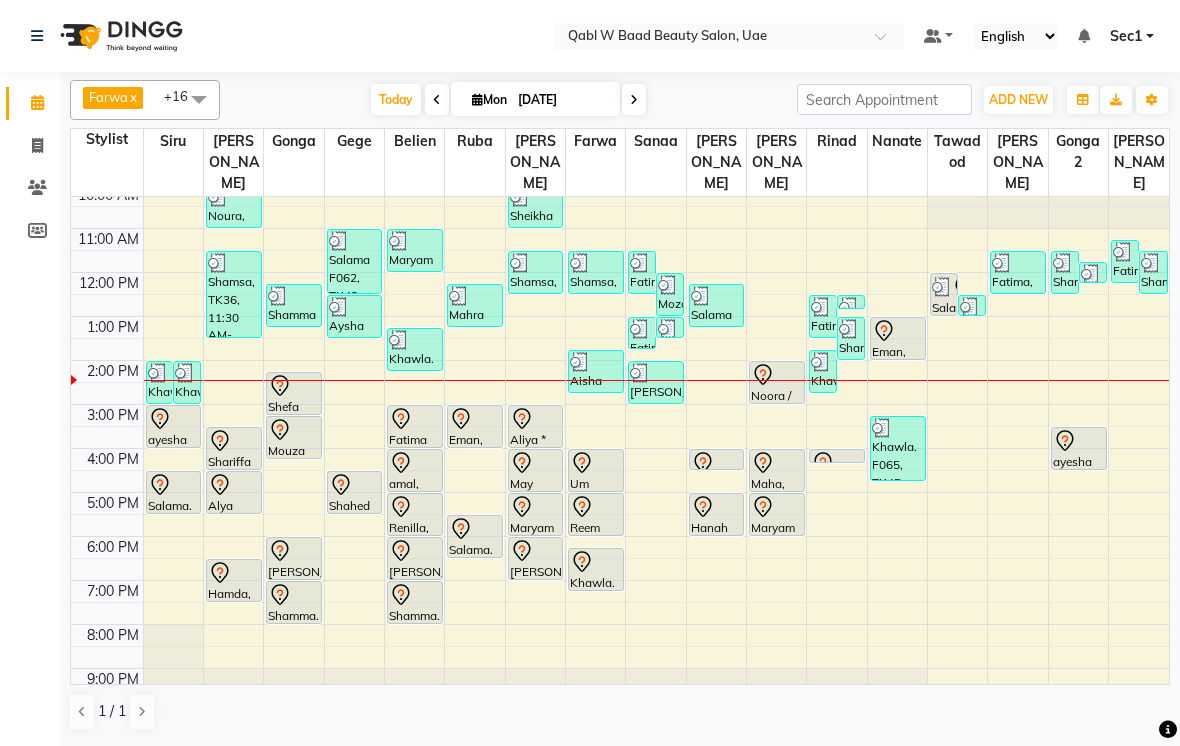 click on "Shamma. W063, TK05, 07:00 PM-08:00 PM, Activation Hair Treatment" at bounding box center (294, 602) 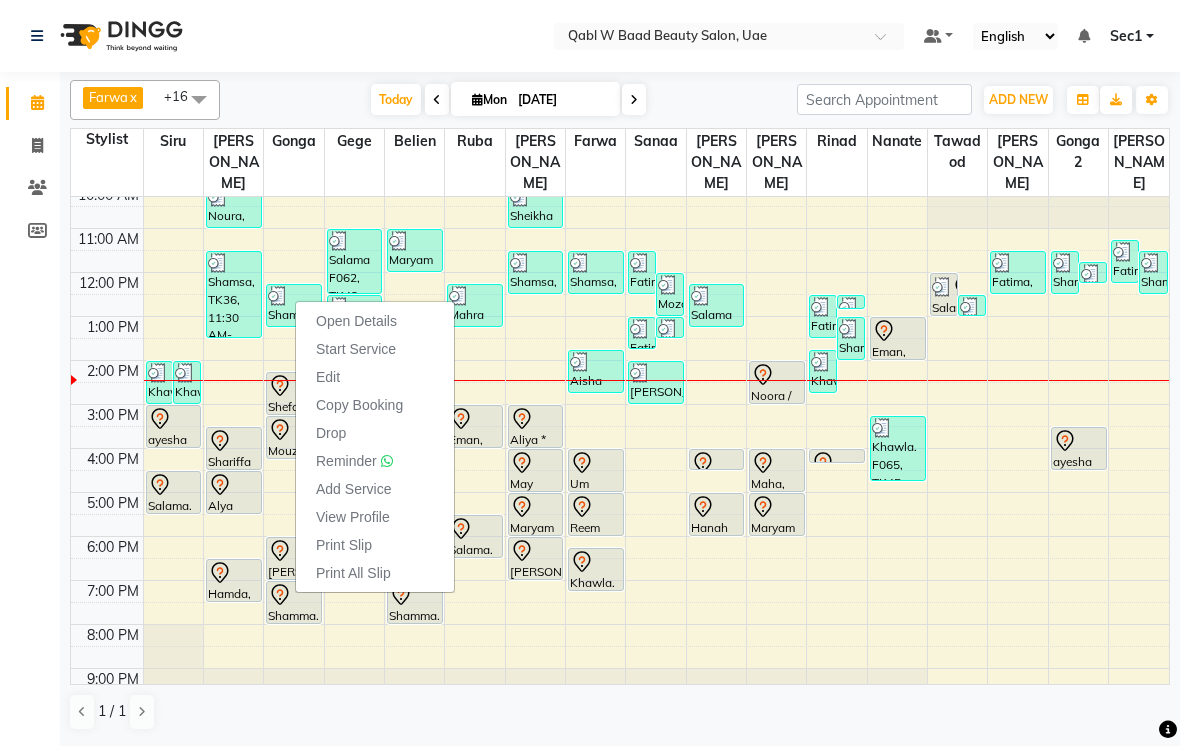 click on "Open Details" at bounding box center [356, 321] 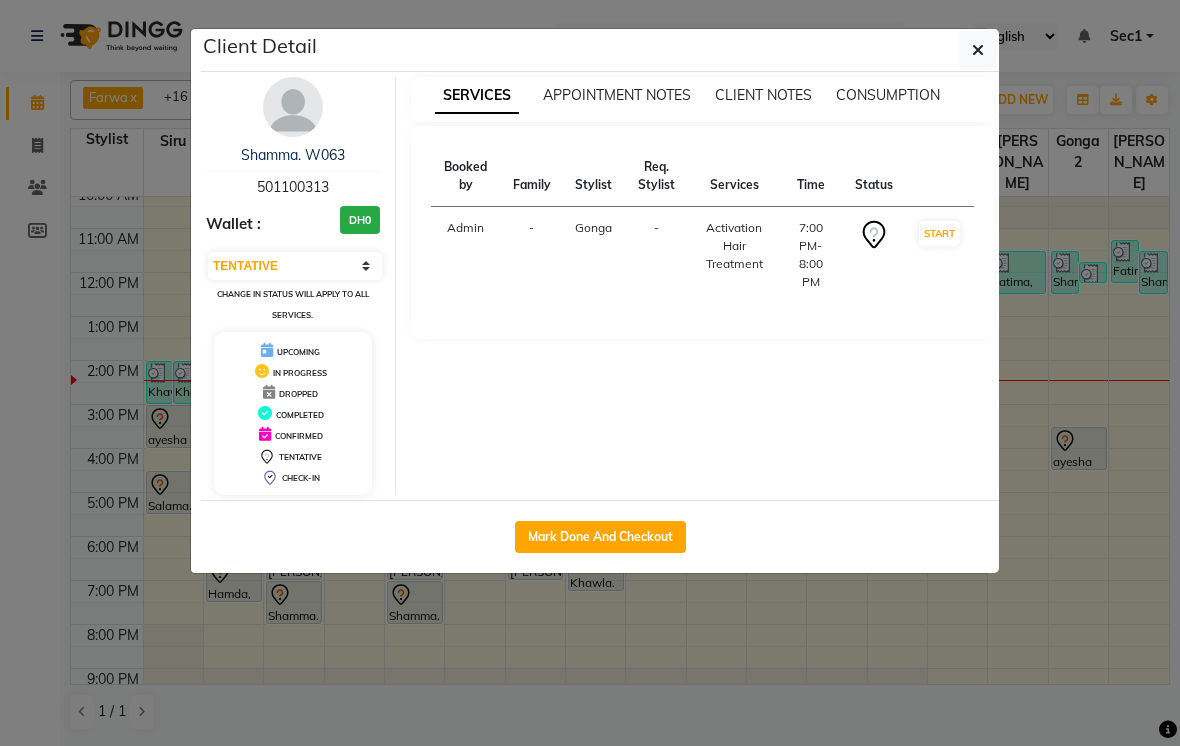 click 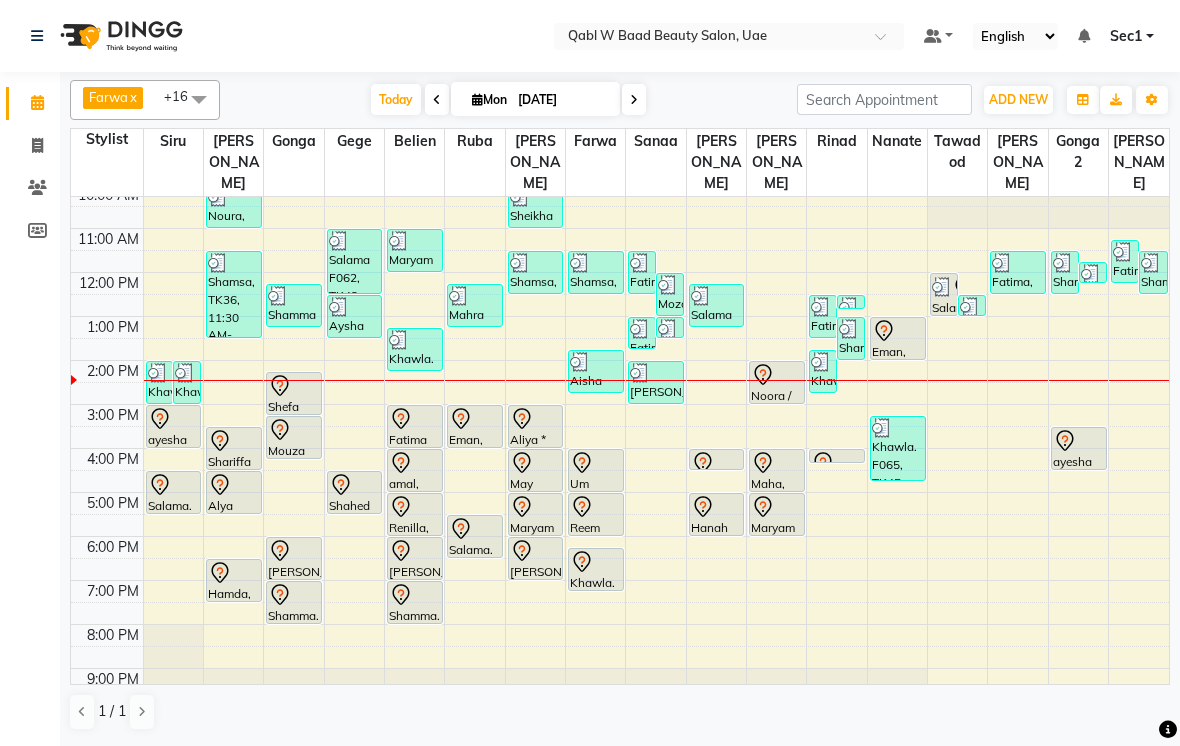 click at bounding box center (0, 0) 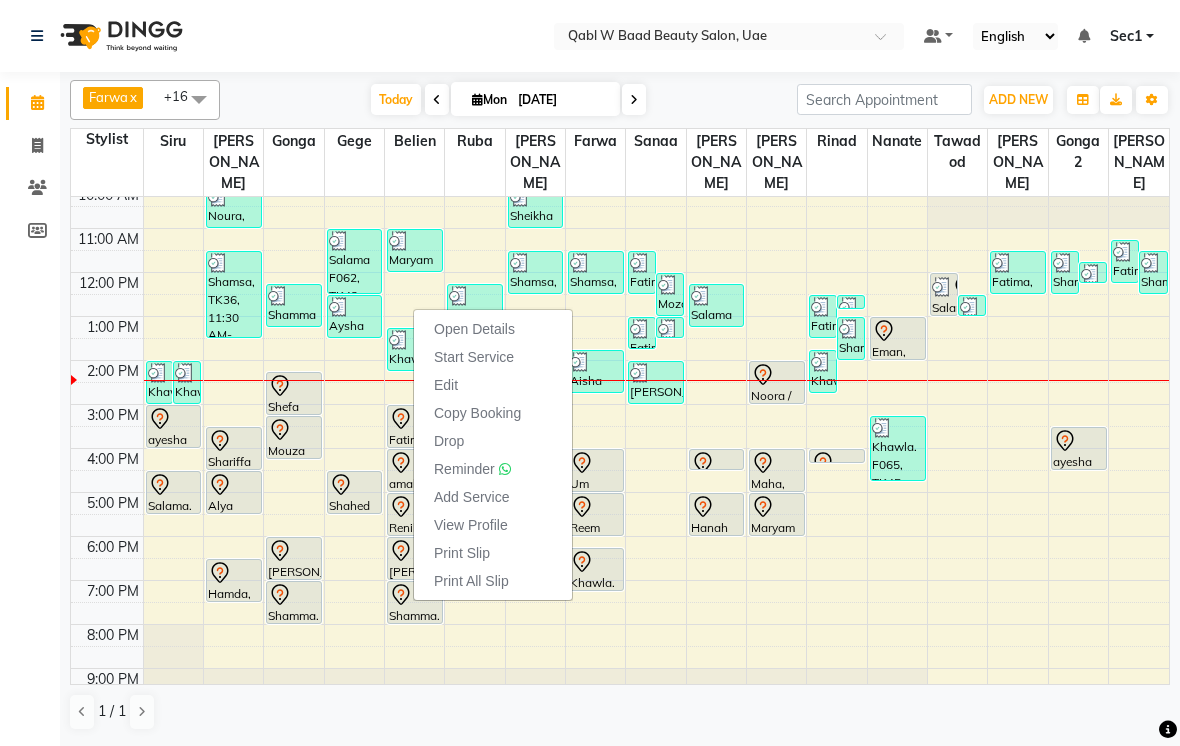 click on "Open Details" at bounding box center (474, 329) 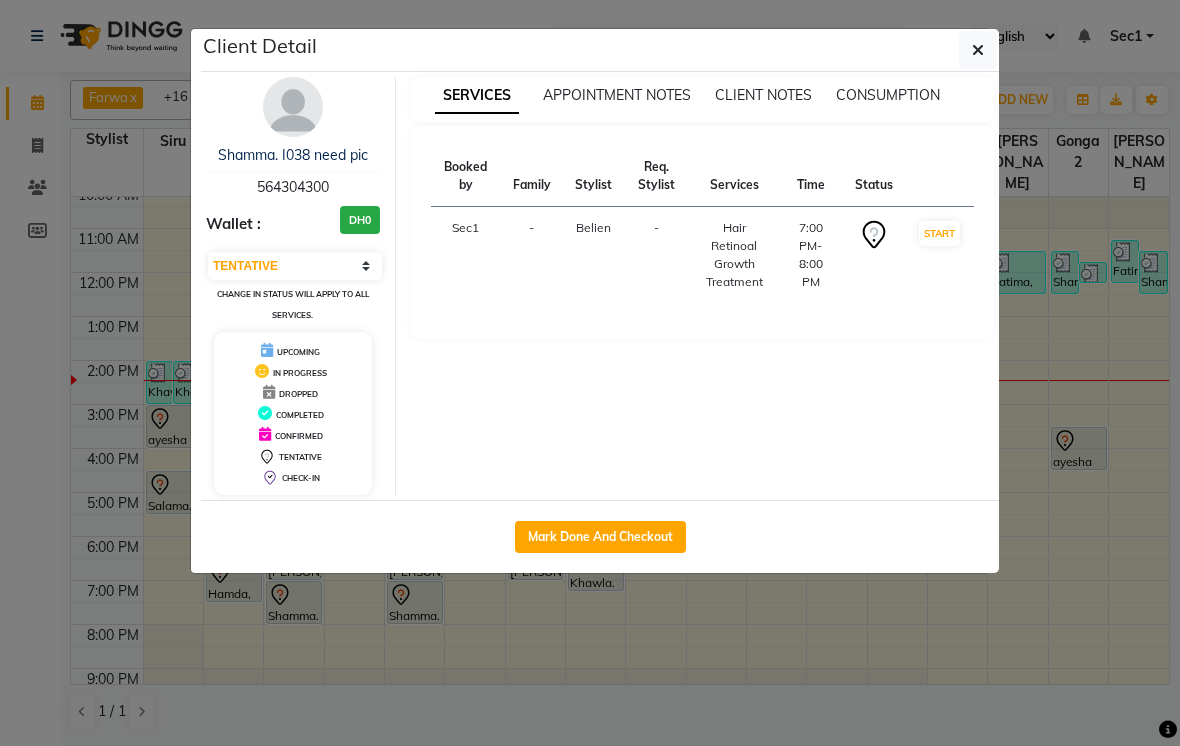 click 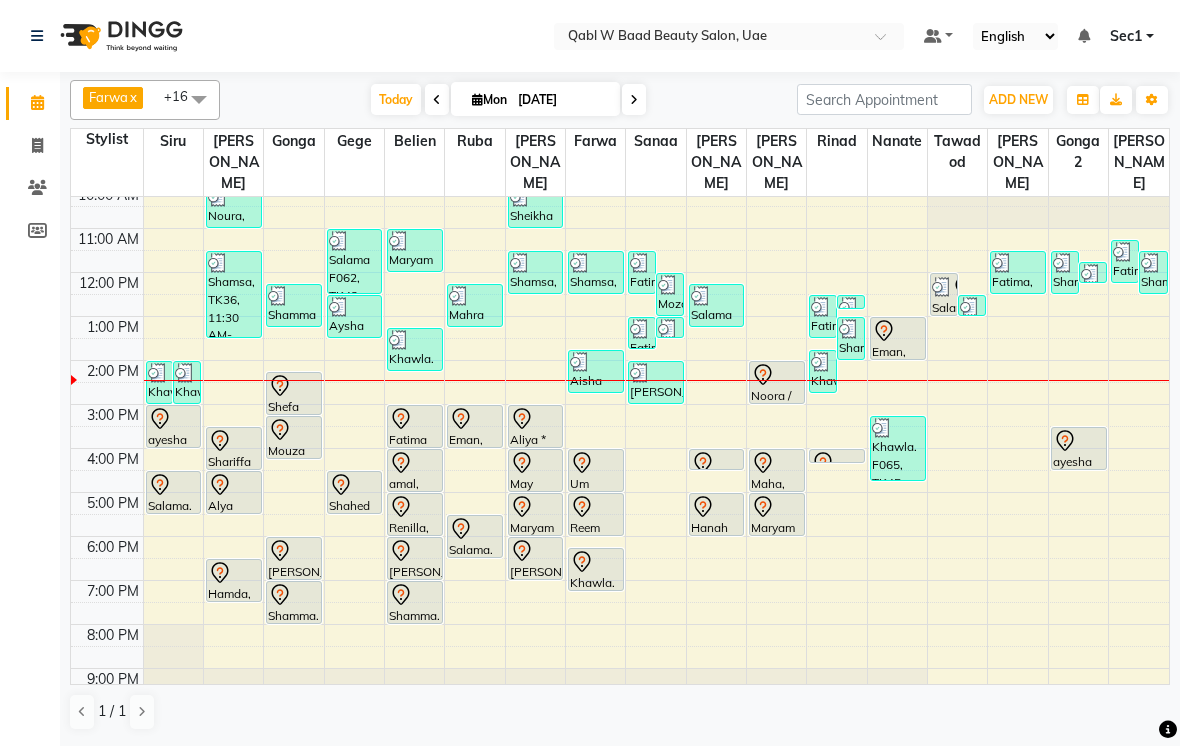 click on "Today" at bounding box center [396, 99] 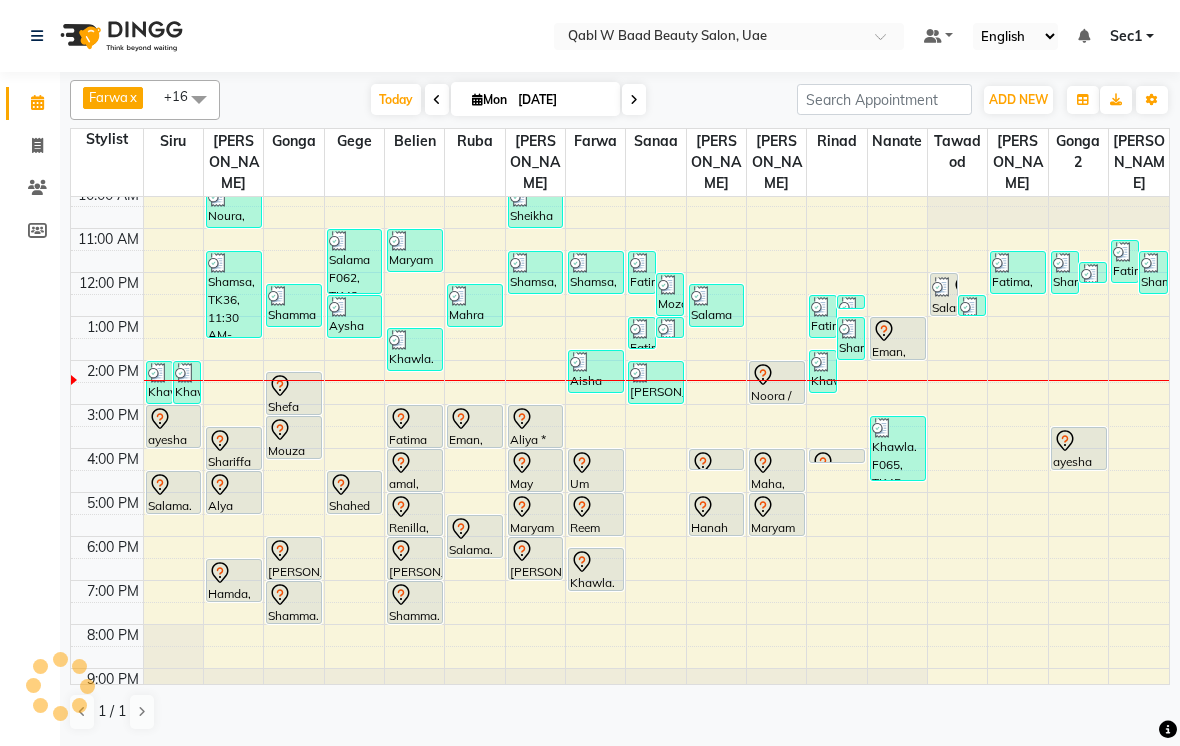 scroll, scrollTop: 107, scrollLeft: 0, axis: vertical 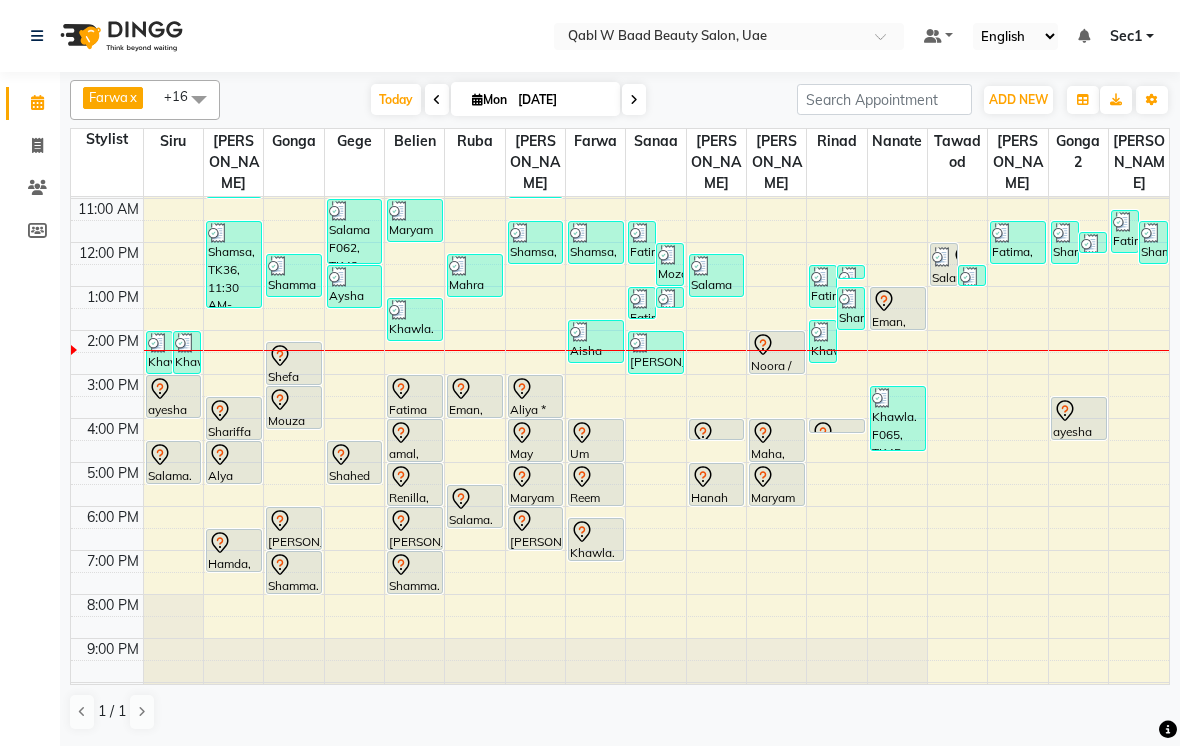 click on "Today" at bounding box center (396, 99) 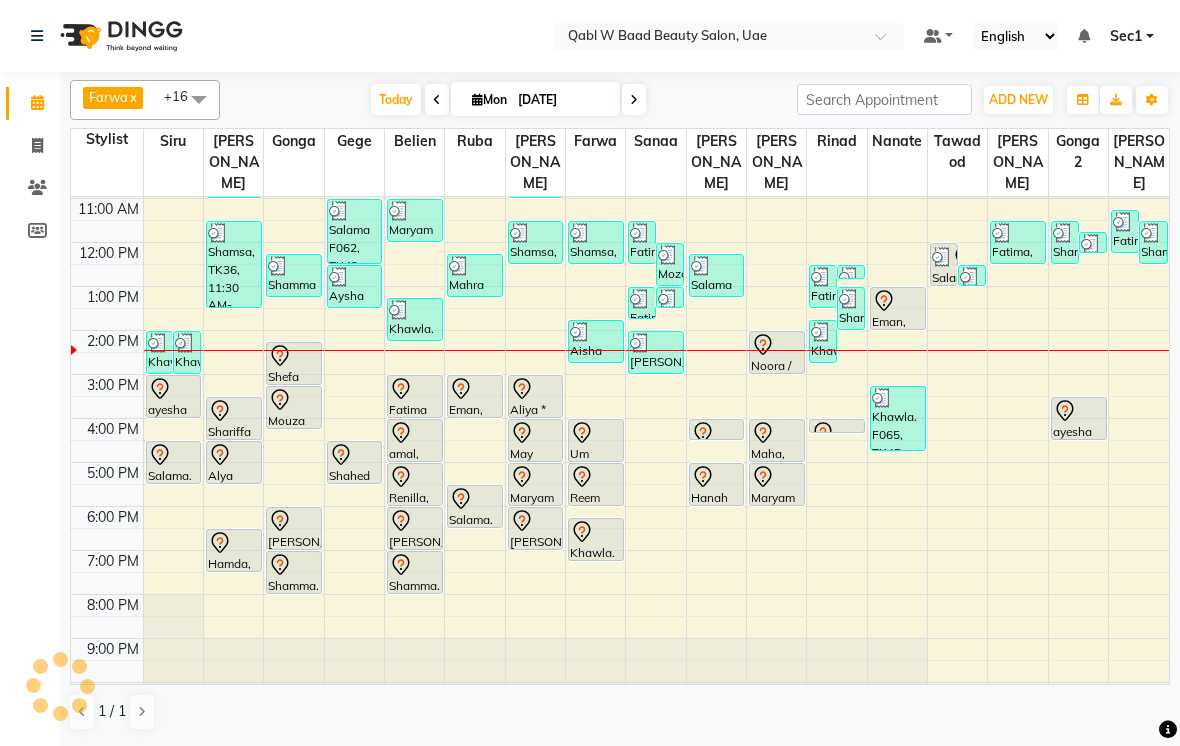 scroll, scrollTop: 107, scrollLeft: 0, axis: vertical 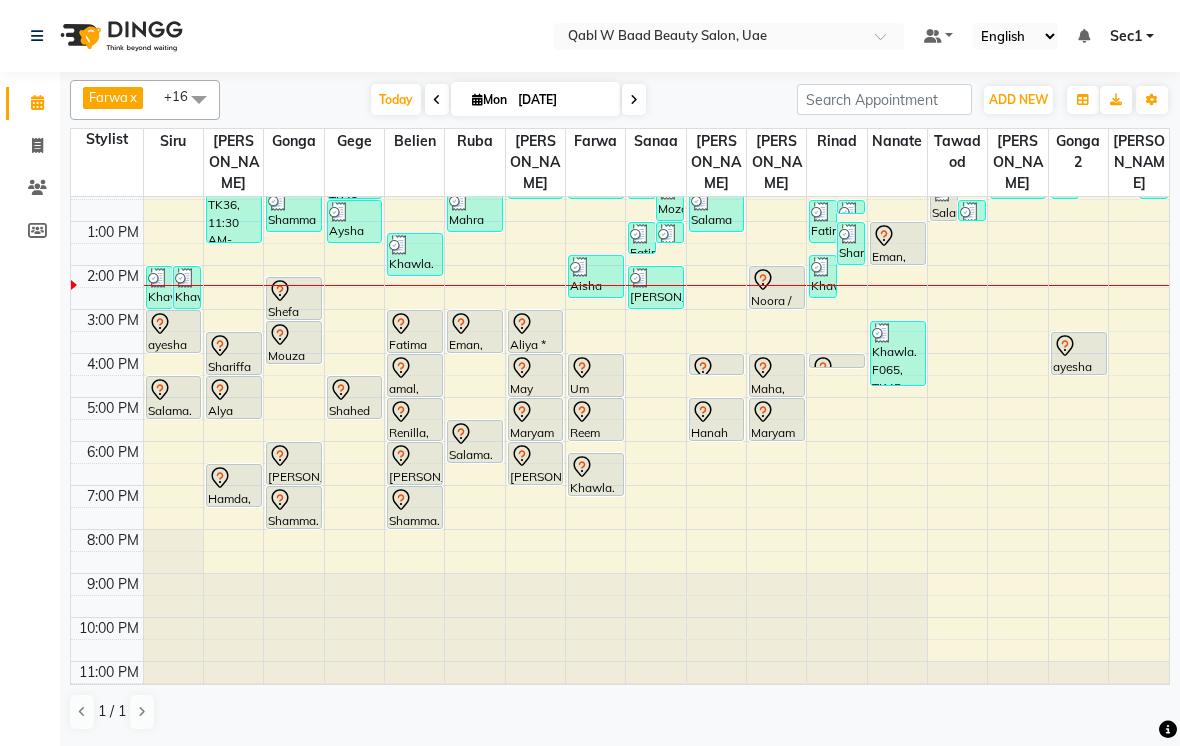 click on "Today" at bounding box center [396, 99] 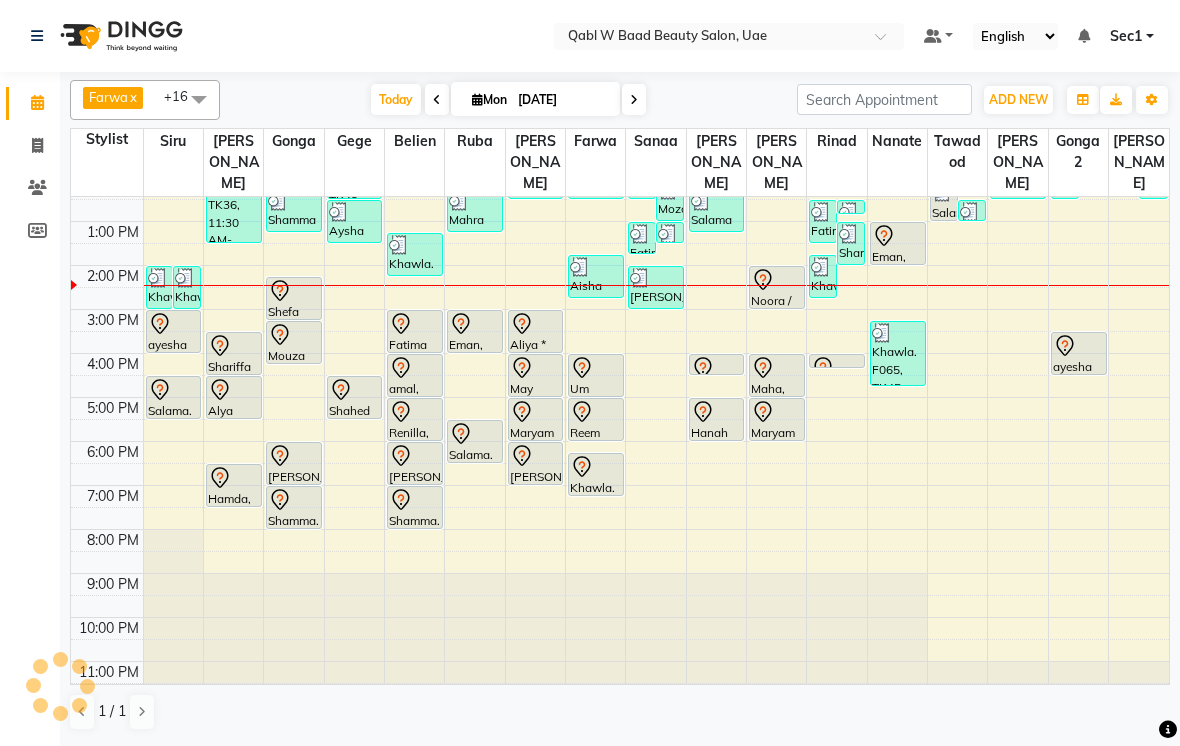 scroll, scrollTop: 107, scrollLeft: 0, axis: vertical 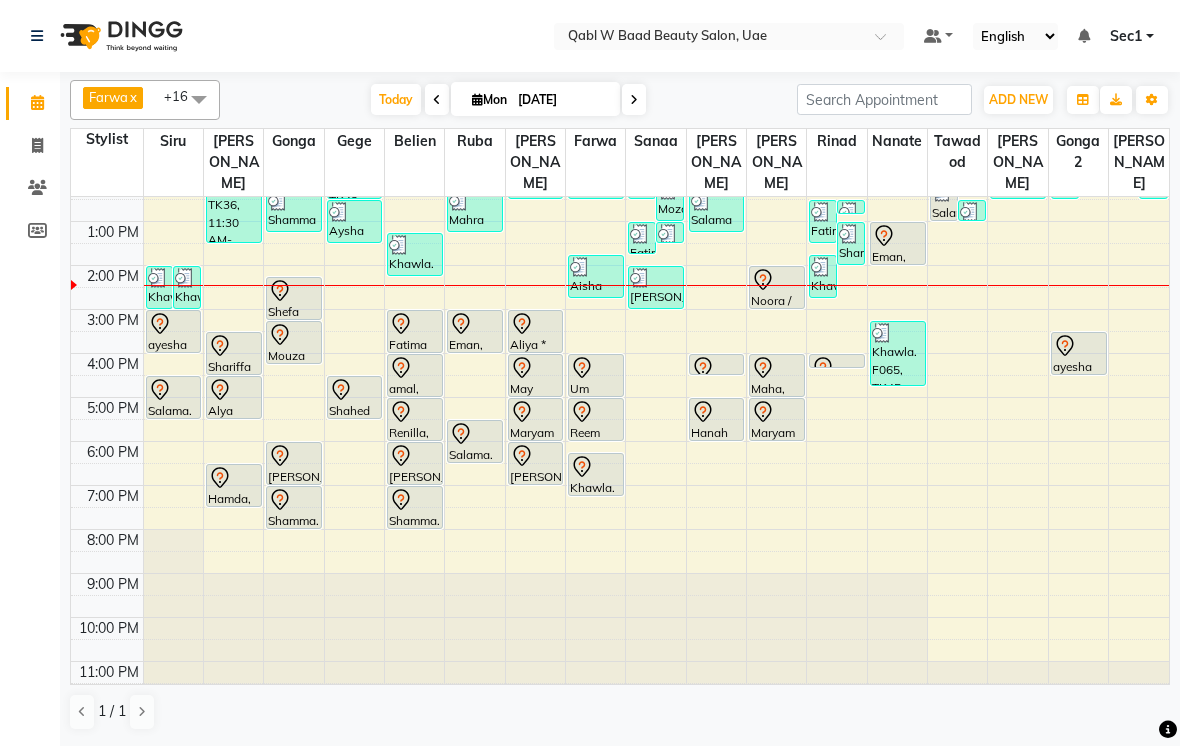 click 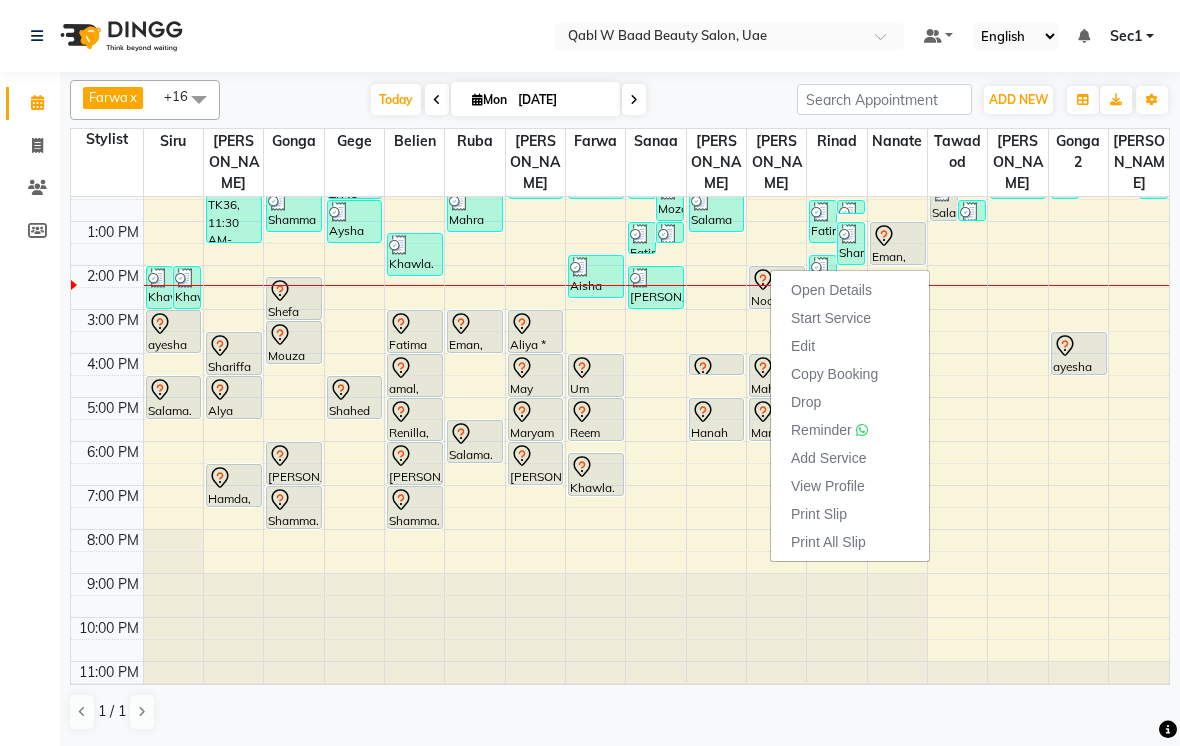 click on "Edit" at bounding box center (850, 346) 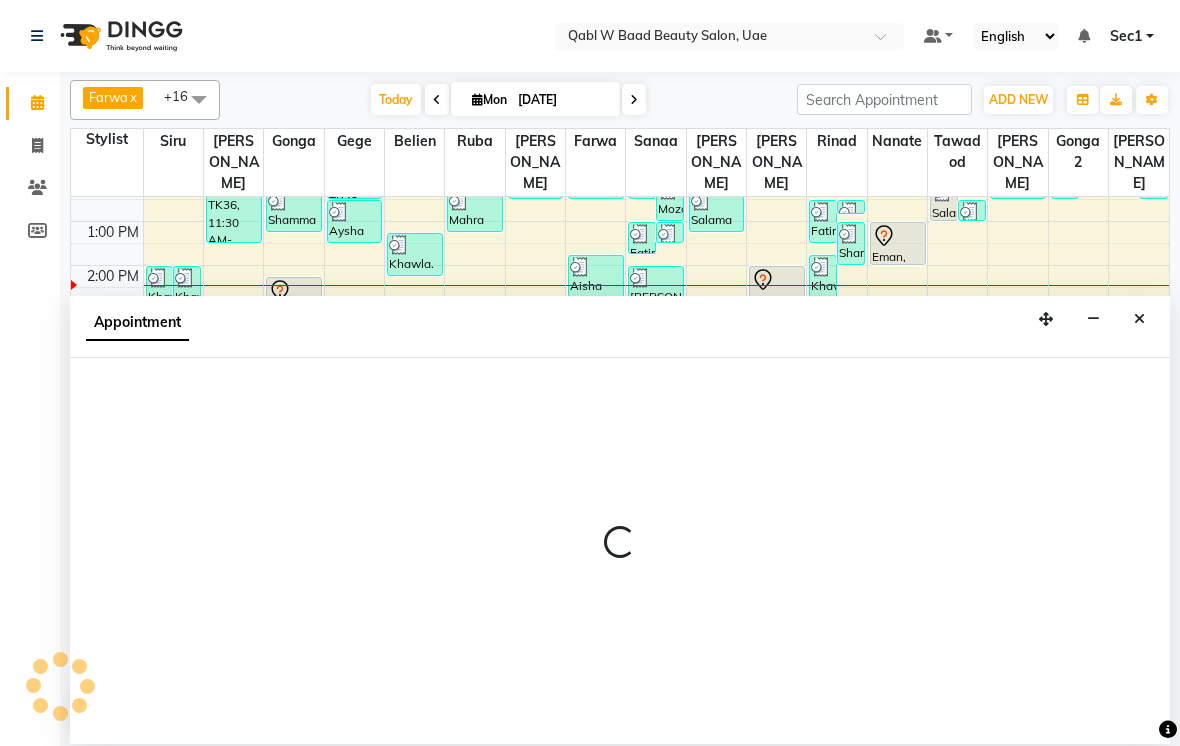 select on "tentative" 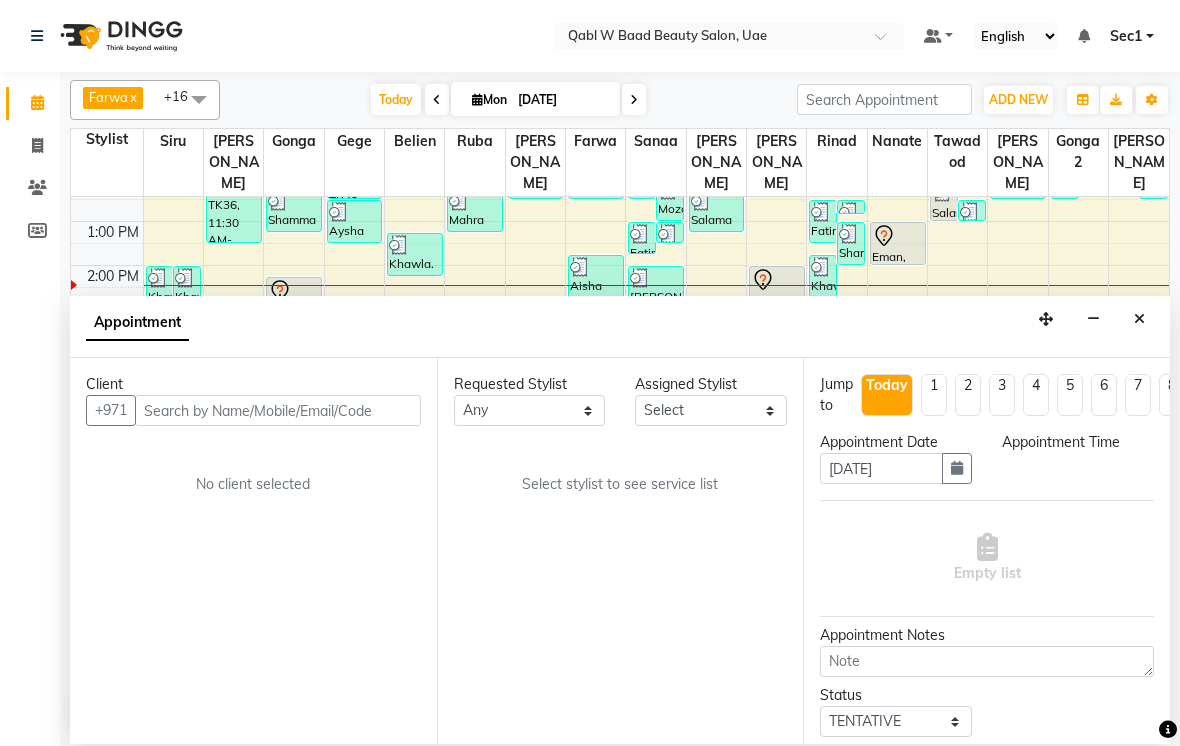 scroll, scrollTop: 0, scrollLeft: 0, axis: both 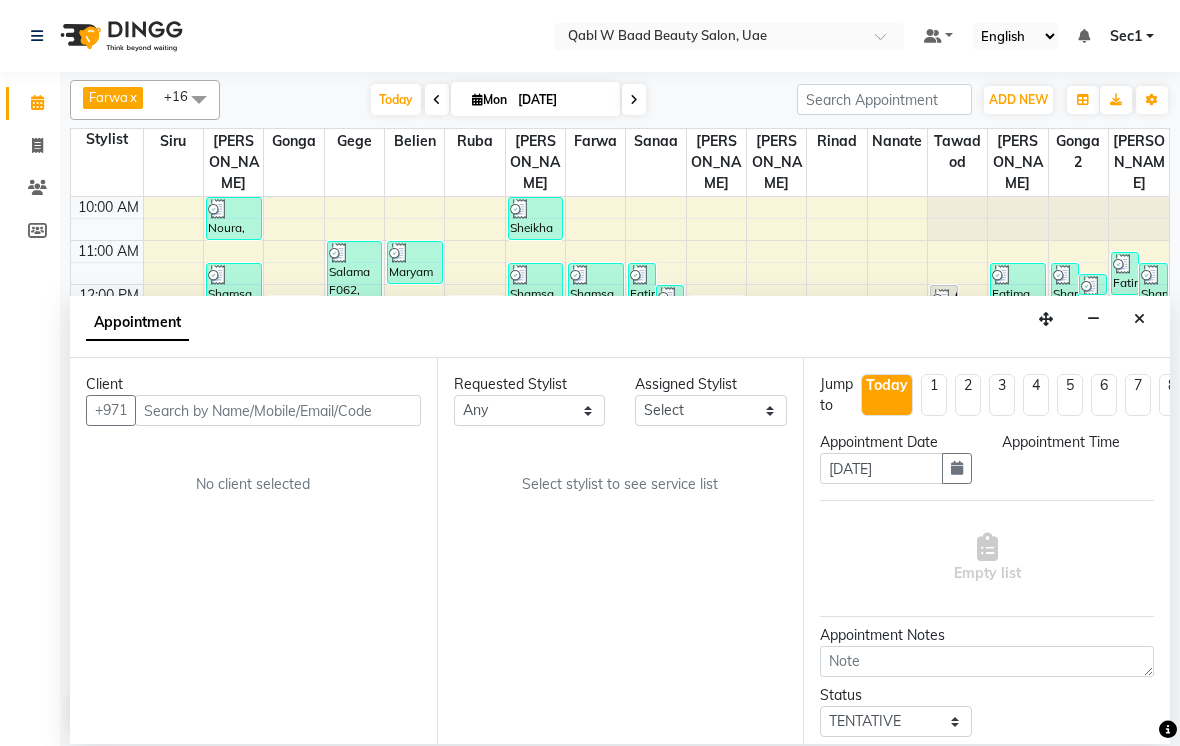 select on "56794" 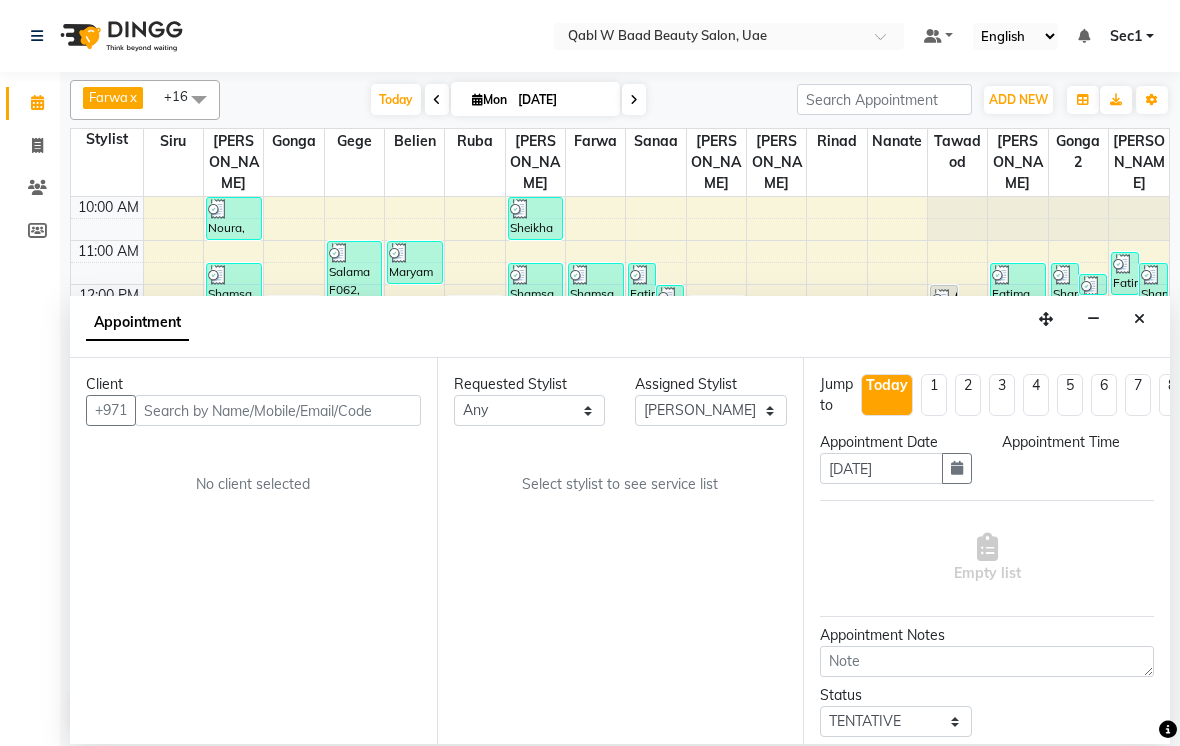 select on "840" 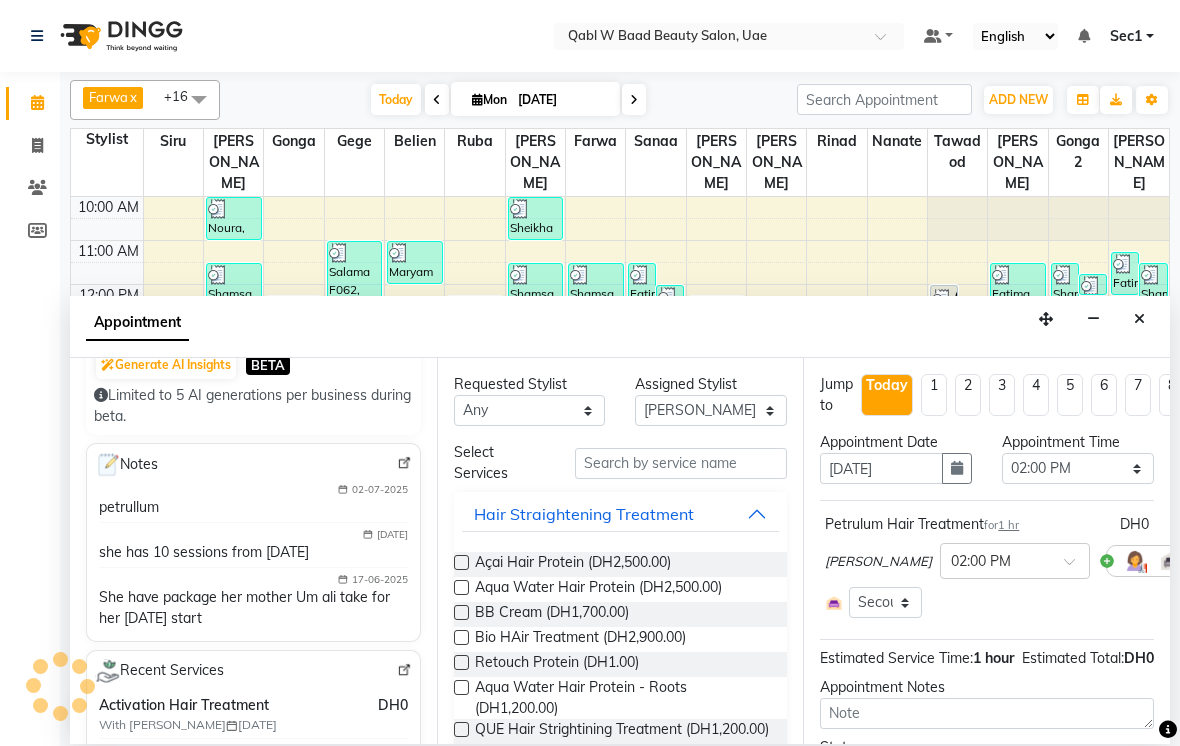 scroll, scrollTop: 223, scrollLeft: 0, axis: vertical 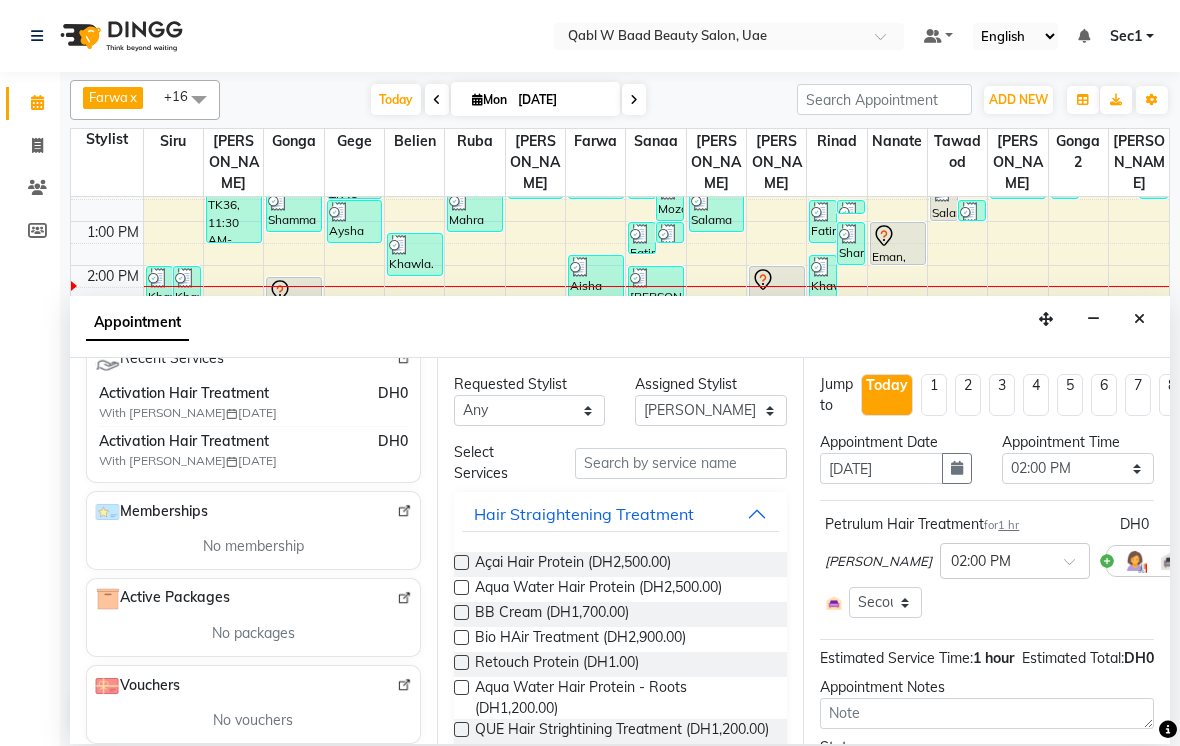 click at bounding box center [1139, 319] 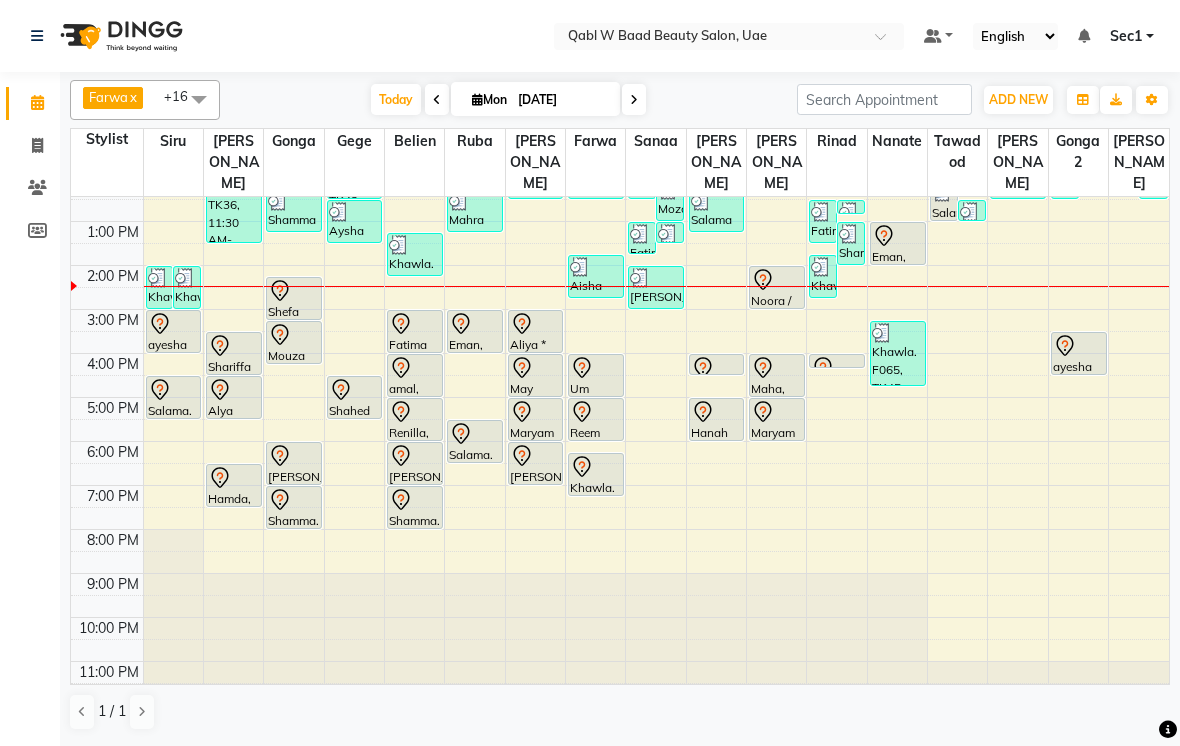 scroll, scrollTop: 66, scrollLeft: 0, axis: vertical 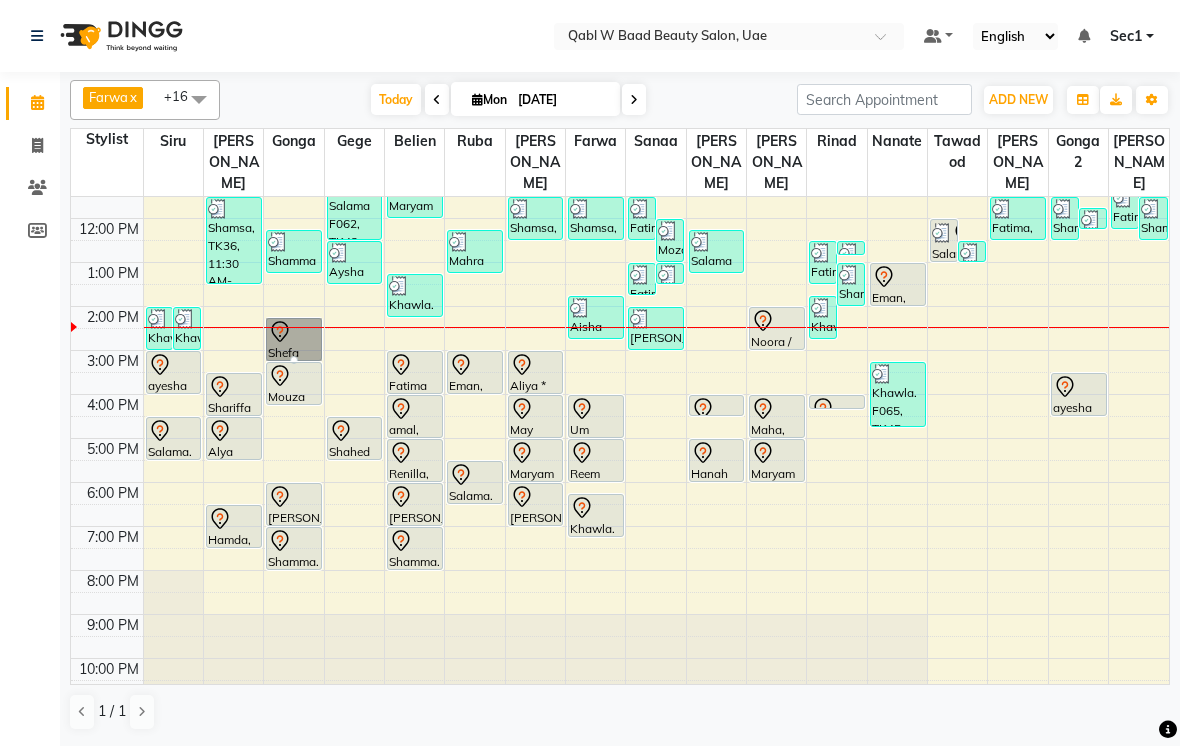 click at bounding box center (294, 360) 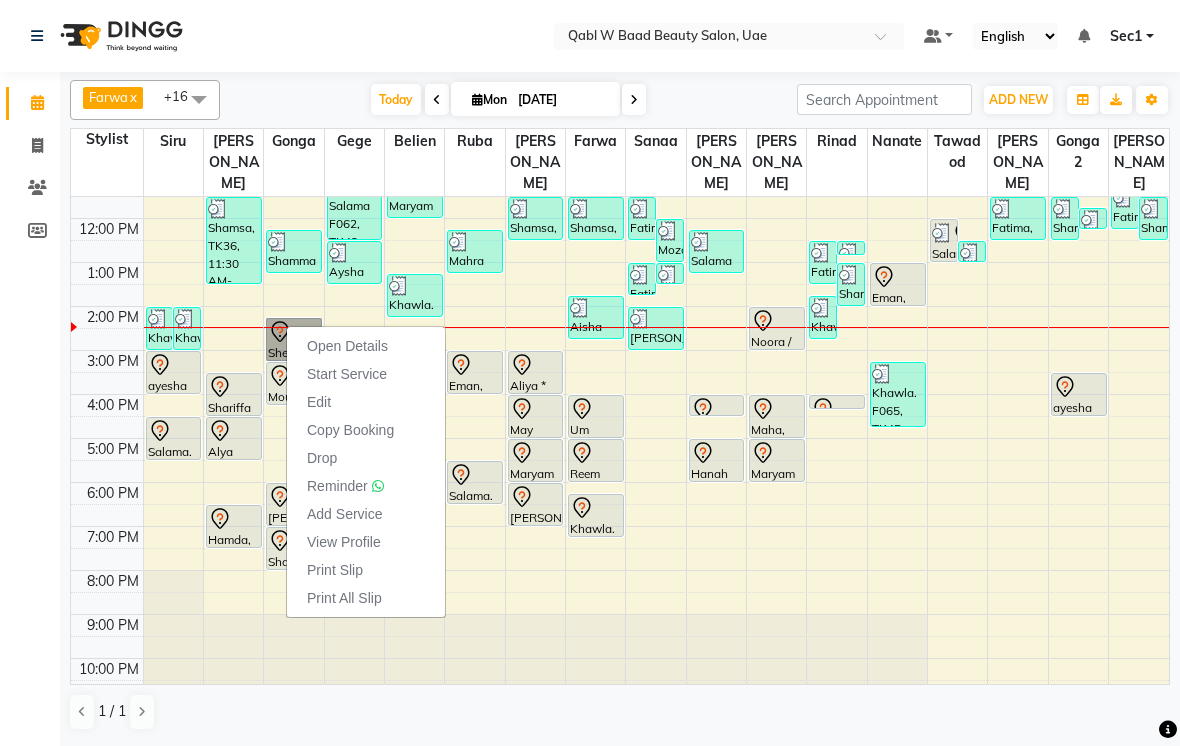 click on "Open Details" at bounding box center [347, 346] 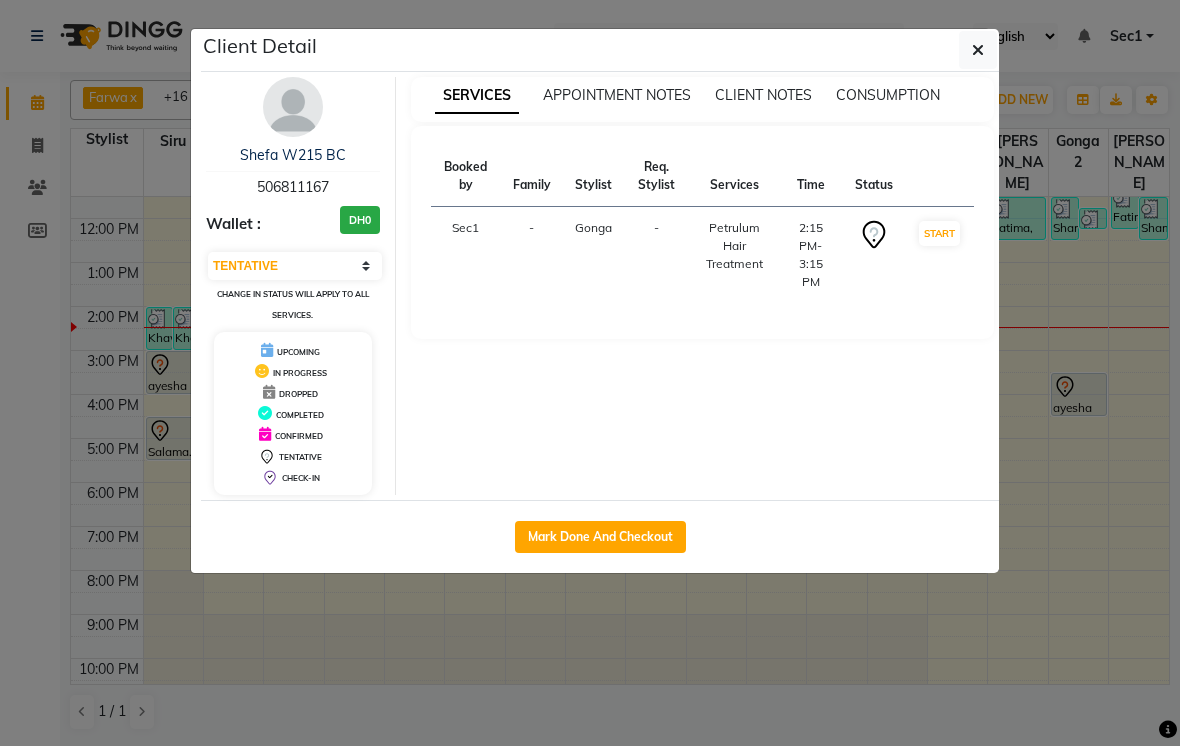 click on "Client Detail  Shefa W215 BC   506811167 Wallet : DH0 Select IN SERVICE CONFIRMED TENTATIVE CHECK IN MARK DONE DROPPED UPCOMING Change in status will apply to all services. UPCOMING IN PROGRESS DROPPED COMPLETED CONFIRMED TENTATIVE CHECK-IN SERVICES APPOINTMENT NOTES CLIENT NOTES CONSUMPTION Booked by Family Stylist Req. Stylist Services Time Status  Sec1  - Gonga -  Petrulum Hair Treatment    2:15 PM-3:15 PM   START   Mark Done And Checkout" 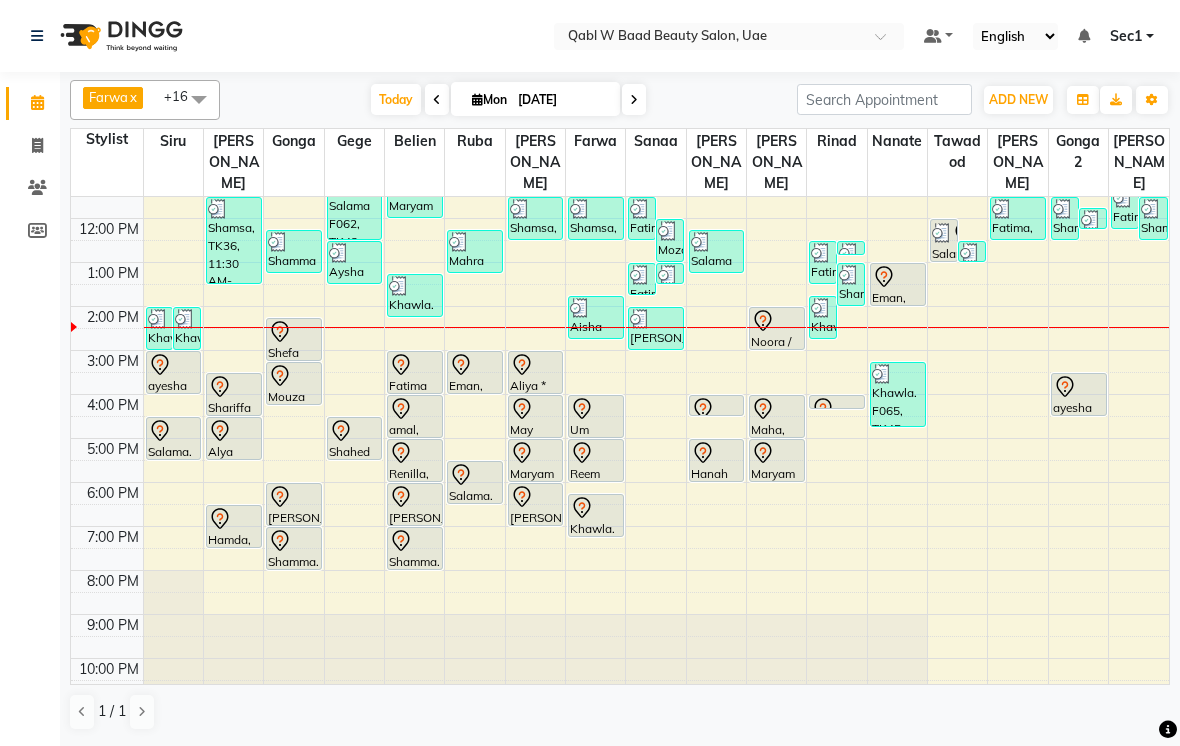 click on "Today" at bounding box center [396, 99] 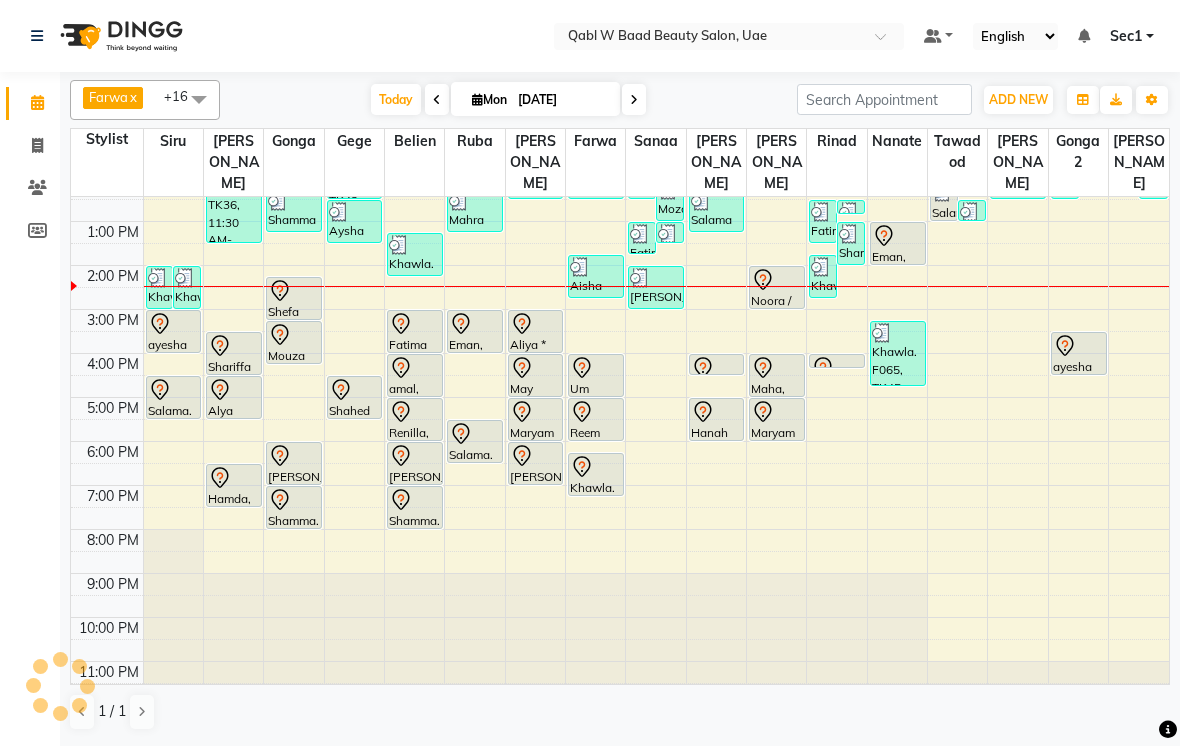 scroll, scrollTop: 107, scrollLeft: 0, axis: vertical 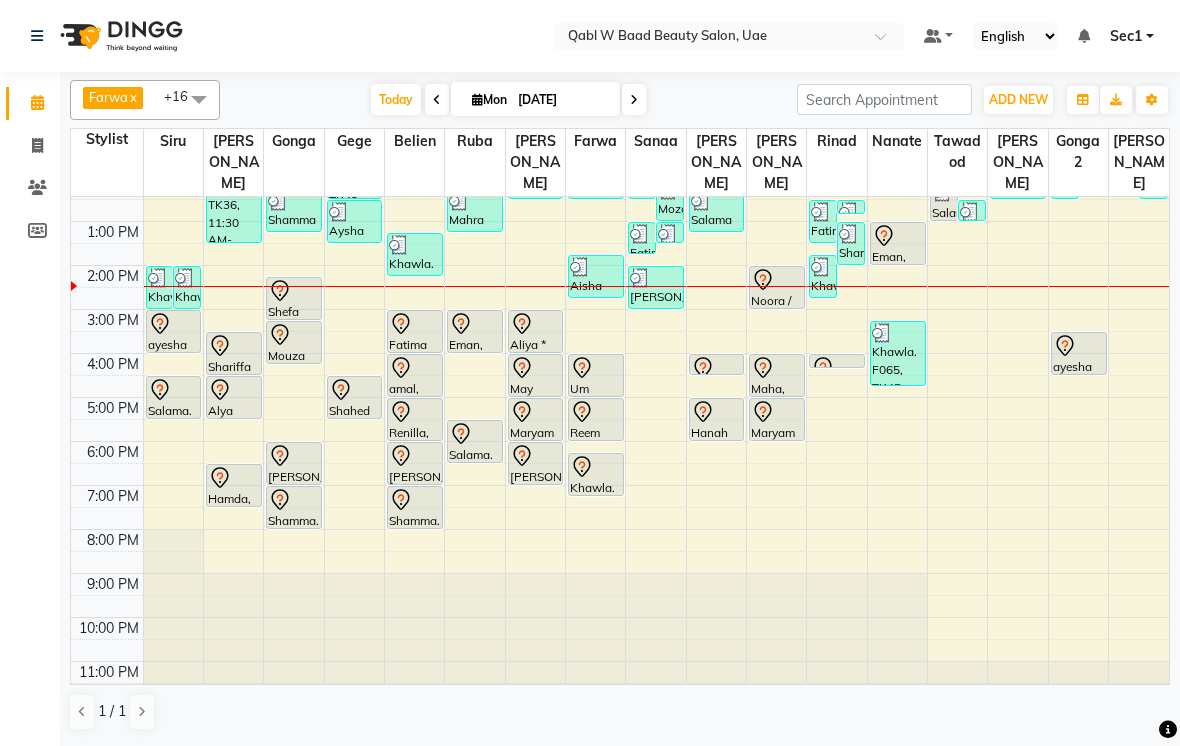 click on "Farwa  x Gege  x Gonga  x Jamila  x Nanate  x Ruba  x Sabu  x Sanaa  x Sonia  x Sara  x Siru  x Rinad  x Belien  x Tawadod   x Sonita   x Gonga 2   x Luna   x +16 Select All Asia Aysha  Belien Belien  Farwa Gege Gonga Gonga 2  Jamila Luna  Nanate Rinad Ruba Sabu Saira Sanaa Sara Sec1 Sec2 Semi Siru Sonia Sonita  Tawadod  Today  Mon 14-07-2025 Toggle Dropdown Add Appointment Add Invoice Add Client Toggle Dropdown Add Appointment Add Invoice Add Client ADD NEW Toggle Dropdown Add Appointment Add Invoice Add Client Farwa  x Gege  x Gonga  x Jamila  x Nanate  x Ruba  x Sabu  x Sanaa  x Sonia  x Sara  x Siru  x Rinad  x Belien  x Tawadod   x Sonita   x Gonga 2   x Luna   x +16 Select All Asia Aysha  Belien Belien  Farwa Gege Gonga Gonga 2  Jamila Luna  Nanate Rinad Ruba Sabu Saira Sanaa Sara Sec1 Sec2 Semi Siru Sonia Sonita  Tawadod  Group By  Staff View   Room View  View as Vertical  Vertical - Week View  Horizontal  Horizontal - Week View  List  Toggle Dropdown Calendar Settings" 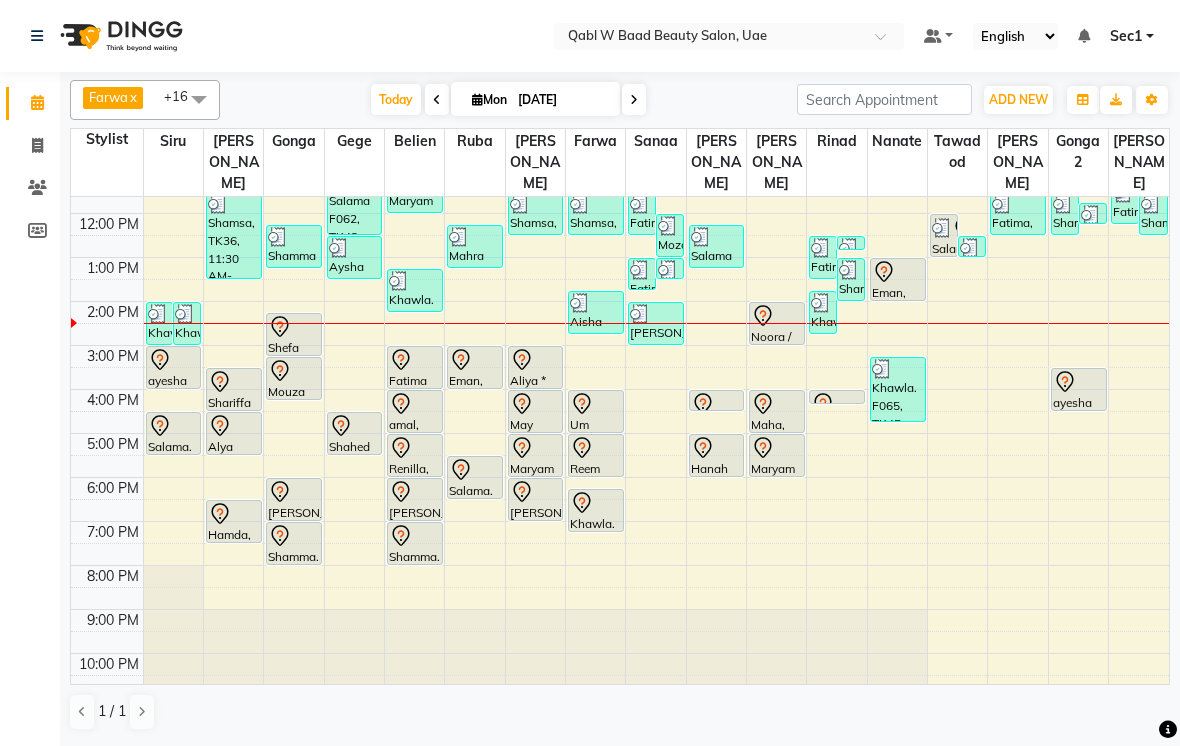 scroll, scrollTop: 73, scrollLeft: 0, axis: vertical 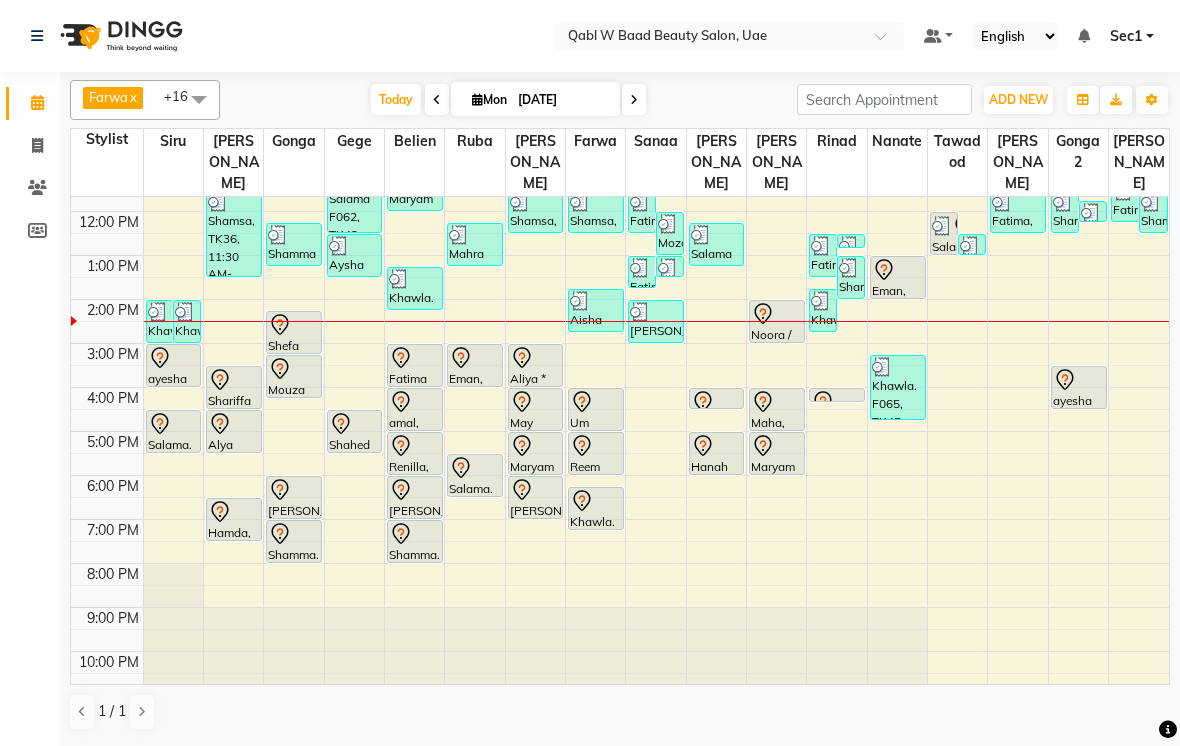click on "Today" at bounding box center (396, 99) 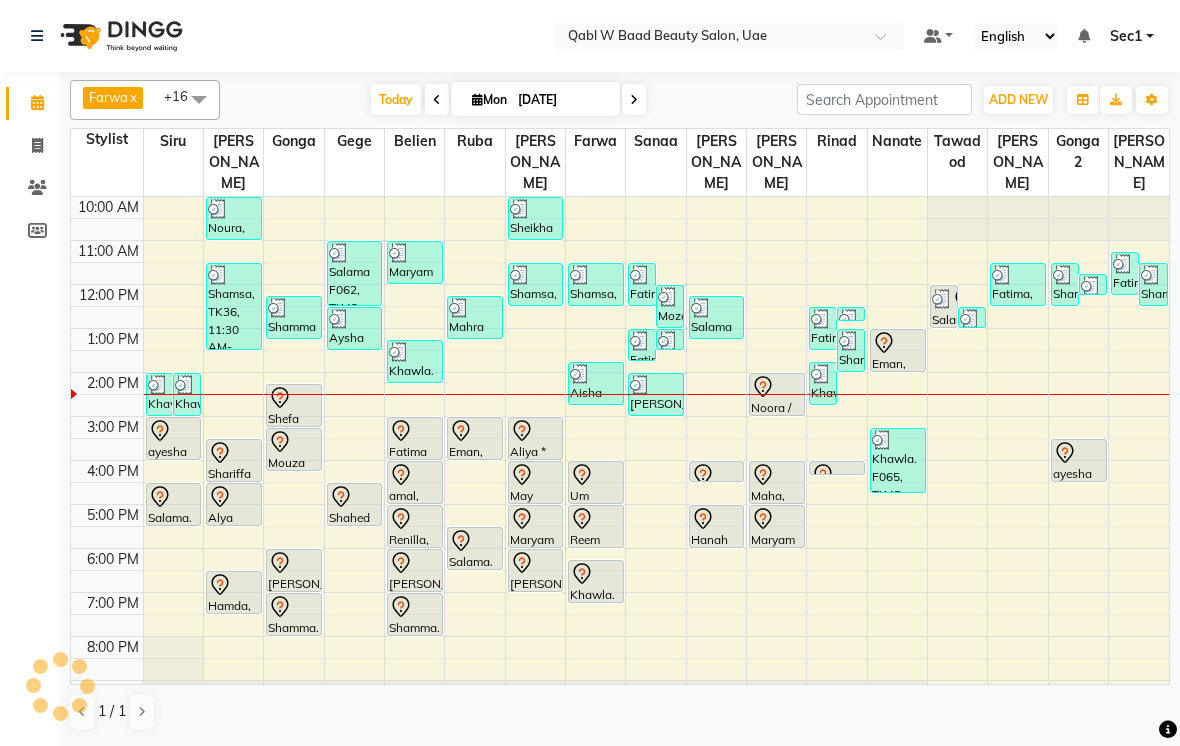 scroll, scrollTop: 107, scrollLeft: 0, axis: vertical 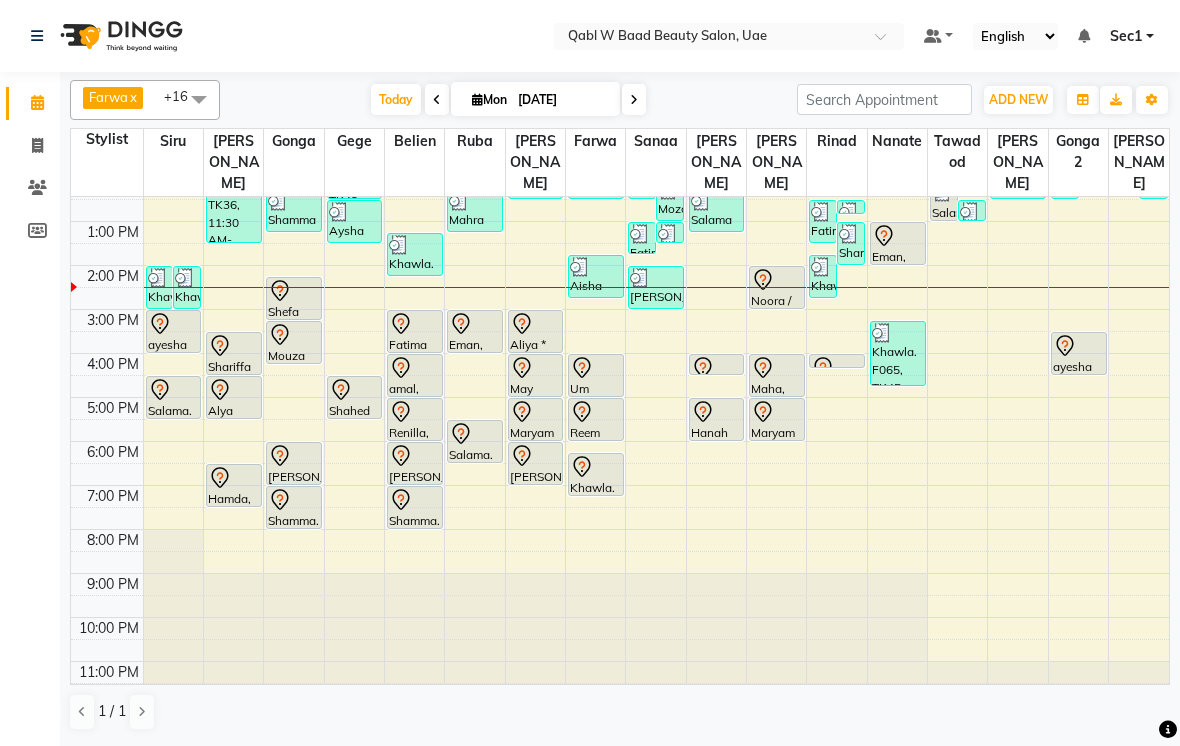 click 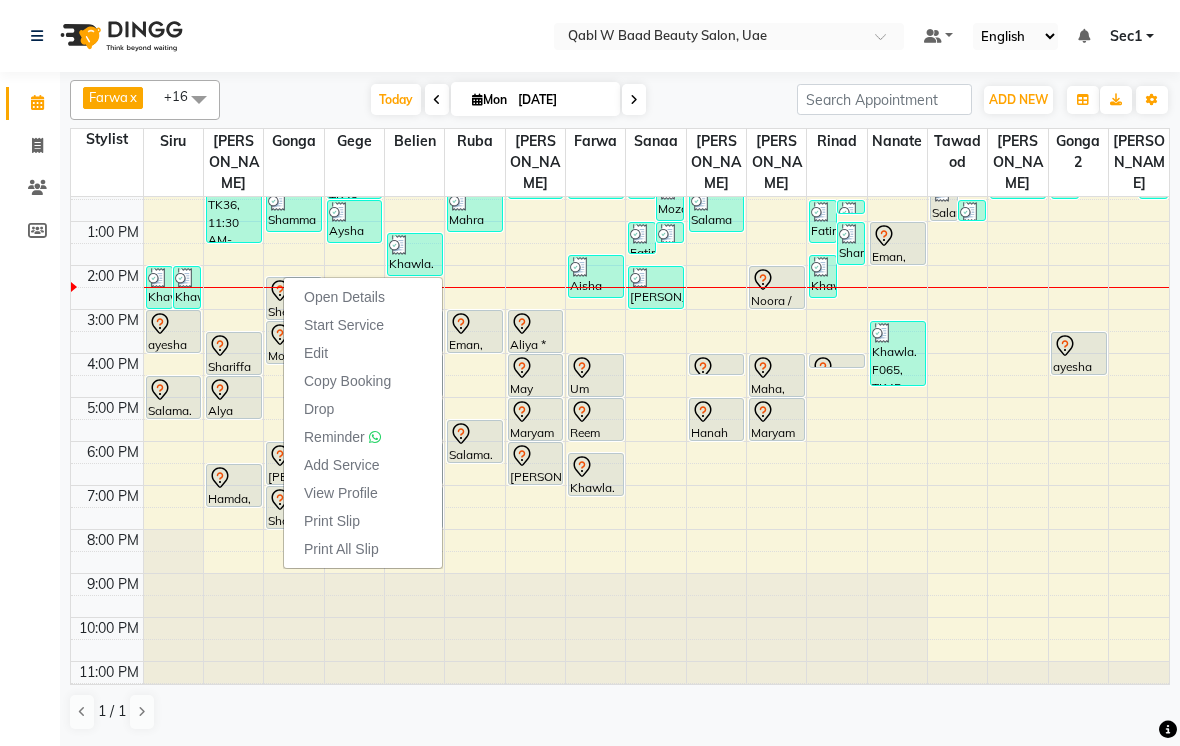 click on "Open Details" at bounding box center (344, 297) 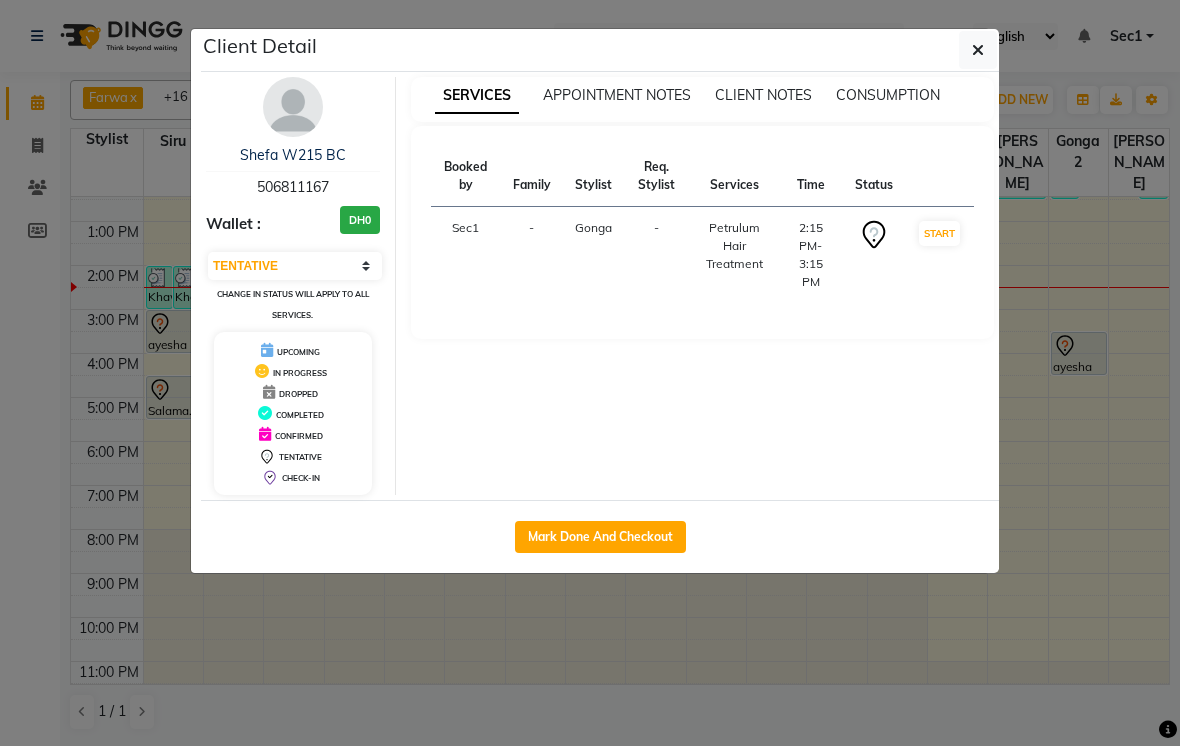 click 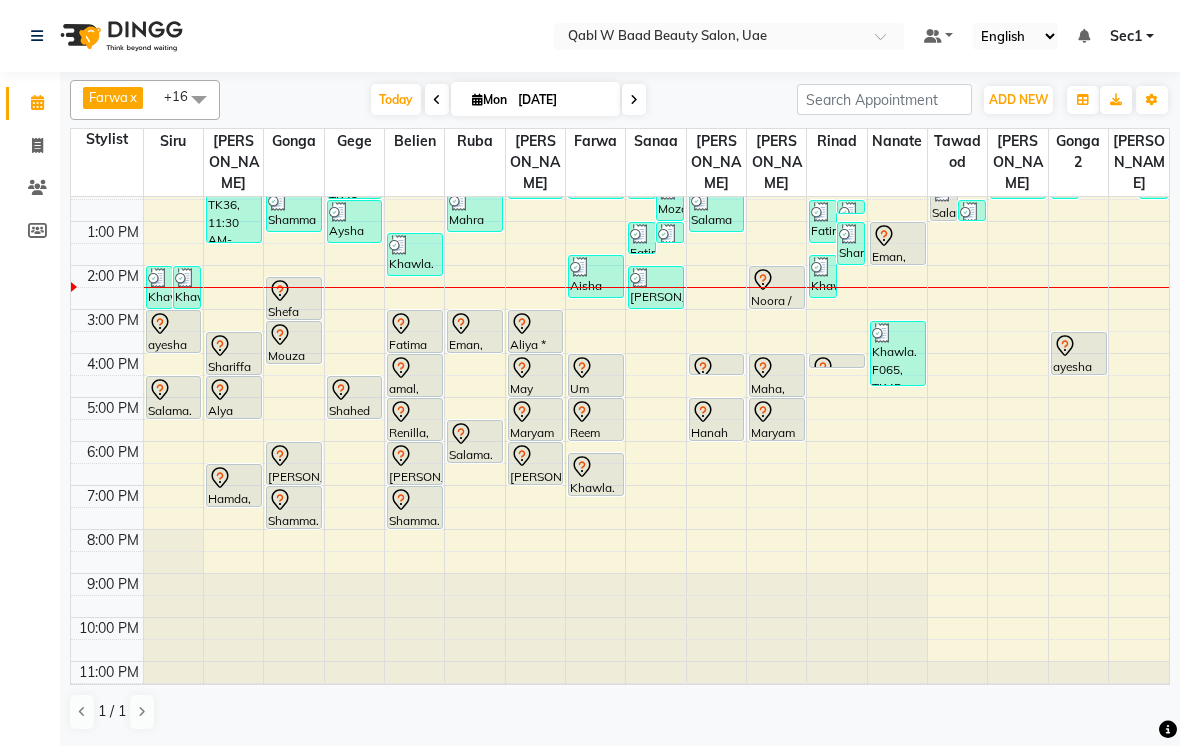 click on "Today" at bounding box center [396, 99] 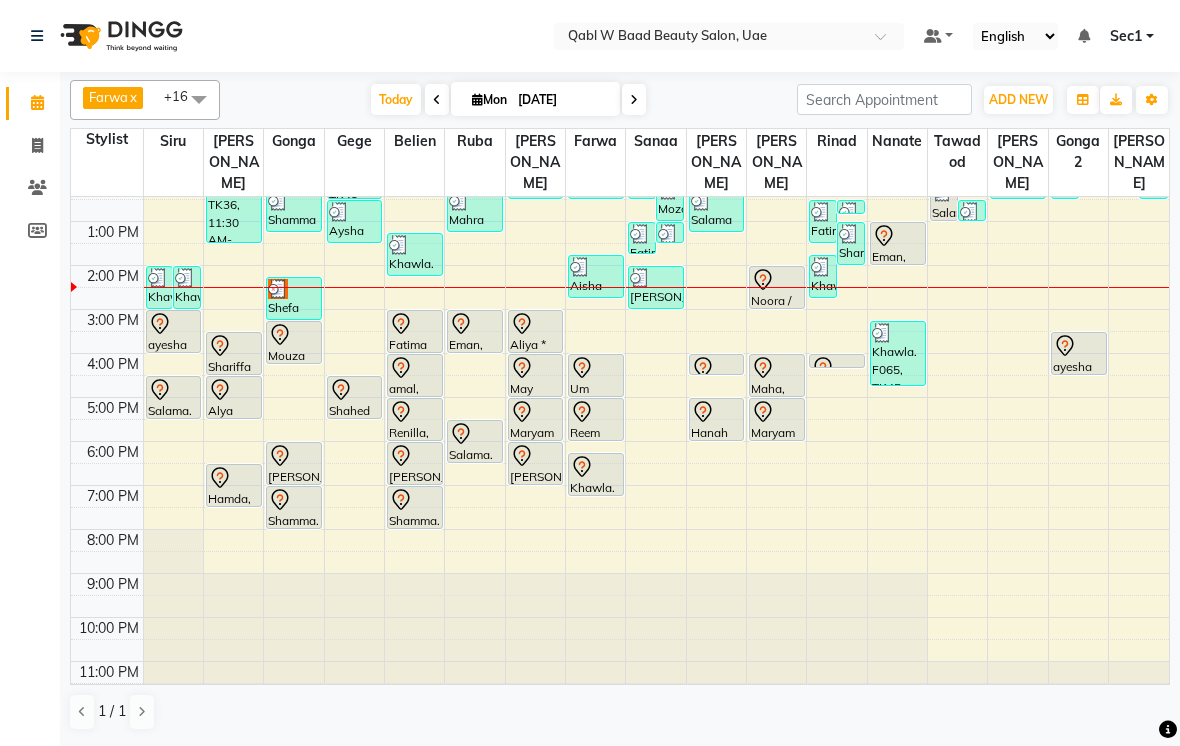 click on "Today" at bounding box center [396, 99] 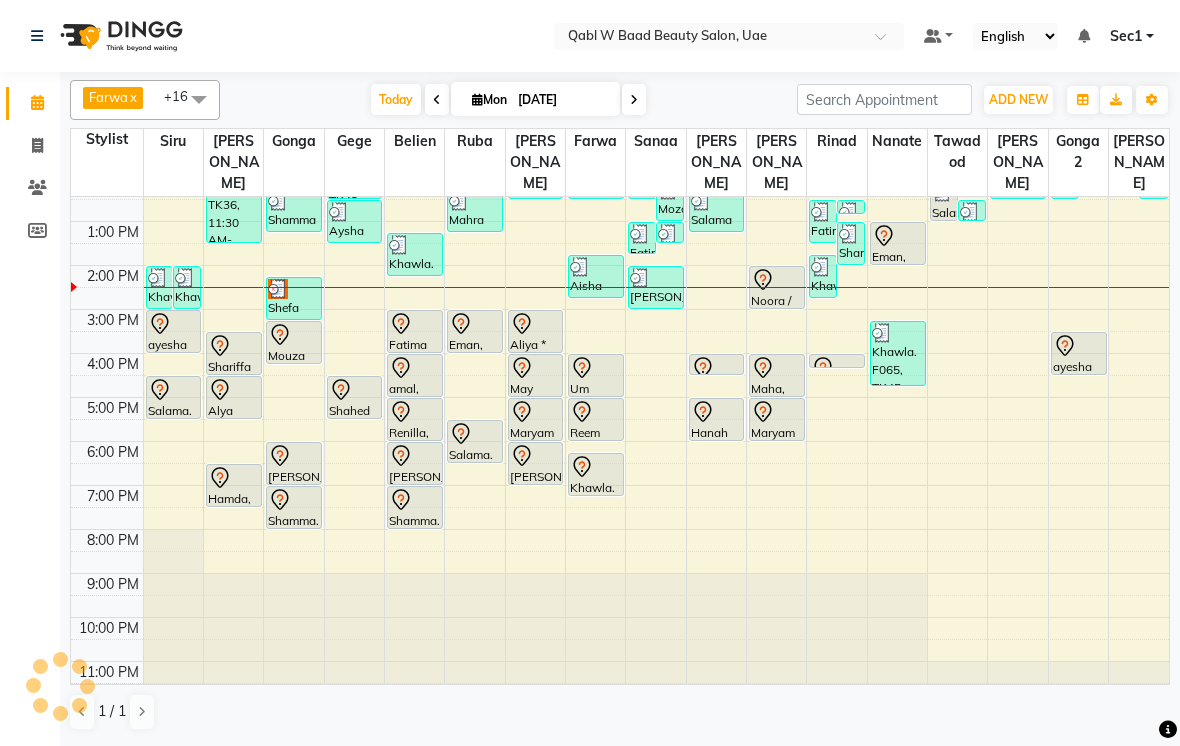 scroll, scrollTop: 107, scrollLeft: 0, axis: vertical 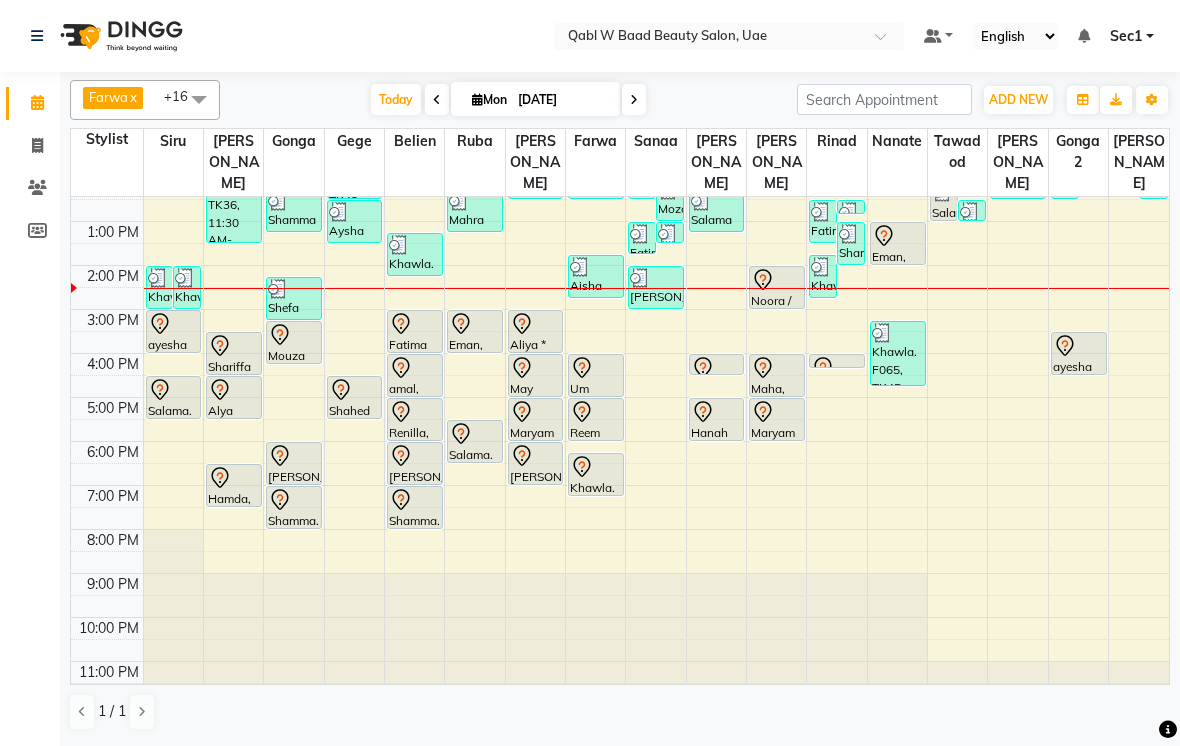 click on "Noora / No machine, TK53, 02:00 PM-03:00 PM, Petrulum Hair Treatment" at bounding box center (777, 287) 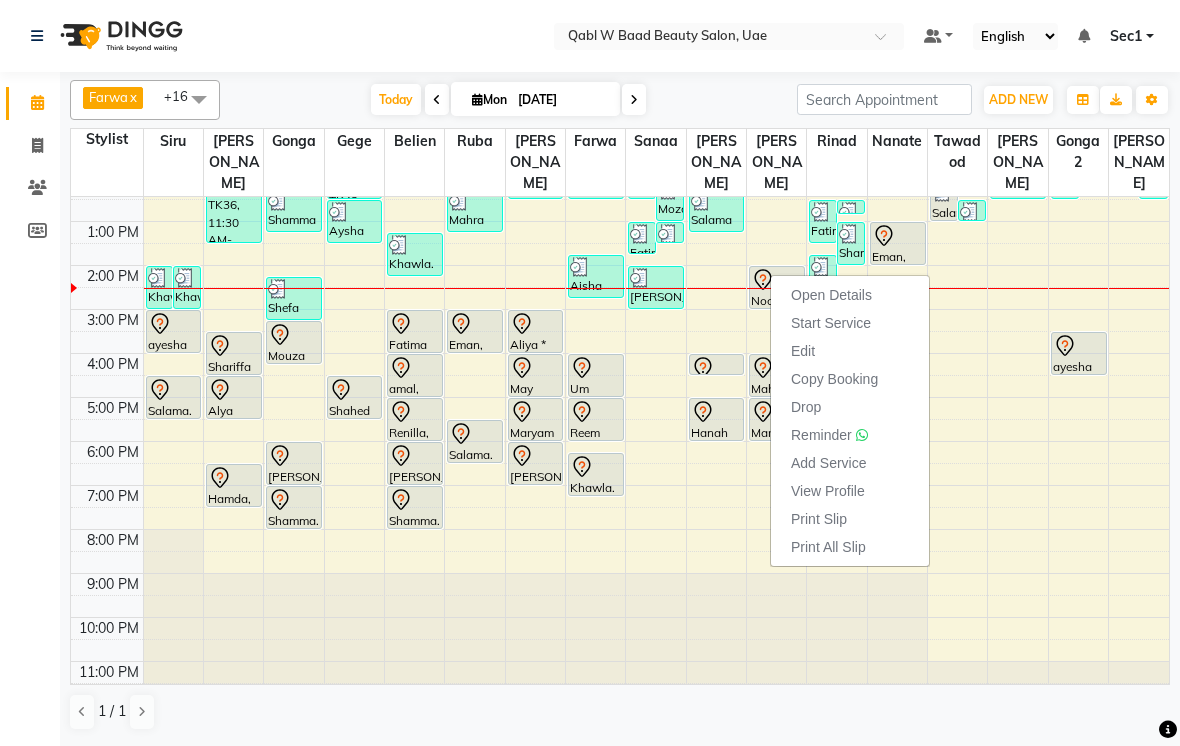 click on "Open Details" at bounding box center [831, 295] 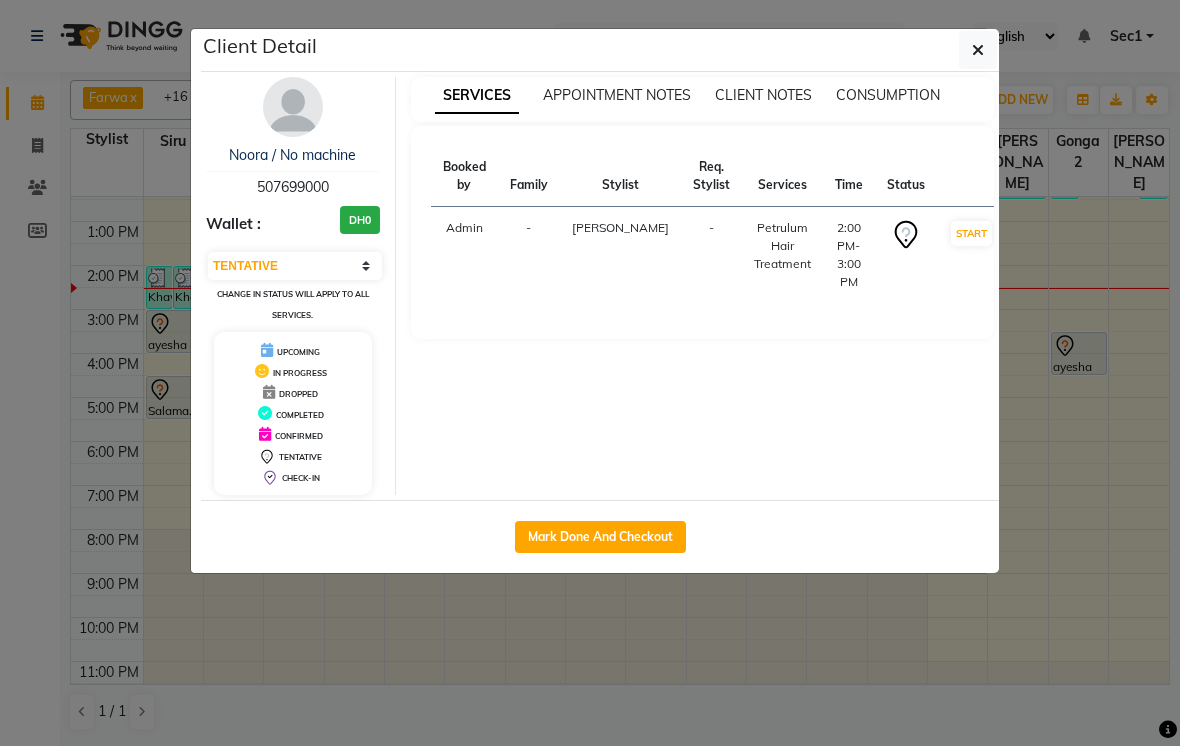 click 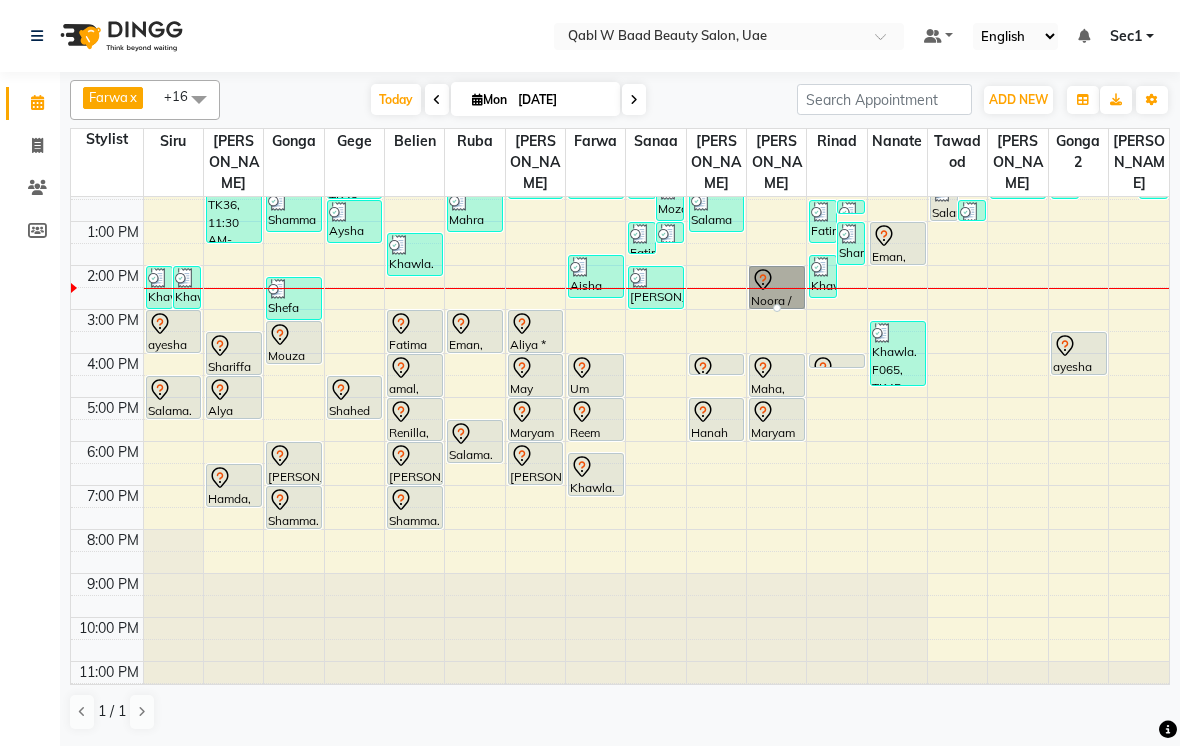 click at bounding box center (777, 308) 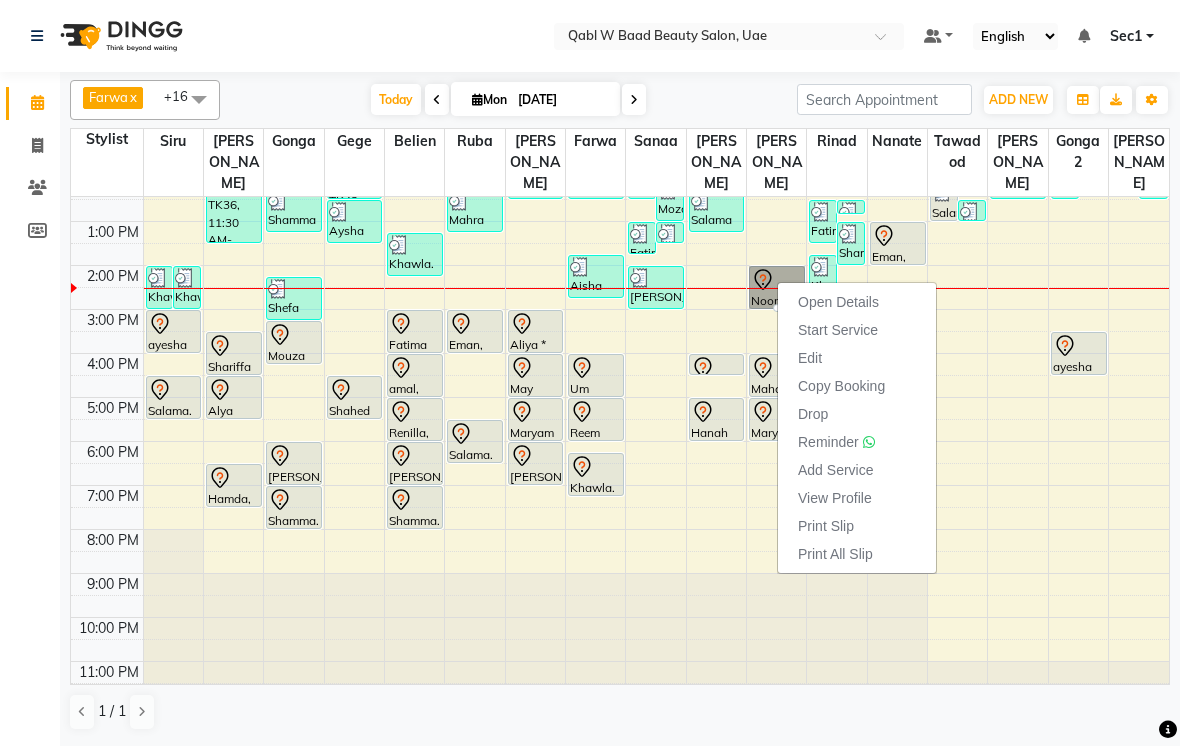 click on "Edit" at bounding box center (857, 358) 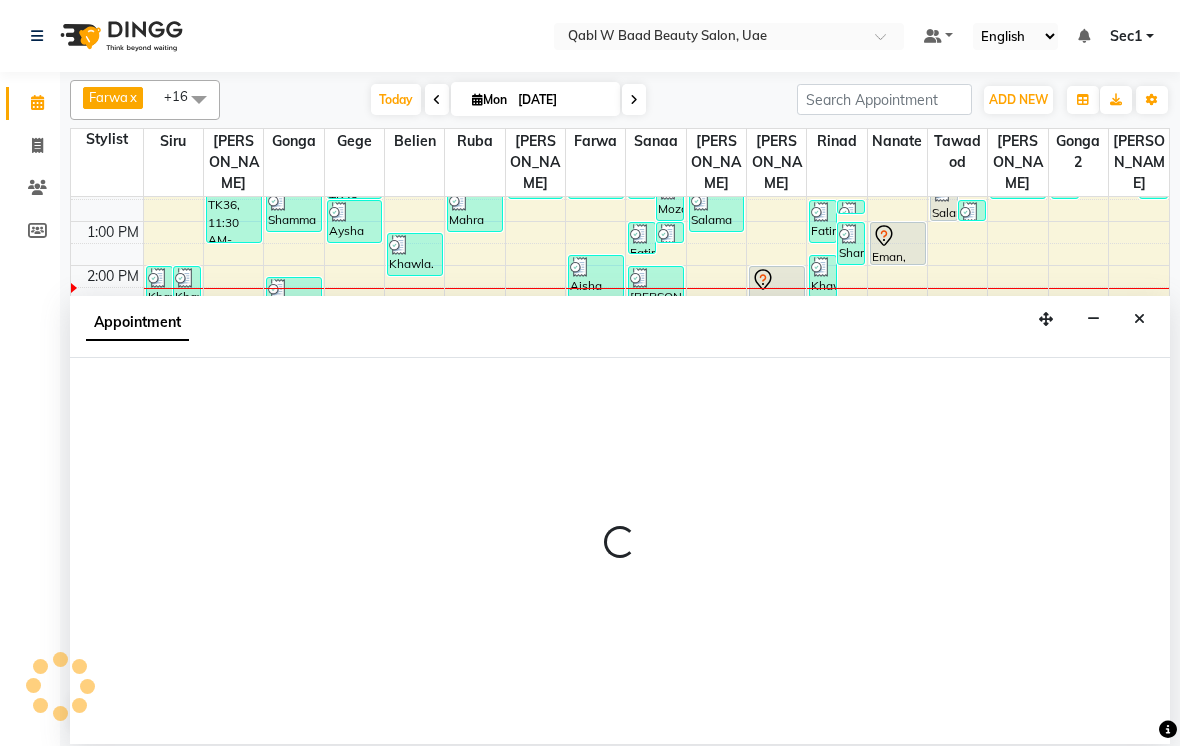 select on "tentative" 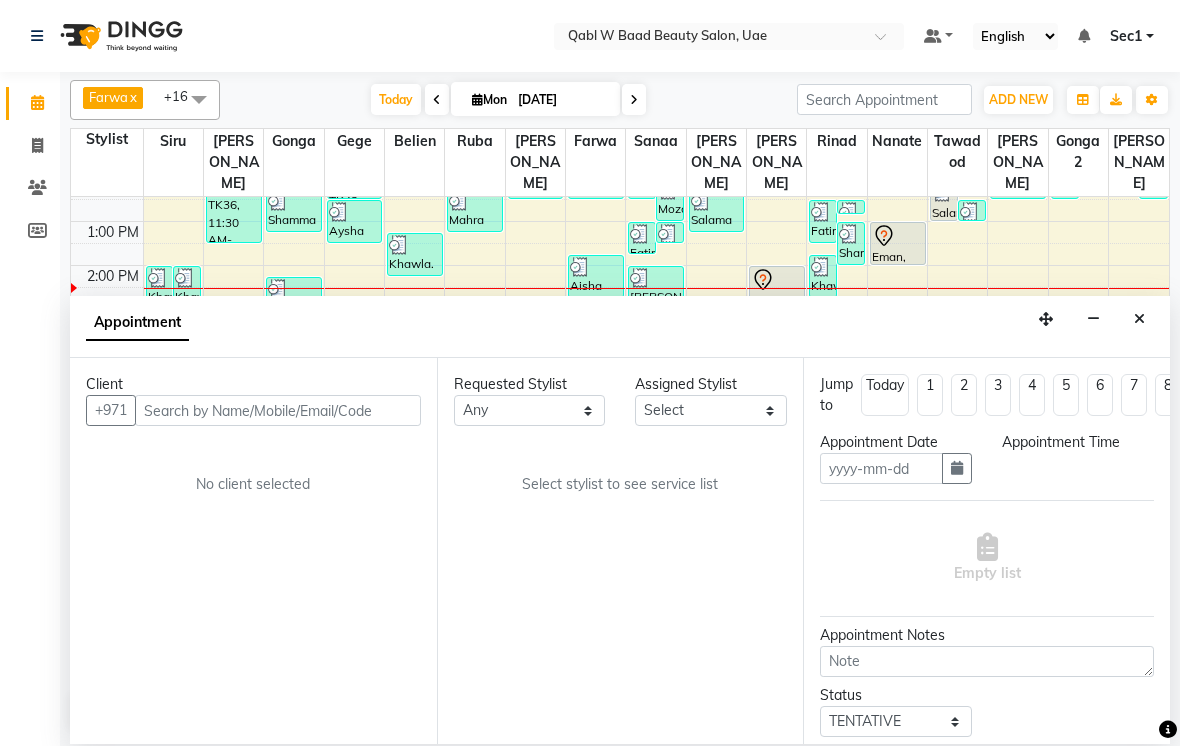 type on "[DATE]" 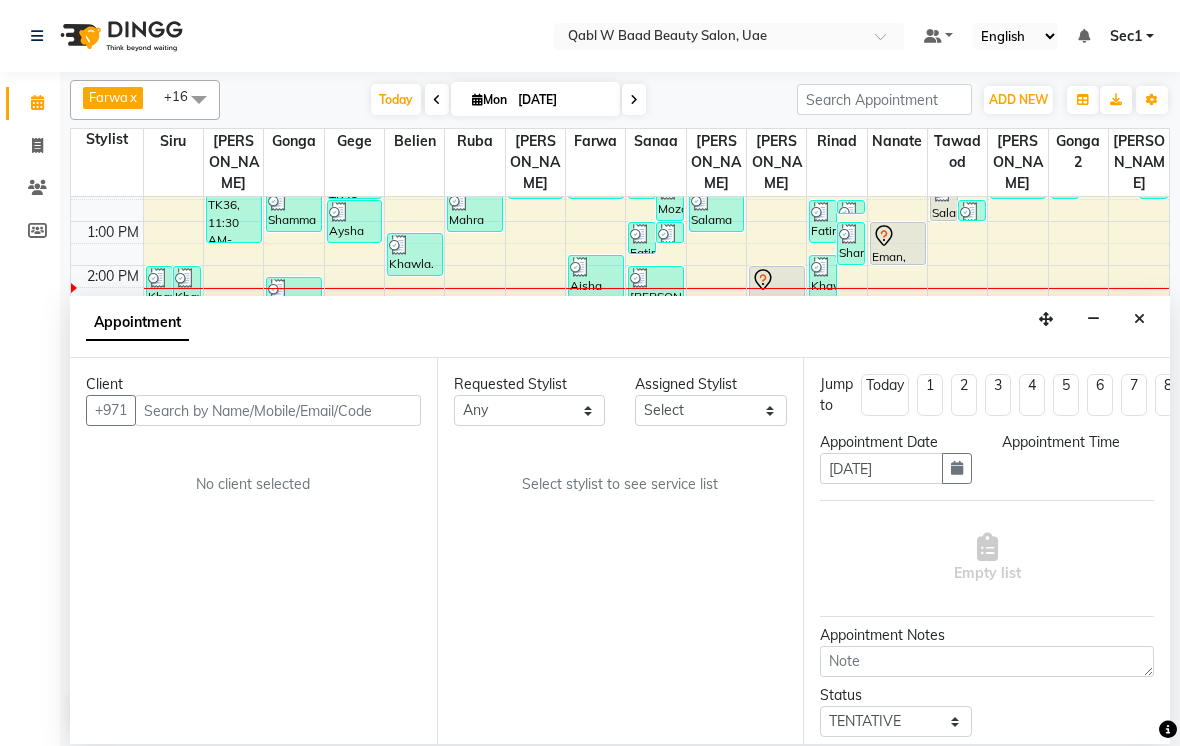 scroll, scrollTop: 0, scrollLeft: 0, axis: both 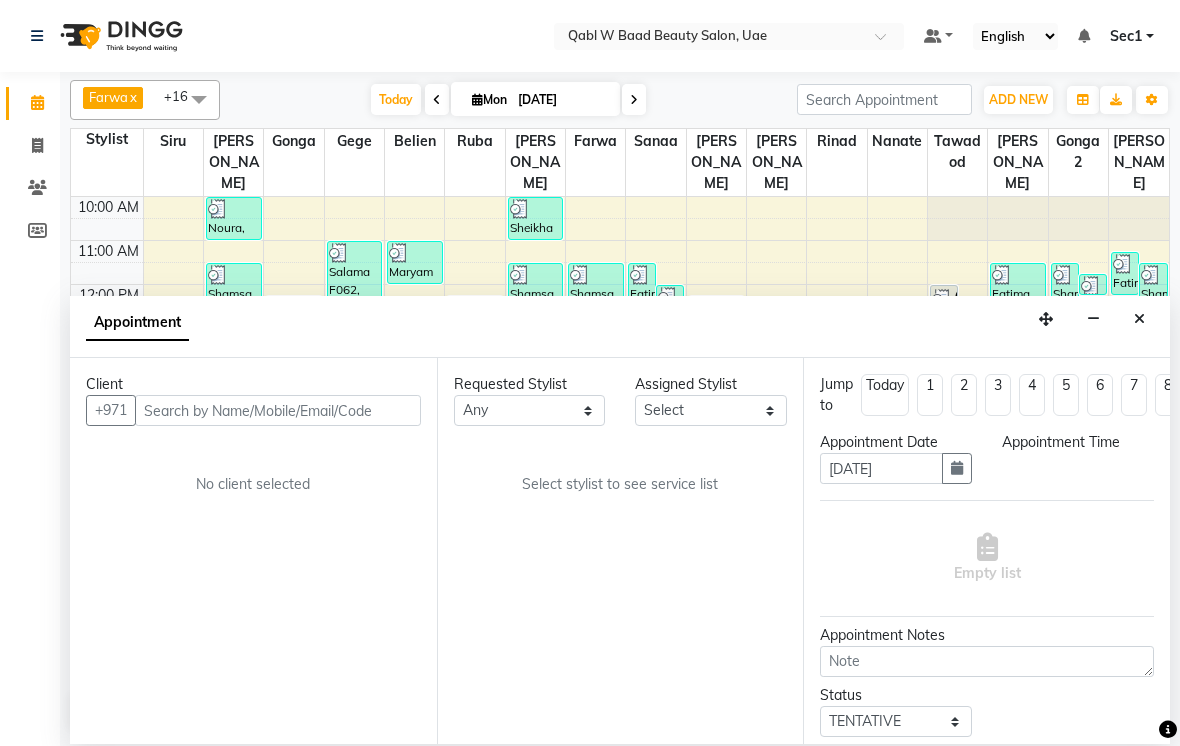 select on "840" 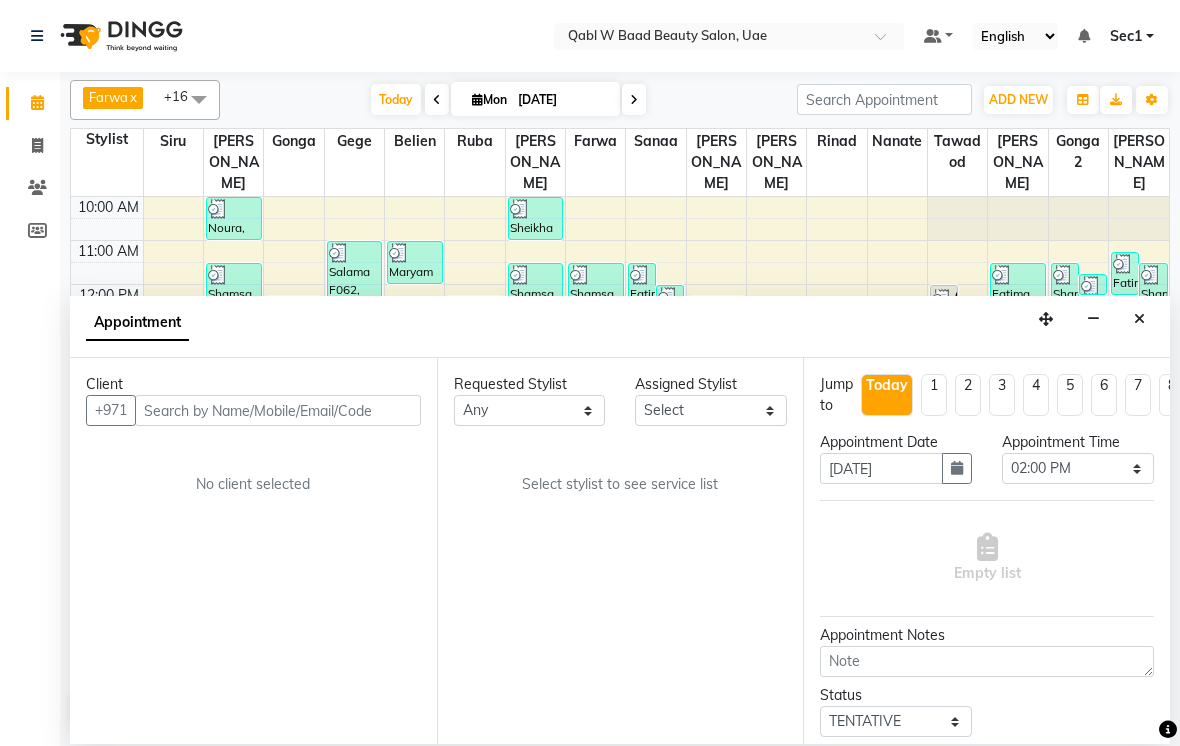 select on "56794" 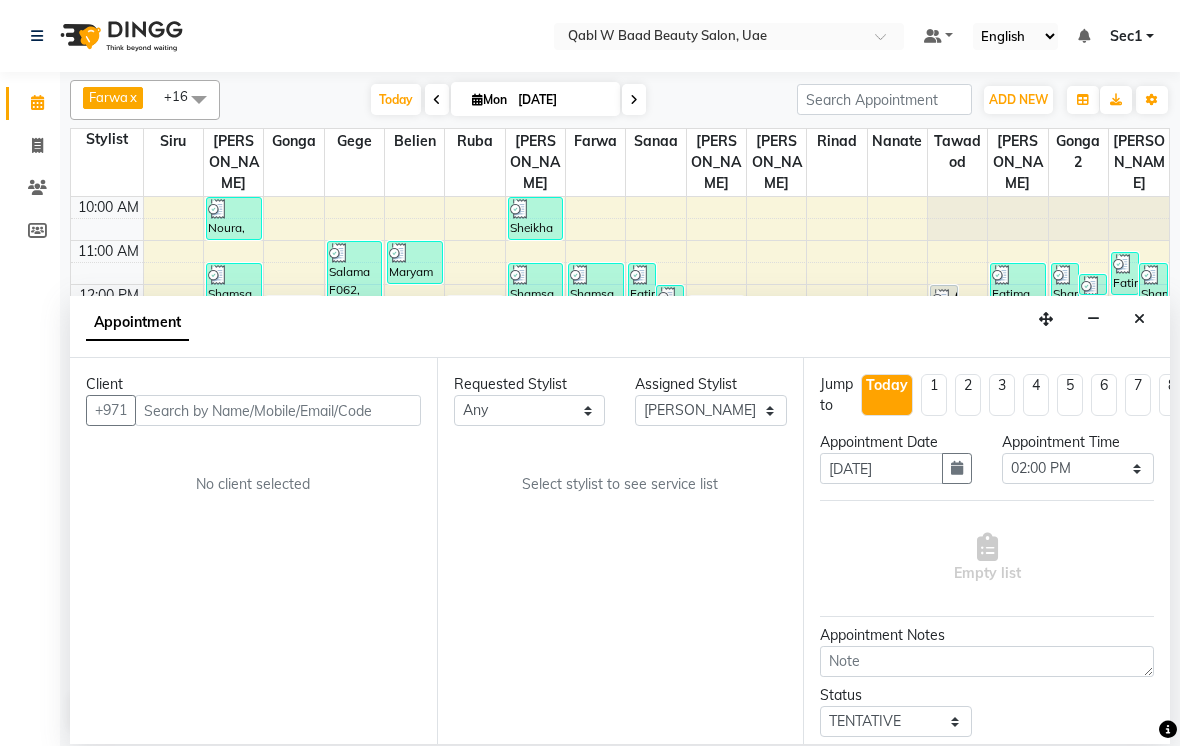 scroll, scrollTop: 107, scrollLeft: 0, axis: vertical 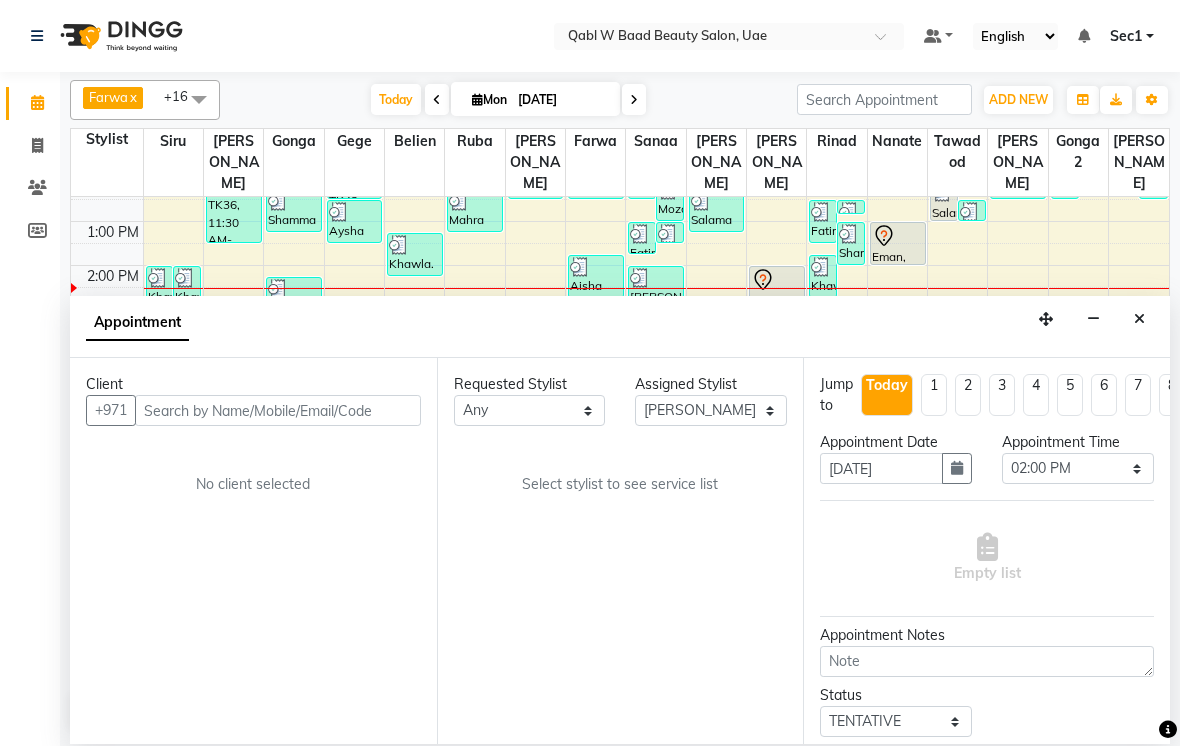 select on "3477" 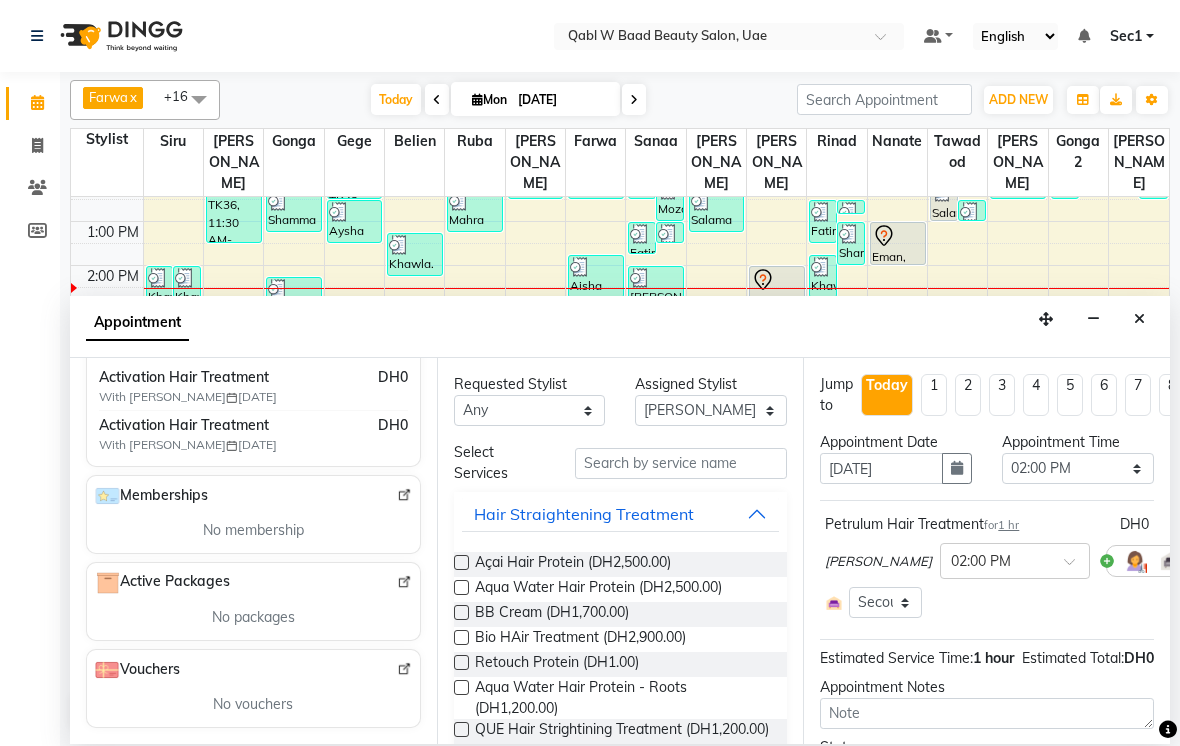 scroll, scrollTop: 603, scrollLeft: 0, axis: vertical 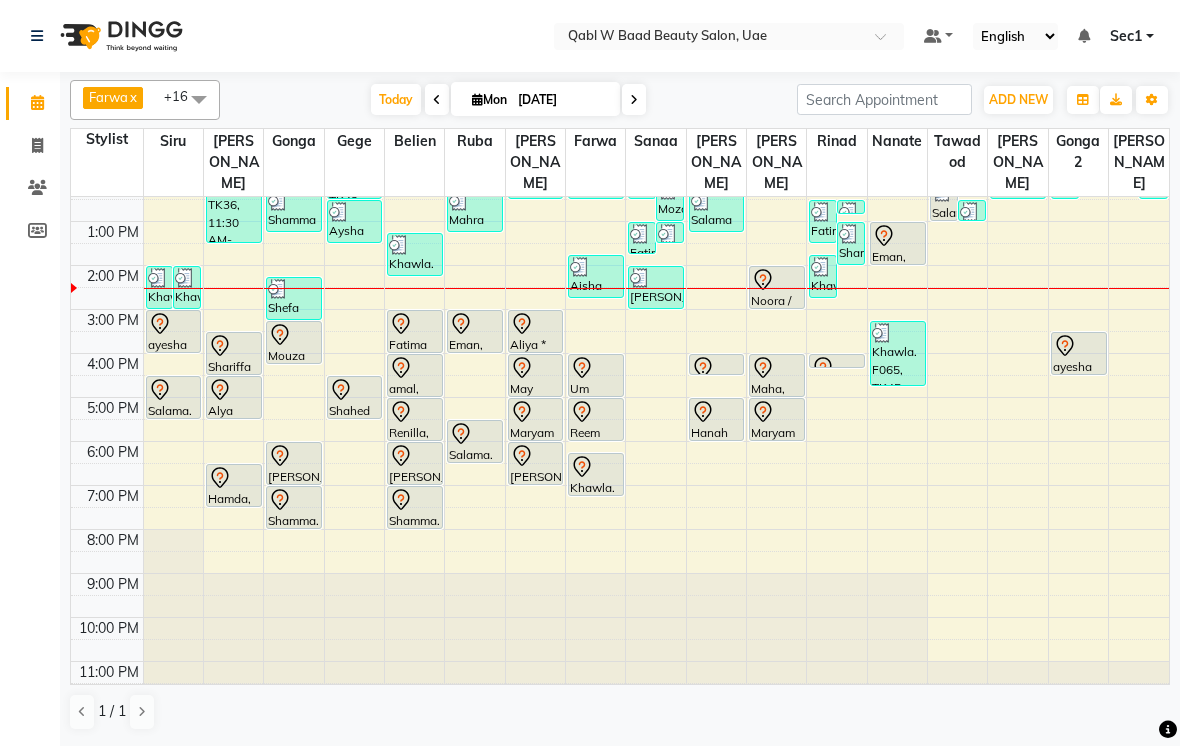 click at bounding box center [278, 289] 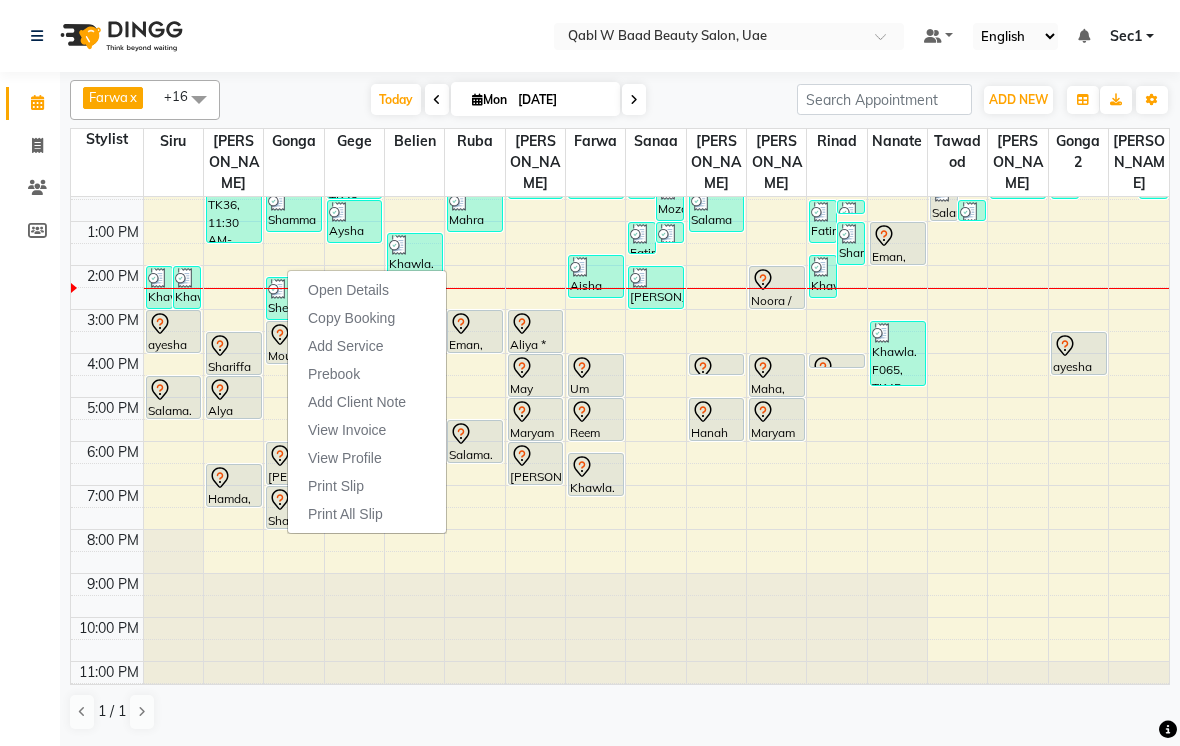 click on "Open Details" at bounding box center (348, 290) 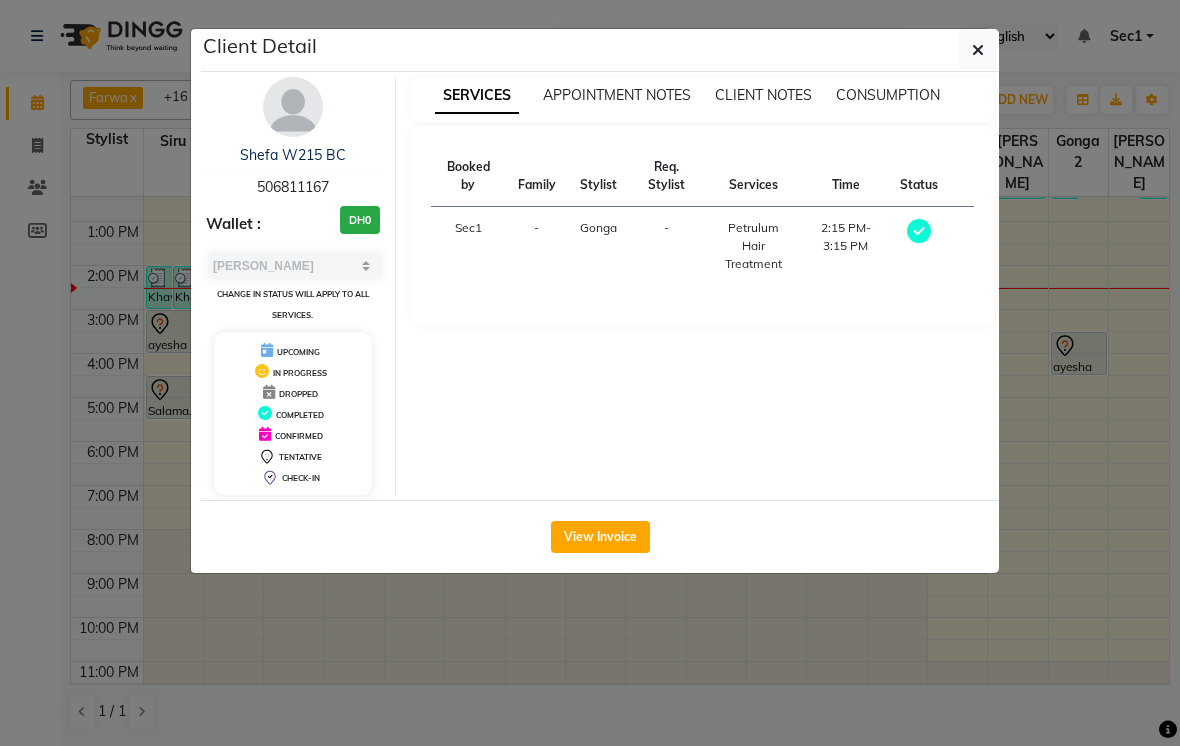 click 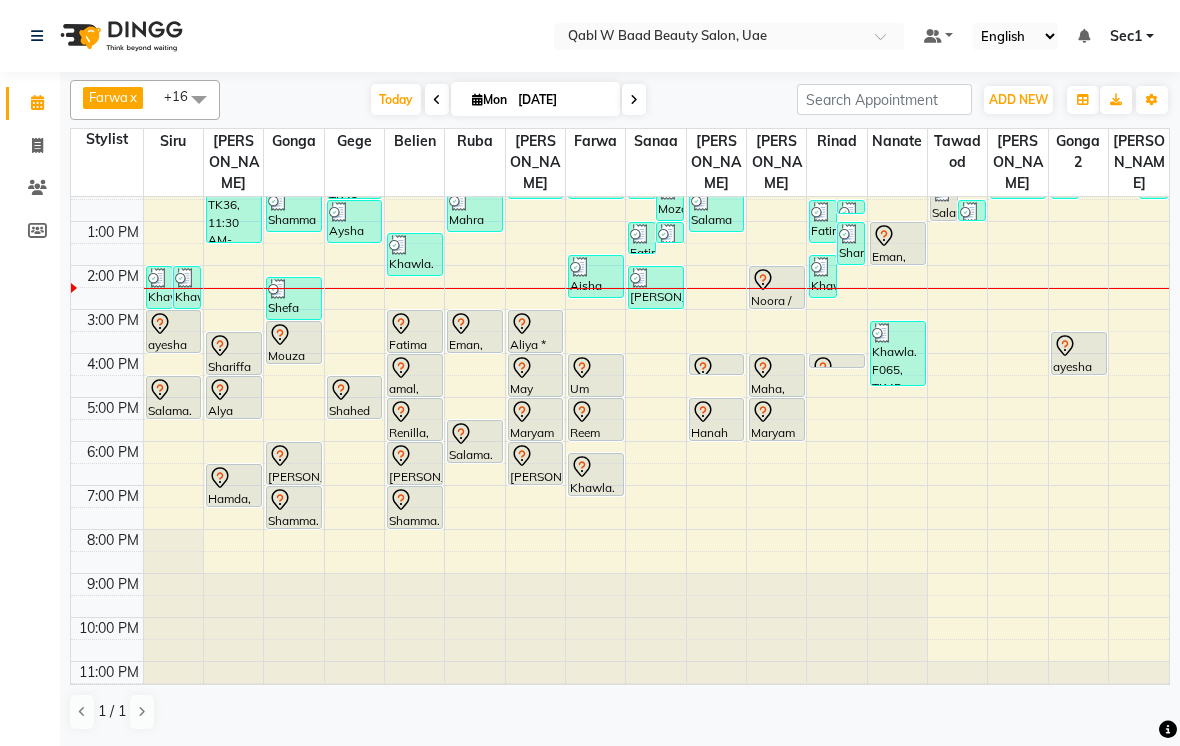 click on "Today" at bounding box center (396, 99) 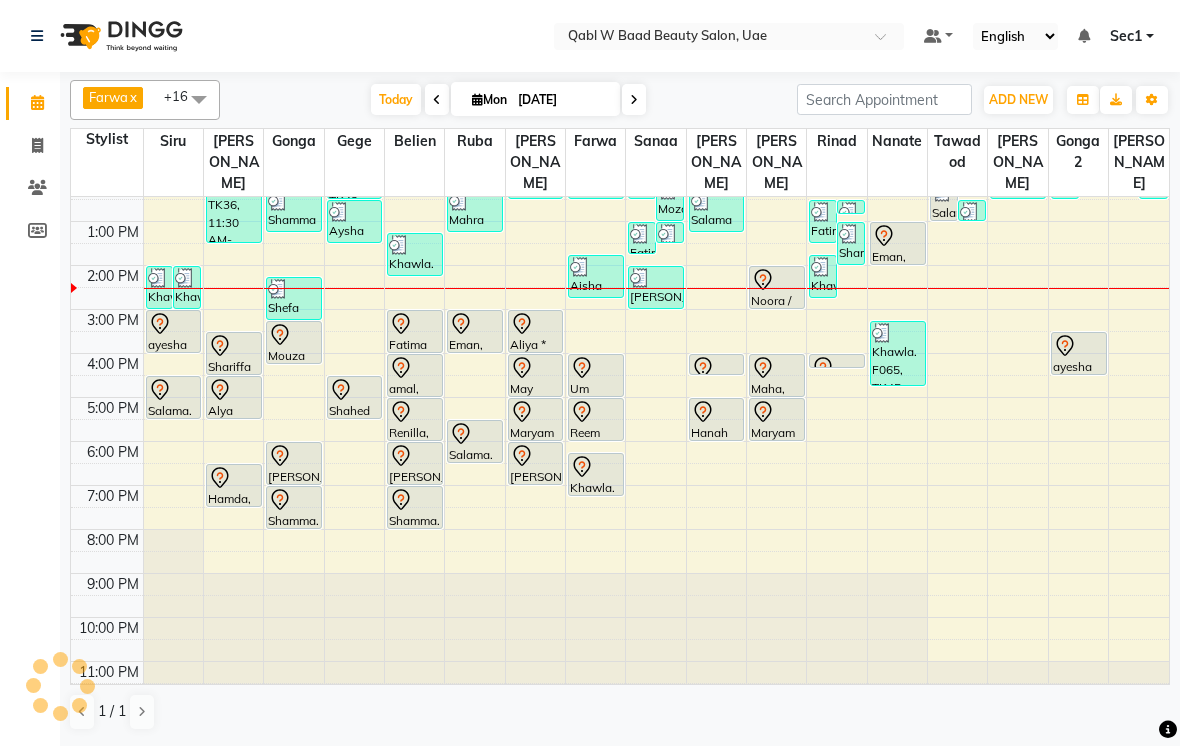 scroll, scrollTop: 107, scrollLeft: 0, axis: vertical 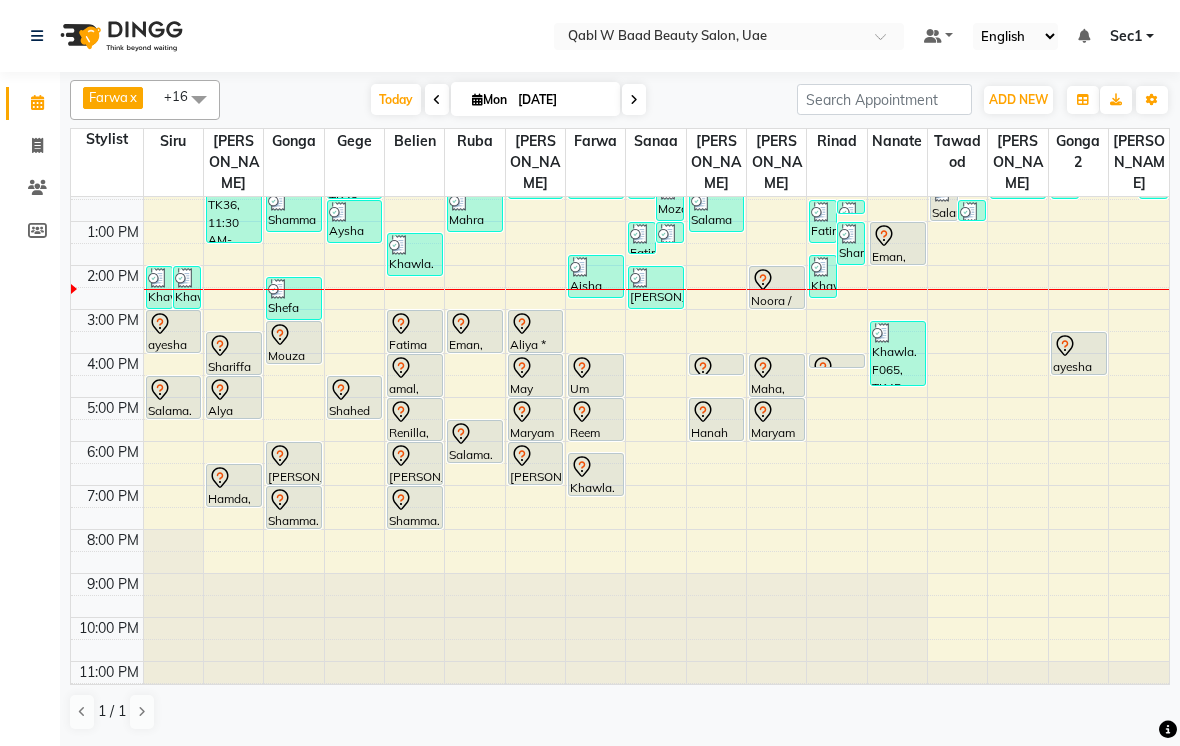 click on "Today" at bounding box center [396, 99] 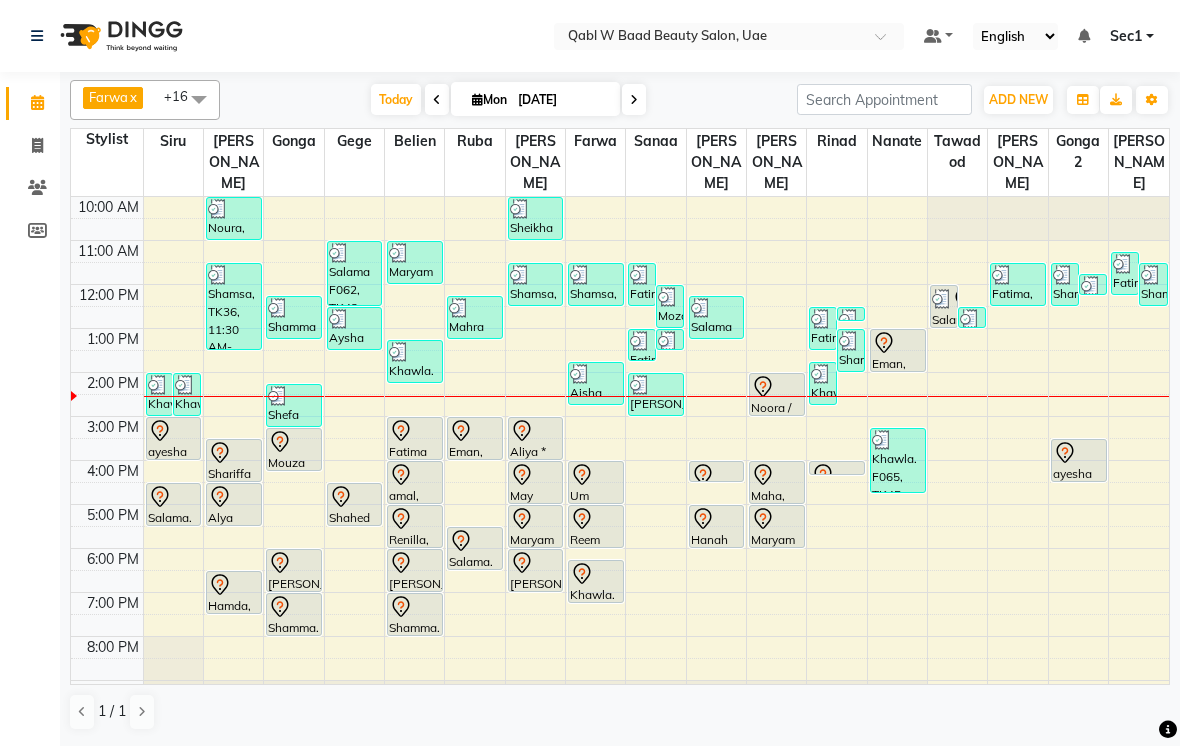 scroll, scrollTop: 0, scrollLeft: 0, axis: both 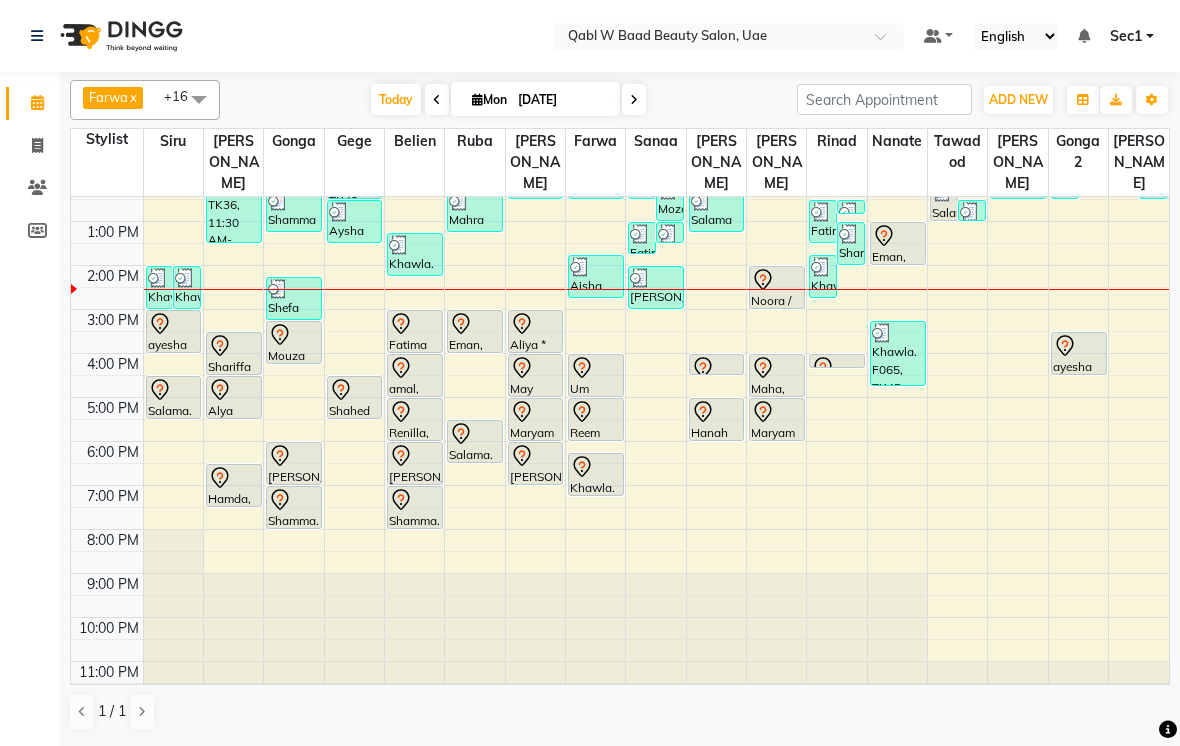 click at bounding box center [634, 100] 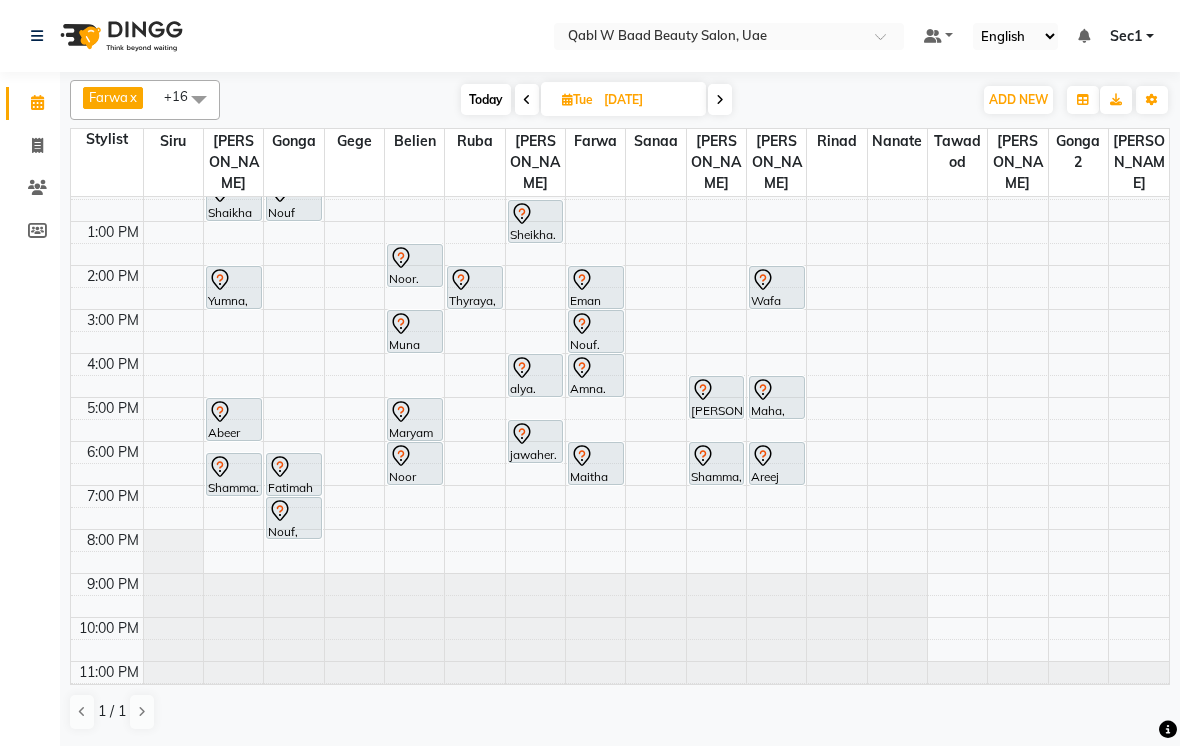 click on "Today" at bounding box center (486, 99) 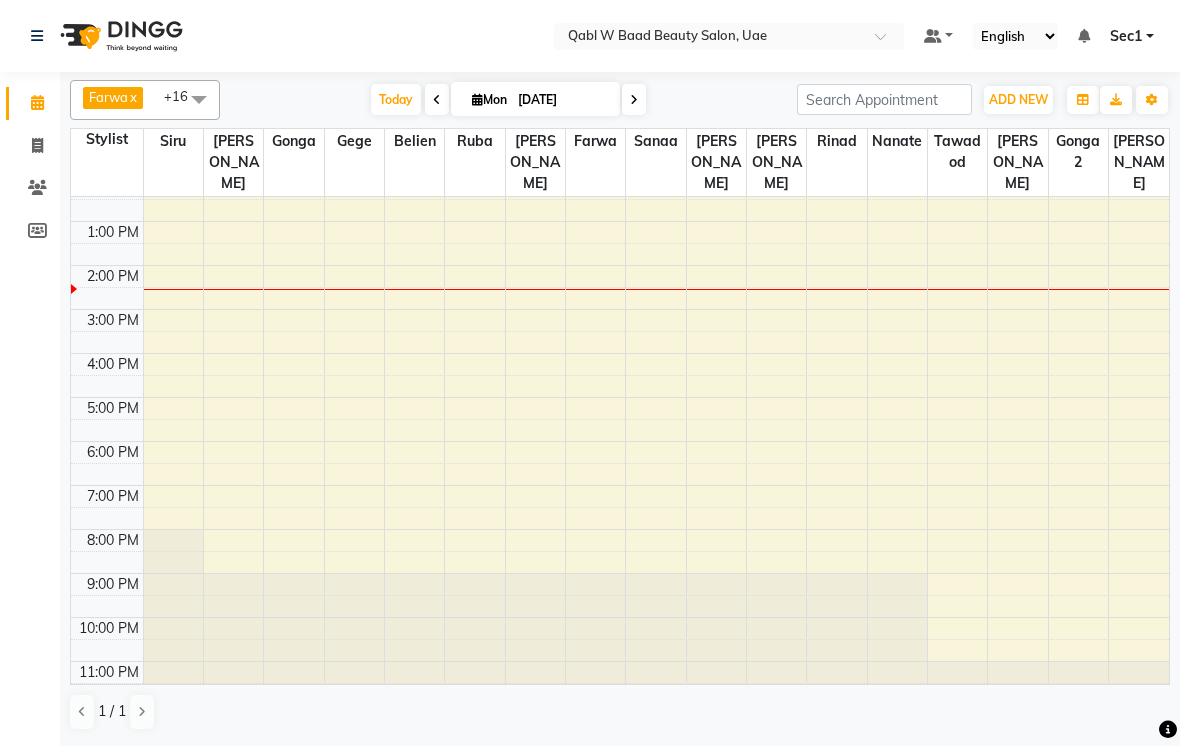 click on "Today" at bounding box center (396, 99) 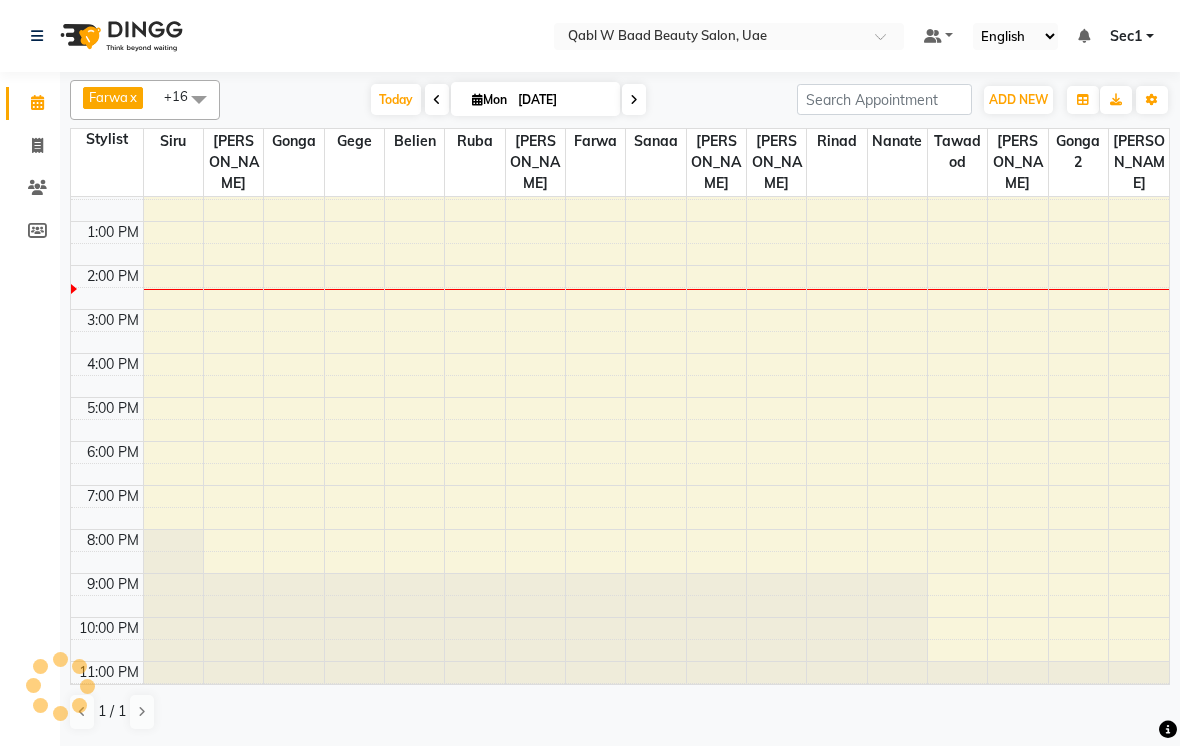 scroll, scrollTop: 107, scrollLeft: 0, axis: vertical 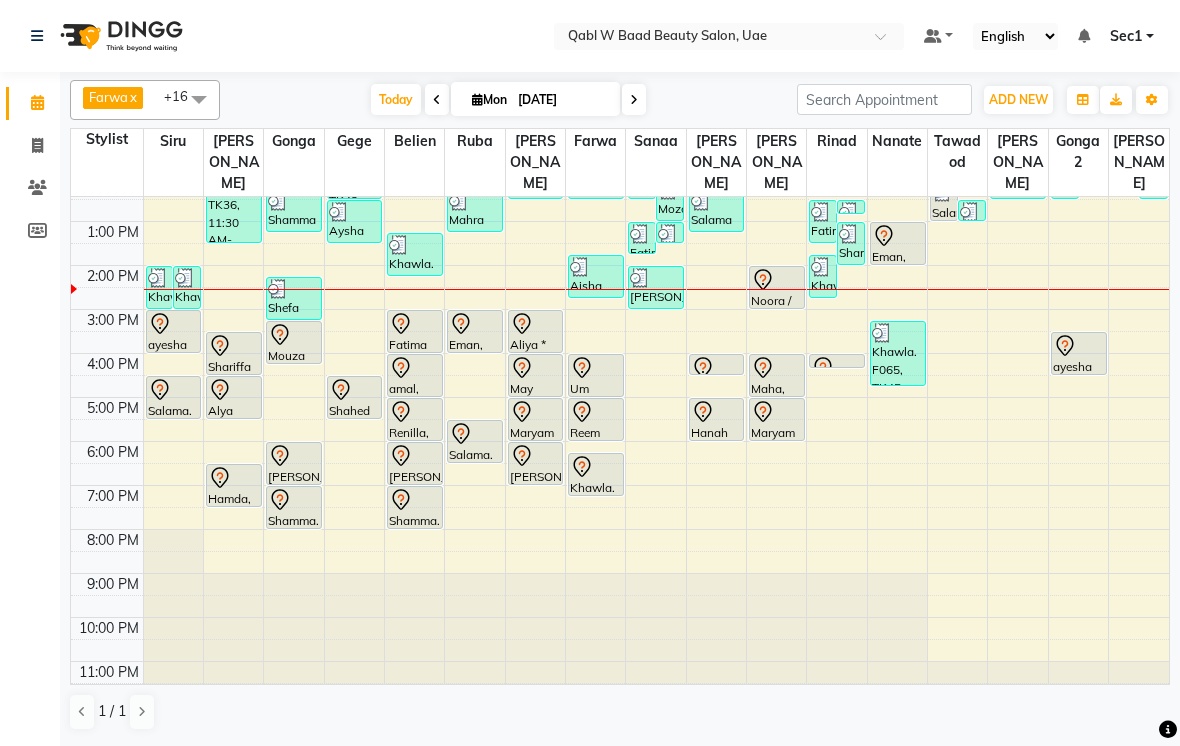 click on "[DATE]" at bounding box center [562, 100] 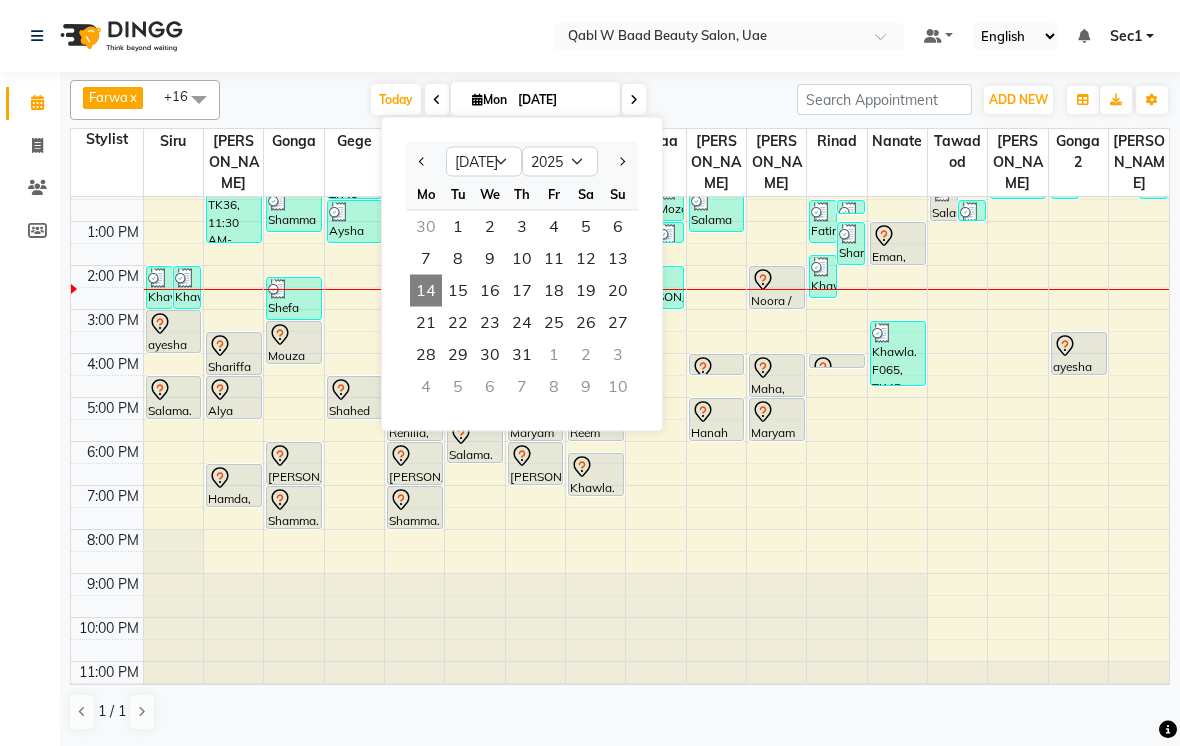 click on "1 / 1" at bounding box center [620, 712] 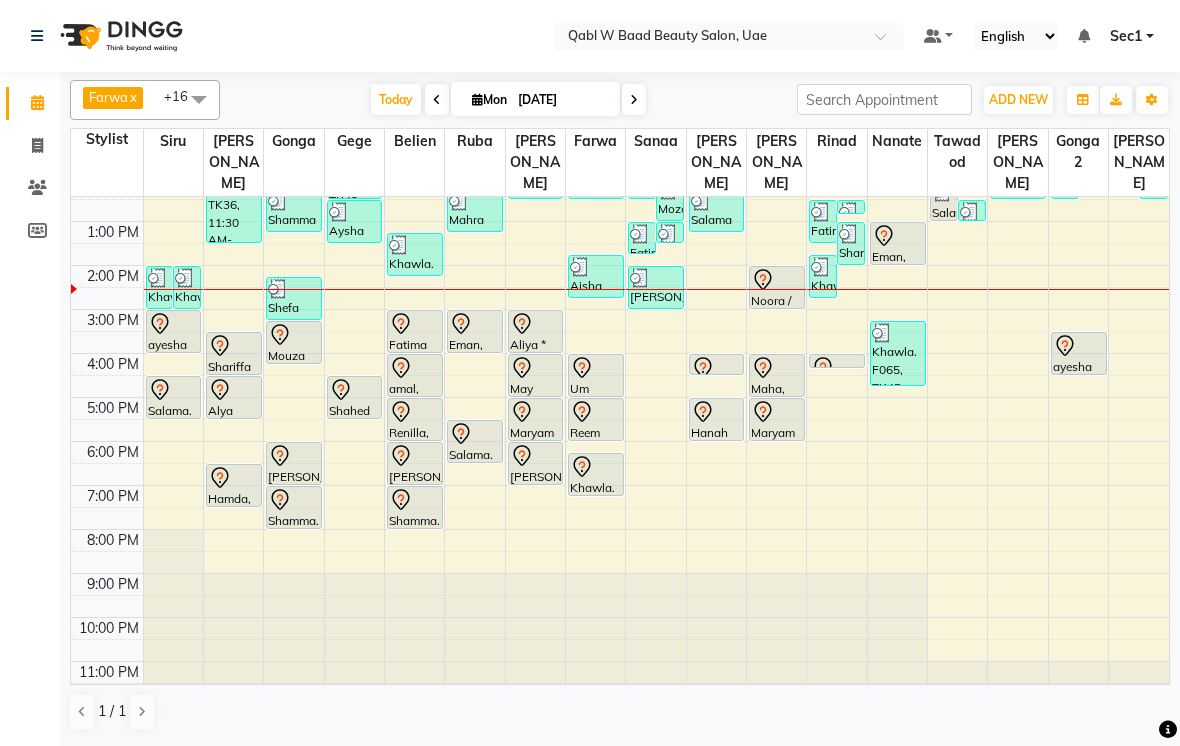 click on "[DATE]" at bounding box center (562, 100) 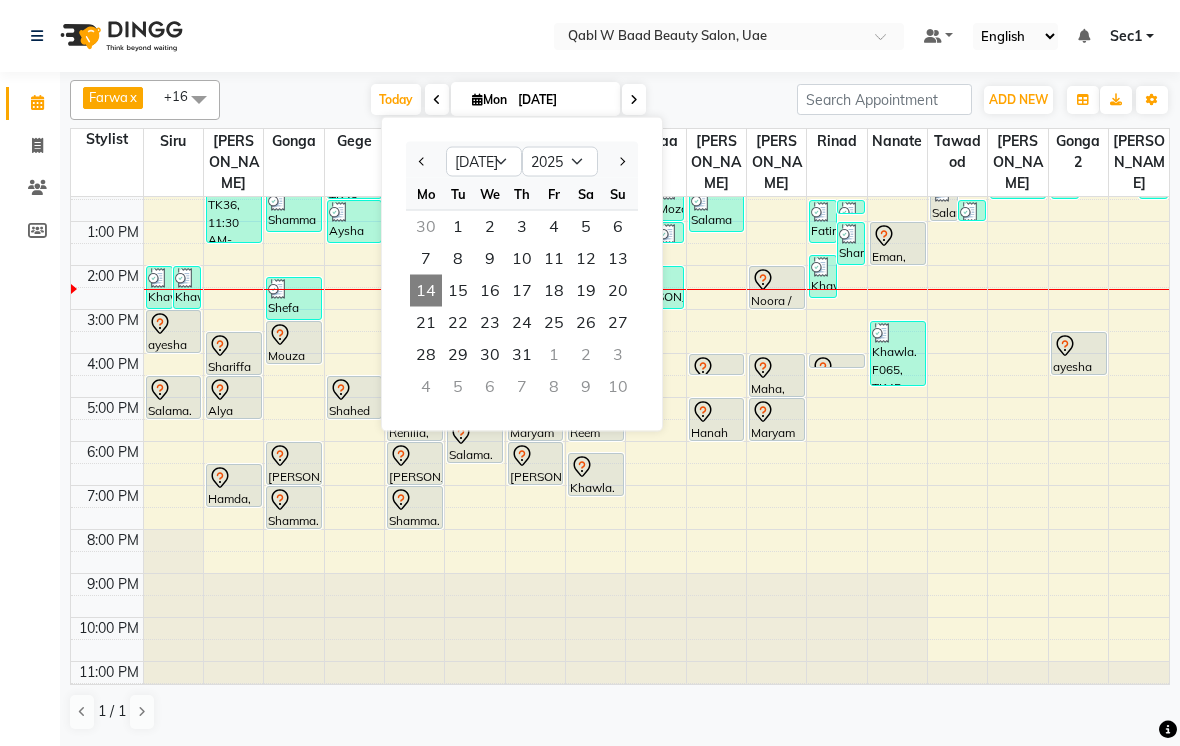 click on "21" at bounding box center (426, 323) 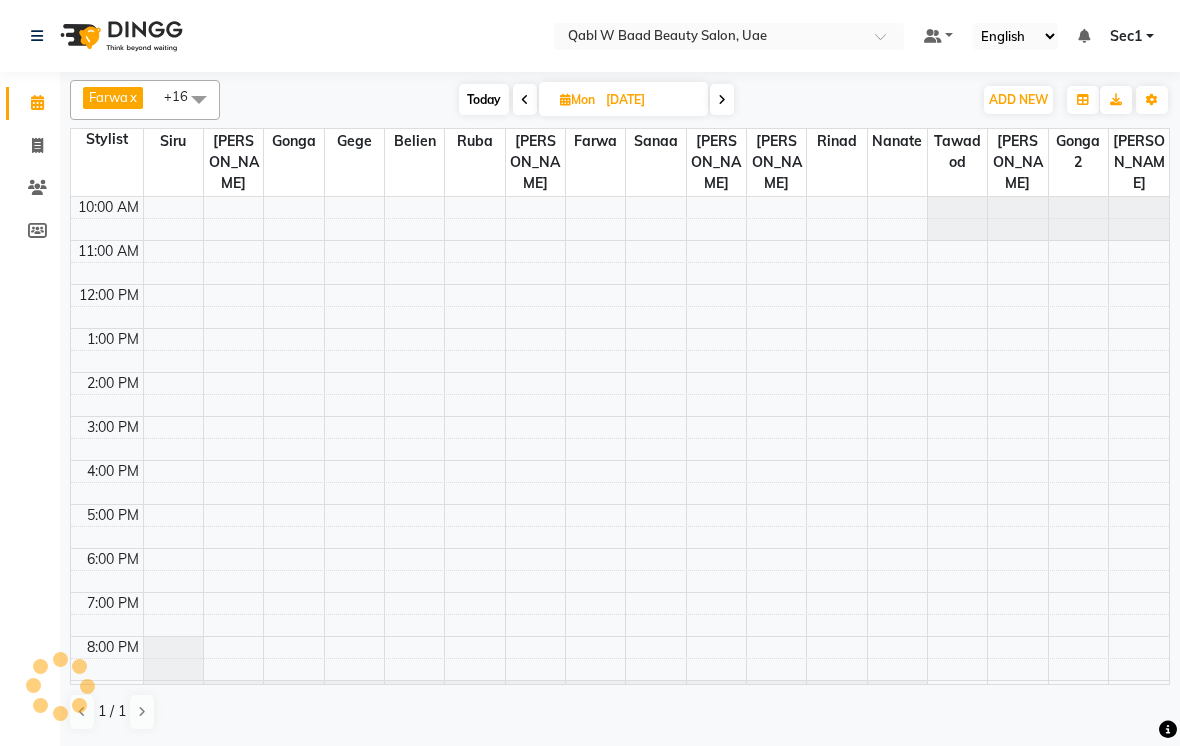 scroll, scrollTop: 107, scrollLeft: 0, axis: vertical 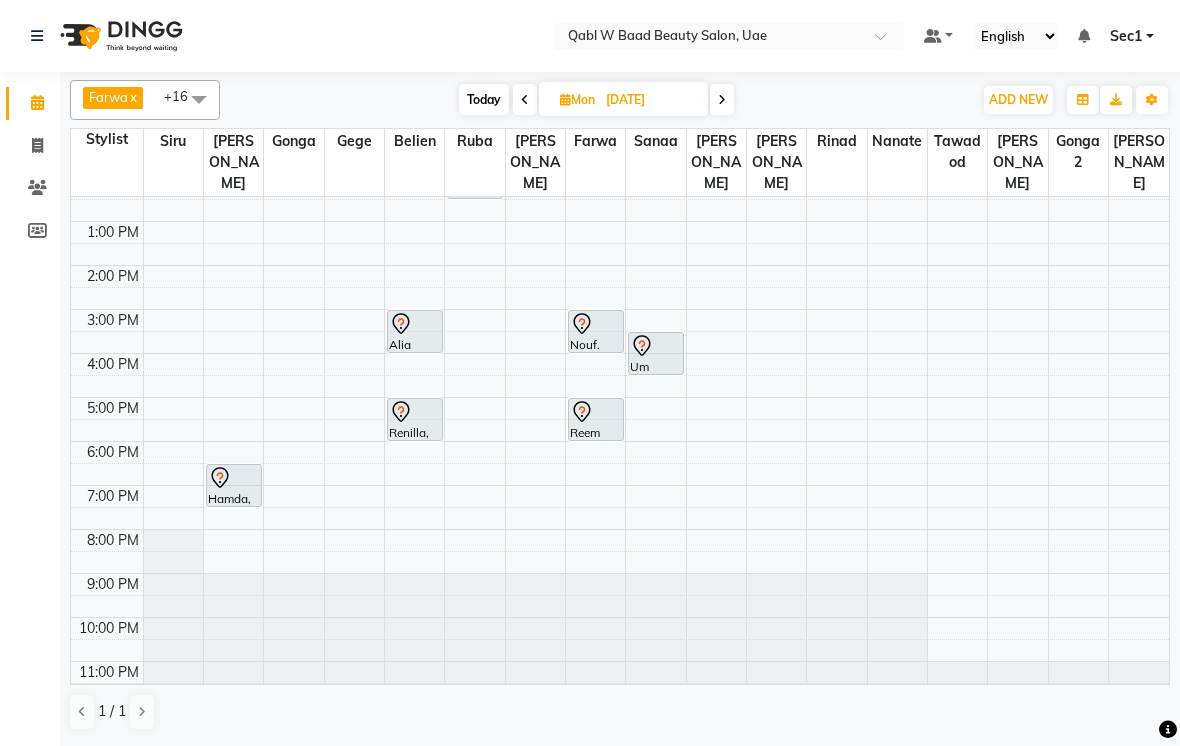 click on "Today" at bounding box center (484, 99) 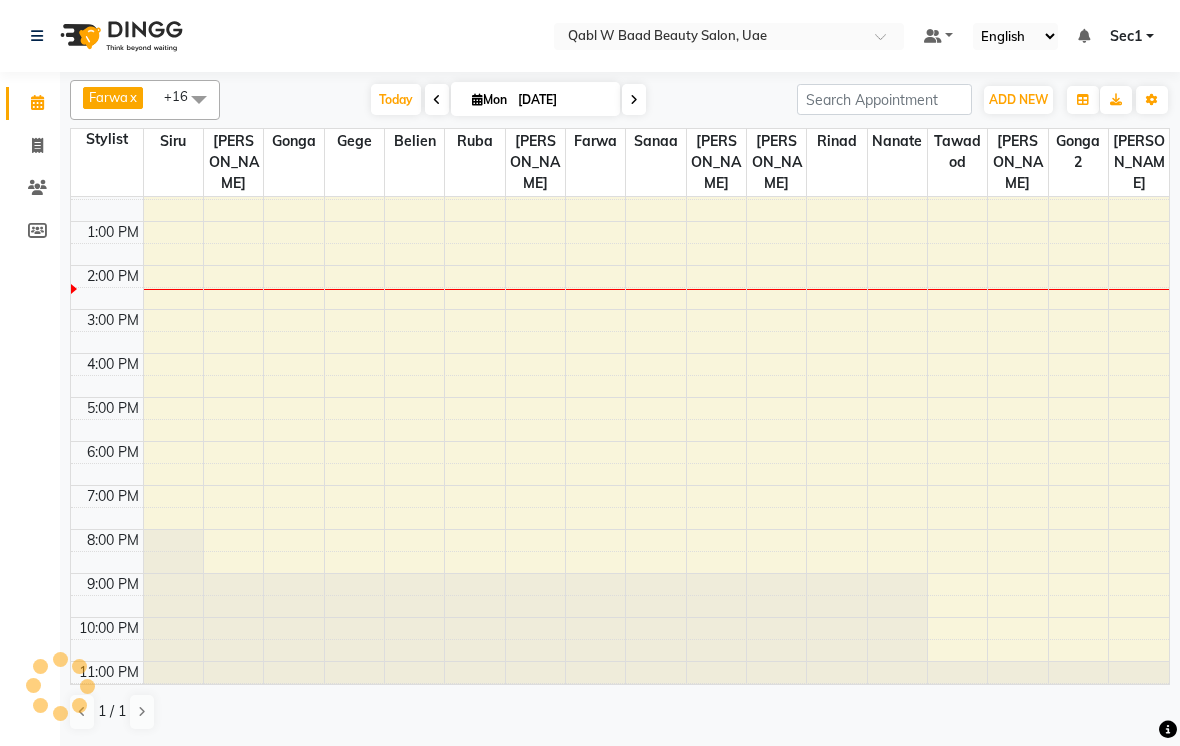 scroll, scrollTop: 107, scrollLeft: 0, axis: vertical 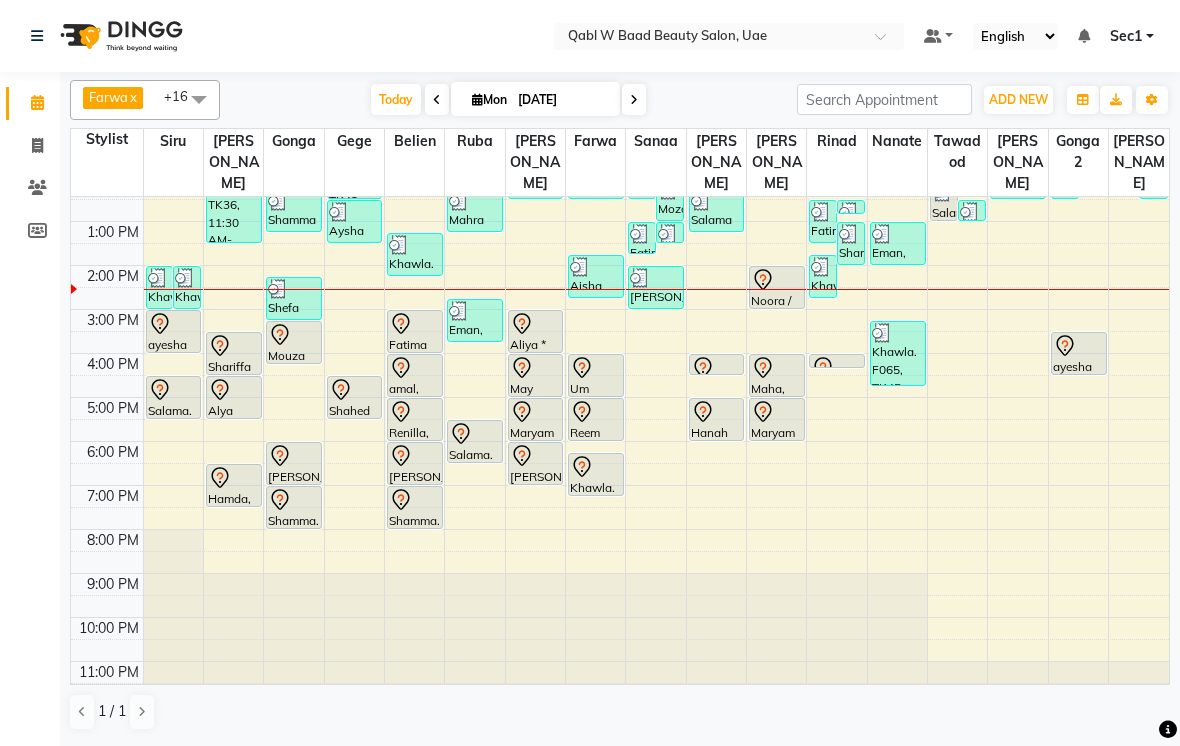 click on "[DATE]" at bounding box center [562, 100] 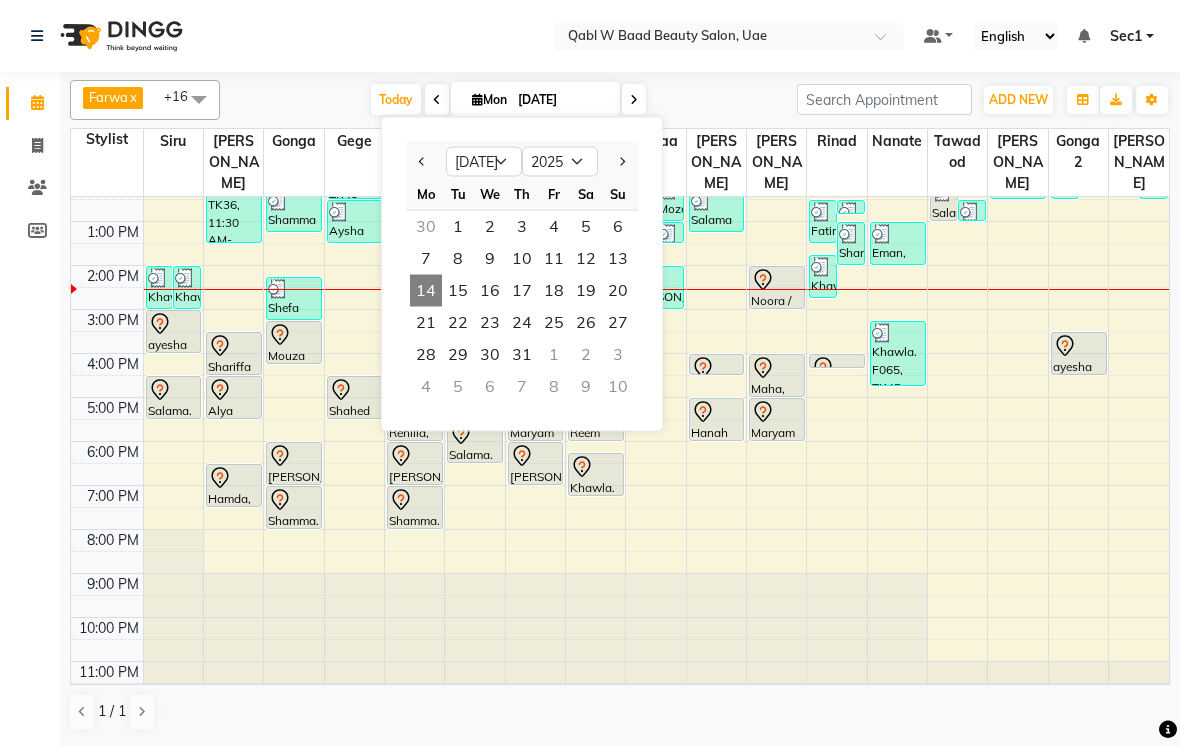 click on "21" at bounding box center (426, 323) 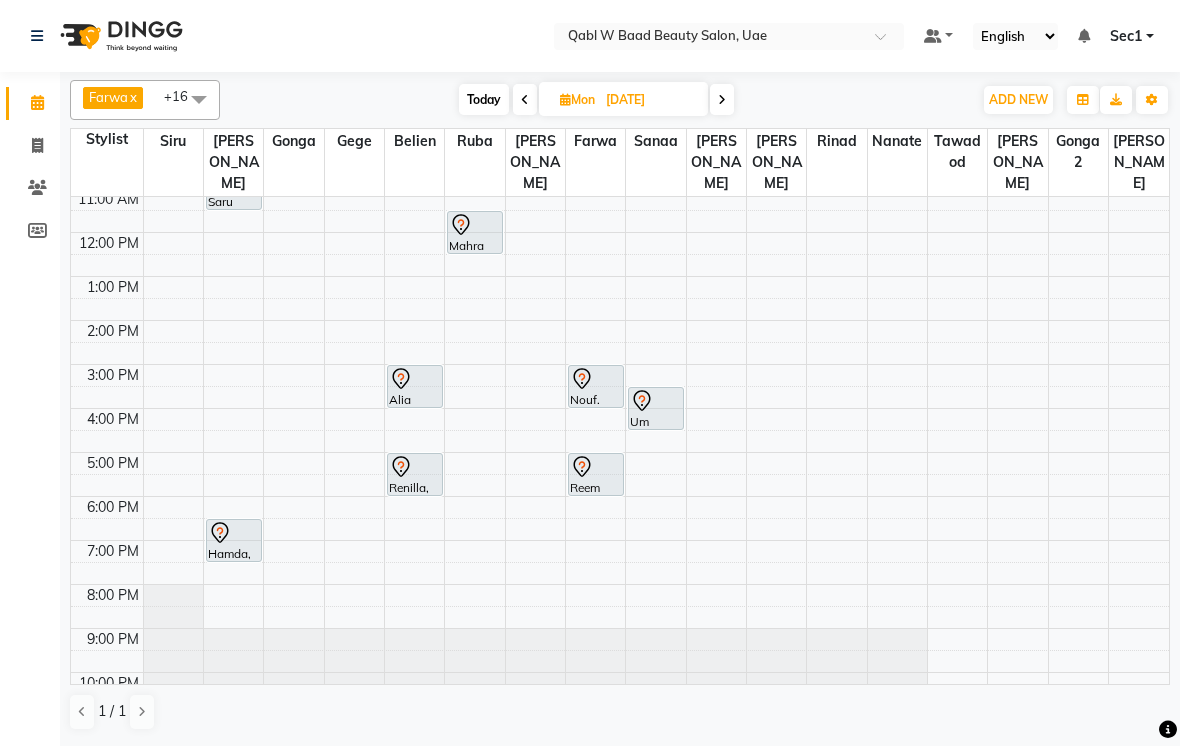 scroll, scrollTop: 51, scrollLeft: 0, axis: vertical 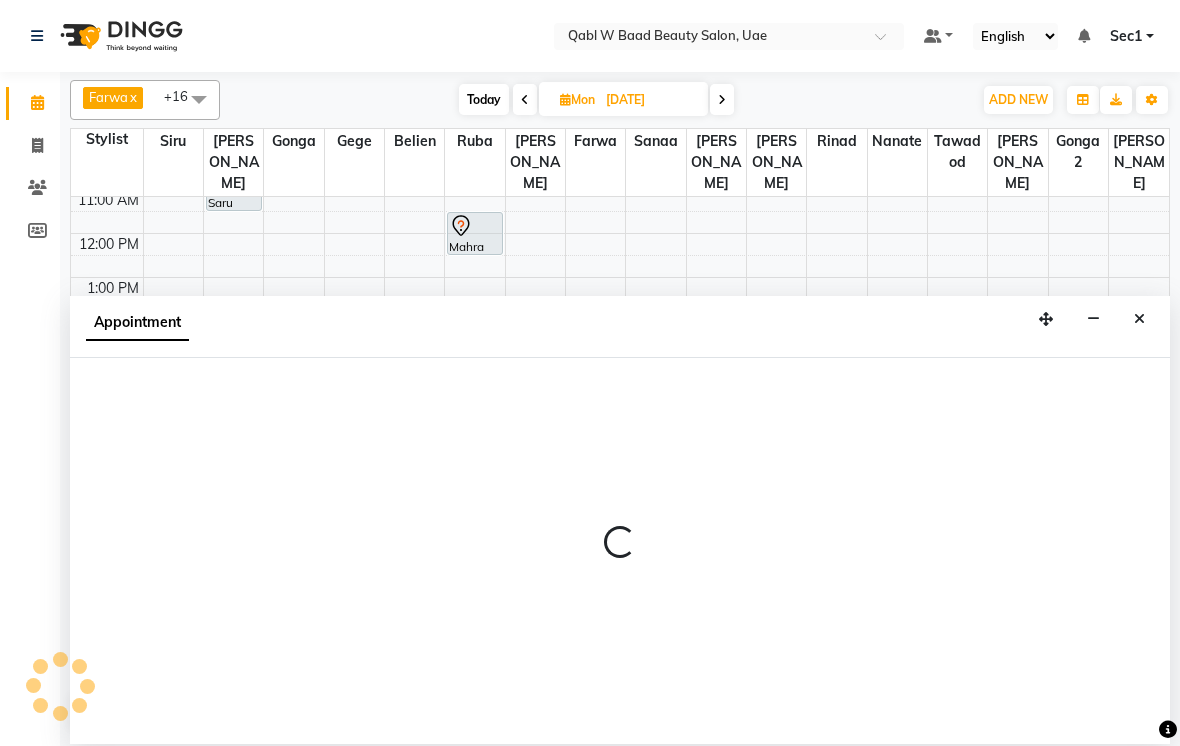 select on "56790" 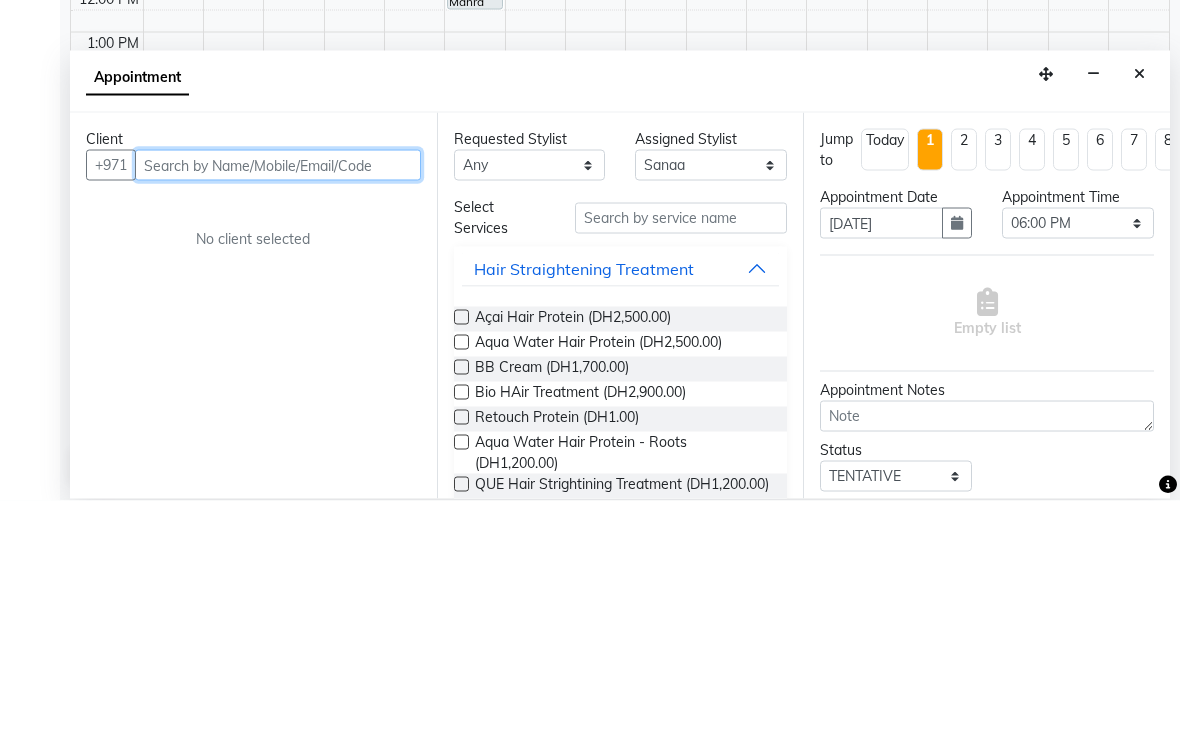 click at bounding box center [278, 410] 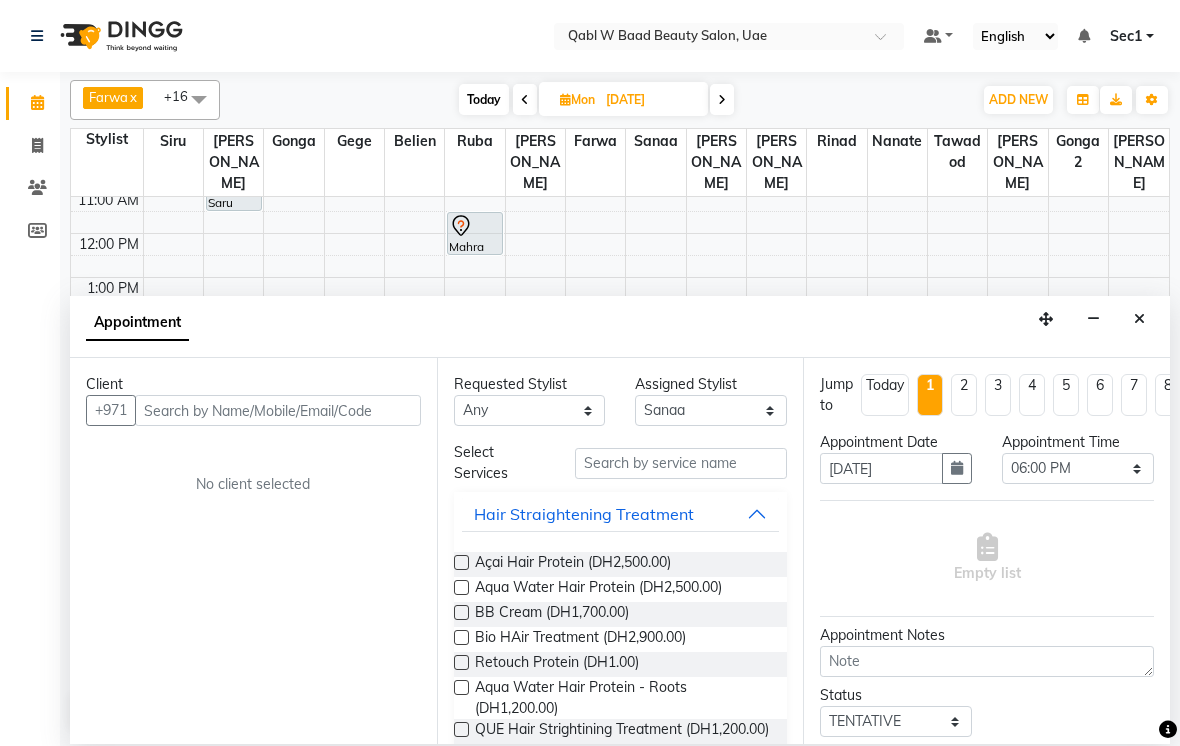 click at bounding box center [1139, 319] 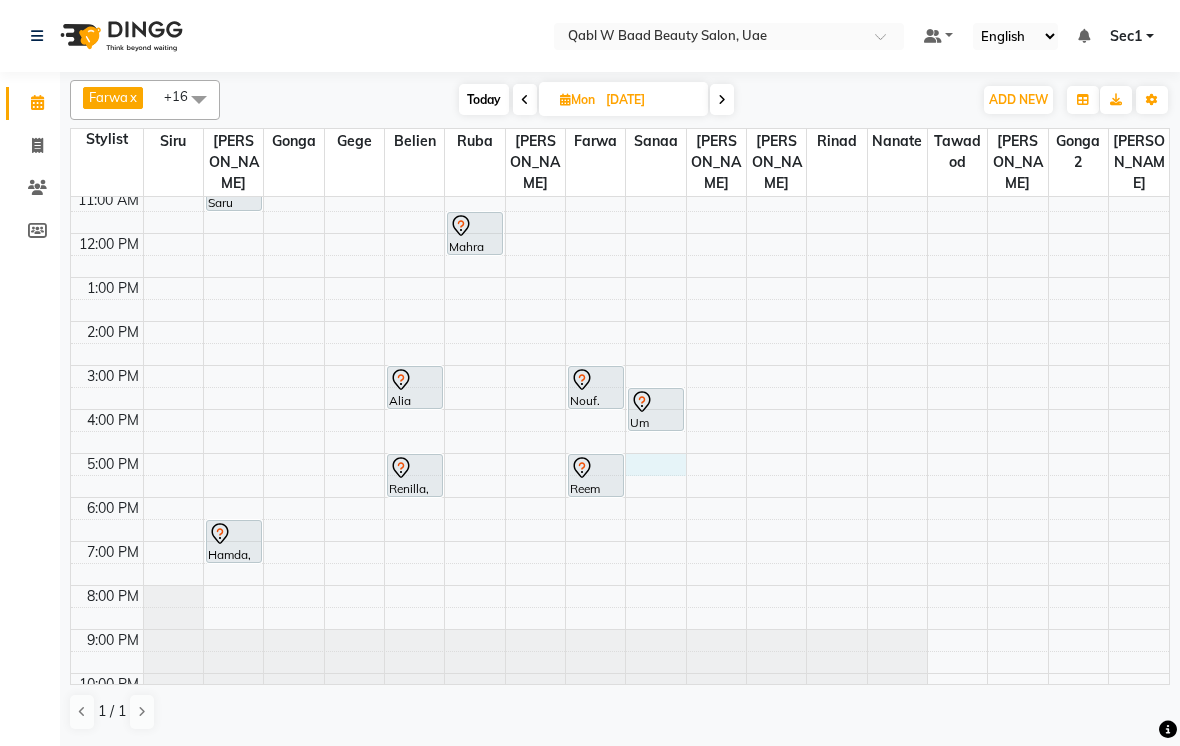 select on "56790" 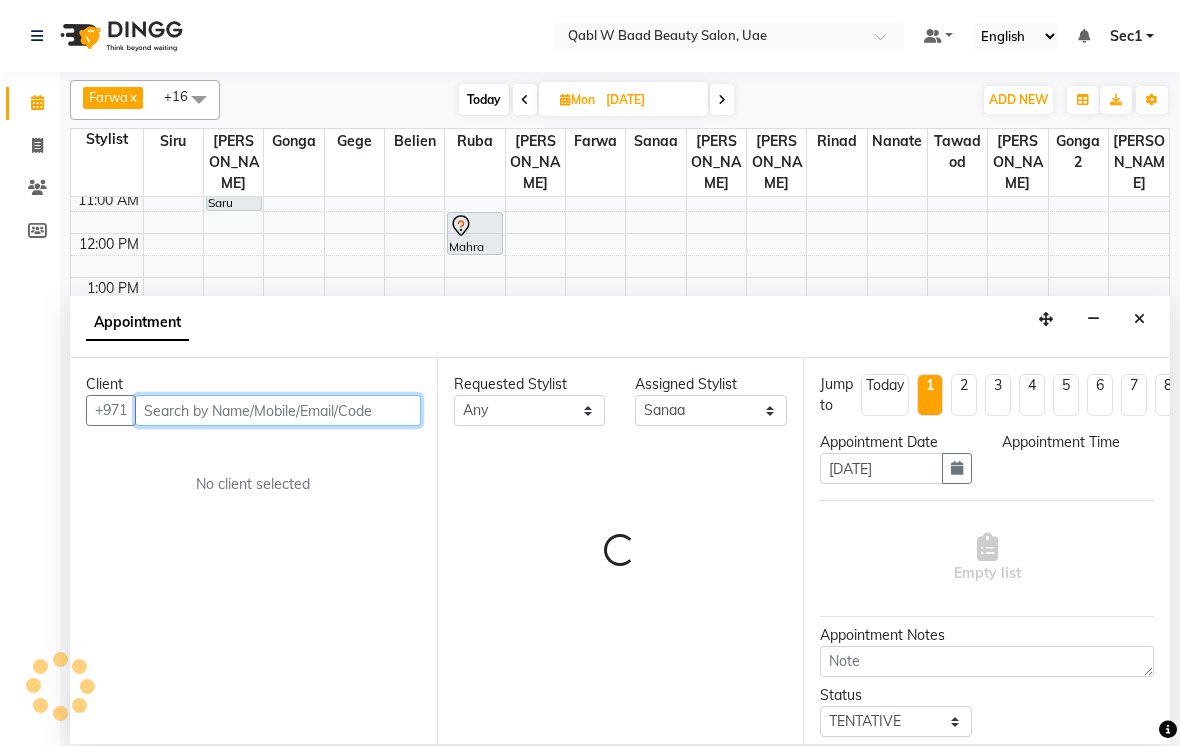 select on "1020" 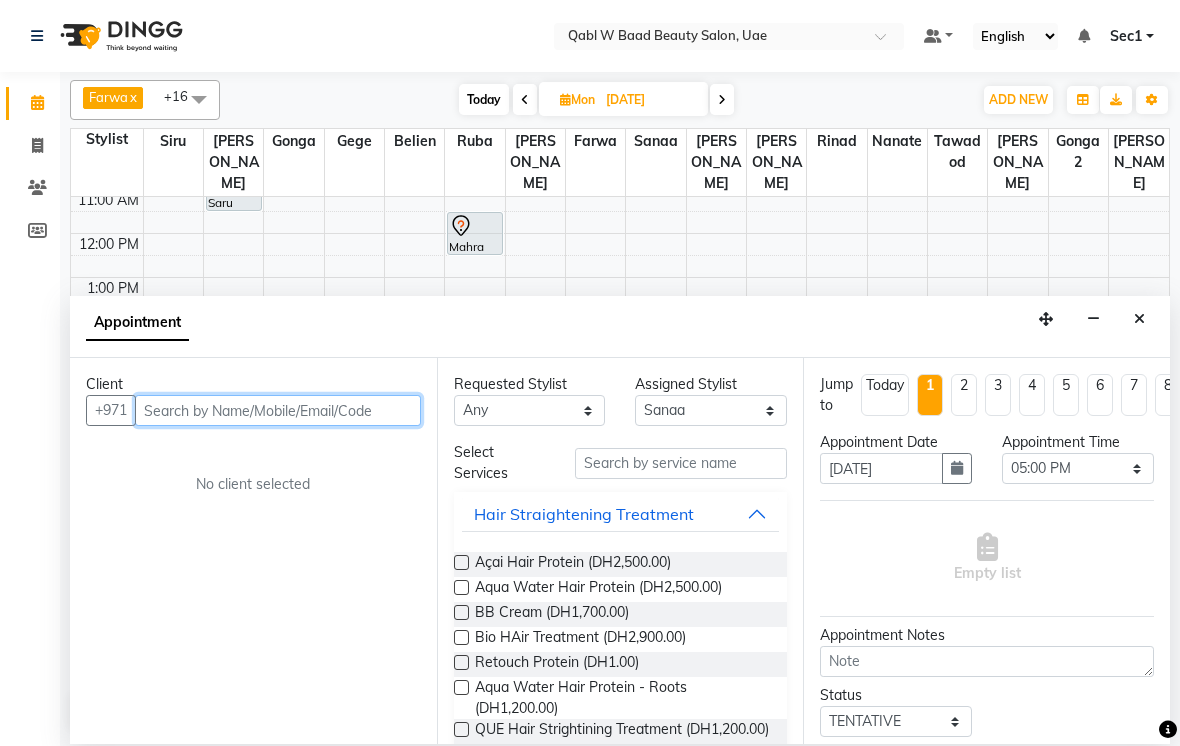 click at bounding box center (278, 410) 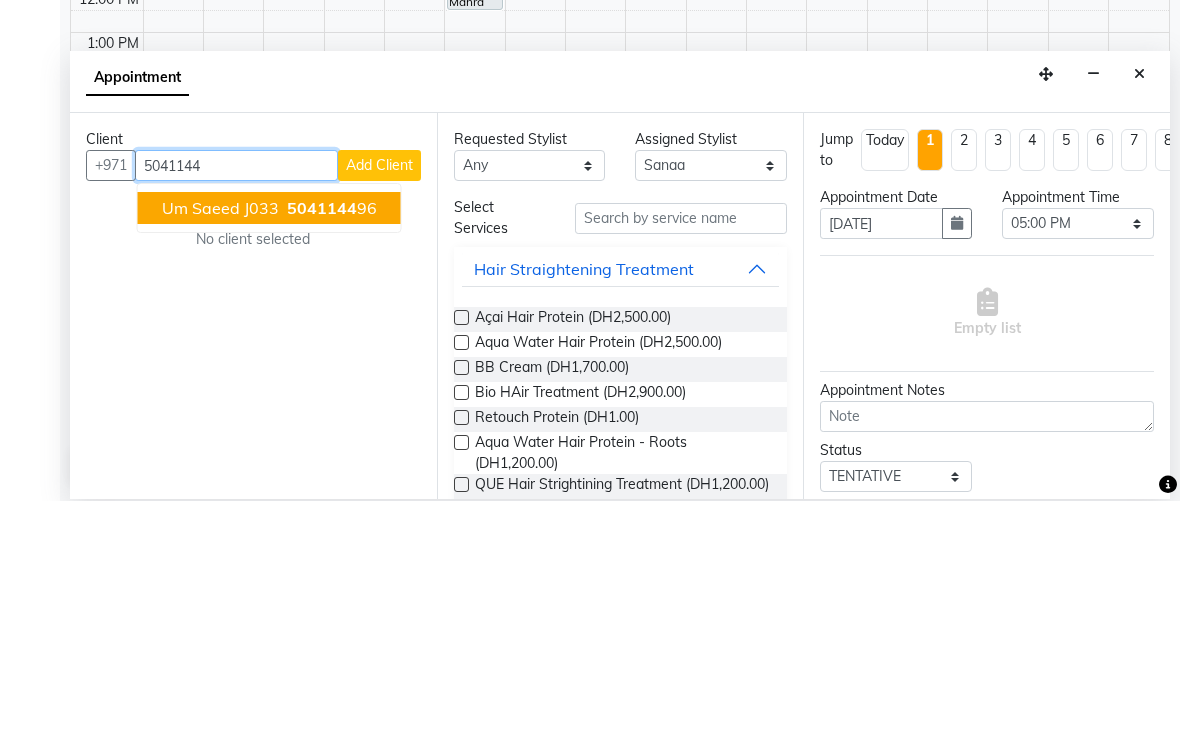 click on "5041144" at bounding box center [322, 453] 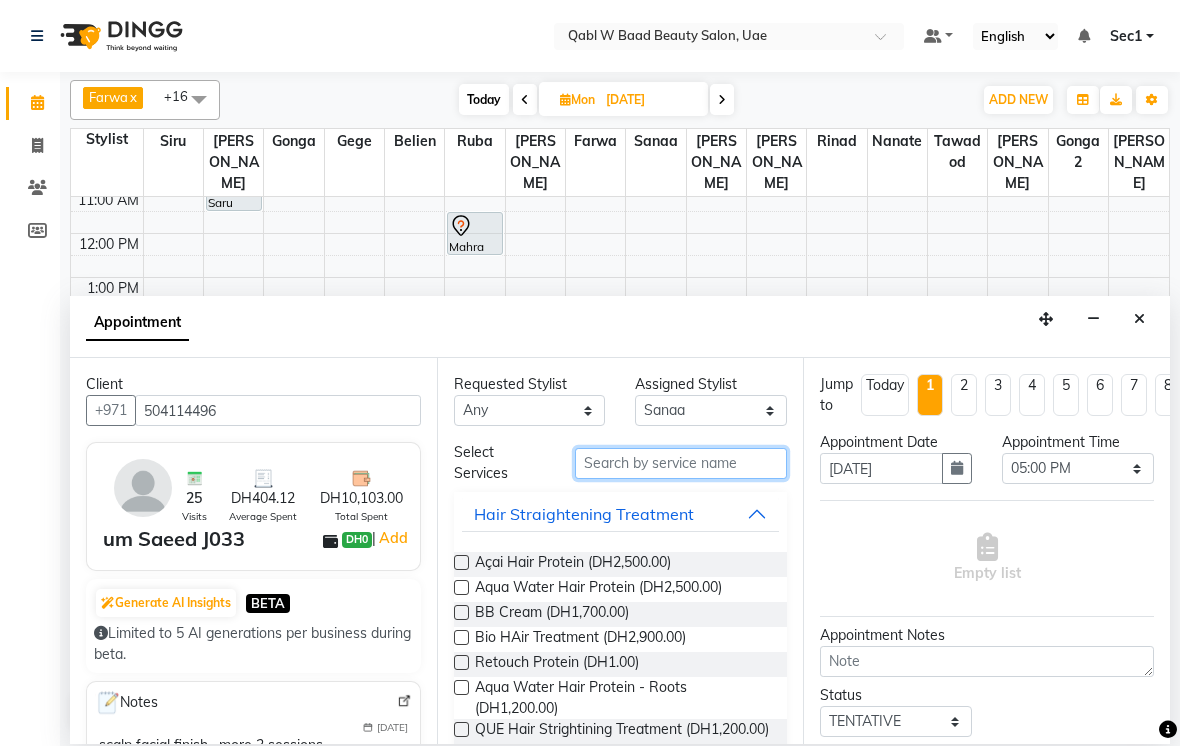 click at bounding box center (681, 463) 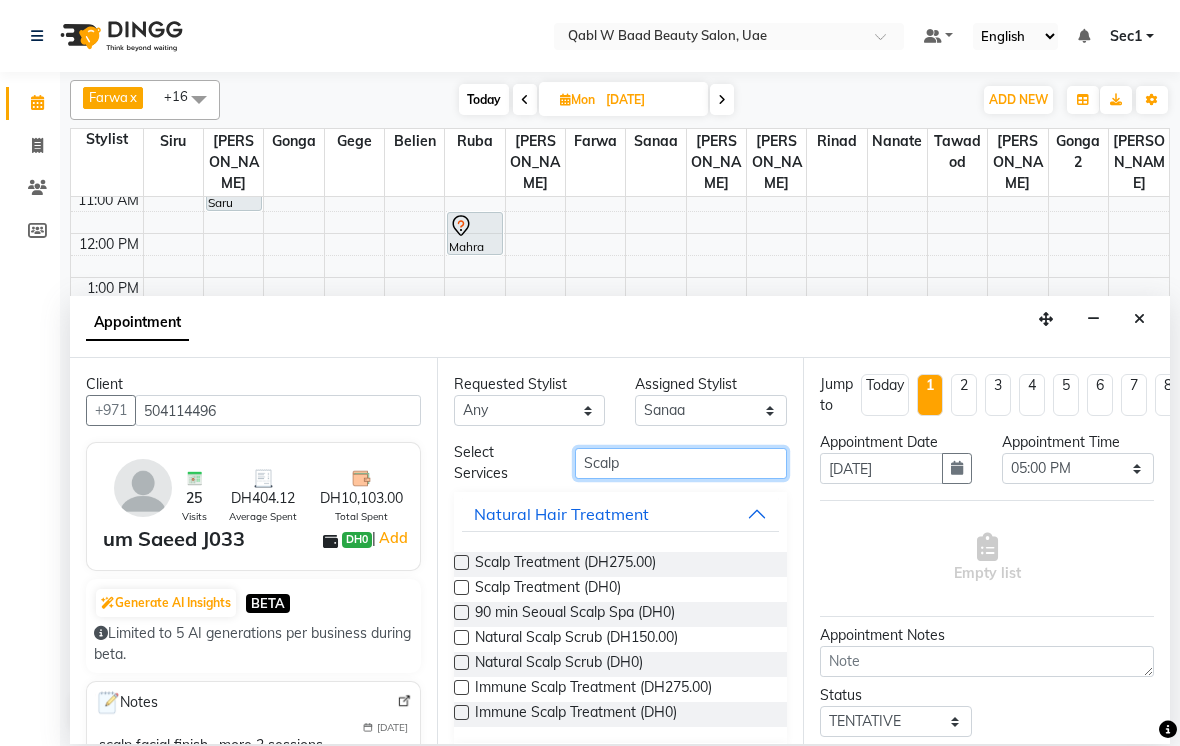 type on "Scalp" 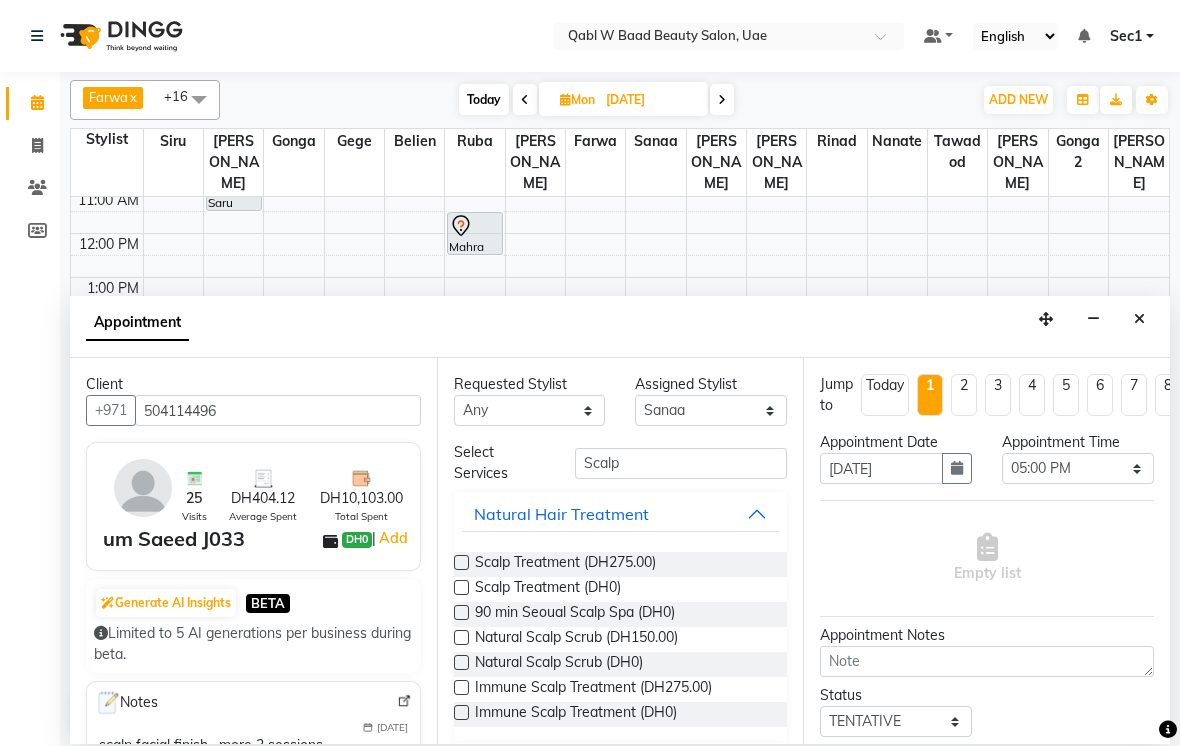 click on "Natural Hair Treatment" at bounding box center (621, 514) 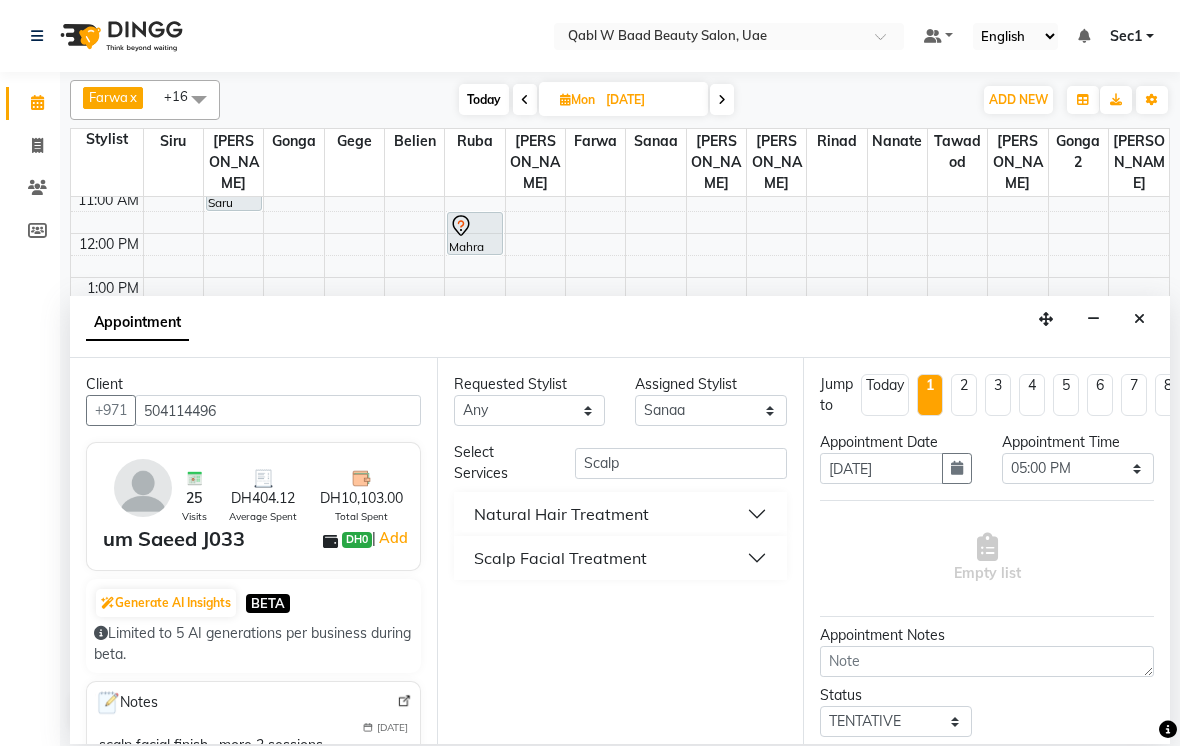 click on "Scalp Facial Treatment" at bounding box center [621, 558] 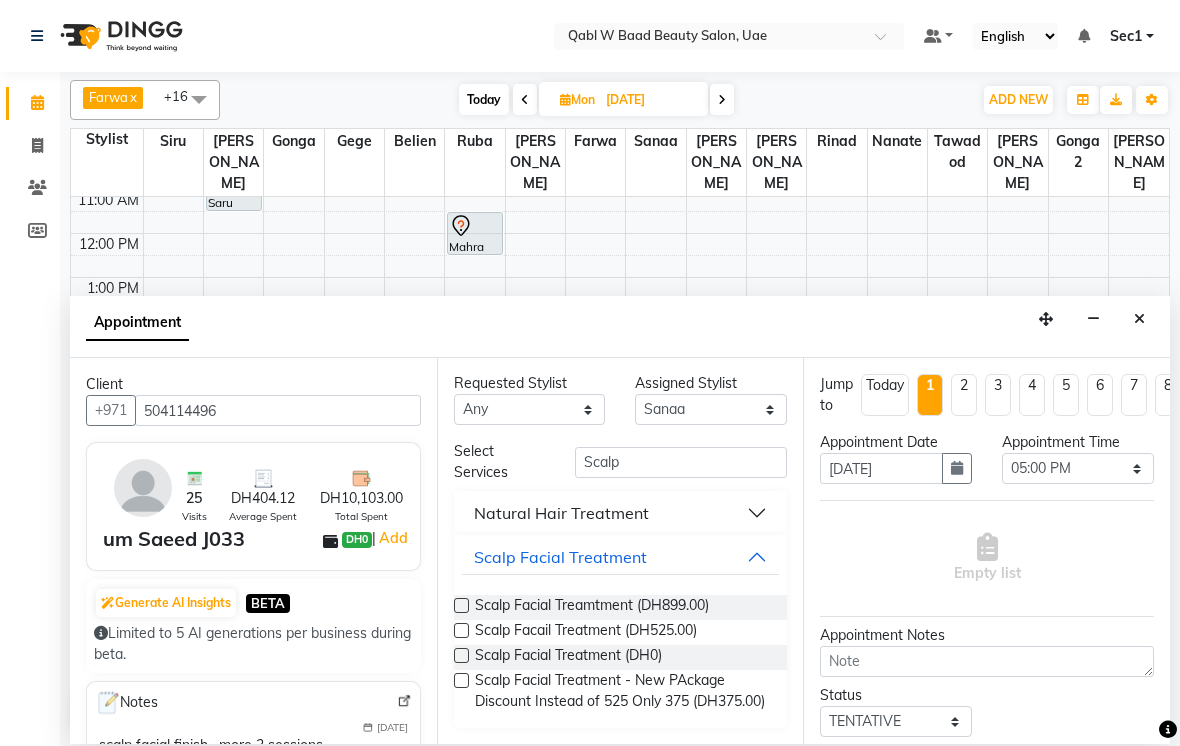 scroll, scrollTop: 20, scrollLeft: 0, axis: vertical 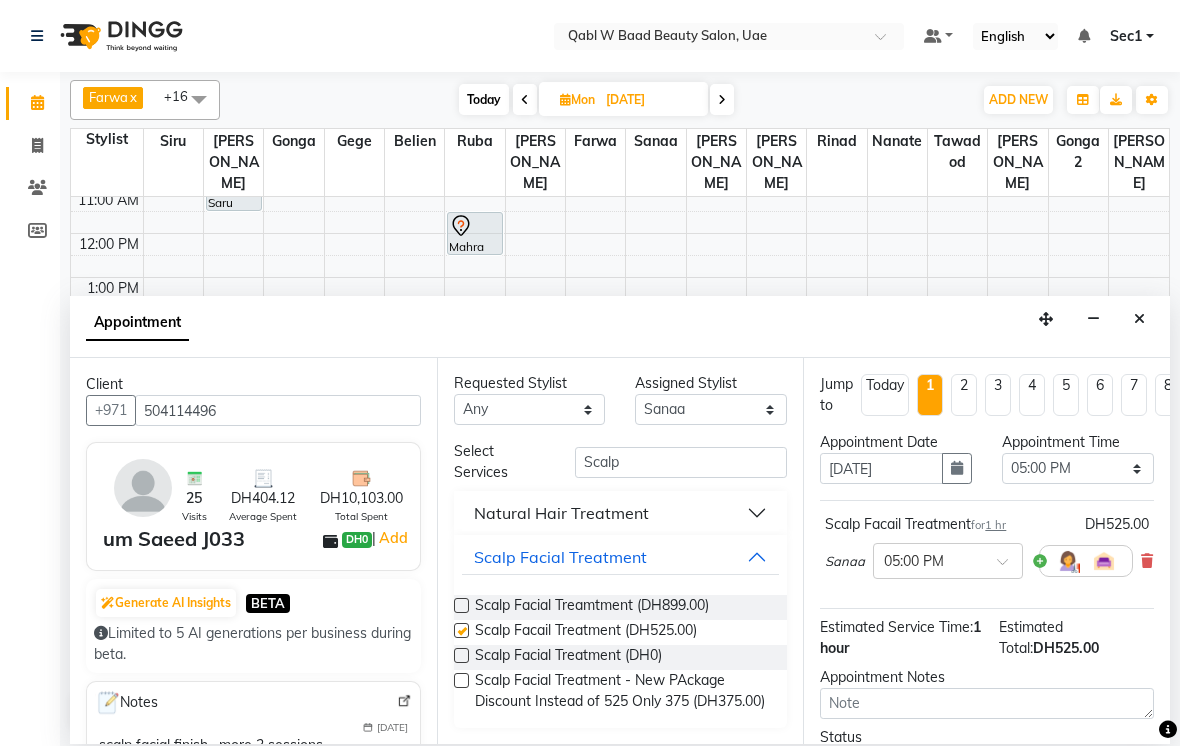 checkbox on "false" 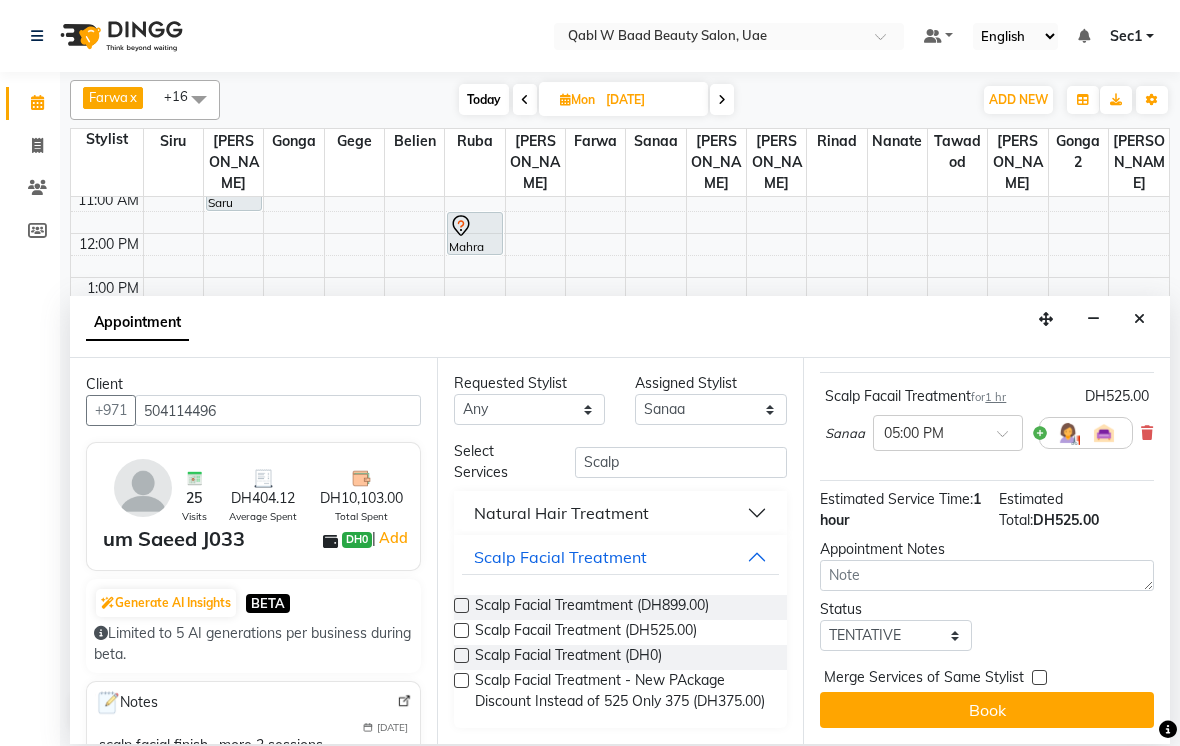 scroll, scrollTop: 126, scrollLeft: 0, axis: vertical 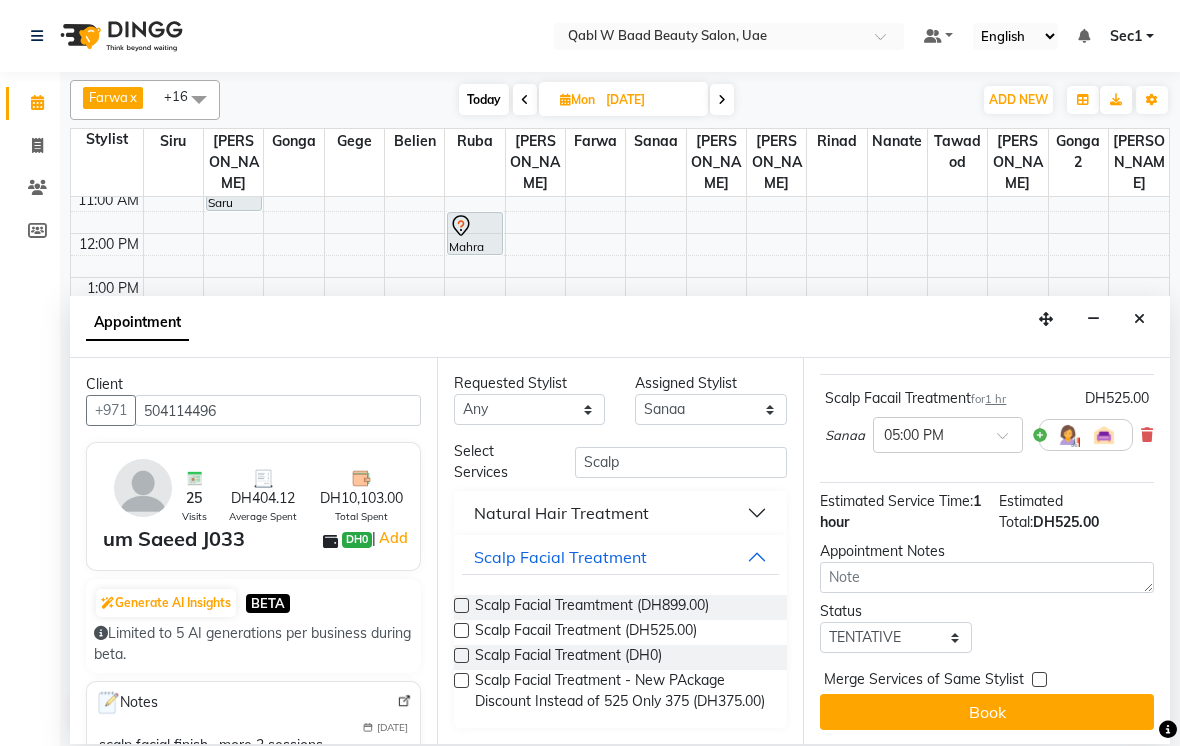 click on "Book" at bounding box center [987, 712] 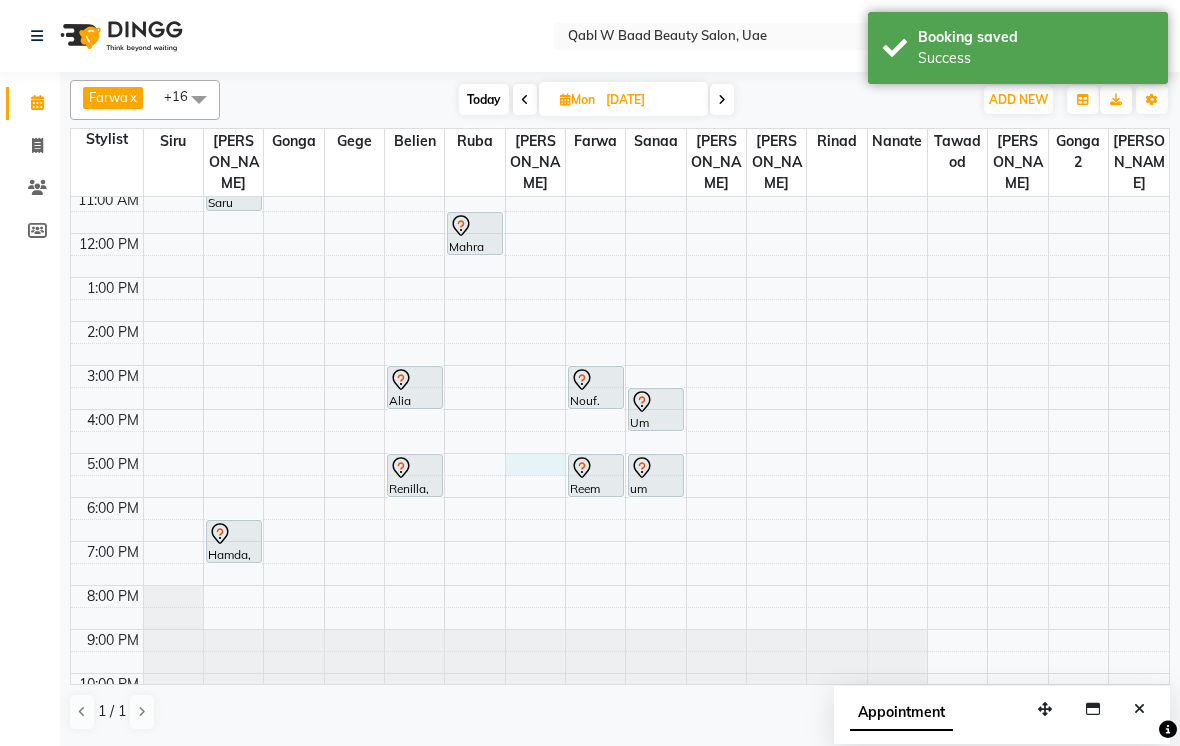 select on "56788" 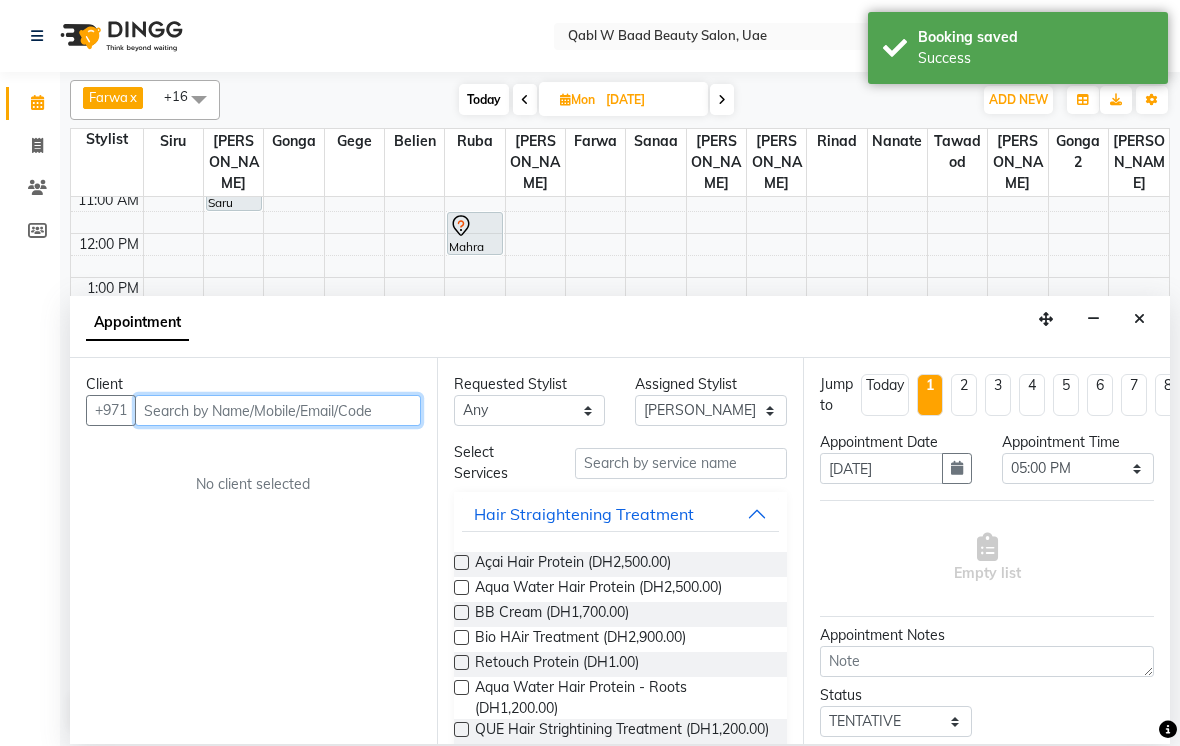 click at bounding box center (278, 410) 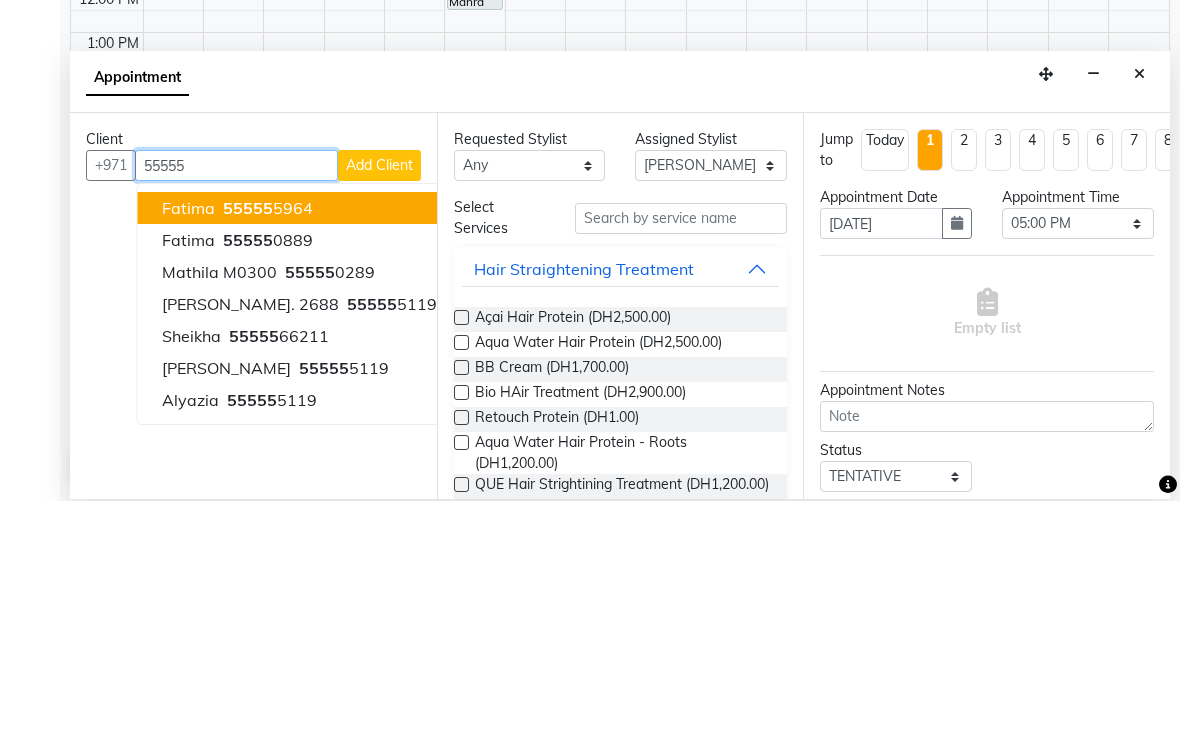 click on "55555 0289" at bounding box center (328, 517) 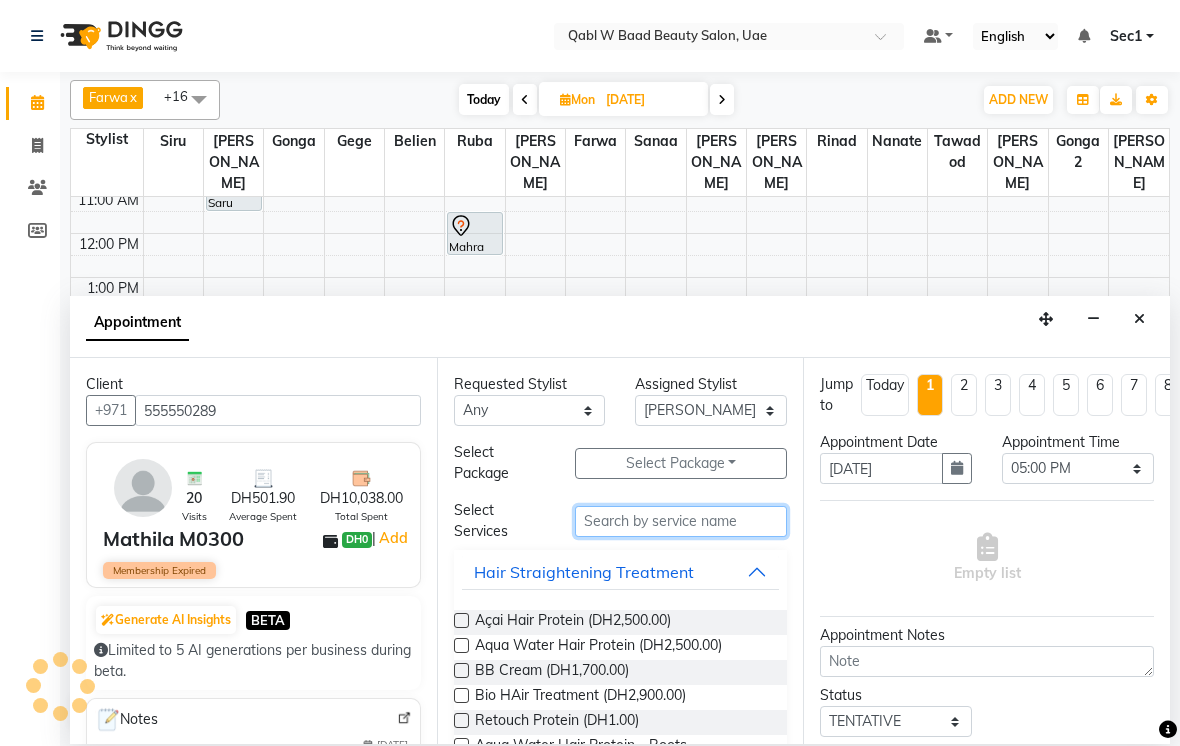 click at bounding box center [681, 521] 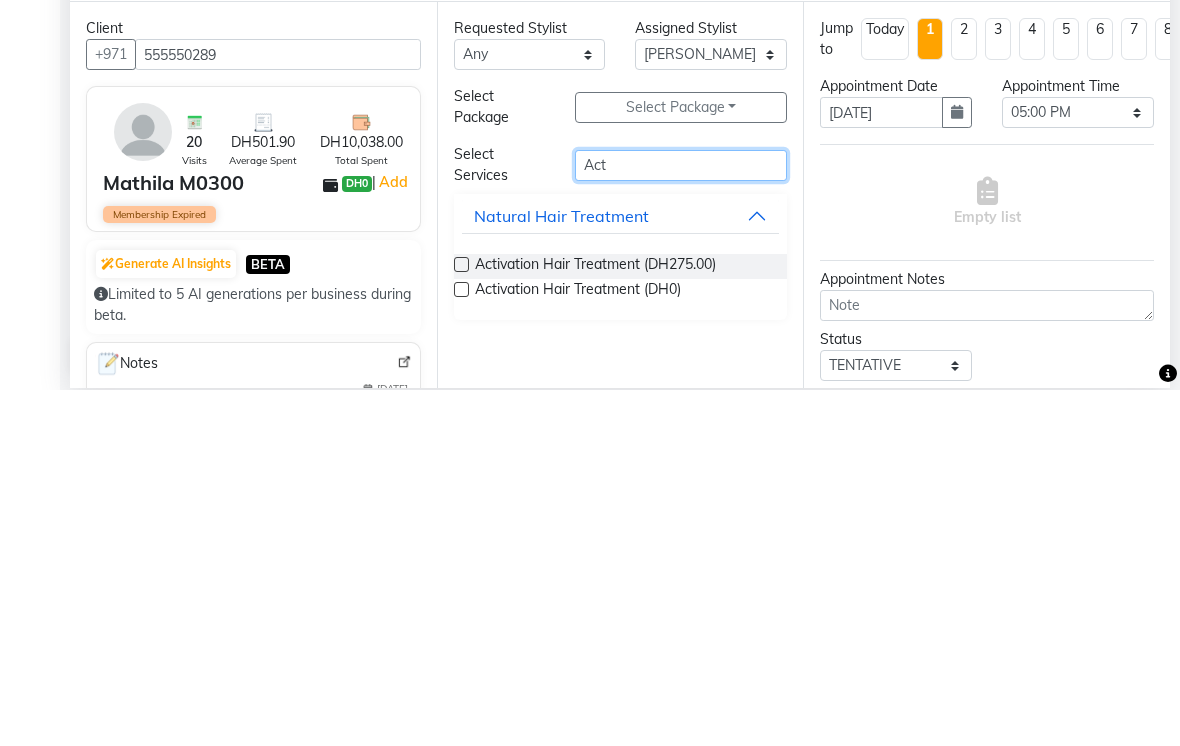 type on "Act" 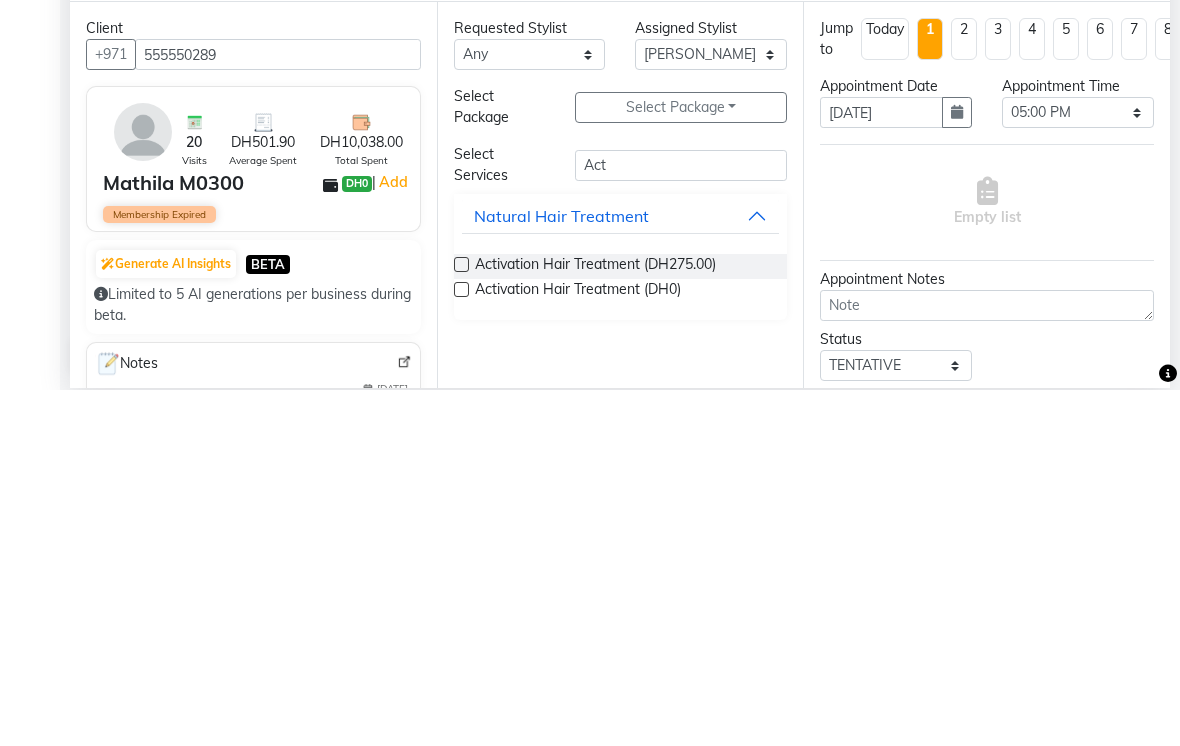 click on "Activation Hair Treatment (DH0)" at bounding box center [578, 647] 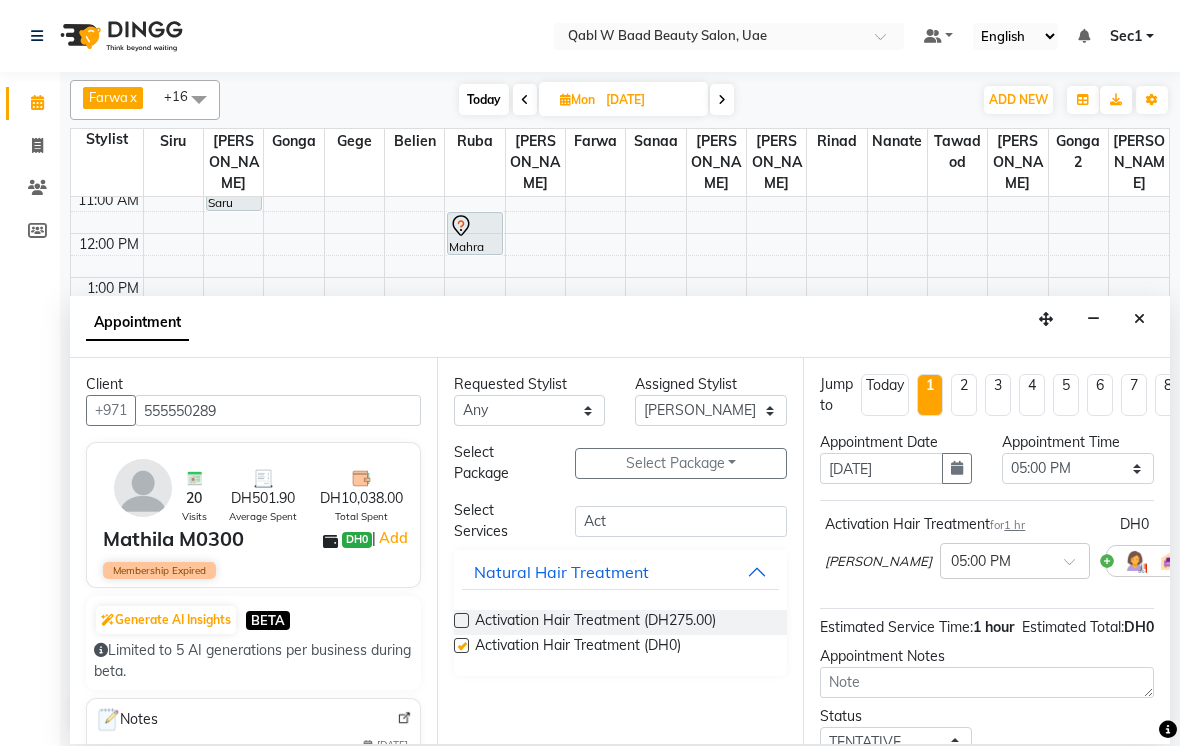 checkbox on "false" 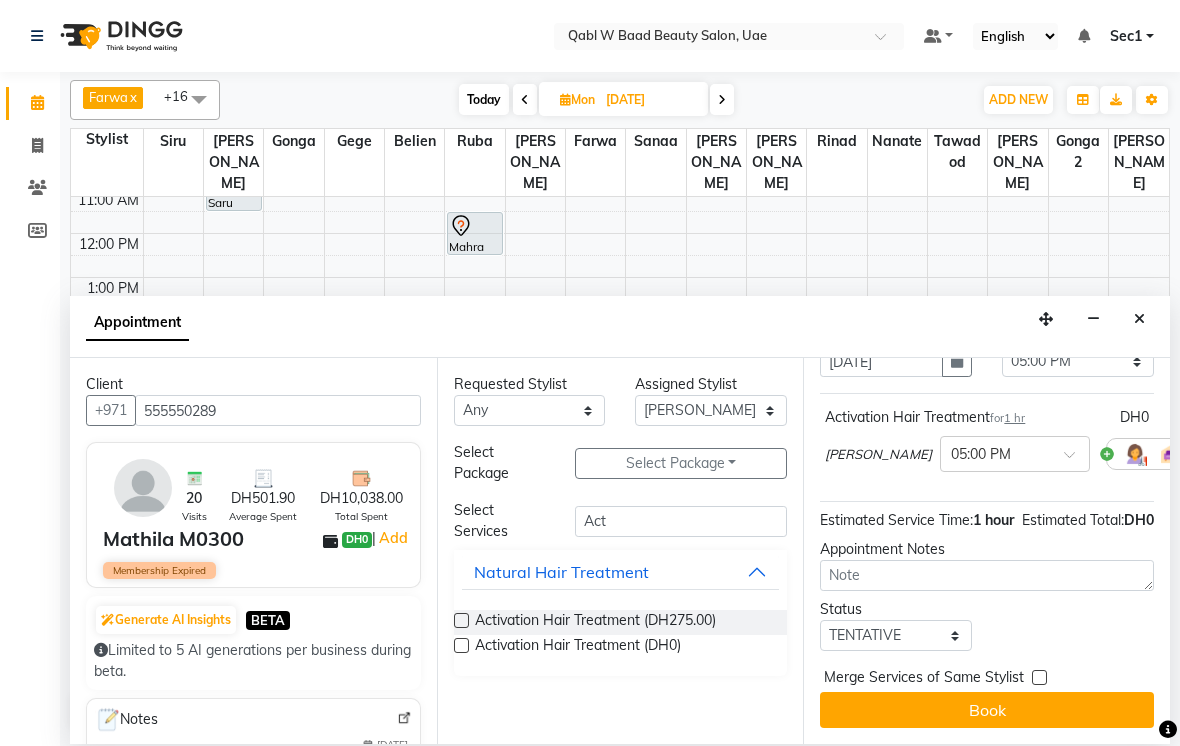 scroll, scrollTop: 126, scrollLeft: 0, axis: vertical 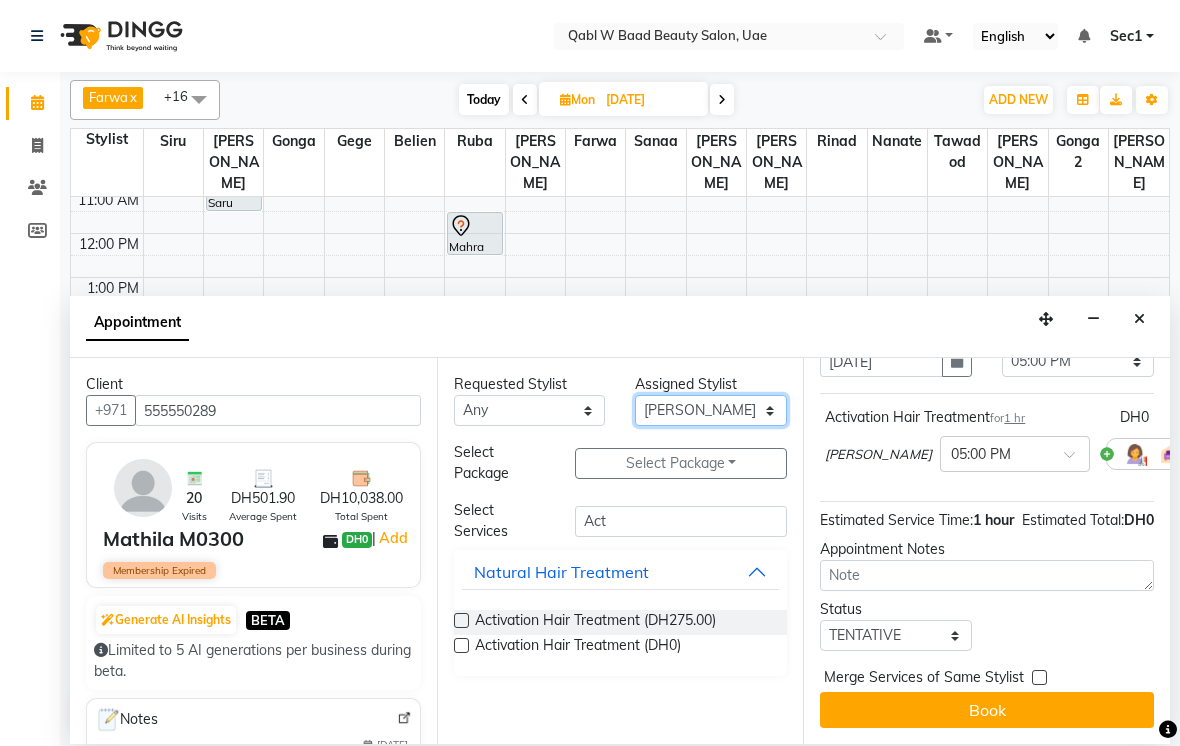 click on "Select Asia [PERSON_NAME] [PERSON_NAME] [PERSON_NAME] 2  [PERSON_NAME]  Nanate [PERSON_NAME] [PERSON_NAME] Sanaa [PERSON_NAME] Sec1 Sec2 Semi Siru [PERSON_NAME]" at bounding box center (711, 410) 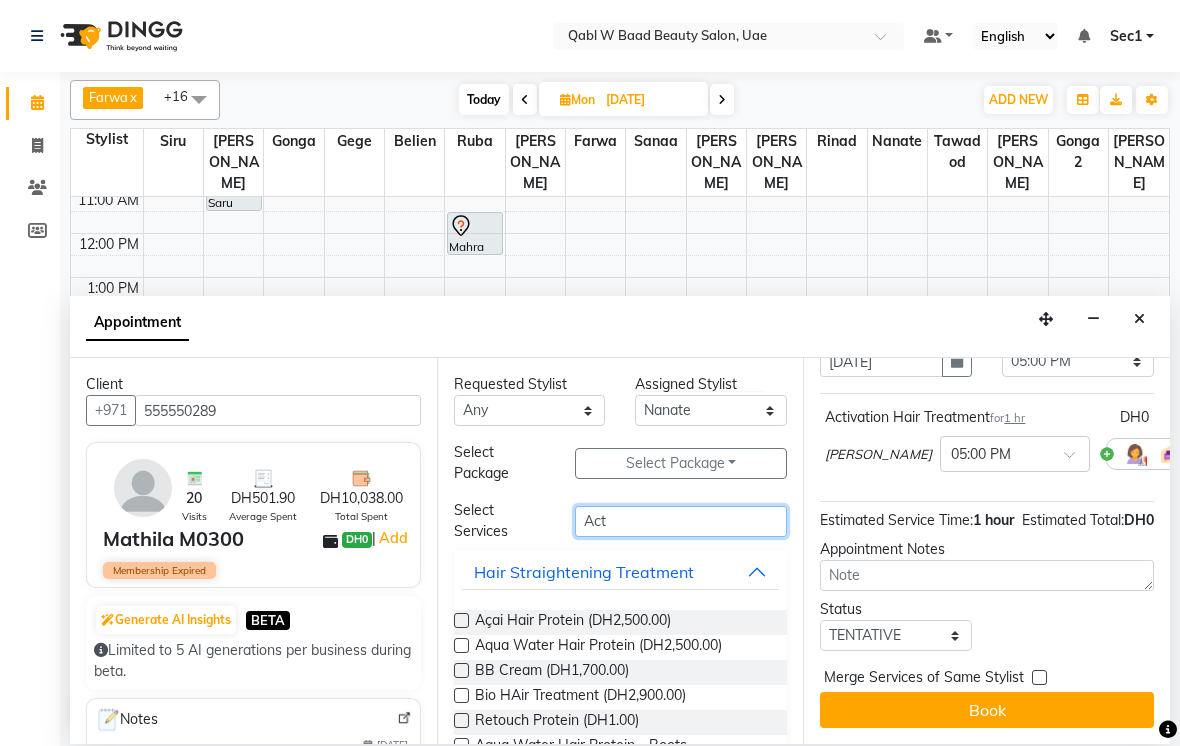 click on "Act" at bounding box center (681, 521) 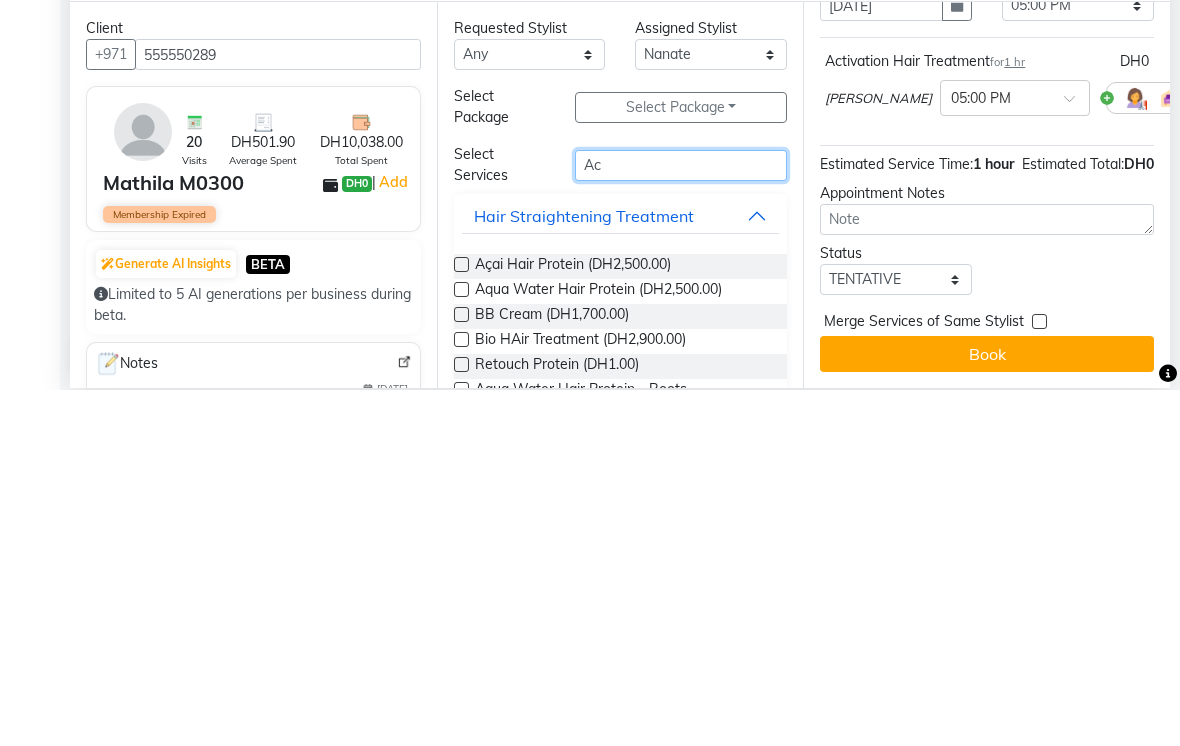 type on "A" 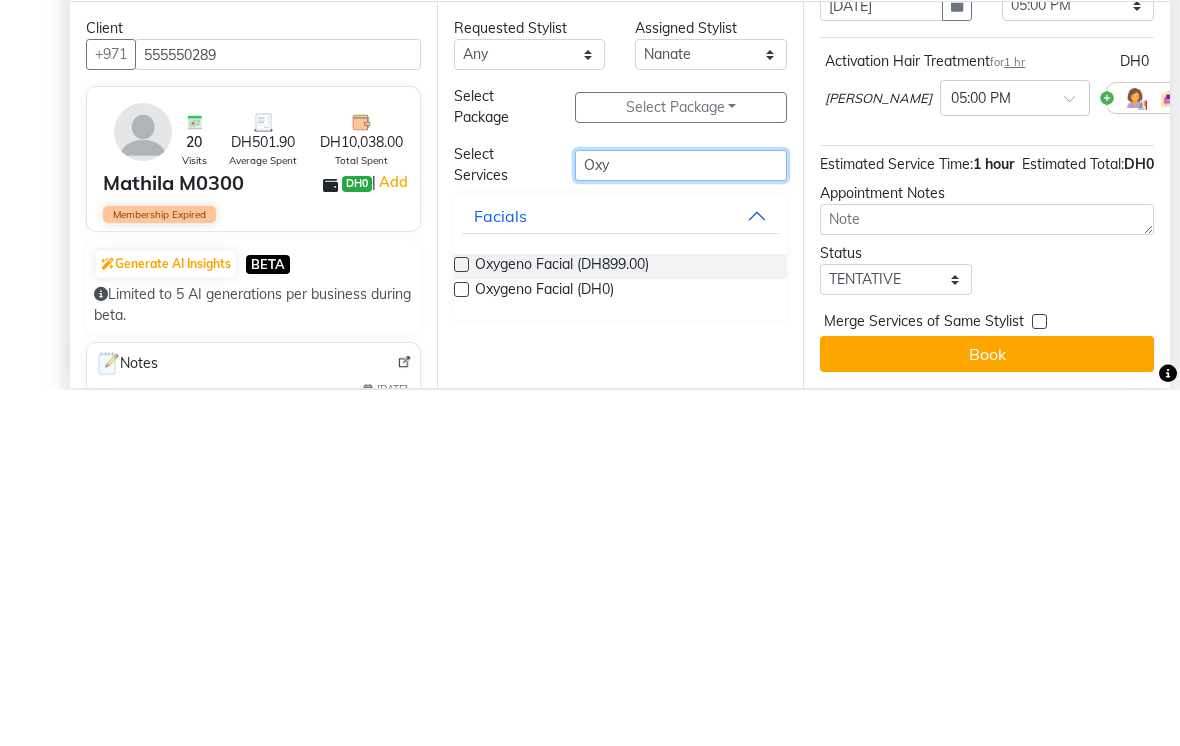 type on "Oxy" 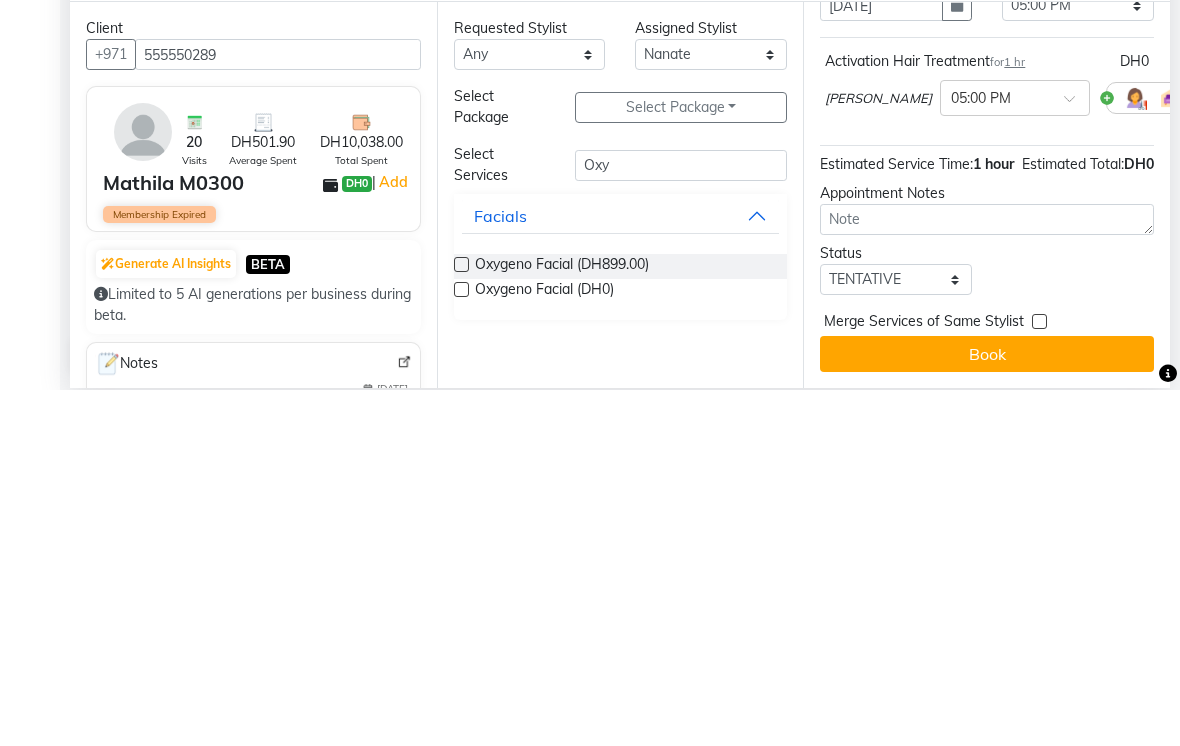click on "Oxygeno Facial  (DH0)" at bounding box center [544, 647] 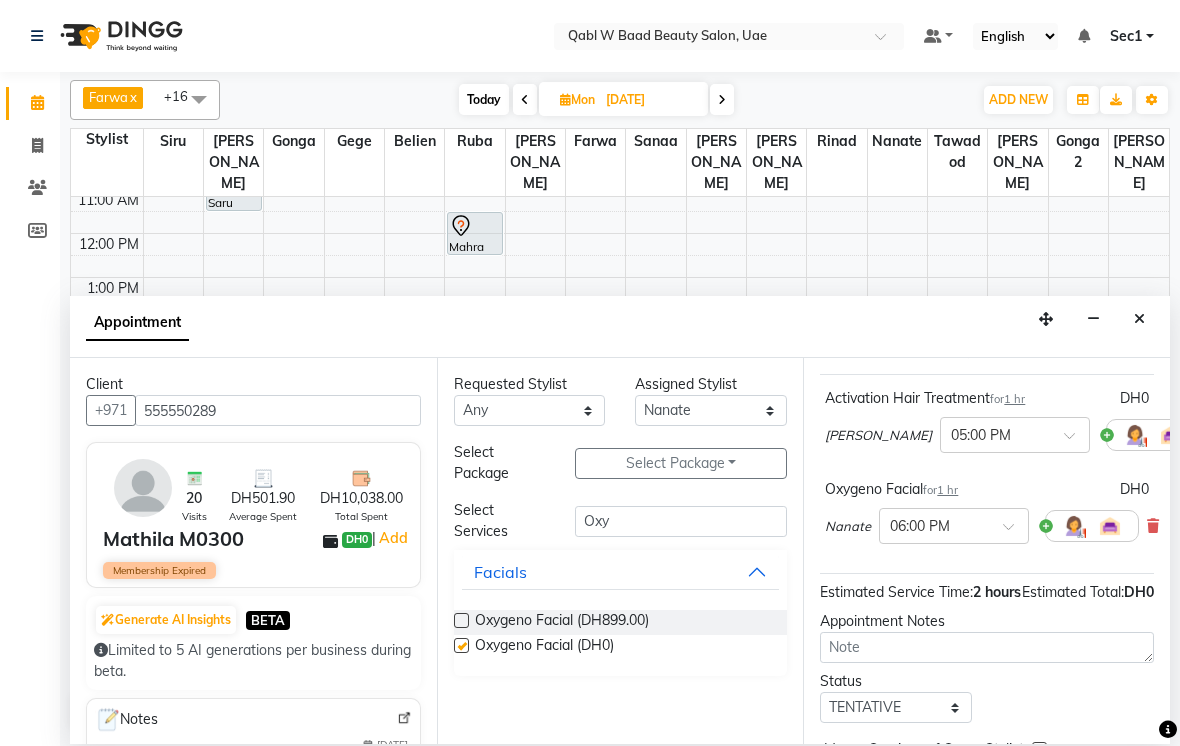 checkbox on "false" 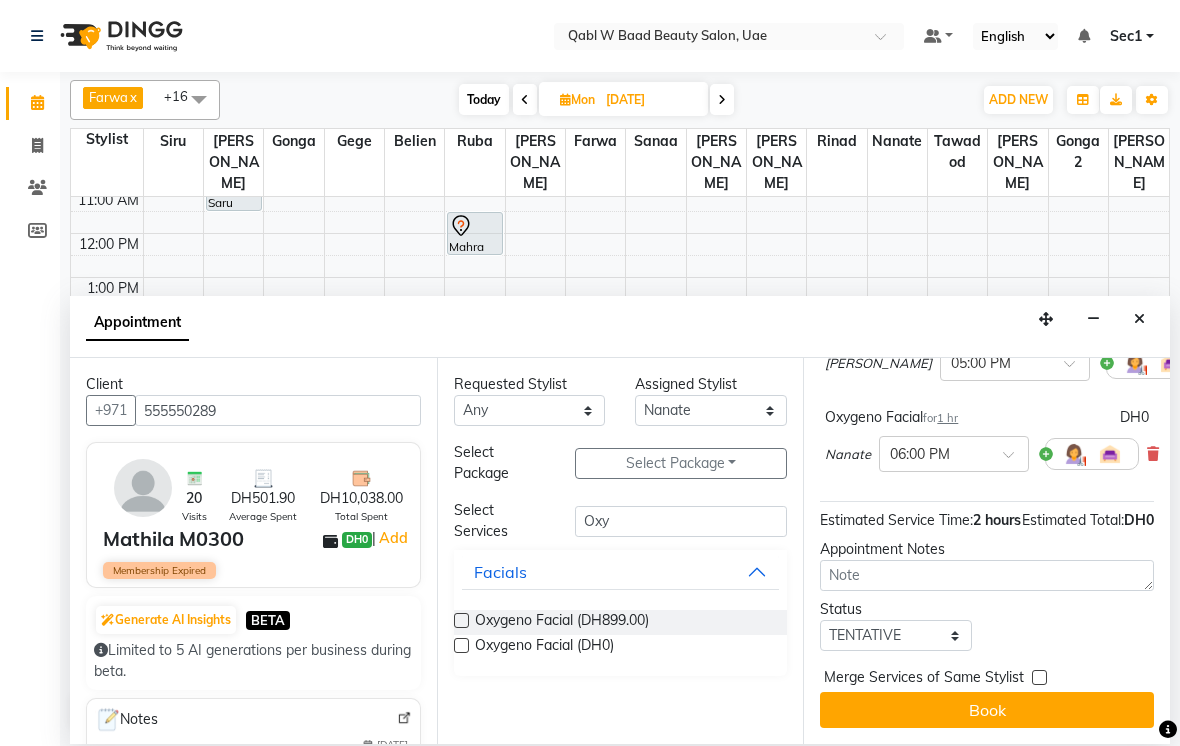 scroll, scrollTop: 217, scrollLeft: 0, axis: vertical 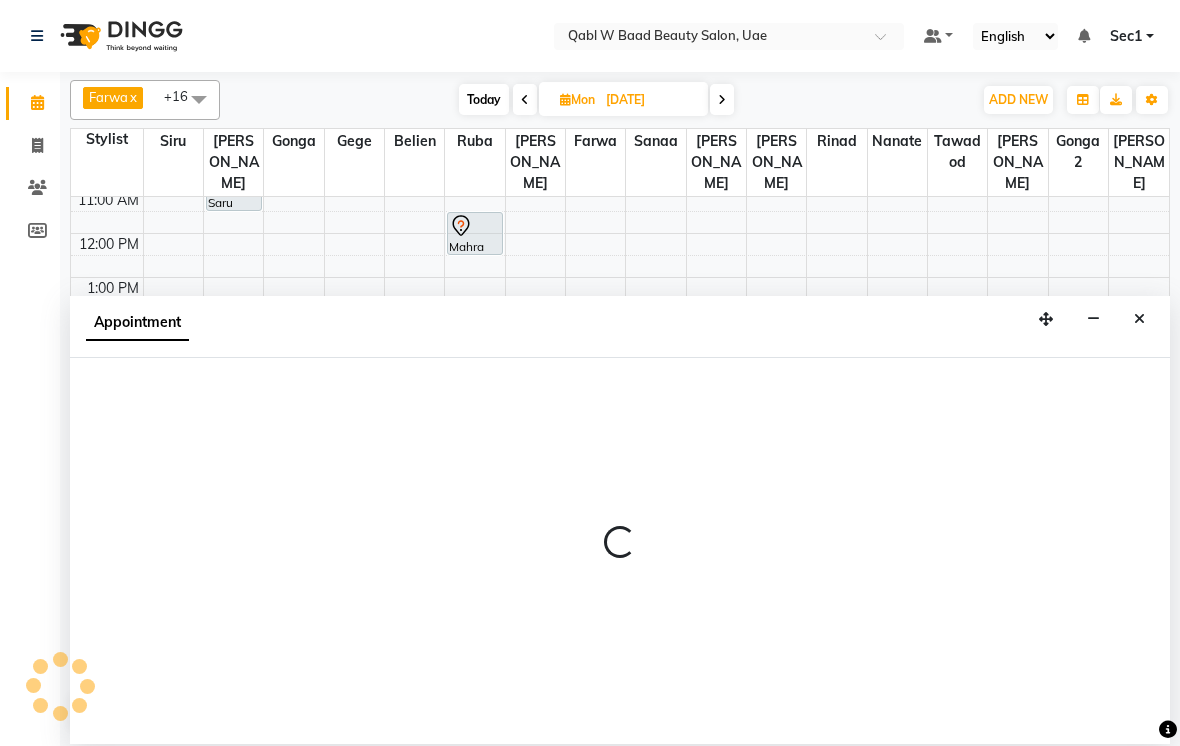select on "56771" 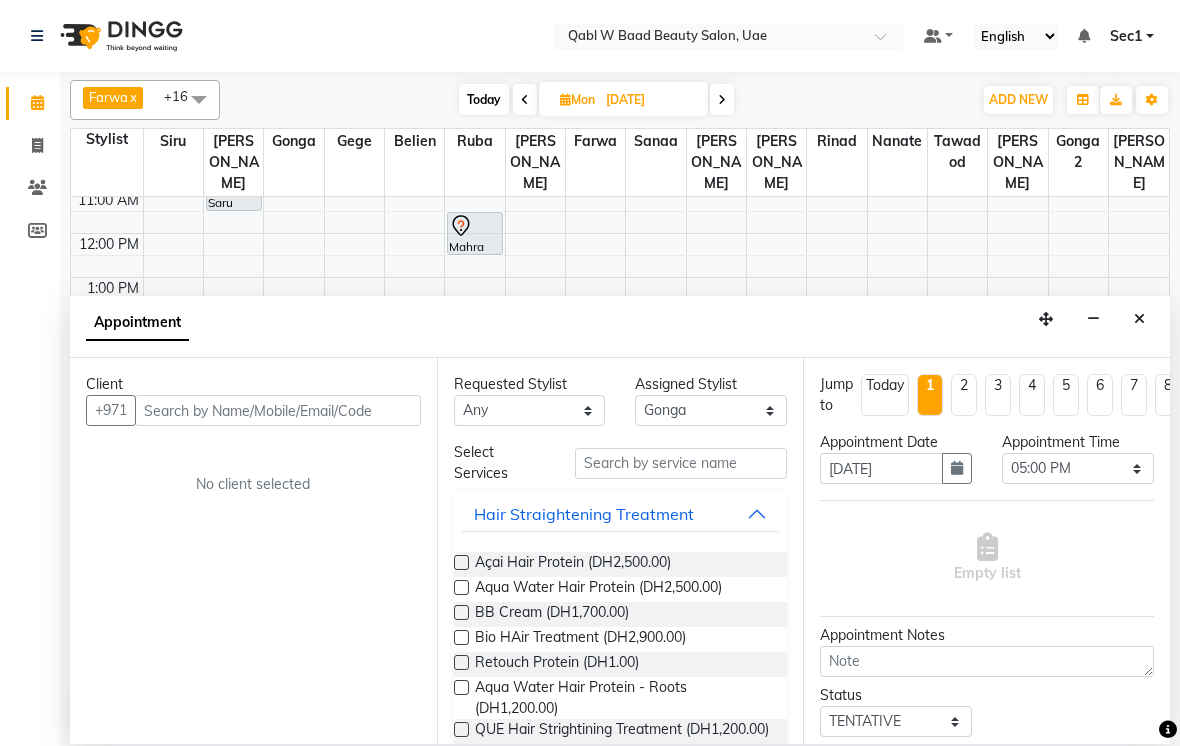 click at bounding box center [278, 410] 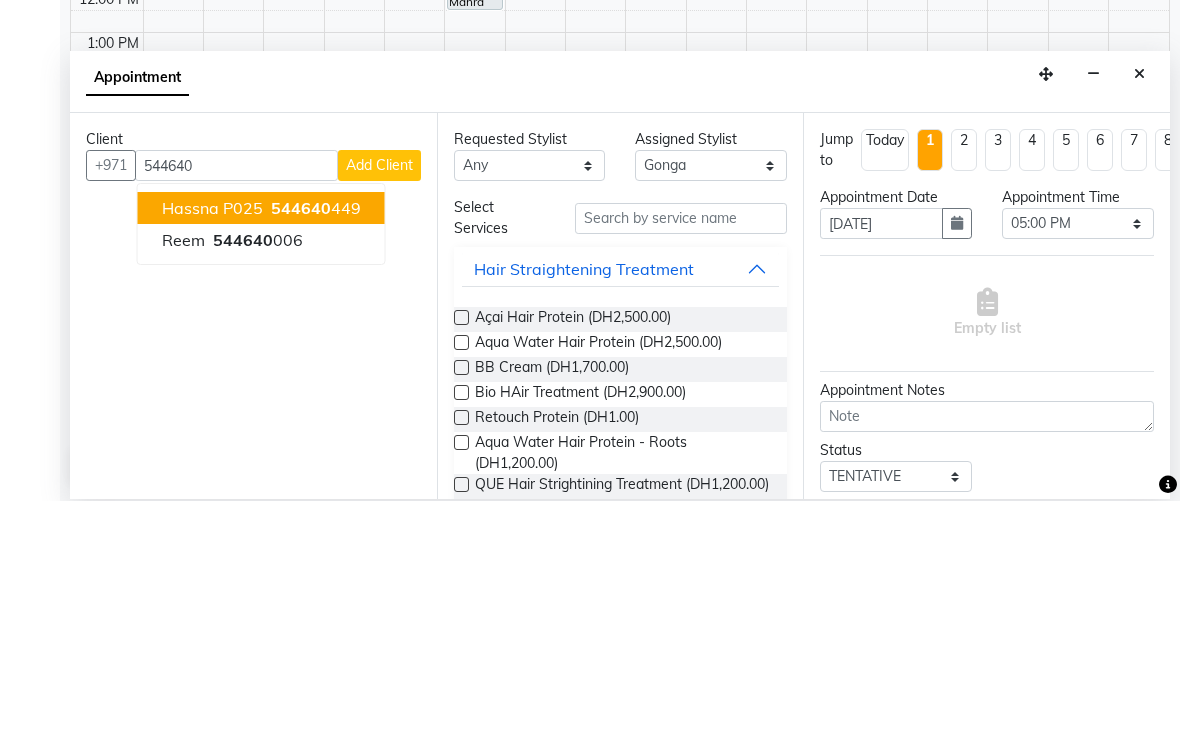 click on "544640 449" at bounding box center [314, 453] 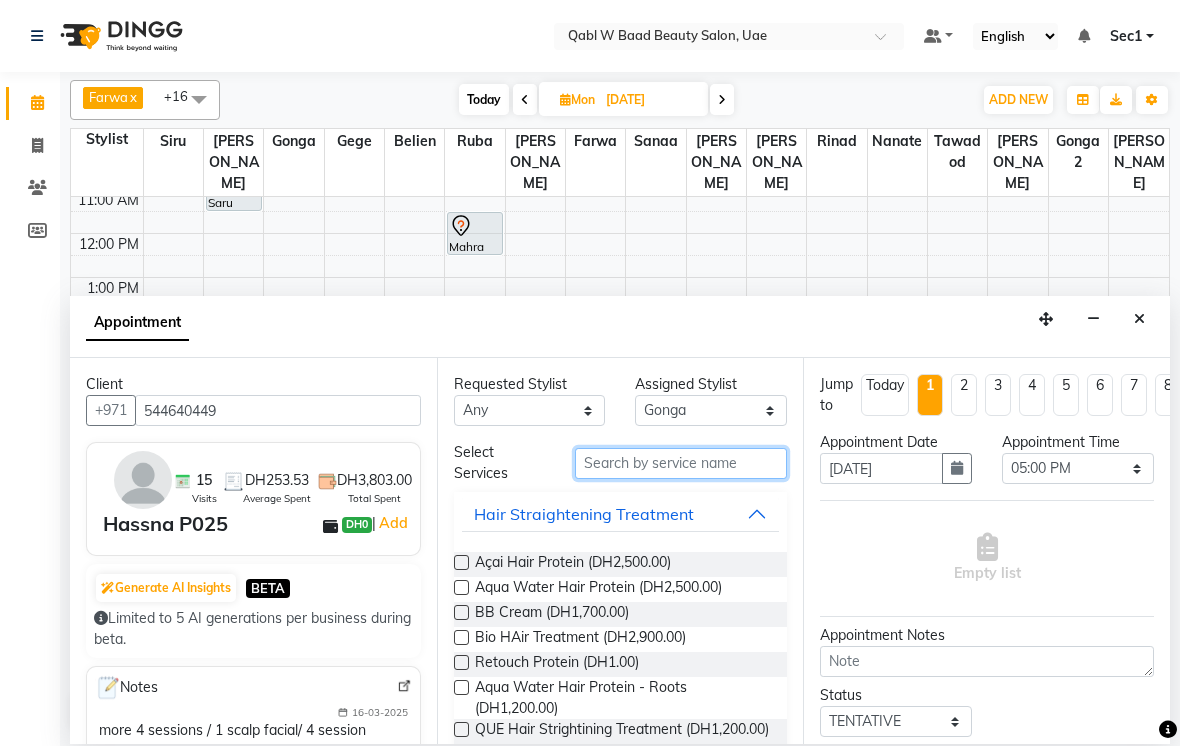 click at bounding box center [681, 463] 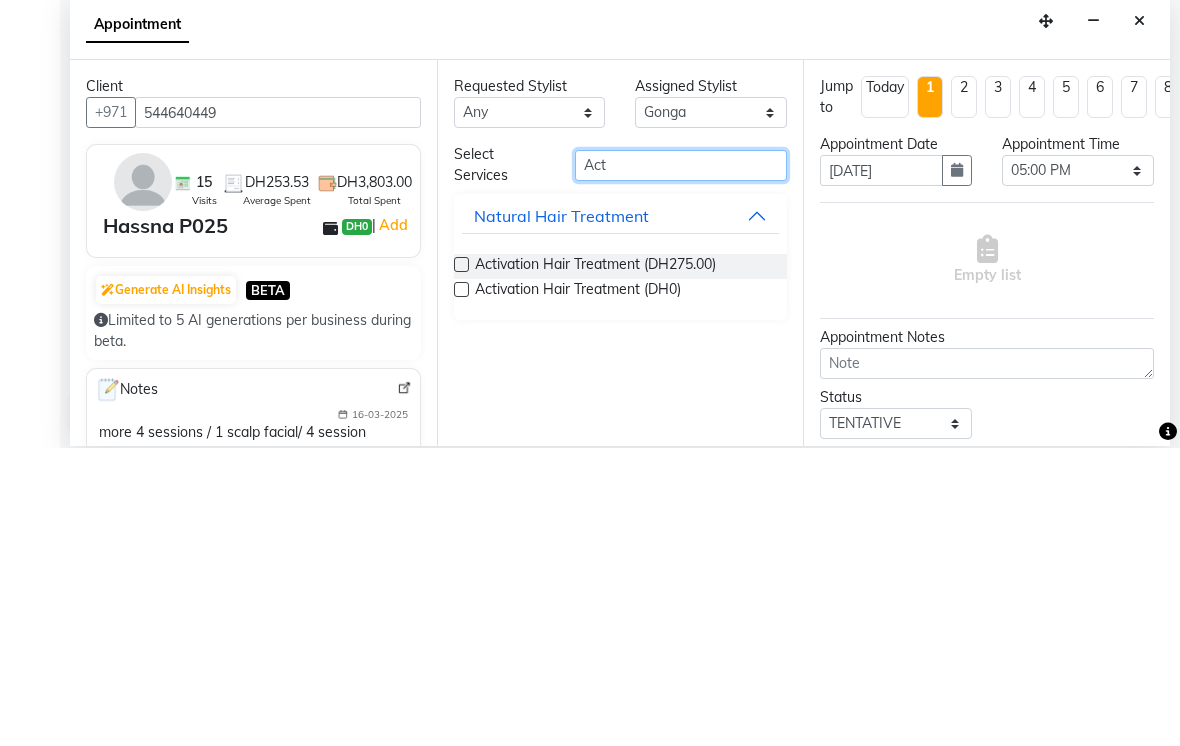 type on "Act" 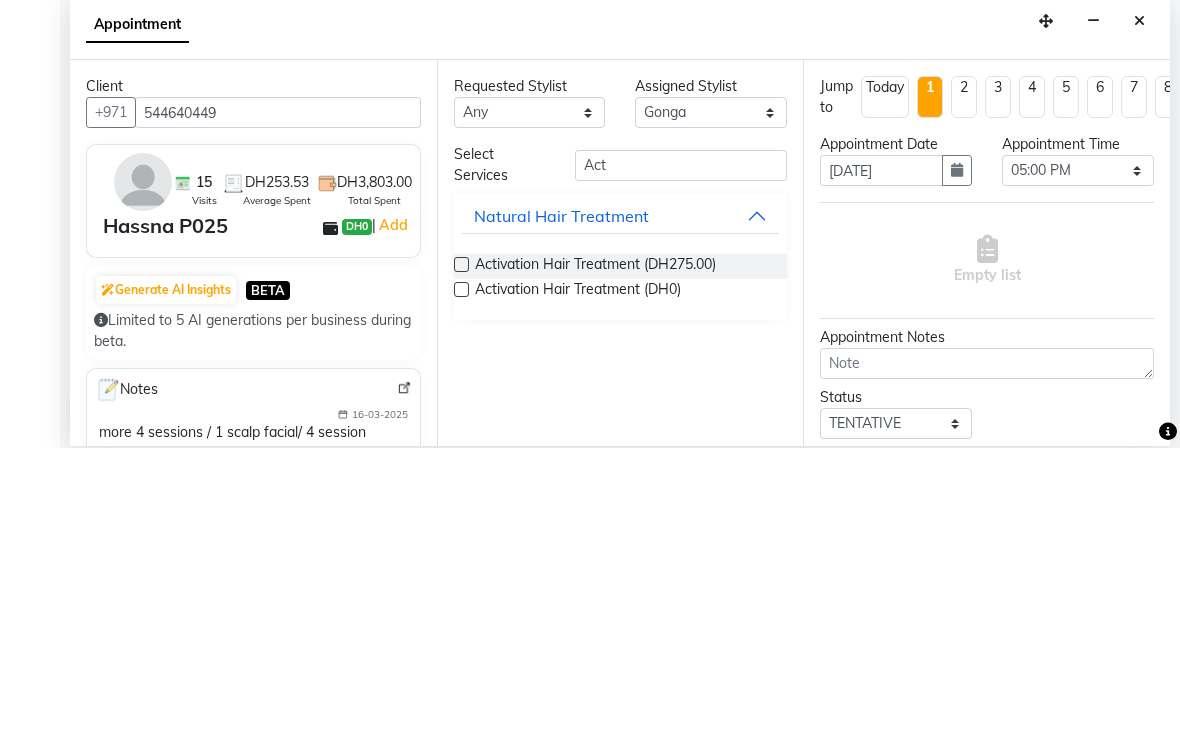 click on "Activation Hair Treatment (DH275.00)" at bounding box center [595, 564] 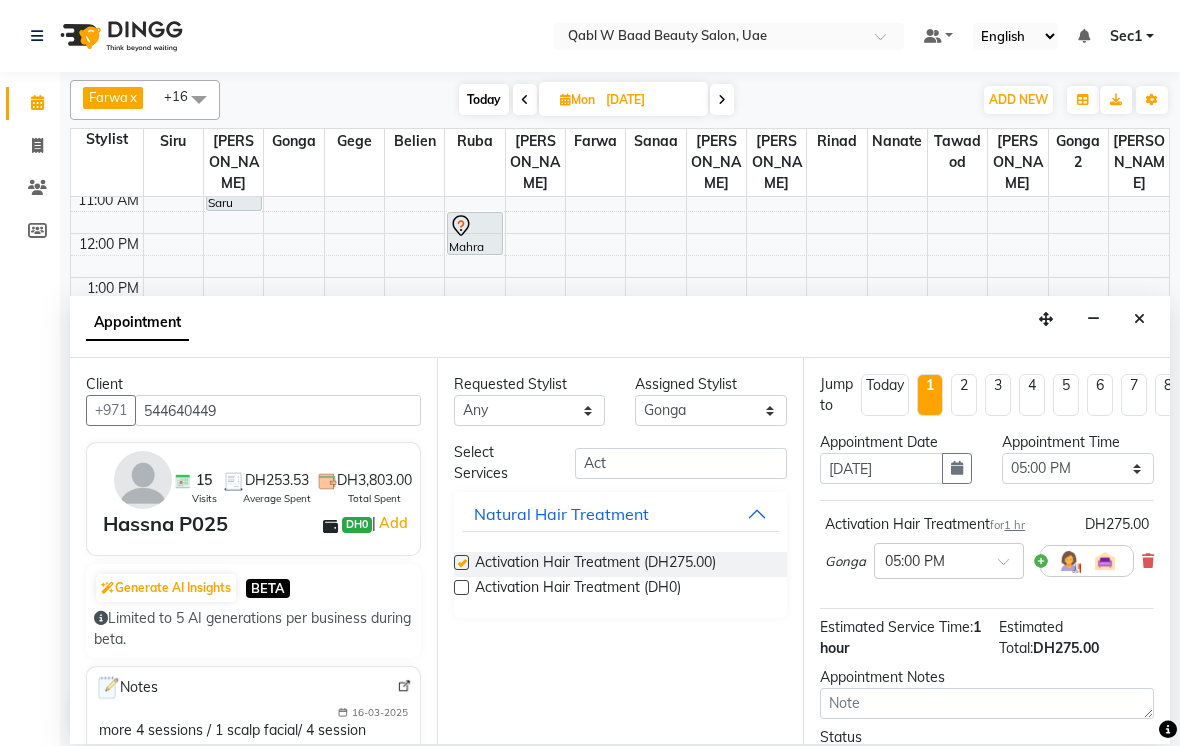 checkbox on "false" 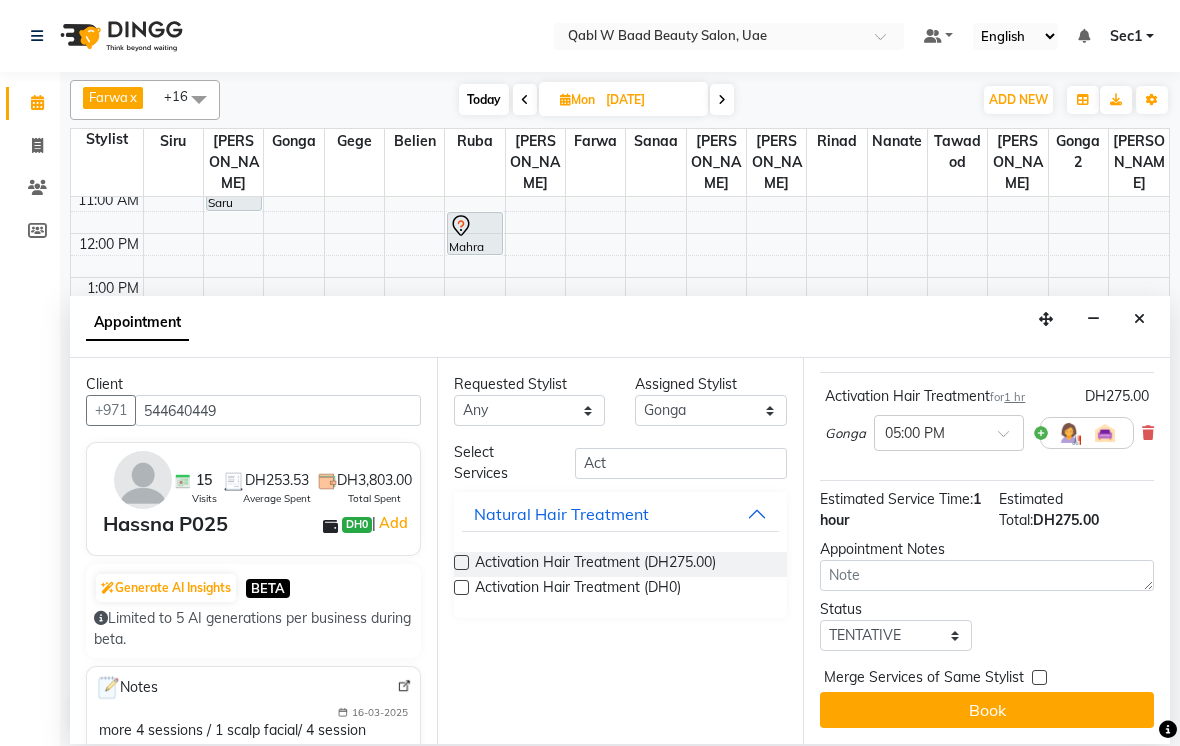 scroll, scrollTop: 126, scrollLeft: 0, axis: vertical 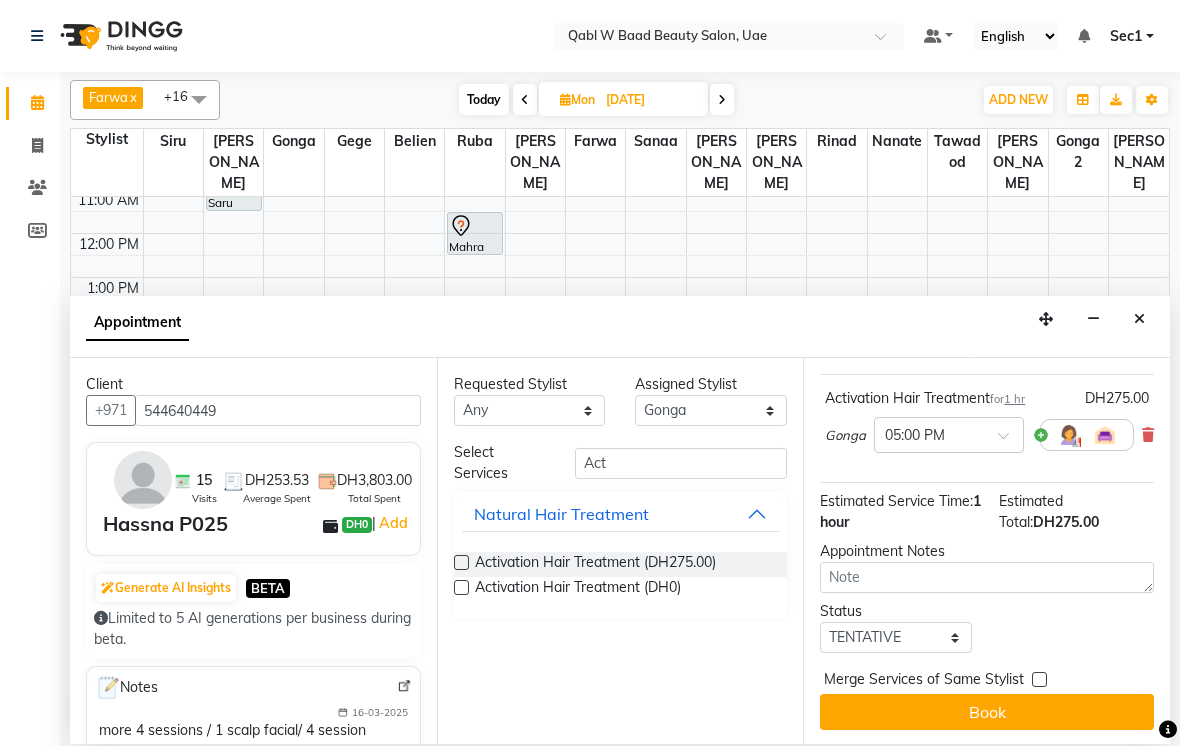 click on "Book" at bounding box center (987, 712) 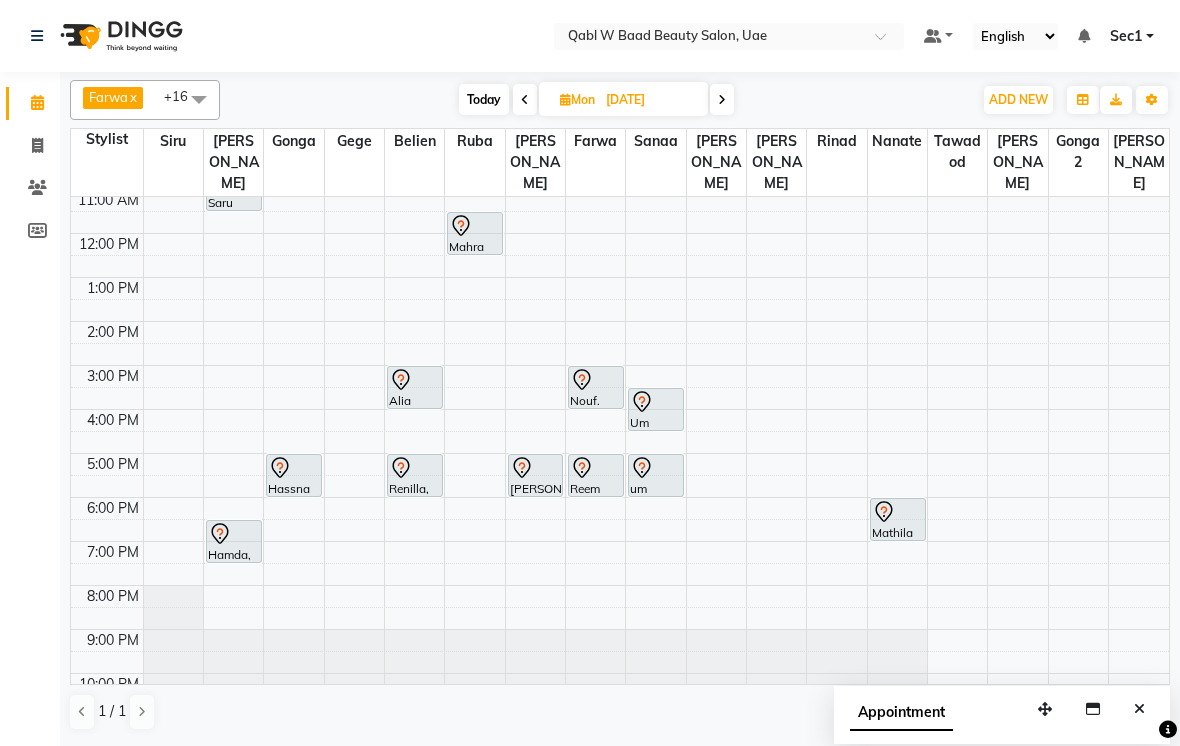 select on "56770" 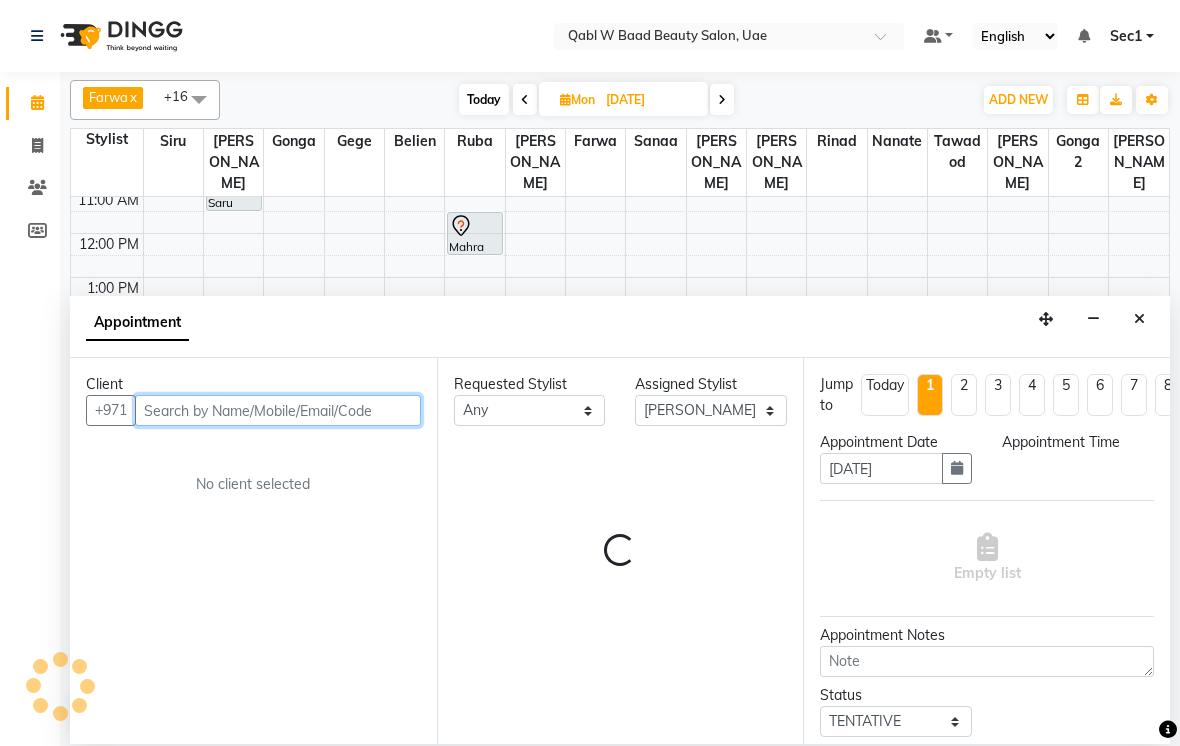 select on "1020" 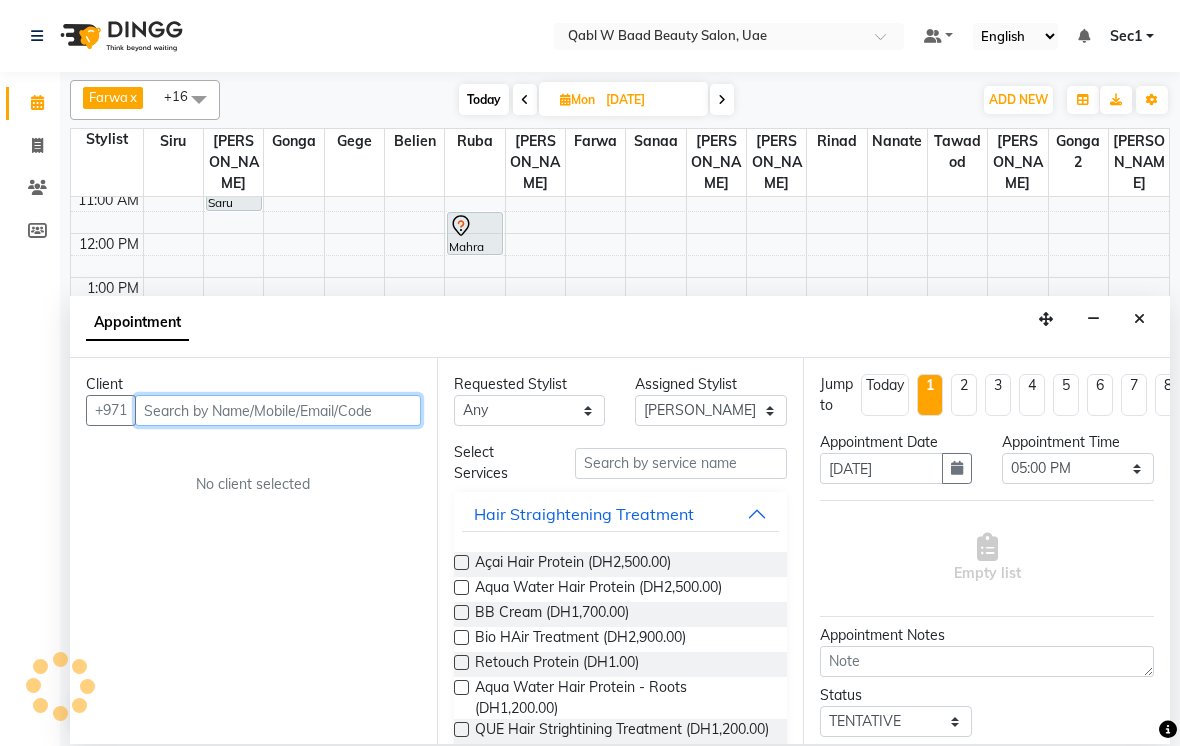 click at bounding box center (278, 410) 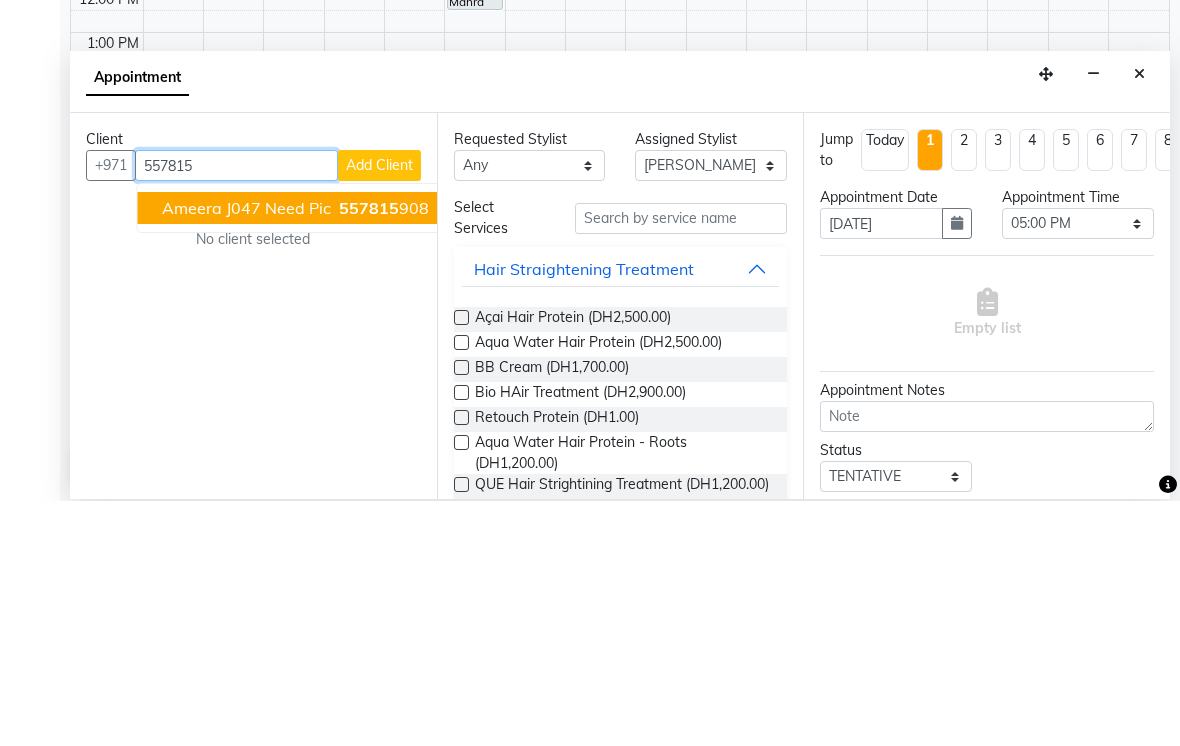 click on "557815" at bounding box center [369, 453] 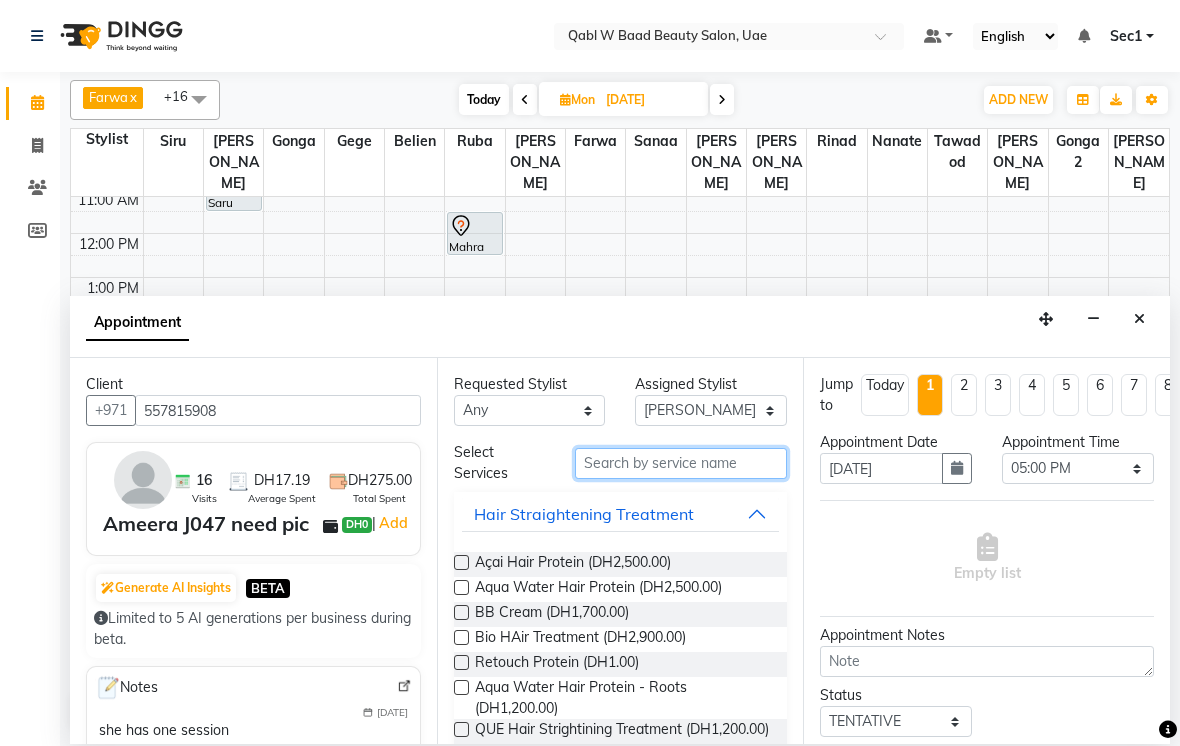 click at bounding box center [681, 463] 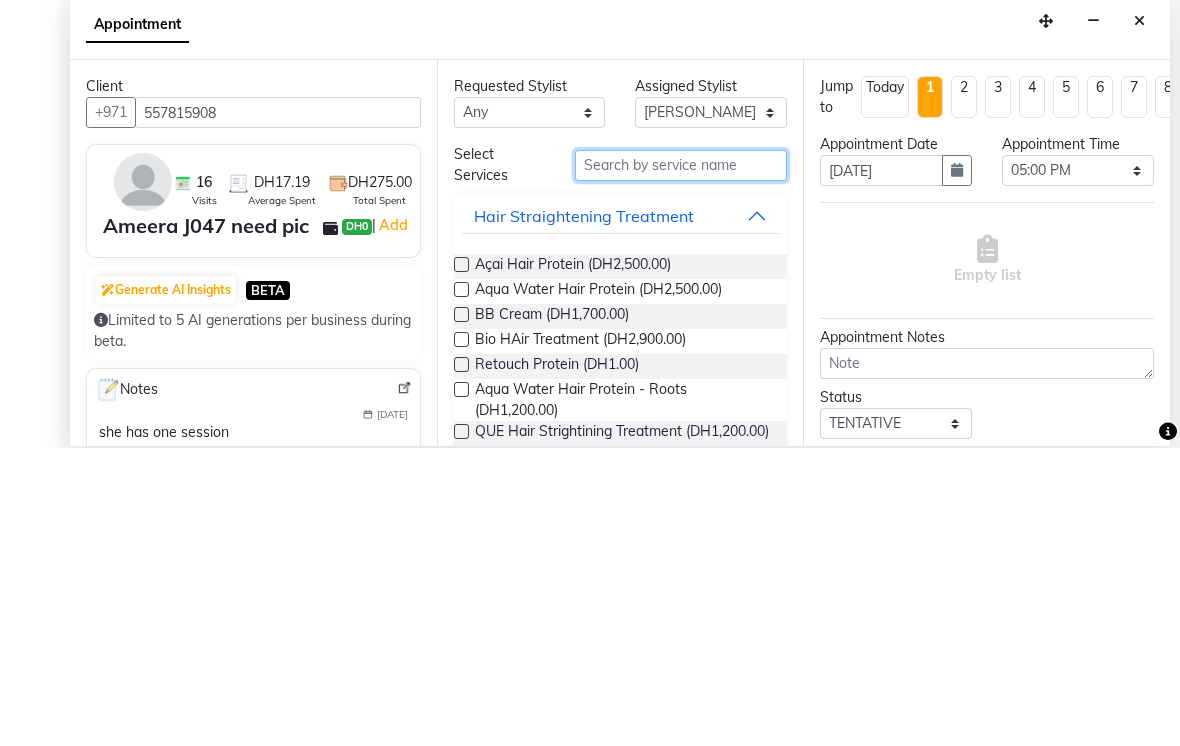 type on "S" 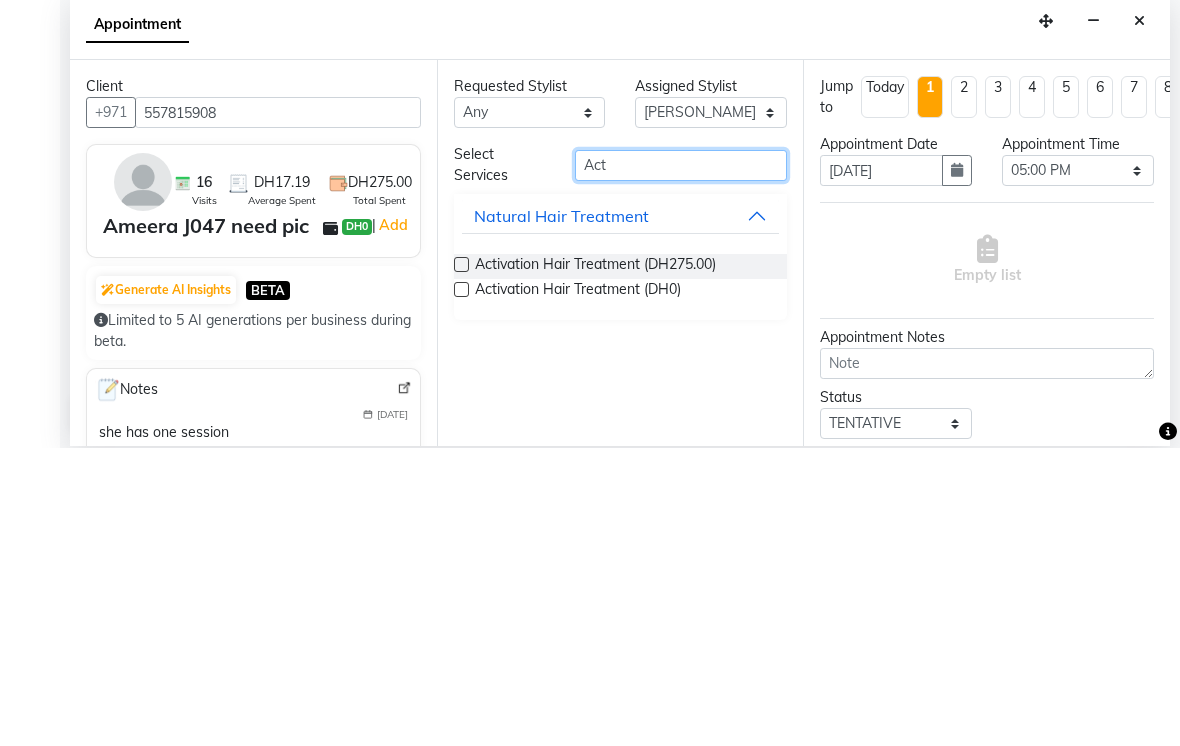 type on "Act" 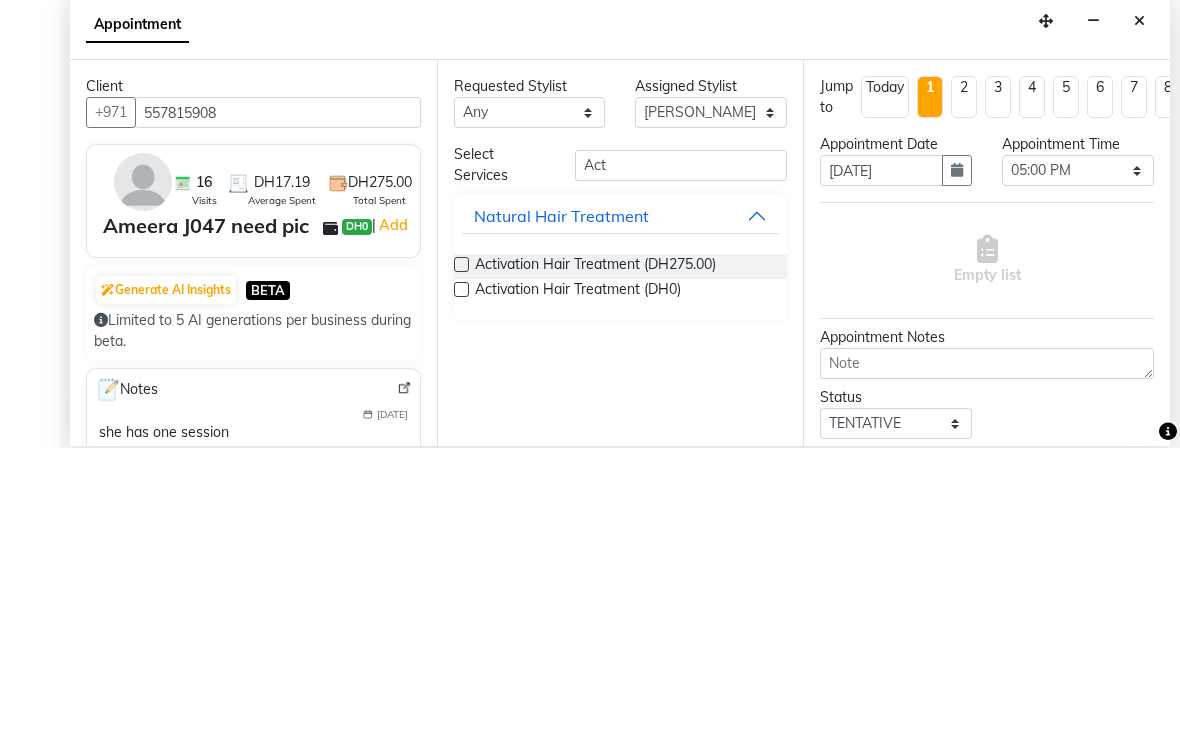 click on "Activation Hair Treatment (DH0)" at bounding box center (578, 589) 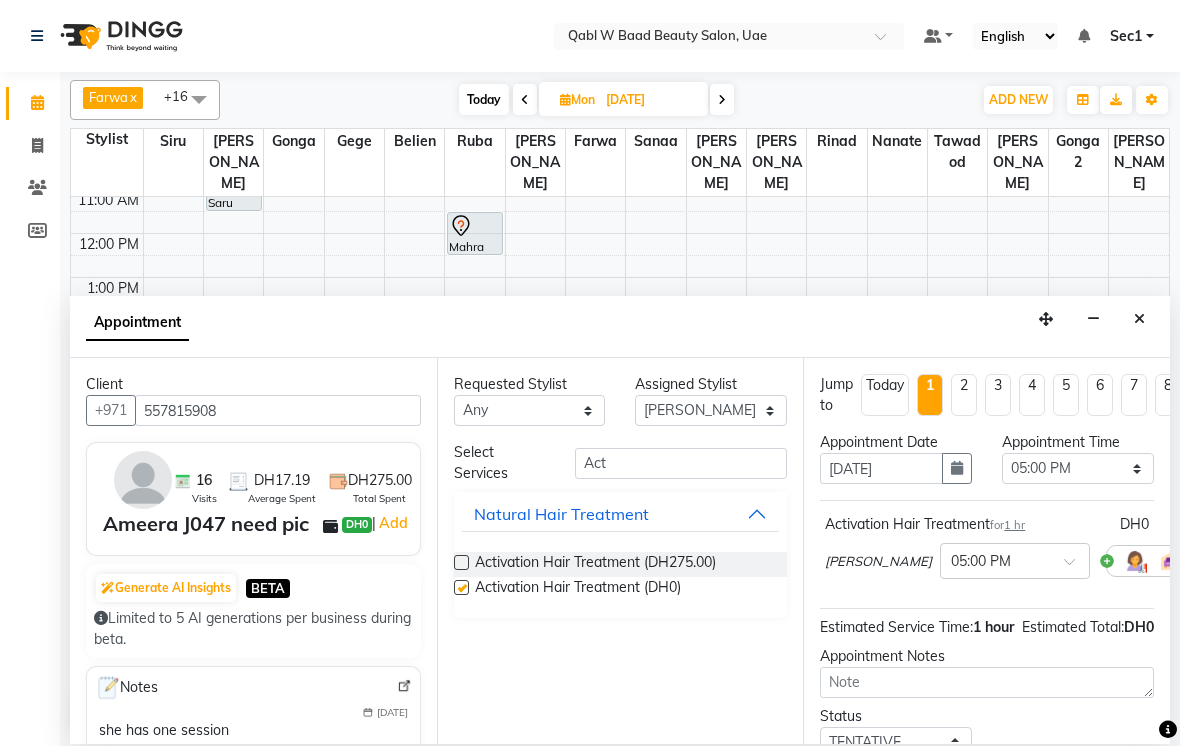 checkbox on "false" 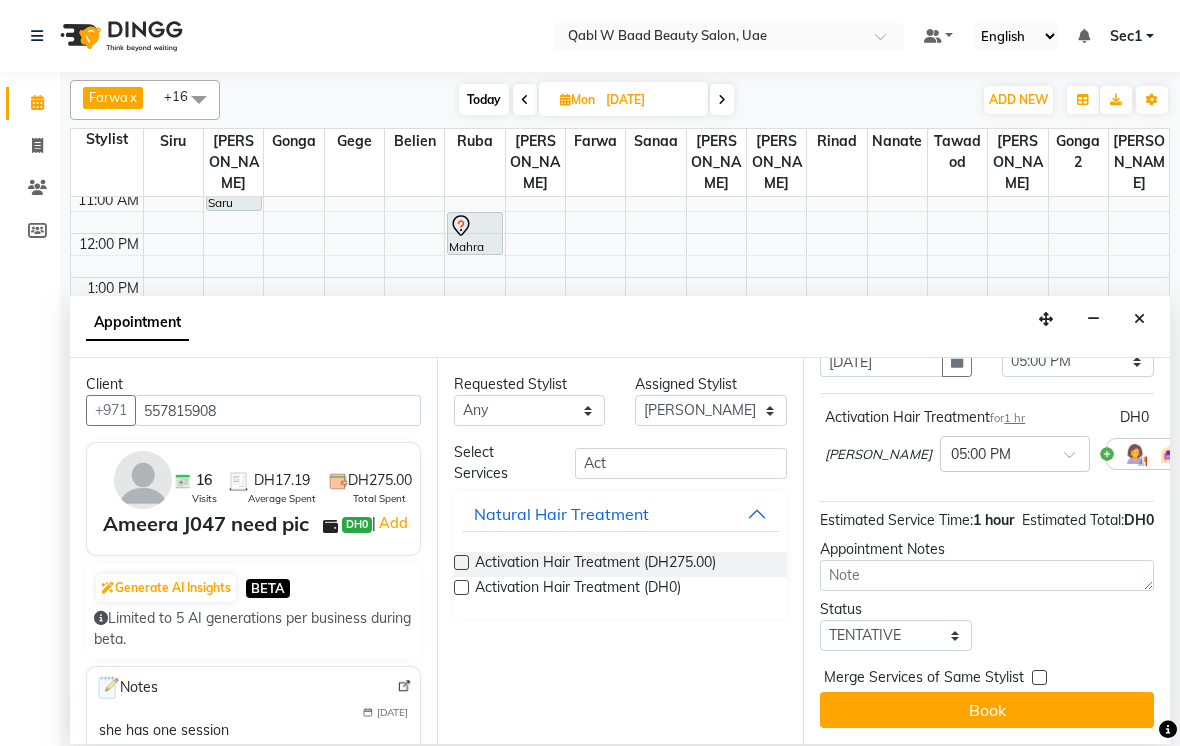 scroll, scrollTop: 126, scrollLeft: 0, axis: vertical 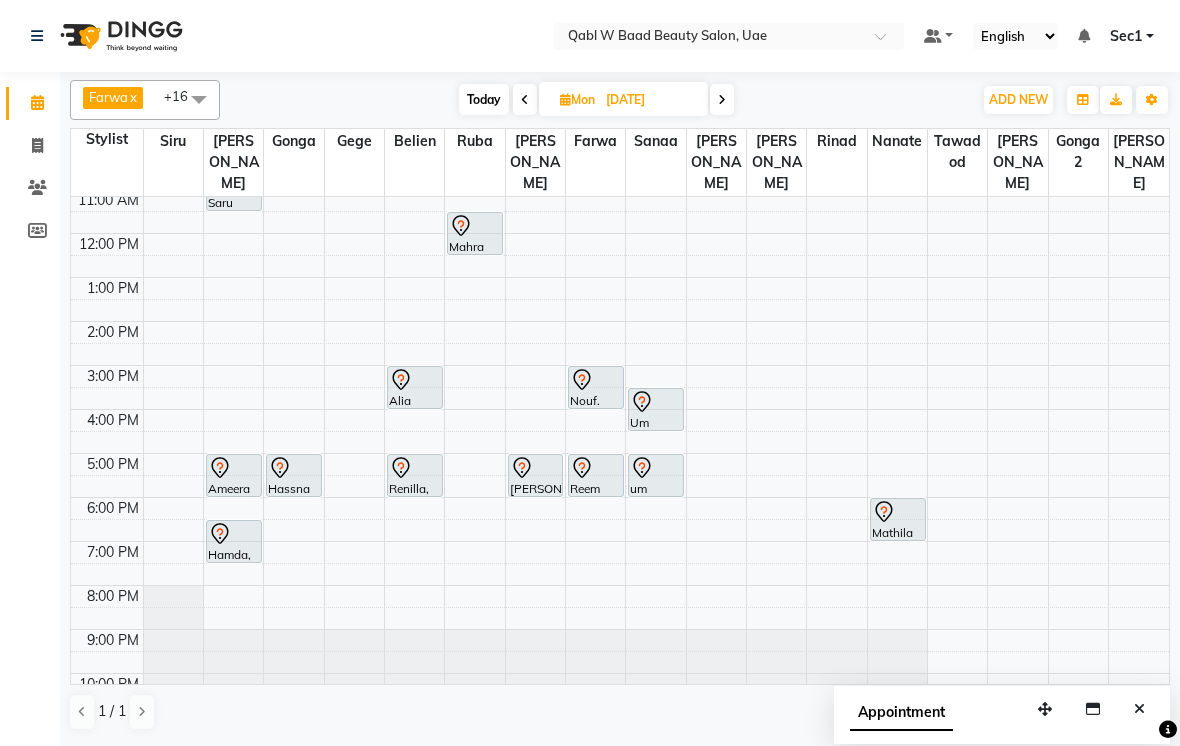 click at bounding box center (1139, 709) 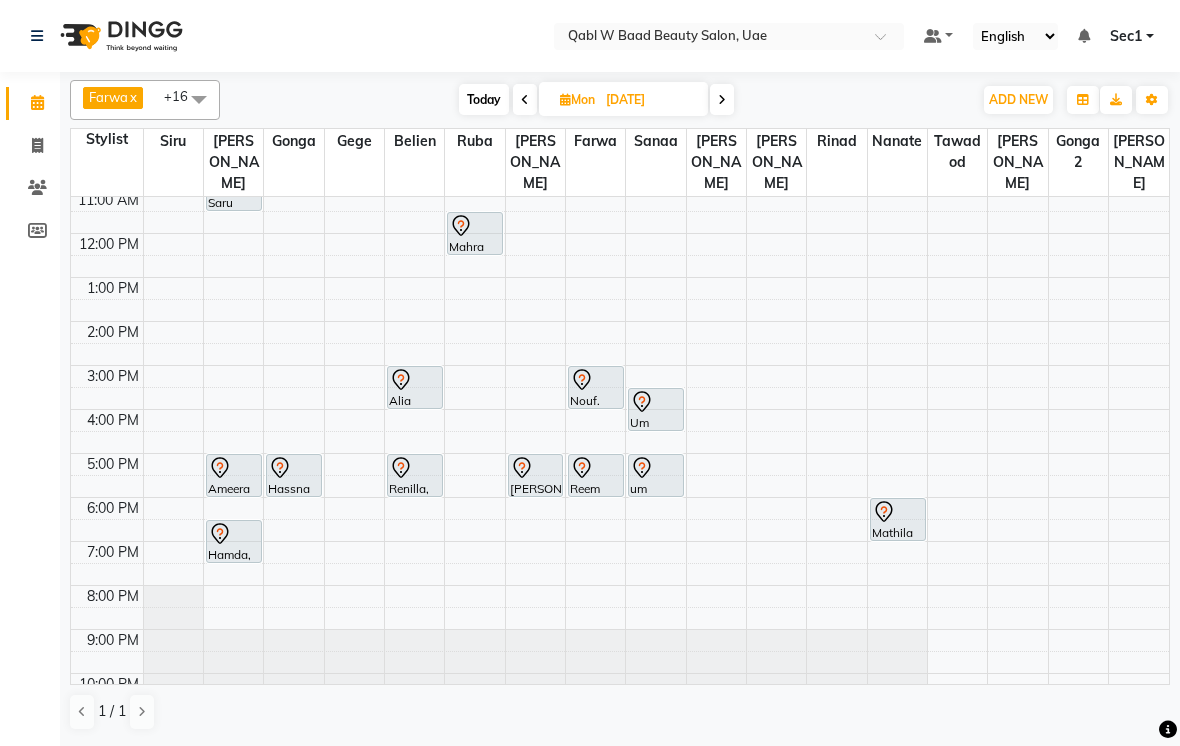 click on "Today" at bounding box center (484, 99) 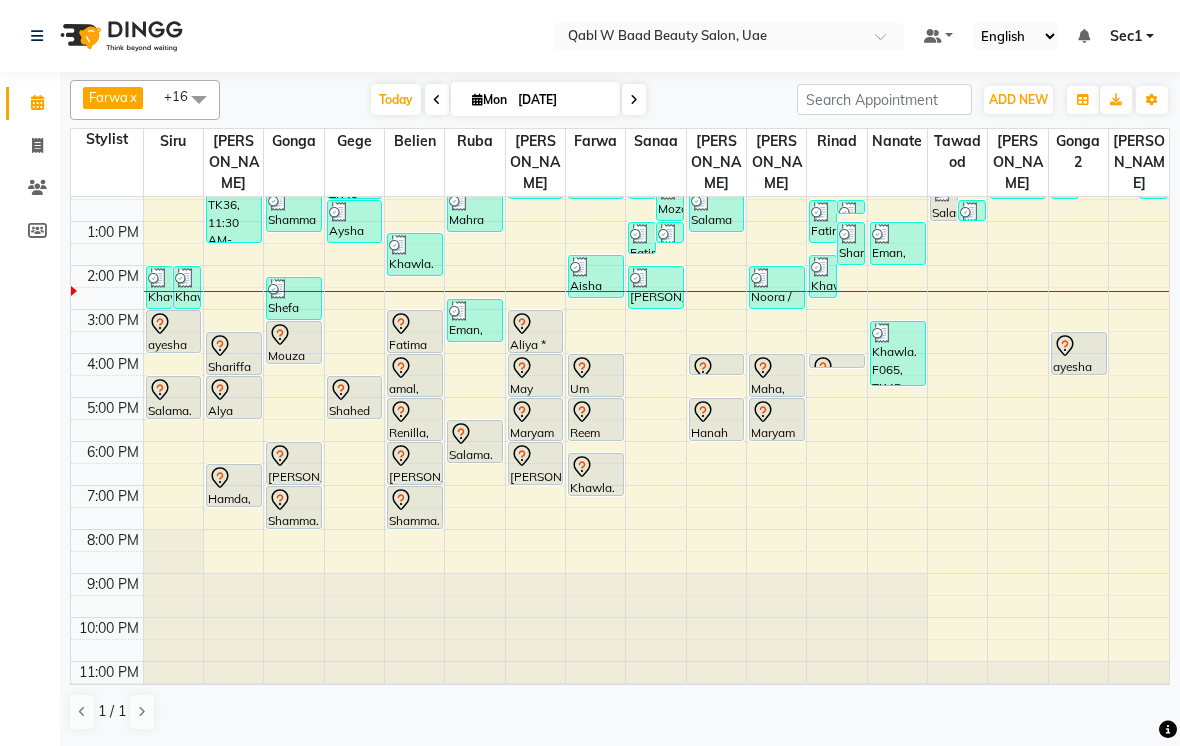 click on "[DATE]" at bounding box center [562, 100] 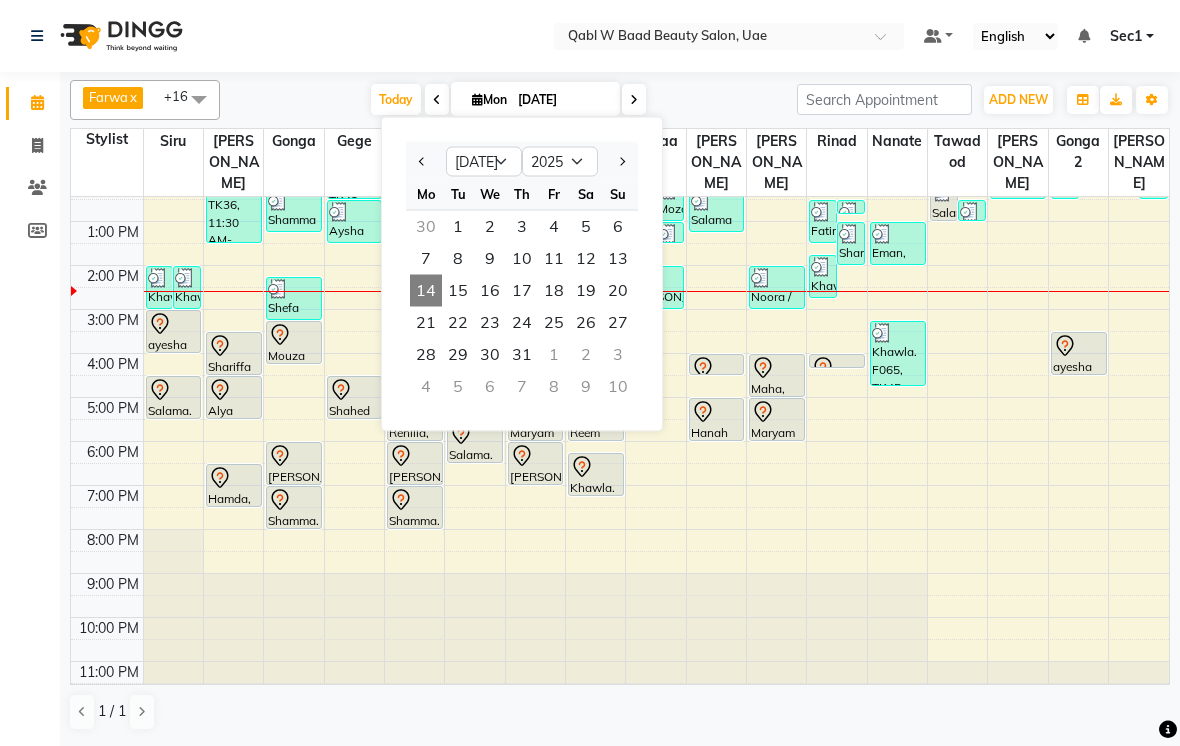 click on "21" at bounding box center (426, 323) 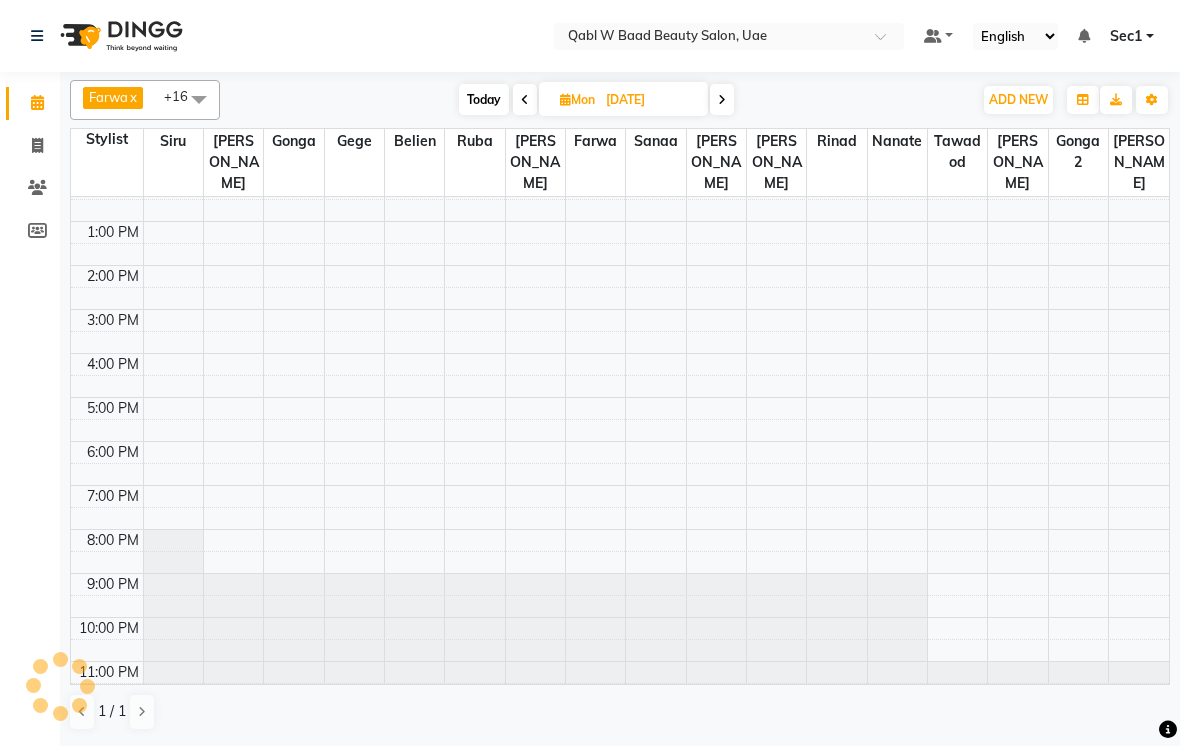 scroll, scrollTop: 107, scrollLeft: 0, axis: vertical 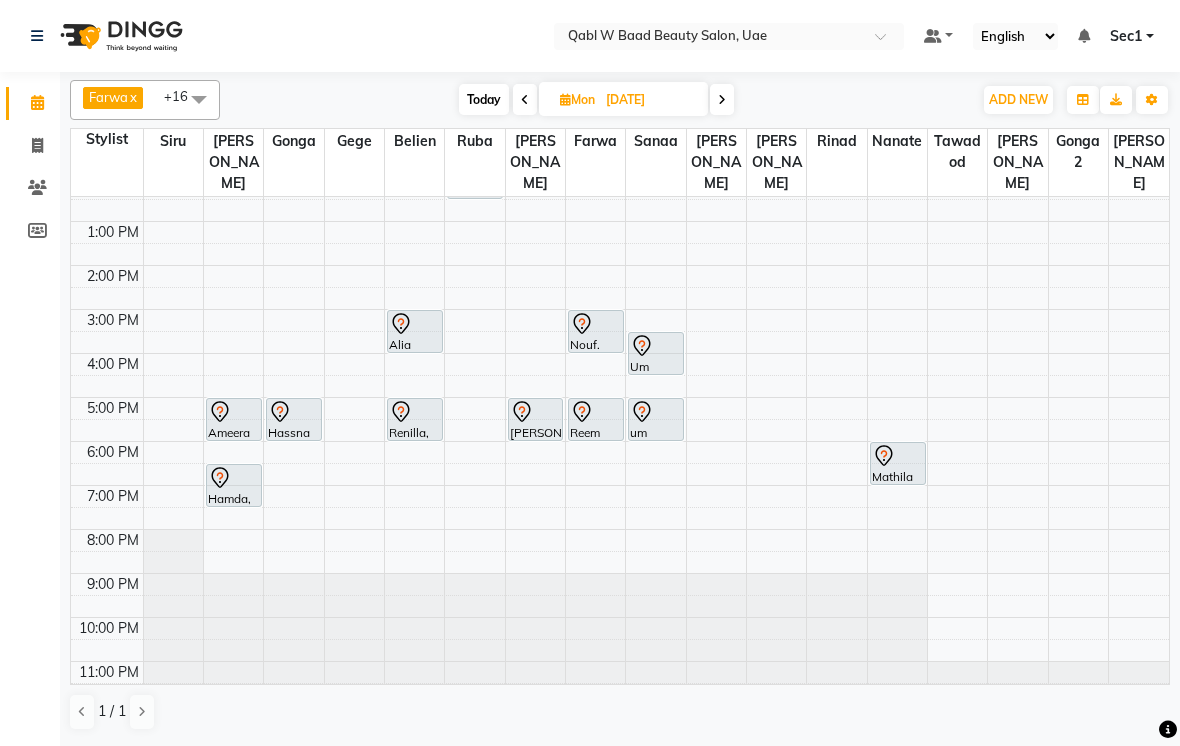click on "Today" at bounding box center [484, 99] 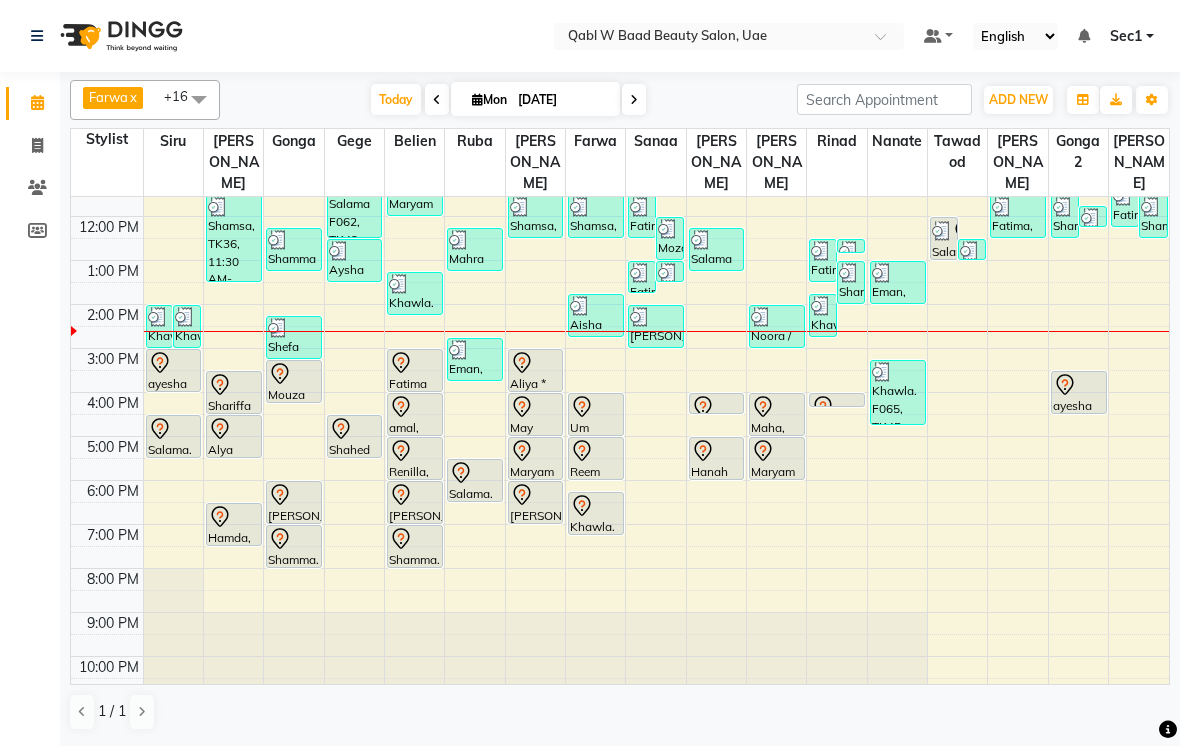 scroll, scrollTop: 66, scrollLeft: 0, axis: vertical 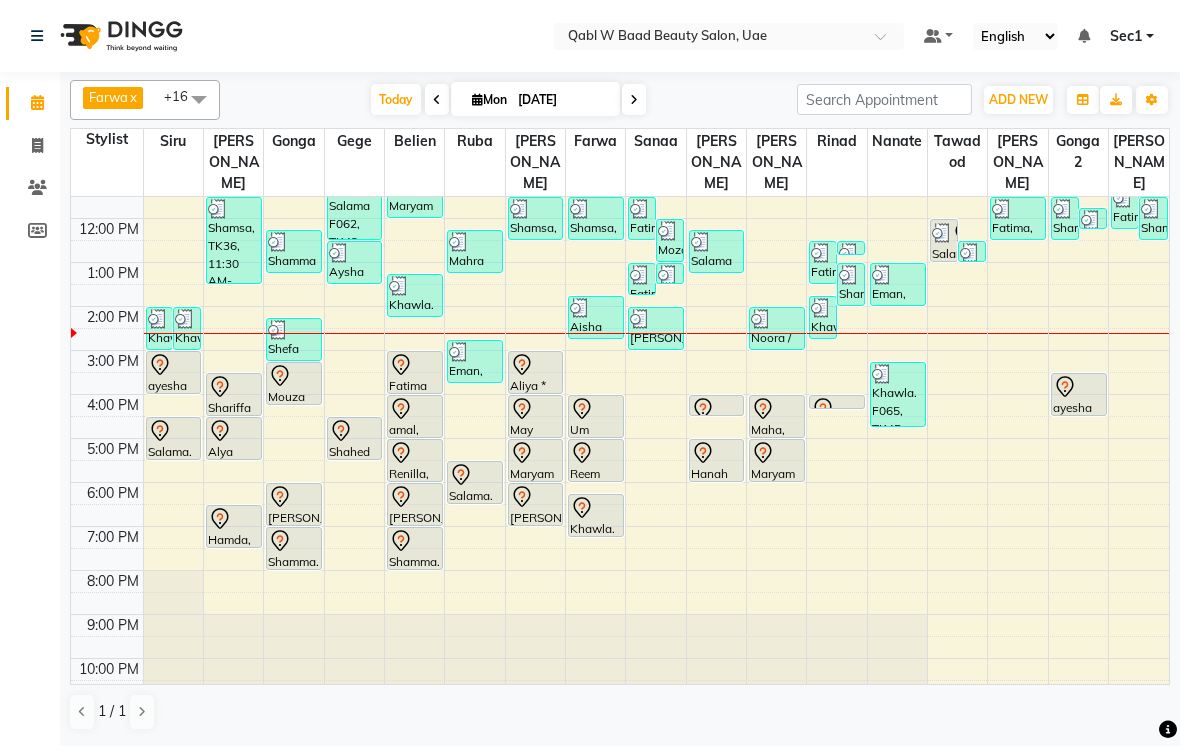 click at bounding box center [898, 275] 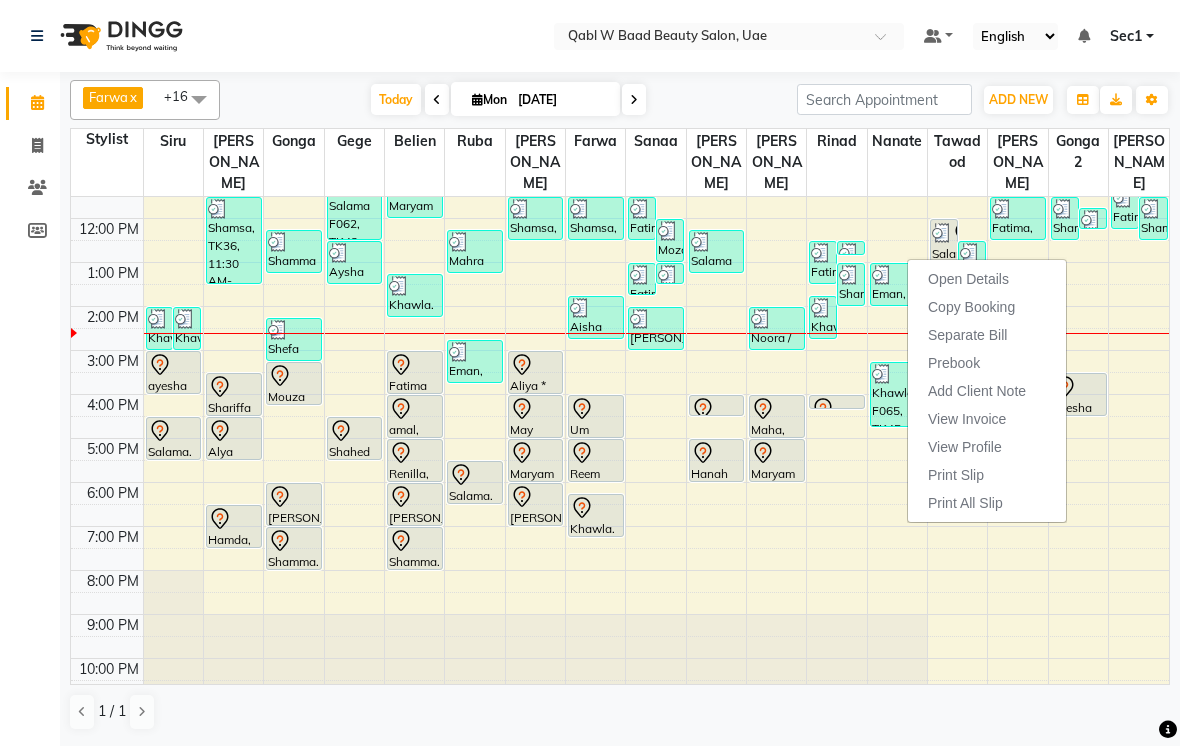 click on "Open Details" at bounding box center [968, 279] 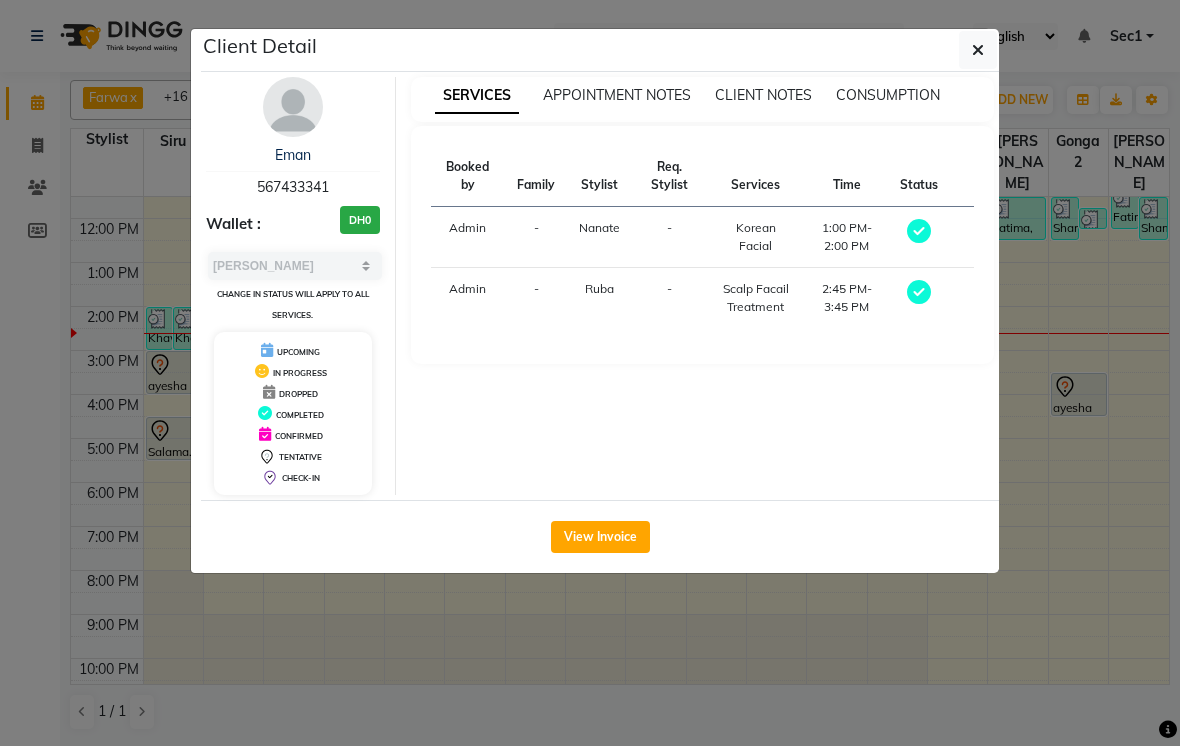click on "View Invoice" 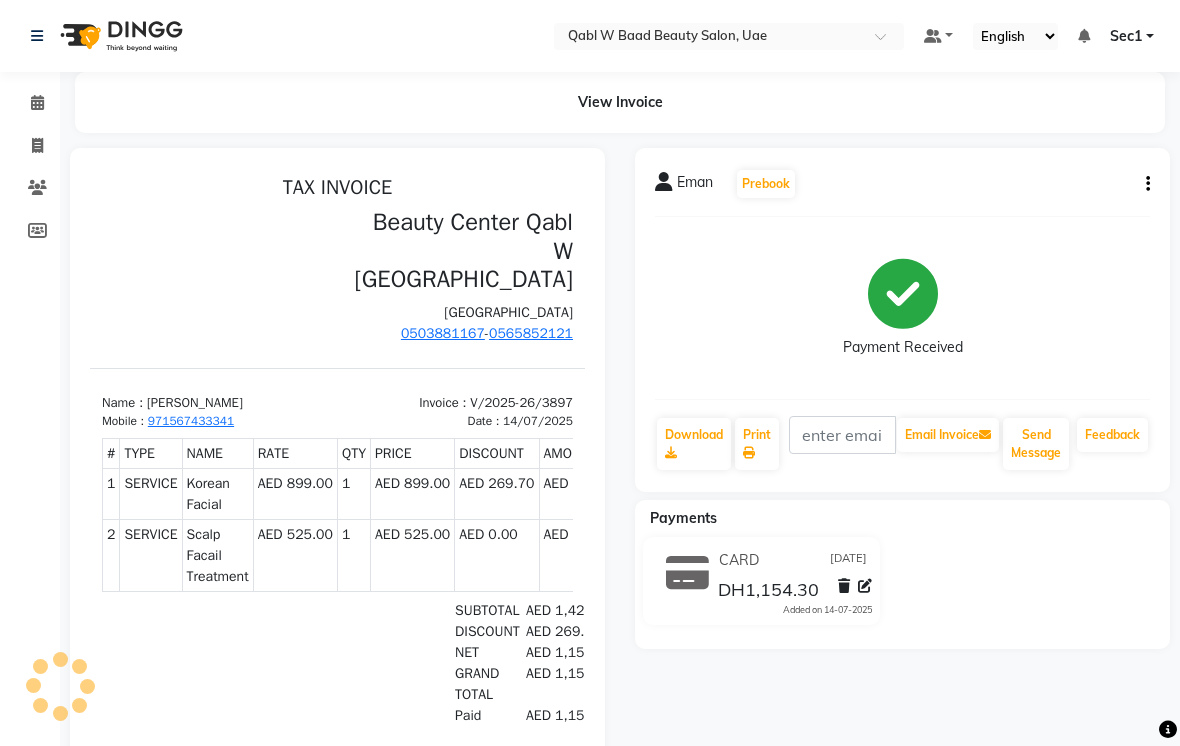 scroll, scrollTop: 0, scrollLeft: 0, axis: both 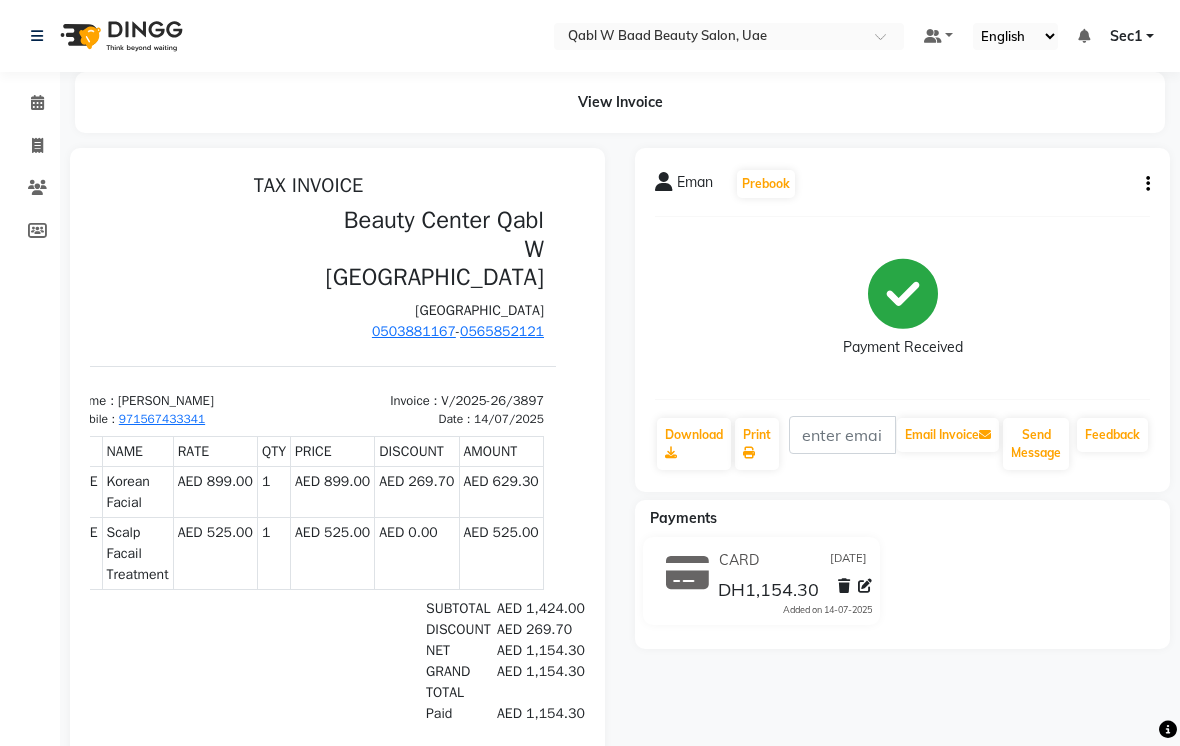 click 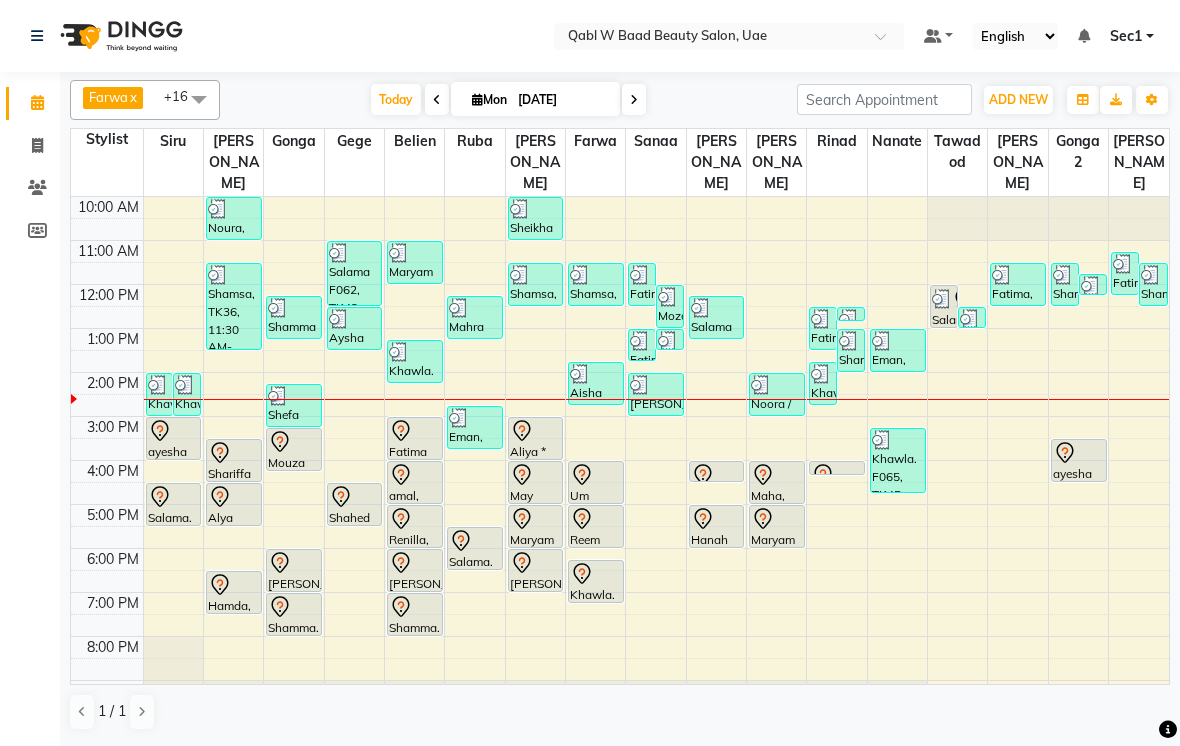 click at bounding box center (761, 385) 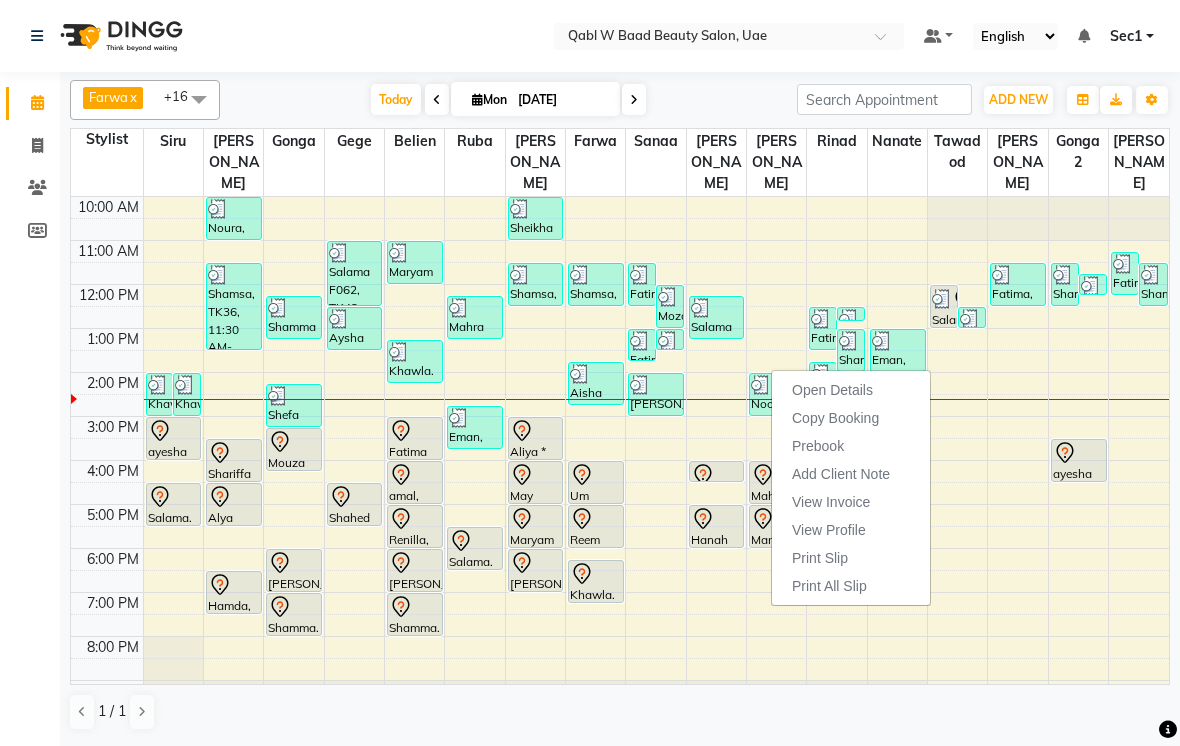click on "Open Details" at bounding box center [832, 390] 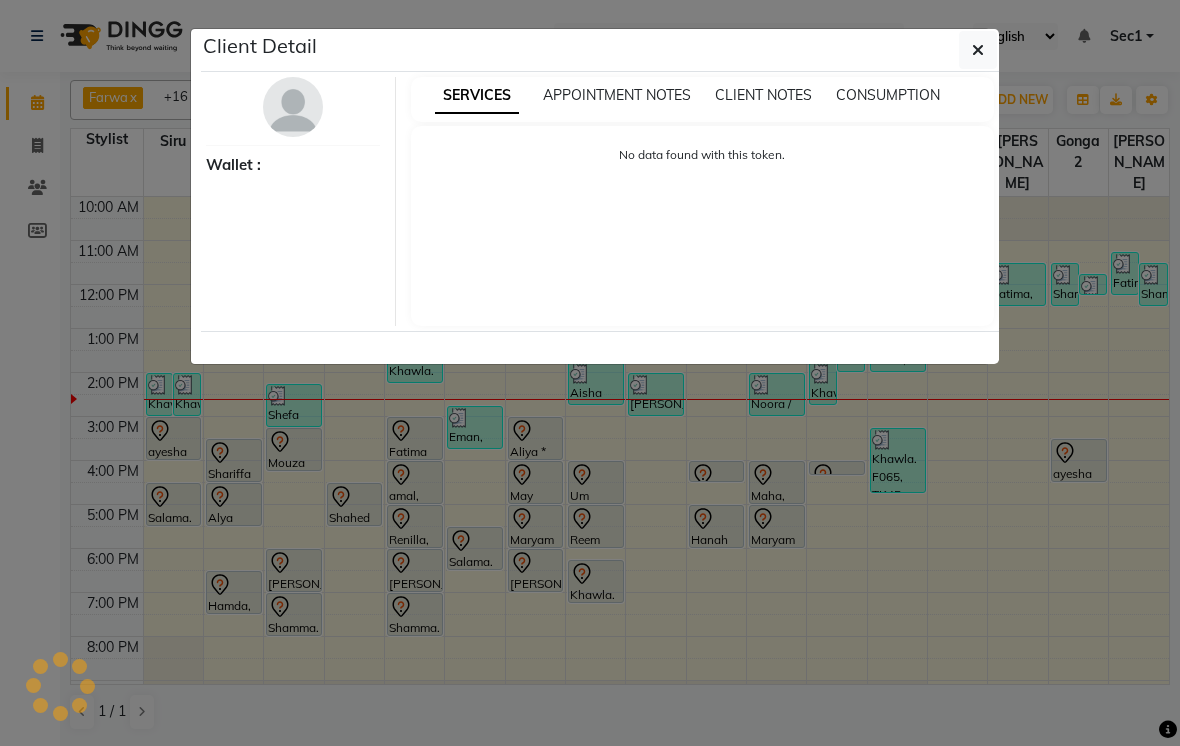 select on "3" 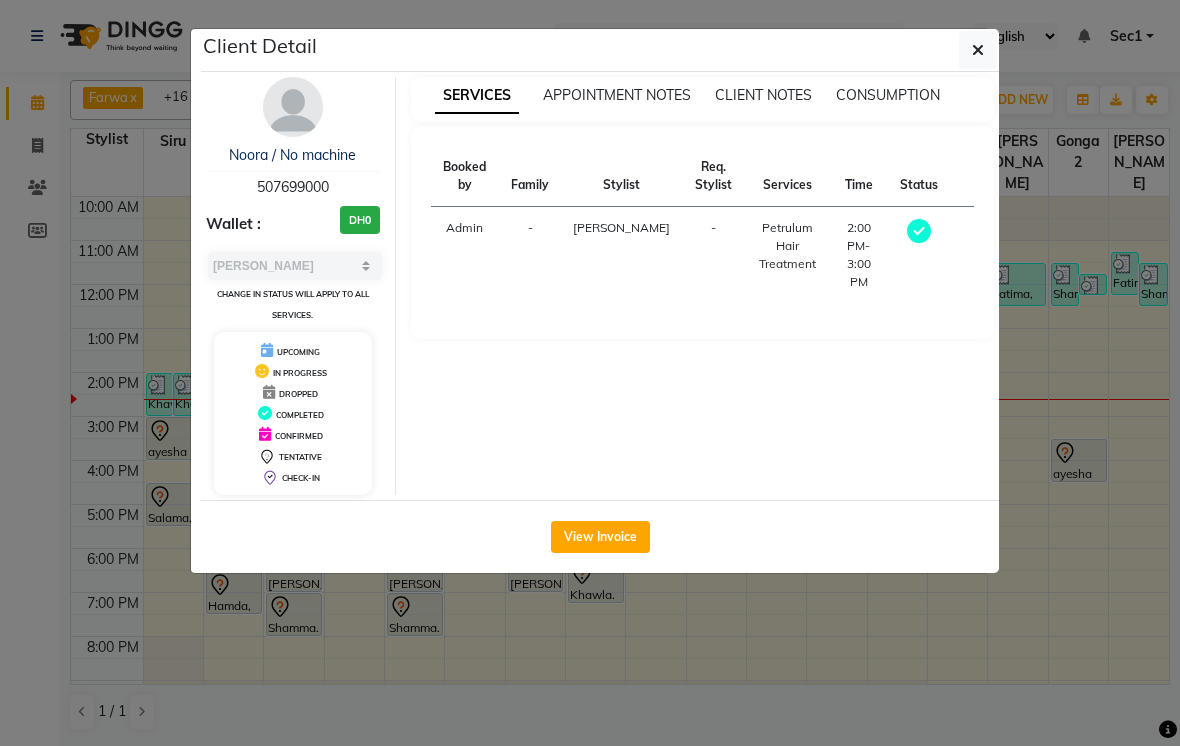 click 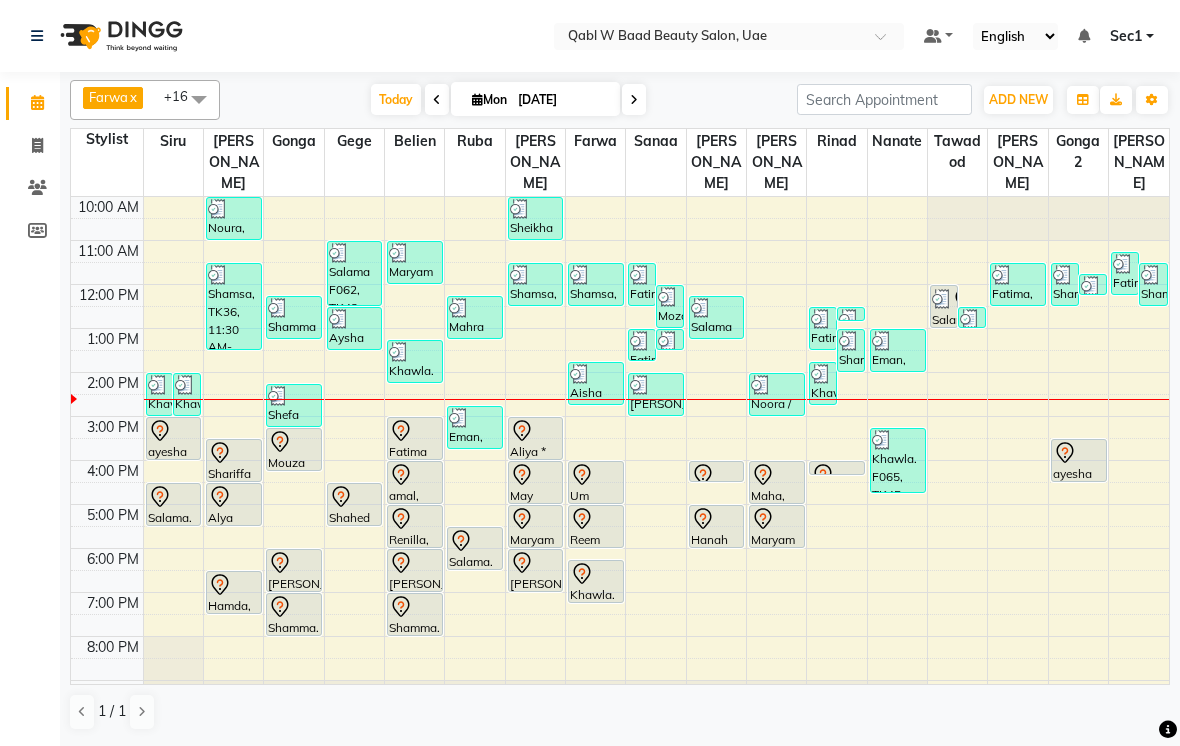 click on "Today" at bounding box center [396, 99] 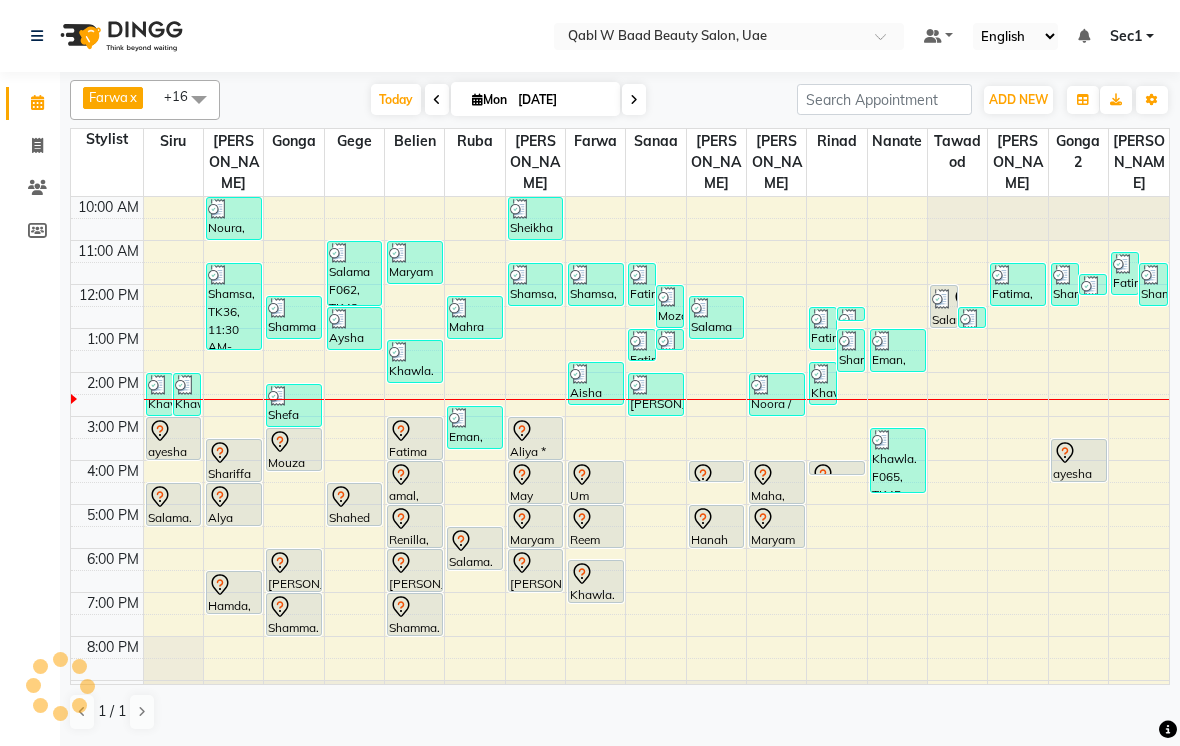 scroll, scrollTop: 107, scrollLeft: 0, axis: vertical 